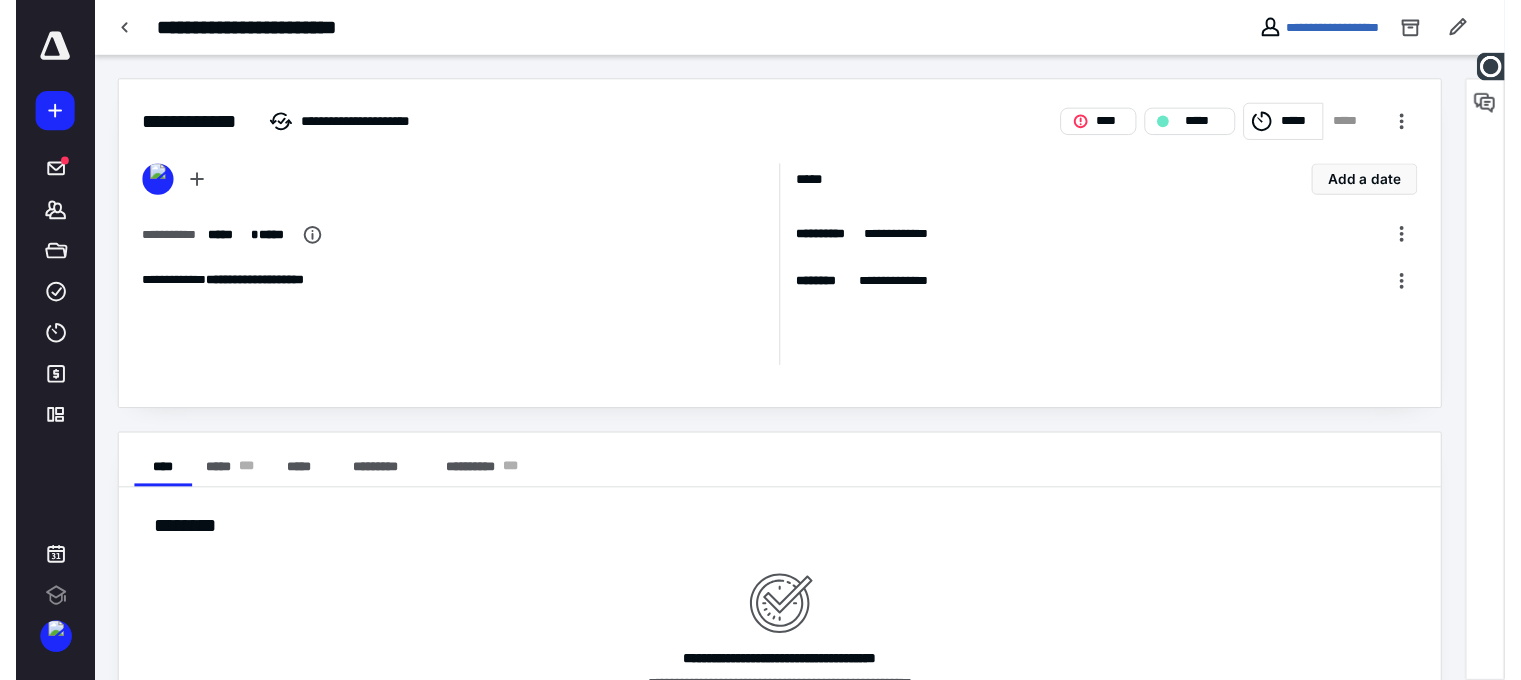scroll, scrollTop: 0, scrollLeft: 0, axis: both 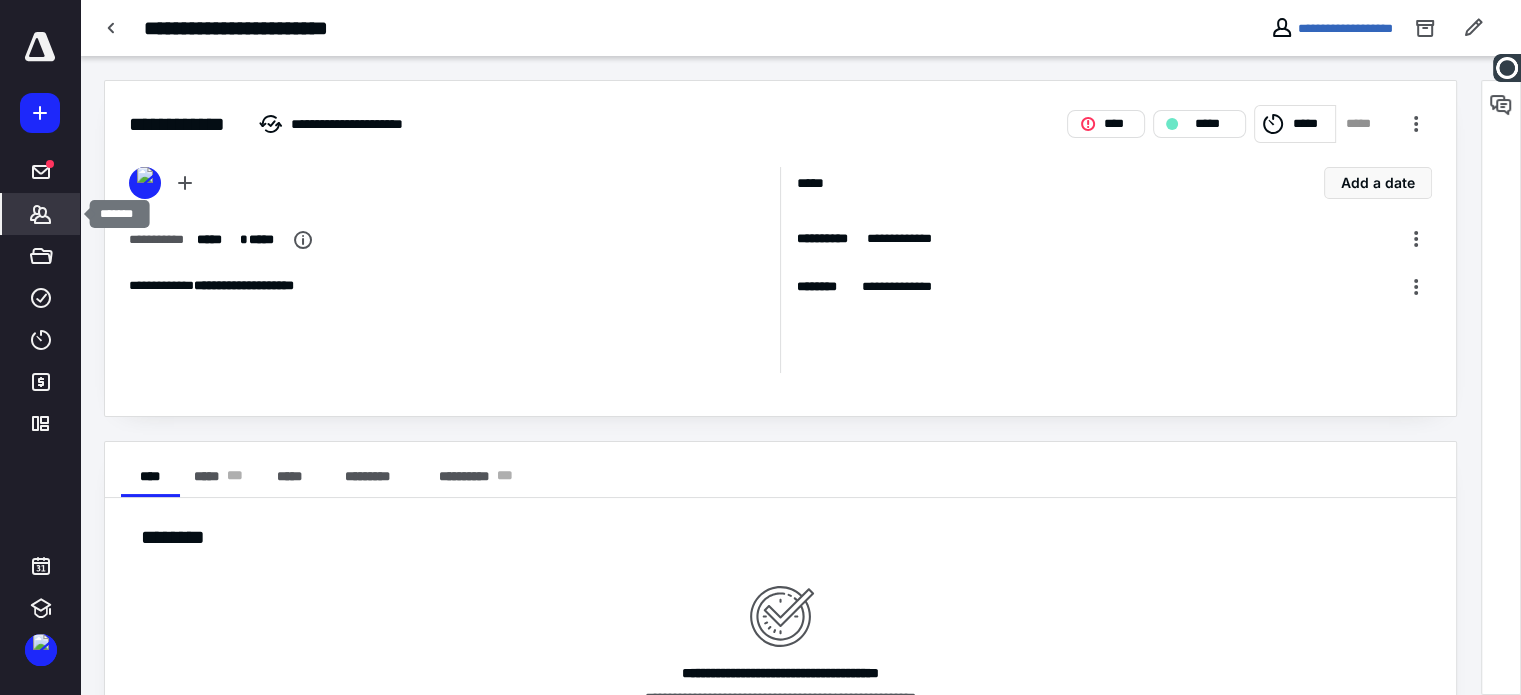 click 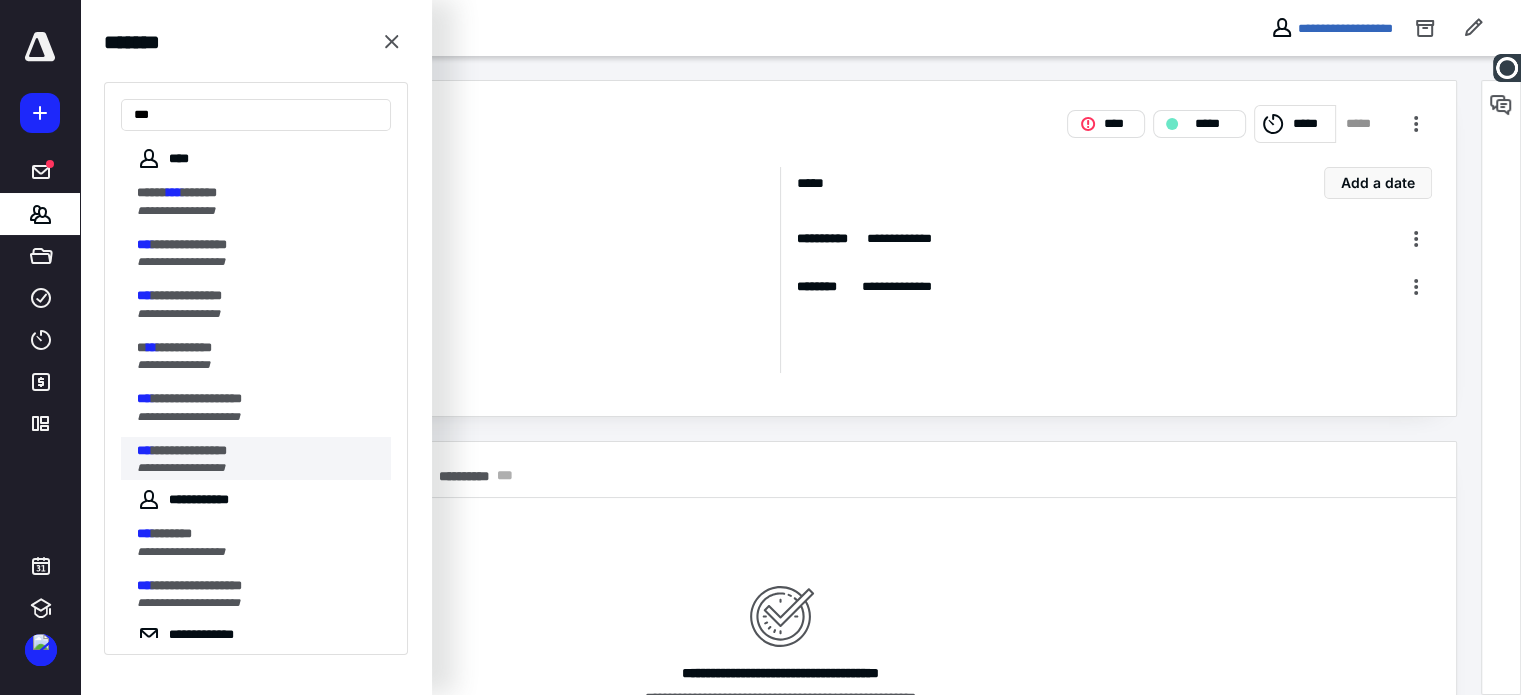type on "***" 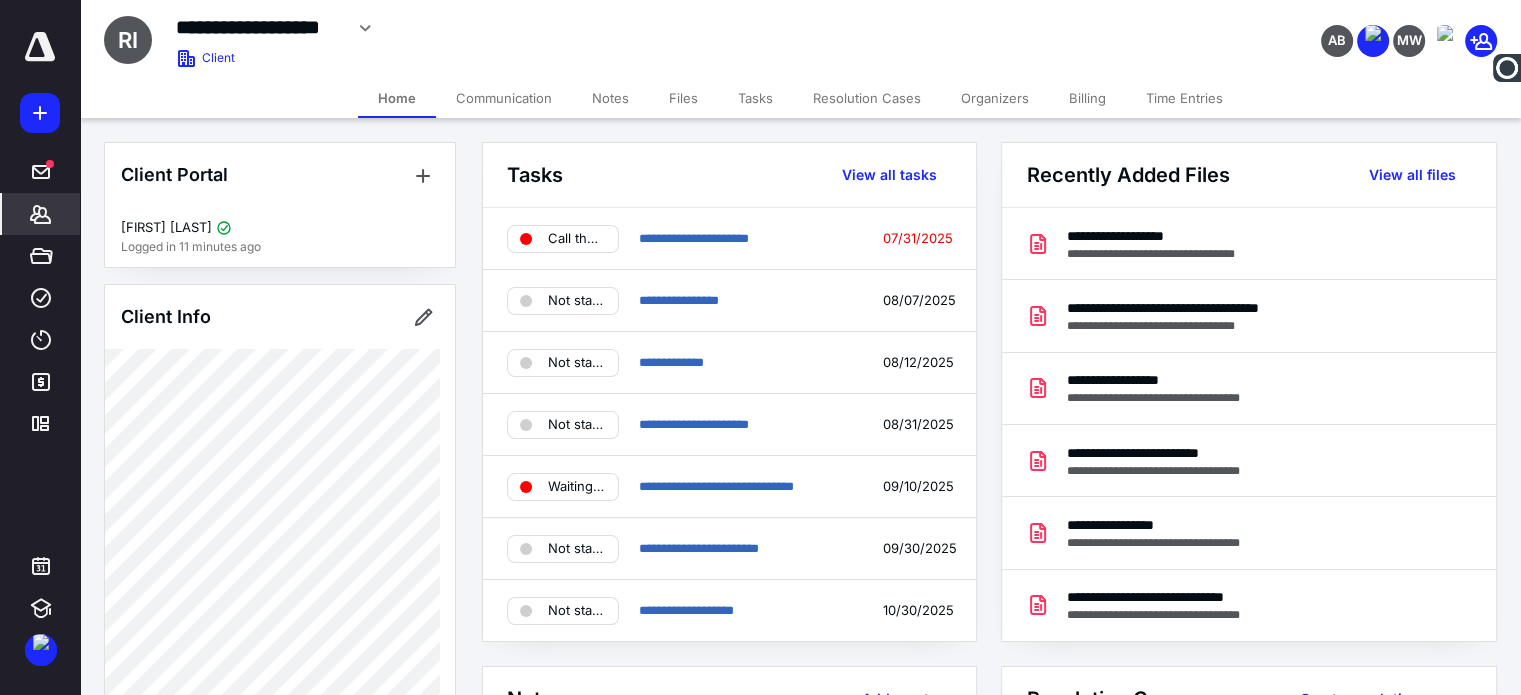 click on "Tasks" at bounding box center (755, 98) 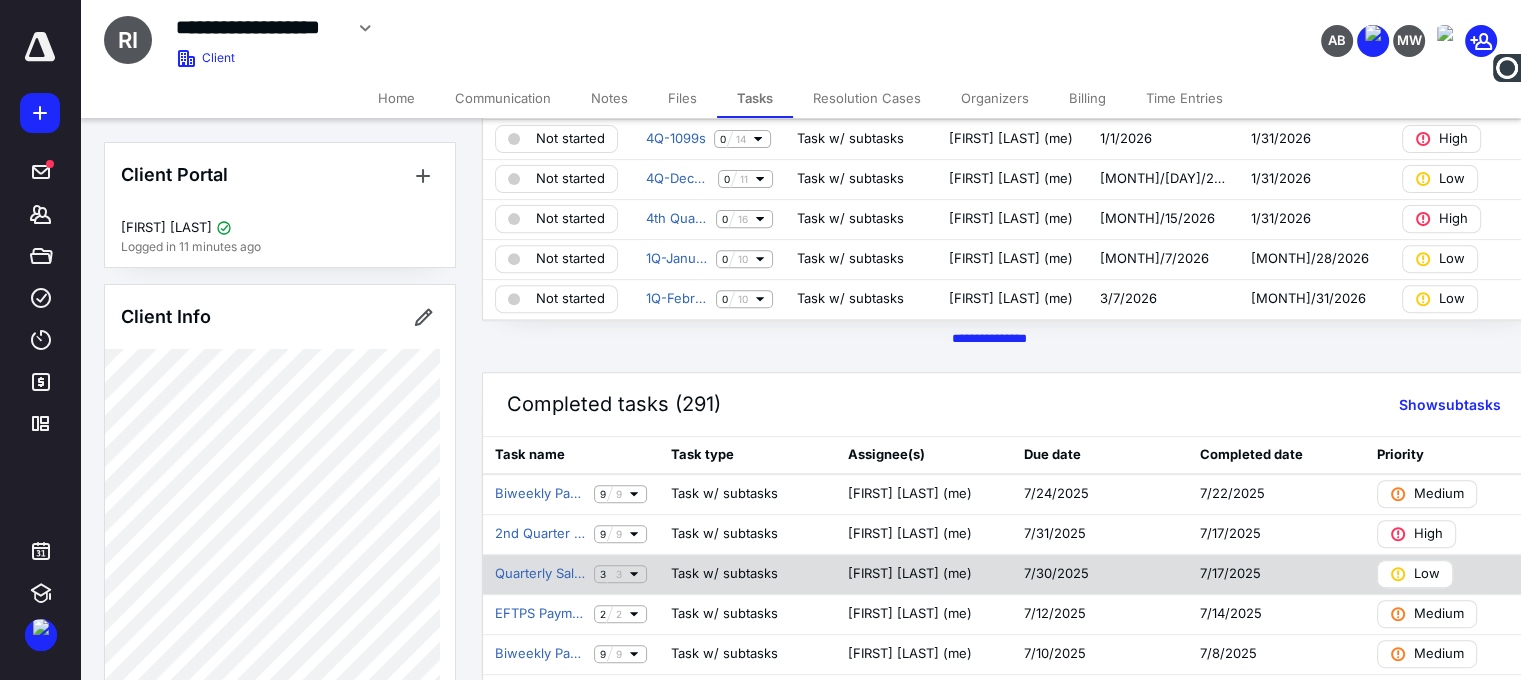 scroll, scrollTop: 893, scrollLeft: 0, axis: vertical 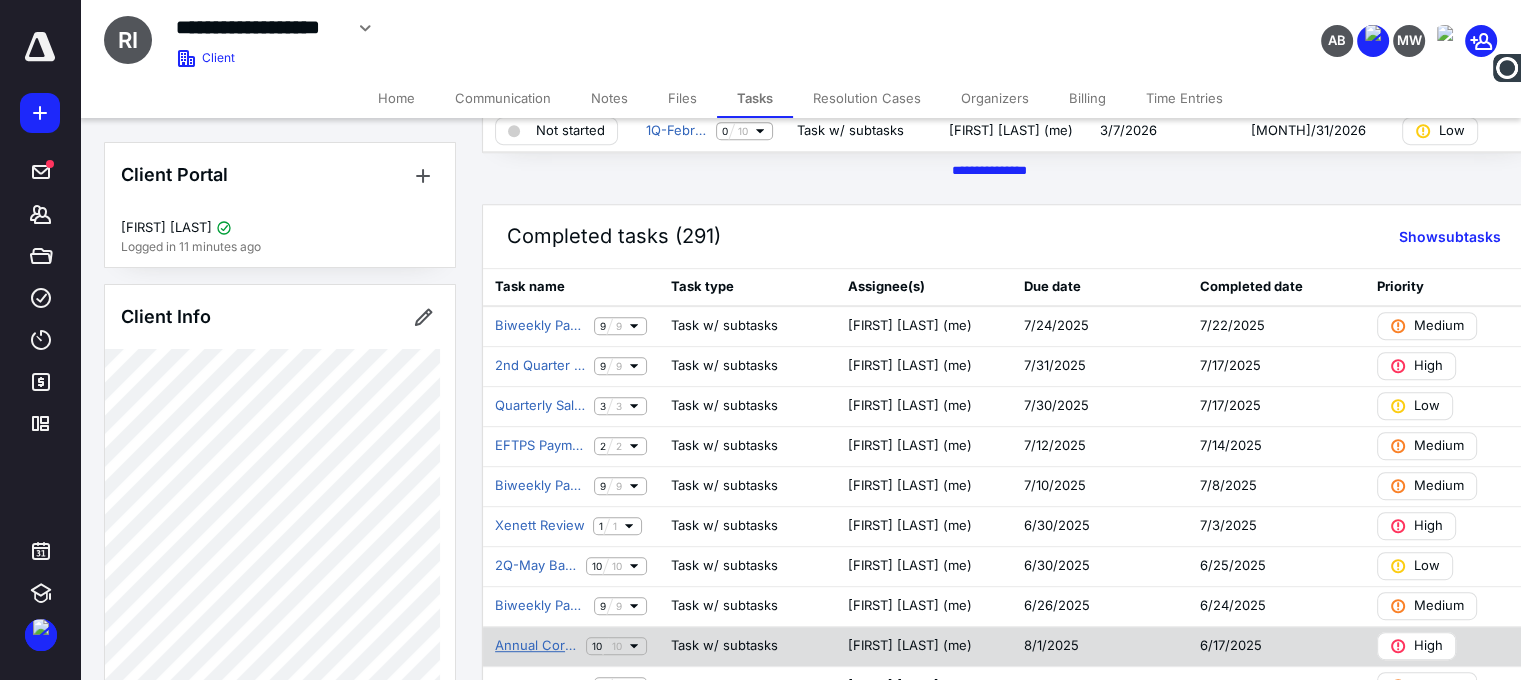 click on "Annual Corporate Report" at bounding box center (536, 646) 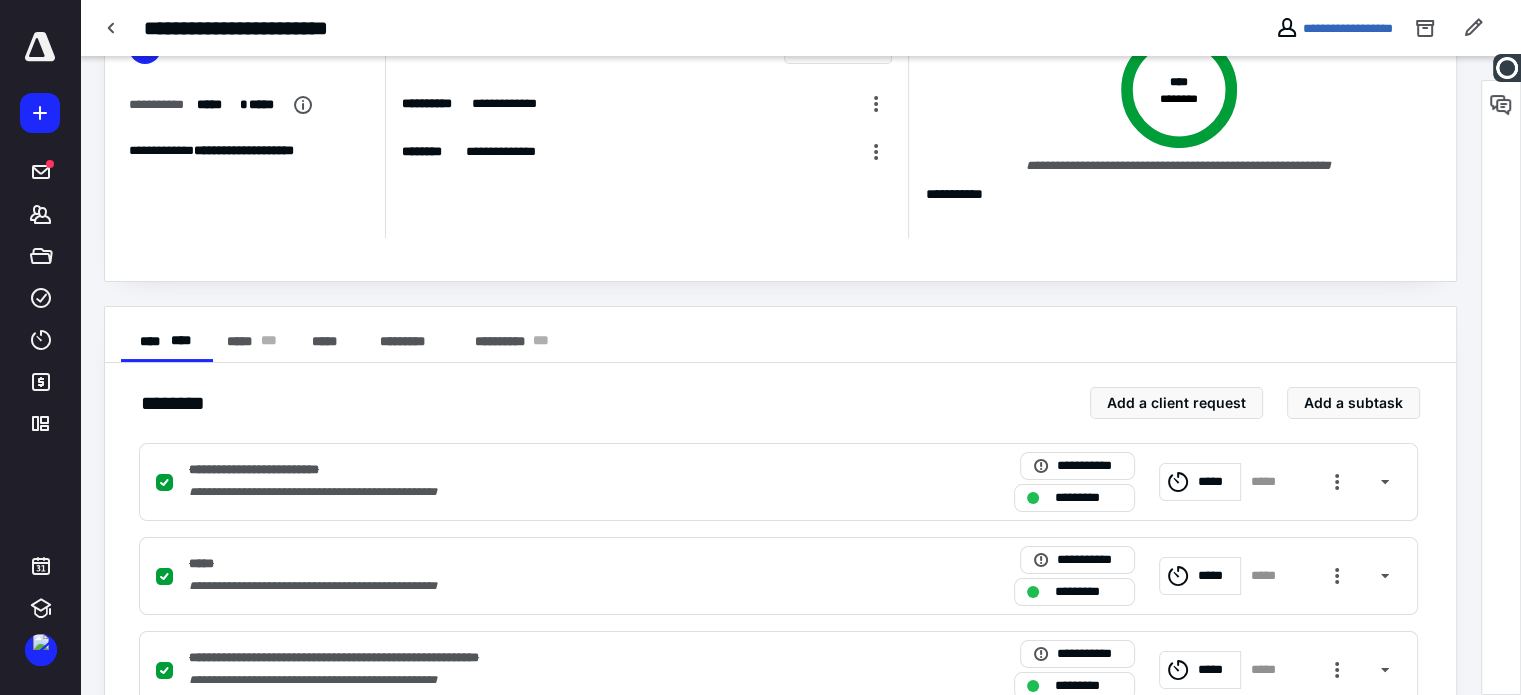 scroll, scrollTop: 300, scrollLeft: 0, axis: vertical 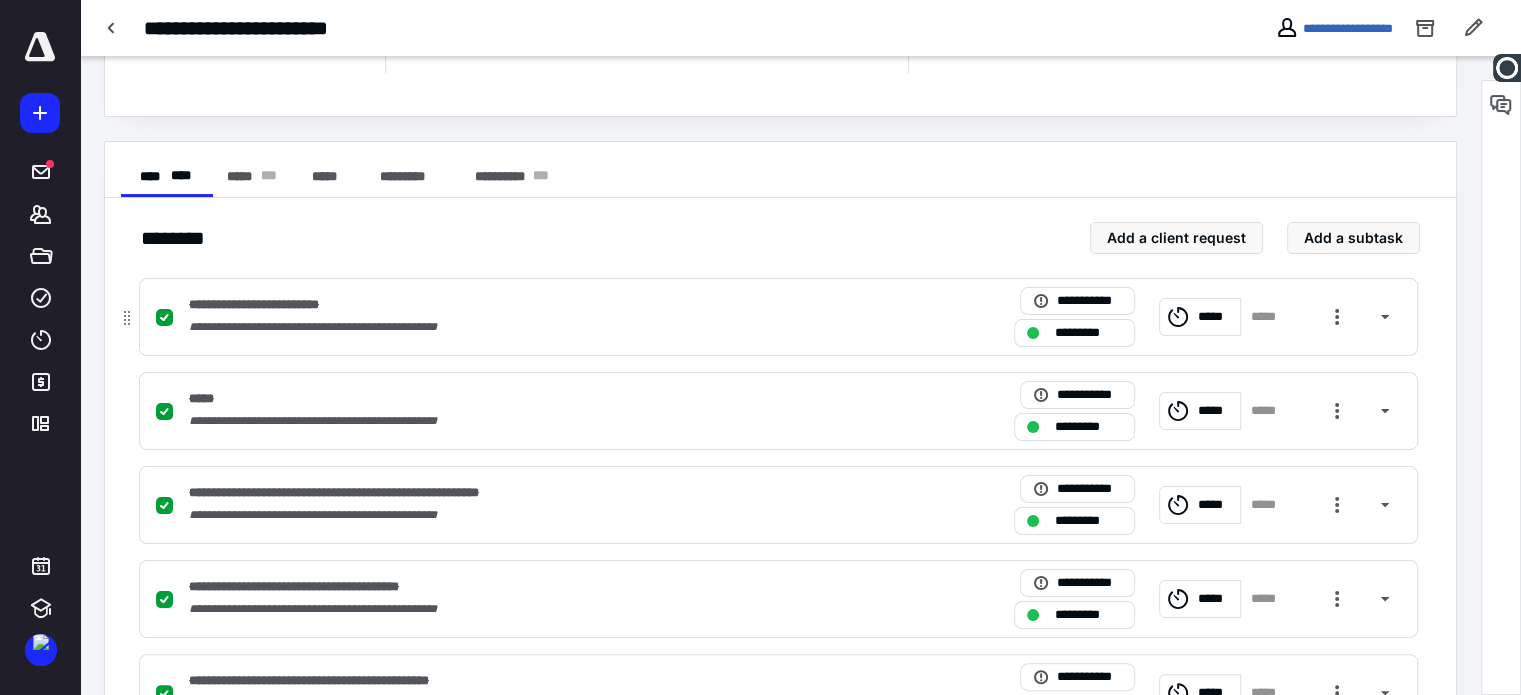 click on "**********" at bounding box center [516, 305] 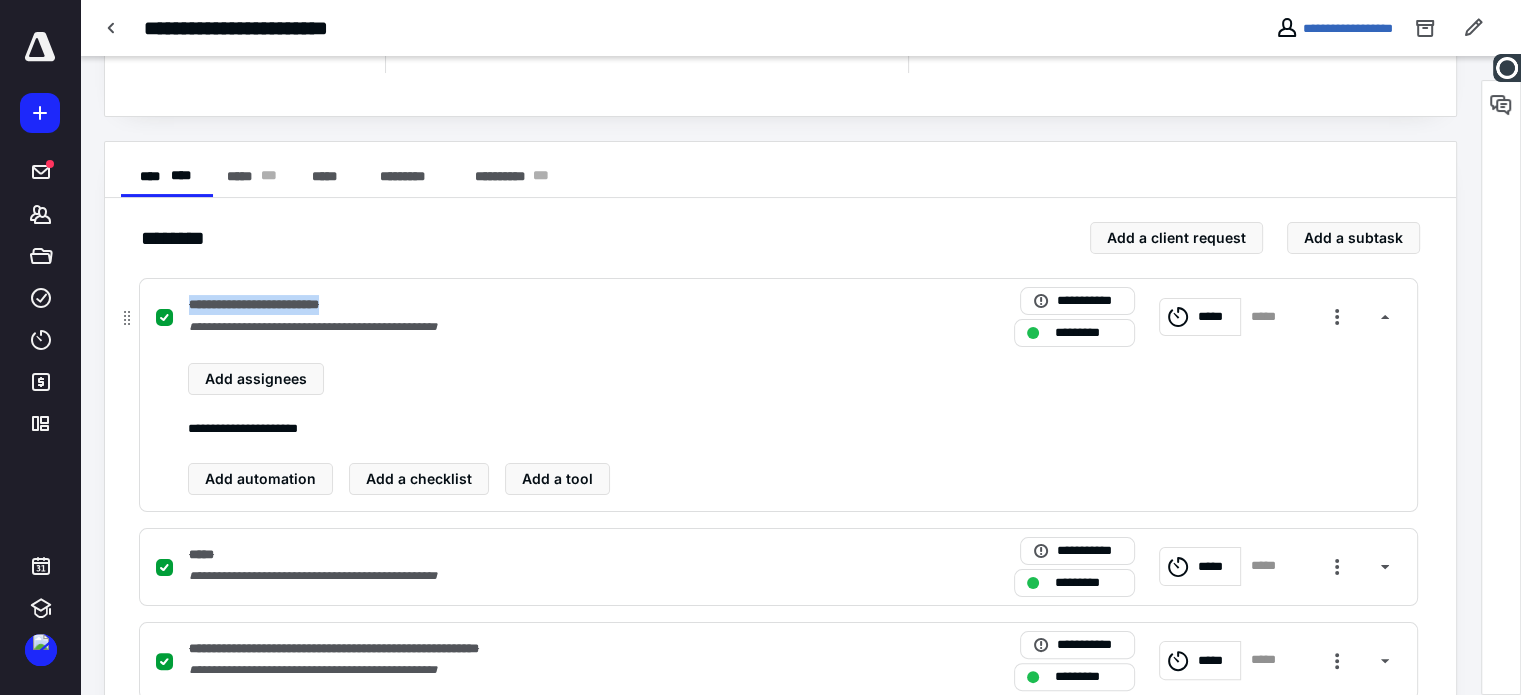 drag, startPoint x: 198, startPoint y: 307, endPoint x: 378, endPoint y: 310, distance: 180.025 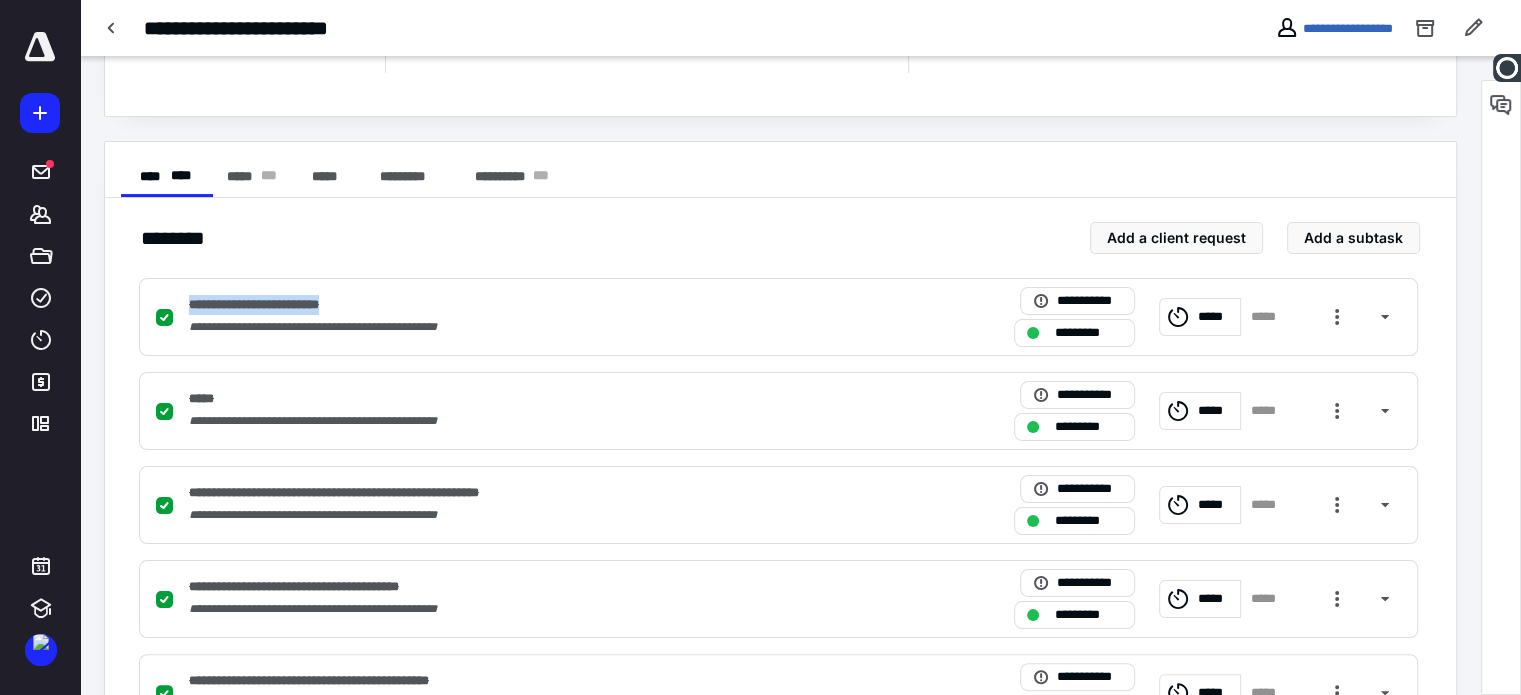 copy on "**********" 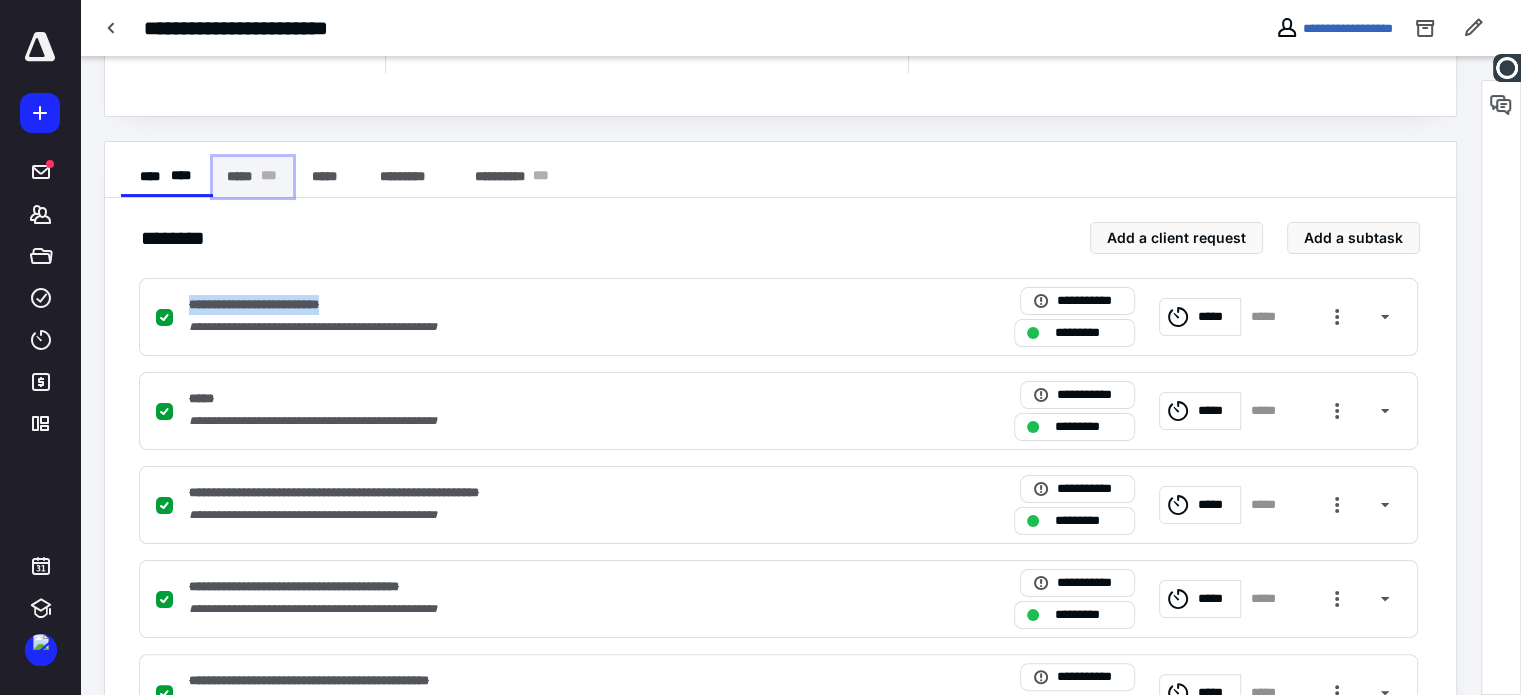 click on "***** * * *" at bounding box center [253, 177] 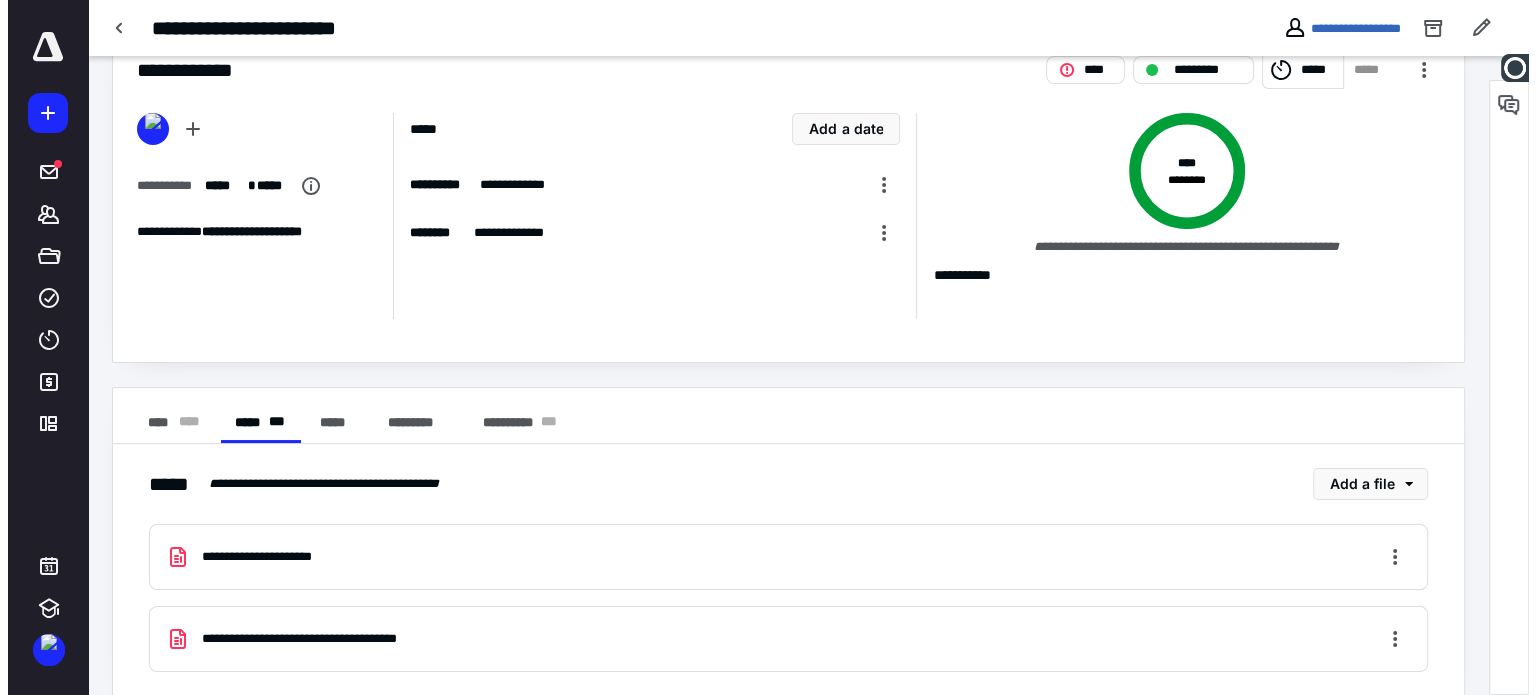 scroll, scrollTop: 78, scrollLeft: 0, axis: vertical 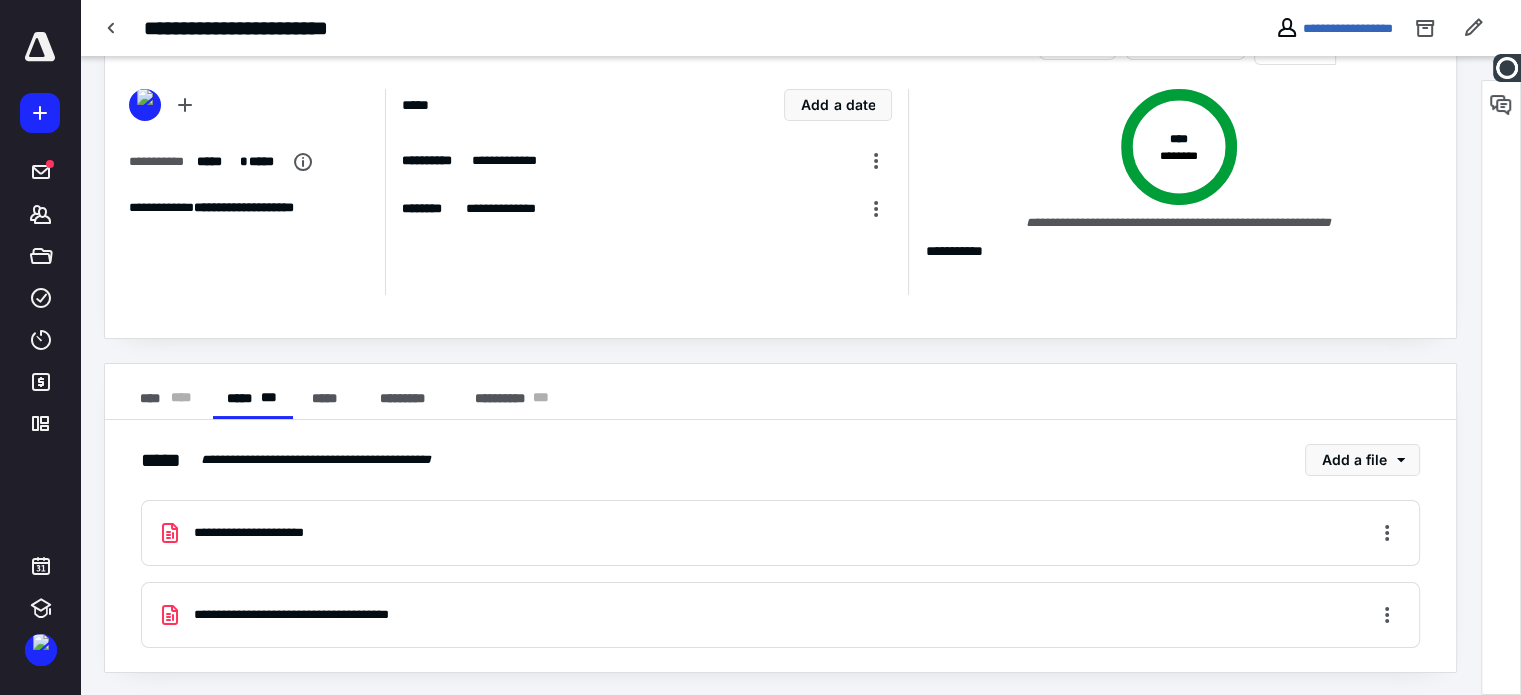 click on "**********" at bounding box center [780, 533] 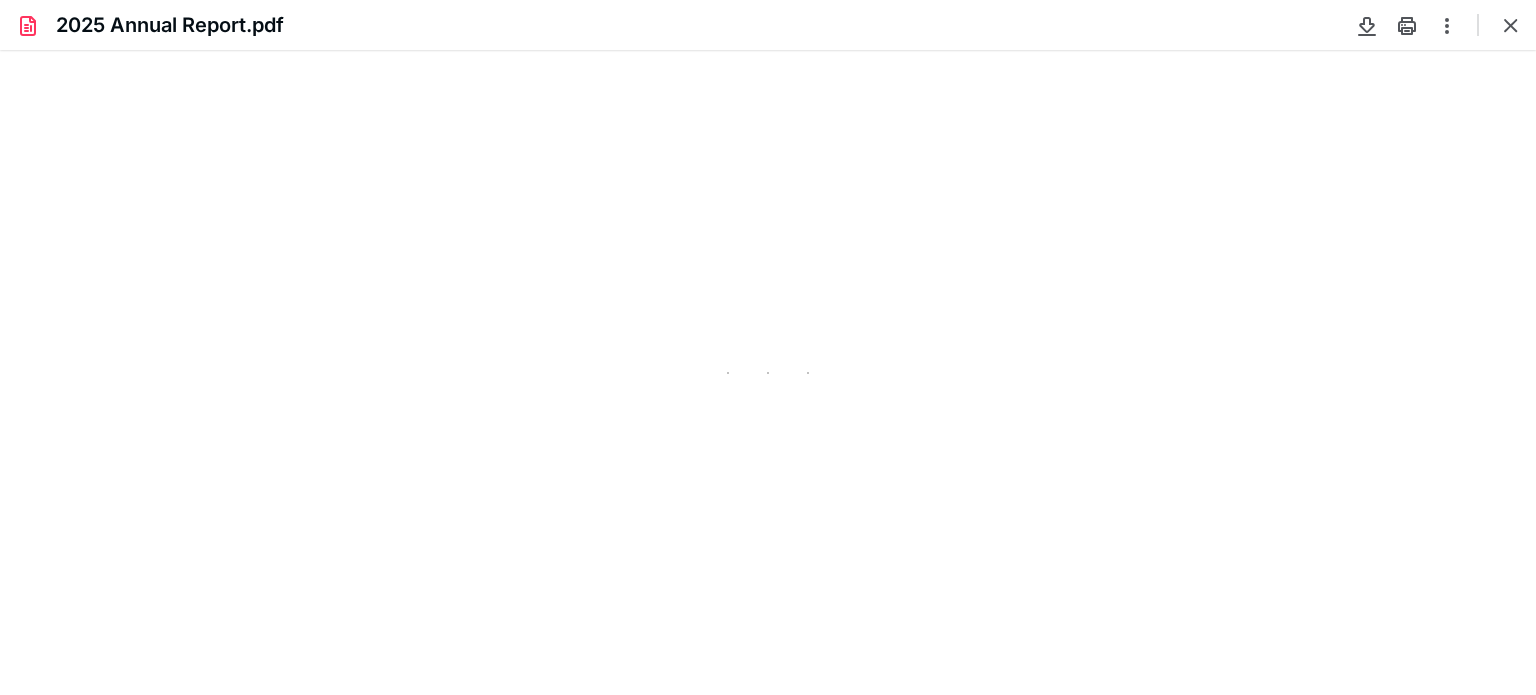 click at bounding box center (1511, 25) 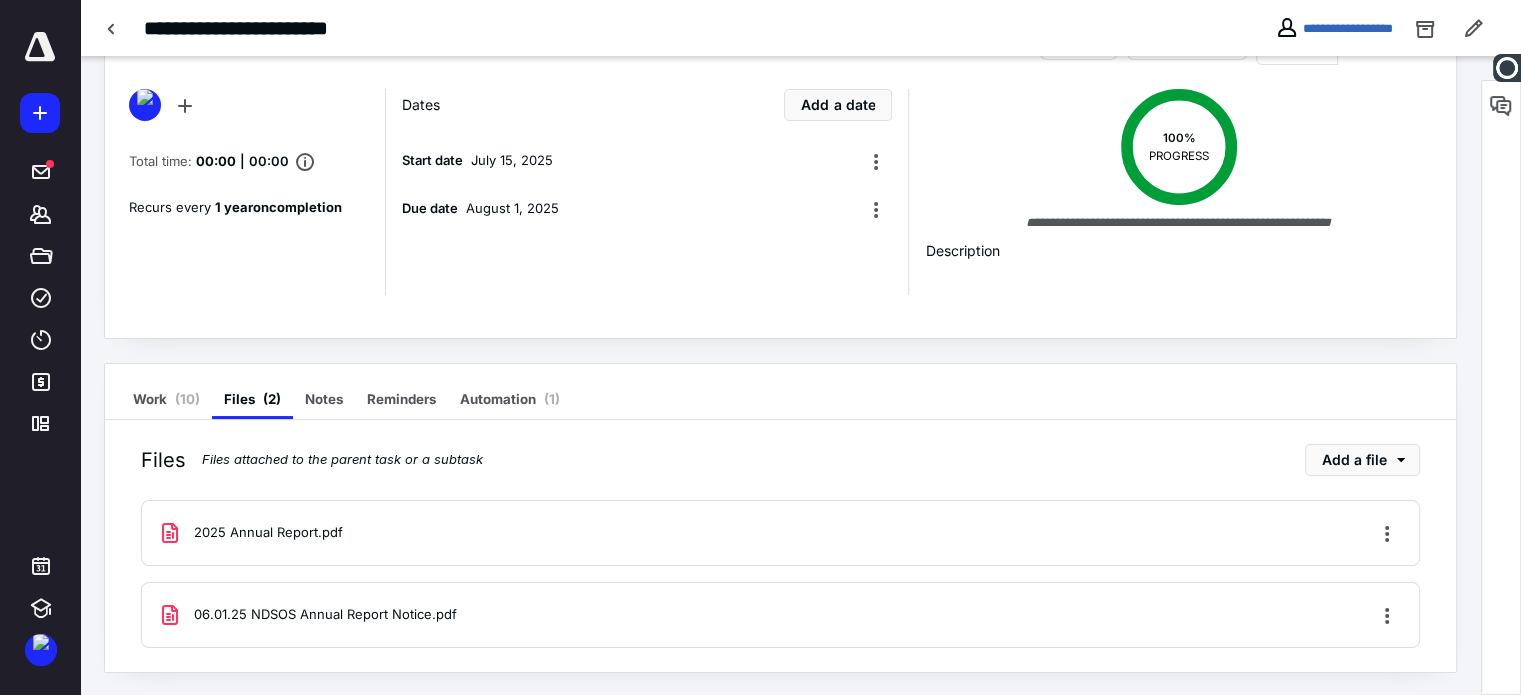 click on "06.01.25 NDSOS Annual Report Notice.pdf" at bounding box center (325, 615) 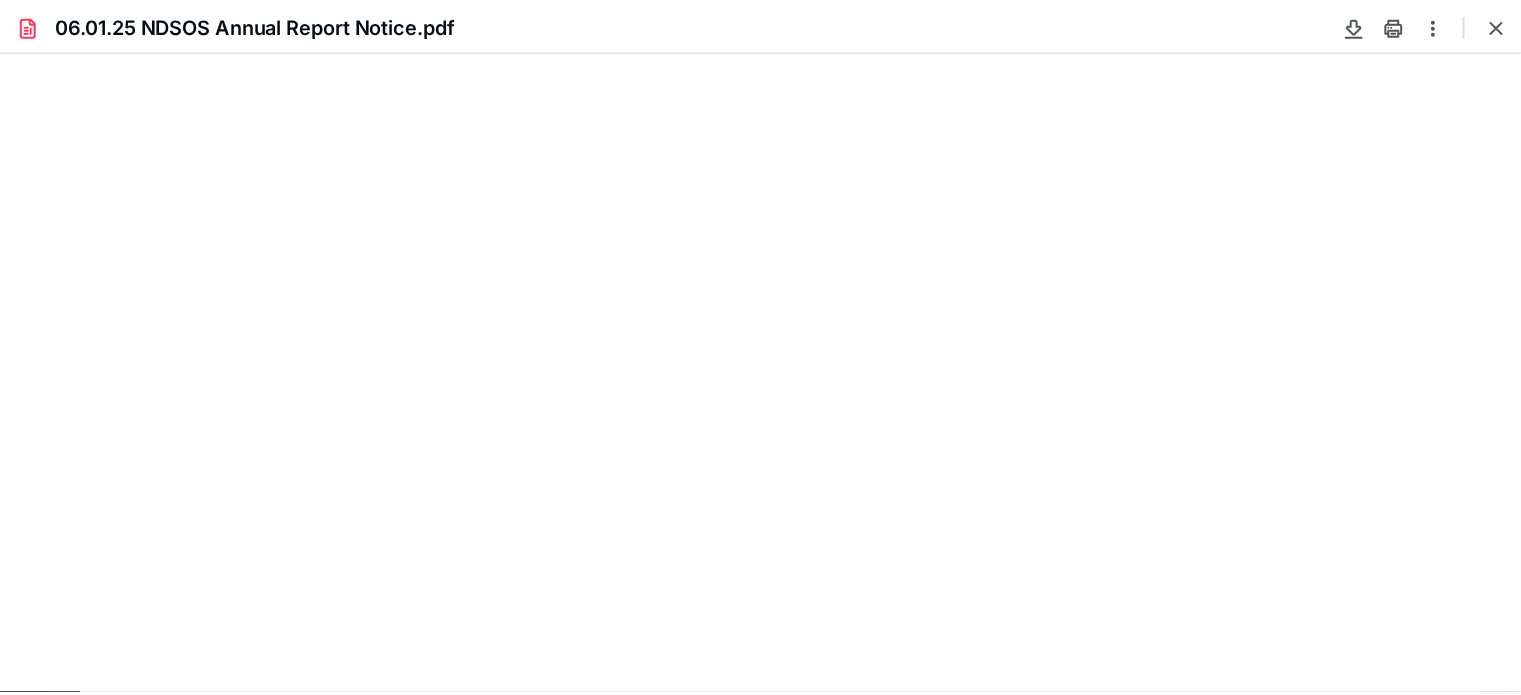scroll, scrollTop: 0, scrollLeft: 0, axis: both 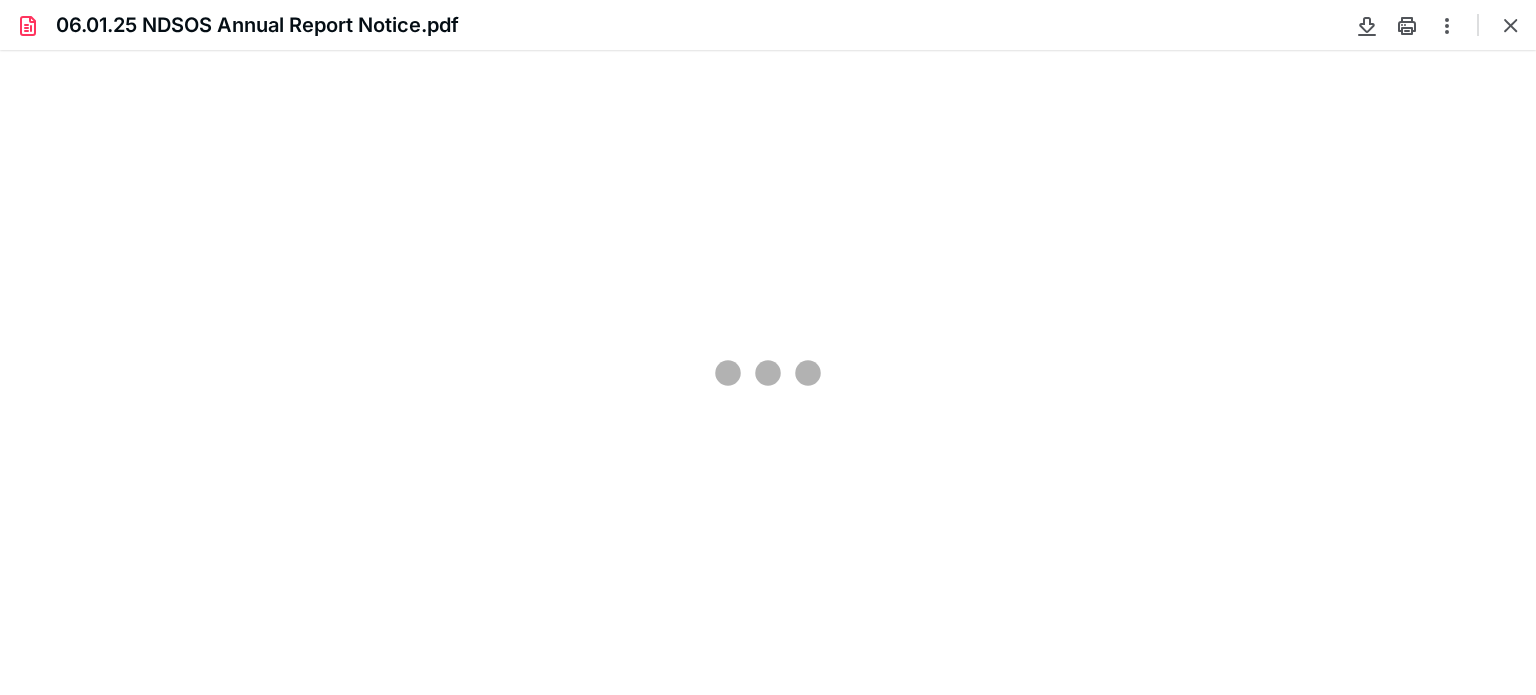 type on "72" 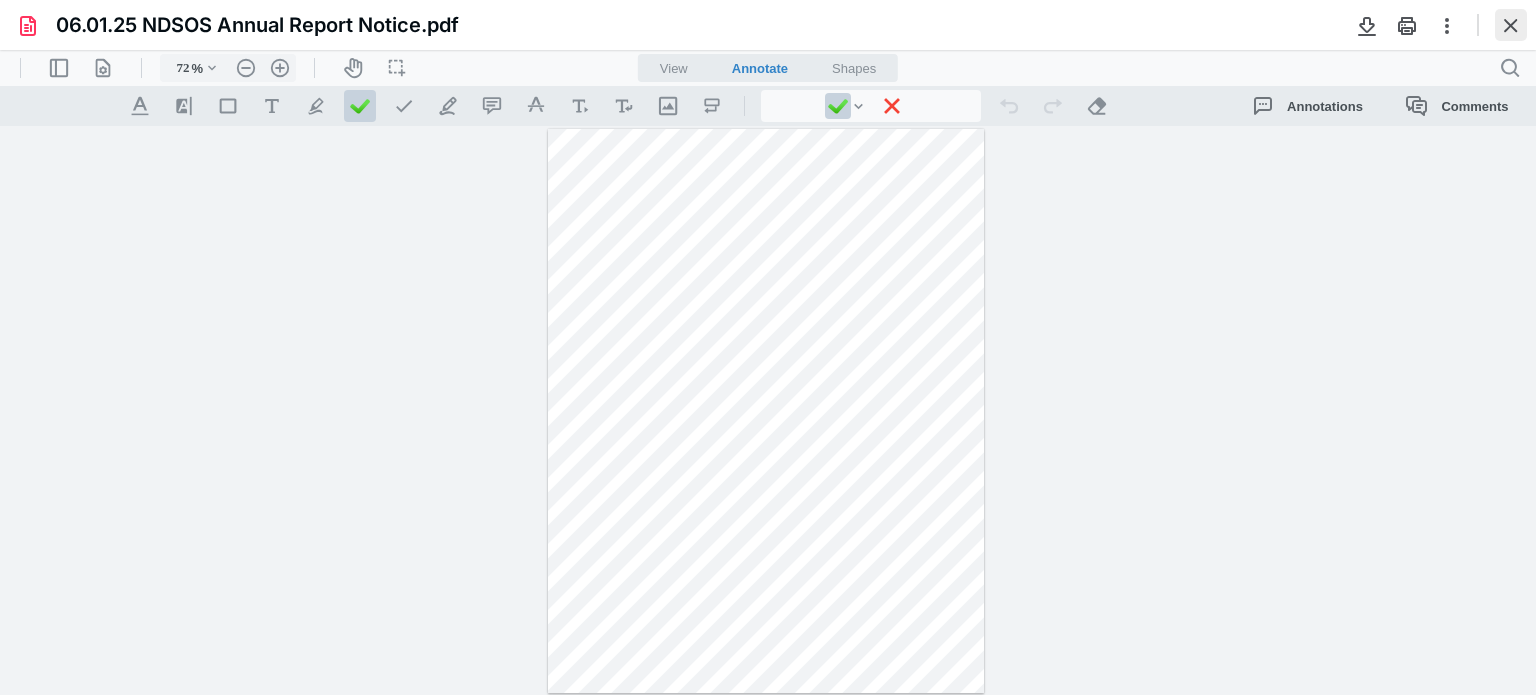 click at bounding box center (1511, 25) 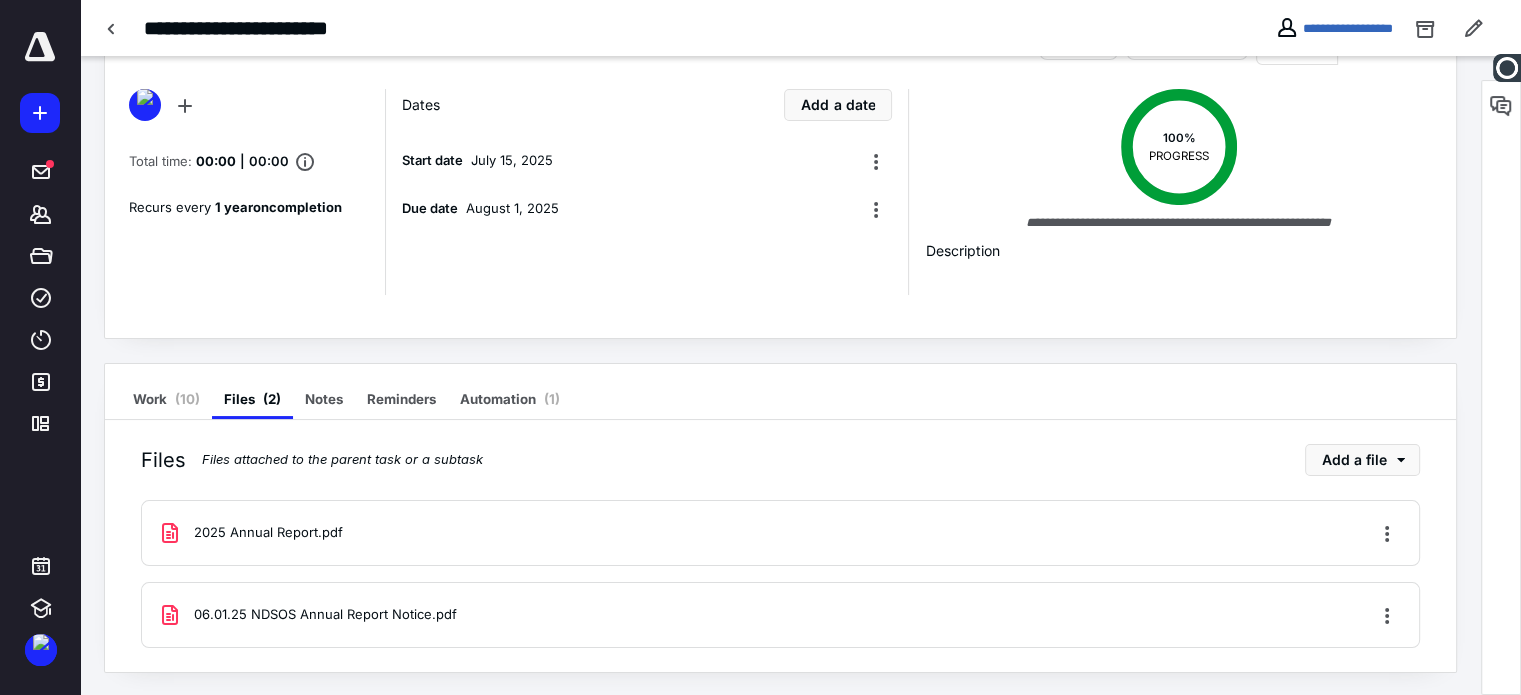 click on "( 10 )" at bounding box center (187, 399) 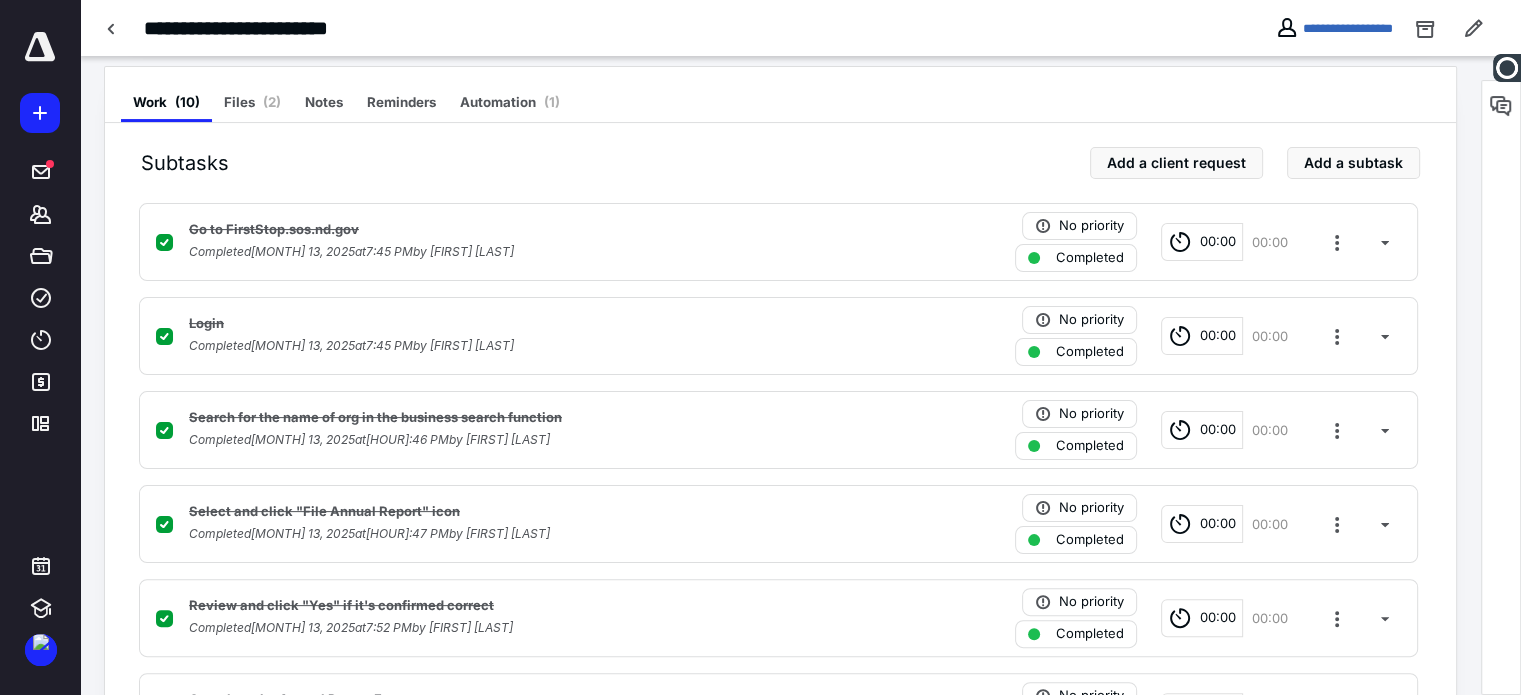 scroll, scrollTop: 378, scrollLeft: 0, axis: vertical 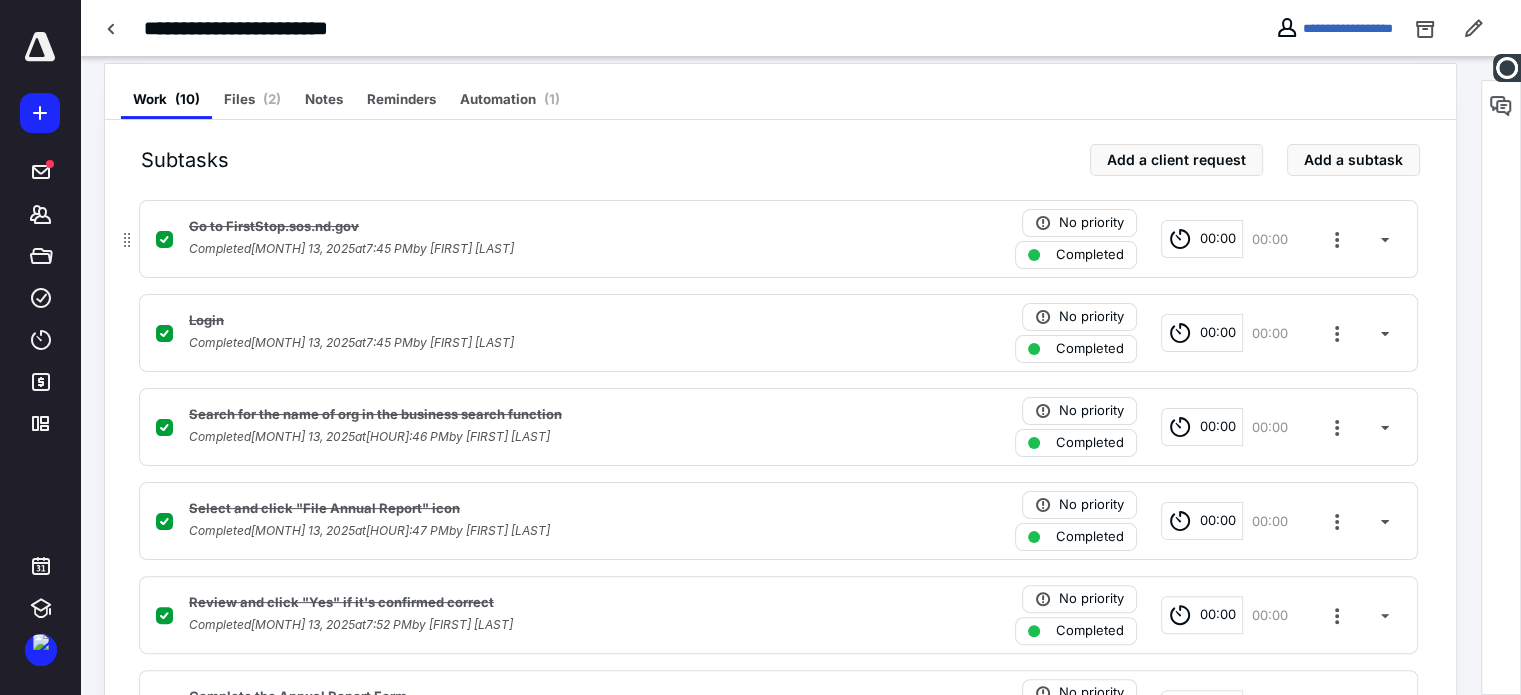 click on "Go to FirstStop.sos.nd.gov" at bounding box center (516, 227) 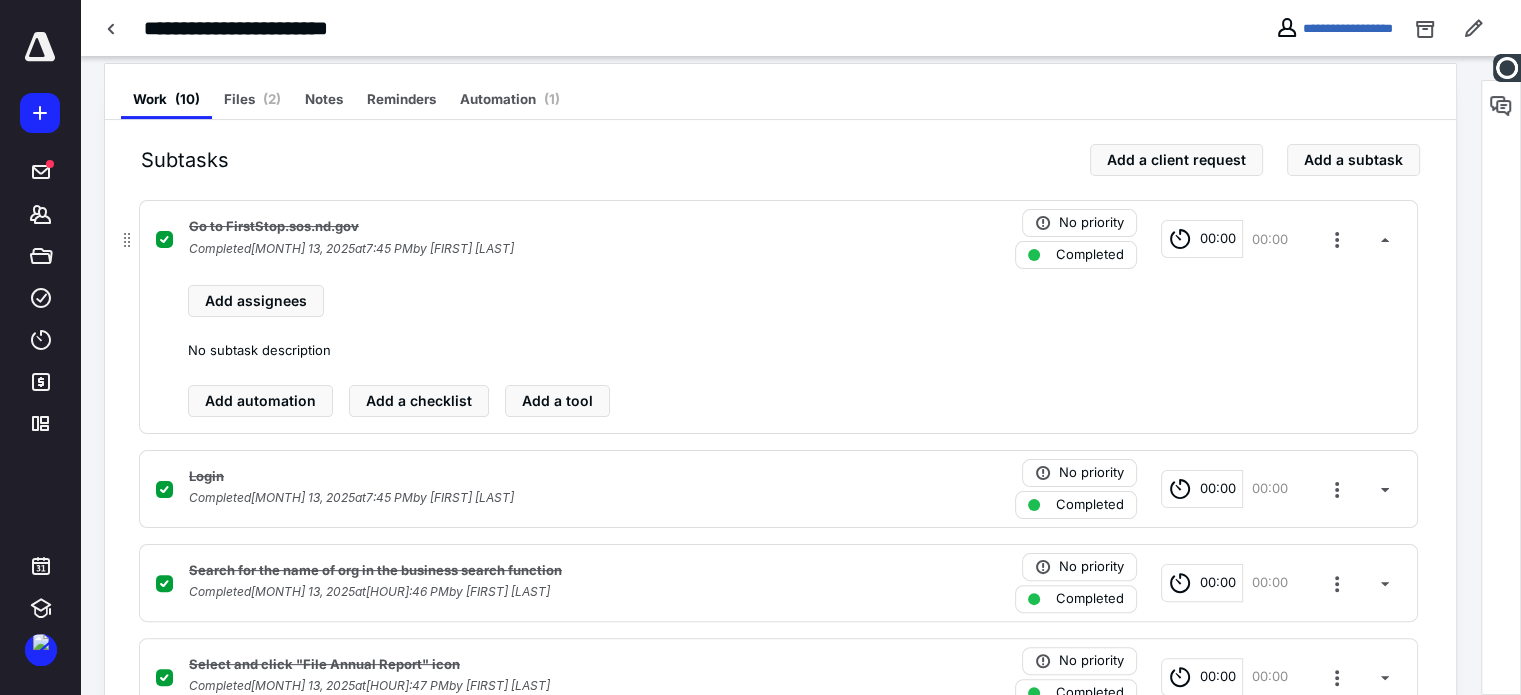 click on "Go to FirstStop.sos.nd.gov" at bounding box center [516, 227] 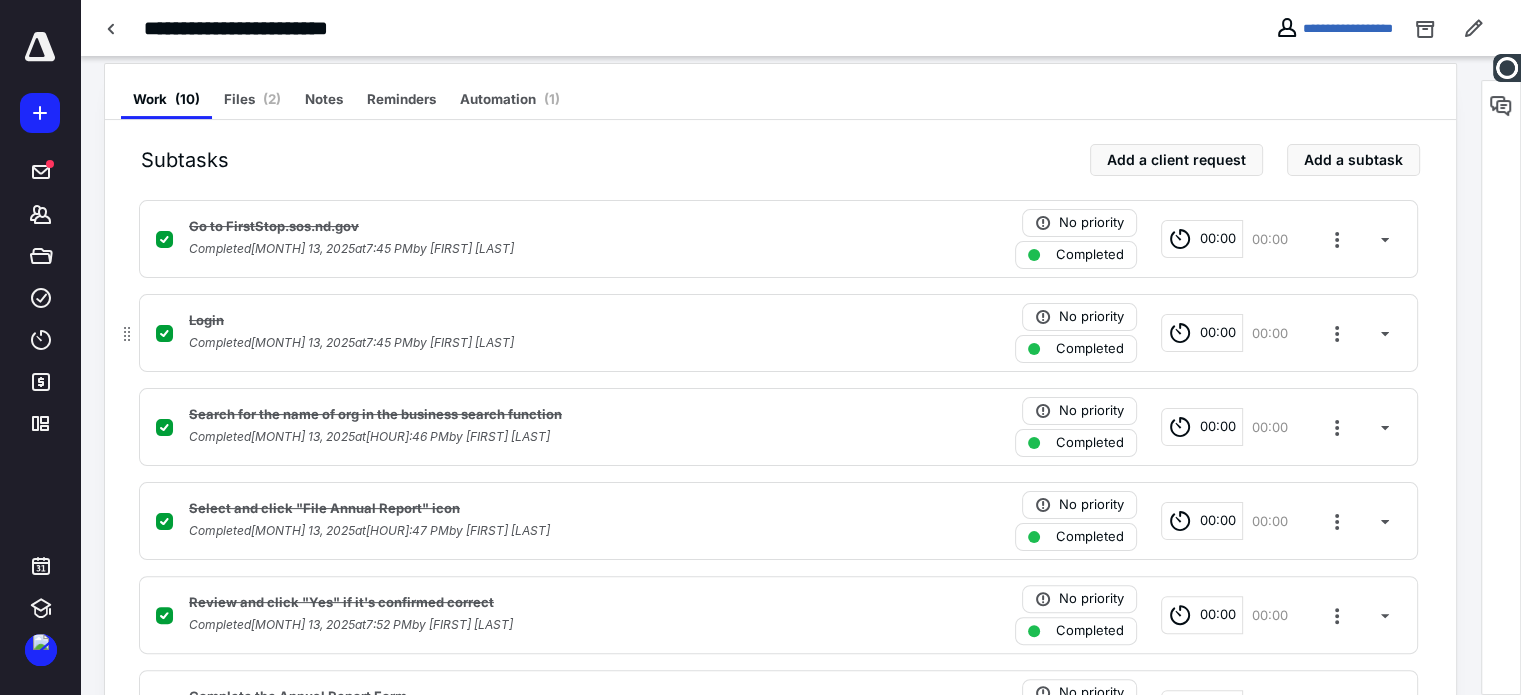 click on "Login" at bounding box center [516, 321] 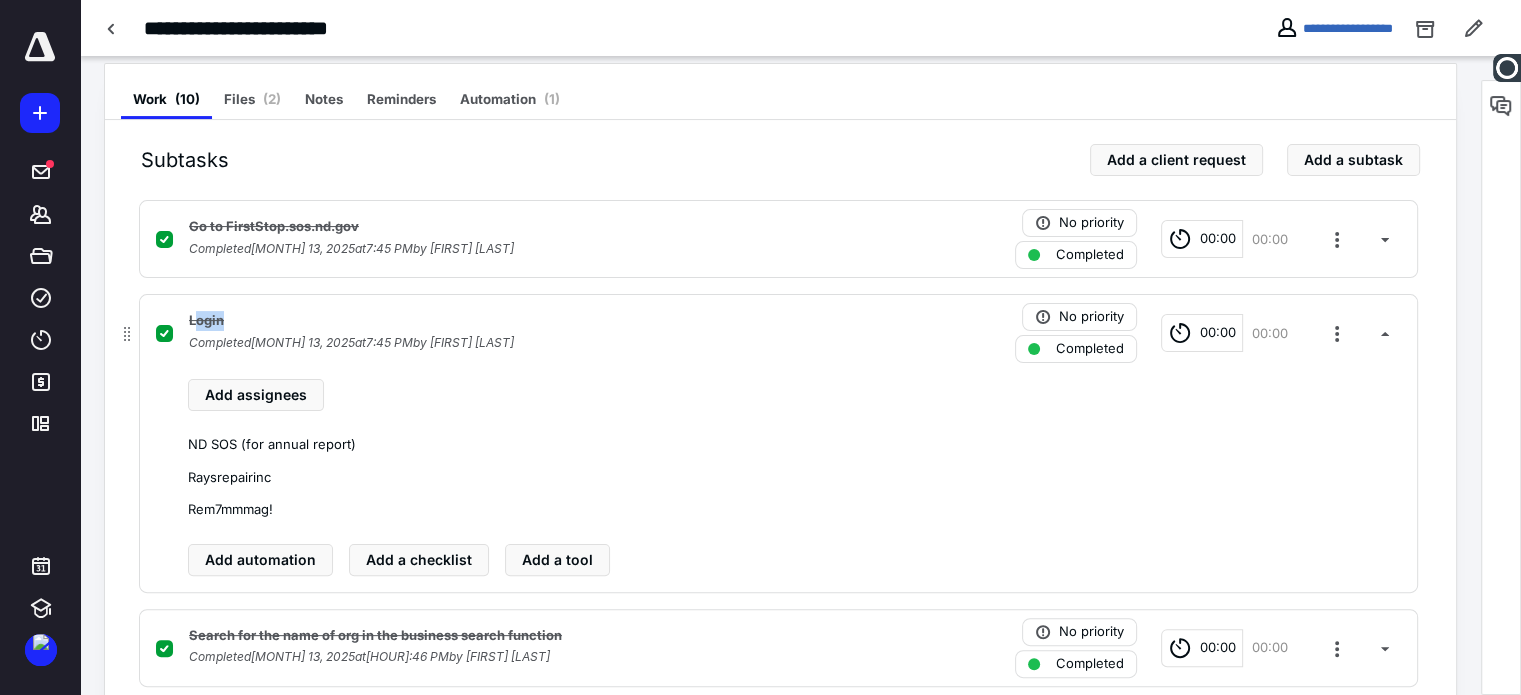 drag, startPoint x: 193, startPoint y: 317, endPoint x: 245, endPoint y: 320, distance: 52.086468 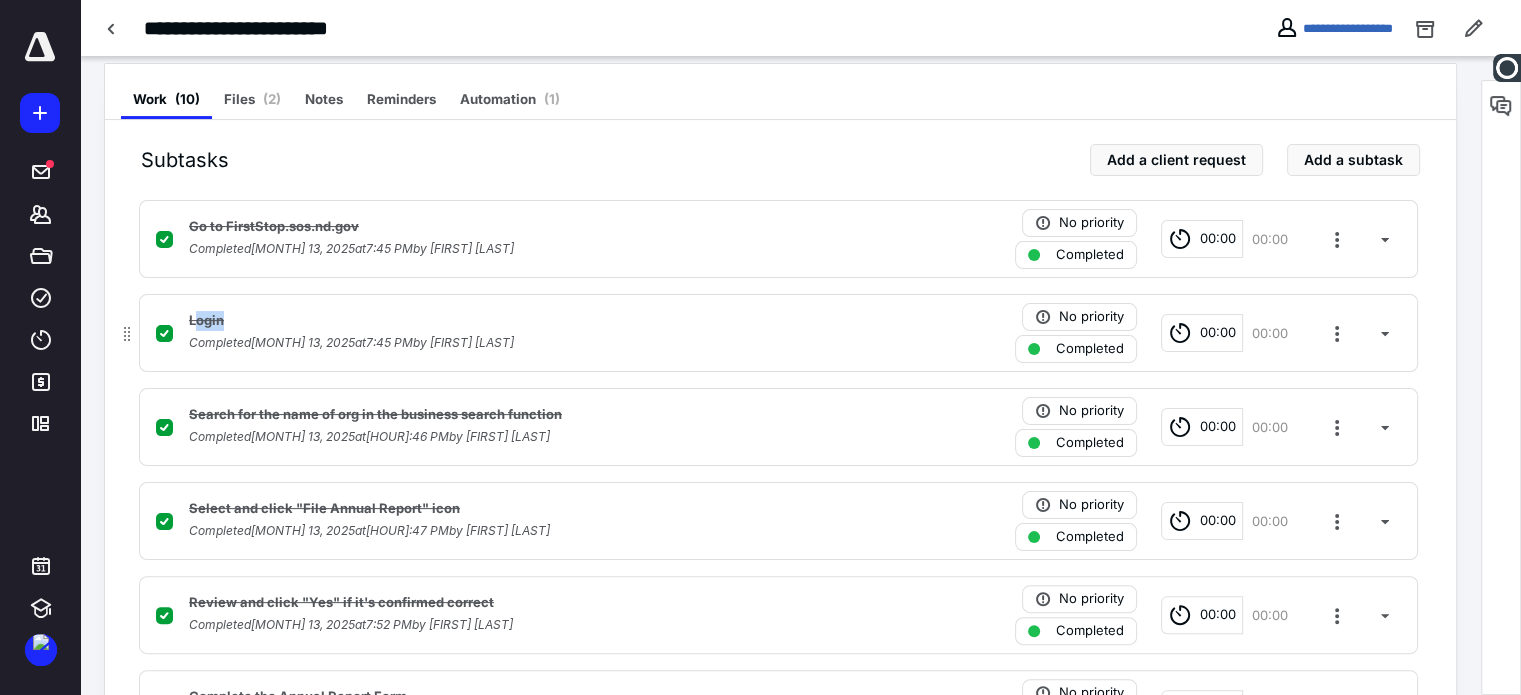 click on "Login" at bounding box center (206, 321) 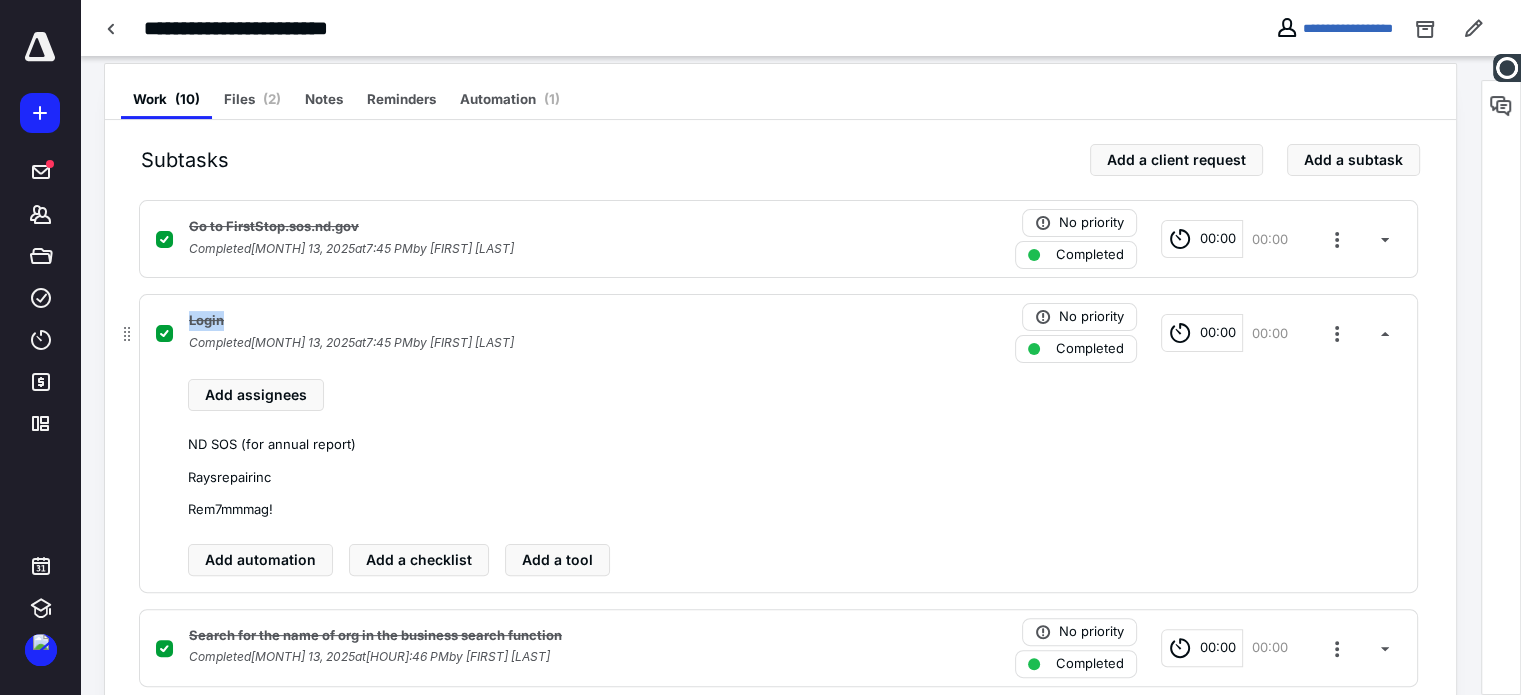 drag, startPoint x: 184, startPoint y: 318, endPoint x: 235, endPoint y: 321, distance: 51.088158 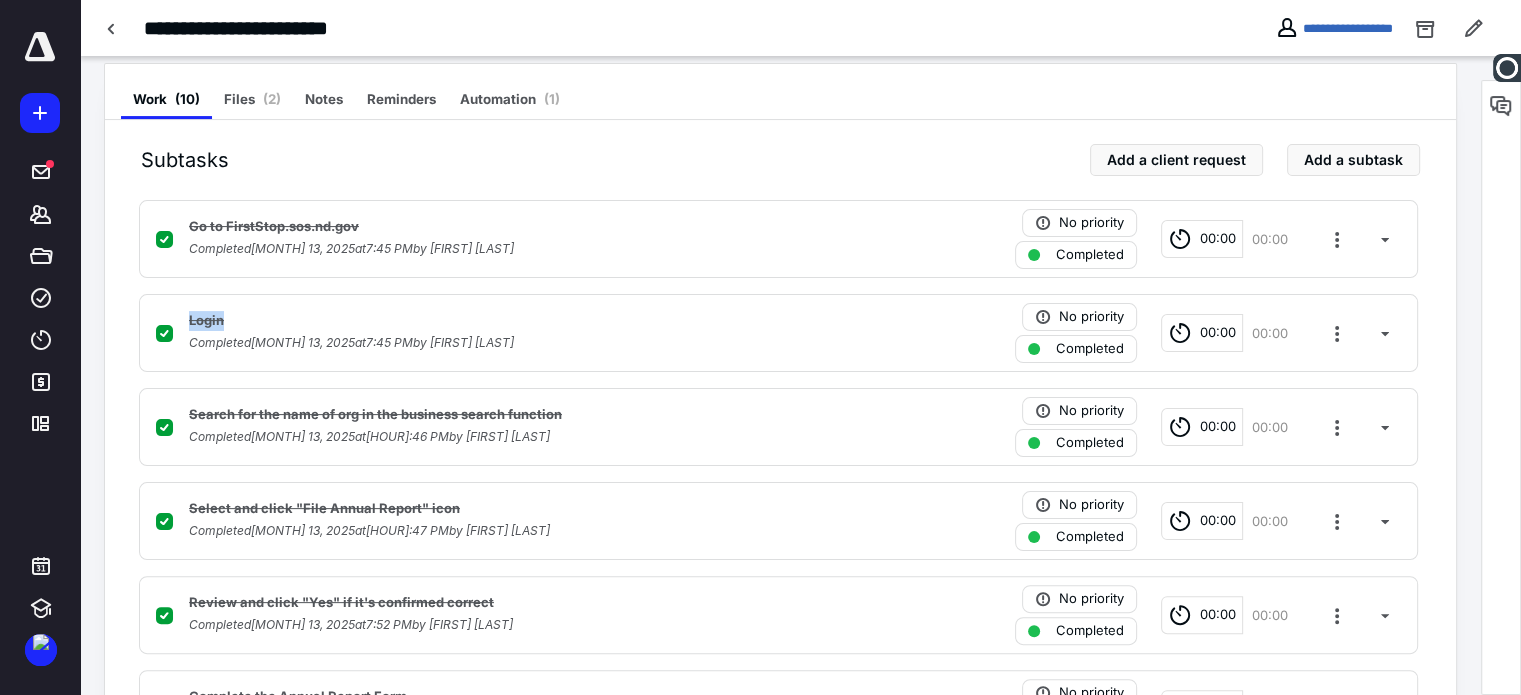 copy on "Login" 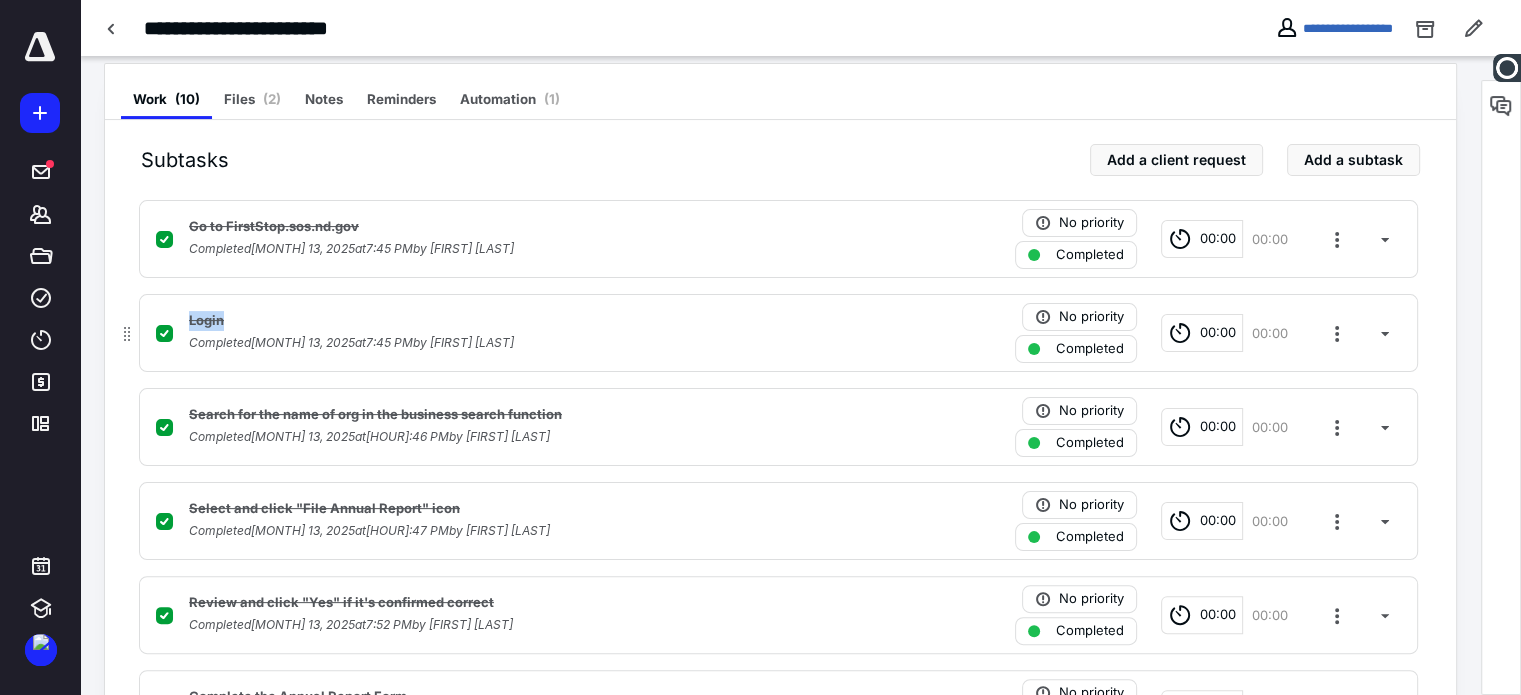 click on "Login Completed  June 13, 2025  at  7:45 PM  by Ann Arcillas No priority Completed 00:00 00:00" at bounding box center (778, 333) 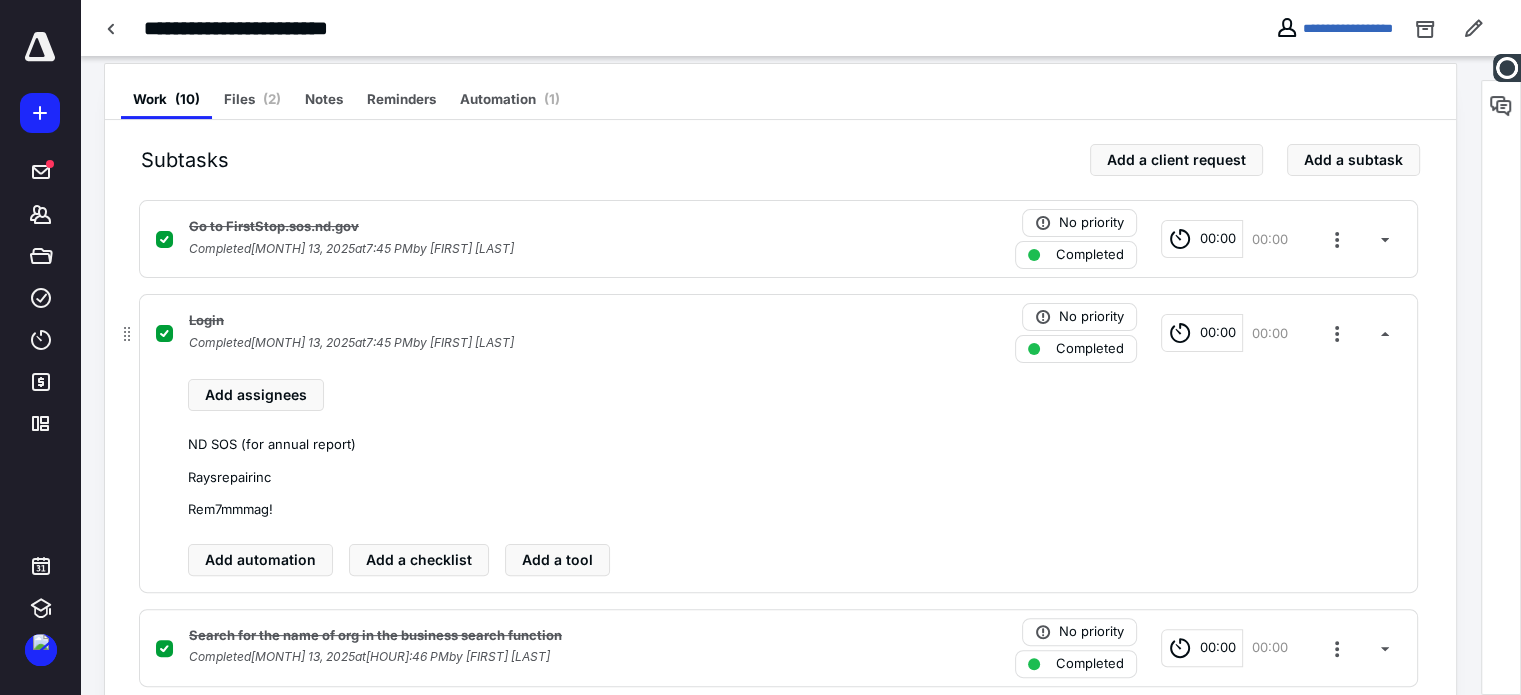 click on "Login" at bounding box center (516, 321) 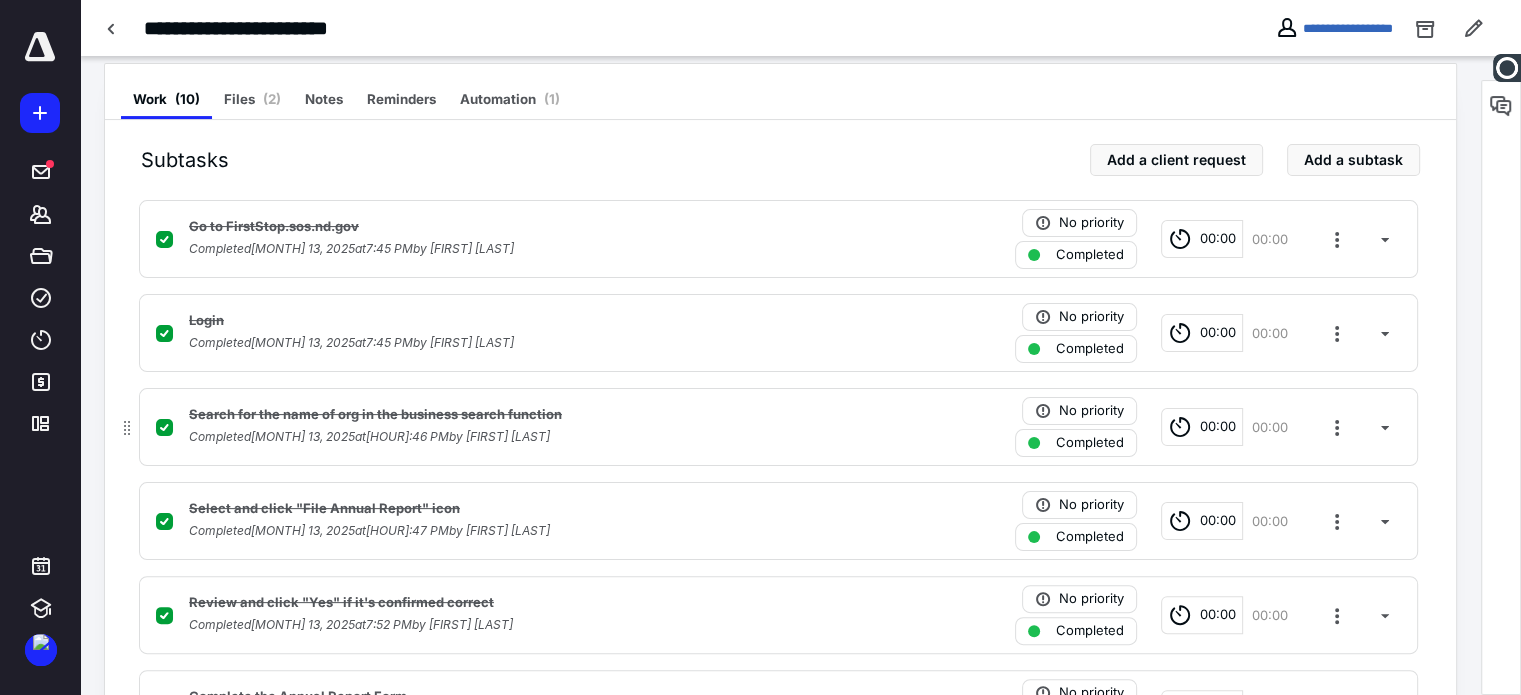 click on "Completed  June 13, 2025  at  7:46 PM  by Ann Arcillas" at bounding box center [369, 437] 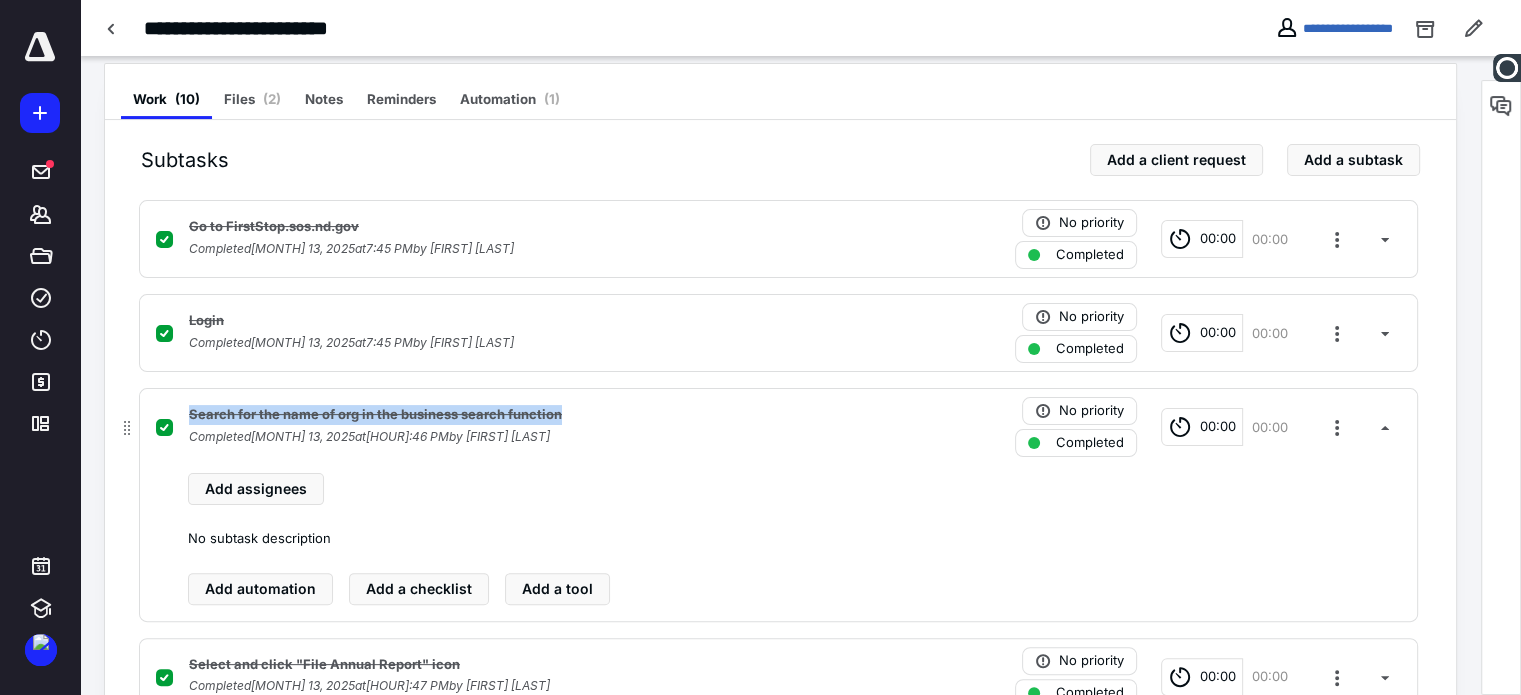 drag, startPoint x: 184, startPoint y: 414, endPoint x: 558, endPoint y: 420, distance: 374.04813 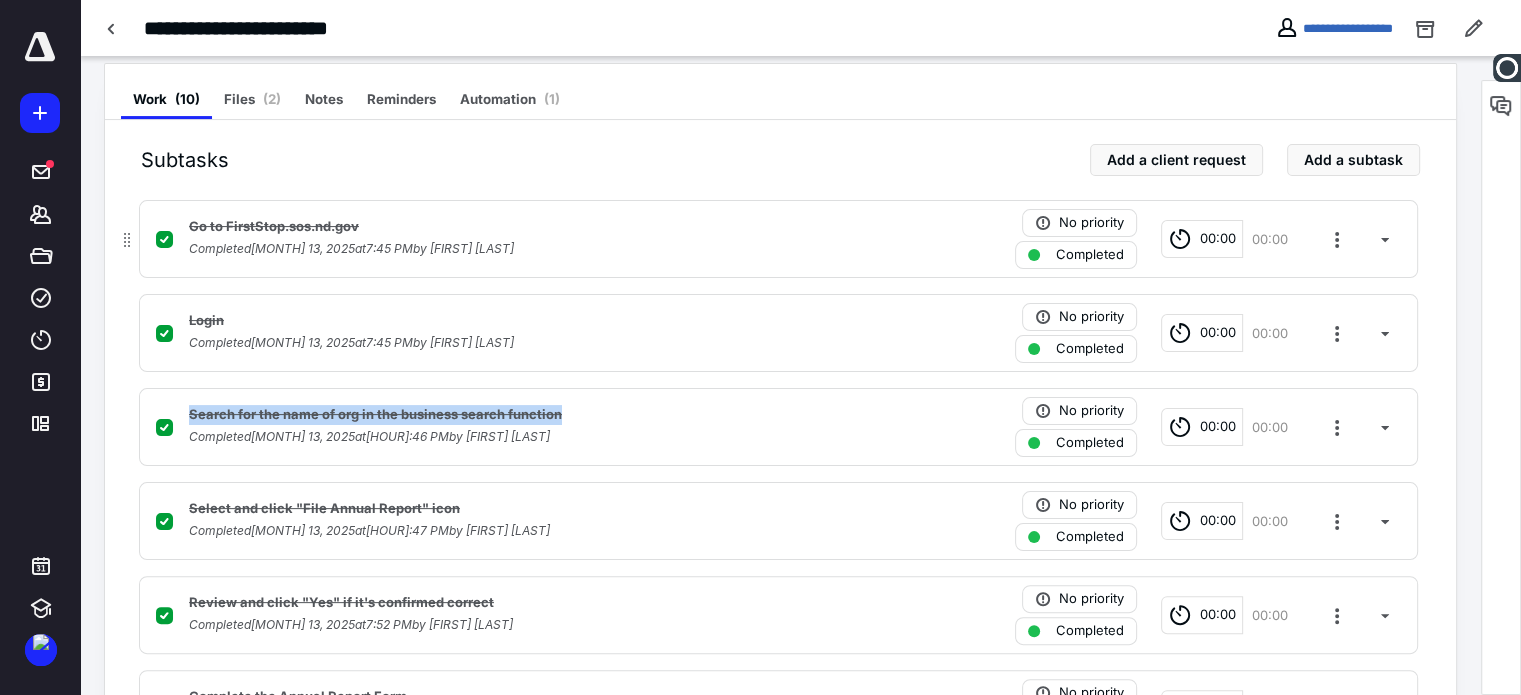 copy on "Search for the name of org in the business search function" 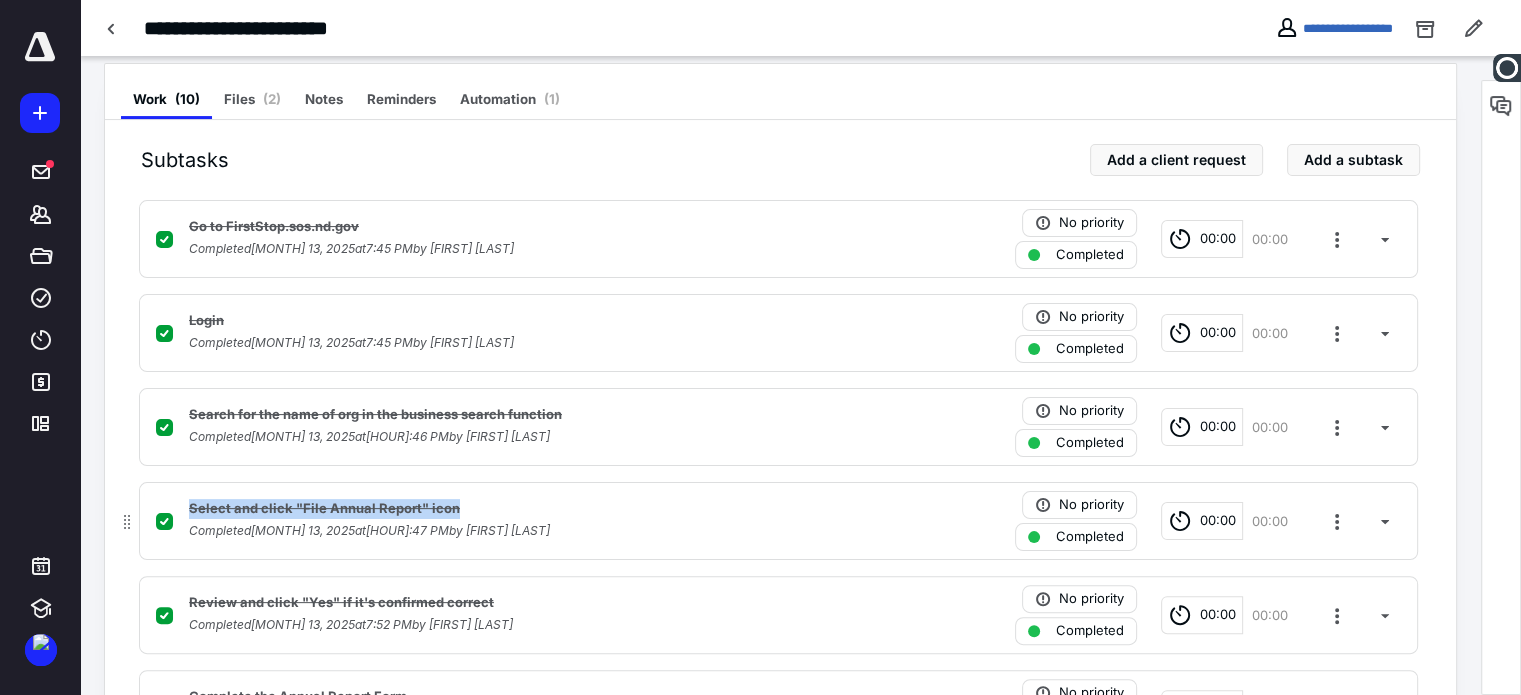 drag, startPoint x: 190, startPoint y: 506, endPoint x: 487, endPoint y: 513, distance: 297.0825 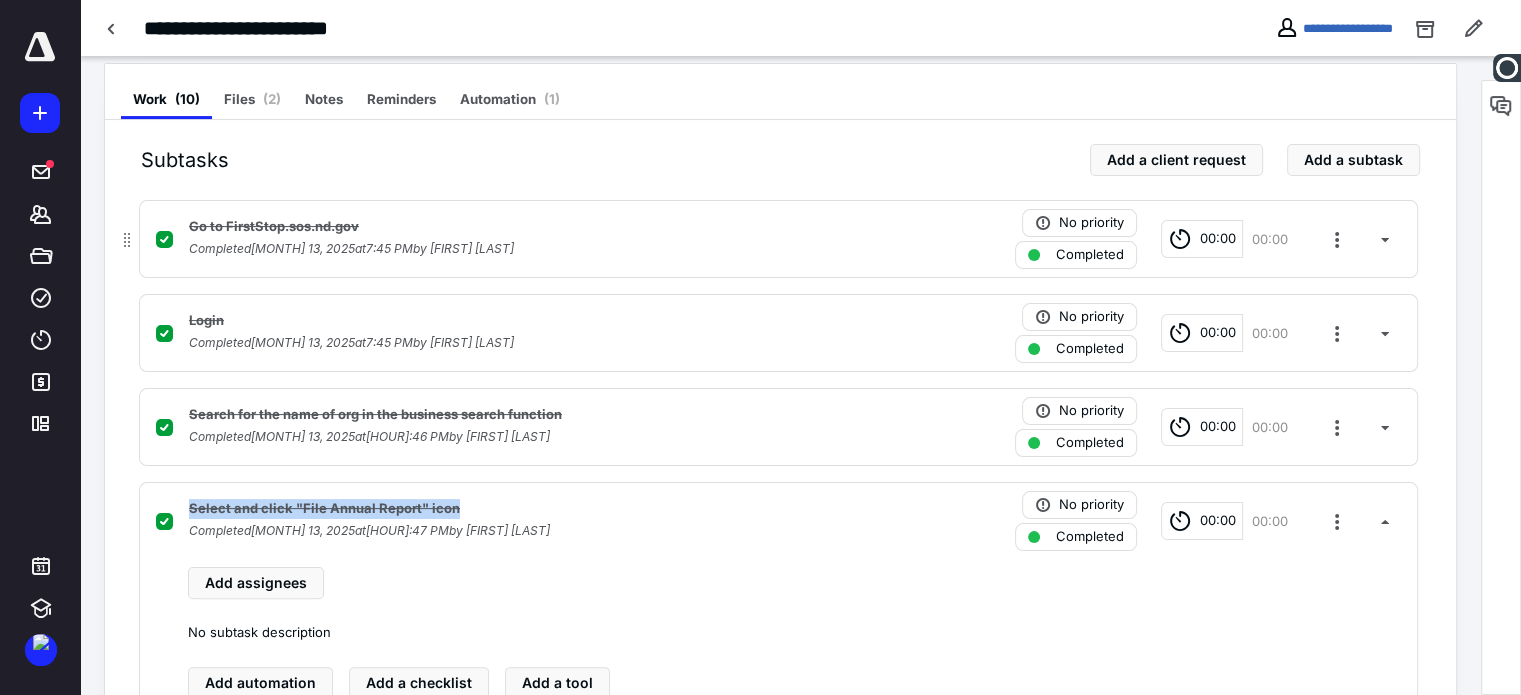 copy on "Select and click "File Annual Report" icon" 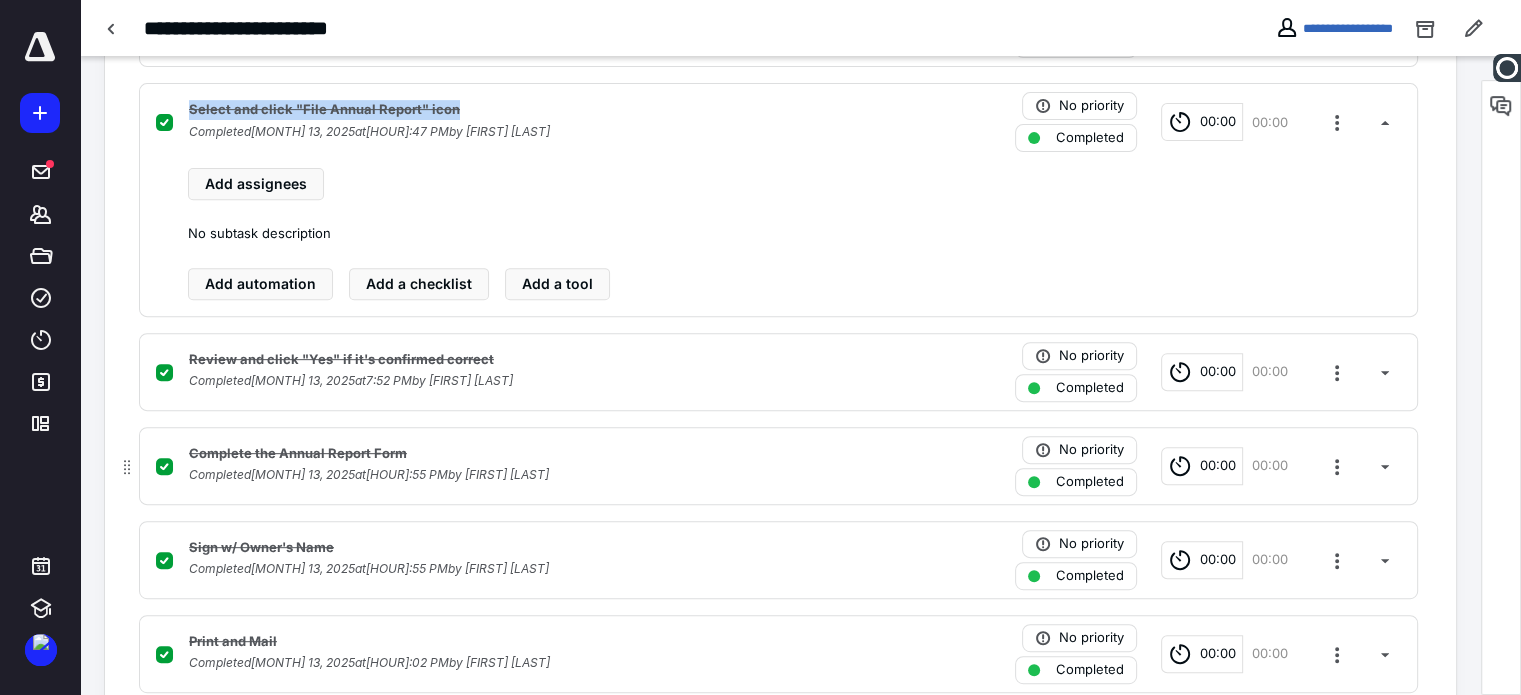 scroll, scrollTop: 778, scrollLeft: 0, axis: vertical 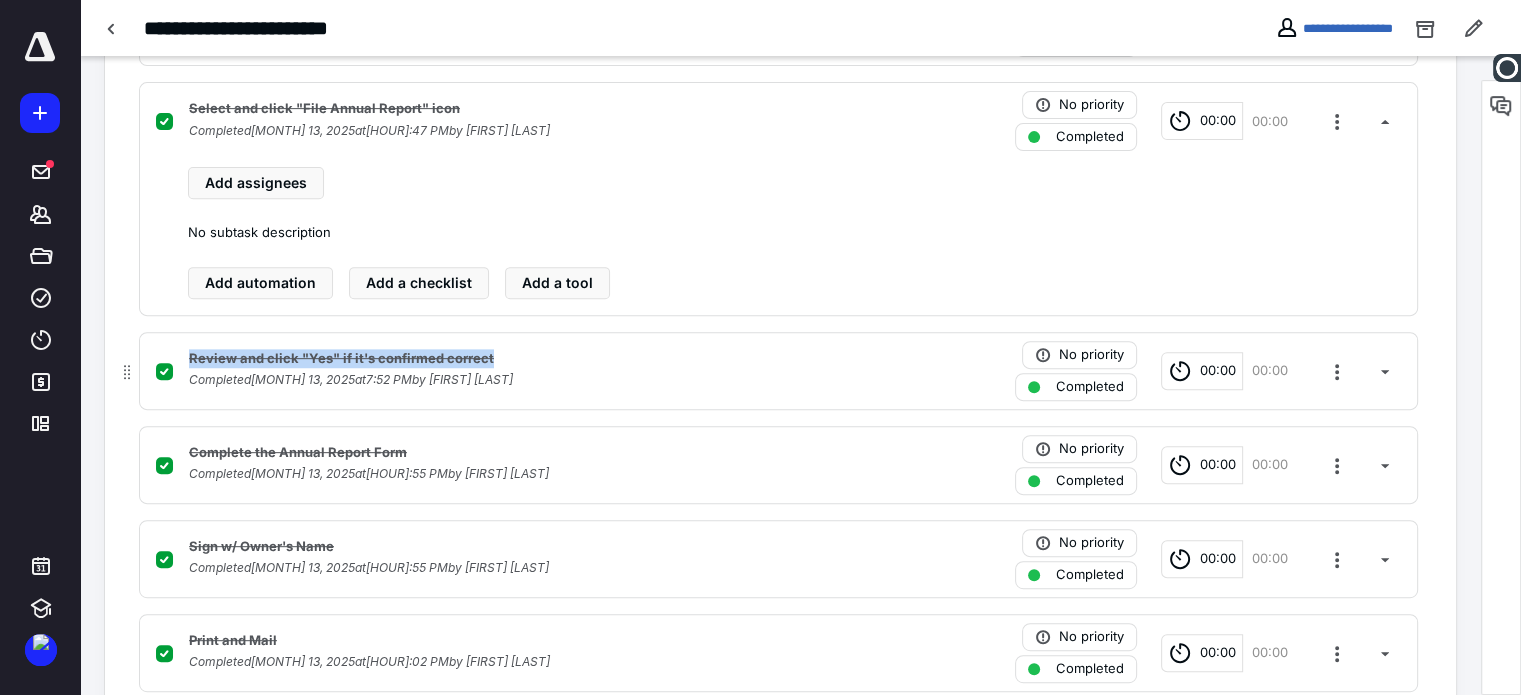 drag, startPoint x: 191, startPoint y: 354, endPoint x: 511, endPoint y: 352, distance: 320.00626 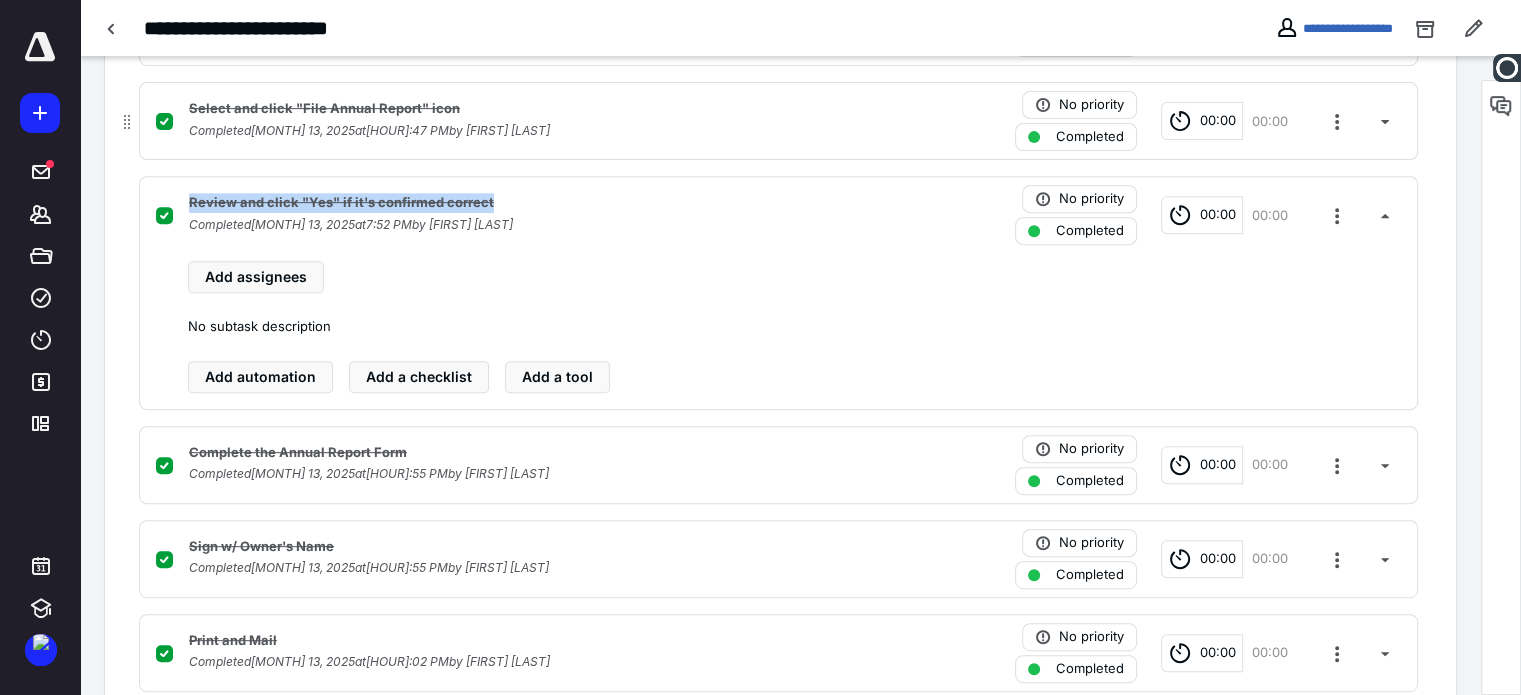 copy on "Review and click "Yes" if it's confirmed correct" 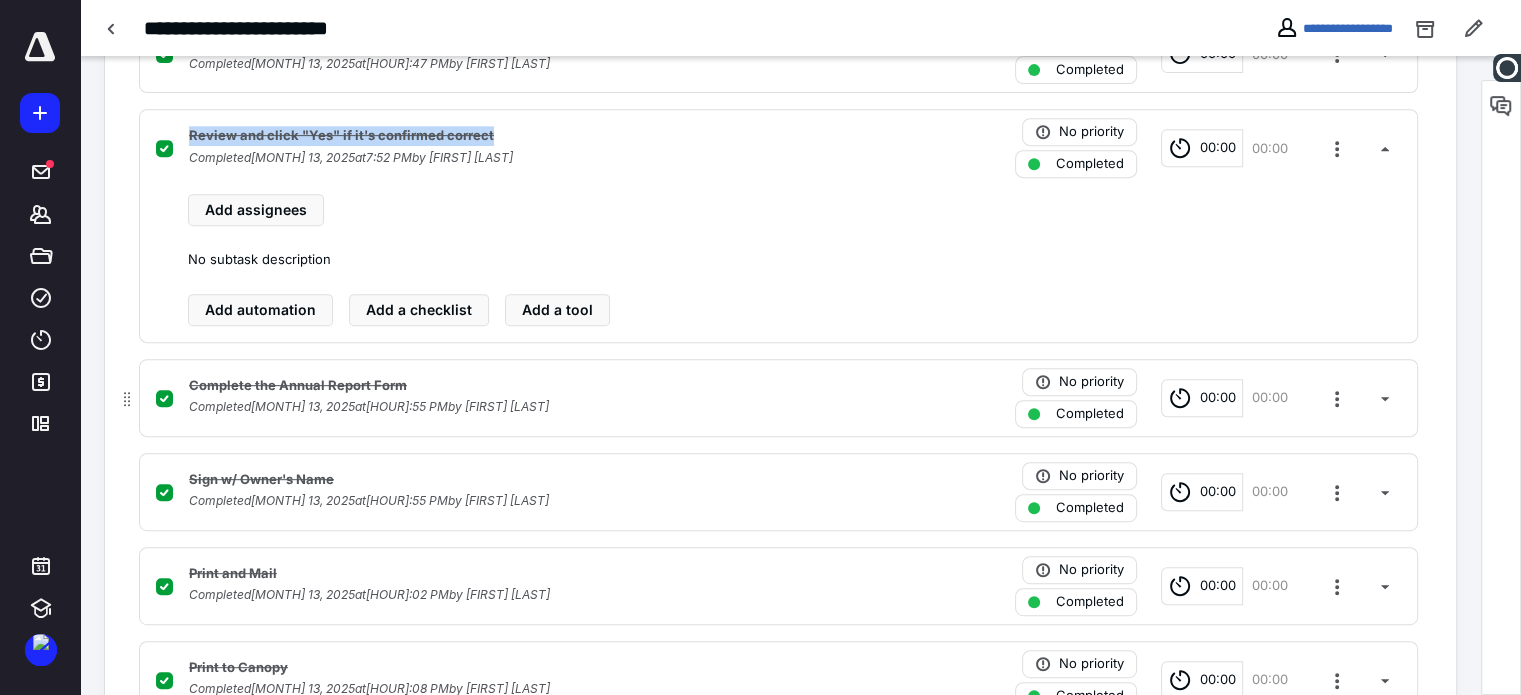 scroll, scrollTop: 878, scrollLeft: 0, axis: vertical 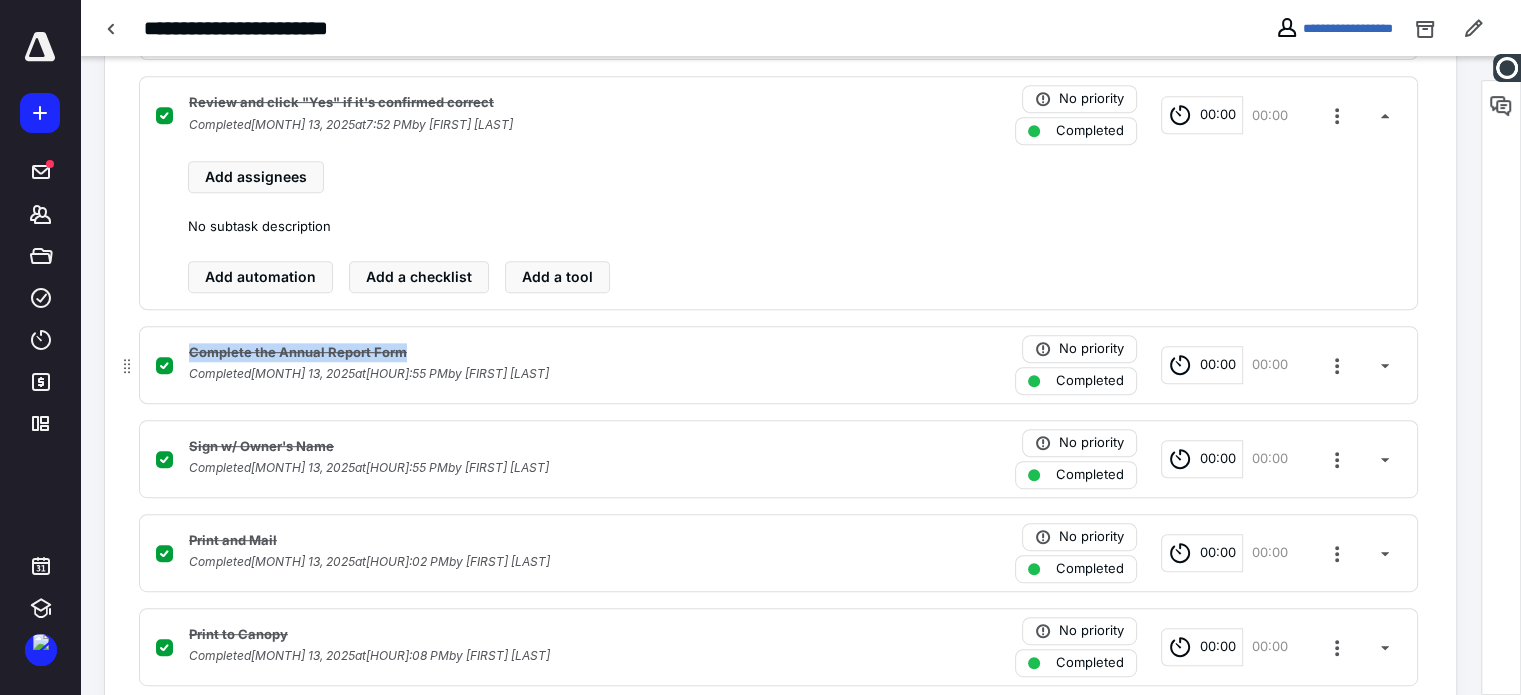 drag, startPoint x: 190, startPoint y: 350, endPoint x: 425, endPoint y: 351, distance: 235.00212 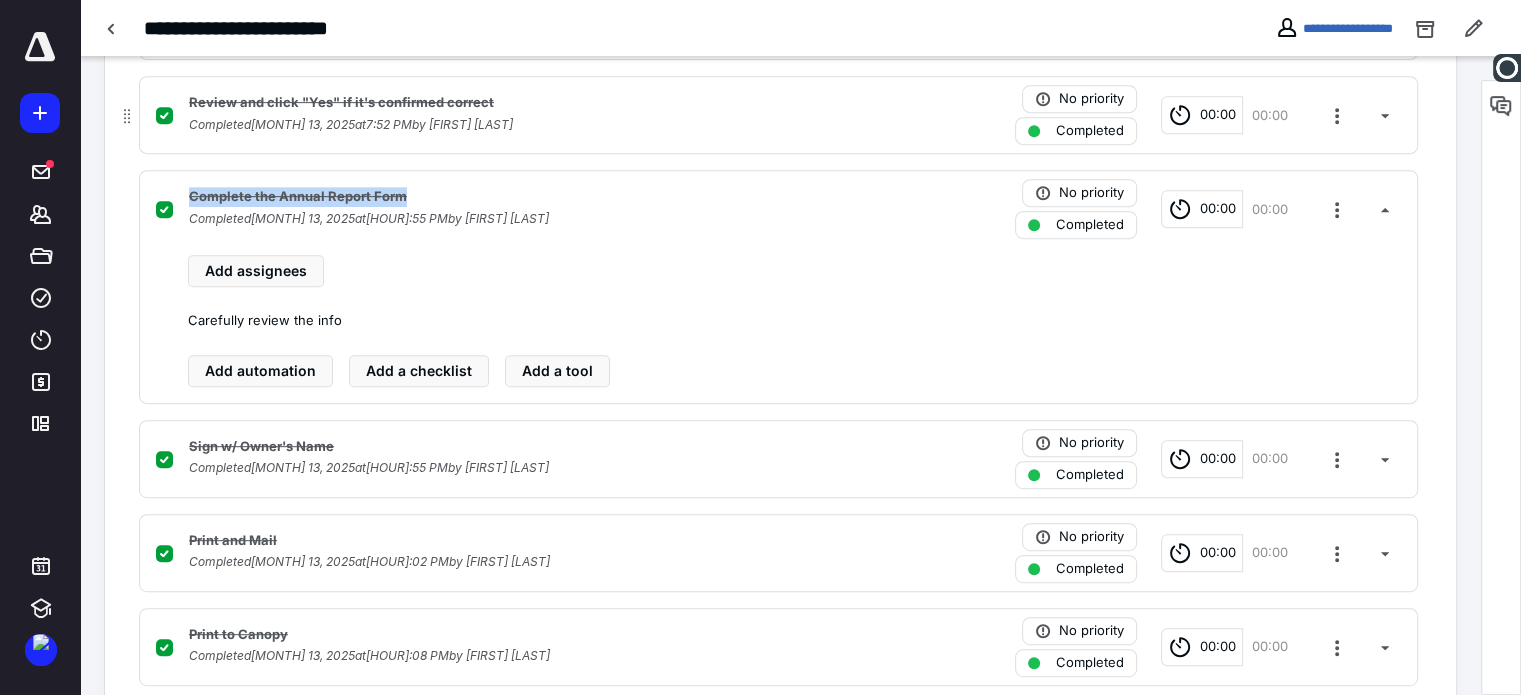 copy on "Complete the Annual Report Form" 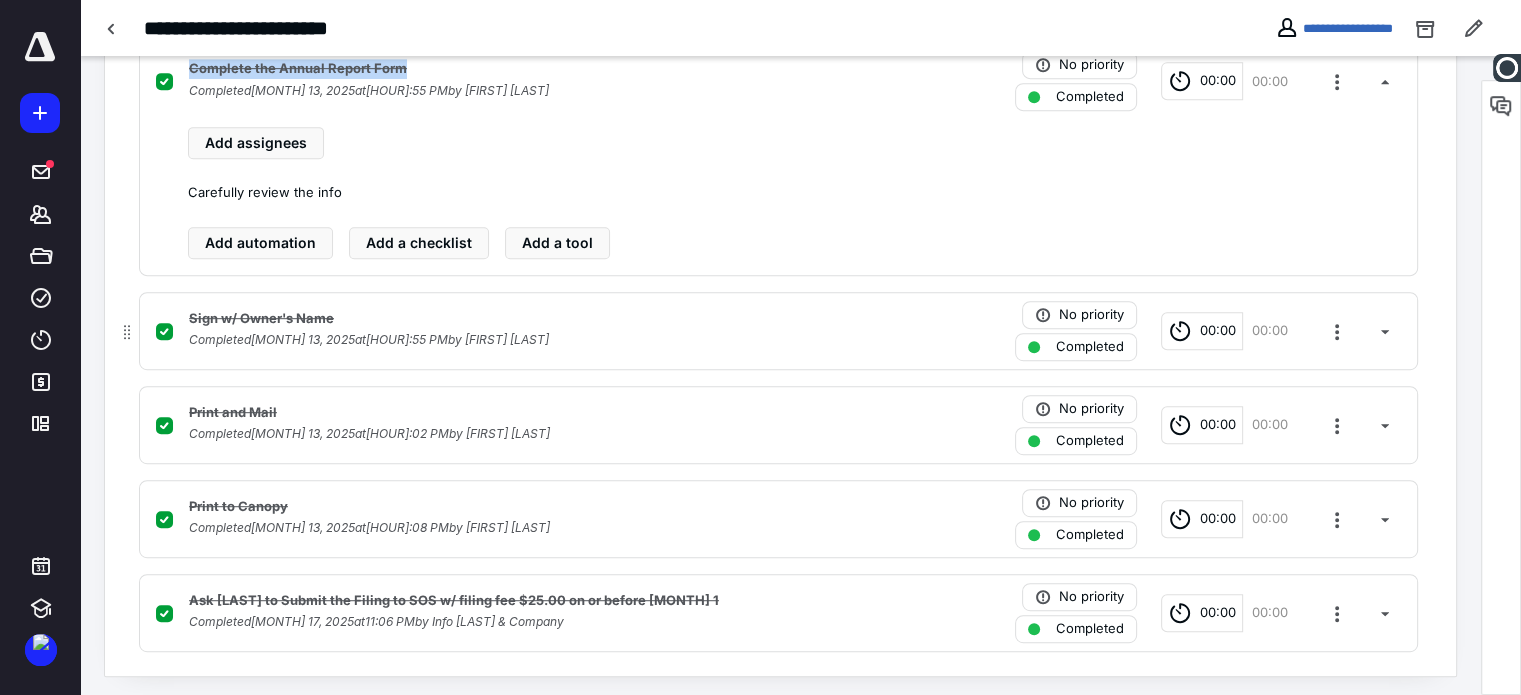 scroll, scrollTop: 1010, scrollLeft: 0, axis: vertical 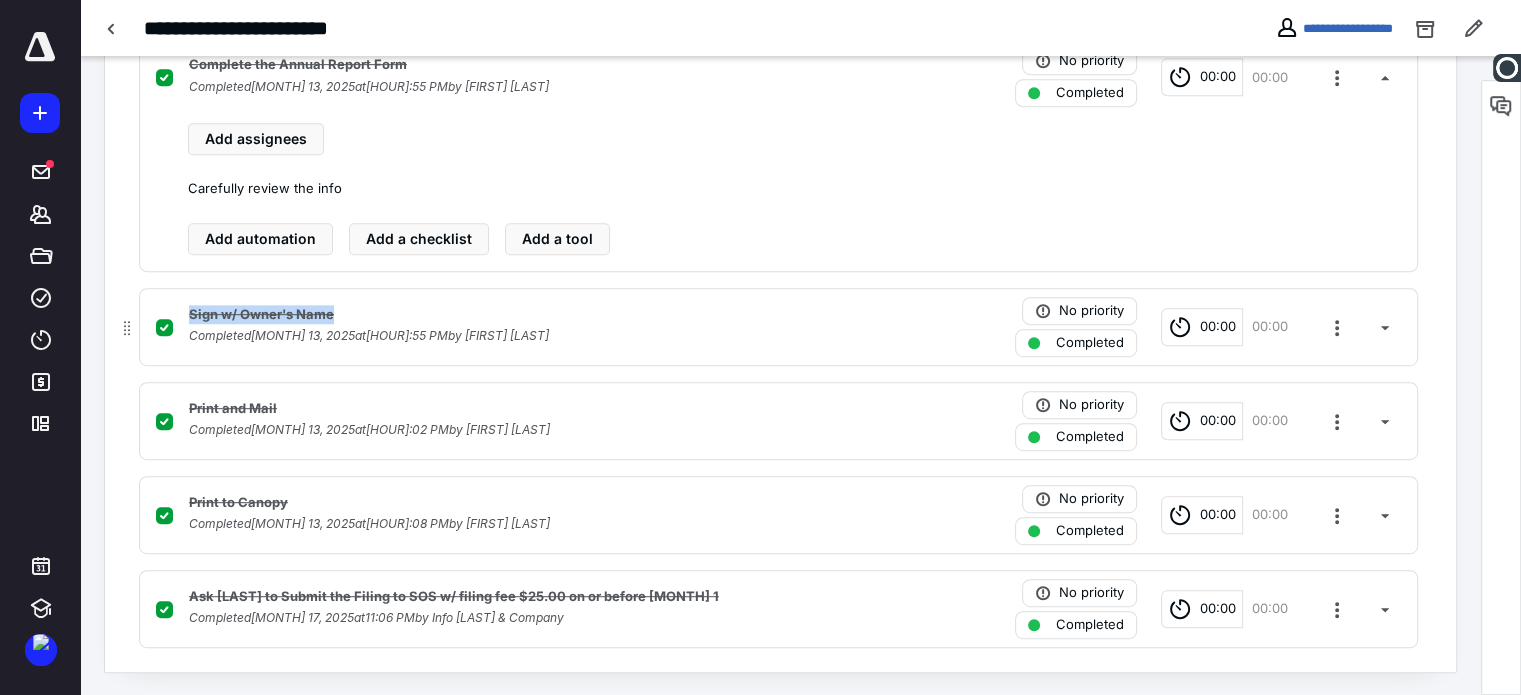 drag, startPoint x: 188, startPoint y: 307, endPoint x: 340, endPoint y: 313, distance: 152.11838 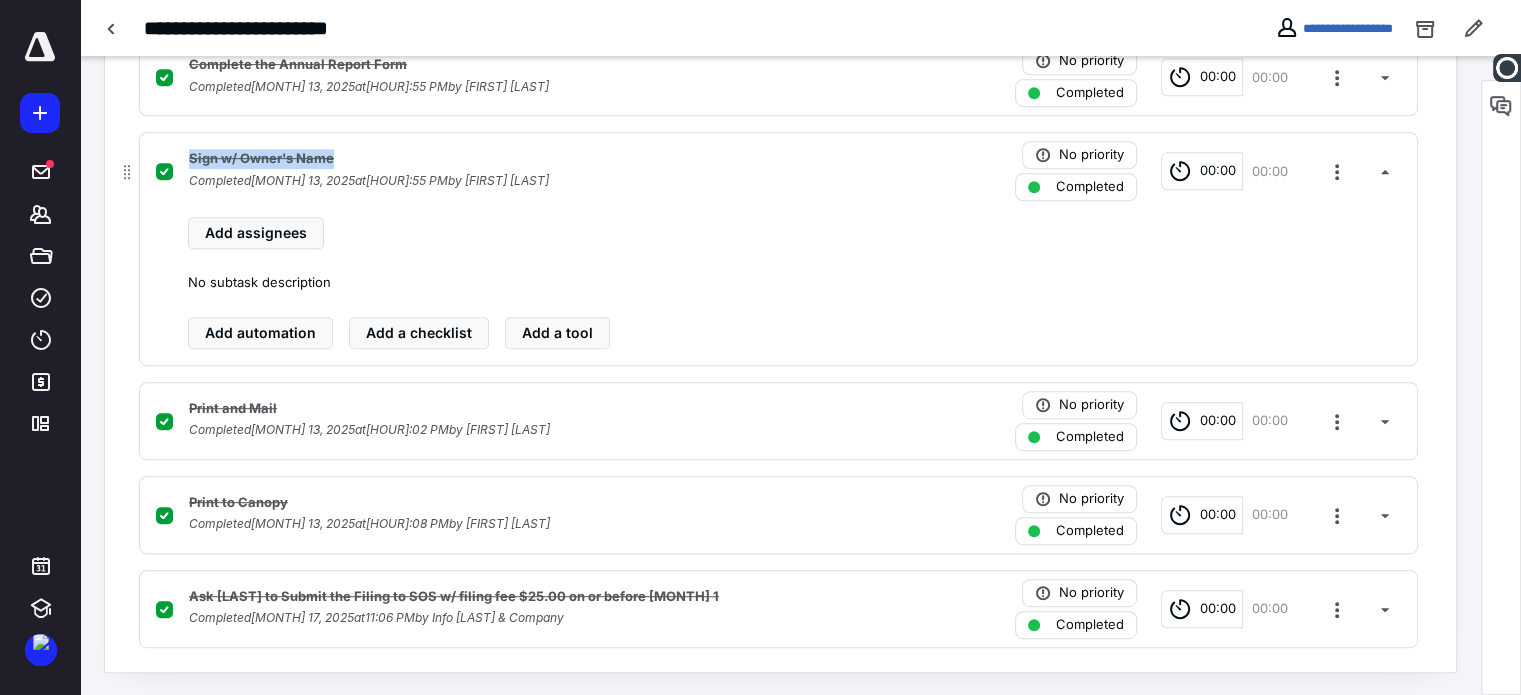 copy on "Sign w/ Owner's Name" 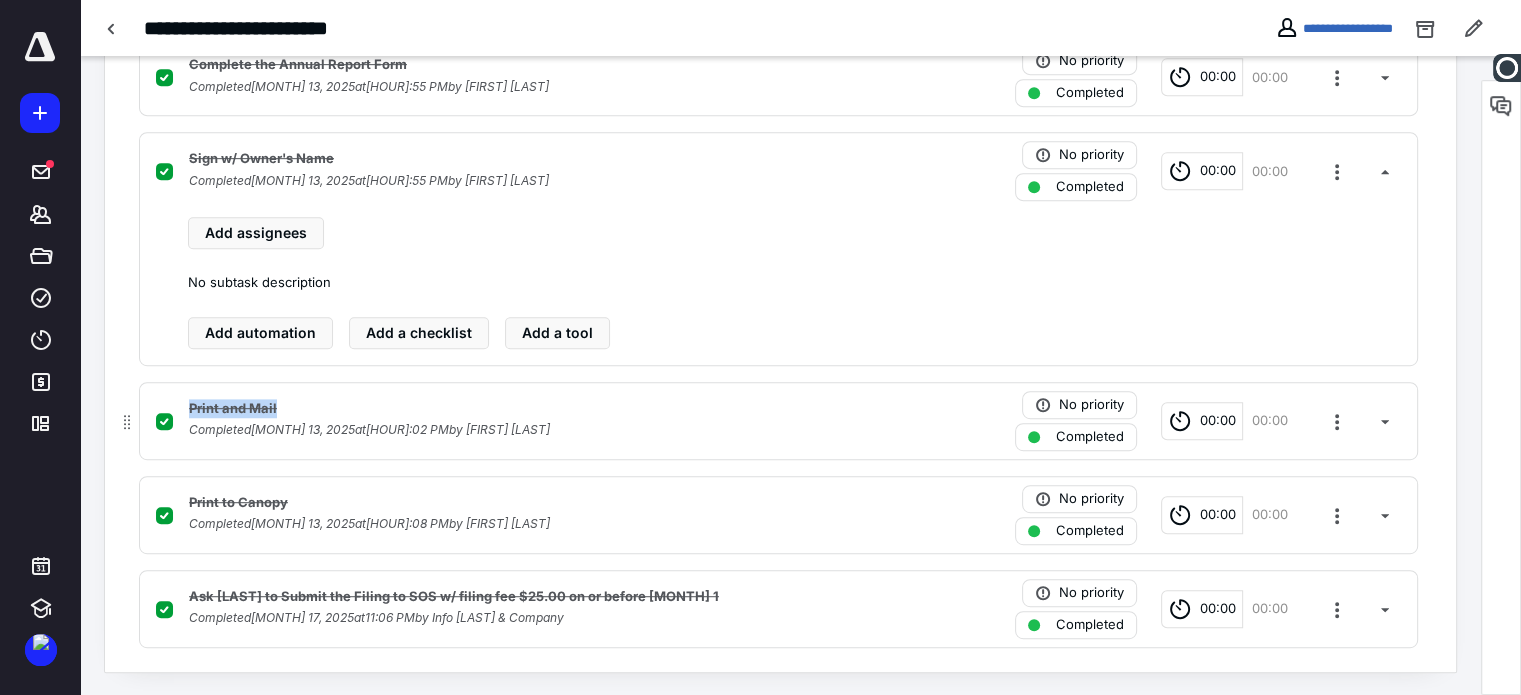 drag, startPoint x: 214, startPoint y: 403, endPoint x: 292, endPoint y: 404, distance: 78.00641 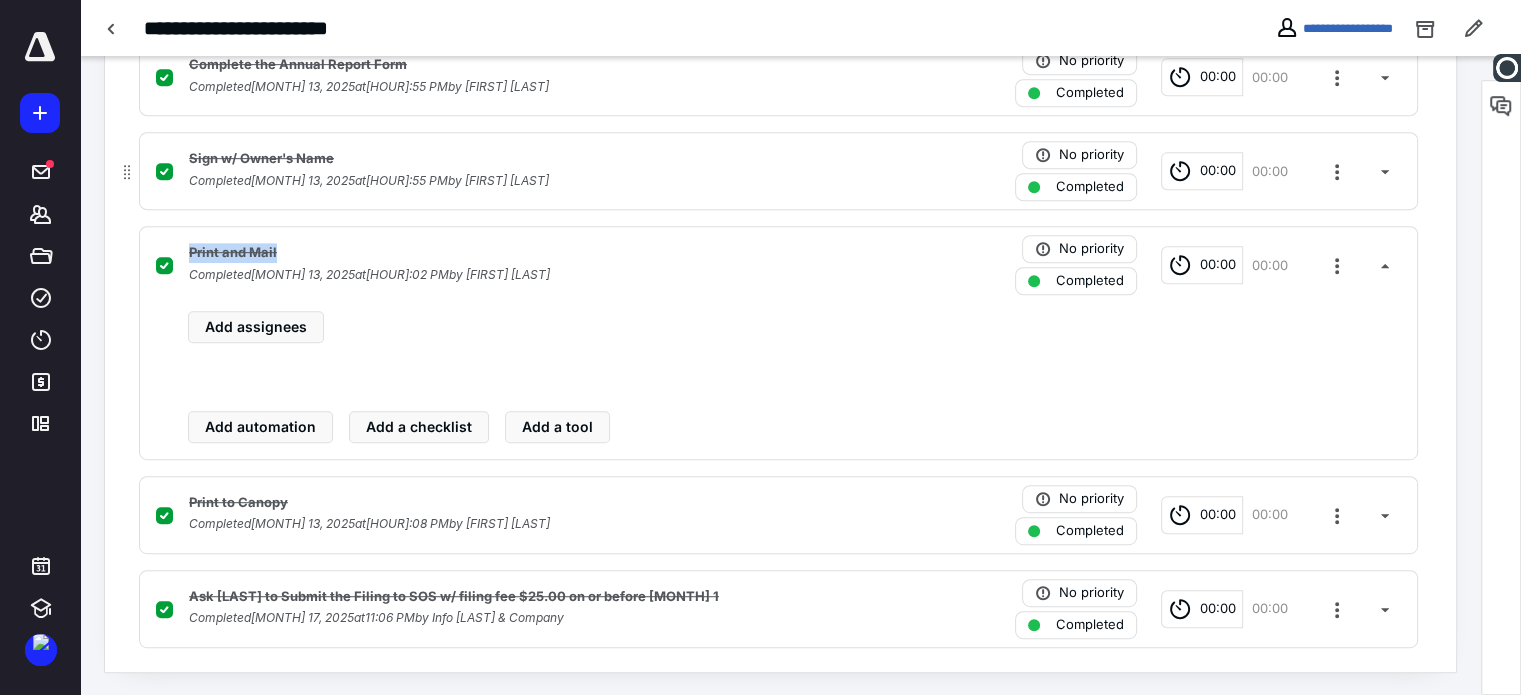 copy on "Print and Mail" 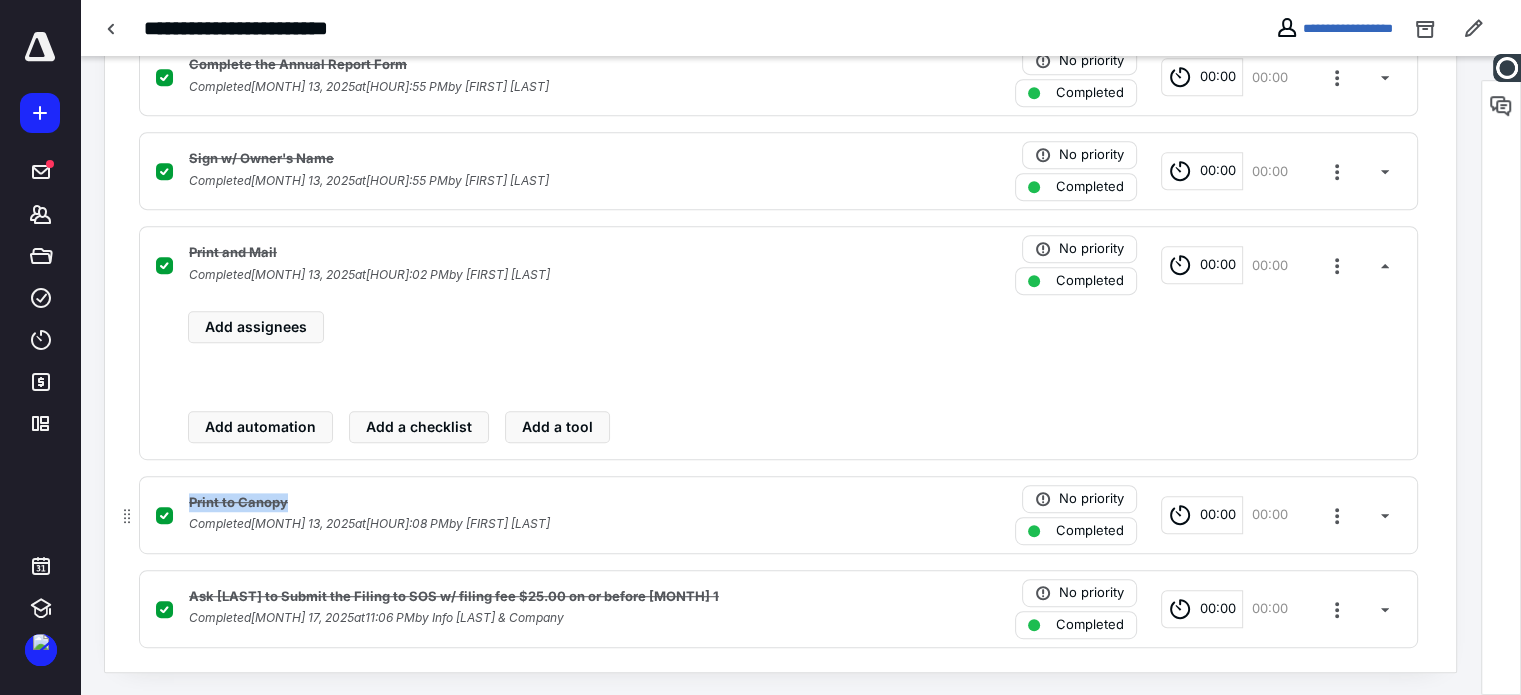 drag, startPoint x: 187, startPoint y: 501, endPoint x: 308, endPoint y: 503, distance: 121.016525 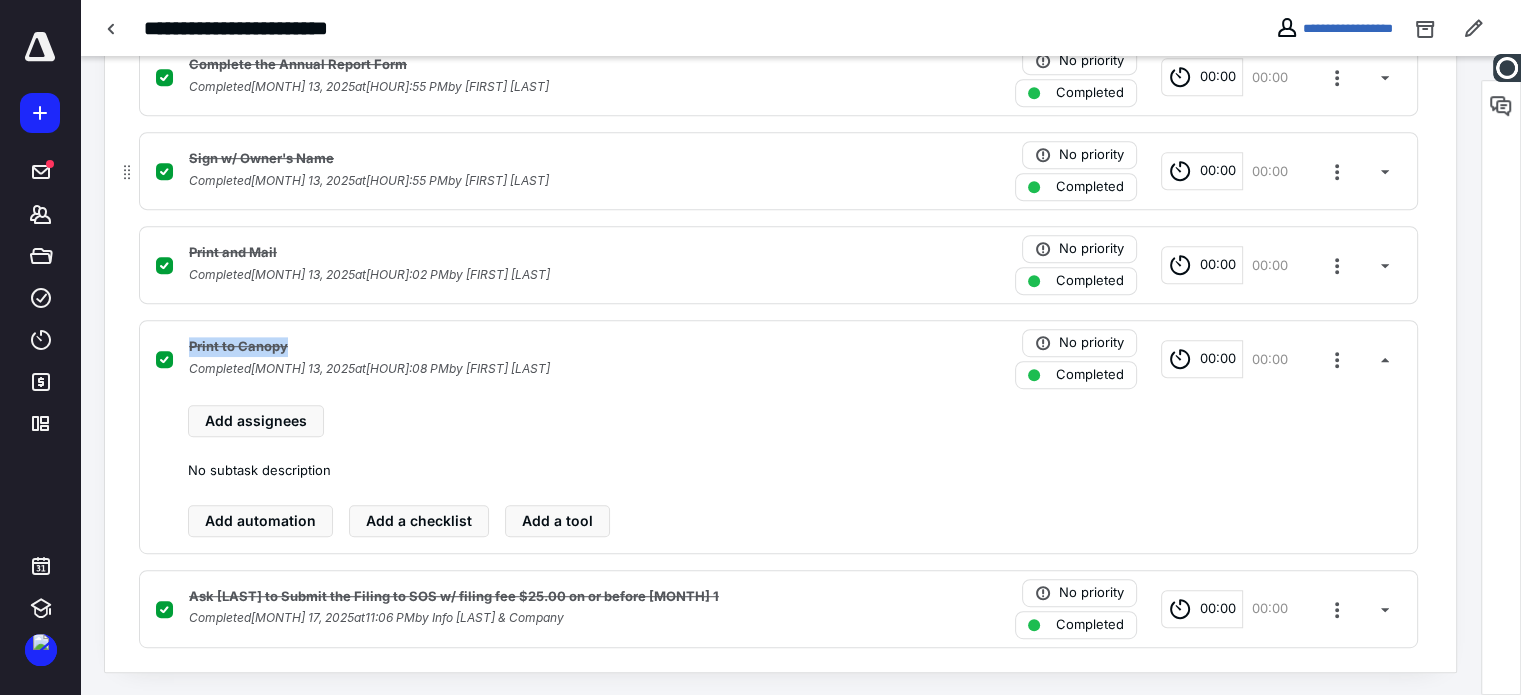 copy on "Print to Canopy" 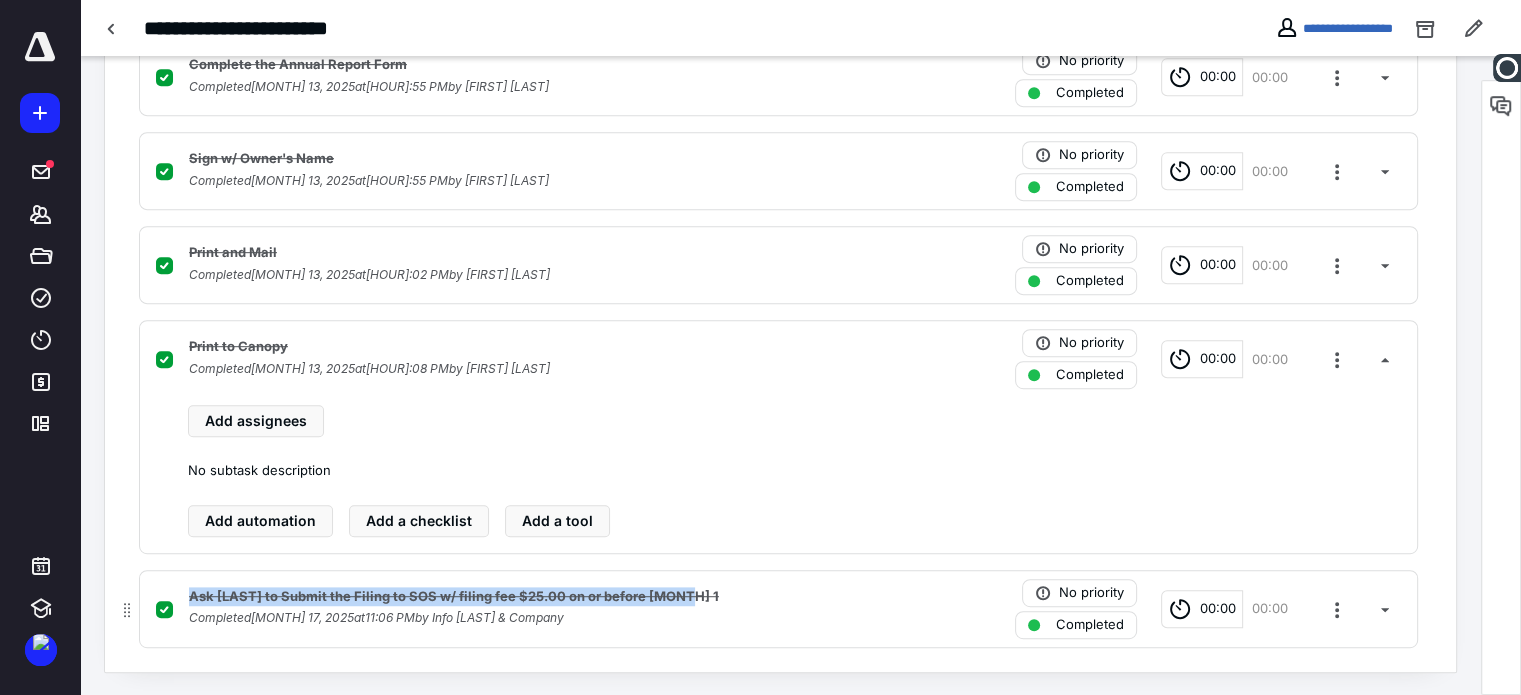 drag, startPoint x: 189, startPoint y: 594, endPoint x: 696, endPoint y: 601, distance: 507.0483 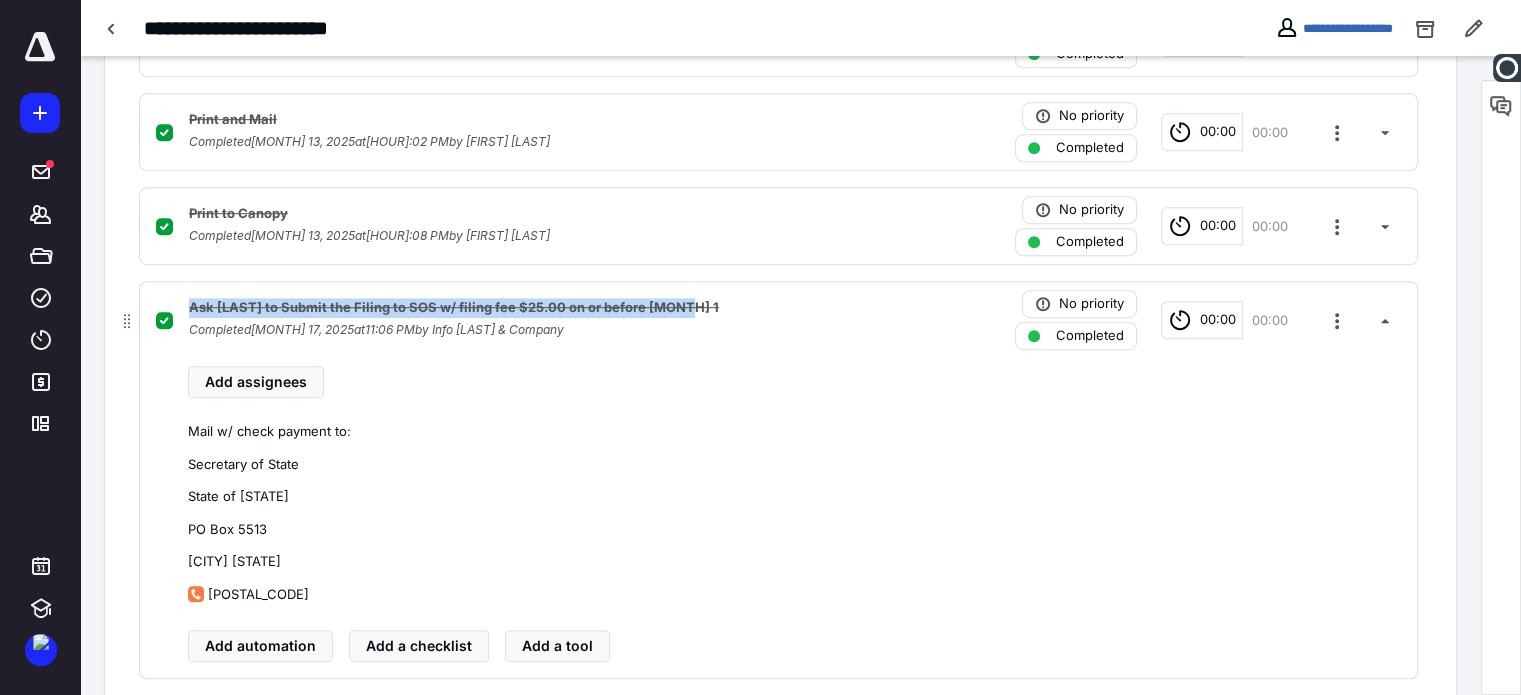scroll, scrollTop: 1174, scrollLeft: 0, axis: vertical 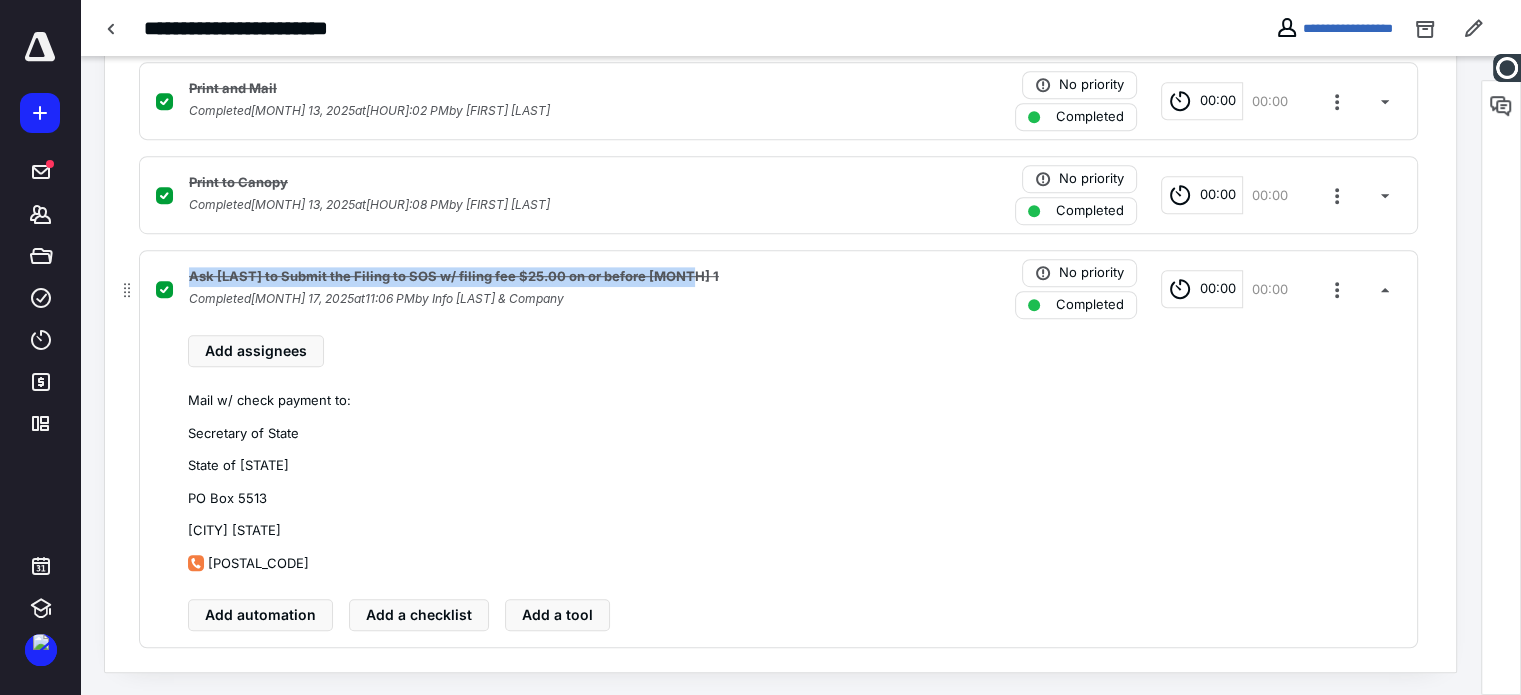 copy on "Ask Ray to Submit the Filing to SOS w/ filing fee $25.00 on or before August 1" 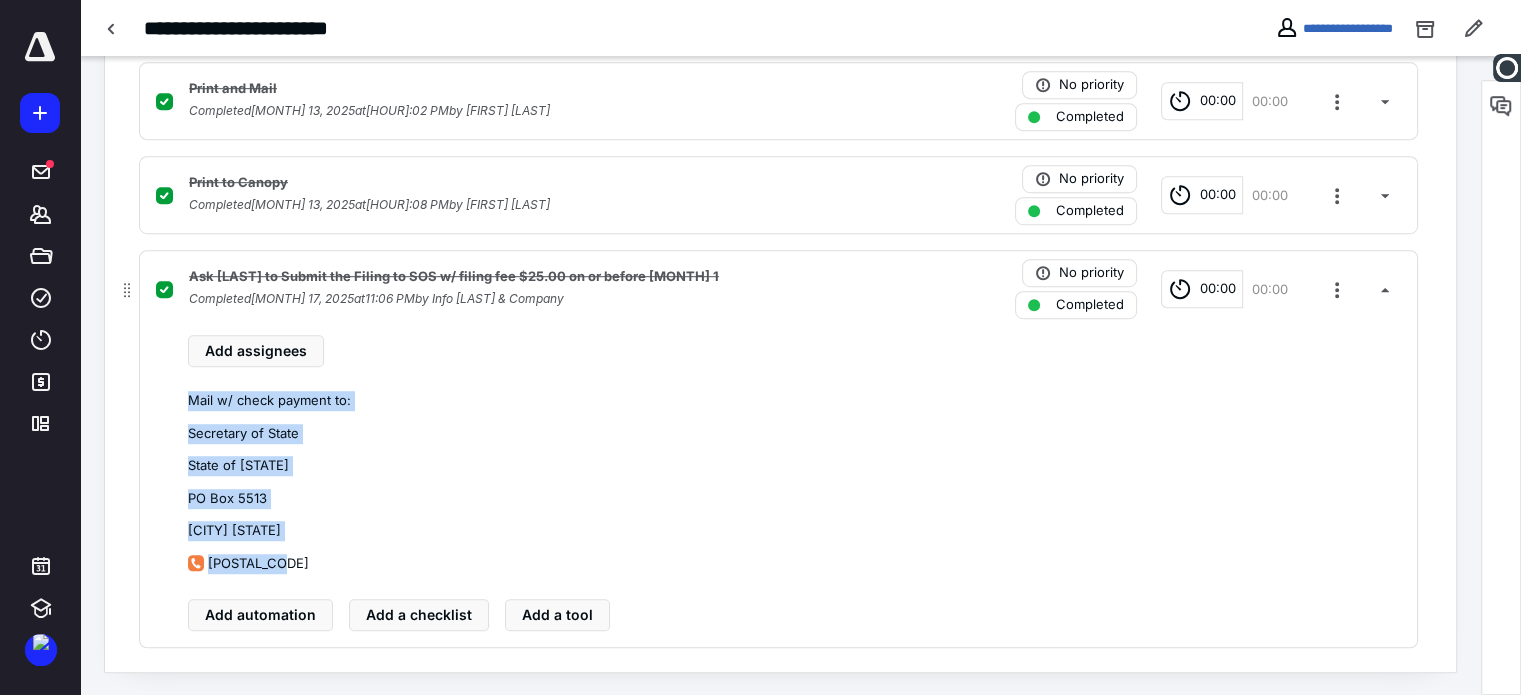drag, startPoint x: 184, startPoint y: 398, endPoint x: 288, endPoint y: 565, distance: 196.73587 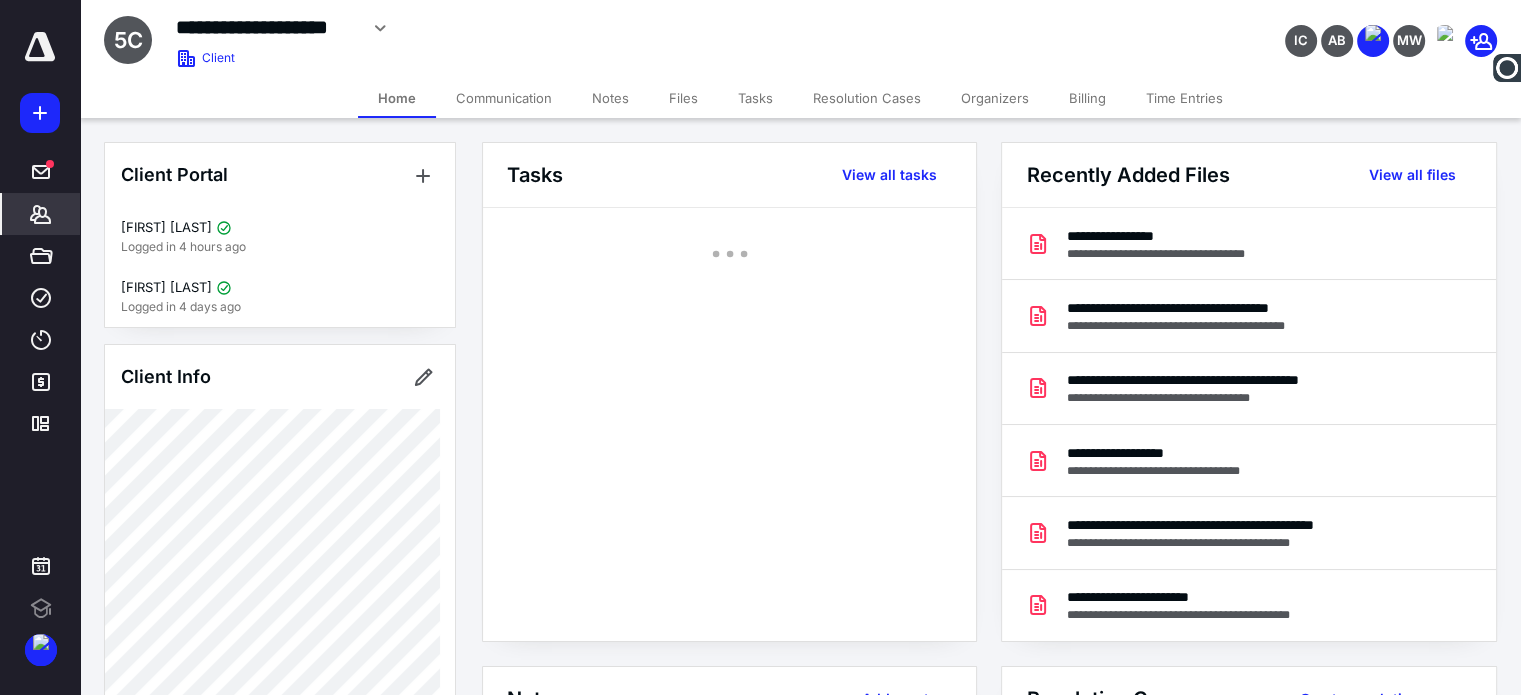 scroll, scrollTop: 0, scrollLeft: 0, axis: both 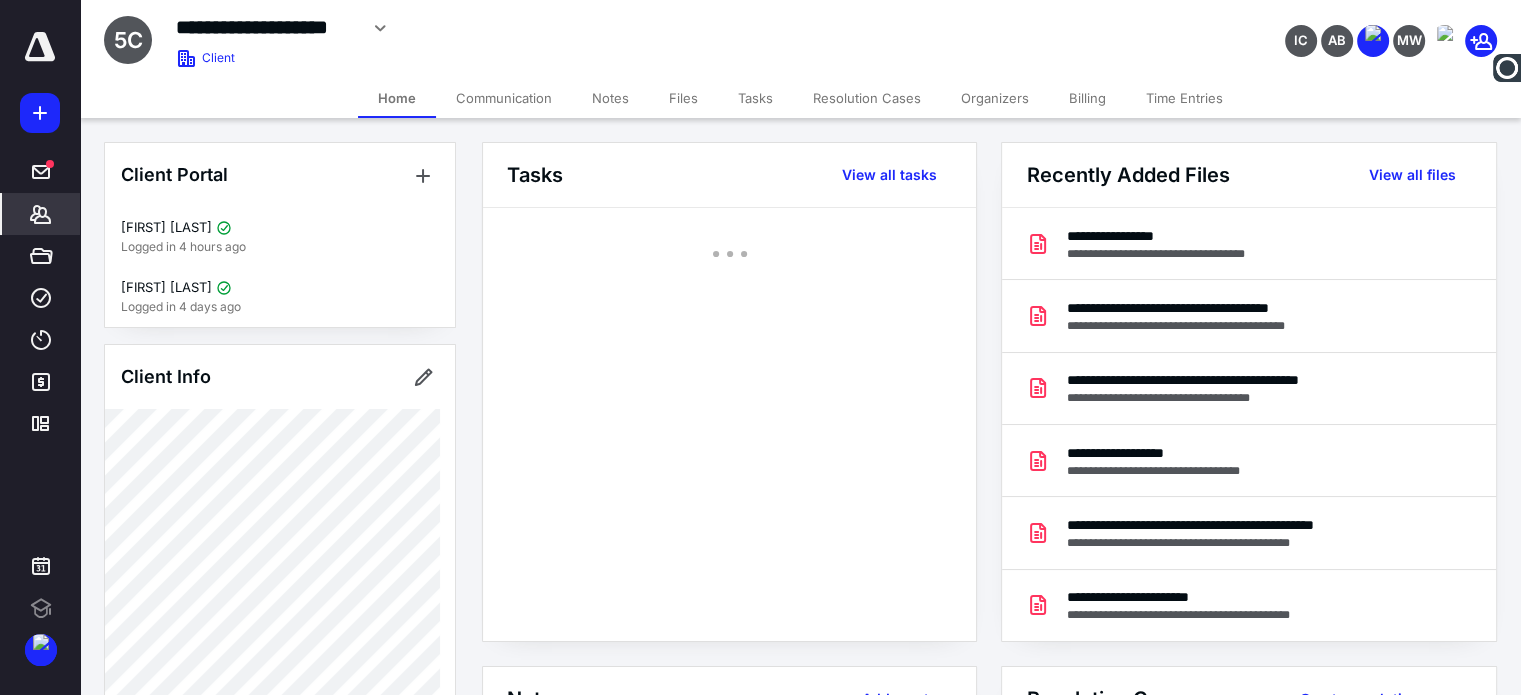 click on "Notes" at bounding box center [610, 98] 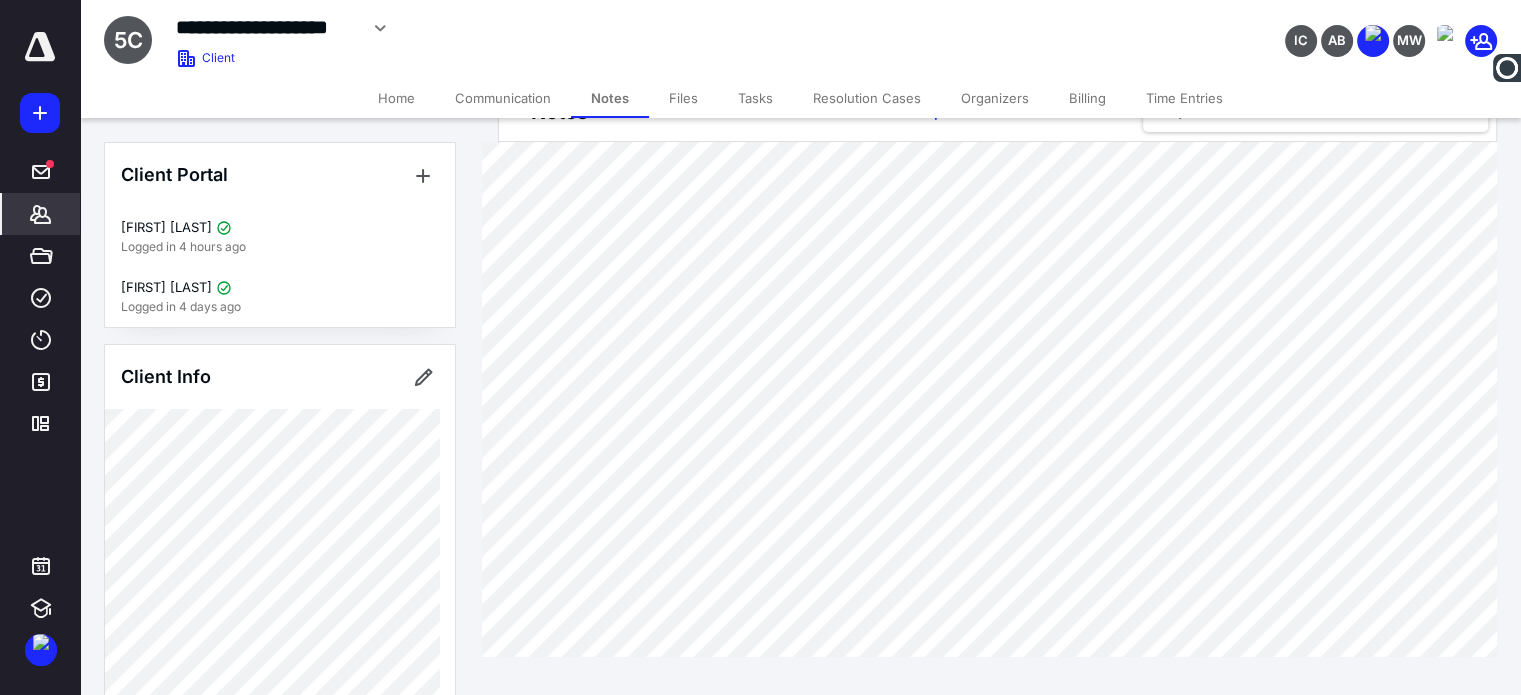 scroll, scrollTop: 61, scrollLeft: 0, axis: vertical 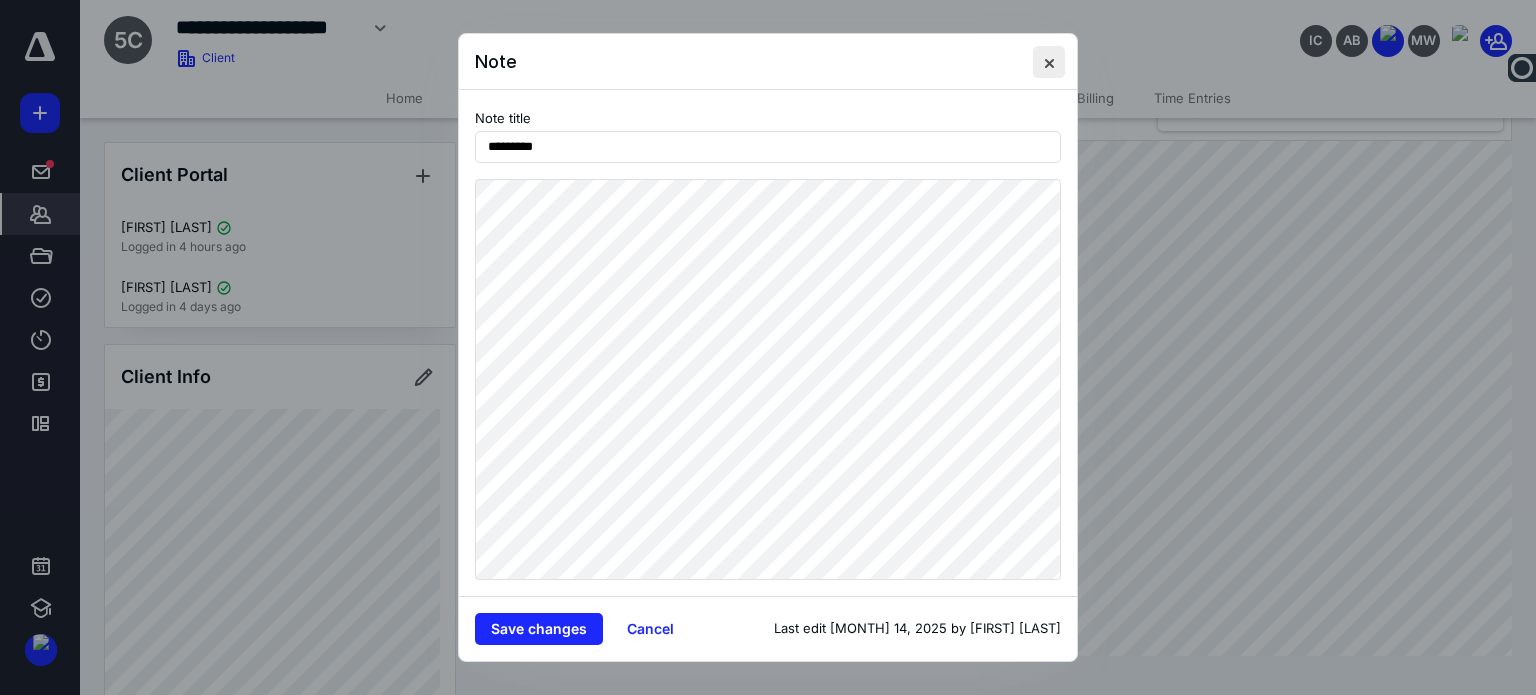 click at bounding box center (1049, 62) 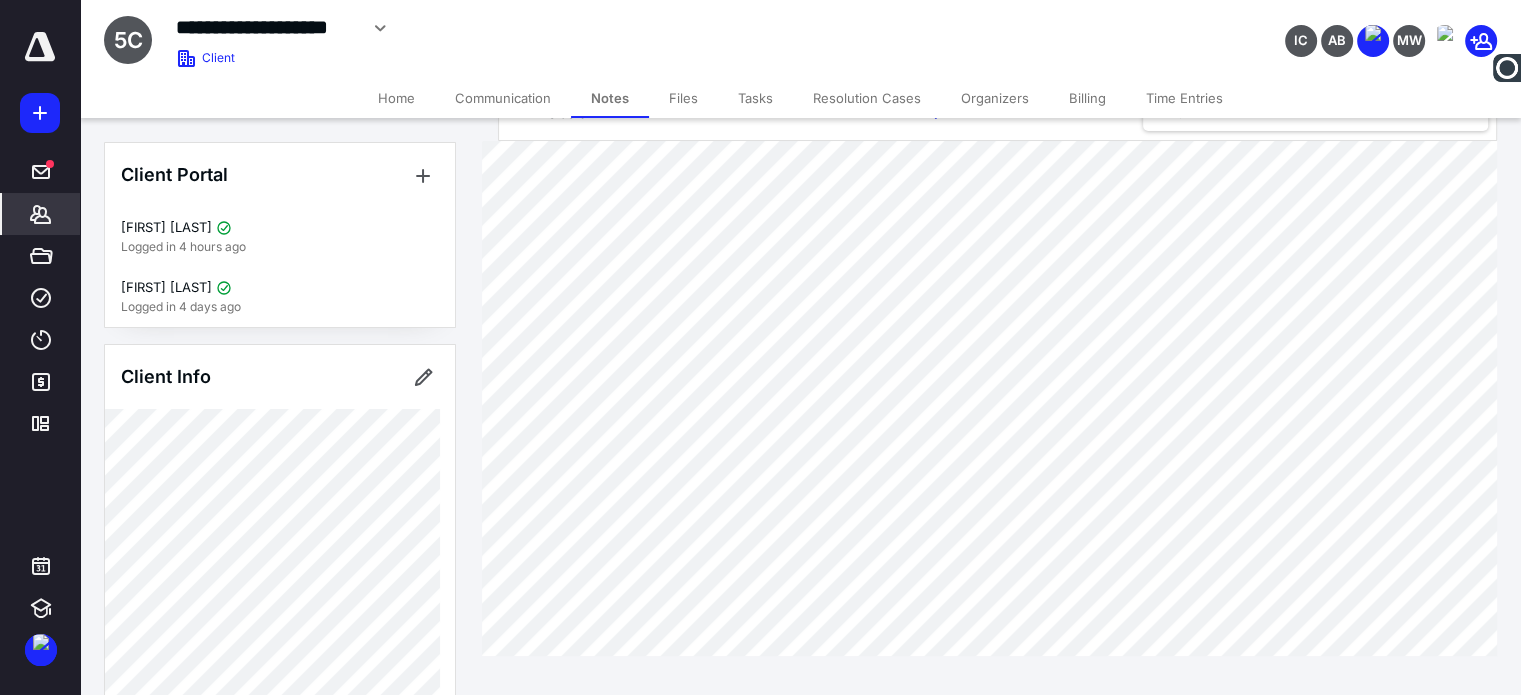 click on "Files" at bounding box center (683, 98) 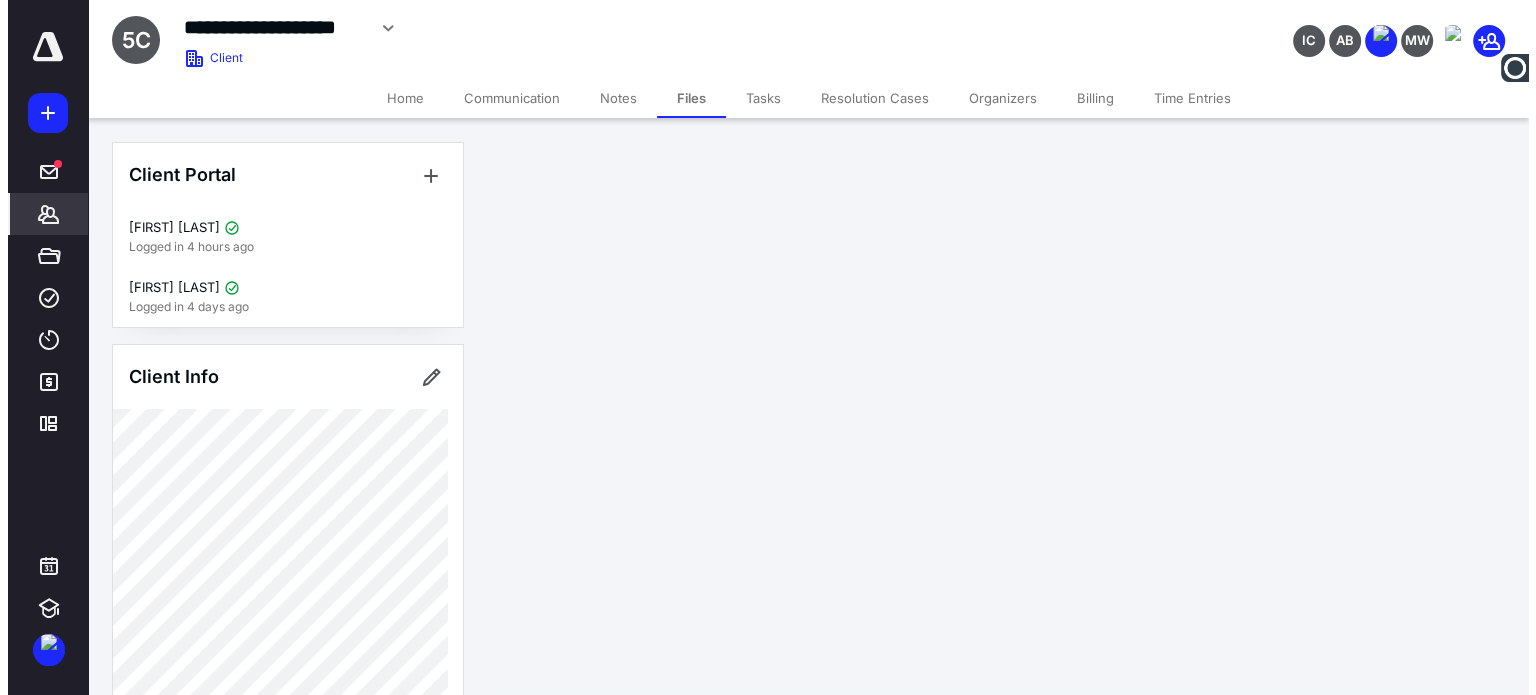 scroll, scrollTop: 0, scrollLeft: 0, axis: both 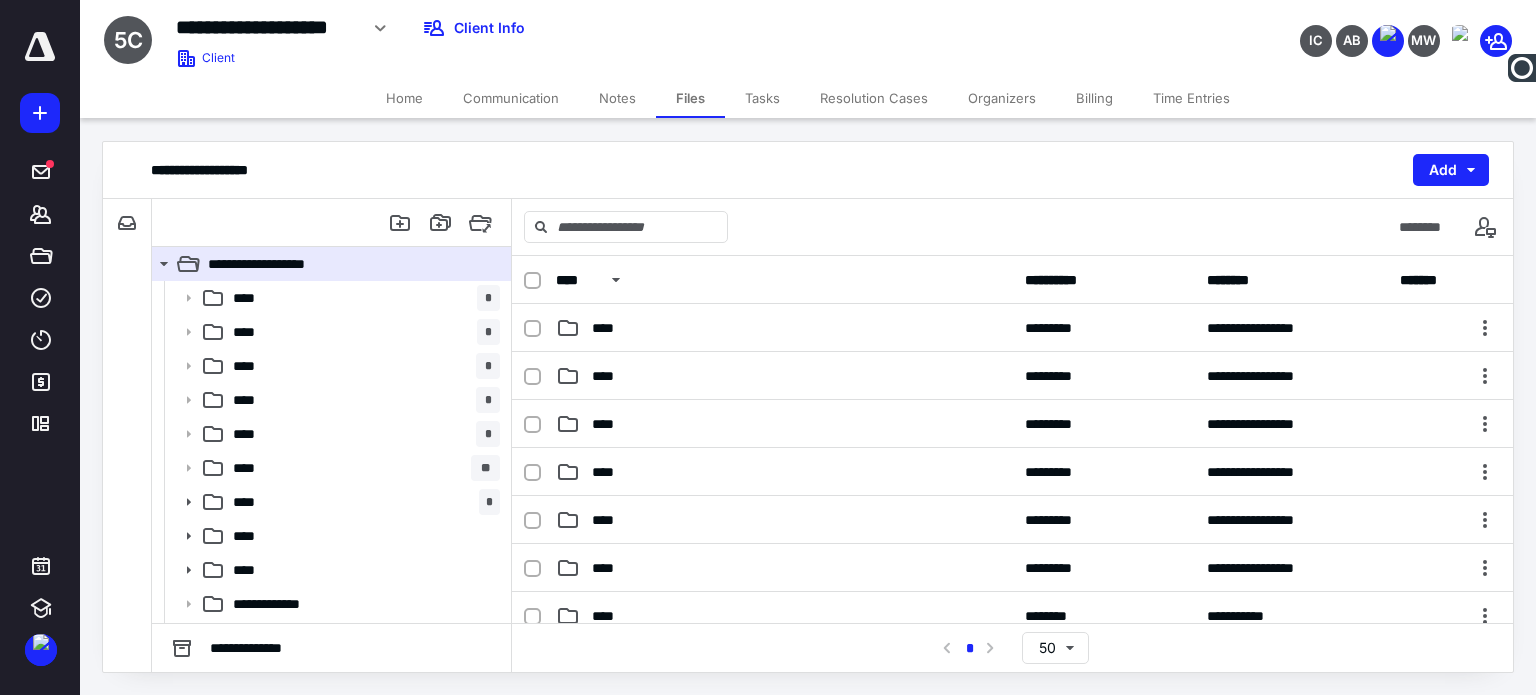 click on "Communication" at bounding box center (511, 98) 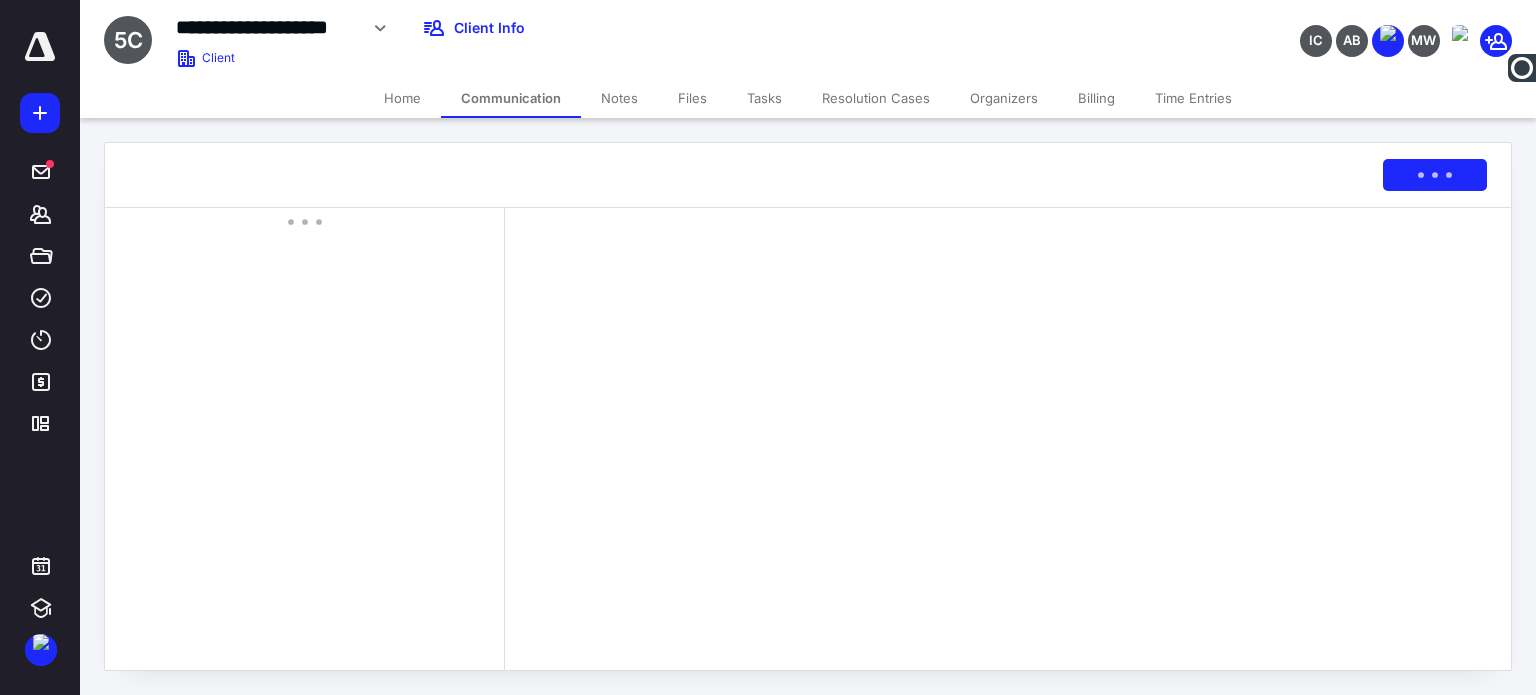 click on "Home" at bounding box center [402, 98] 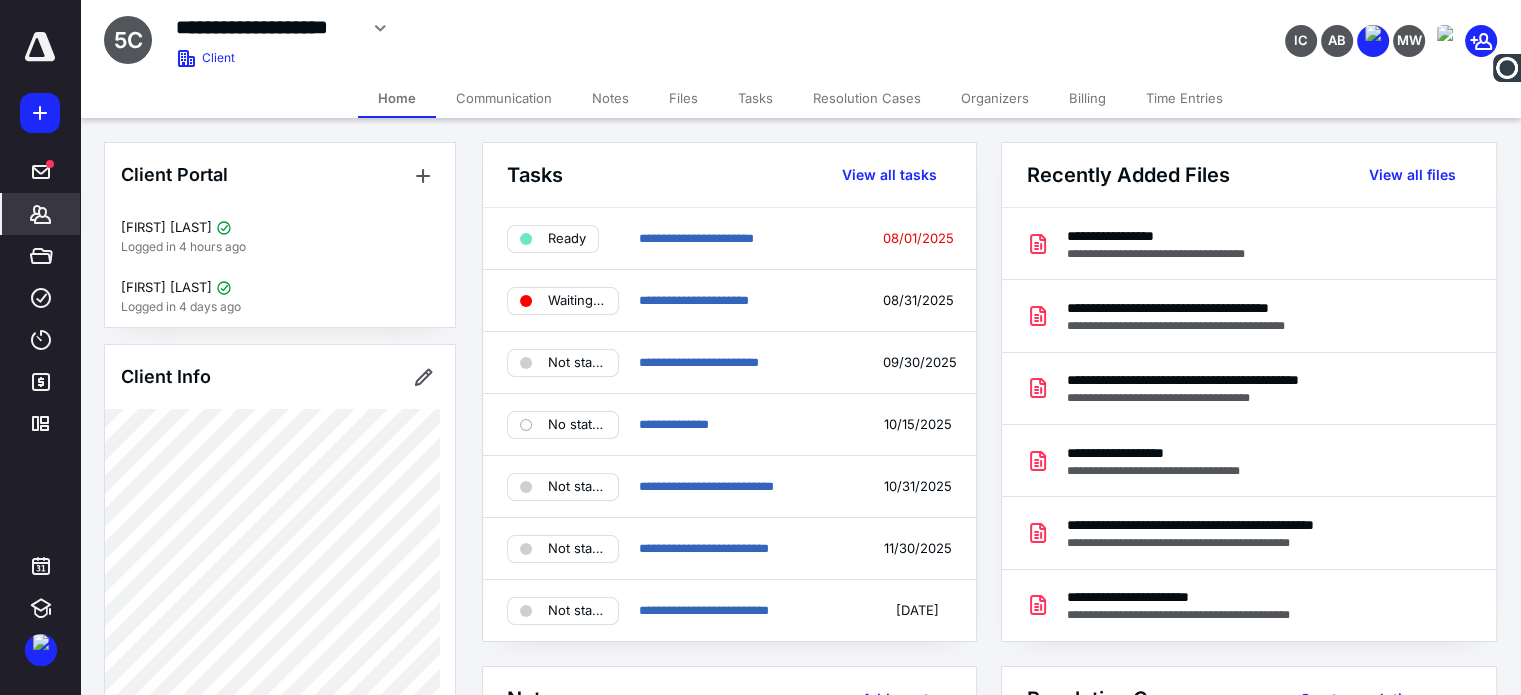 click on "Files" at bounding box center (683, 98) 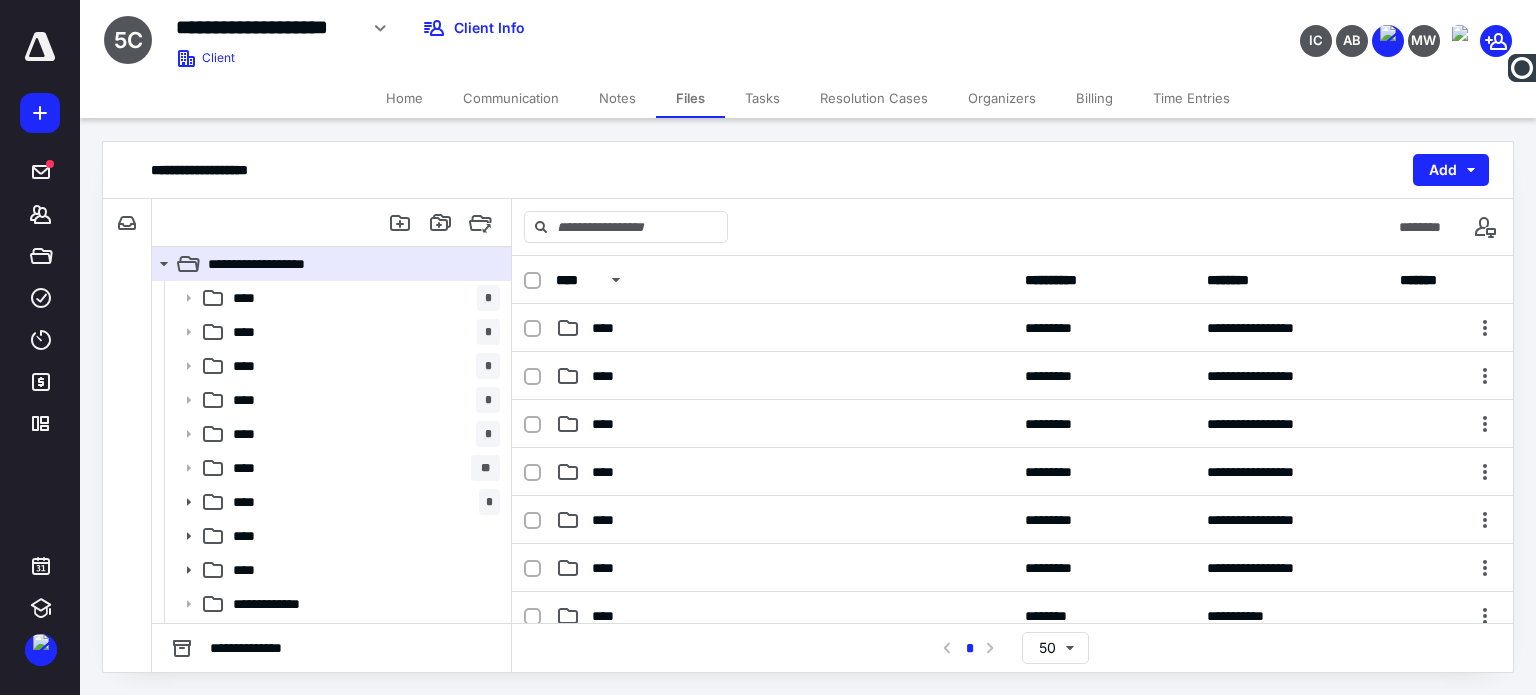 click on "Tasks" at bounding box center (762, 98) 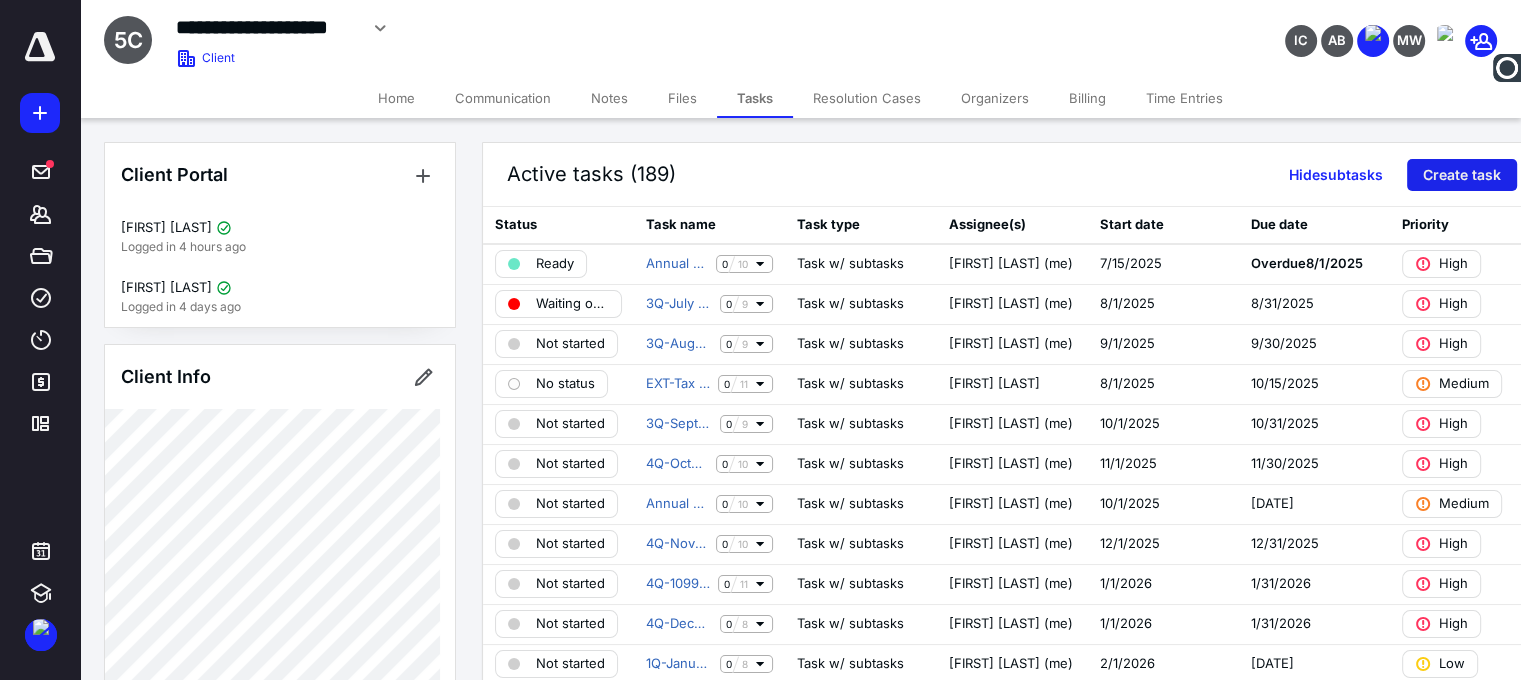 click on "Create task" at bounding box center (1462, 175) 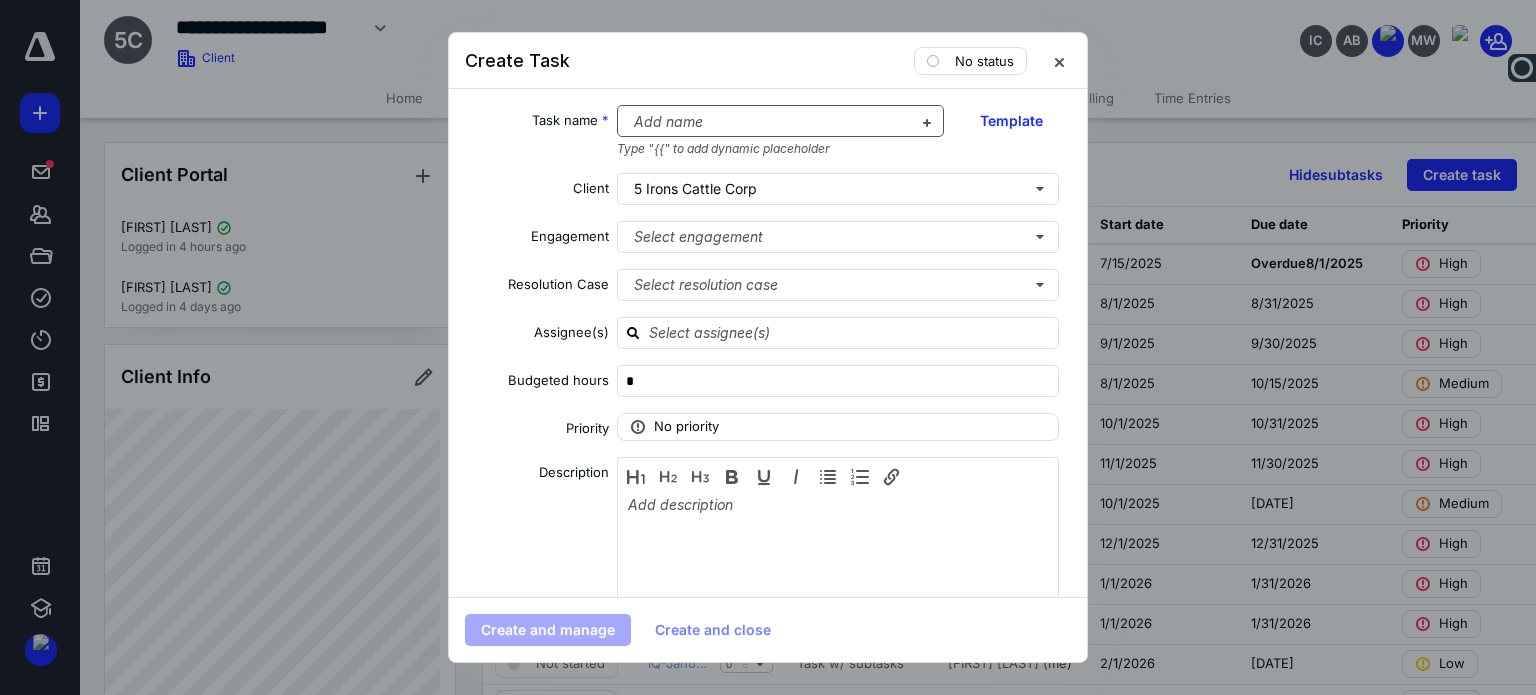 click at bounding box center [769, 122] 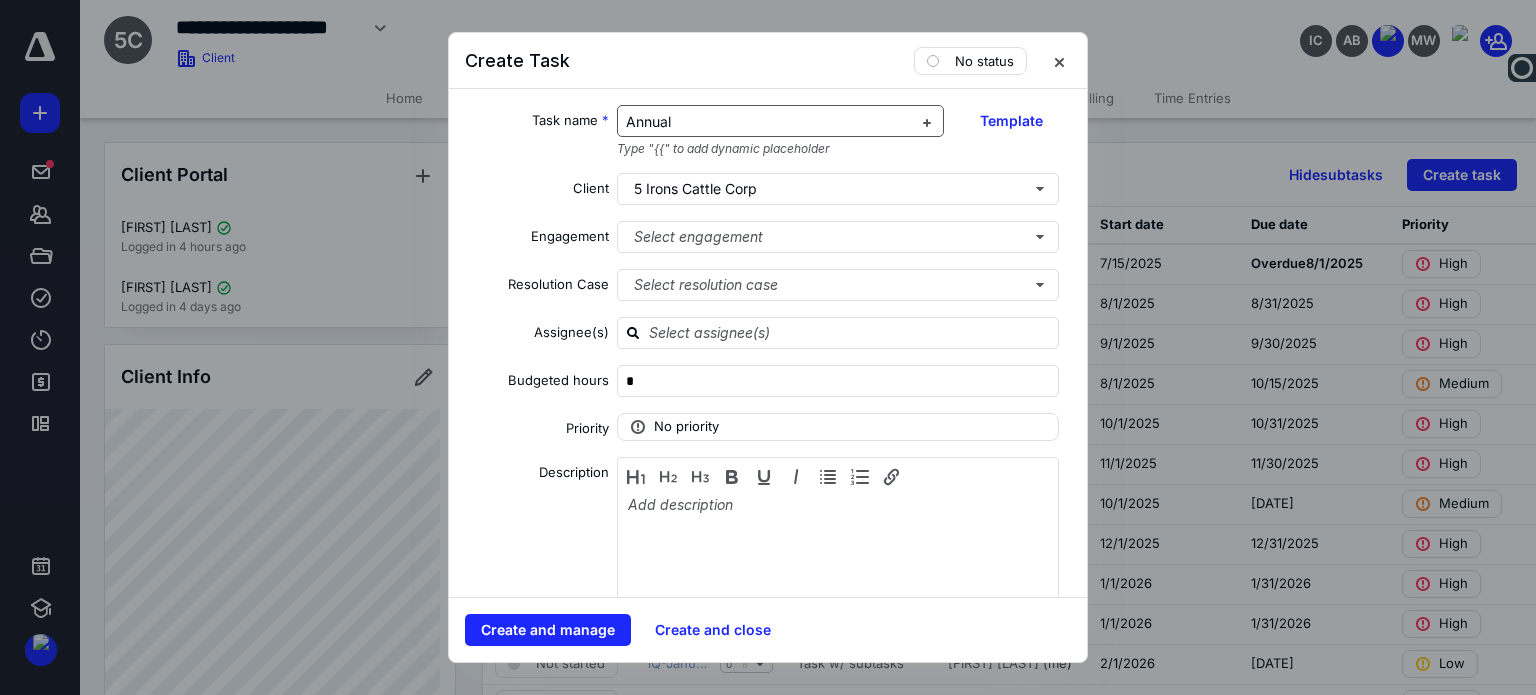 type 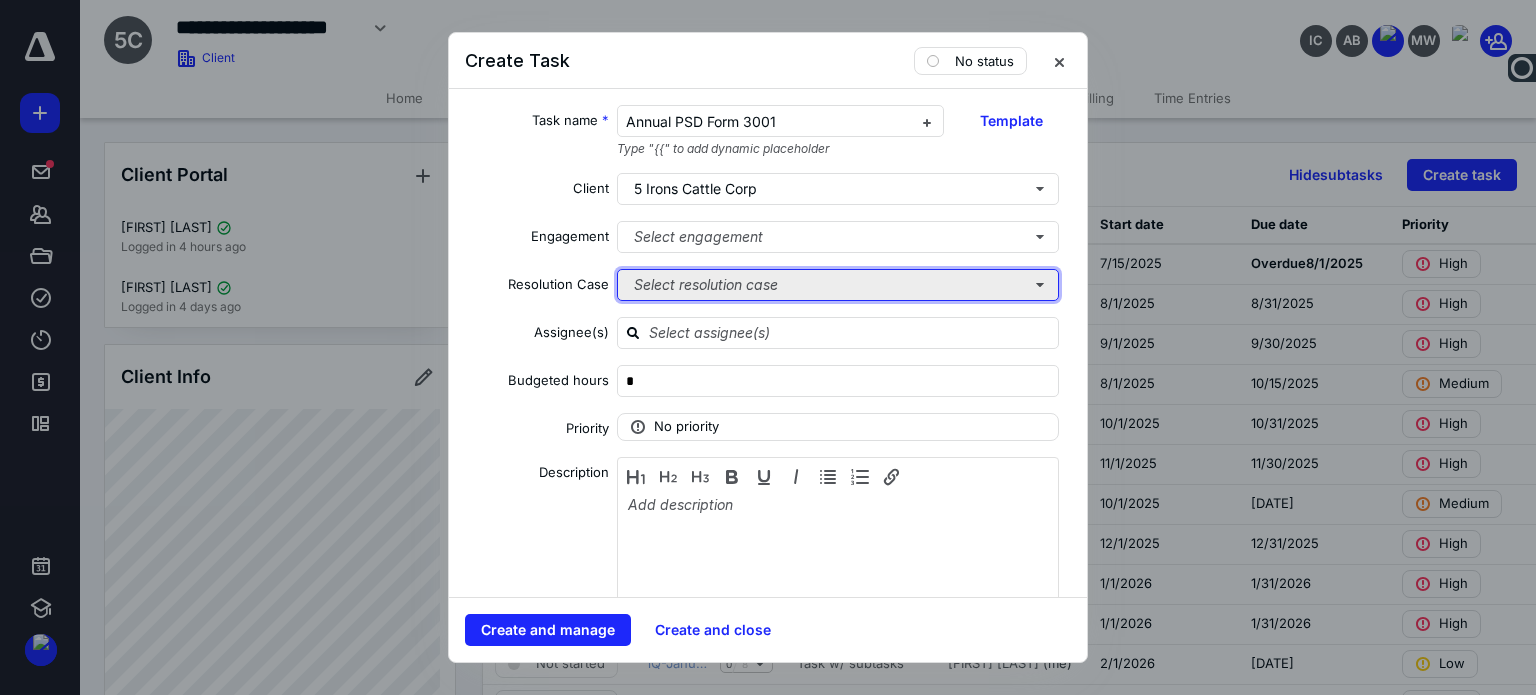 click on "Select resolution case" at bounding box center (838, 285) 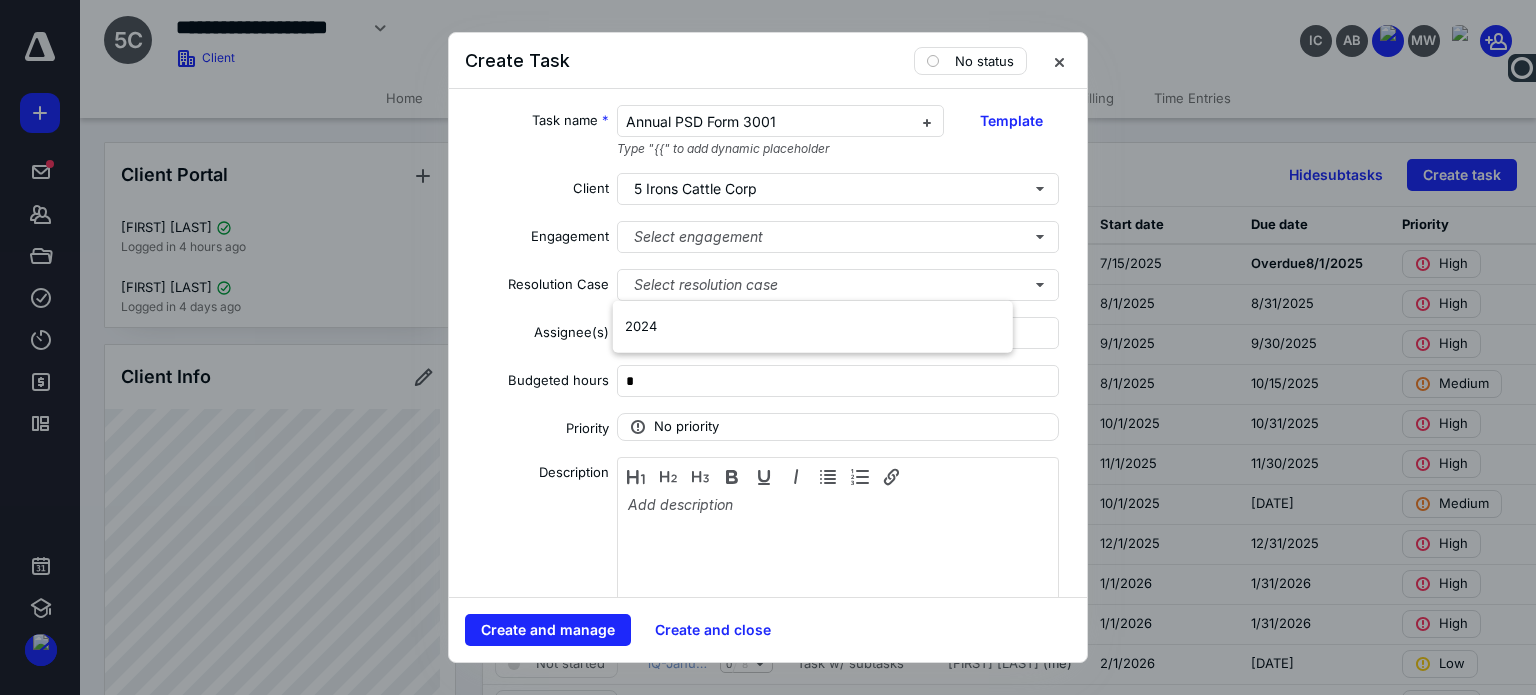 click on "Assignee(s)" at bounding box center [537, 336] 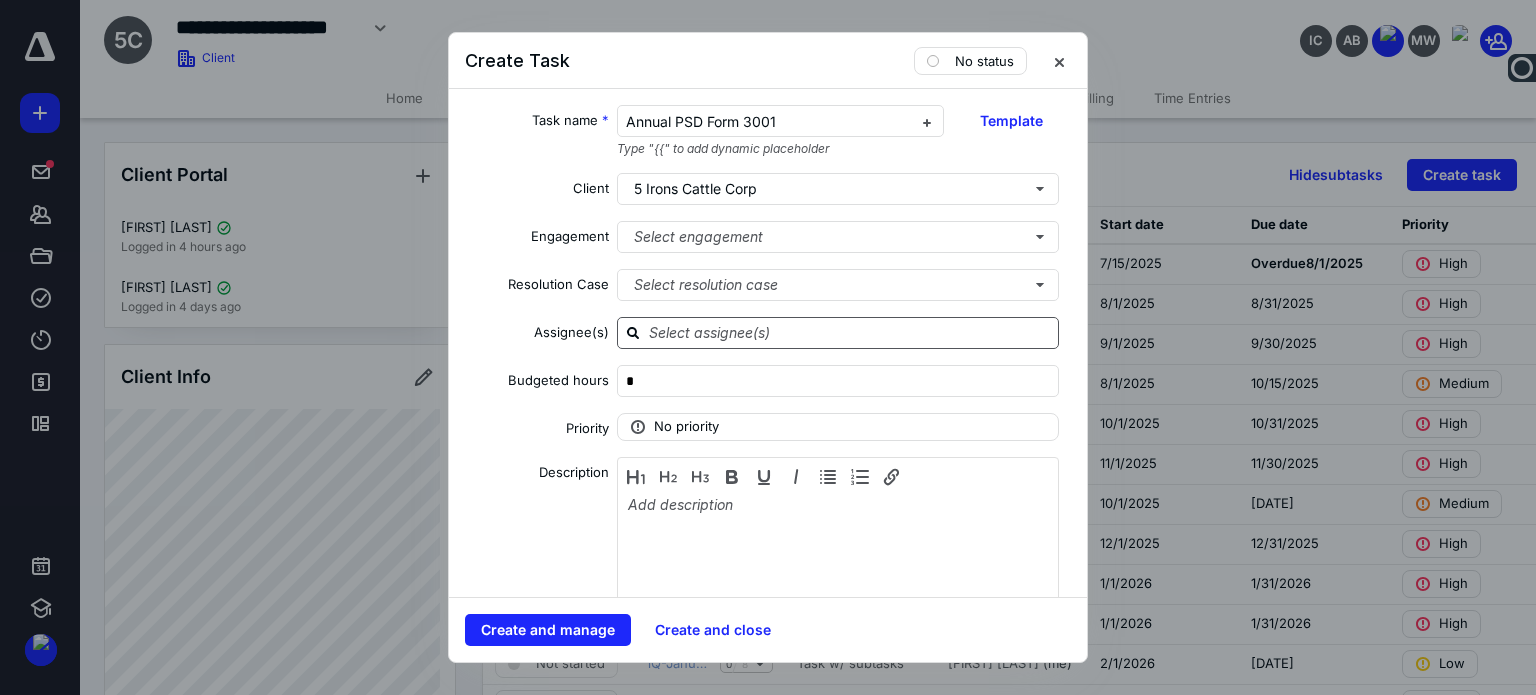click at bounding box center [838, 333] 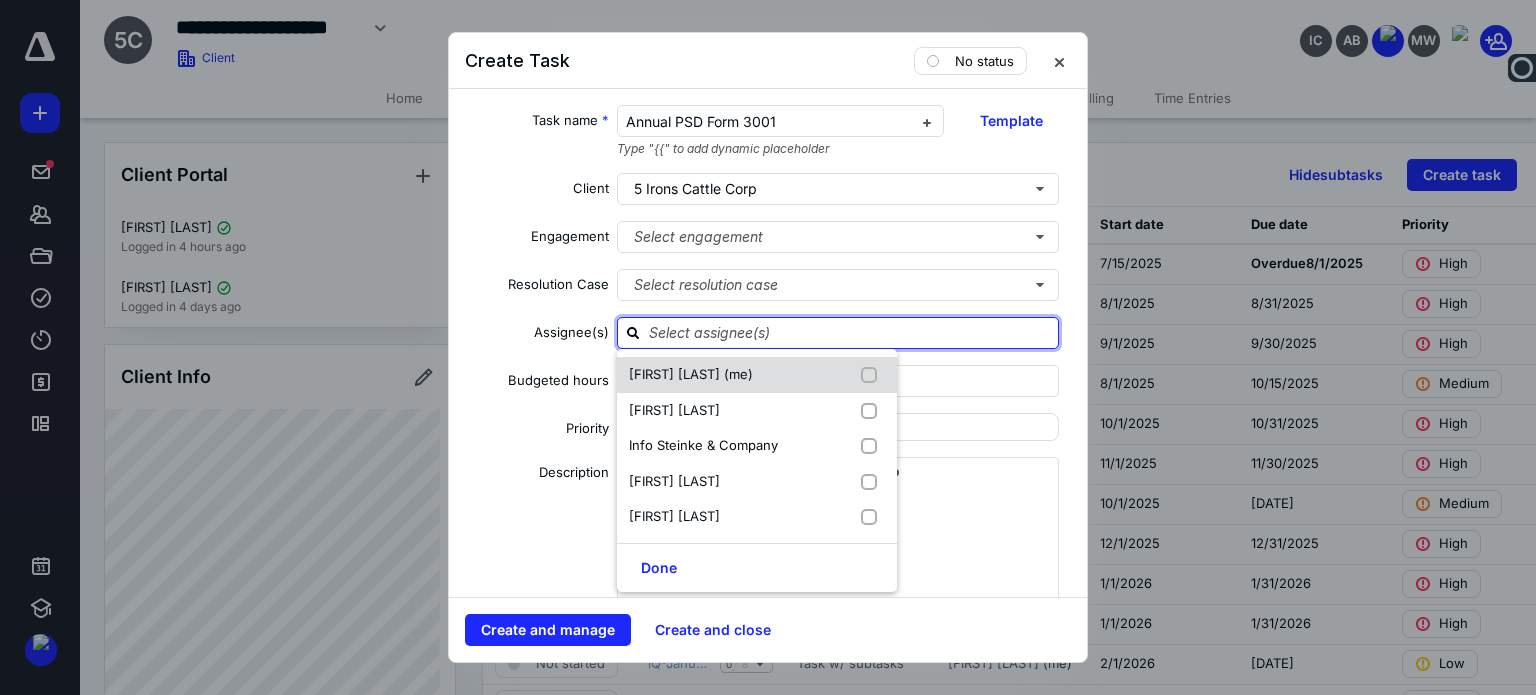 click on "[FIRST] [LAST] (me)" at bounding box center [691, 374] 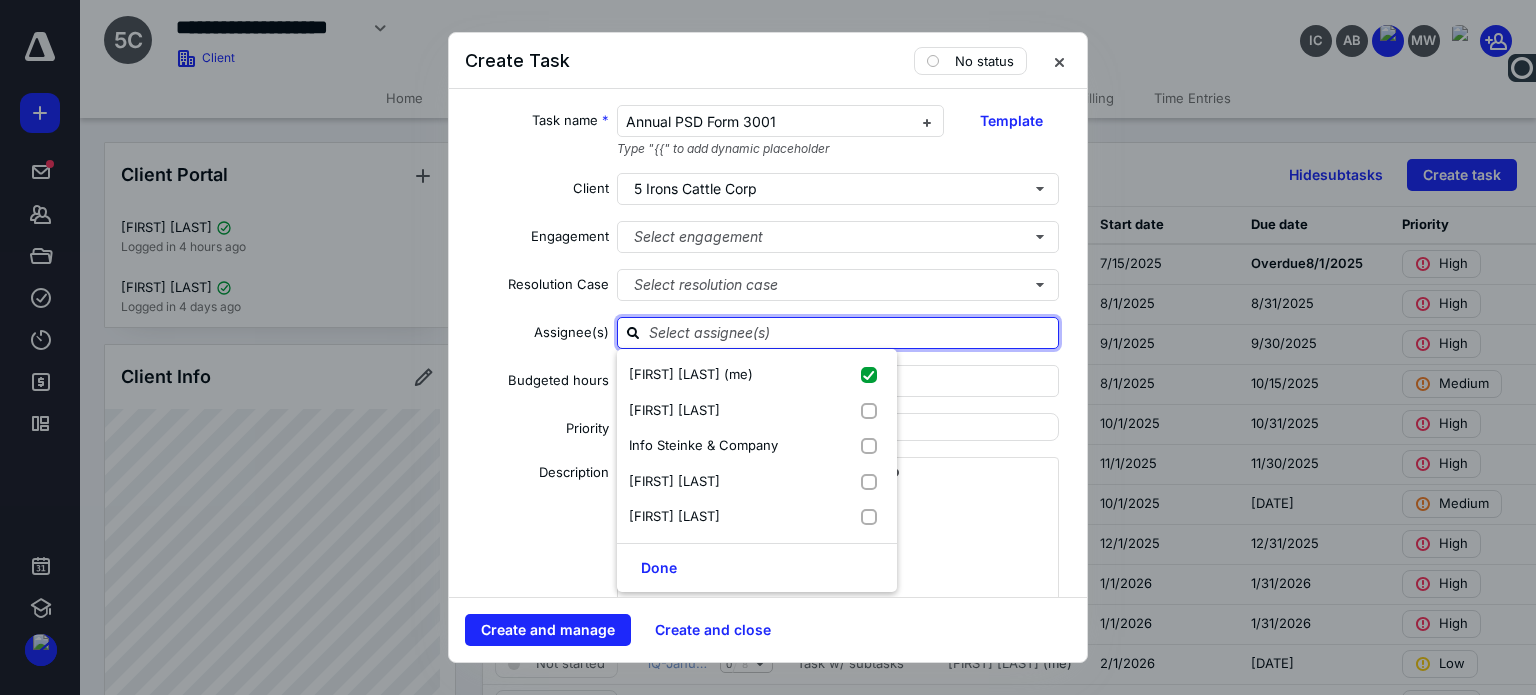 checkbox on "true" 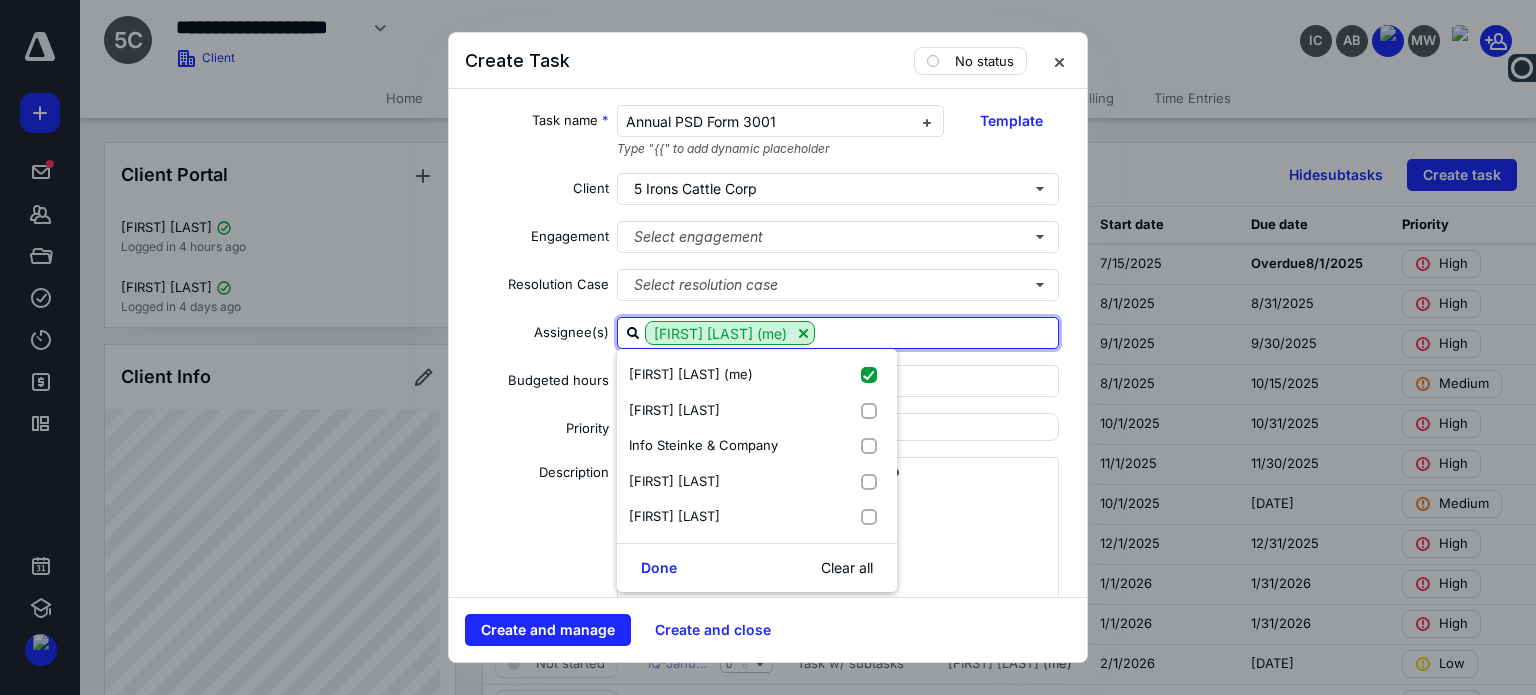 click on "Task name   * Annual PSD Form 3001 Type "{{" to add dynamic placeholder Template Client 5 Irons Cattle Corp Engagement Select engagement Resolution Case Select resolution case Assignee(s) Ann Arcillas (me) Ann Arcillas (me) Ashley Boulet Info Steinke & Company Meghan Wyman Stephanie Steinke Done Clear all Budgeted hours * Priority No priority Description Date Start date Select a date Due date Select a date Add a date Recurring Tax preparation fields Reminder Add reminder File Add file Automation Add automation Add a client request Add a subtask" at bounding box center (768, 343) 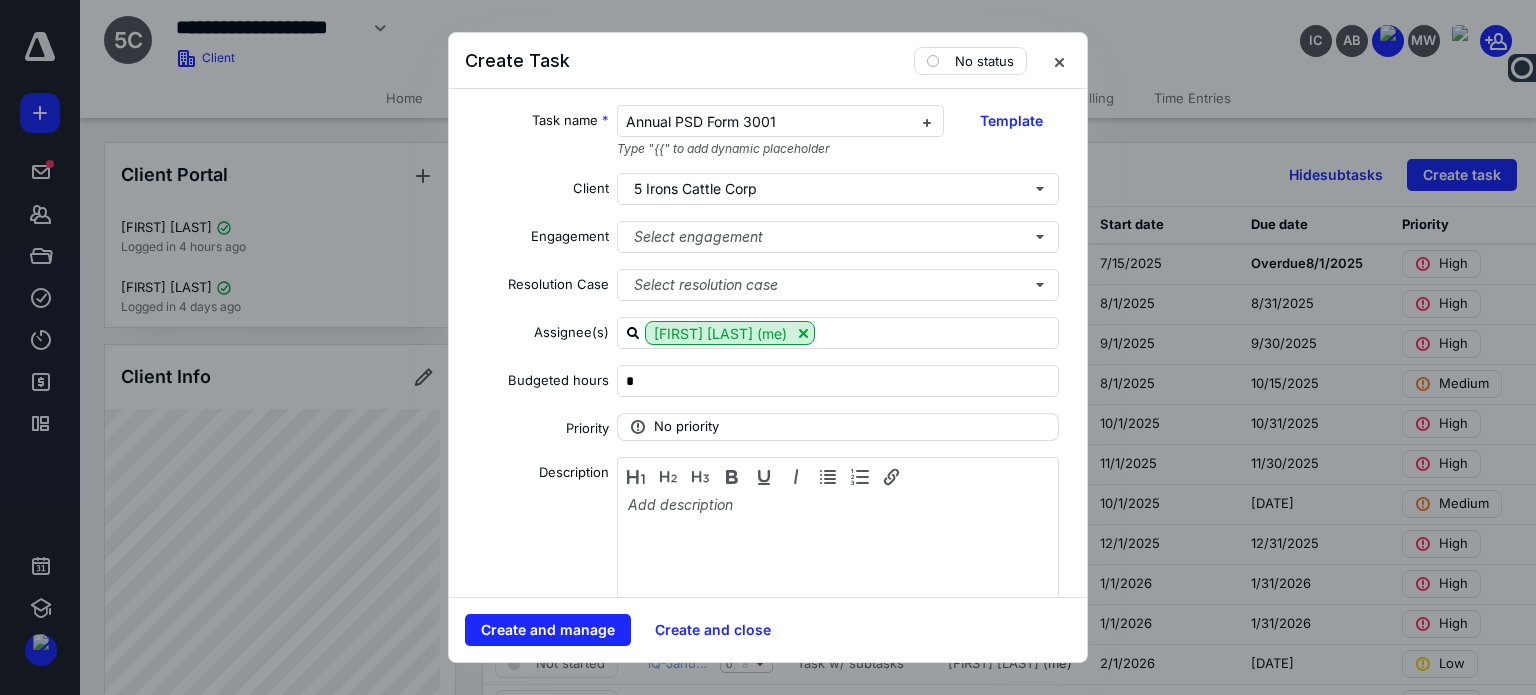 click on "No priority" at bounding box center [686, 427] 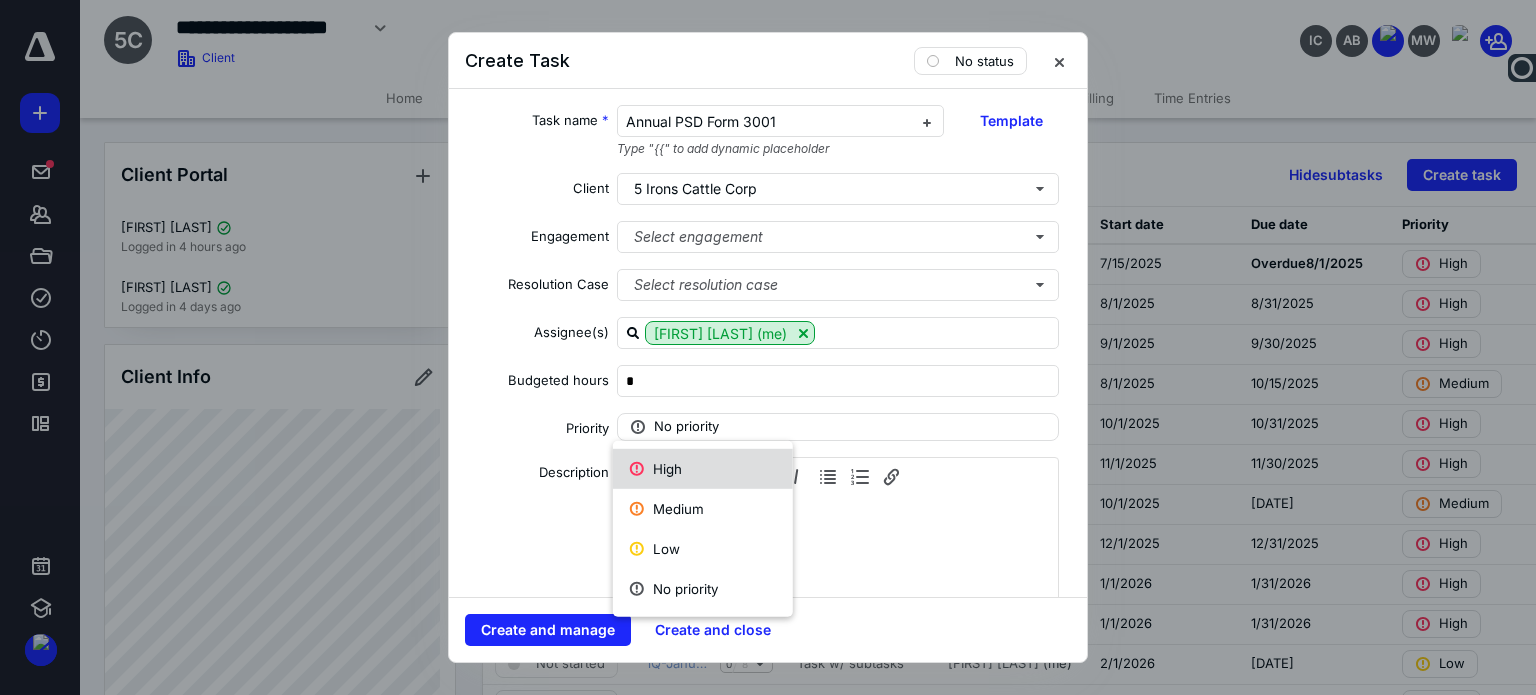 click on "High" at bounding box center (703, 469) 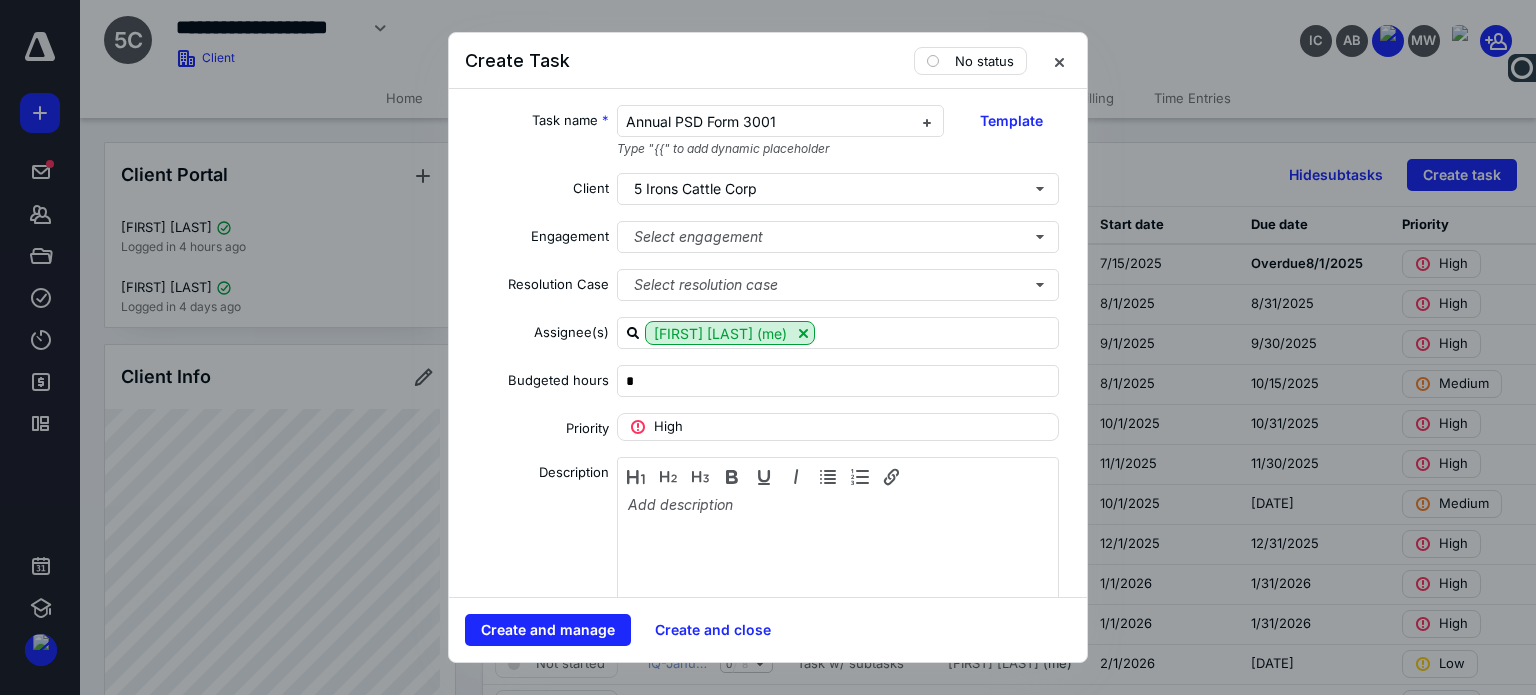 click on "Task name   * Annual PSD Form 3001 Type "{{" to add dynamic placeholder Template Client 5 Irons Cattle Corp Engagement Select engagement Resolution Case Select resolution case Assignee(s) Ann Arcillas (me) Budgeted hours * Priority High Description Date Start date Select a date Due date Select a date Add a date Recurring Tax preparation fields Reminder Add reminder File Add file Automation Add automation Add a client request Add a subtask" at bounding box center (768, 343) 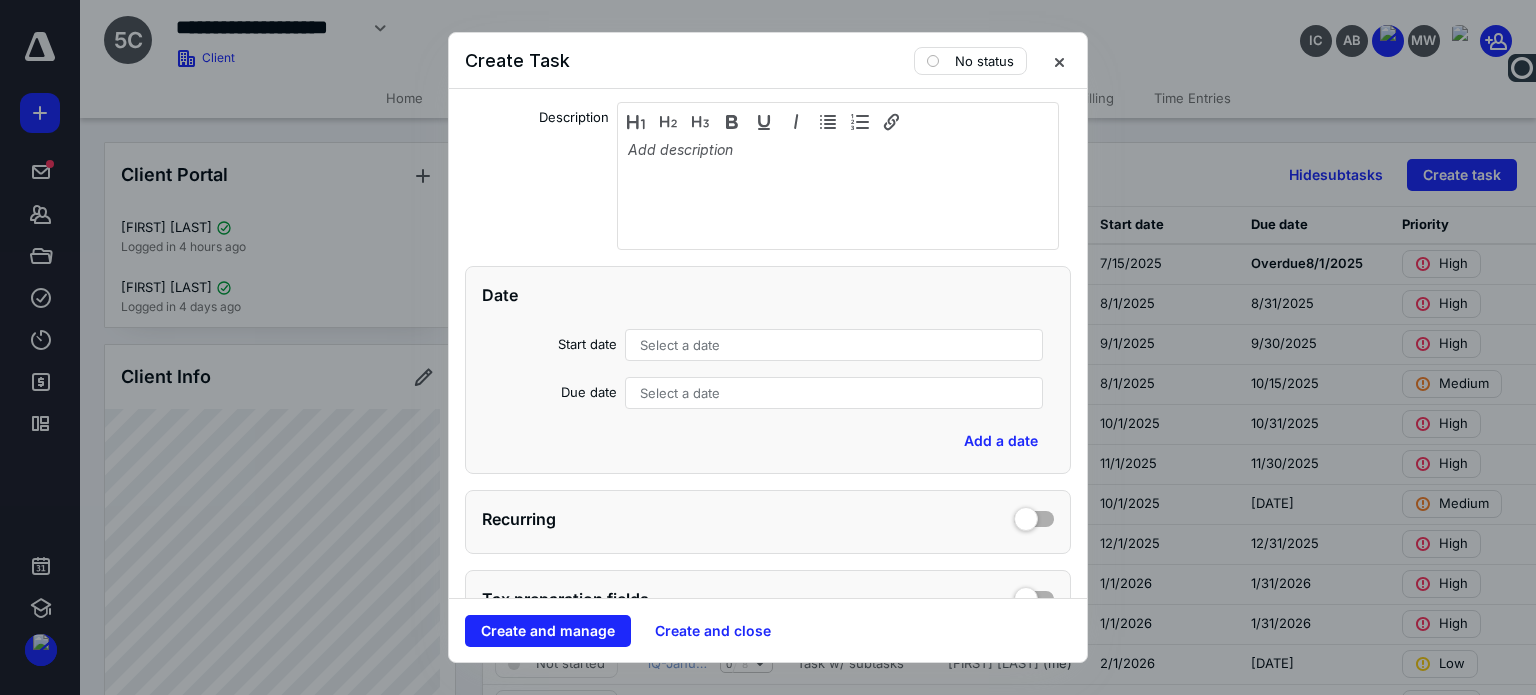 scroll, scrollTop: 400, scrollLeft: 0, axis: vertical 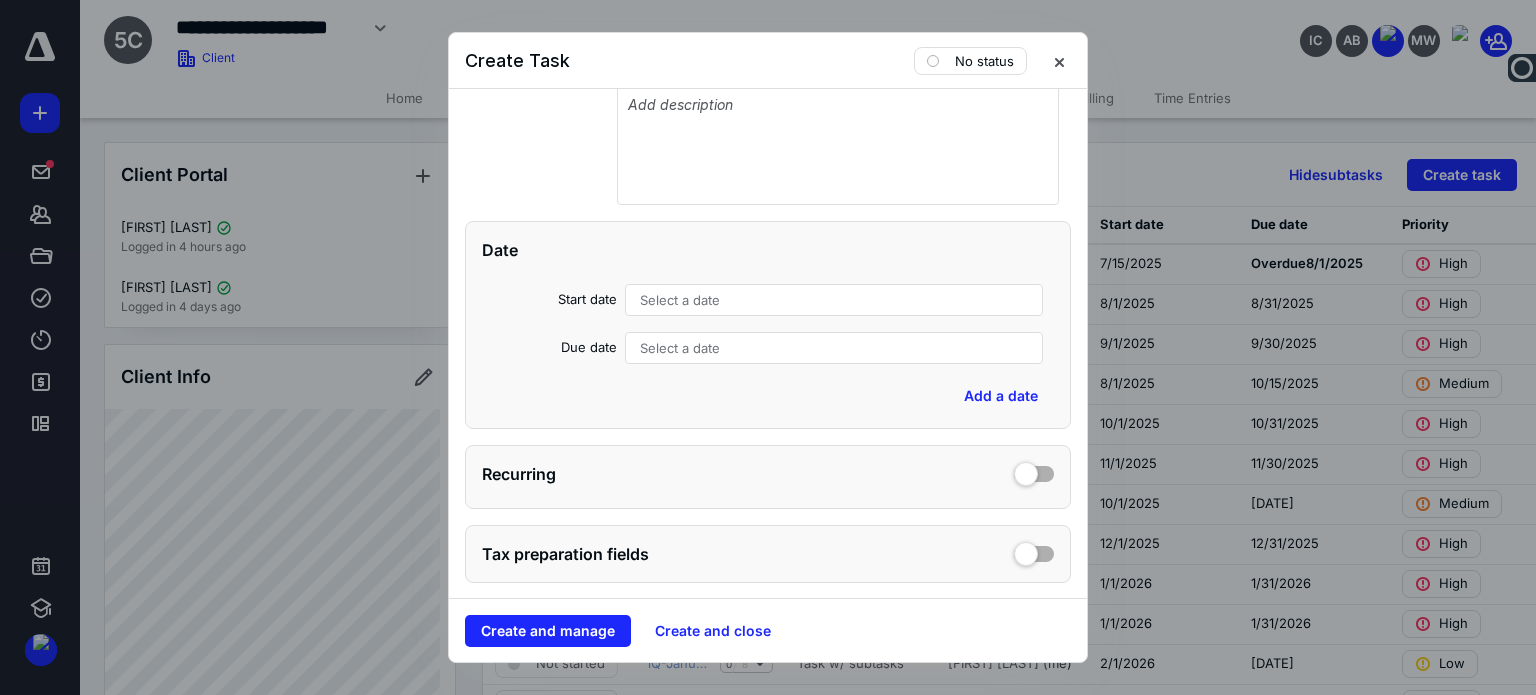 click on "Select a date" at bounding box center (680, 300) 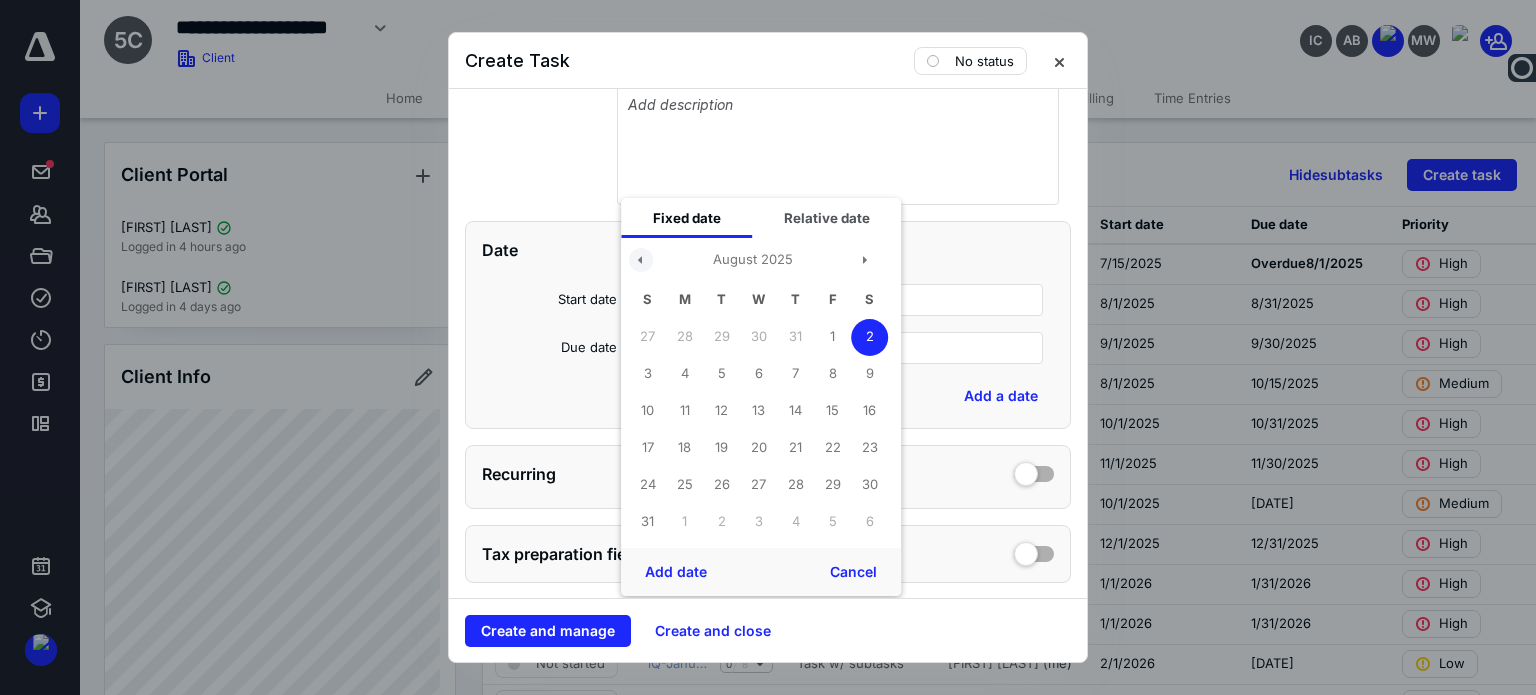 click at bounding box center (641, 260) 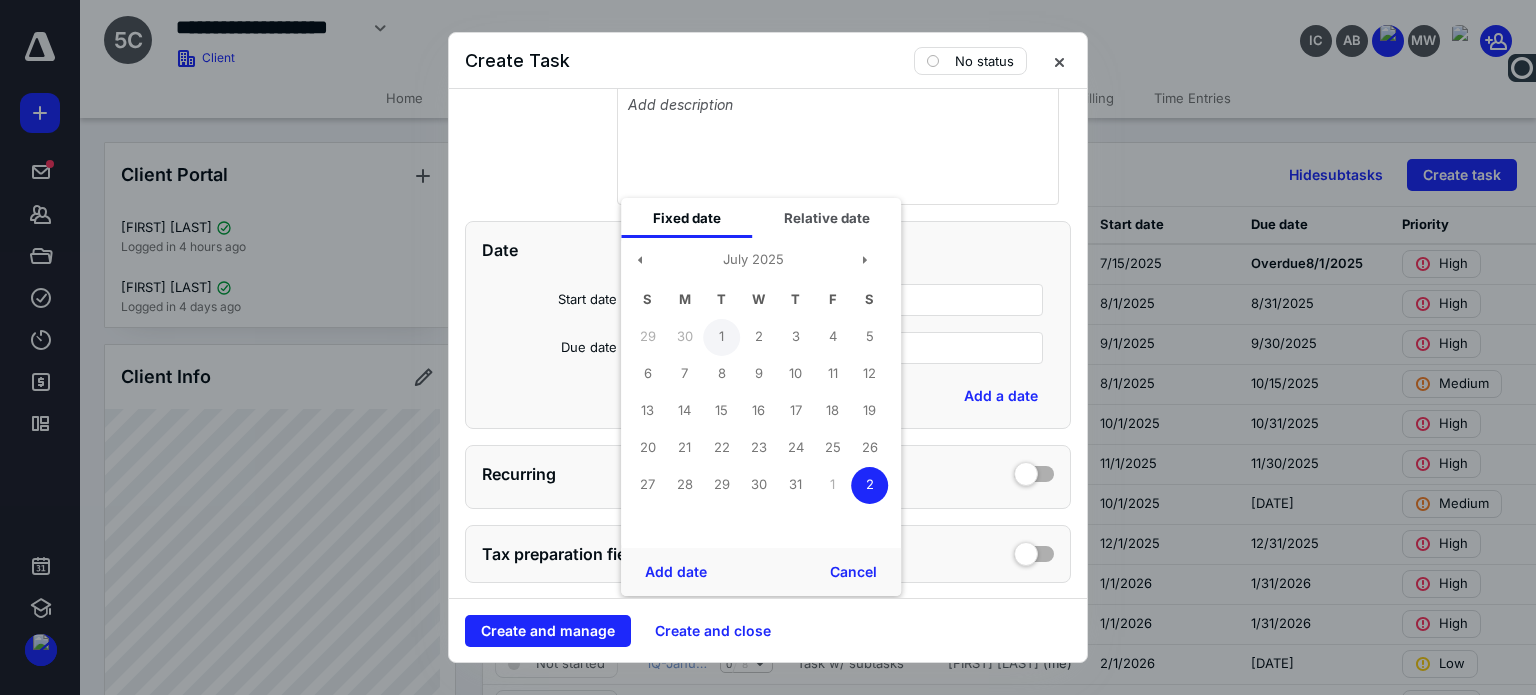 click on "1" at bounding box center [721, 337] 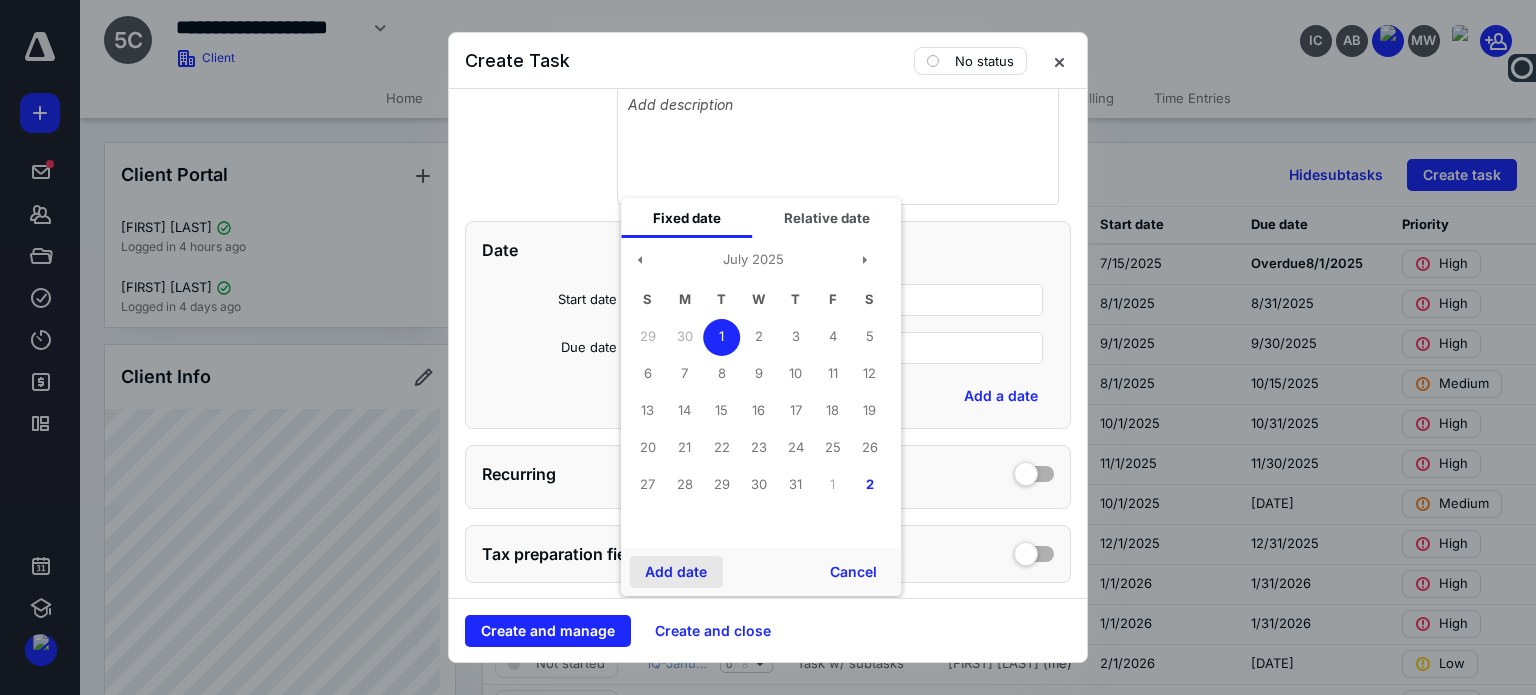click on "Add date" at bounding box center (676, 572) 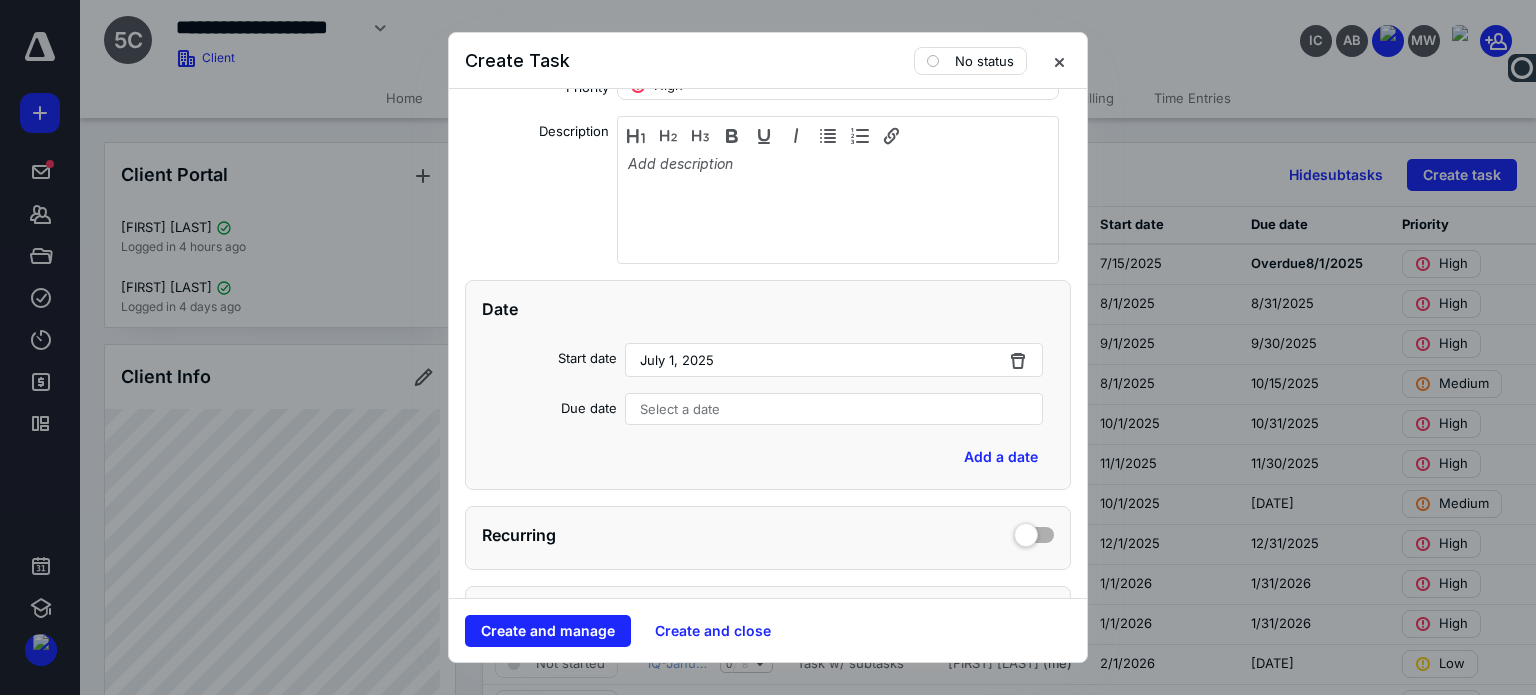 scroll, scrollTop: 400, scrollLeft: 0, axis: vertical 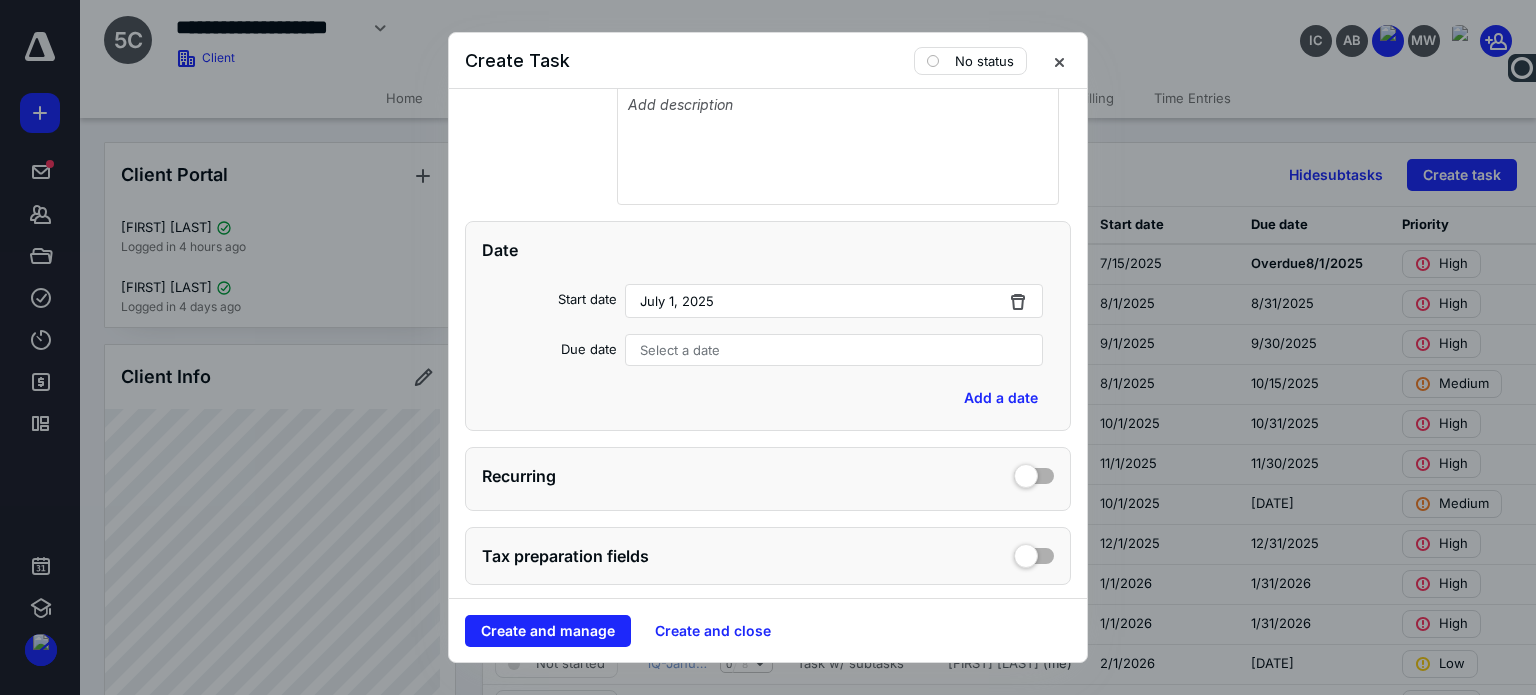 click on "Select a date" at bounding box center [680, 350] 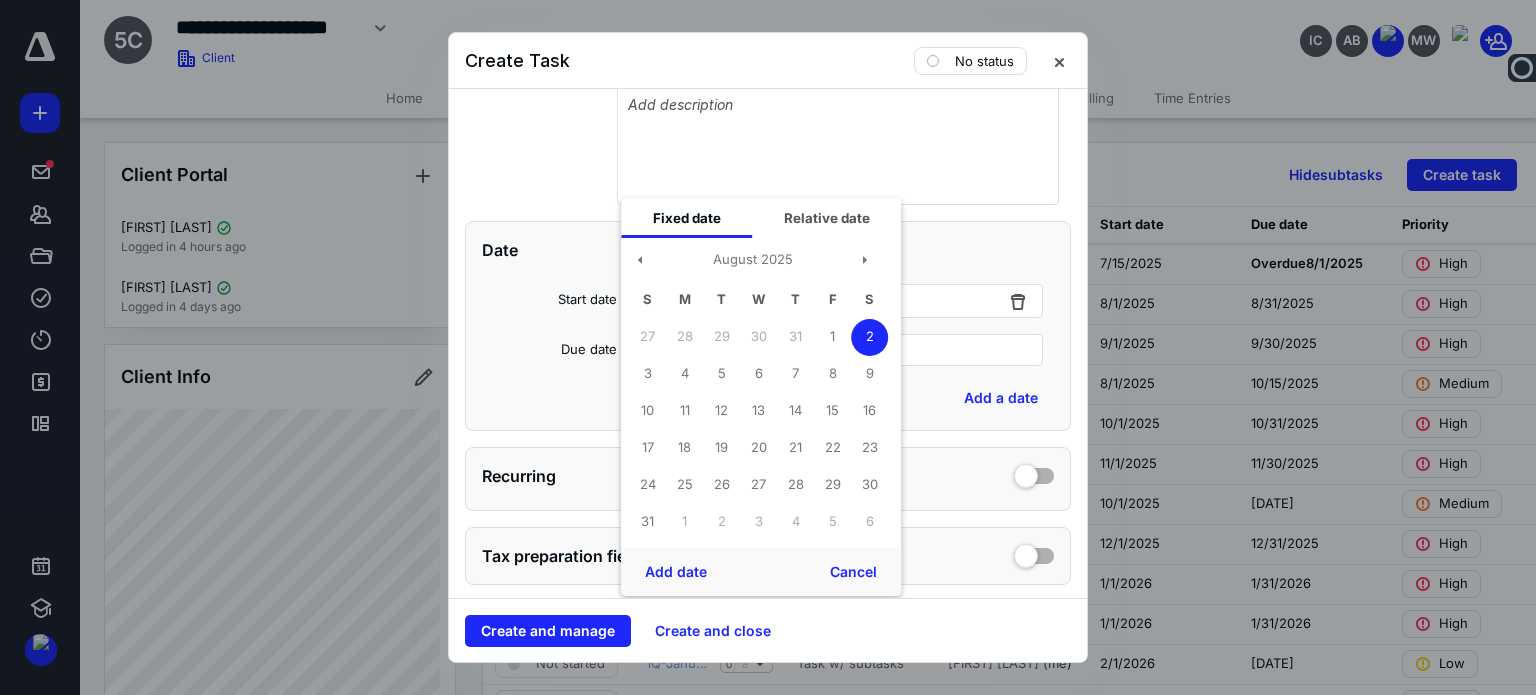 click on "Date Start date July 1, 2025 Due date Select a date Fixed date Relative date August 2025 S M T W T F S 27 28 29 30 31 1 2 3 4 5 6 7 8 9 10 11 12 13 14 15 16 17 18 19 20 21 22 23 24 25 26 27 28 29 30 31 1 2 3 4 5 6 Add date Cancel Add a date" at bounding box center [768, 326] 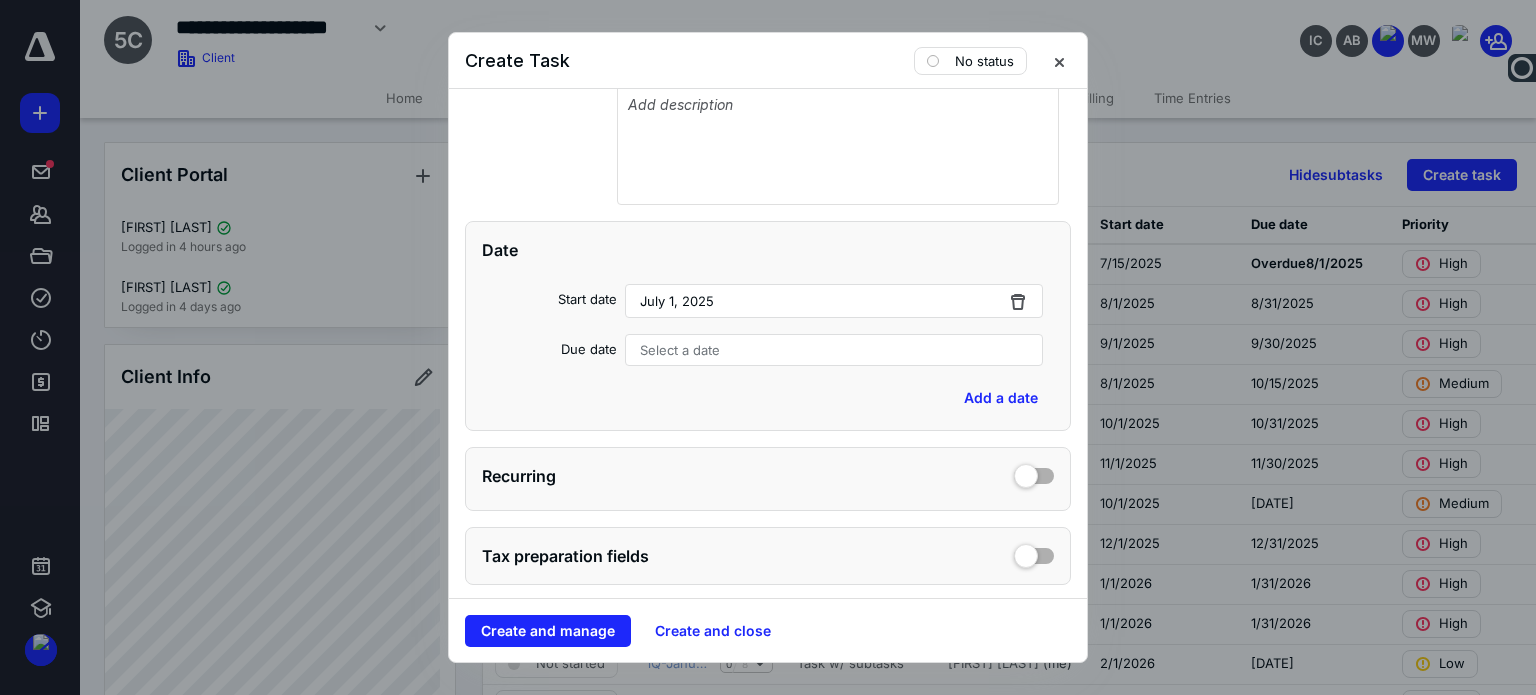 click on "July 1, 2025" at bounding box center [834, 301] 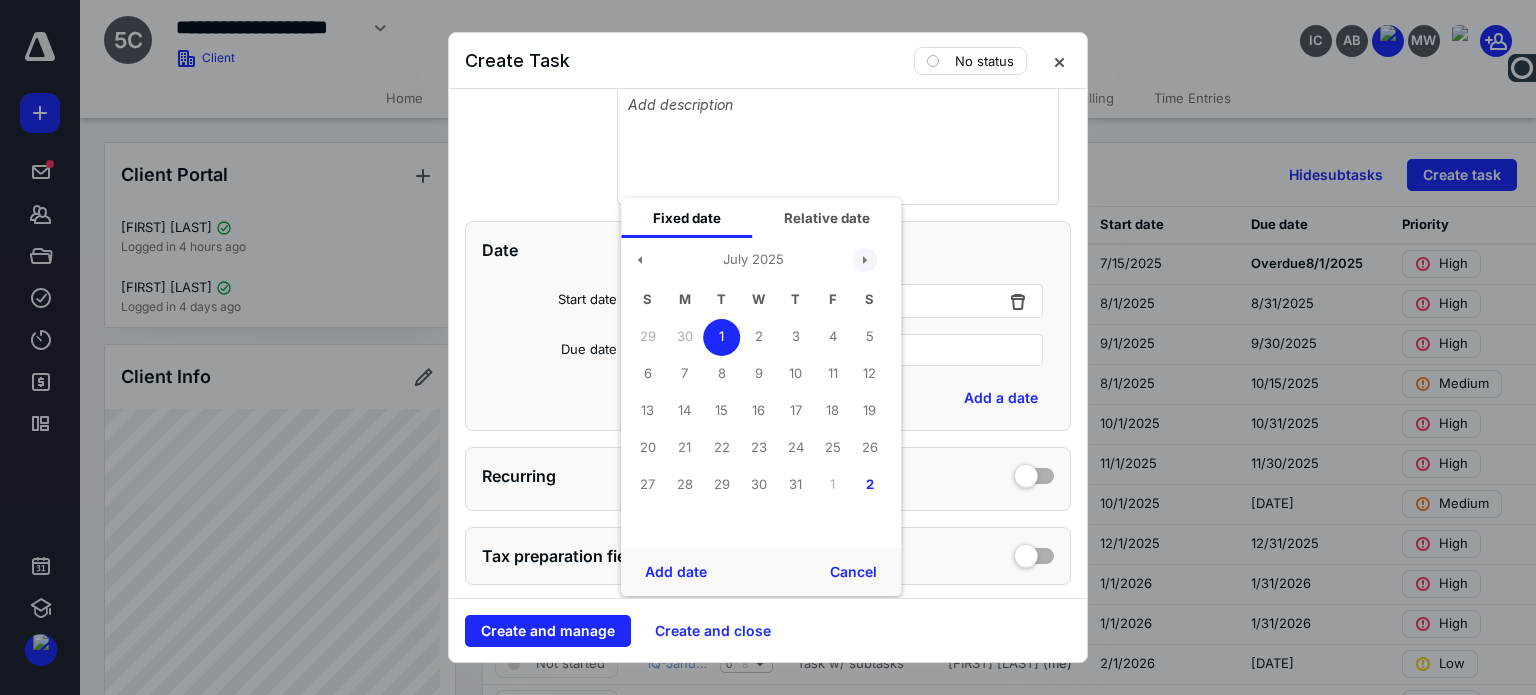 click at bounding box center (865, 260) 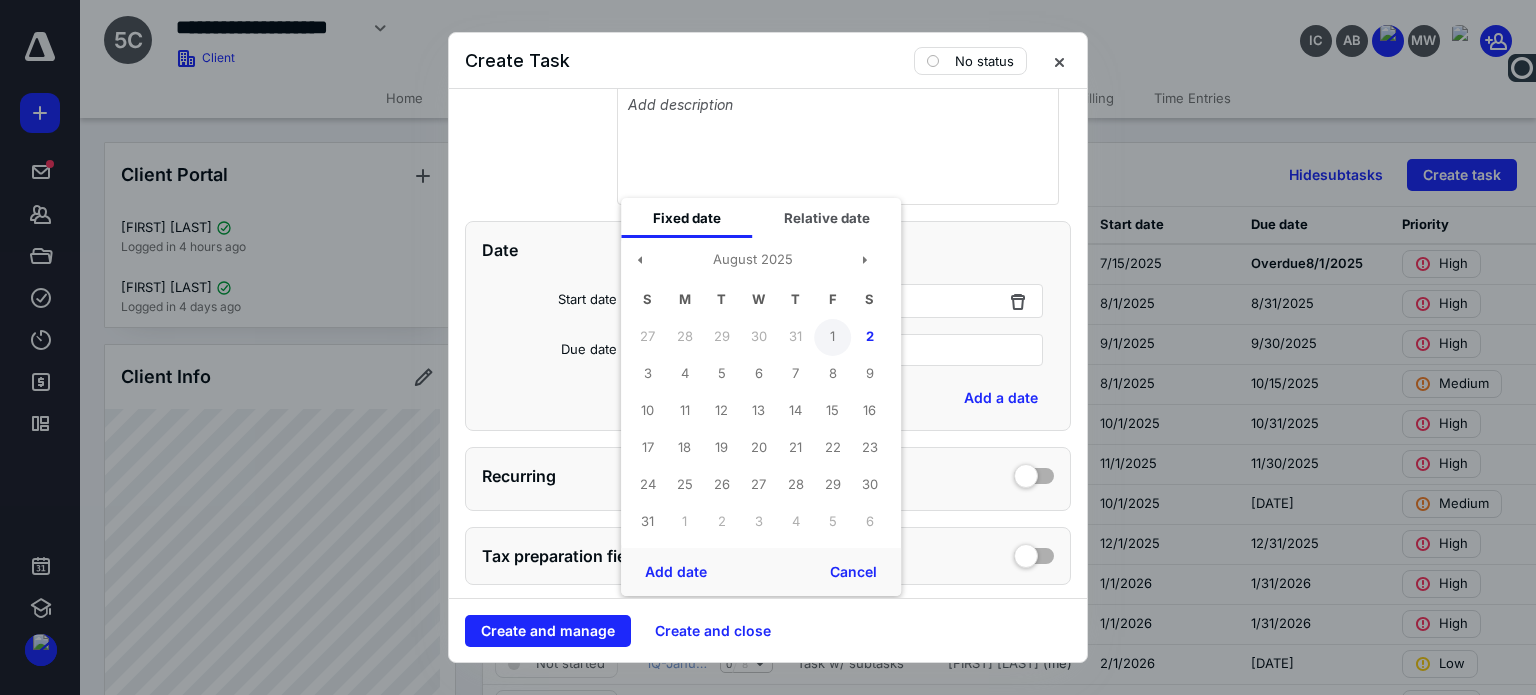 click on "1" at bounding box center (832, 337) 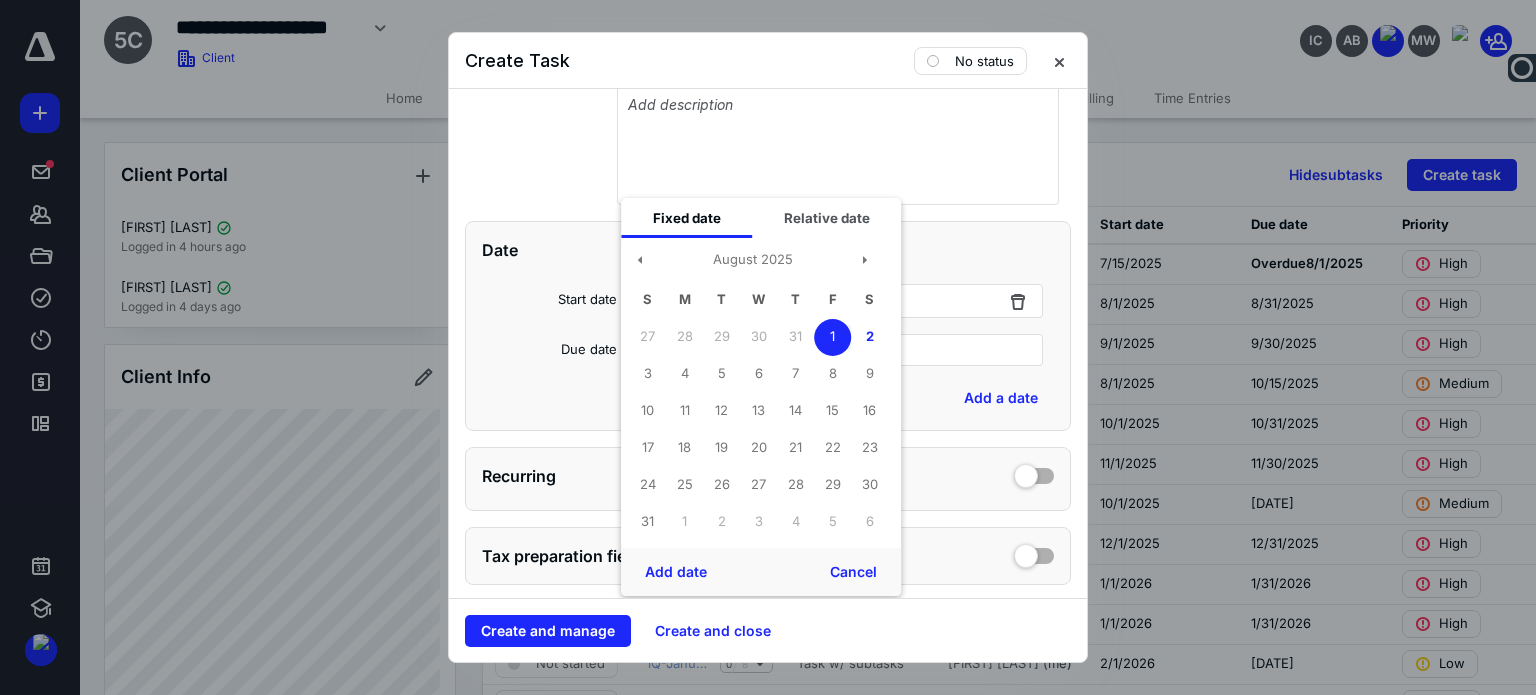click on "Date Start date July 1, 2025 Fixed date Relative date August 2025 S M T W T F S 27 28 29 30 31 1 2 3 4 5 6 7 8 9 10 11 12 13 14 15 16 17 18 19 20 21 22 23 24 25 26 27 28 29 30 31 1 2 3 4 5 6 Add date Cancel Due date Select a date Add a date" at bounding box center (768, 326) 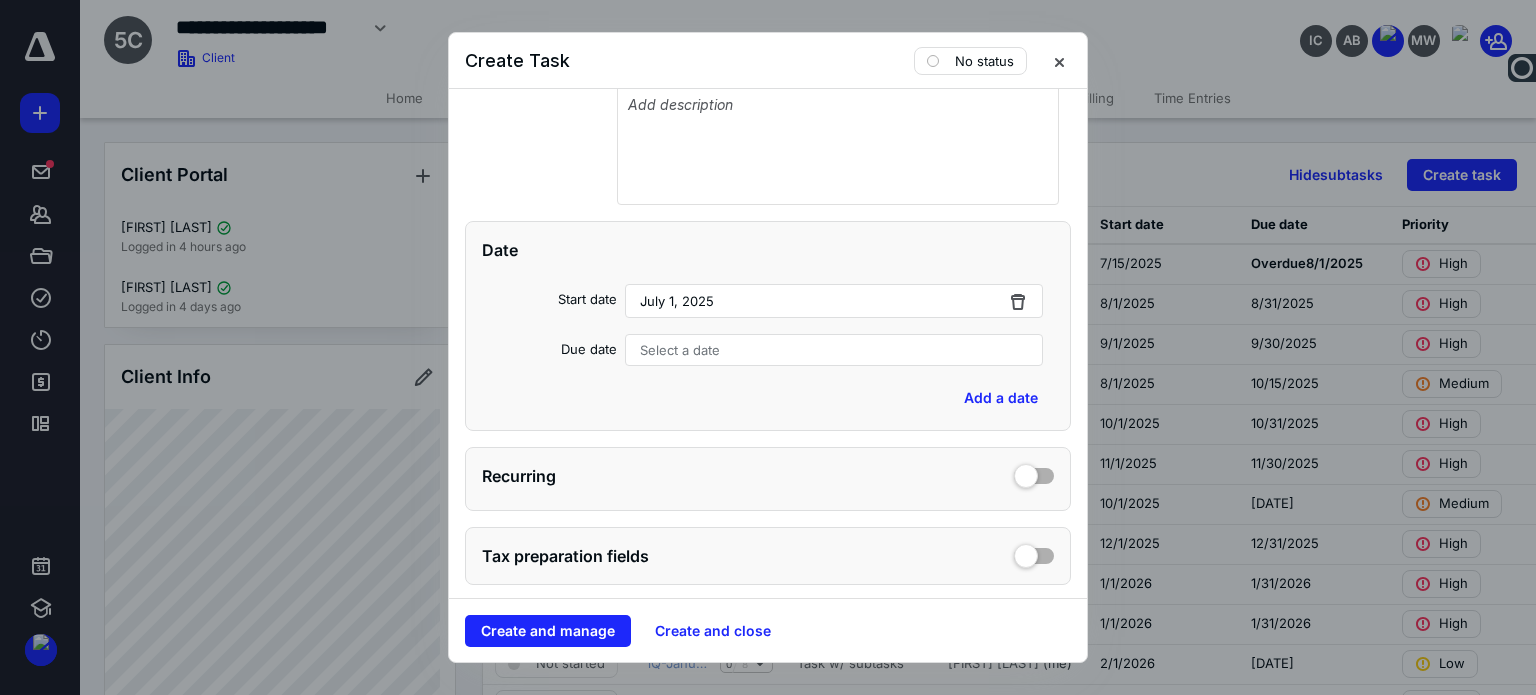 click on "July 1, 2025" at bounding box center [834, 301] 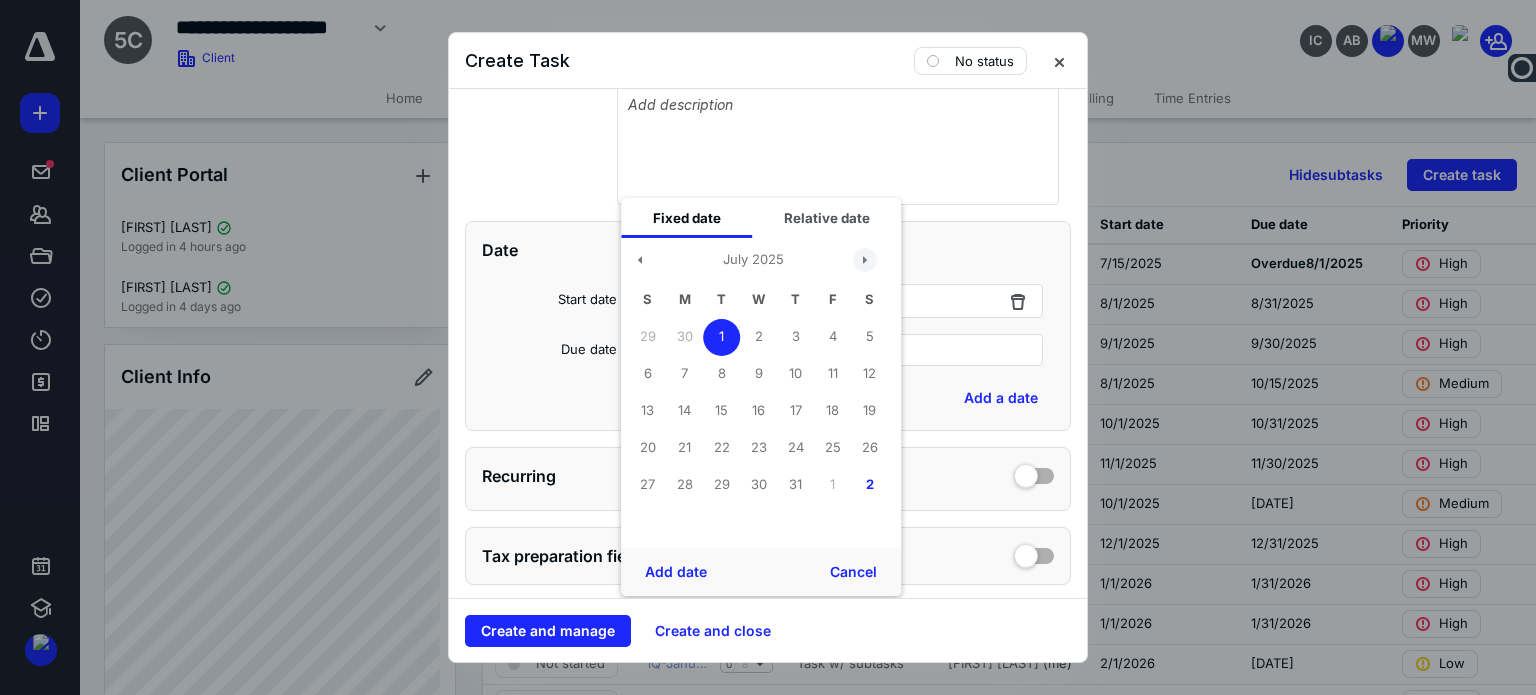 click at bounding box center (865, 260) 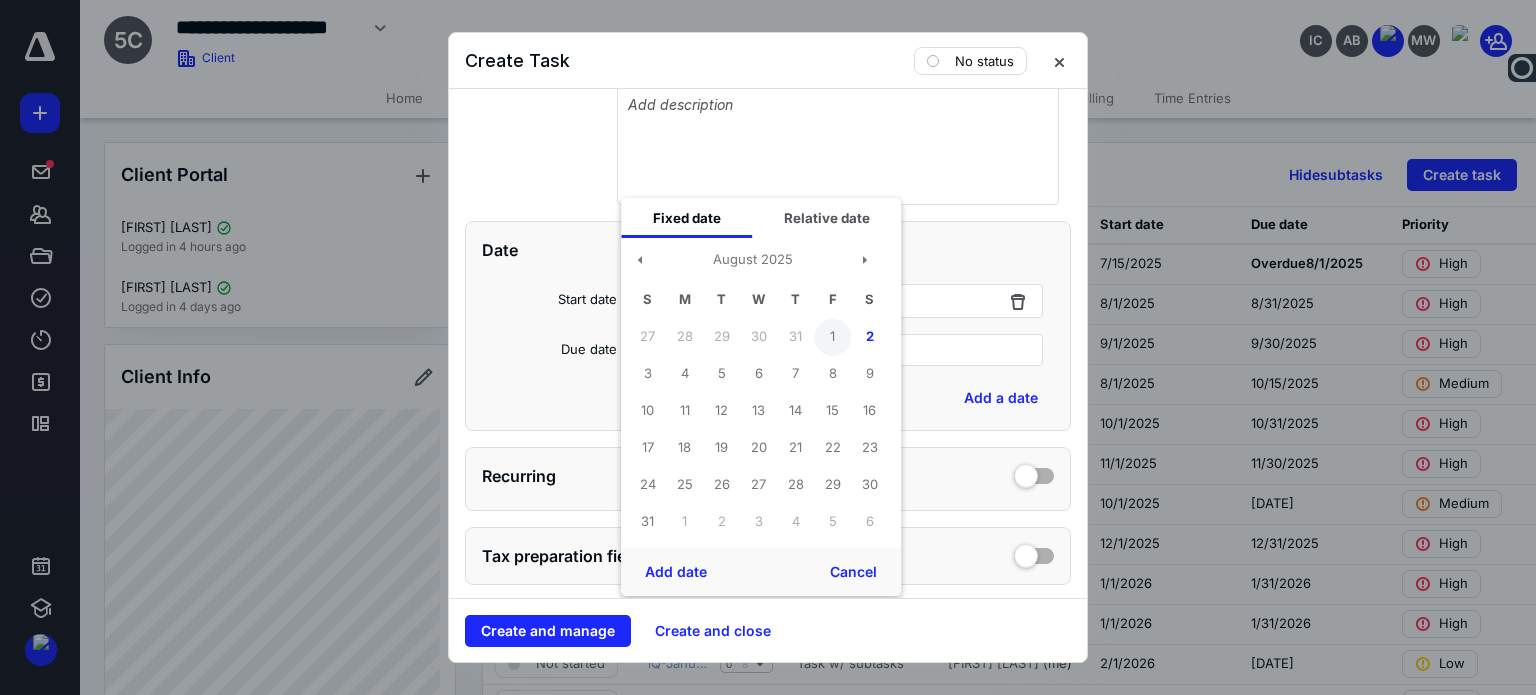 click on "1" at bounding box center [832, 337] 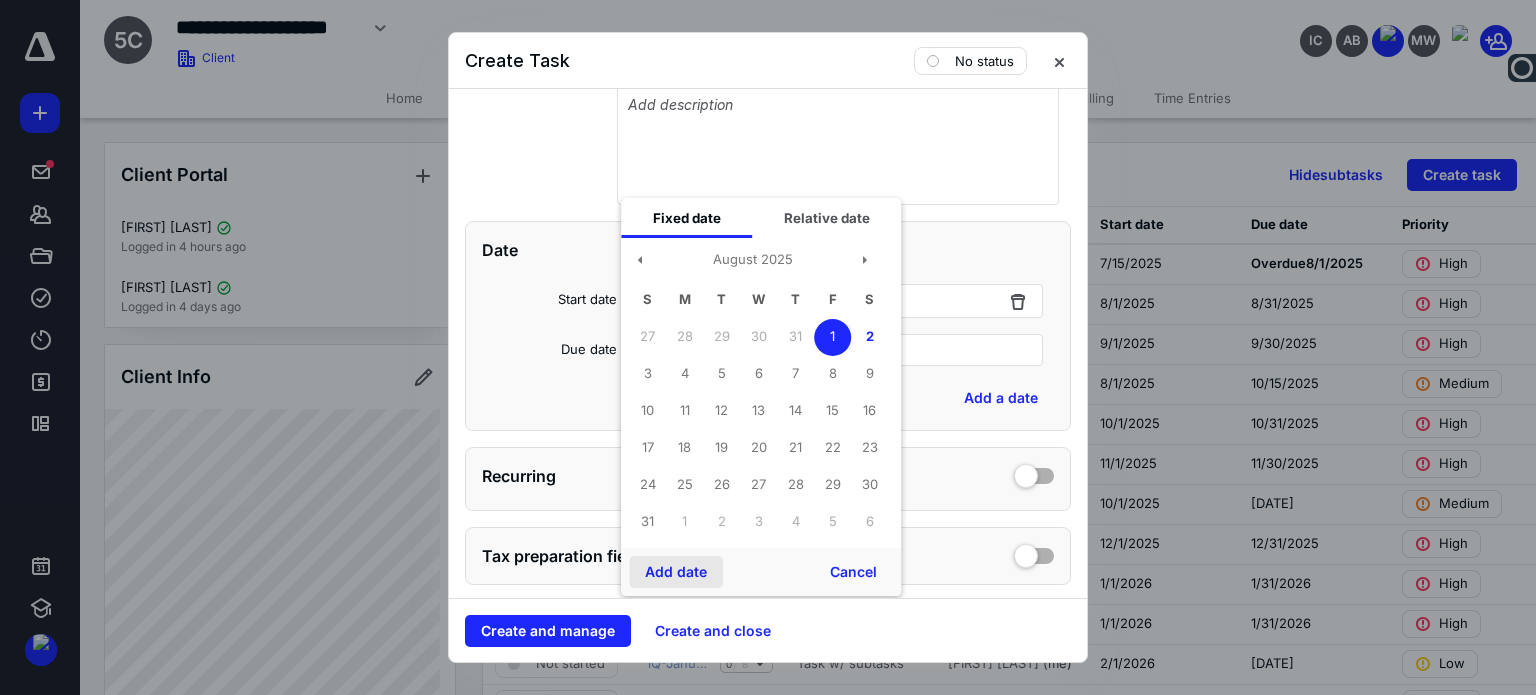 click on "Add date" at bounding box center (676, 572) 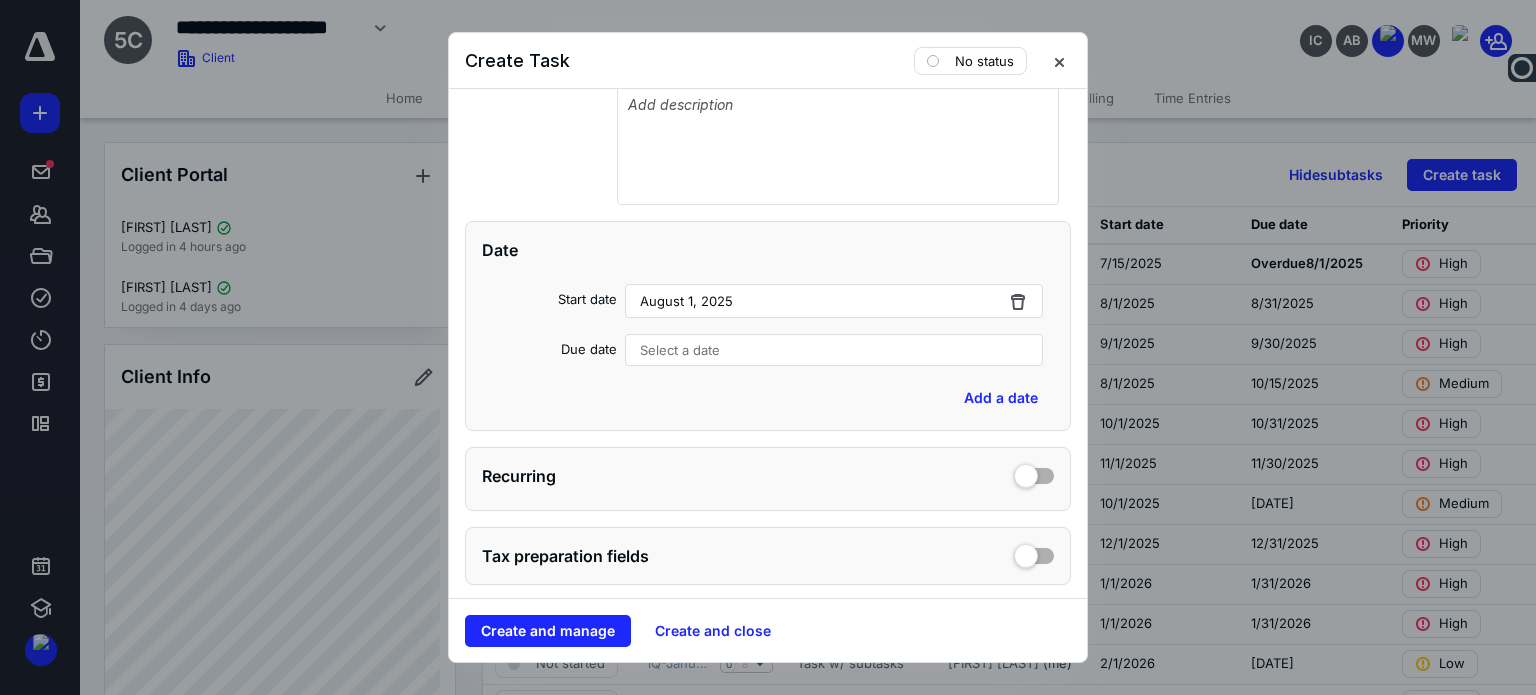 click on "Select a date" at bounding box center (680, 350) 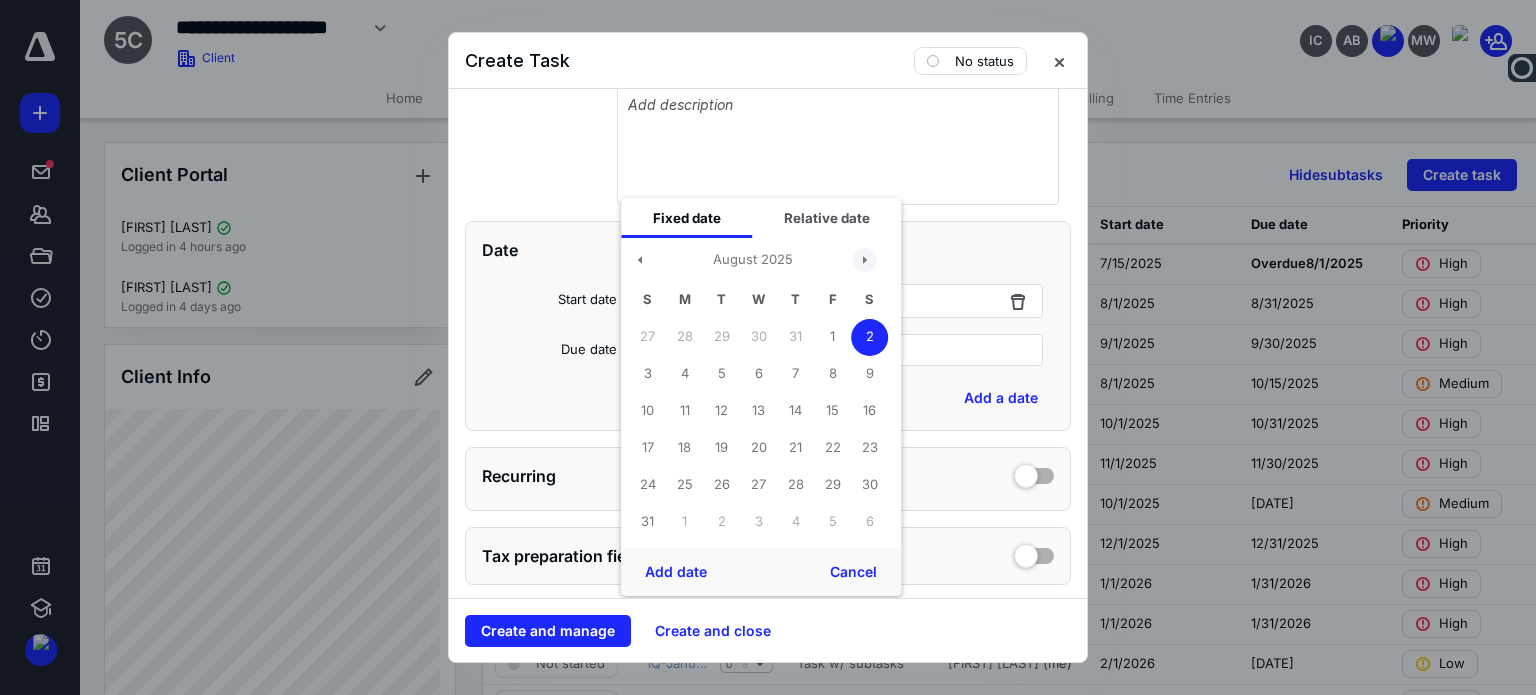 click at bounding box center [865, 260] 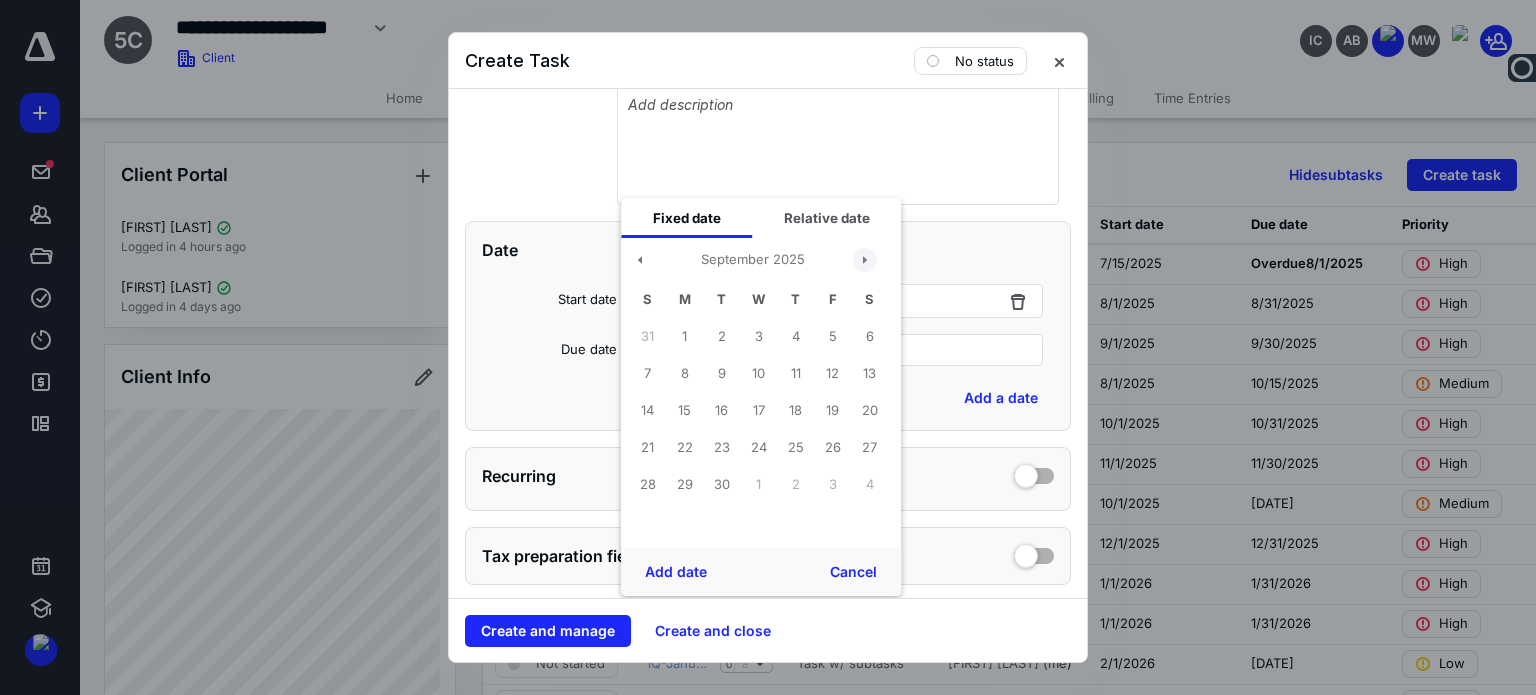 click at bounding box center [865, 260] 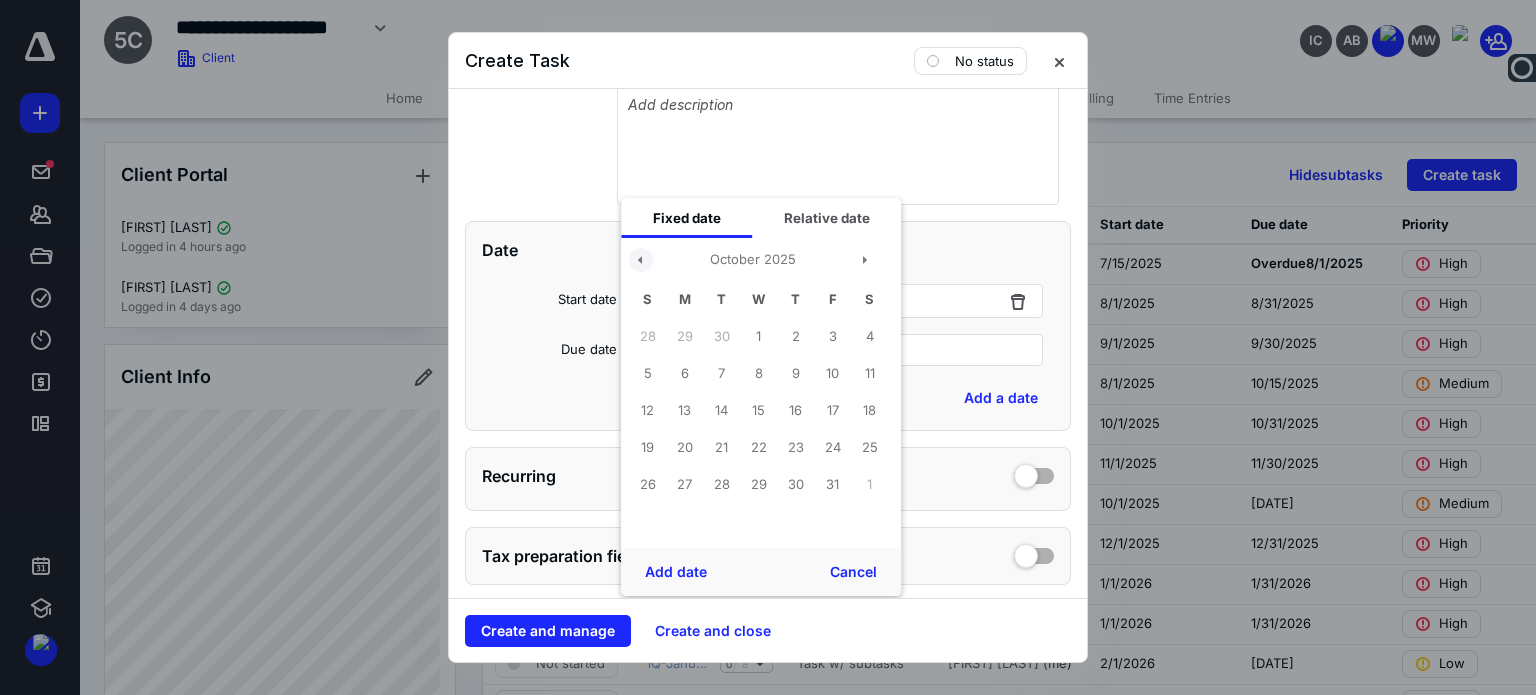 click at bounding box center (641, 260) 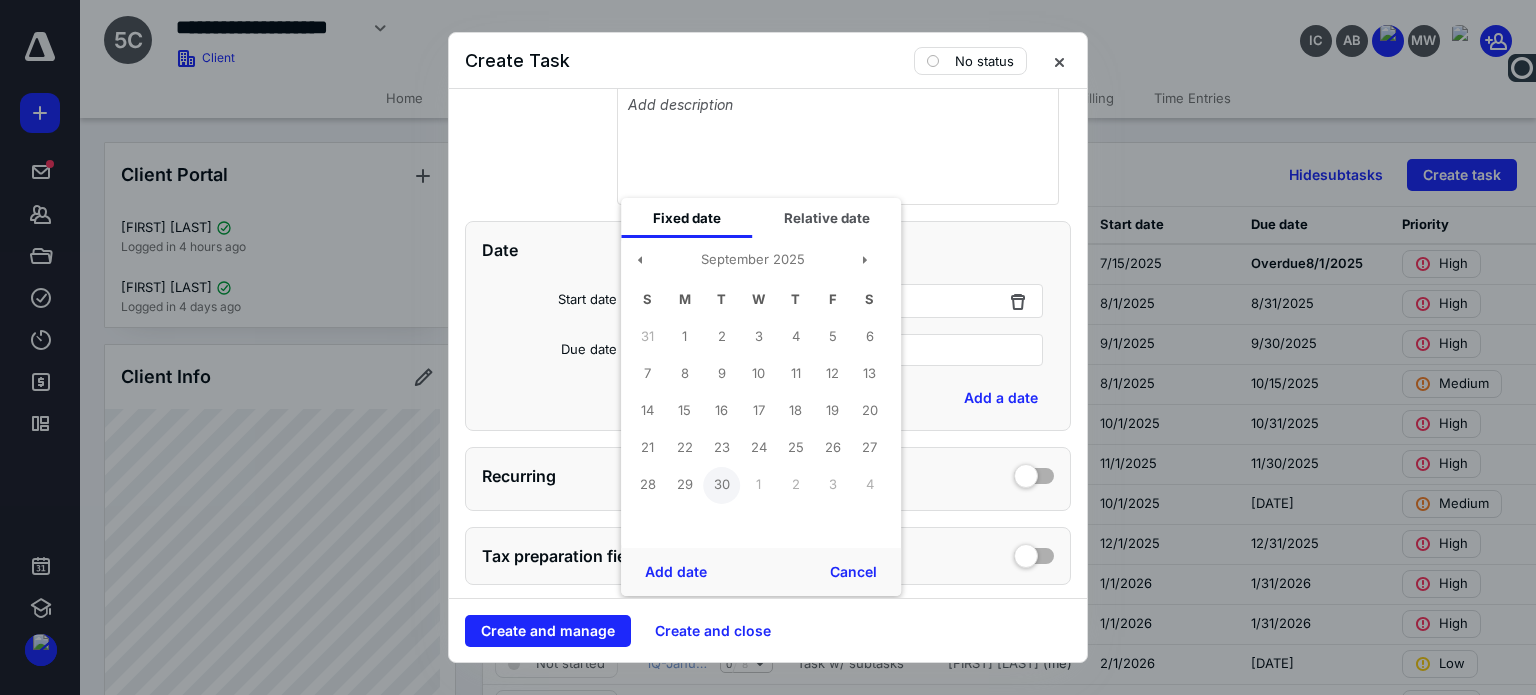 click on "30" at bounding box center (721, 485) 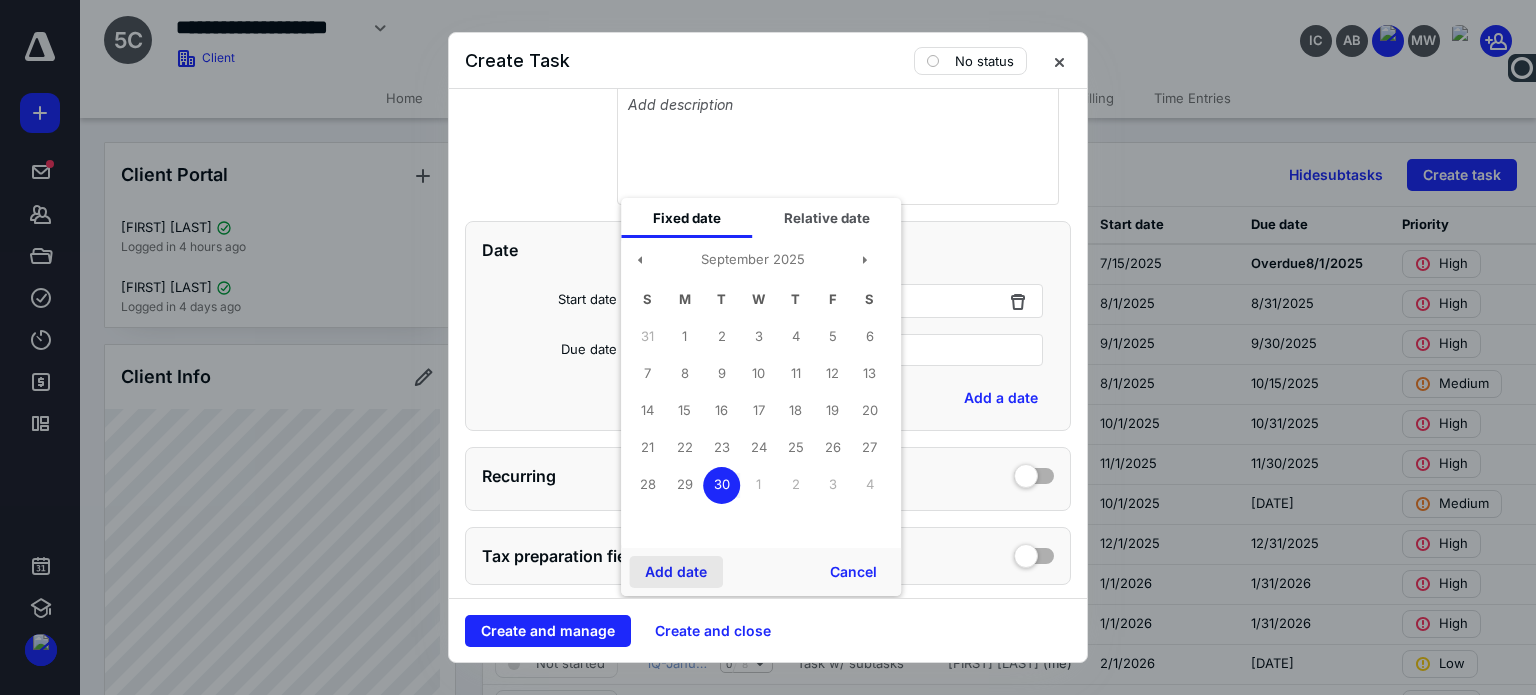 click on "Add date" at bounding box center (676, 572) 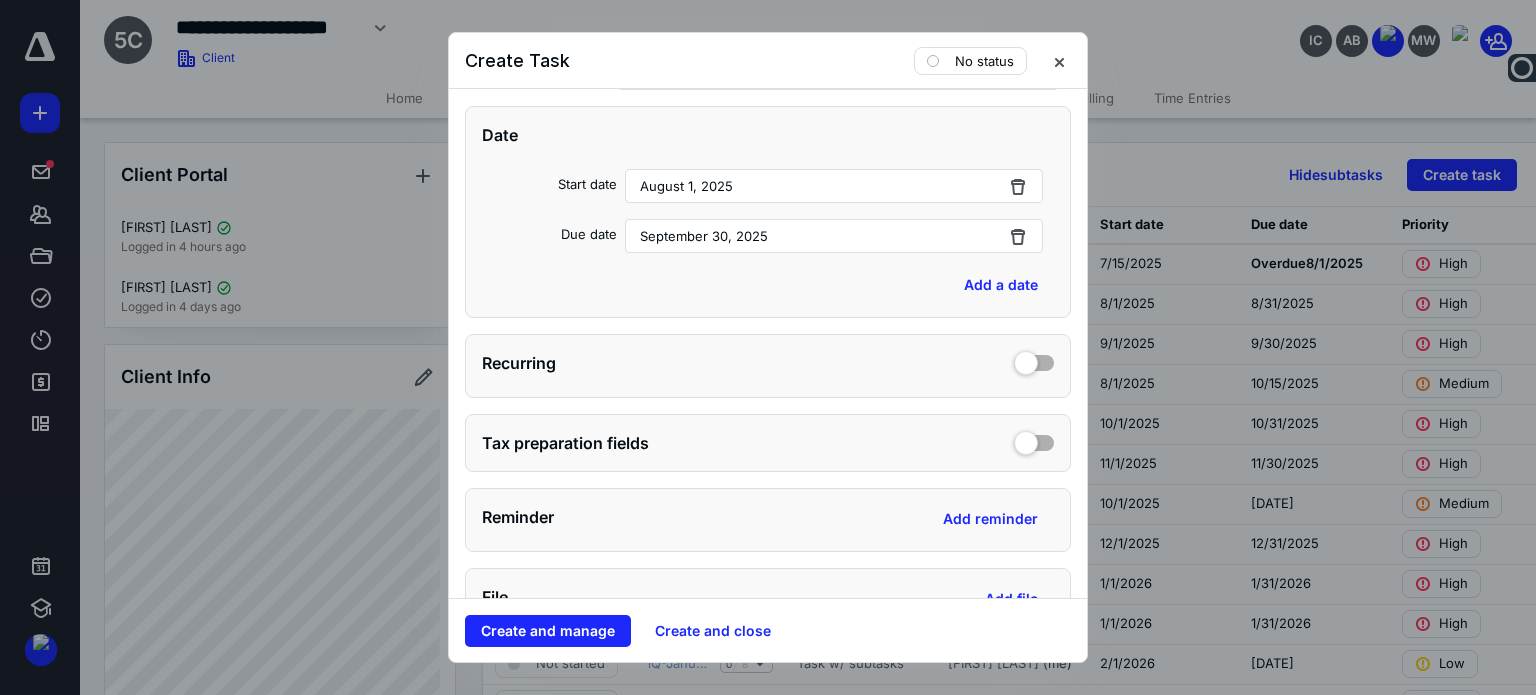 scroll, scrollTop: 600, scrollLeft: 0, axis: vertical 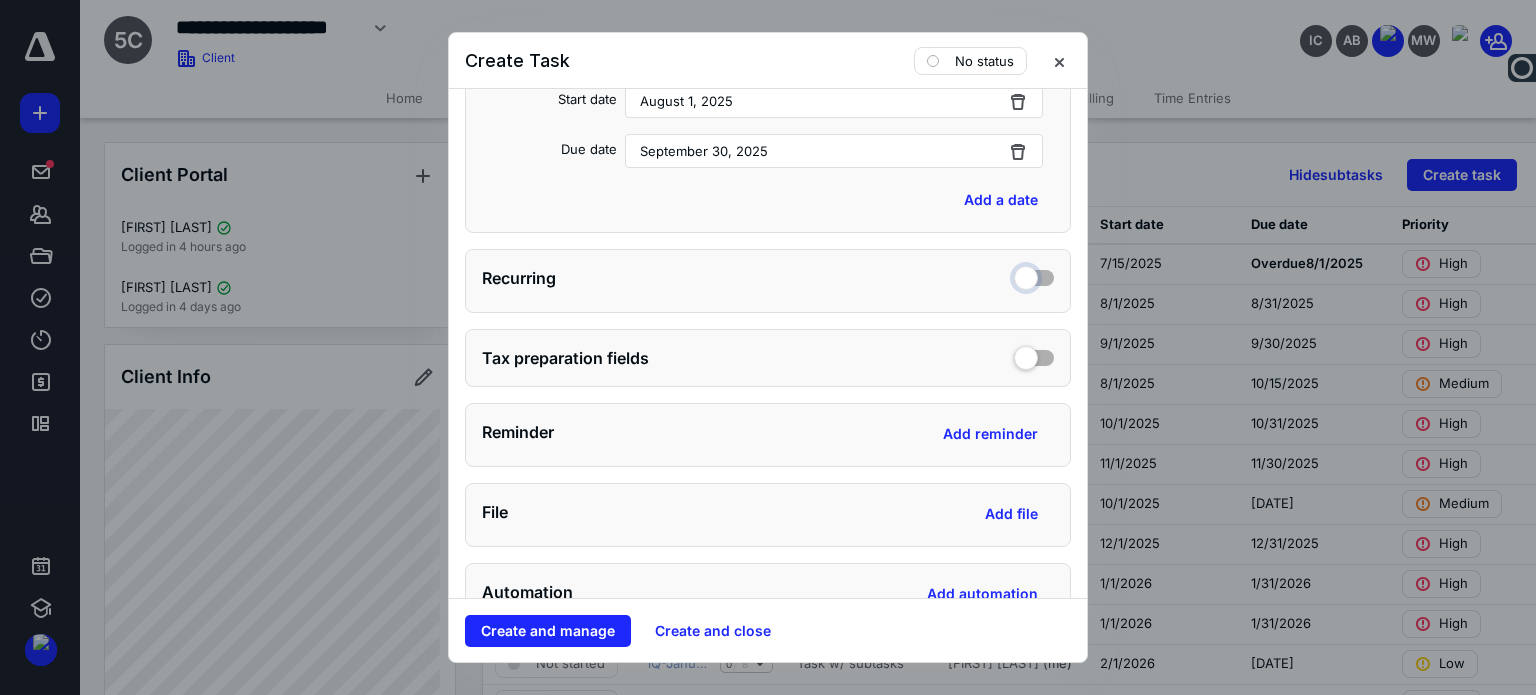 click at bounding box center (1034, 275) 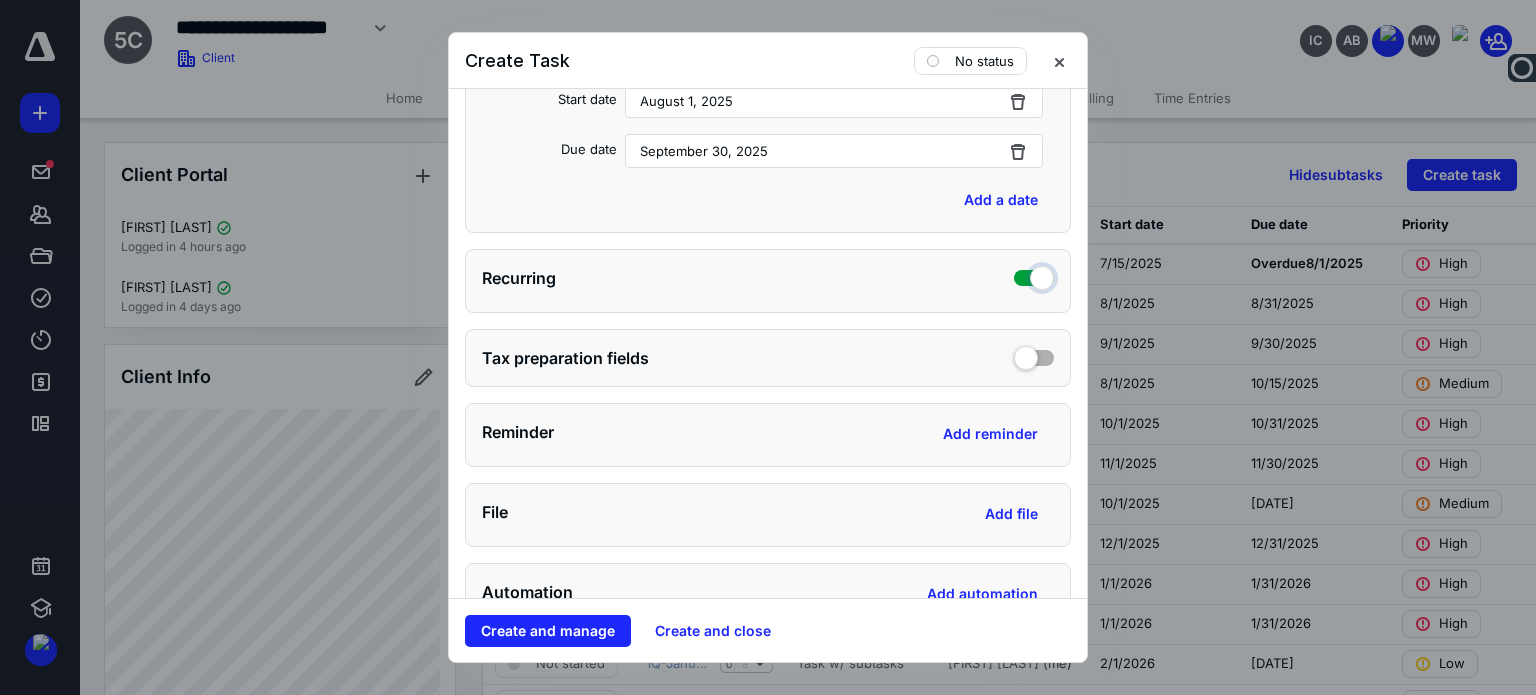 checkbox on "true" 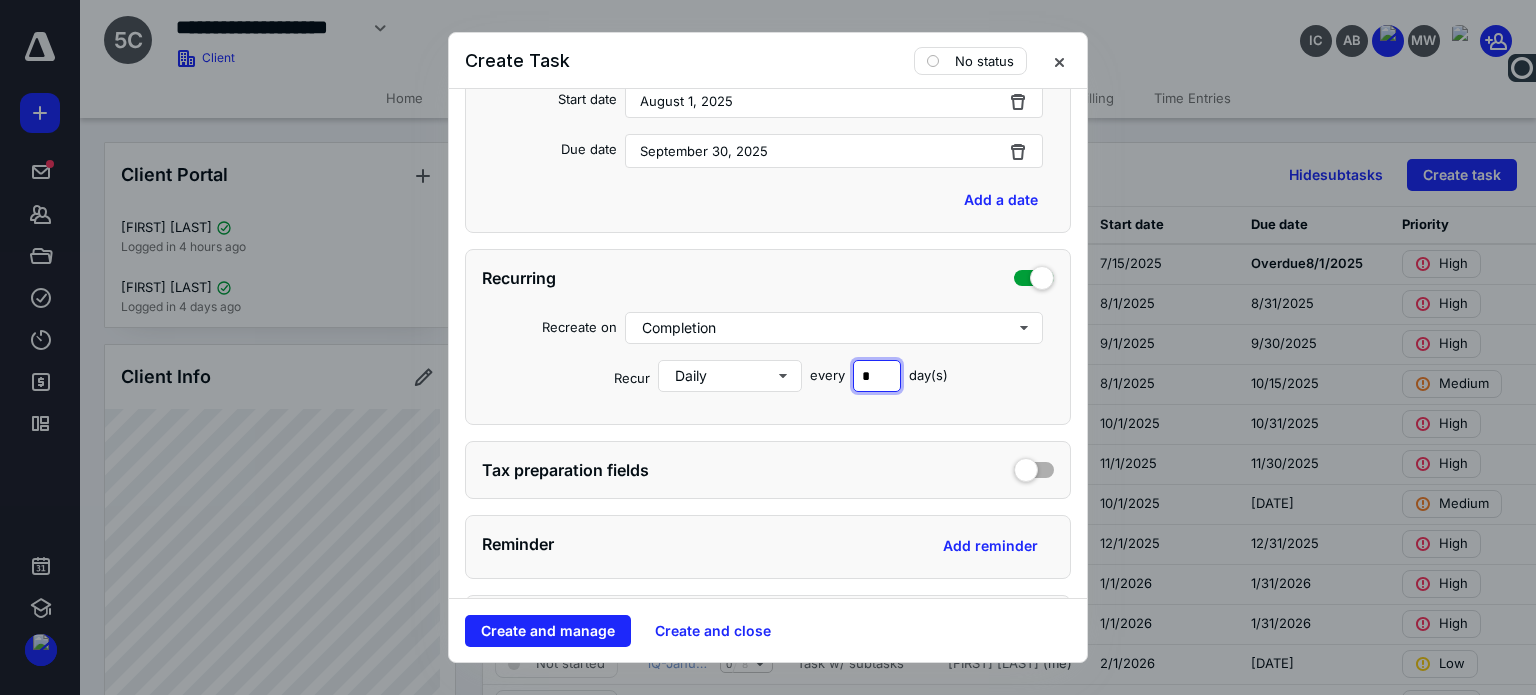 click on "*" at bounding box center (877, 376) 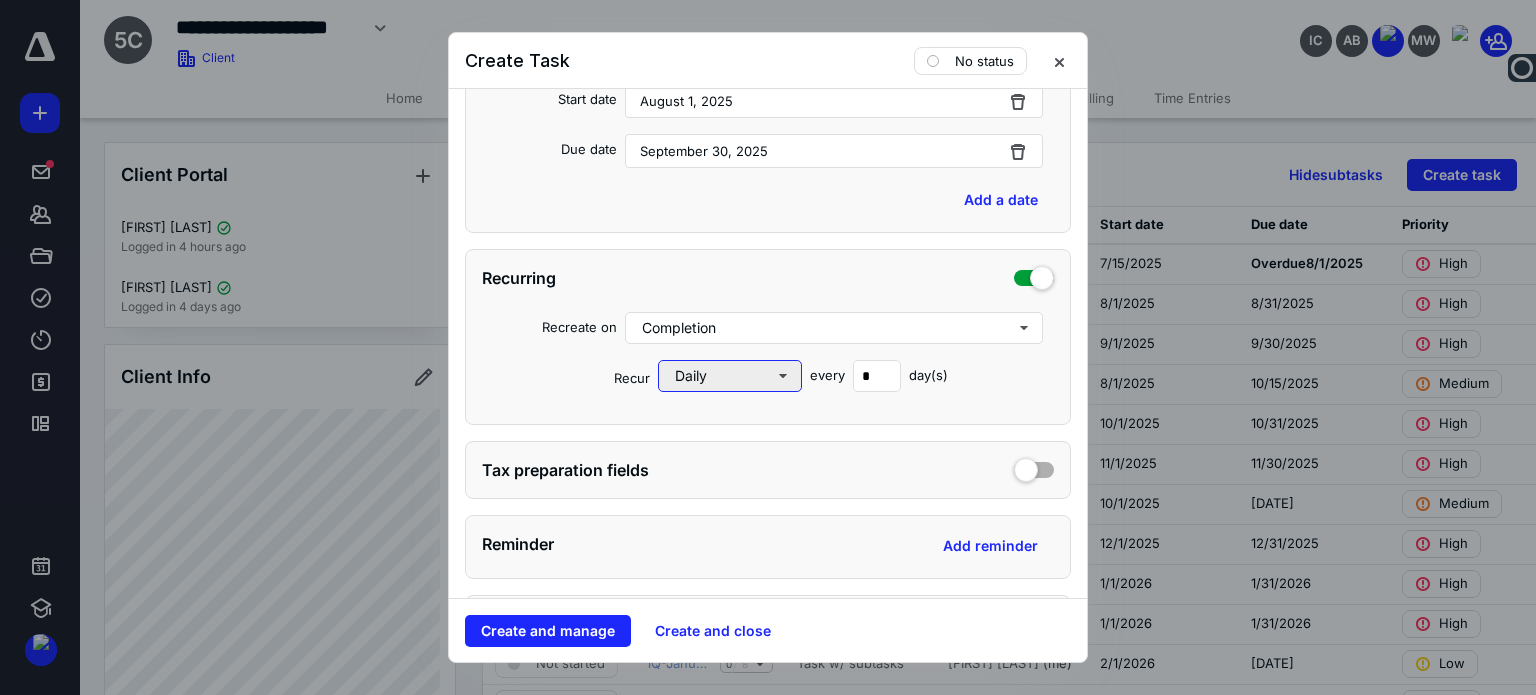 click on "Daily" at bounding box center (730, 376) 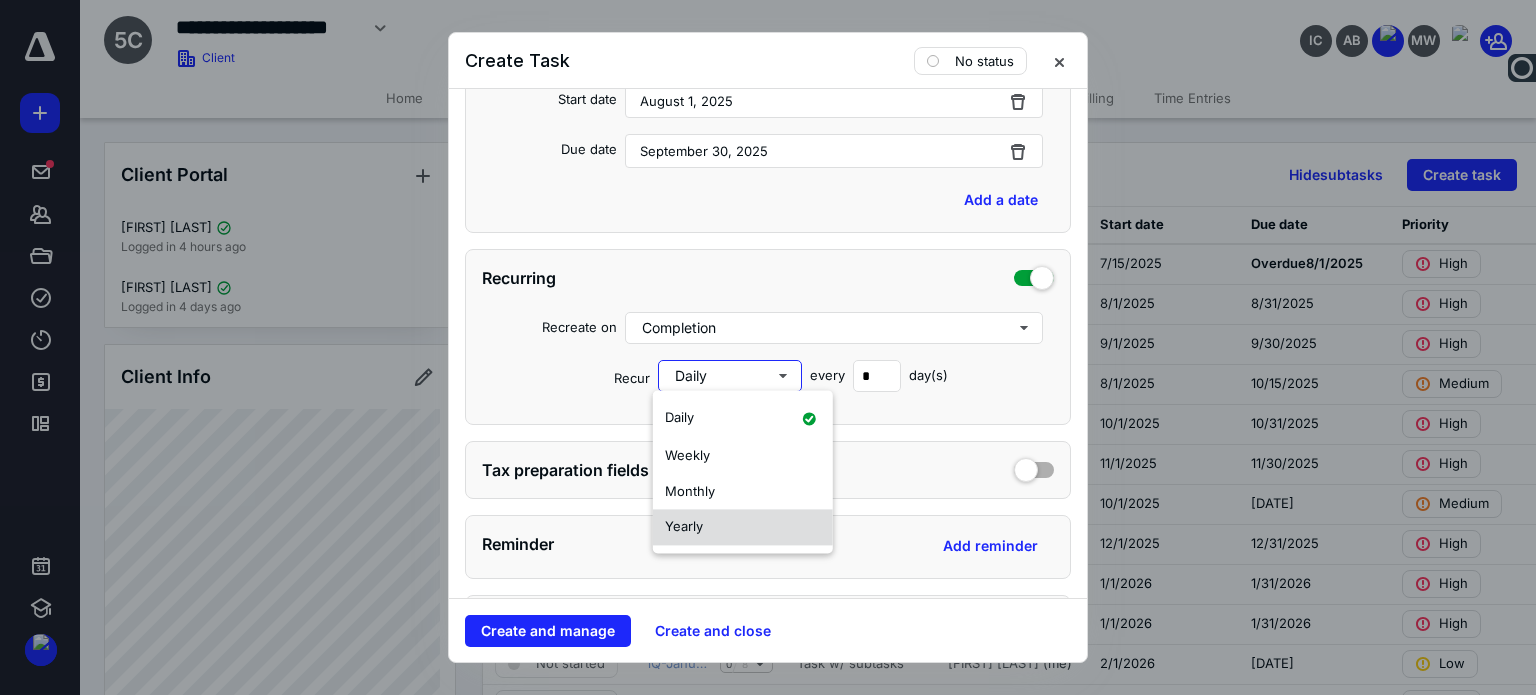 click on "Yearly" at bounding box center [684, 526] 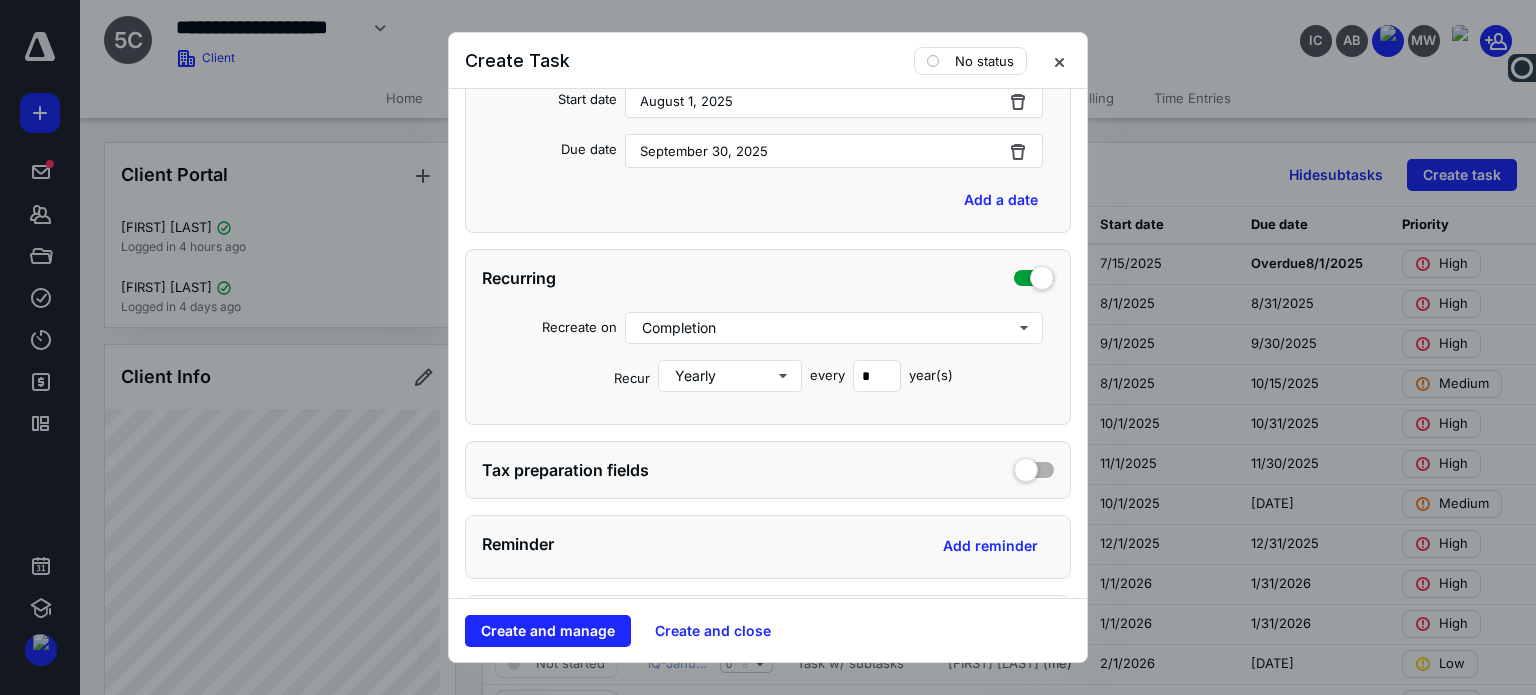 click on "Recurring Recreate on Completion Recur Yearly every * year(s)" at bounding box center [768, 337] 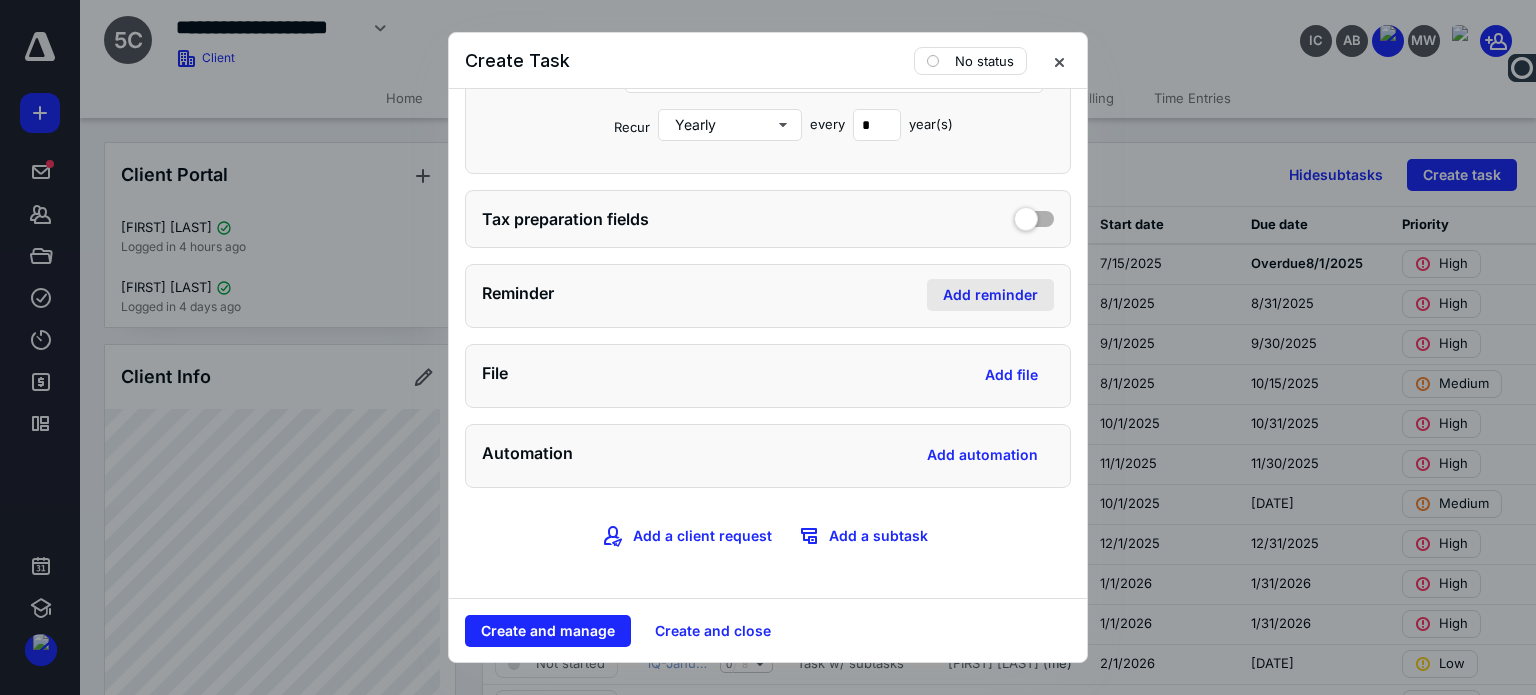 click on "Add reminder" at bounding box center [990, 295] 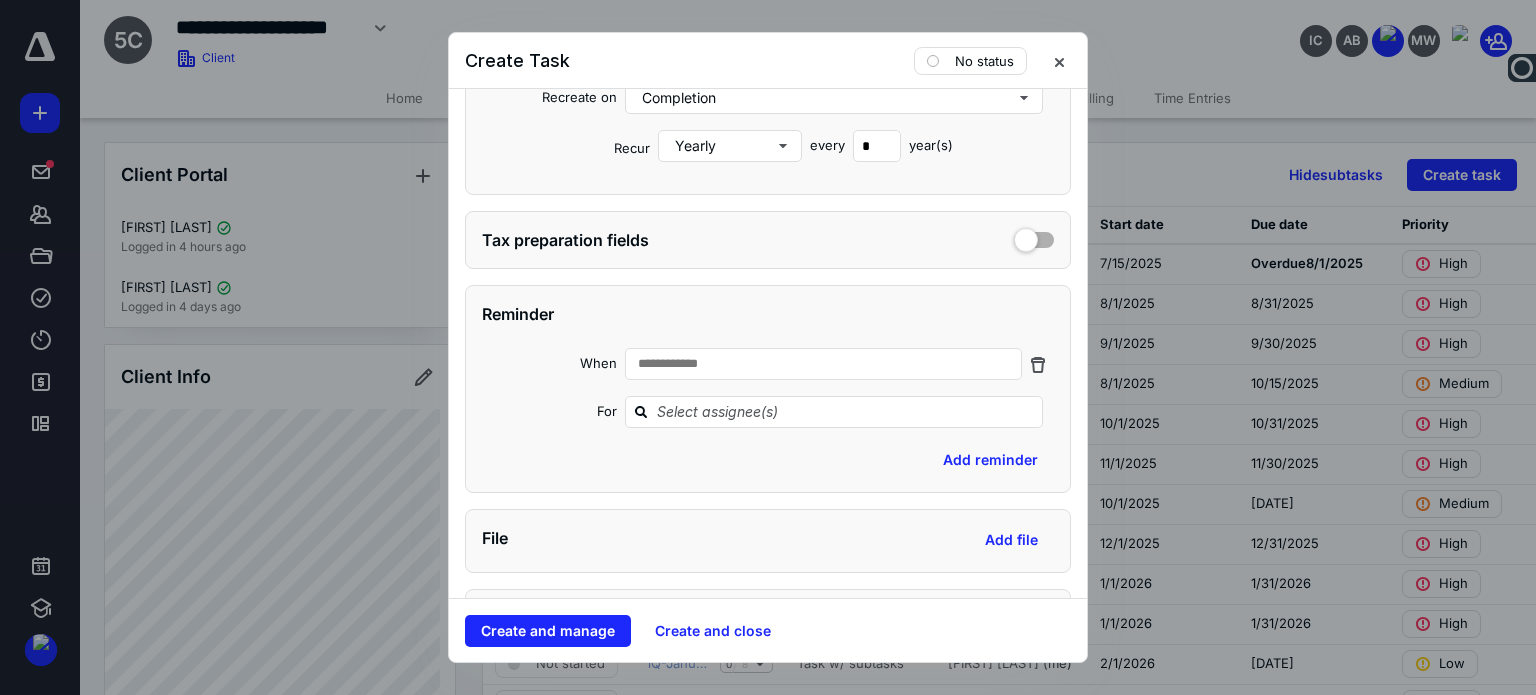 scroll, scrollTop: 872, scrollLeft: 0, axis: vertical 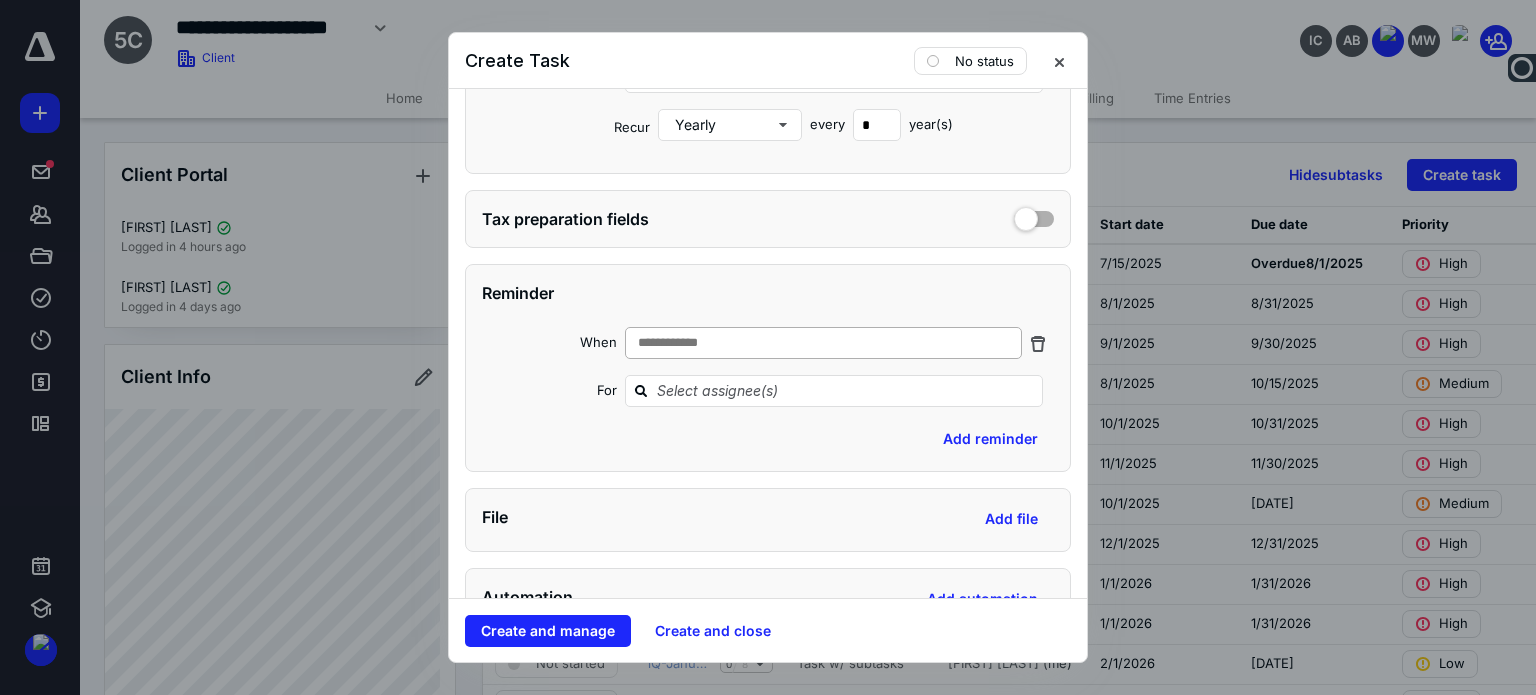 click on "**********" at bounding box center [679, 343] 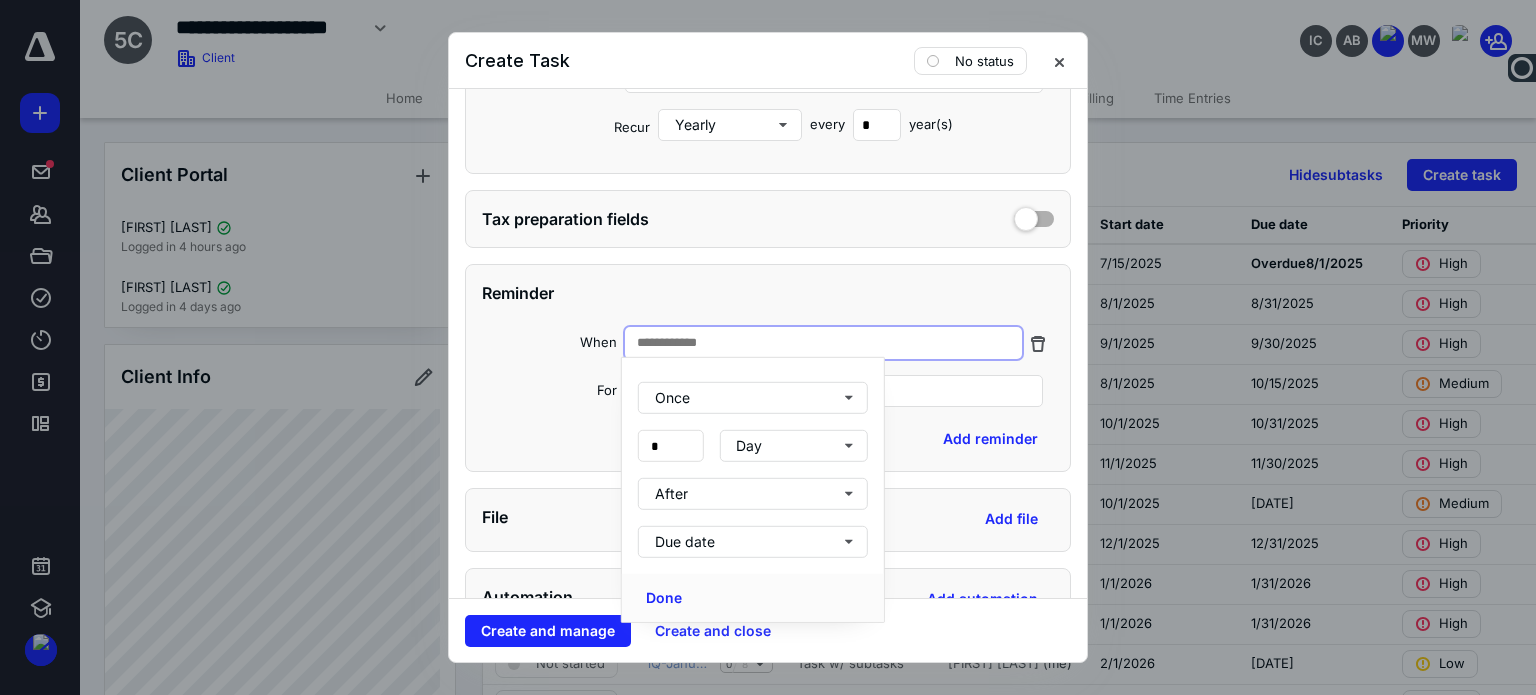click on "For" at bounding box center [549, 394] 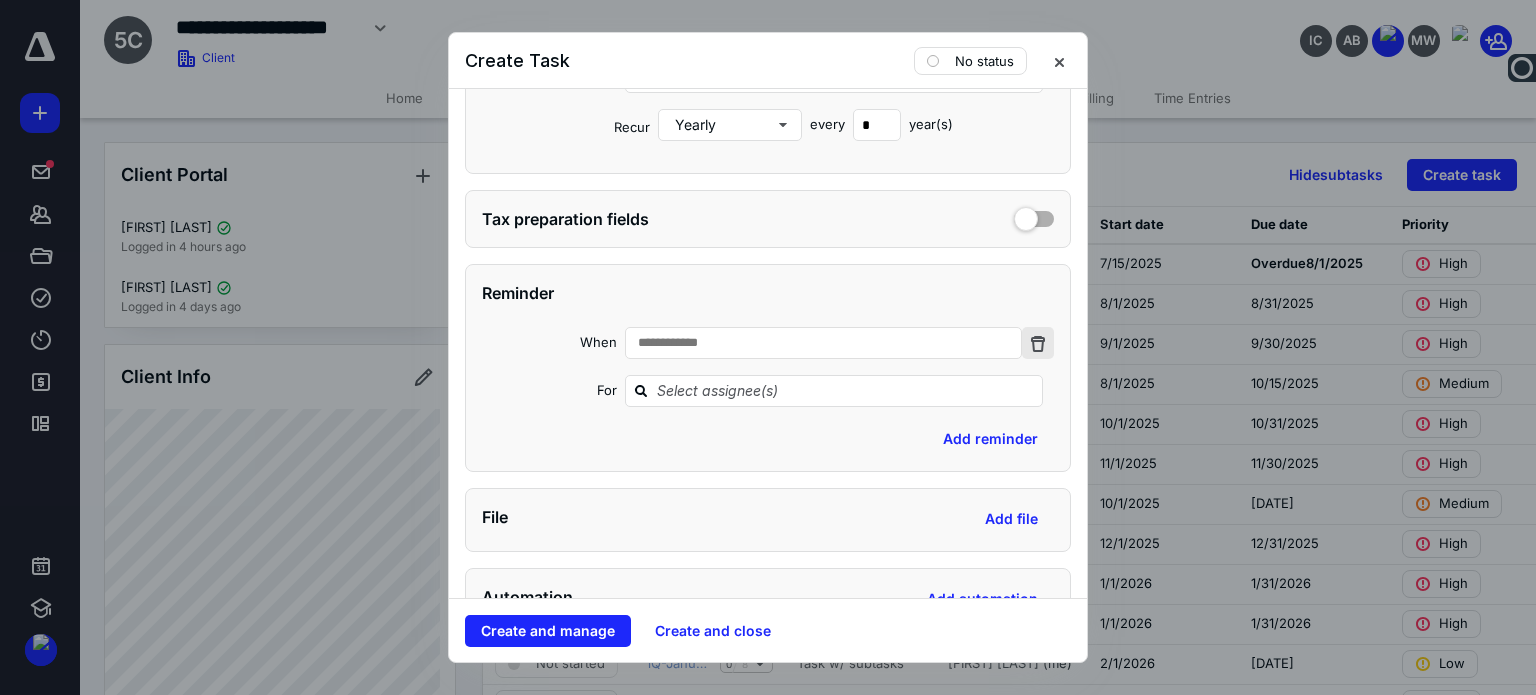click at bounding box center [1038, 343] 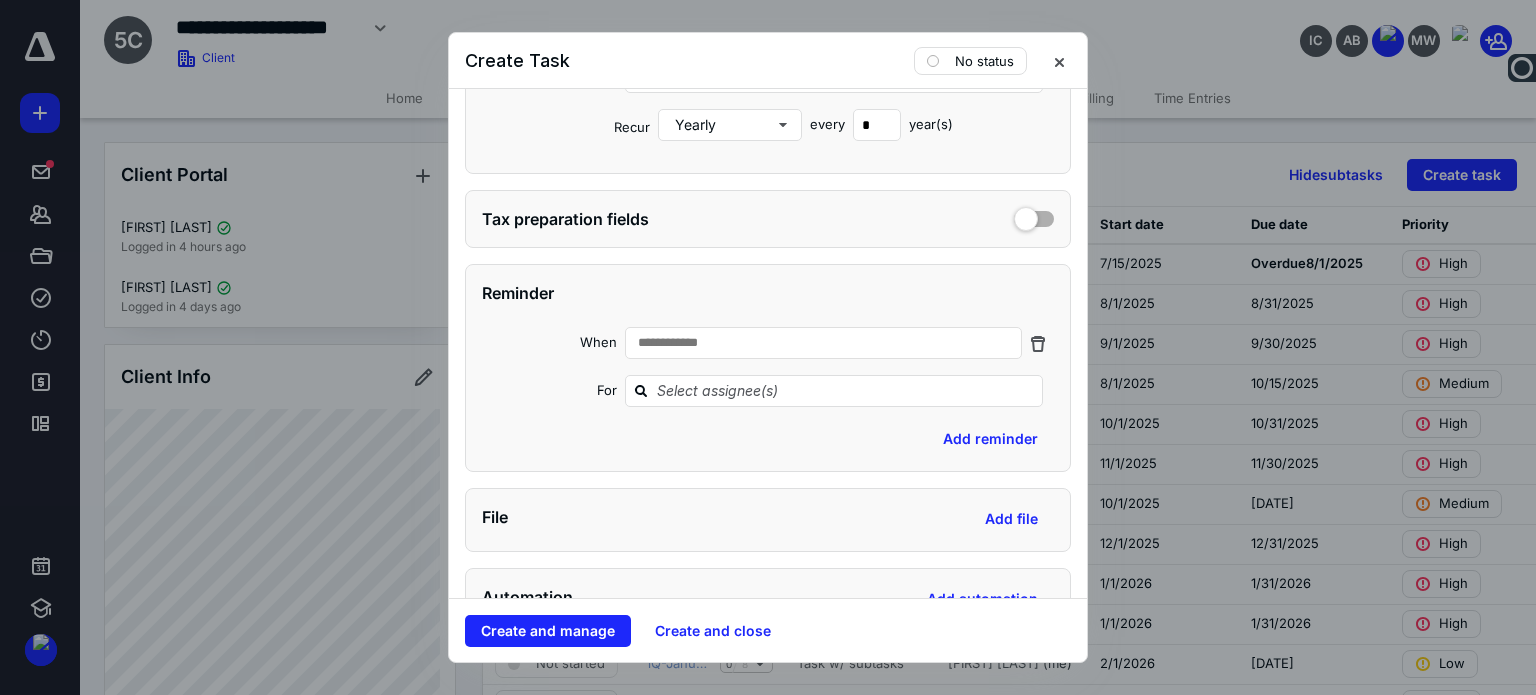 scroll, scrollTop: 851, scrollLeft: 0, axis: vertical 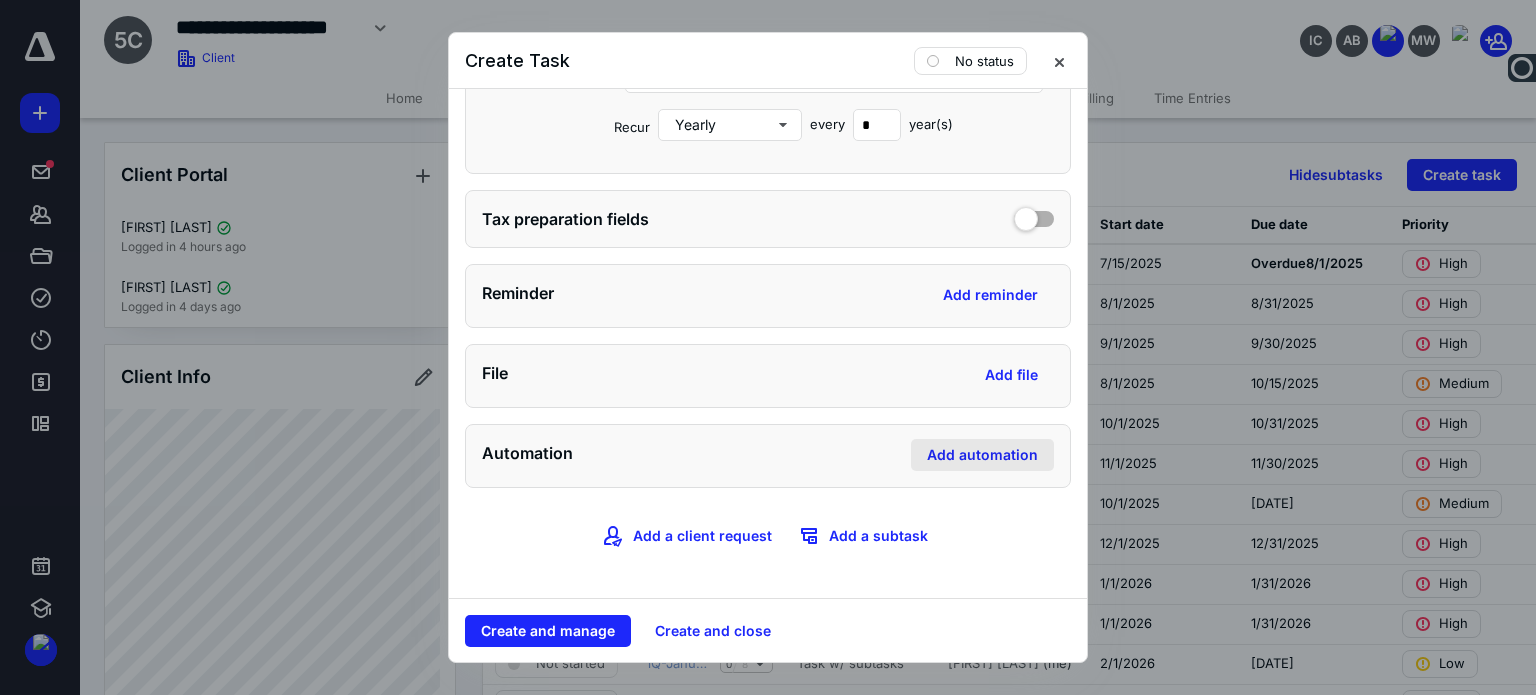 click on "Add automation" at bounding box center (982, 455) 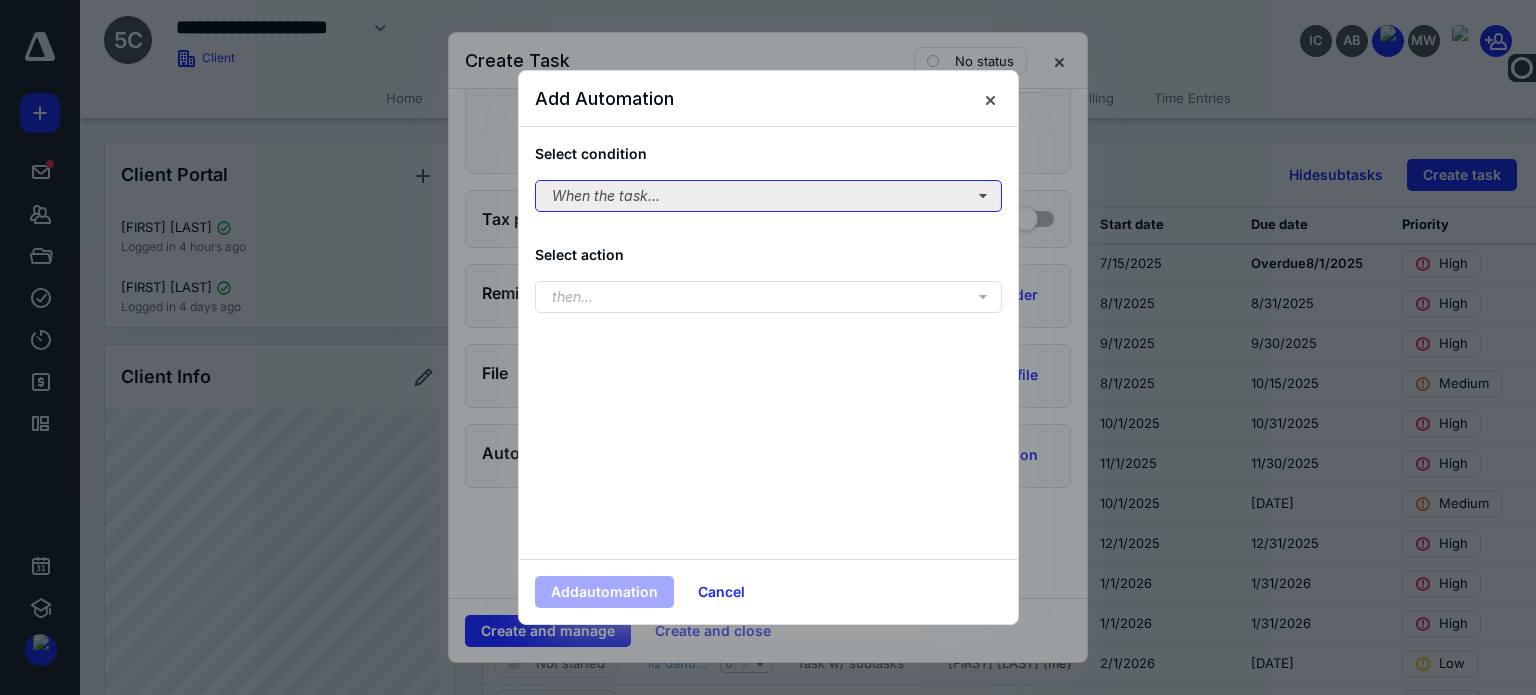 click on "When the task..." at bounding box center (768, 196) 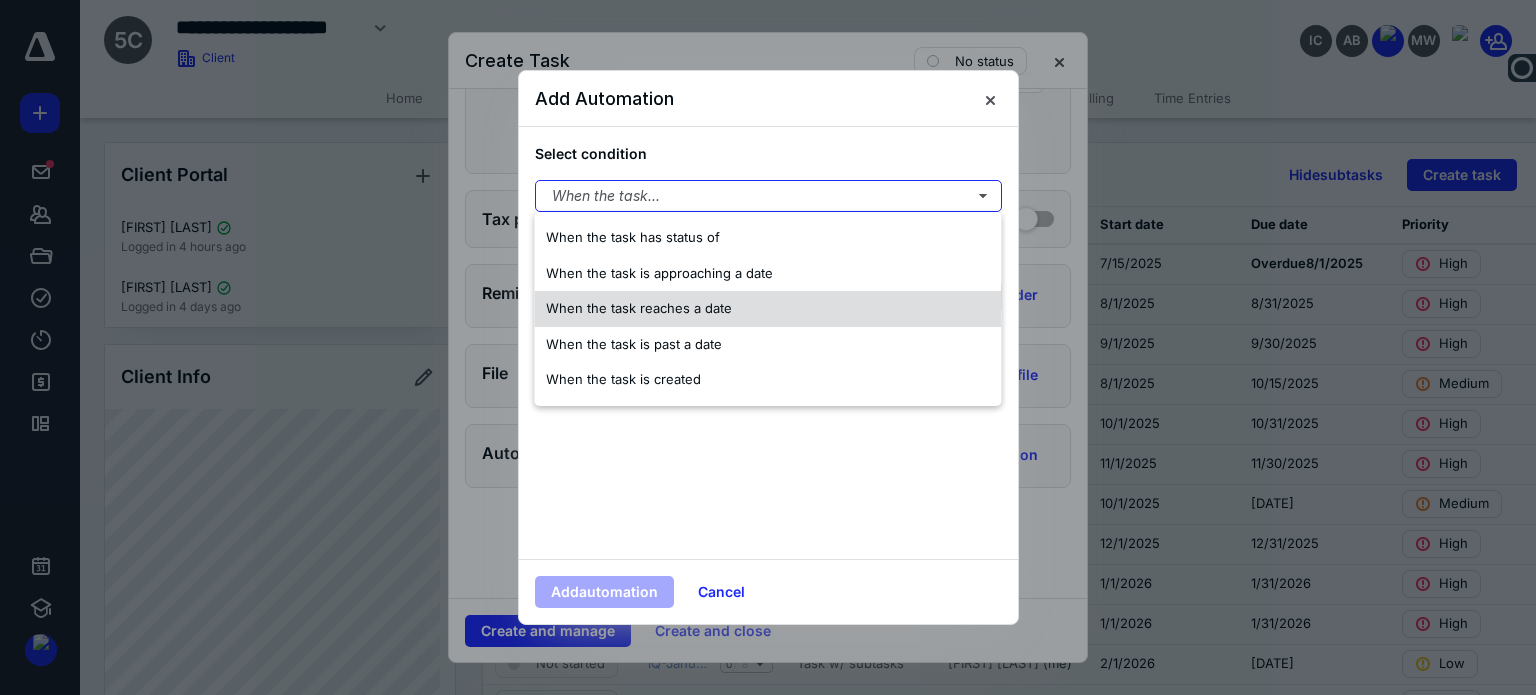 click on "When the task reaches a date" at bounding box center [639, 308] 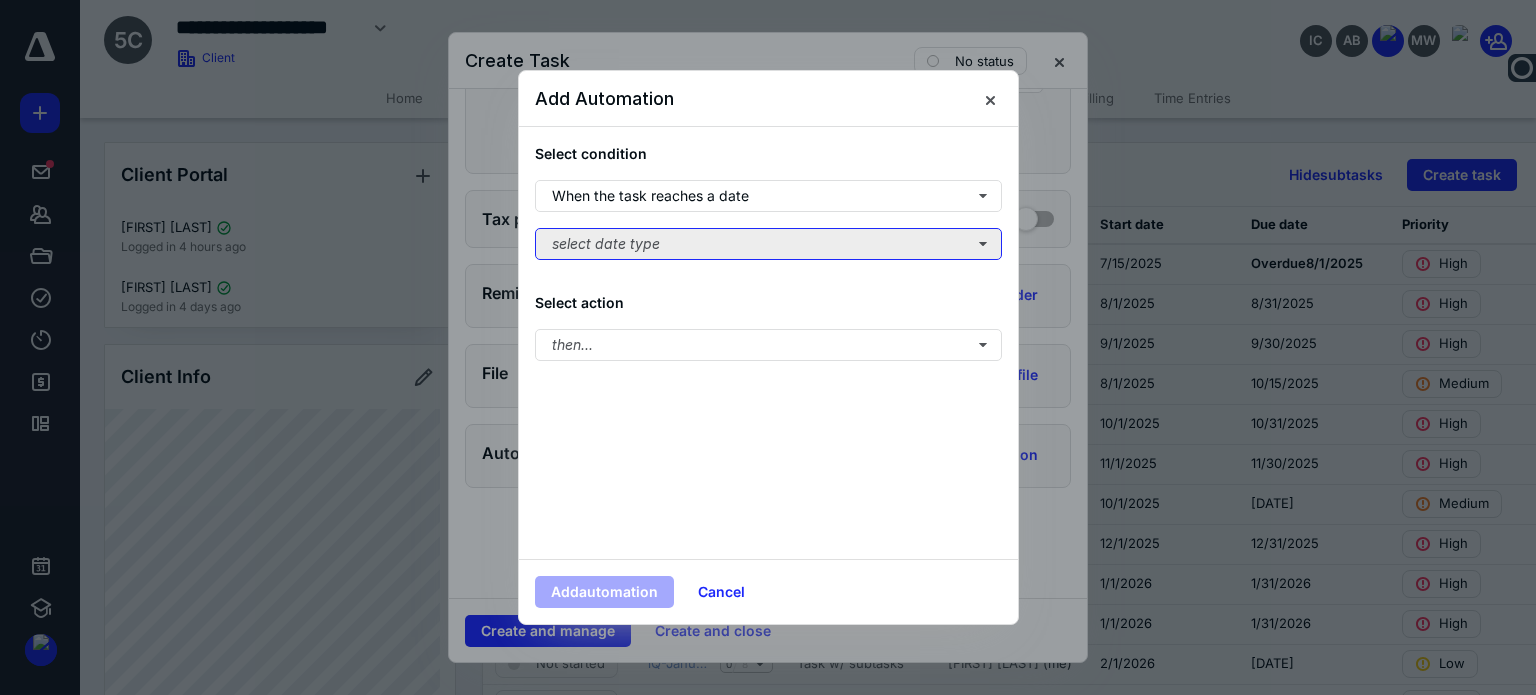 click on "select date type" at bounding box center (768, 244) 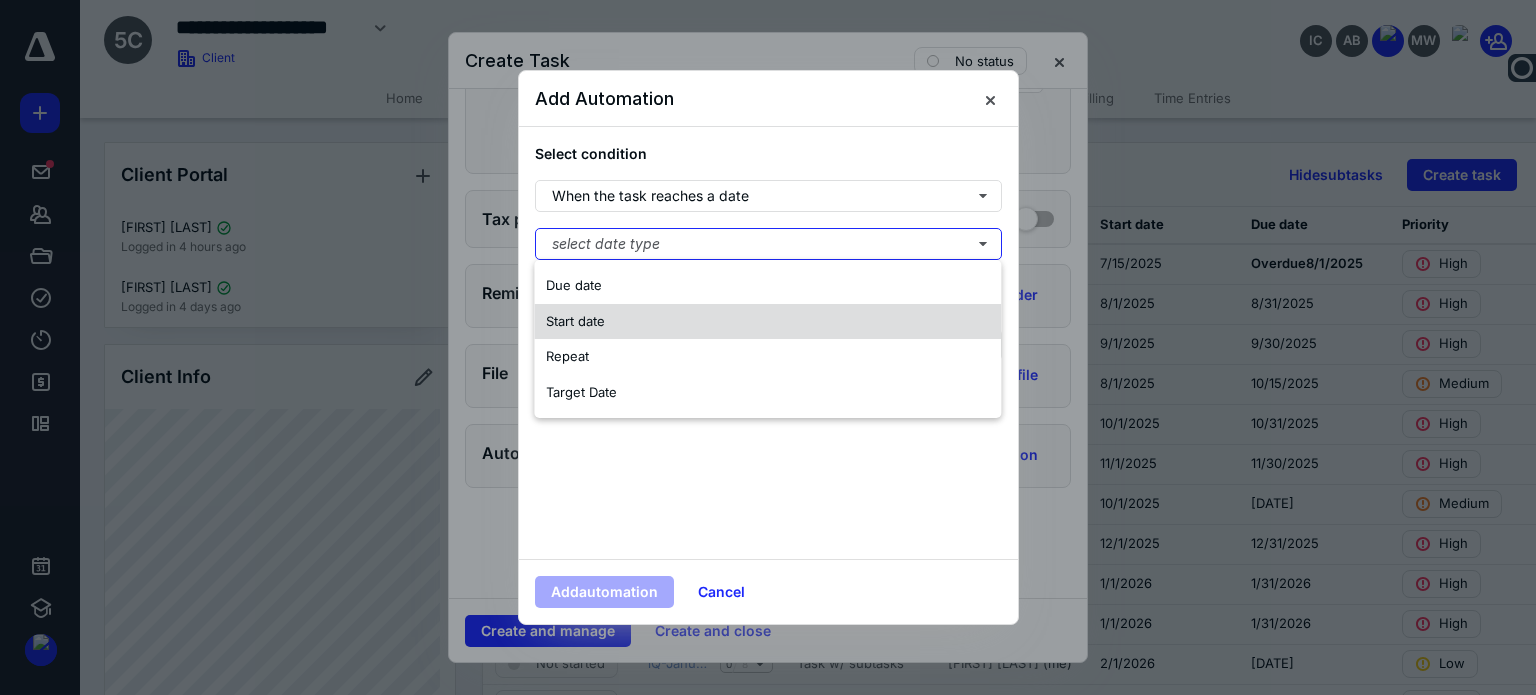 click on "Start date" at bounding box center [575, 321] 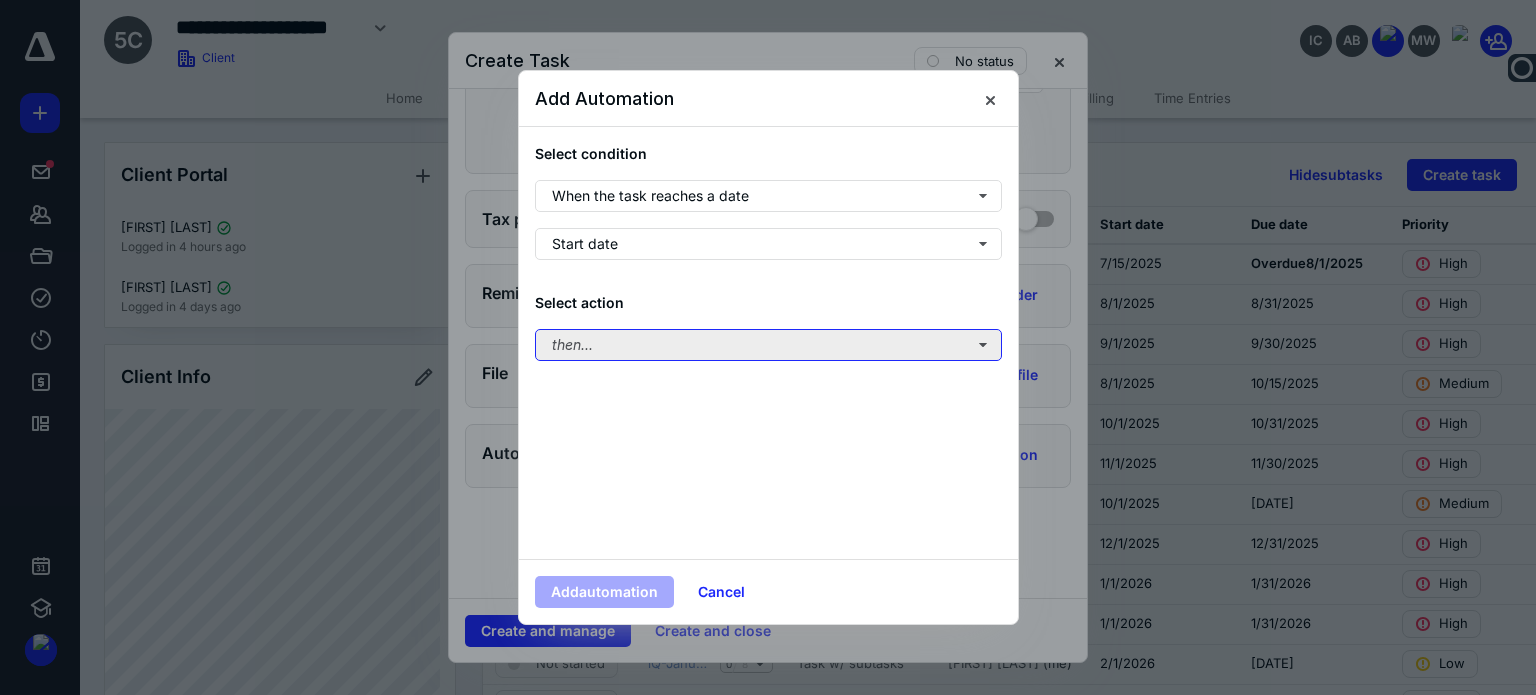 click on "then..." at bounding box center (768, 345) 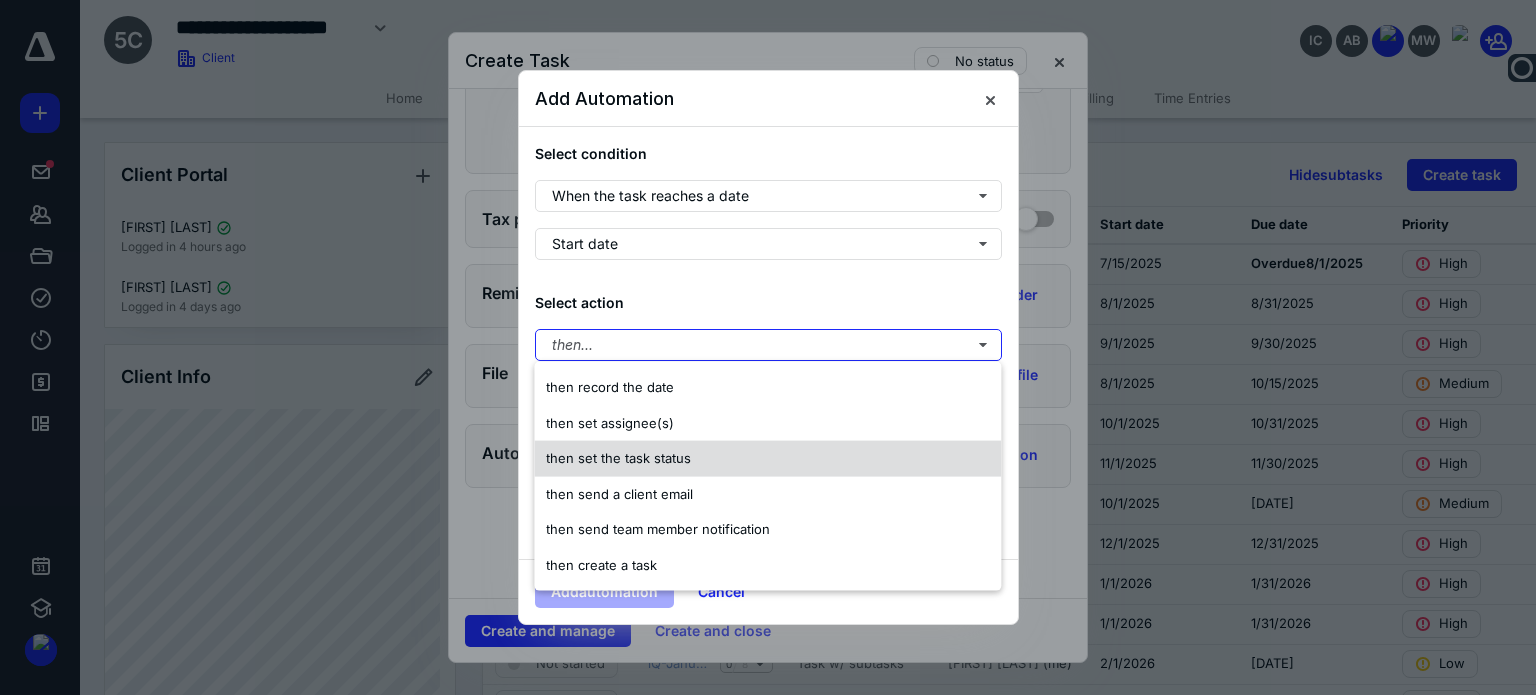 click on "then set the task status" at bounding box center [618, 458] 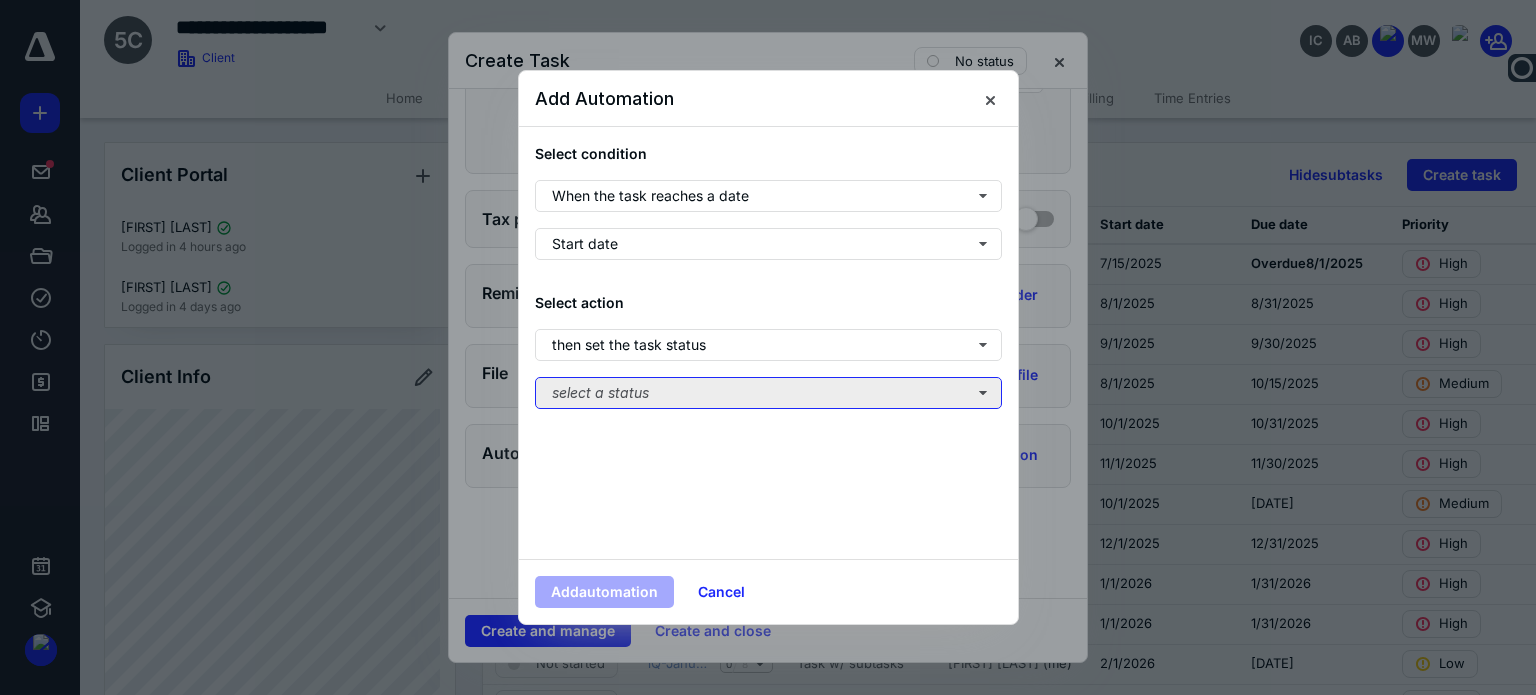 click on "select a status" at bounding box center [768, 393] 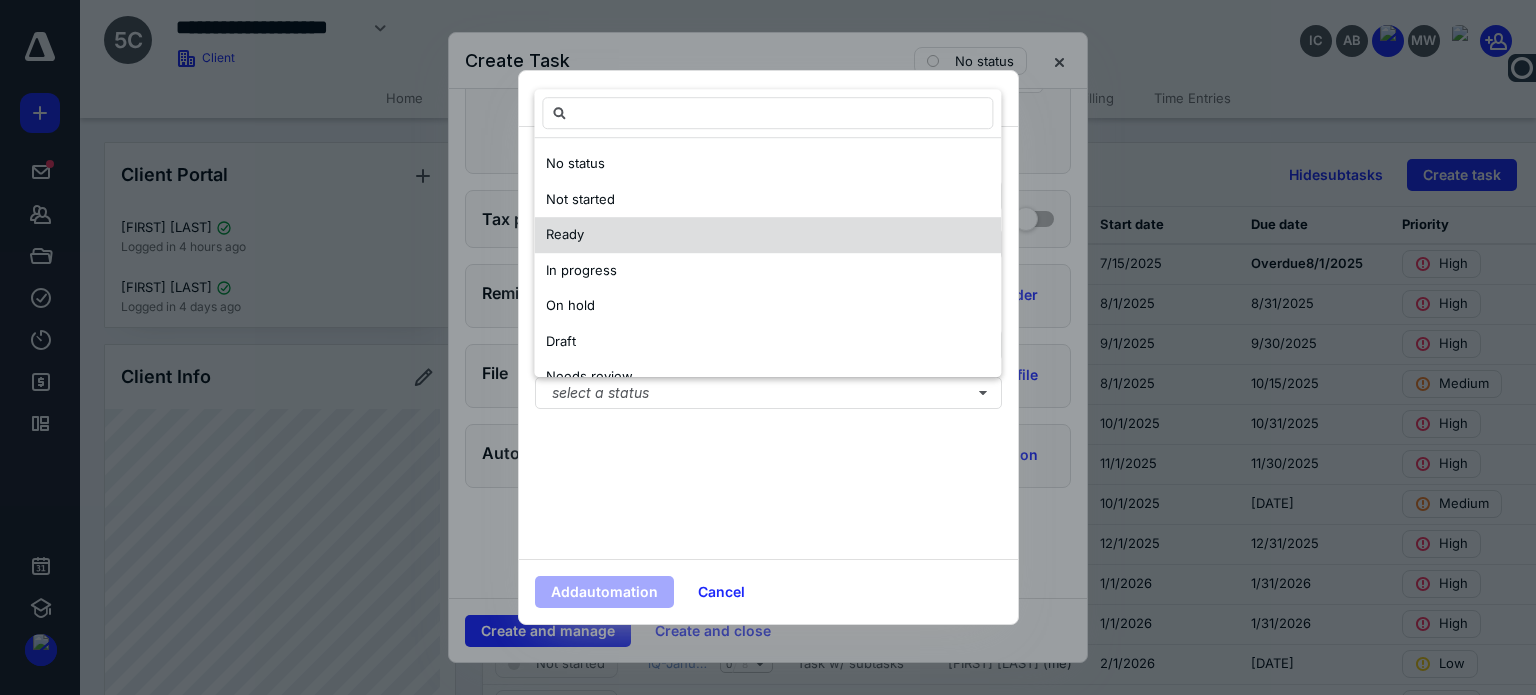 click on "Ready" at bounding box center [565, 235] 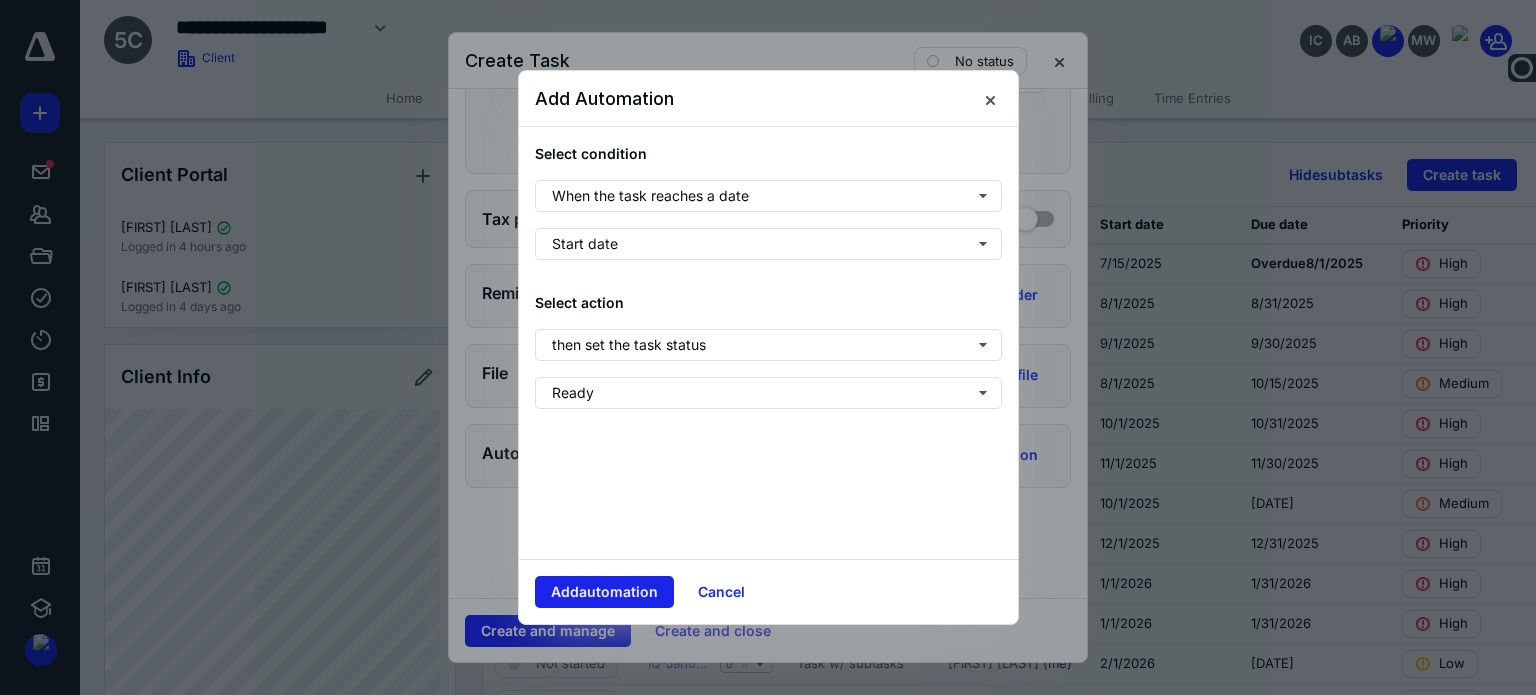 click on "Add  automation" at bounding box center (604, 592) 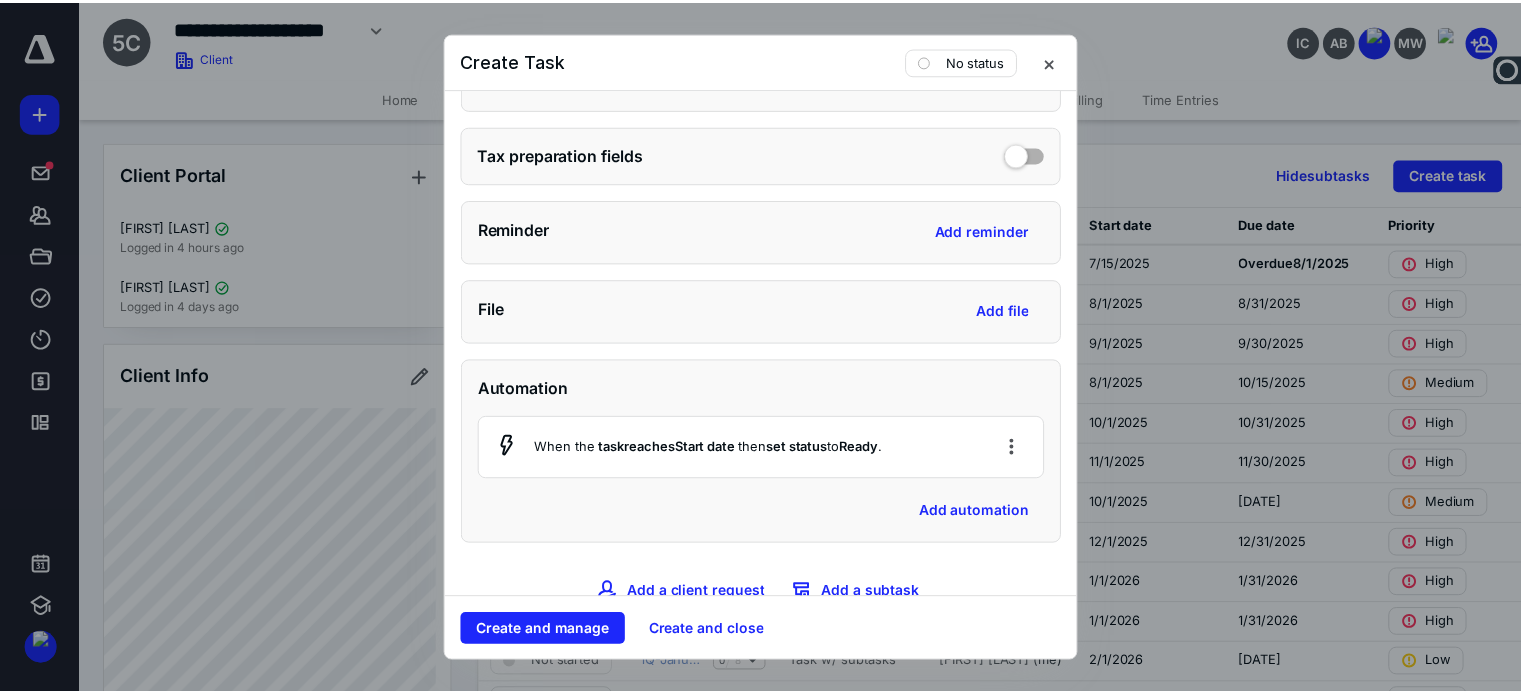 scroll, scrollTop: 971, scrollLeft: 0, axis: vertical 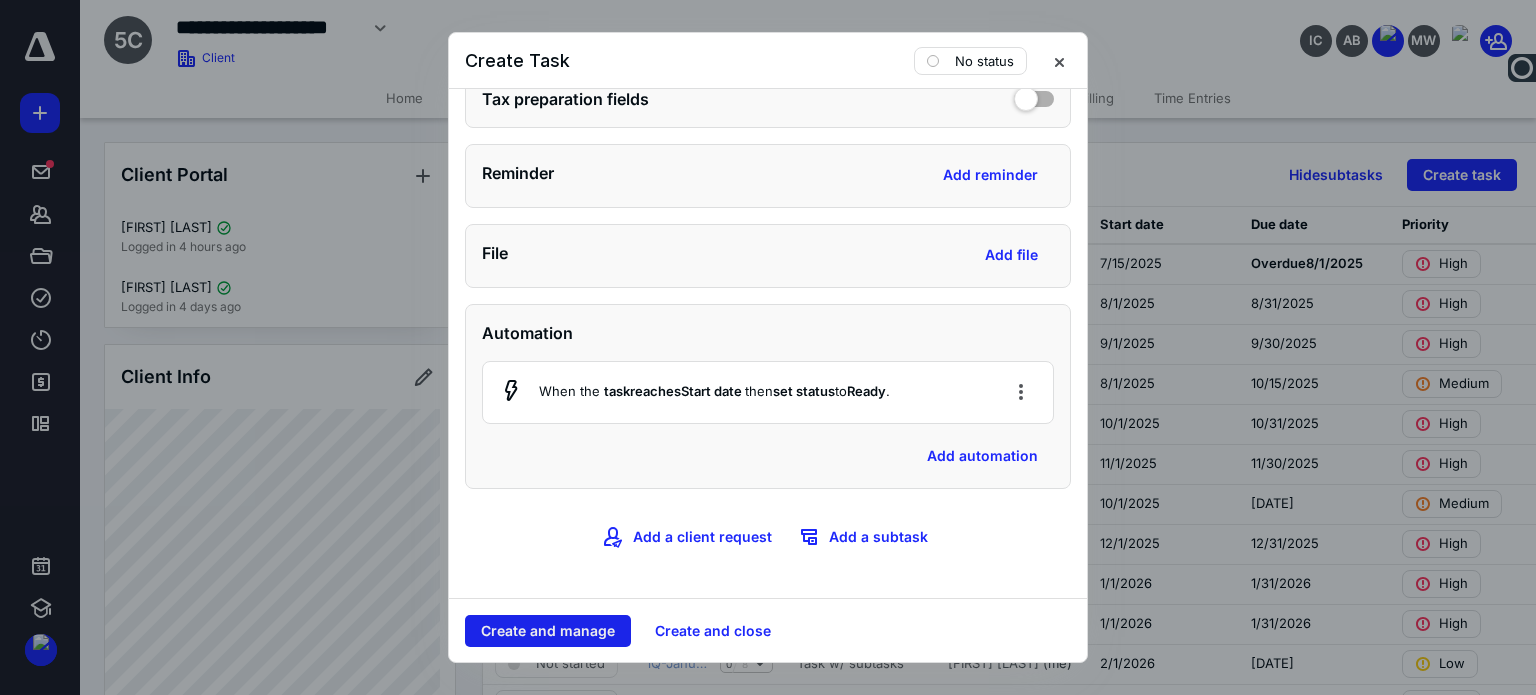 click on "Create and manage" at bounding box center (548, 631) 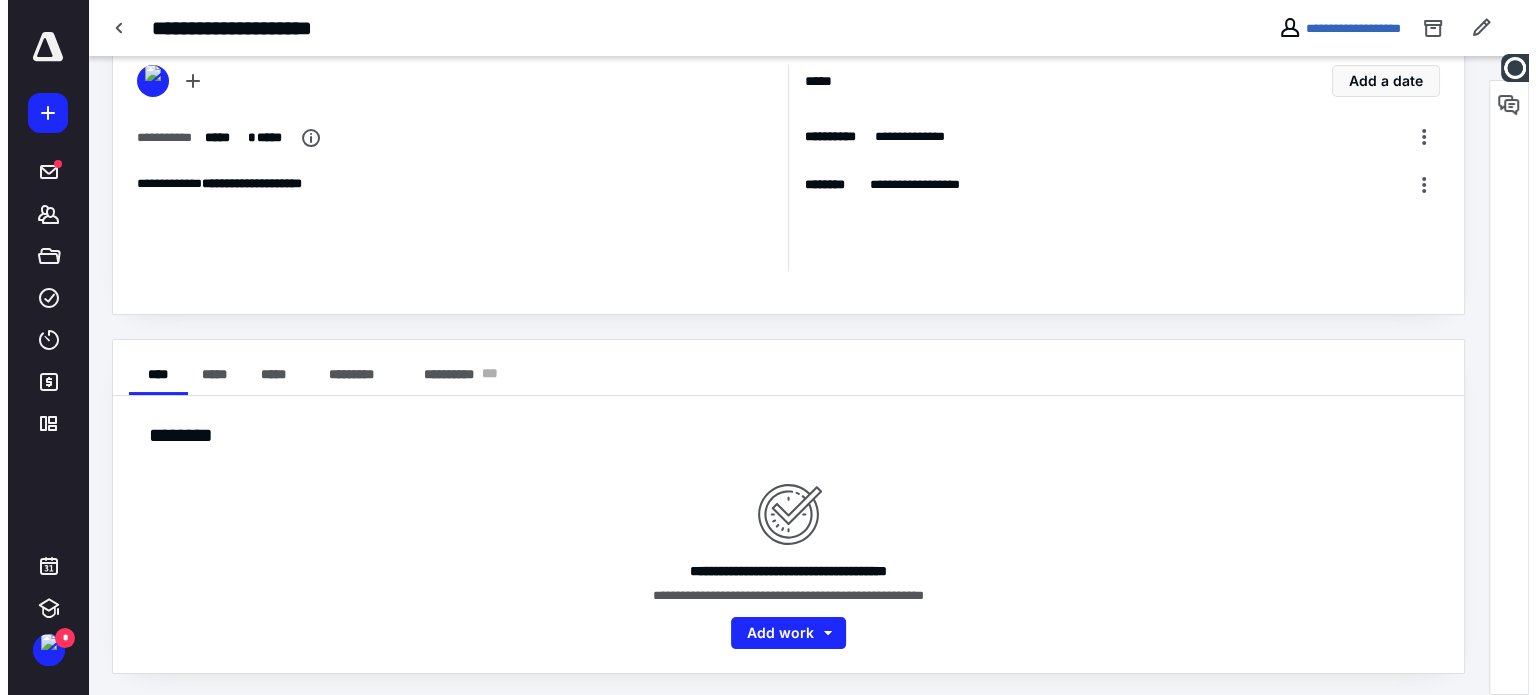 scroll, scrollTop: 103, scrollLeft: 0, axis: vertical 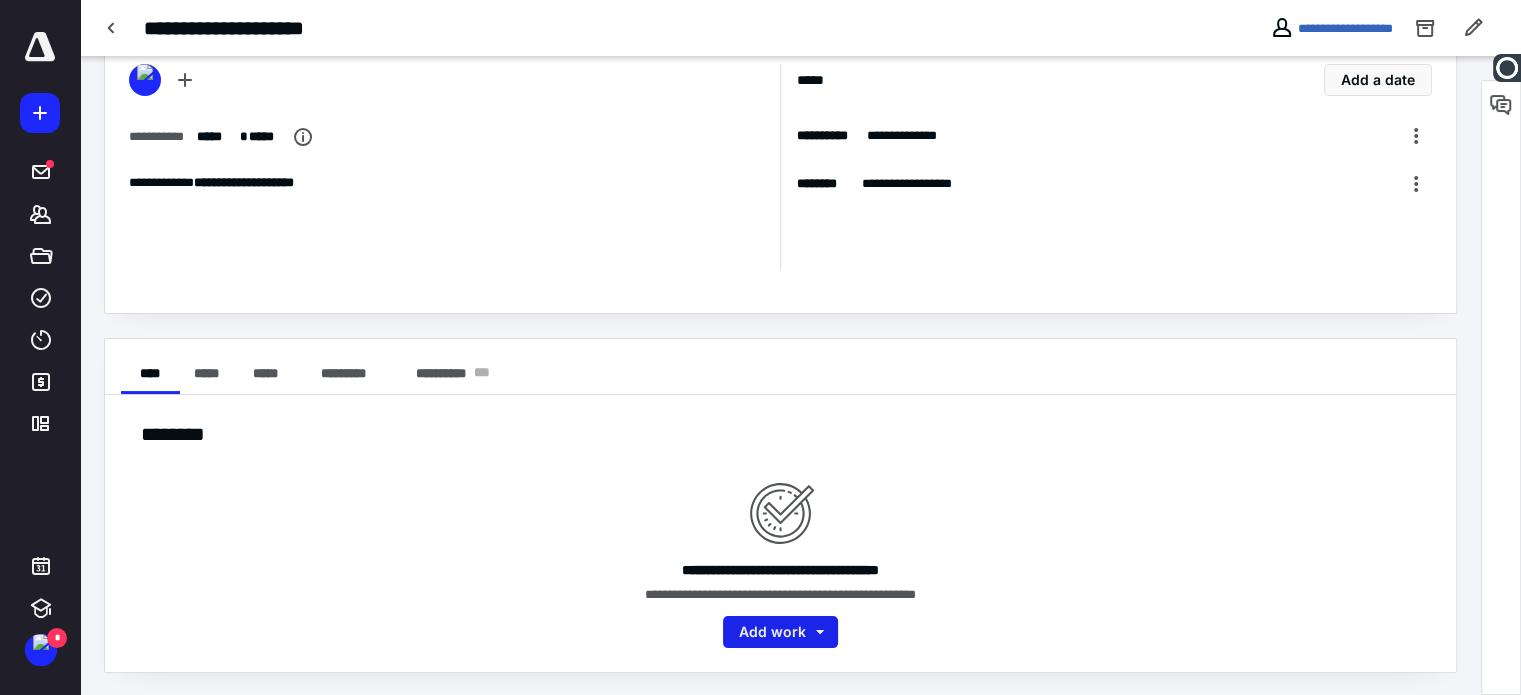 click on "Add work" at bounding box center [780, 632] 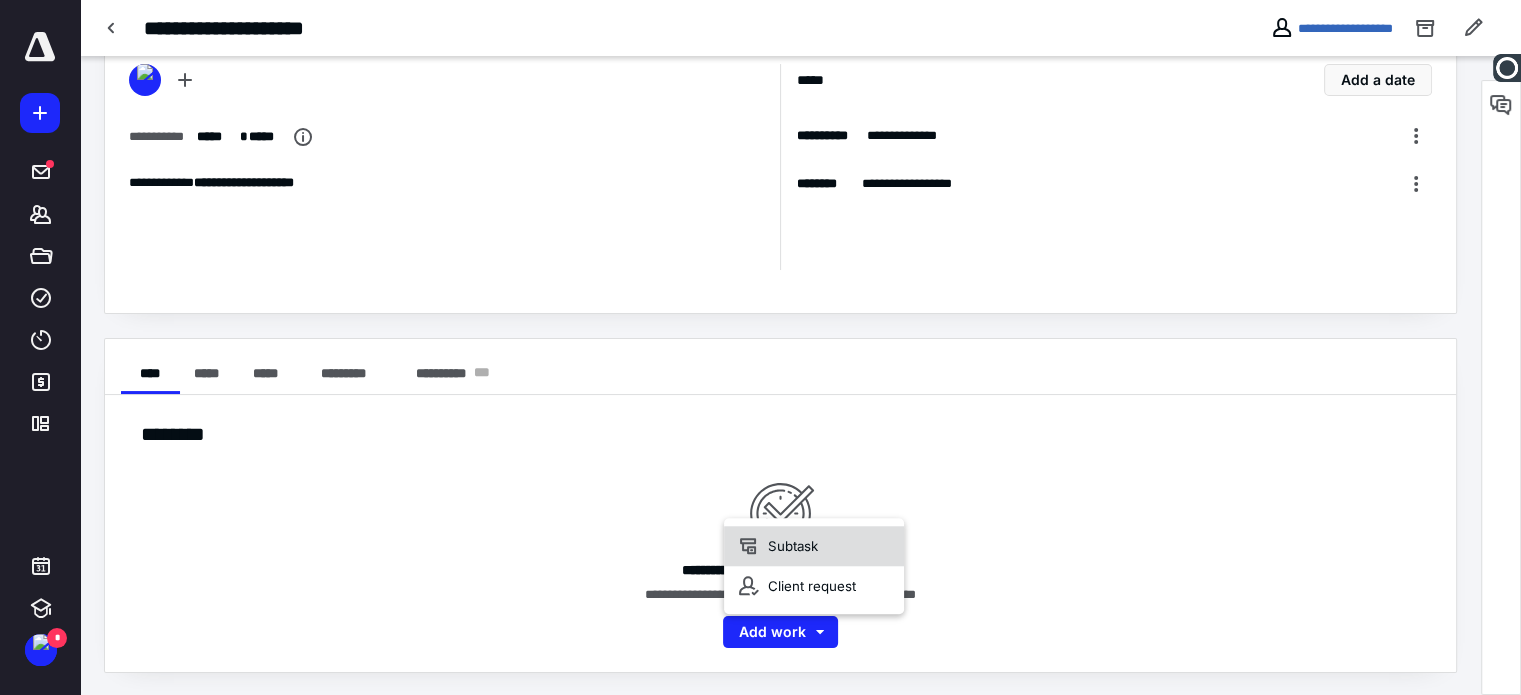 click on "Subtask" at bounding box center (814, 546) 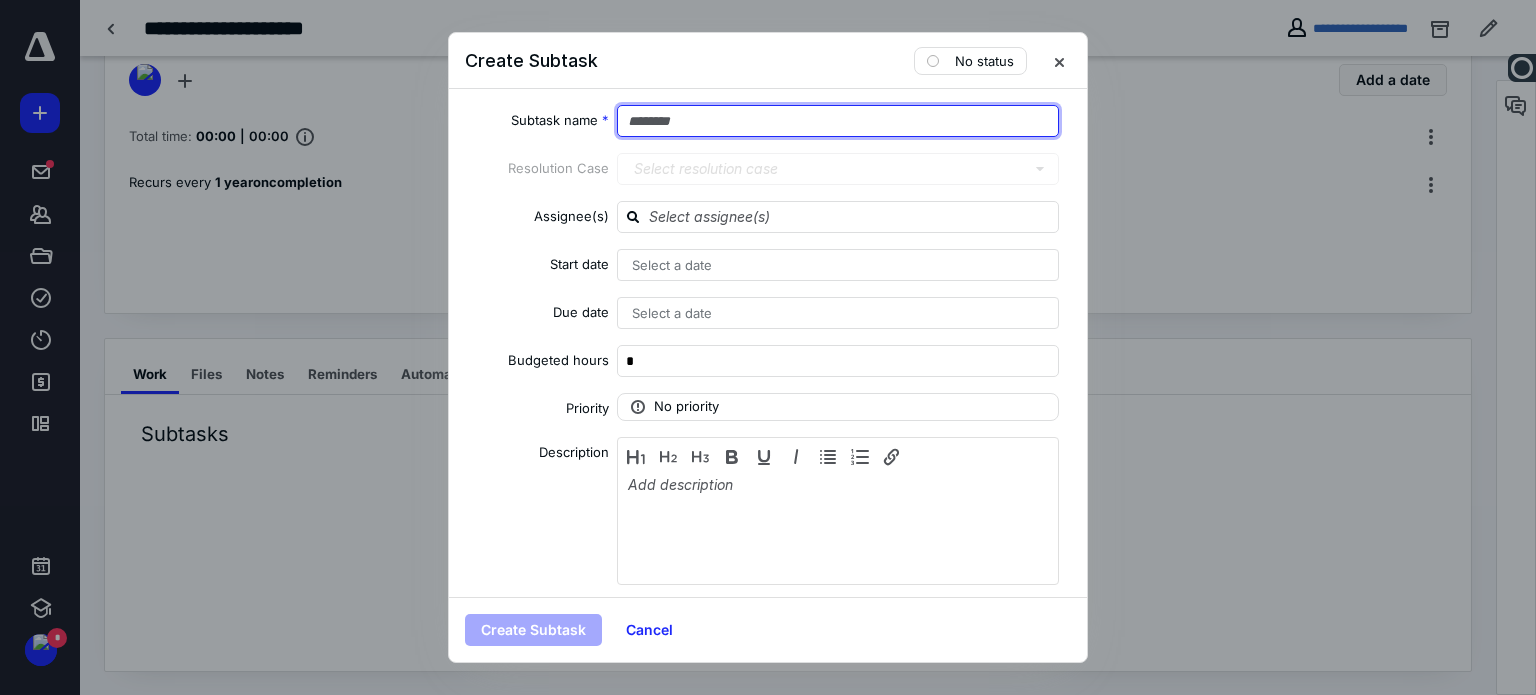 click at bounding box center [838, 121] 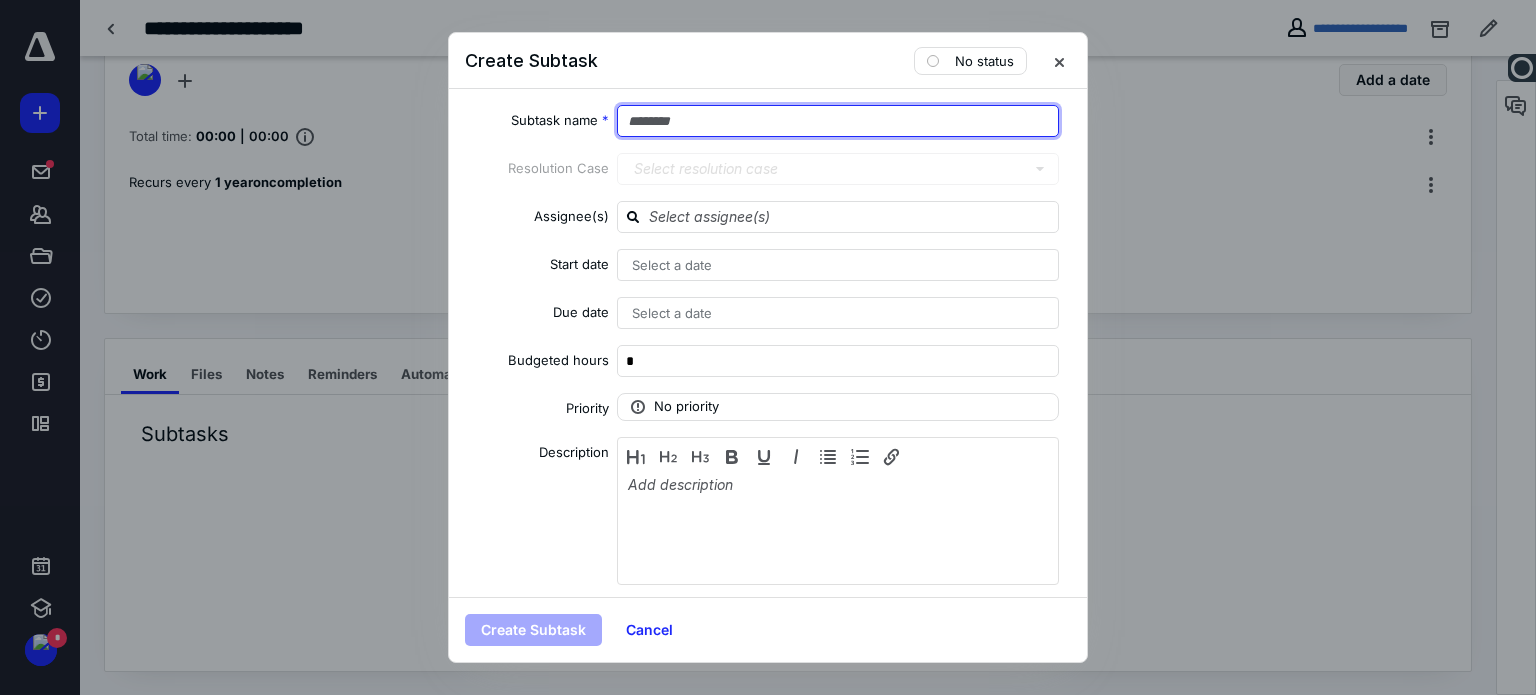 paste on "**********" 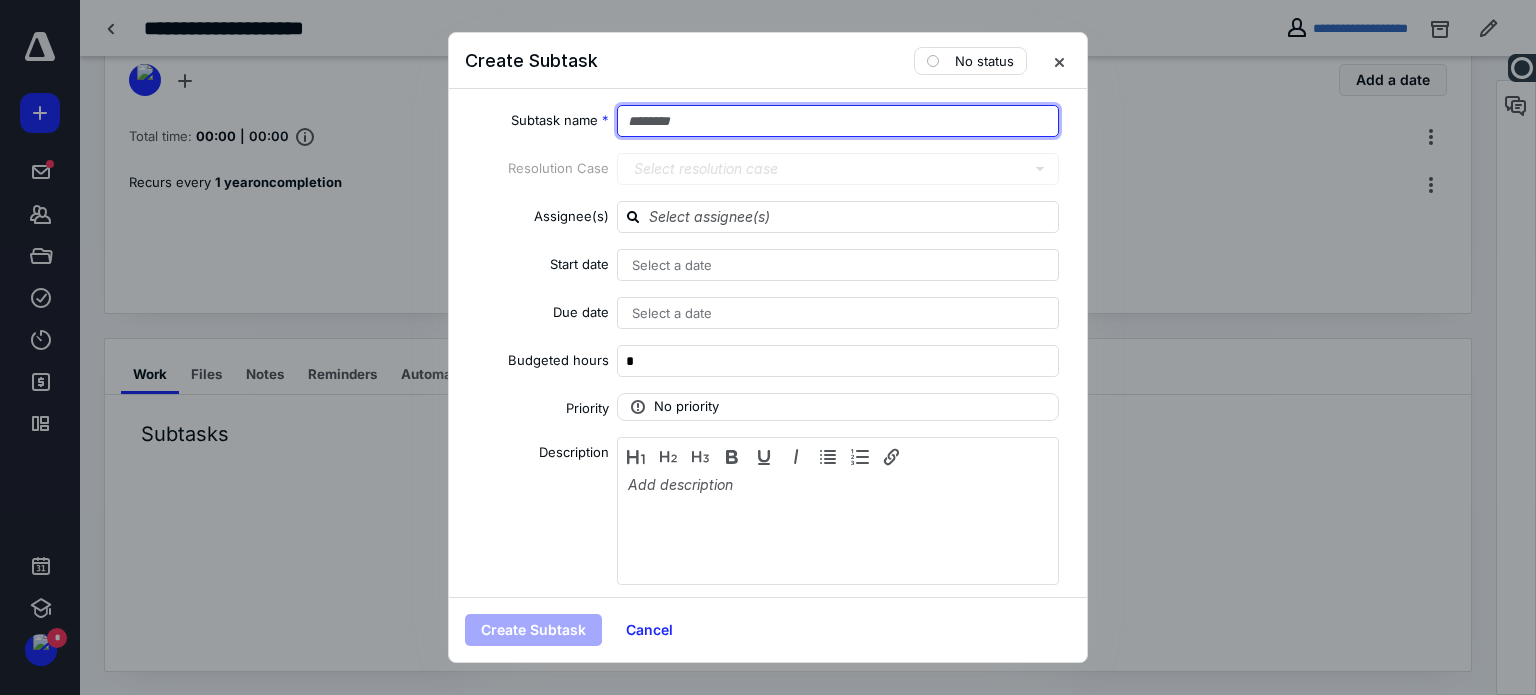 type on "**********" 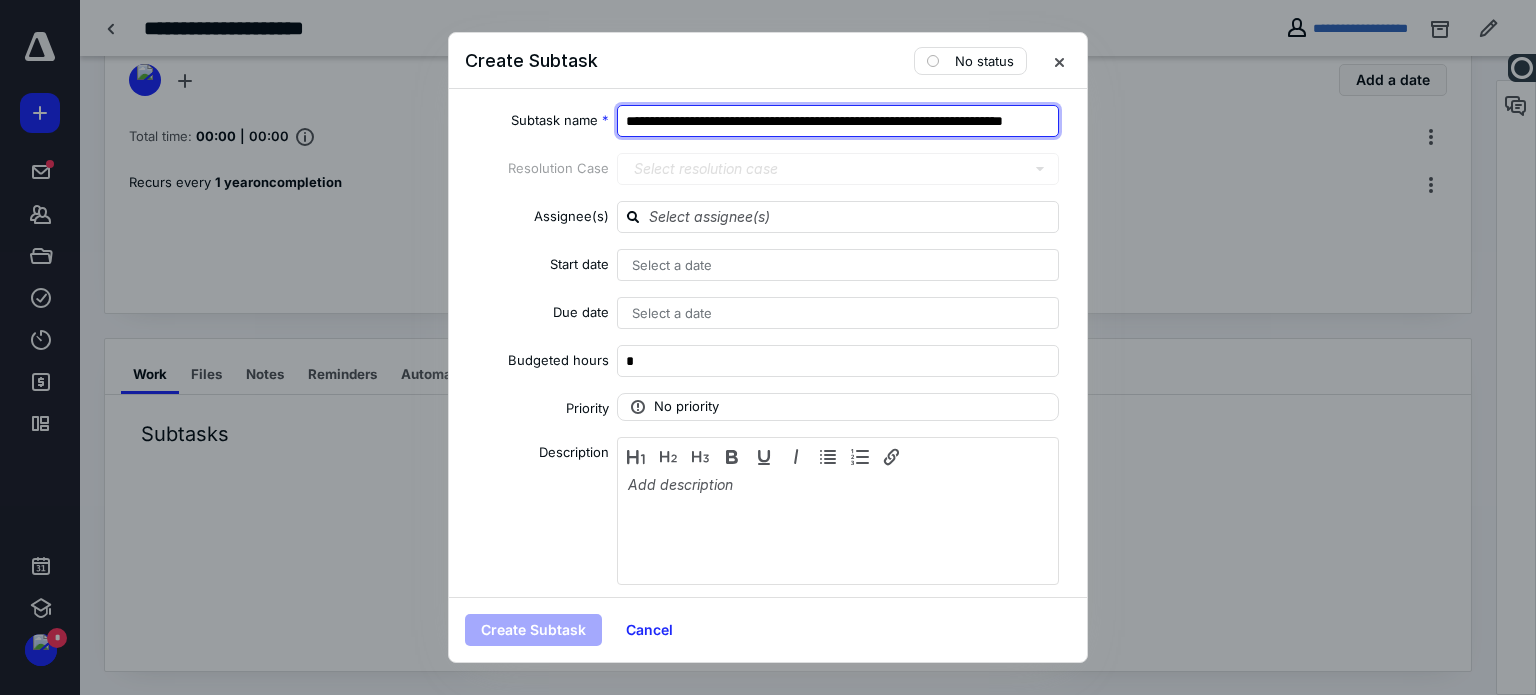 scroll, scrollTop: 0, scrollLeft: 119, axis: horizontal 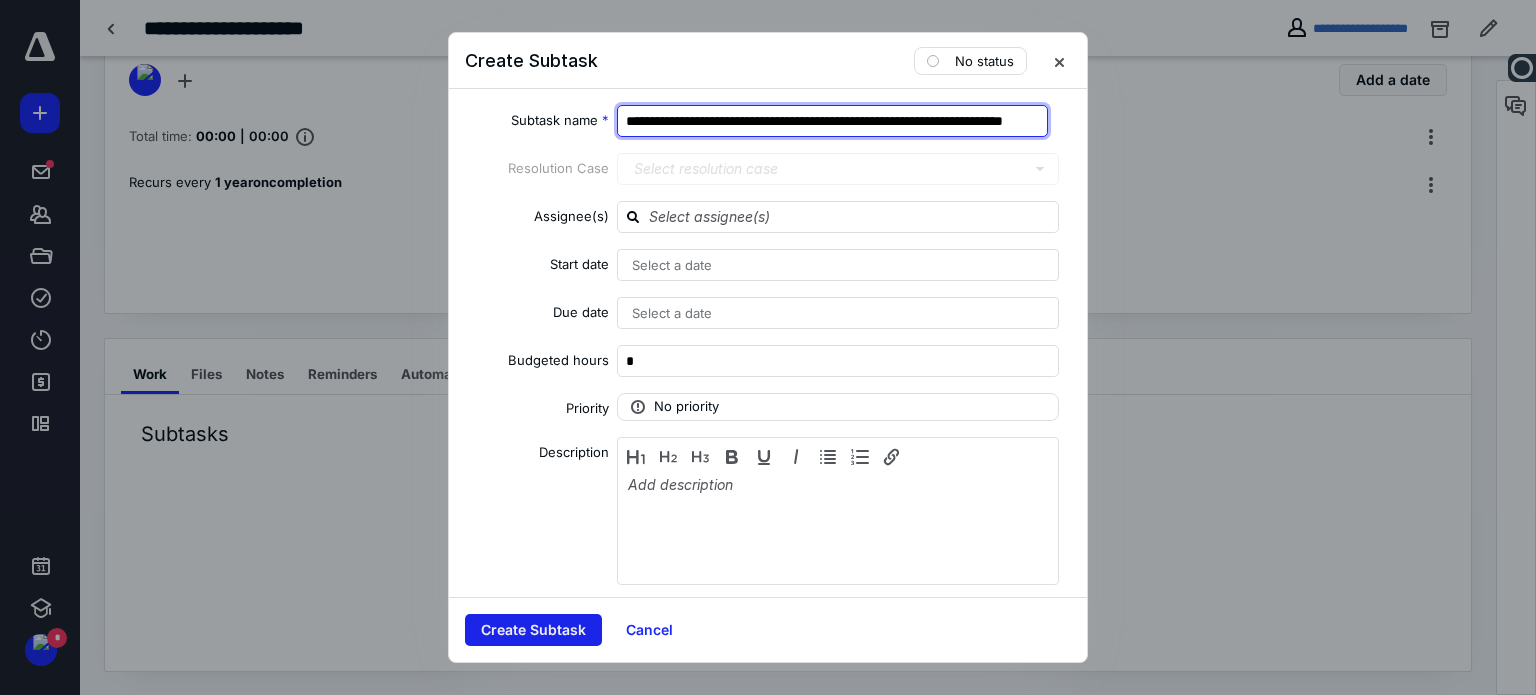 type on "**********" 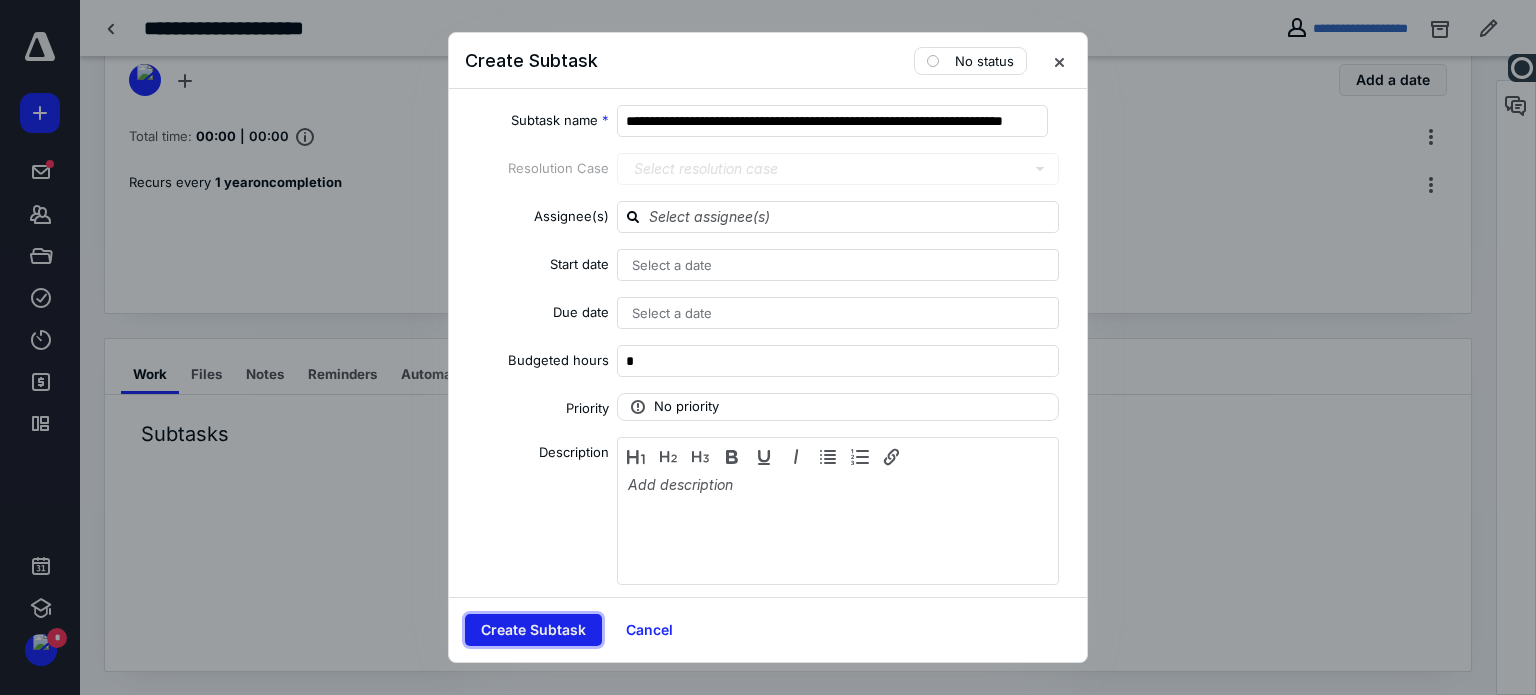 click on "Create Subtask" at bounding box center (533, 630) 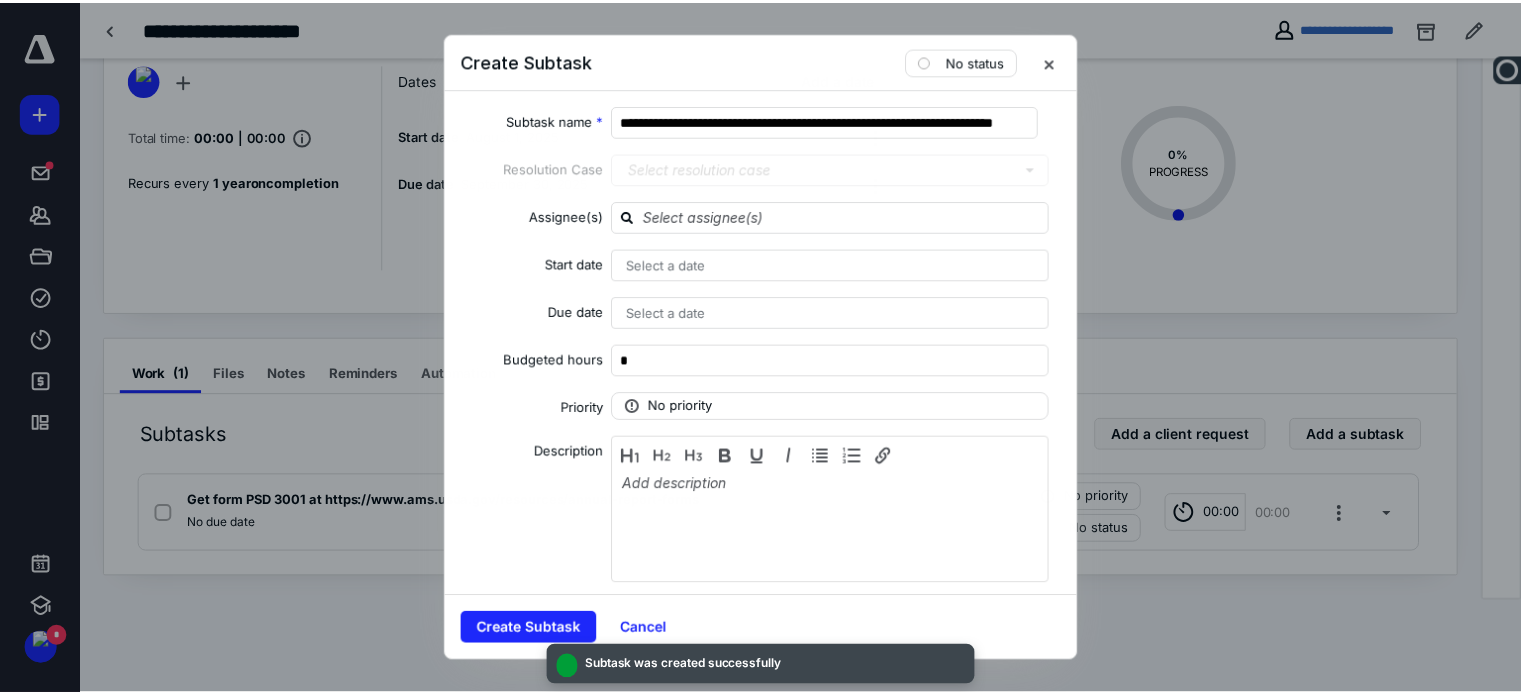 scroll, scrollTop: 9, scrollLeft: 0, axis: vertical 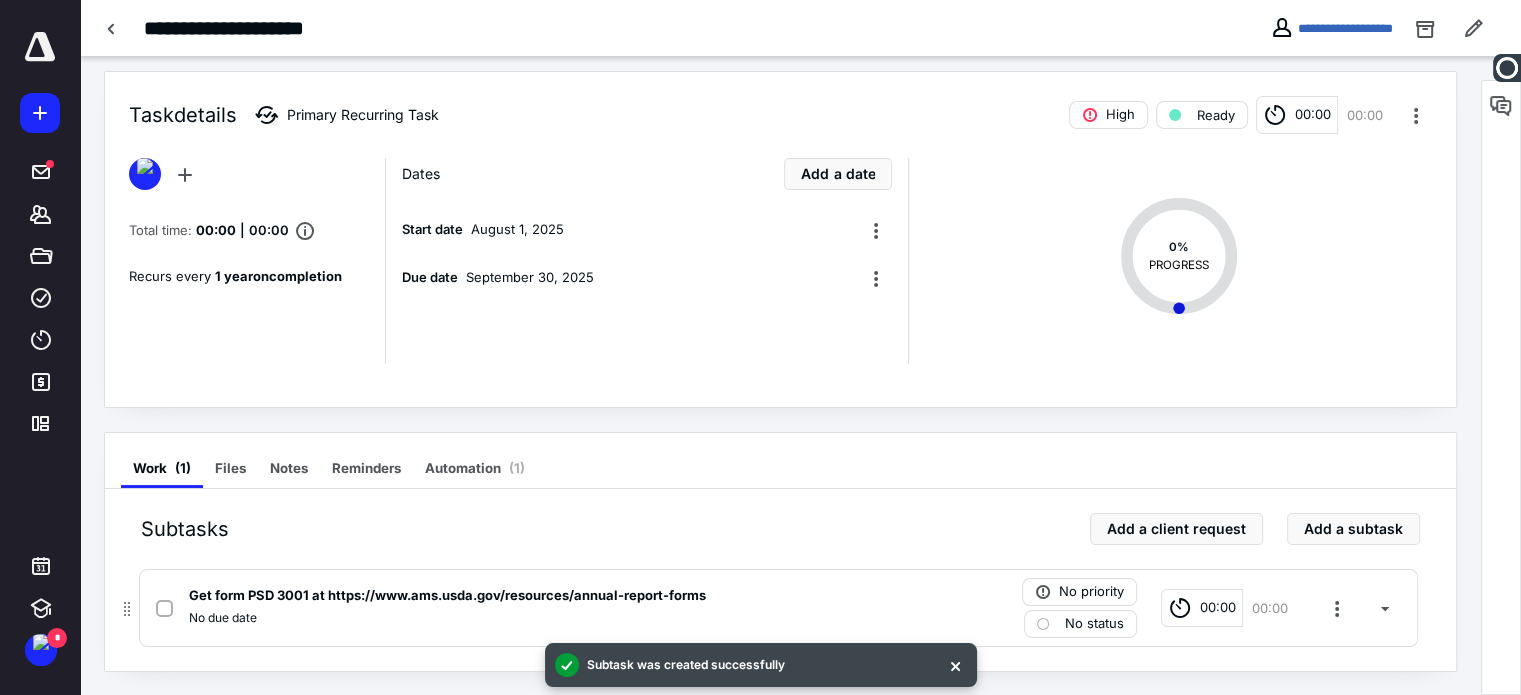 drag, startPoint x: 541, startPoint y: 615, endPoint x: 524, endPoint y: 611, distance: 17.464249 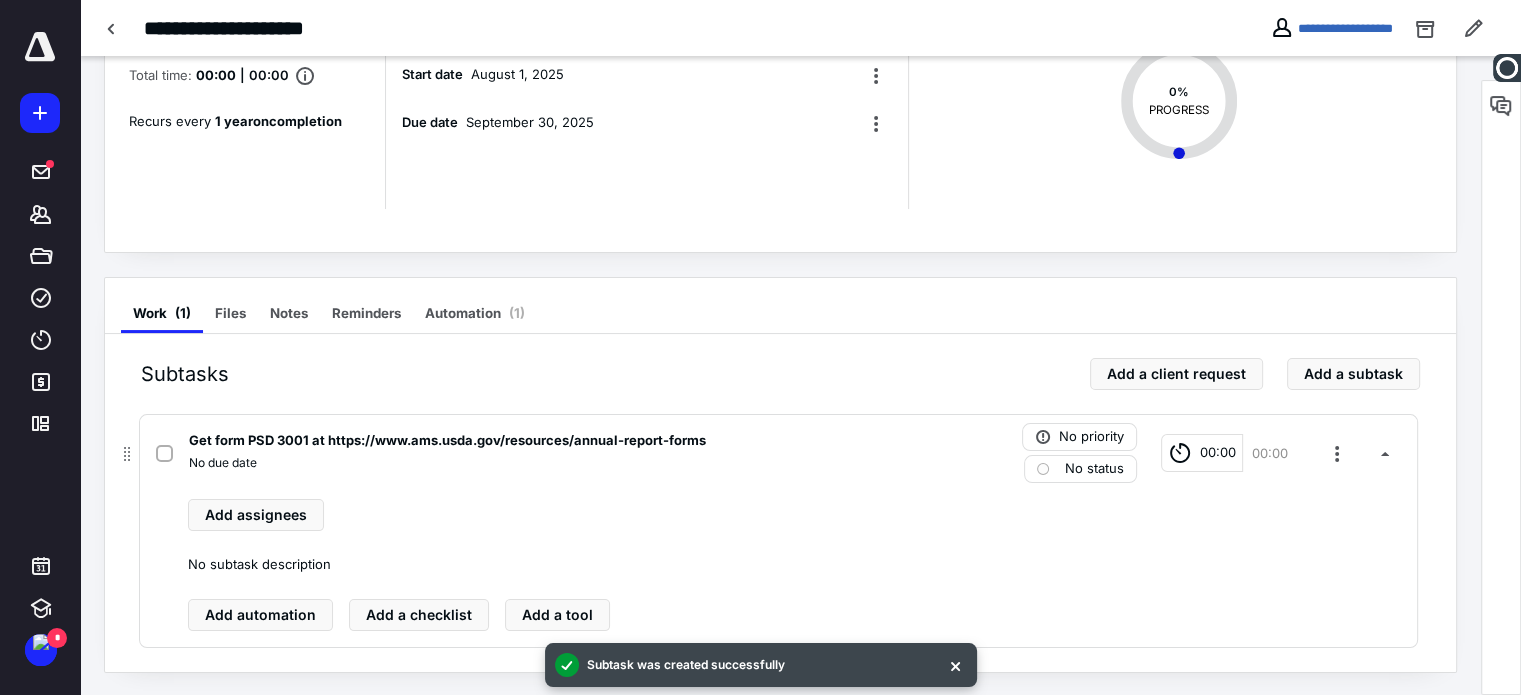 click on "No due date" at bounding box center [516, 463] 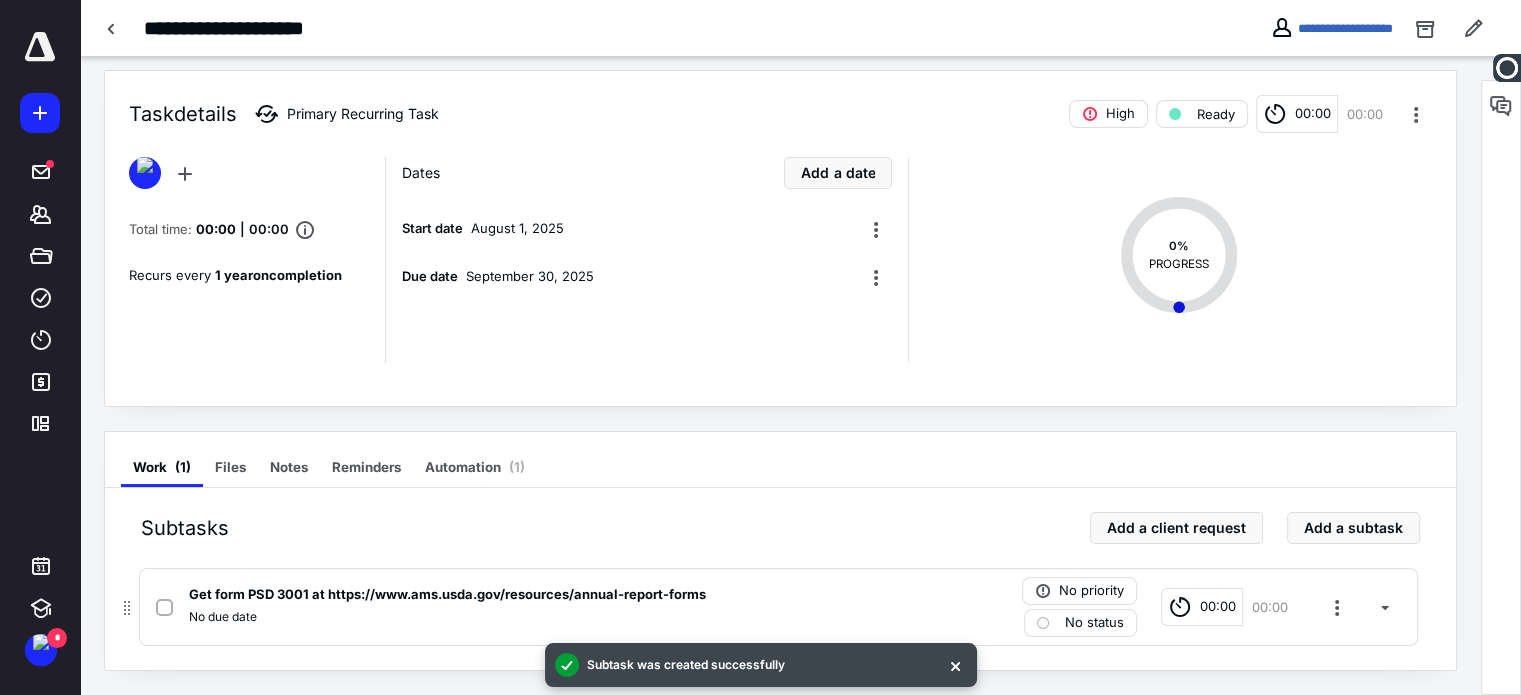 scroll, scrollTop: 9, scrollLeft: 0, axis: vertical 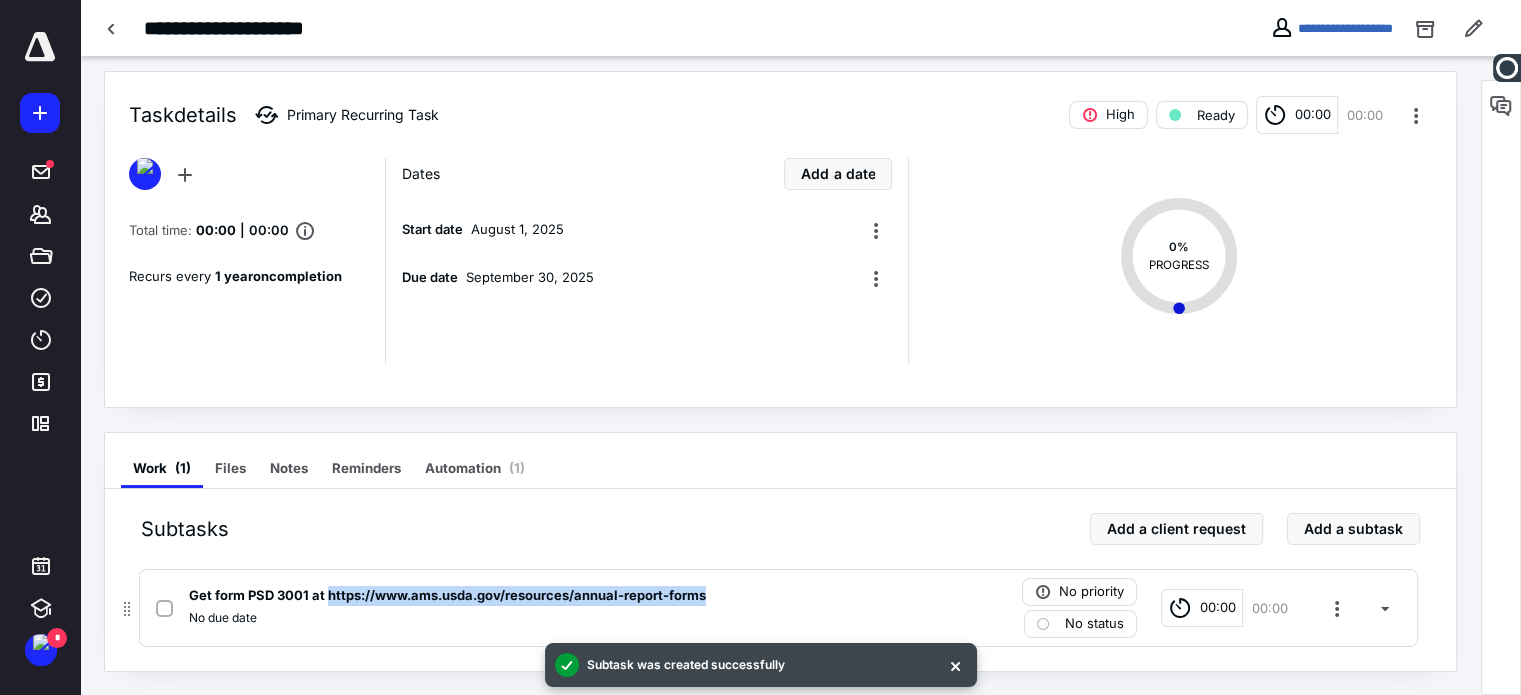drag, startPoint x: 327, startPoint y: 590, endPoint x: 756, endPoint y: 602, distance: 429.1678 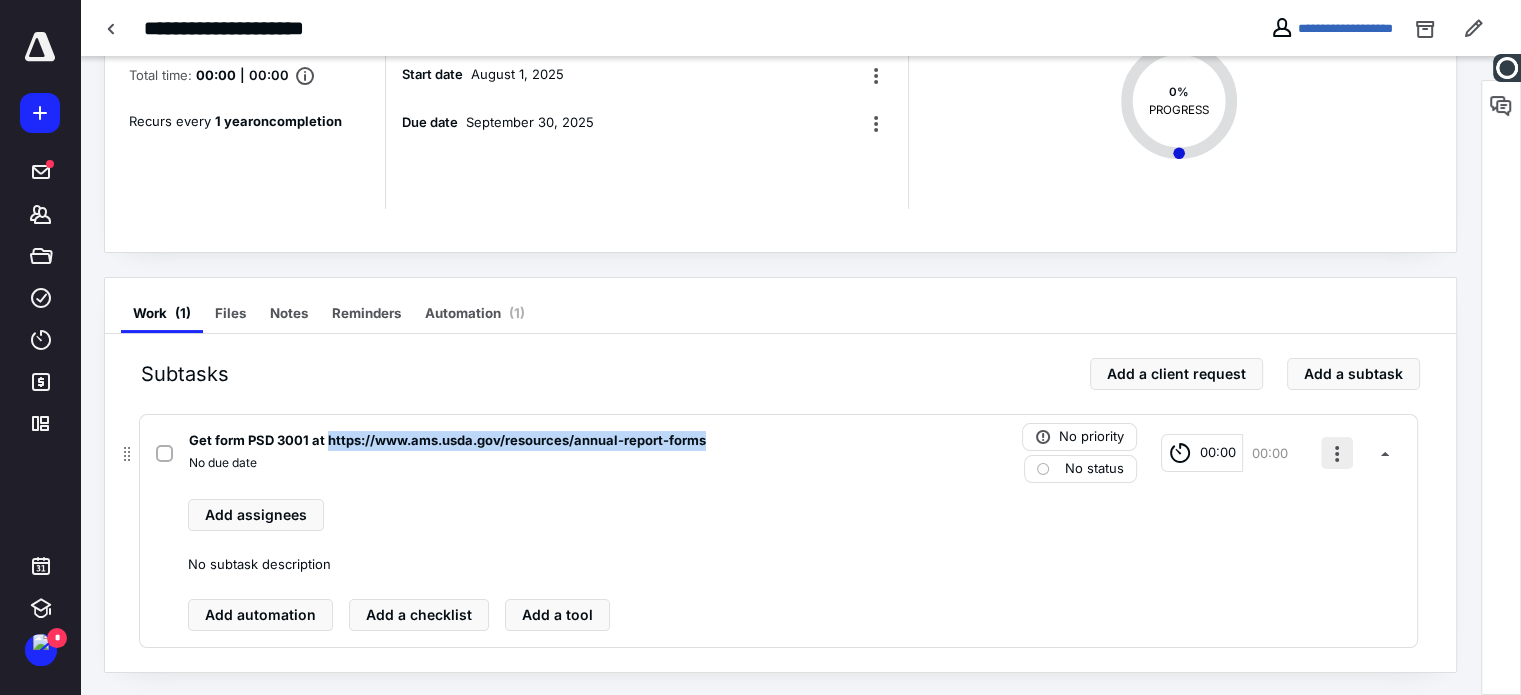 click at bounding box center (1337, 453) 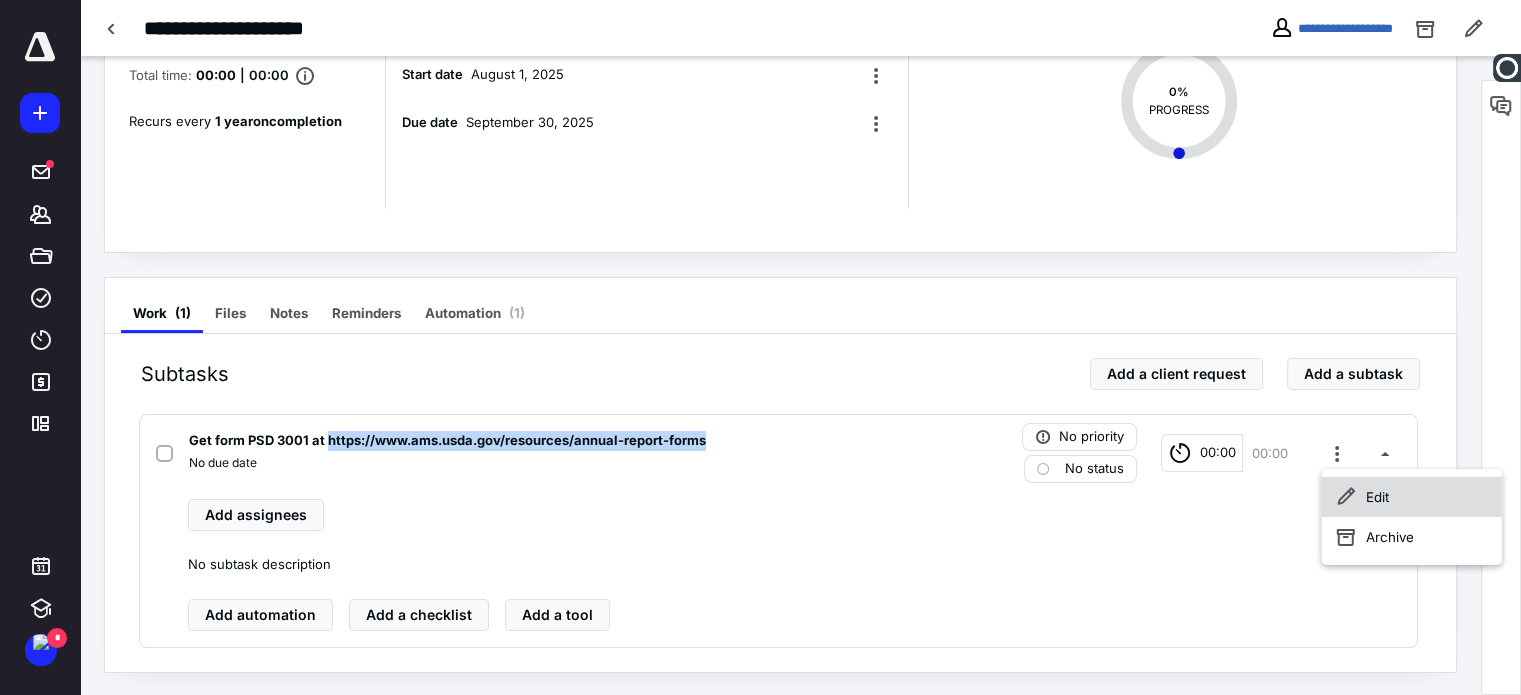 click on "Edit" at bounding box center [1412, 497] 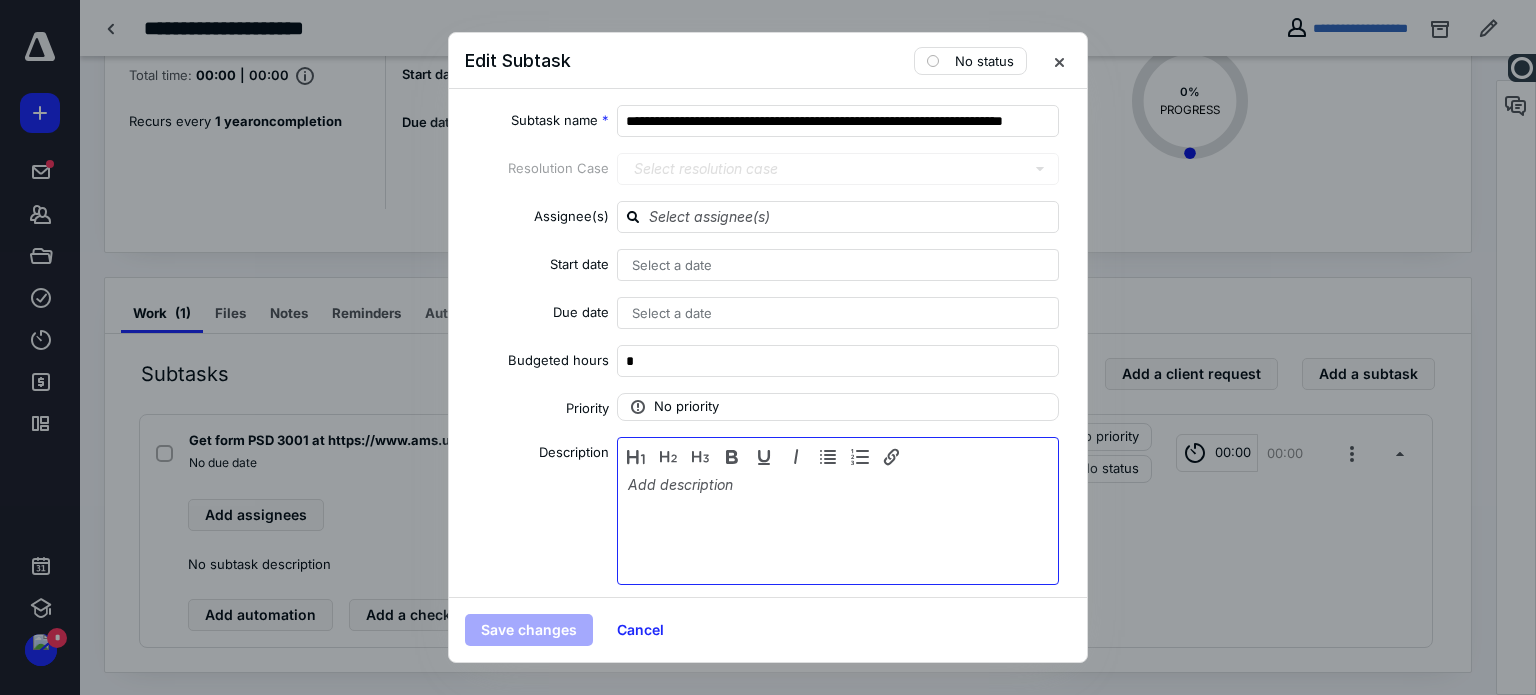 click at bounding box center (838, 526) 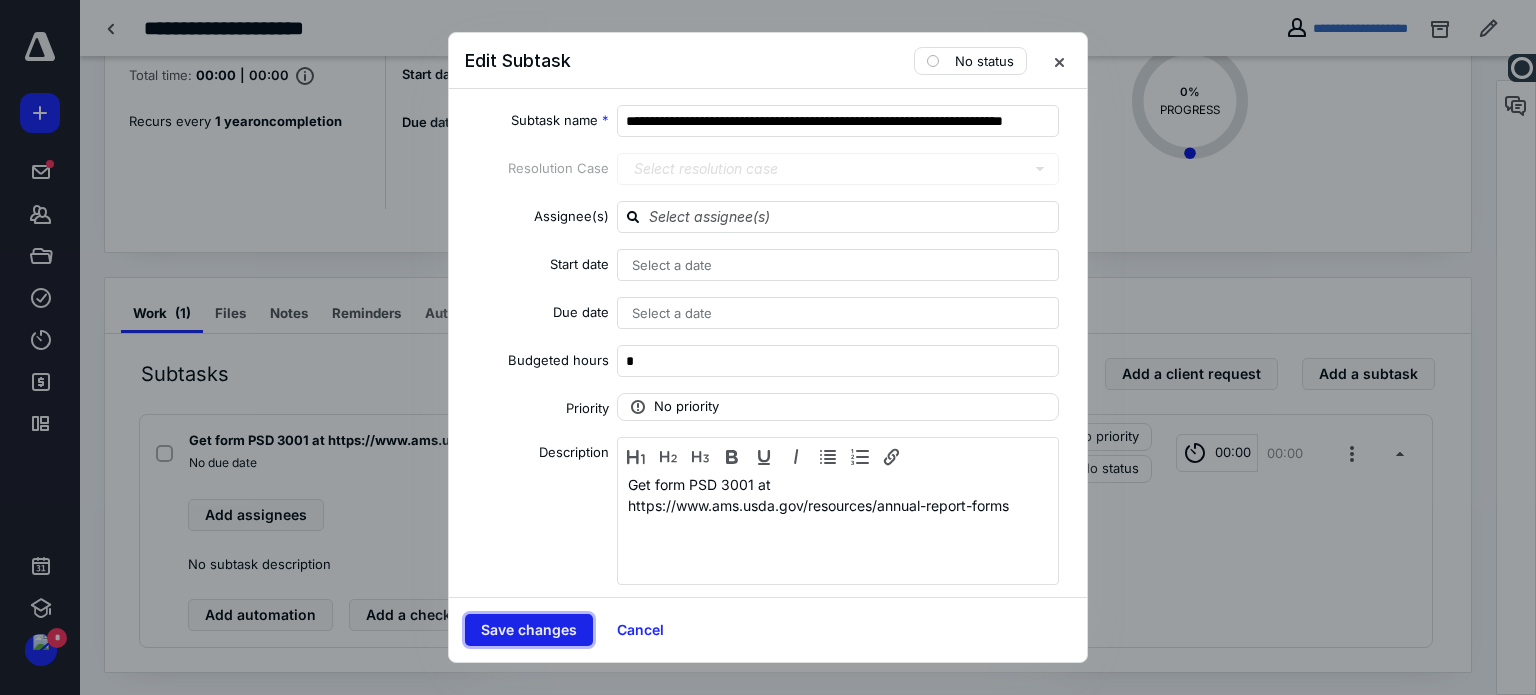 click on "Save changes" at bounding box center [529, 630] 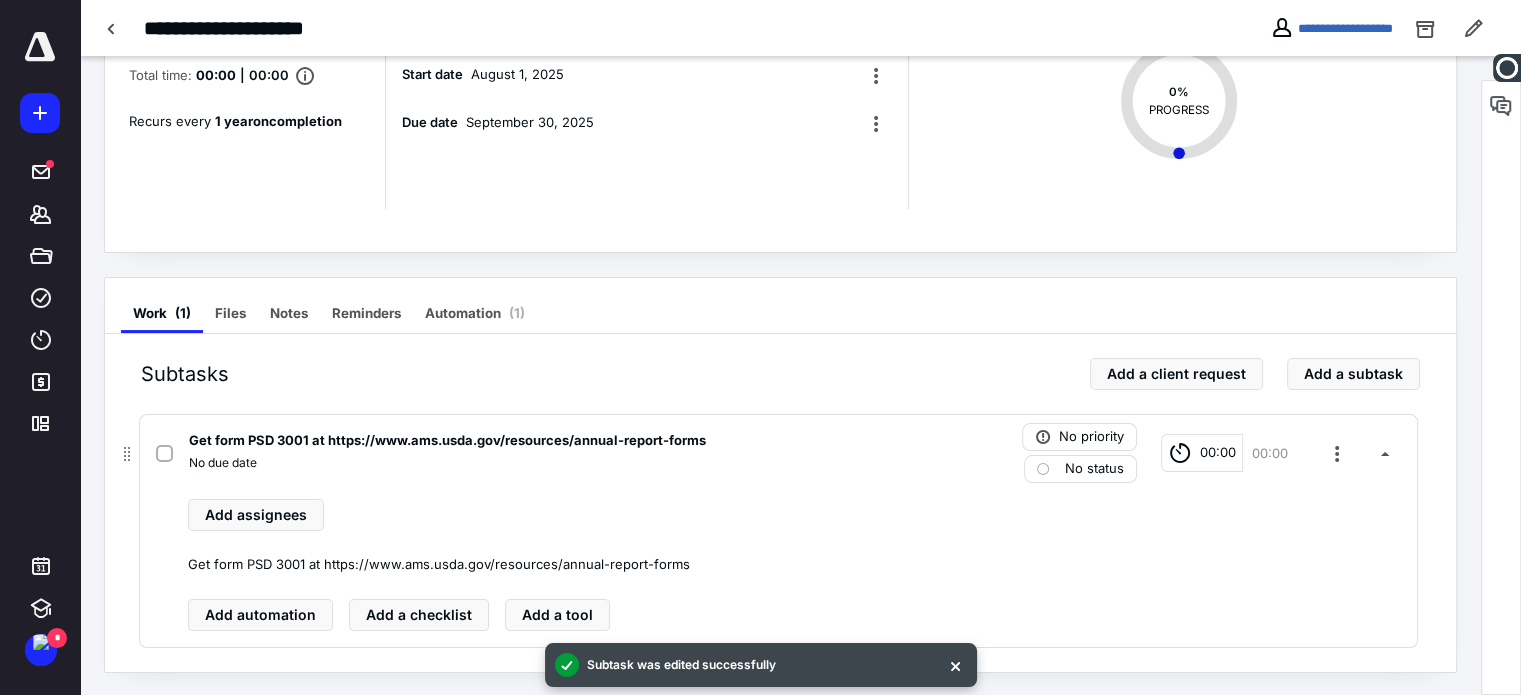 click on "No due date" at bounding box center [516, 463] 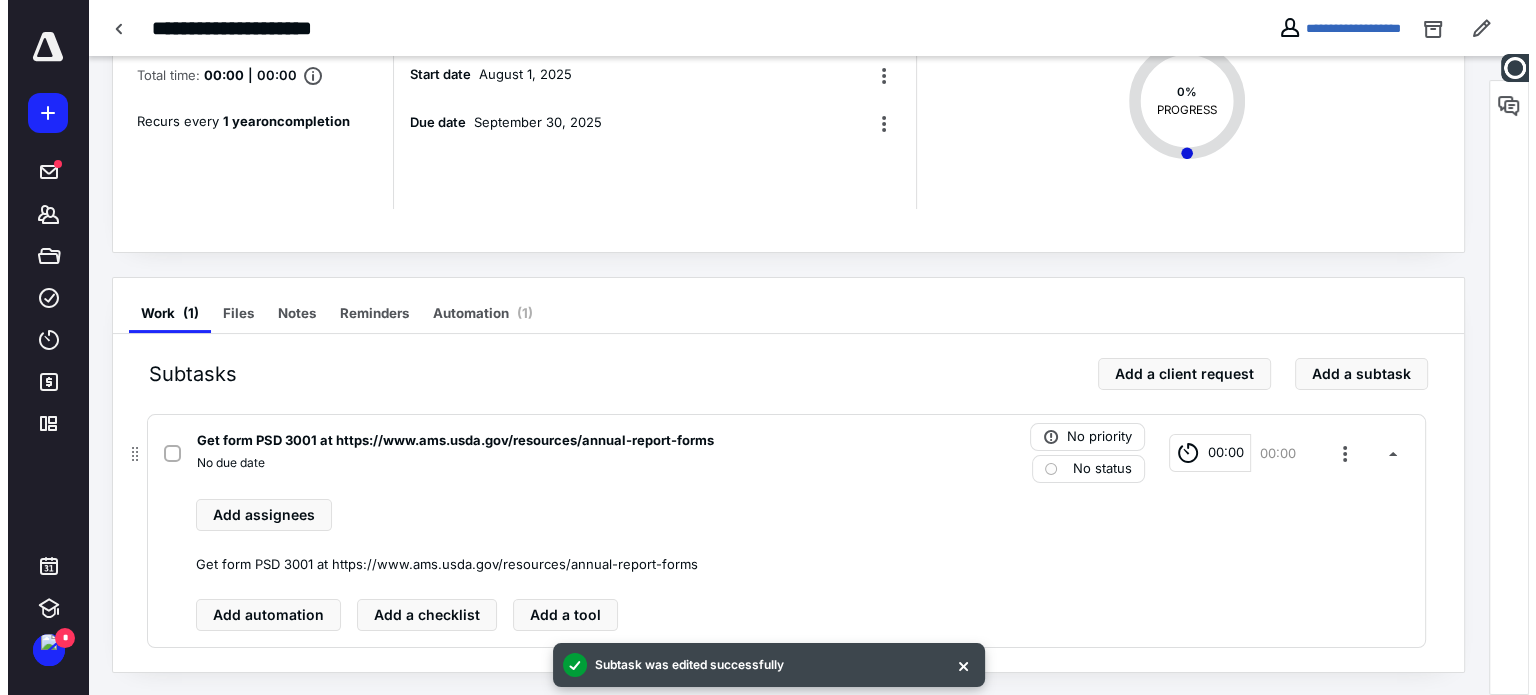 scroll, scrollTop: 9, scrollLeft: 0, axis: vertical 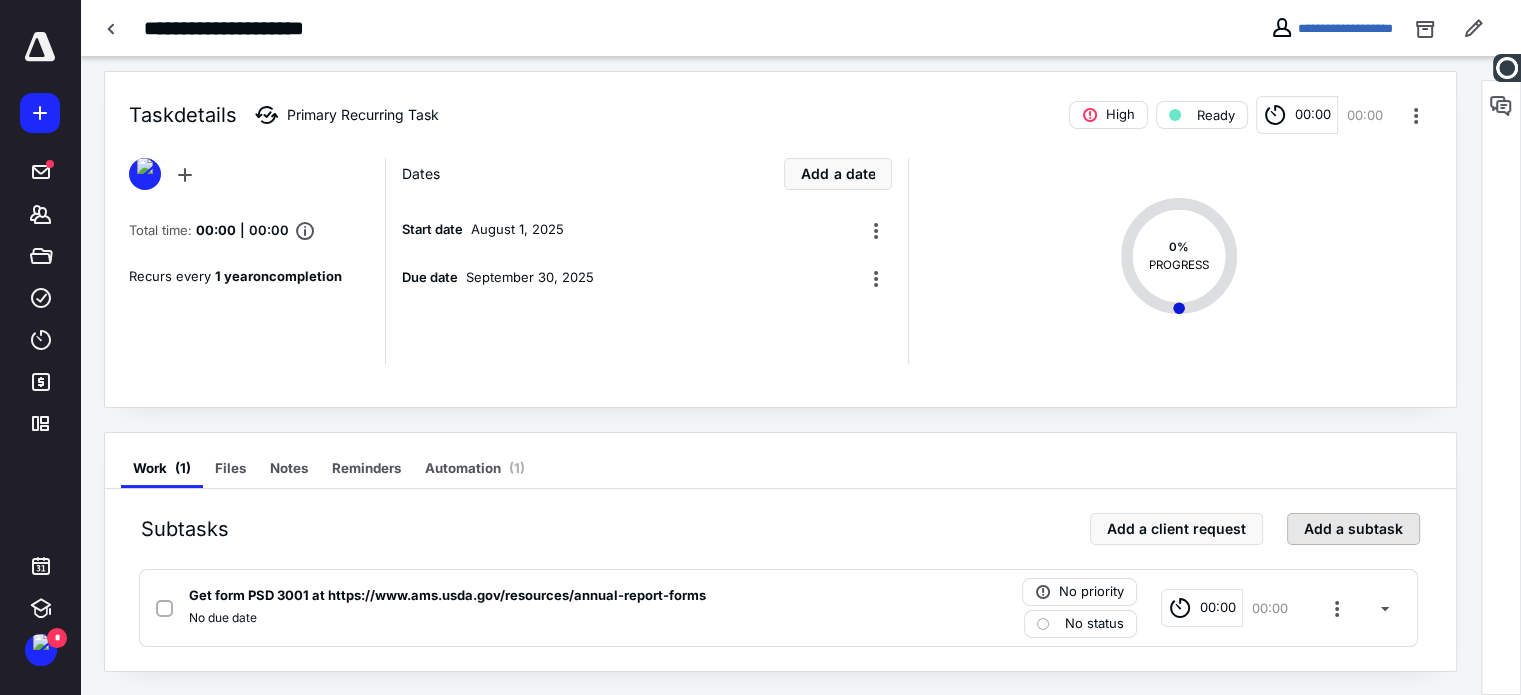 click on "Add a subtask" at bounding box center (1353, 529) 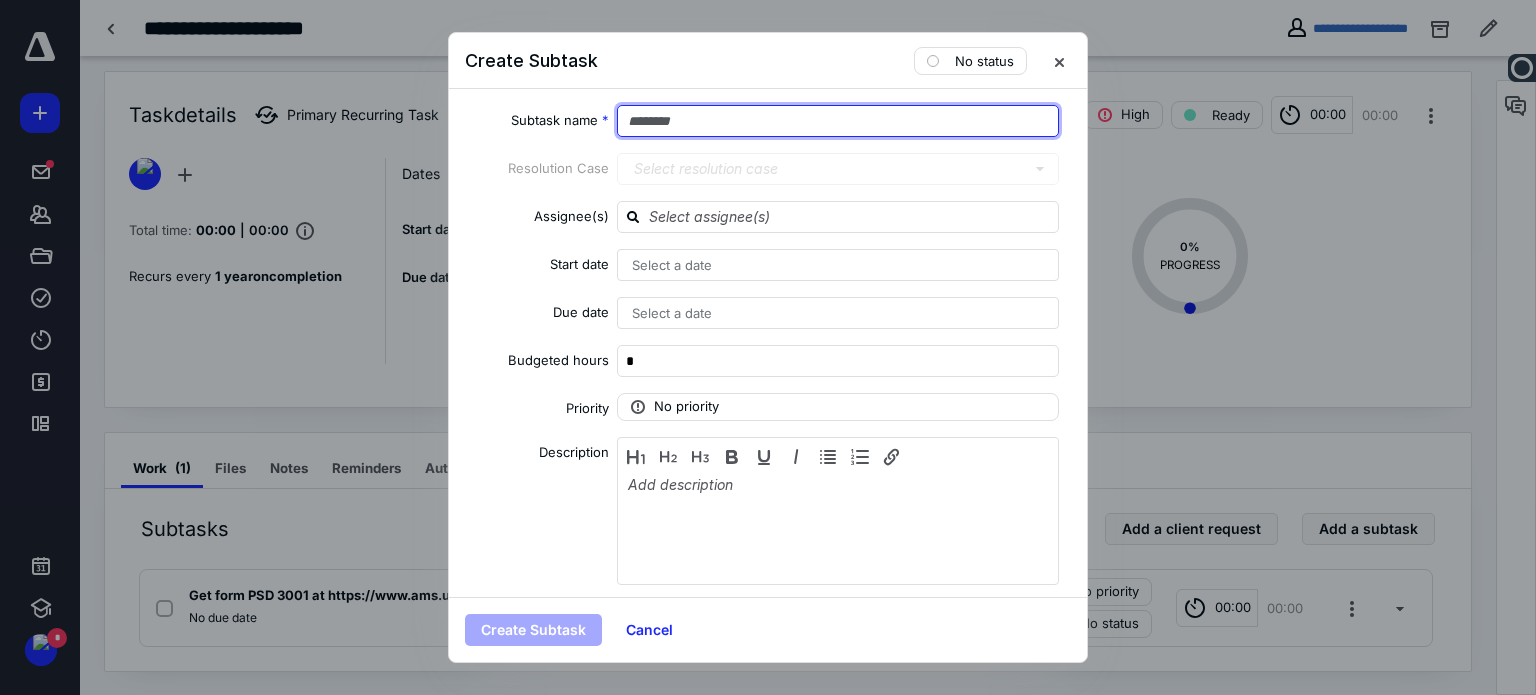 click at bounding box center [838, 121] 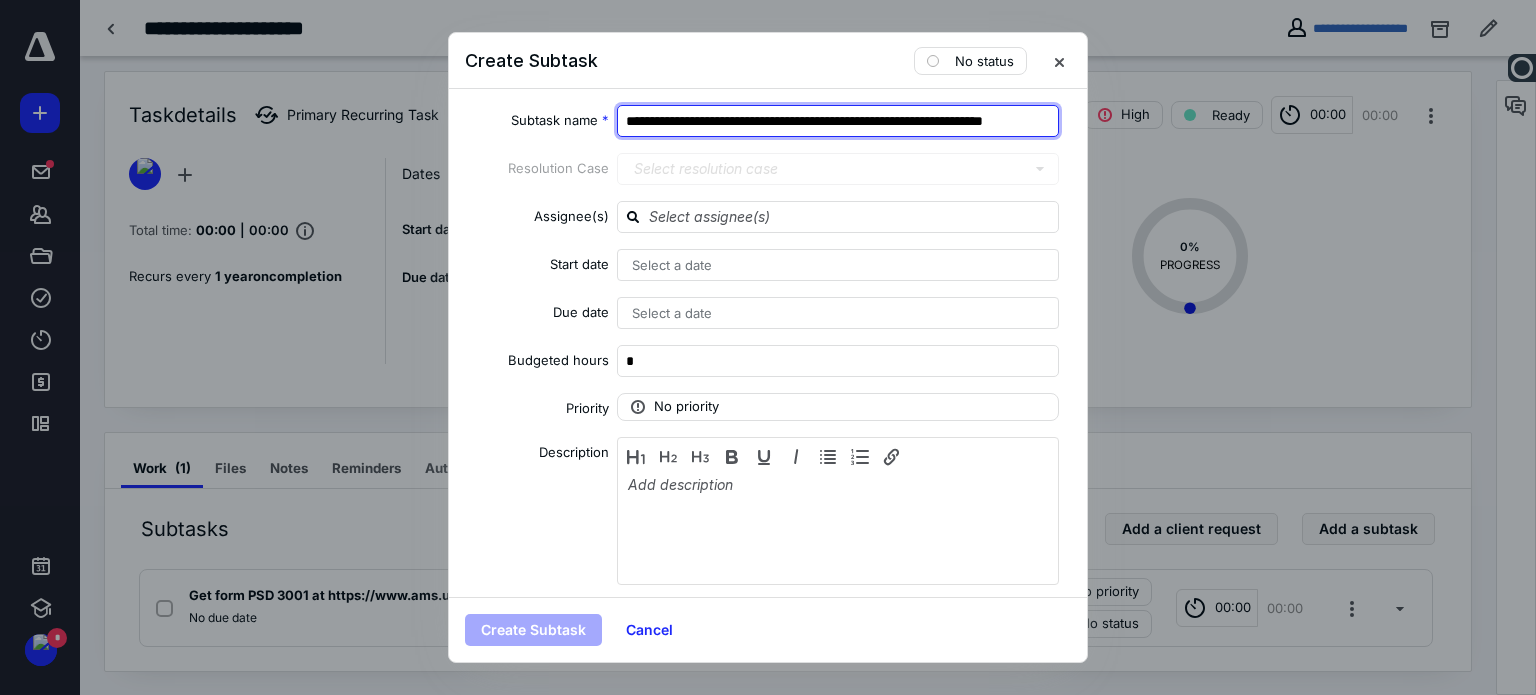 scroll, scrollTop: 0, scrollLeft: 84, axis: horizontal 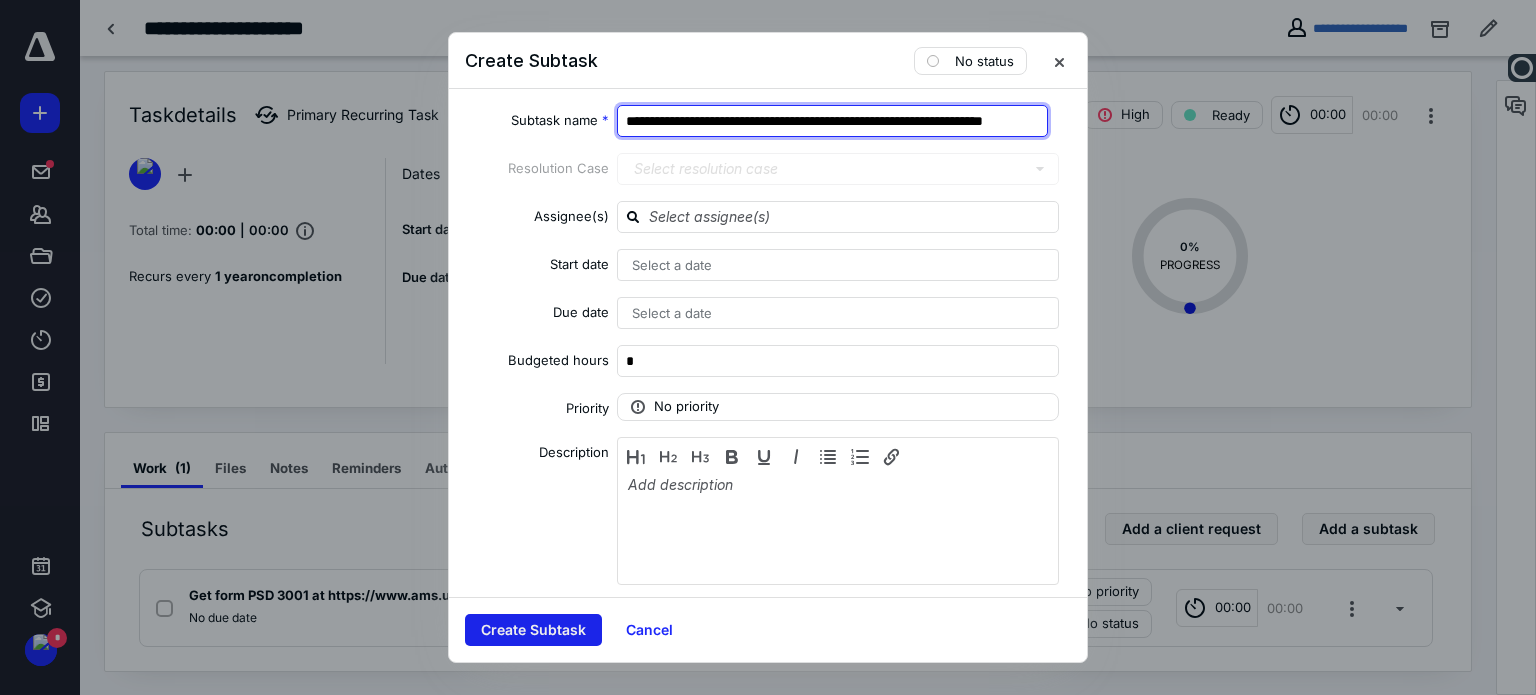 type on "**********" 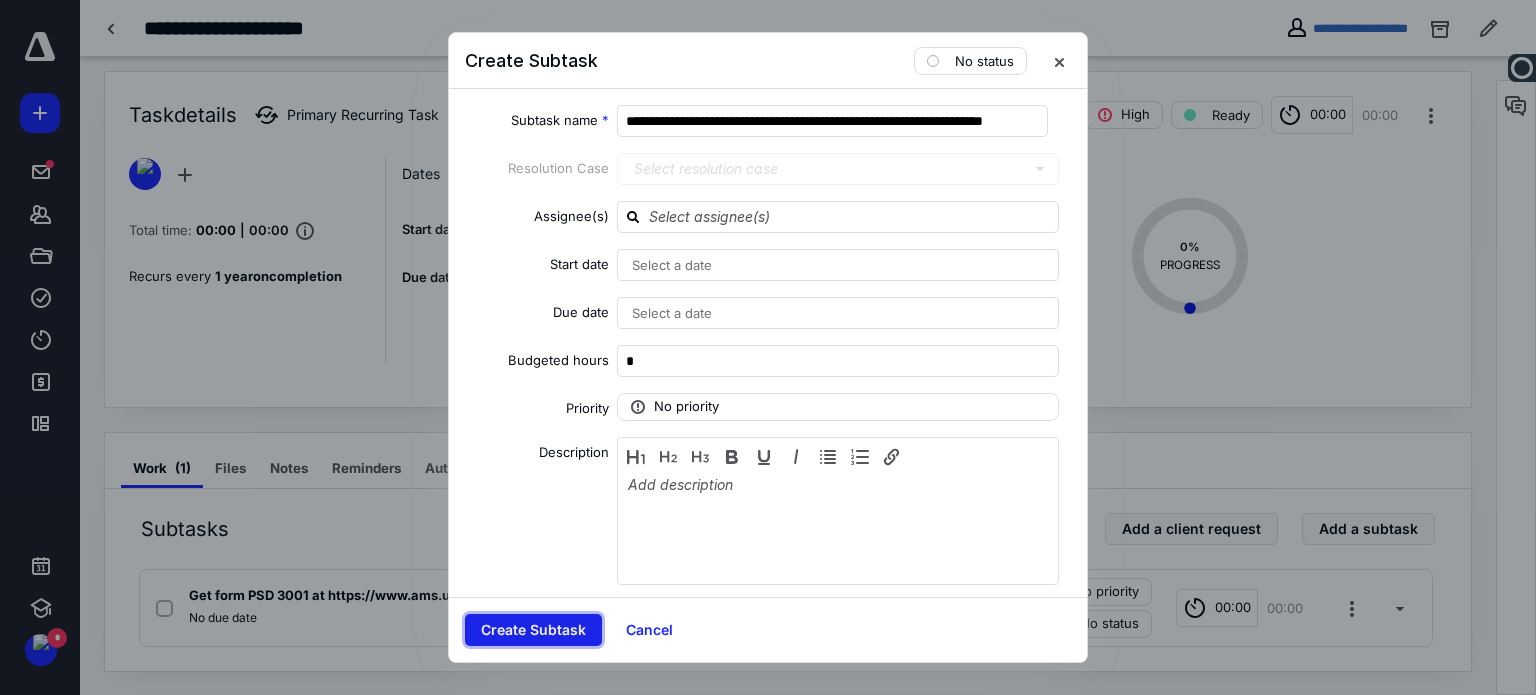 click on "Create Subtask" at bounding box center (533, 630) 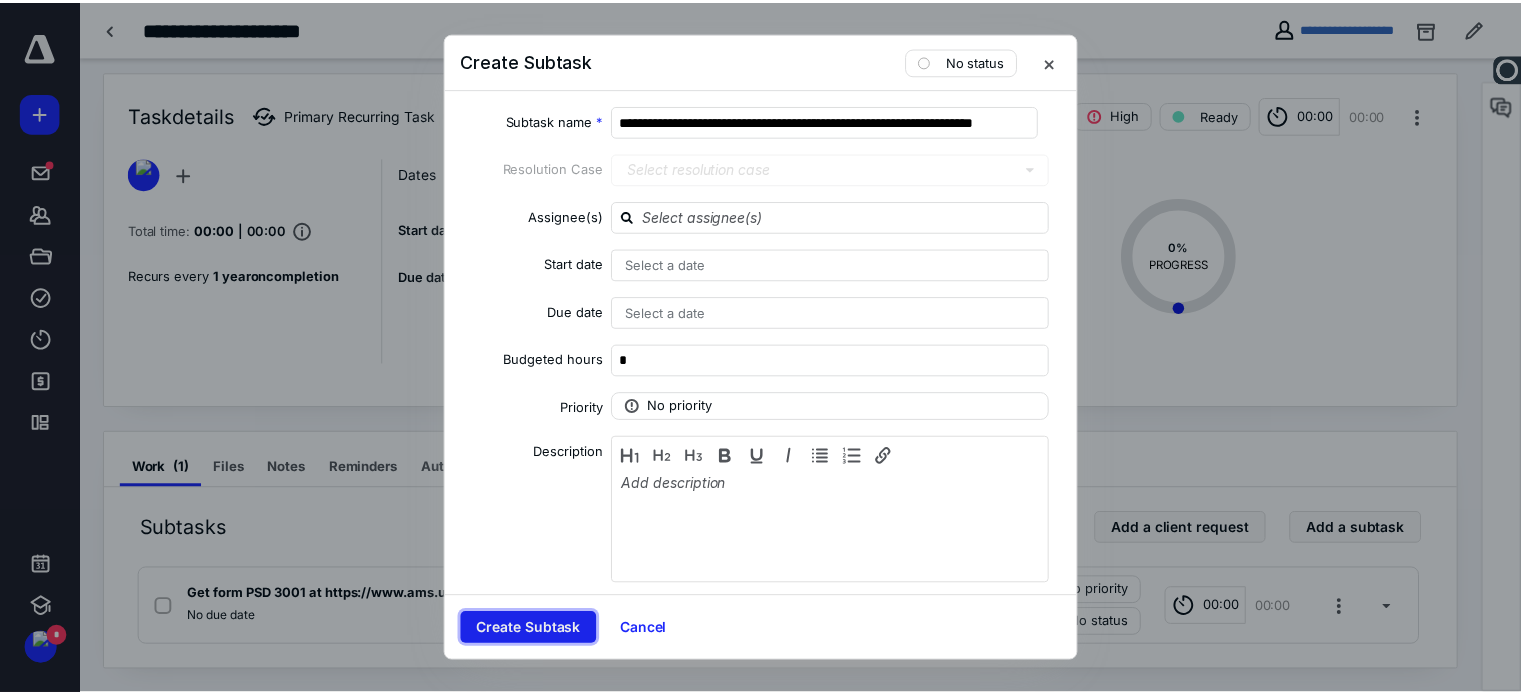 scroll, scrollTop: 0, scrollLeft: 0, axis: both 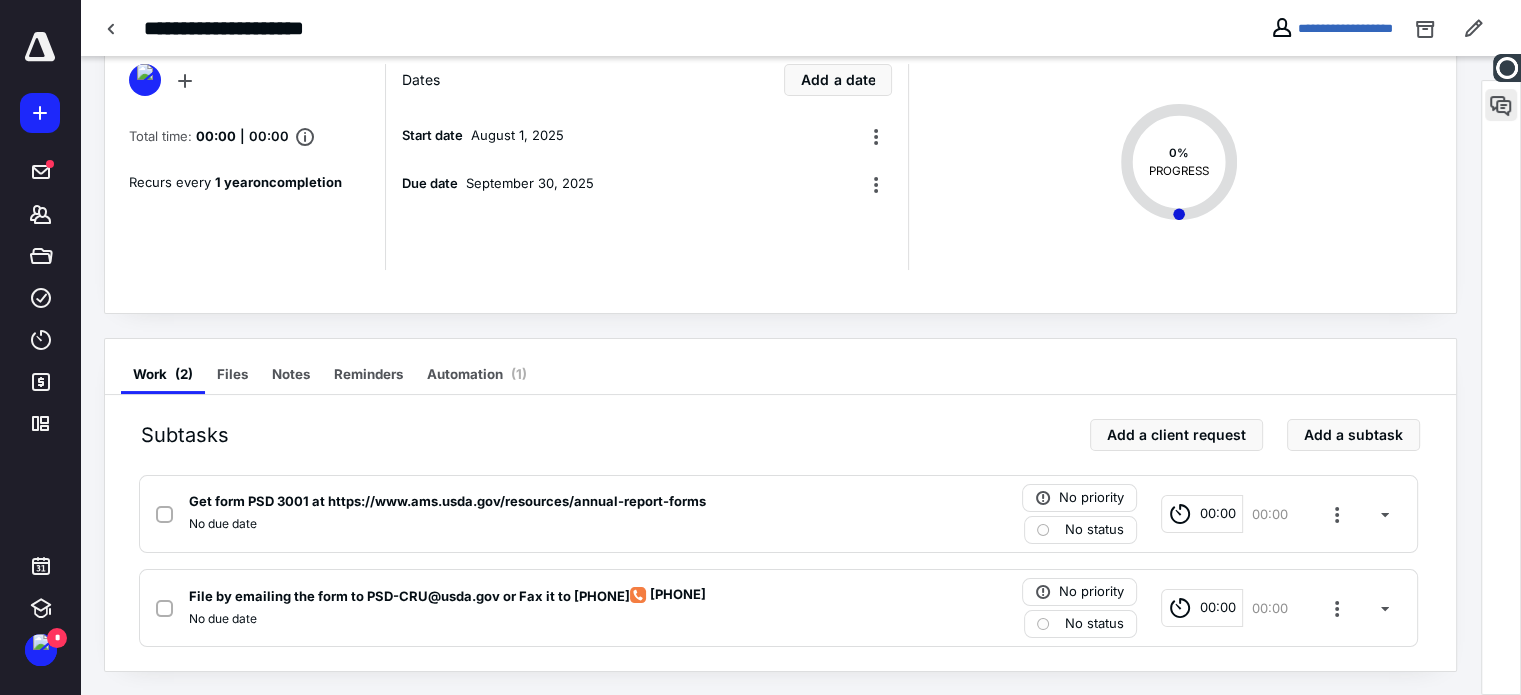 click at bounding box center (1501, 105) 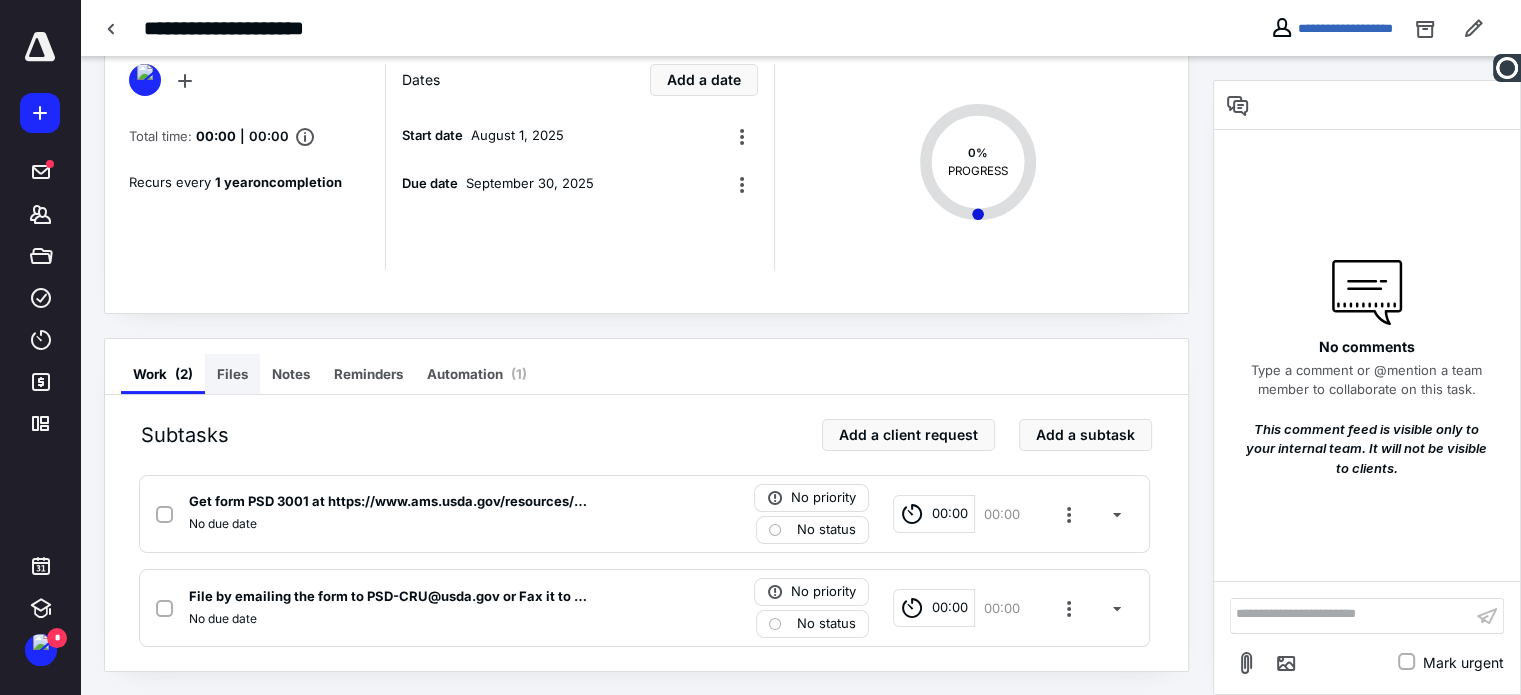 click on "Files" at bounding box center [232, 374] 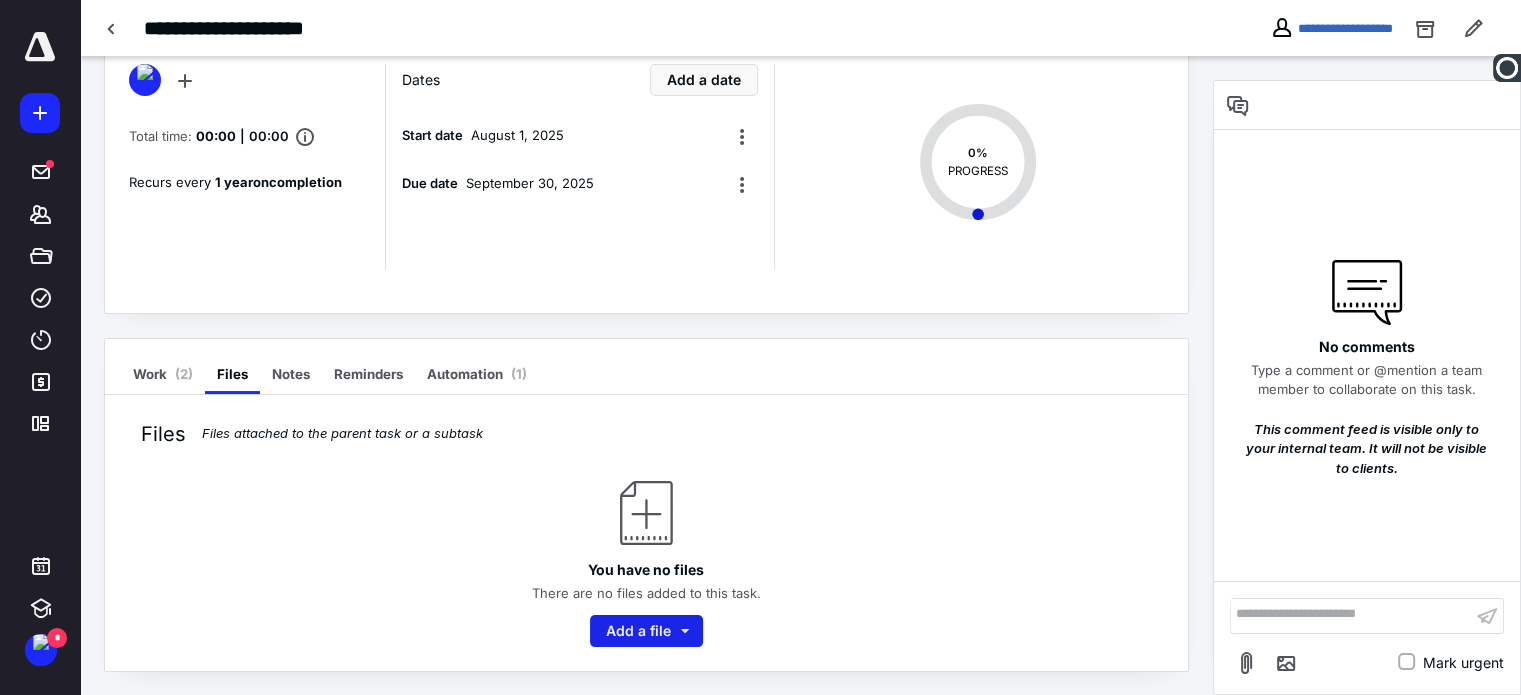 click on "Add a file" at bounding box center [646, 631] 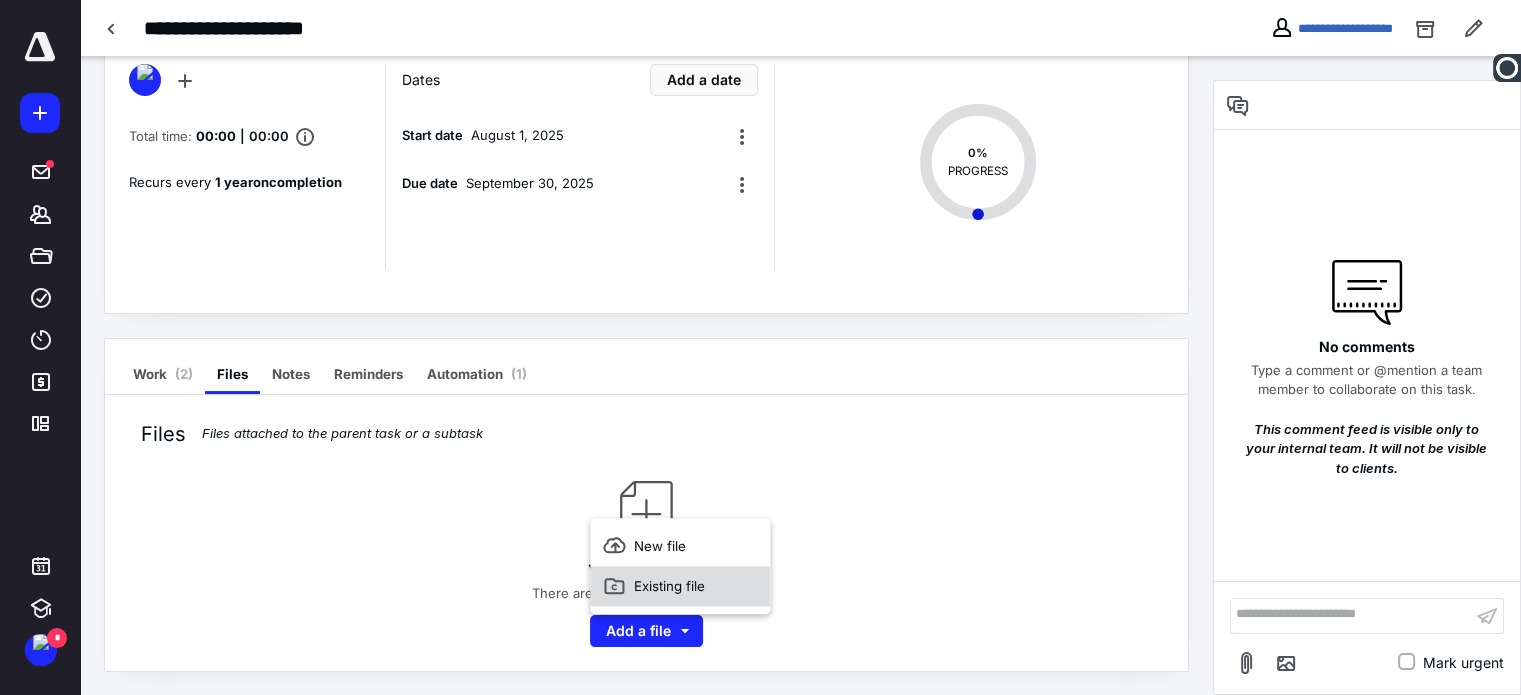 click on "Existing file" at bounding box center [680, 586] 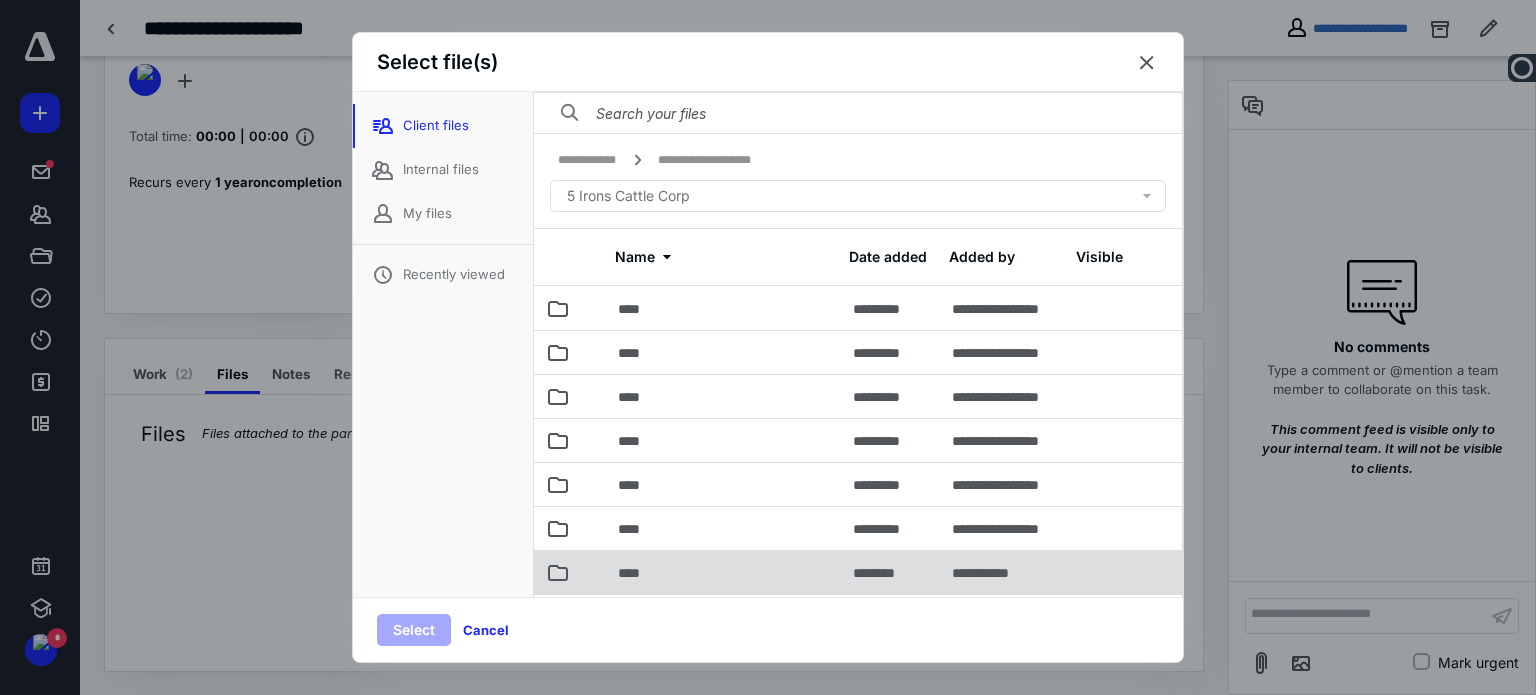 scroll, scrollTop: 319, scrollLeft: 0, axis: vertical 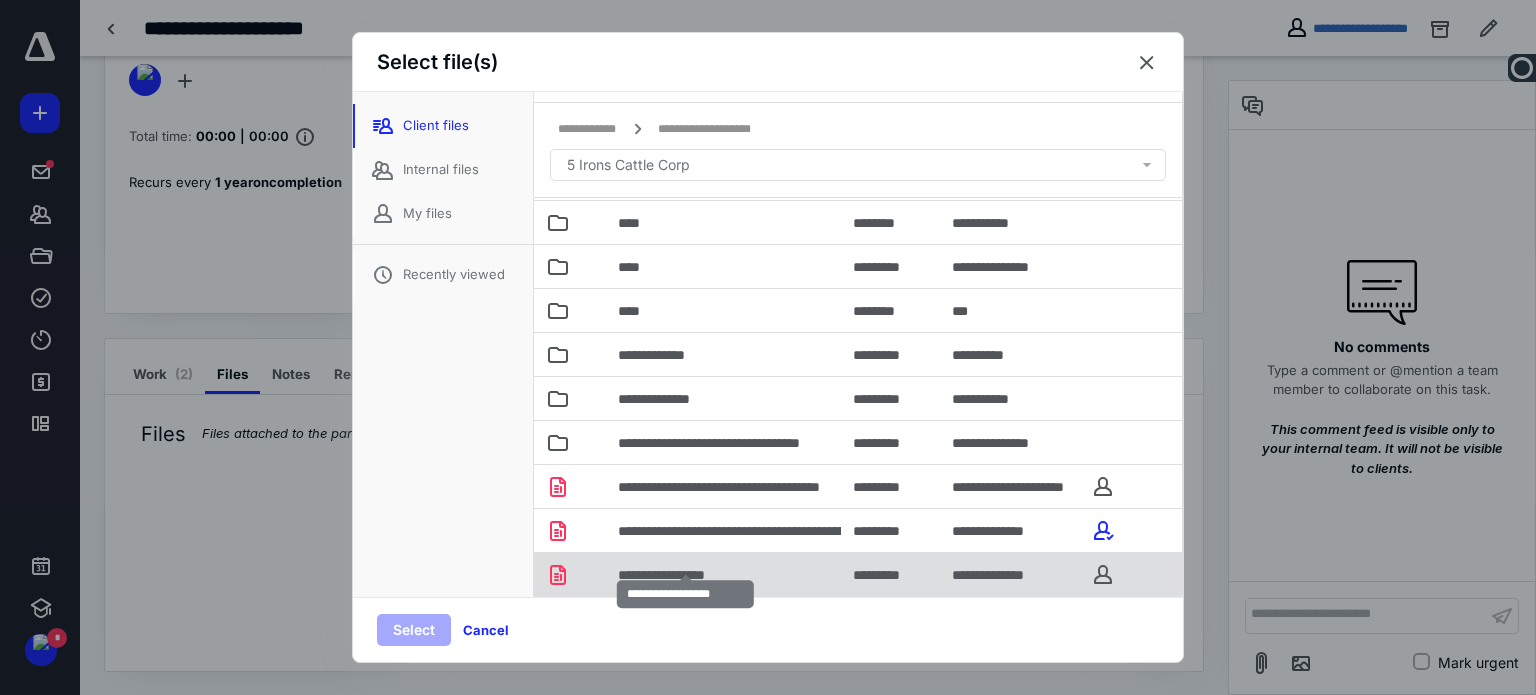 click on "**********" at bounding box center [685, 575] 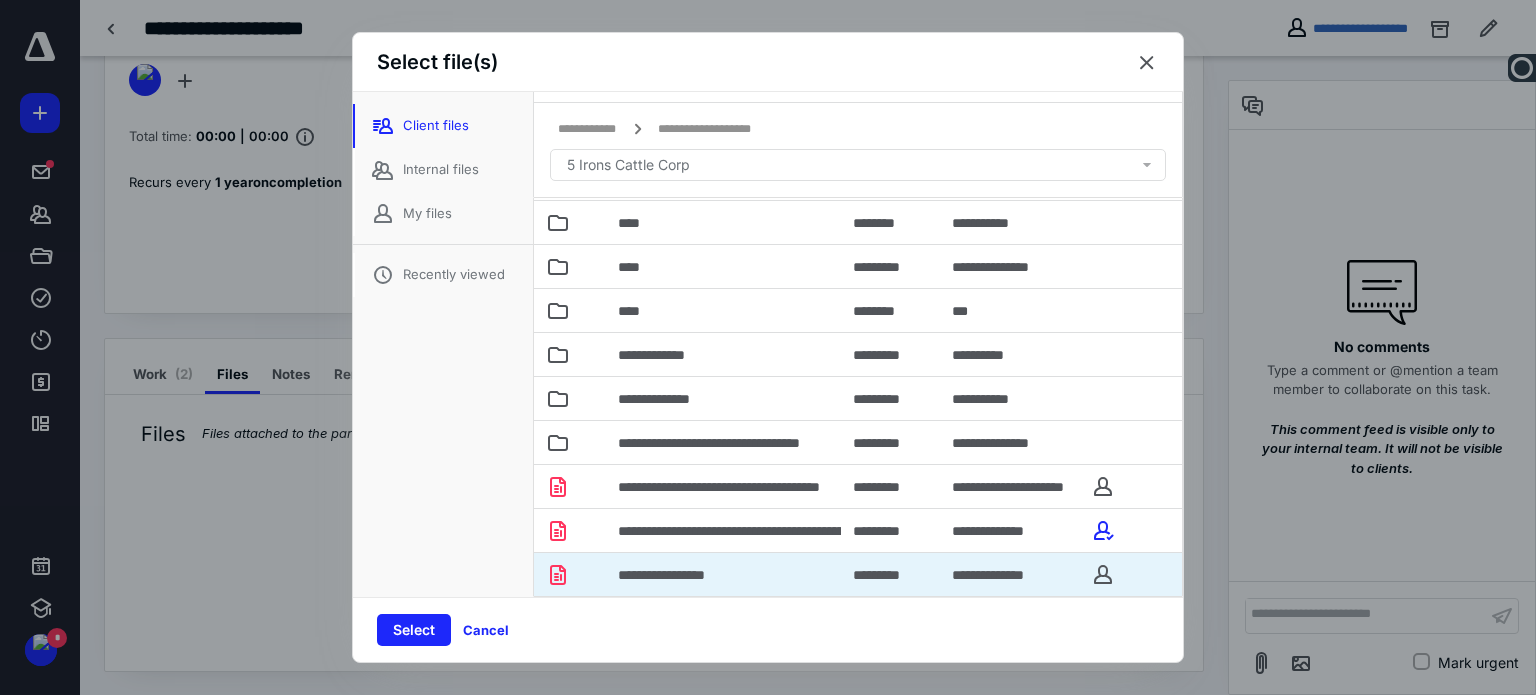 click on "Select" at bounding box center (414, 630) 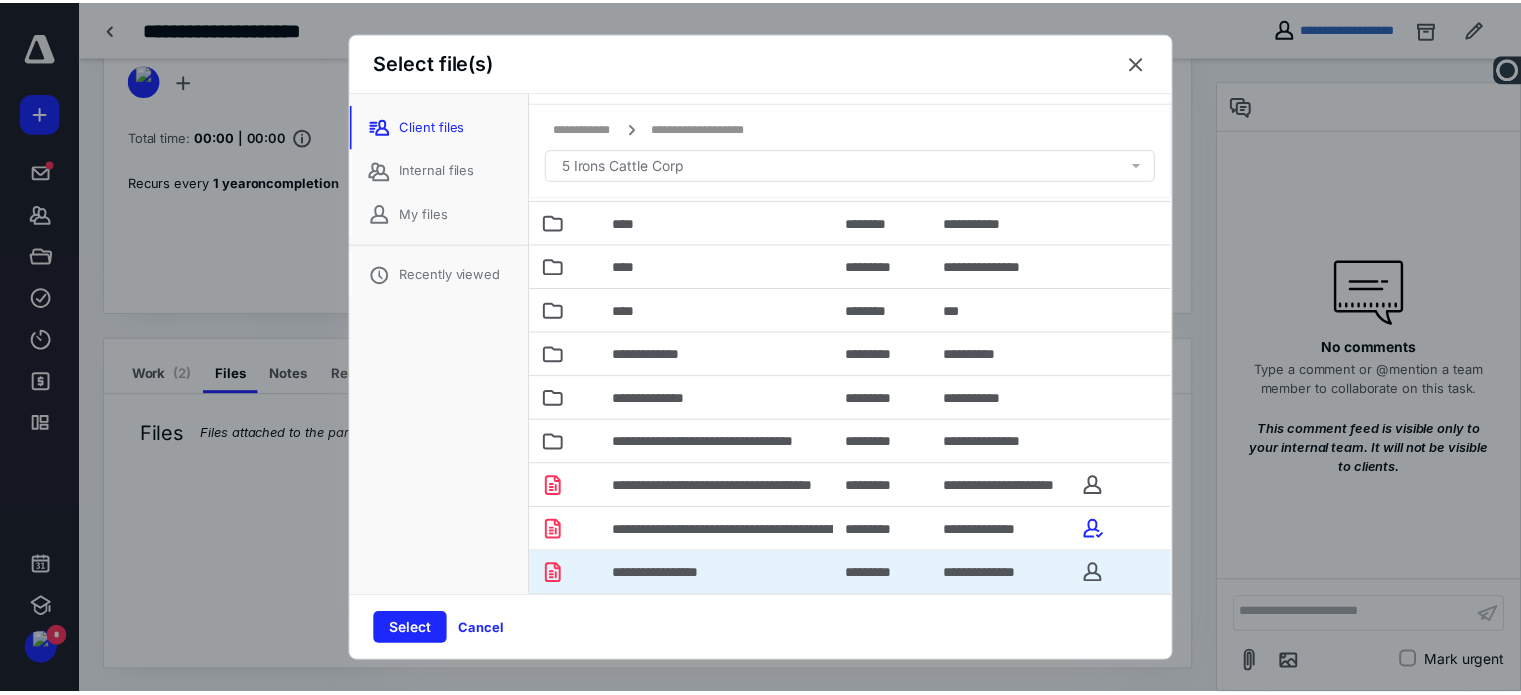 scroll, scrollTop: 0, scrollLeft: 0, axis: both 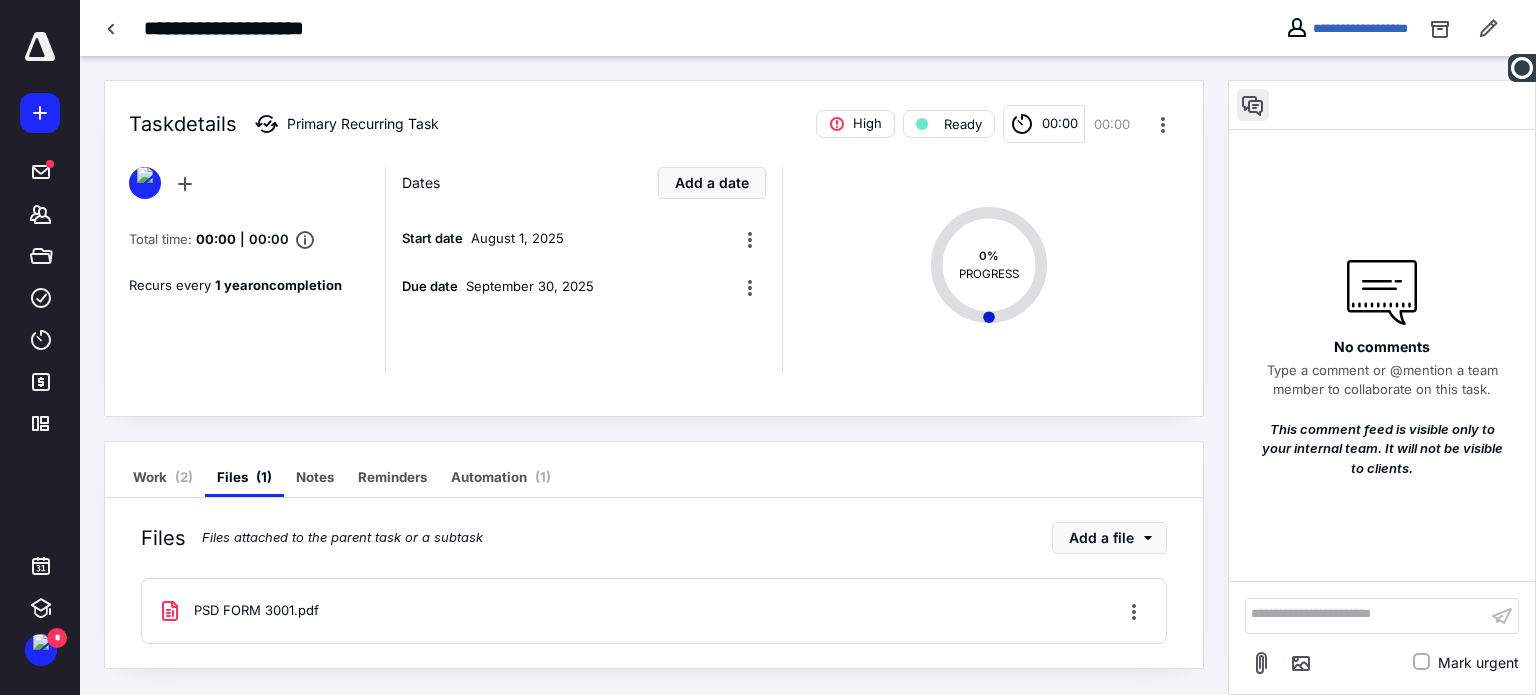 click at bounding box center (1253, 105) 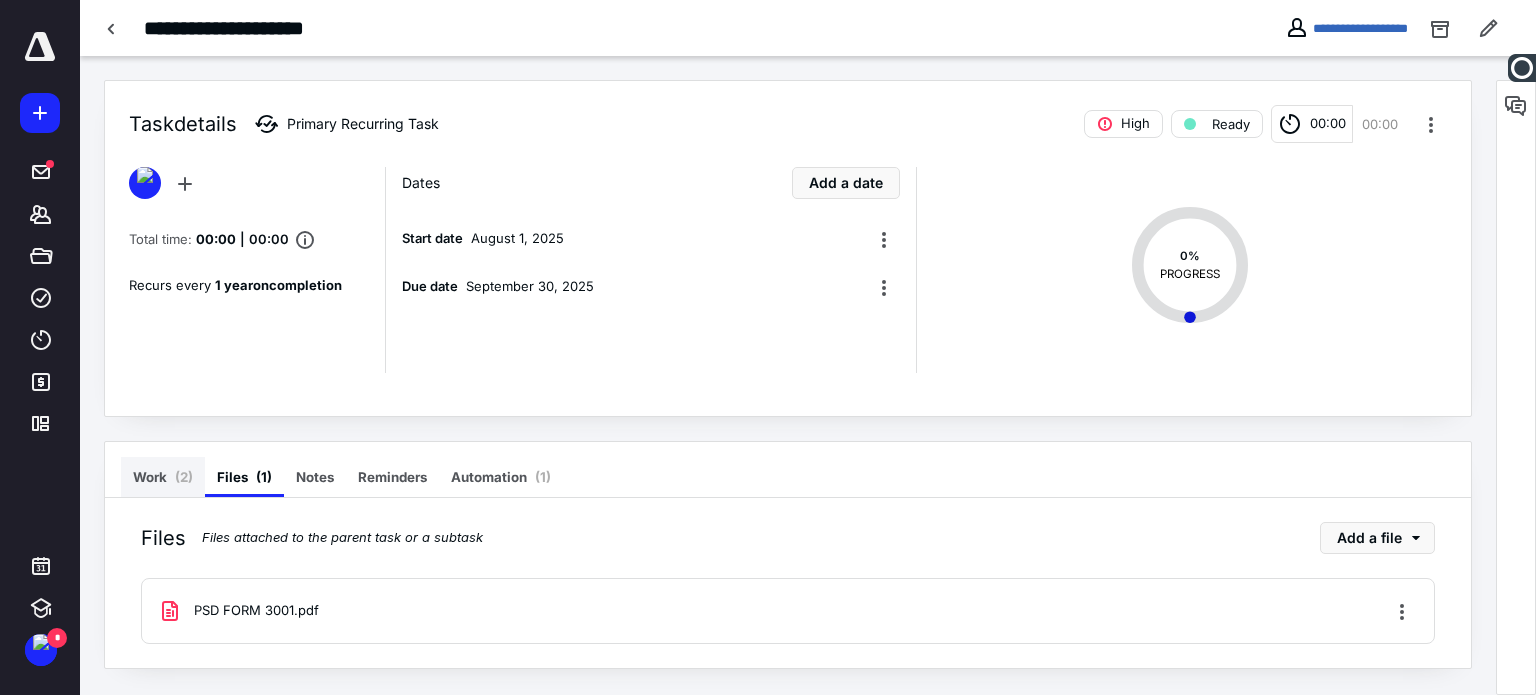click on "Work ( 2 )" at bounding box center [163, 477] 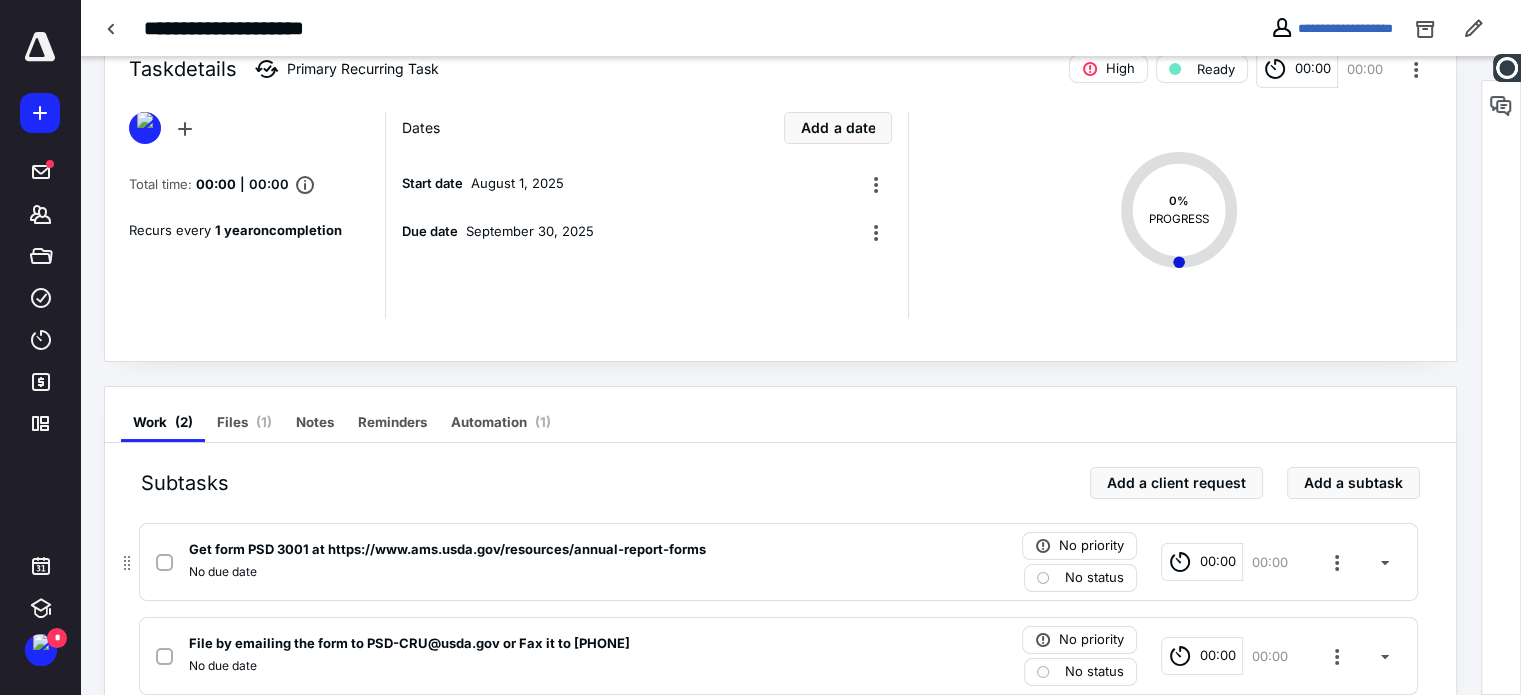 scroll, scrollTop: 103, scrollLeft: 0, axis: vertical 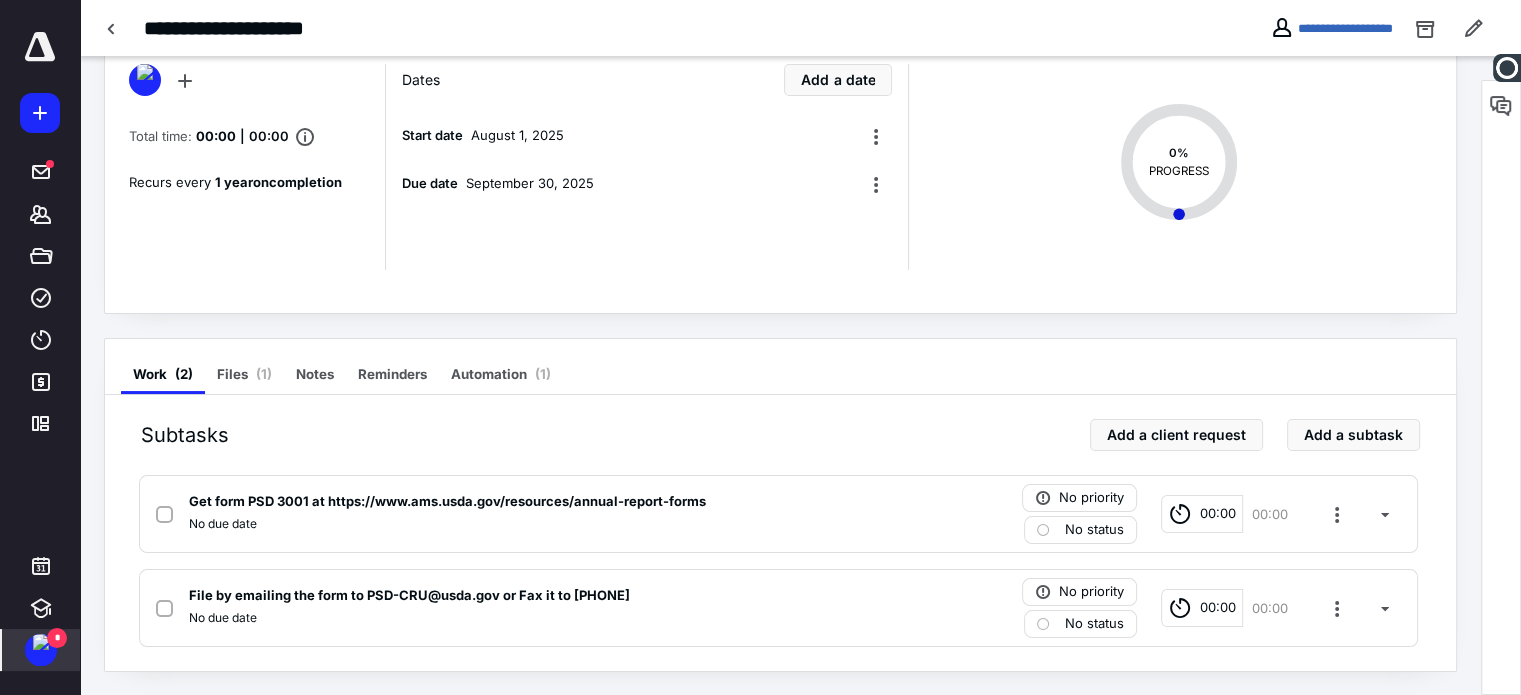 click at bounding box center [41, 642] 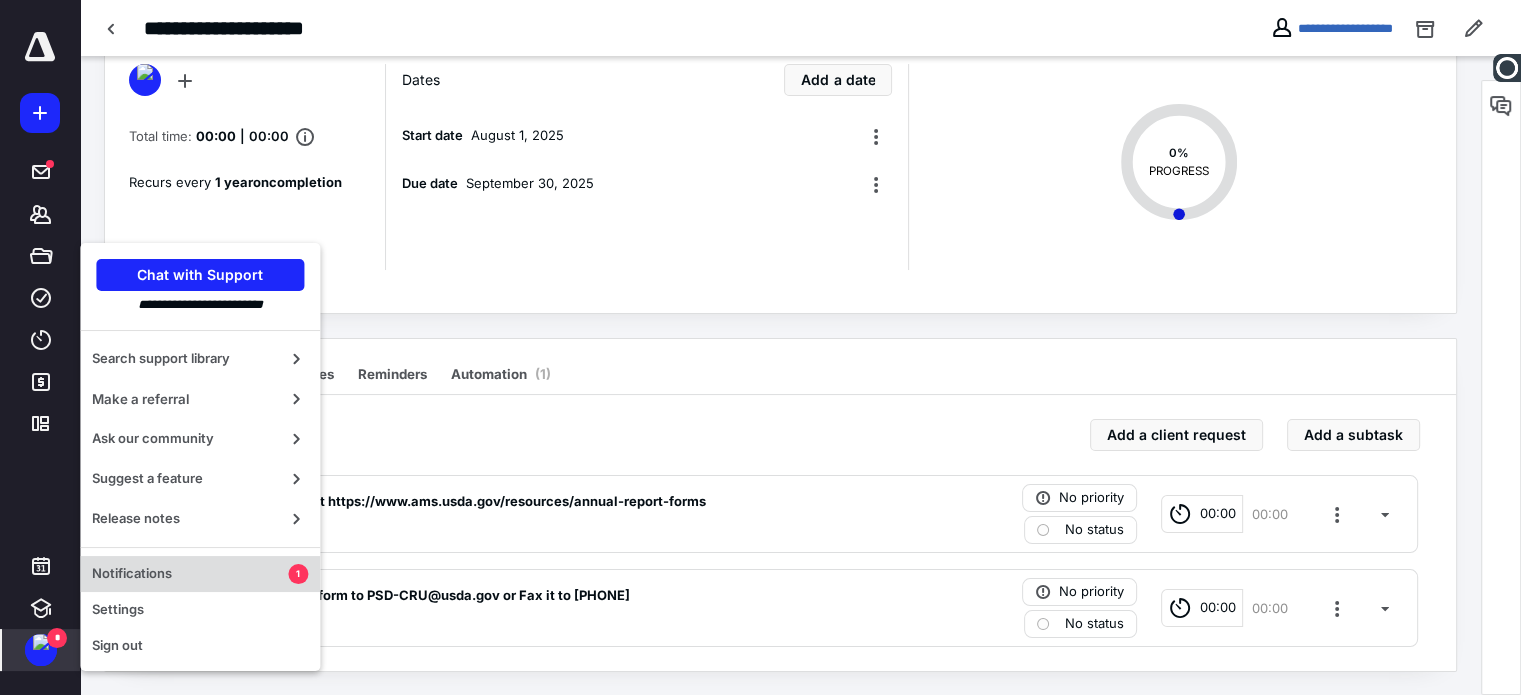click on "Notifications" at bounding box center [190, 574] 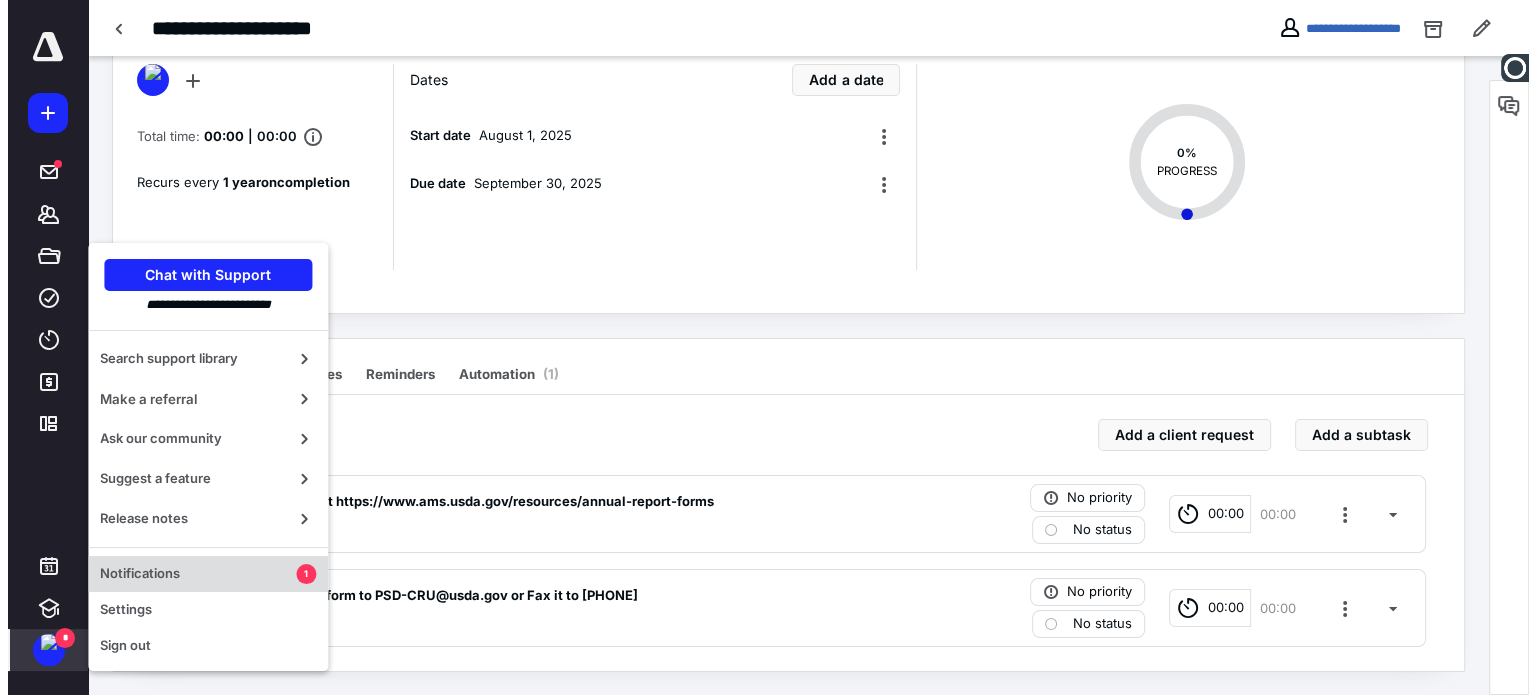 scroll, scrollTop: 0, scrollLeft: 0, axis: both 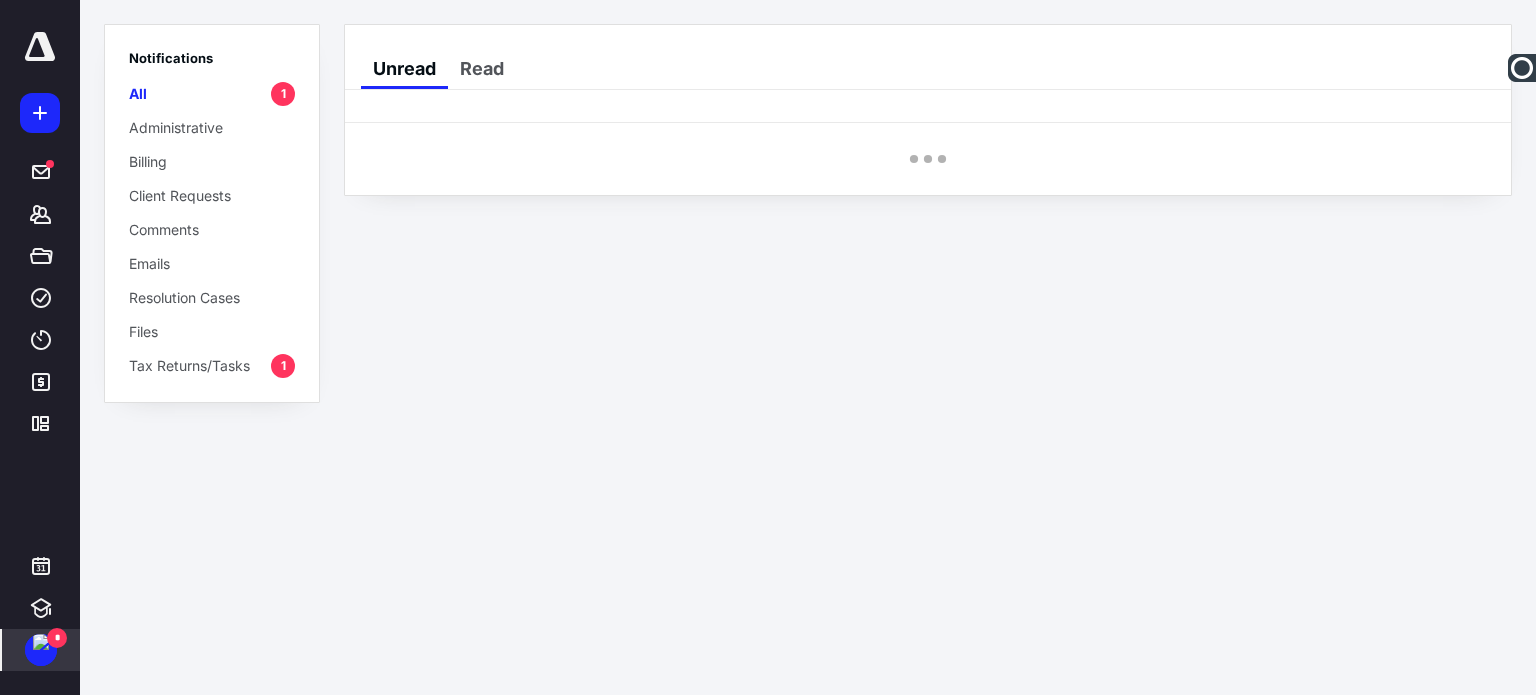 click on "Tax Returns/Tasks" at bounding box center [189, 365] 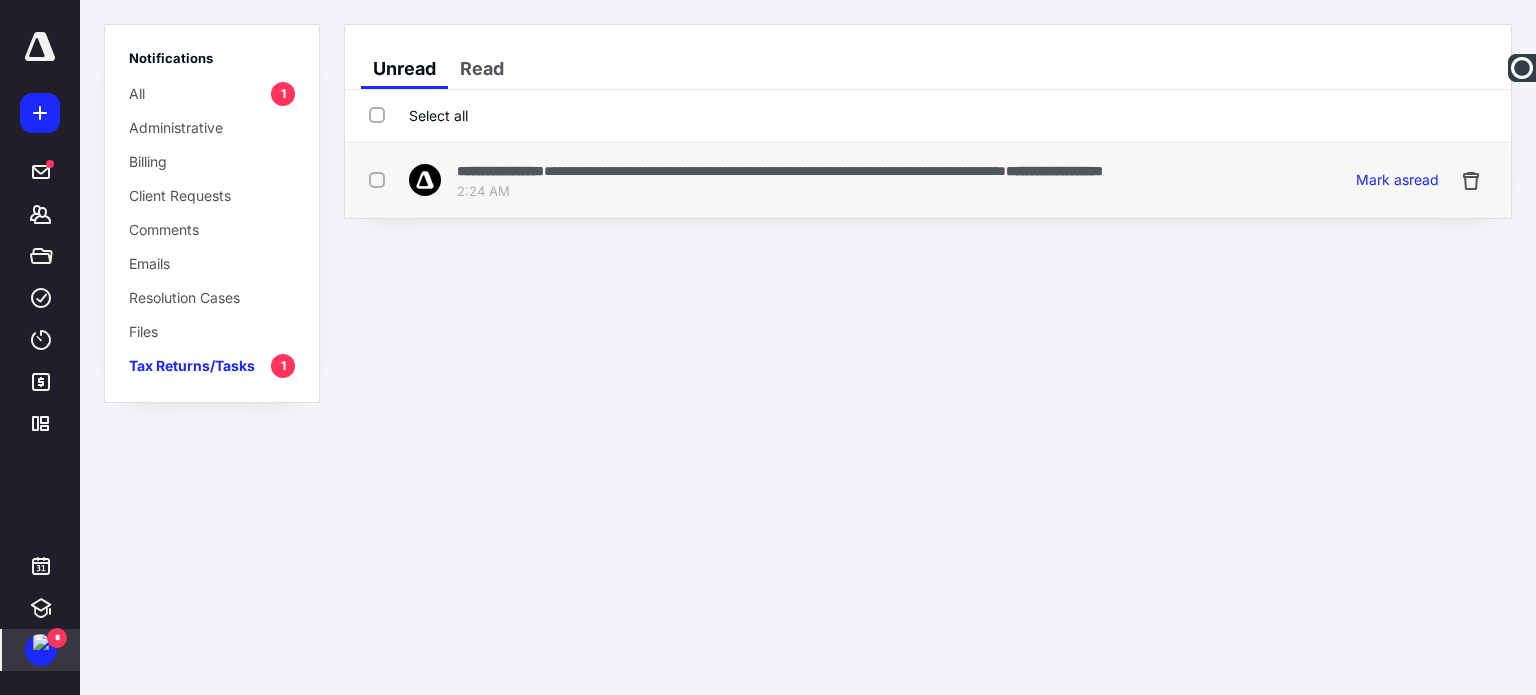 click on "**********" at bounding box center (780, 170) 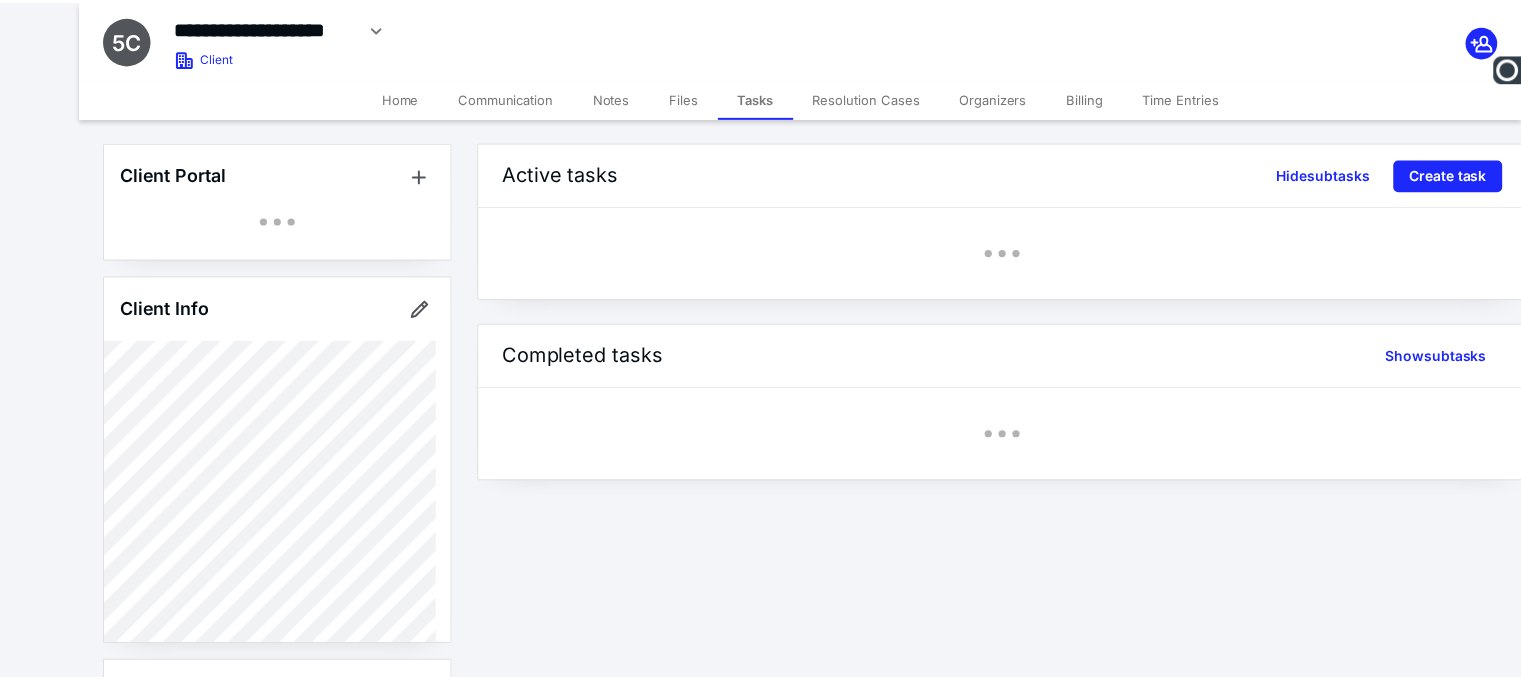 scroll, scrollTop: 0, scrollLeft: 0, axis: both 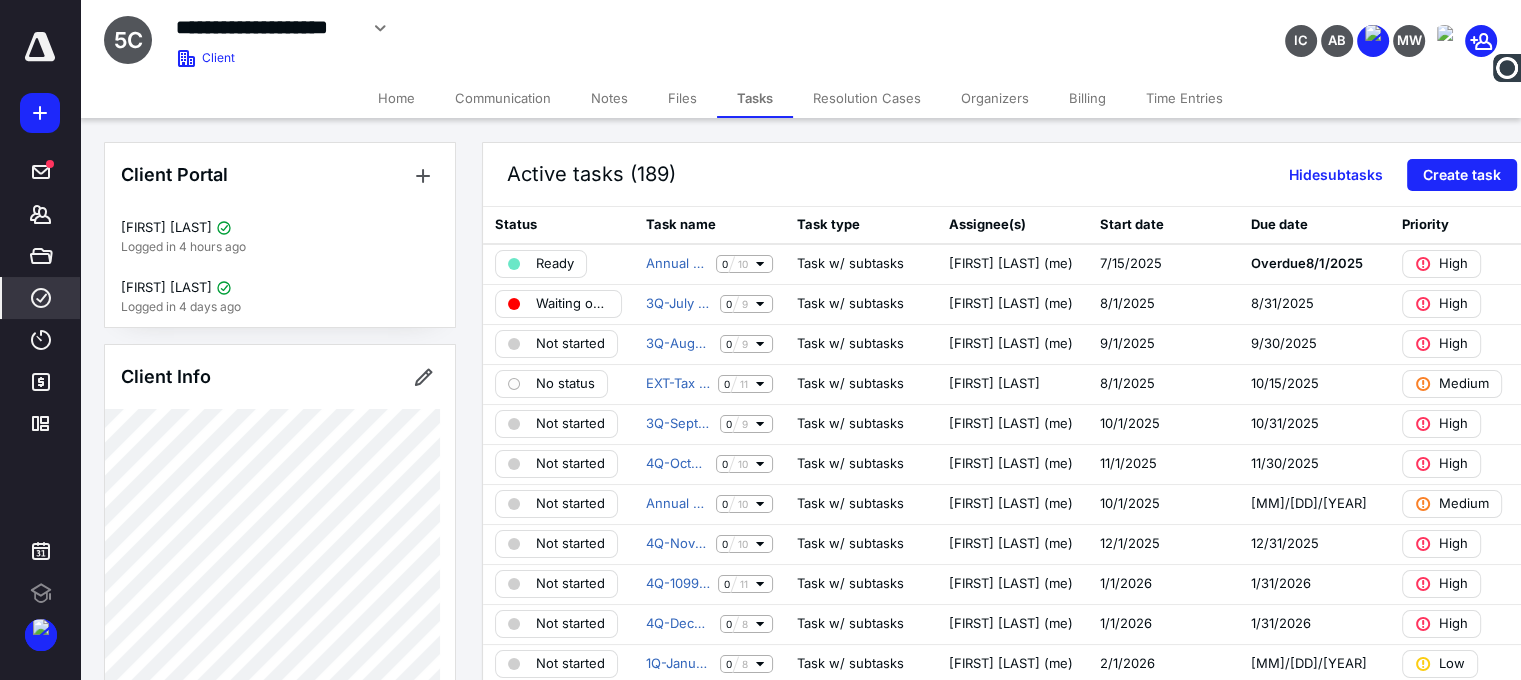 click 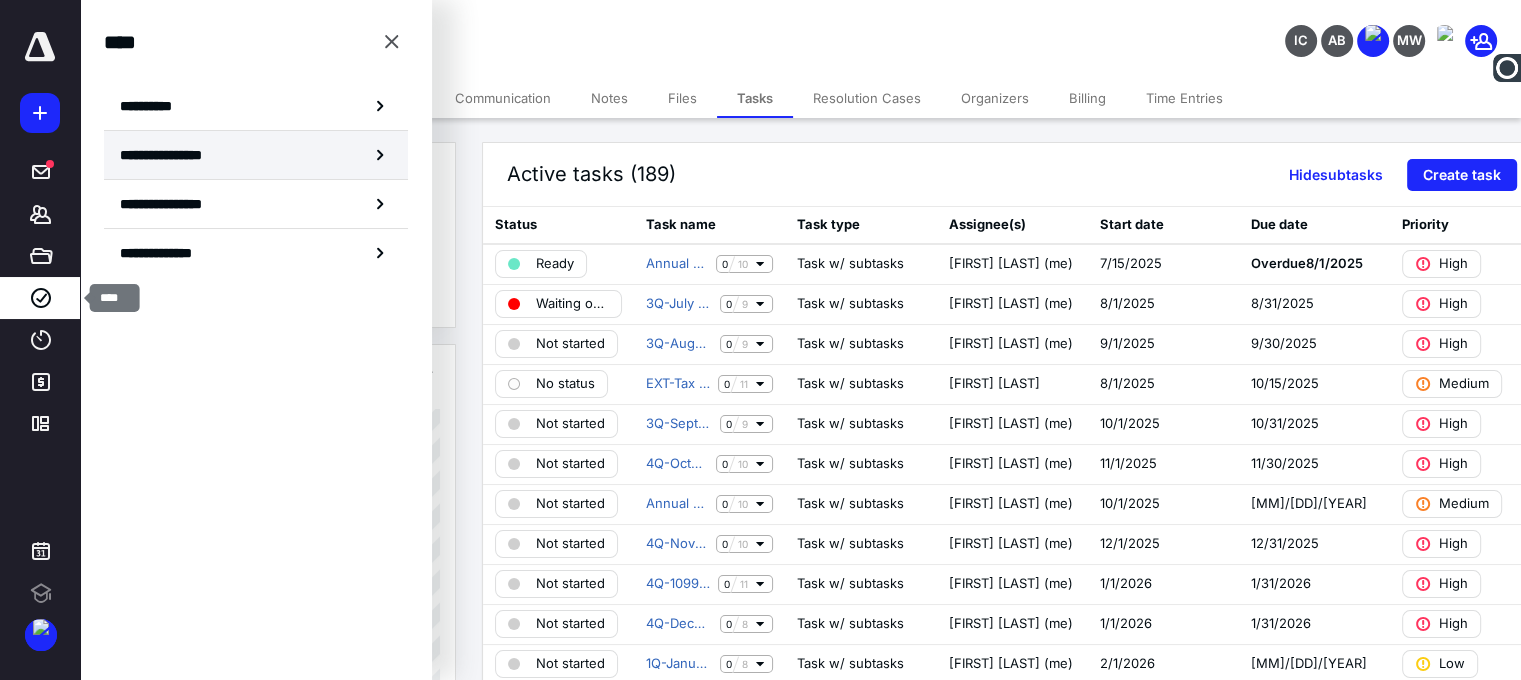 scroll, scrollTop: 0, scrollLeft: 0, axis: both 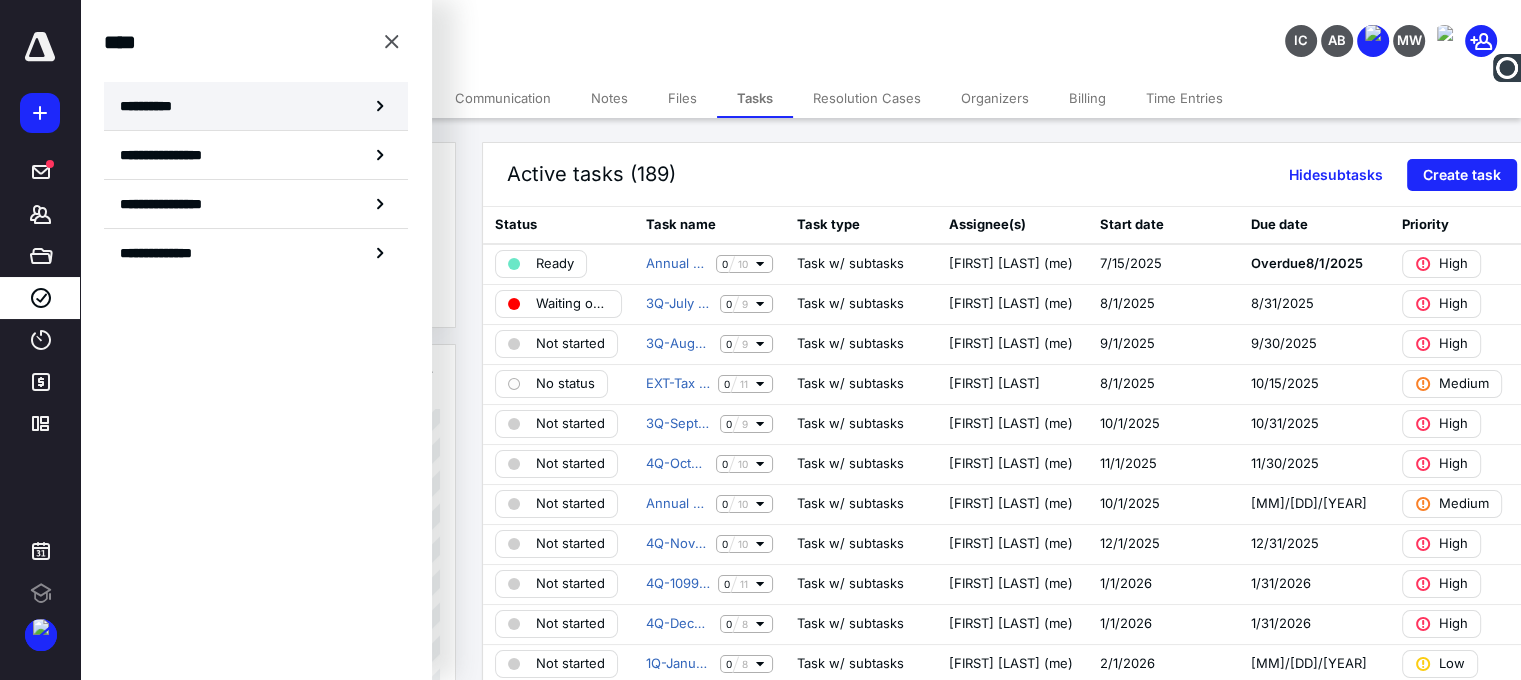 click on "**********" at bounding box center [153, 106] 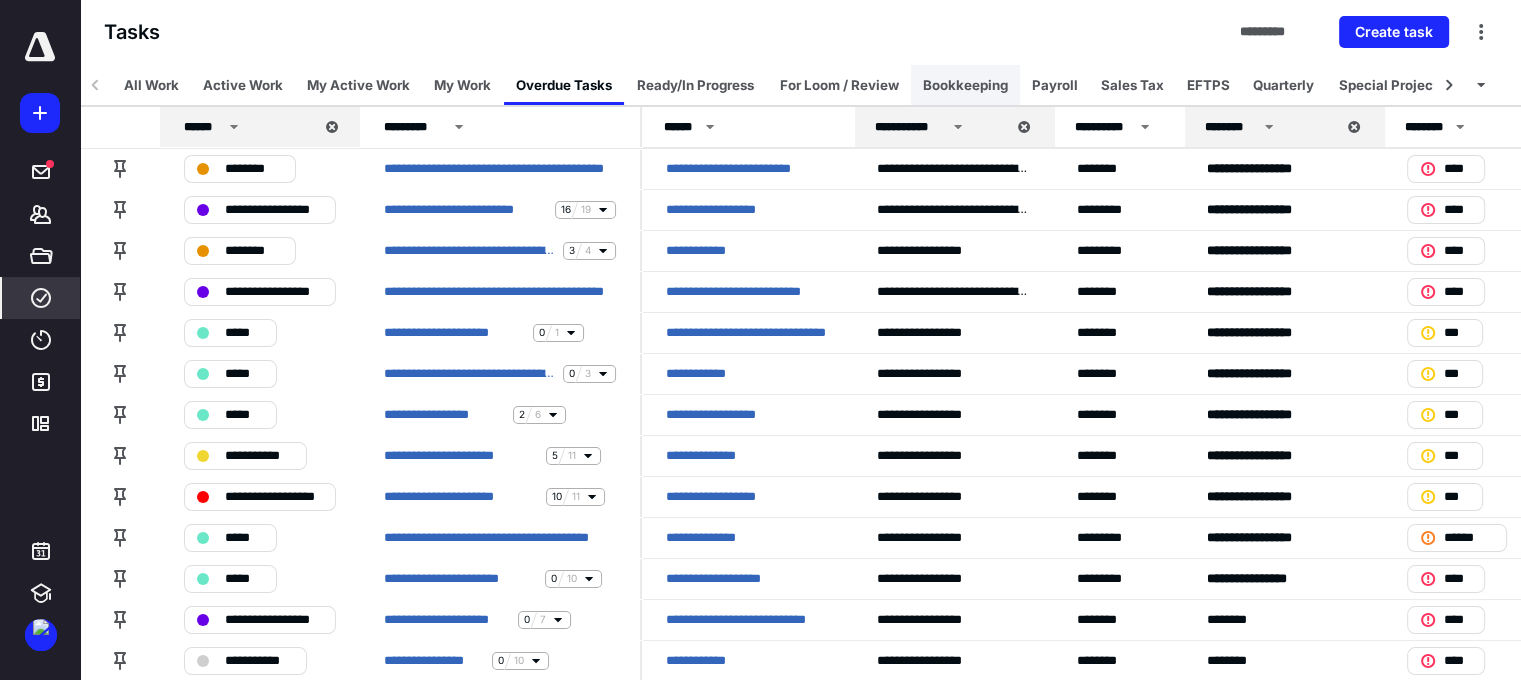 click on "Bookkeeping" at bounding box center [965, 85] 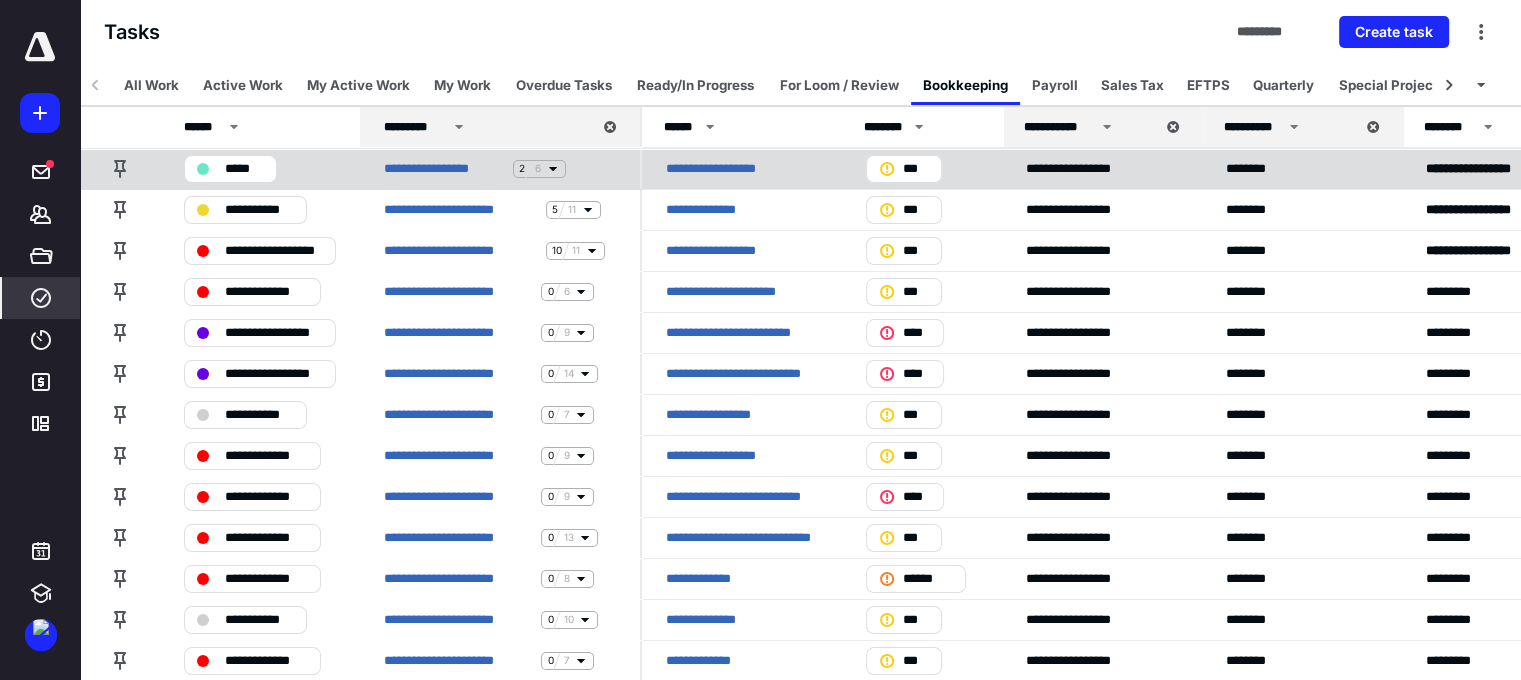 click on "*****" at bounding box center (230, 169) 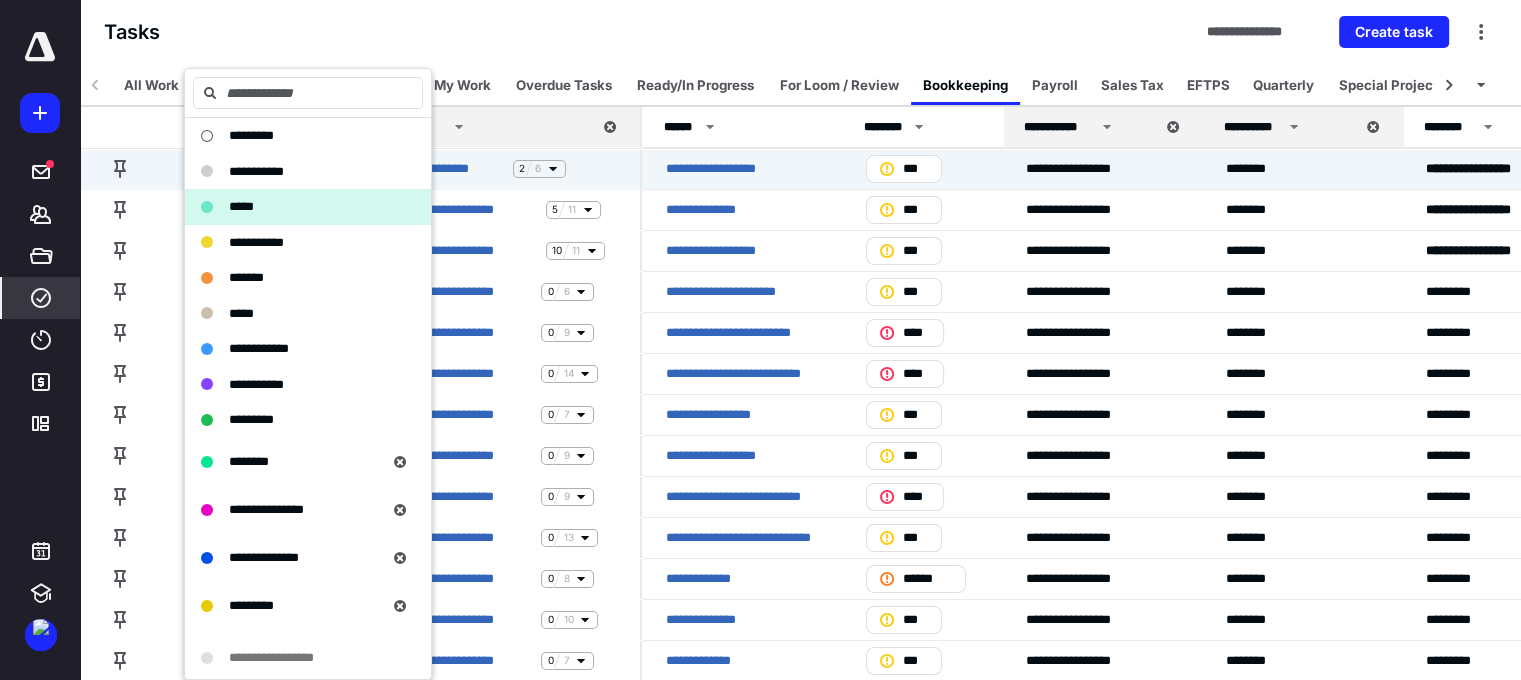click on "**********" at bounding box center [800, 32] 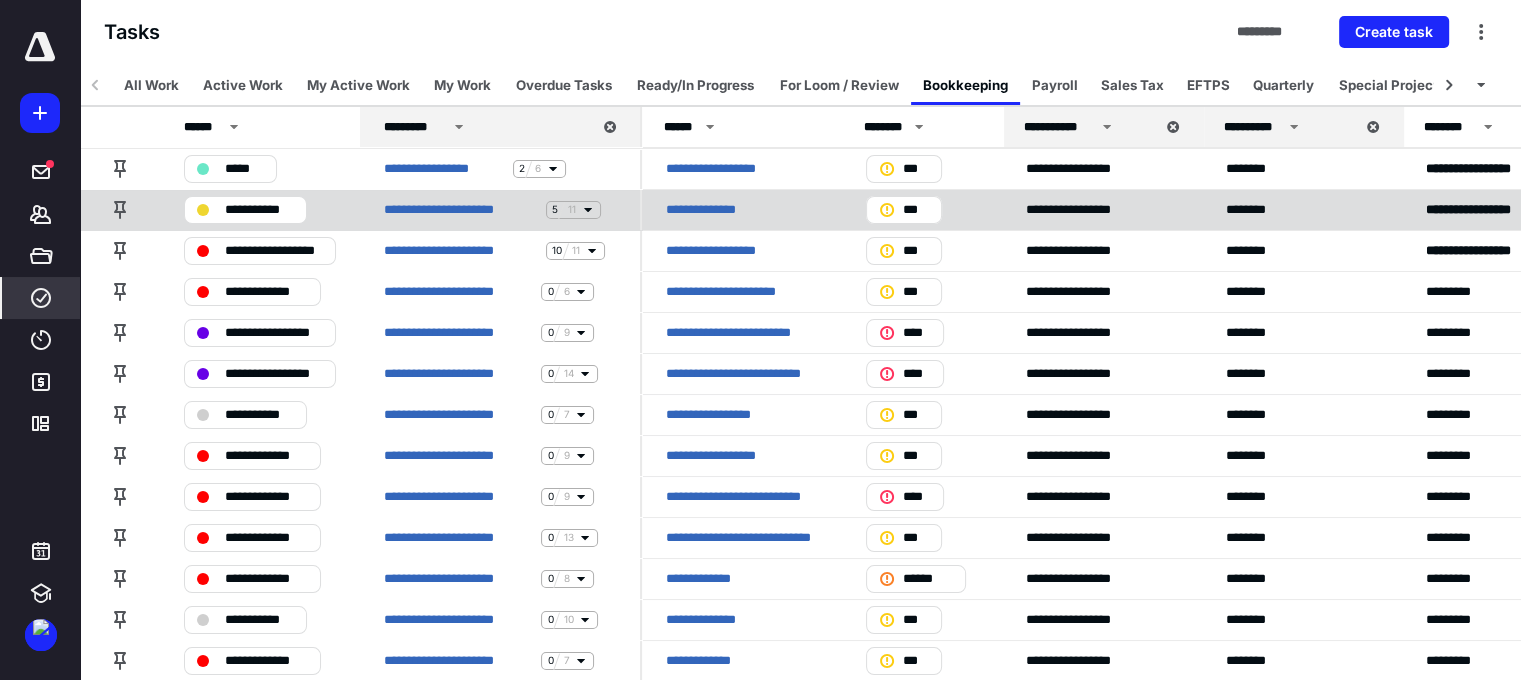 click on "**********" at bounding box center [259, 210] 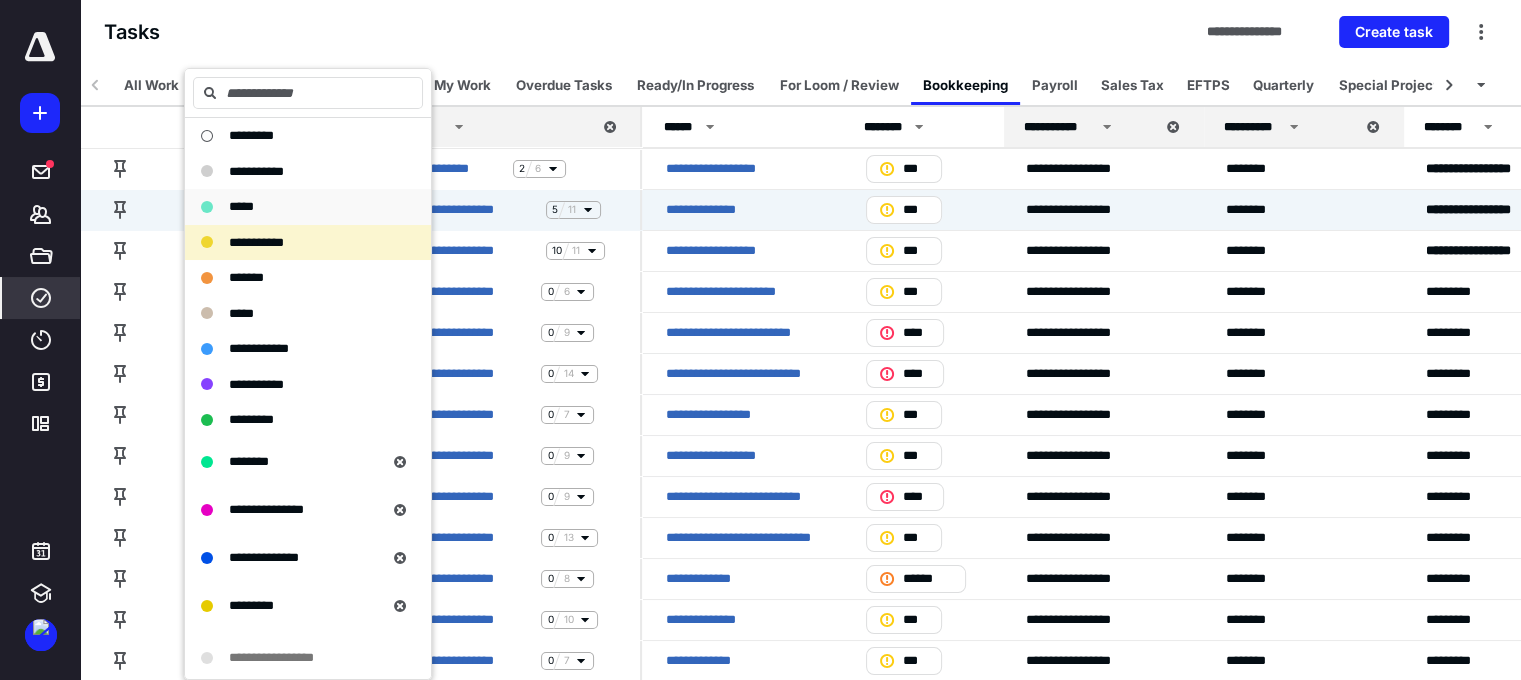 click on "*****" at bounding box center [308, 207] 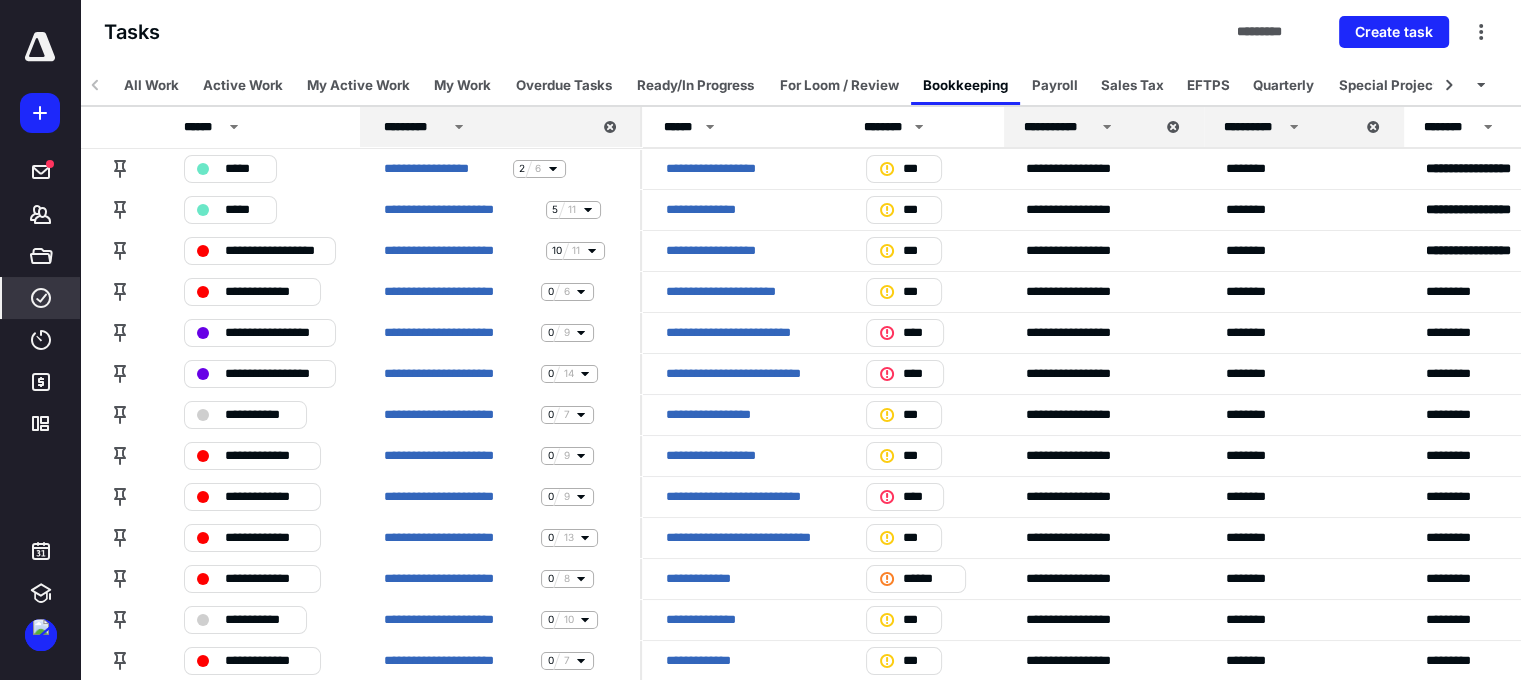 click on "Tasks ********* Create task" at bounding box center (800, 32) 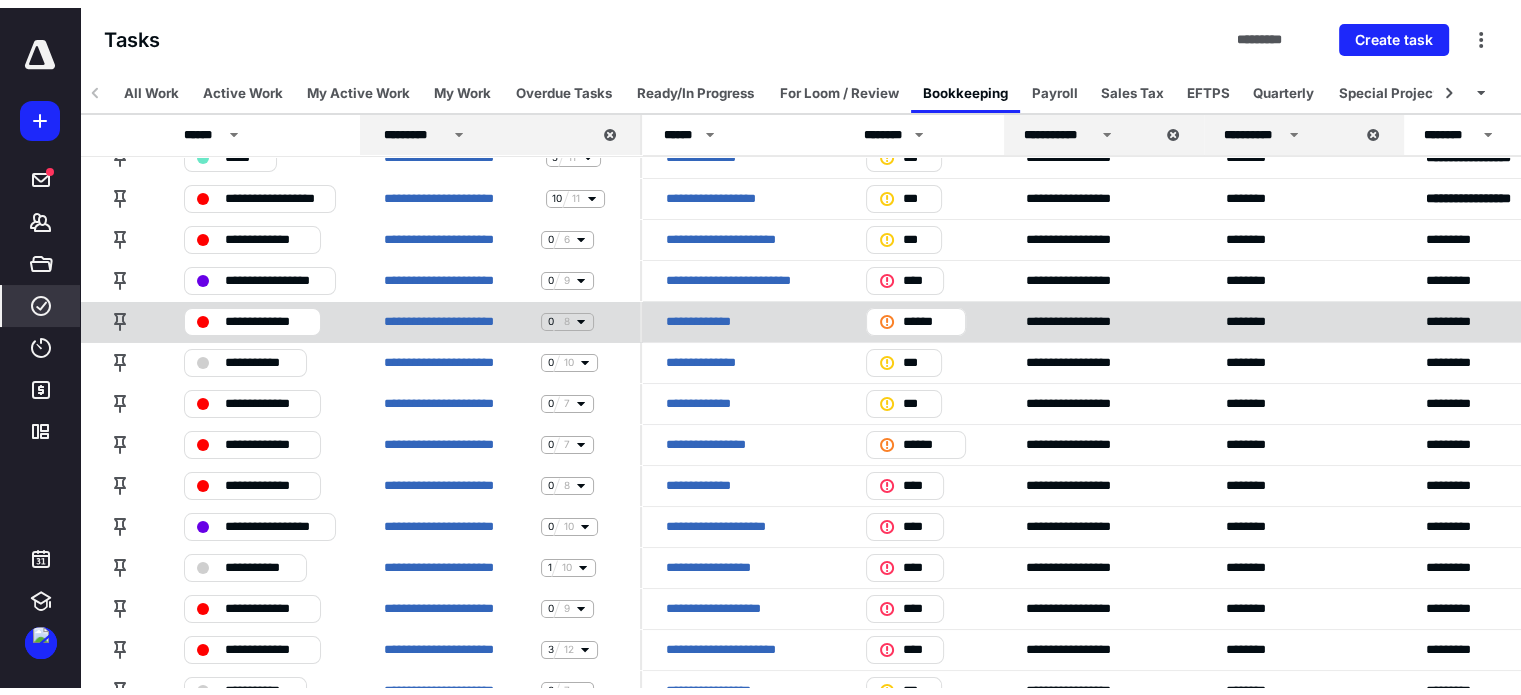 scroll, scrollTop: 0, scrollLeft: 0, axis: both 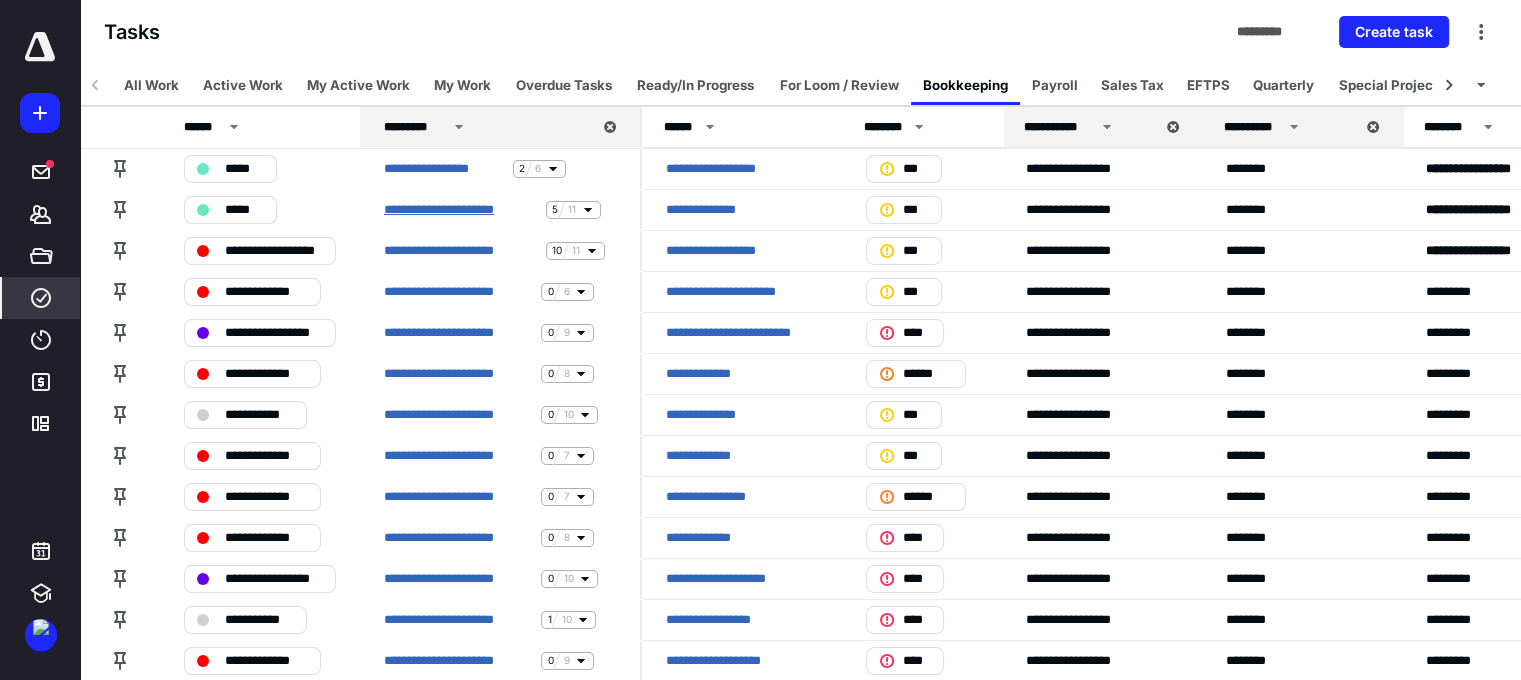 click on "**********" at bounding box center [461, 210] 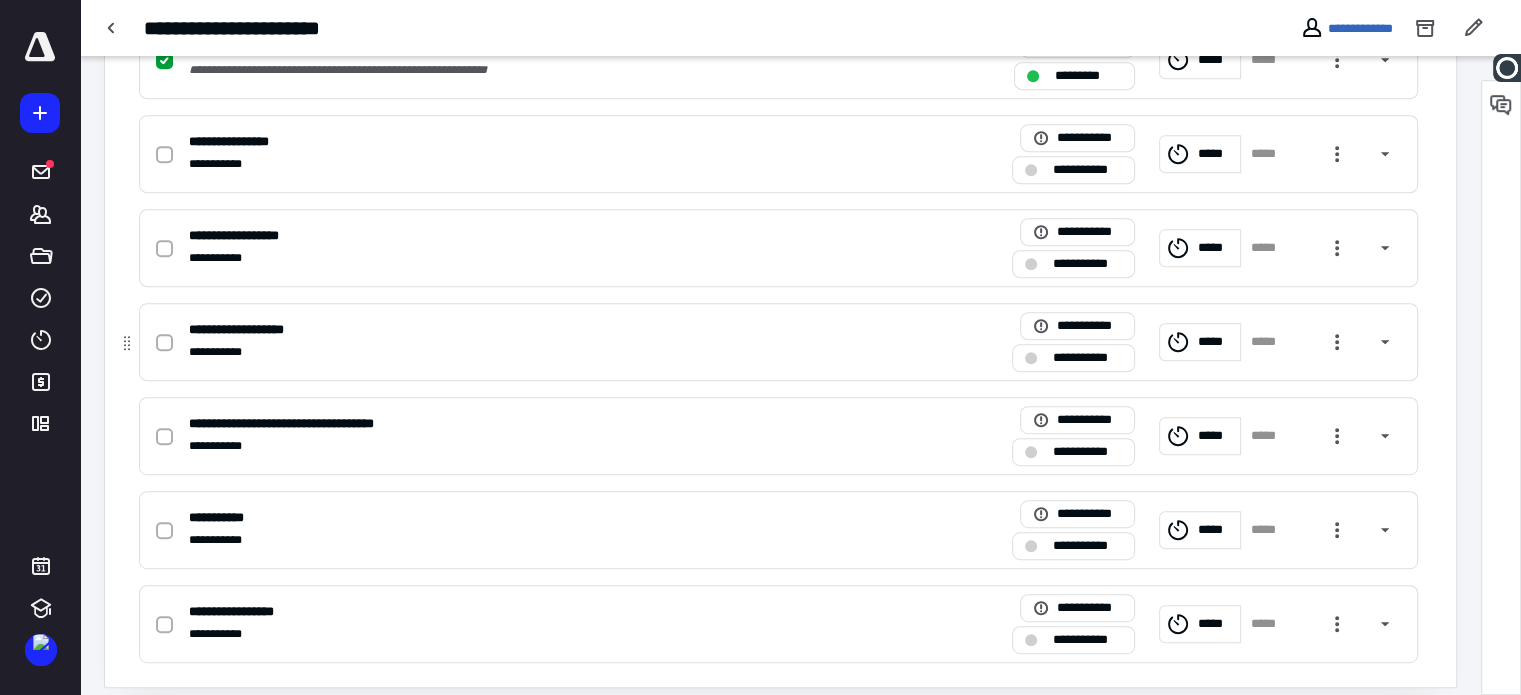 scroll, scrollTop: 949, scrollLeft: 0, axis: vertical 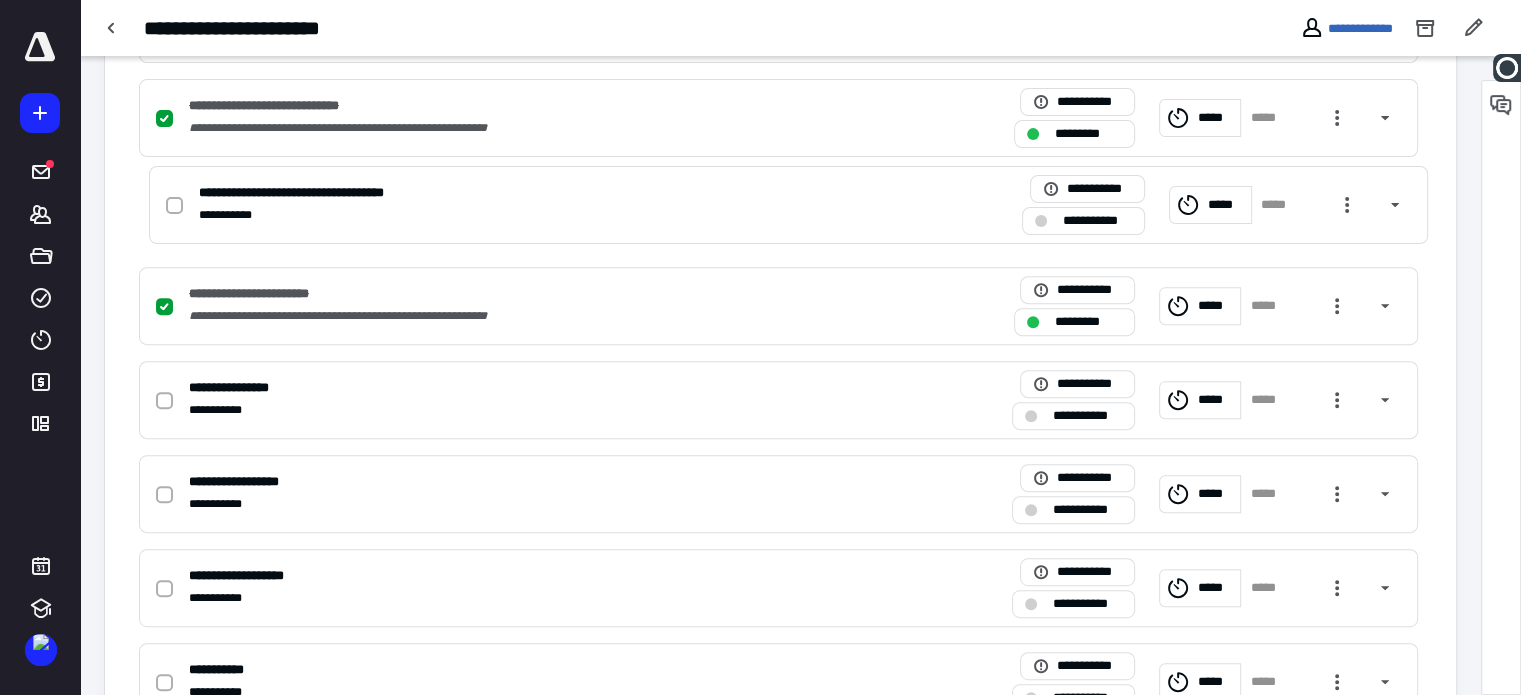 drag, startPoint x: 124, startPoint y: 423, endPoint x: 258, endPoint y: 206, distance: 255.03922 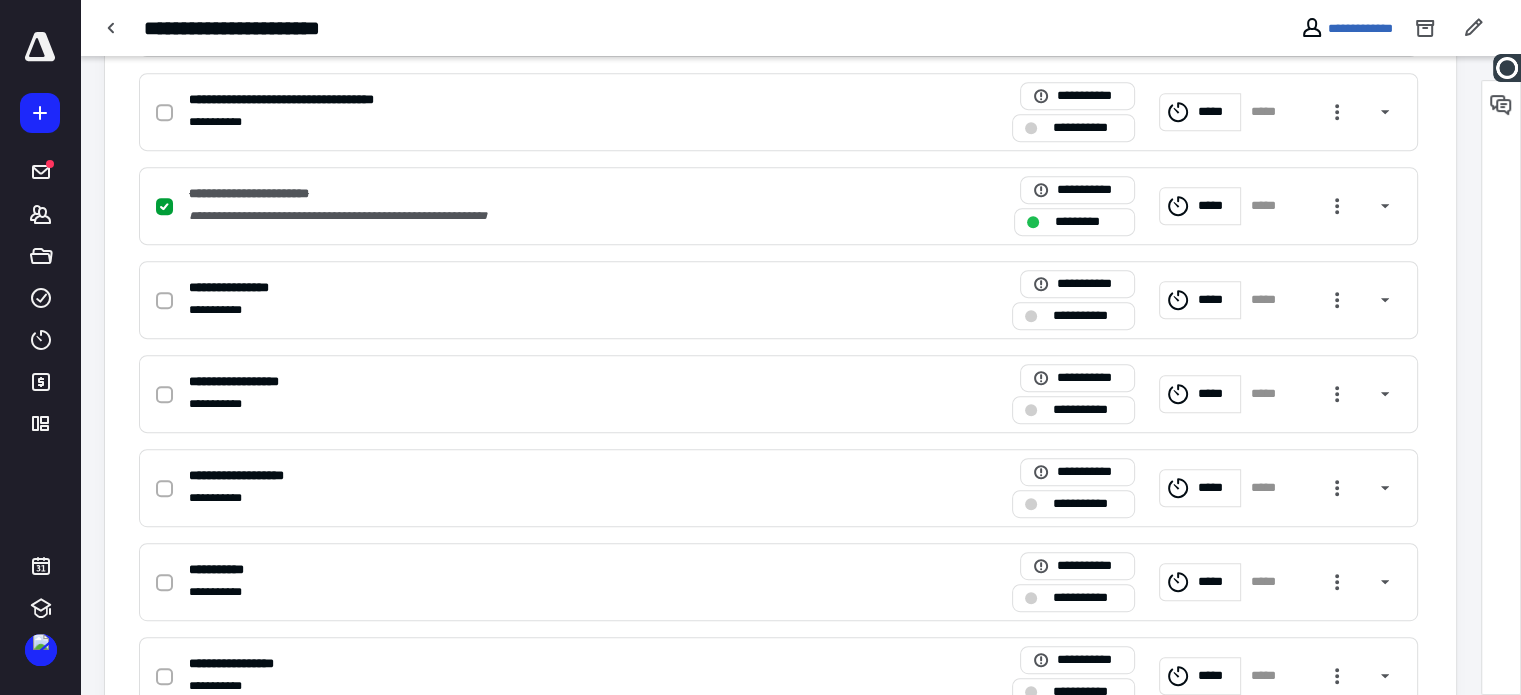 scroll, scrollTop: 949, scrollLeft: 0, axis: vertical 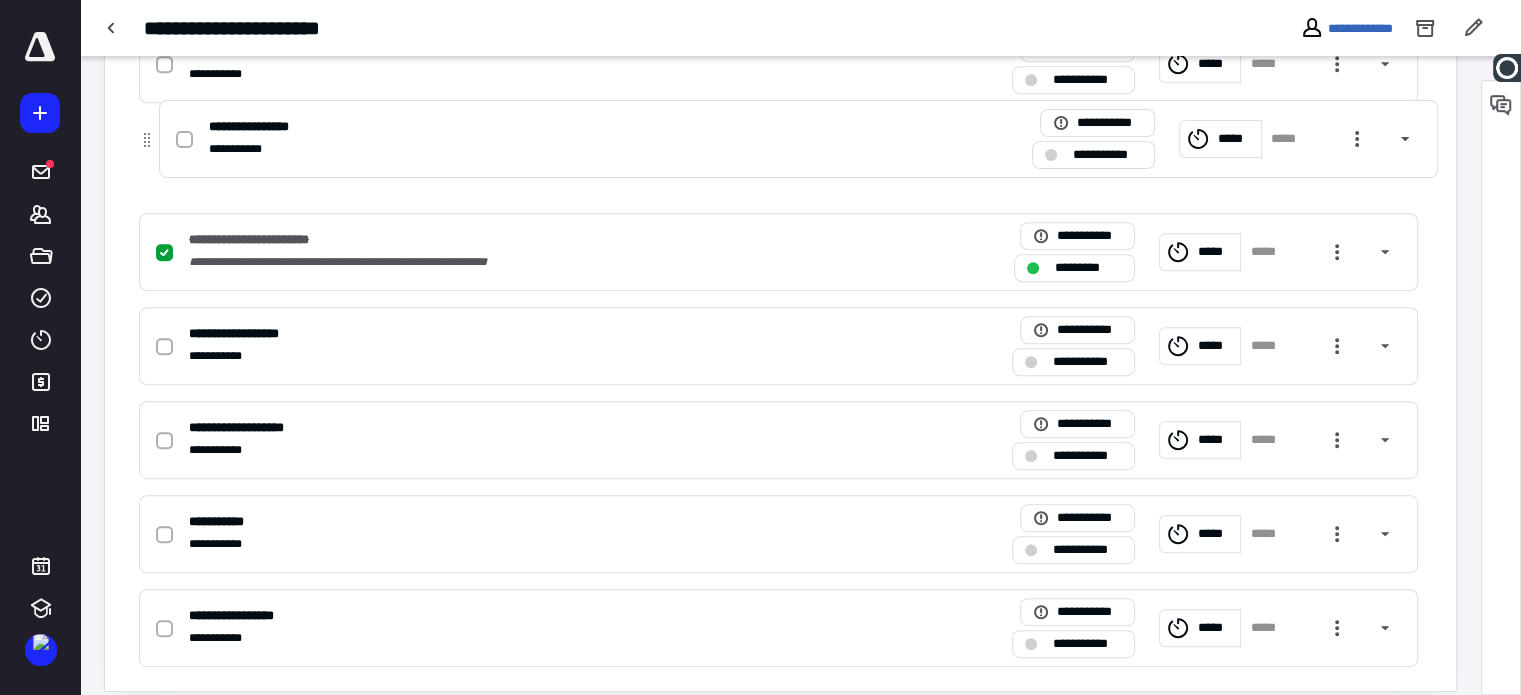 drag, startPoint x: 132, startPoint y: 227, endPoint x: 148, endPoint y: 135, distance: 93.38094 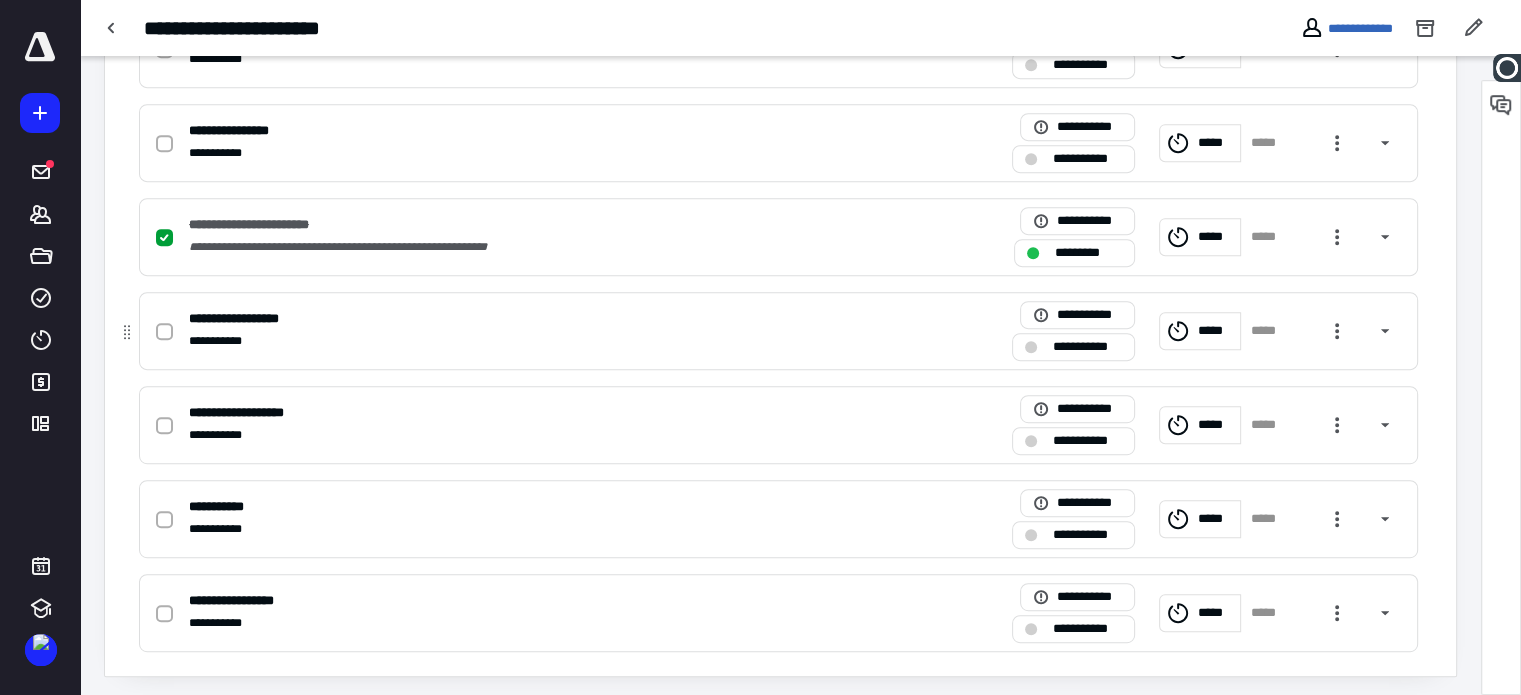 scroll, scrollTop: 949, scrollLeft: 0, axis: vertical 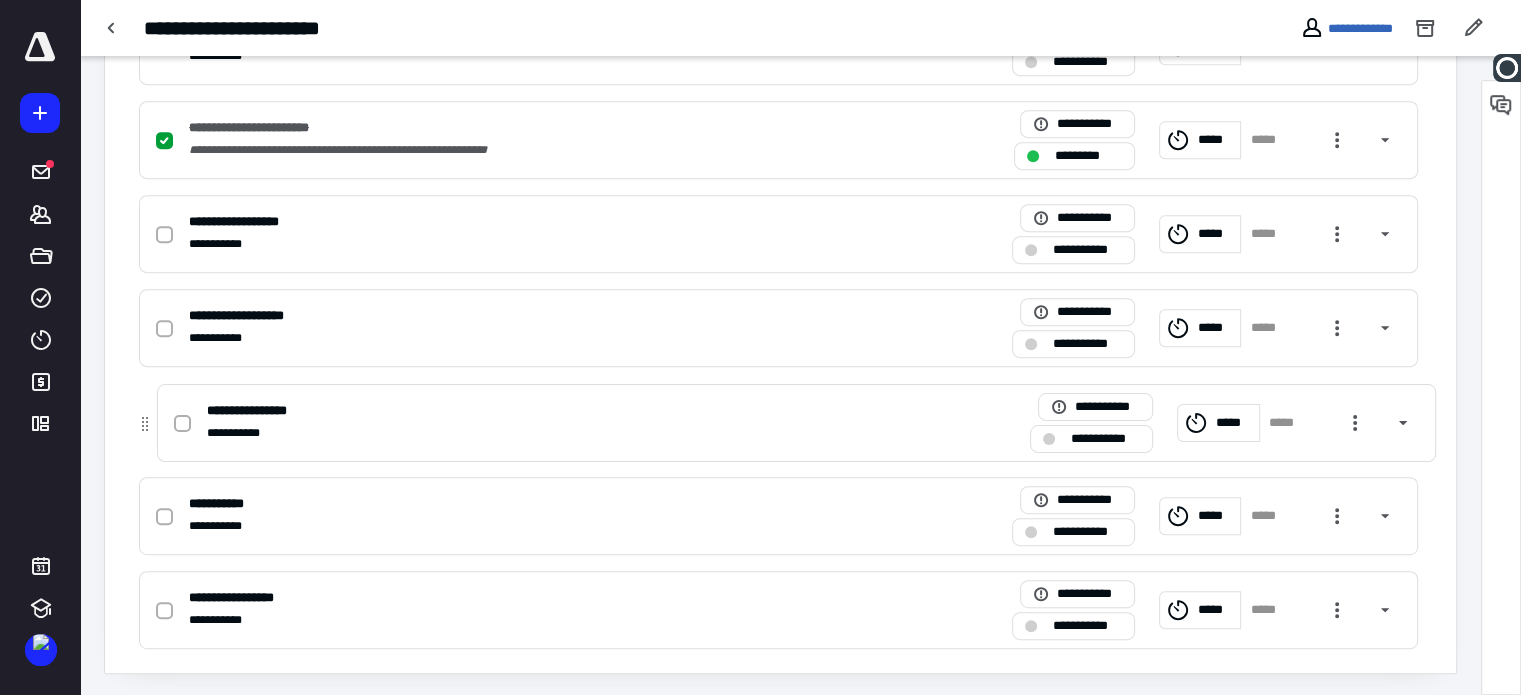 drag, startPoint x: 131, startPoint y: 129, endPoint x: 149, endPoint y: 421, distance: 292.55426 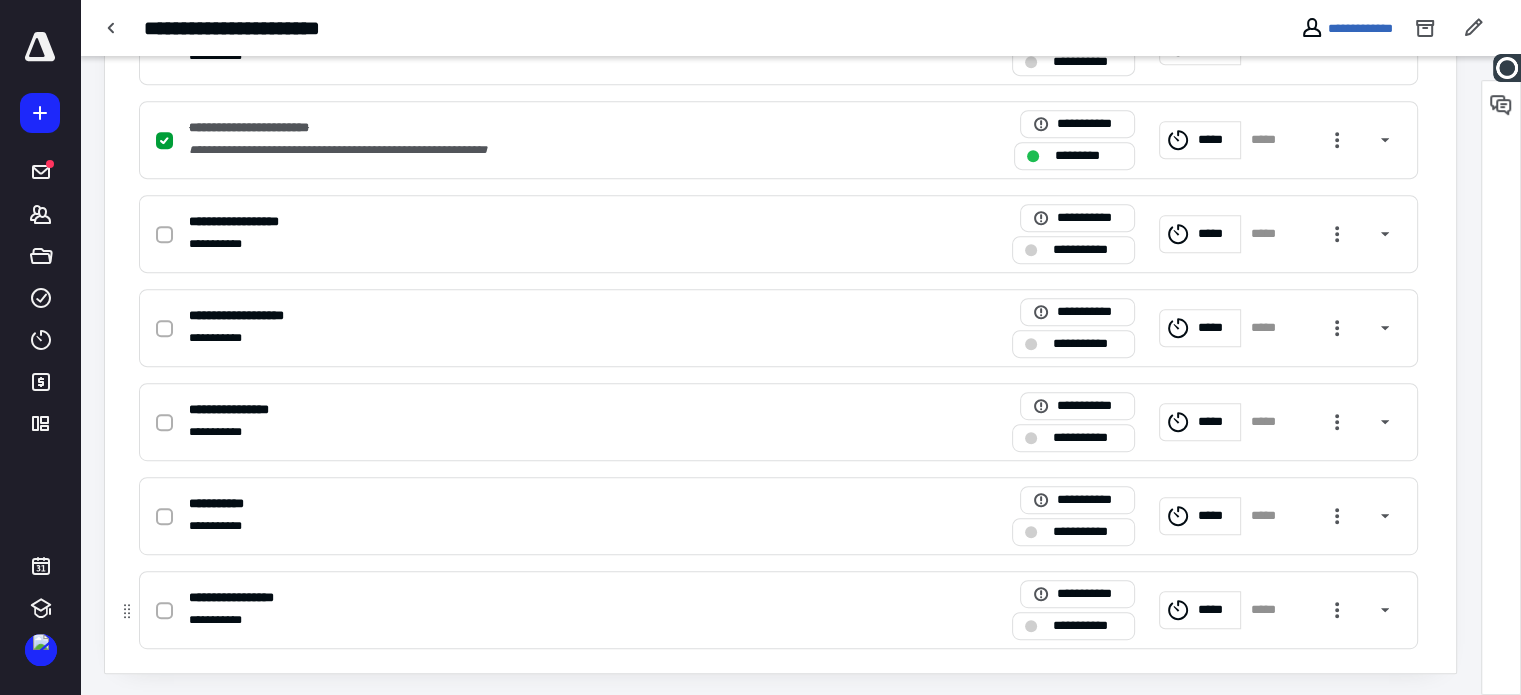 scroll, scrollTop: 949, scrollLeft: 0, axis: vertical 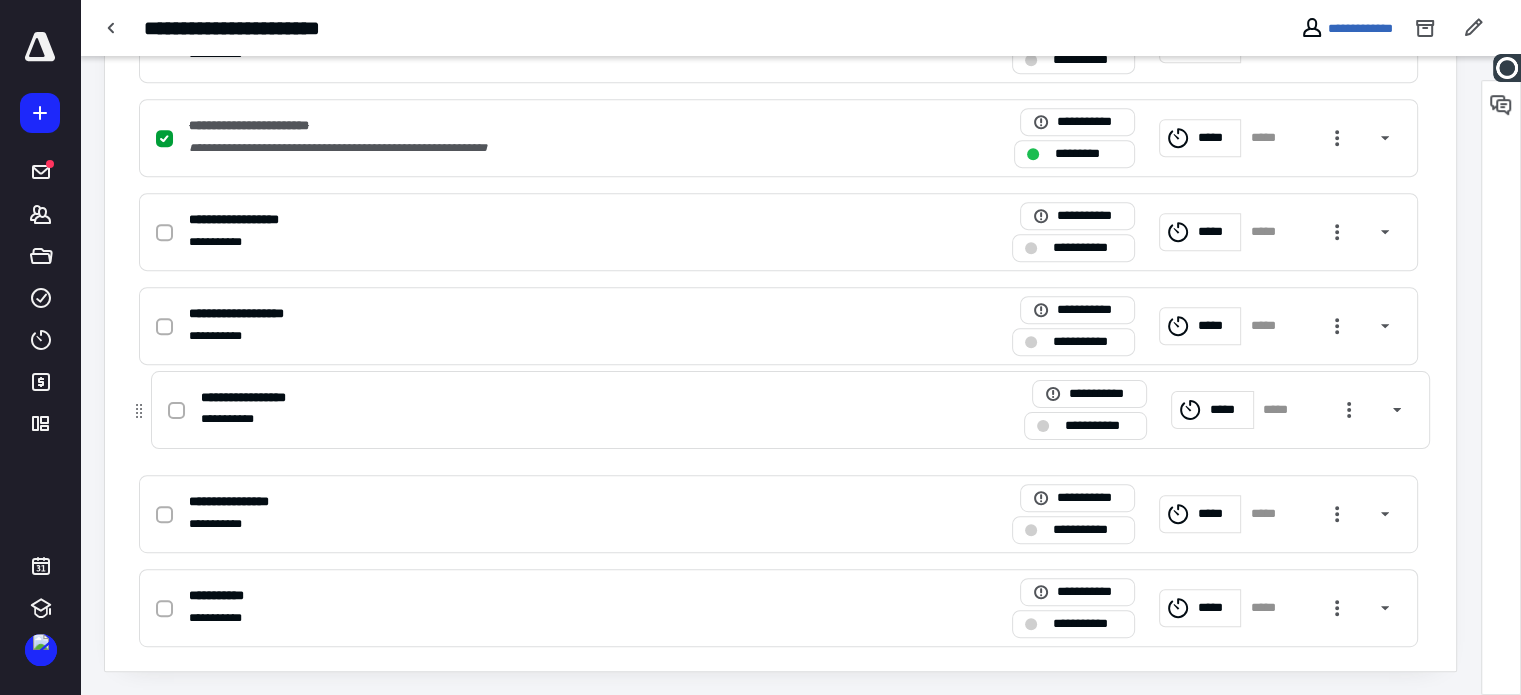 drag, startPoint x: 132, startPoint y: 619, endPoint x: 148, endPoint y: 412, distance: 207.61743 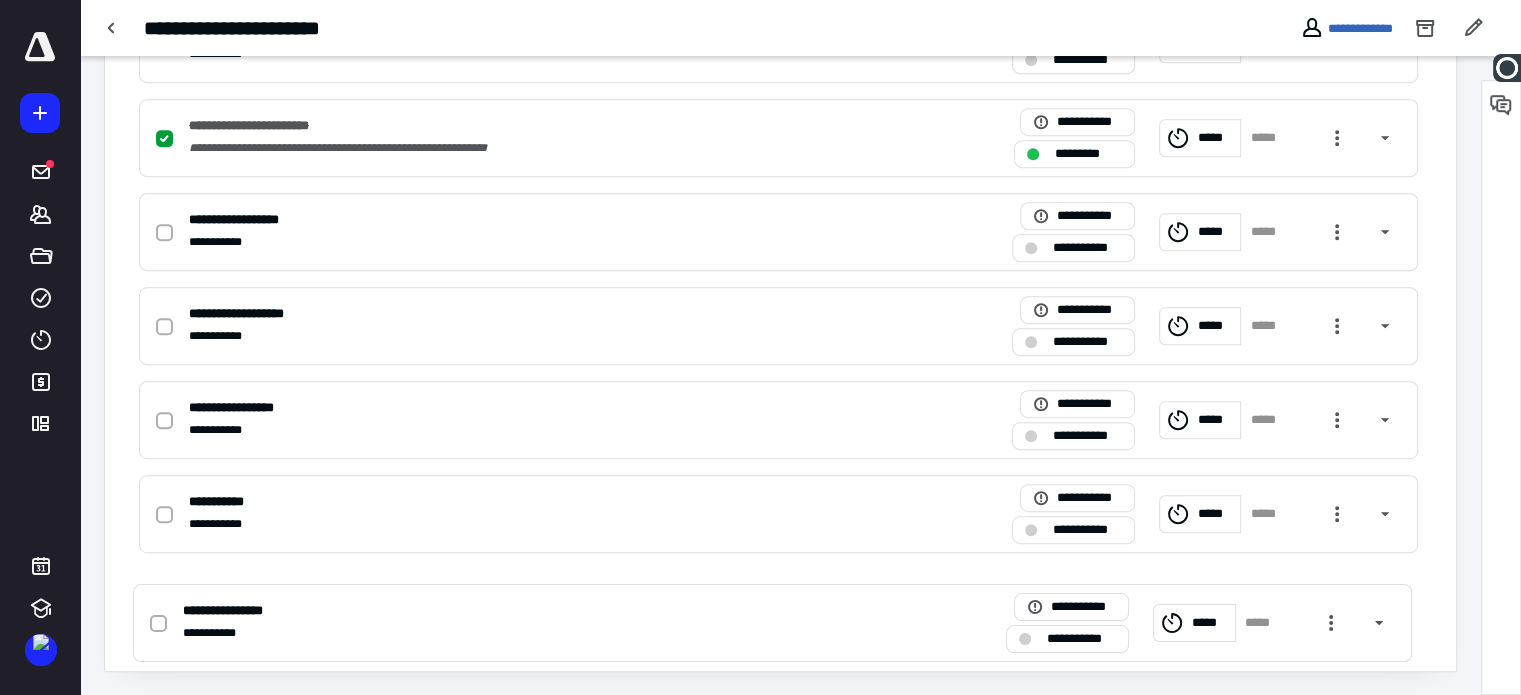 drag, startPoint x: 128, startPoint y: 562, endPoint x: 248, endPoint y: 595, distance: 124.45481 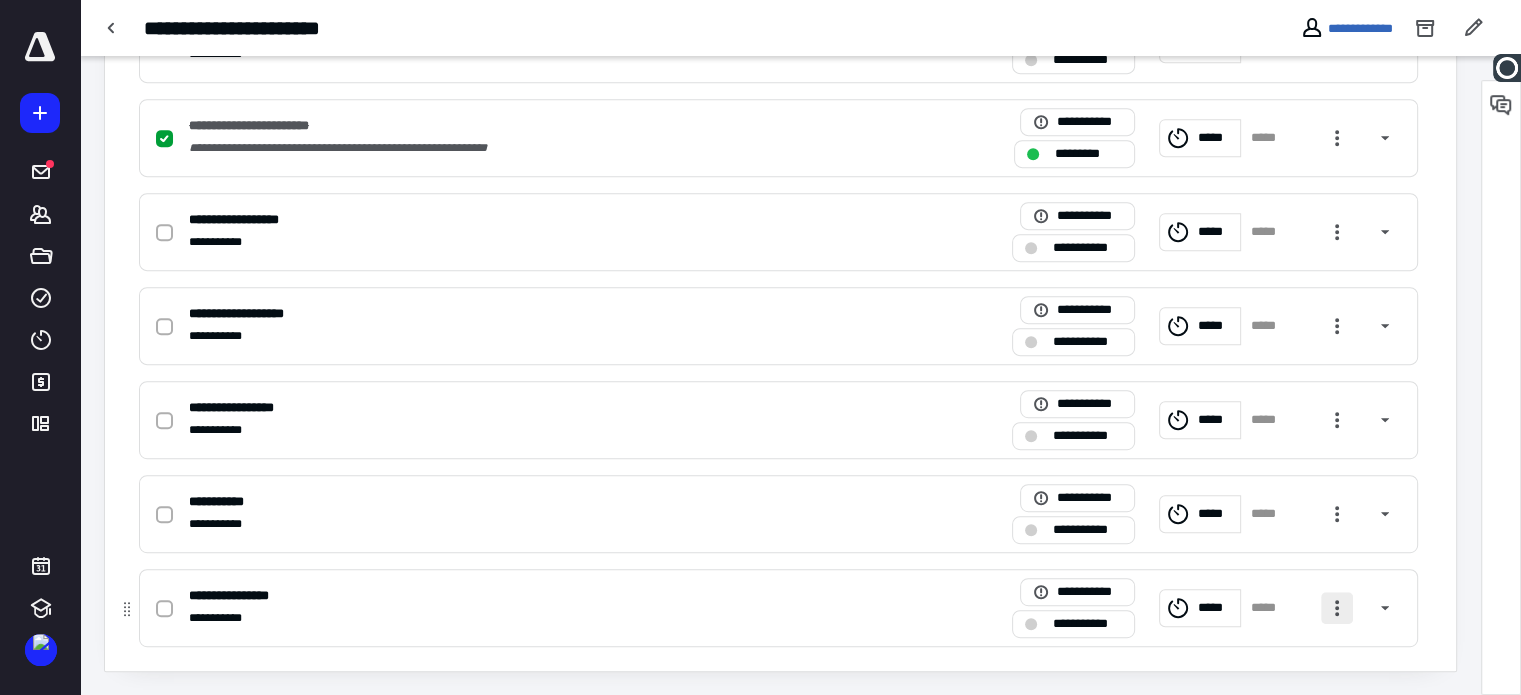 click at bounding box center (1337, 608) 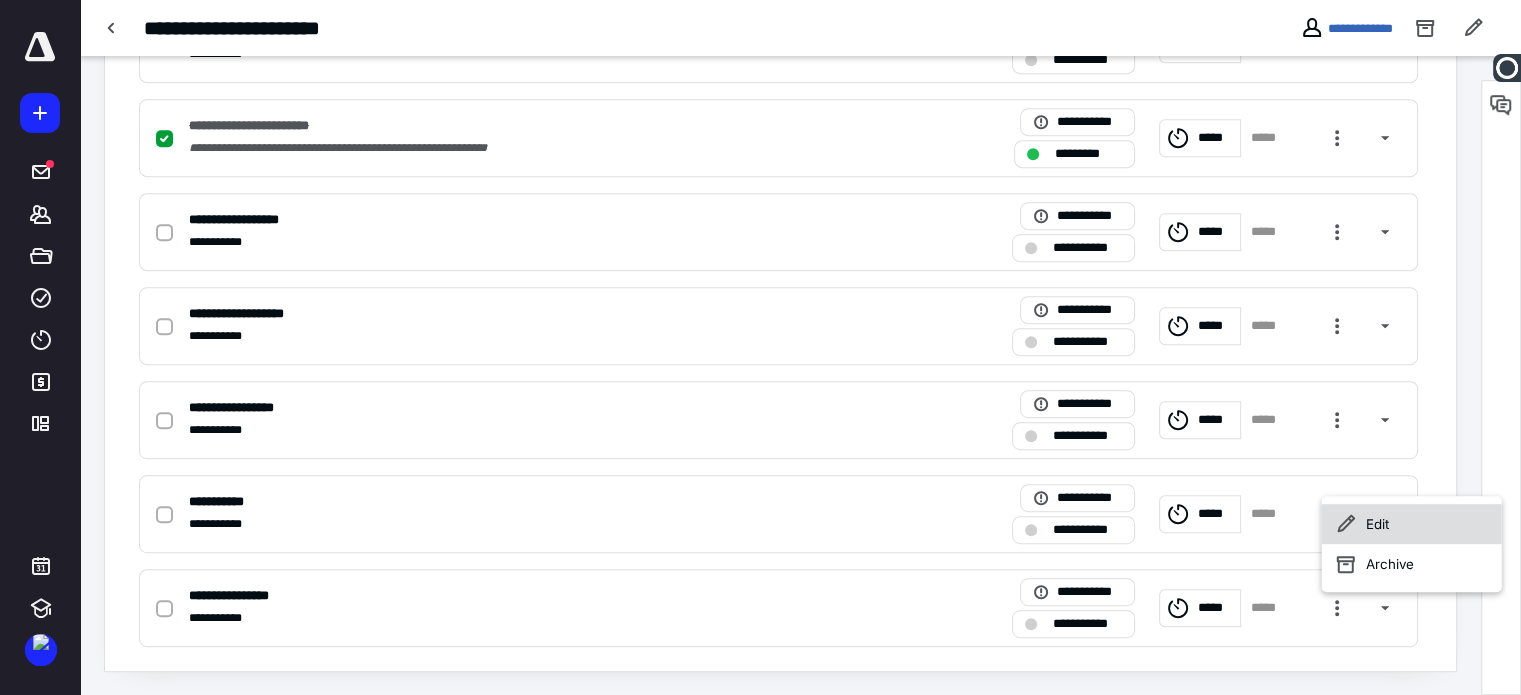 click on "Edit" at bounding box center (1412, 524) 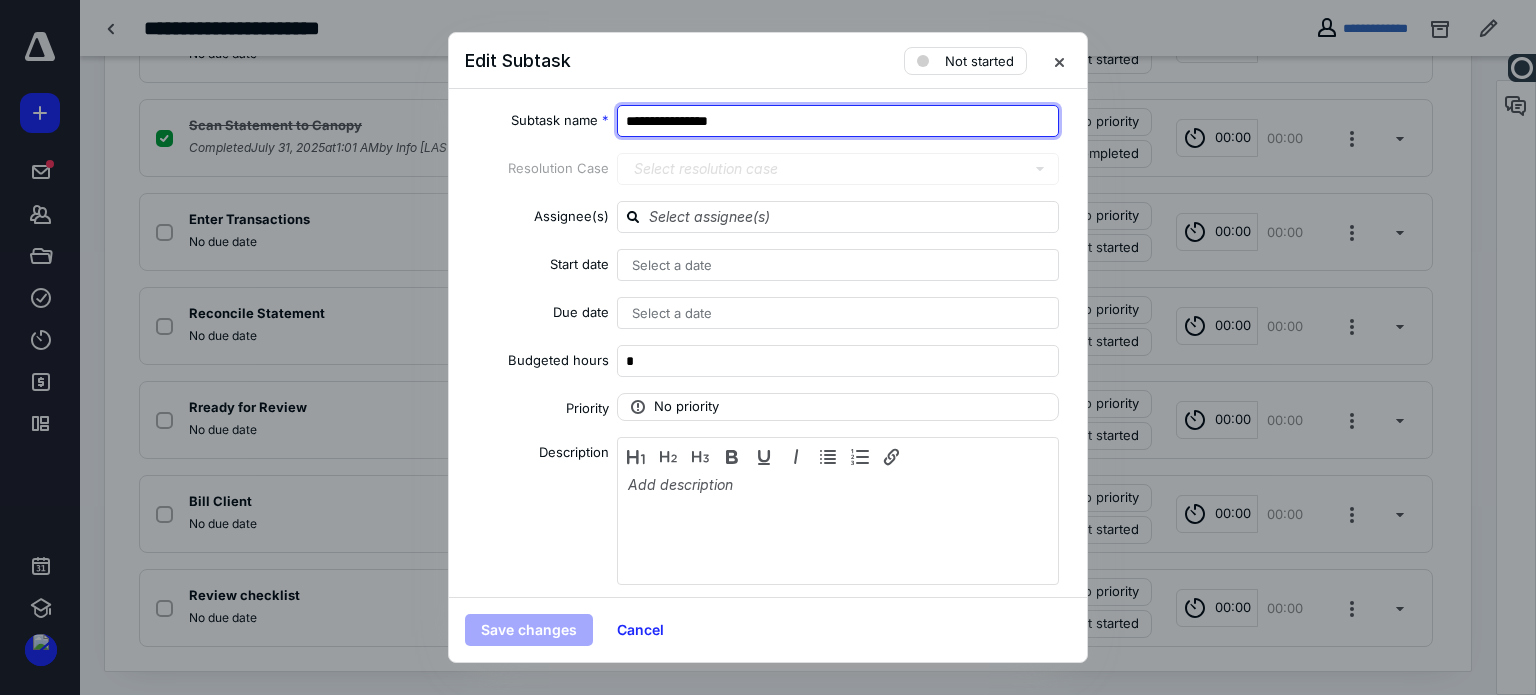 drag, startPoint x: 768, startPoint y: 125, endPoint x: 551, endPoint y: 122, distance: 217.02074 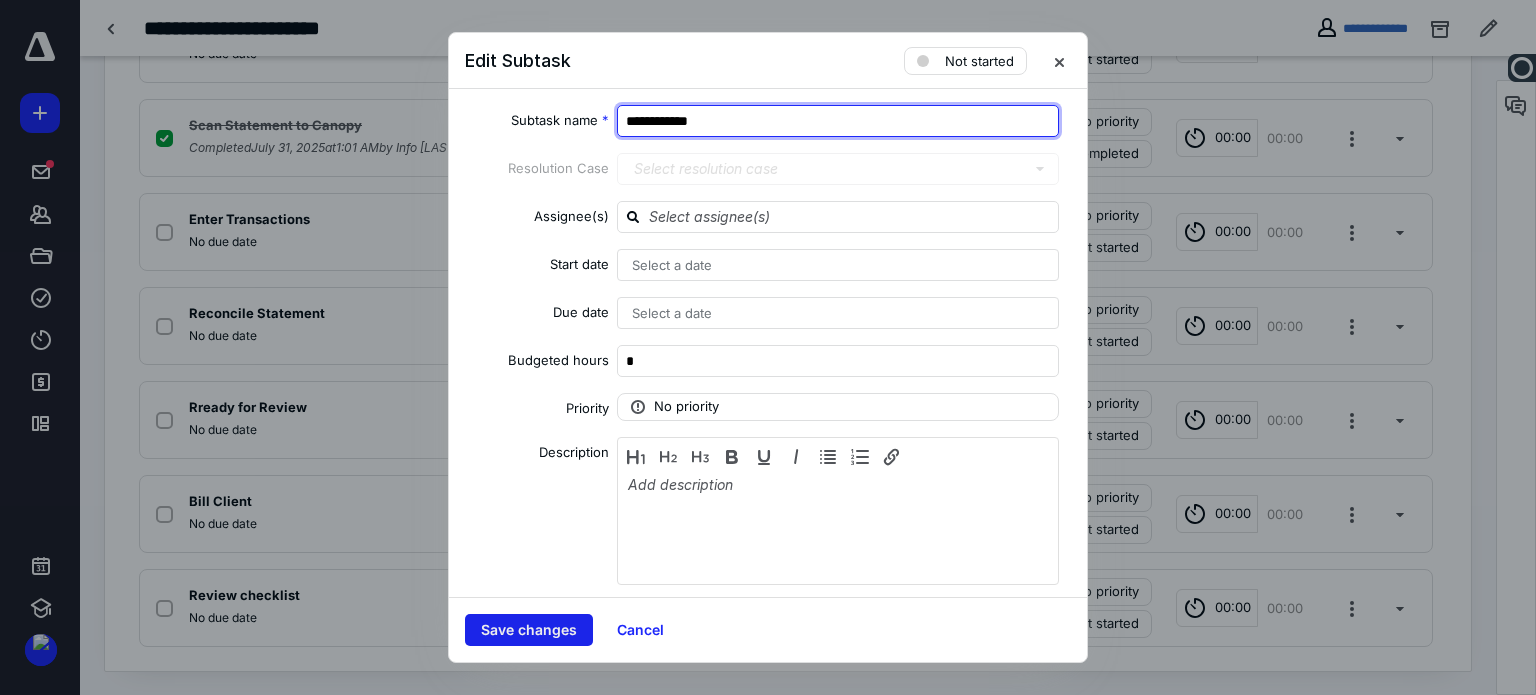 type on "**********" 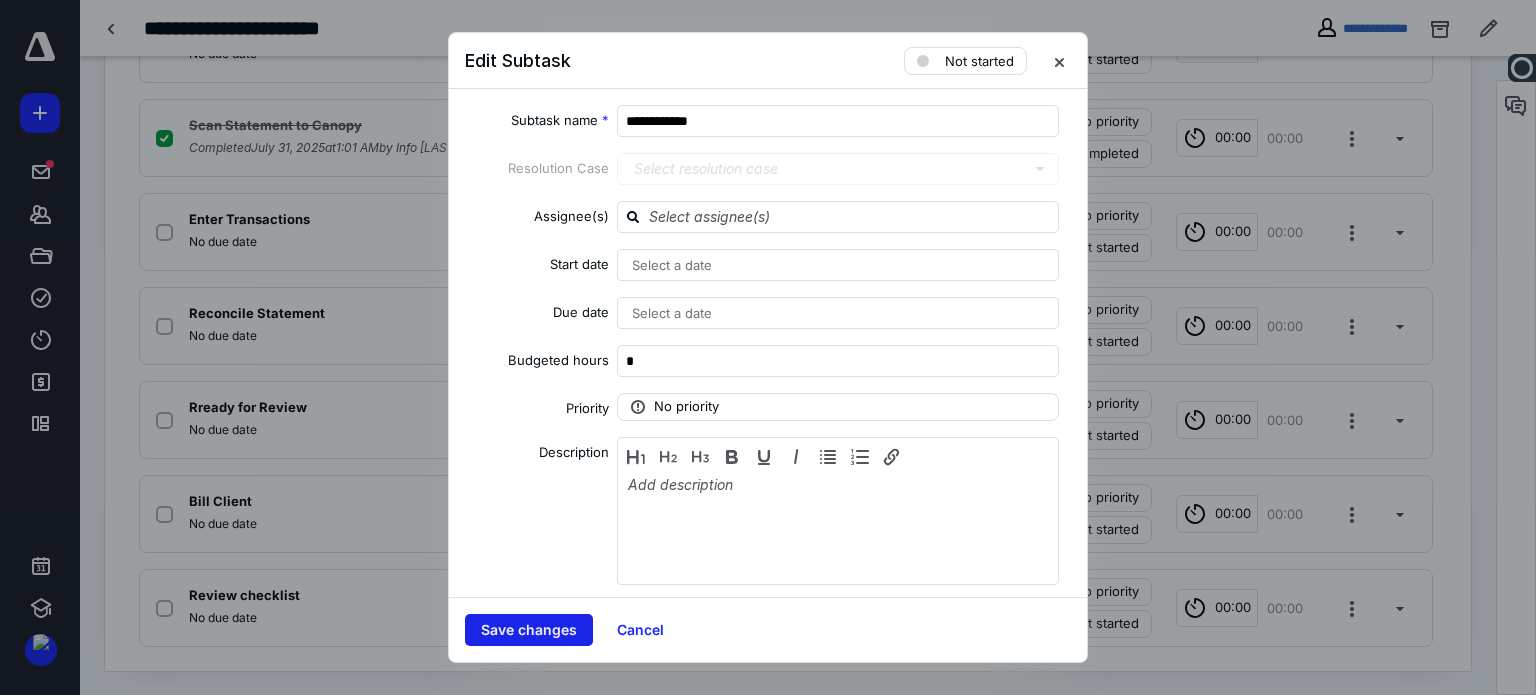 click on "Save changes Cancel" at bounding box center (768, 629) 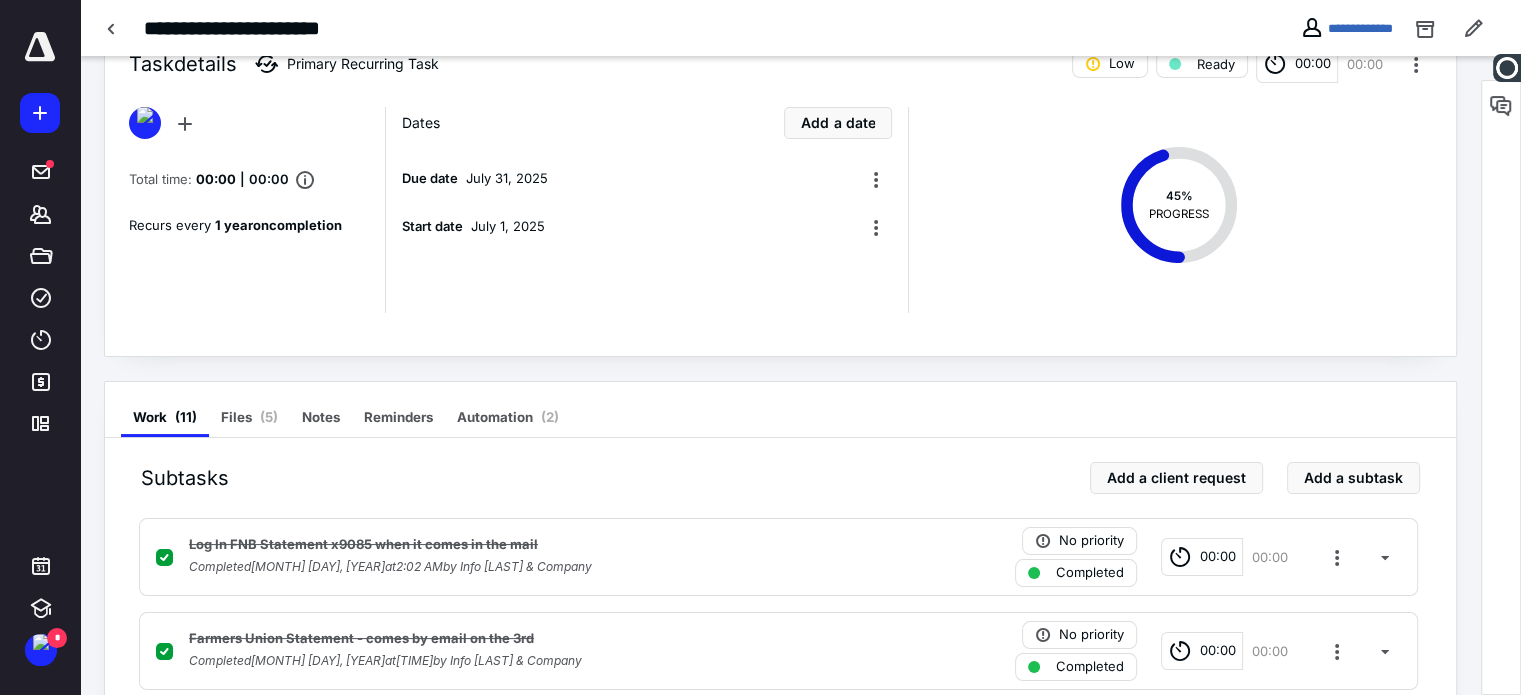 scroll, scrollTop: 49, scrollLeft: 0, axis: vertical 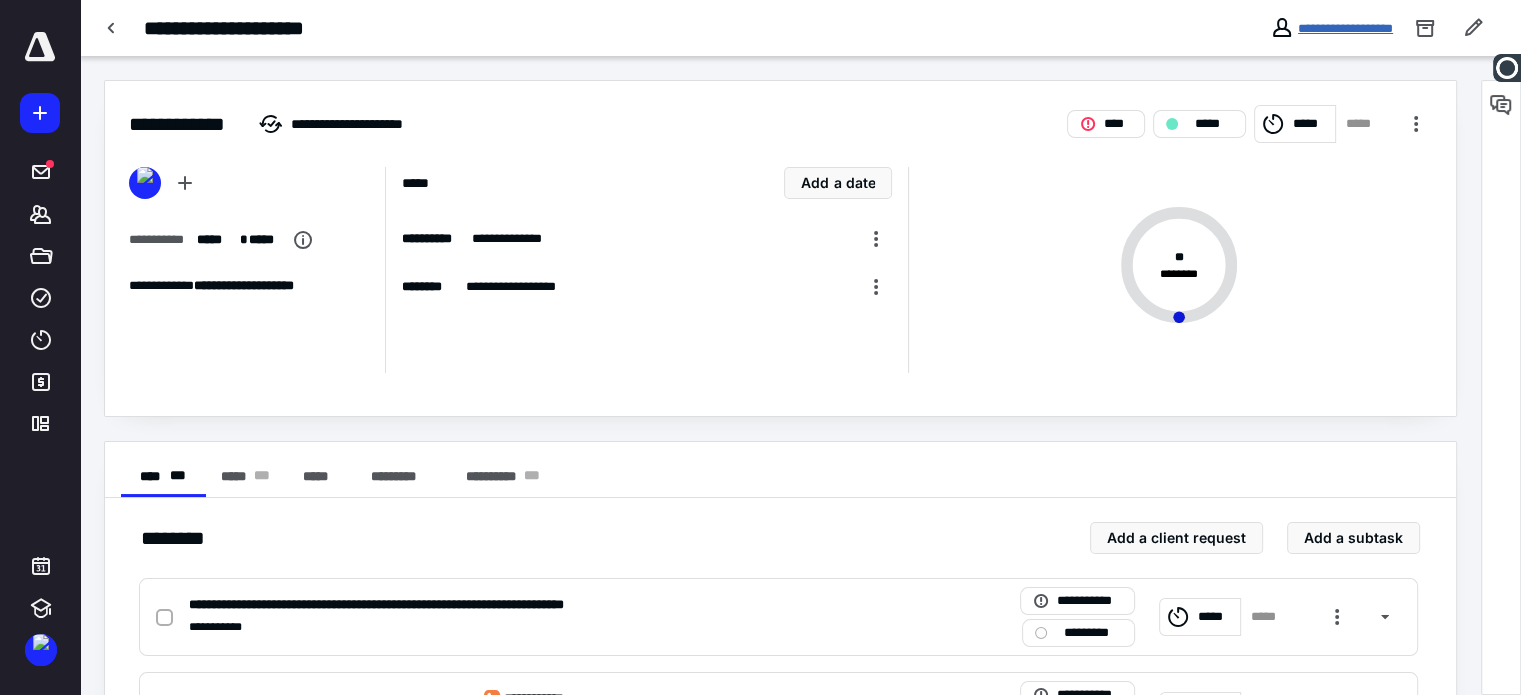 click on "**********" at bounding box center (1345, 28) 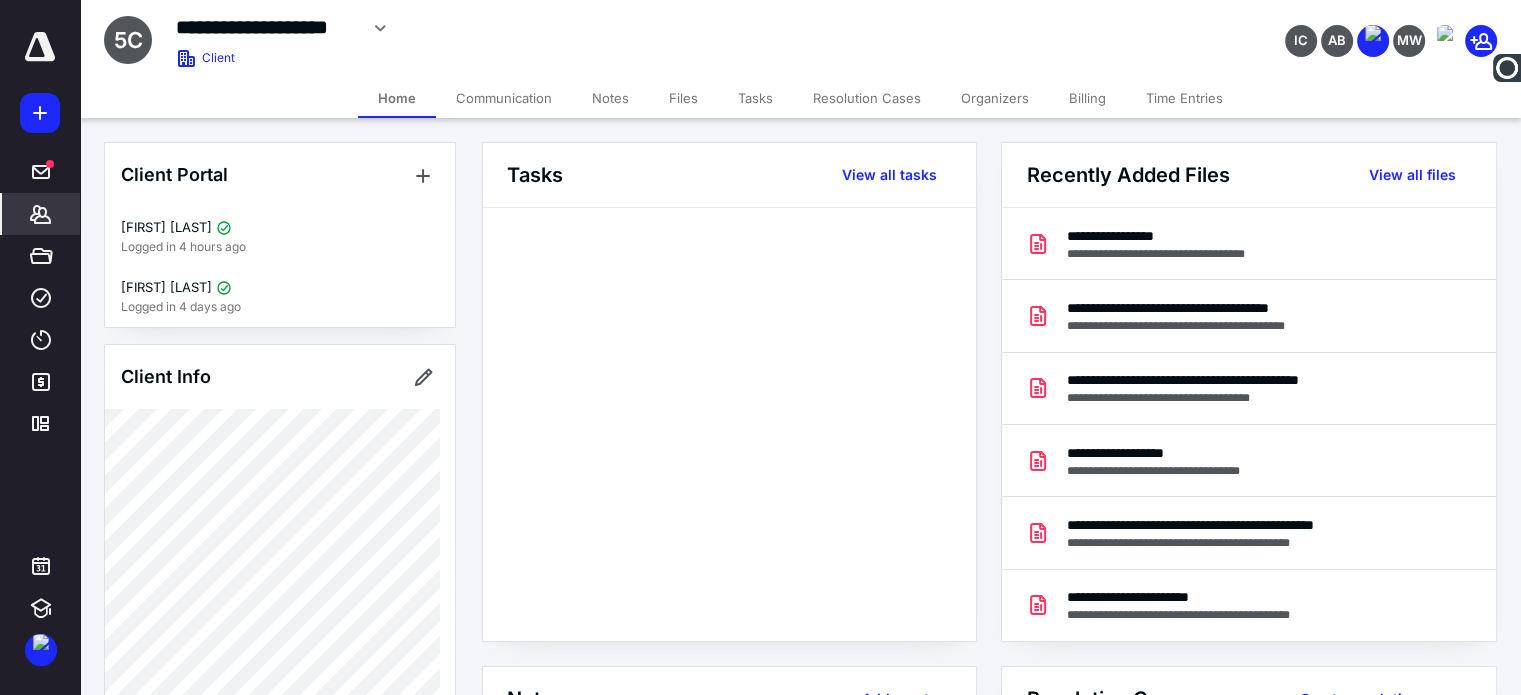 click on "Notes" at bounding box center (610, 98) 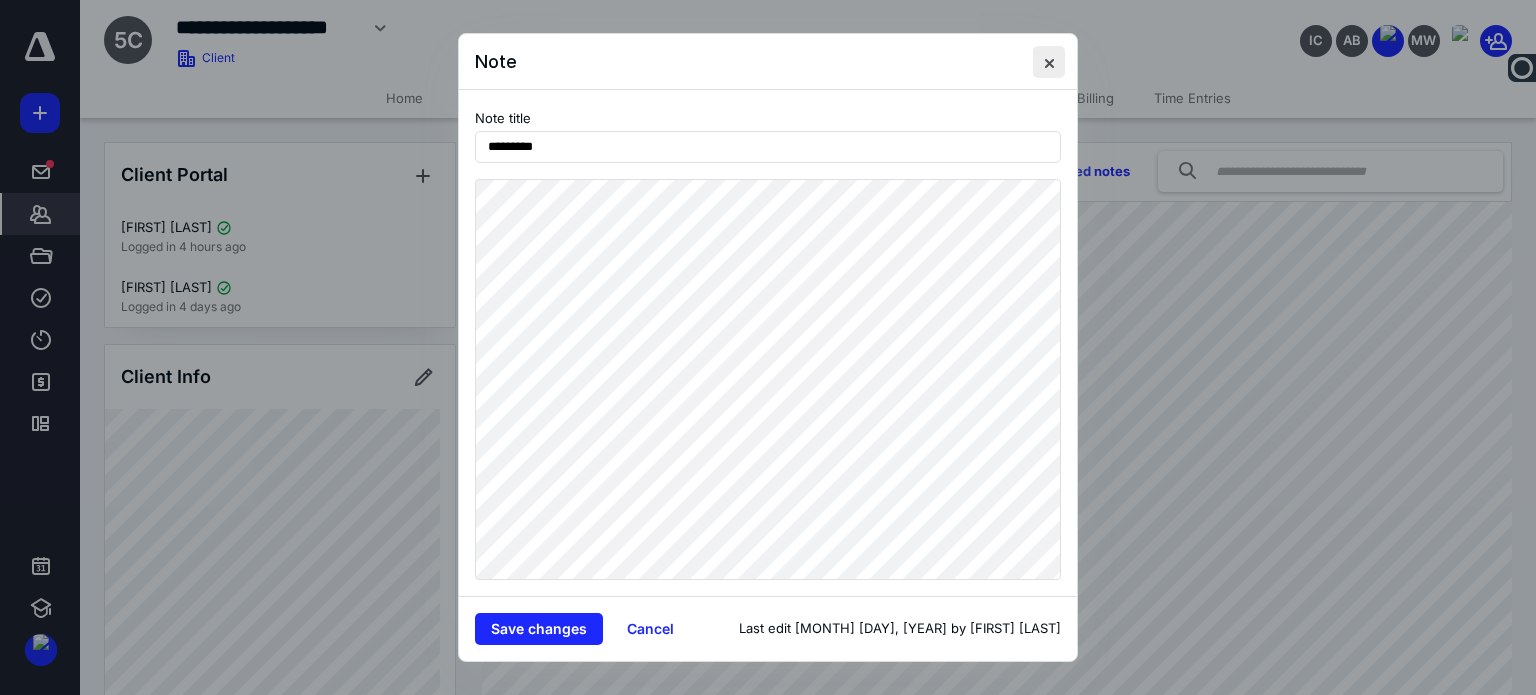 click at bounding box center [1049, 62] 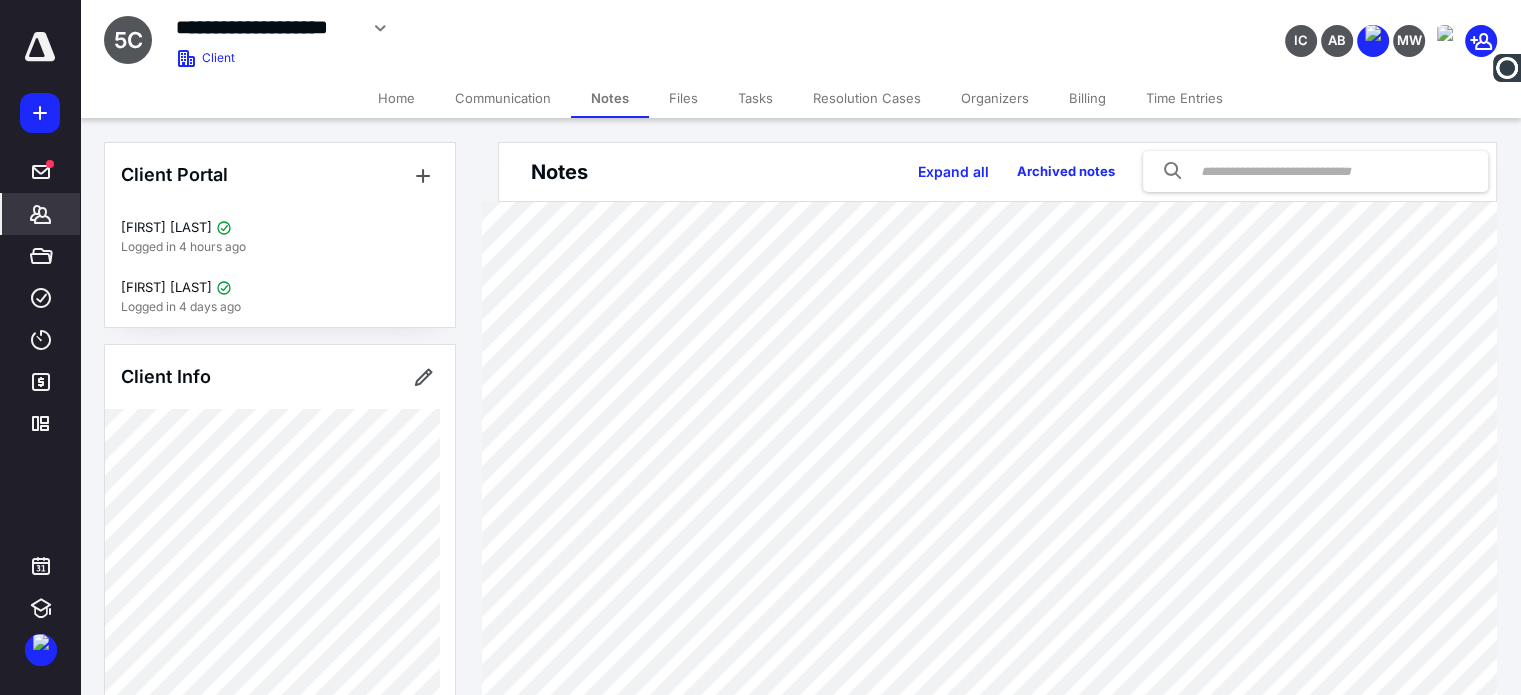 scroll, scrollTop: 61, scrollLeft: 0, axis: vertical 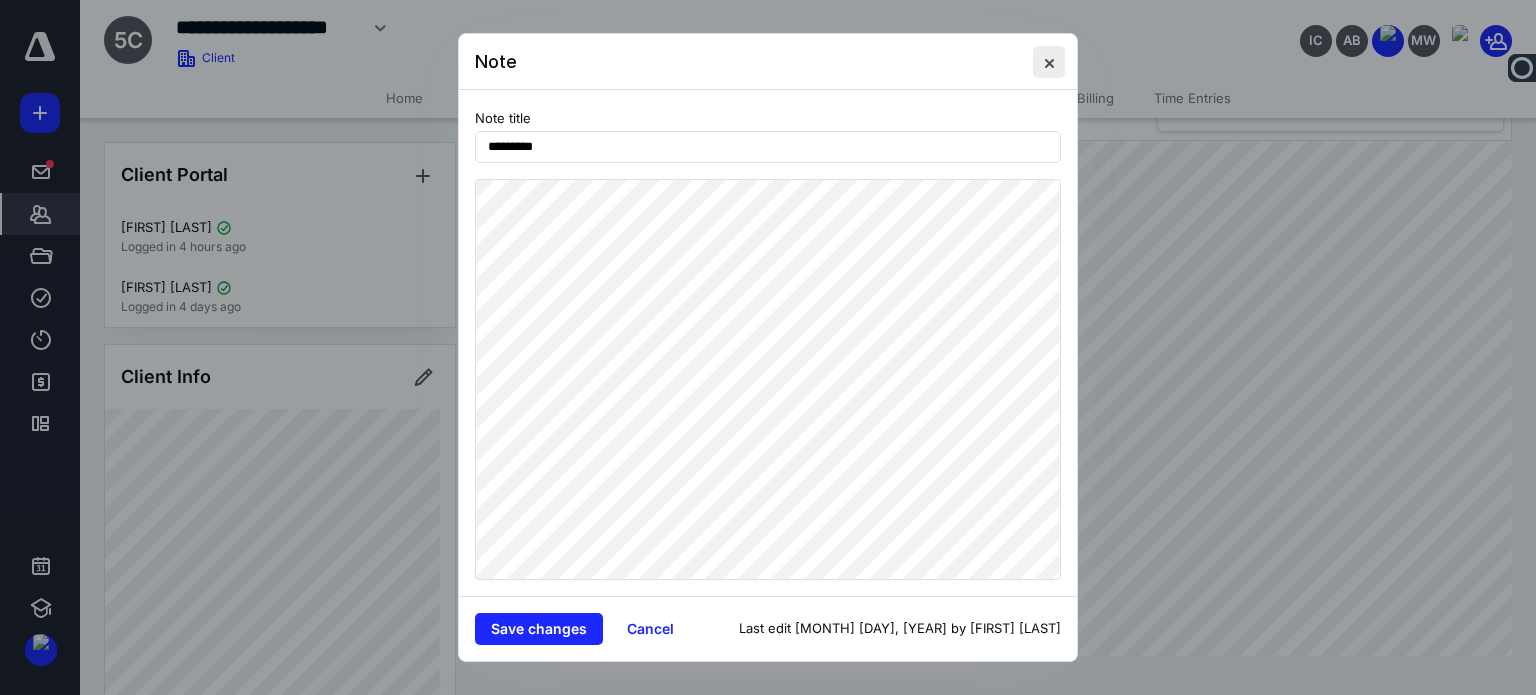 click at bounding box center [1049, 62] 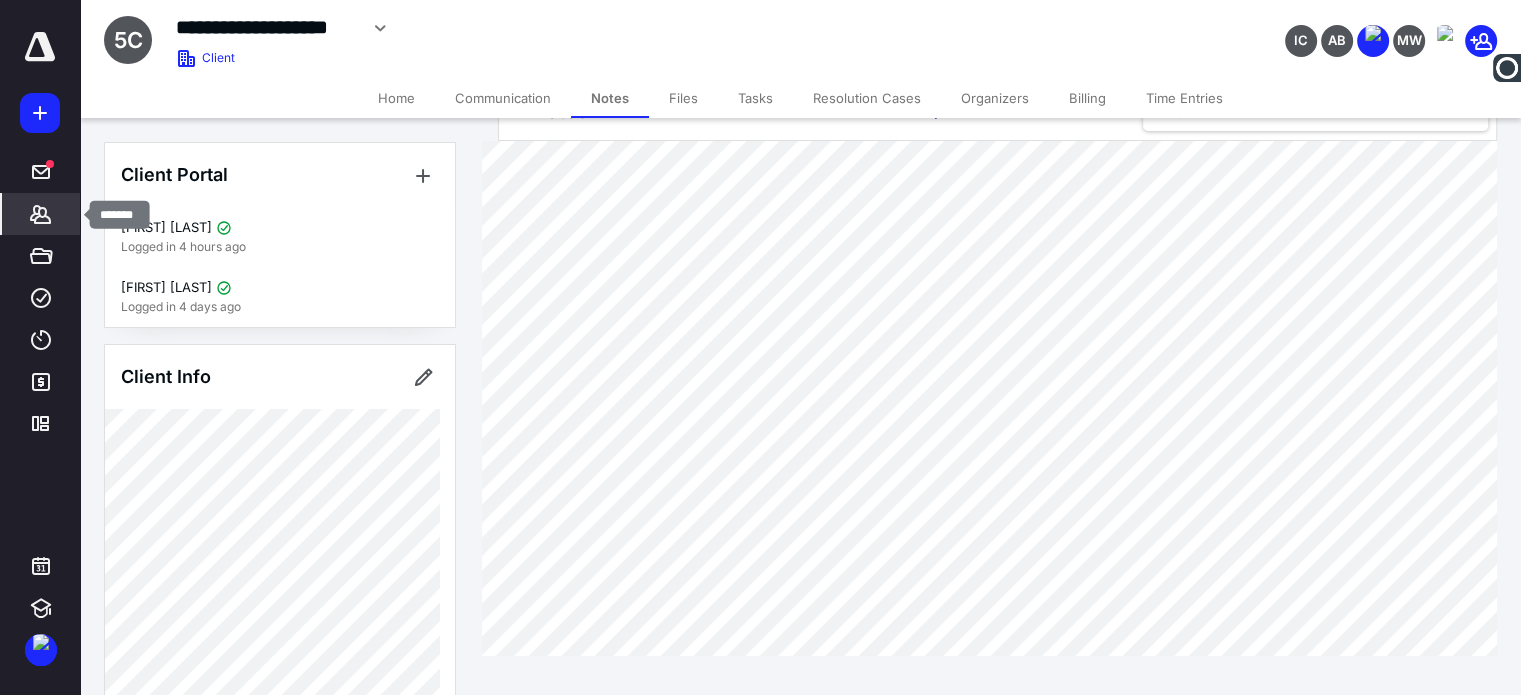 click 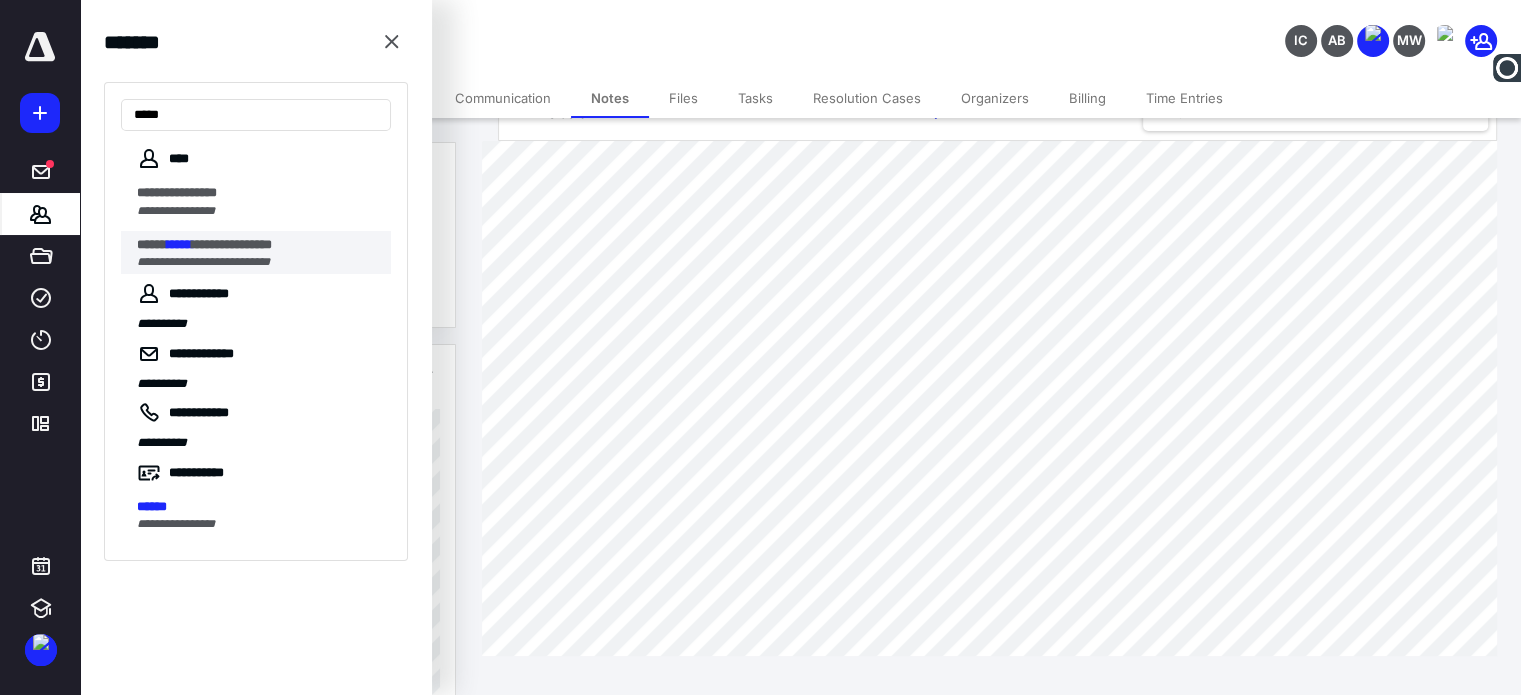 type on "*****" 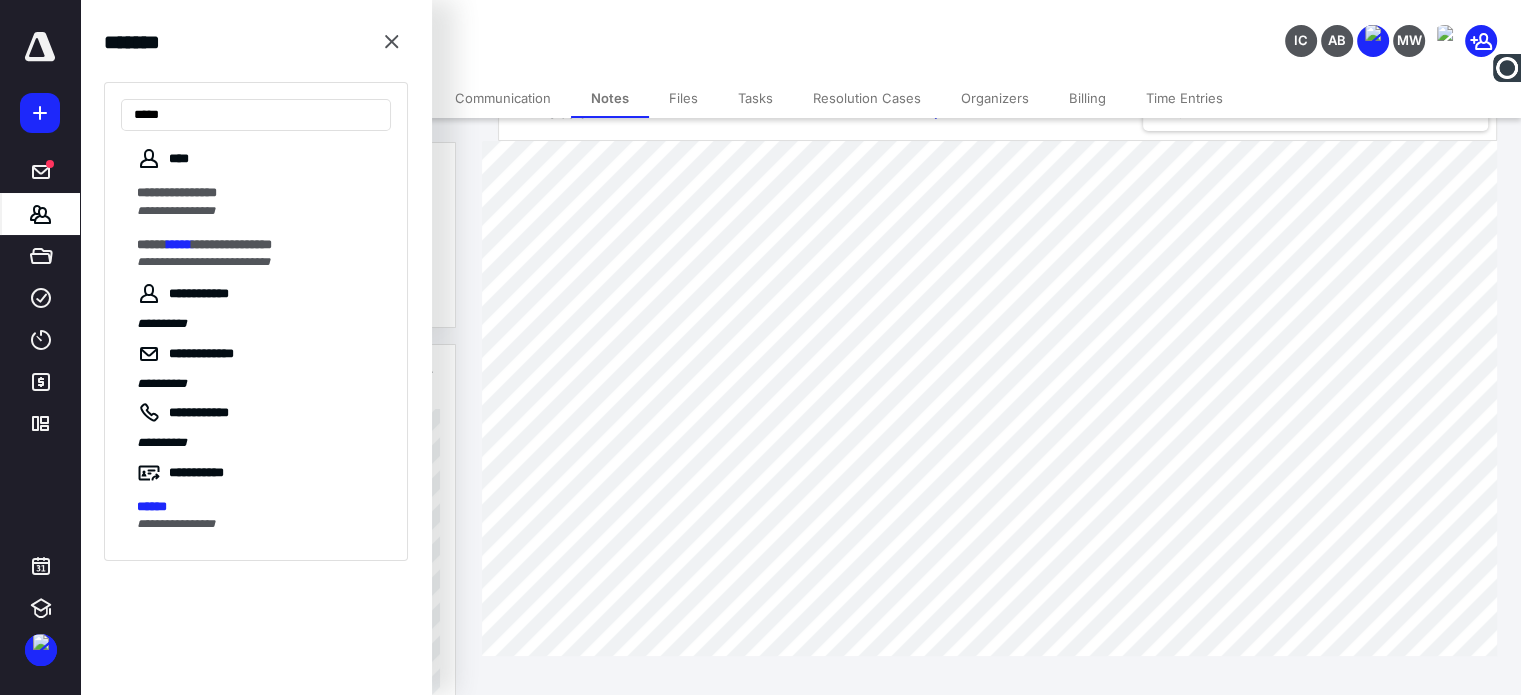 click on "**********" at bounding box center [601, 39] 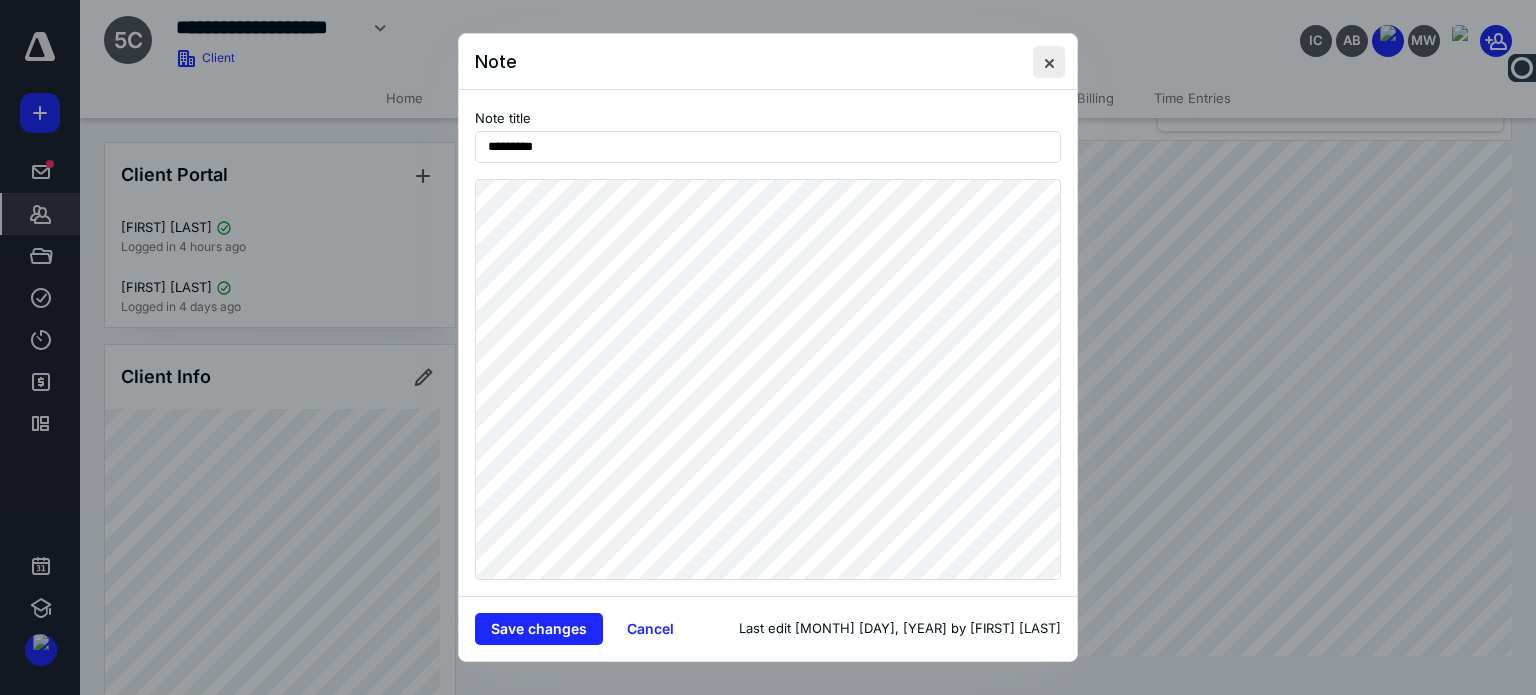 click at bounding box center (1049, 62) 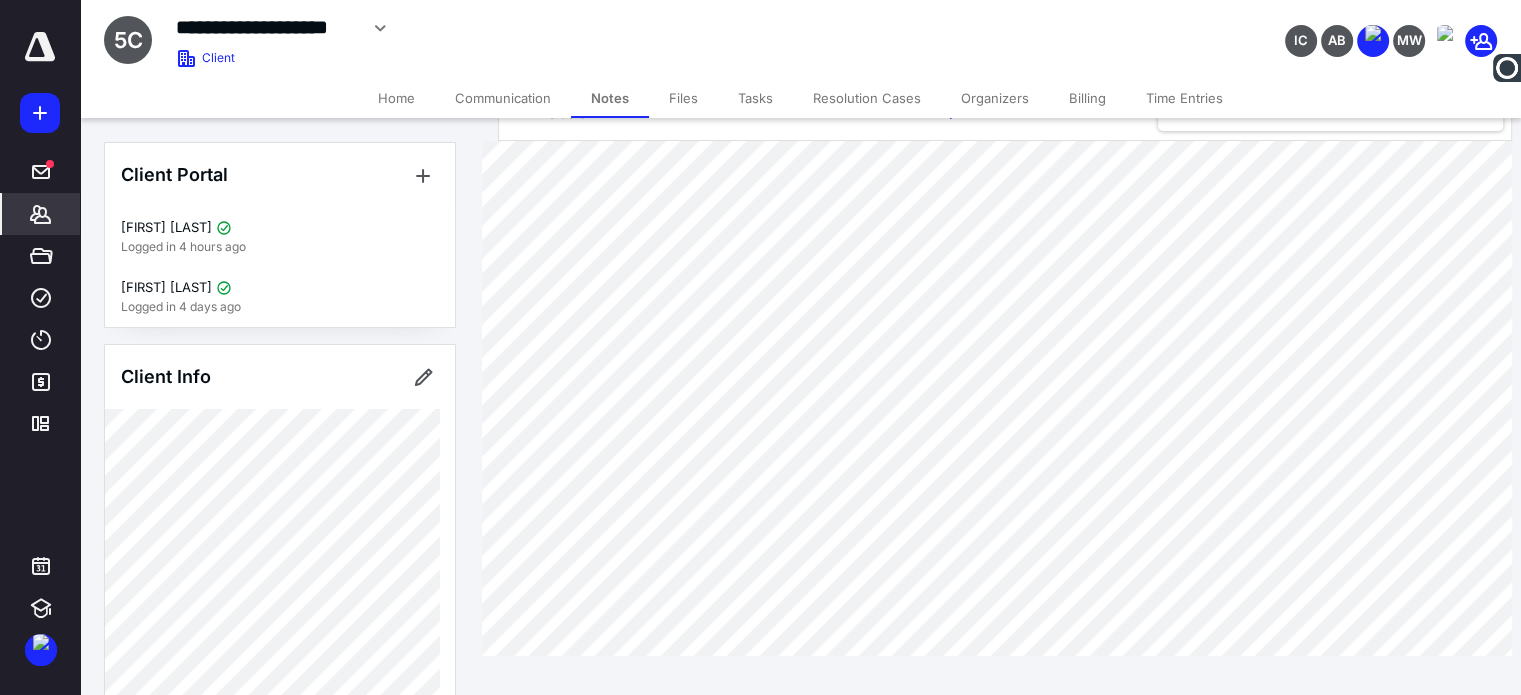 click on "Files" at bounding box center [683, 98] 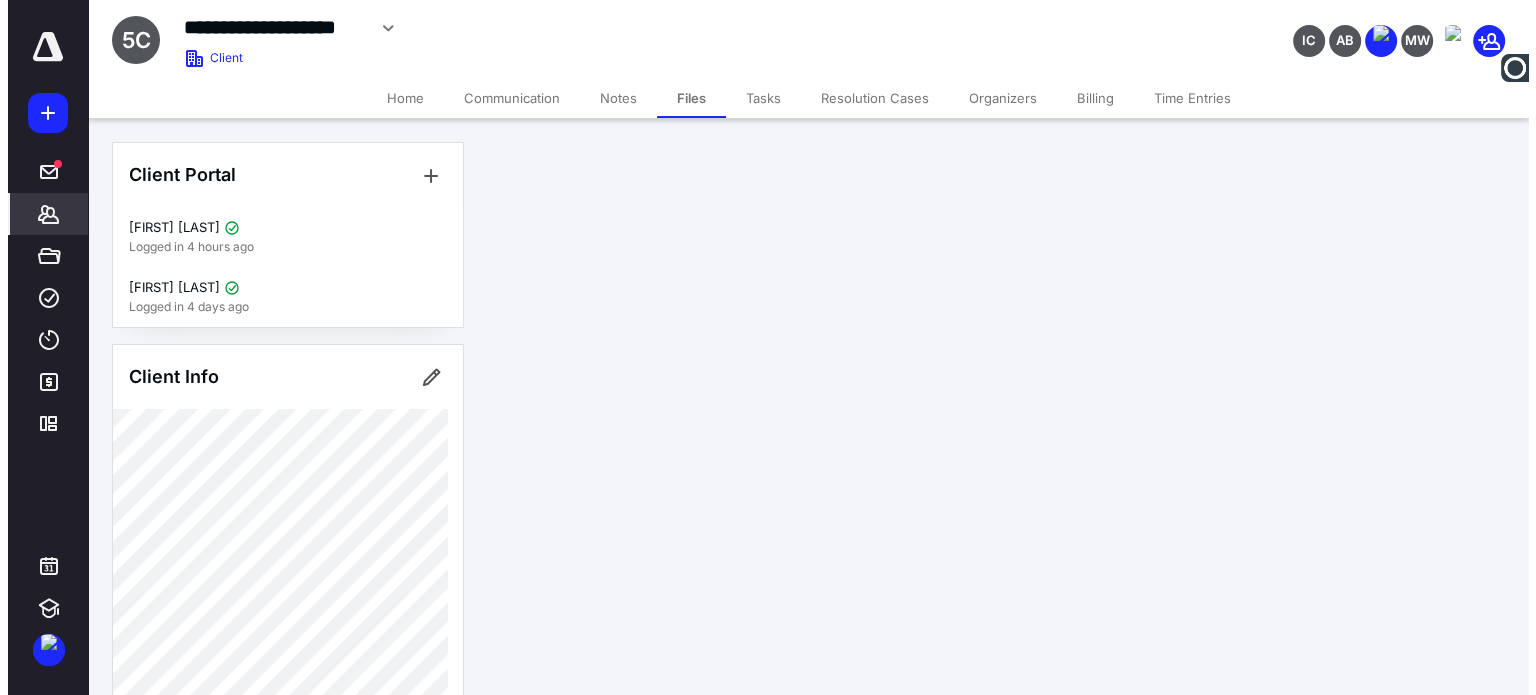 scroll, scrollTop: 0, scrollLeft: 0, axis: both 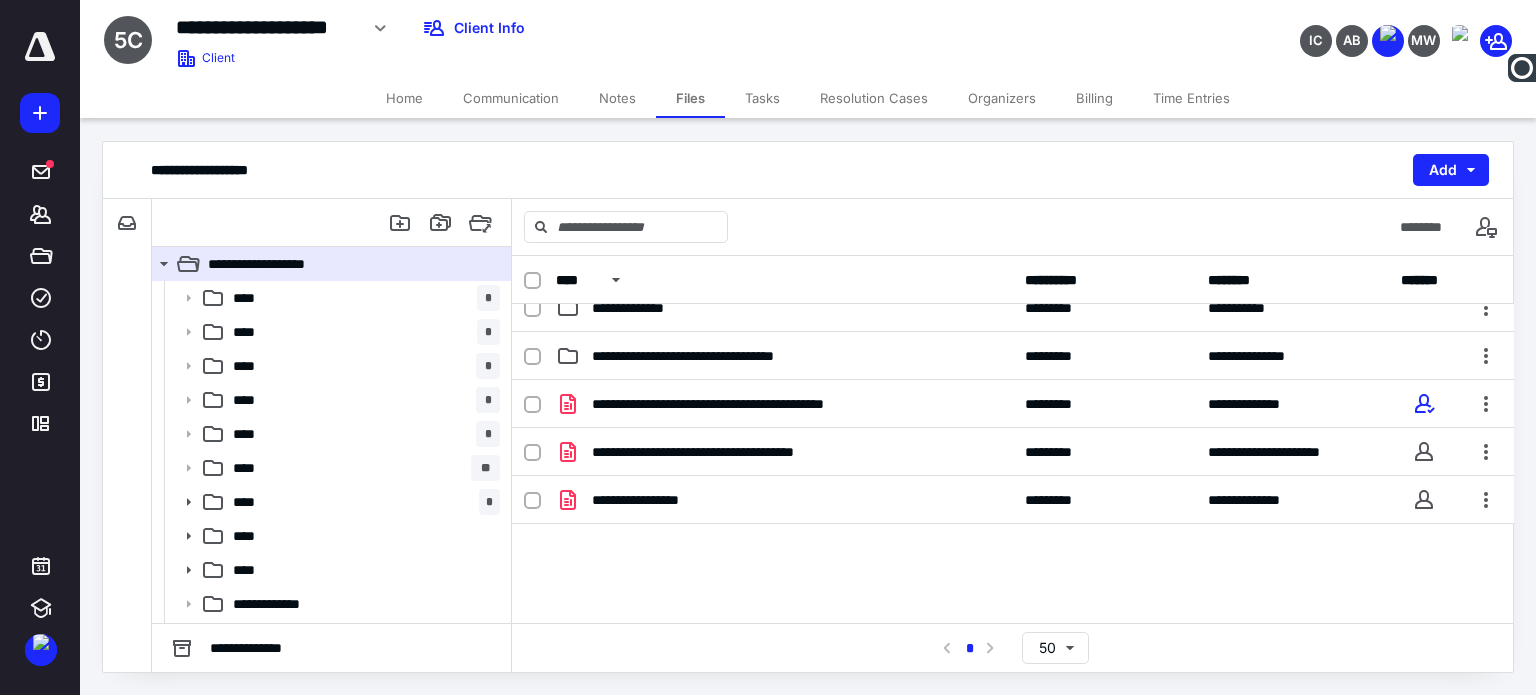 click on "Tasks" at bounding box center [762, 98] 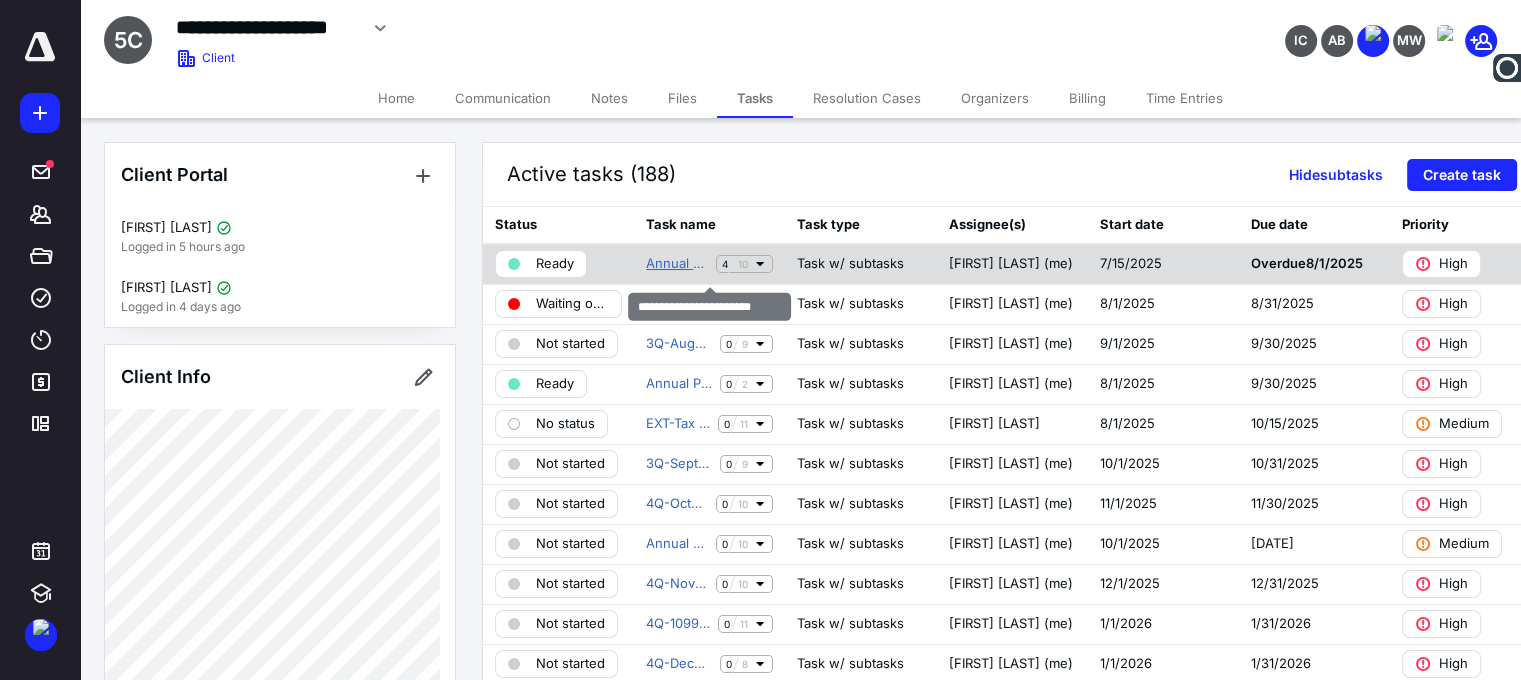 click on "Annual Corporate Report" at bounding box center (677, 264) 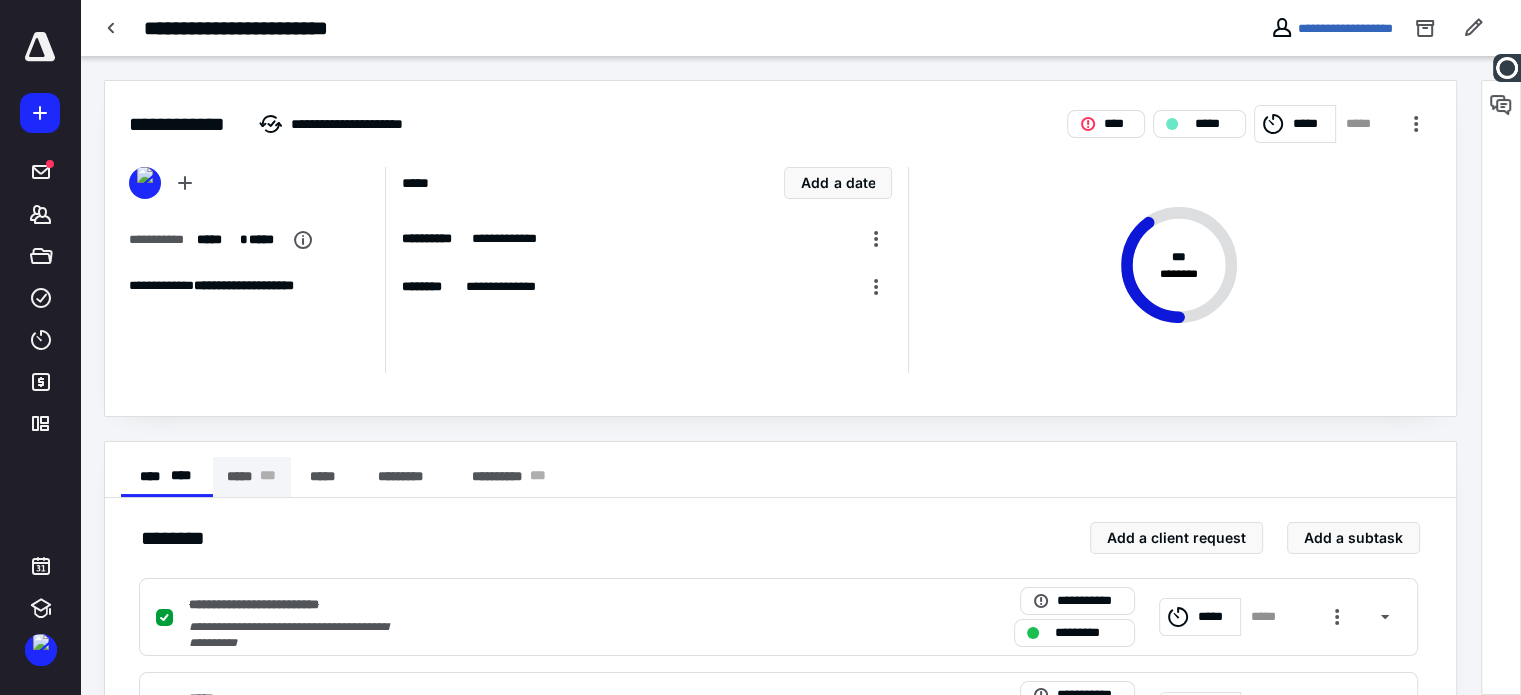 click on "***** * * *" at bounding box center (252, 477) 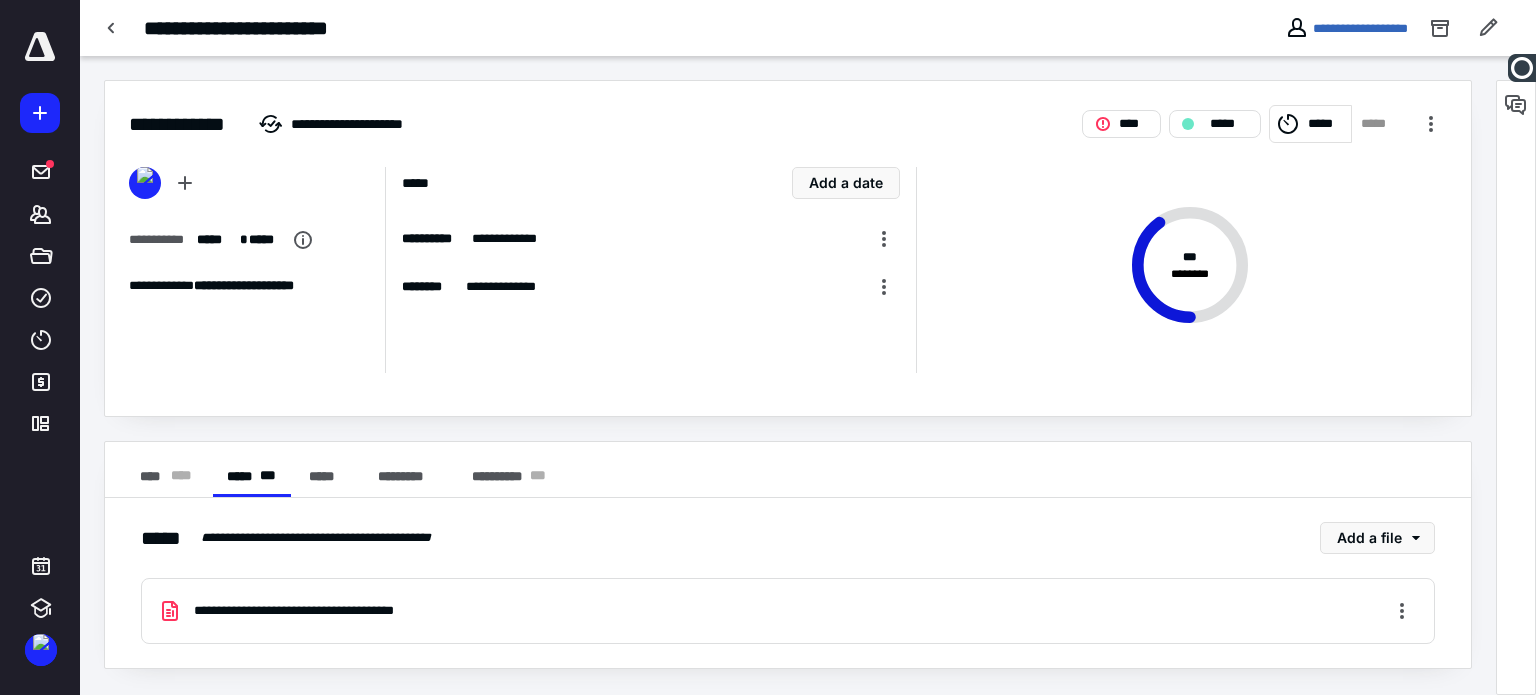 click on "**********" at bounding box center (788, 611) 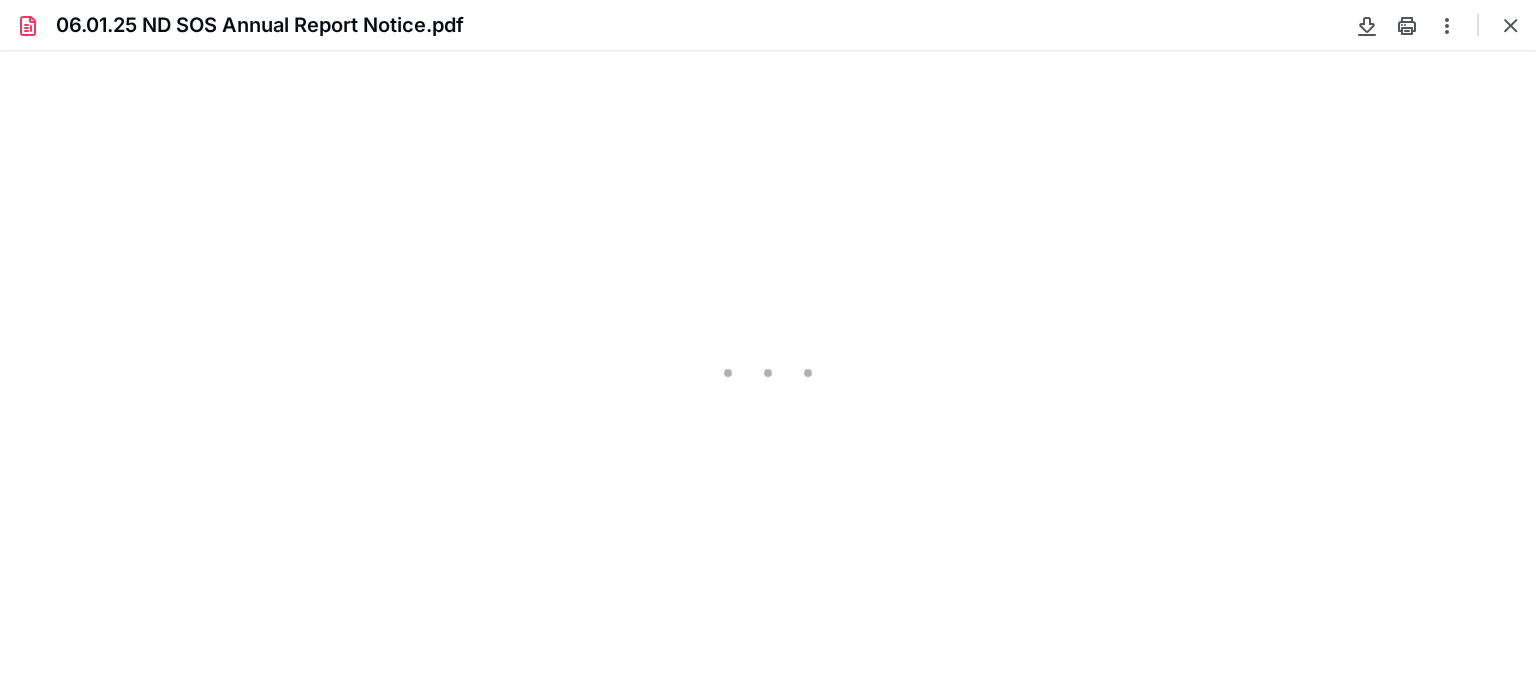 scroll, scrollTop: 0, scrollLeft: 0, axis: both 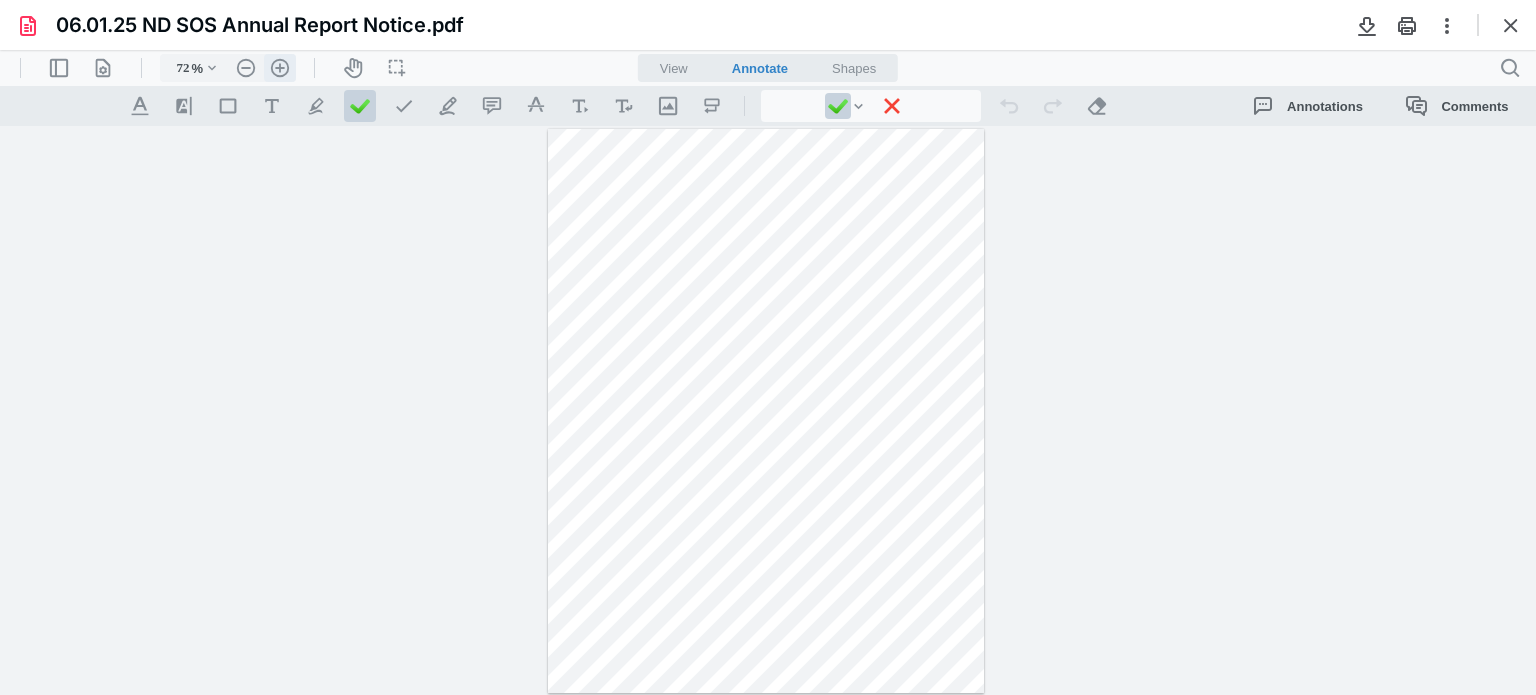 click on ".cls-1{fill:#abb0c4;} icon - header - zoom - in - line" at bounding box center [280, 68] 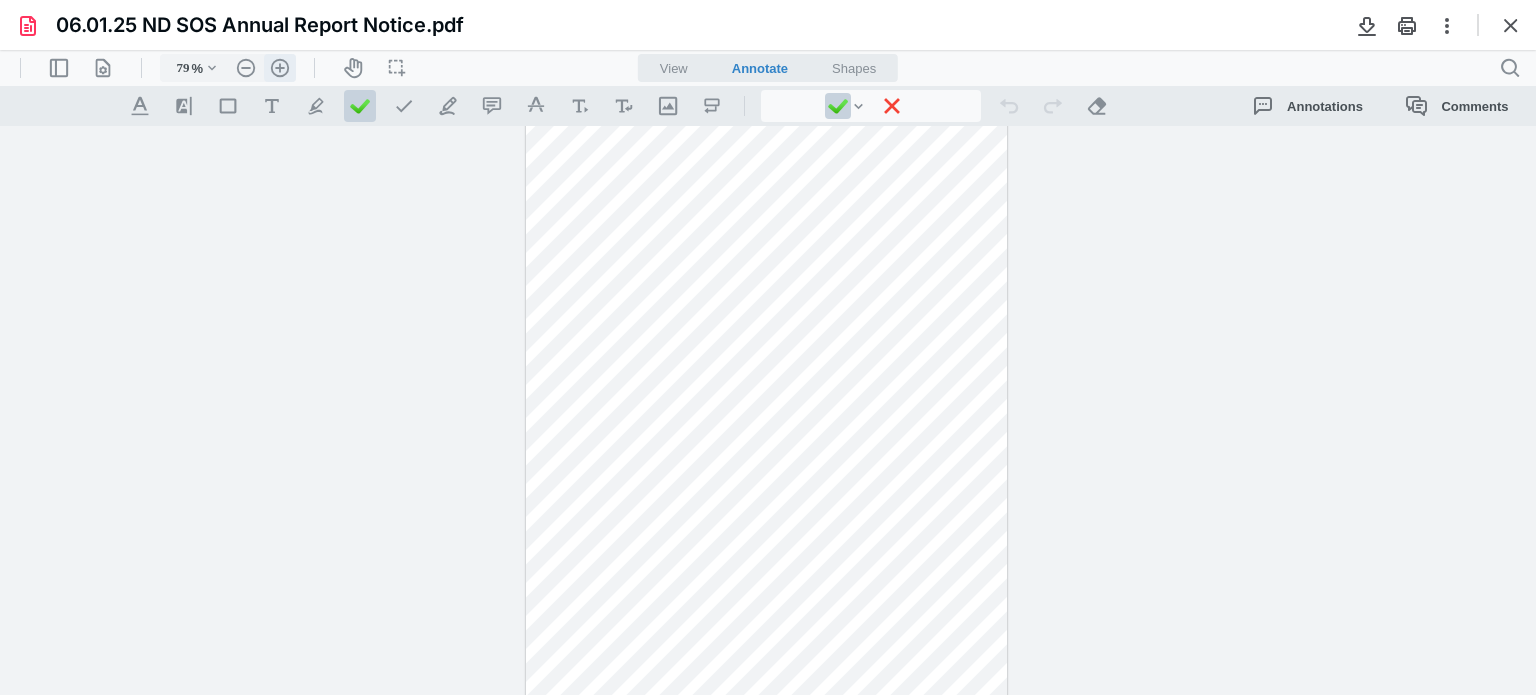 click on ".cls-1{fill:#abb0c4;} icon - header - zoom - in - line" at bounding box center [280, 68] 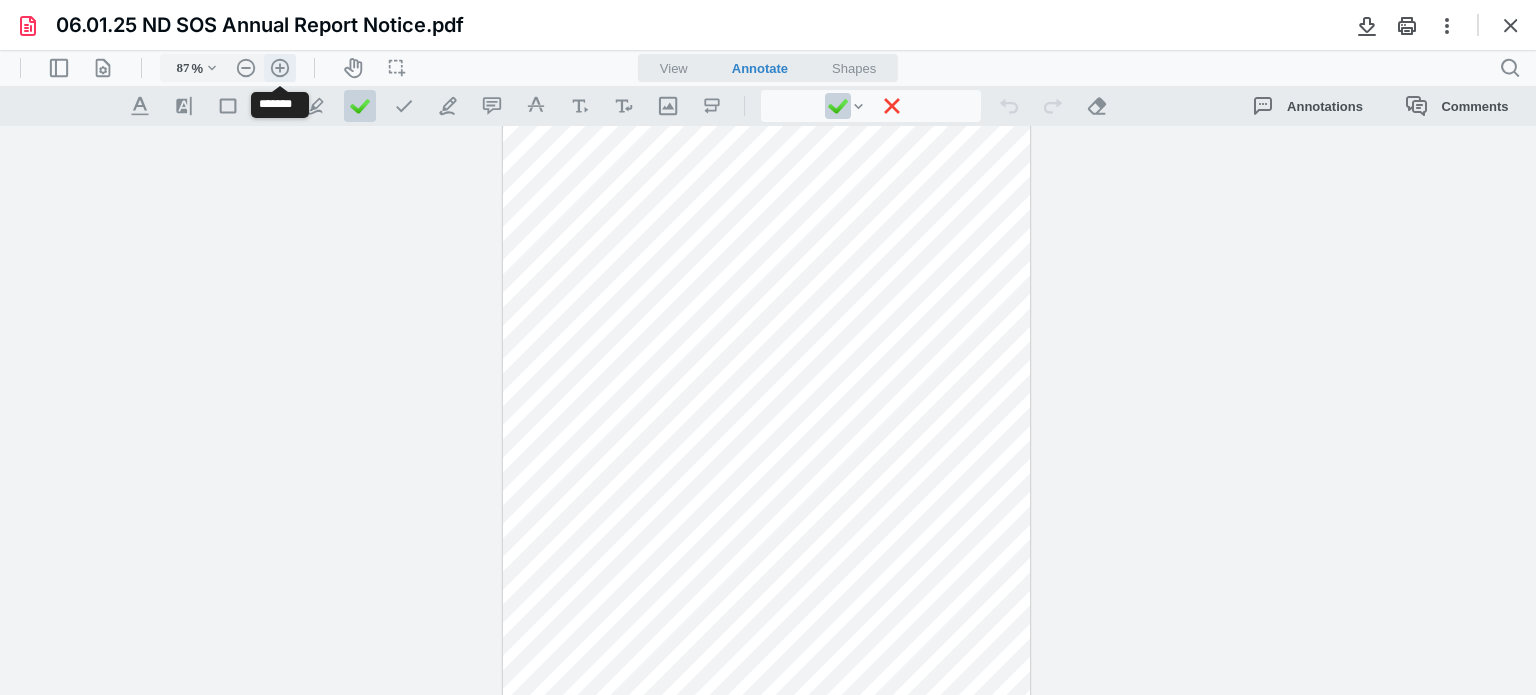 click on ".cls-1{fill:#abb0c4;} icon - header - zoom - in - line" at bounding box center [280, 68] 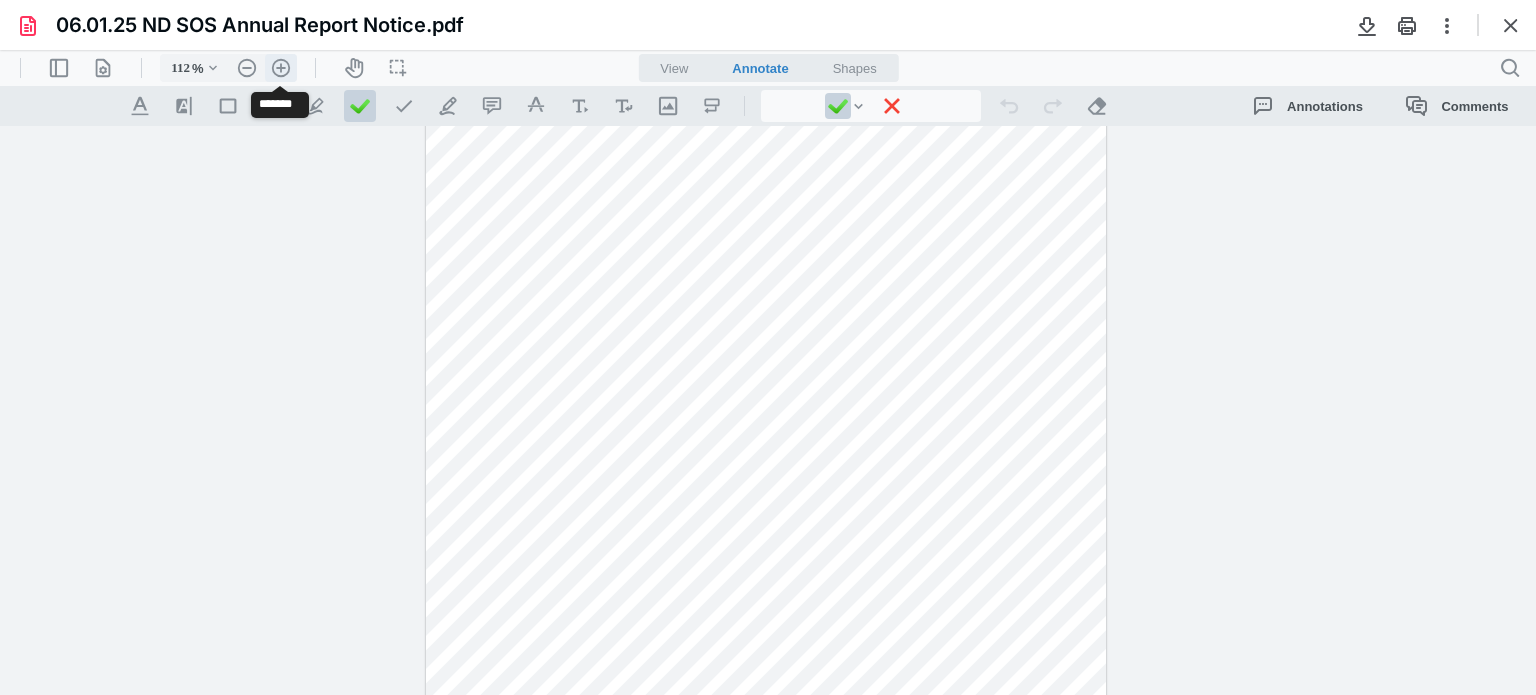 click on ".cls-1{fill:#abb0c4;} icon - header - zoom - in - line" at bounding box center [281, 68] 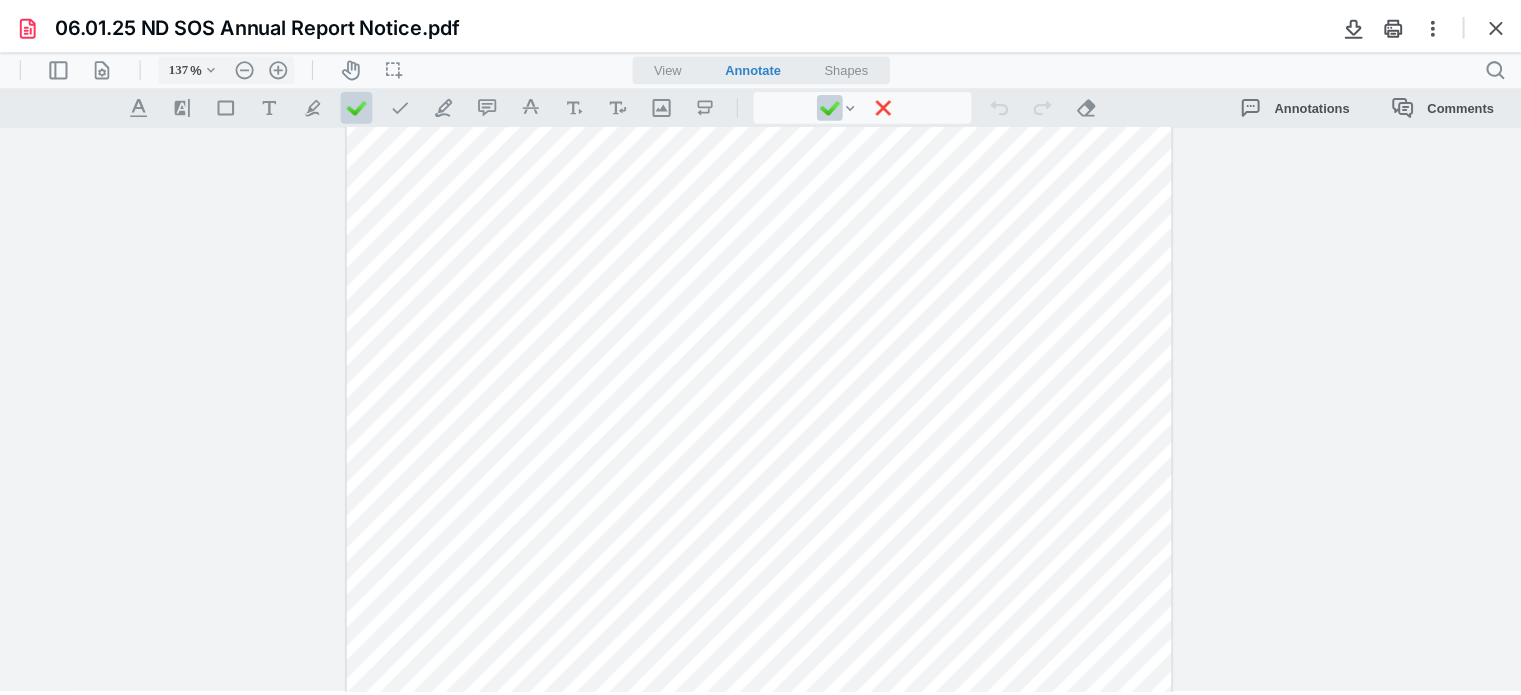 scroll, scrollTop: 519, scrollLeft: 0, axis: vertical 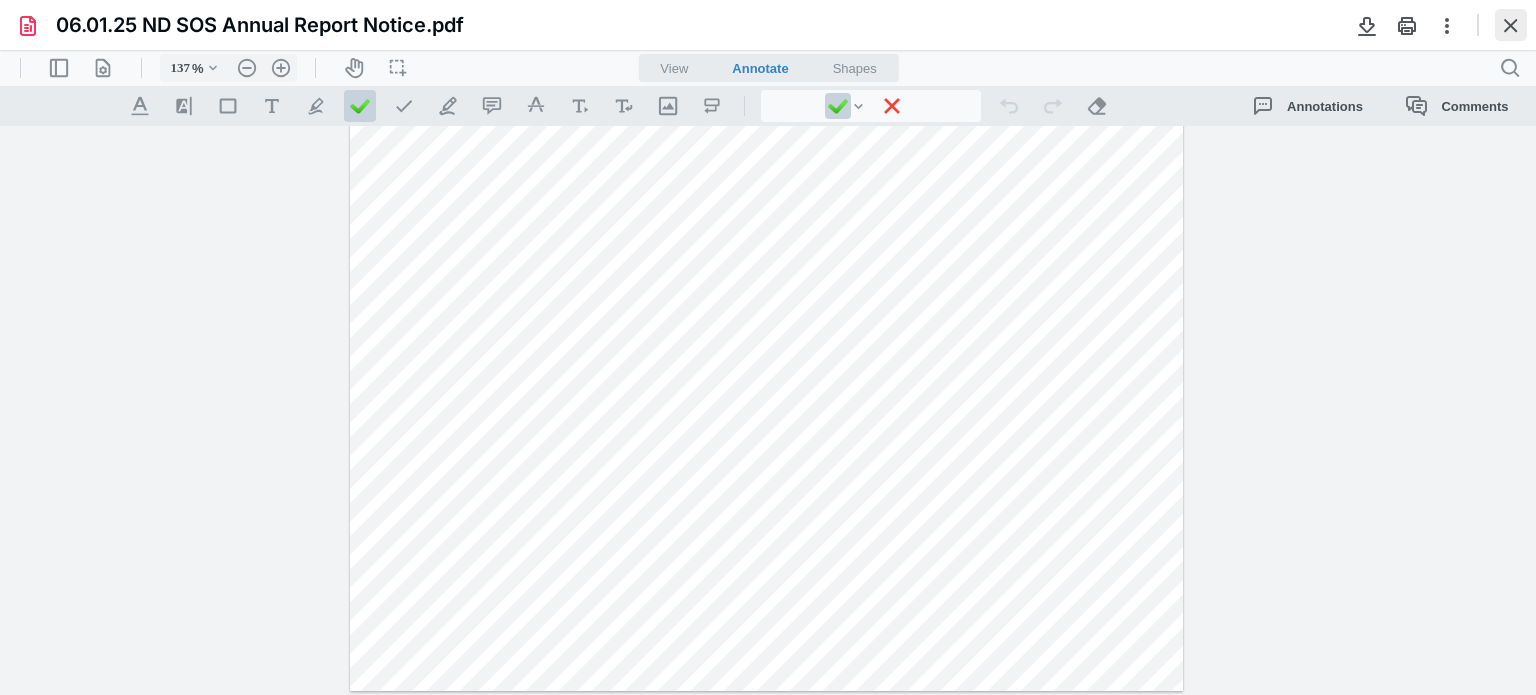click at bounding box center (1511, 25) 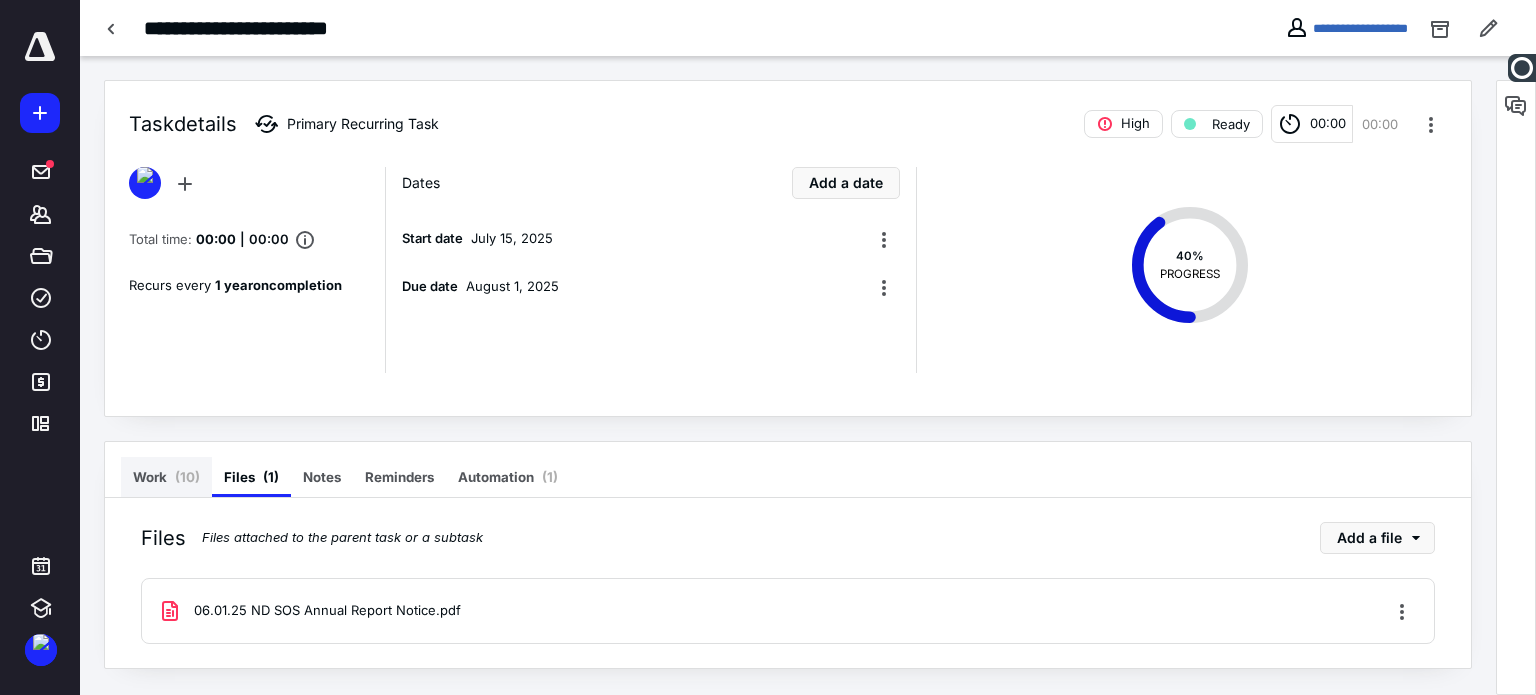 drag, startPoint x: 169, startPoint y: 492, endPoint x: 399, endPoint y: 399, distance: 248.09071 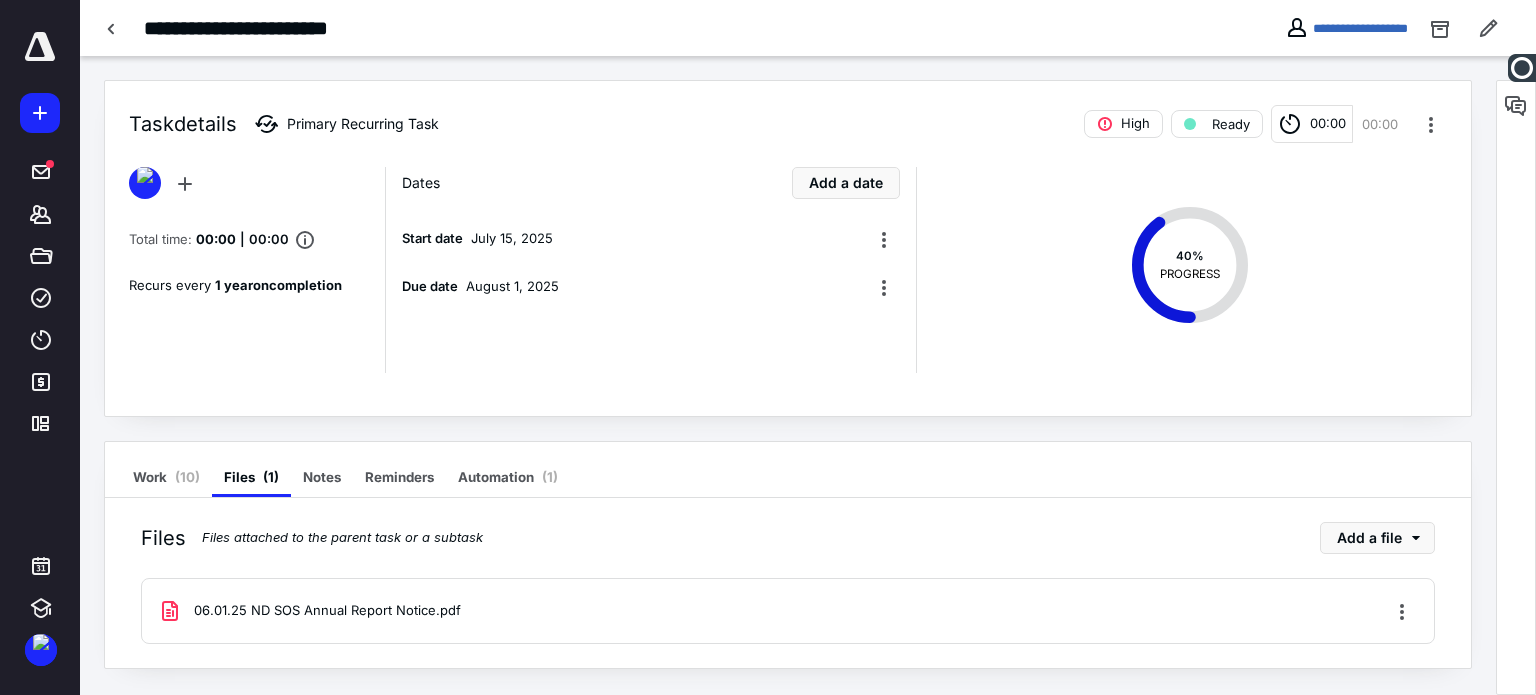 click on "Work ( 10 )" at bounding box center [166, 477] 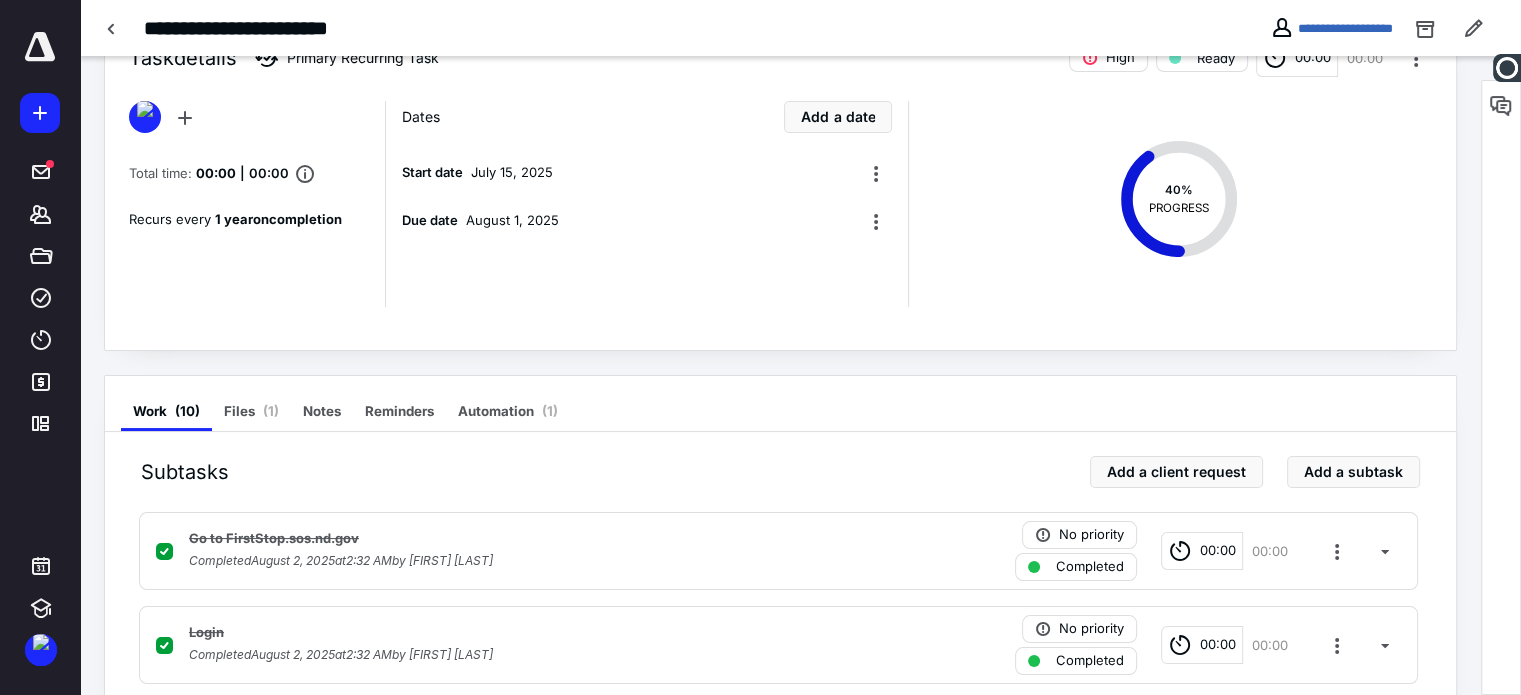 scroll, scrollTop: 100, scrollLeft: 0, axis: vertical 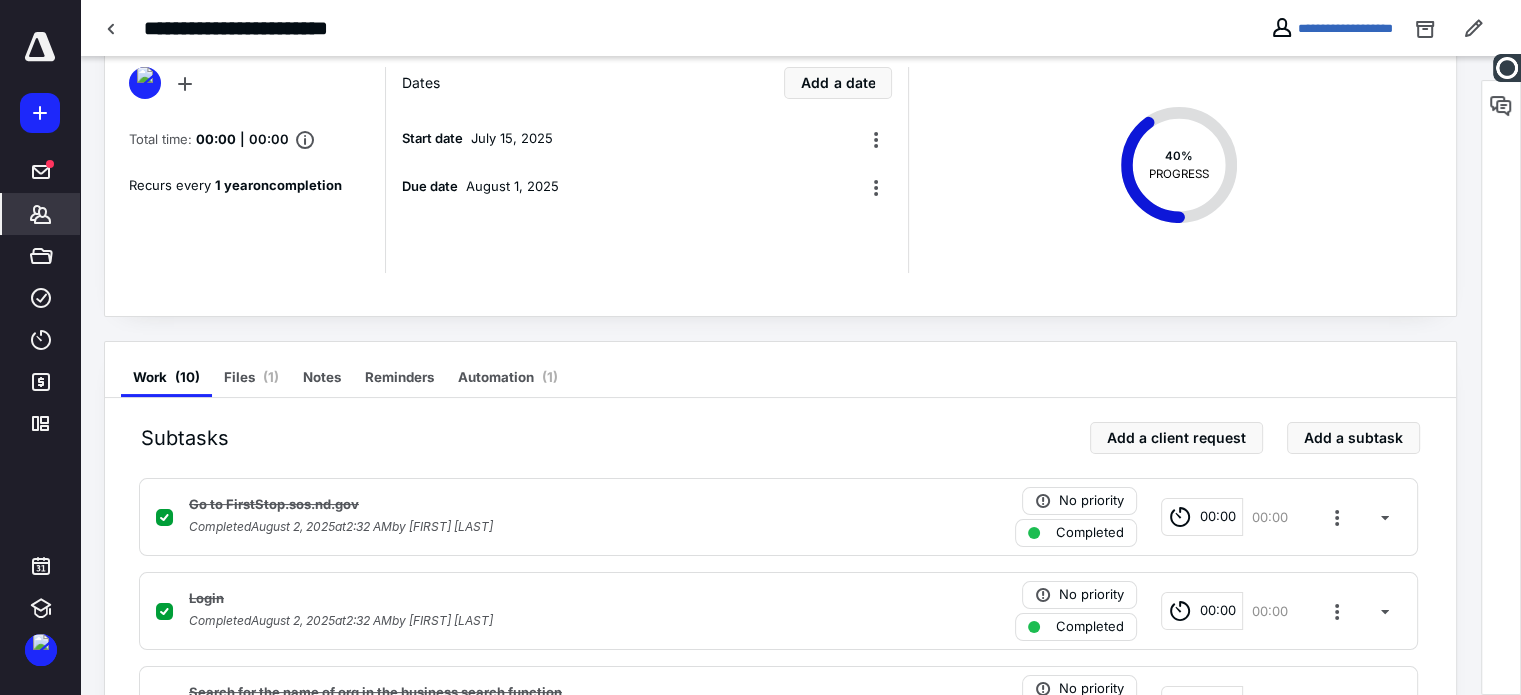 click 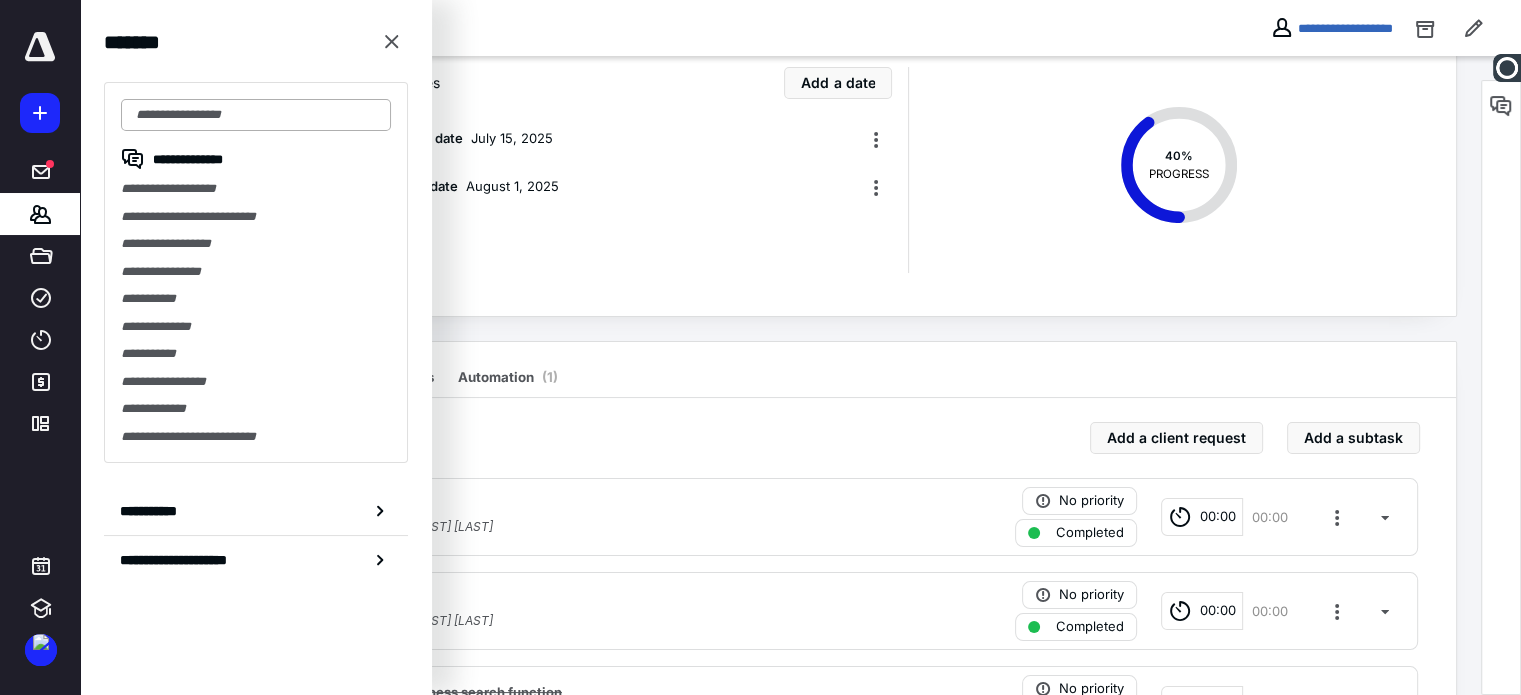 type on "*" 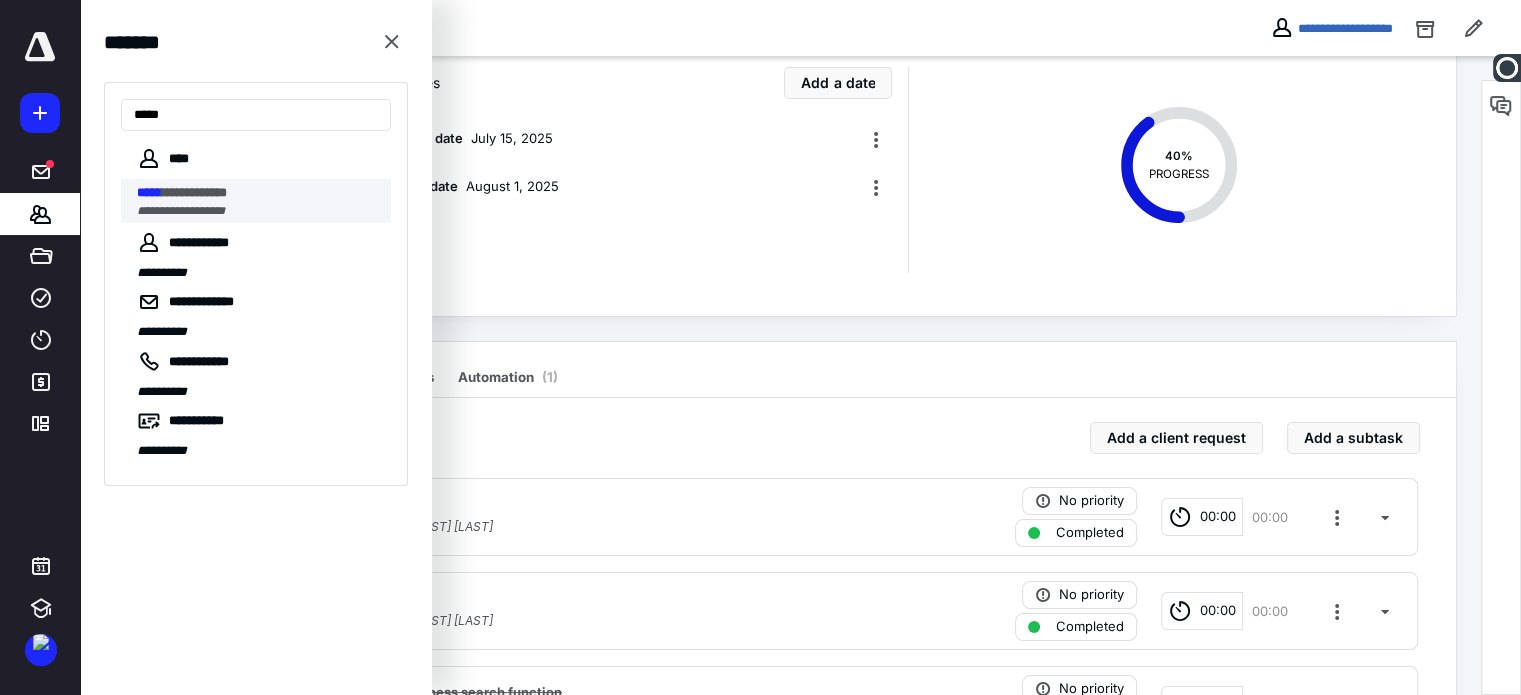 type on "*****" 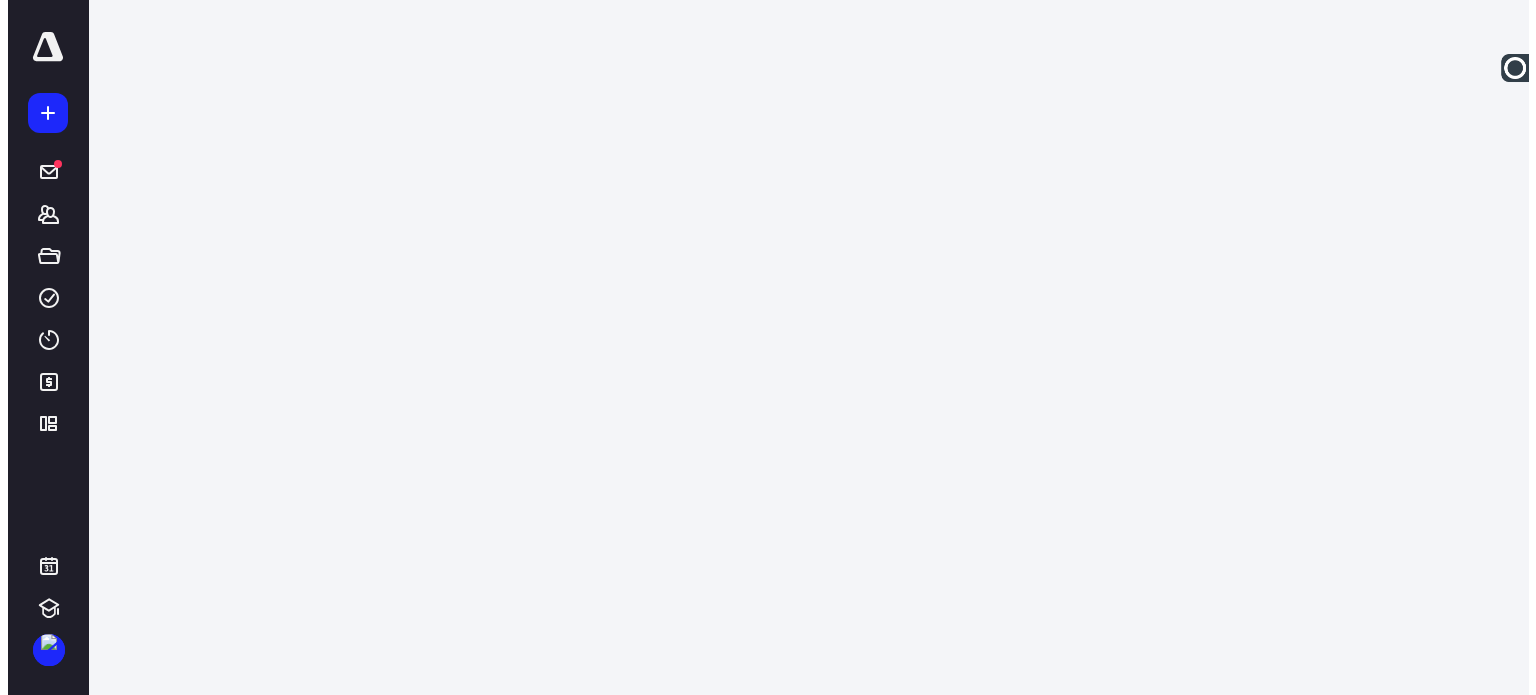 scroll, scrollTop: 0, scrollLeft: 0, axis: both 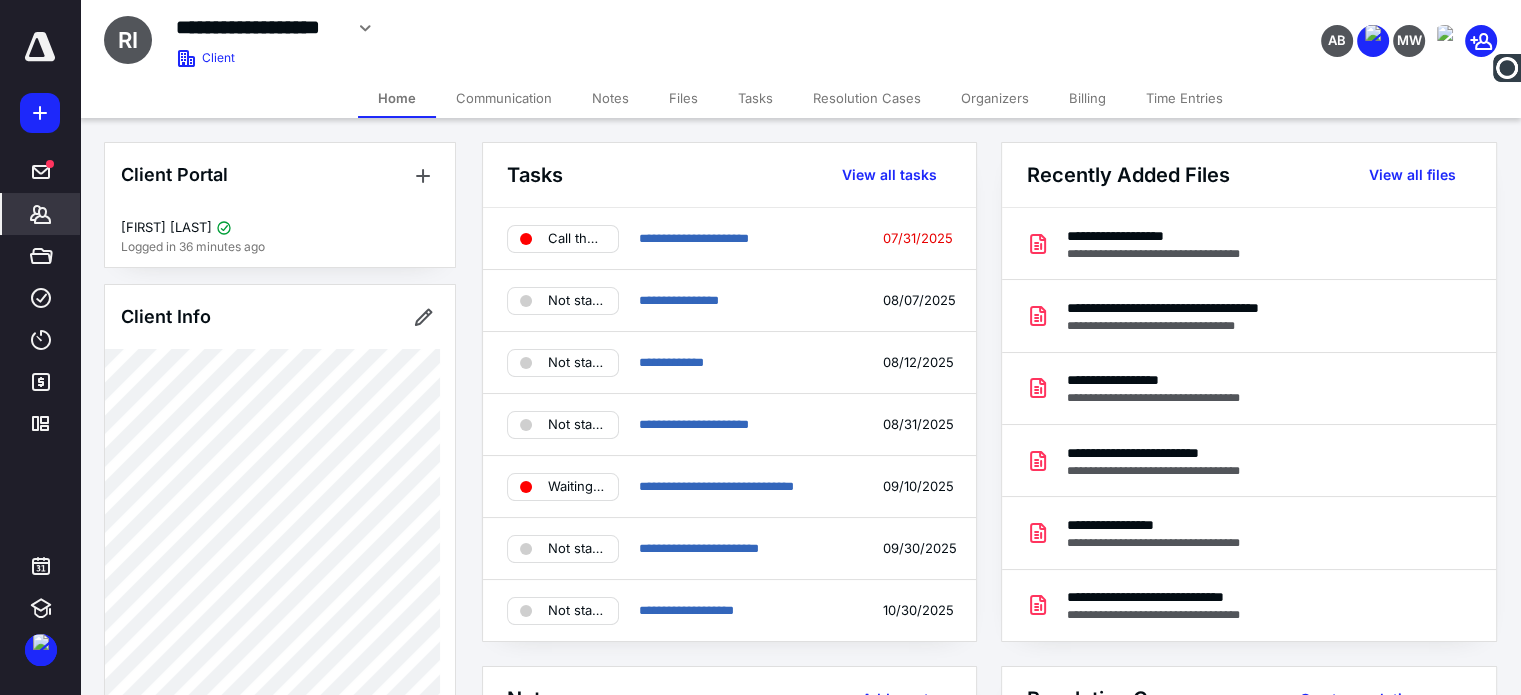 click on "Files" at bounding box center (683, 98) 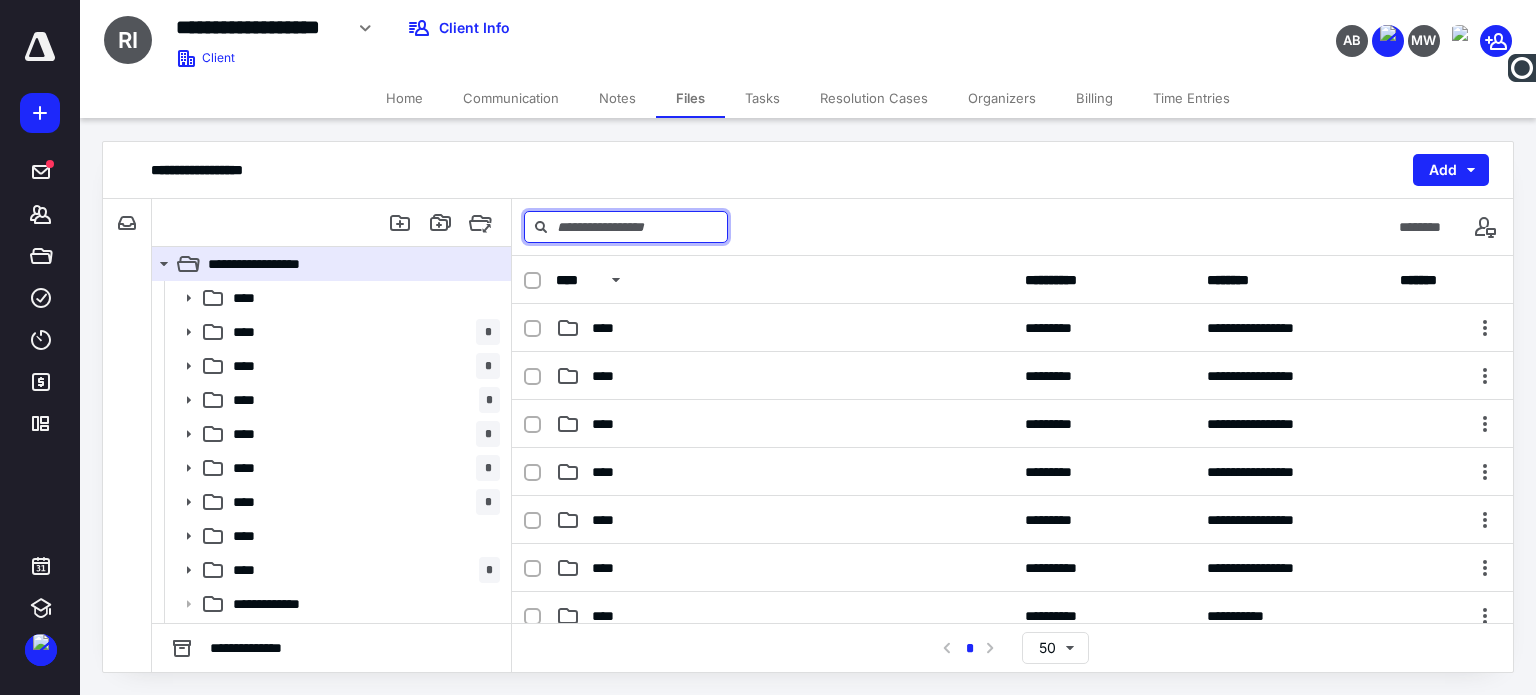 click at bounding box center [626, 227] 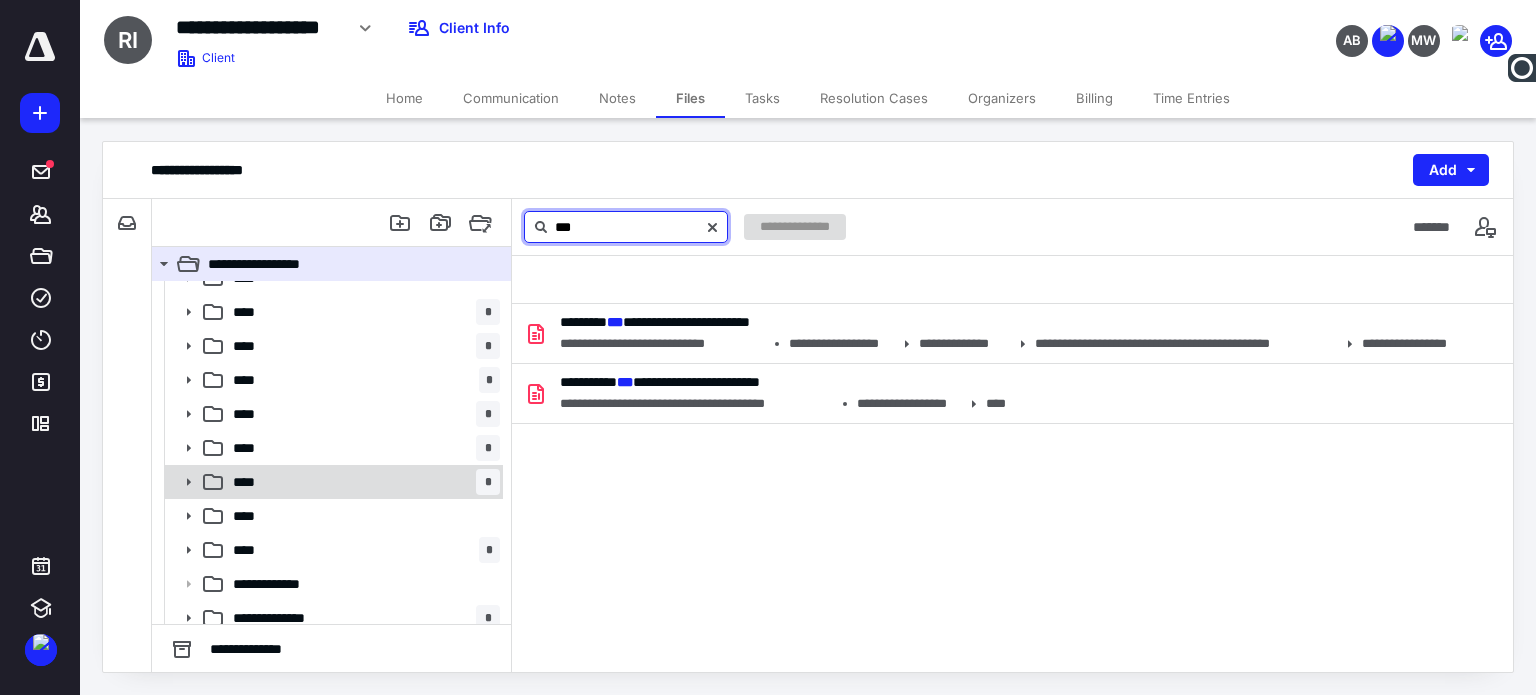 scroll, scrollTop: 30, scrollLeft: 0, axis: vertical 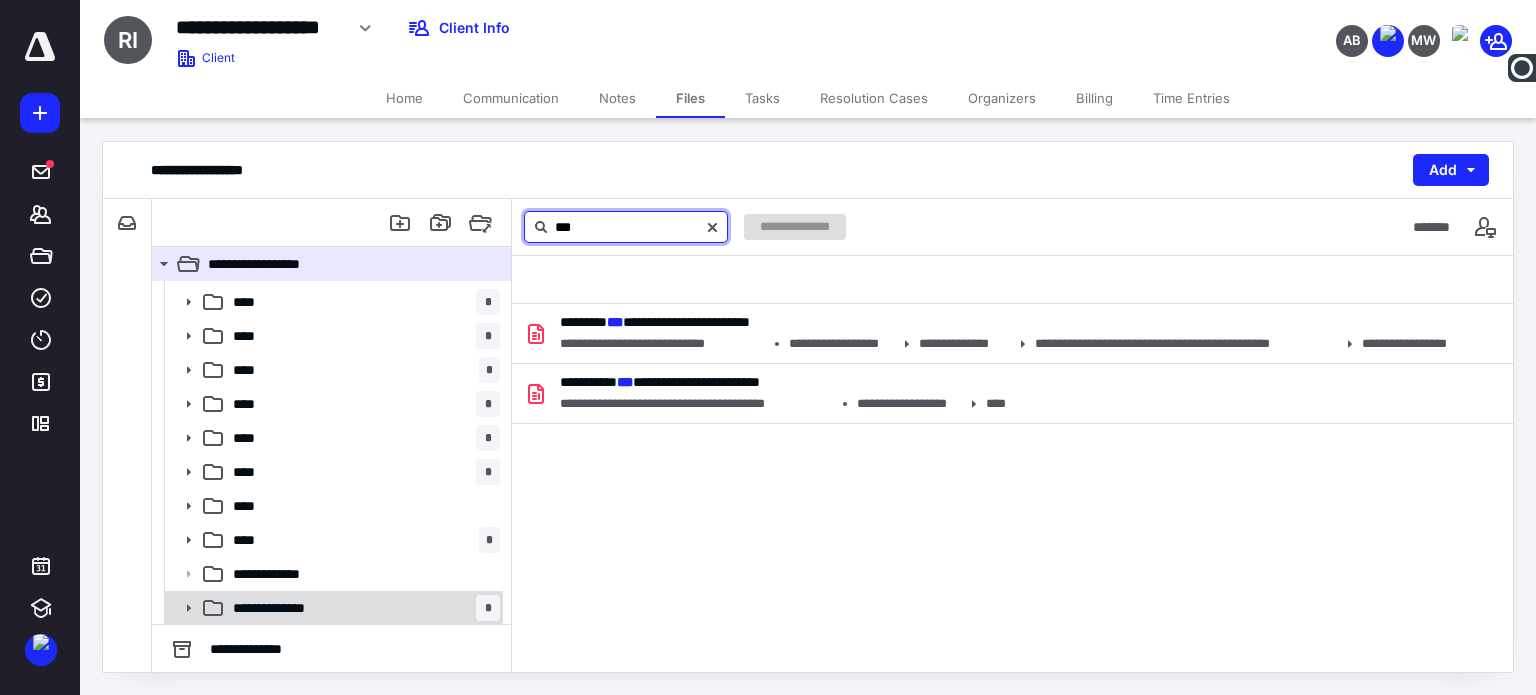 type on "***" 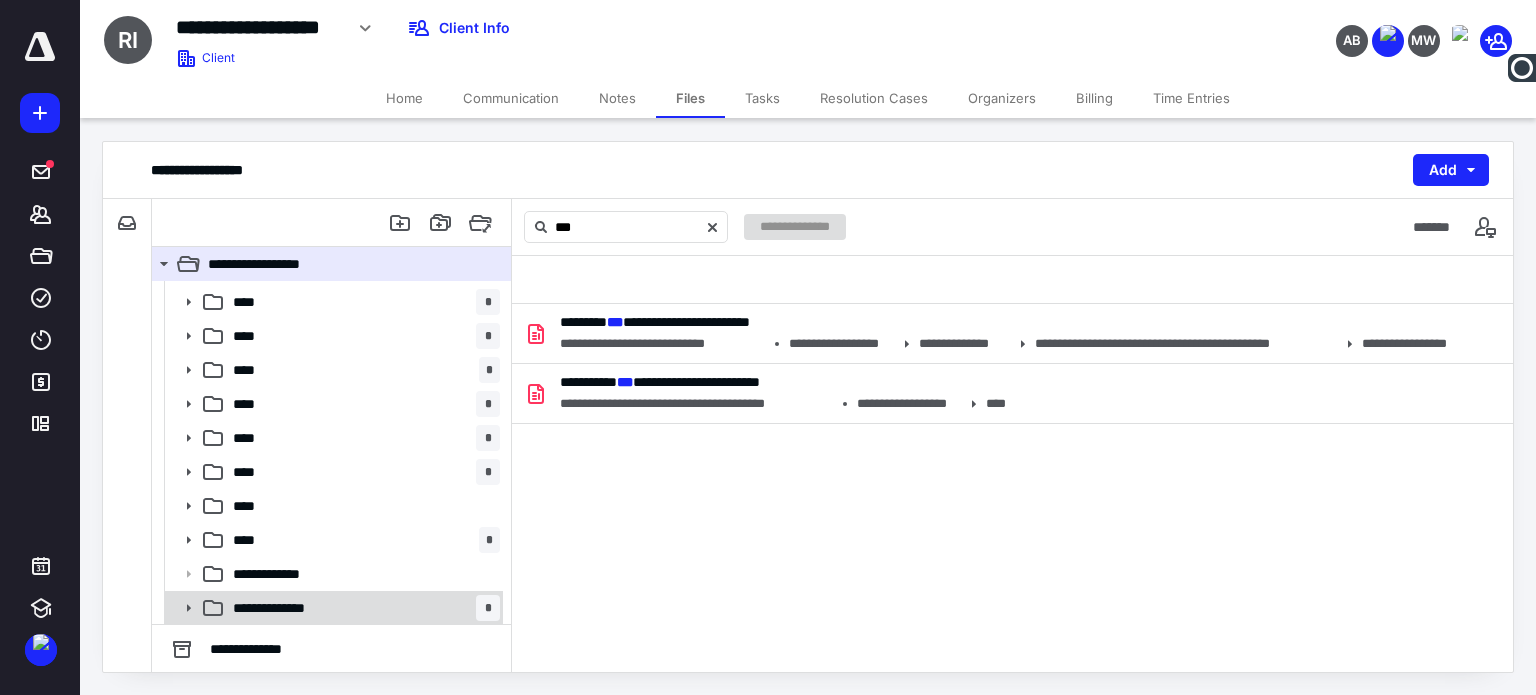 click 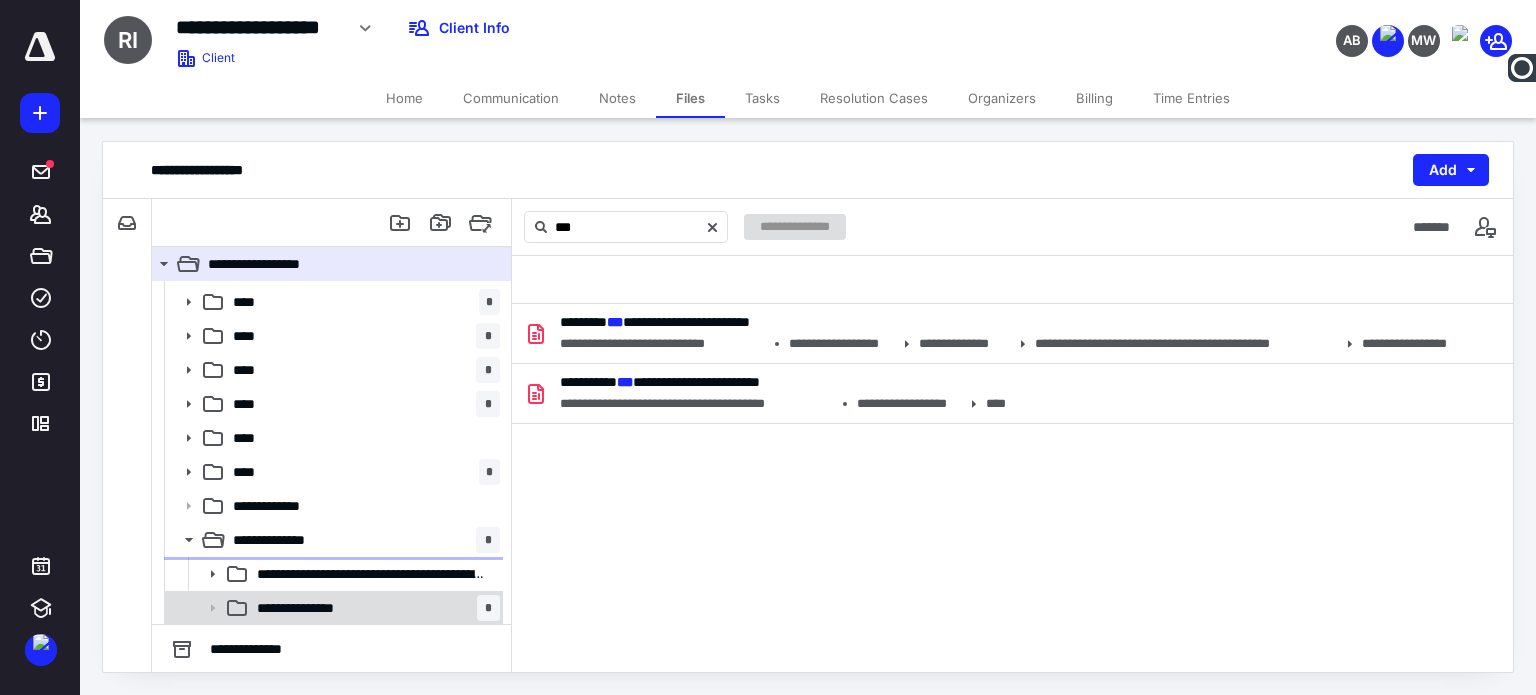 scroll, scrollTop: 166, scrollLeft: 0, axis: vertical 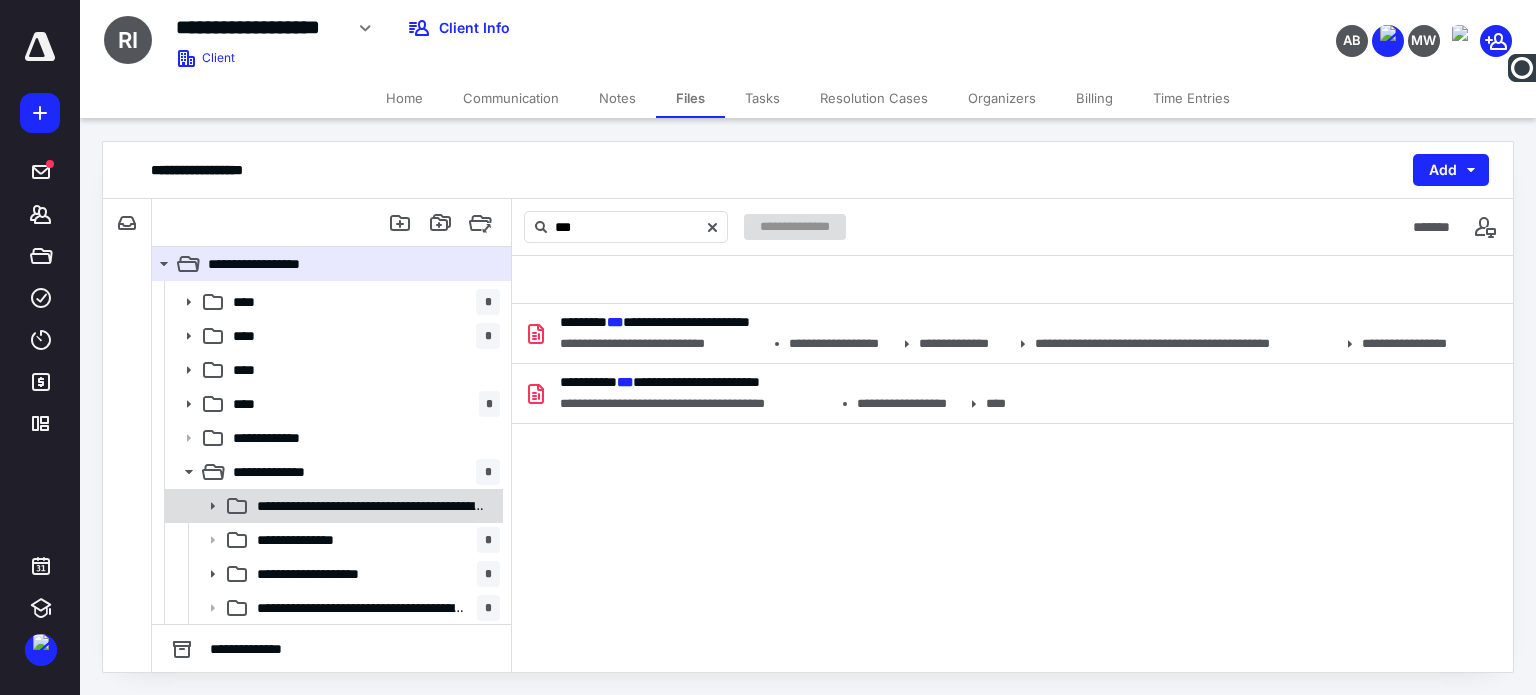 click on "**********" at bounding box center [372, 506] 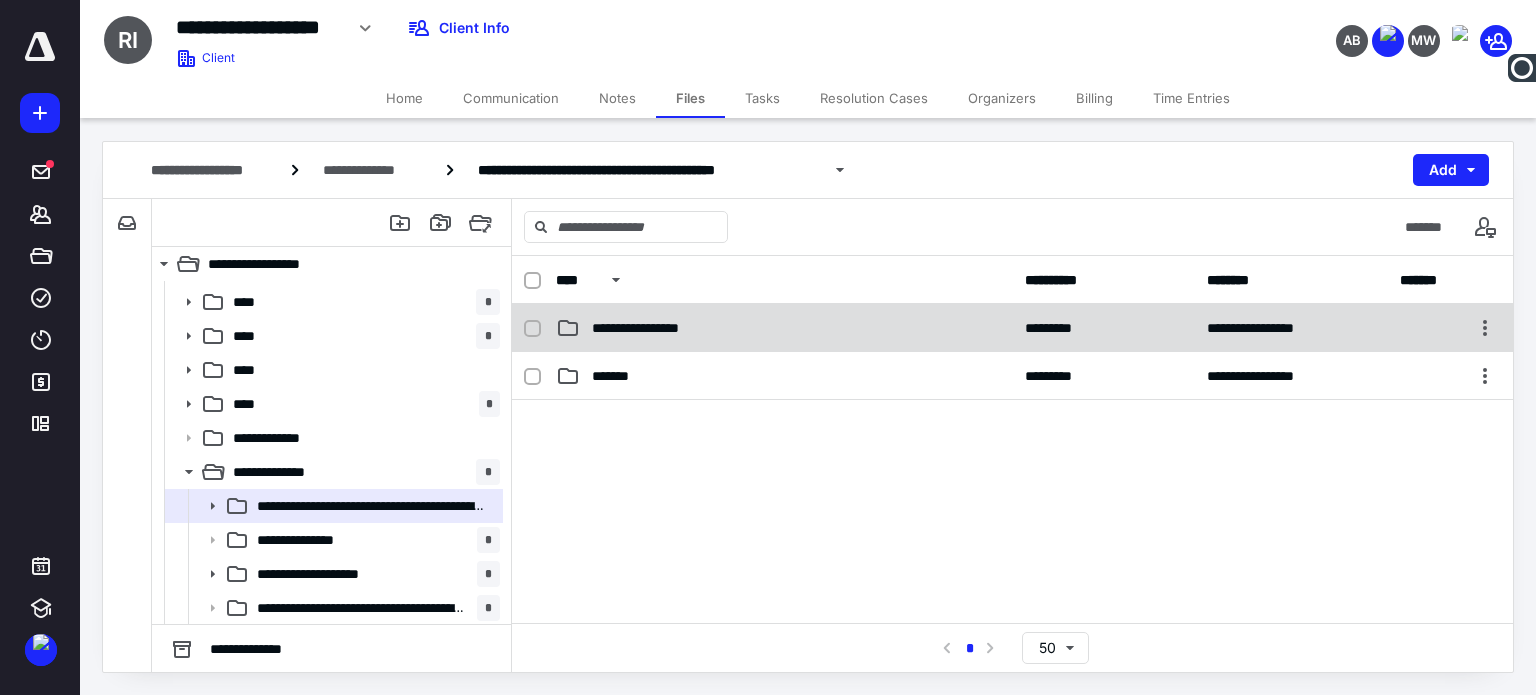 click on "**********" at bounding box center (653, 328) 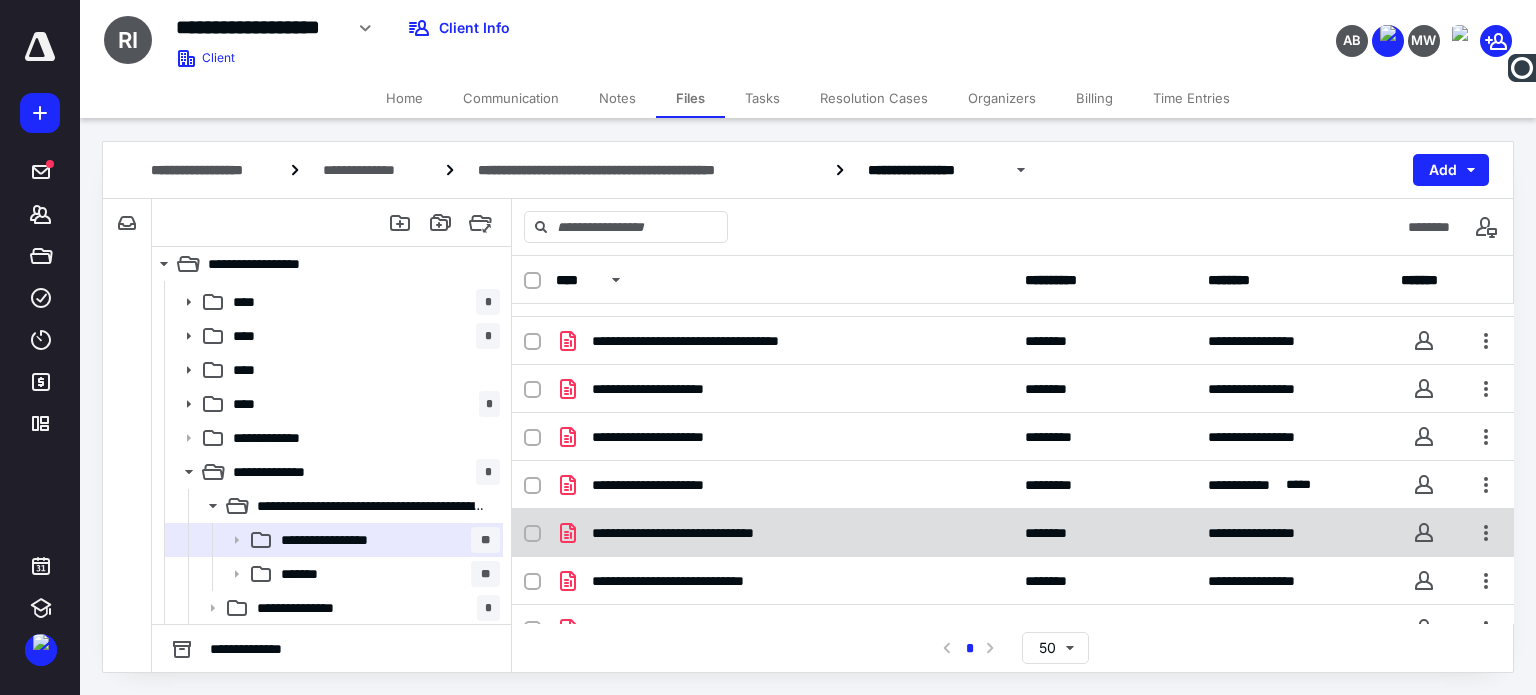scroll, scrollTop: 253, scrollLeft: 0, axis: vertical 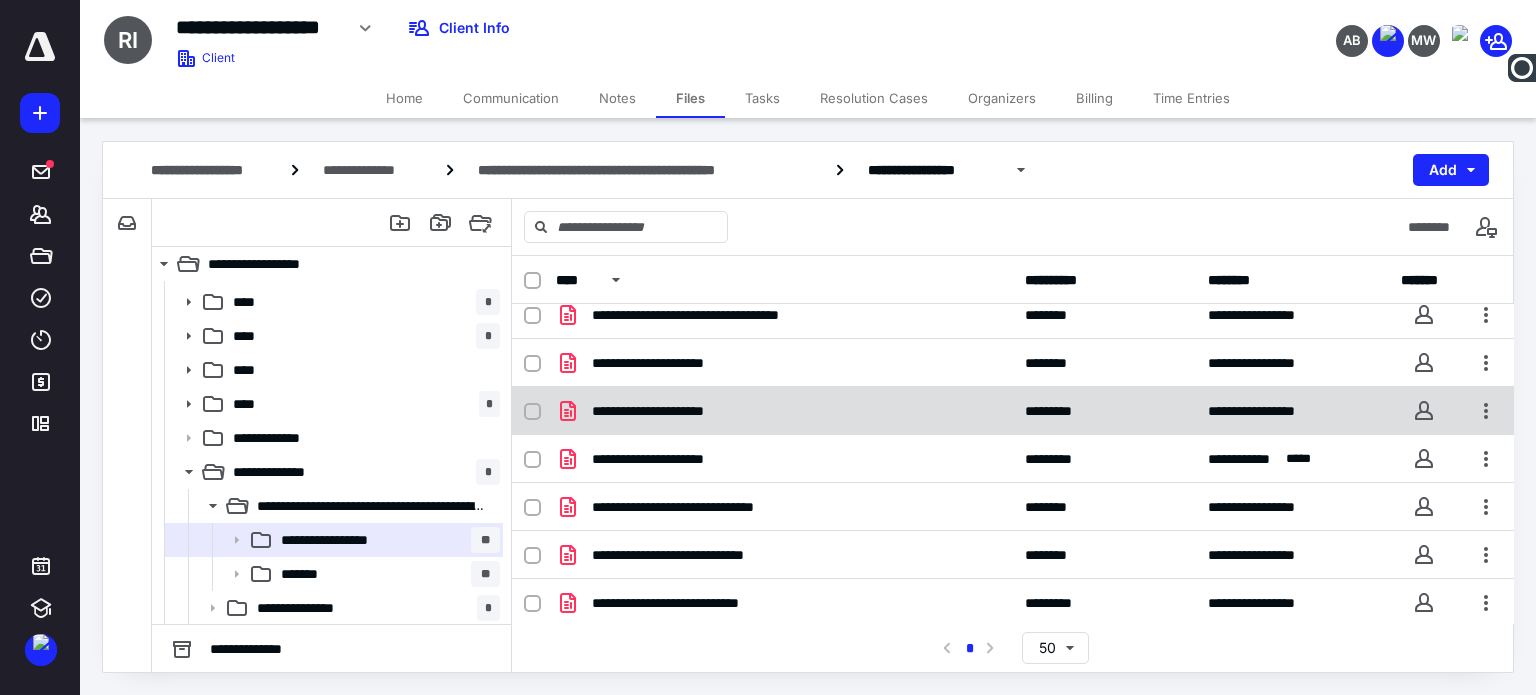 click on "**********" at bounding box center [671, 411] 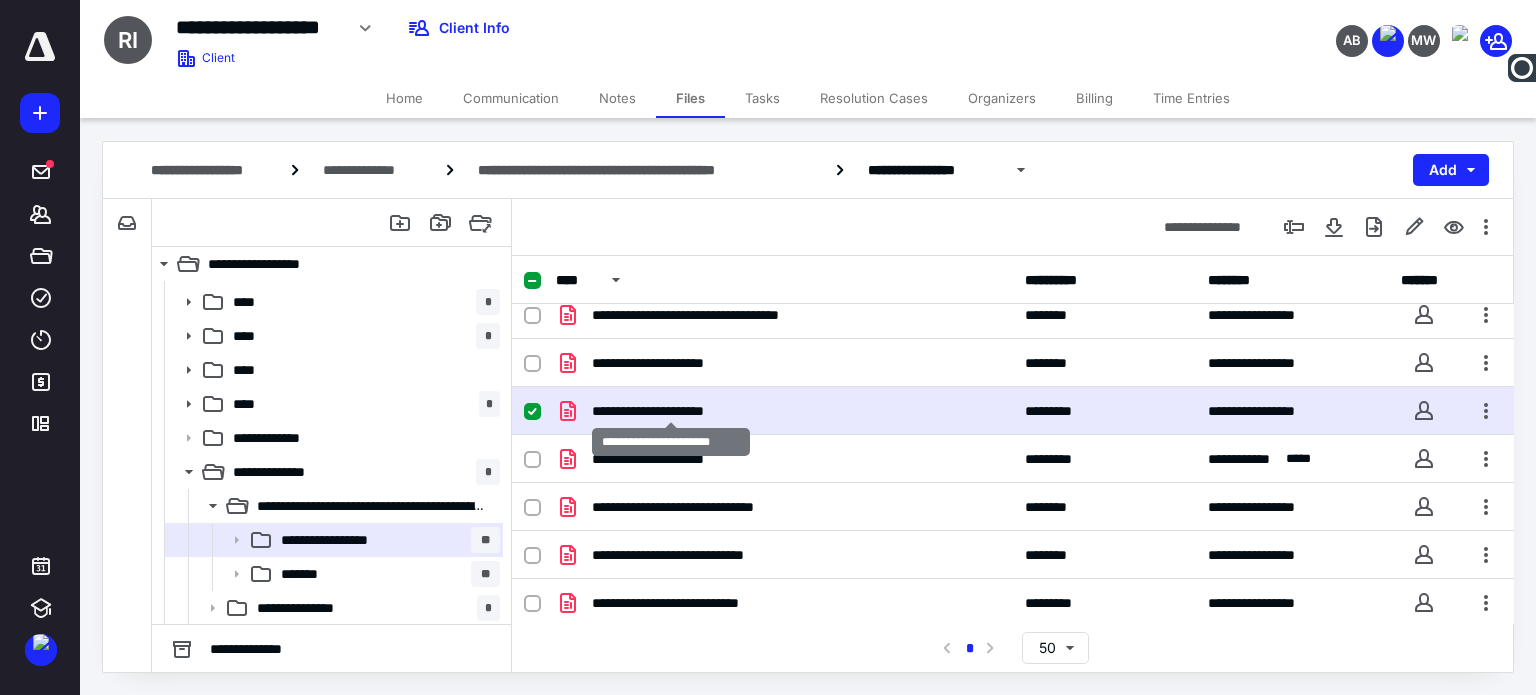 click on "**********" at bounding box center [671, 411] 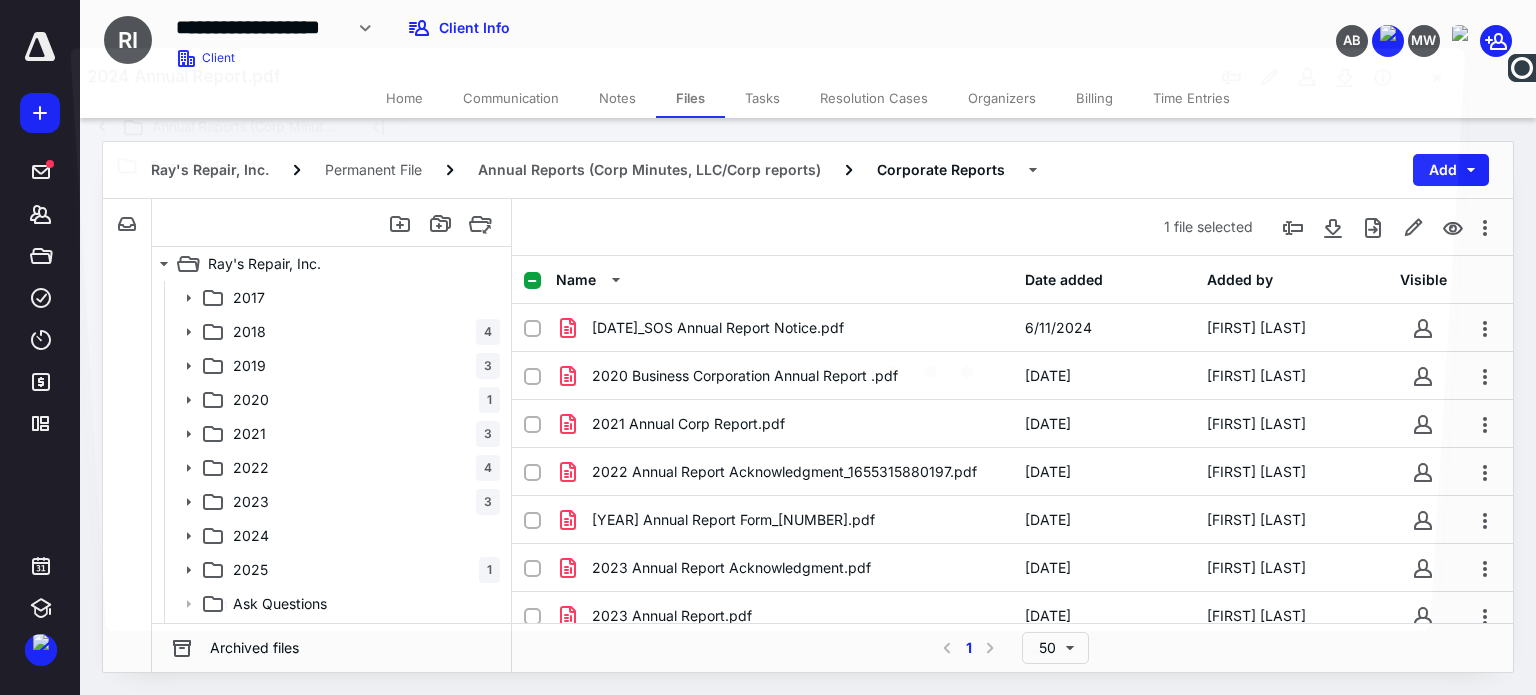 scroll, scrollTop: 166, scrollLeft: 0, axis: vertical 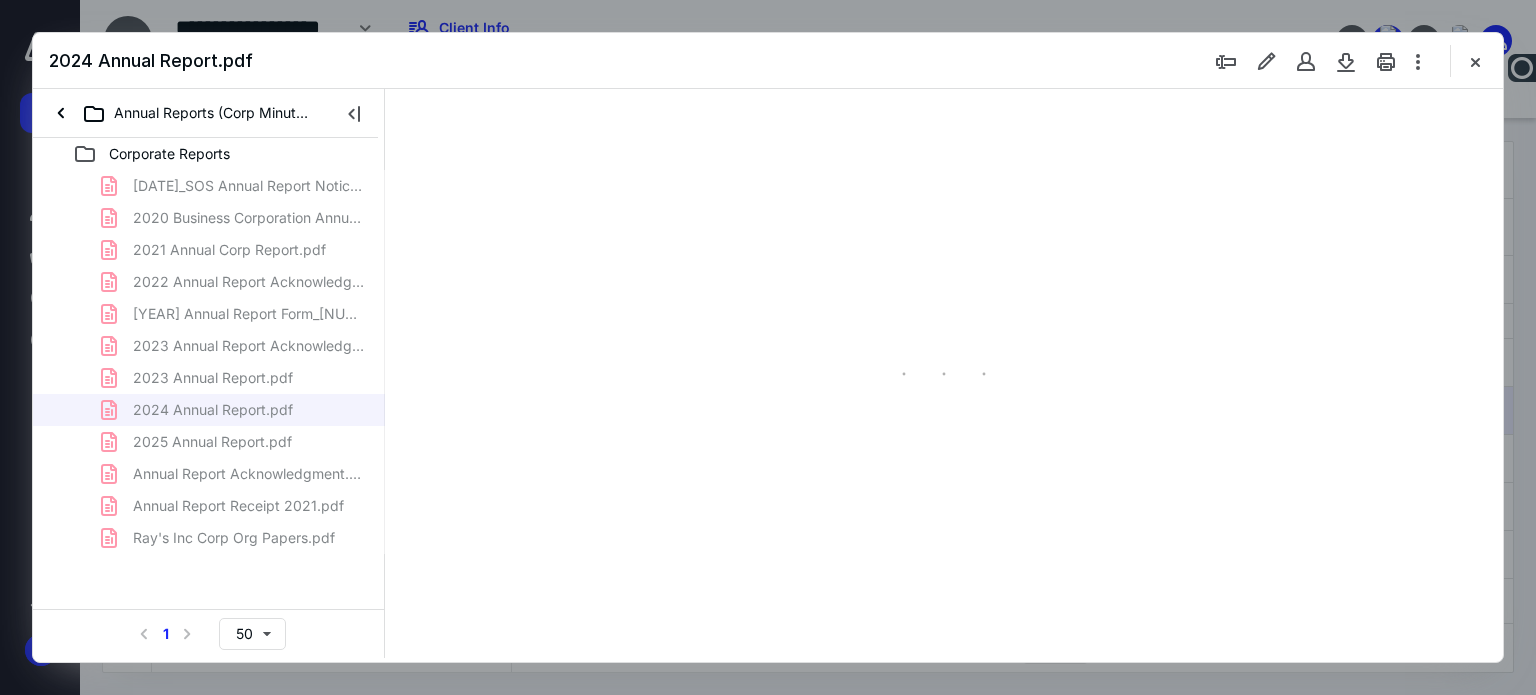 type on "62" 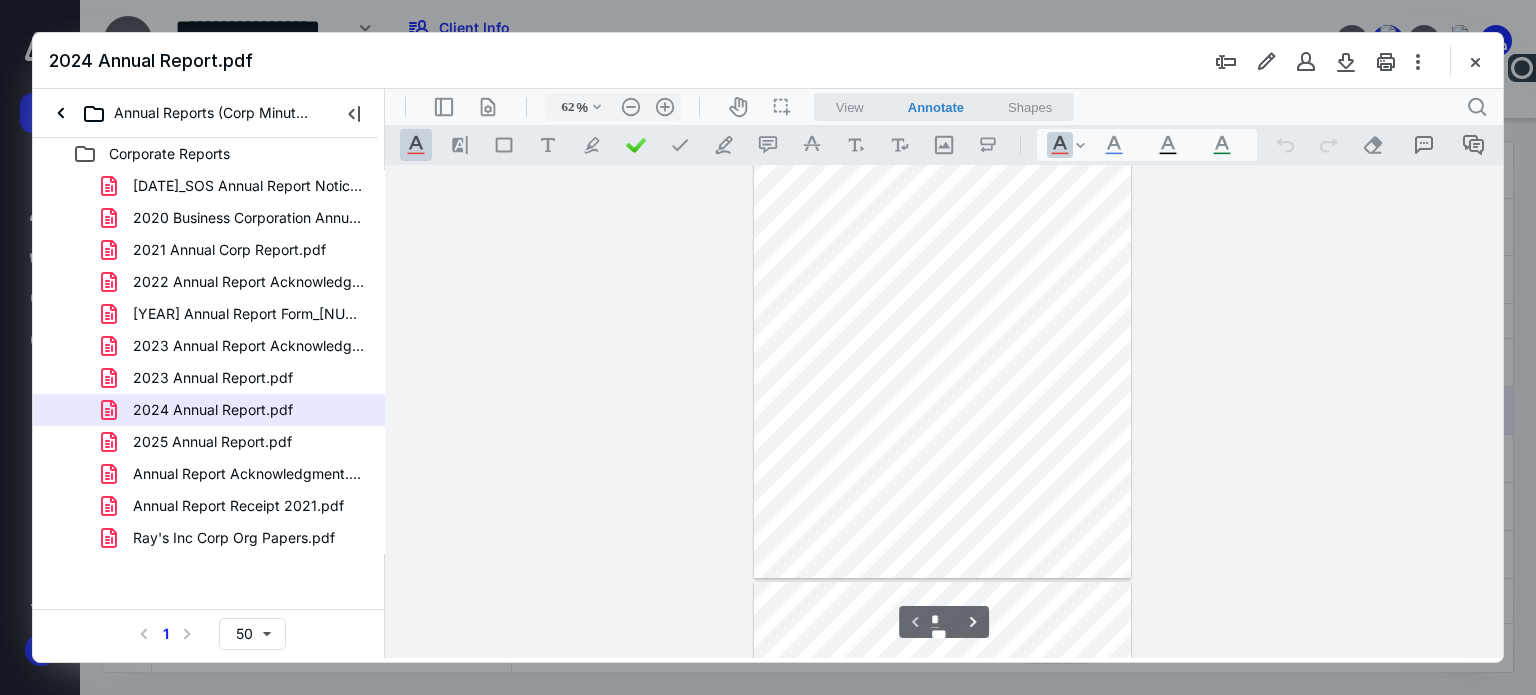 type on "*" 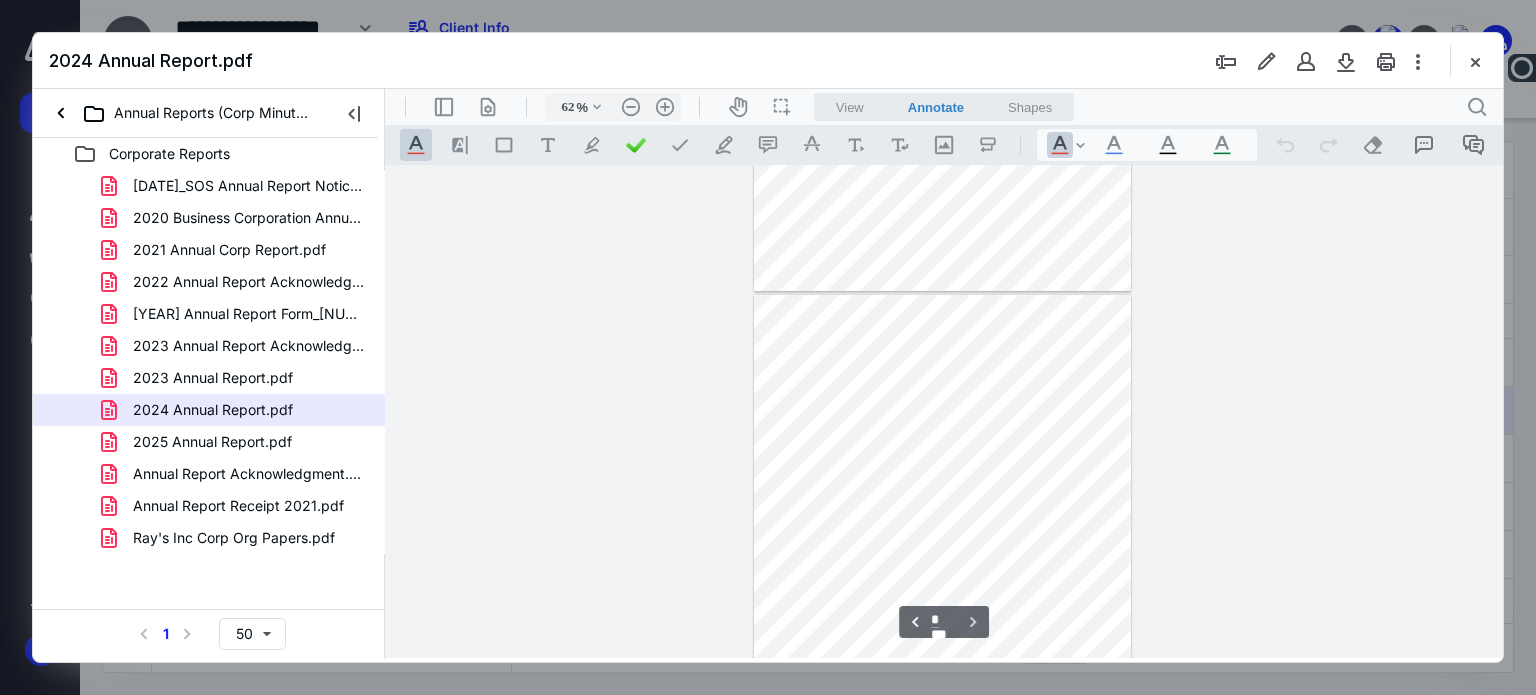 scroll, scrollTop: 492, scrollLeft: 0, axis: vertical 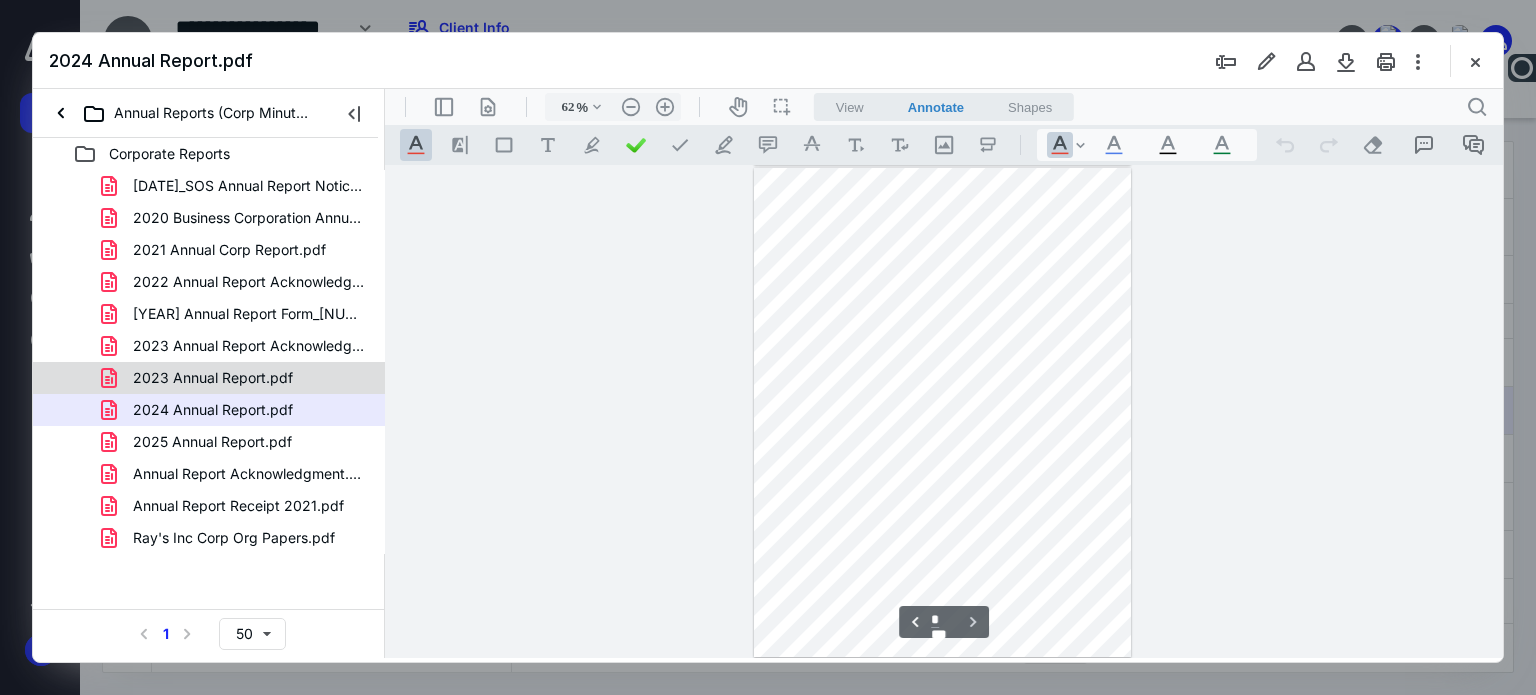 click on "2023 Annual Report.pdf" at bounding box center [213, 378] 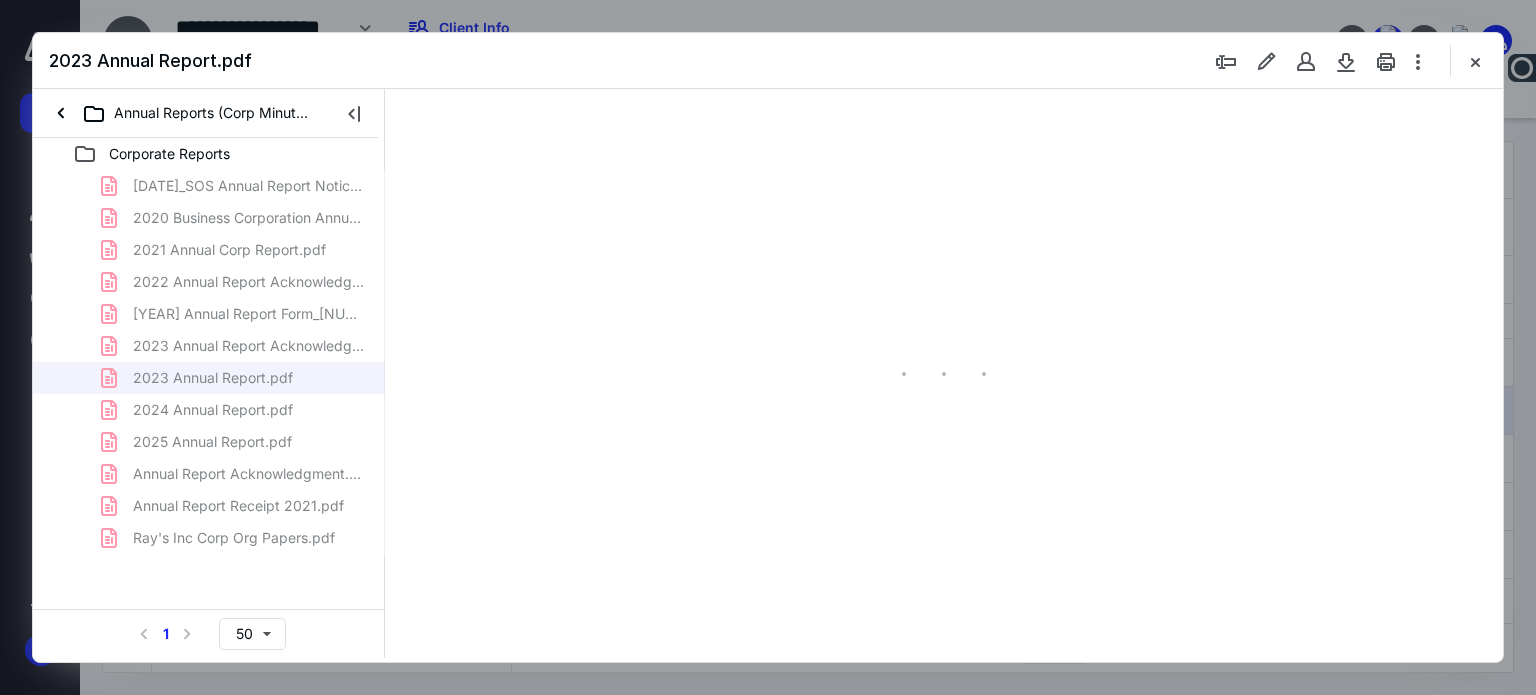 type on "62" 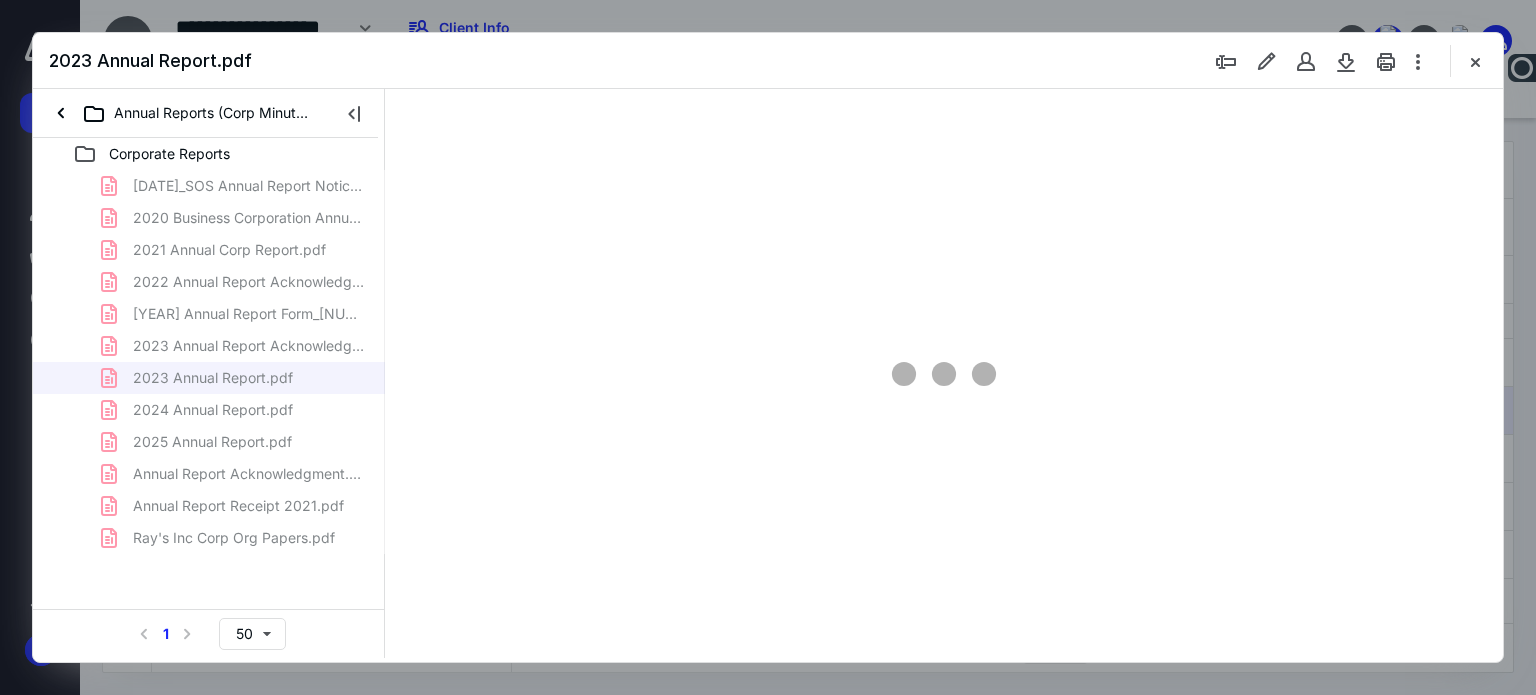 scroll, scrollTop: 0, scrollLeft: 0, axis: both 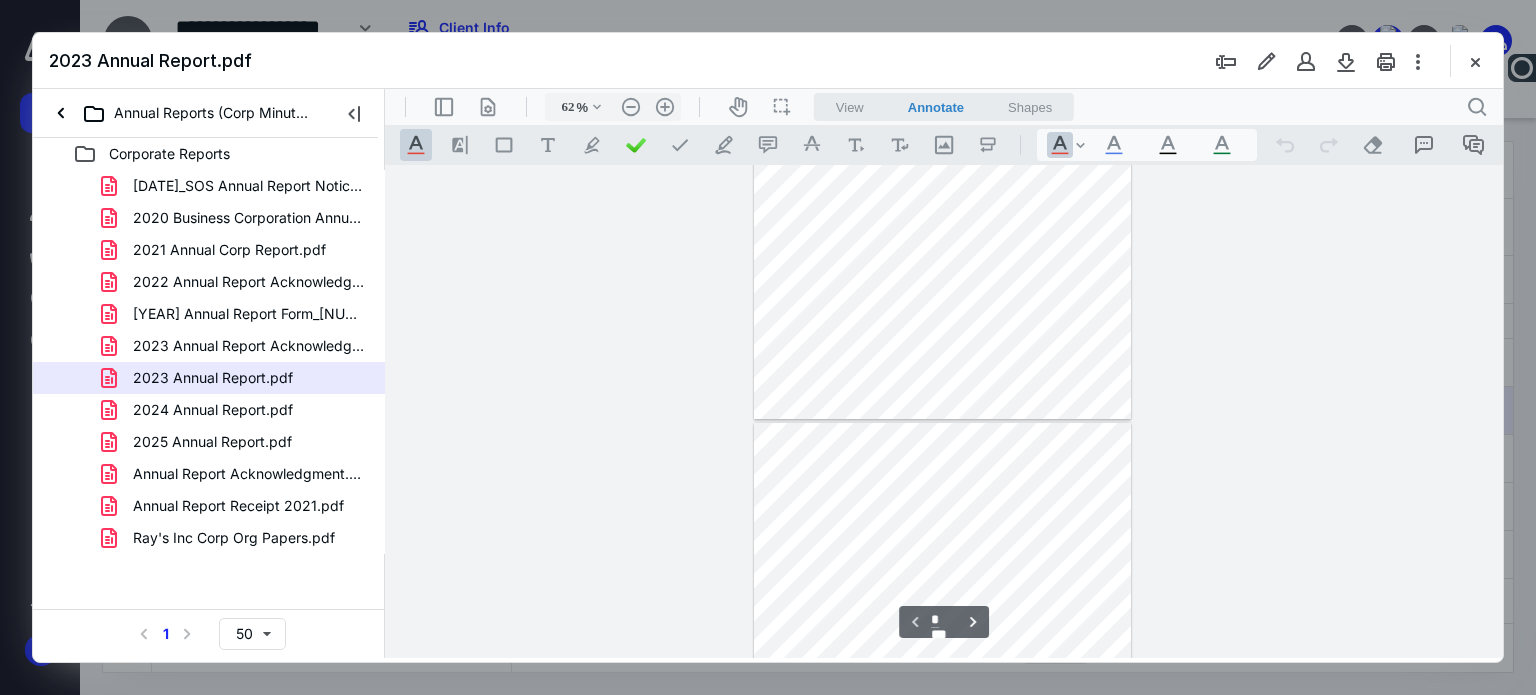 type on "*" 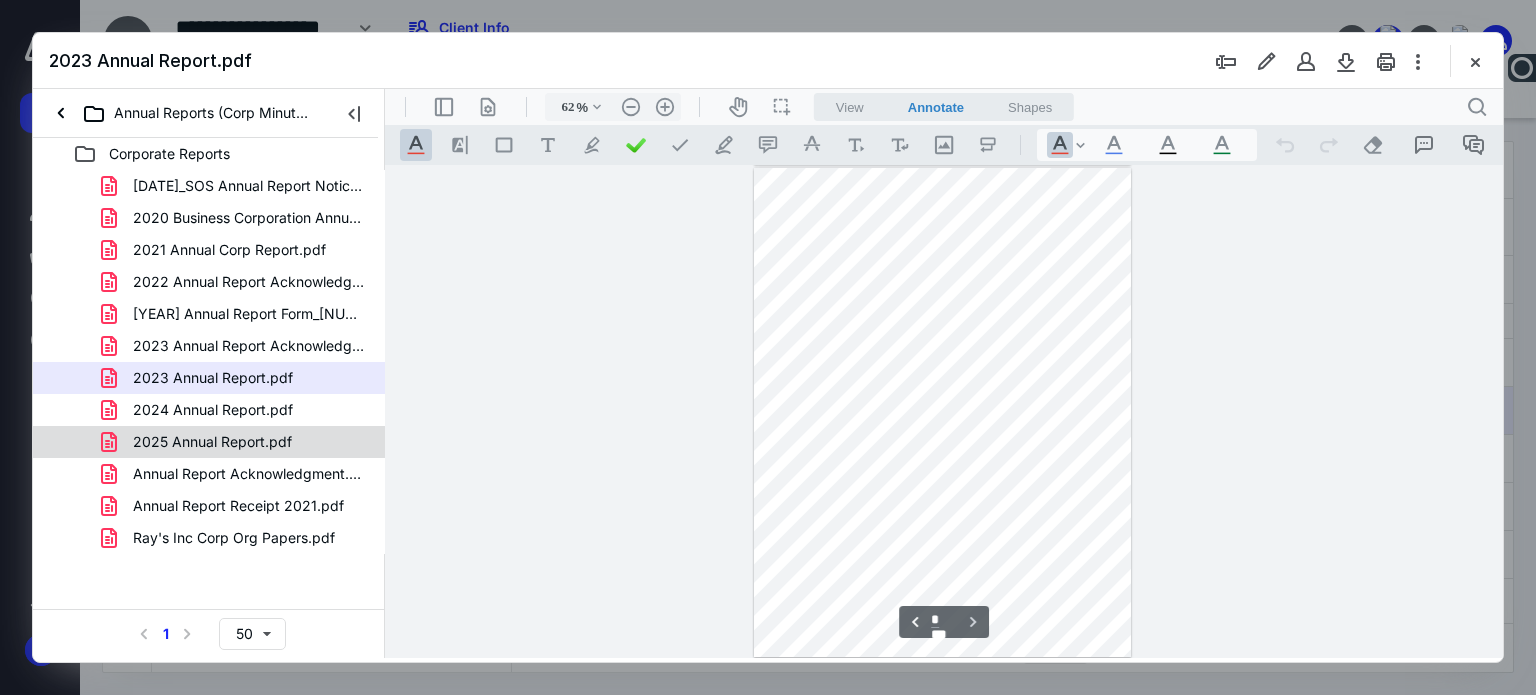 click on "2025 Annual Report.pdf" at bounding box center [212, 442] 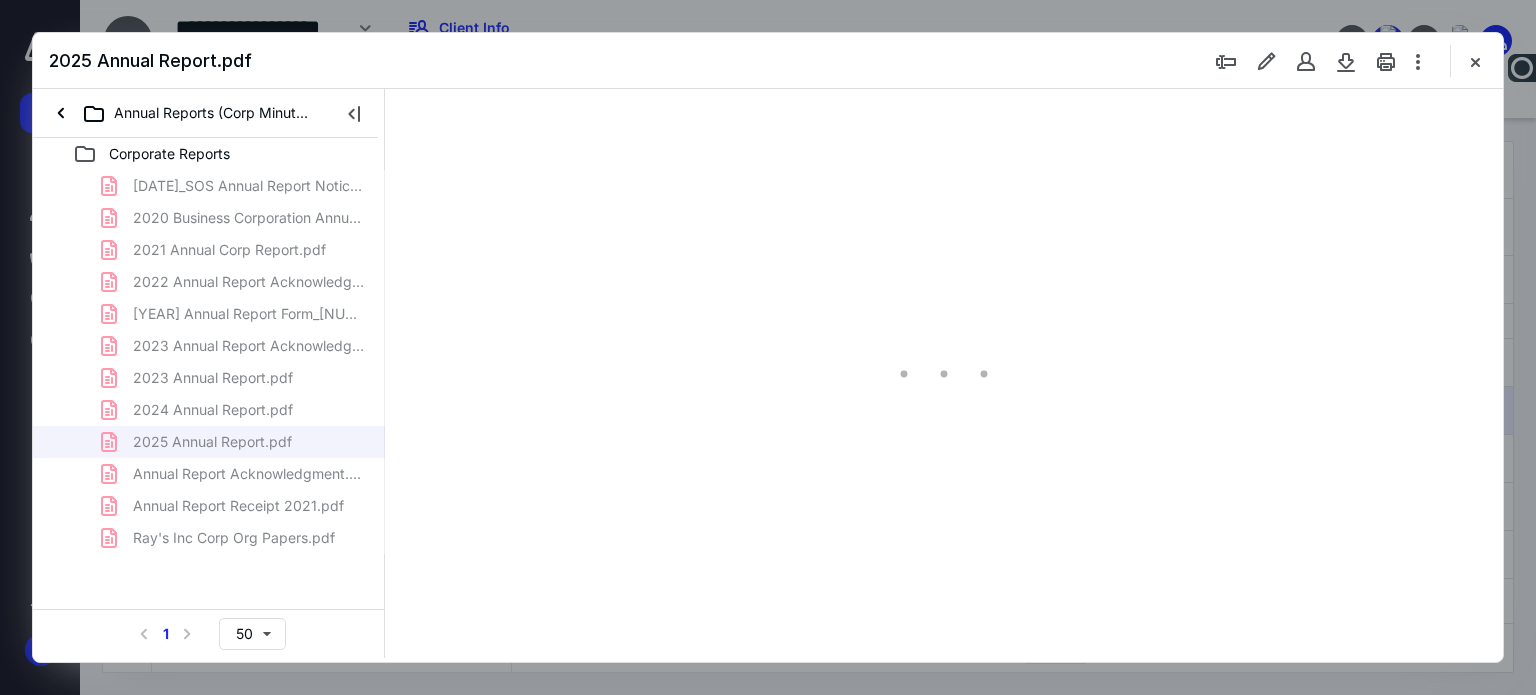 type on "62" 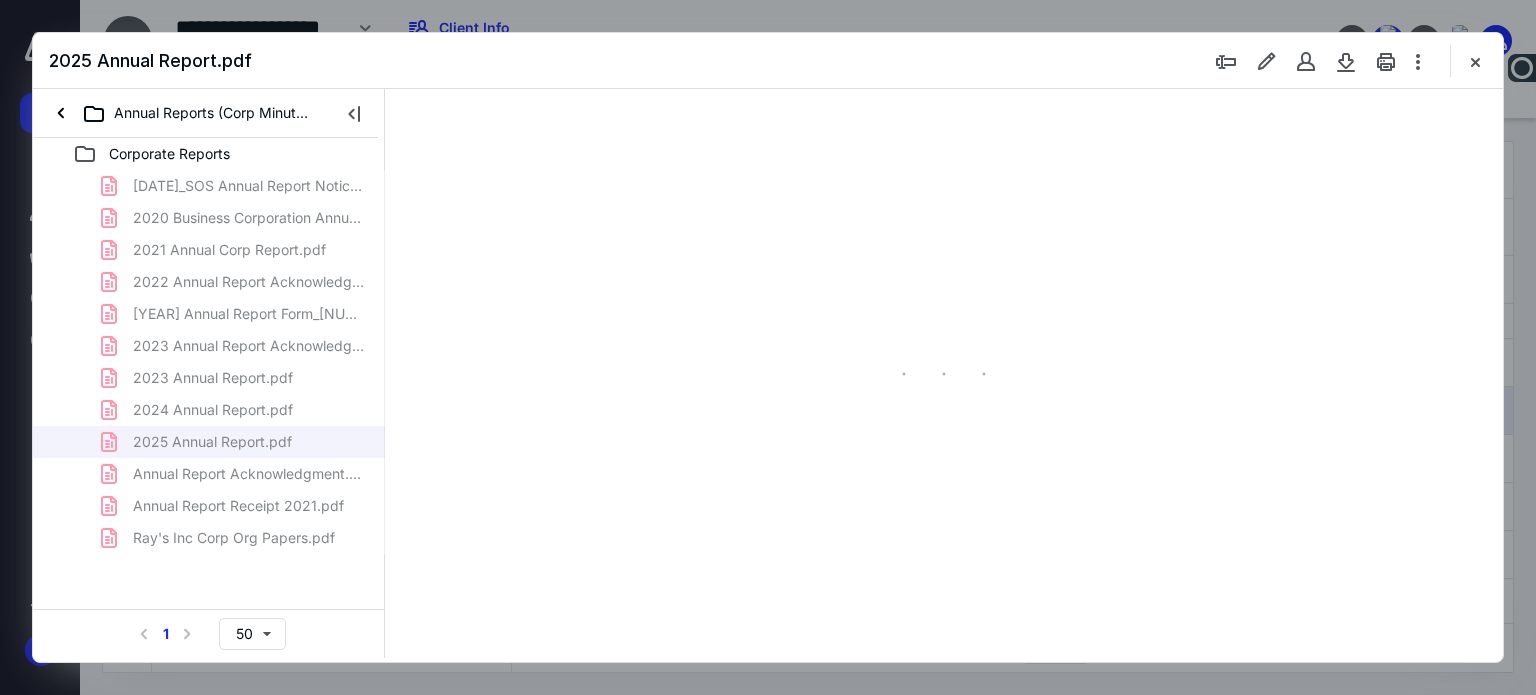 scroll, scrollTop: 0, scrollLeft: 0, axis: both 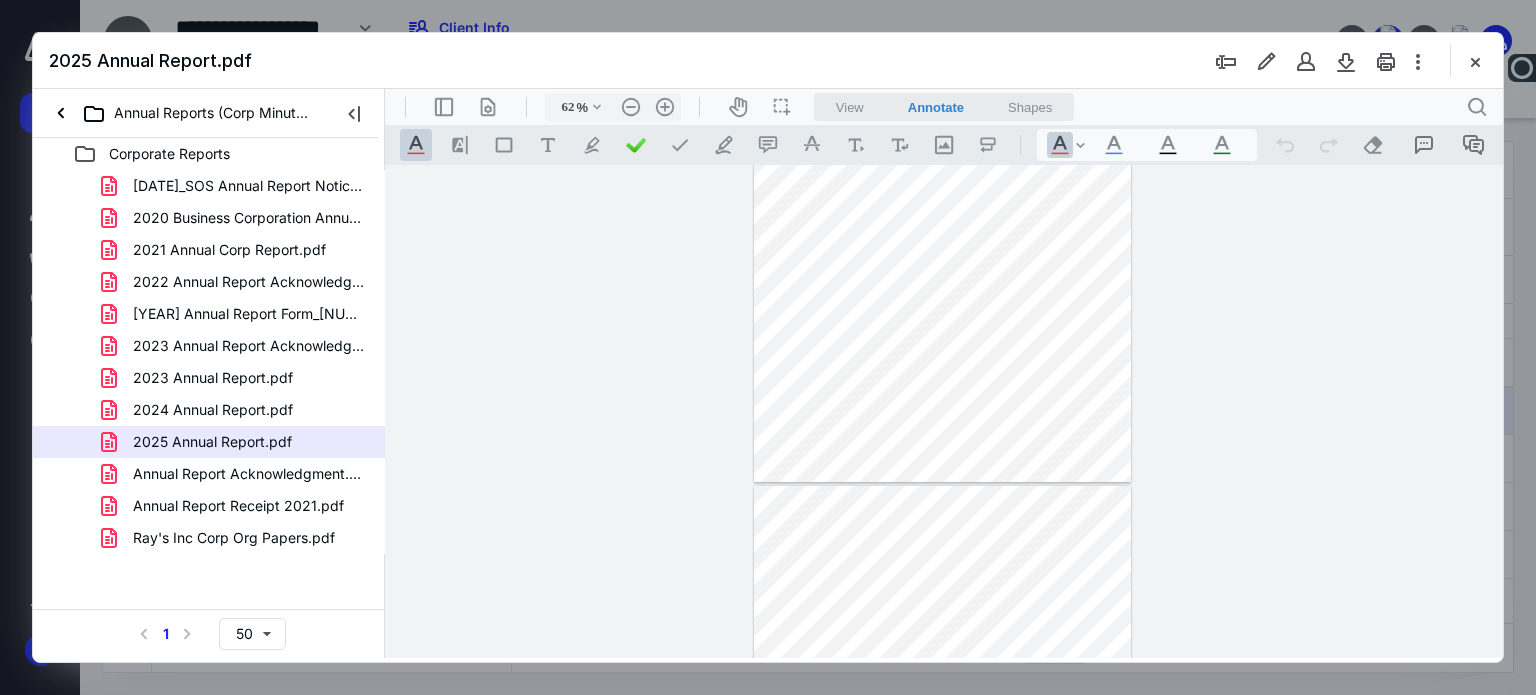 type on "*" 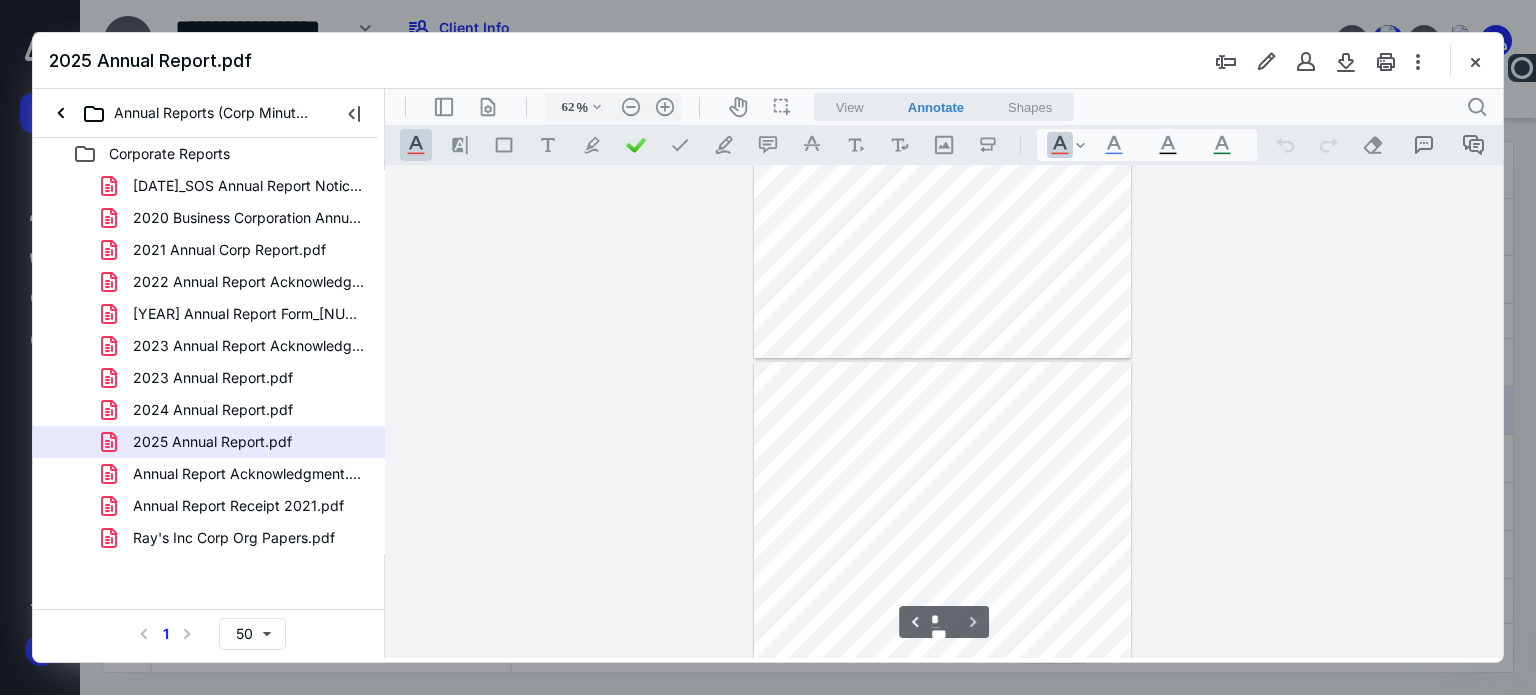 scroll, scrollTop: 300, scrollLeft: 0, axis: vertical 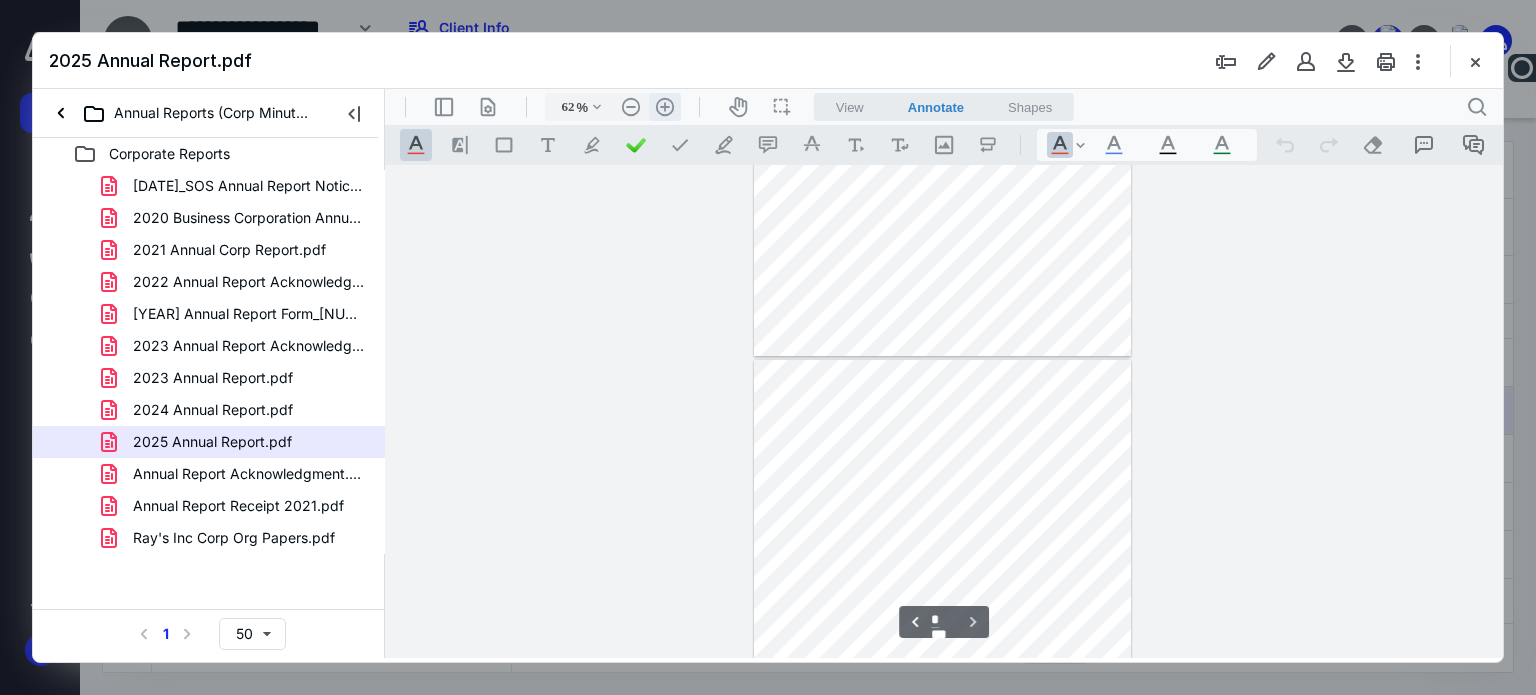 click on ".cls-1{fill:#abb0c4;} icon - header - zoom - in - line" at bounding box center (665, 107) 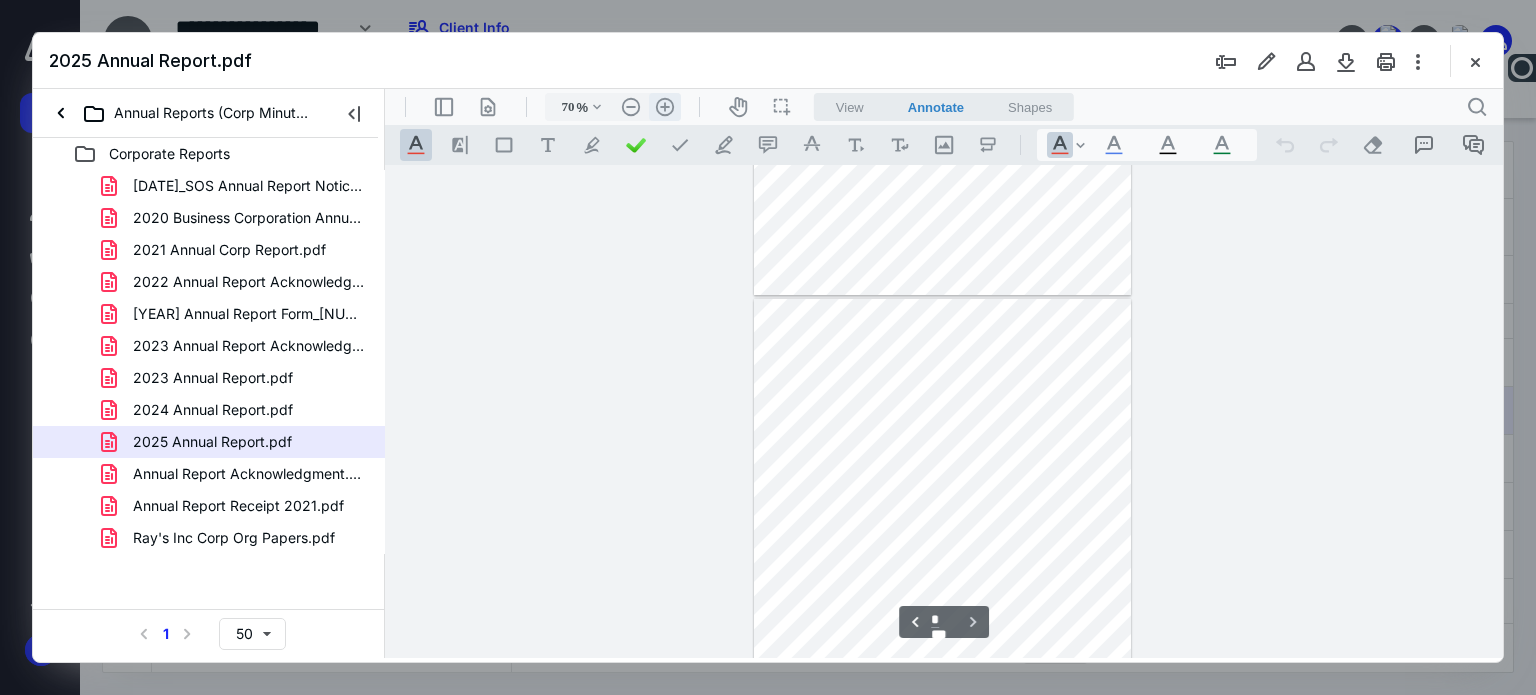 click on ".cls-1{fill:#abb0c4;} icon - header - zoom - in - line" at bounding box center [665, 107] 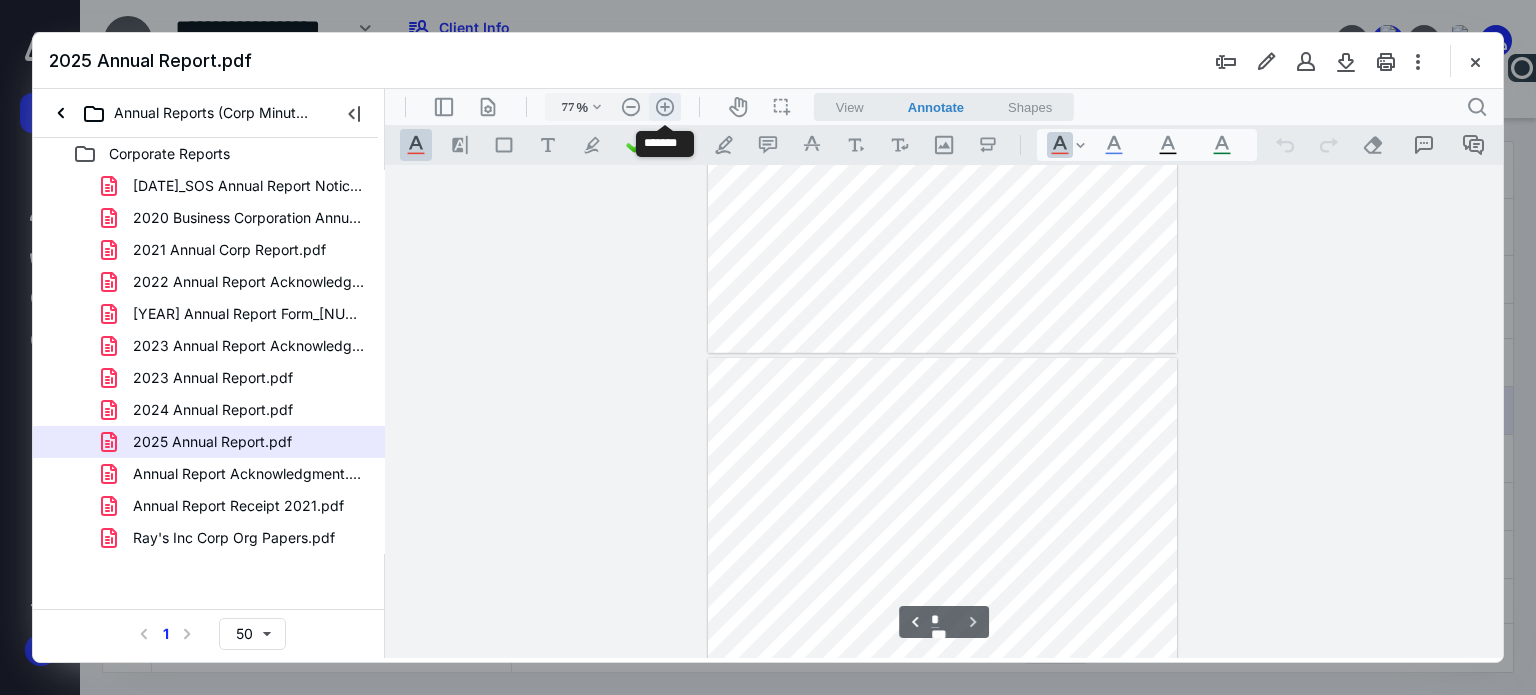 click on ".cls-1{fill:#abb0c4;} icon - header - zoom - in - line" at bounding box center [665, 107] 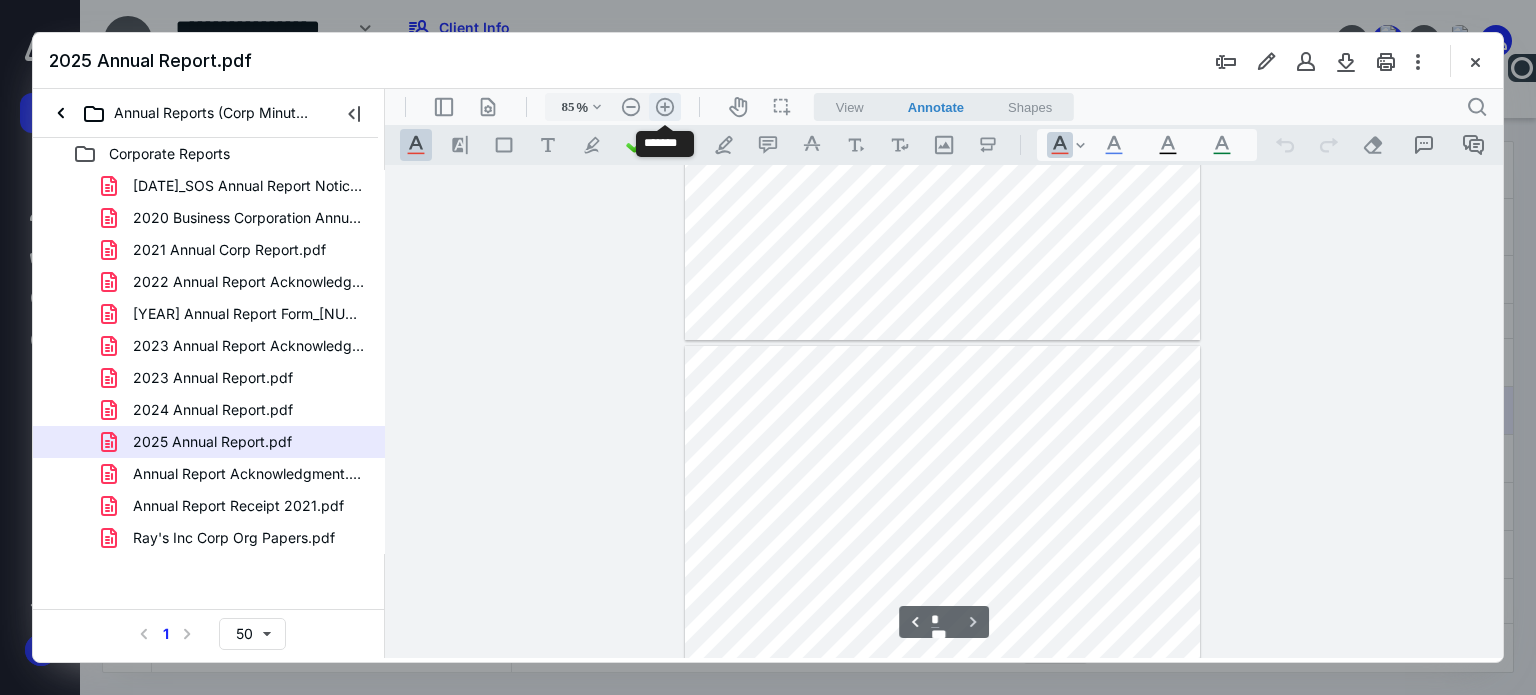 click on ".cls-1{fill:#abb0c4;} icon - header - zoom - in - line" at bounding box center (665, 107) 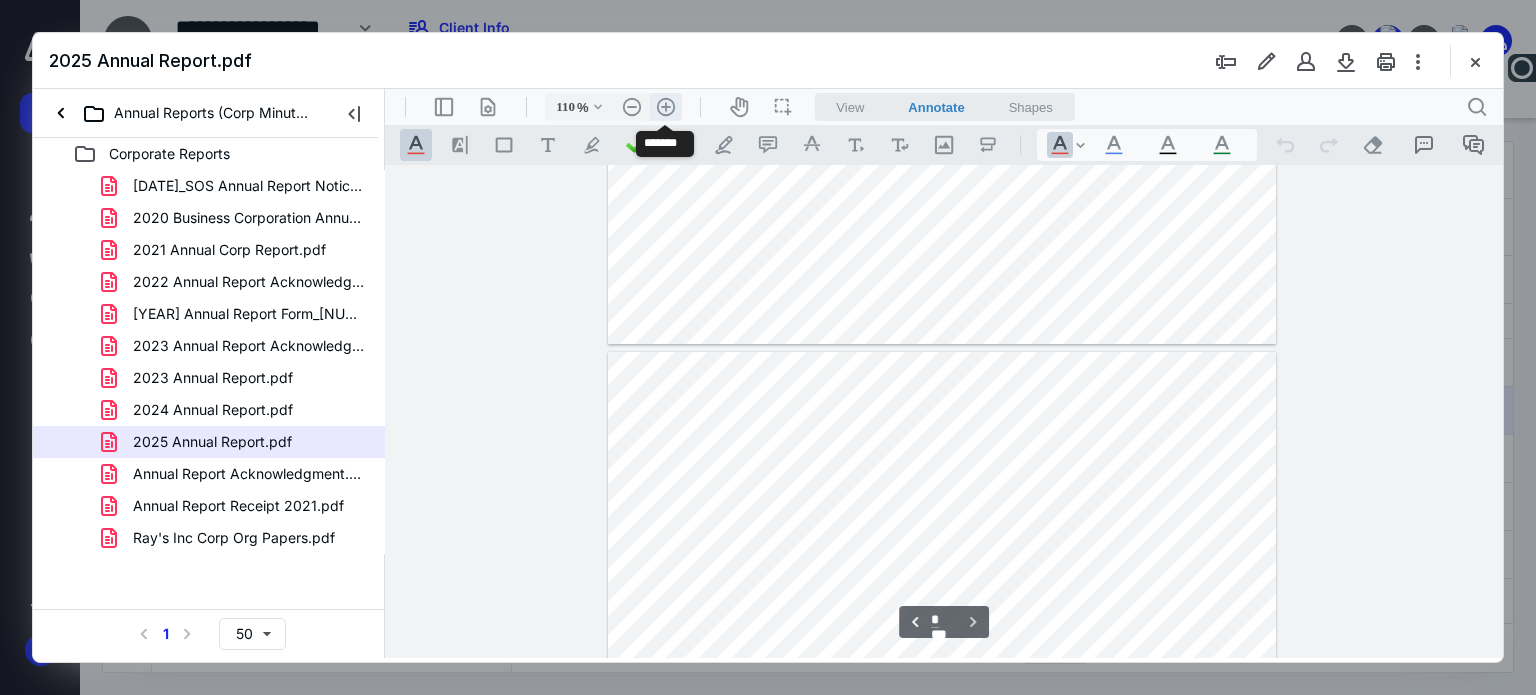 click on ".cls-1{fill:#abb0c4;} icon - header - zoom - in - line" at bounding box center (666, 107) 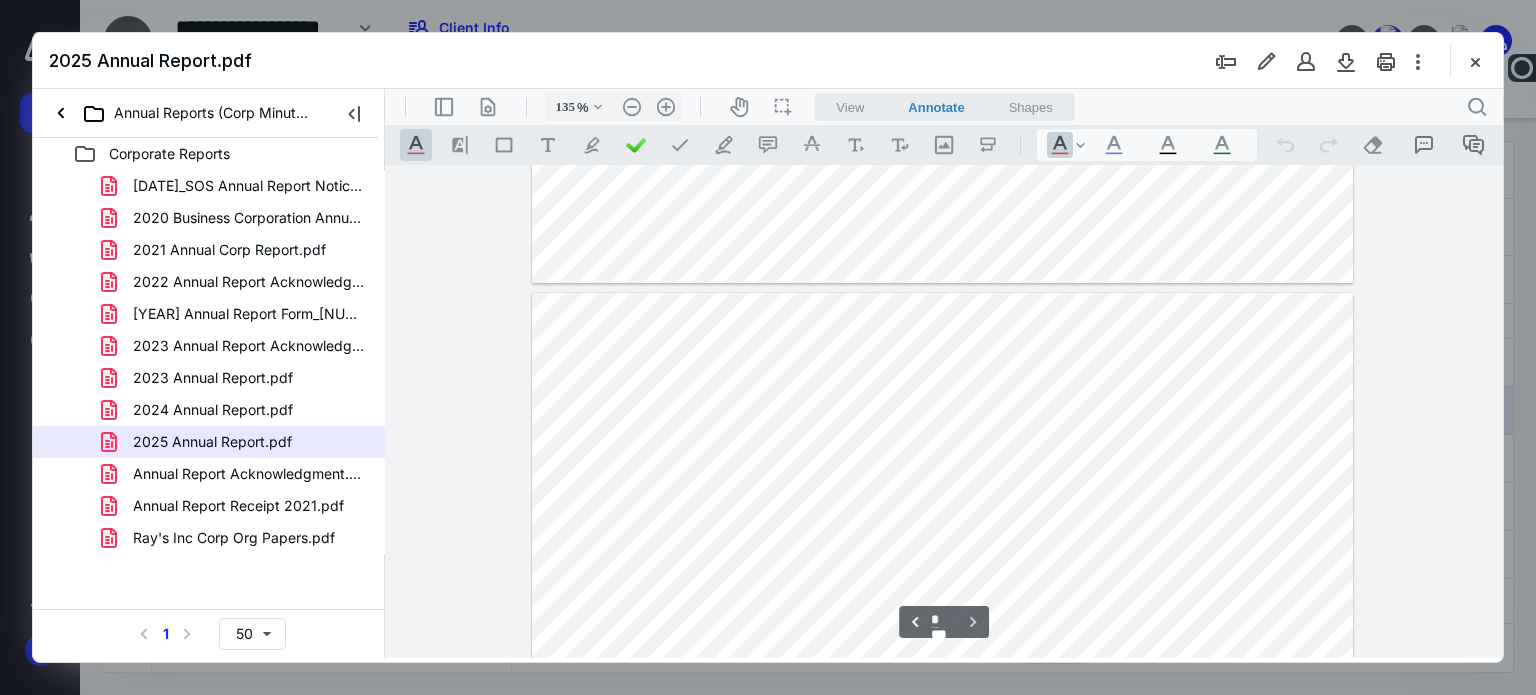 scroll, scrollTop: 1096, scrollLeft: 0, axis: vertical 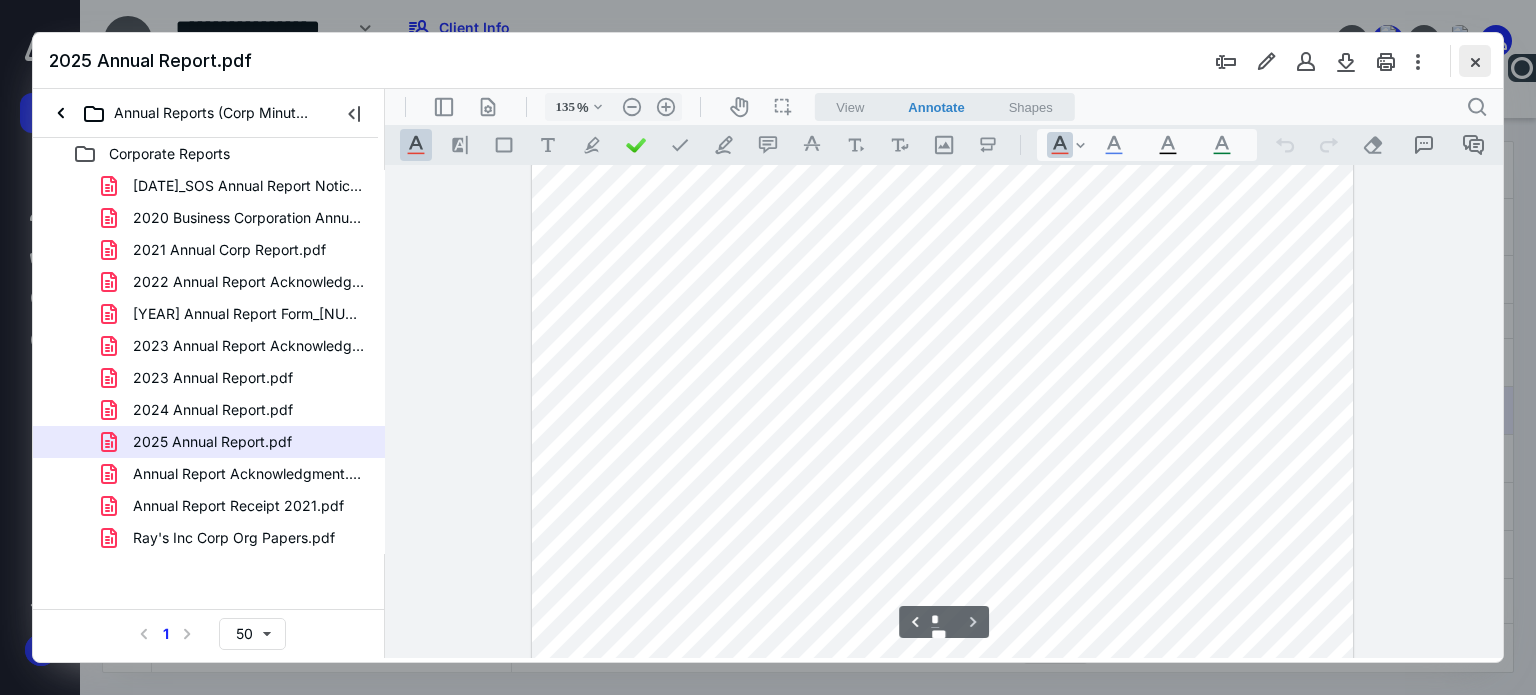 click at bounding box center (1475, 61) 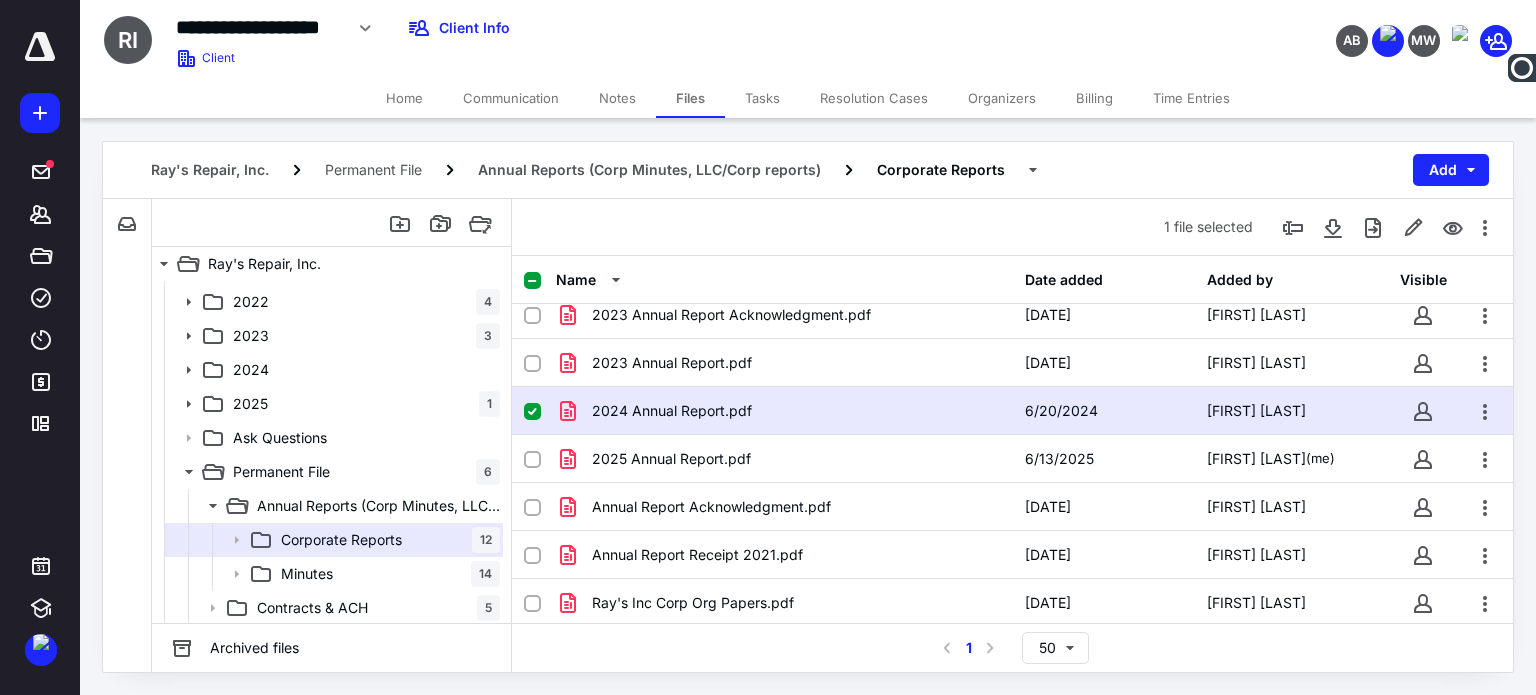 click on "2024 Annual Report.pdf" at bounding box center (672, 411) 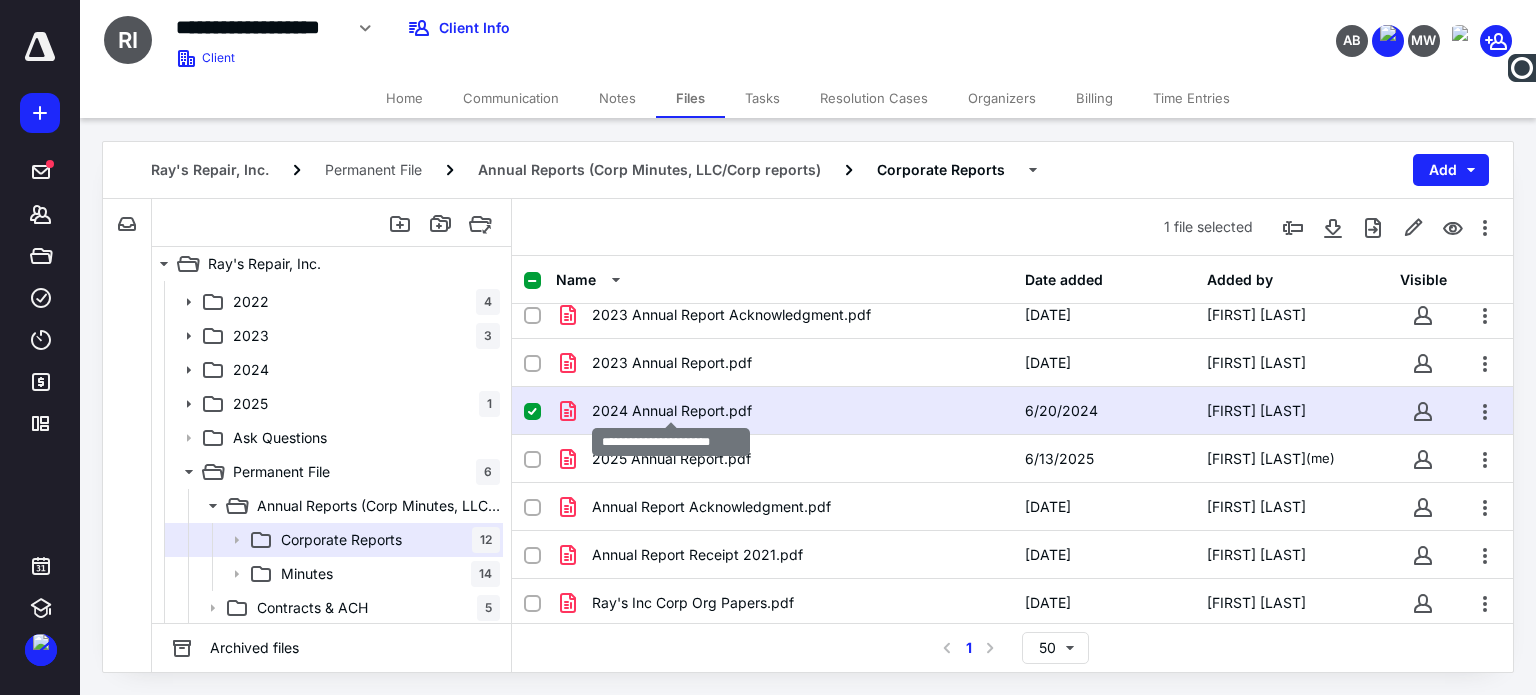 click on "2024 Annual Report.pdf" at bounding box center (672, 411) 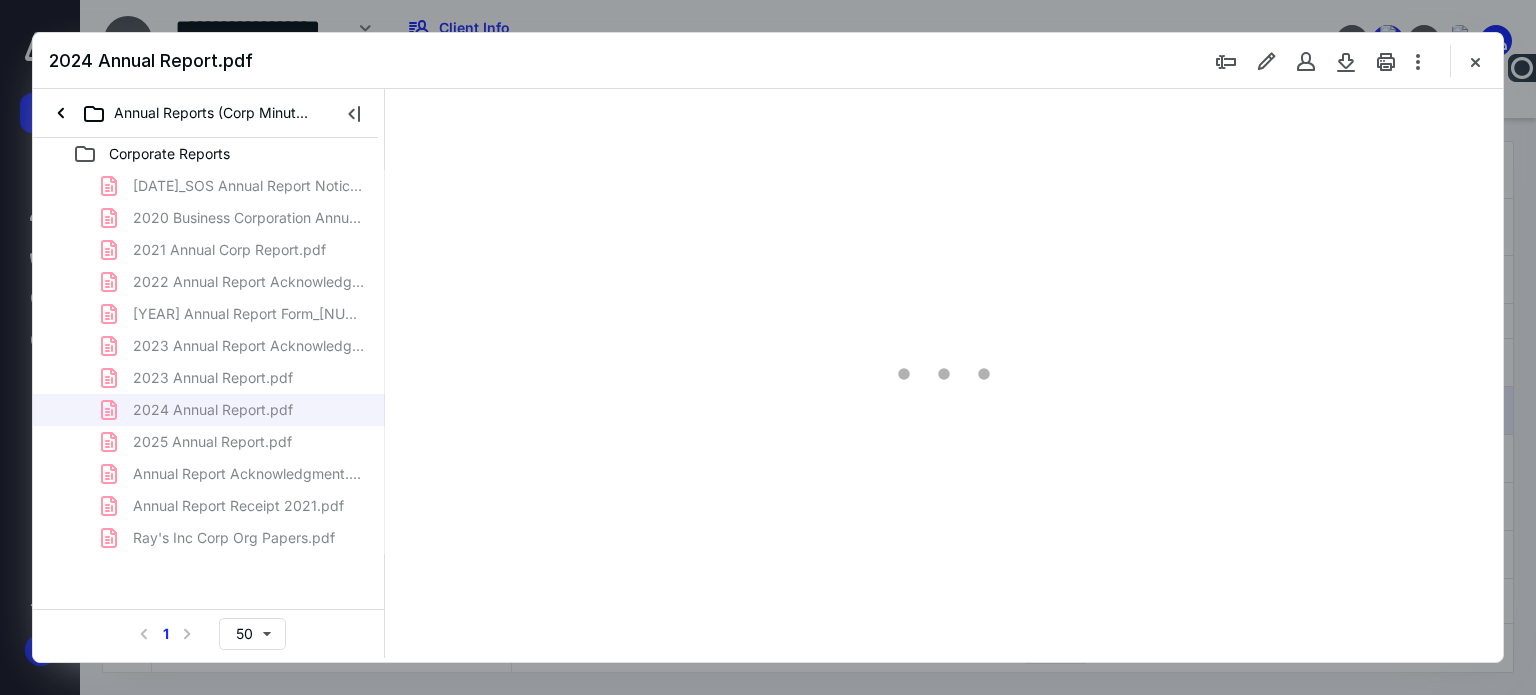 click at bounding box center (1475, 61) 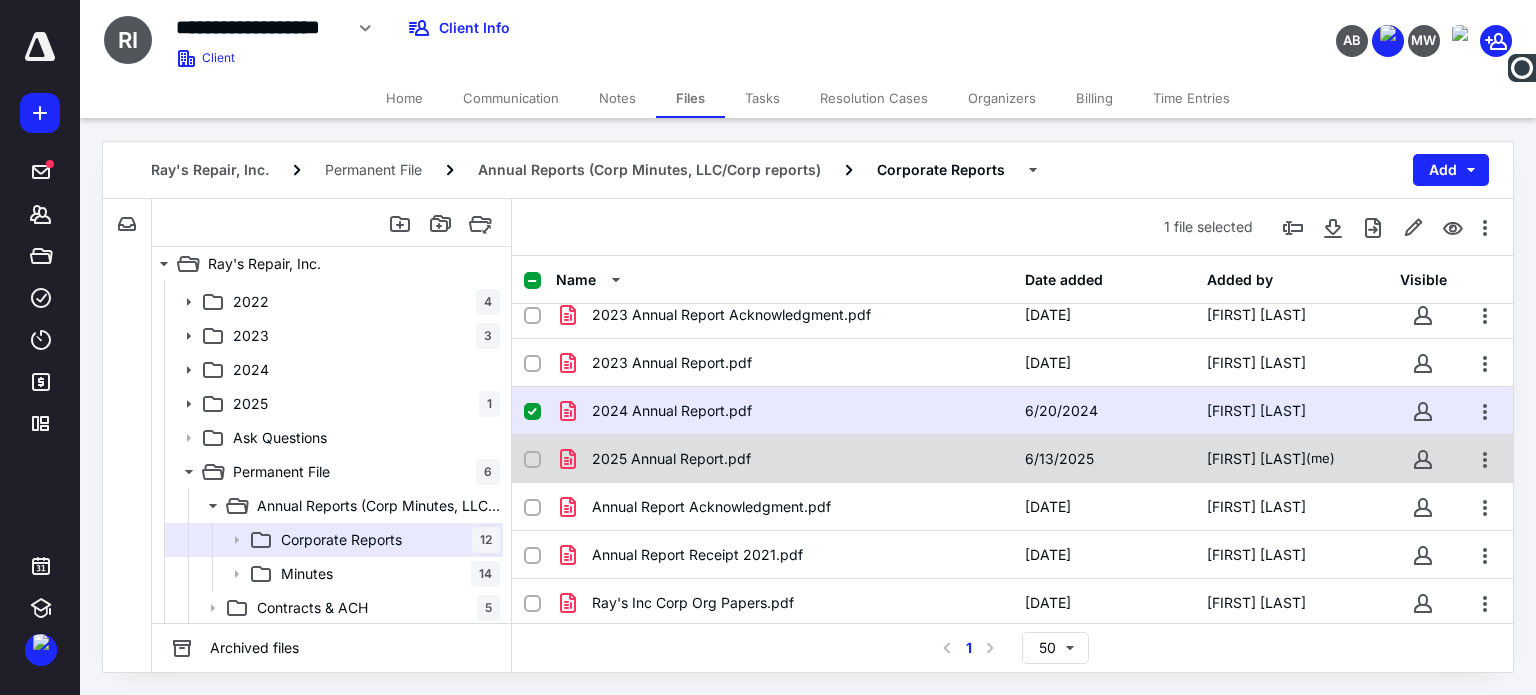 click on "2025 Annual Report.pdf" at bounding box center [671, 459] 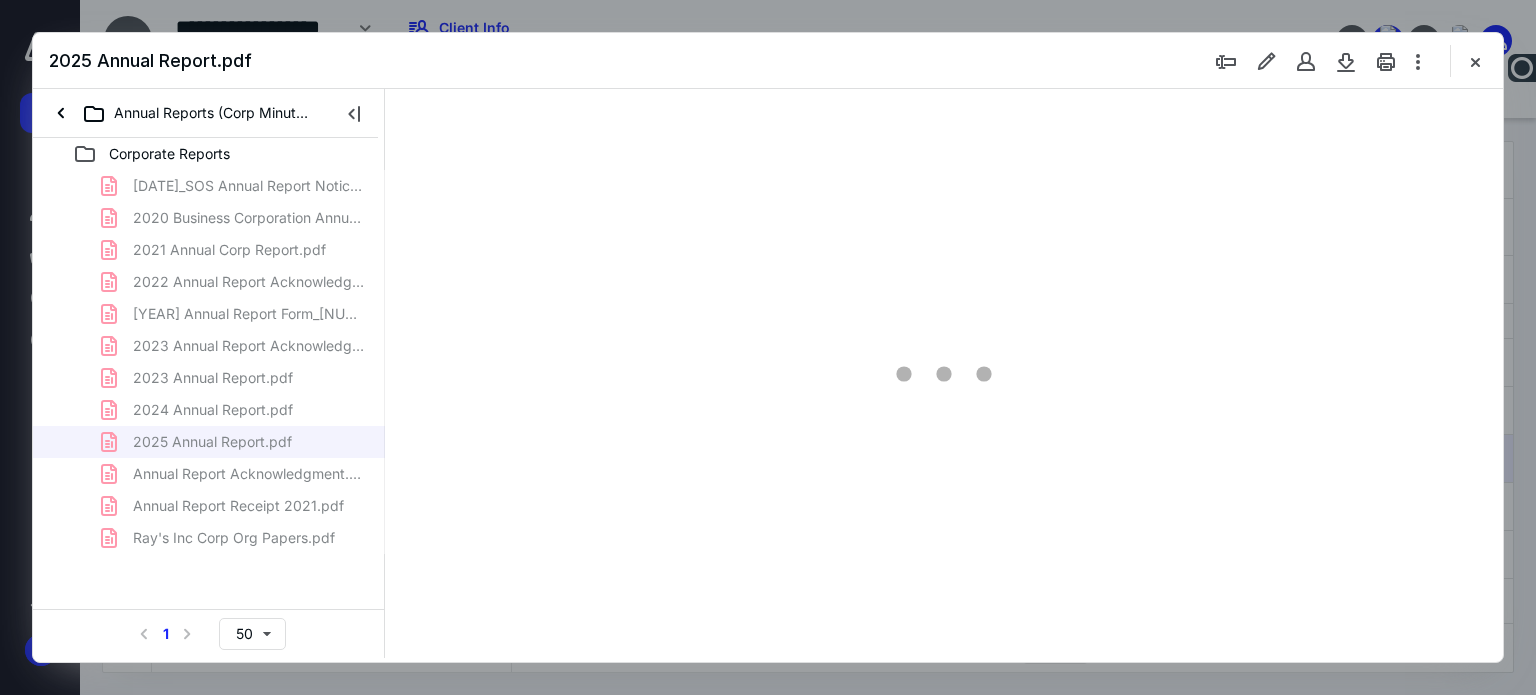 scroll, scrollTop: 0, scrollLeft: 0, axis: both 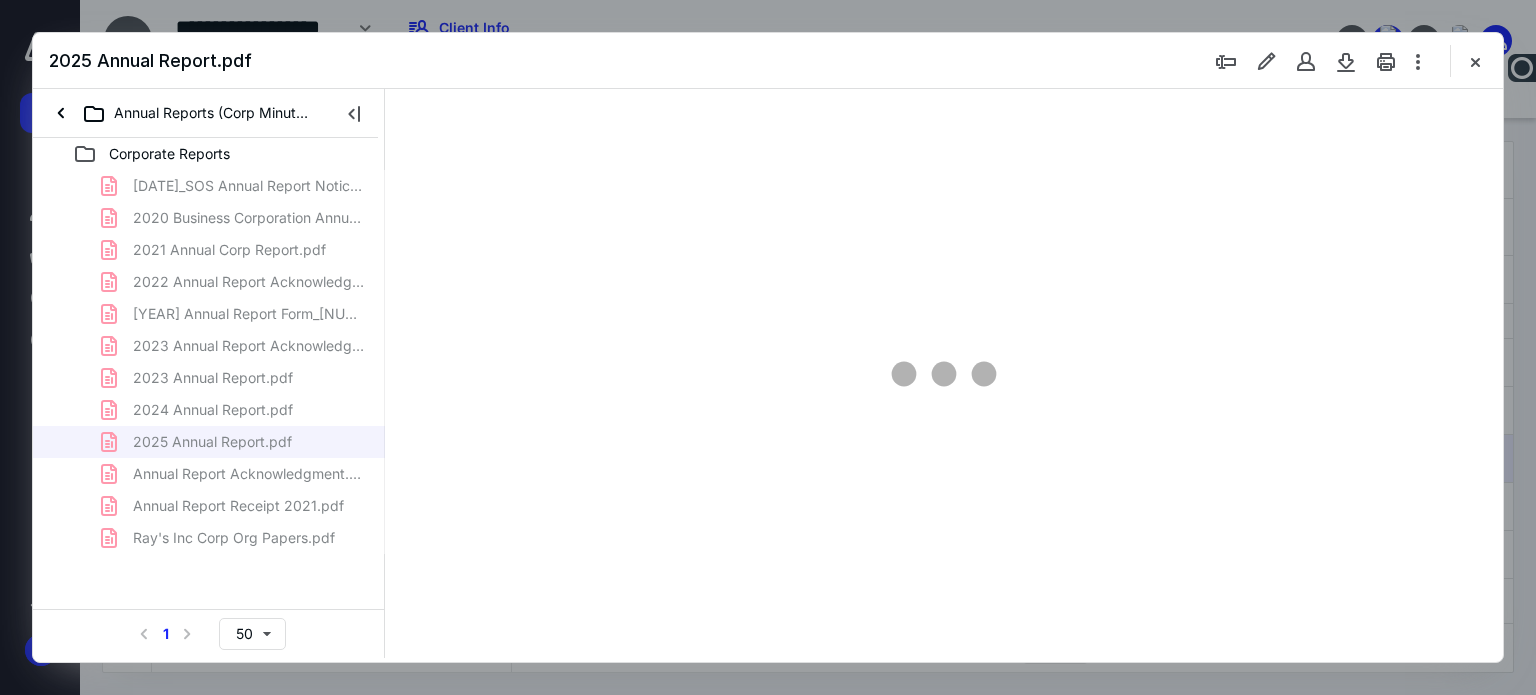 type on "62" 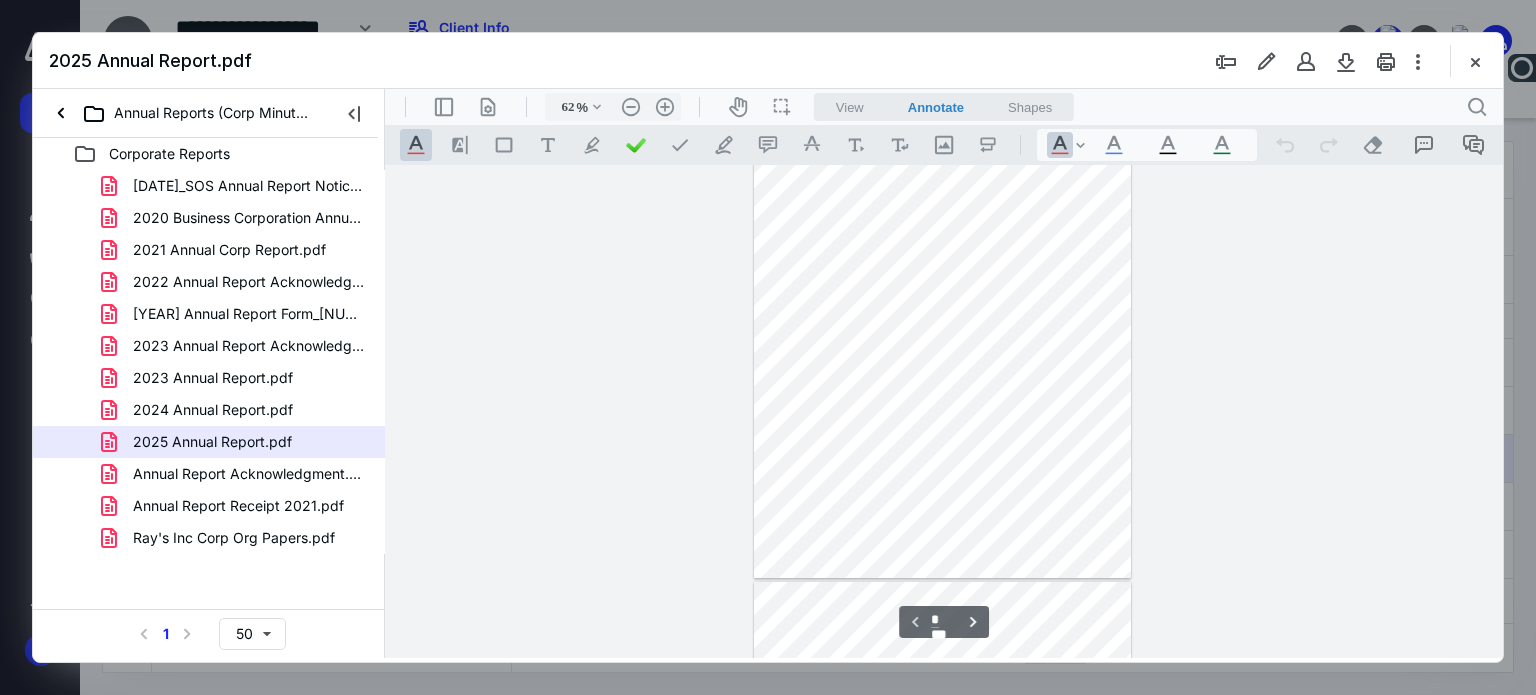 type on "*" 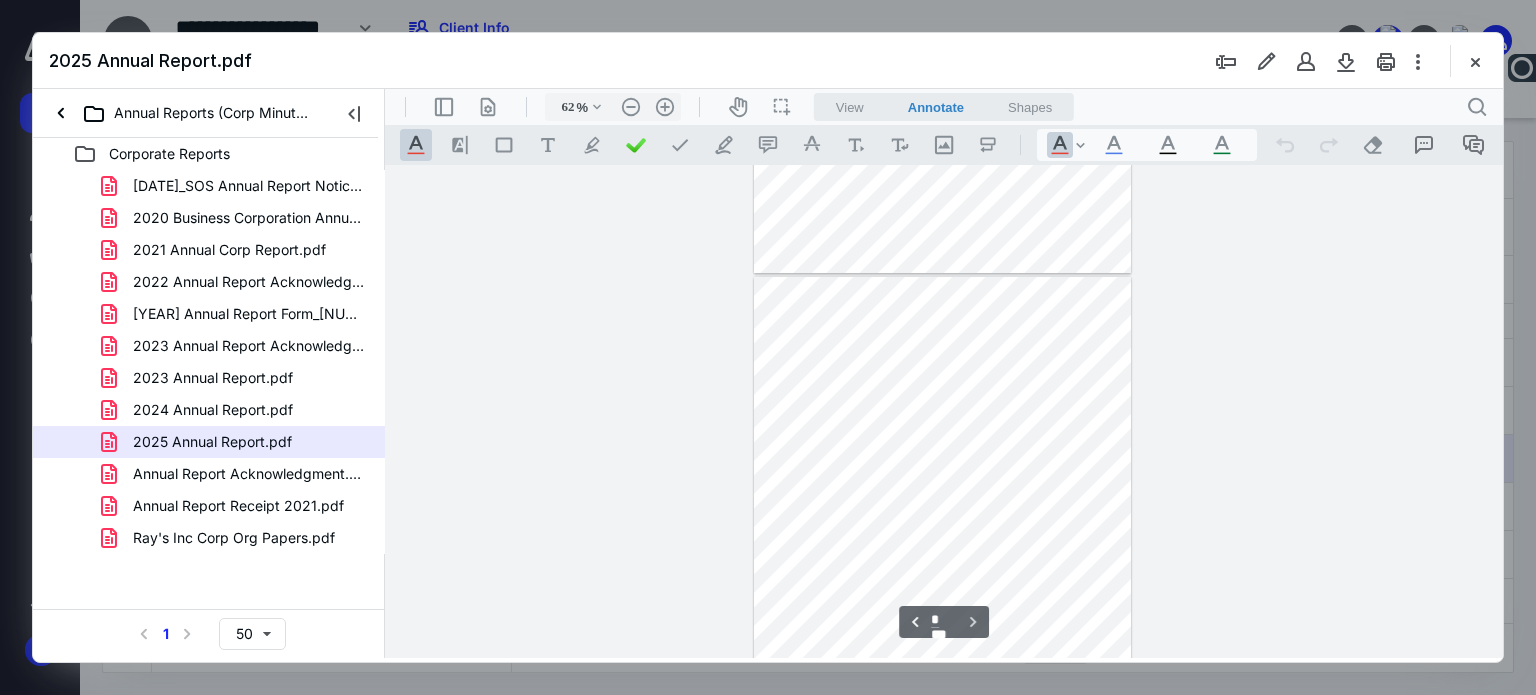 scroll, scrollTop: 292, scrollLeft: 0, axis: vertical 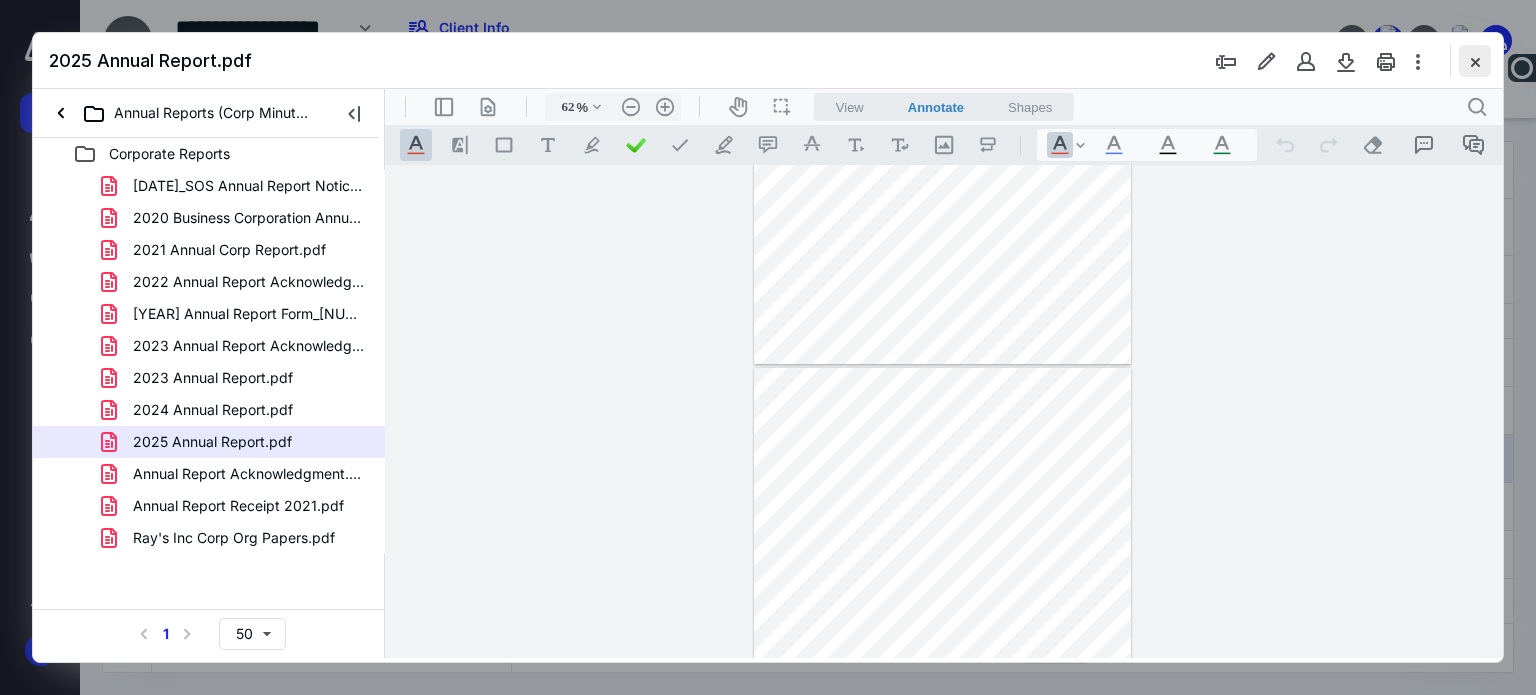 click at bounding box center (1475, 61) 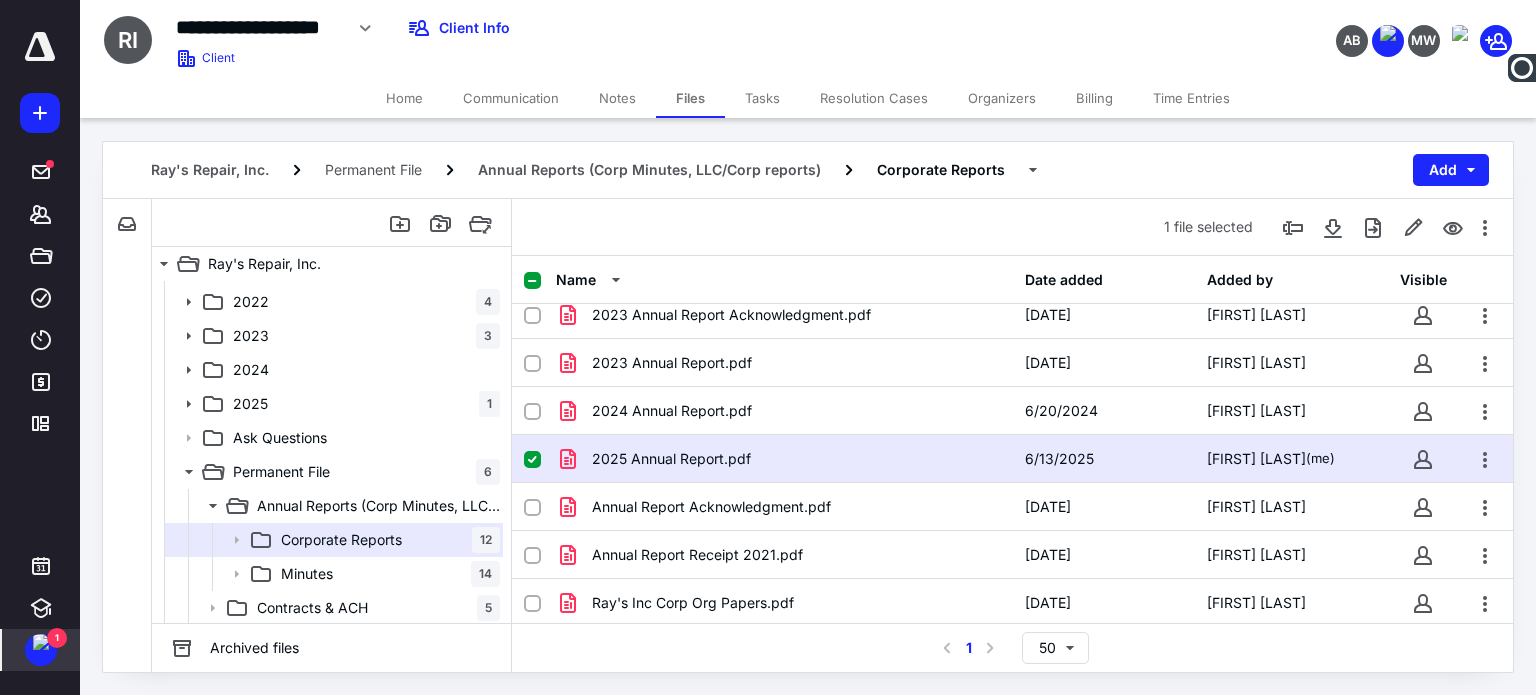 click at bounding box center (41, 642) 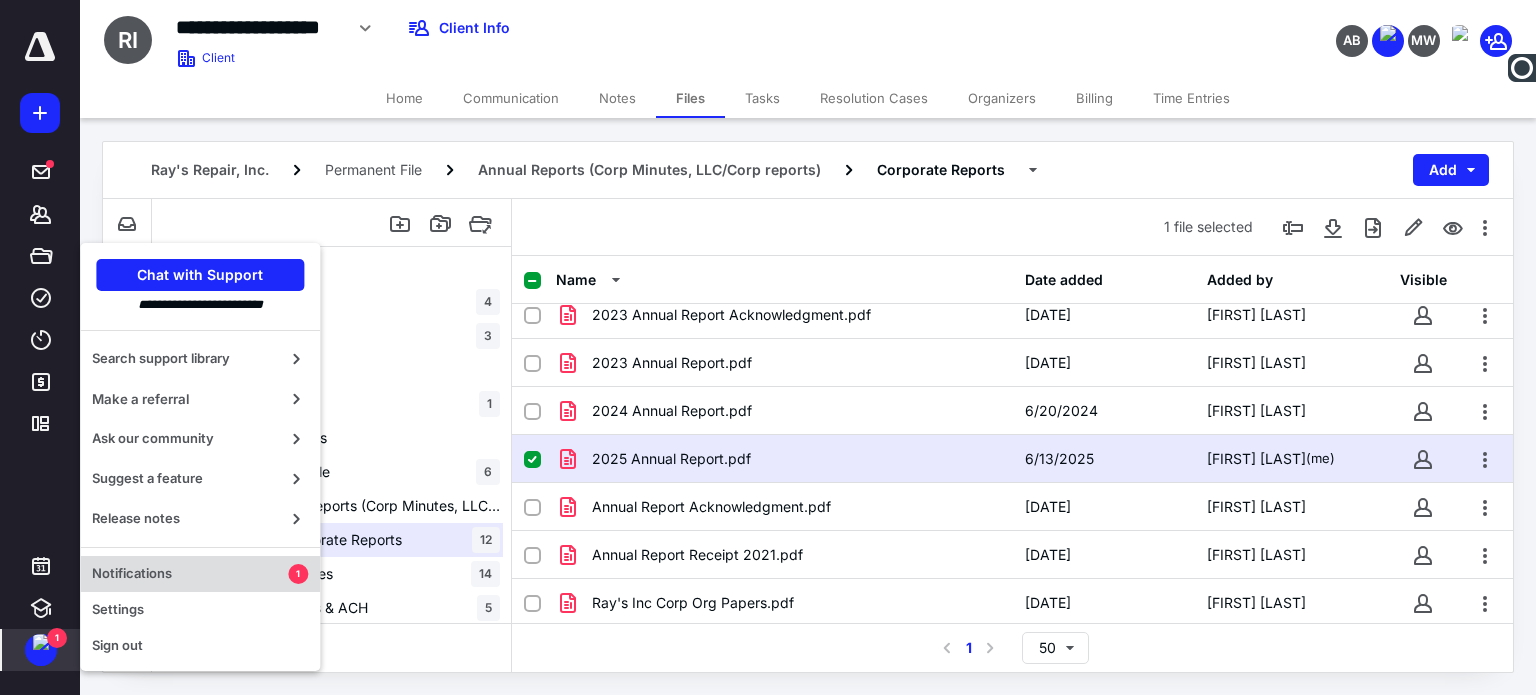 click on "Notifications" at bounding box center [190, 574] 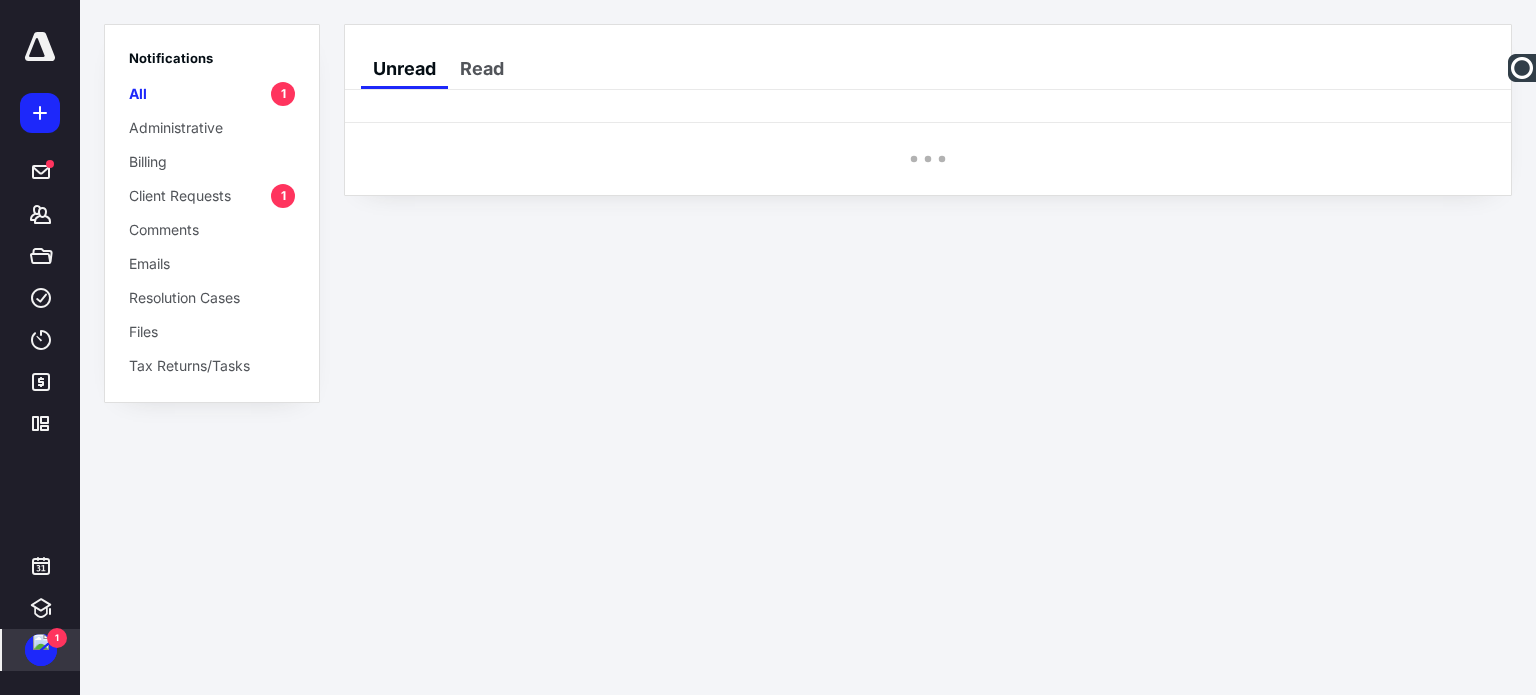 click on "Client Requests" at bounding box center [180, 195] 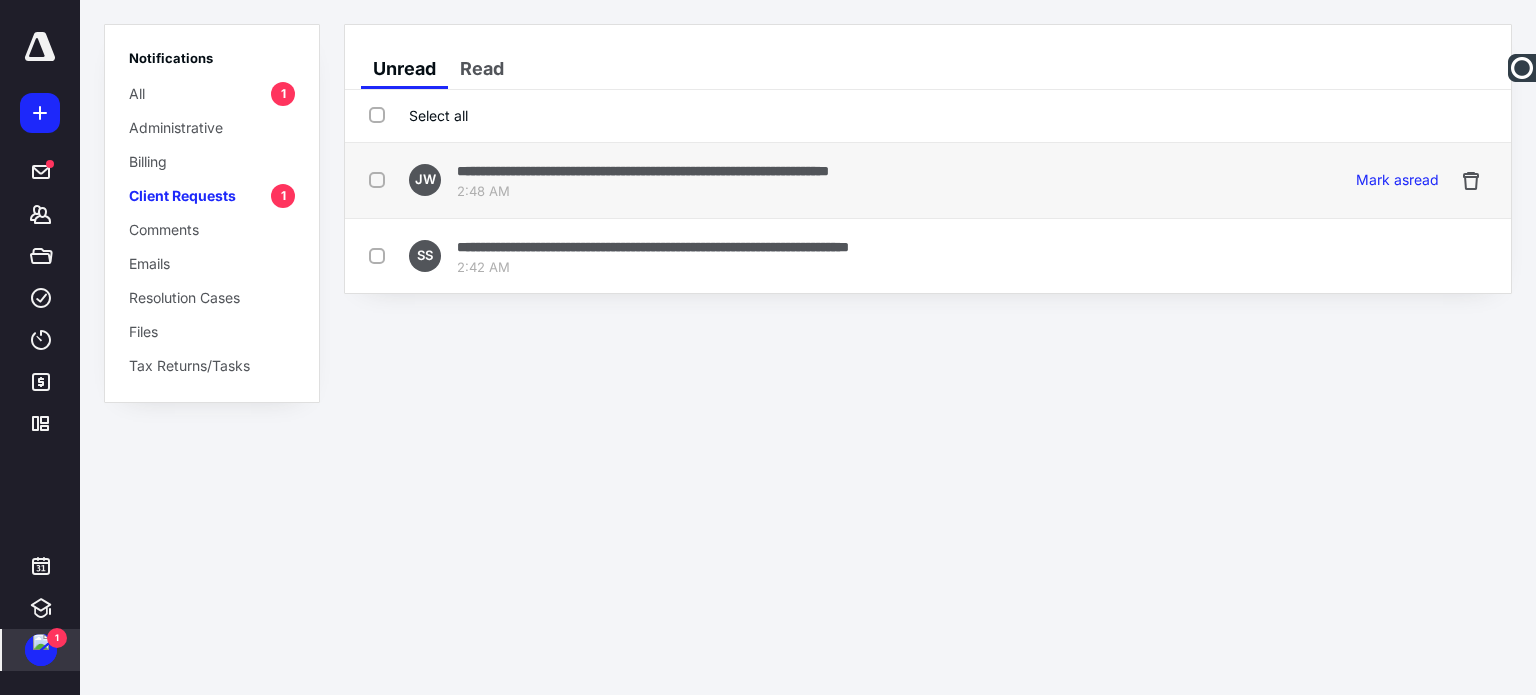 click on "2:48 AM" at bounding box center (643, 192) 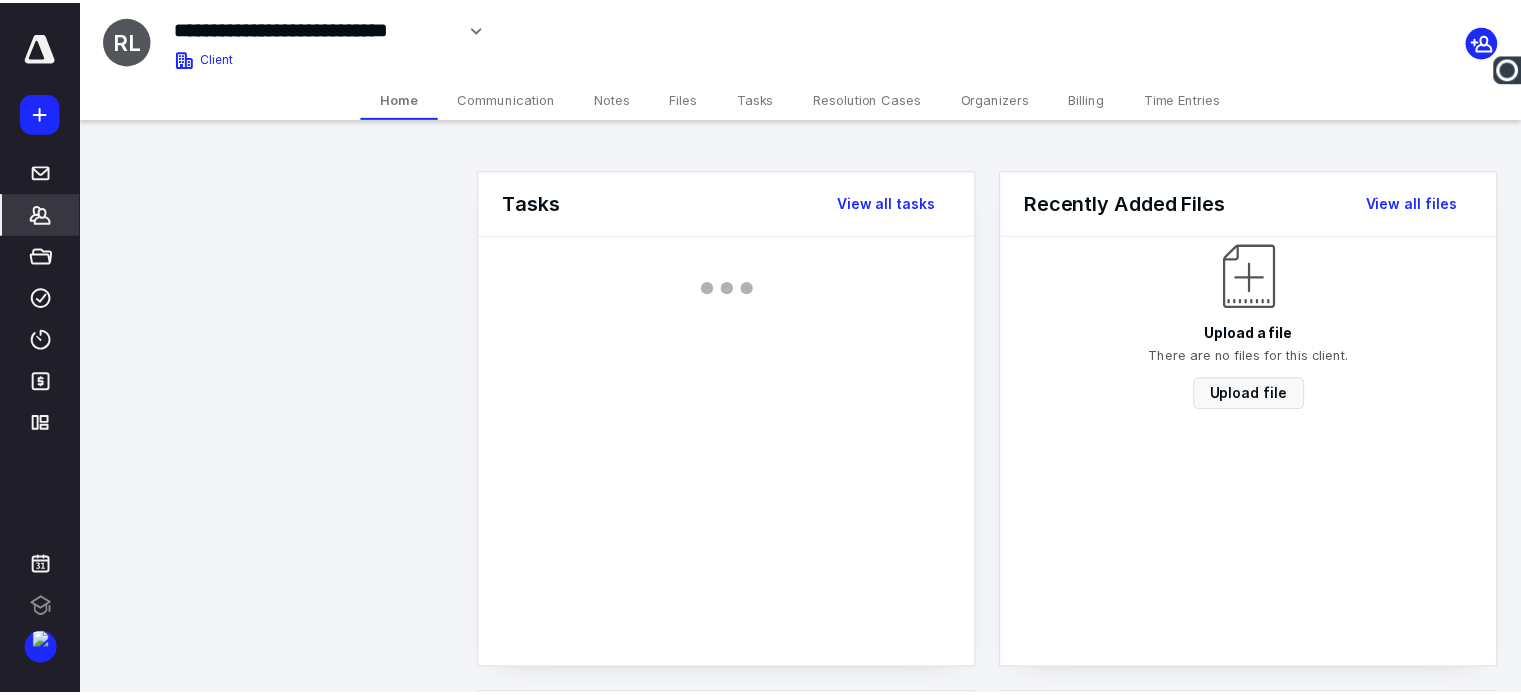 scroll, scrollTop: 0, scrollLeft: 0, axis: both 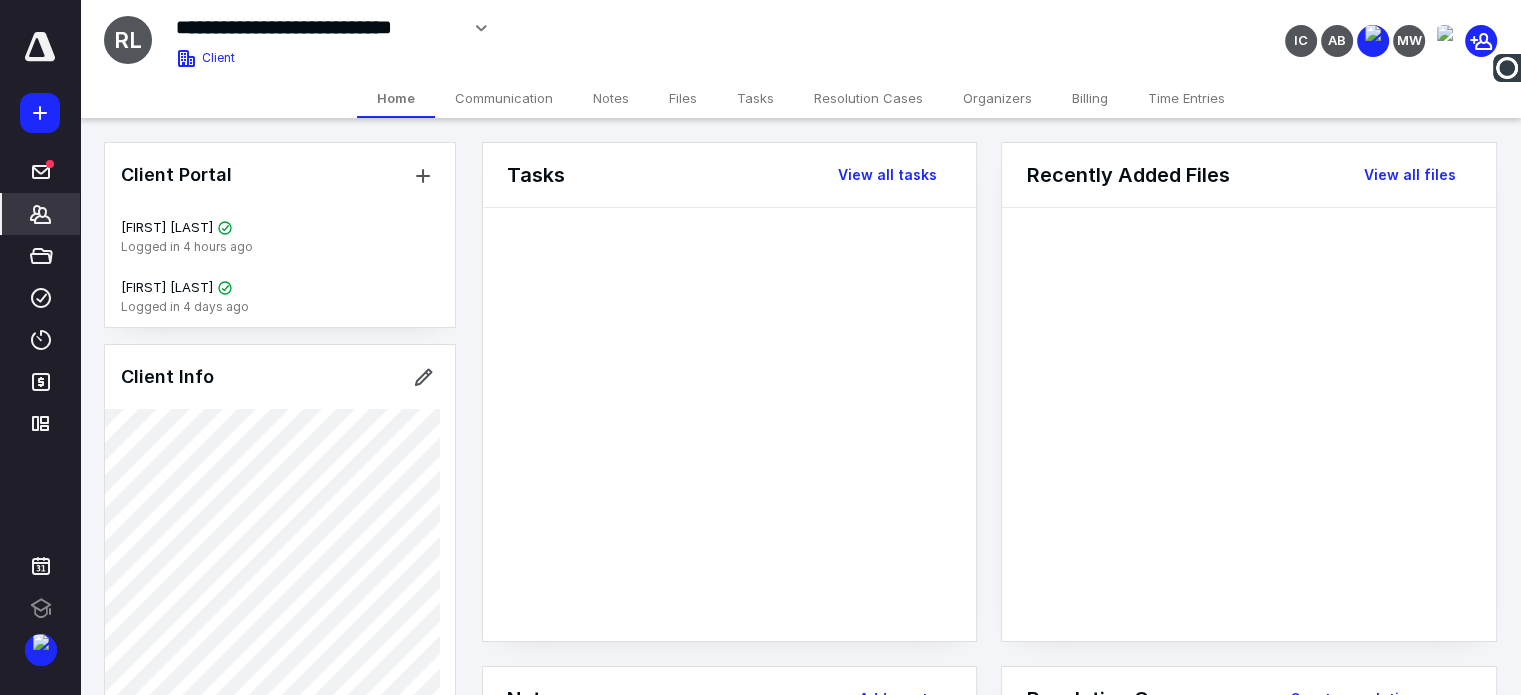 click on "Notes" at bounding box center (611, 98) 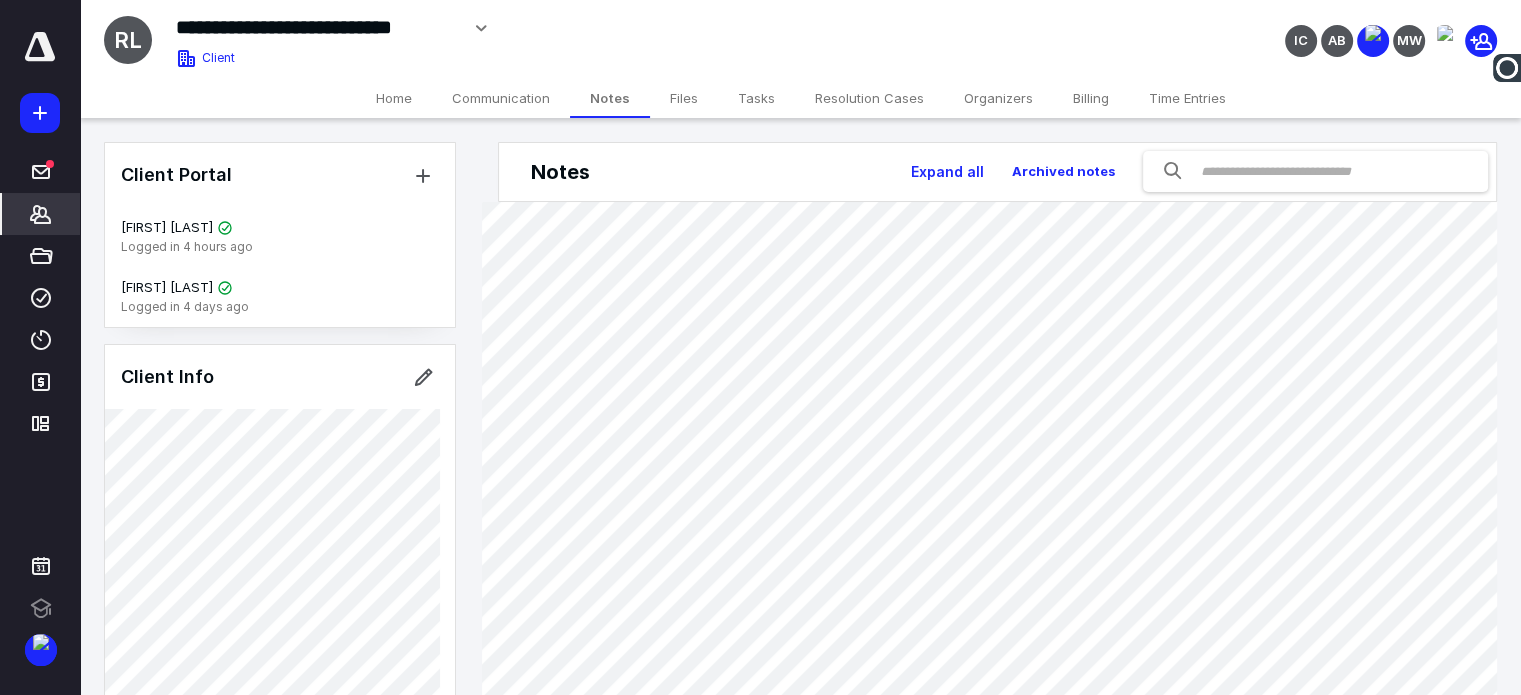 scroll, scrollTop: 0, scrollLeft: 0, axis: both 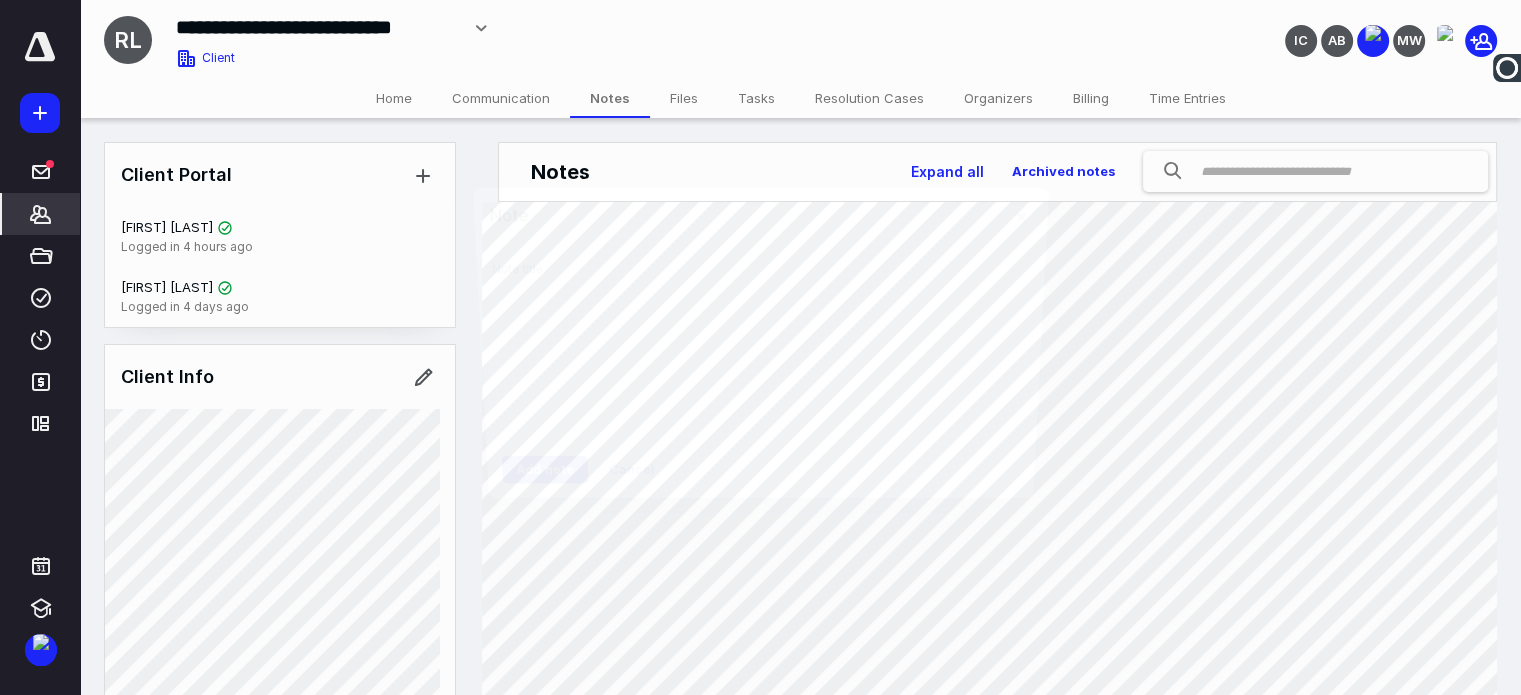 type on "*********" 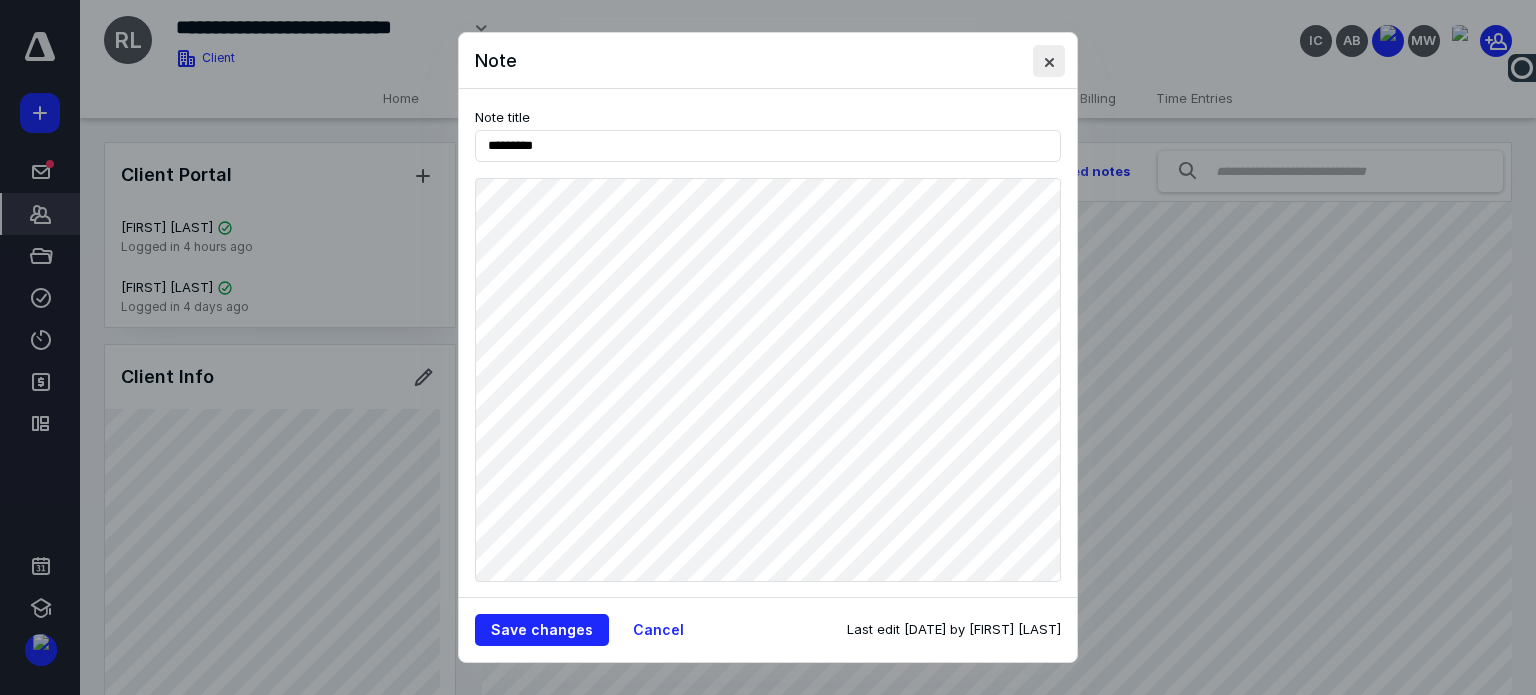 click at bounding box center (1049, 61) 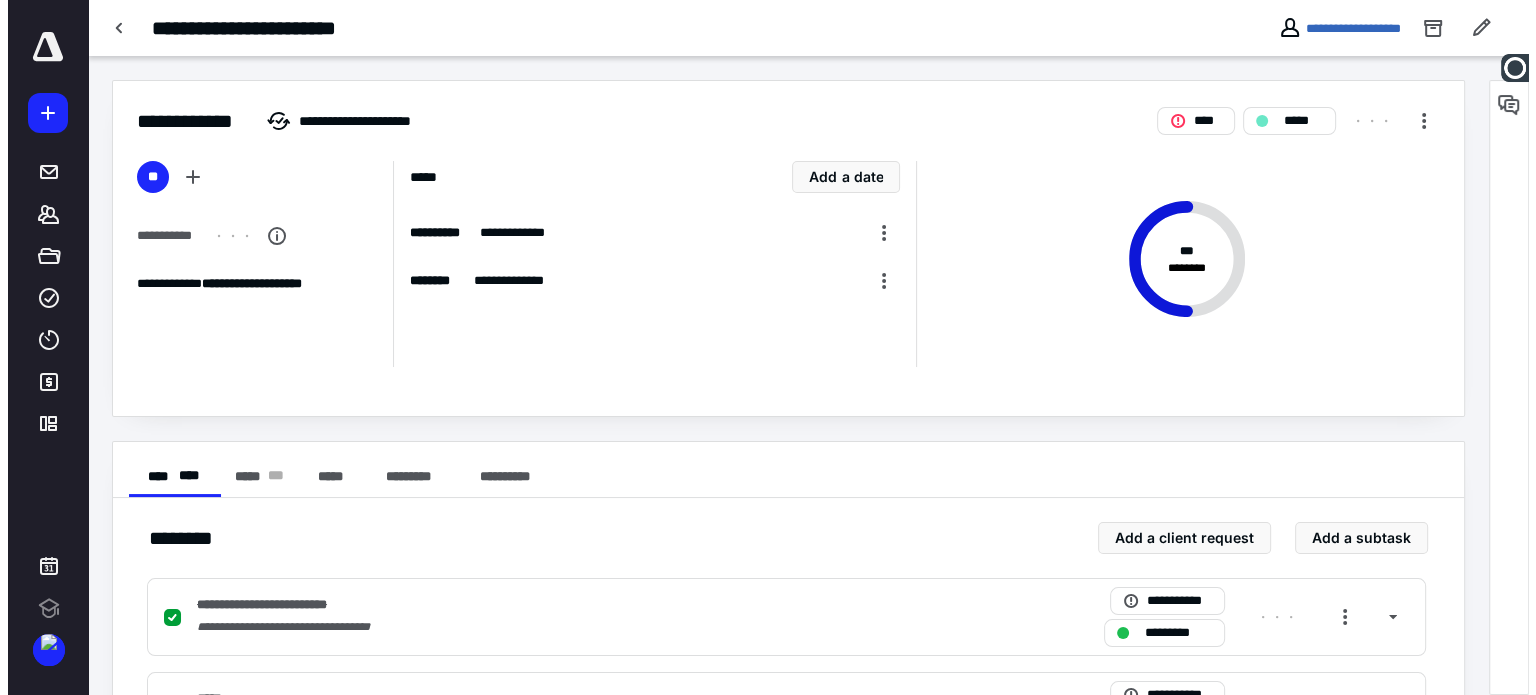 scroll, scrollTop: 0, scrollLeft: 0, axis: both 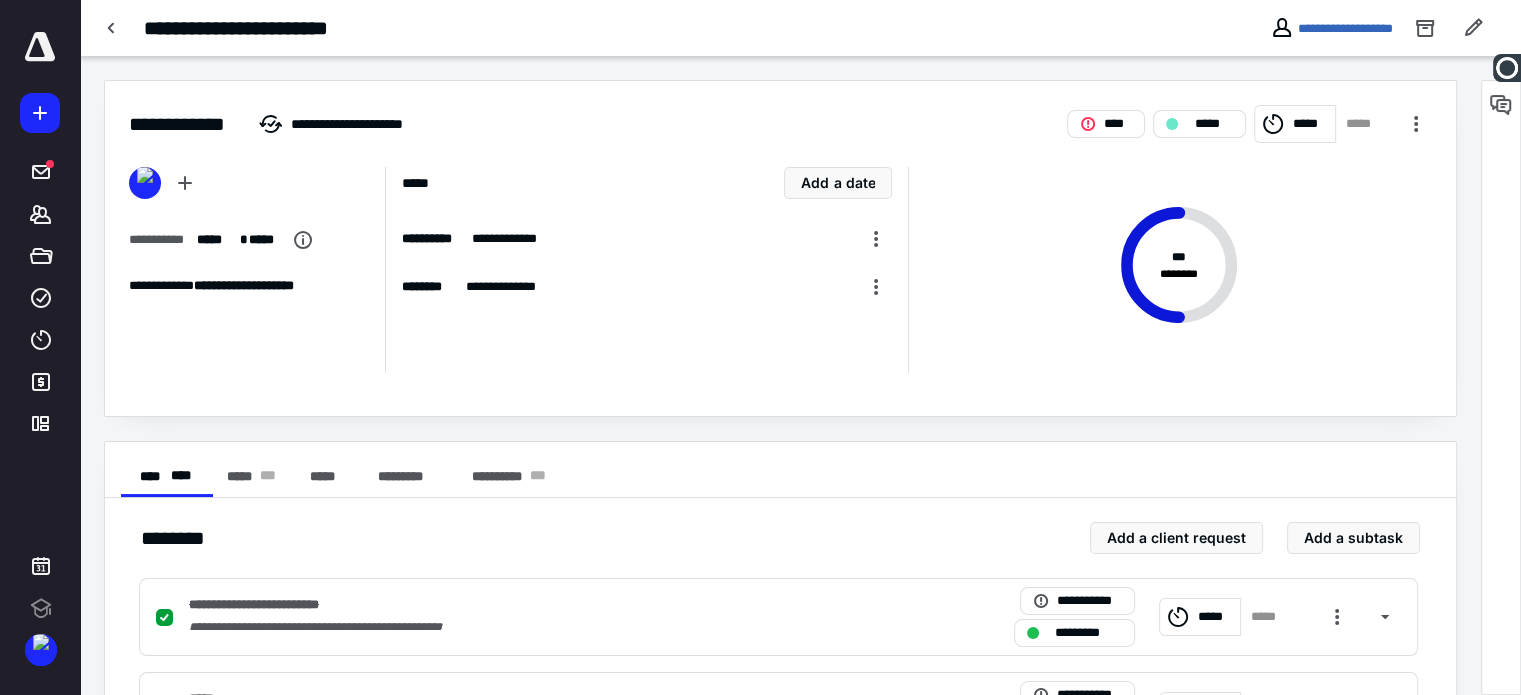 click on "**********" at bounding box center [1331, 28] 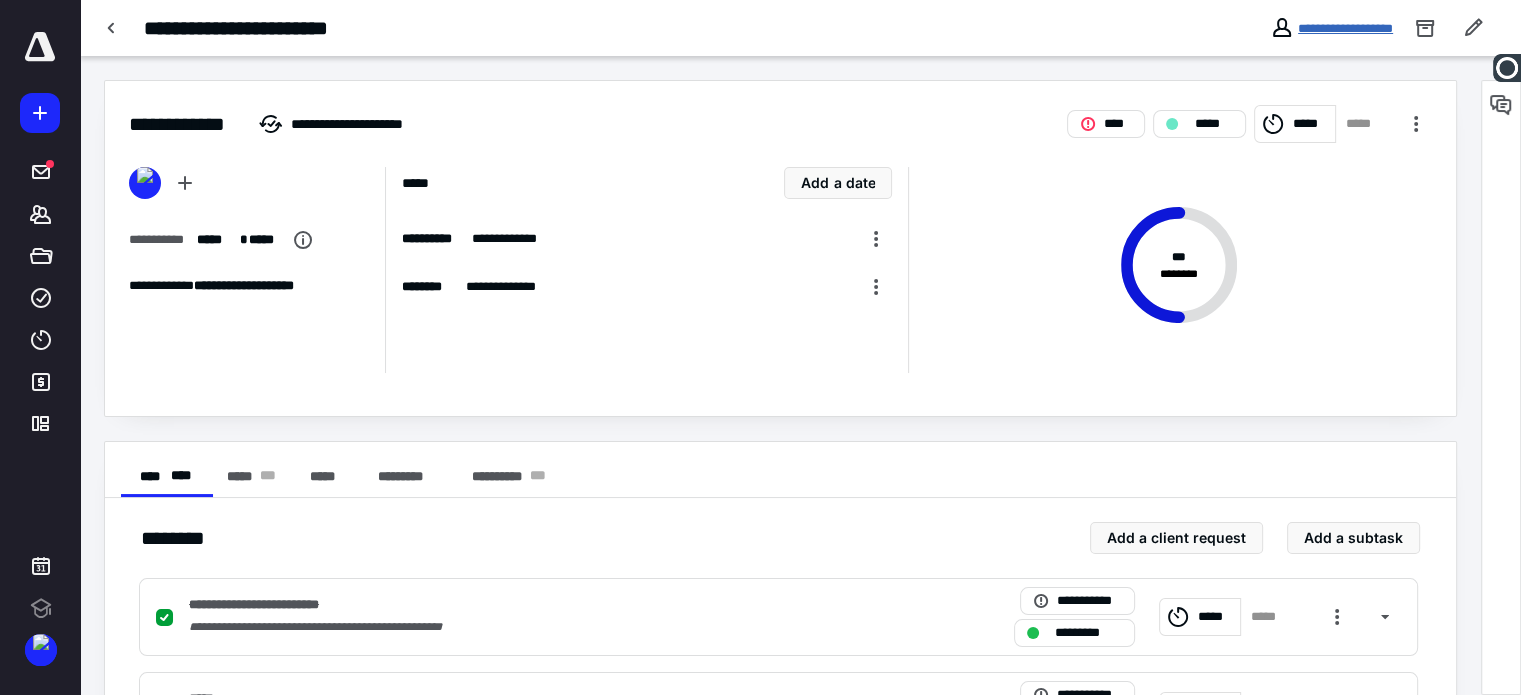 click on "**********" at bounding box center (1345, 28) 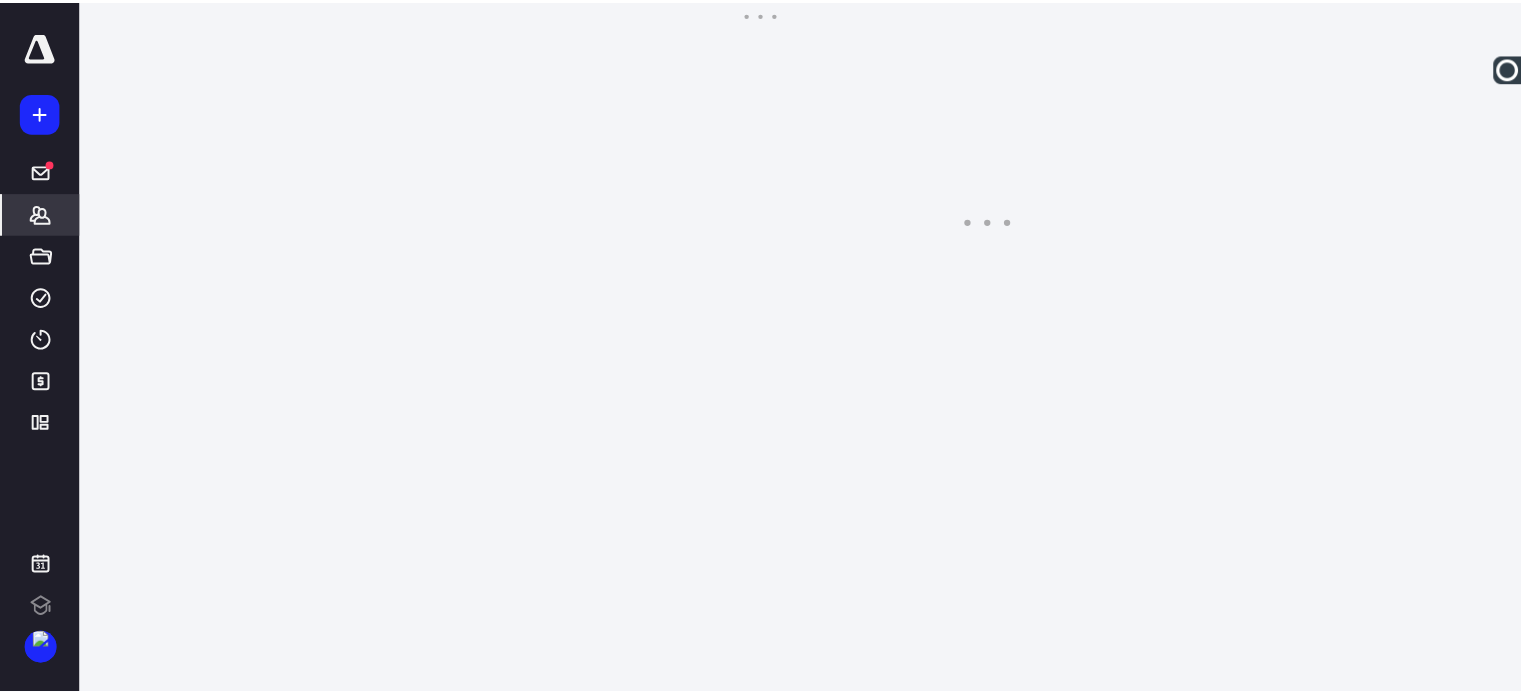scroll, scrollTop: 0, scrollLeft: 0, axis: both 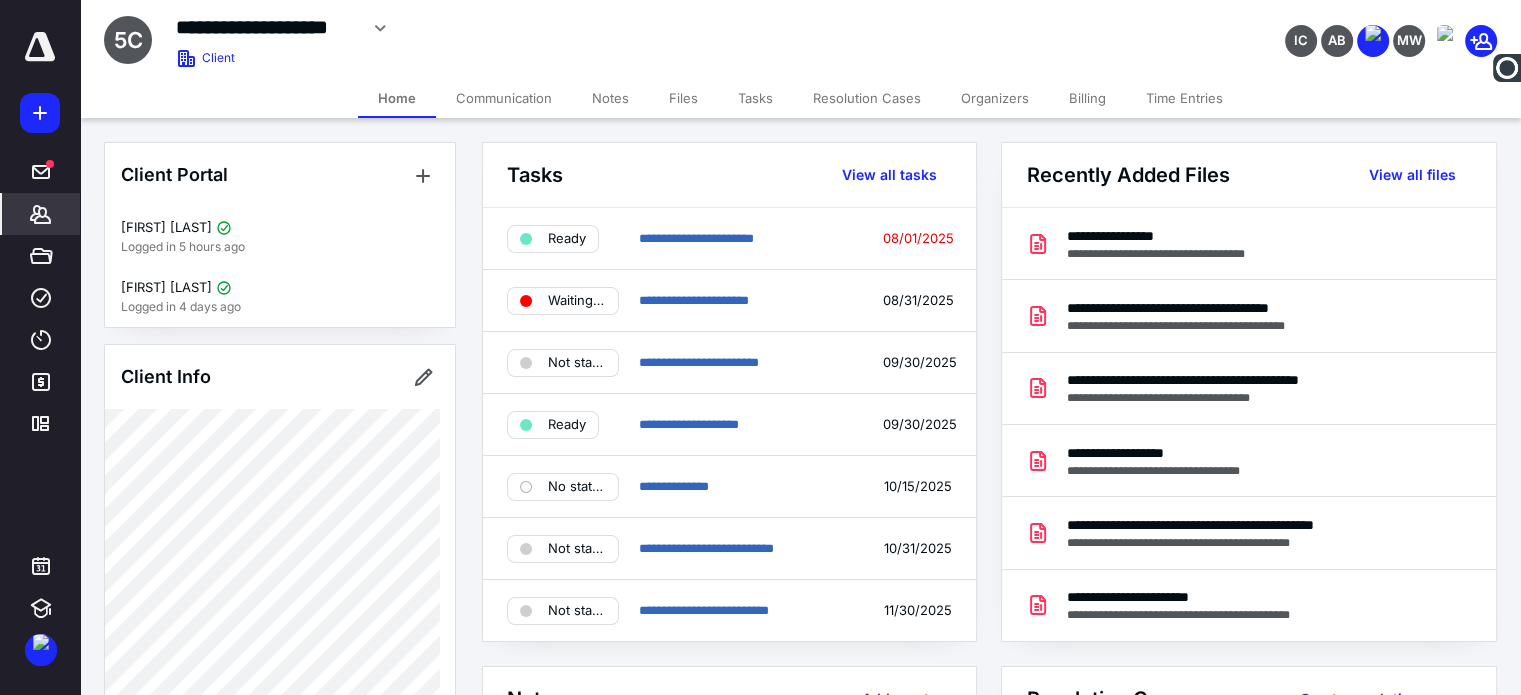 click on "Home" at bounding box center [397, 98] 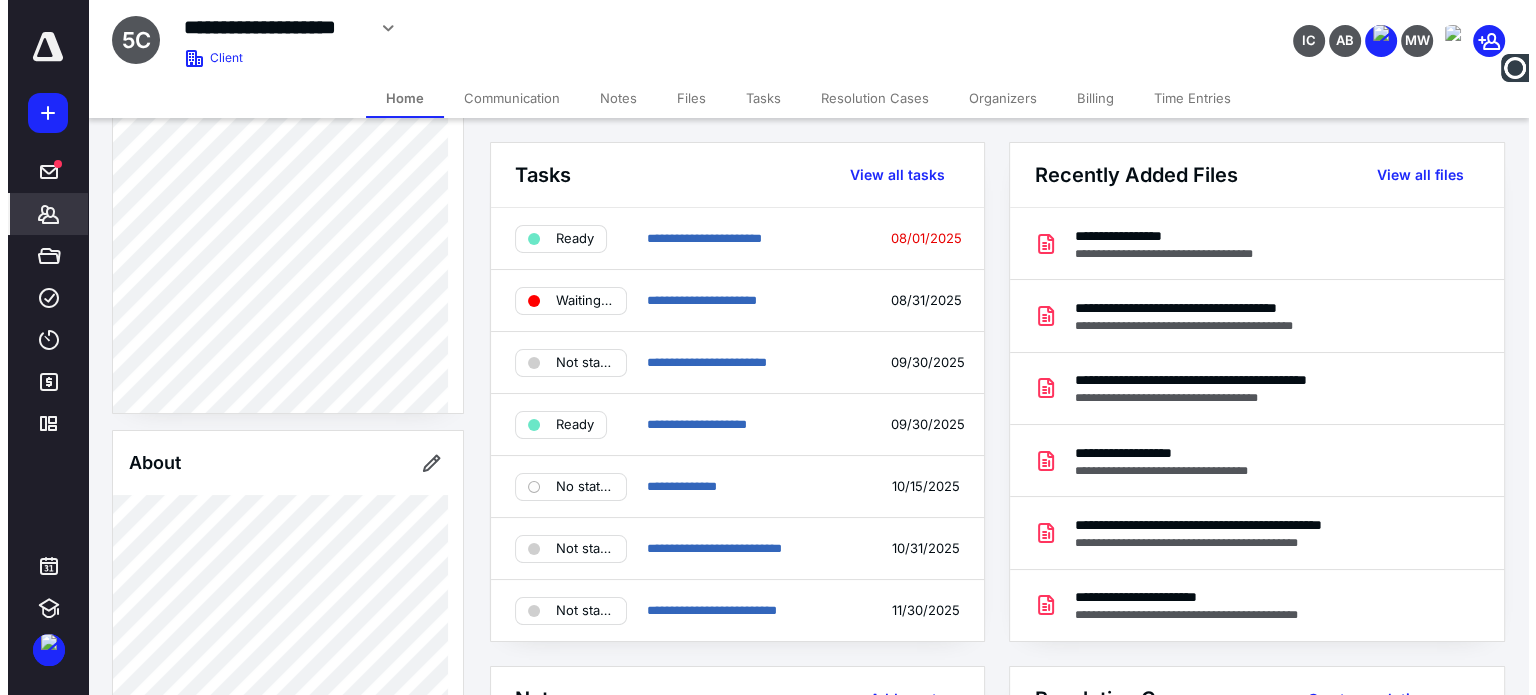 scroll, scrollTop: 0, scrollLeft: 0, axis: both 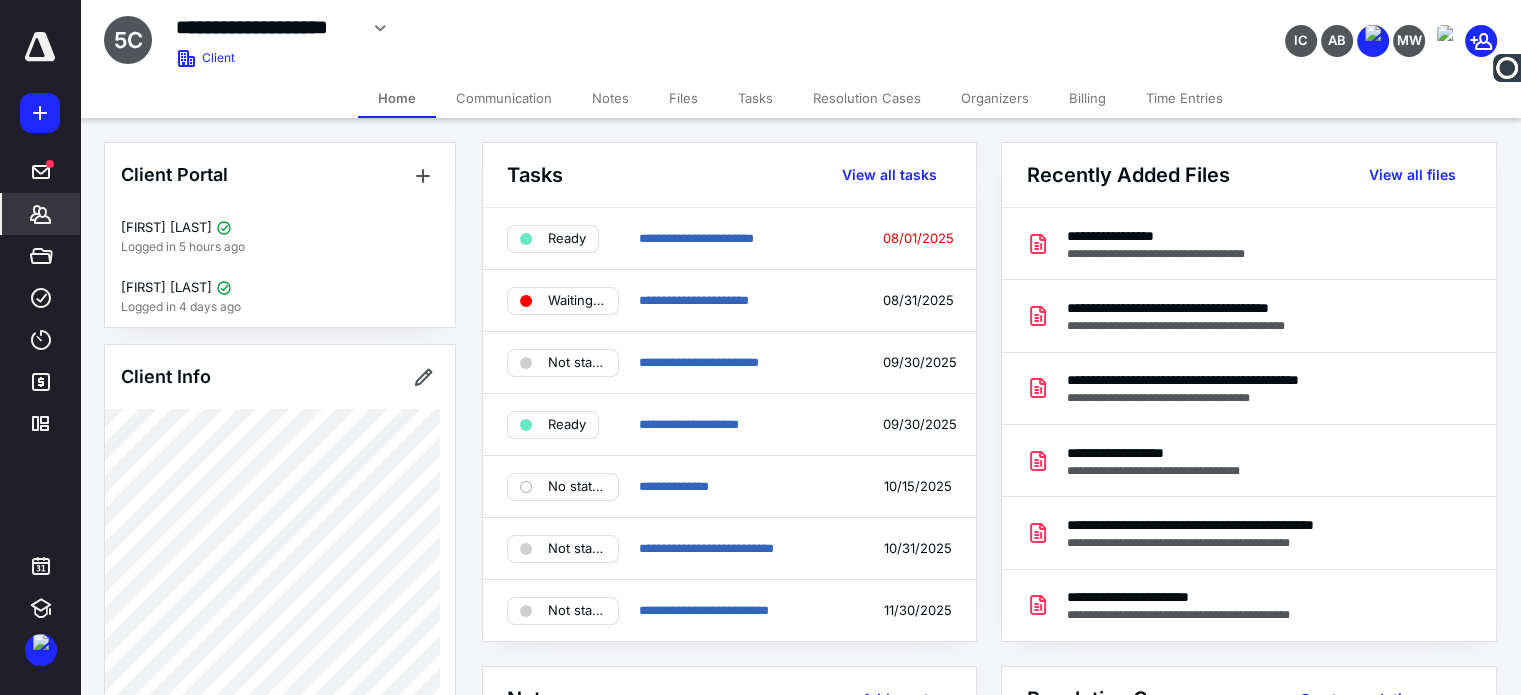 click on "Files" at bounding box center [683, 98] 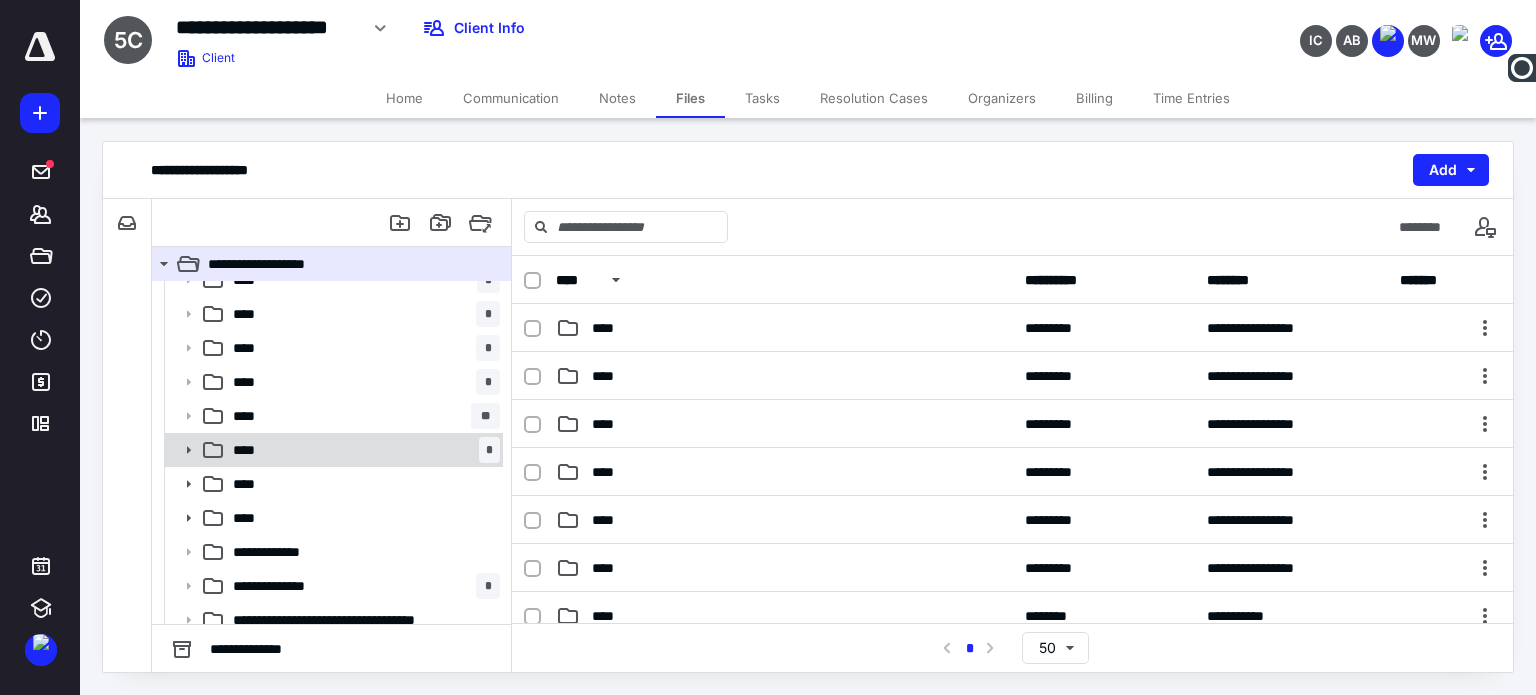 scroll, scrollTop: 64, scrollLeft: 0, axis: vertical 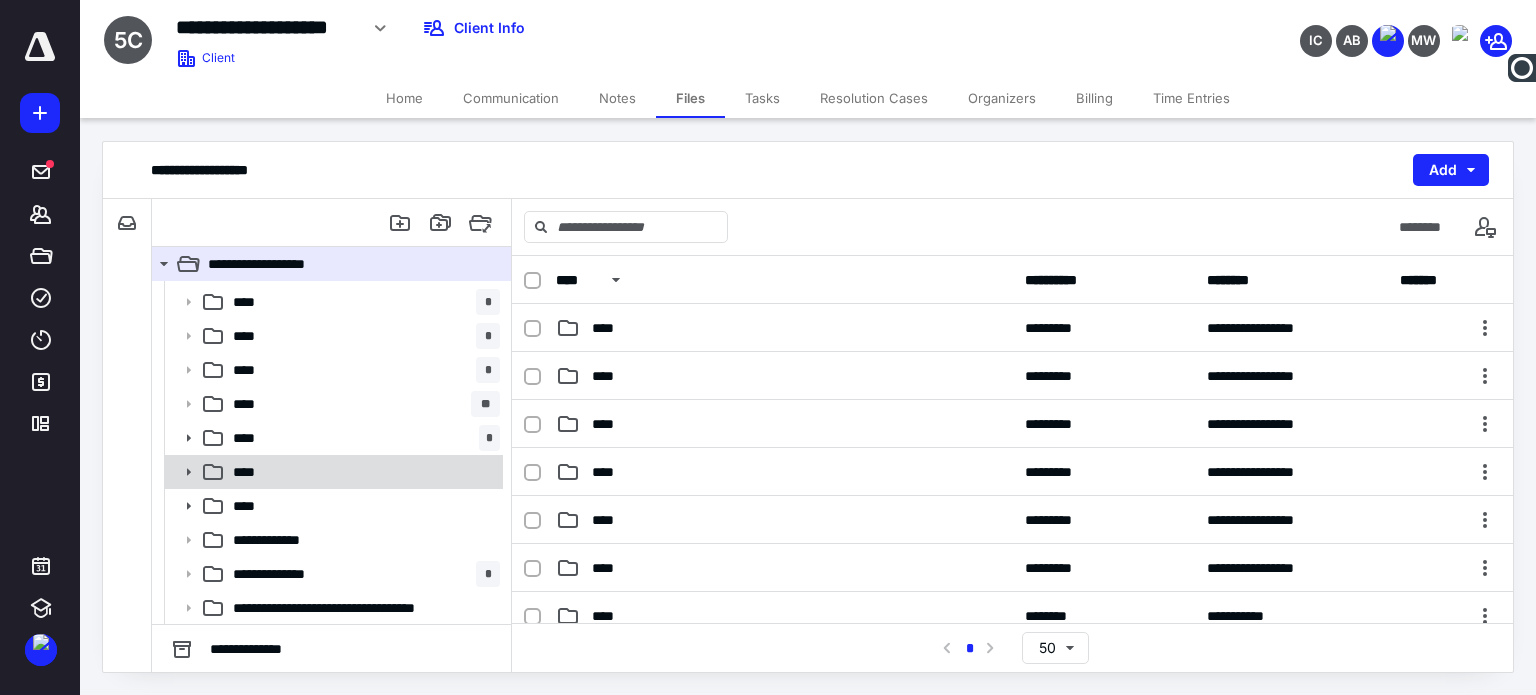 click 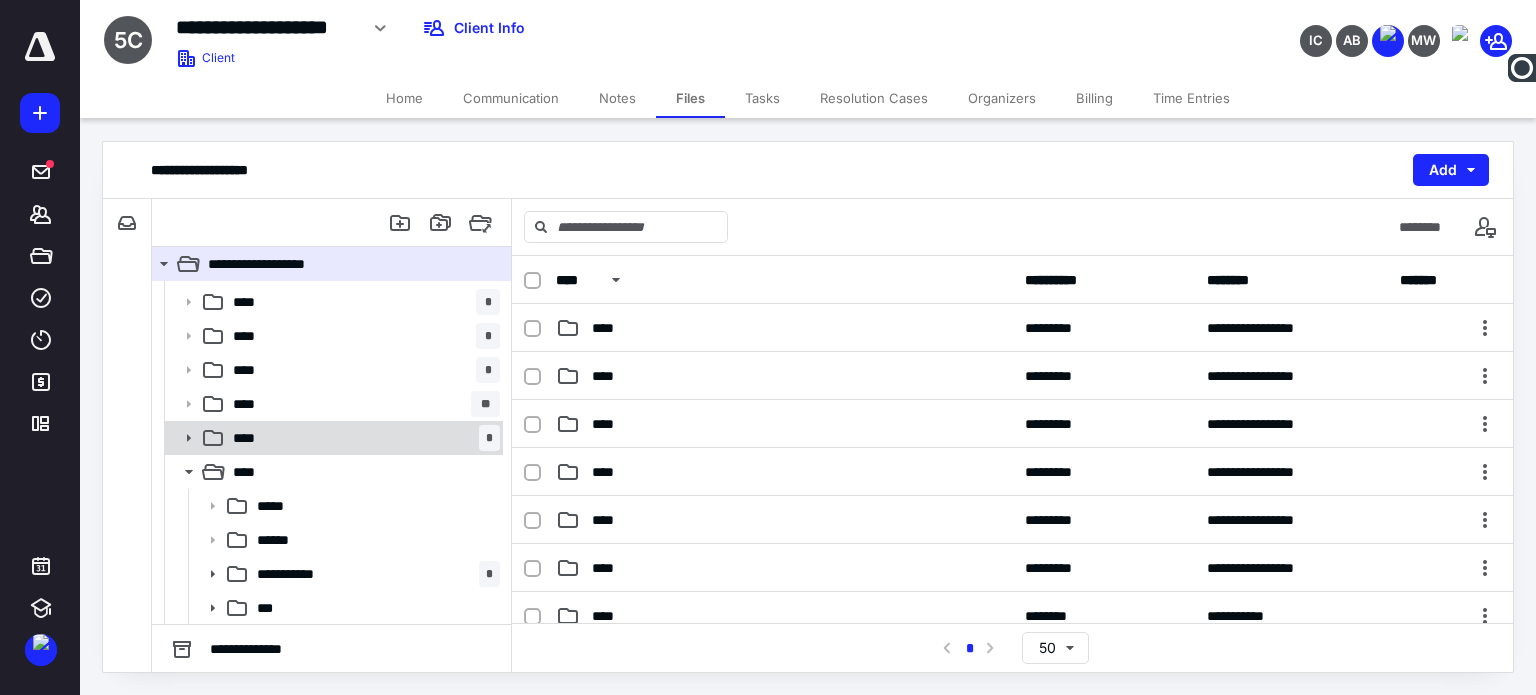 click 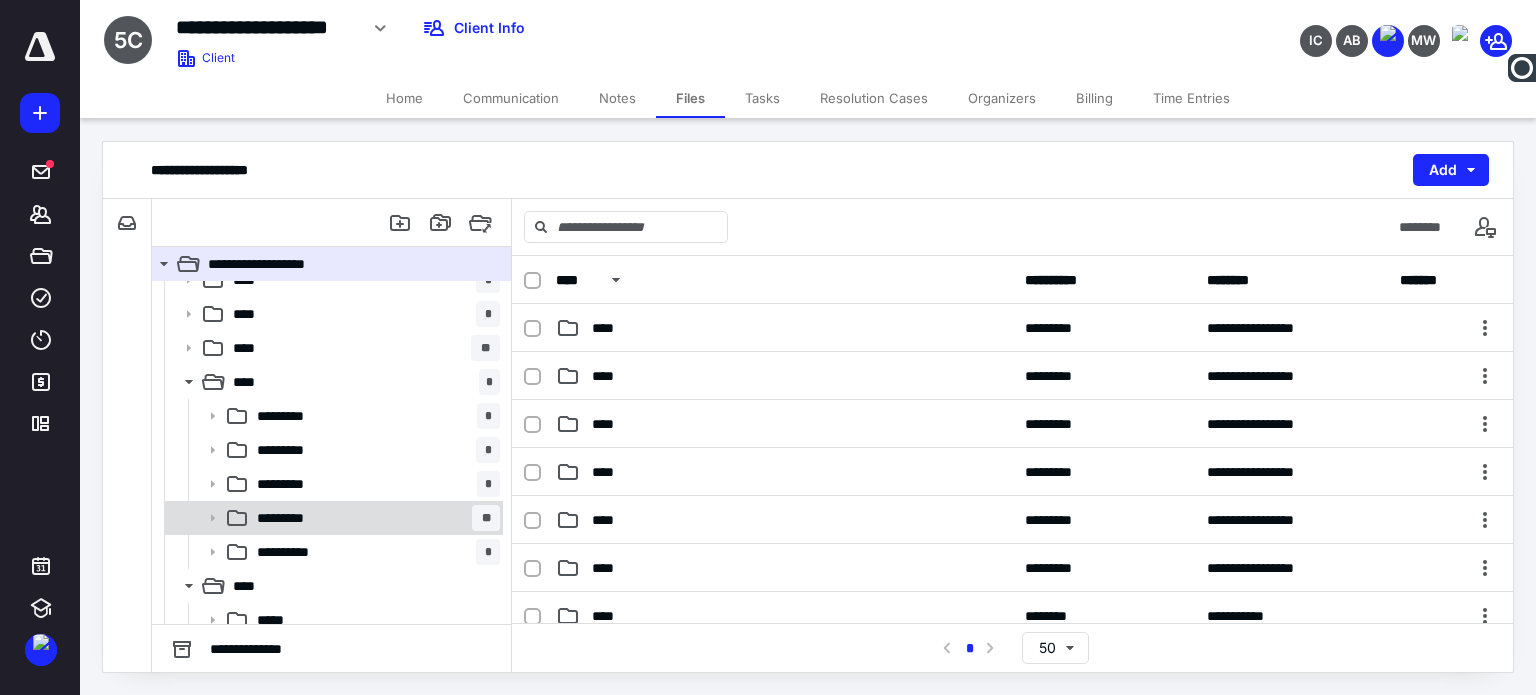 scroll, scrollTop: 164, scrollLeft: 0, axis: vertical 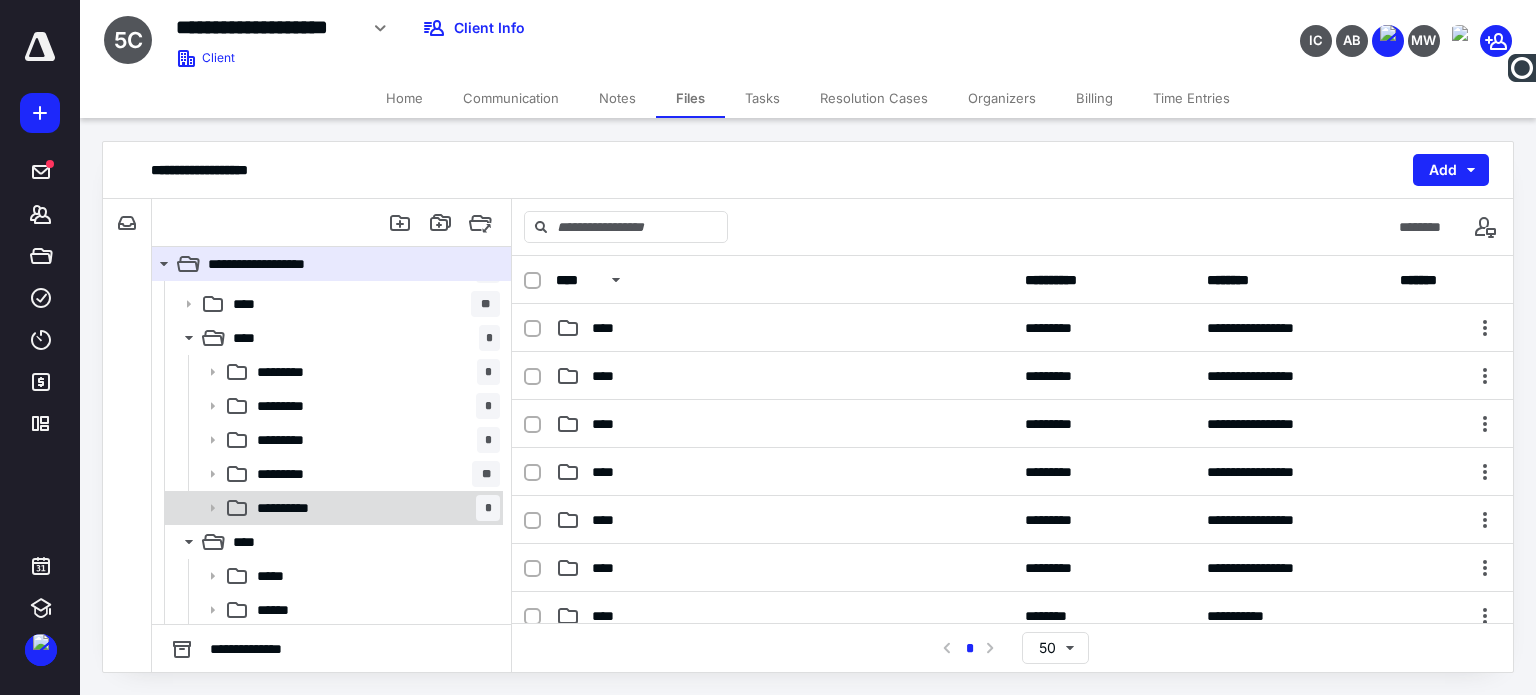 click on "**********" at bounding box center (292, 508) 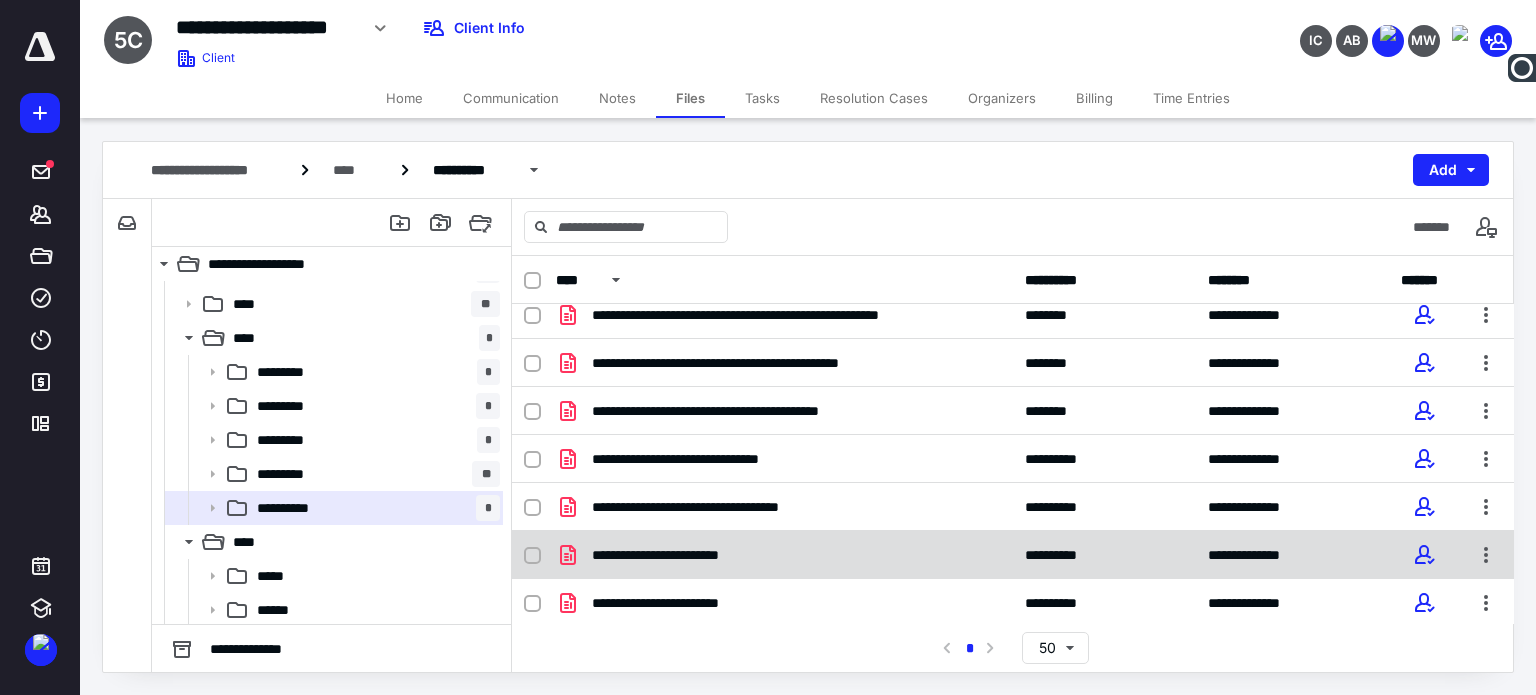 scroll, scrollTop: 62, scrollLeft: 0, axis: vertical 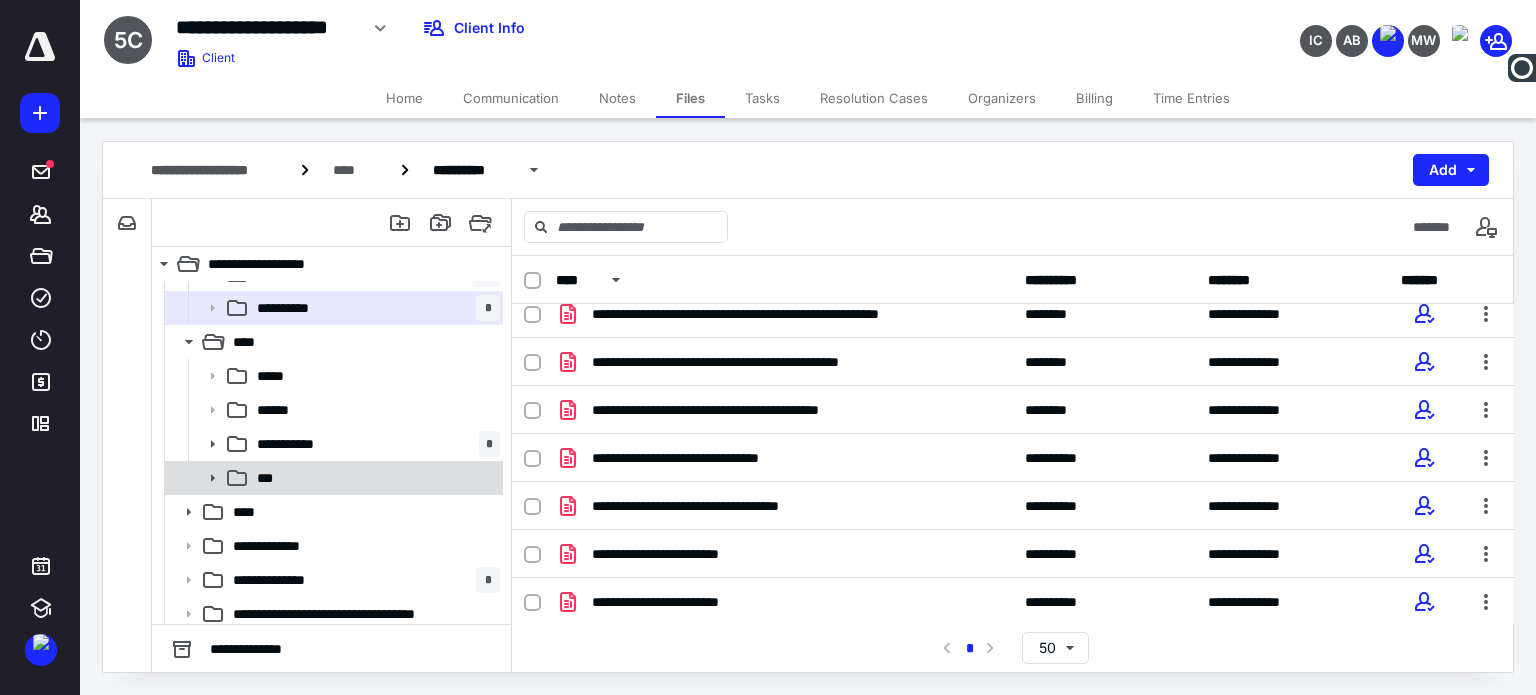 click 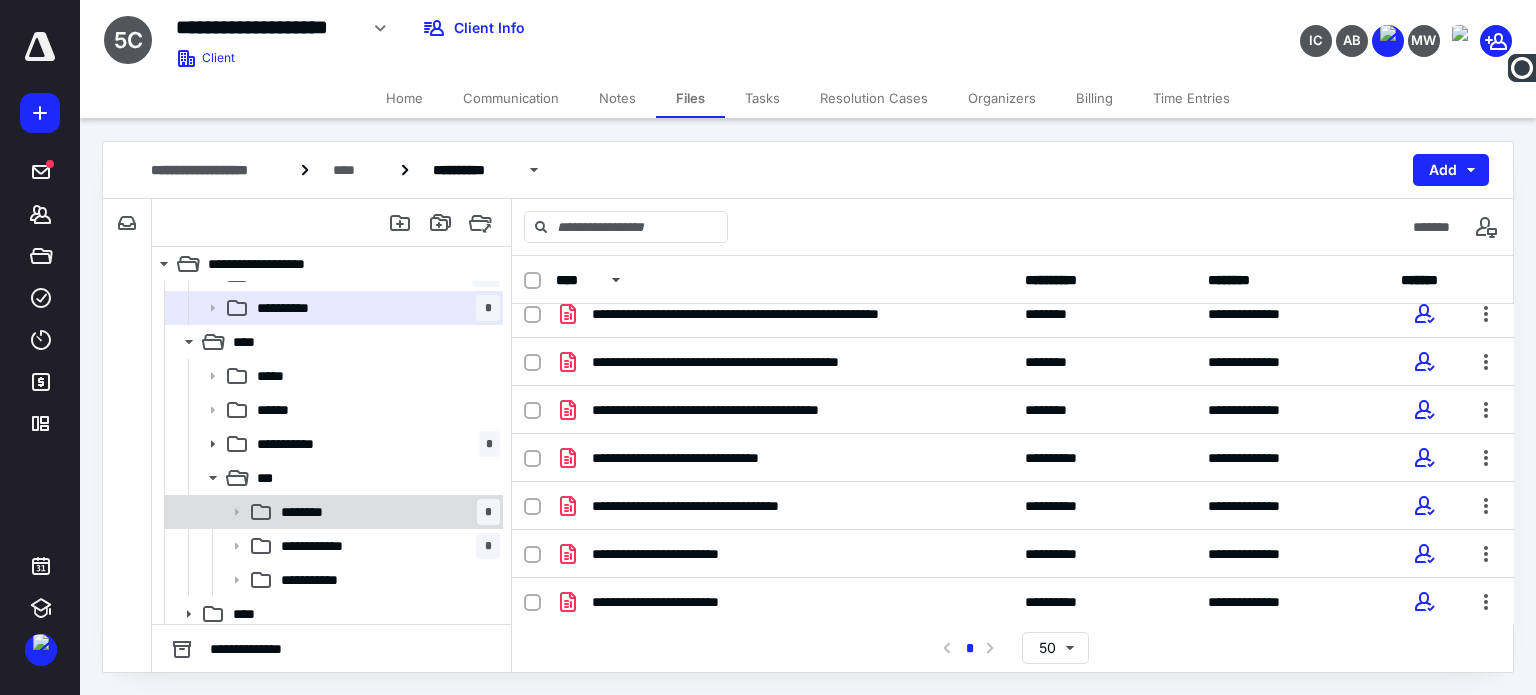 scroll, scrollTop: 464, scrollLeft: 0, axis: vertical 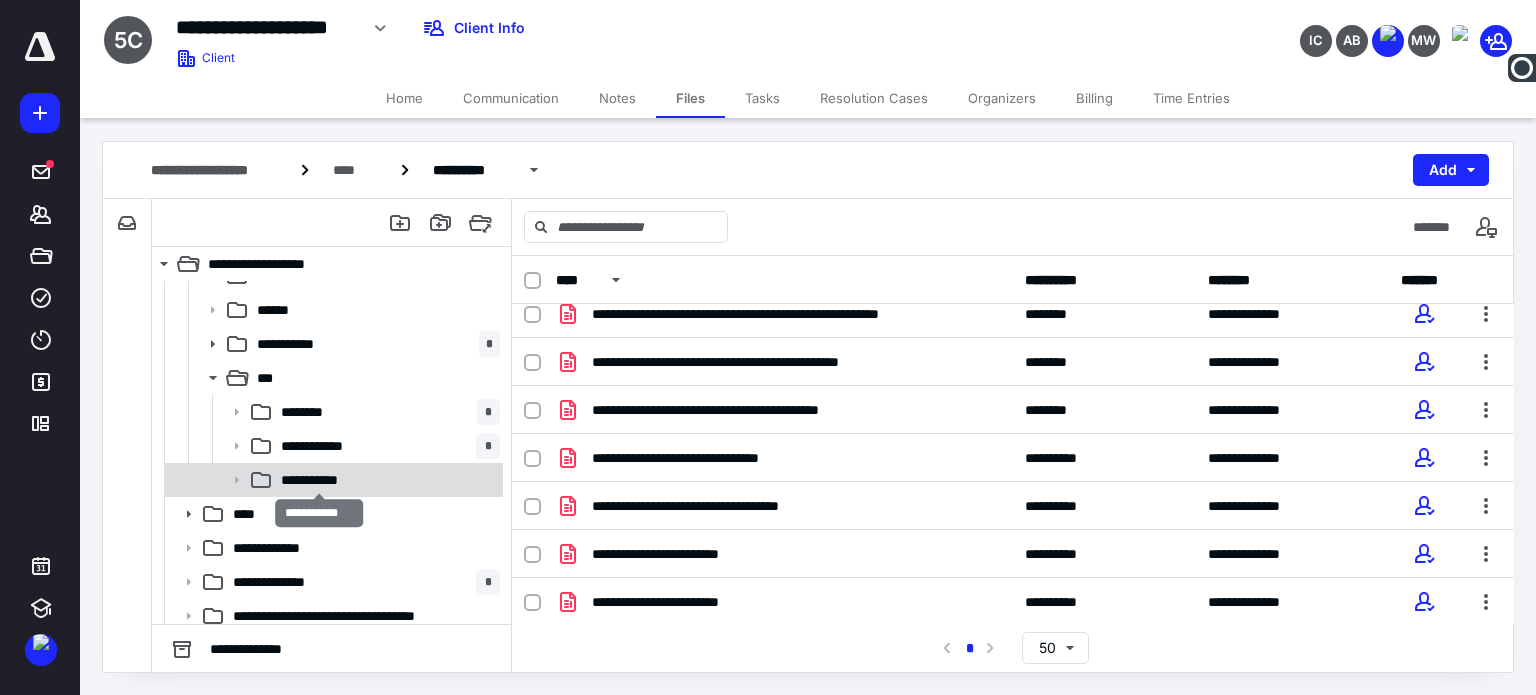 click on "**********" at bounding box center [320, 480] 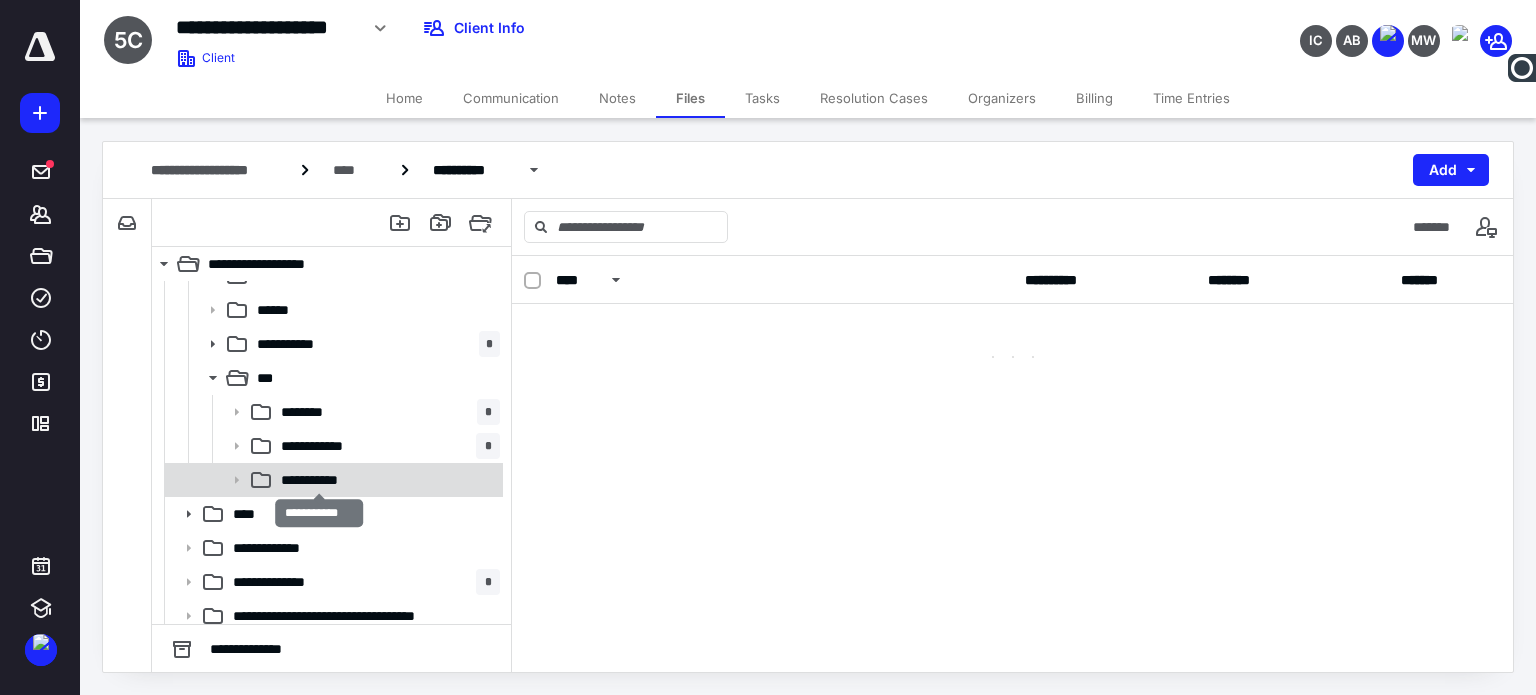scroll, scrollTop: 0, scrollLeft: 0, axis: both 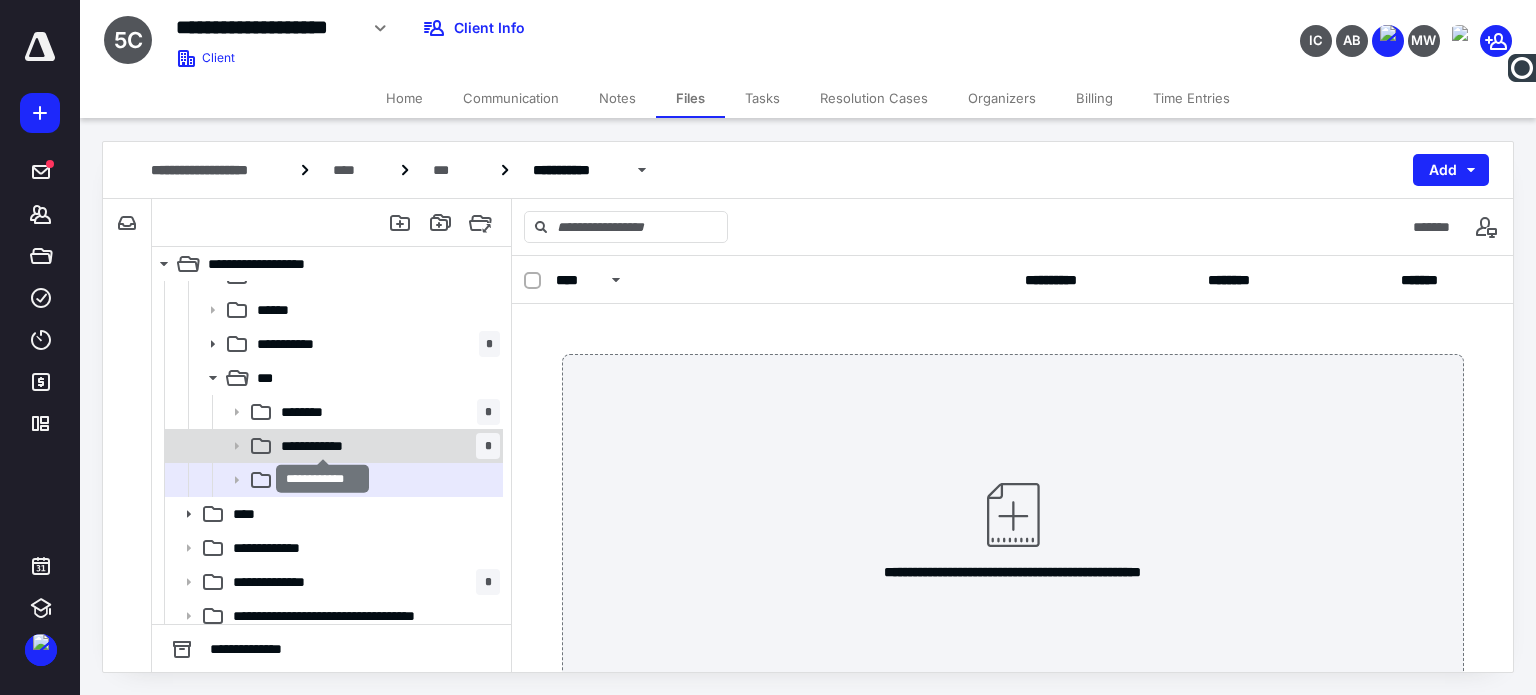 click on "**********" at bounding box center (323, 446) 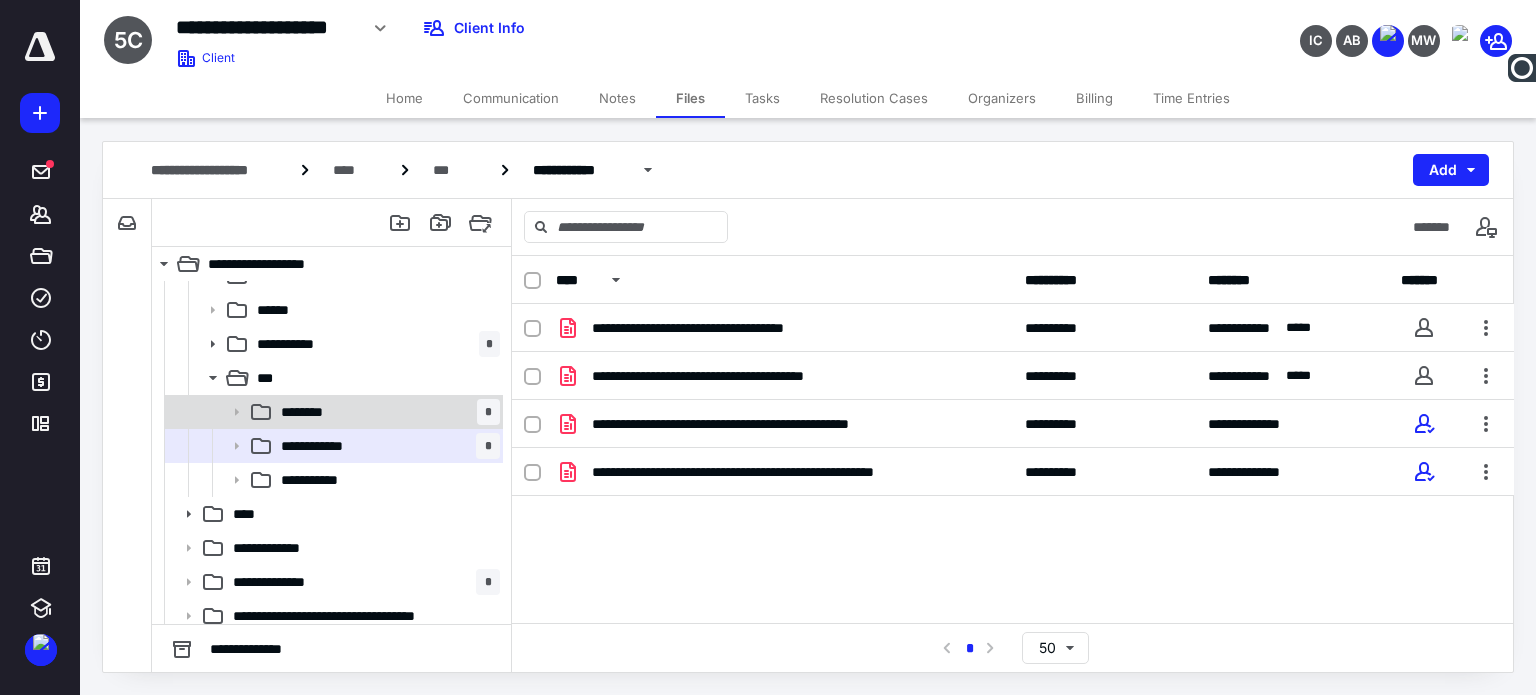 click on "******** *" at bounding box center [386, 412] 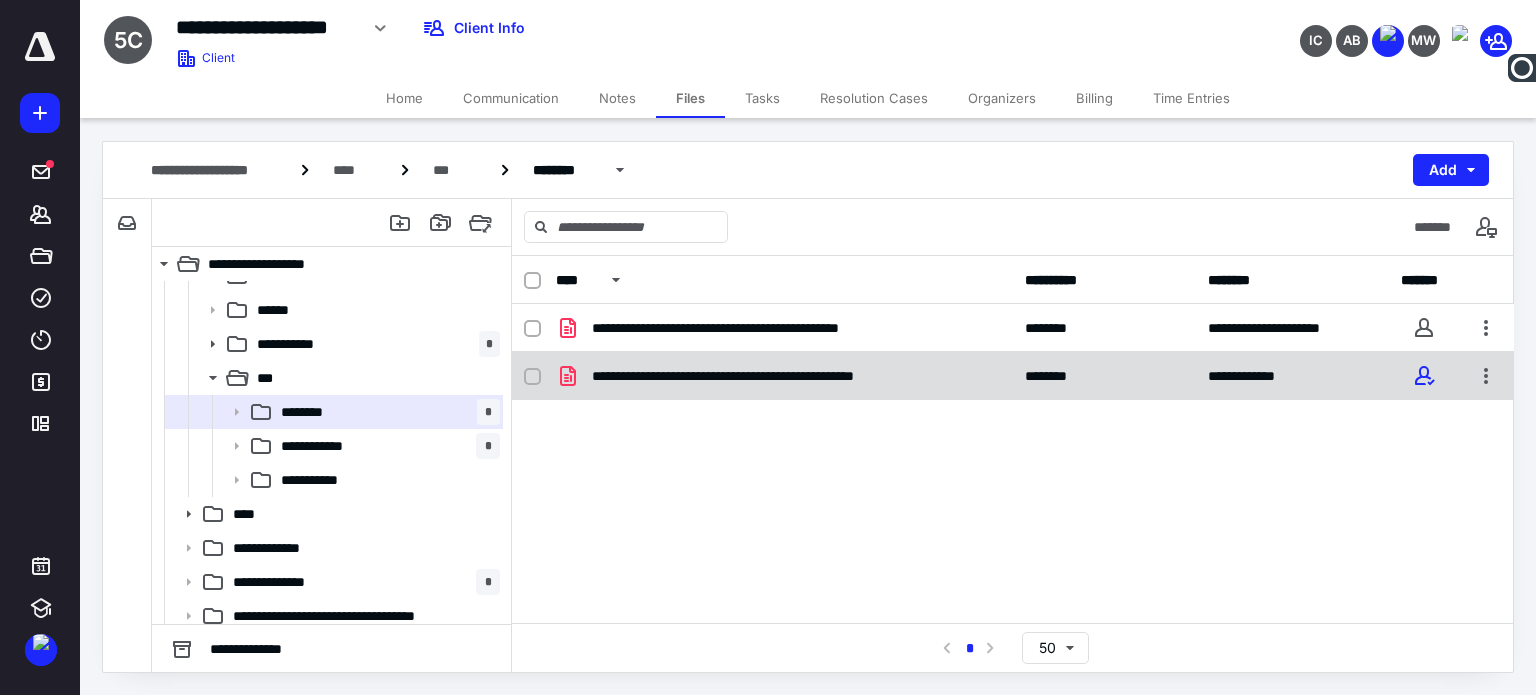 click on "**********" at bounding box center (782, 376) 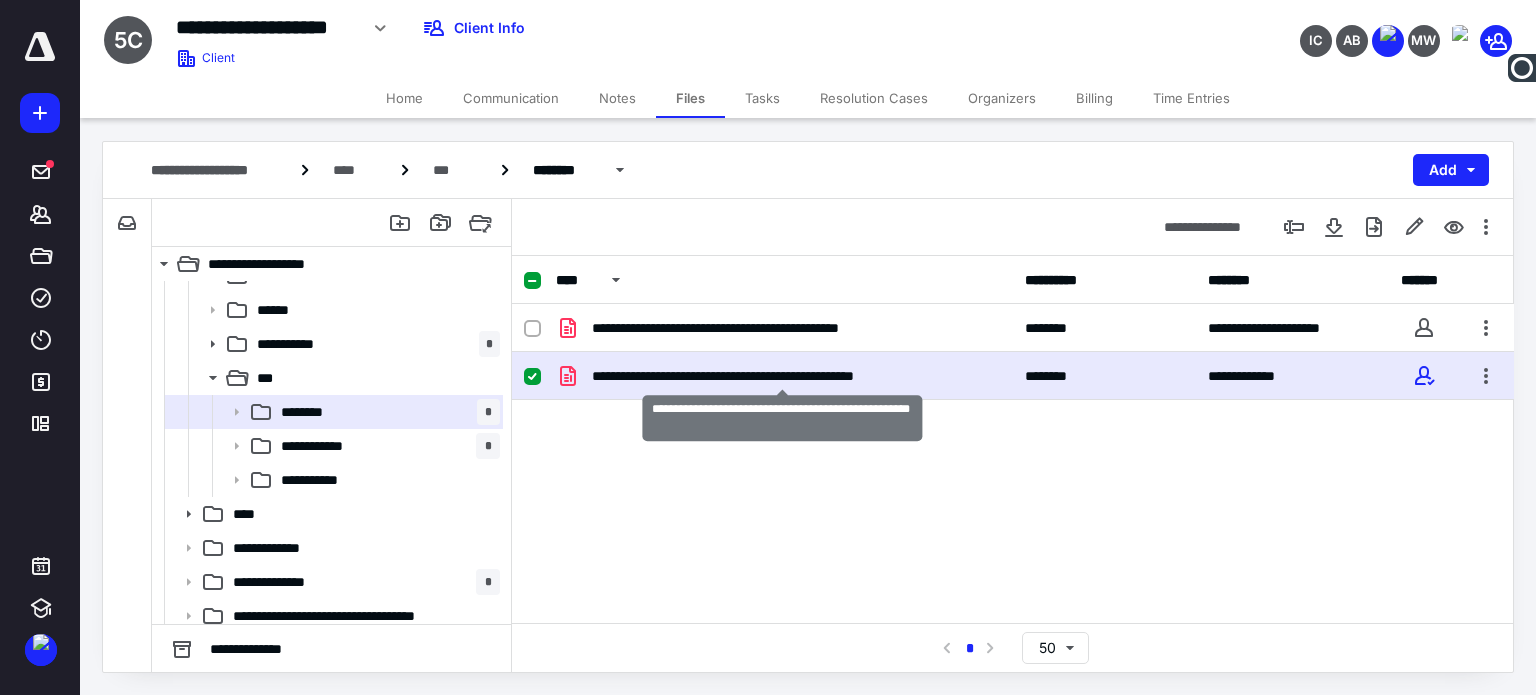 click on "**********" at bounding box center (782, 376) 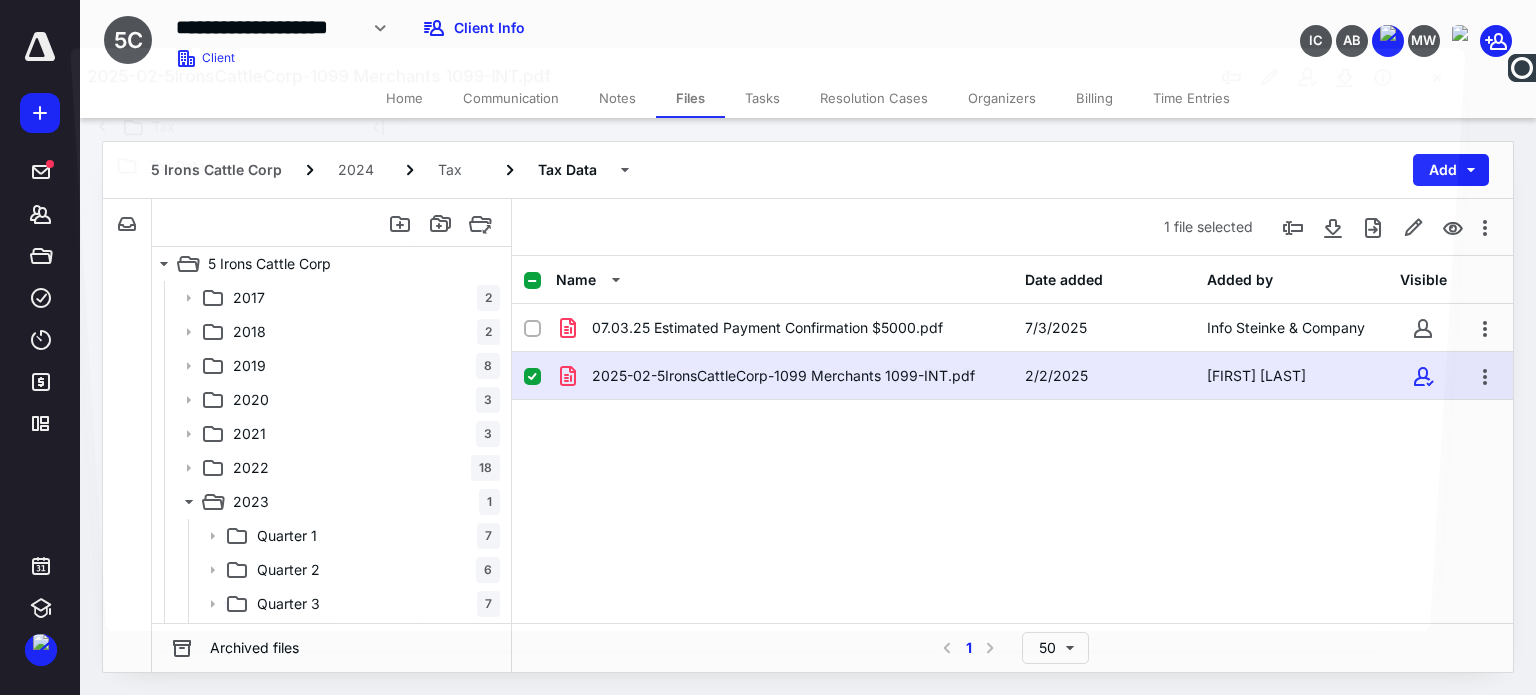scroll, scrollTop: 464, scrollLeft: 0, axis: vertical 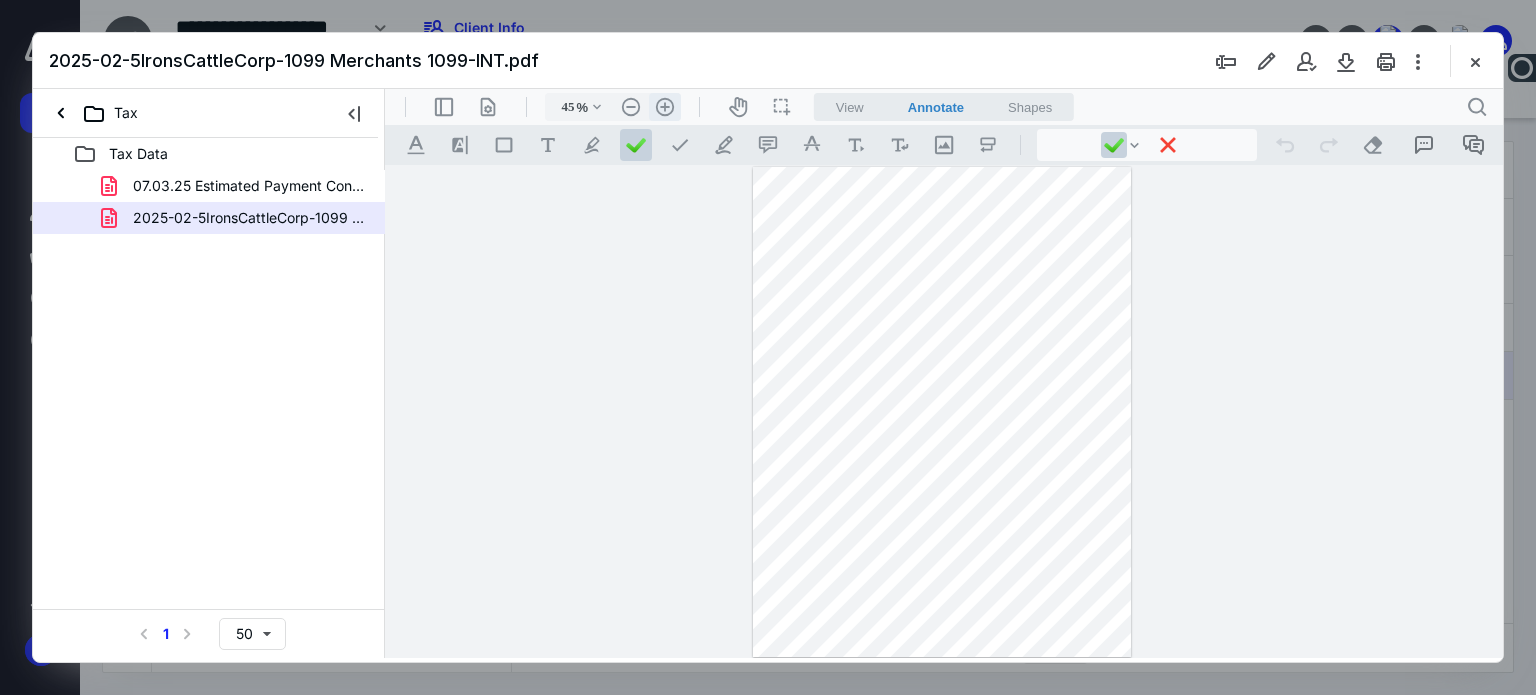 click on ".cls-1{fill:#abb0c4;} icon - header - zoom - in - line" at bounding box center (665, 107) 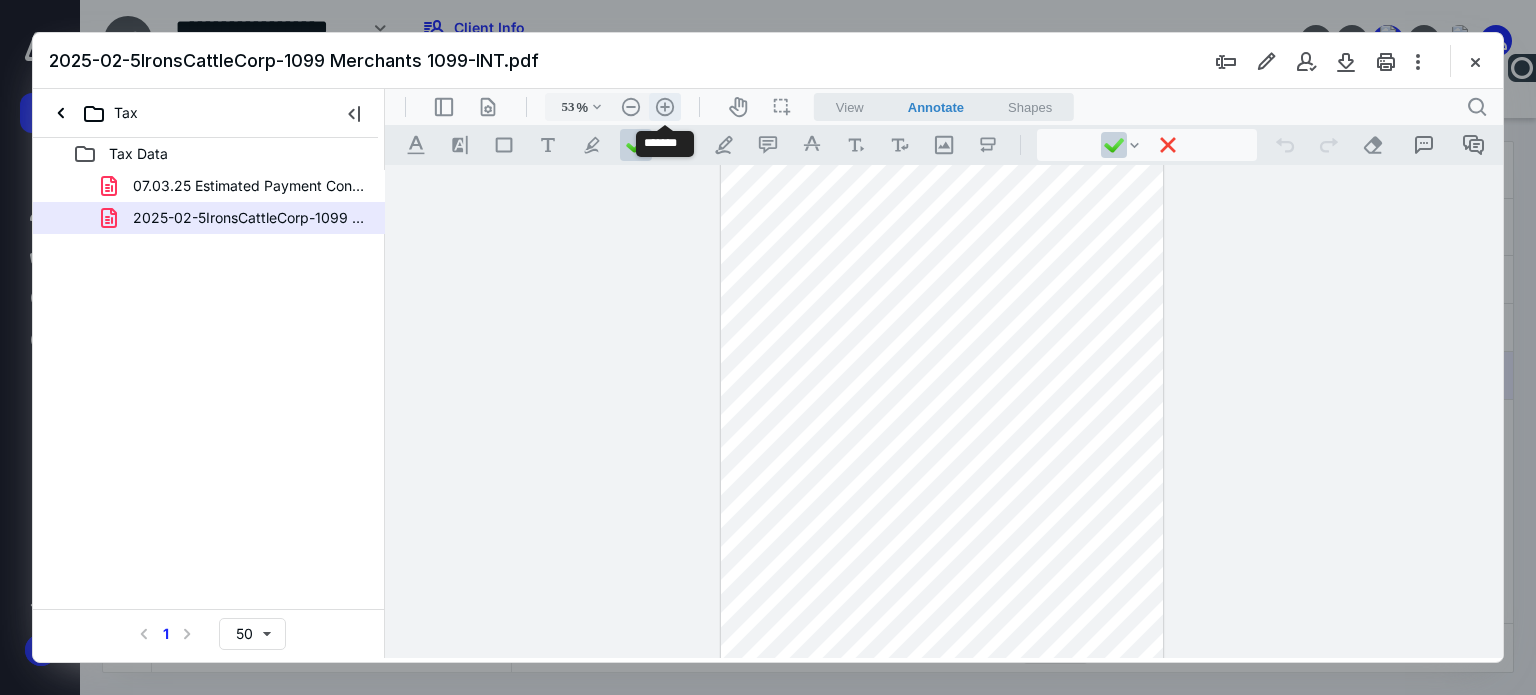 click on ".cls-1{fill:#abb0c4;} icon - header - zoom - in - line" at bounding box center (665, 107) 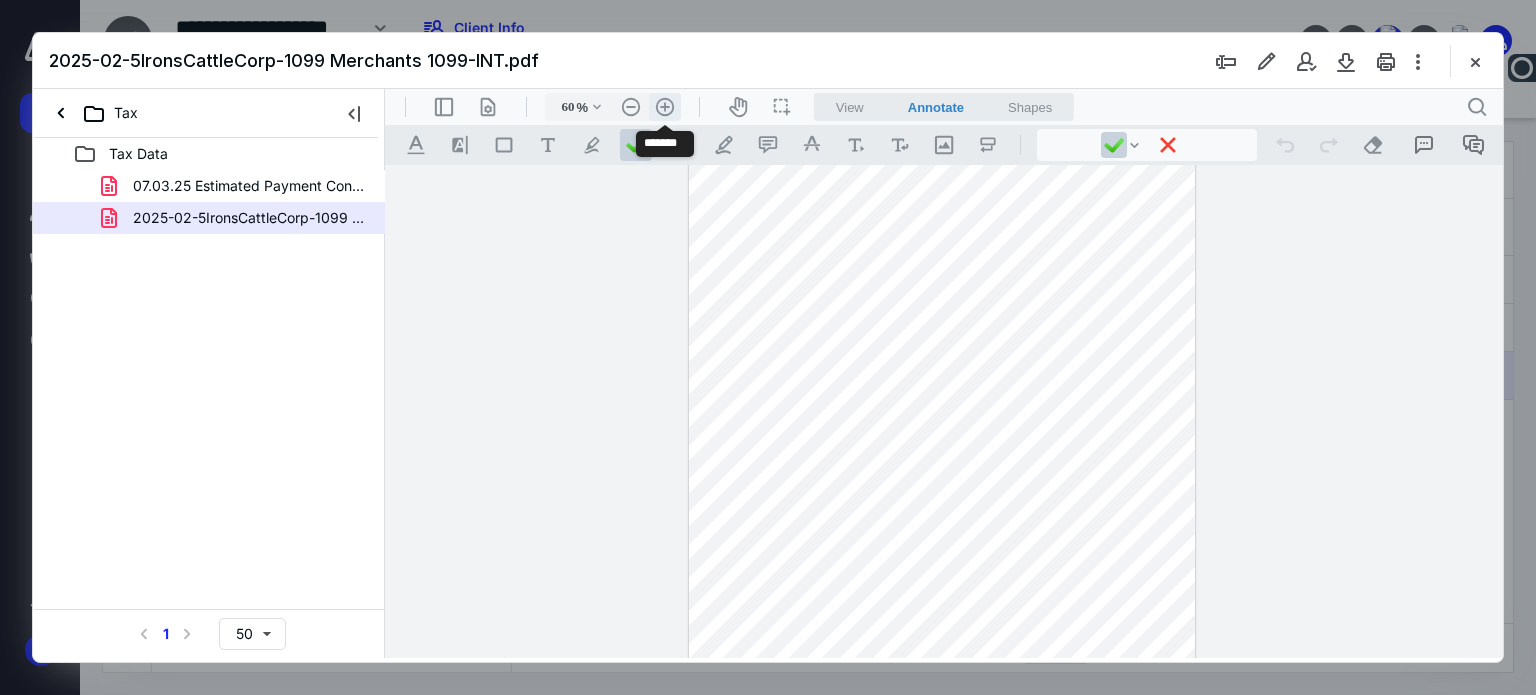 click on ".cls-1{fill:#abb0c4;} icon - header - zoom - in - line" at bounding box center [665, 107] 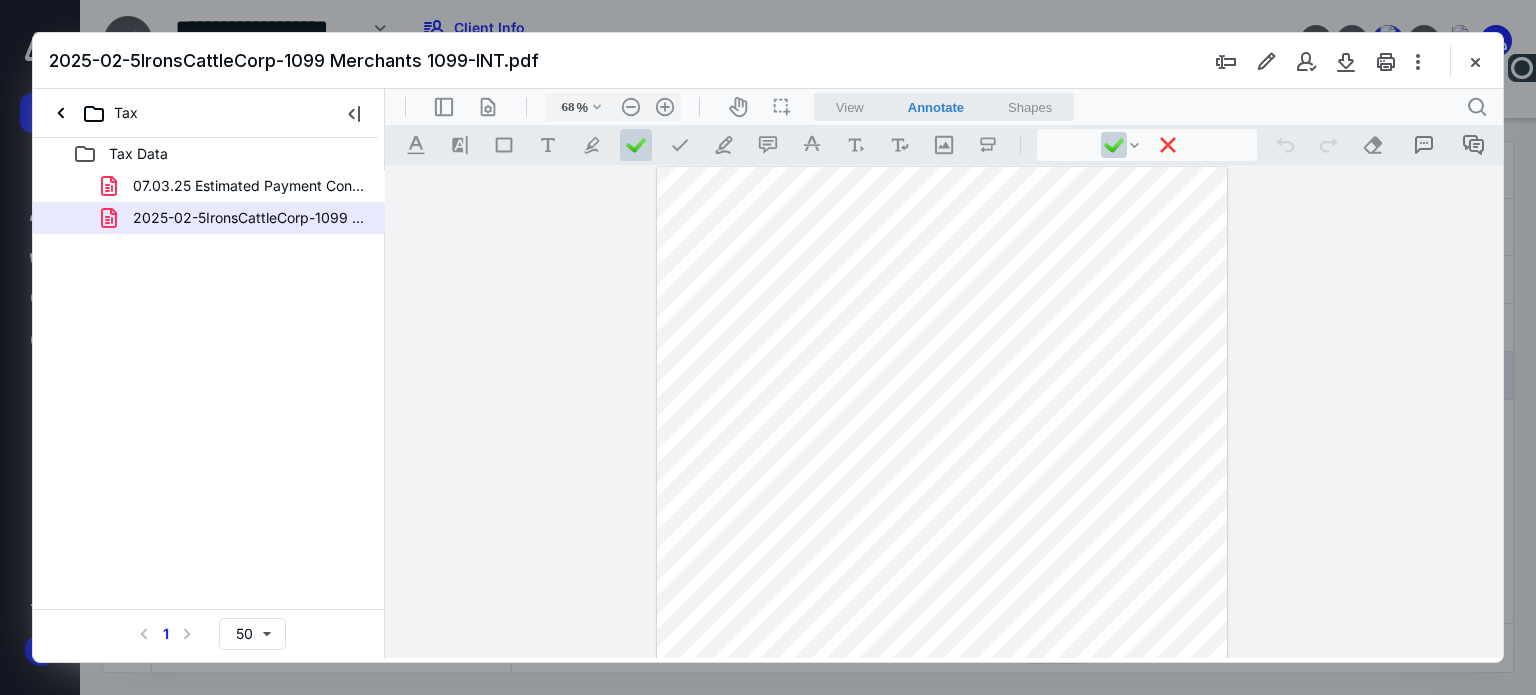 scroll, scrollTop: 0, scrollLeft: 0, axis: both 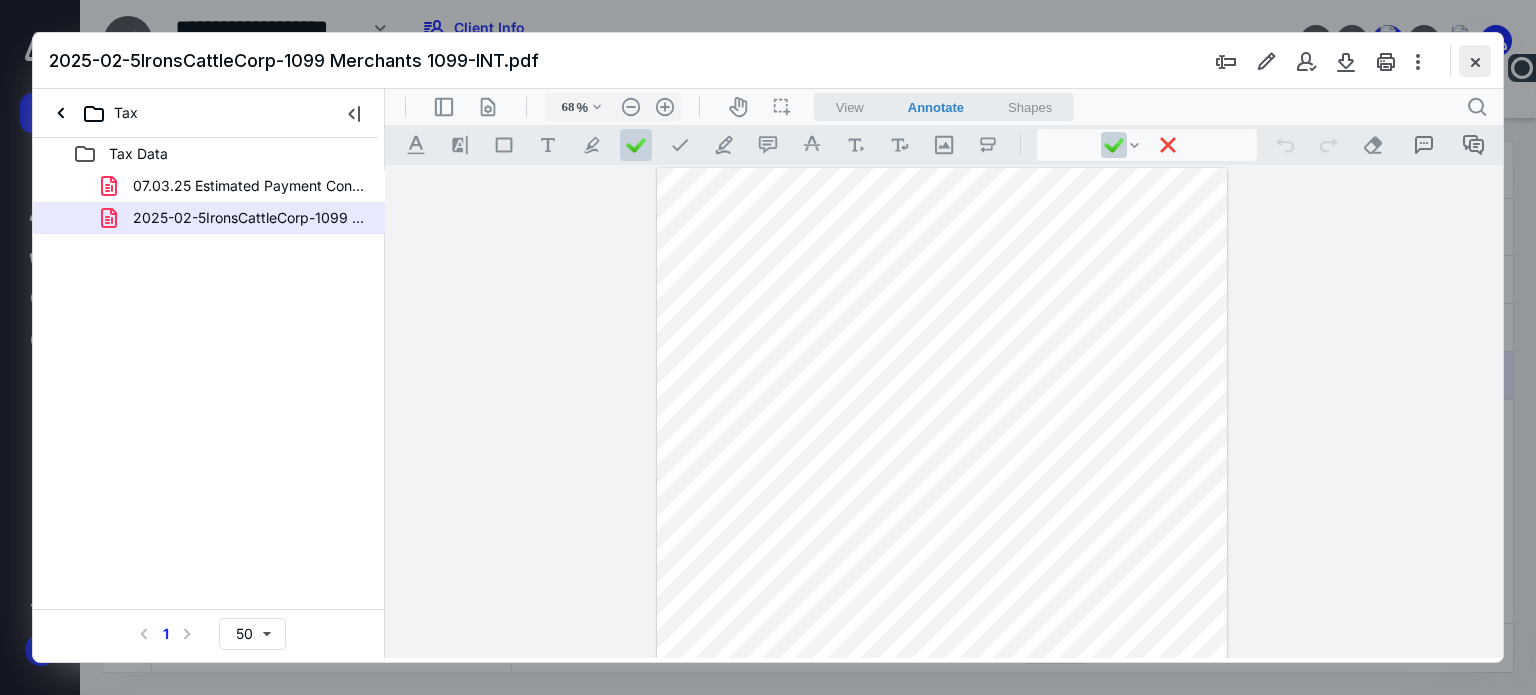 click at bounding box center [1475, 61] 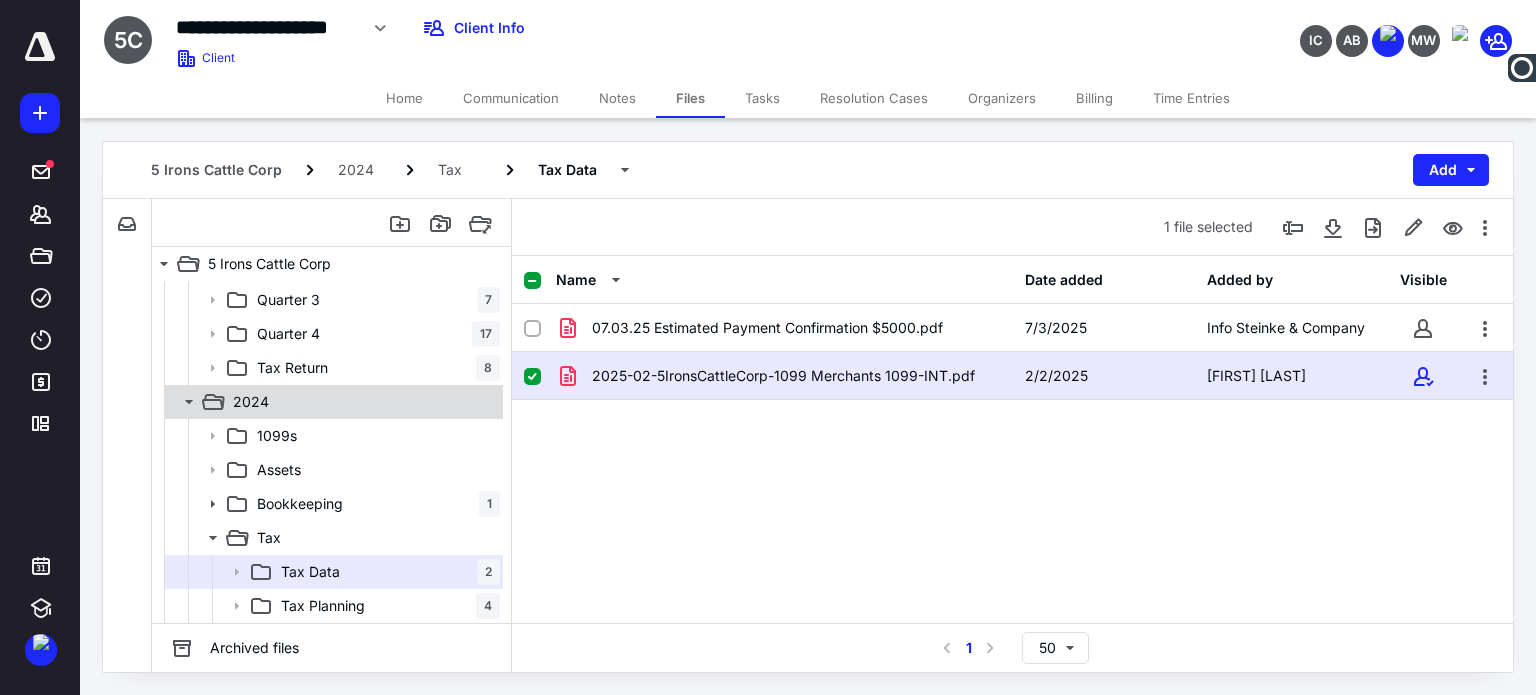 scroll, scrollTop: 264, scrollLeft: 0, axis: vertical 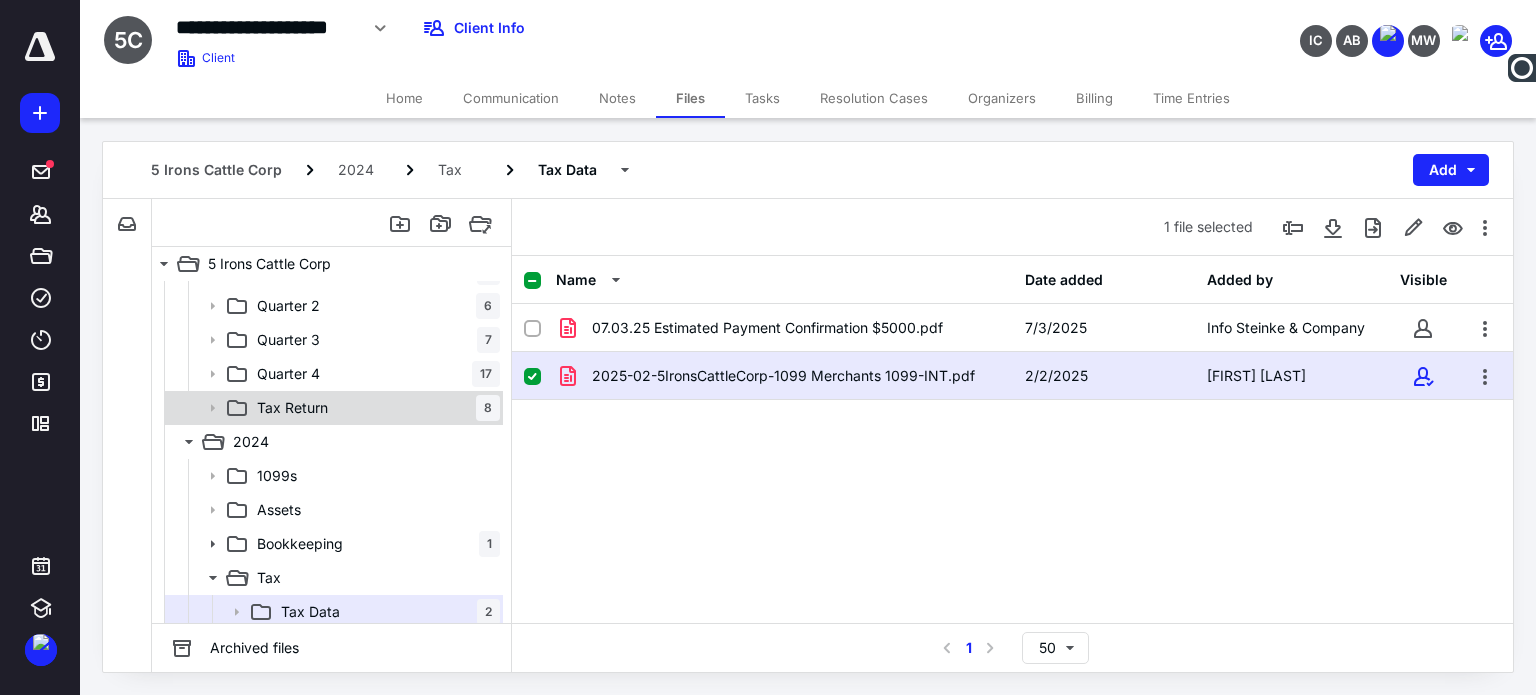 click on "Tax Return" at bounding box center [292, 408] 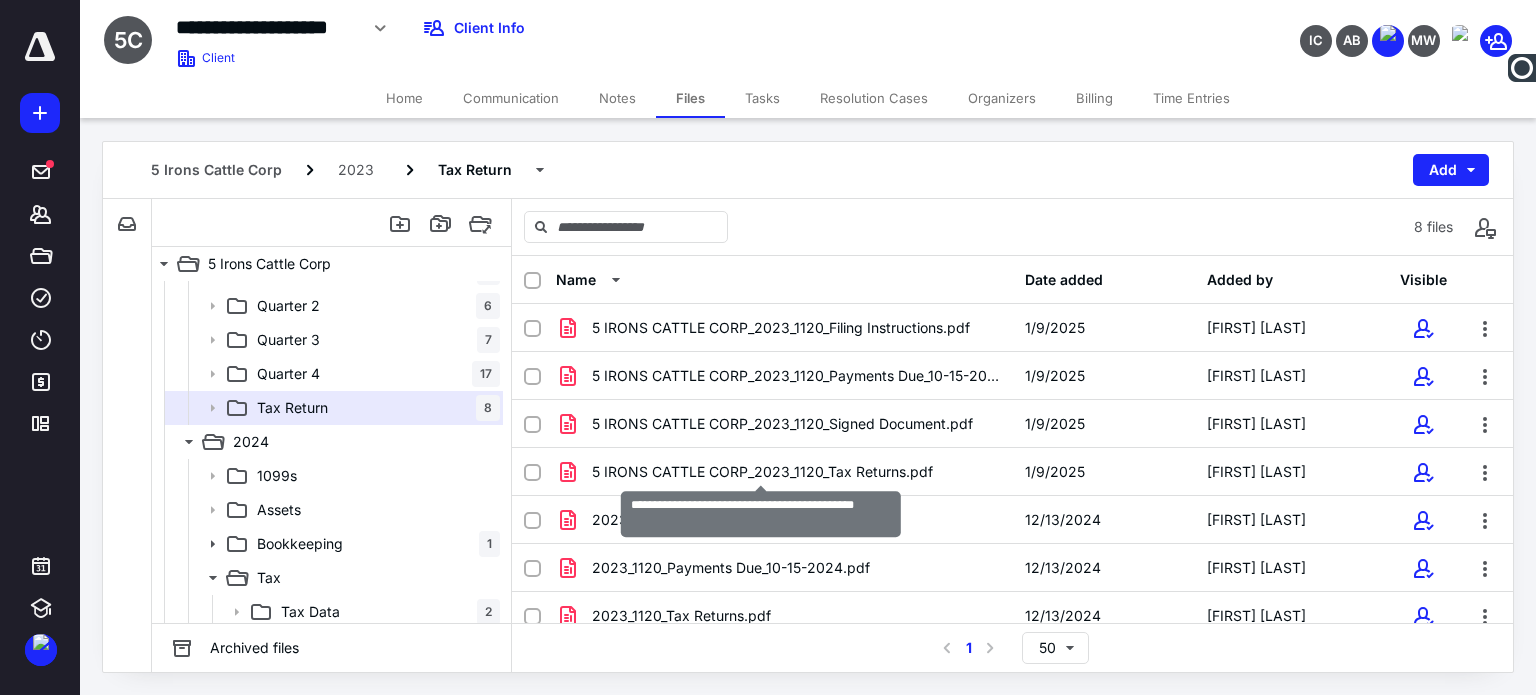 click on "5 IRONS CATTLE CORP_2023_1120_Tax Returns.pdf" at bounding box center [762, 472] 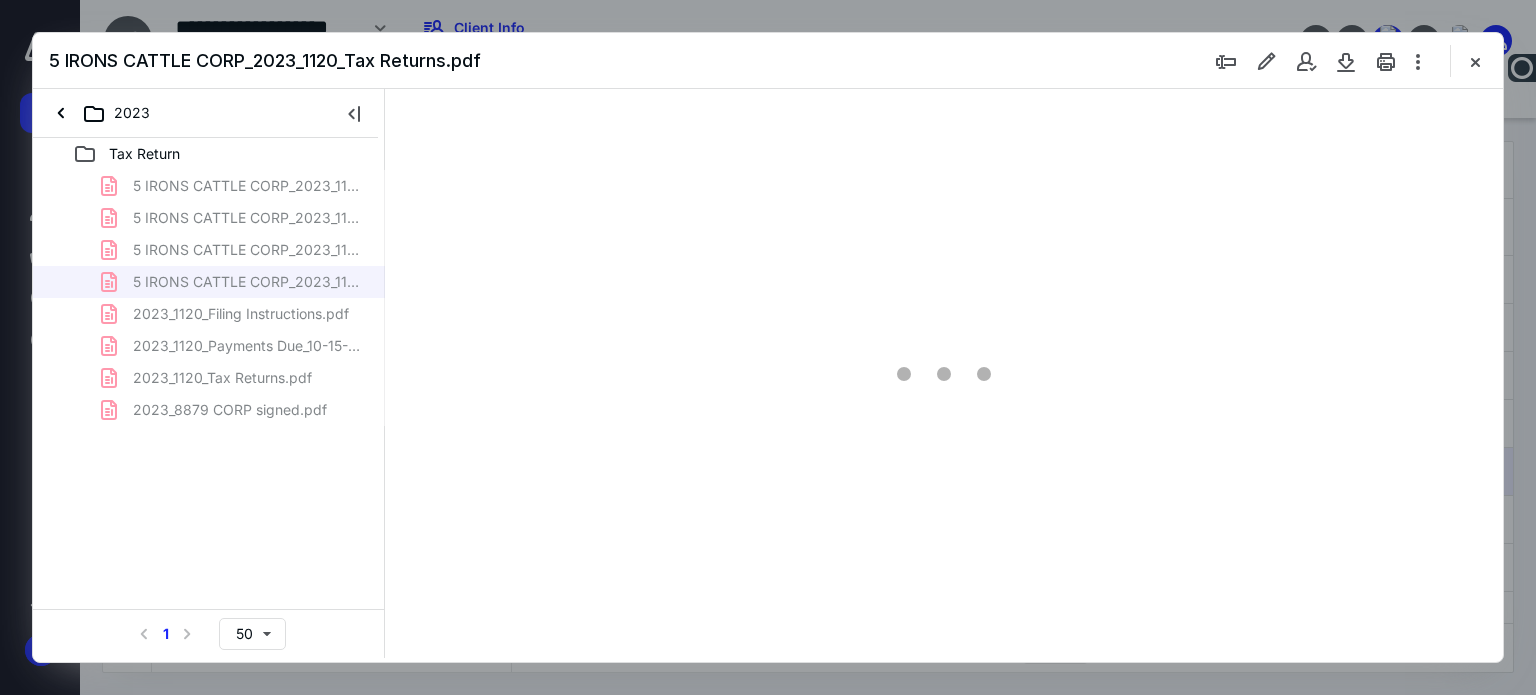 scroll, scrollTop: 0, scrollLeft: 0, axis: both 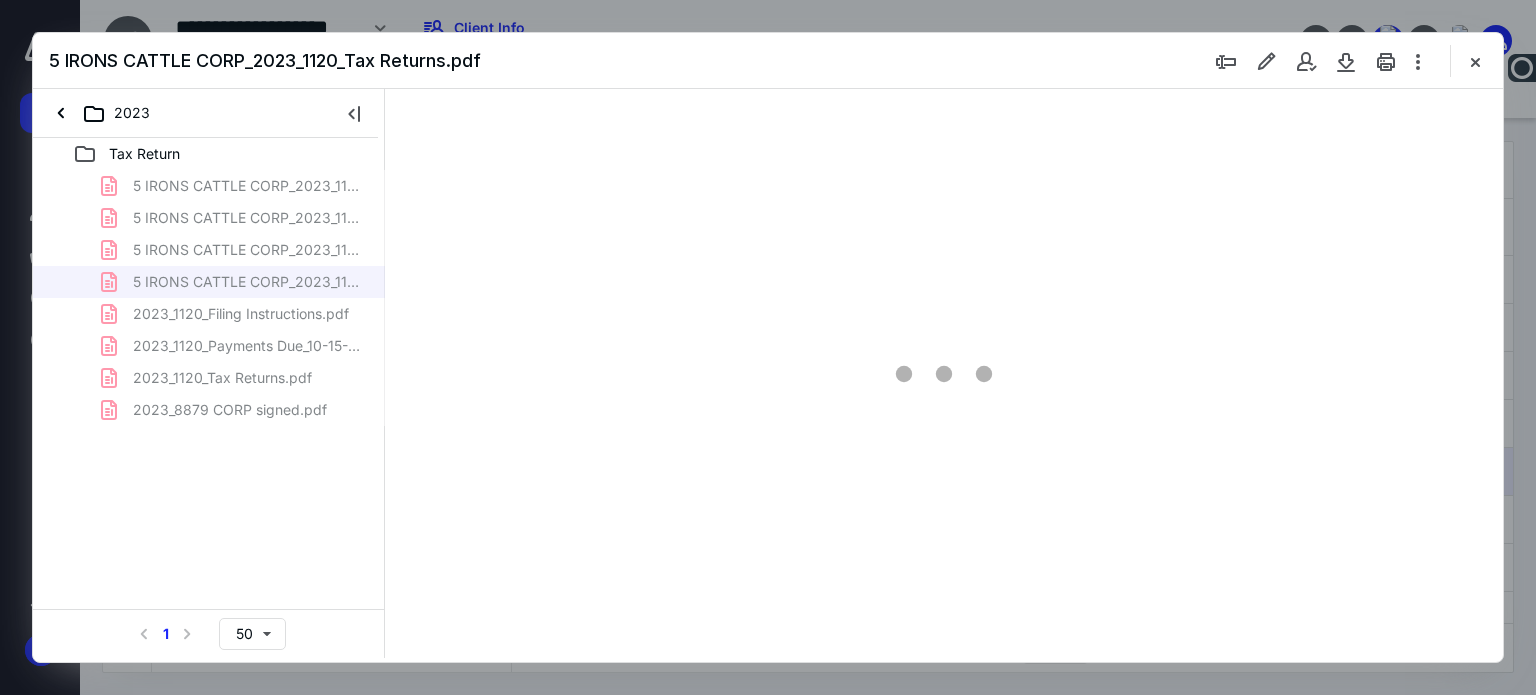 type on "62" 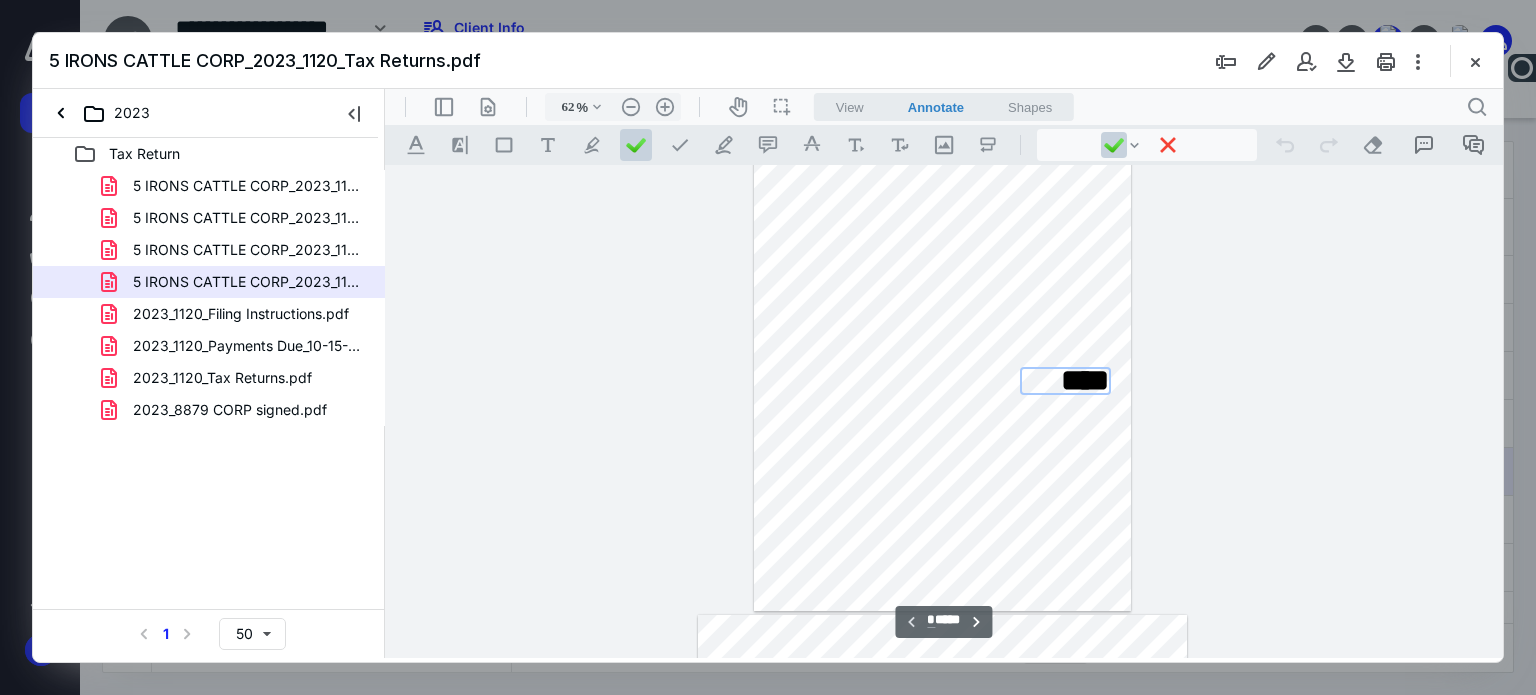 scroll, scrollTop: 0, scrollLeft: 0, axis: both 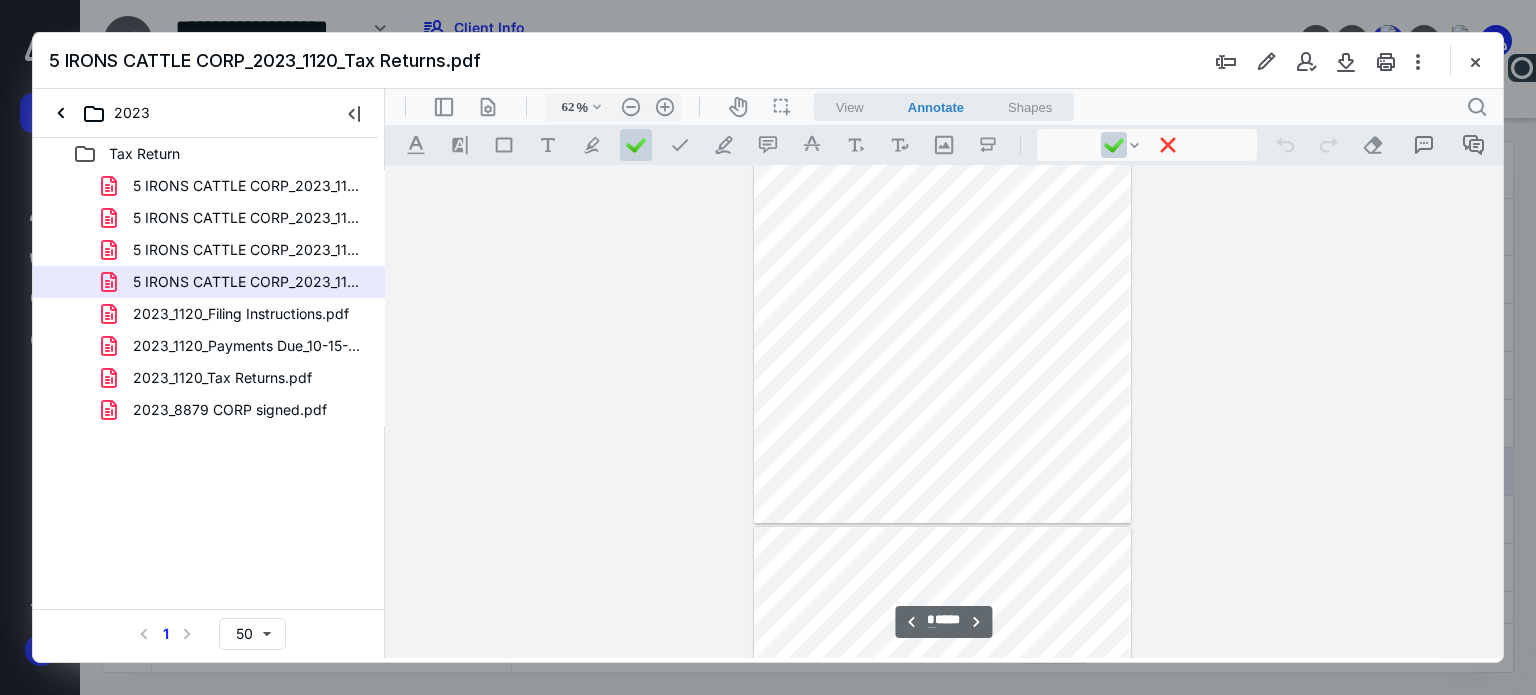 type on "*" 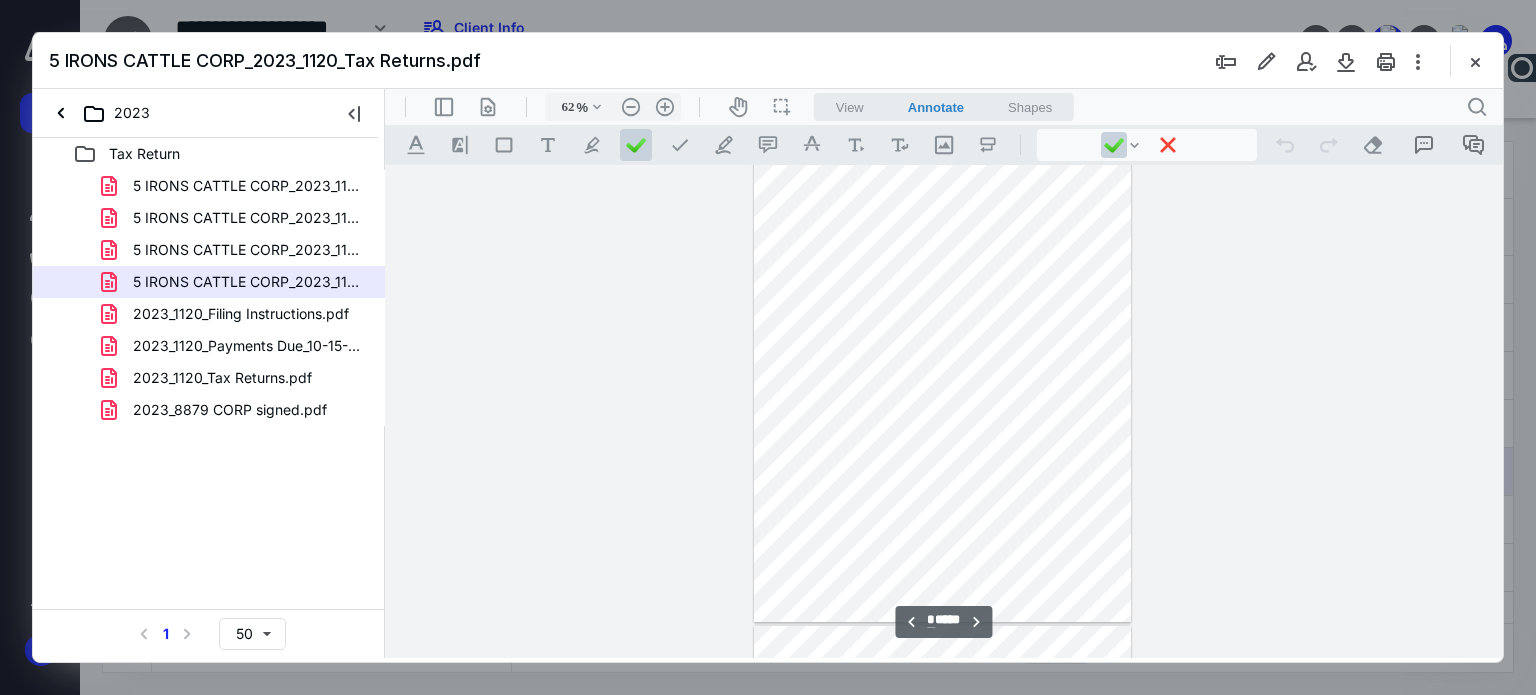 scroll, scrollTop: 1900, scrollLeft: 0, axis: vertical 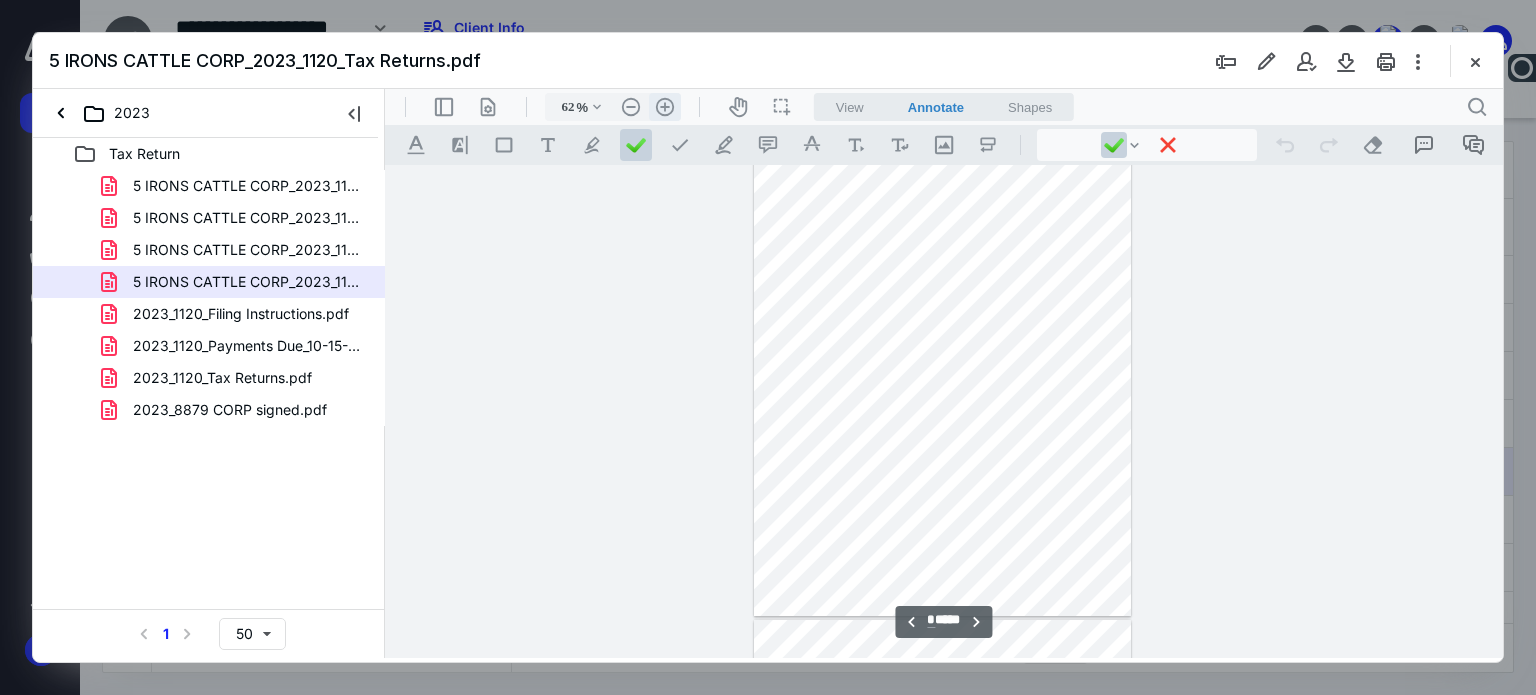 click on ".cls-1{fill:#abb0c4;} icon - header - zoom - in - line" at bounding box center [665, 107] 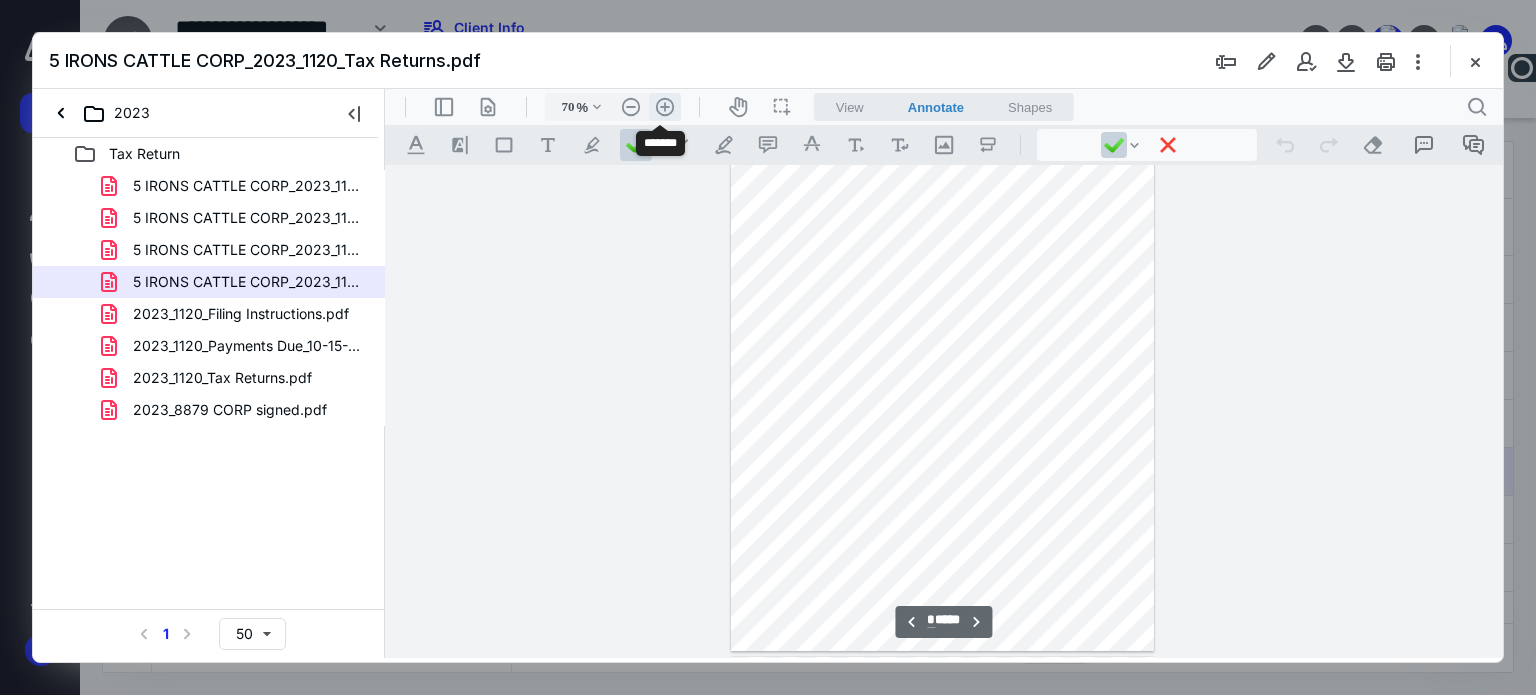 click on ".cls-1{fill:#abb0c4;} icon - header - zoom - in - line" at bounding box center [665, 107] 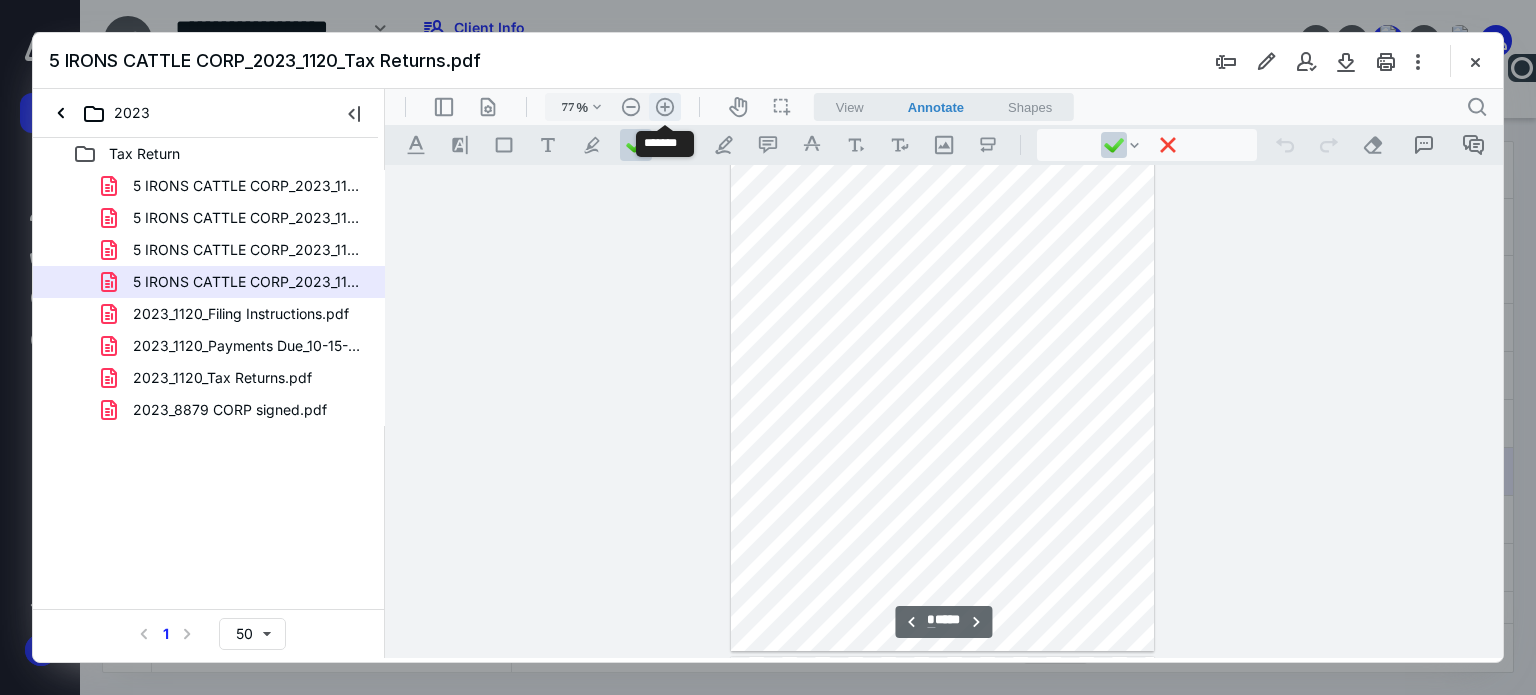 click on ".cls-1{fill:#abb0c4;} icon - header - zoom - in - line" at bounding box center [665, 107] 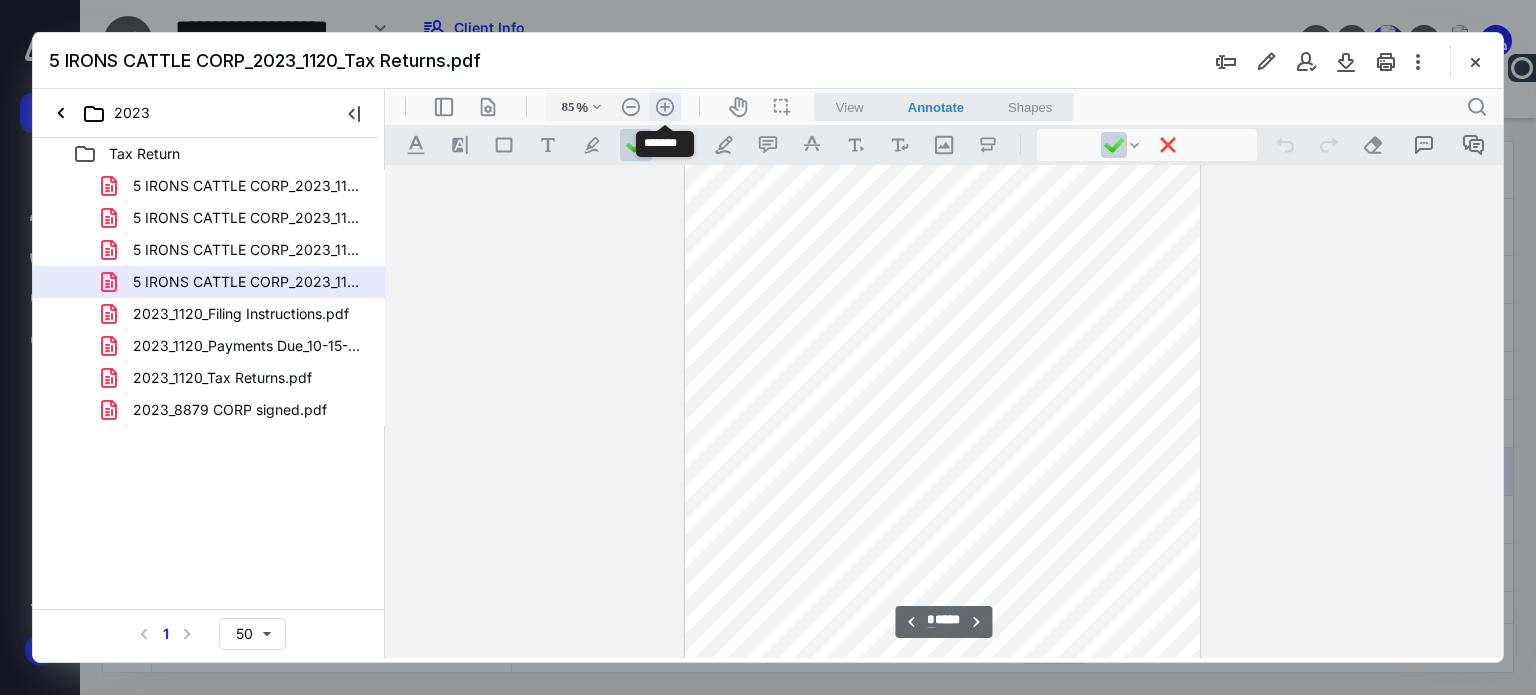click on ".cls-1{fill:#abb0c4;} icon - header - zoom - in - line" at bounding box center (665, 107) 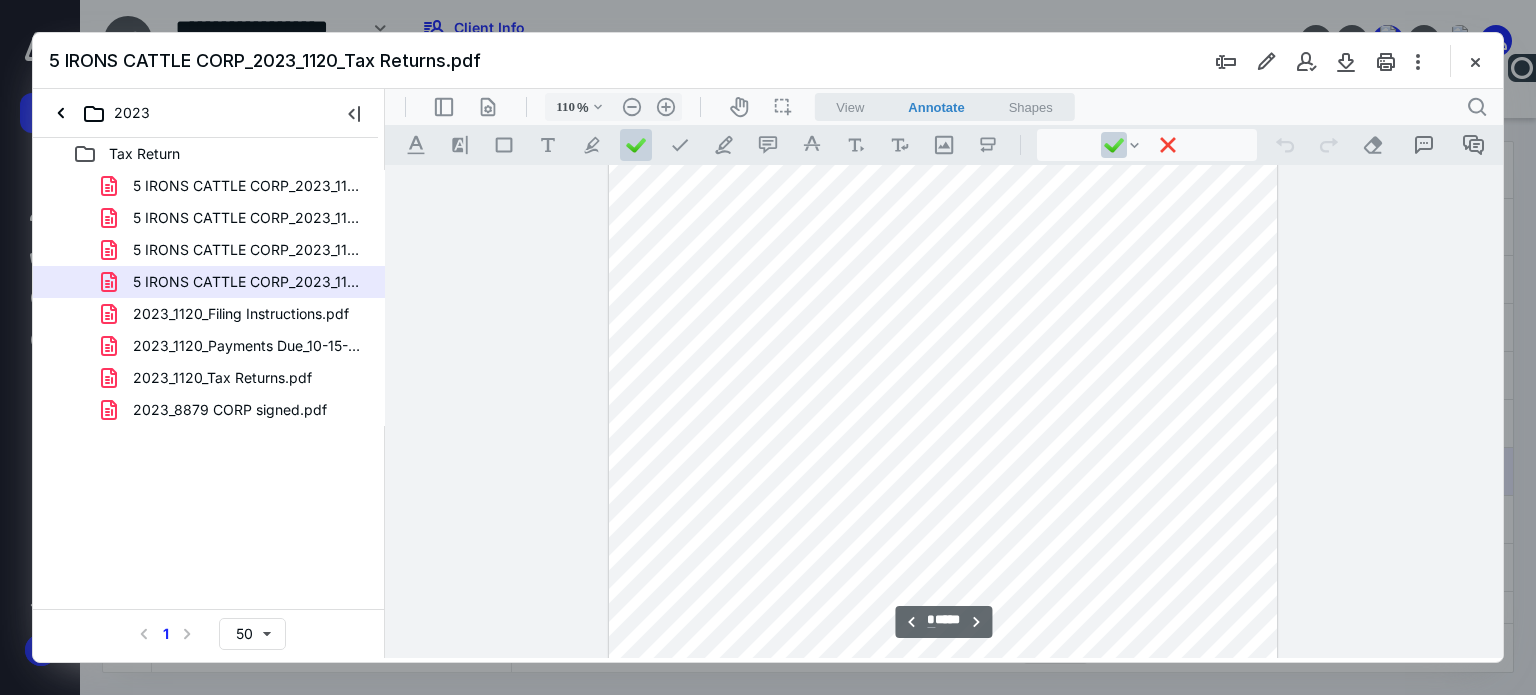 scroll, scrollTop: 3321, scrollLeft: 0, axis: vertical 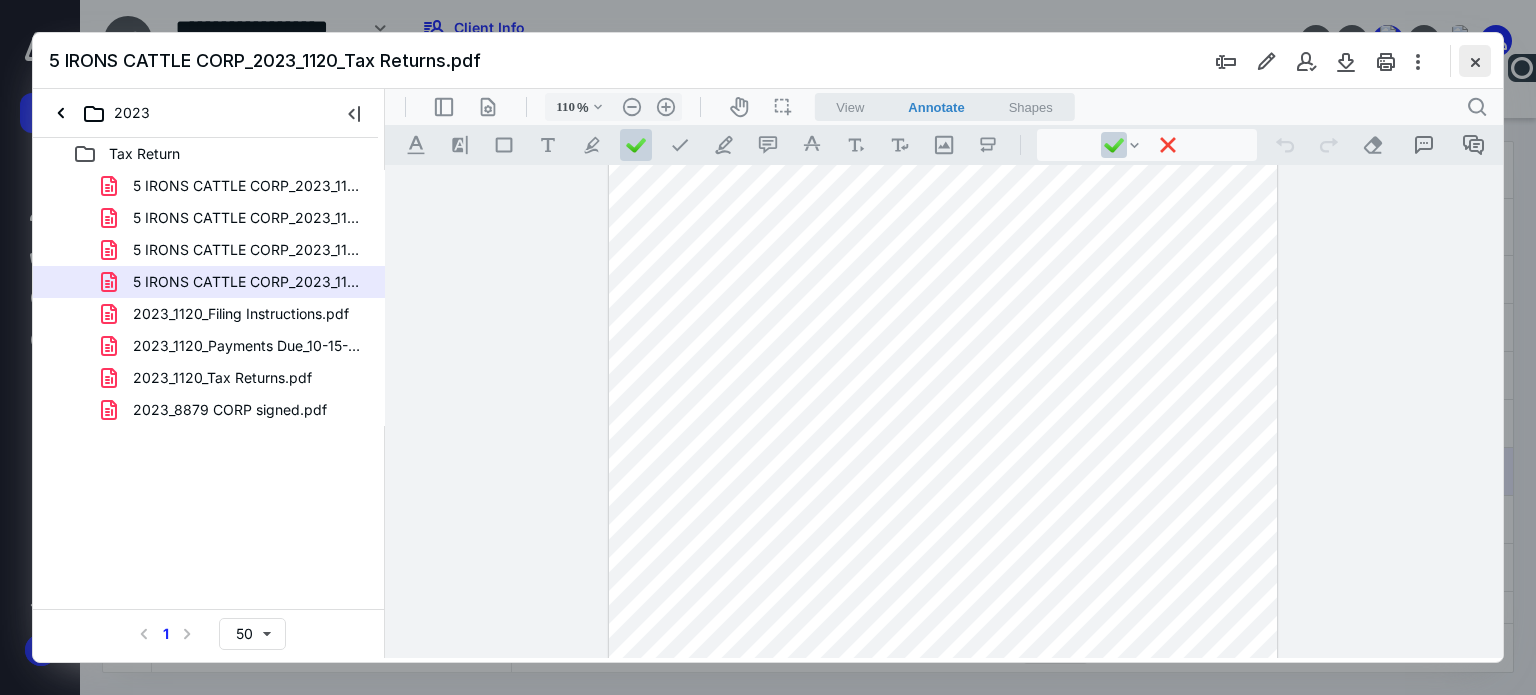click at bounding box center [1475, 61] 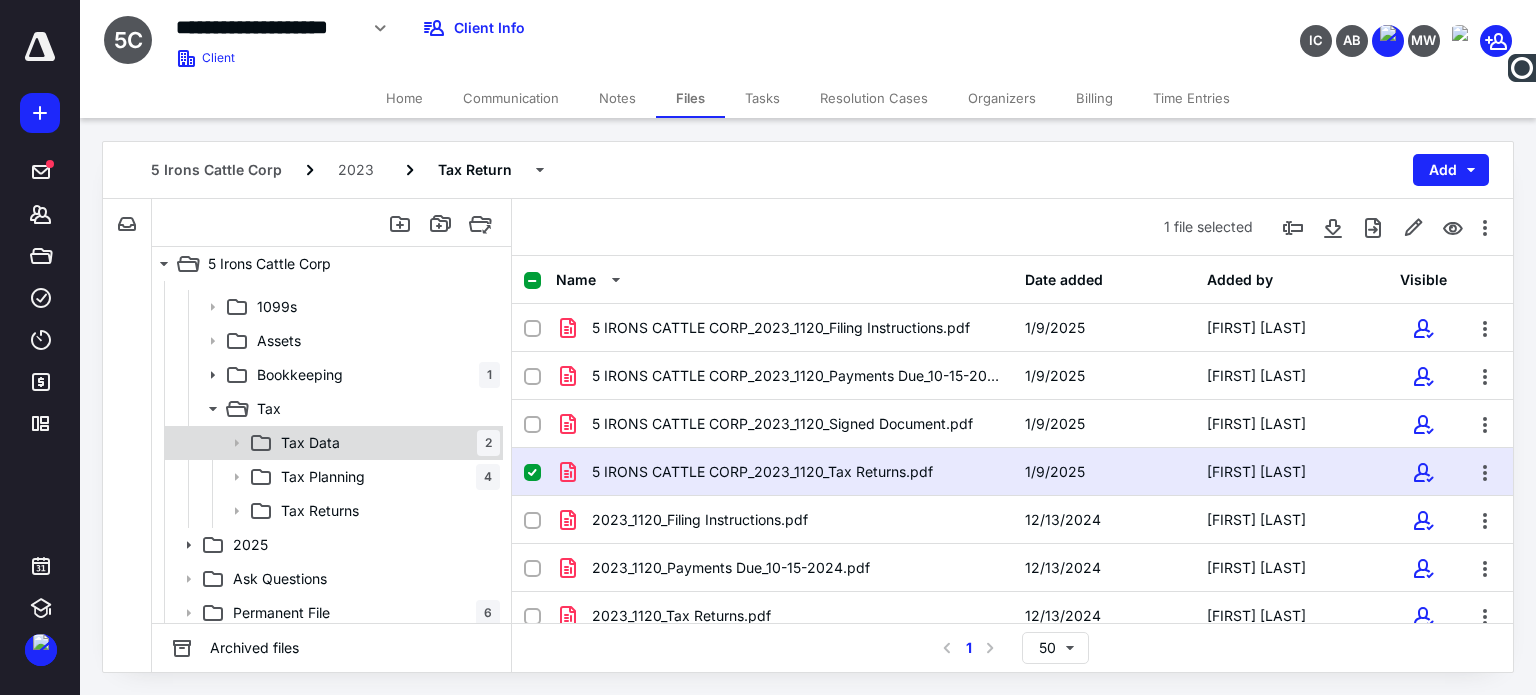 scroll, scrollTop: 372, scrollLeft: 0, axis: vertical 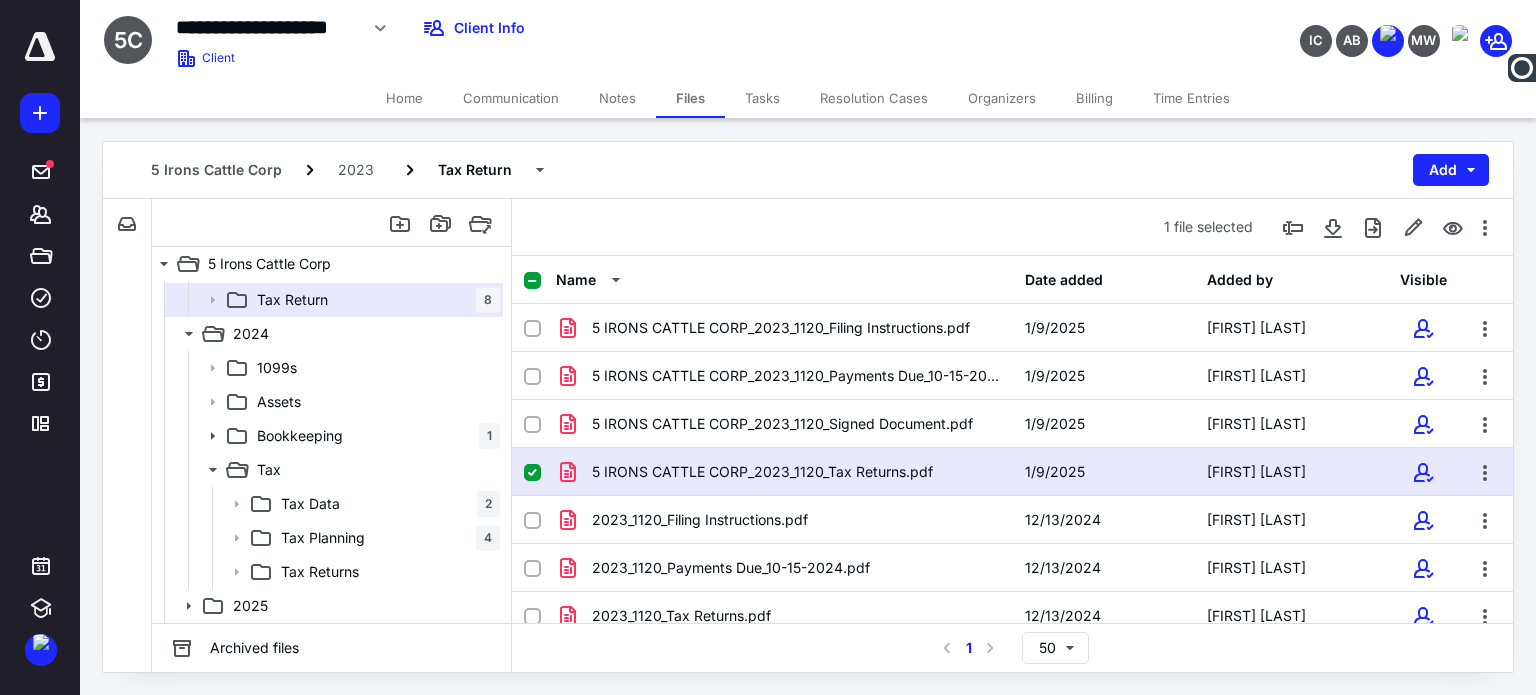 click on "Files" at bounding box center [690, 98] 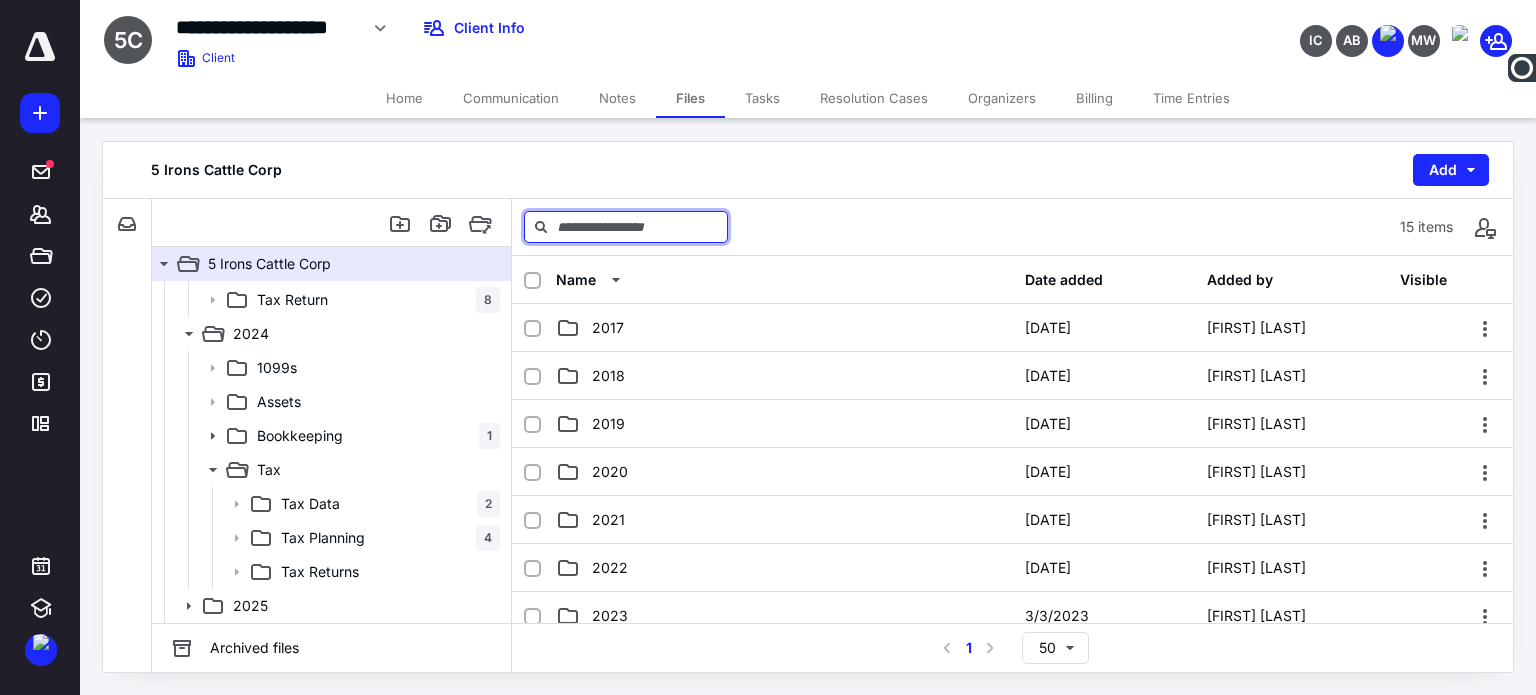 click at bounding box center (626, 227) 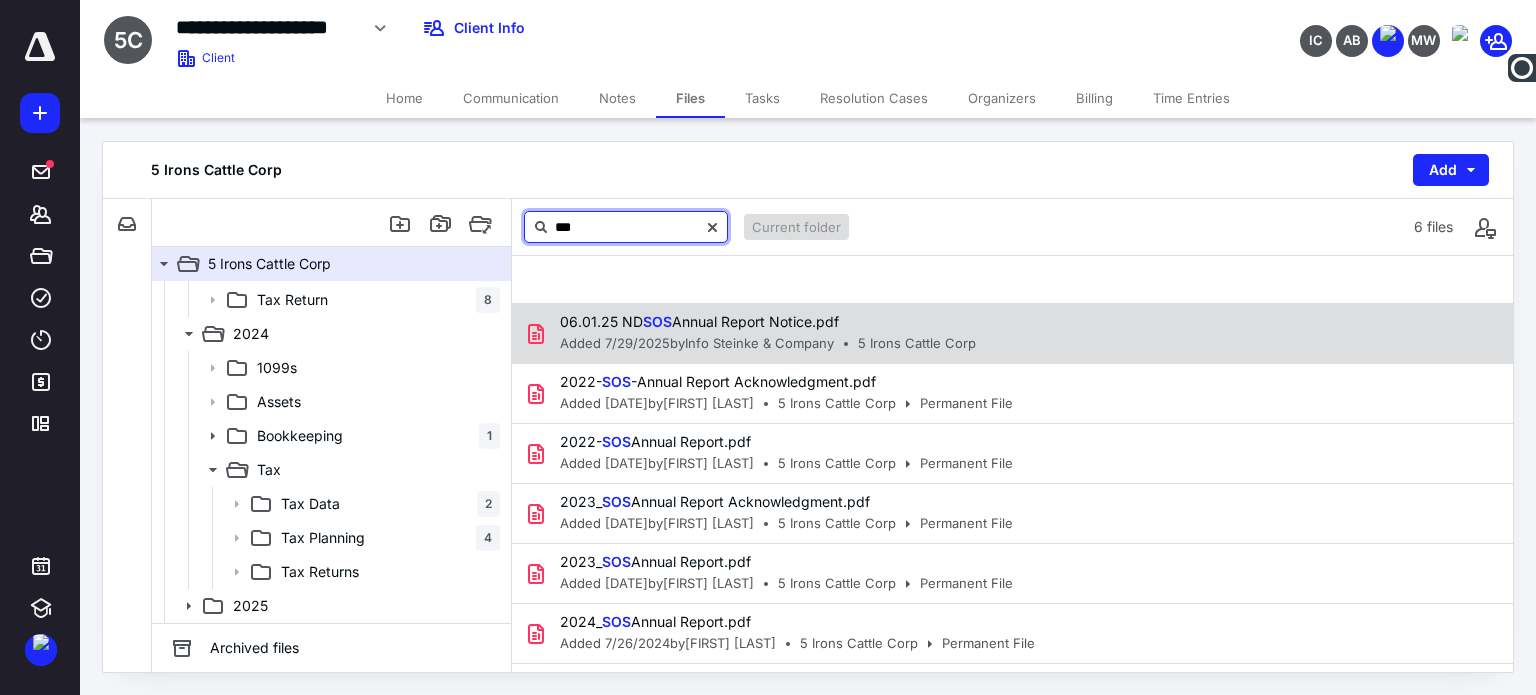 type on "***" 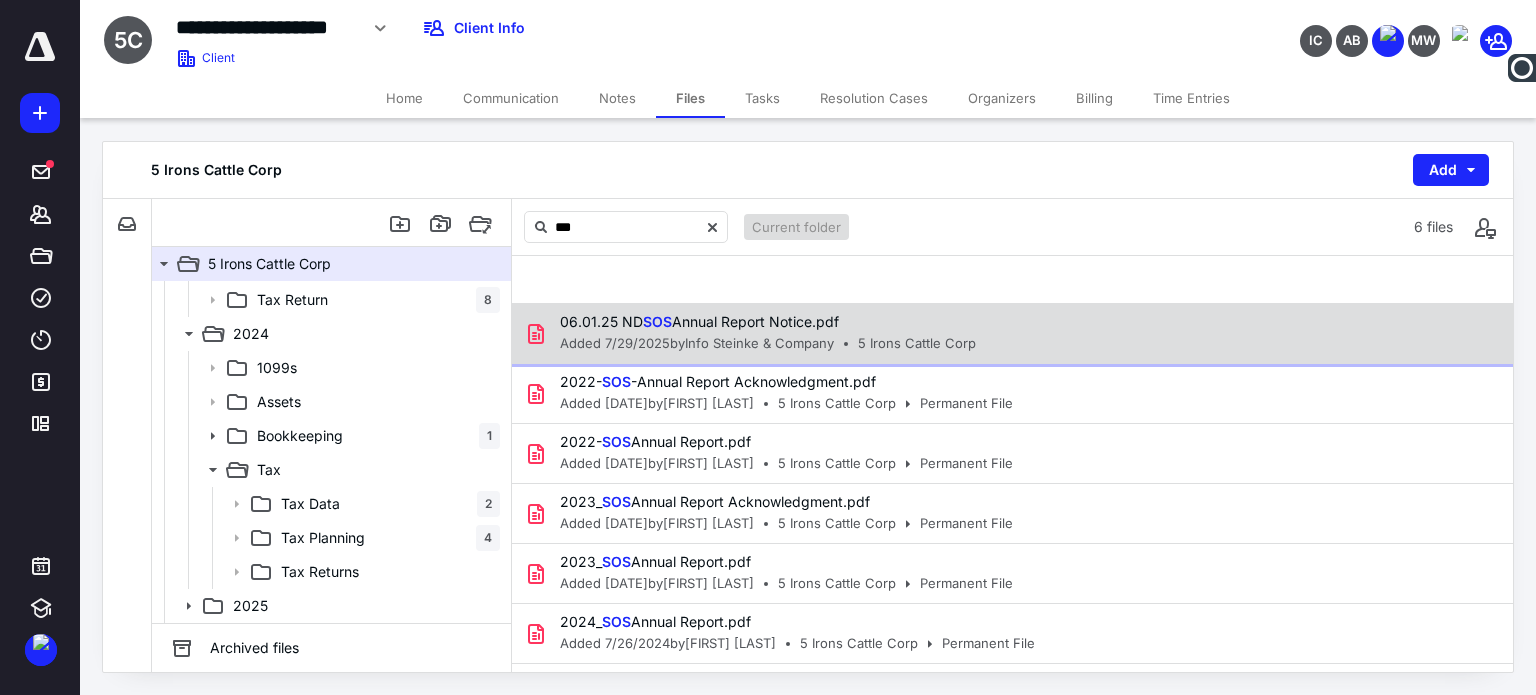 click on "06.01.25 ND  SOS  Annual Report Notice.pdf" at bounding box center [762, 322] 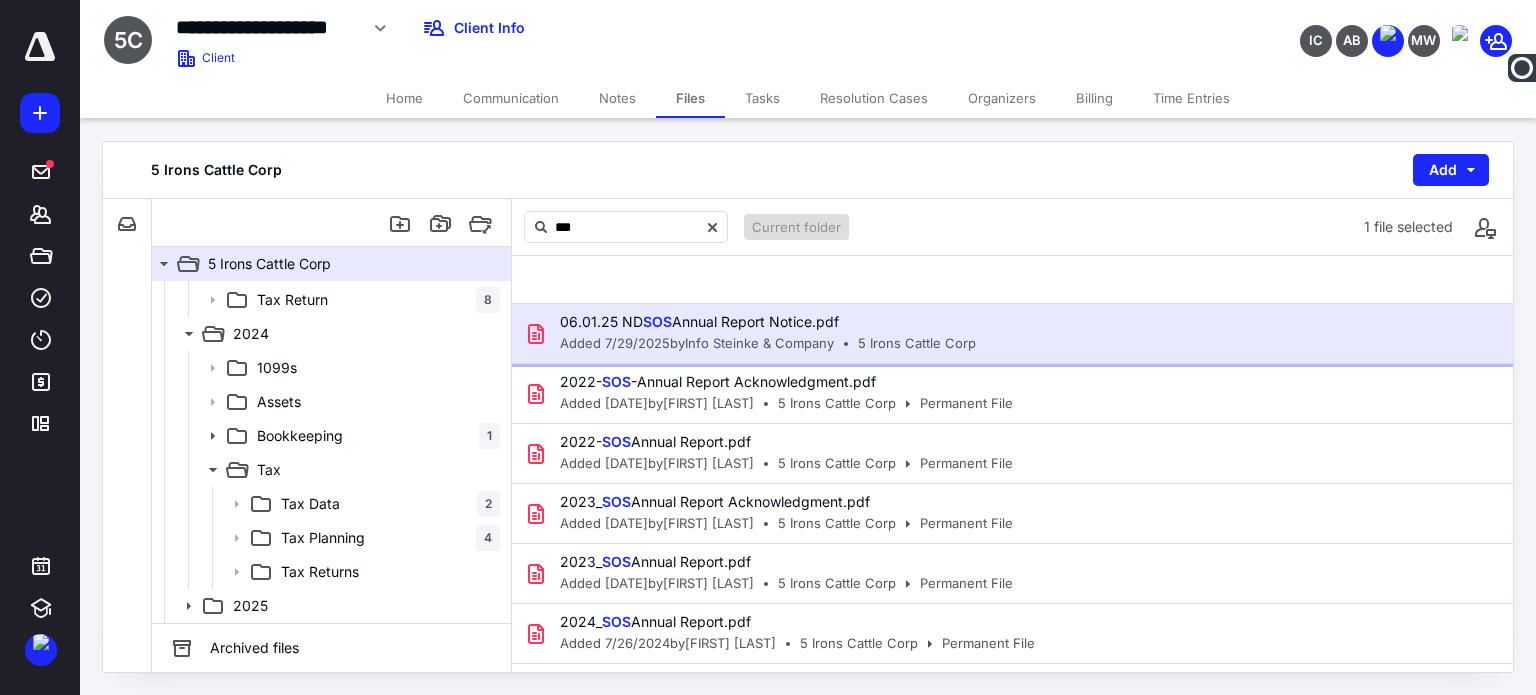 click on "06.01.25 ND  SOS  Annual Report Notice.pdf" at bounding box center (762, 322) 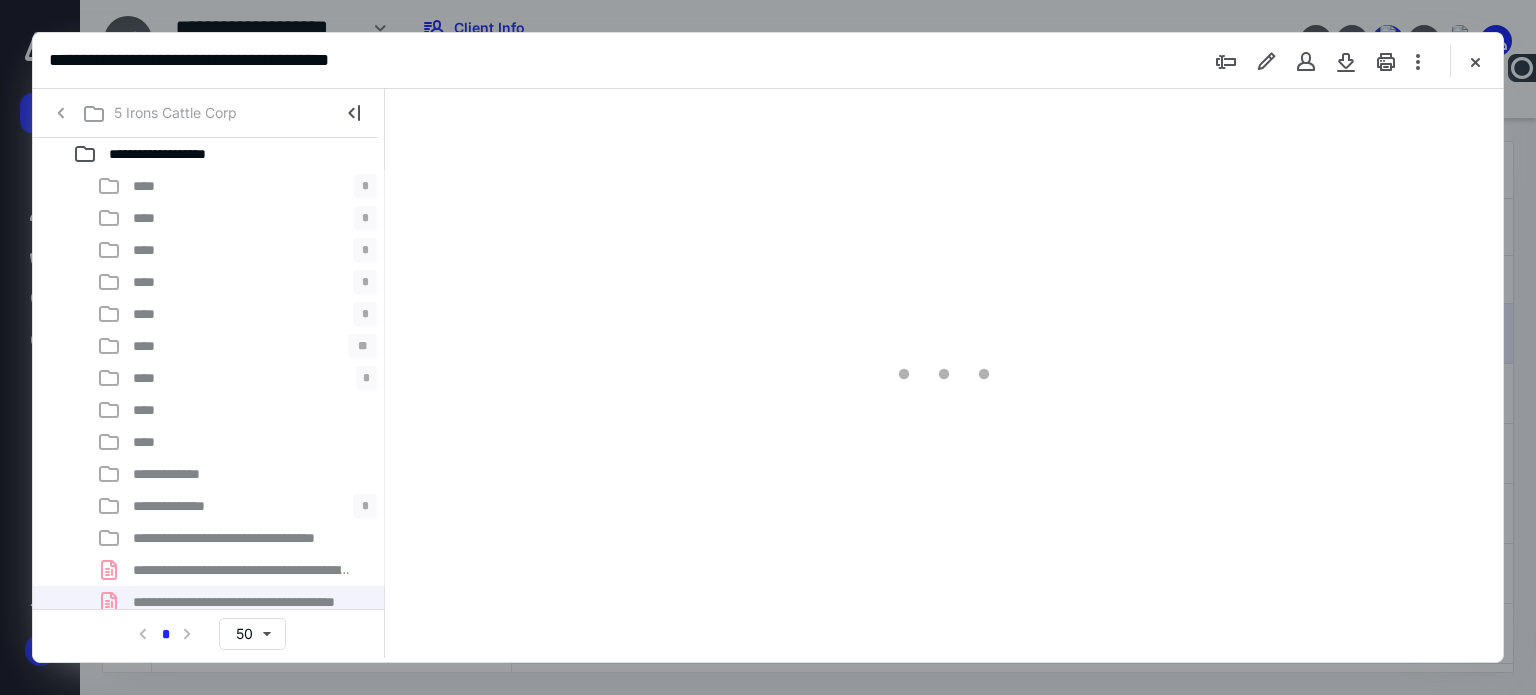 scroll, scrollTop: 40, scrollLeft: 0, axis: vertical 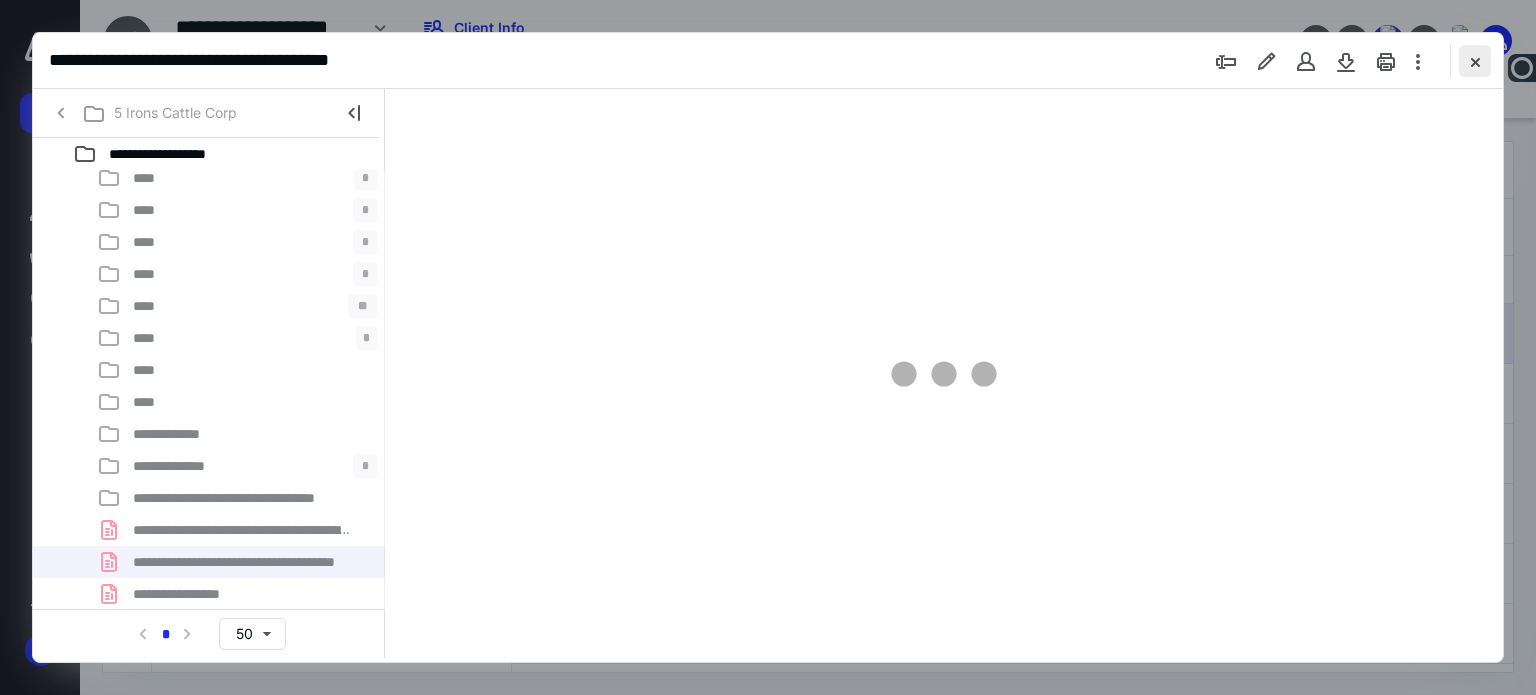 type on "62" 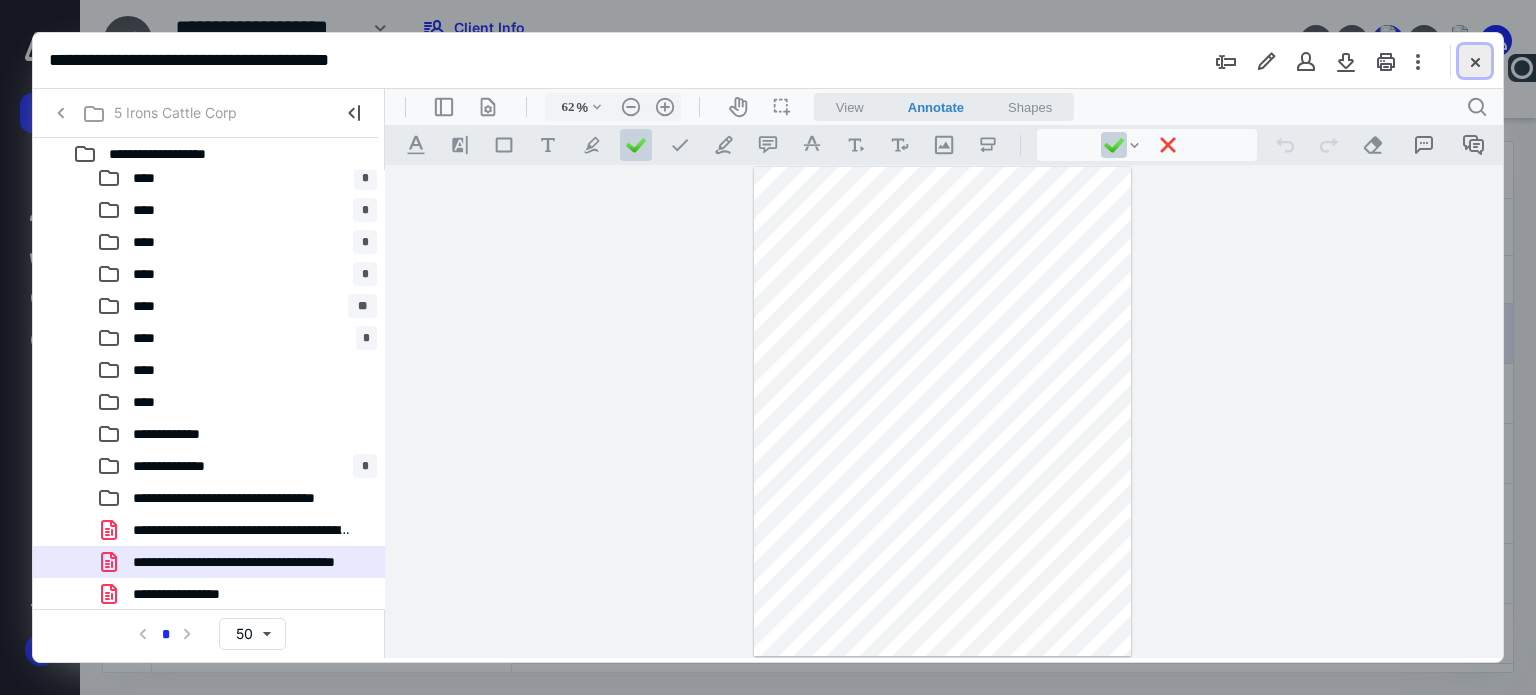click at bounding box center [1475, 61] 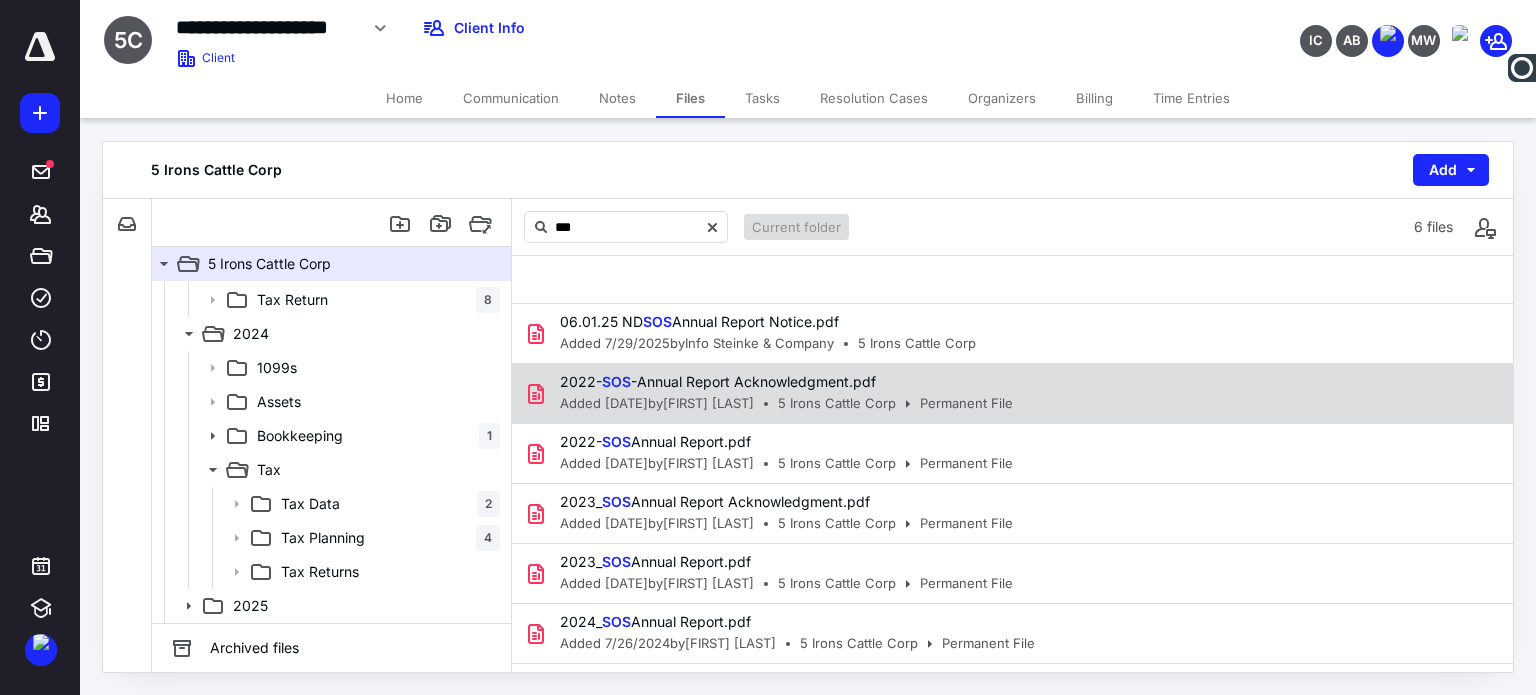click on "2022- SOS -Annual Report Acknowledgment.pdf Added   7/29/2022  by  Tara Monson 5 Irons Cattle Corp Permanent File" at bounding box center [1012, 394] 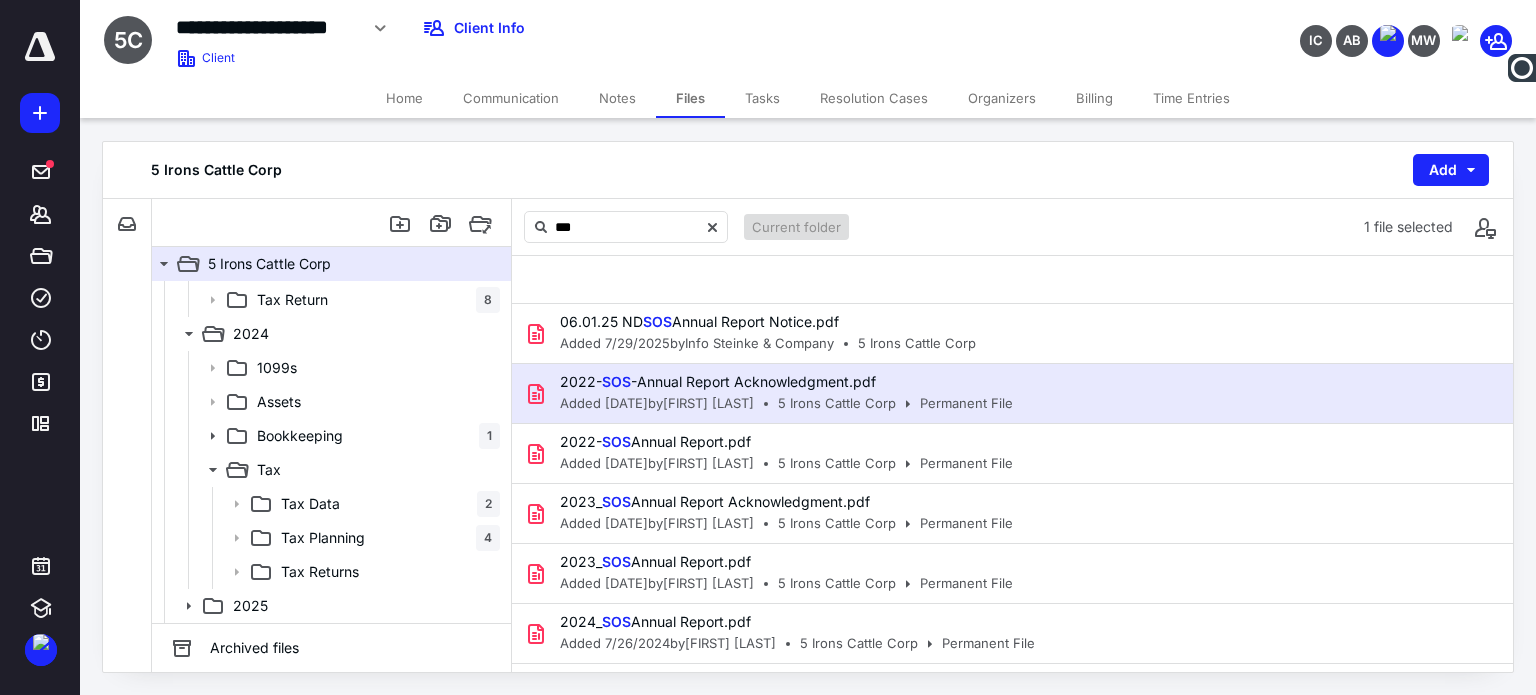 click on "2022- SOS -Annual Report Acknowledgment.pdf Added   7/29/2022  by  Tara Monson 5 Irons Cattle Corp Permanent File" at bounding box center (1012, 394) 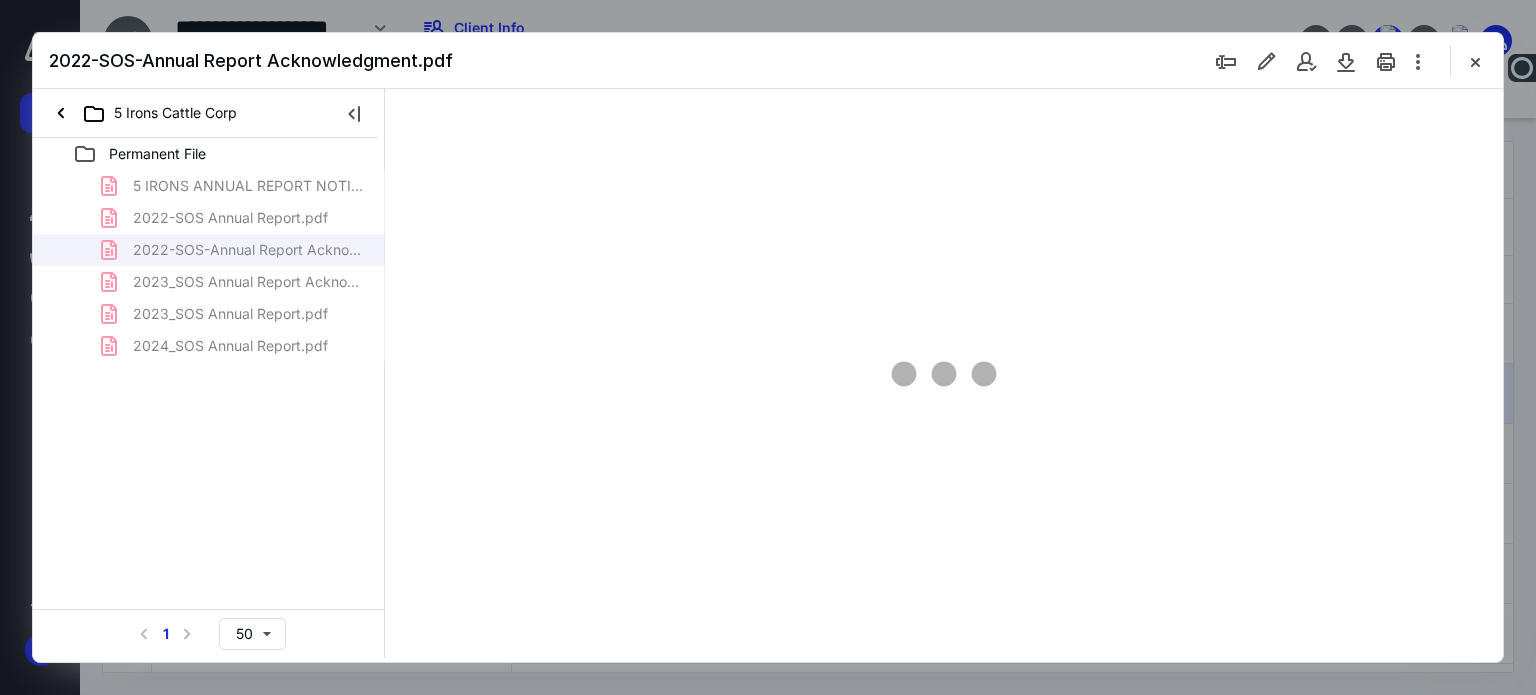 scroll, scrollTop: 0, scrollLeft: 0, axis: both 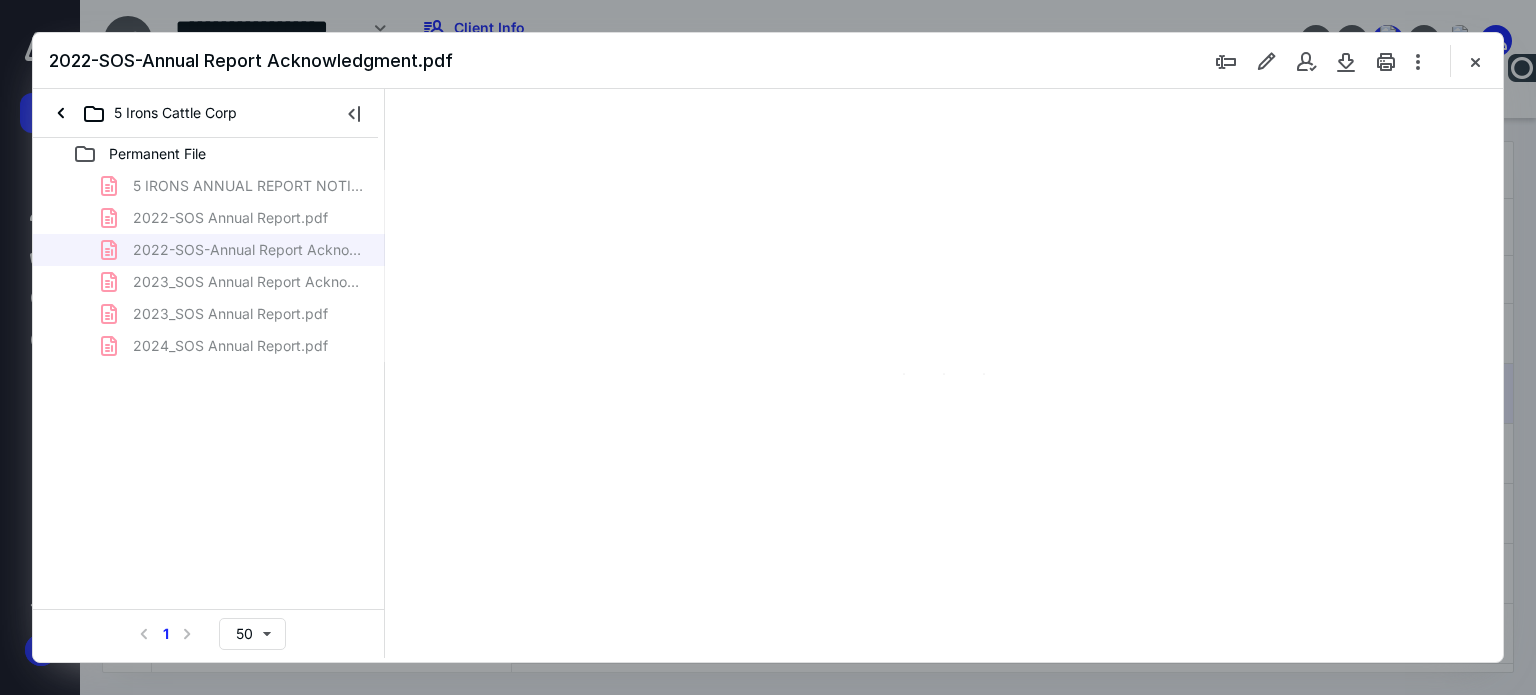 type on "62" 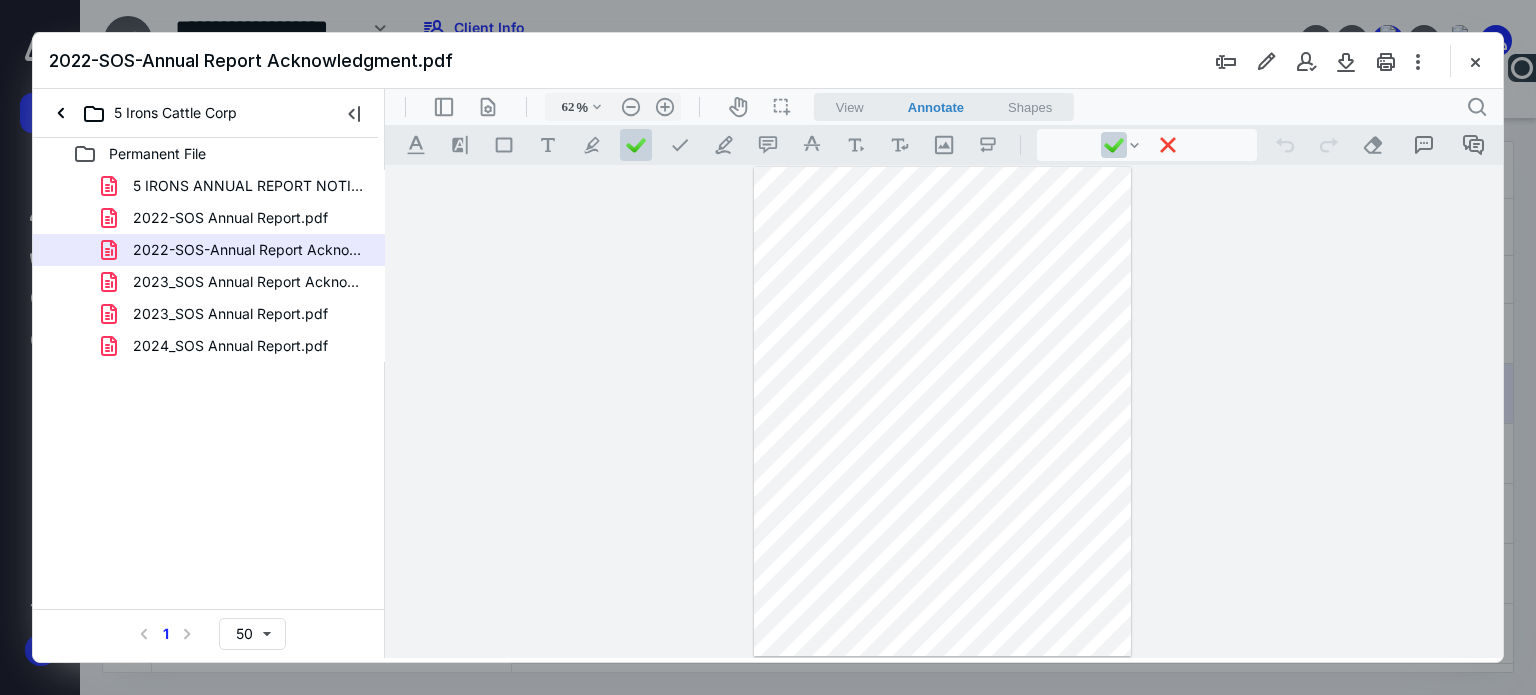 click at bounding box center [1475, 61] 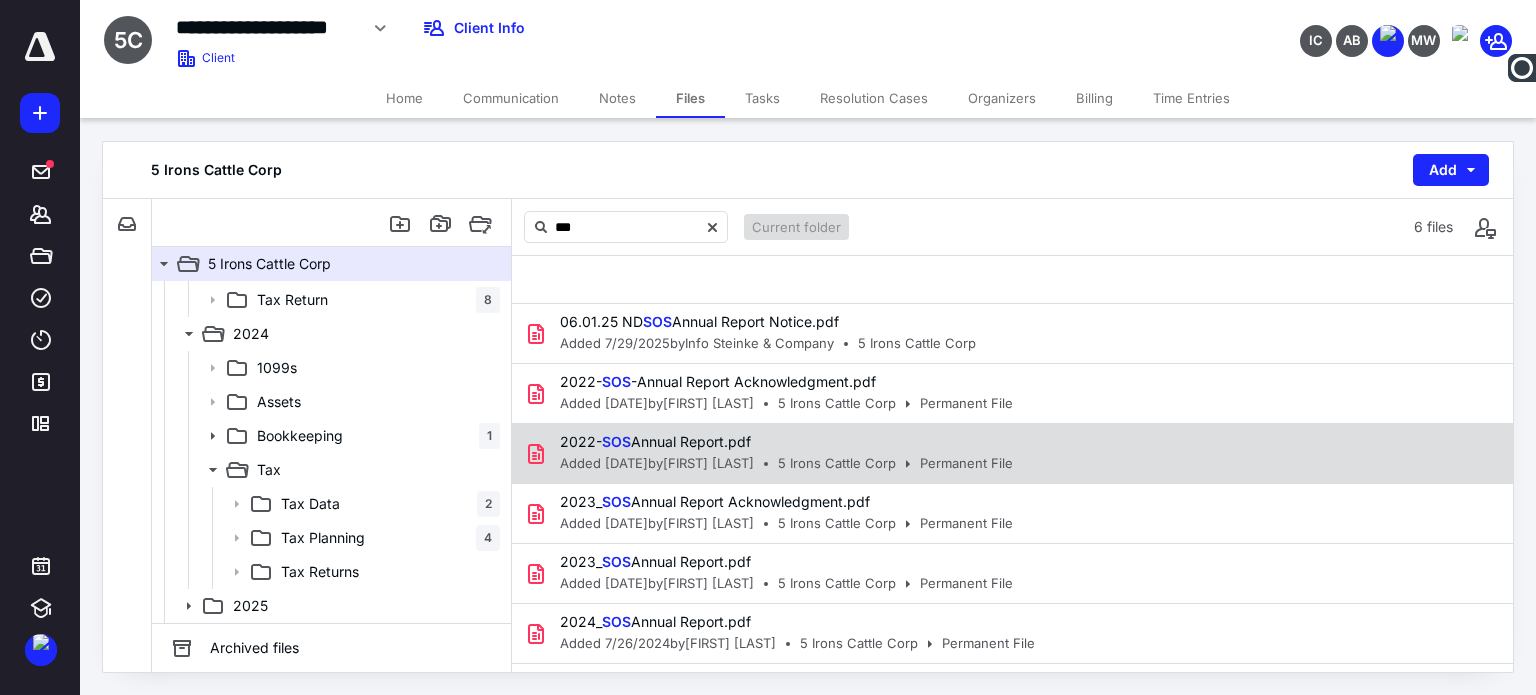 click on "2022- SOS  Annual Report.pdf Added   7/29/2022  by  Tara Monson 5 Irons Cattle Corp Permanent File" at bounding box center (1012, 454) 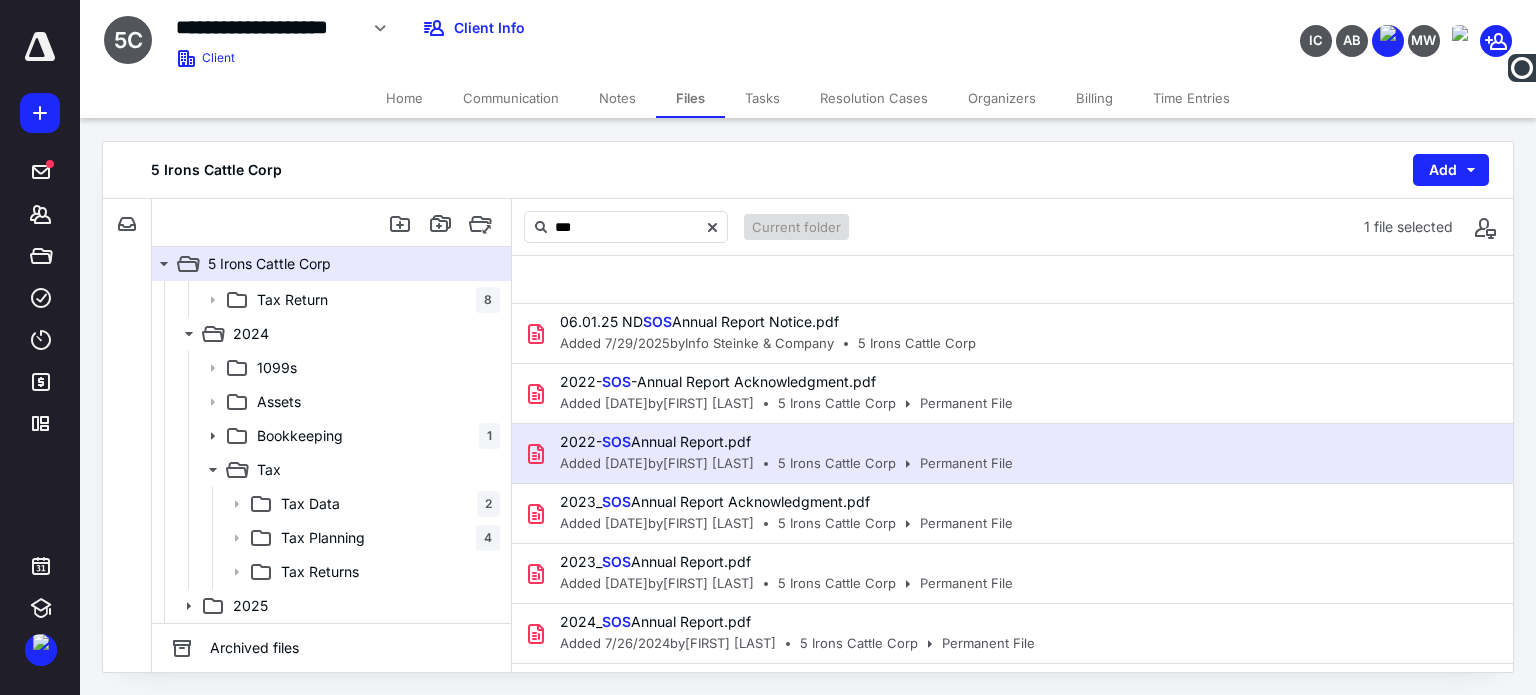 click on "2022- SOS  Annual Report.pdf Added   7/29/2022  by  Tara Monson 5 Irons Cattle Corp Permanent File" at bounding box center (1012, 454) 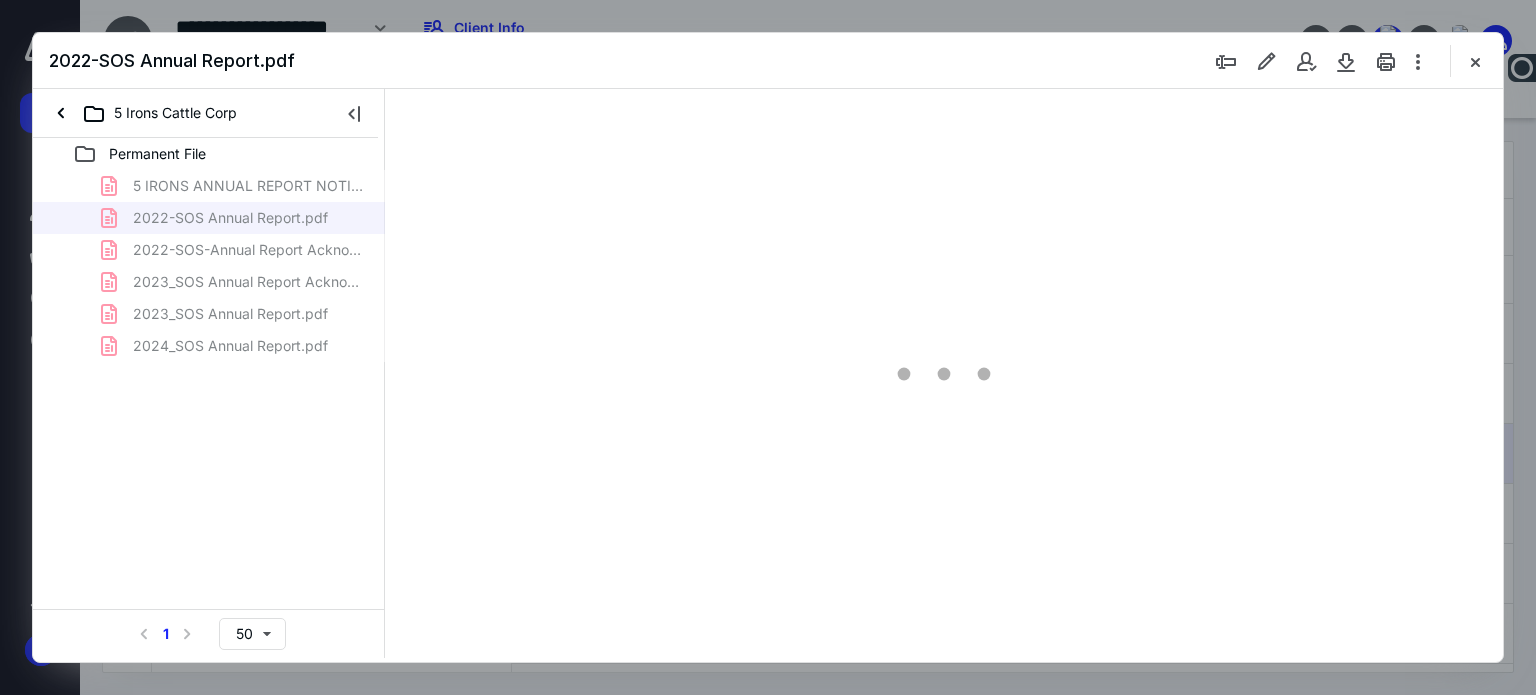scroll, scrollTop: 0, scrollLeft: 0, axis: both 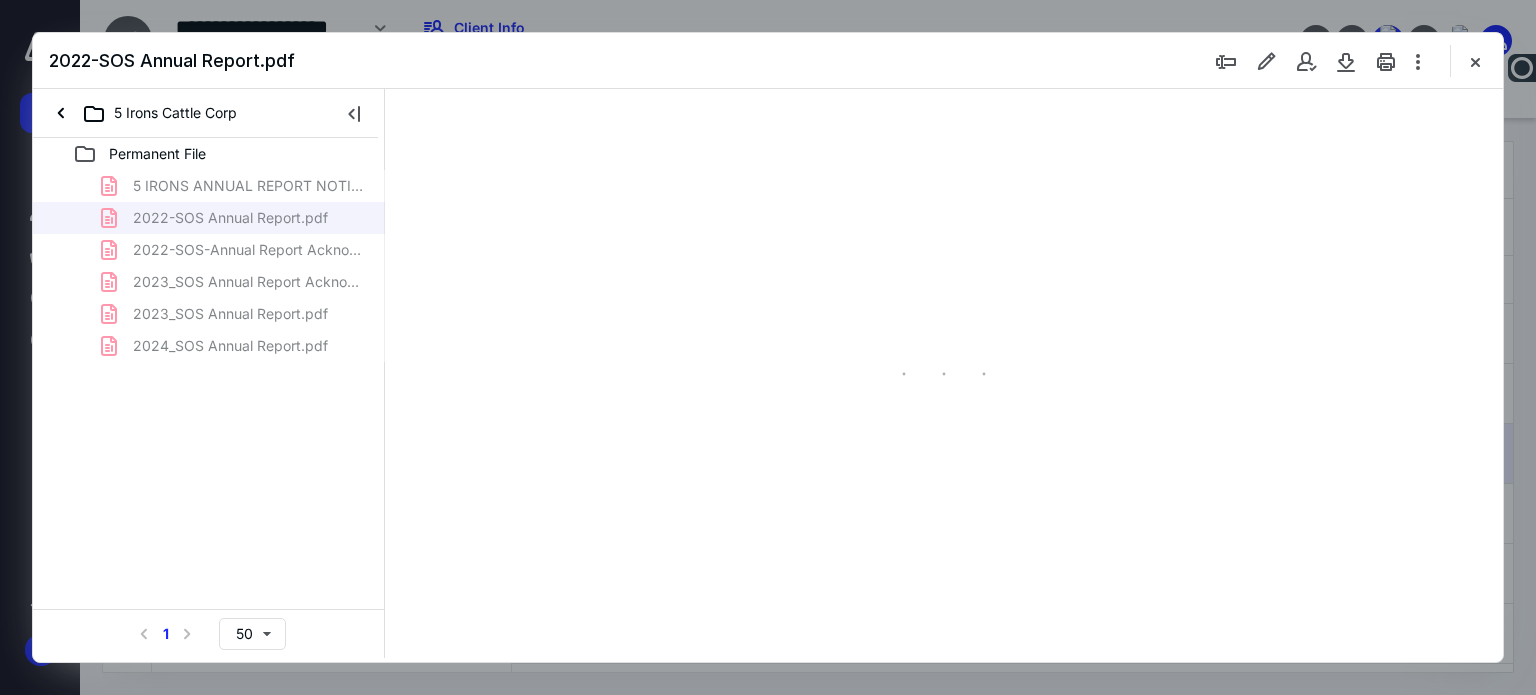 type on "62" 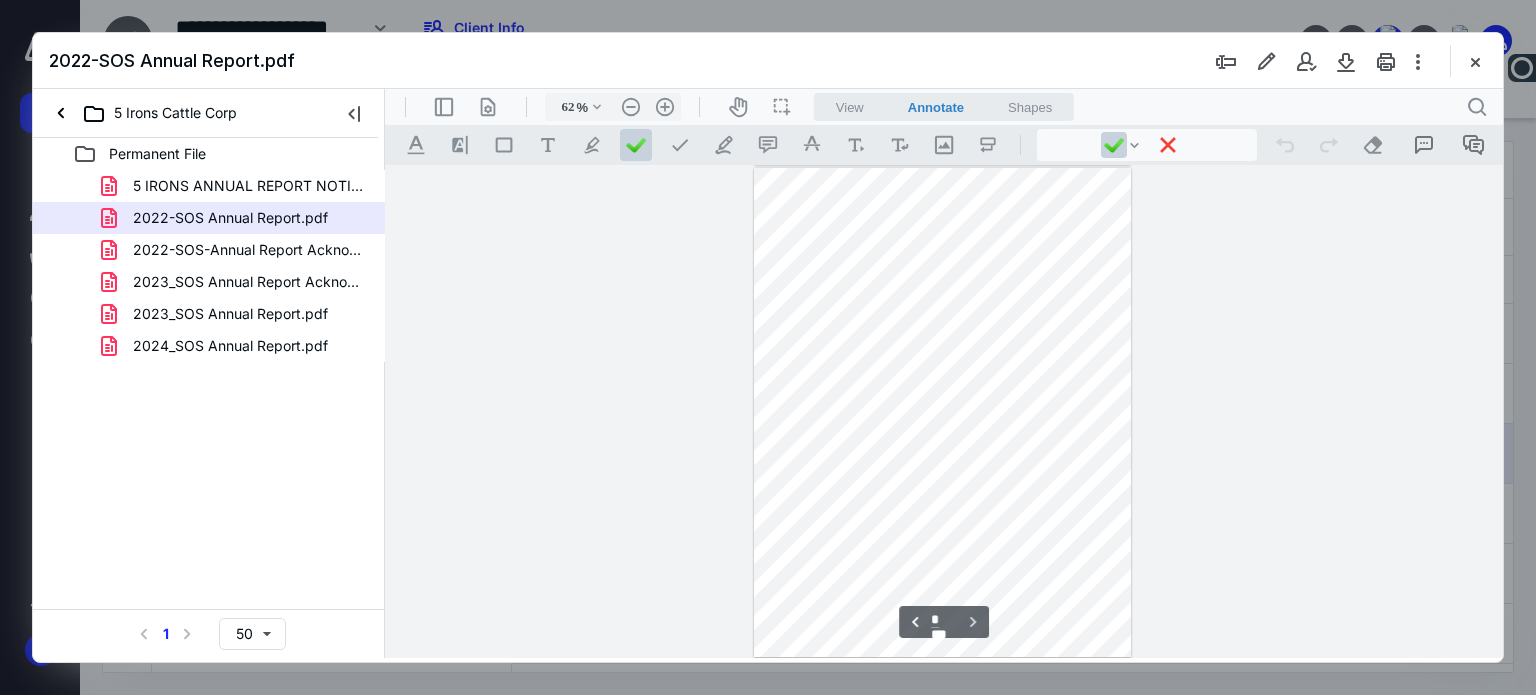scroll, scrollTop: 41, scrollLeft: 0, axis: vertical 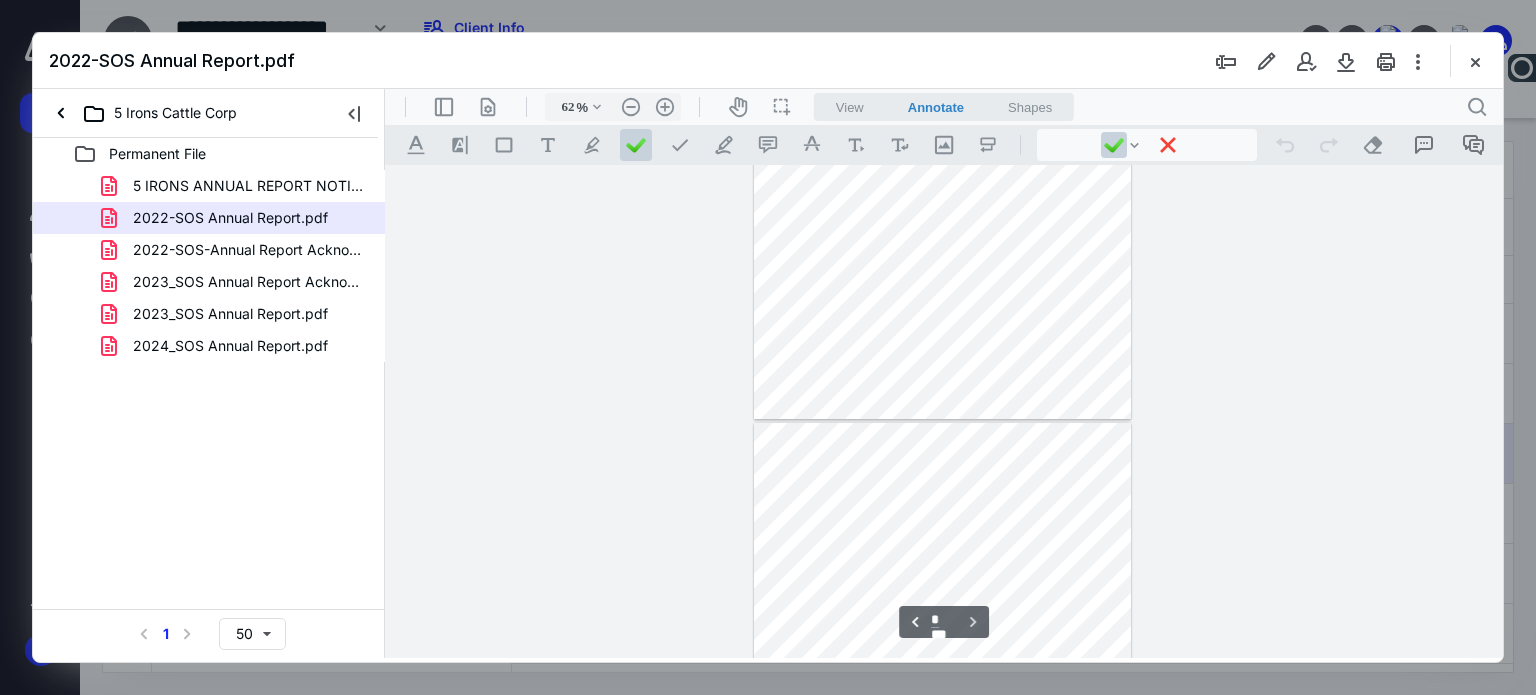 type on "*" 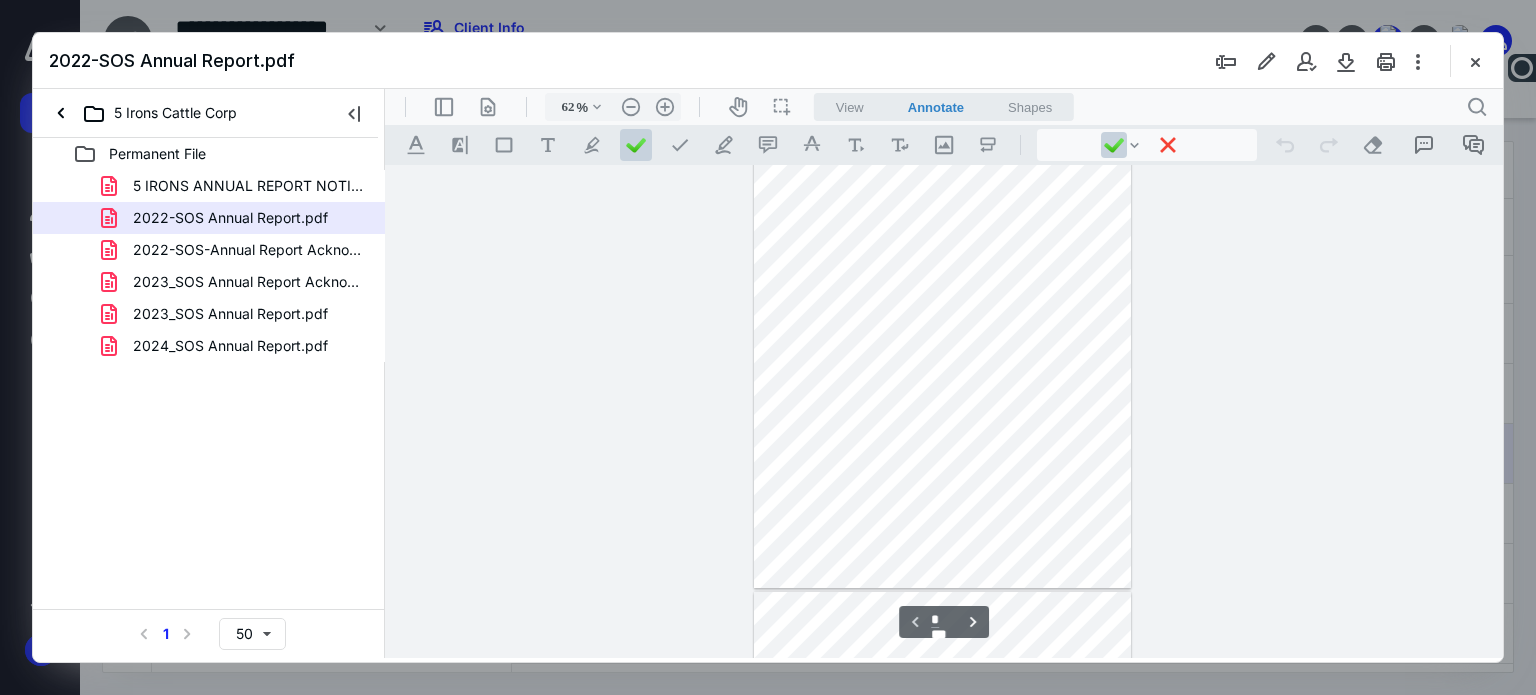scroll, scrollTop: 100, scrollLeft: 0, axis: vertical 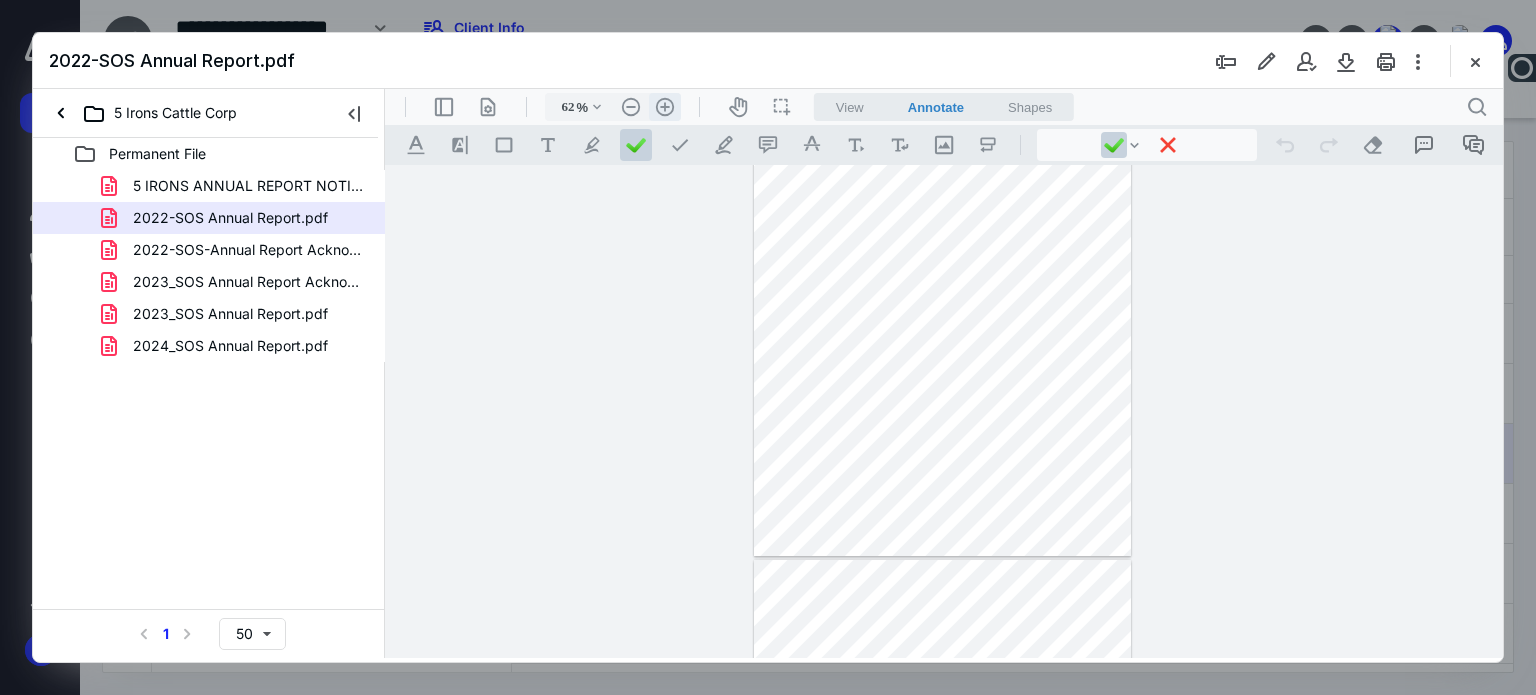 click on ".cls-1{fill:#abb0c4;} icon - header - zoom - in - line" at bounding box center (665, 107) 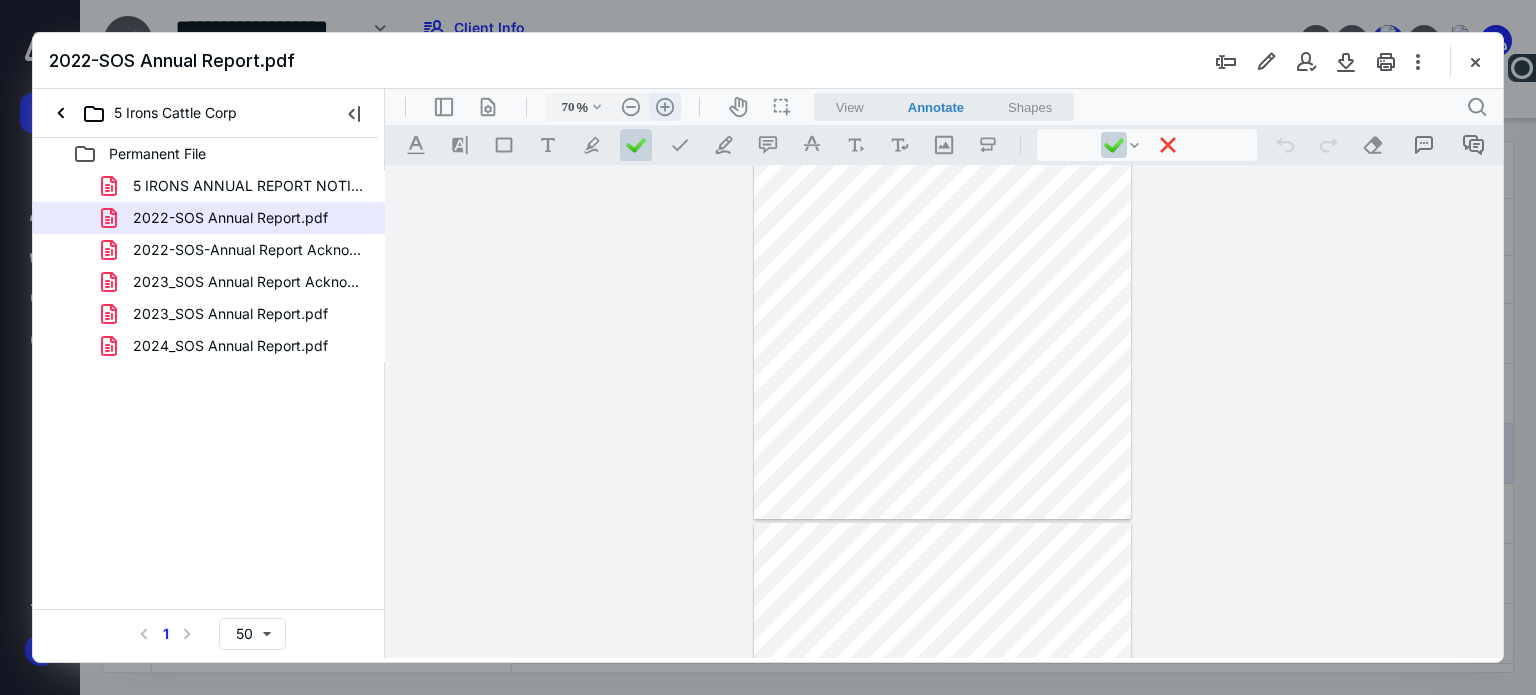 click on ".cls-1{fill:#abb0c4;} icon - header - zoom - in - line" at bounding box center [665, 107] 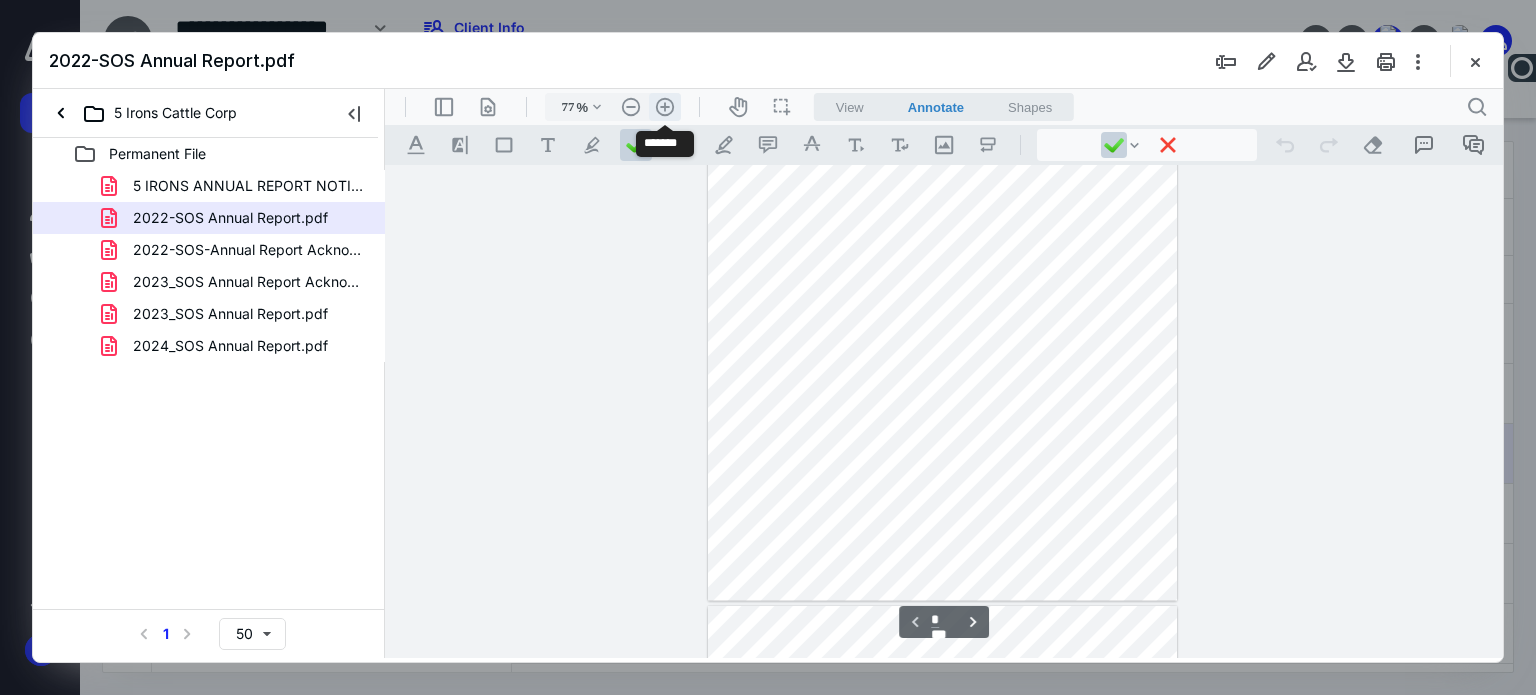 click on ".cls-1{fill:#abb0c4;} icon - header - zoom - in - line" at bounding box center [665, 107] 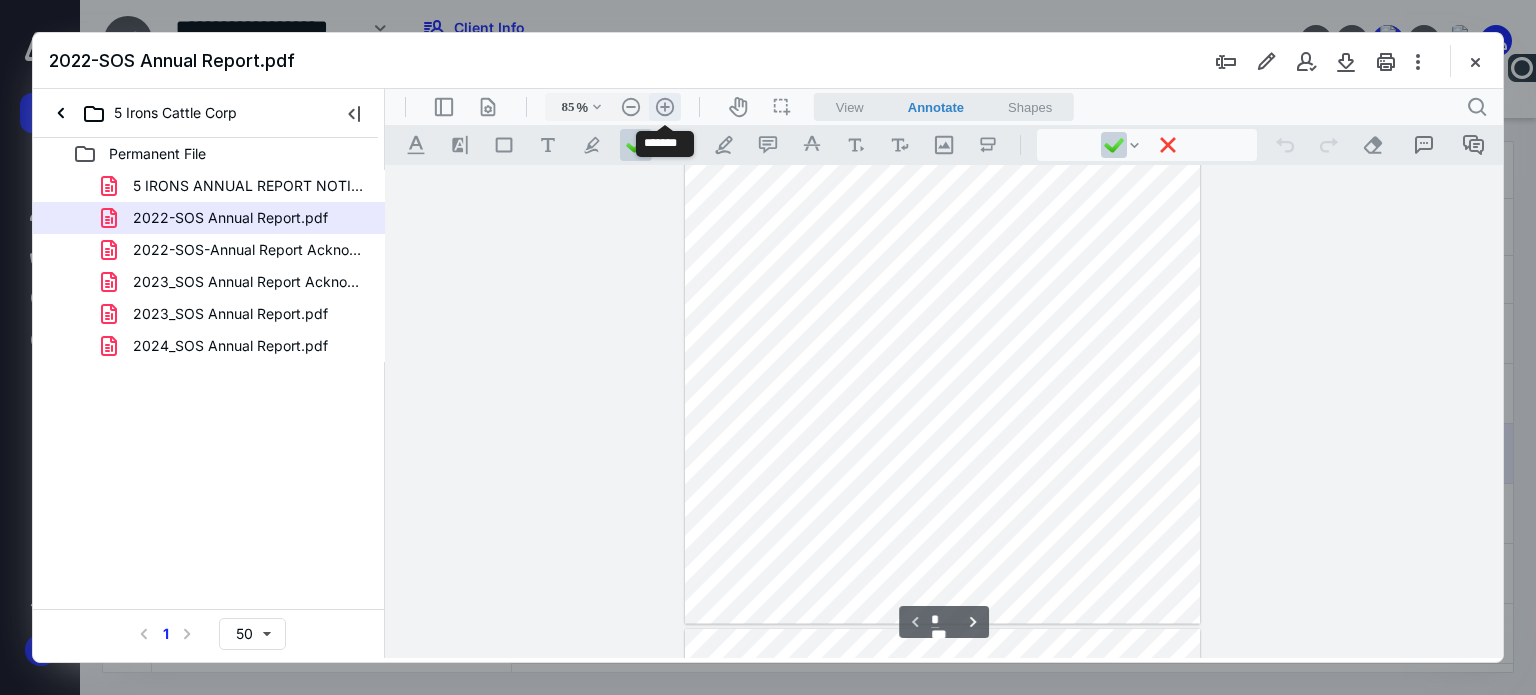 click on ".cls-1{fill:#abb0c4;} icon - header - zoom - in - line" at bounding box center (665, 107) 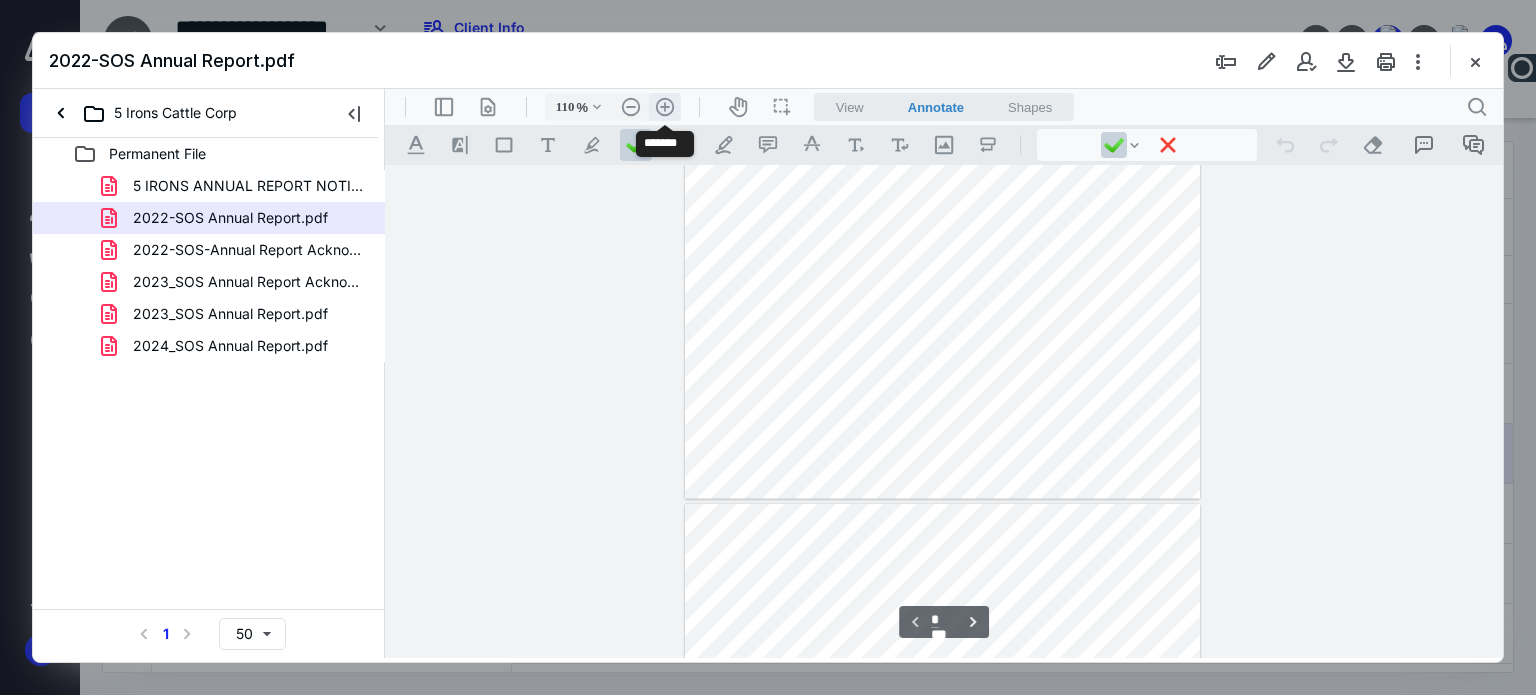 click on ".cls-1{fill:#abb0c4;} icon - header - zoom - in - line" at bounding box center [665, 107] 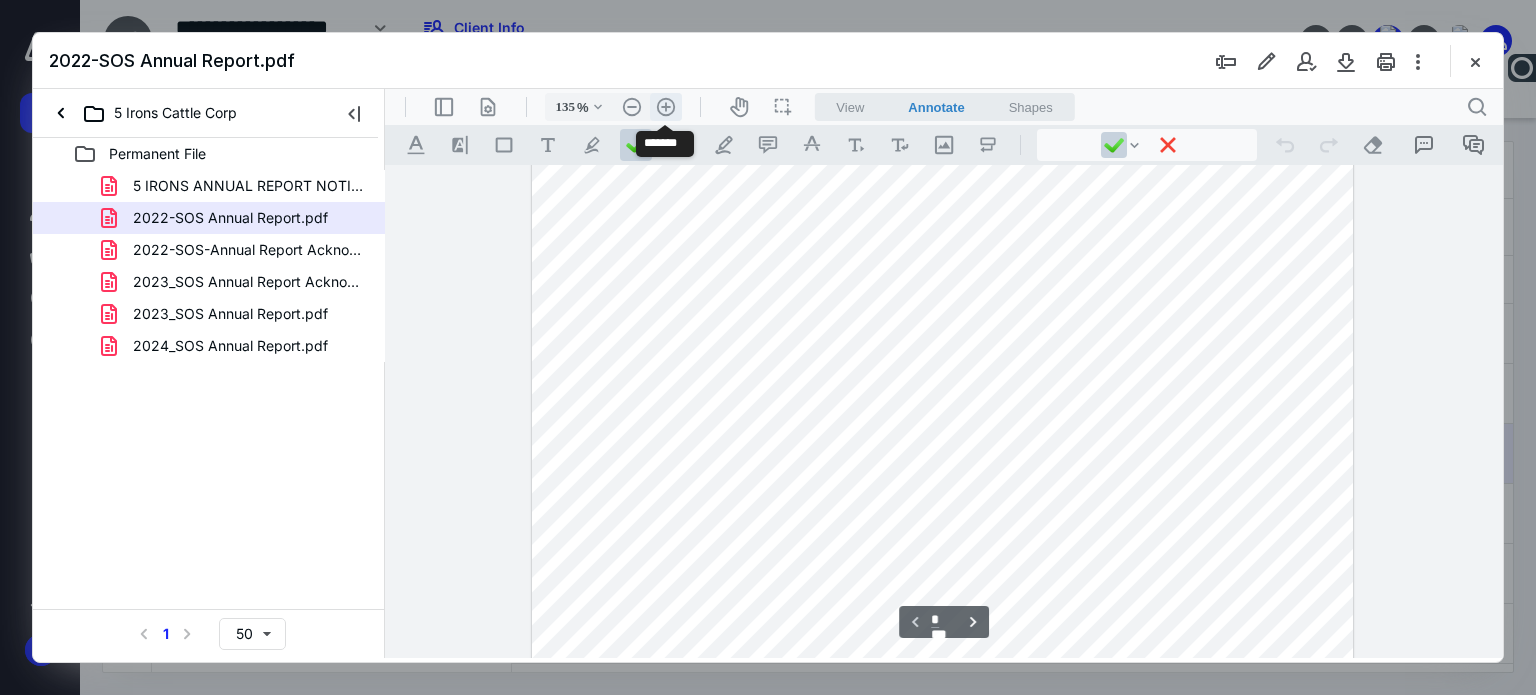 scroll, scrollTop: 462, scrollLeft: 0, axis: vertical 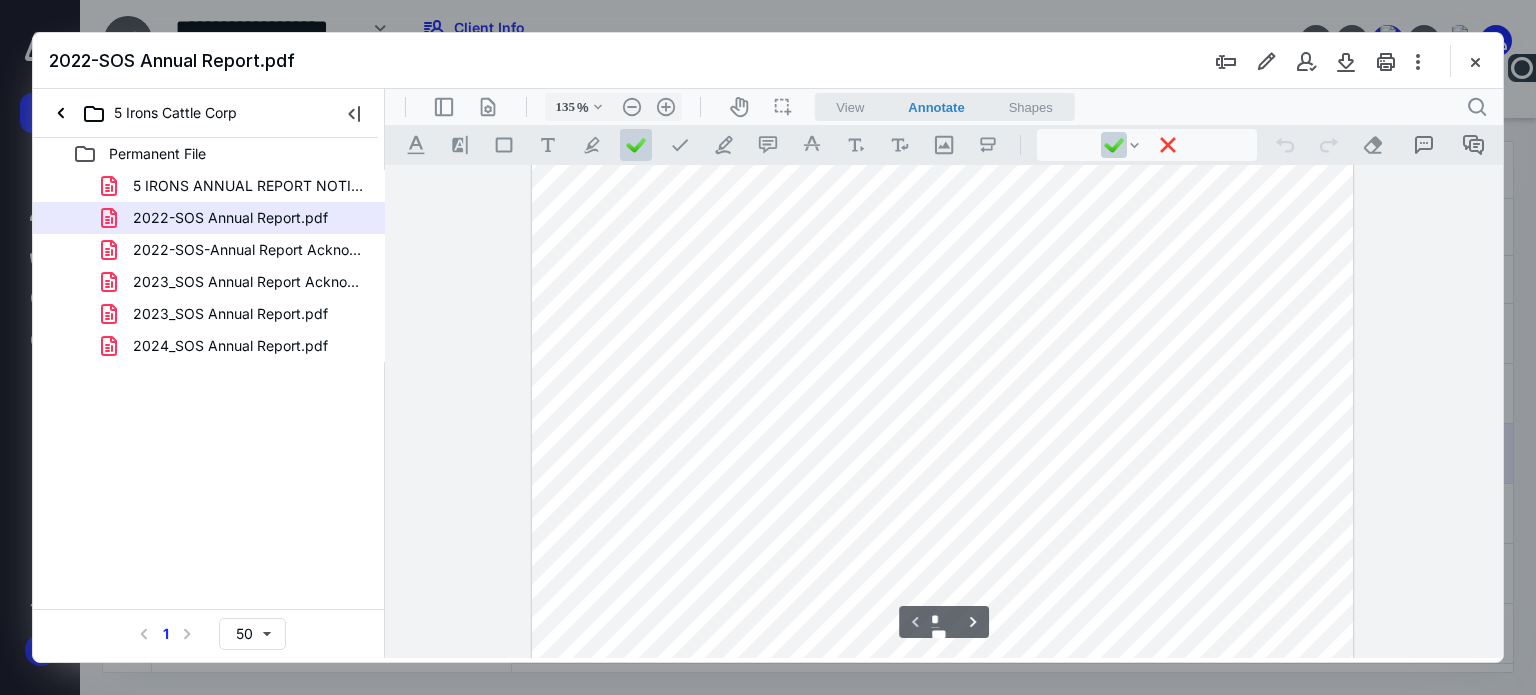 click at bounding box center (636, 145) 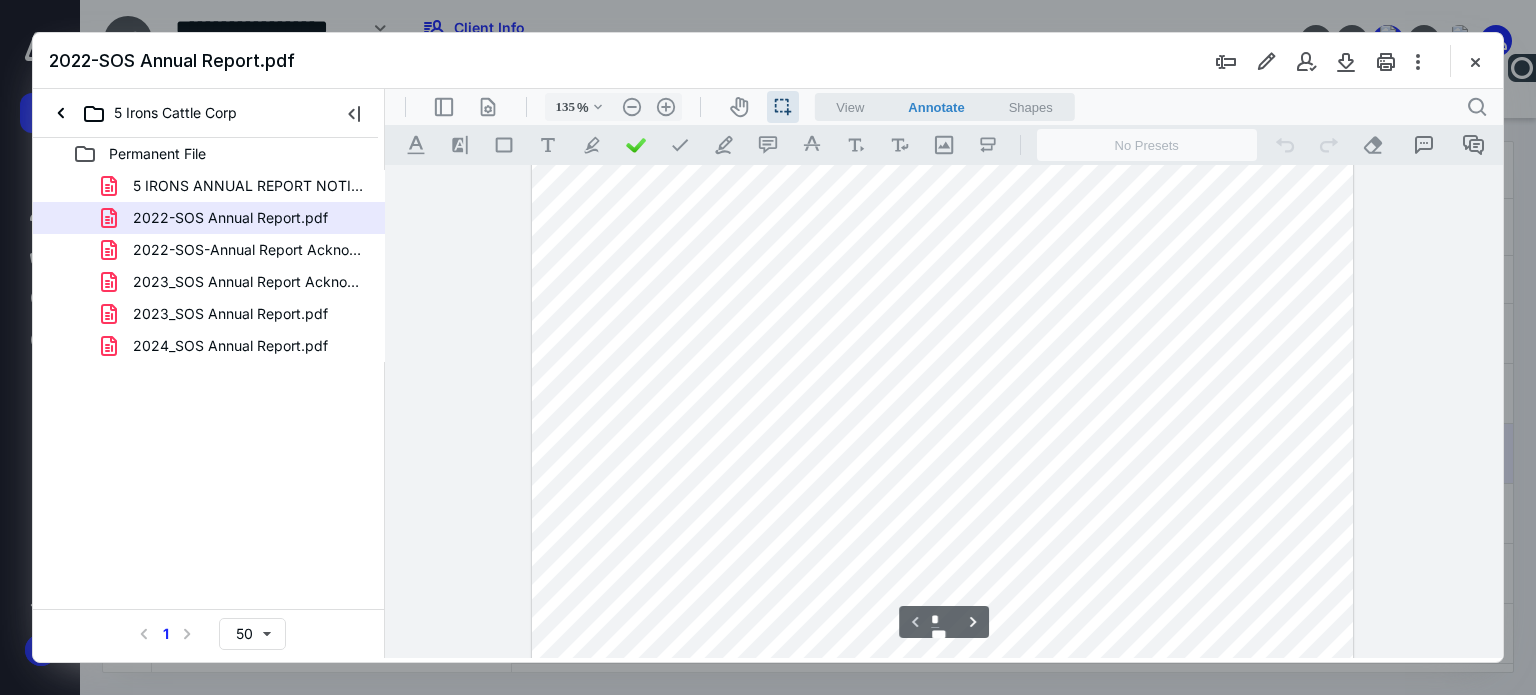 drag, startPoint x: 597, startPoint y: 400, endPoint x: 760, endPoint y: 400, distance: 163 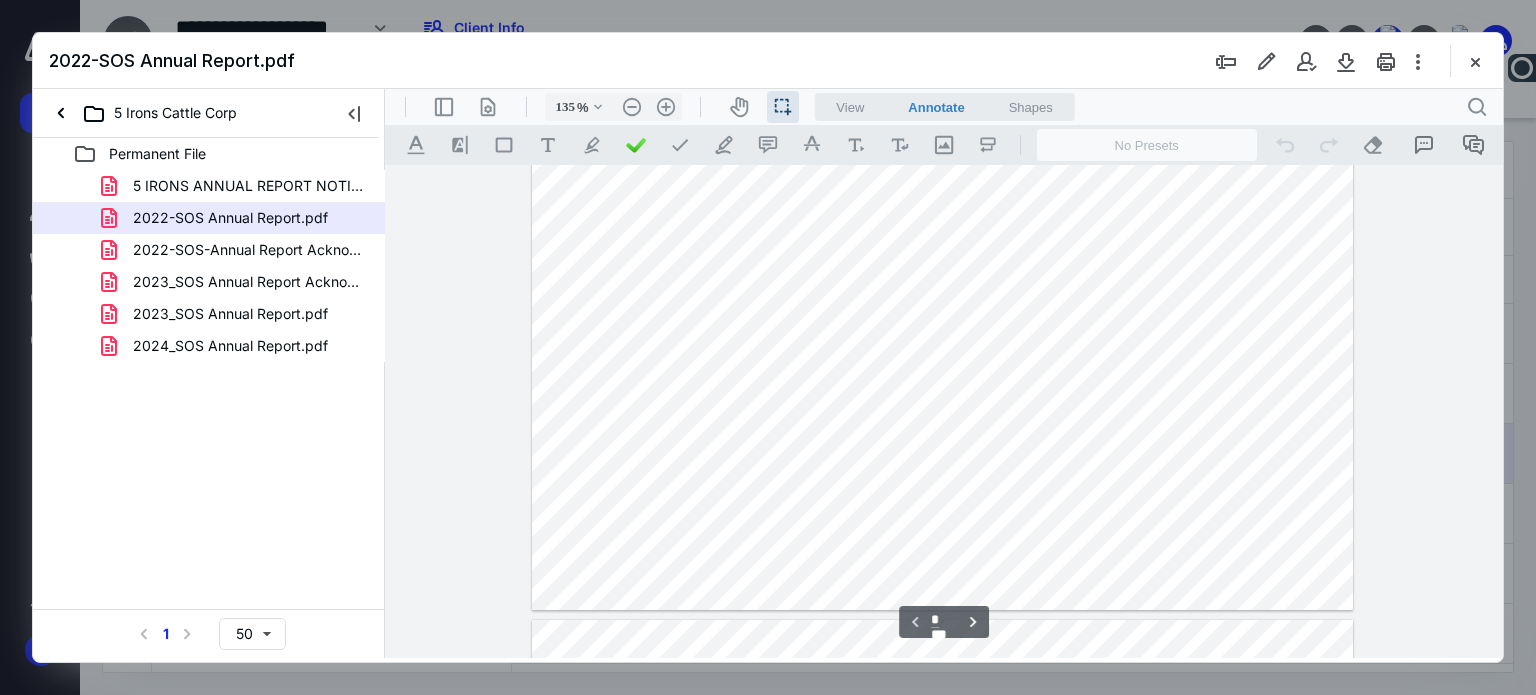 scroll, scrollTop: 662, scrollLeft: 0, axis: vertical 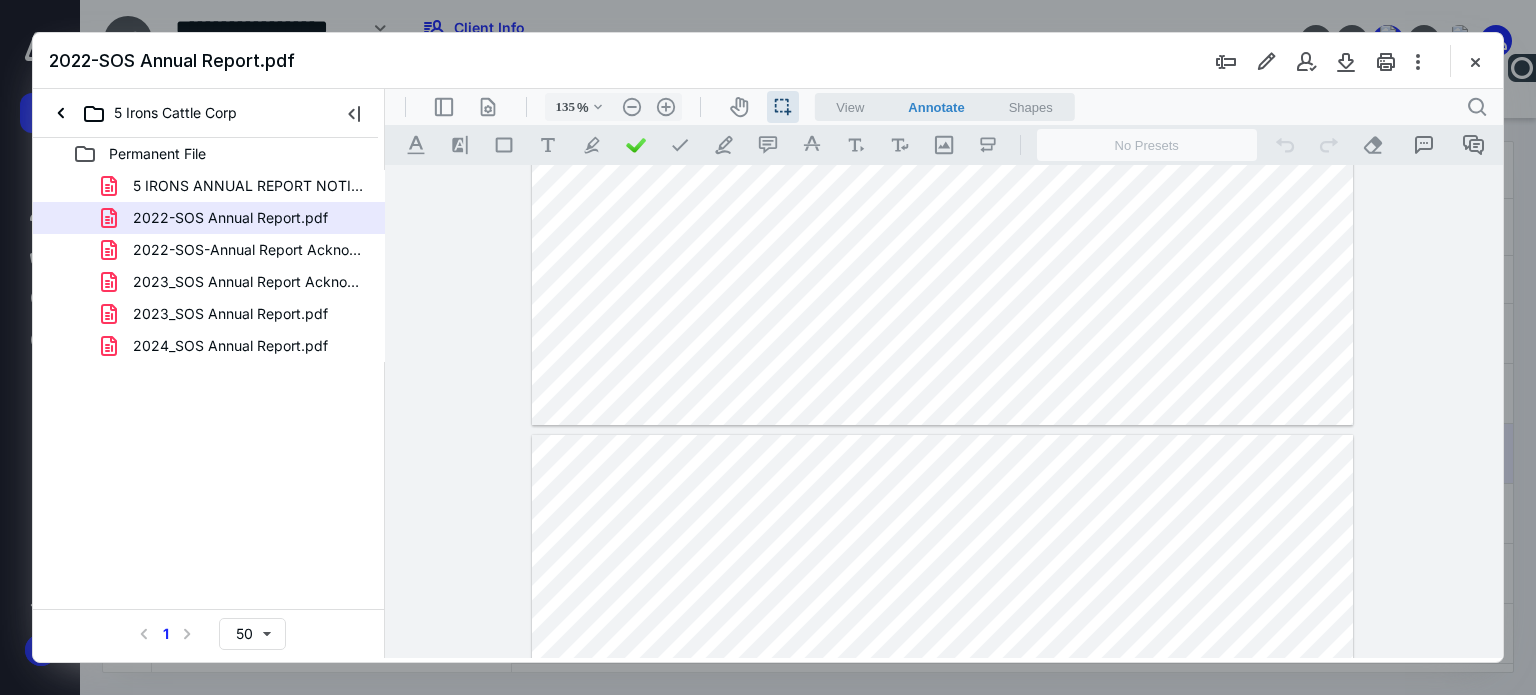 type on "*" 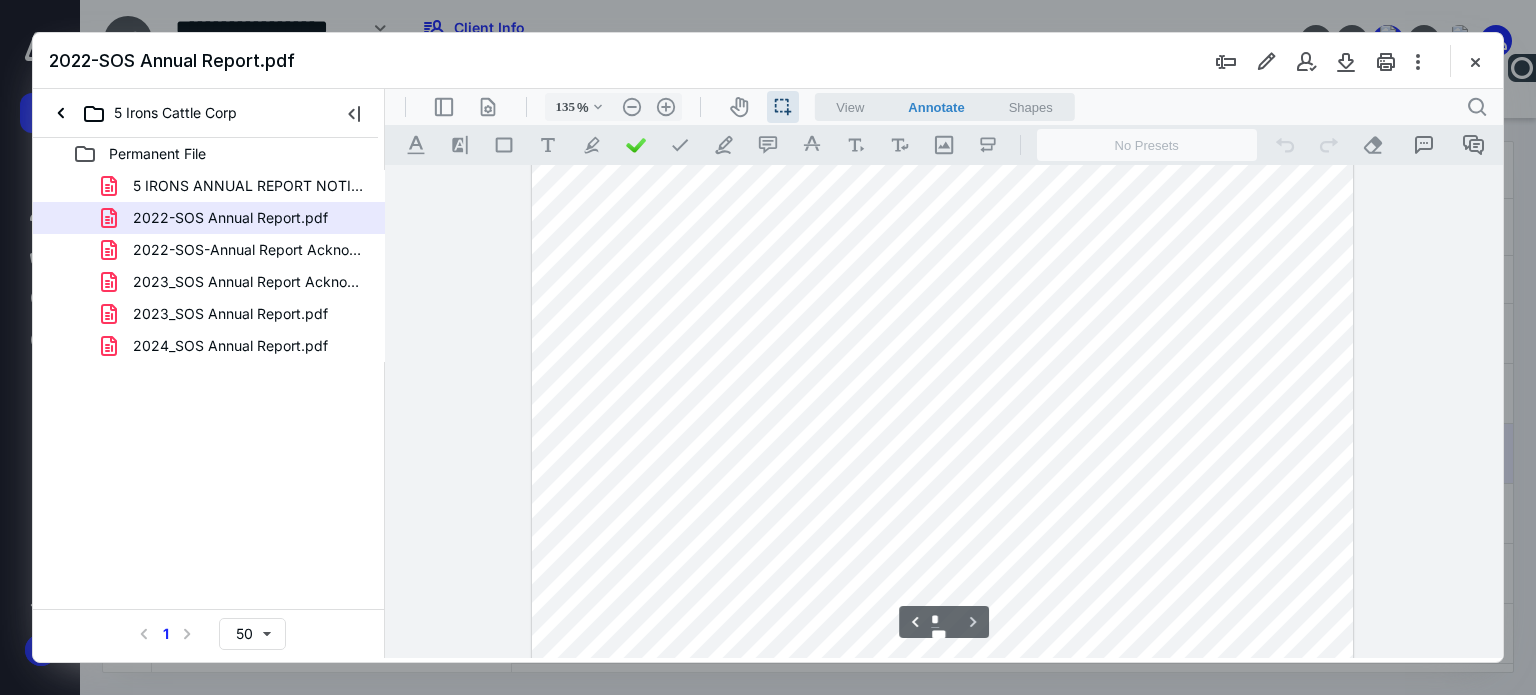 scroll, scrollTop: 1452, scrollLeft: 0, axis: vertical 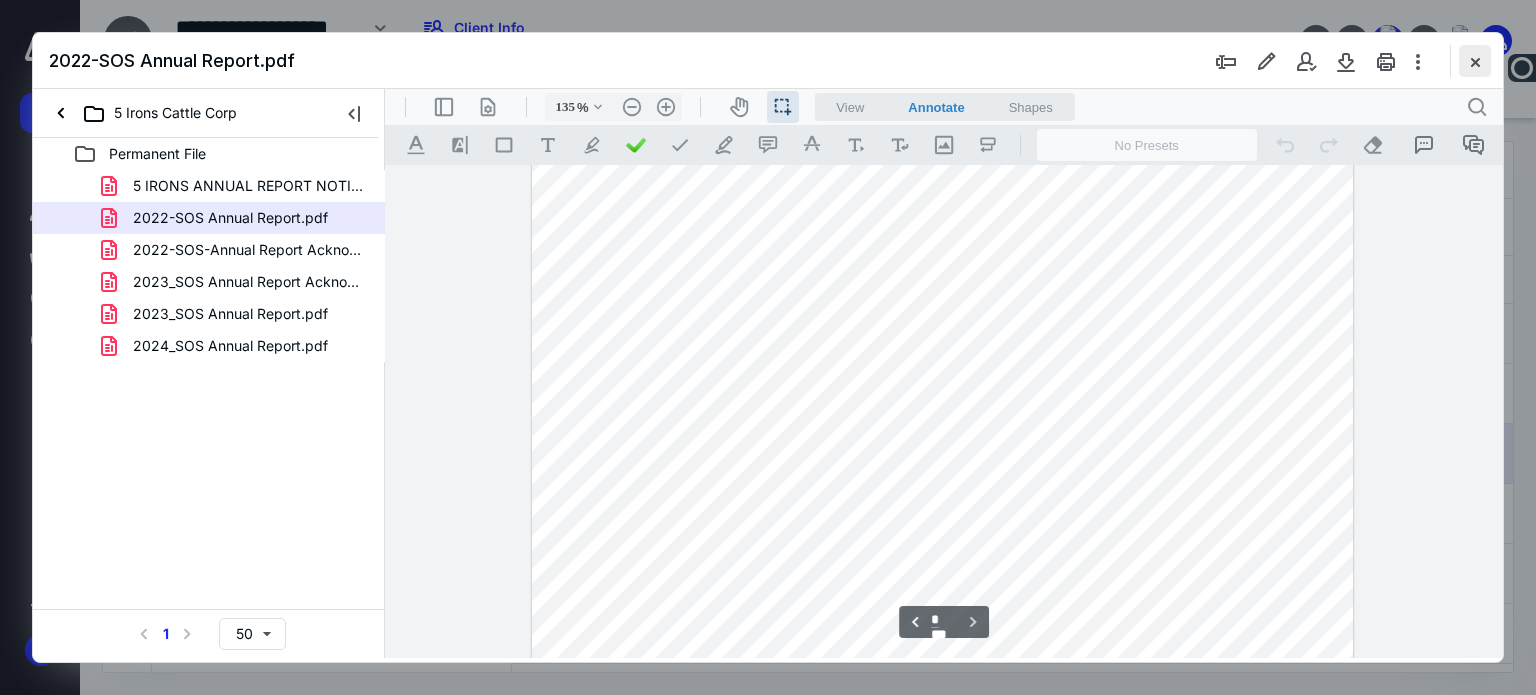 click at bounding box center (1475, 61) 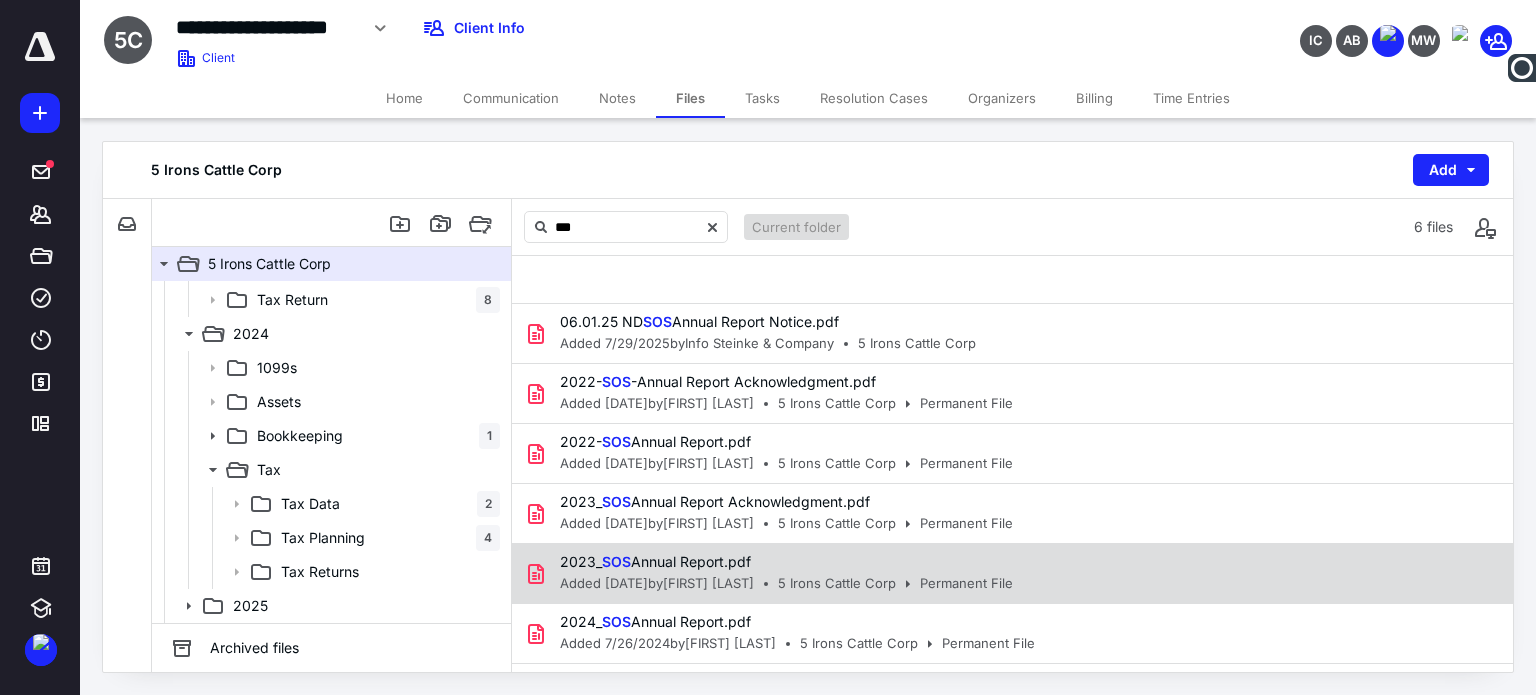 click on "2023_ SOS  Annual Report.pdf" at bounding box center [780, 562] 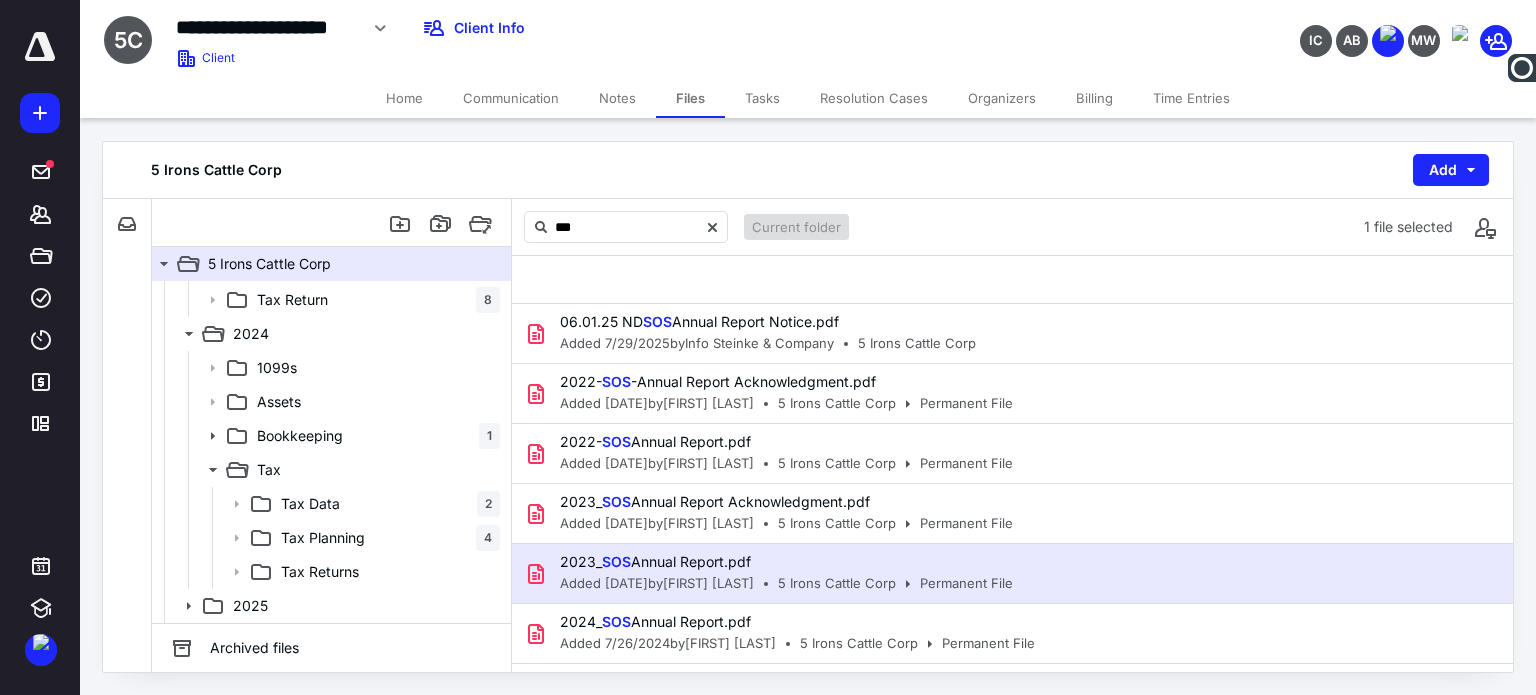 click on "2023_ SOS  Annual Report.pdf" at bounding box center (780, 562) 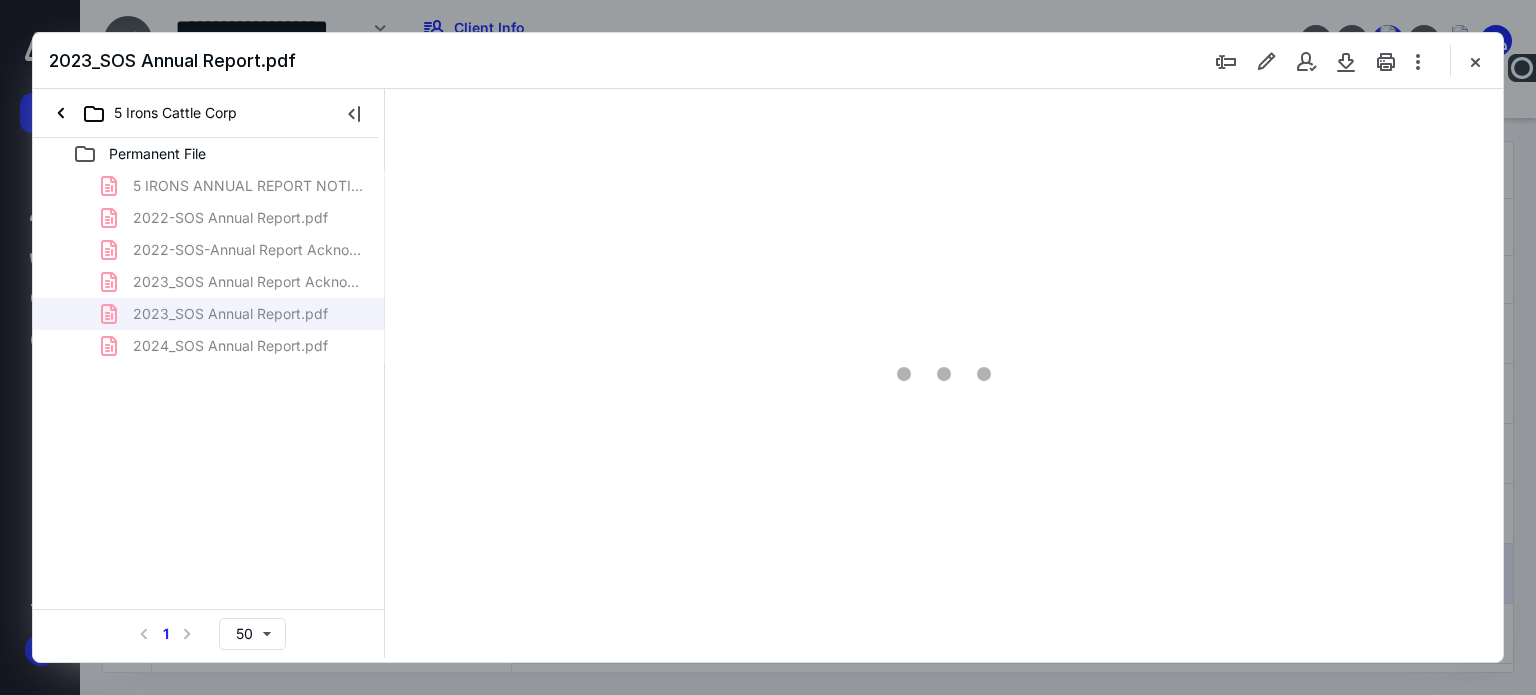 scroll, scrollTop: 0, scrollLeft: 0, axis: both 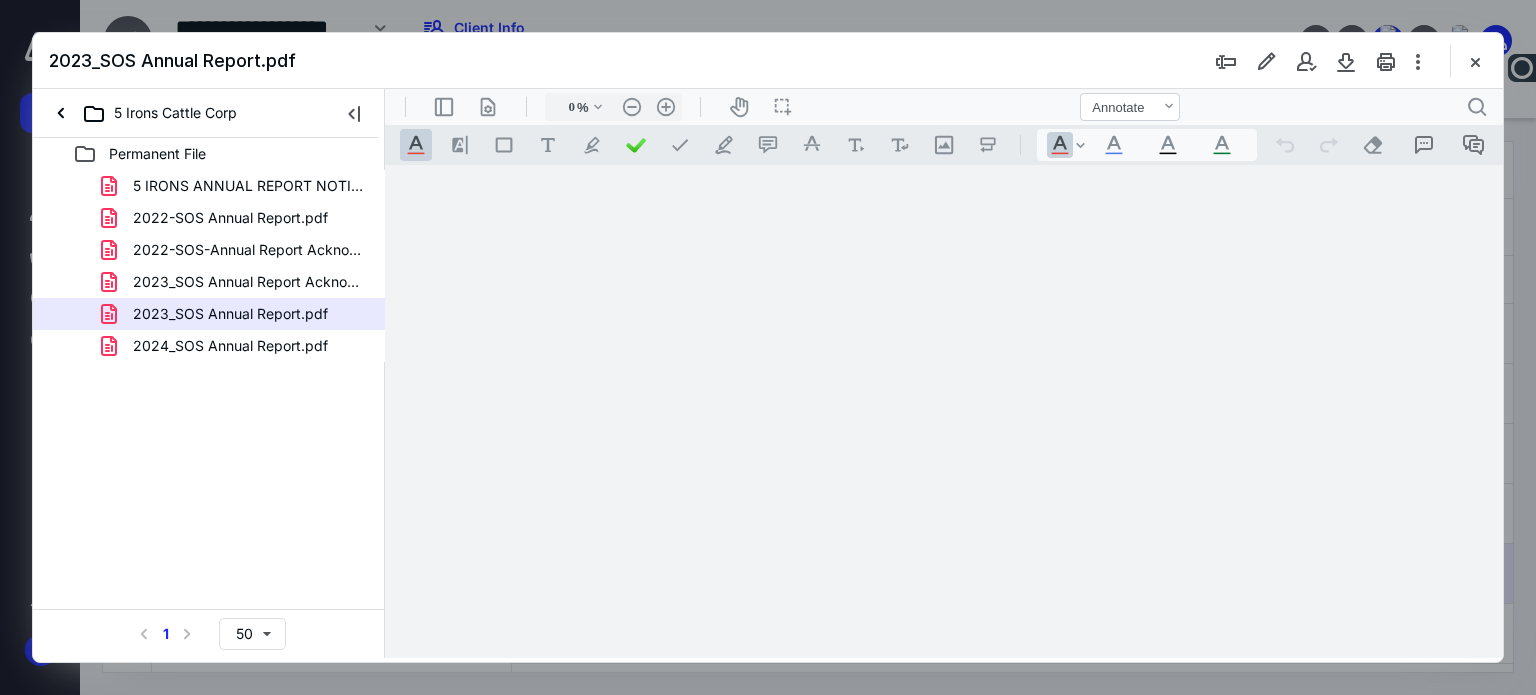 type on "62" 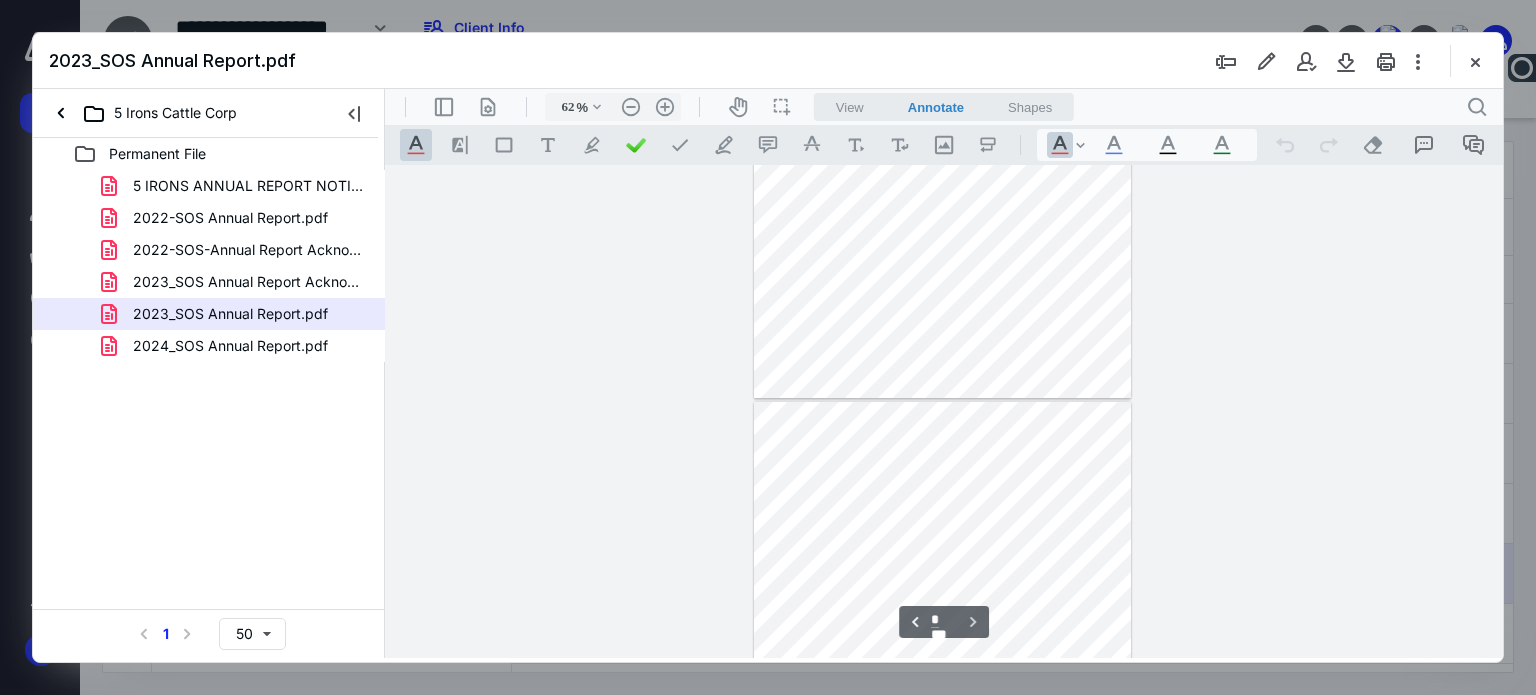 type on "*" 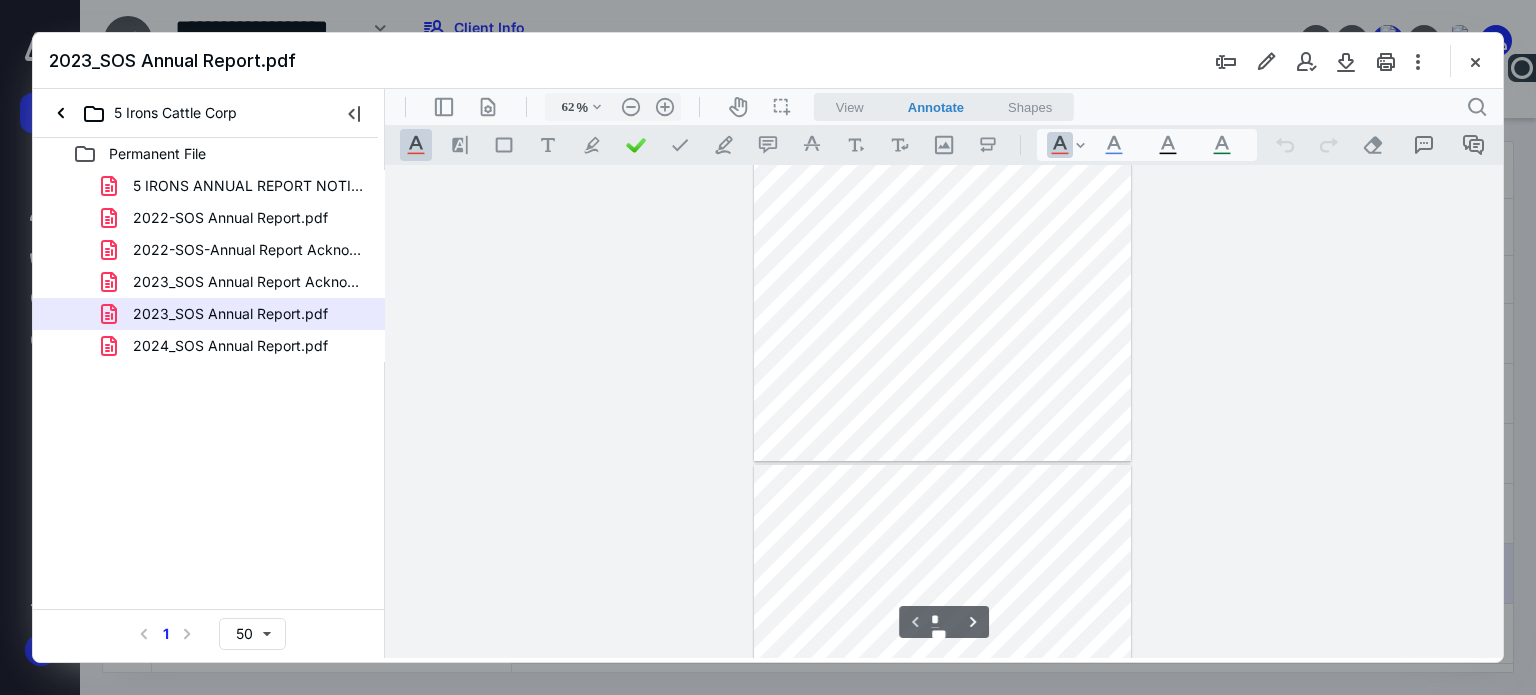 scroll, scrollTop: 178, scrollLeft: 0, axis: vertical 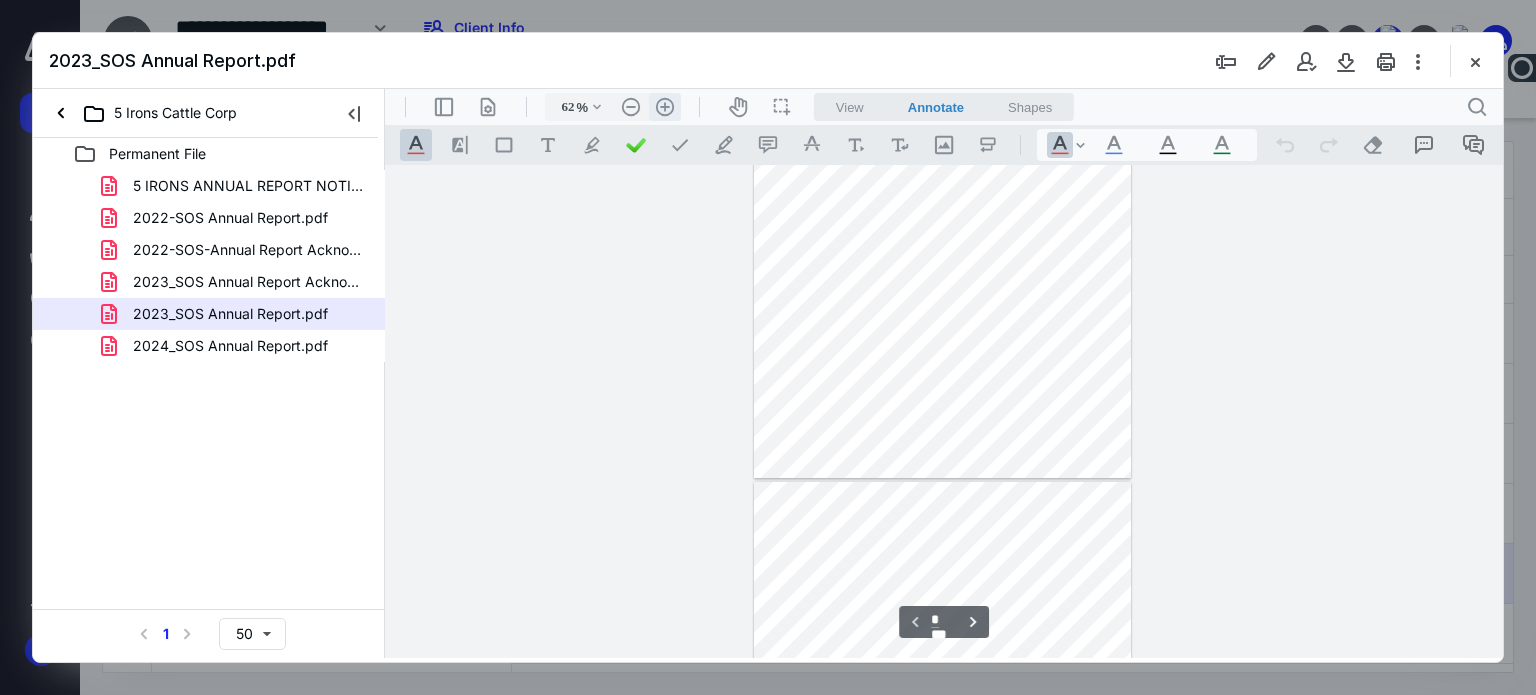 click on ".cls-1{fill:#abb0c4;} icon - header - zoom - in - line" at bounding box center (665, 107) 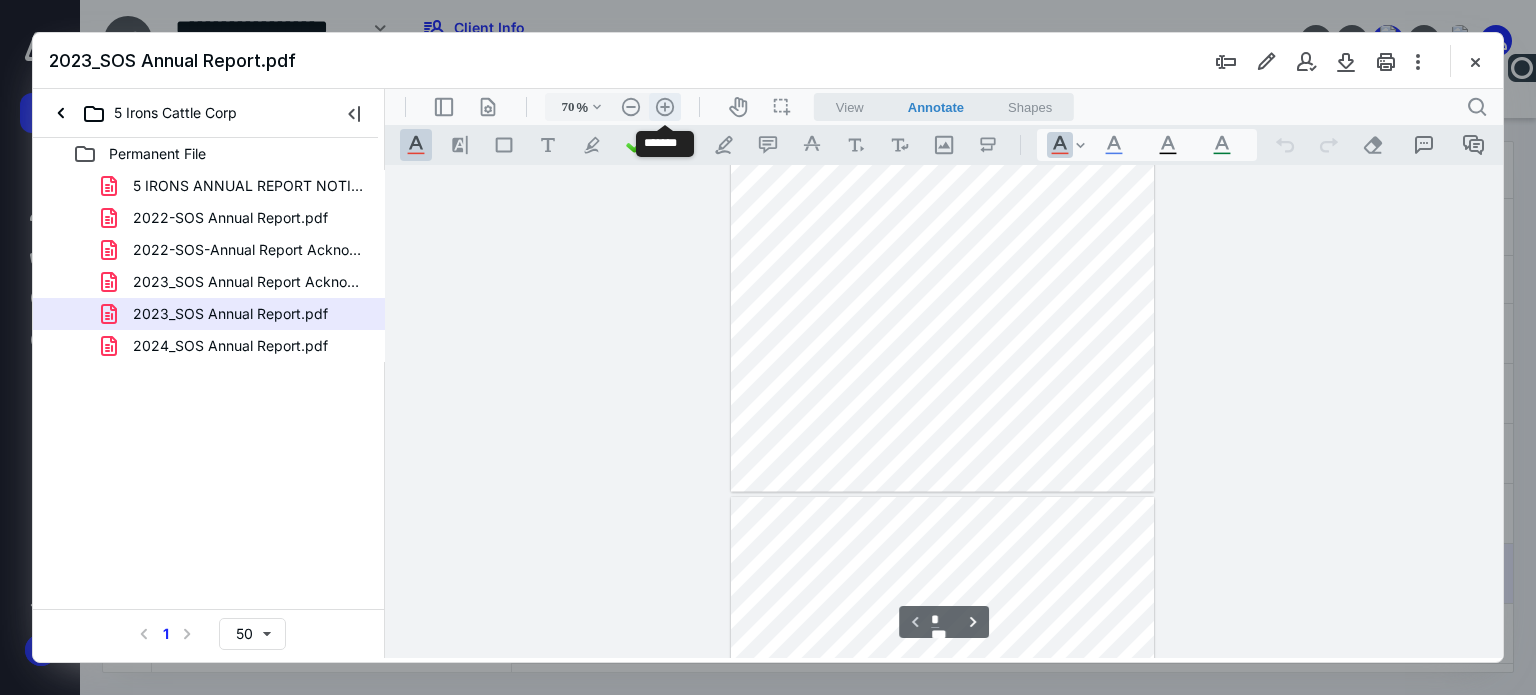 click on ".cls-1{fill:#abb0c4;} icon - header - zoom - in - line" at bounding box center [665, 107] 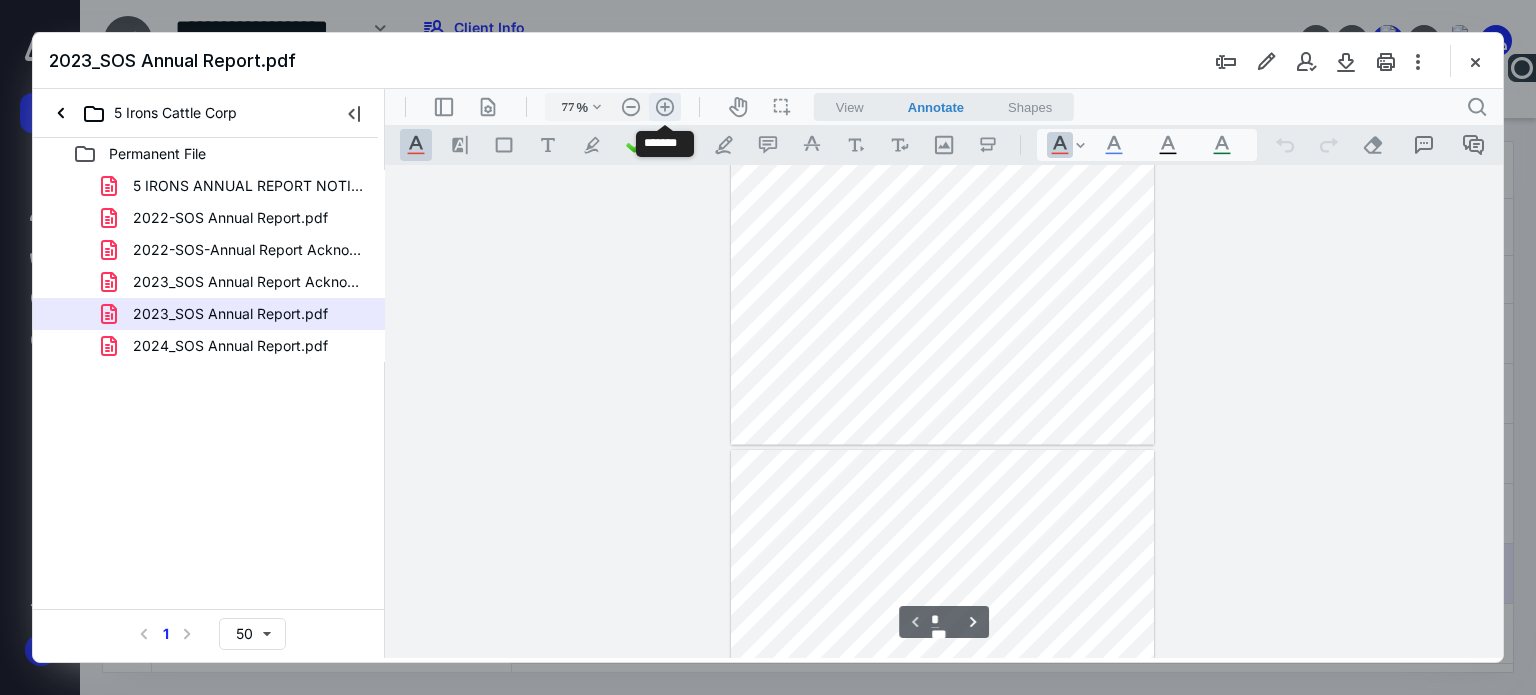 click on ".cls-1{fill:#abb0c4;} icon - header - zoom - in - line" at bounding box center (665, 107) 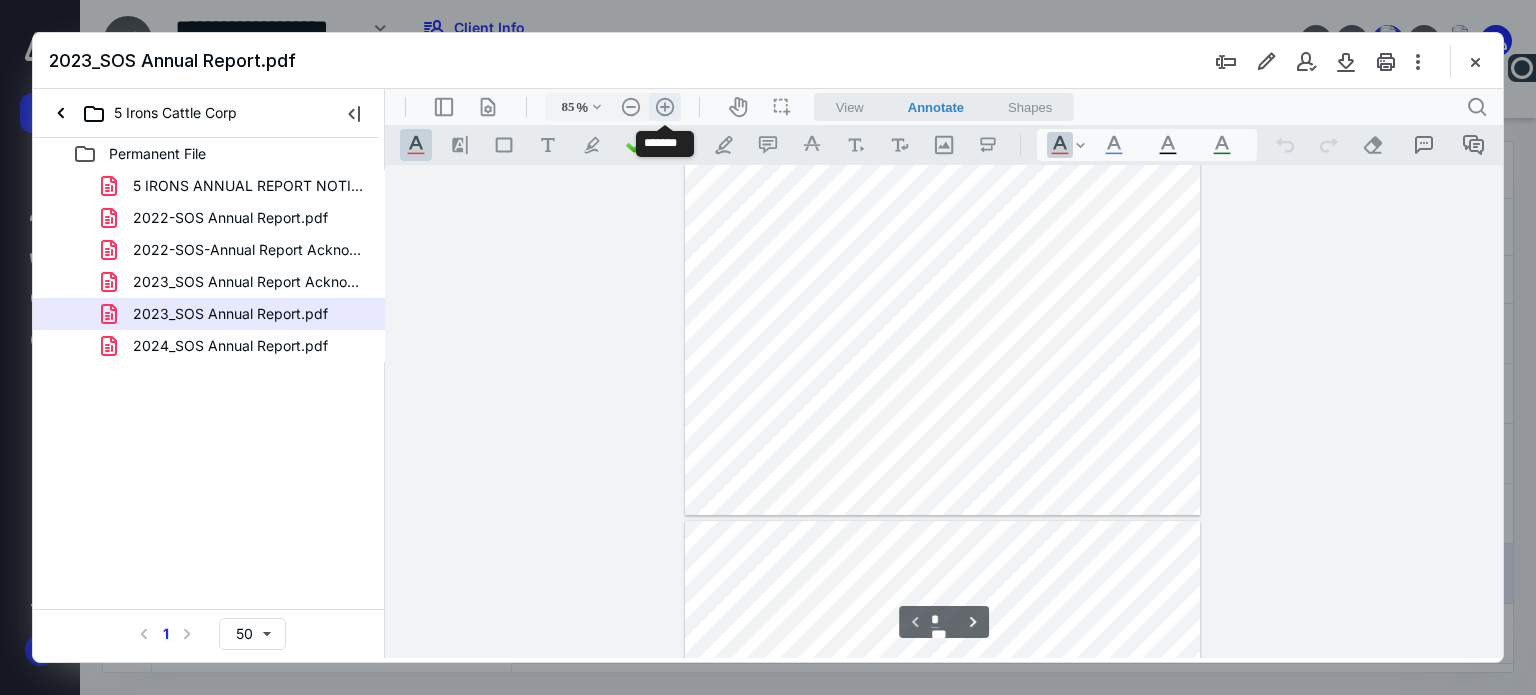 click on ".cls-1{fill:#abb0c4;} icon - header - zoom - in - line" at bounding box center (665, 107) 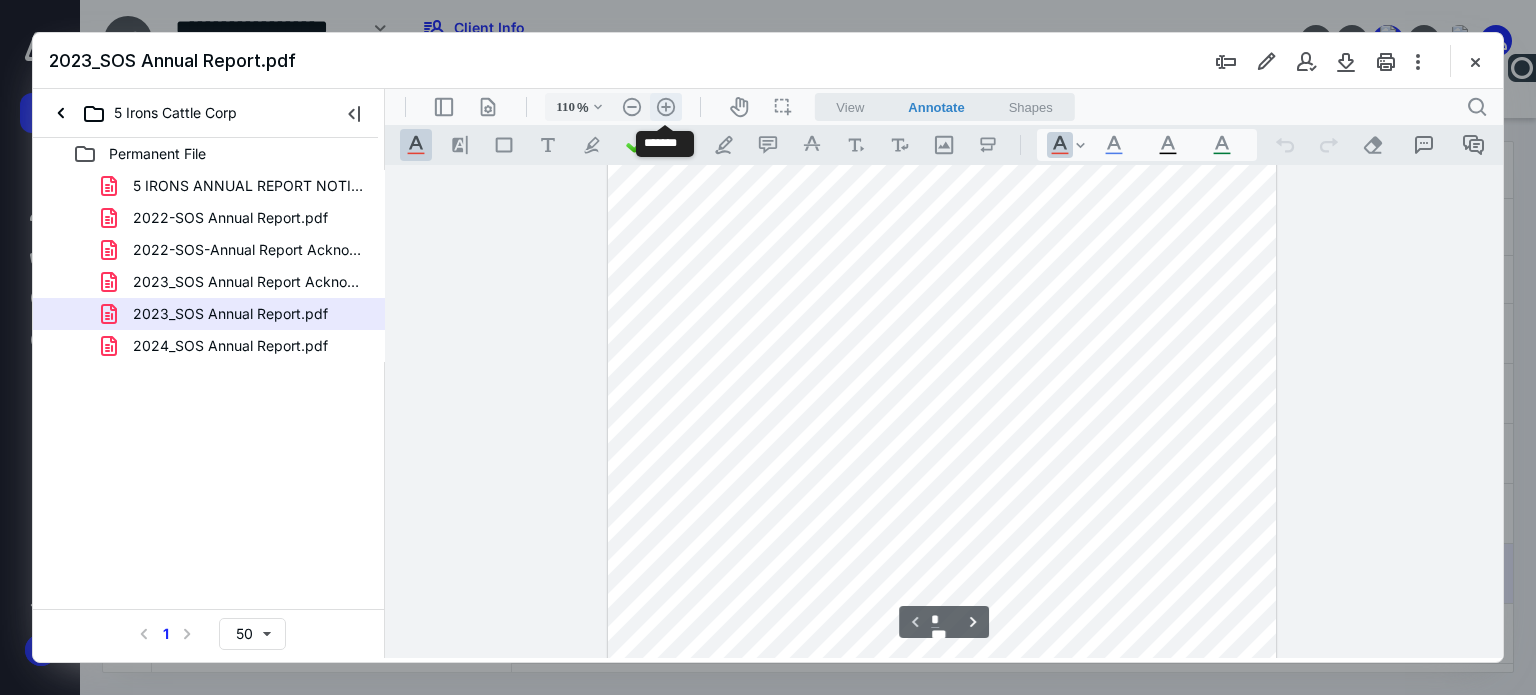 scroll, scrollTop: 476, scrollLeft: 0, axis: vertical 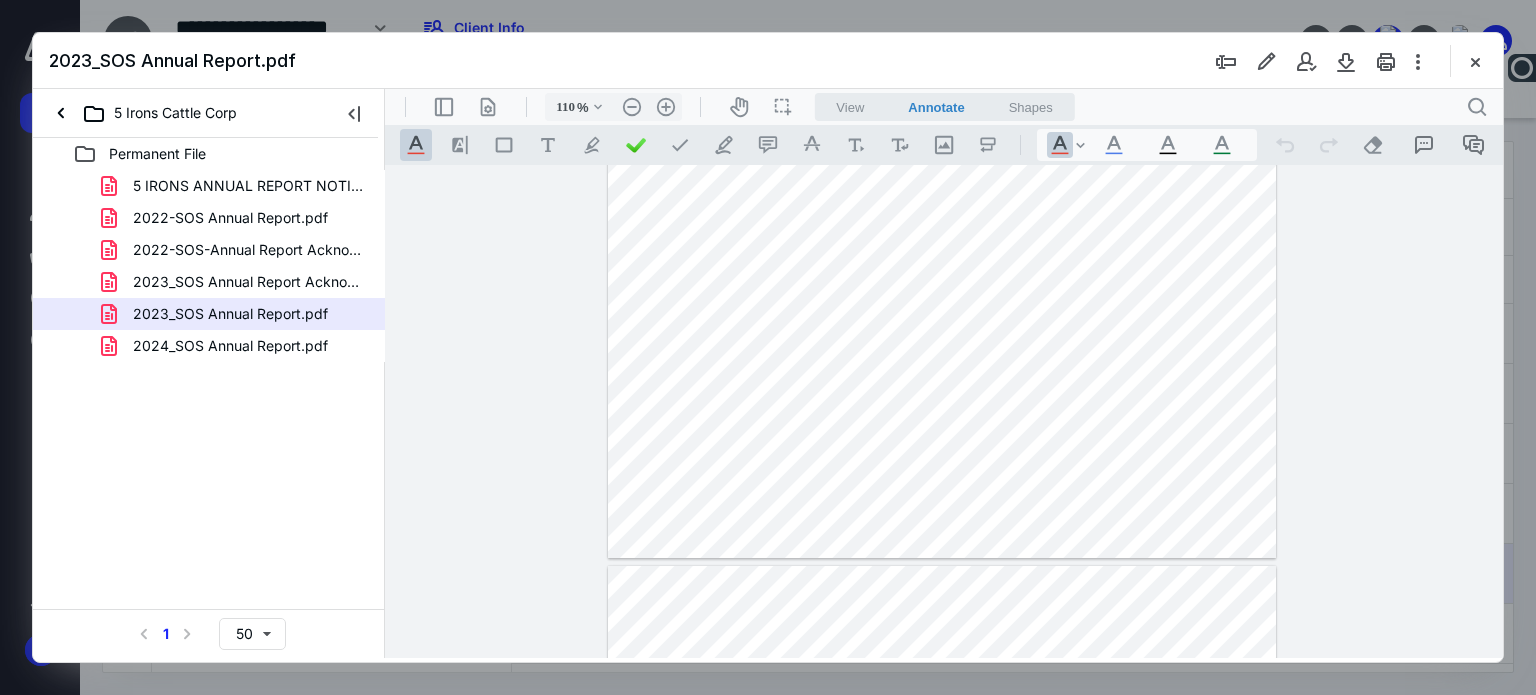 drag, startPoint x: 666, startPoint y: 256, endPoint x: 857, endPoint y: 252, distance: 191.04189 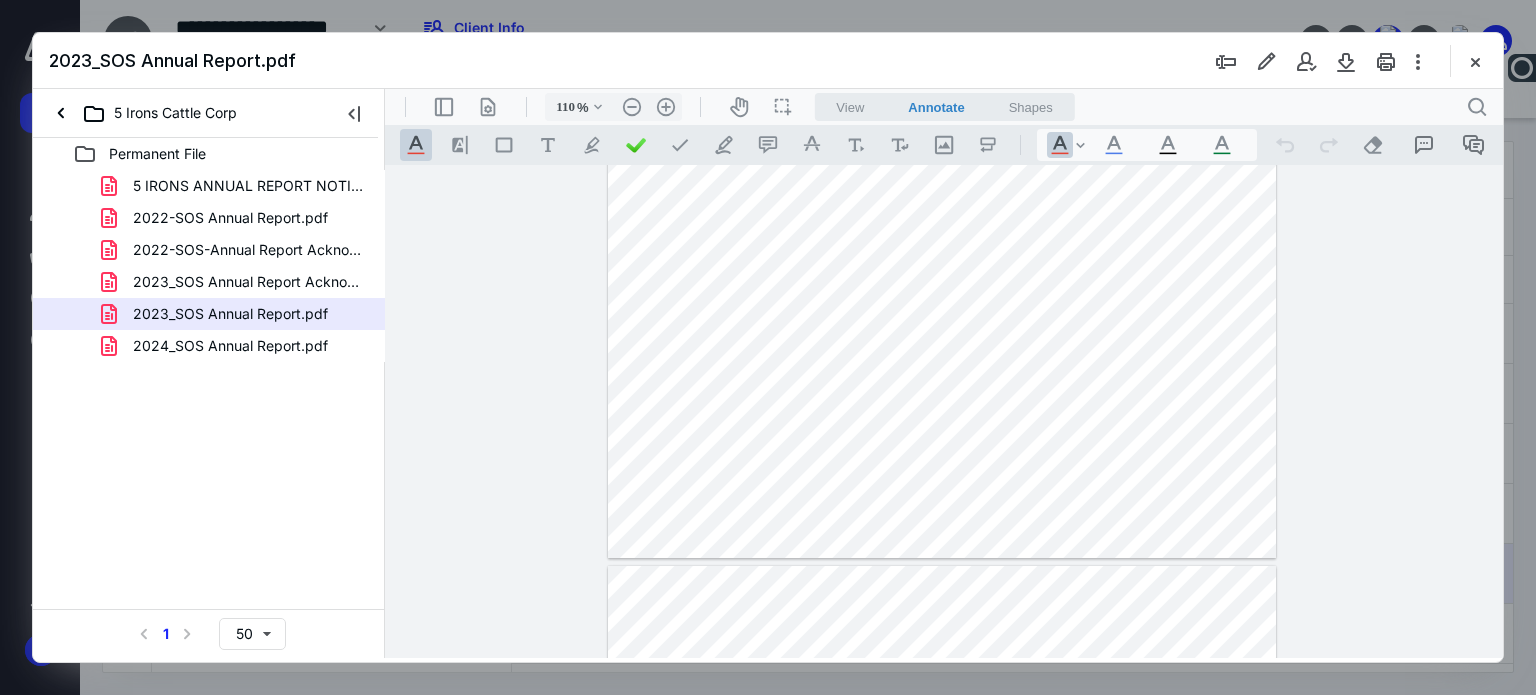 click at bounding box center (942, 125) 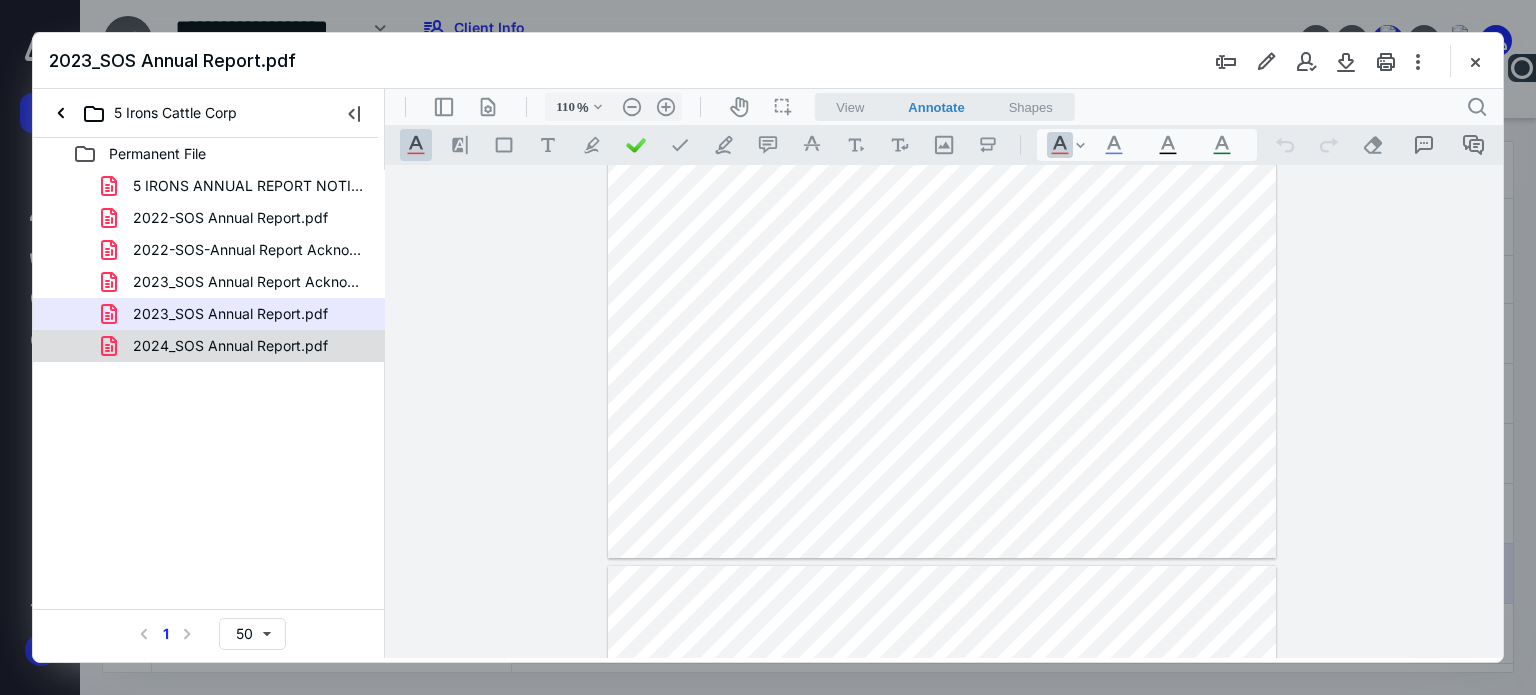 click on "2024_SOS Annual Report.pdf" at bounding box center (230, 346) 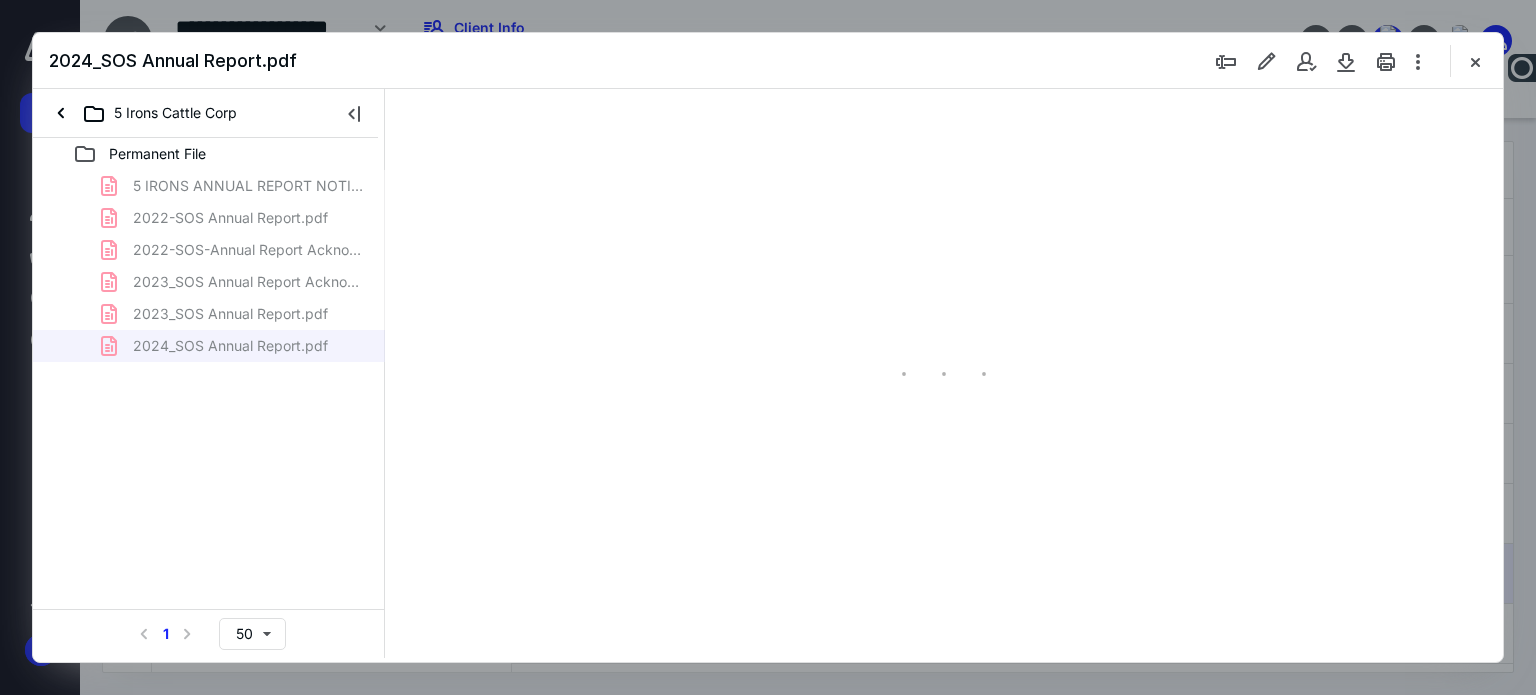 scroll, scrollTop: 0, scrollLeft: 0, axis: both 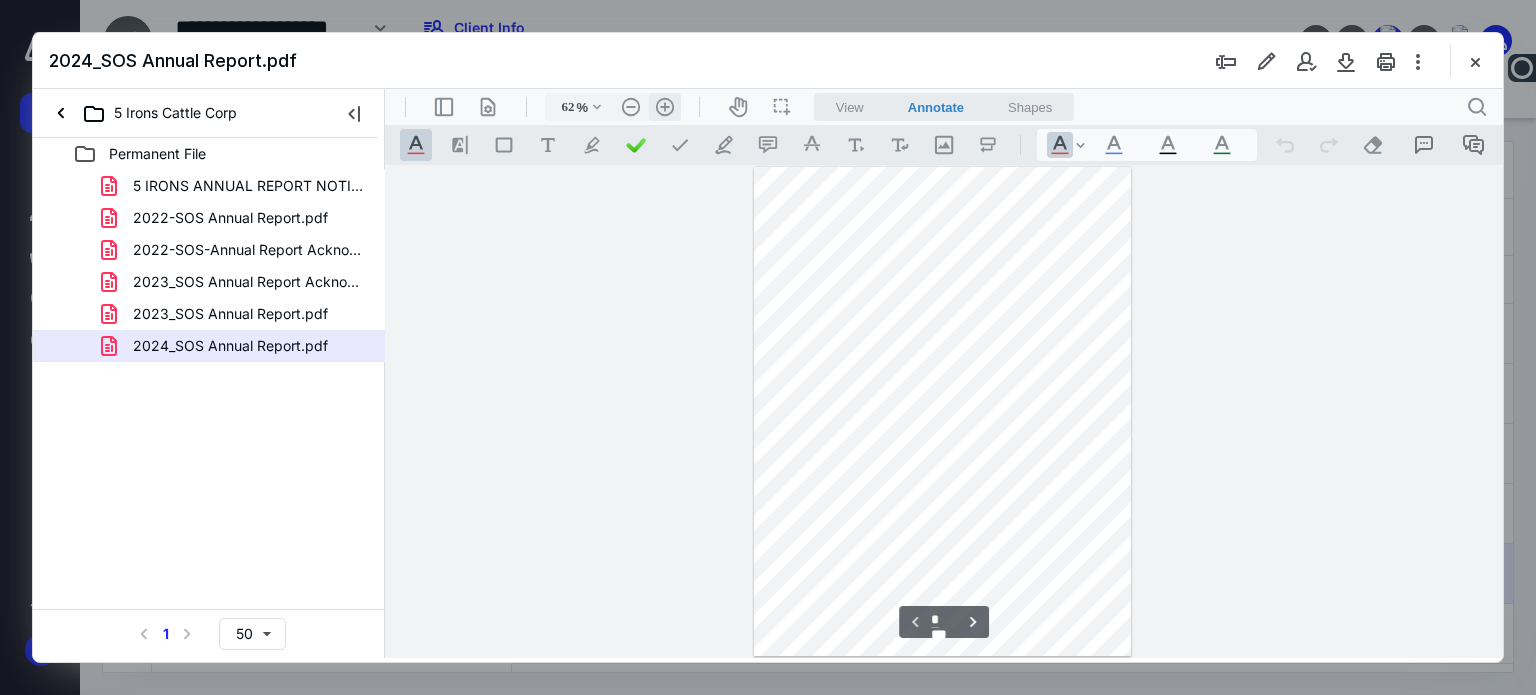click on ".cls-1{fill:#abb0c4;} icon - header - zoom - in - line" at bounding box center (665, 107) 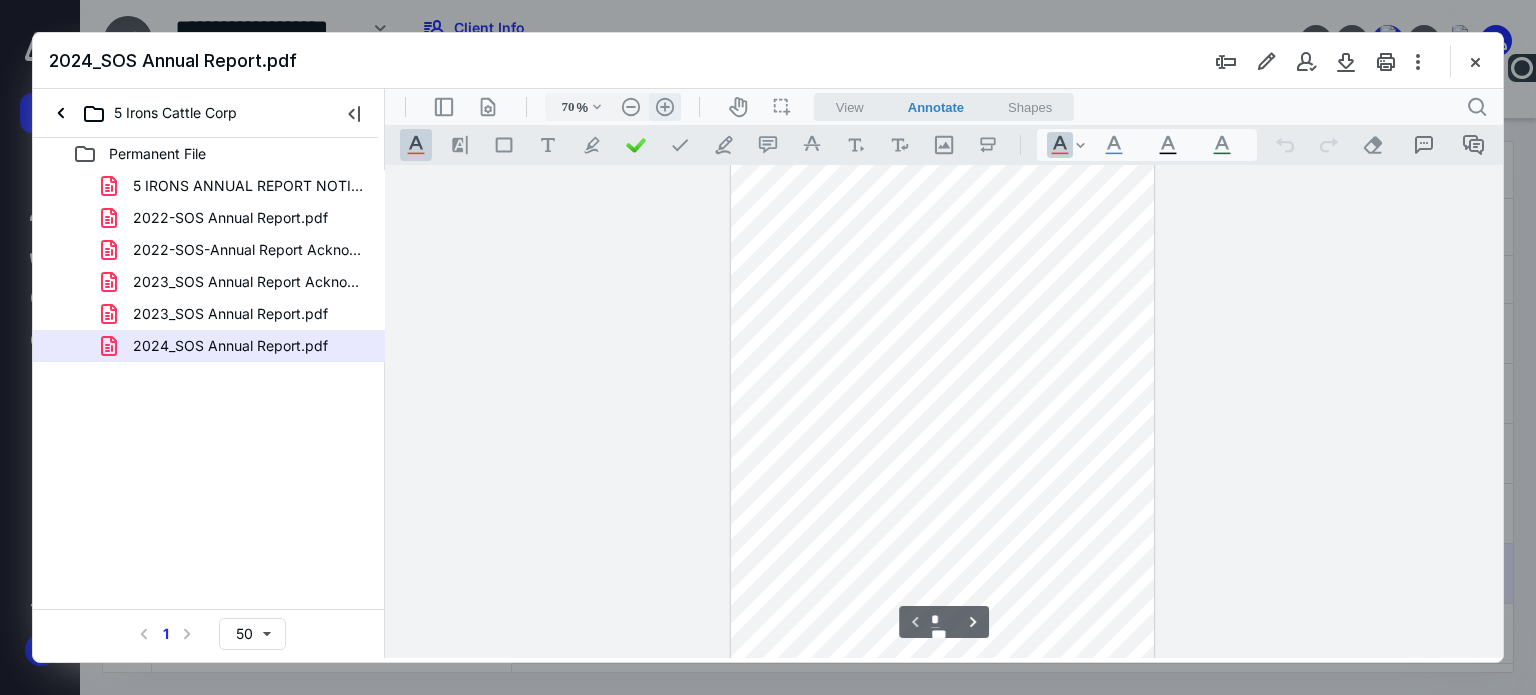 click on ".cls-1{fill:#abb0c4;} icon - header - zoom - in - line" at bounding box center [665, 107] 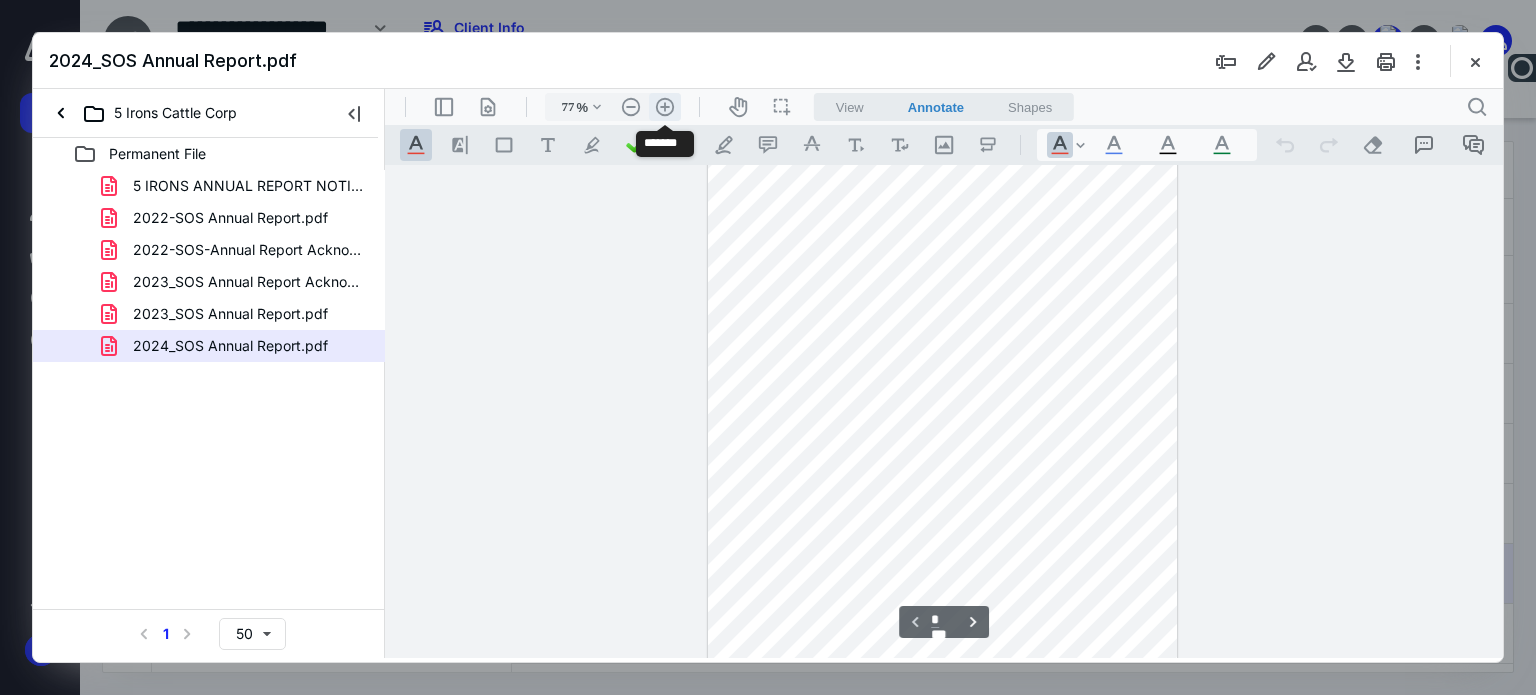click on ".cls-1{fill:#abb0c4;} icon - header - zoom - in - line" at bounding box center [665, 107] 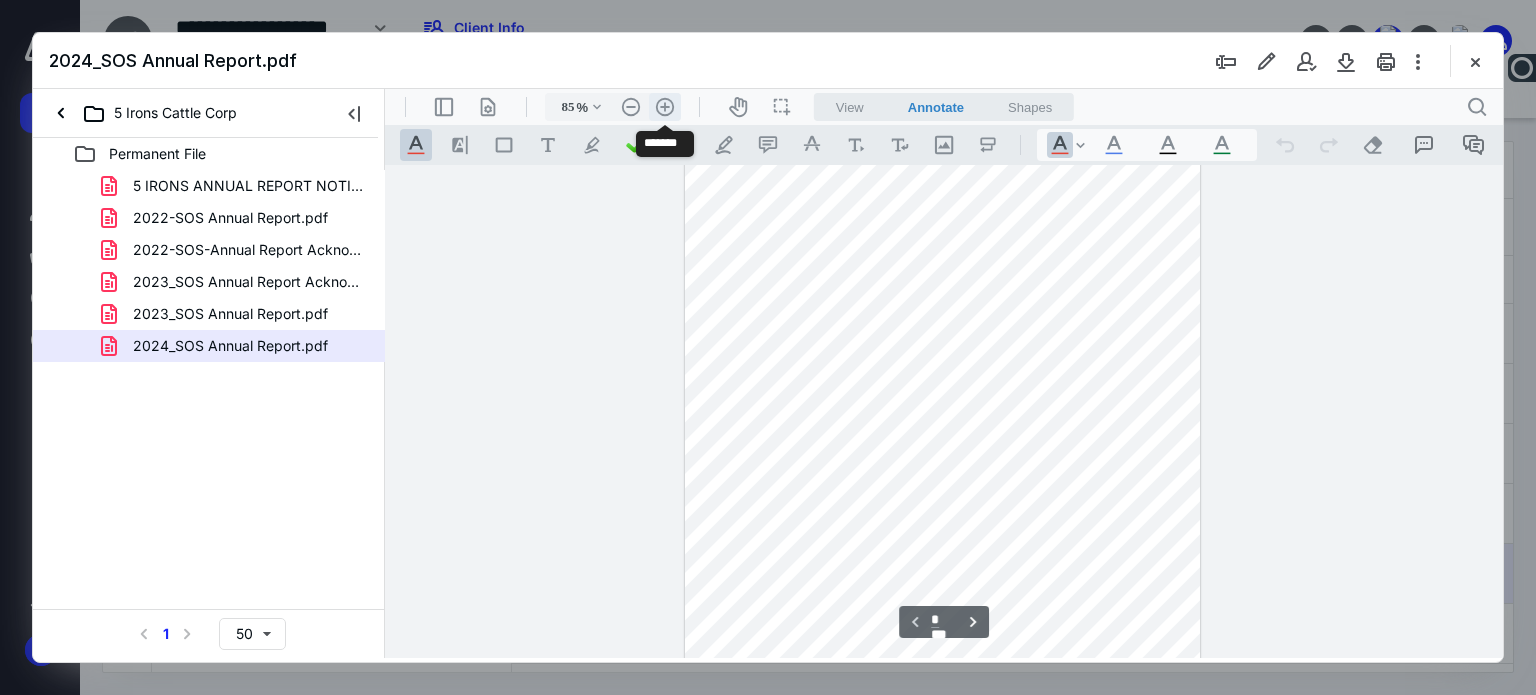 click on ".cls-1{fill:#abb0c4;} icon - header - zoom - in - line" at bounding box center (665, 107) 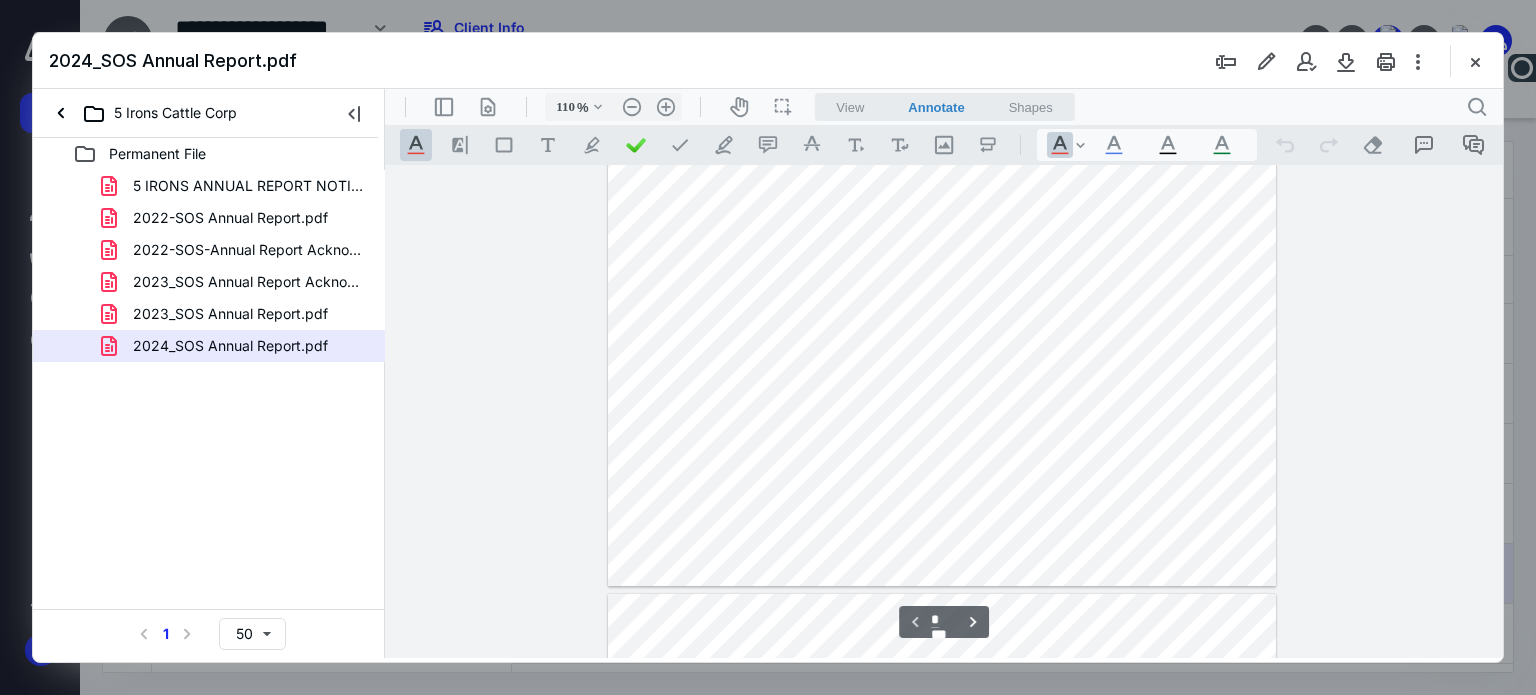 scroll, scrollTop: 461, scrollLeft: 0, axis: vertical 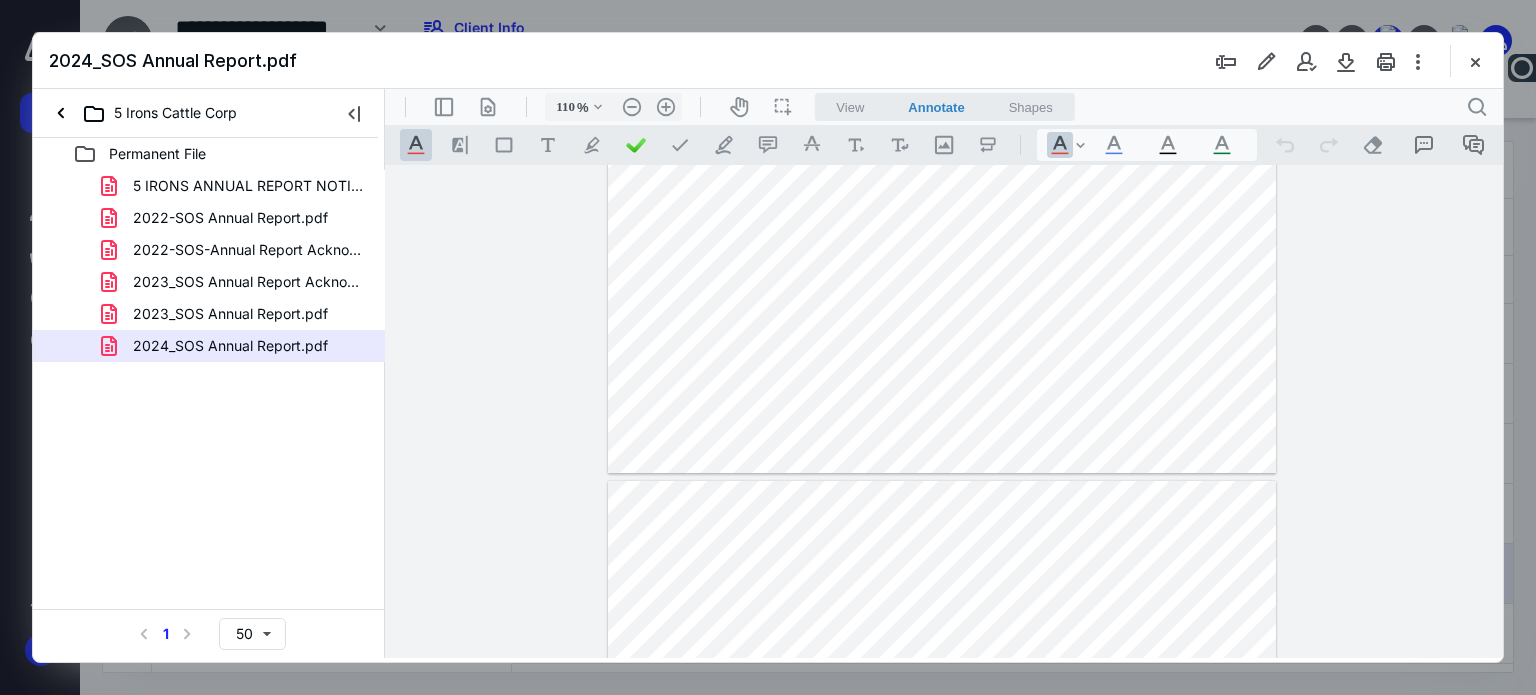 type on "*" 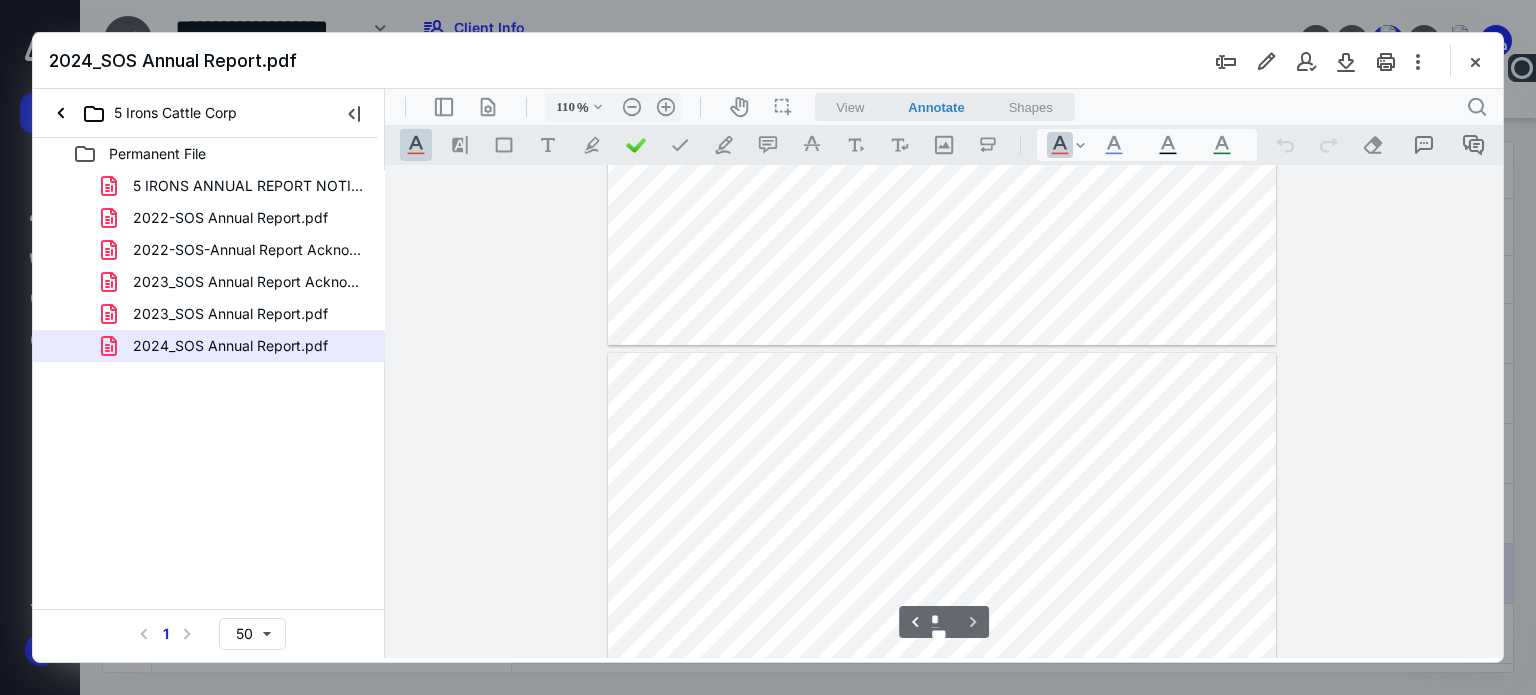 scroll, scrollTop: 661, scrollLeft: 0, axis: vertical 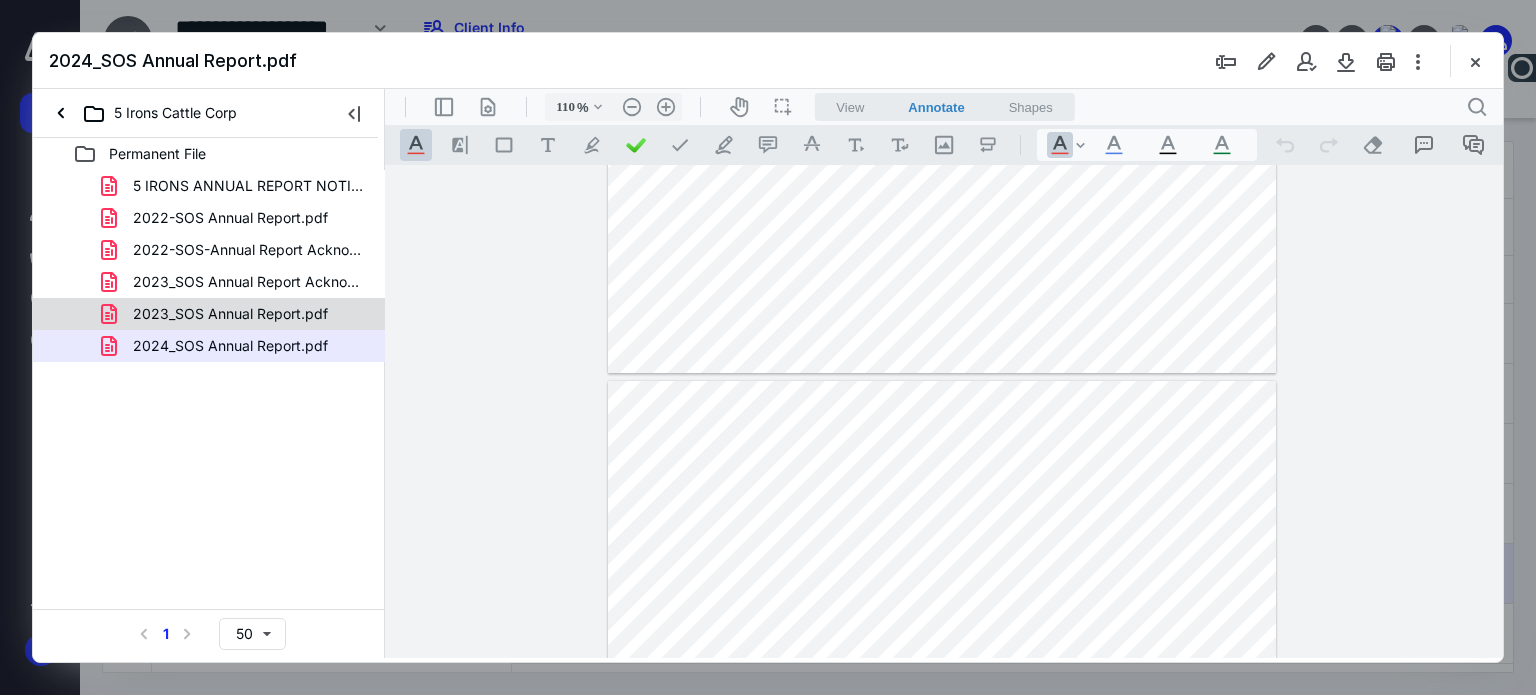 click on "2023_SOS Annual Report.pdf" at bounding box center (230, 314) 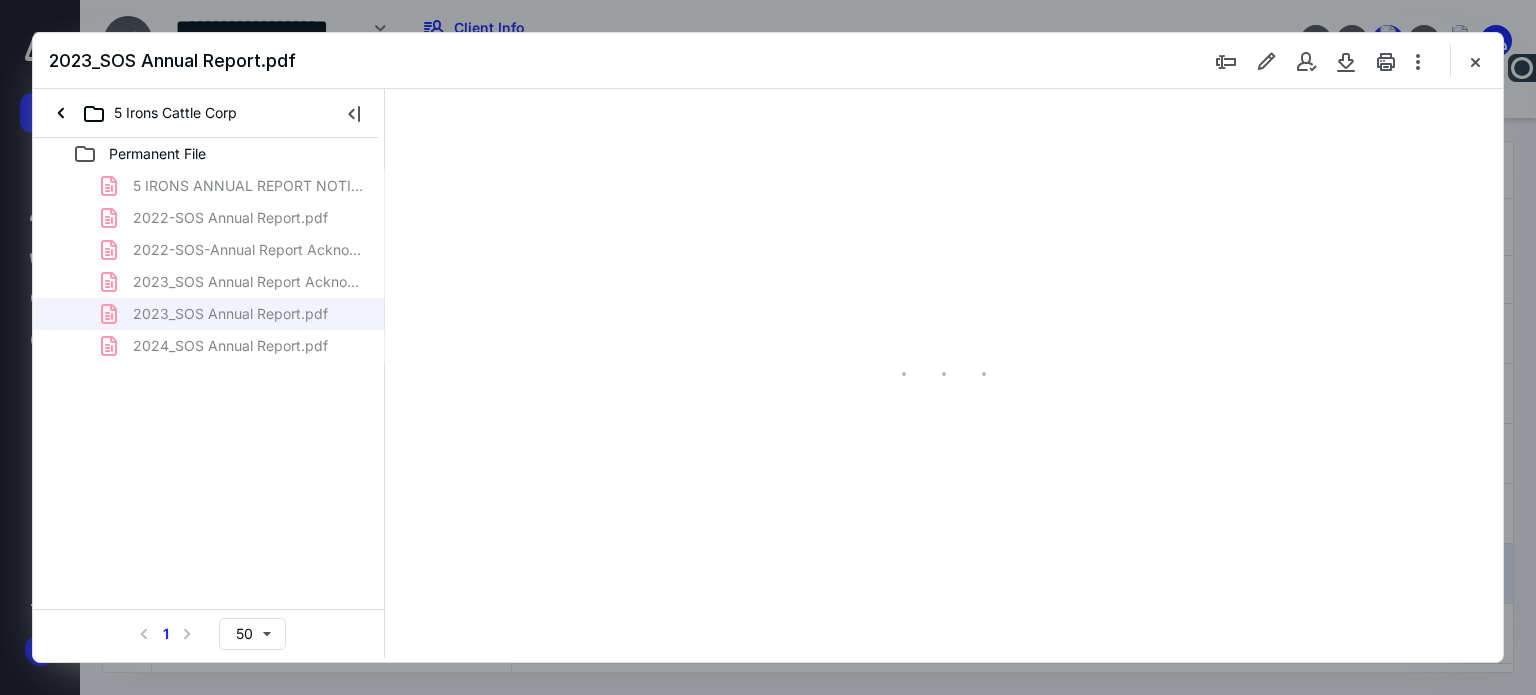 type on "62" 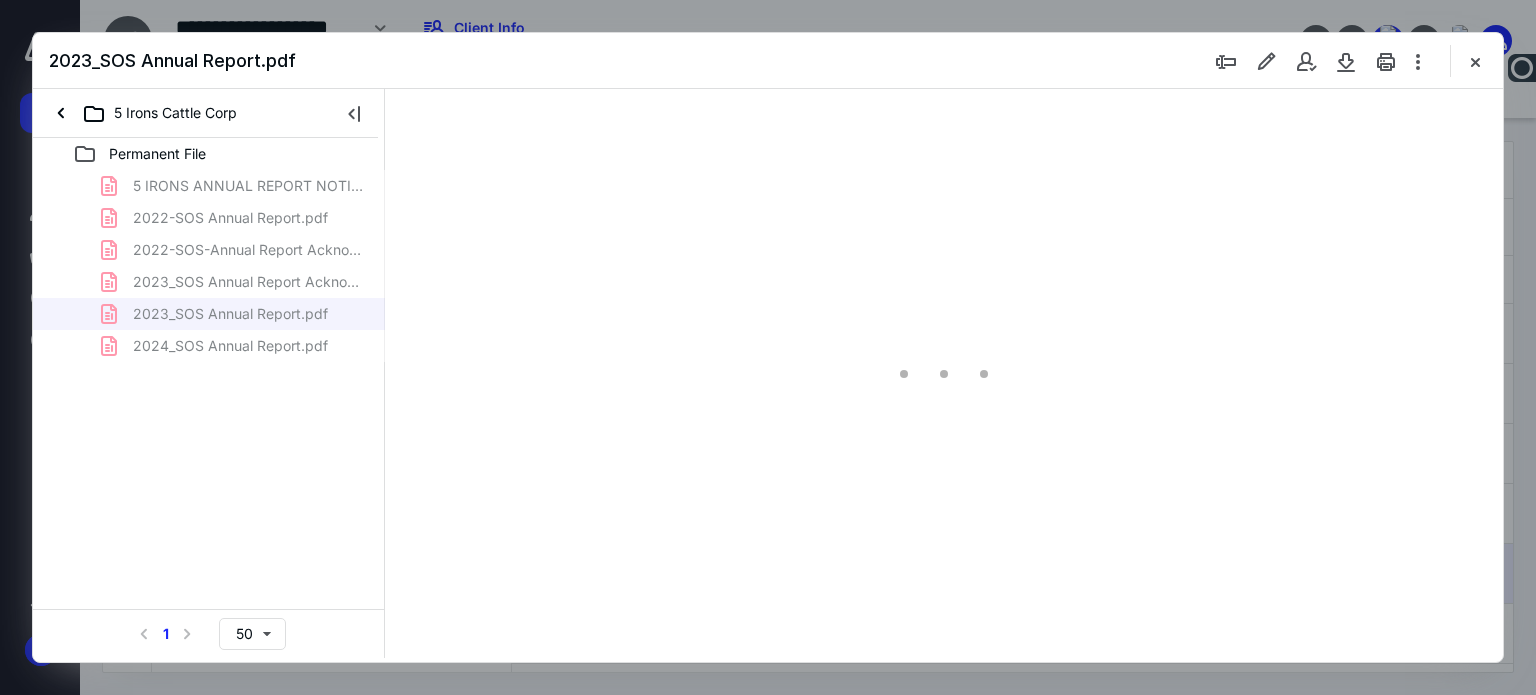 scroll, scrollTop: 0, scrollLeft: 0, axis: both 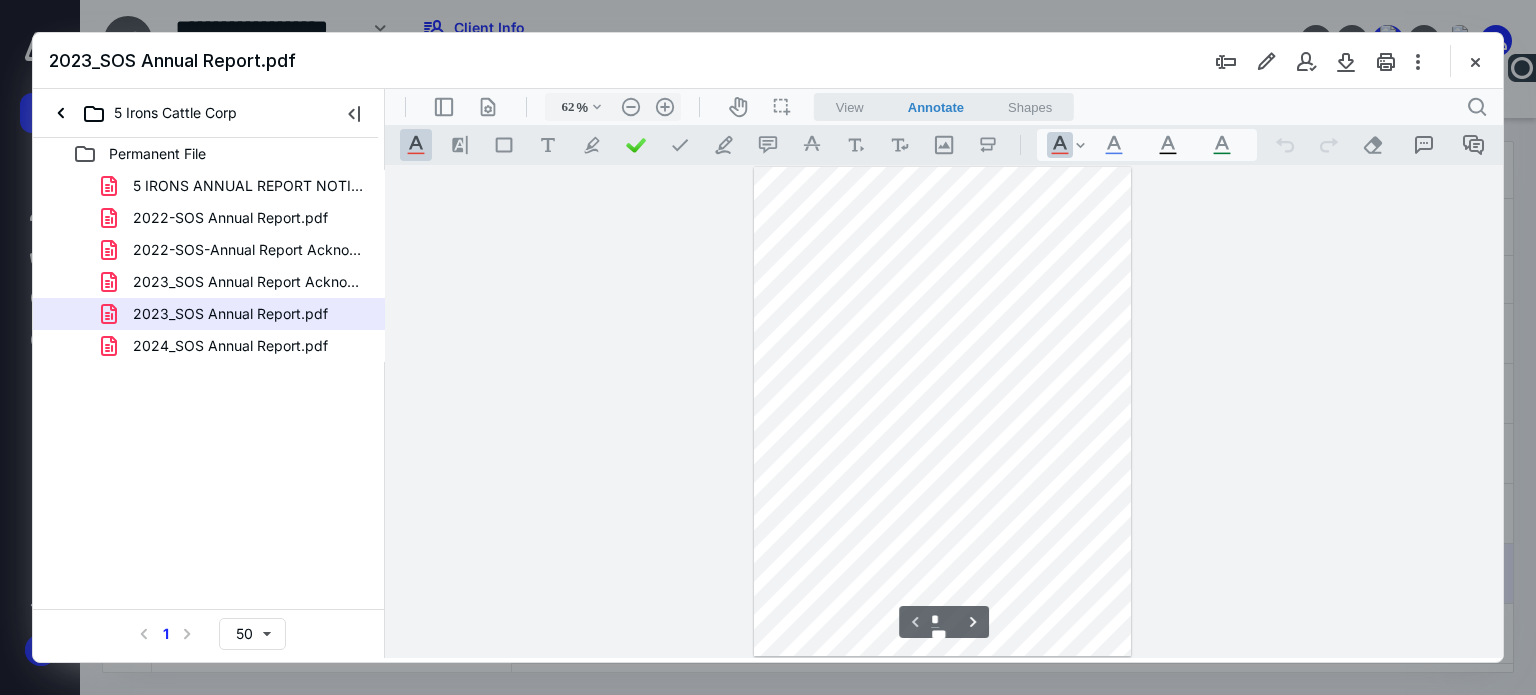 type on "*" 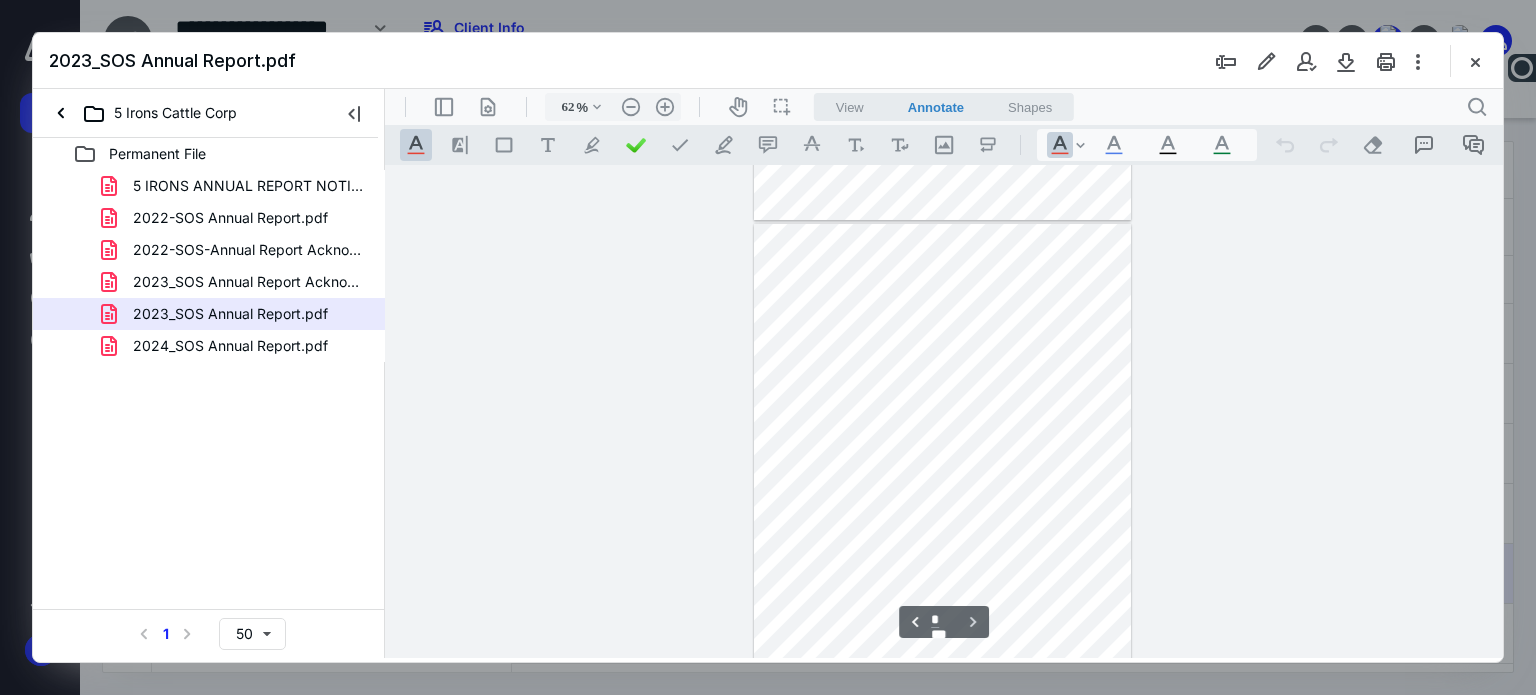 scroll, scrollTop: 492, scrollLeft: 0, axis: vertical 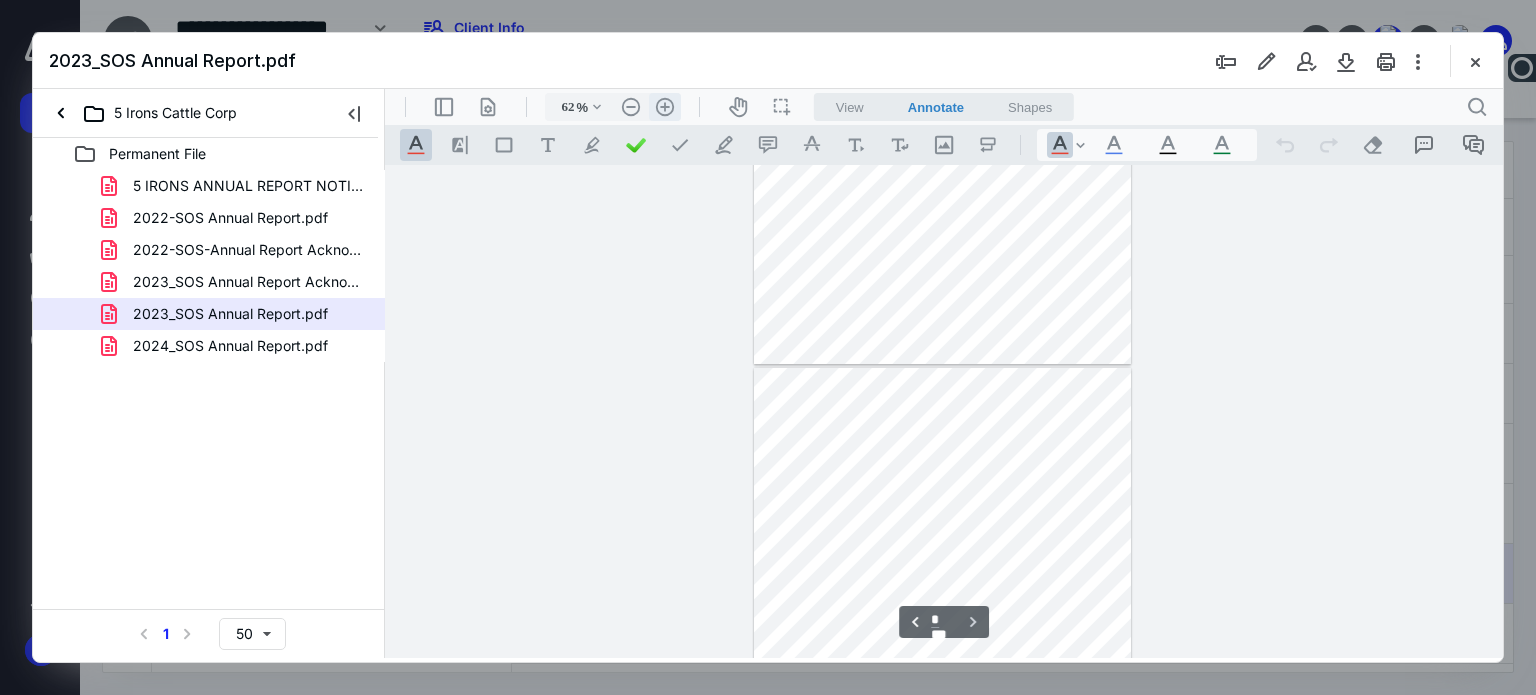 click on ".cls-1{fill:#abb0c4;} icon - header - zoom - in - line" at bounding box center [665, 107] 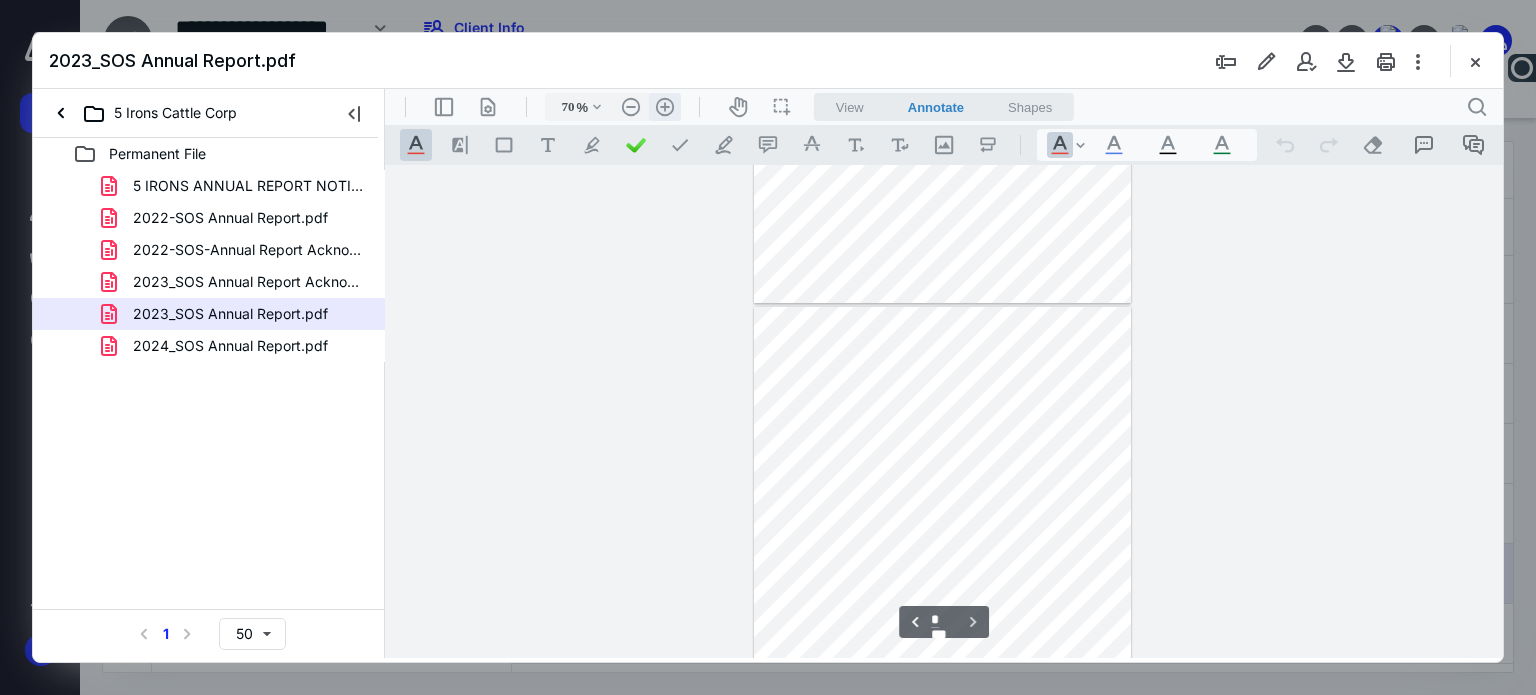 click on ".cls-1{fill:#abb0c4;} icon - header - zoom - in - line" at bounding box center [665, 107] 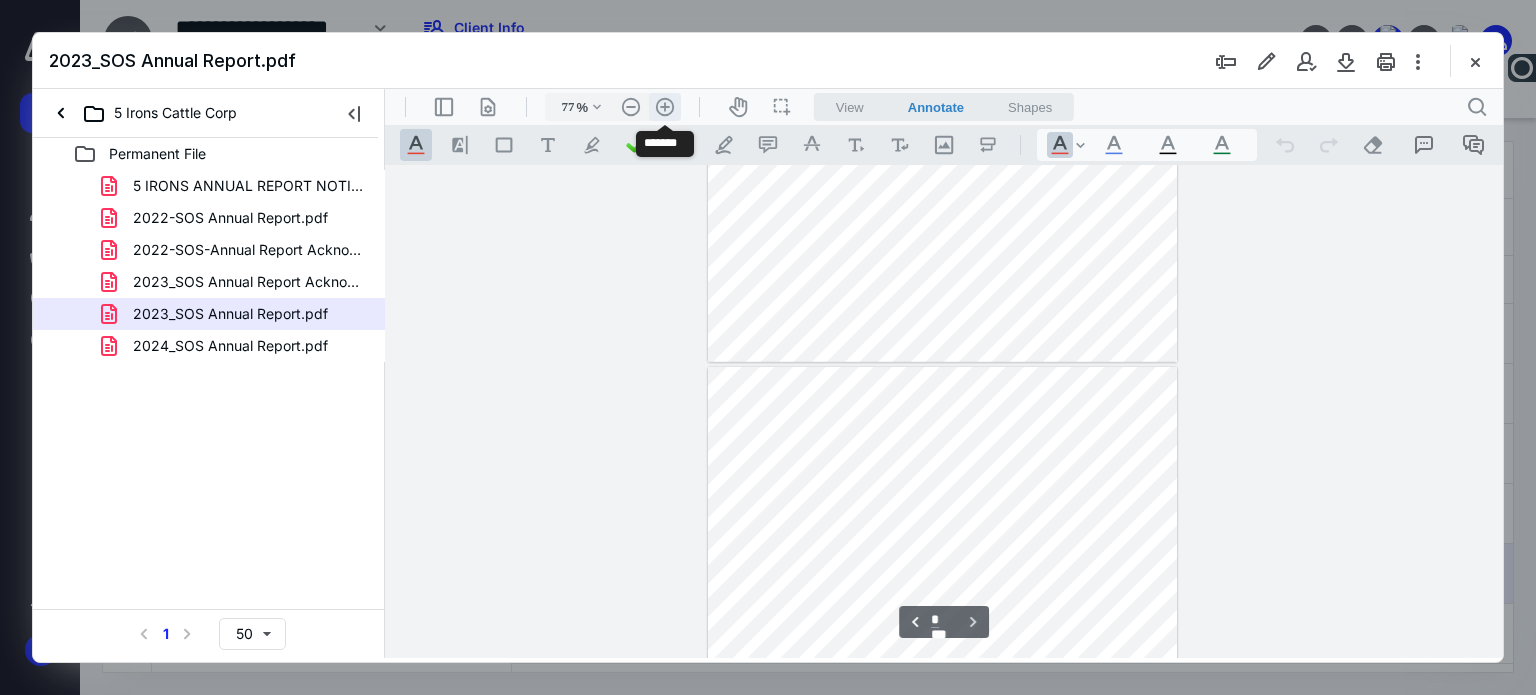 click on ".cls-1{fill:#abb0c4;} icon - header - zoom - in - line" at bounding box center [665, 107] 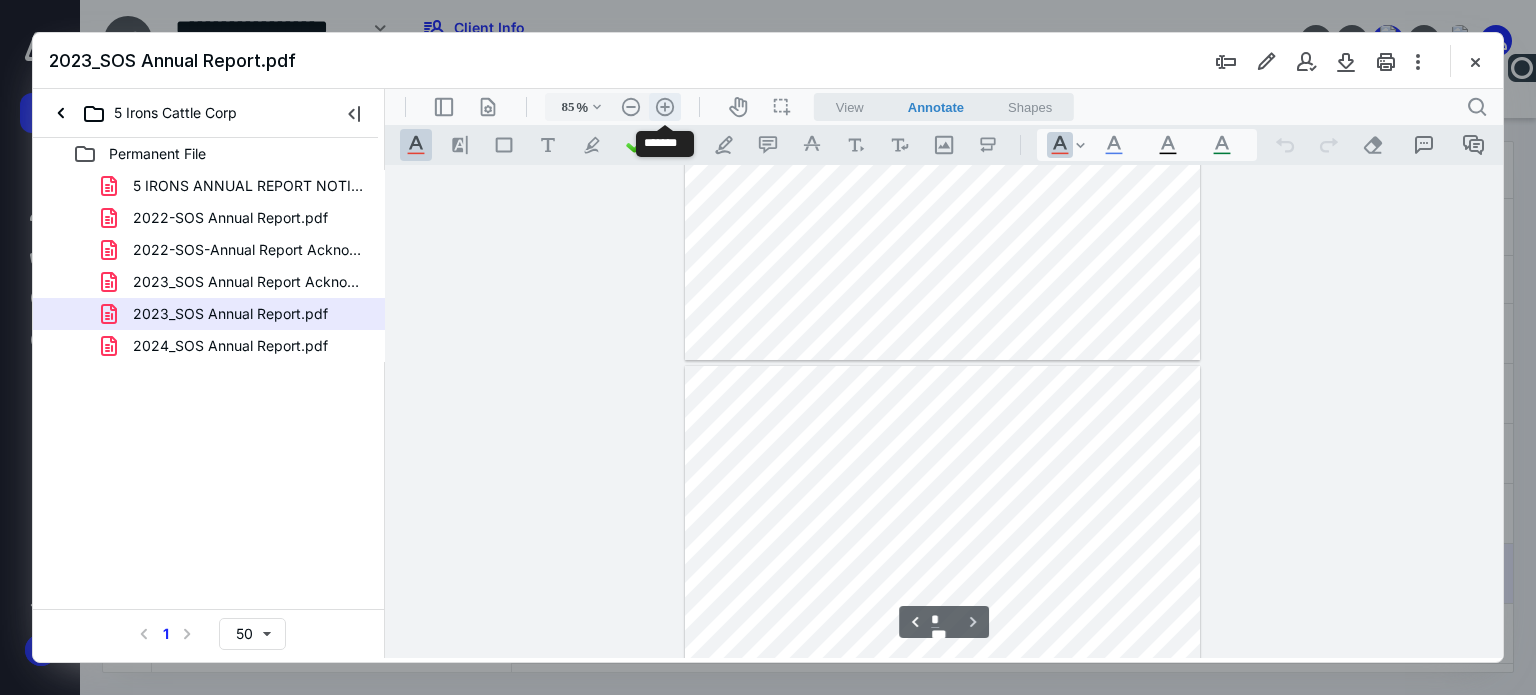 click on ".cls-1{fill:#abb0c4;} icon - header - zoom - in - line" at bounding box center [665, 107] 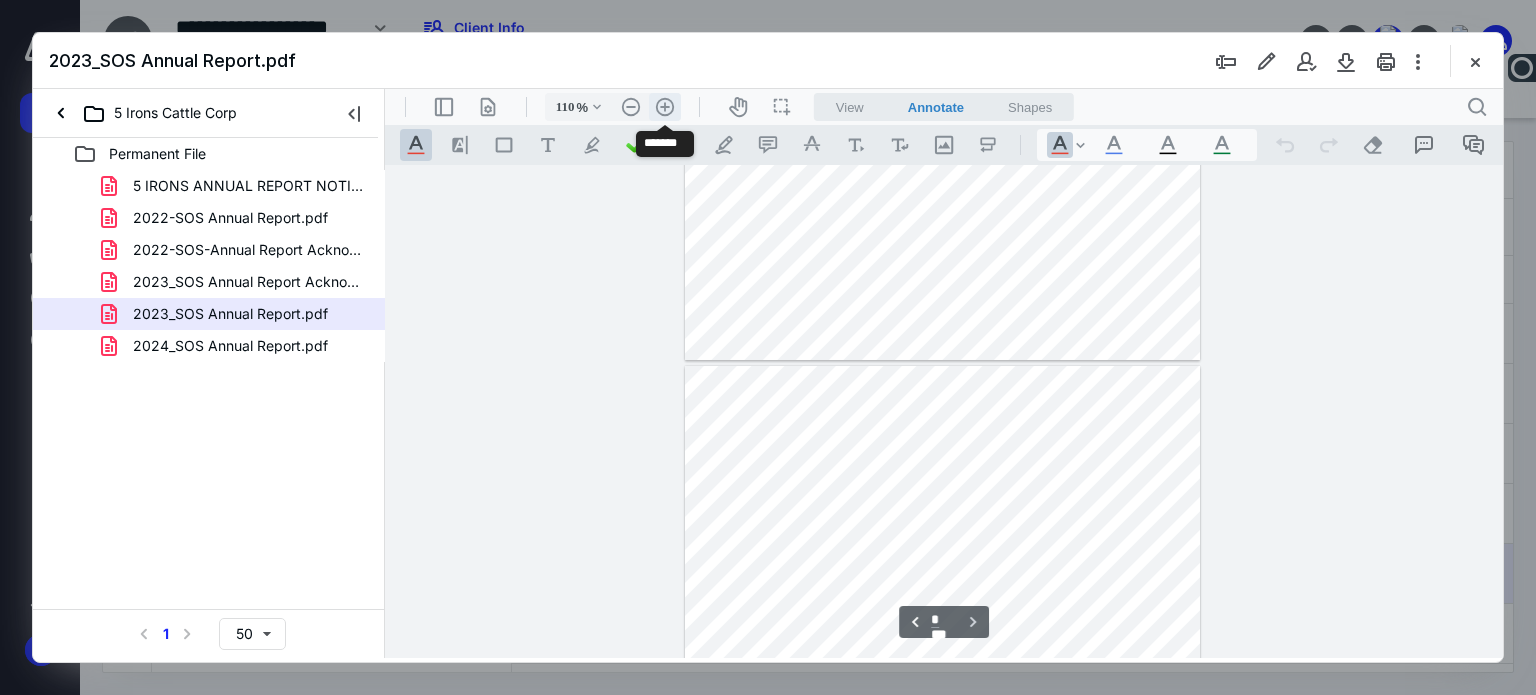 scroll, scrollTop: 678, scrollLeft: 0, axis: vertical 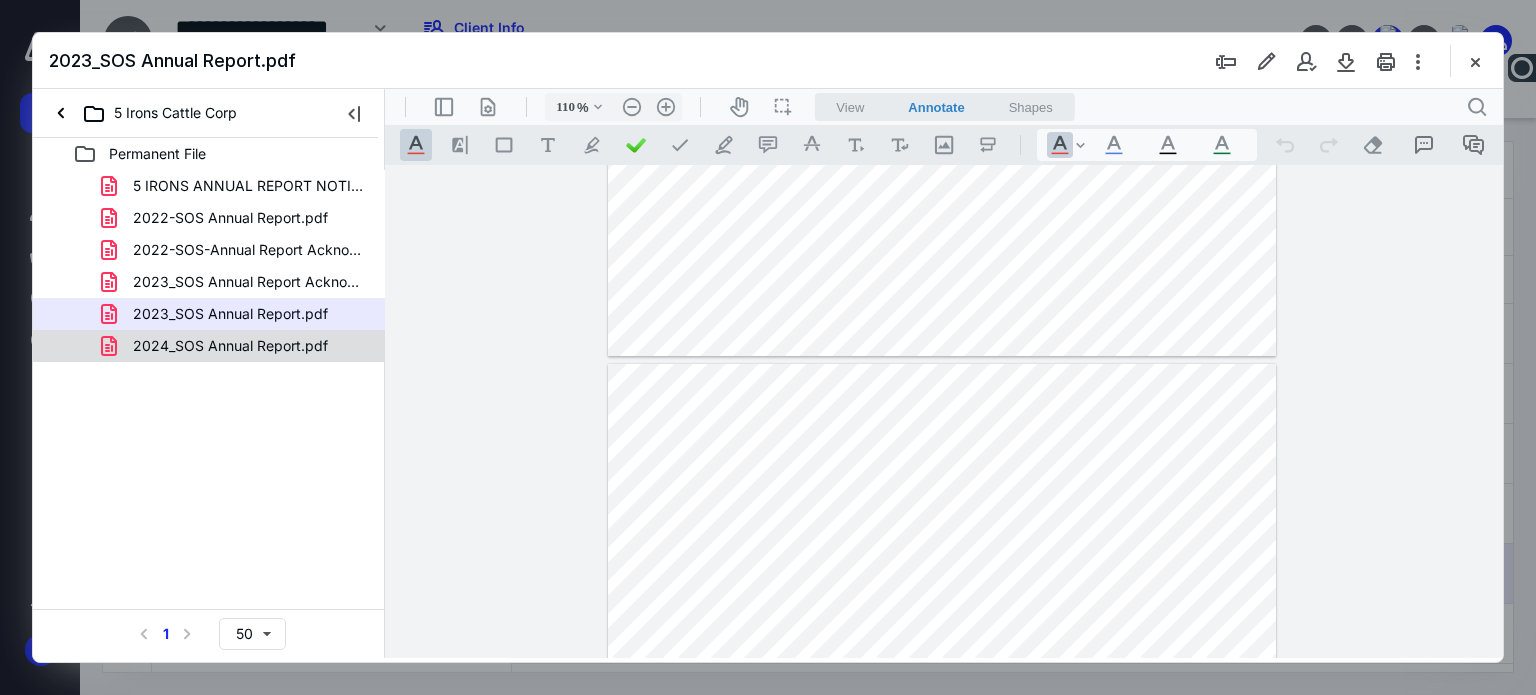 click on "2024_SOS Annual Report.pdf" at bounding box center (230, 346) 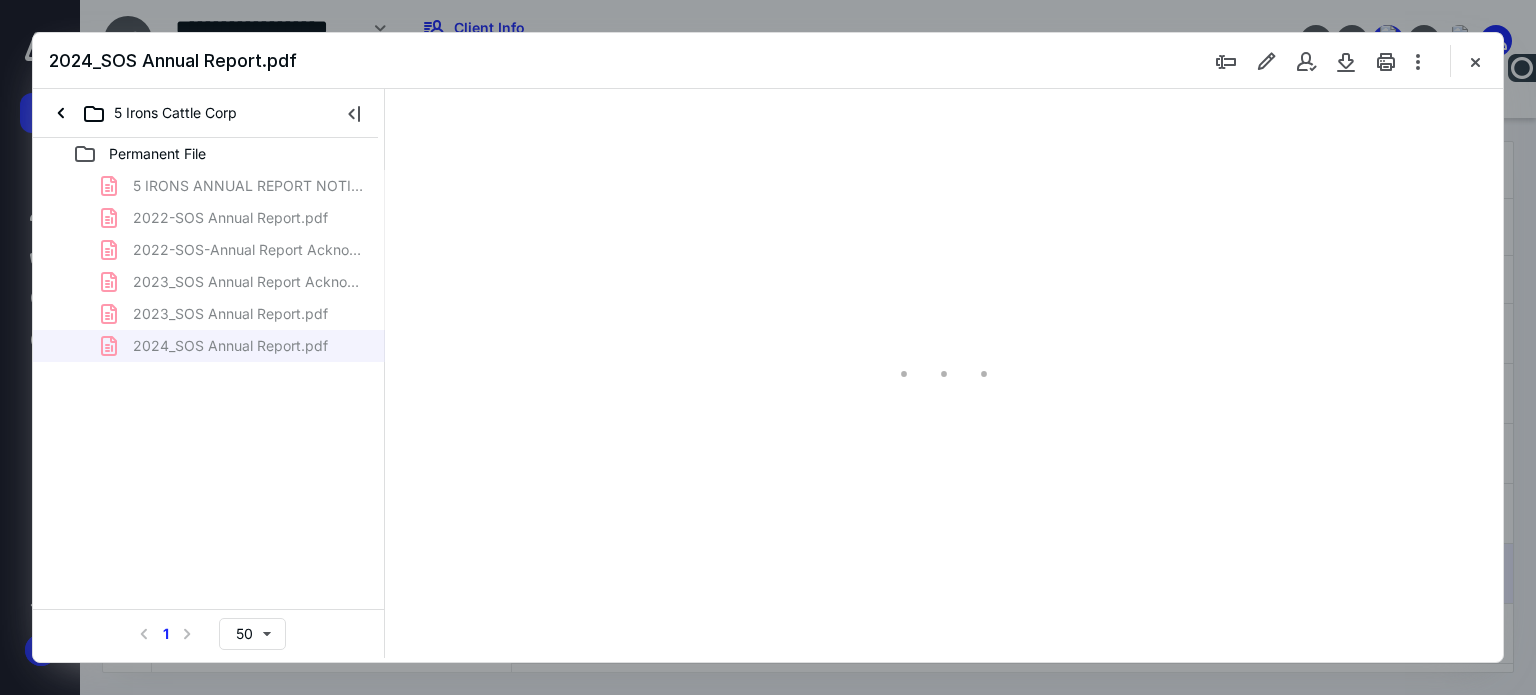 type on "62" 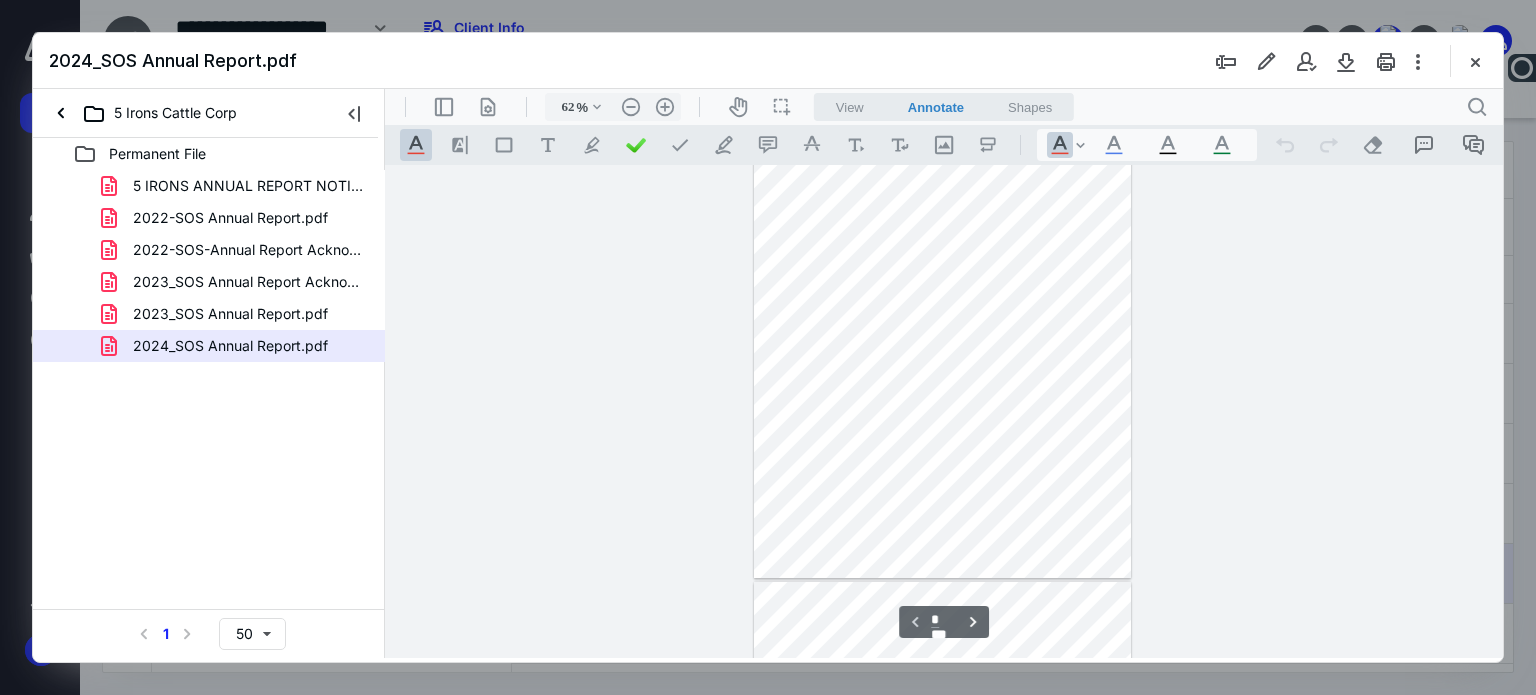 type on "*" 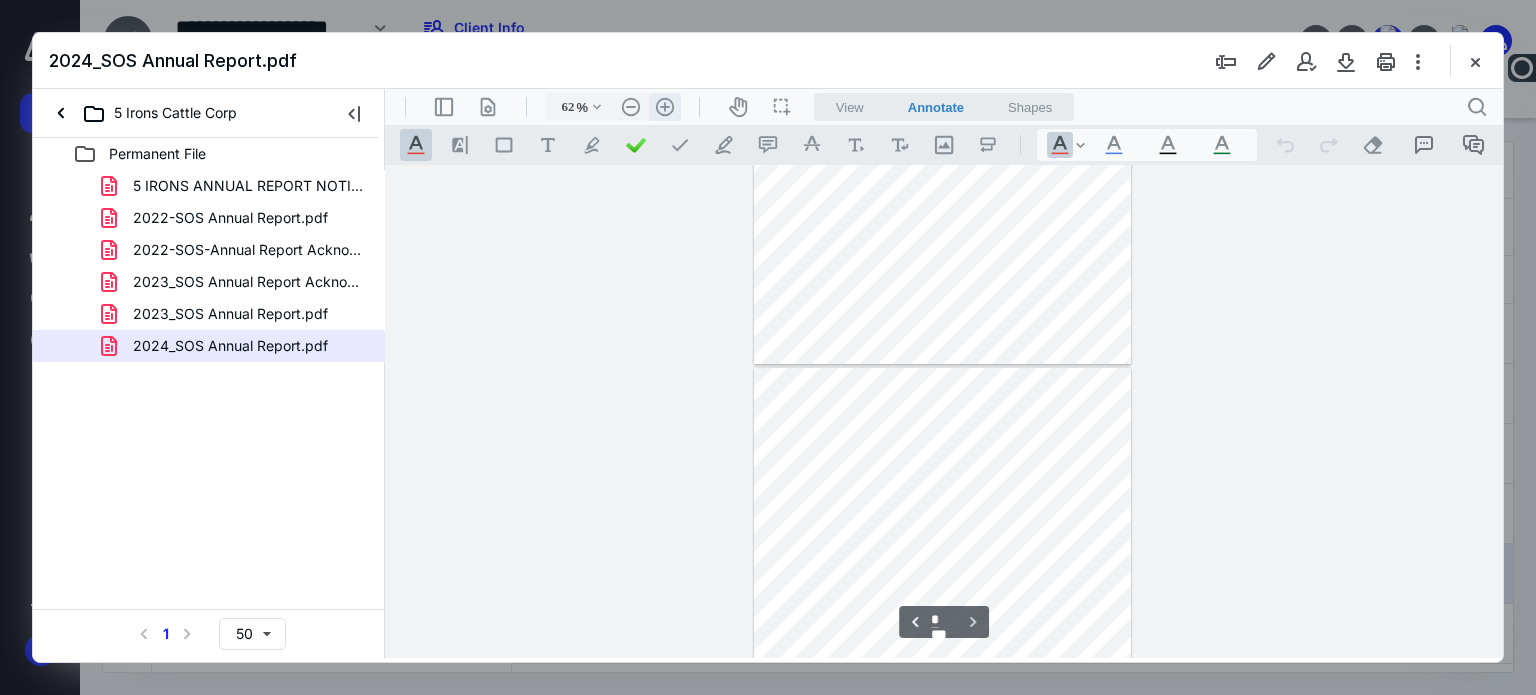 click on ".cls-1{fill:#abb0c4;} icon - header - zoom - in - line" at bounding box center [665, 107] 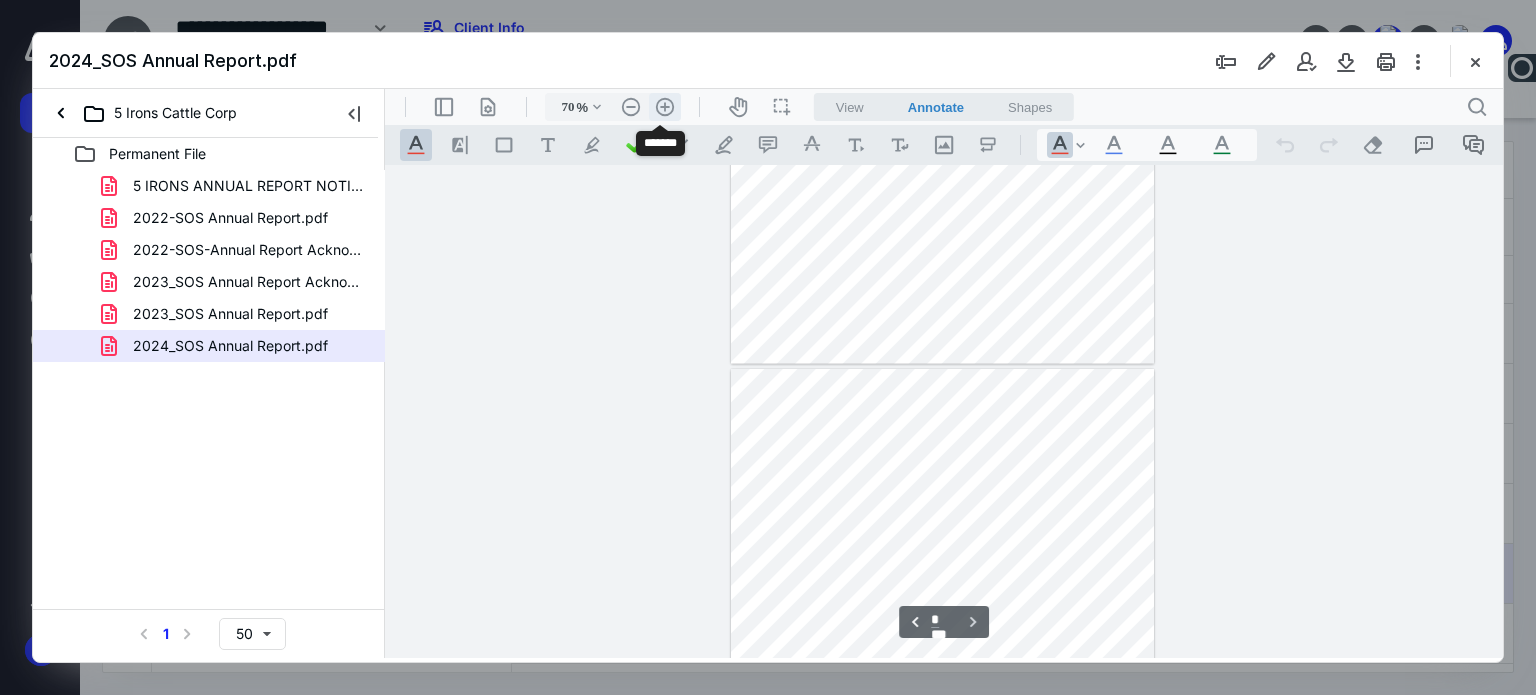click on ".cls-1{fill:#abb0c4;} icon - header - zoom - in - line" at bounding box center [665, 107] 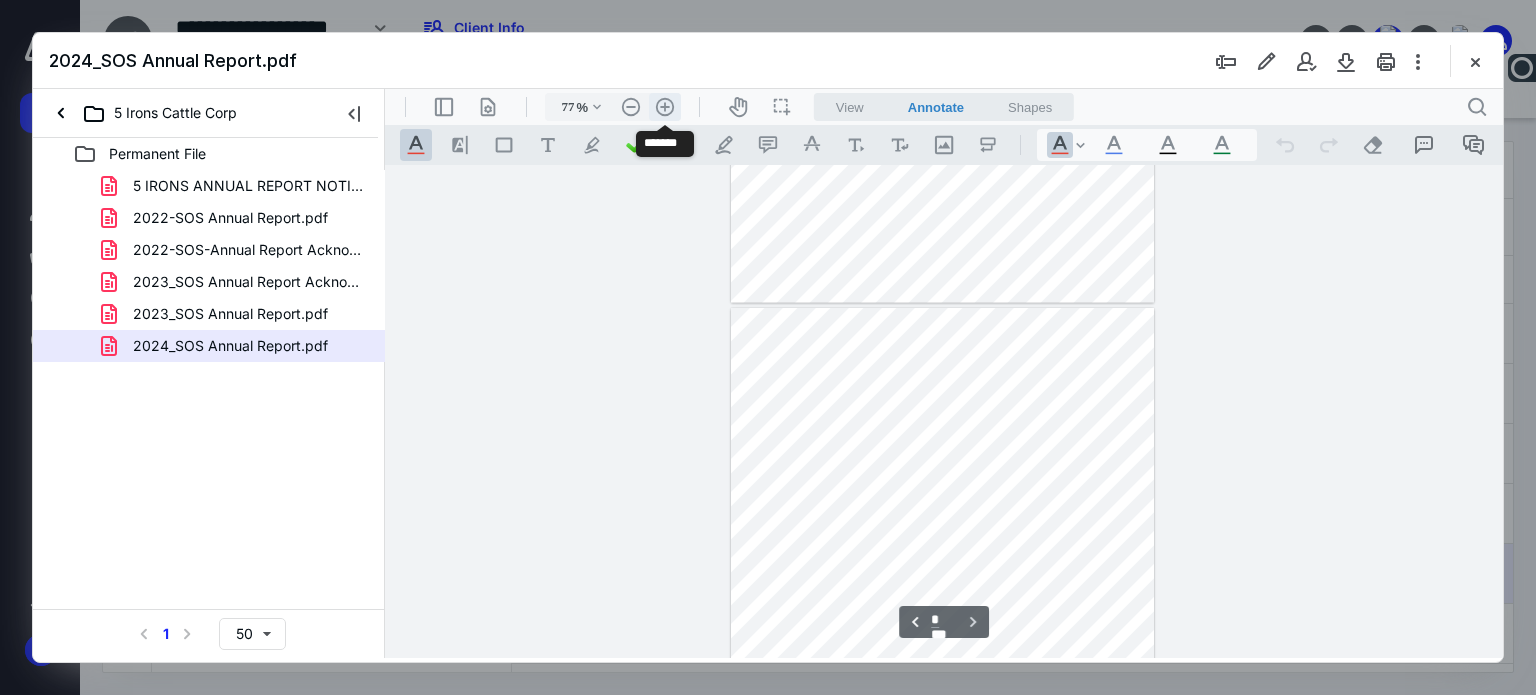 click on ".cls-1{fill:#abb0c4;} icon - header - zoom - in - line" at bounding box center (665, 107) 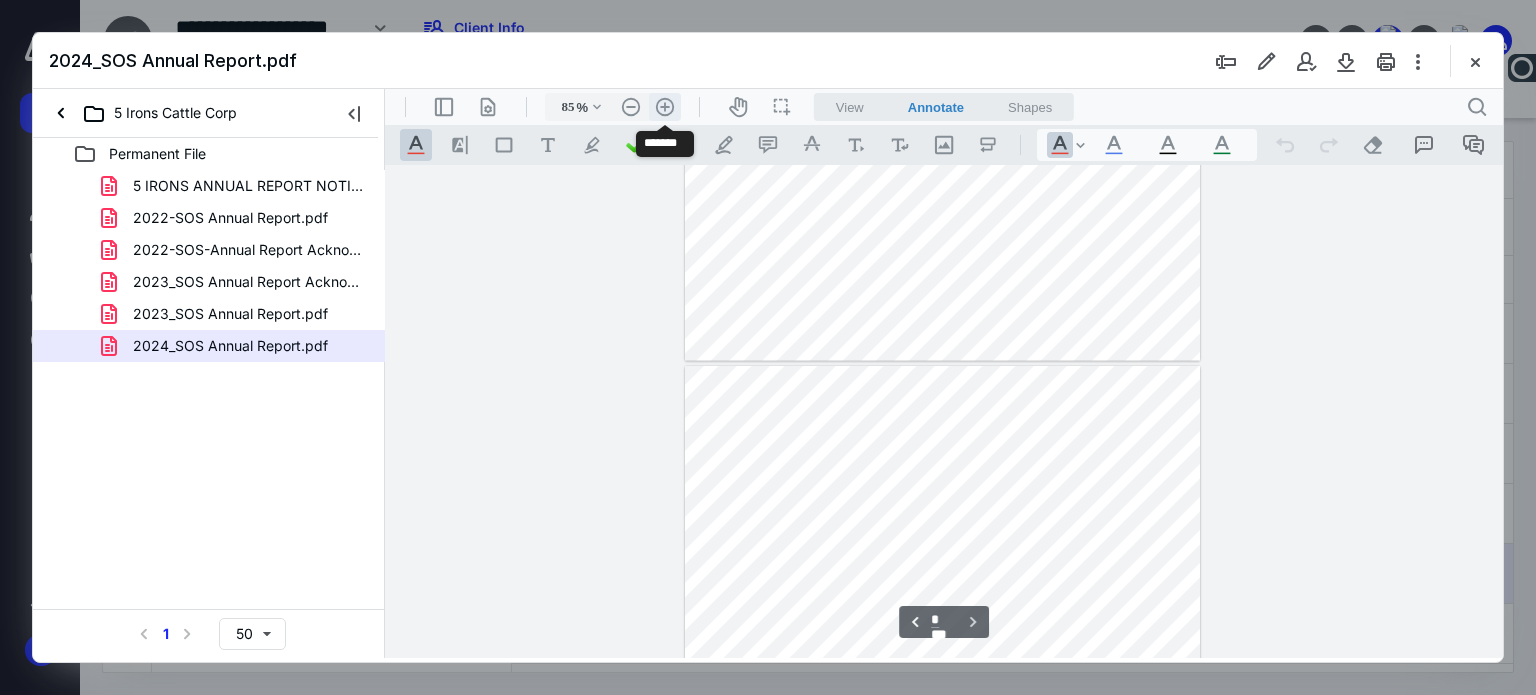 click on ".cls-1{fill:#abb0c4;} icon - header - zoom - in - line" at bounding box center (665, 107) 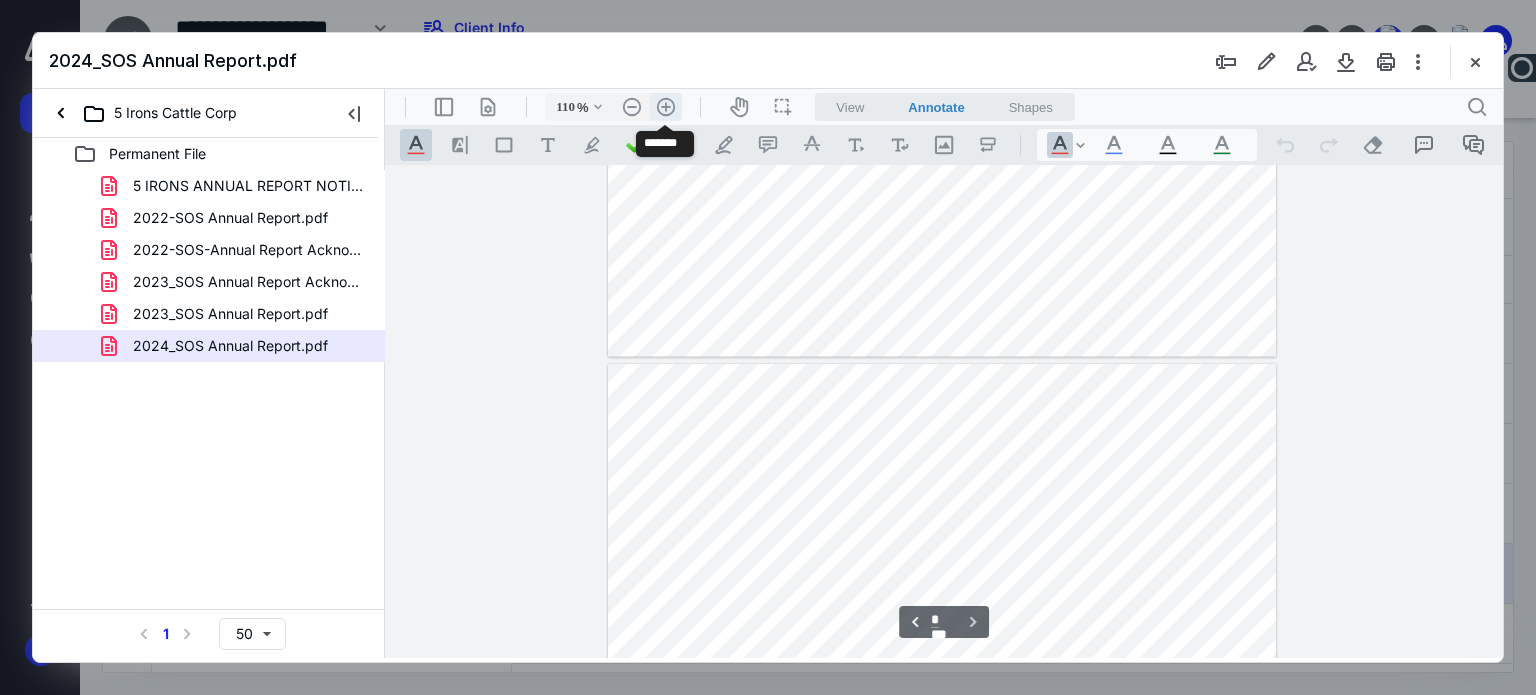 click on ".cls-1{fill:#abb0c4;} icon - header - zoom - in - line" at bounding box center (666, 107) 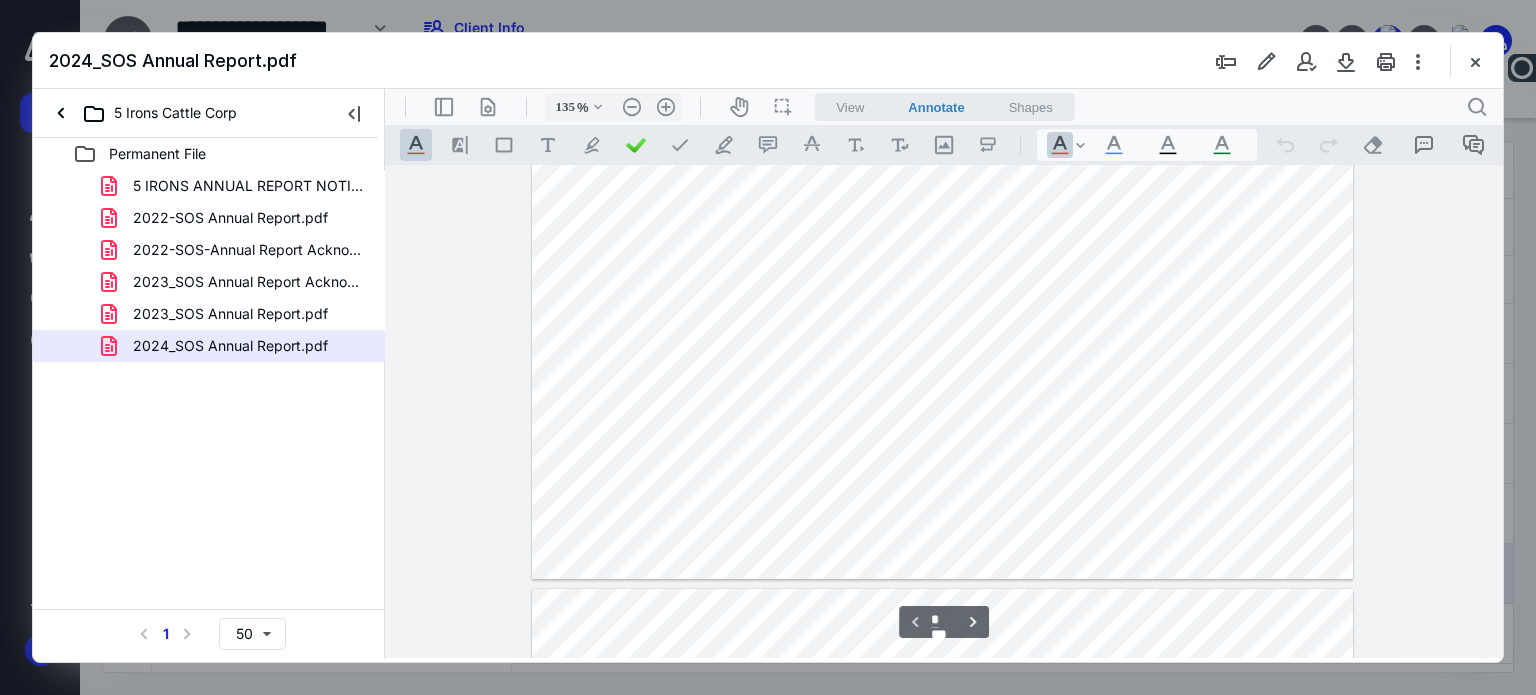 scroll, scrollTop: 681, scrollLeft: 0, axis: vertical 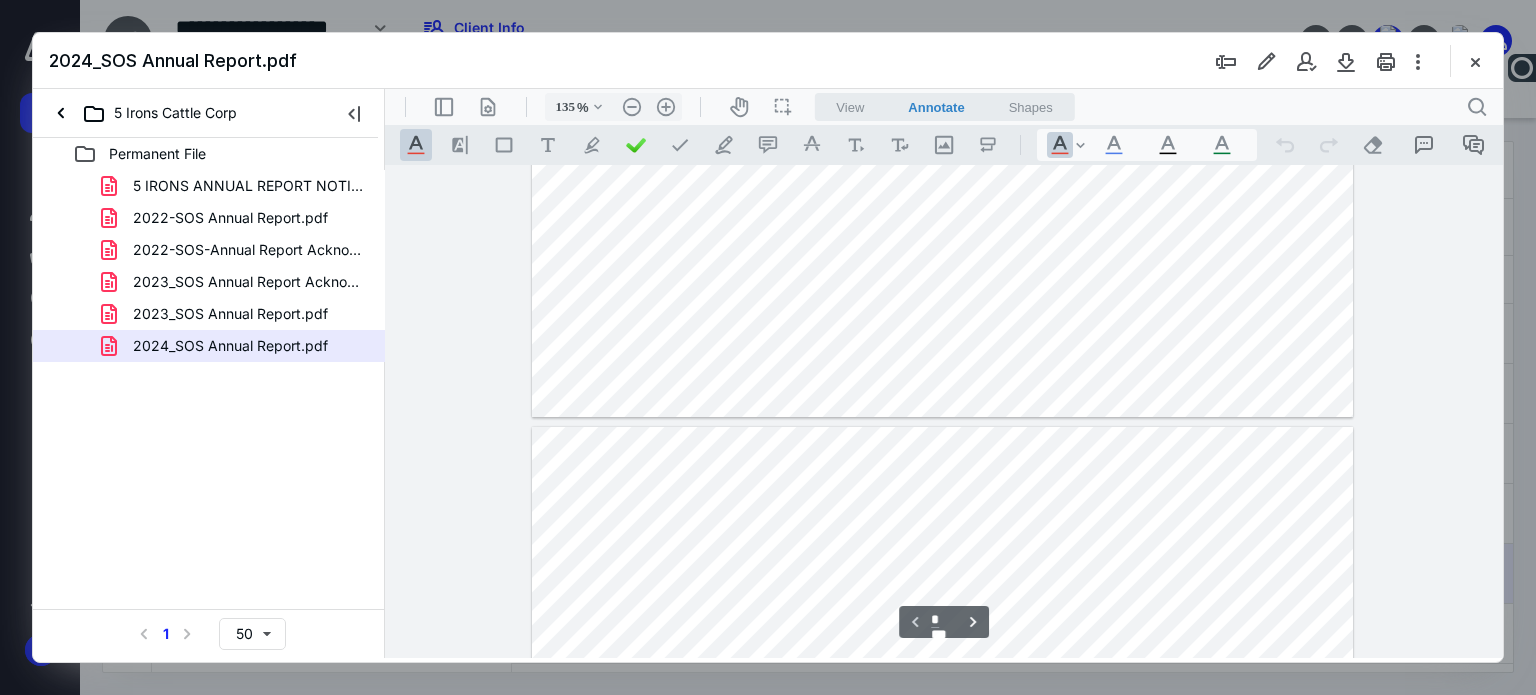 type on "*" 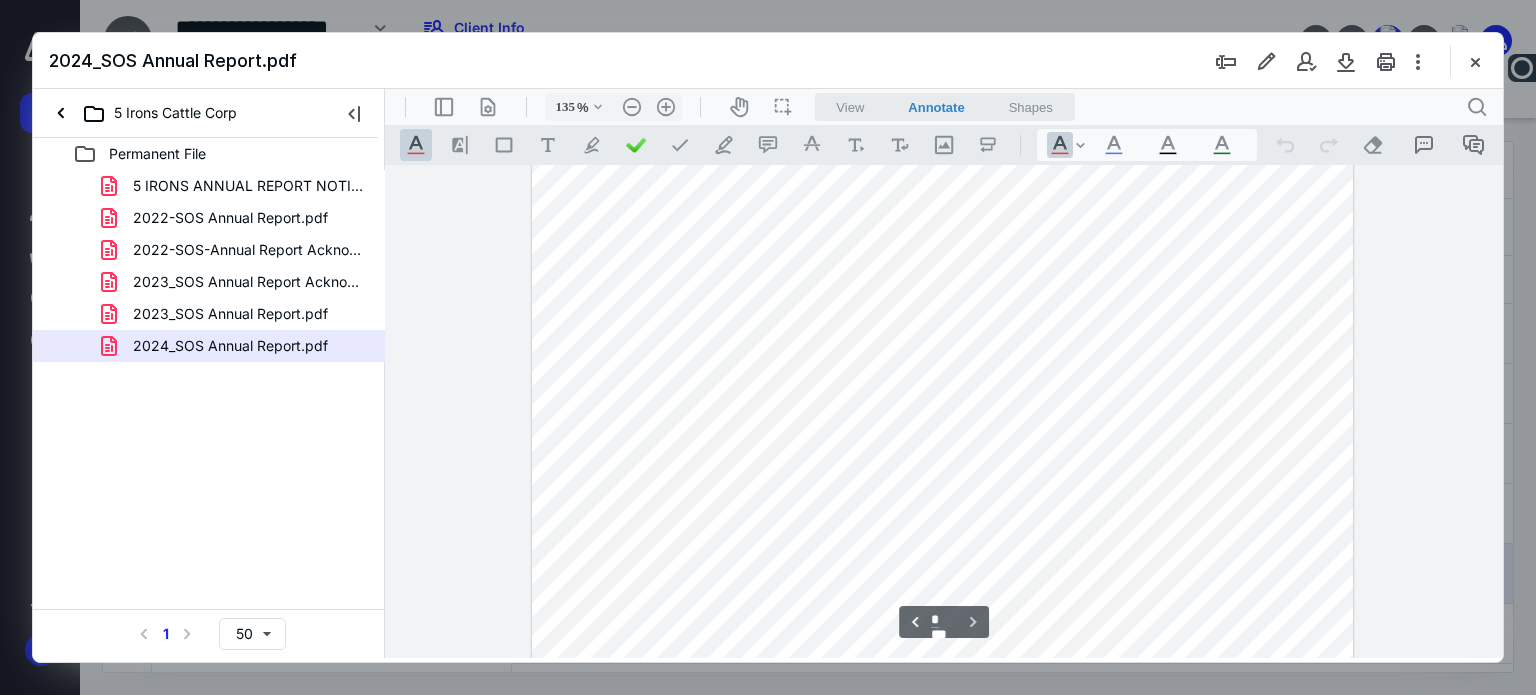 scroll, scrollTop: 1452, scrollLeft: 0, axis: vertical 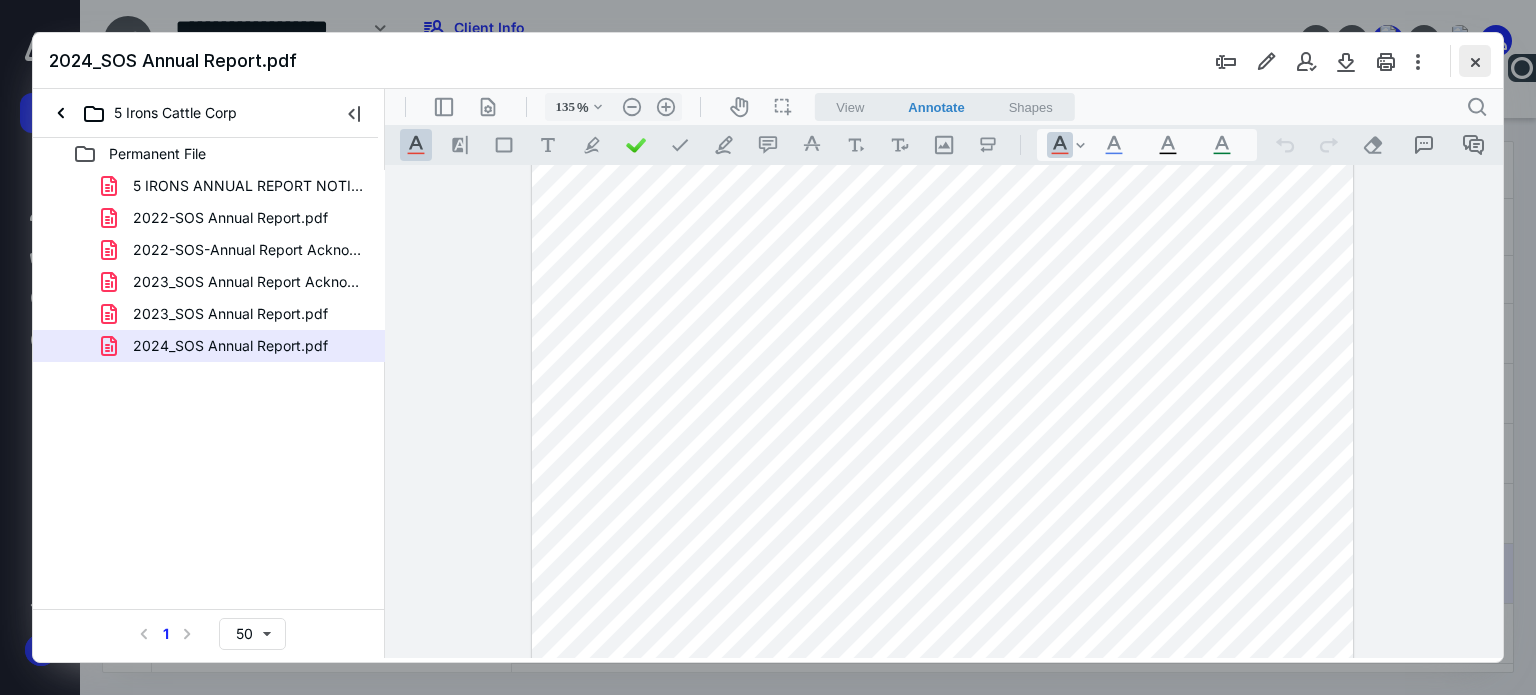 click at bounding box center (1475, 61) 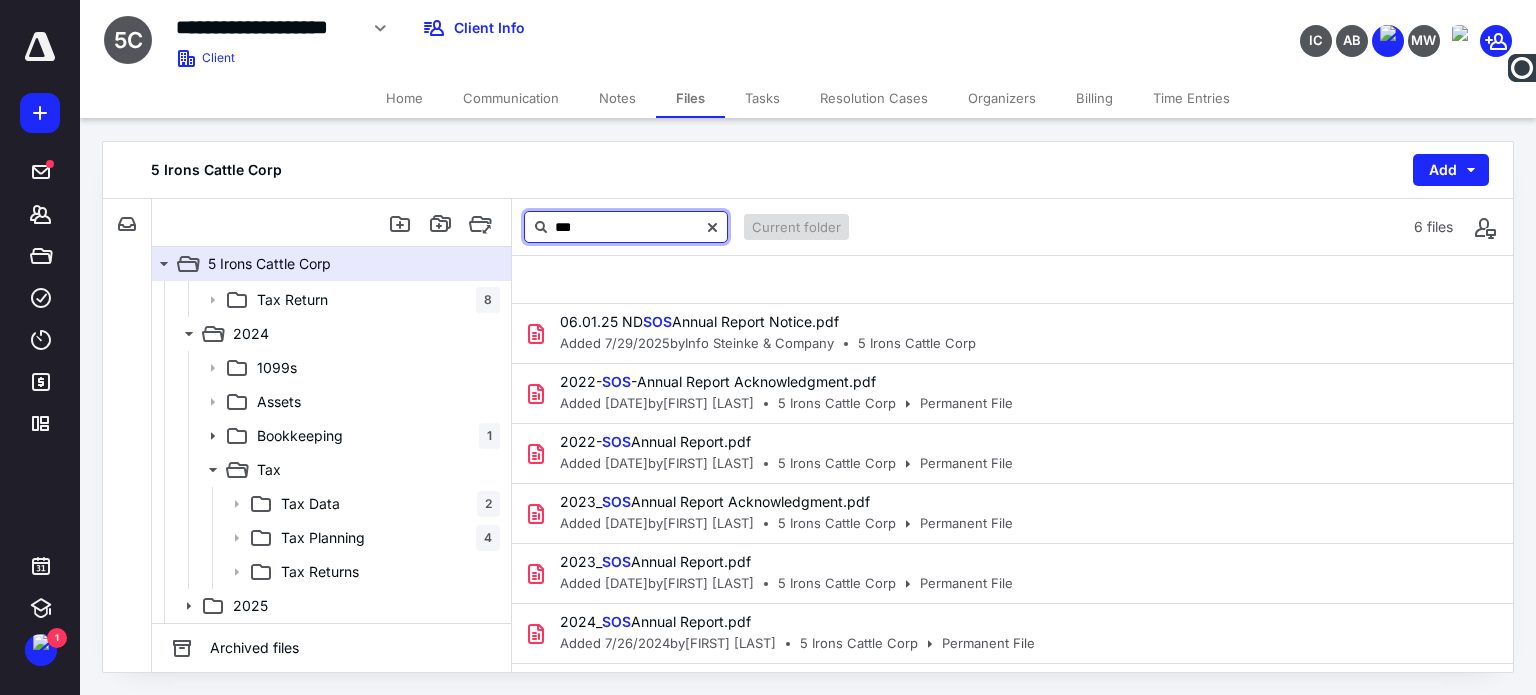 click on "***" at bounding box center [626, 227] 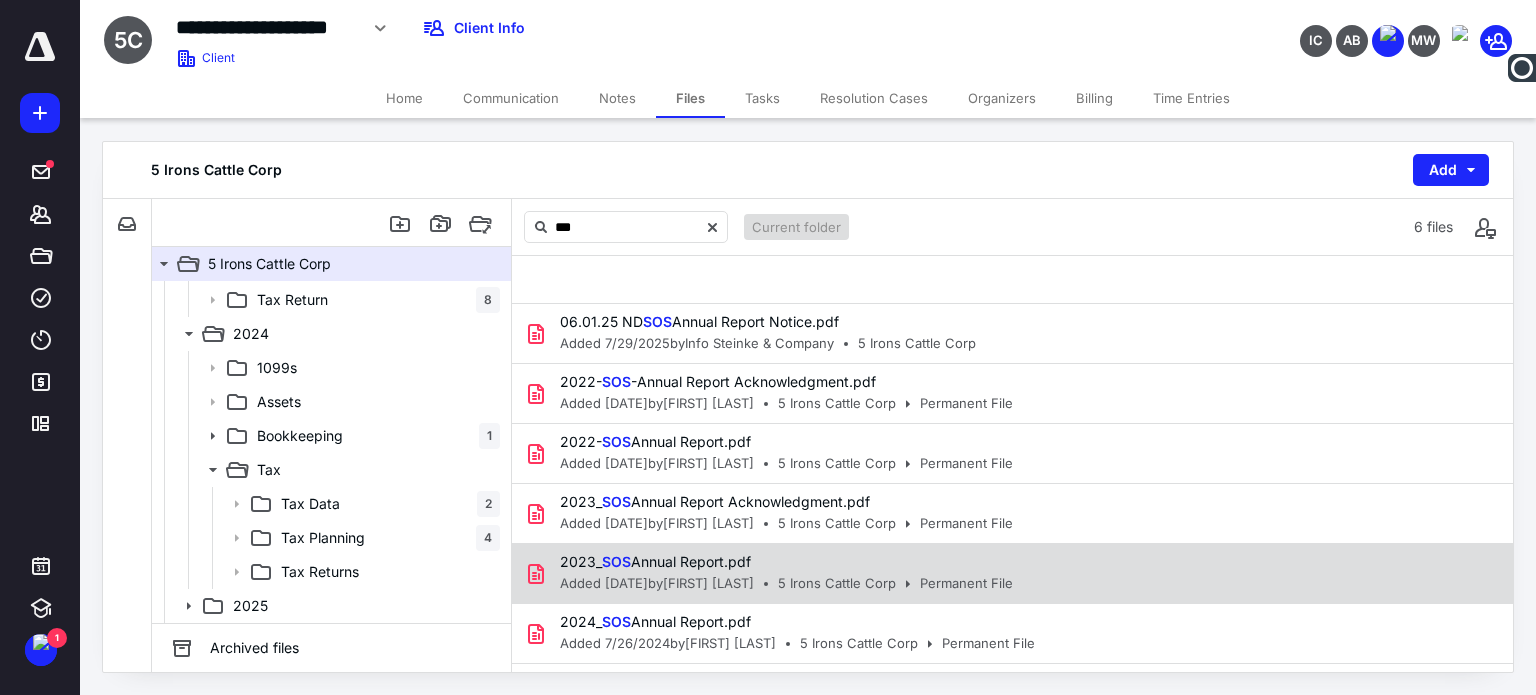 click on "2023_ SOS  Annual Report.pdf" at bounding box center [780, 562] 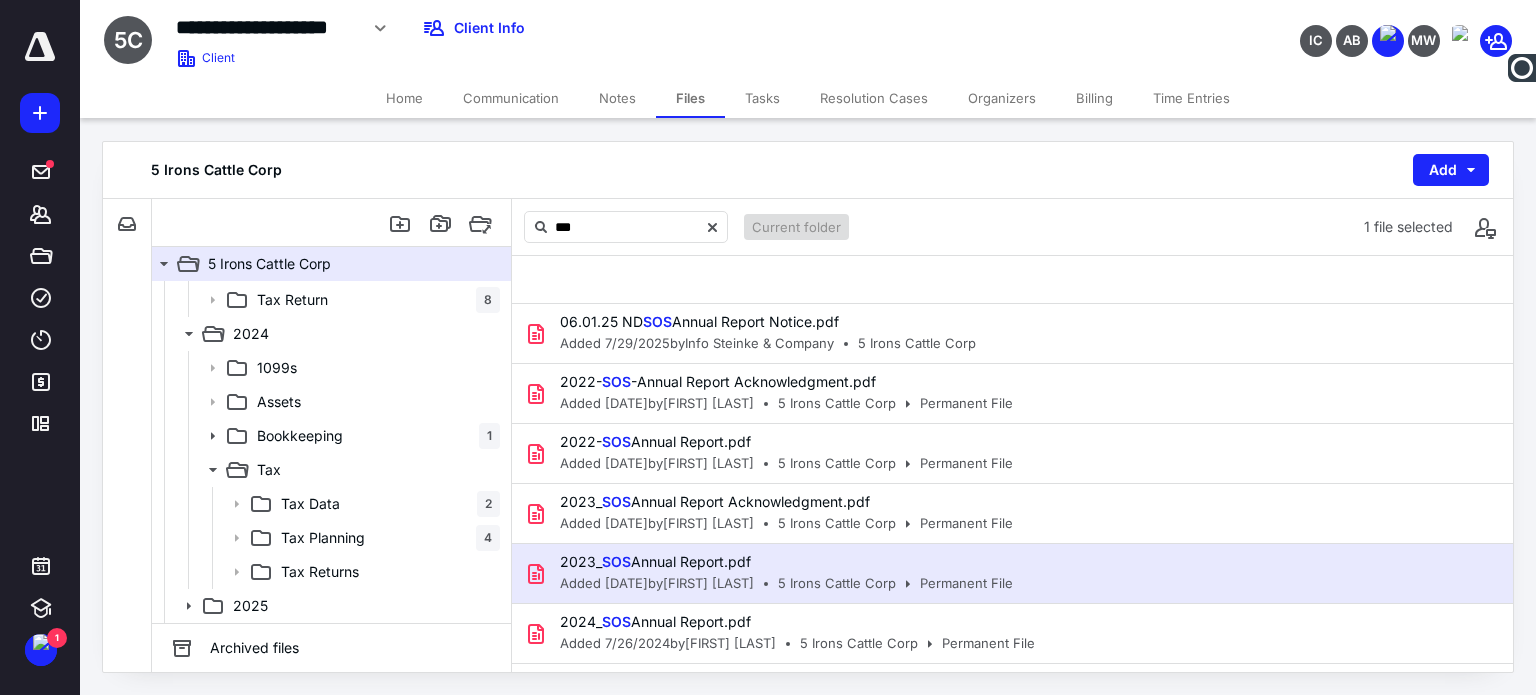 click on "2023_ SOS  Annual Report.pdf" at bounding box center (780, 562) 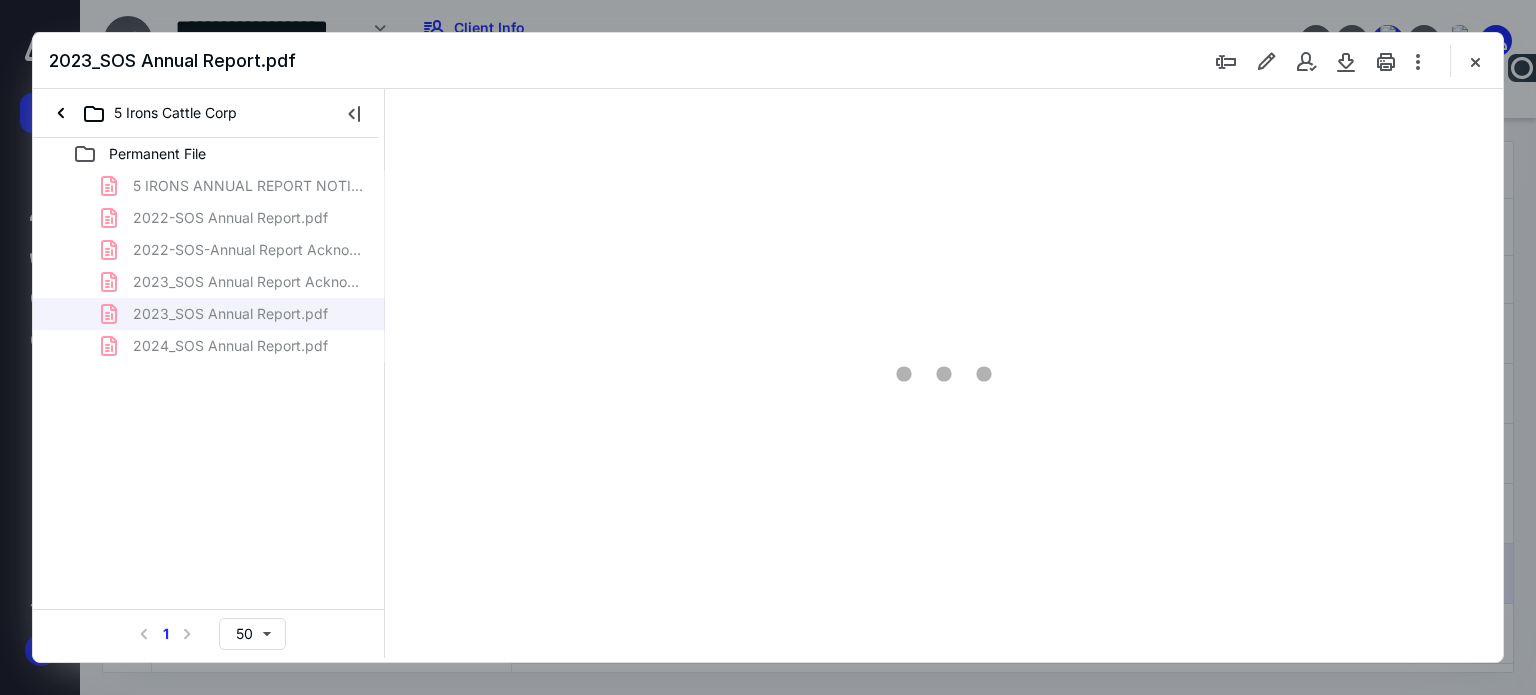 scroll, scrollTop: 0, scrollLeft: 0, axis: both 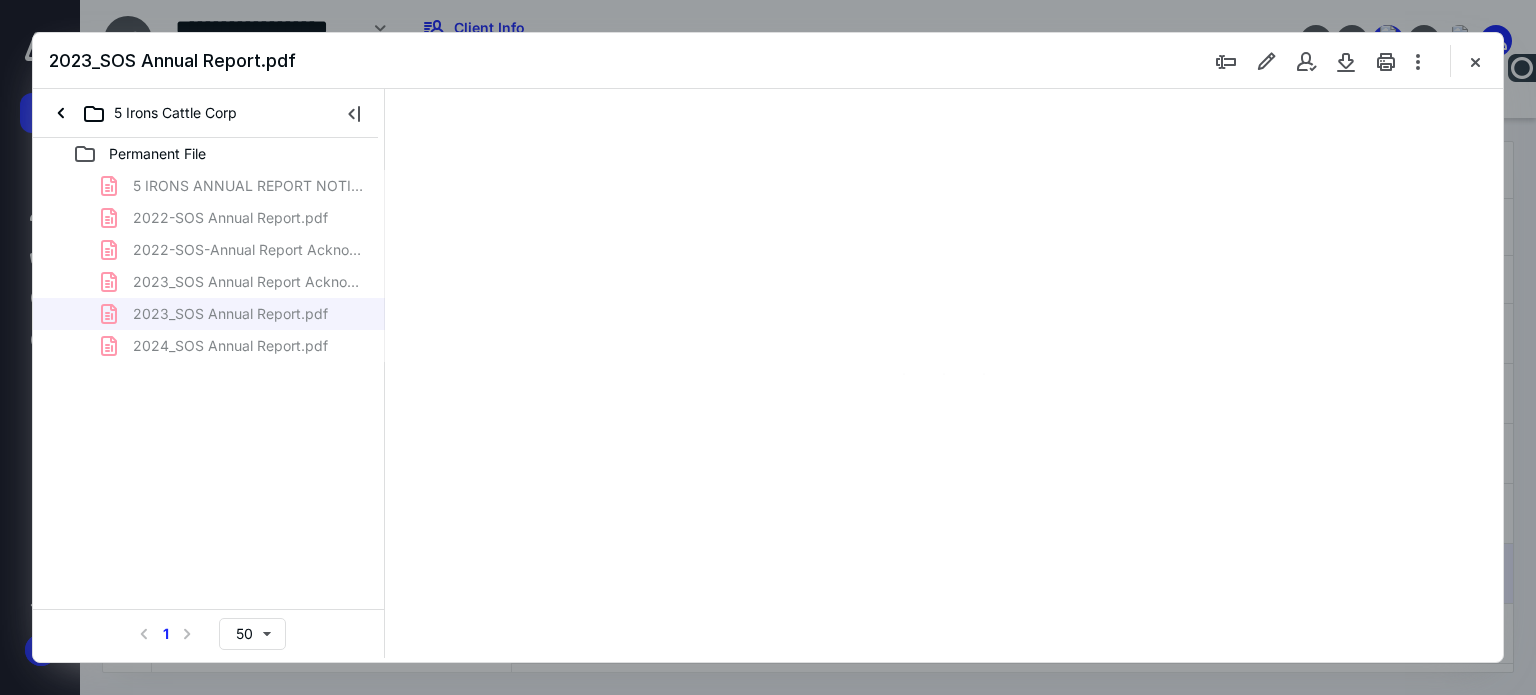 type on "62" 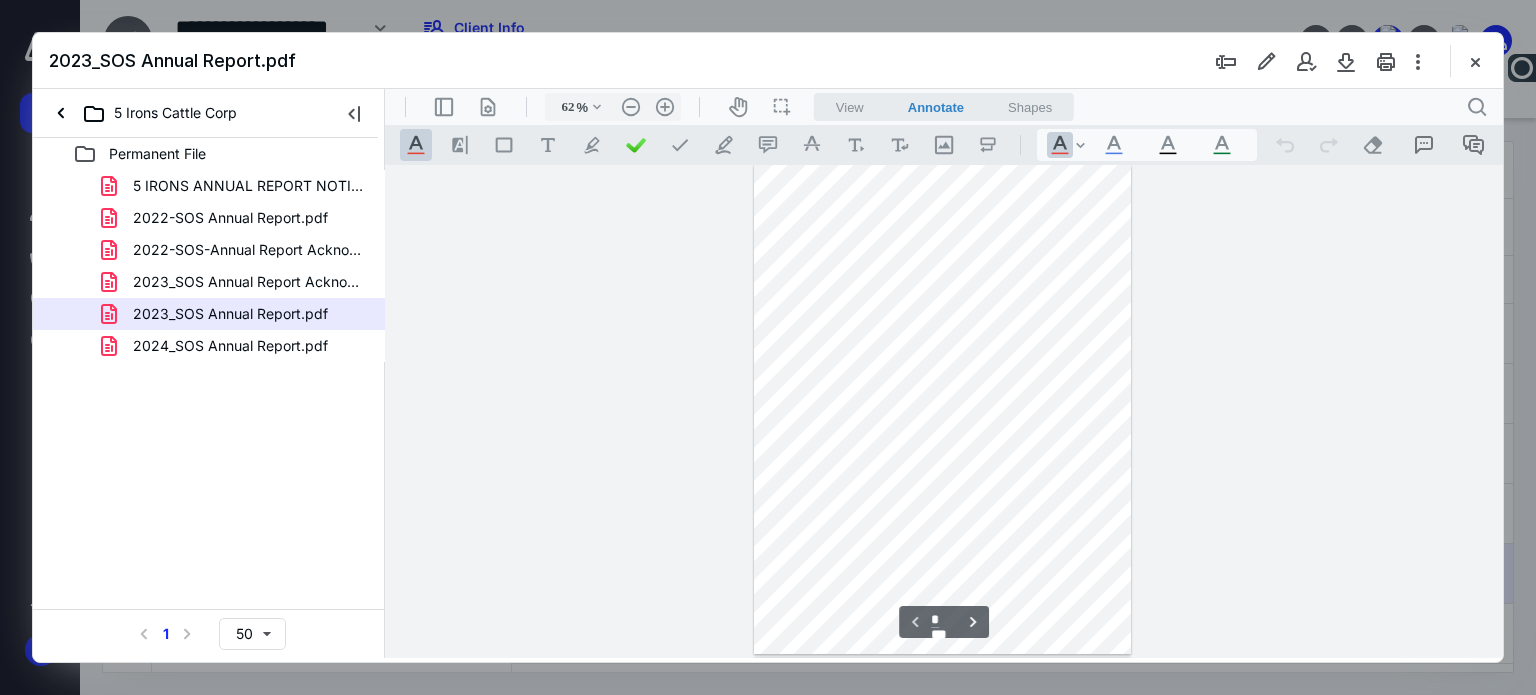 scroll, scrollTop: 0, scrollLeft: 0, axis: both 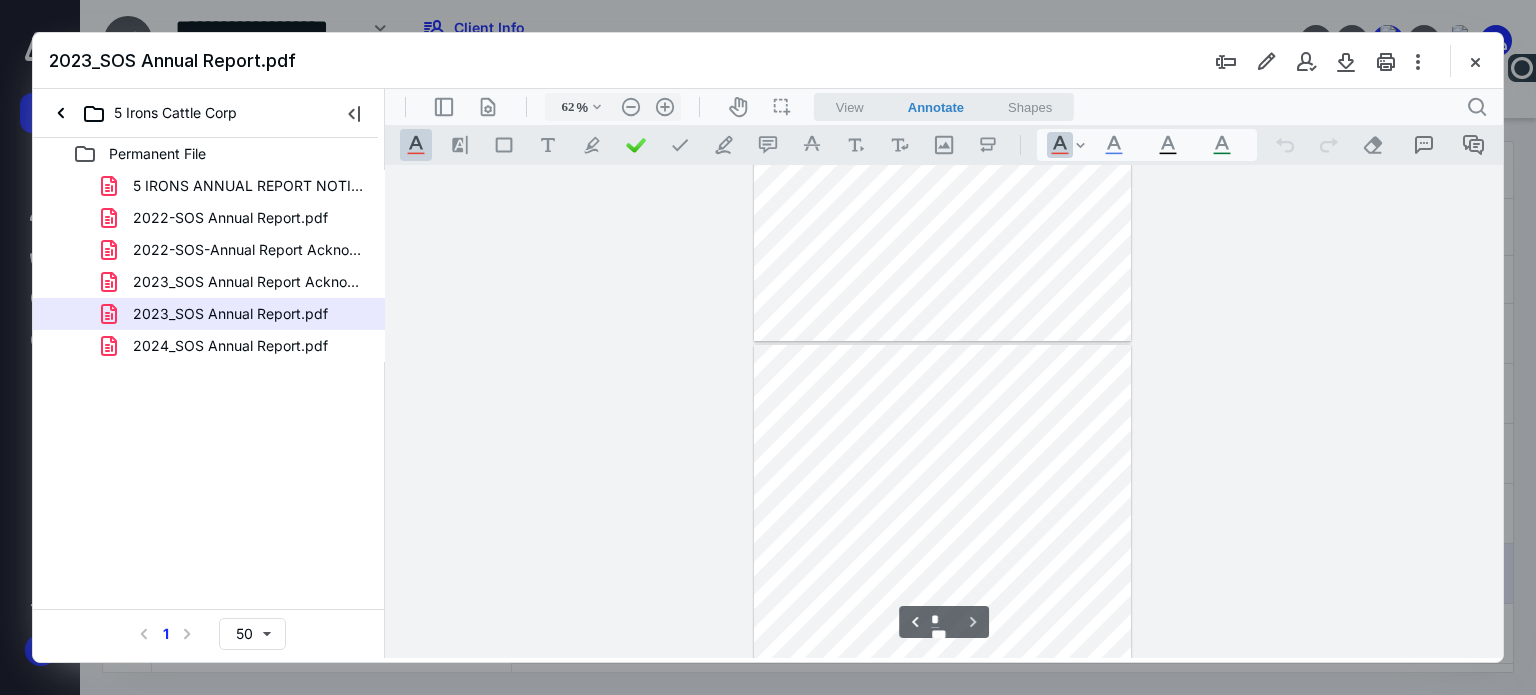 type on "*" 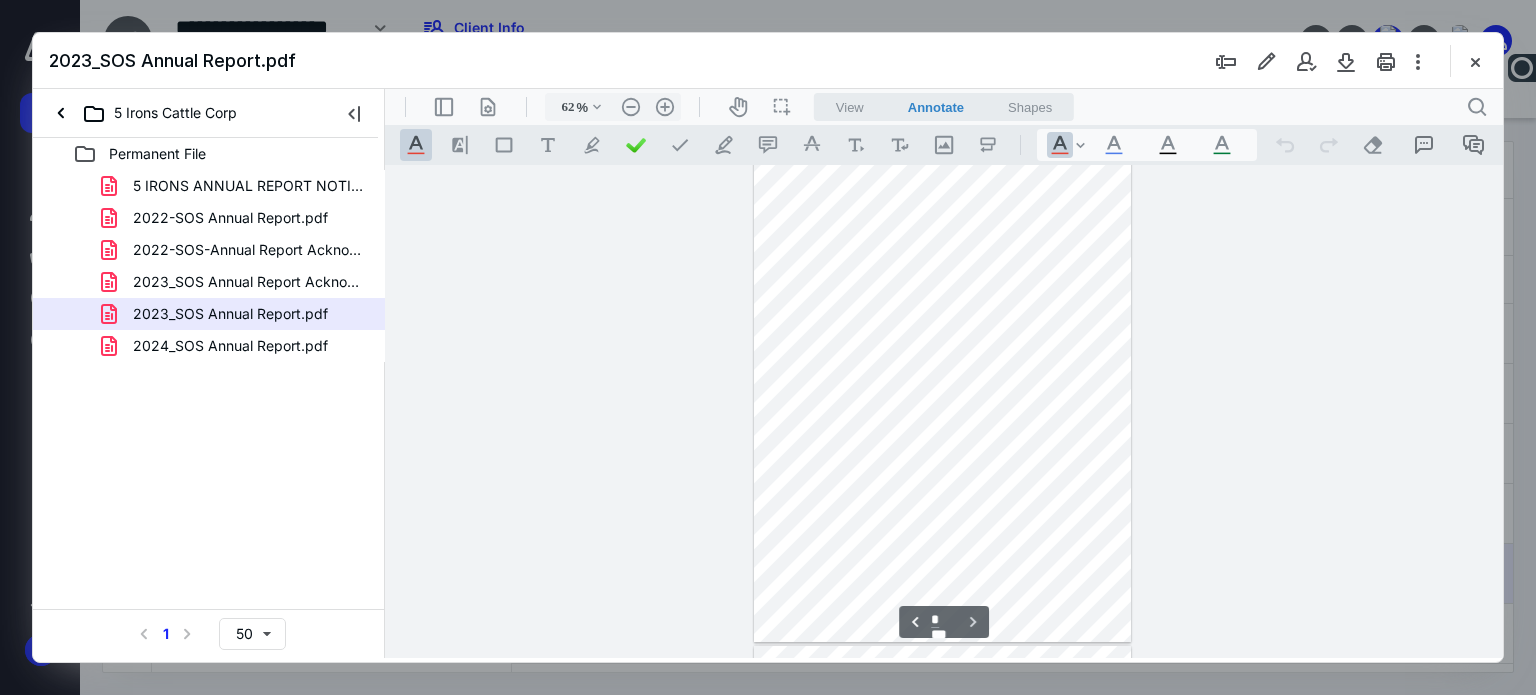 scroll, scrollTop: 0, scrollLeft: 0, axis: both 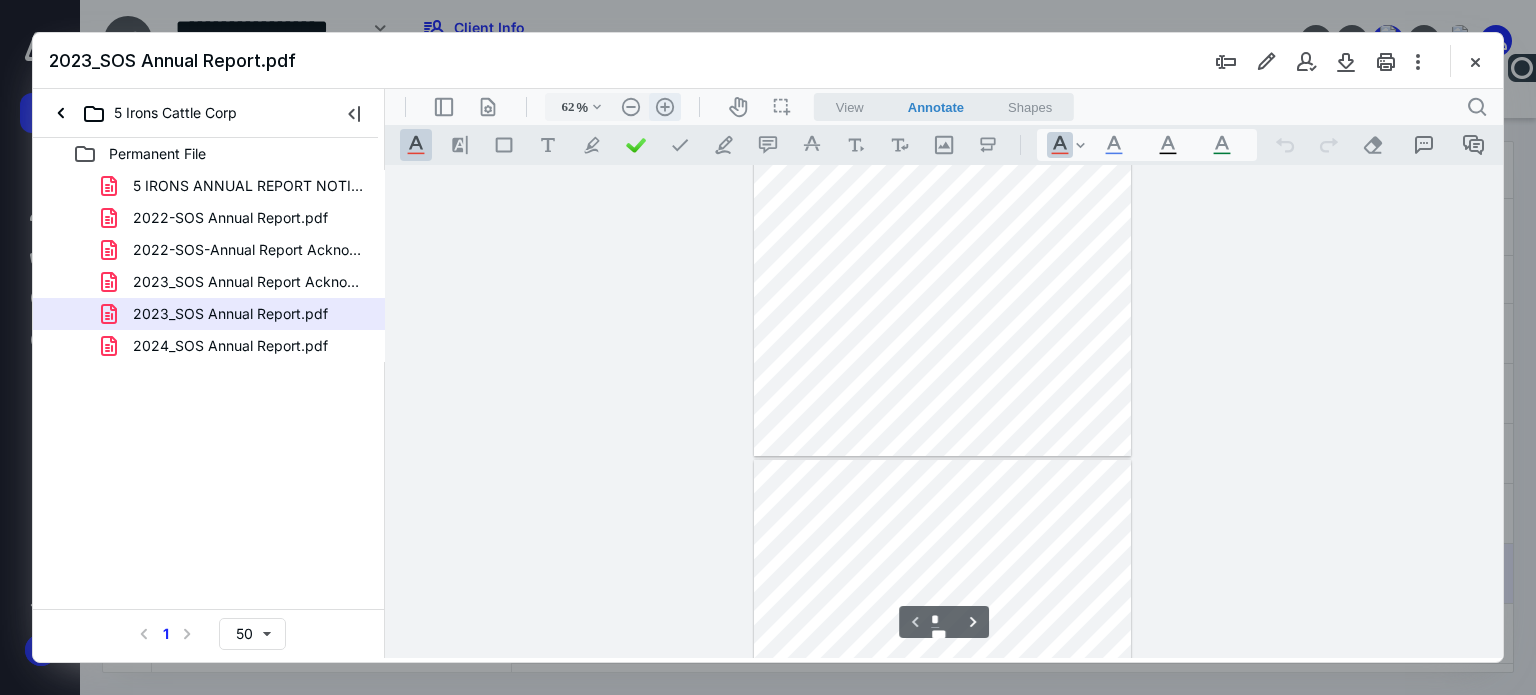 click on ".cls-1{fill:#abb0c4;} icon - header - zoom - in - line" at bounding box center (665, 107) 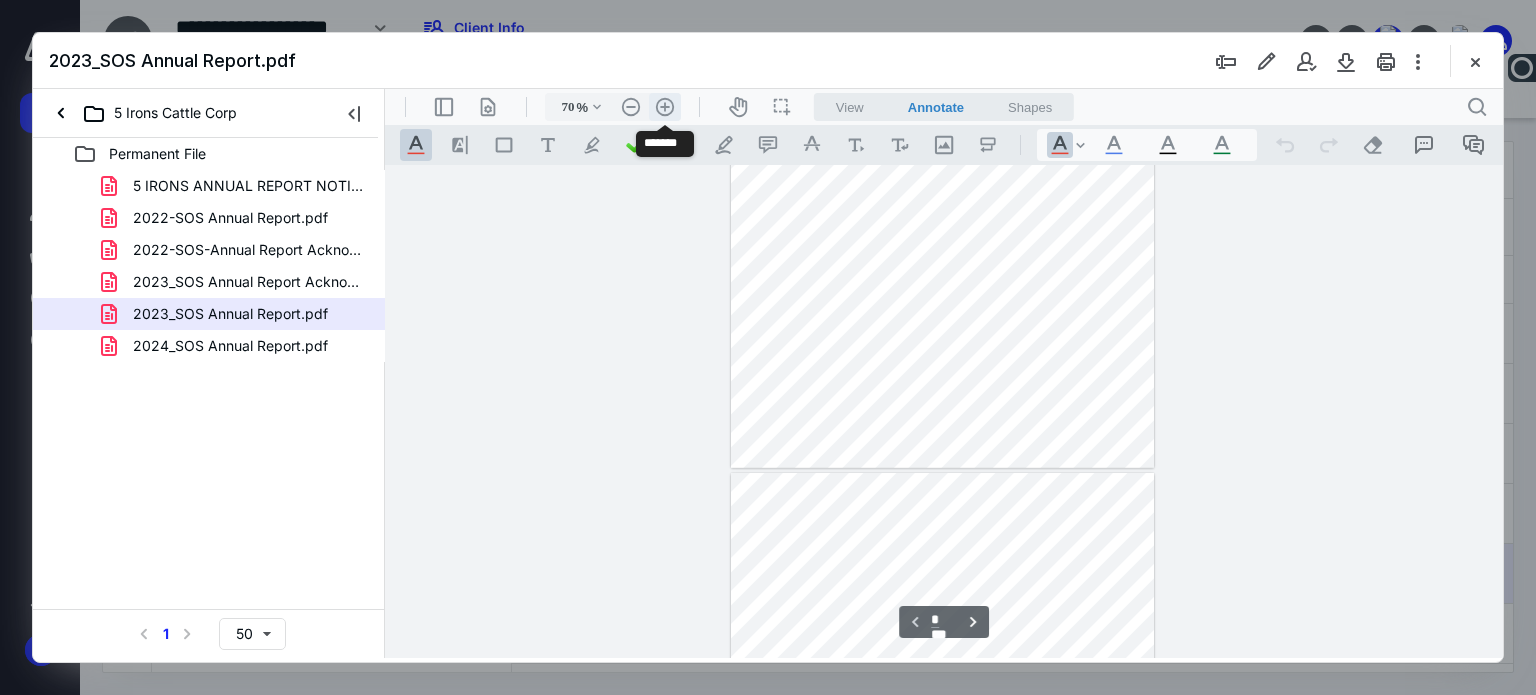 click on ".cls-1{fill:#abb0c4;} icon - header - zoom - in - line" at bounding box center (665, 107) 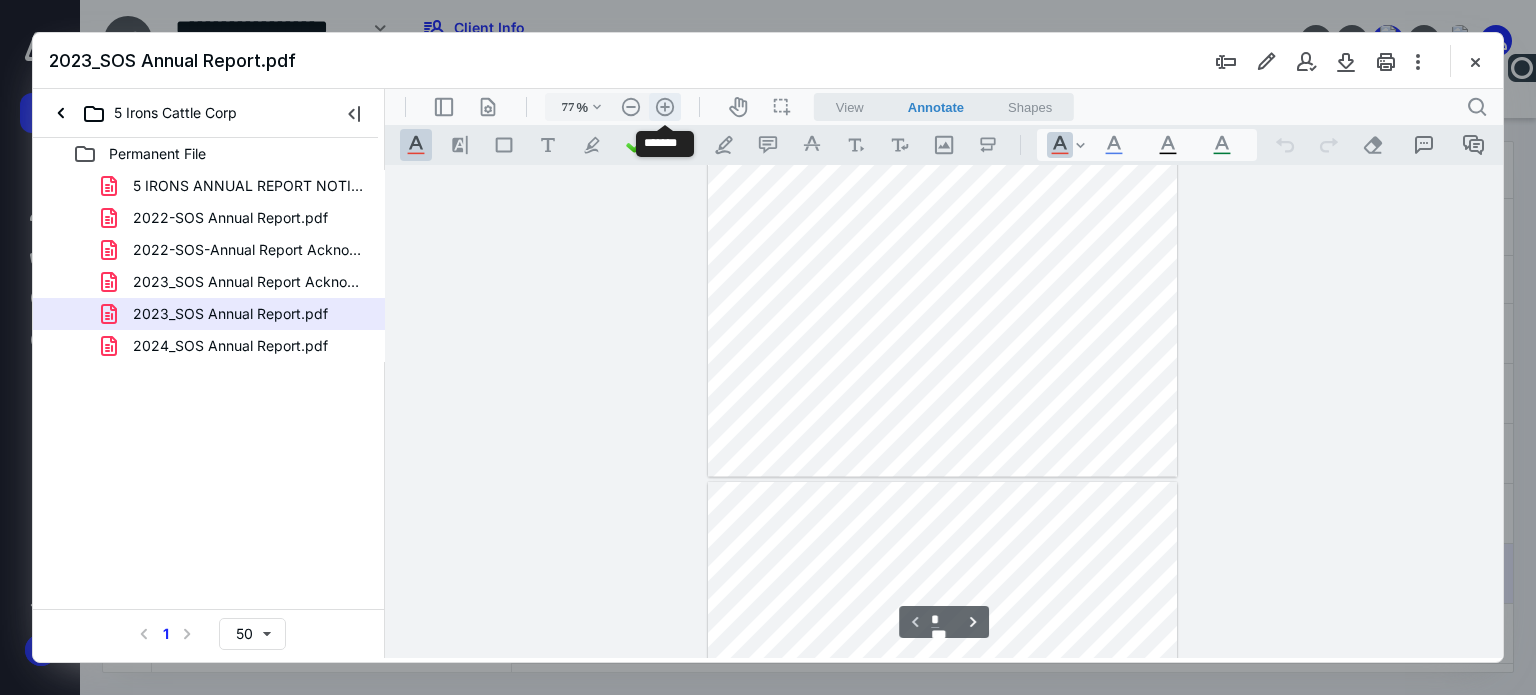 click on ".cls-1{fill:#abb0c4;} icon - header - zoom - in - line" at bounding box center (665, 107) 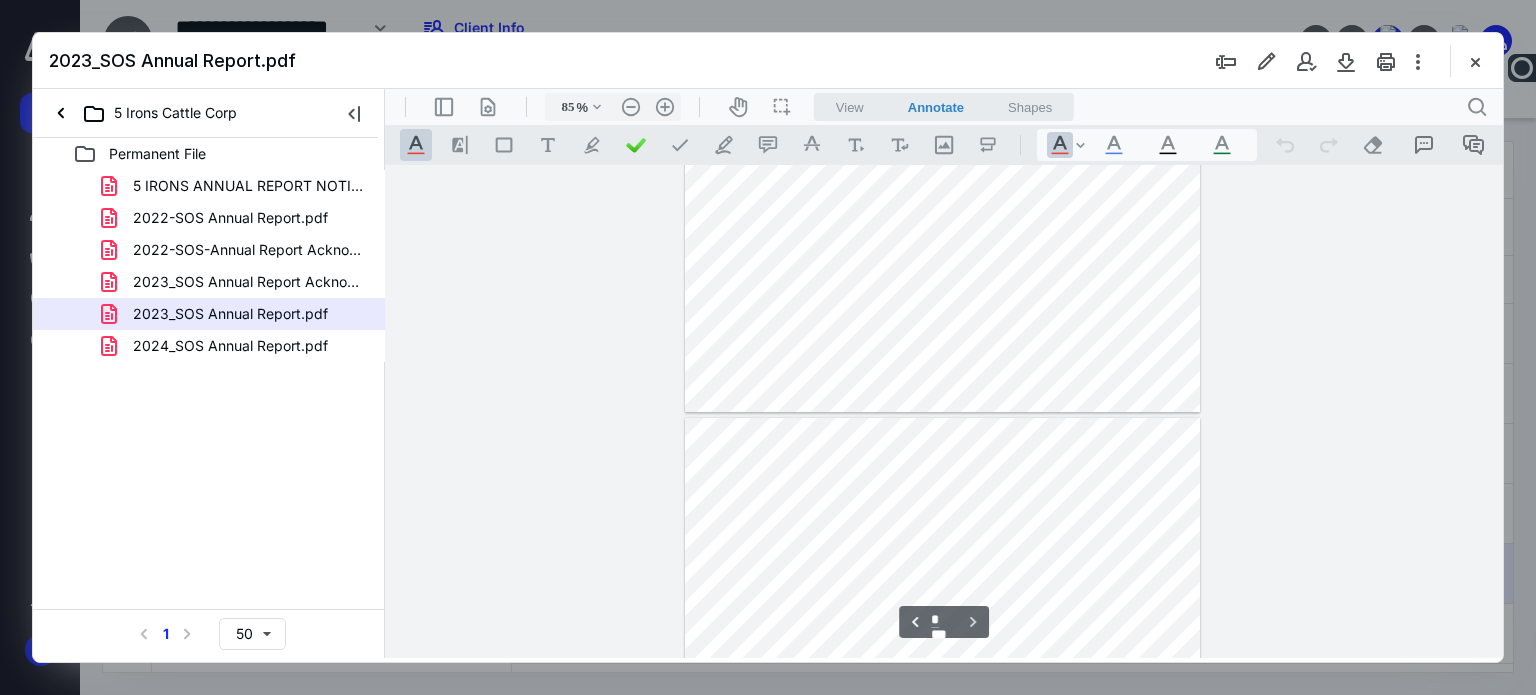 scroll, scrollTop: 448, scrollLeft: 0, axis: vertical 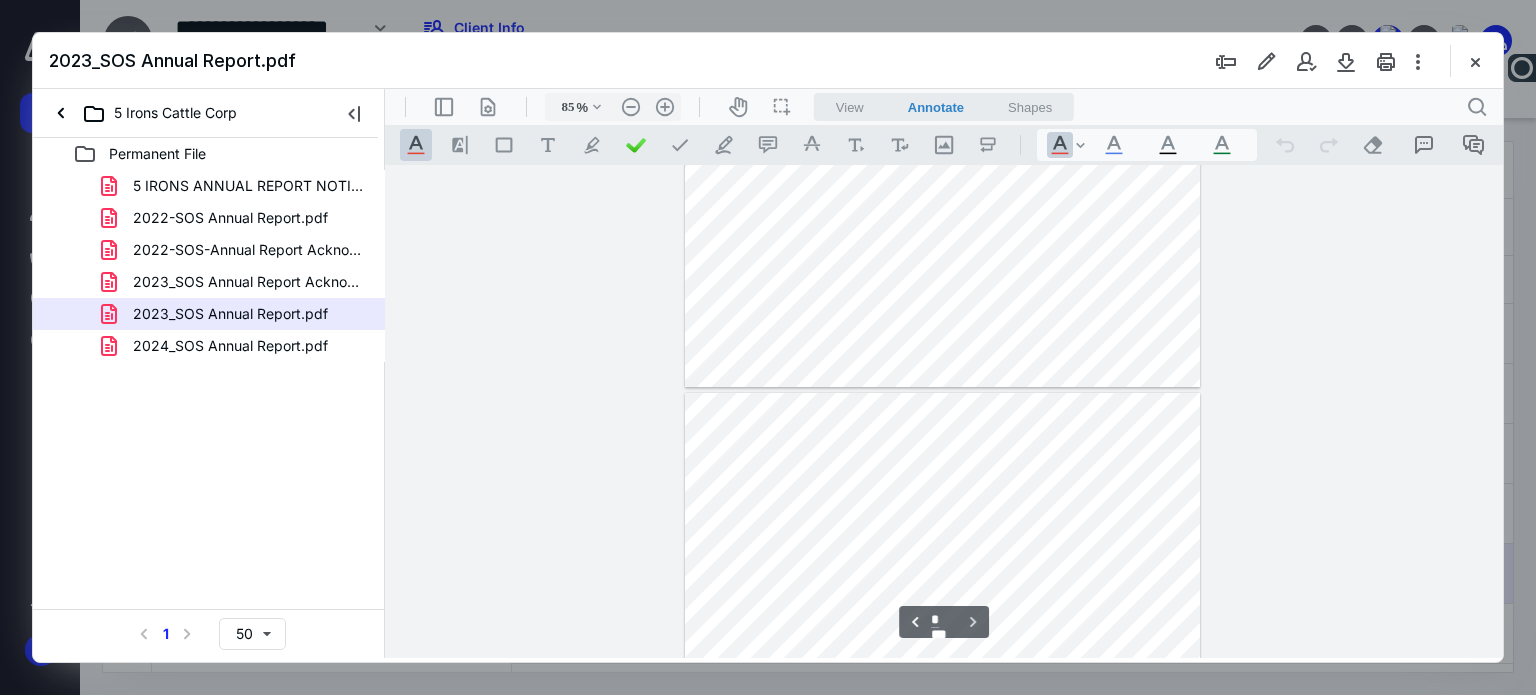 type on "*" 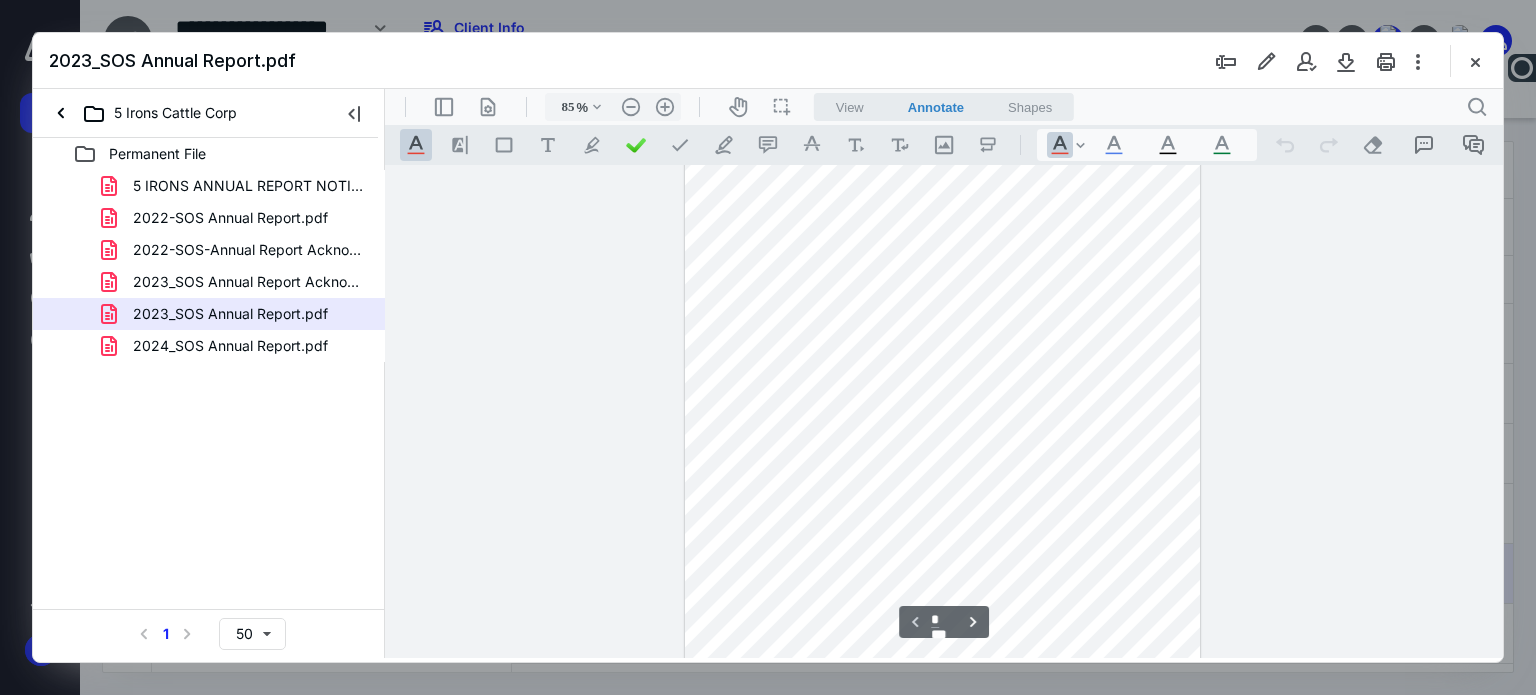 scroll, scrollTop: 0, scrollLeft: 0, axis: both 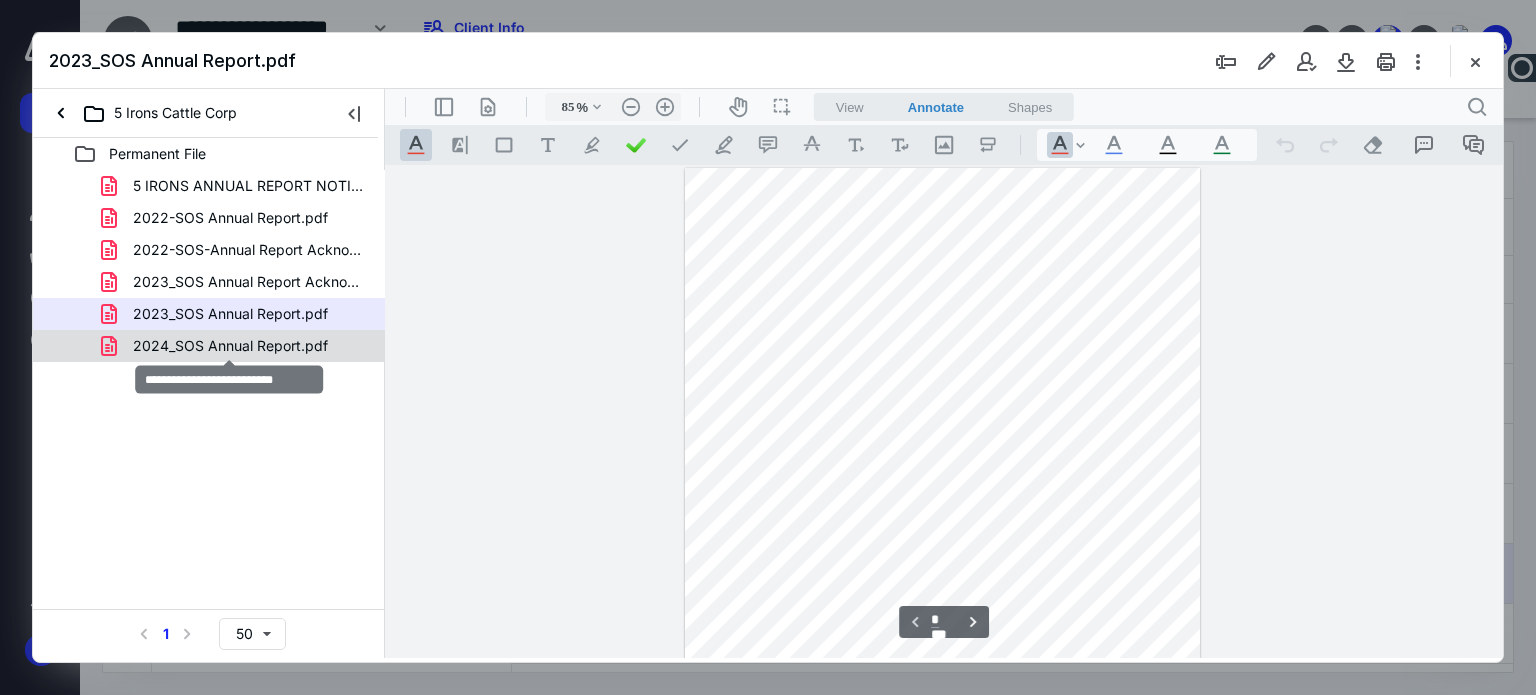 click on "2024_SOS Annual Report.pdf" at bounding box center [230, 346] 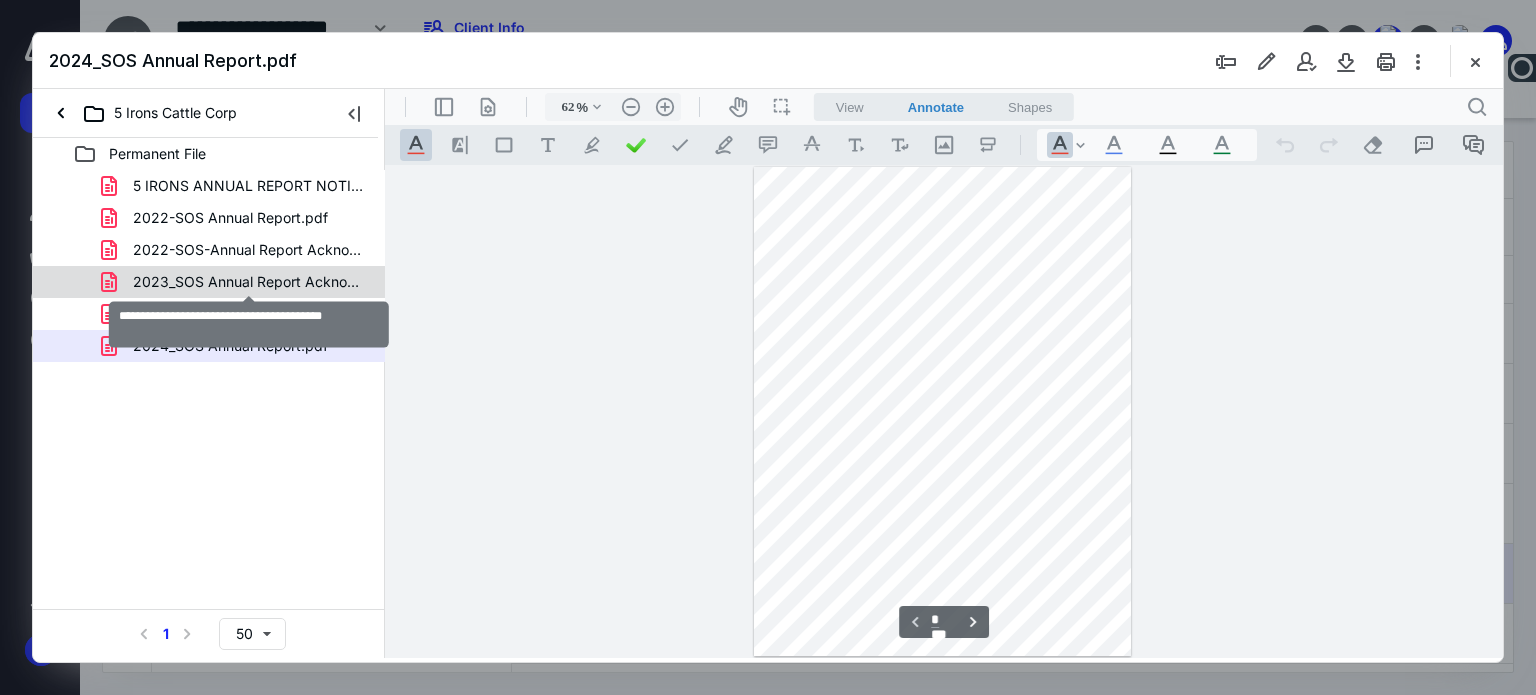 click on "2023_SOS Annual Report Acknowledgment.pdf" at bounding box center [249, 282] 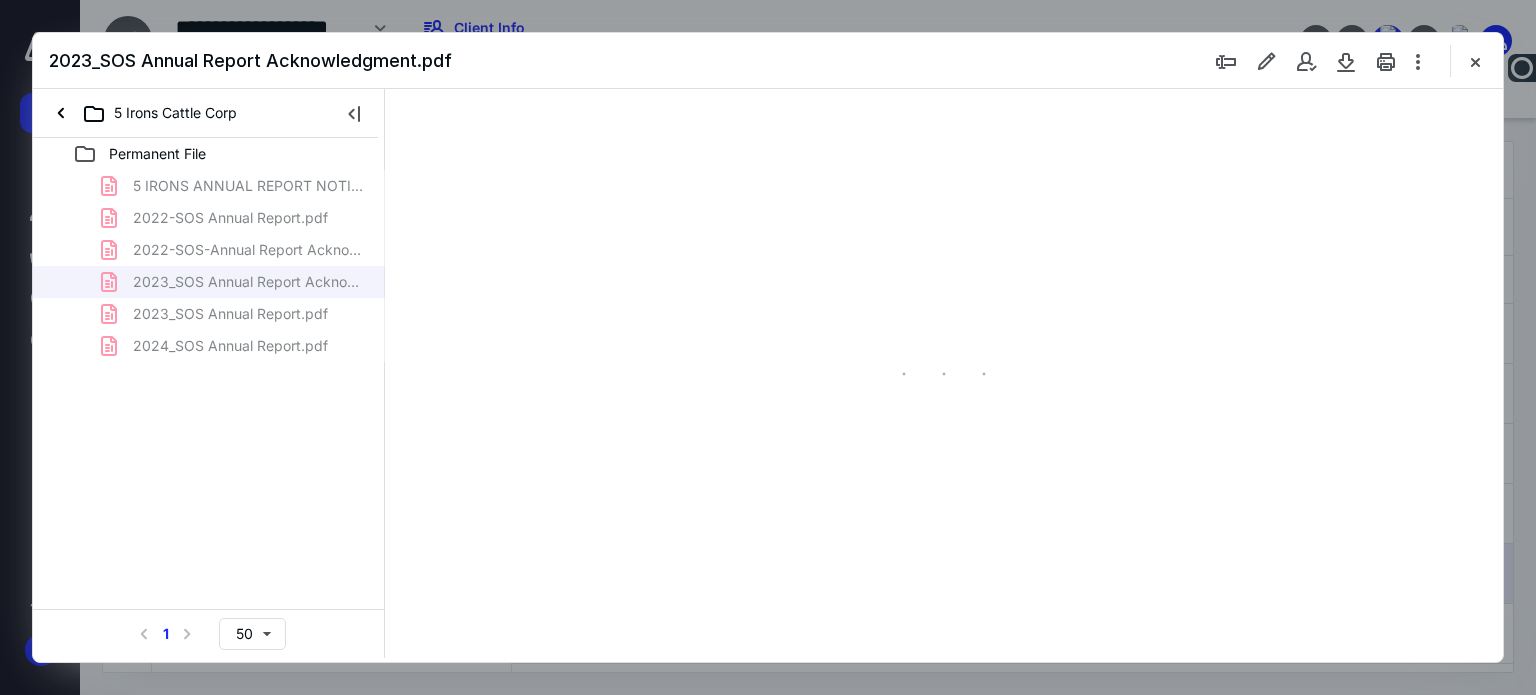 type on "62" 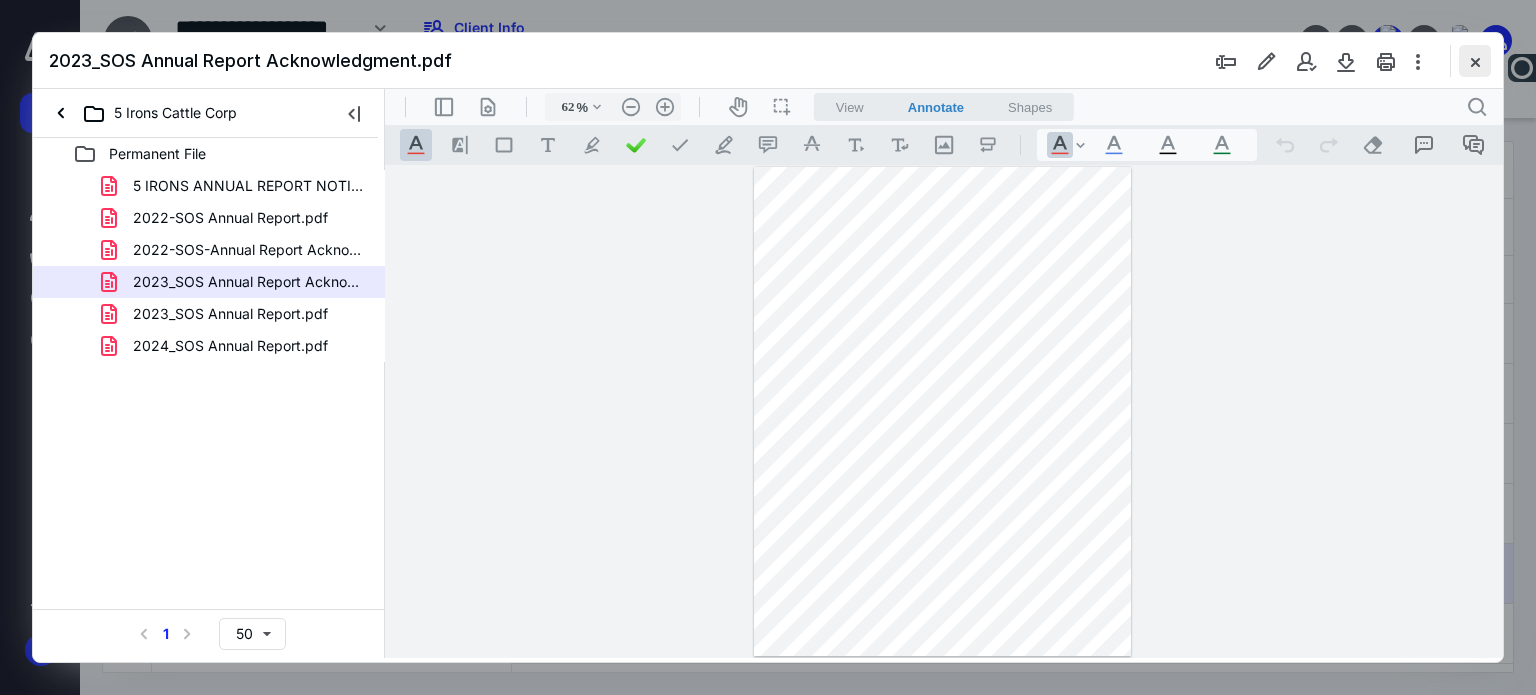 click at bounding box center (1475, 61) 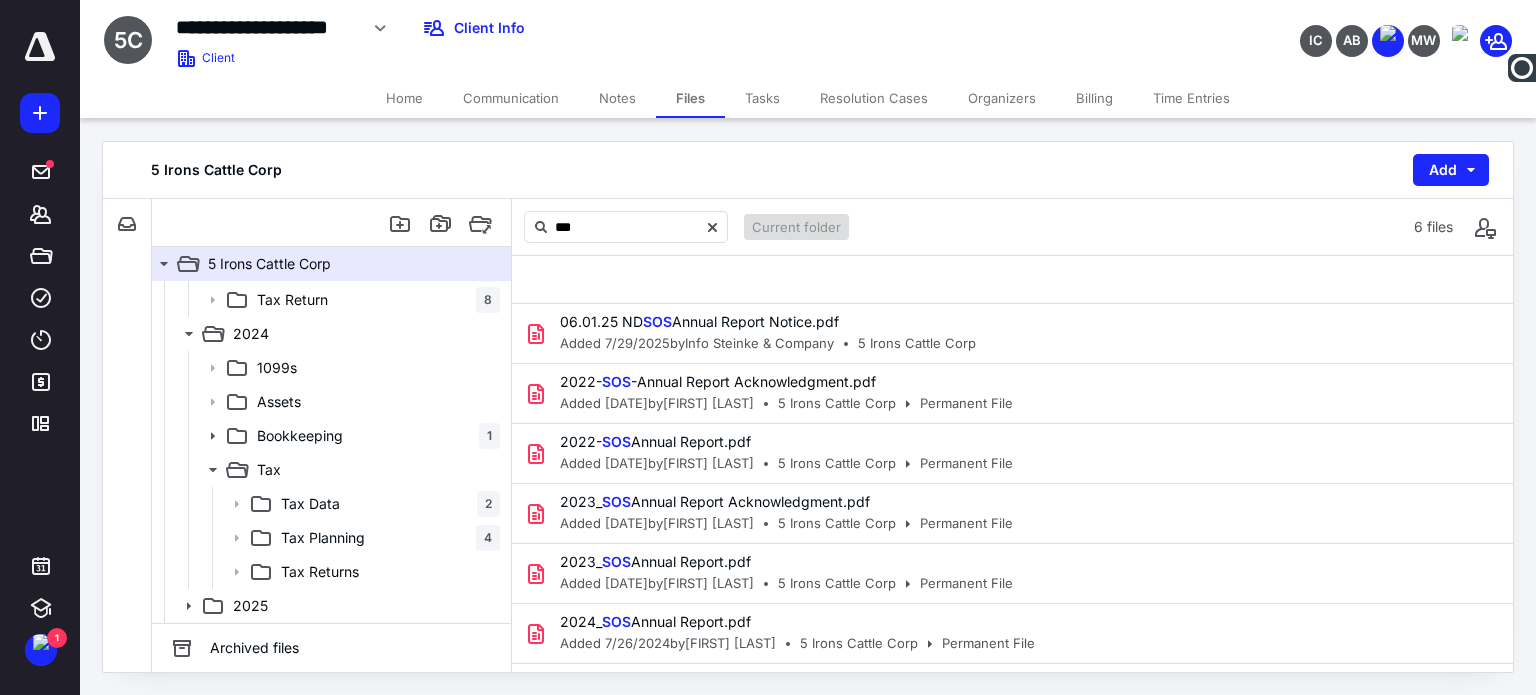 click on "Tasks" at bounding box center [762, 98] 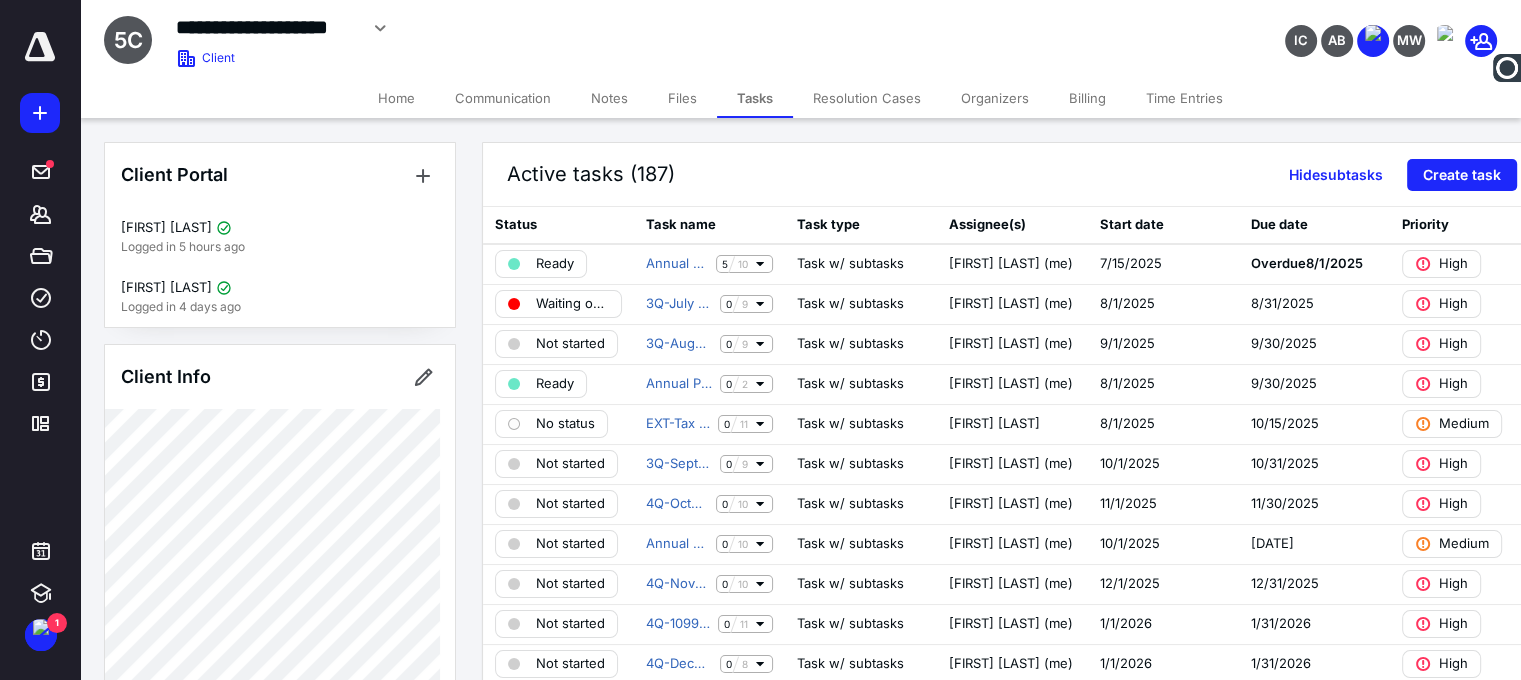 click on "Files" at bounding box center (682, 98) 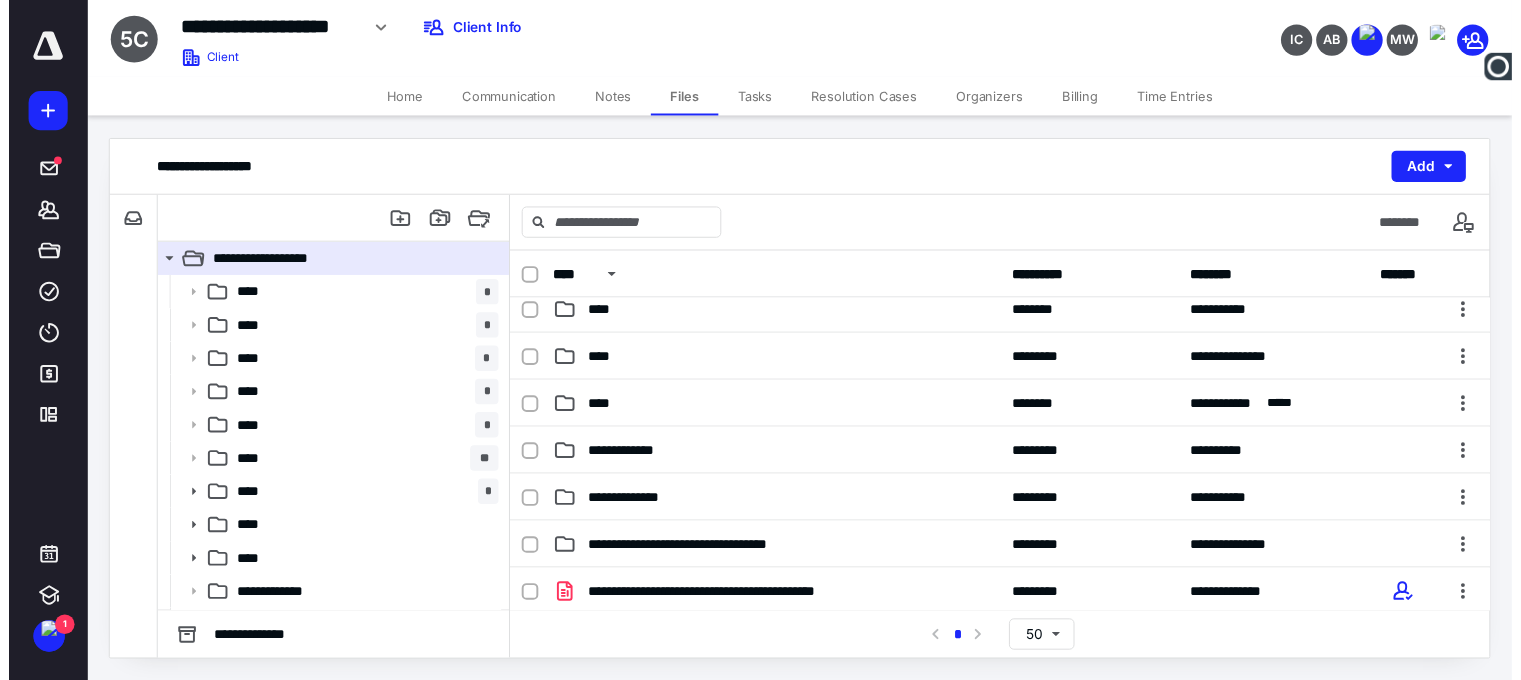 scroll, scrollTop: 300, scrollLeft: 0, axis: vertical 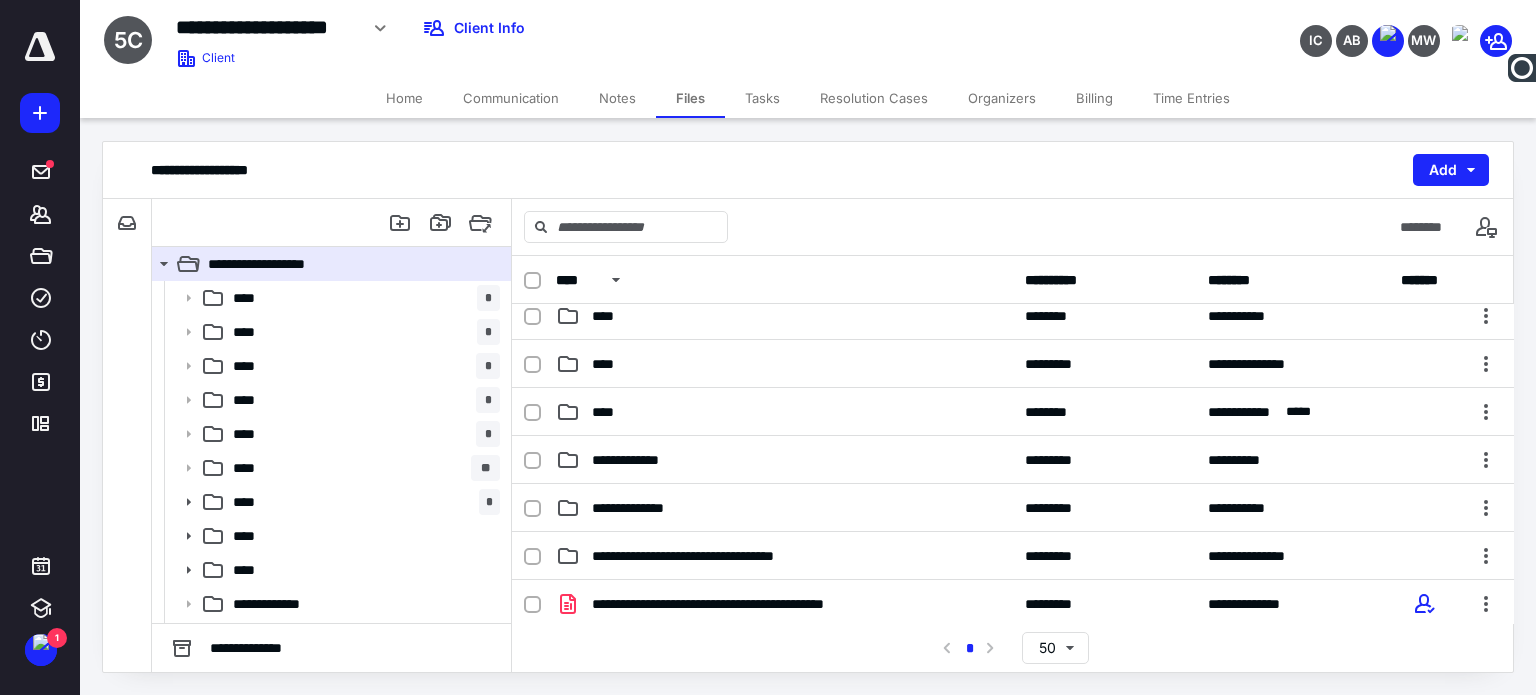 click on "Tasks" at bounding box center [762, 98] 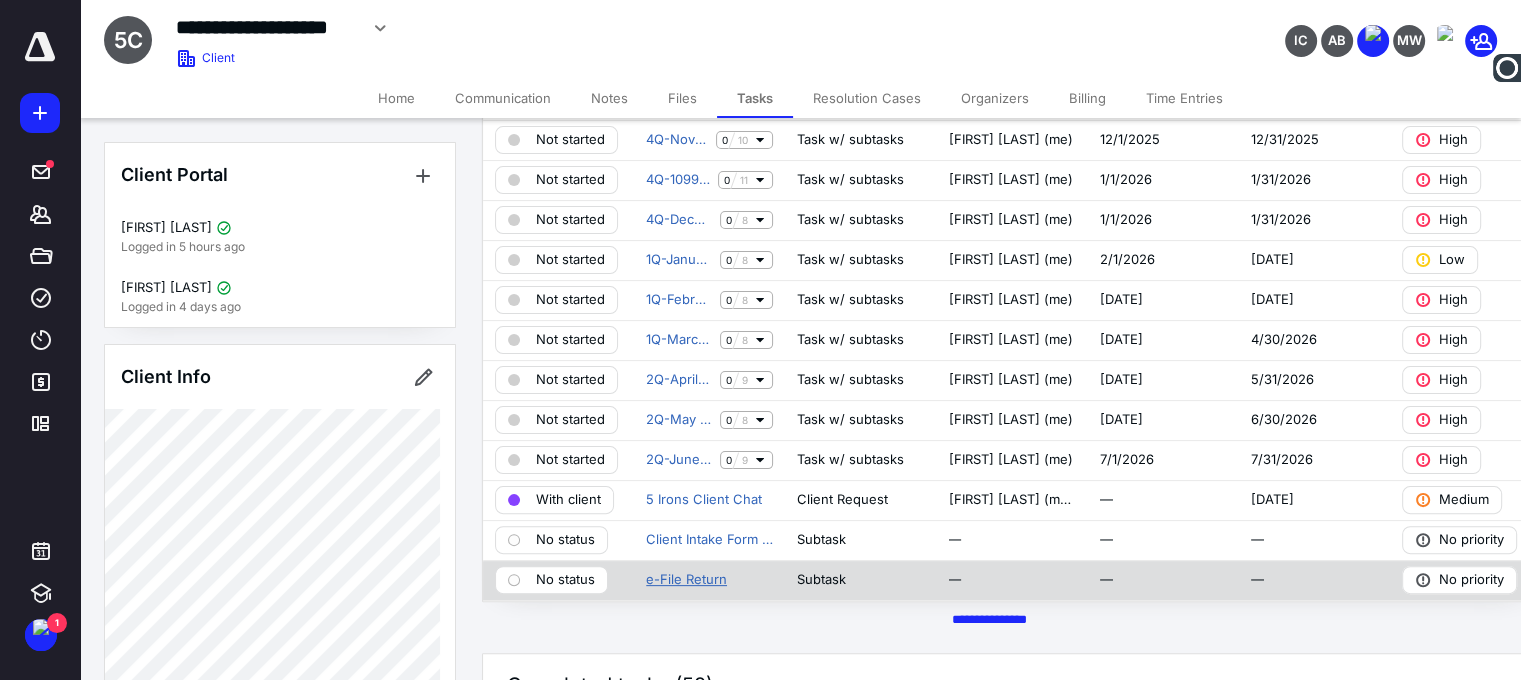 scroll, scrollTop: 600, scrollLeft: 0, axis: vertical 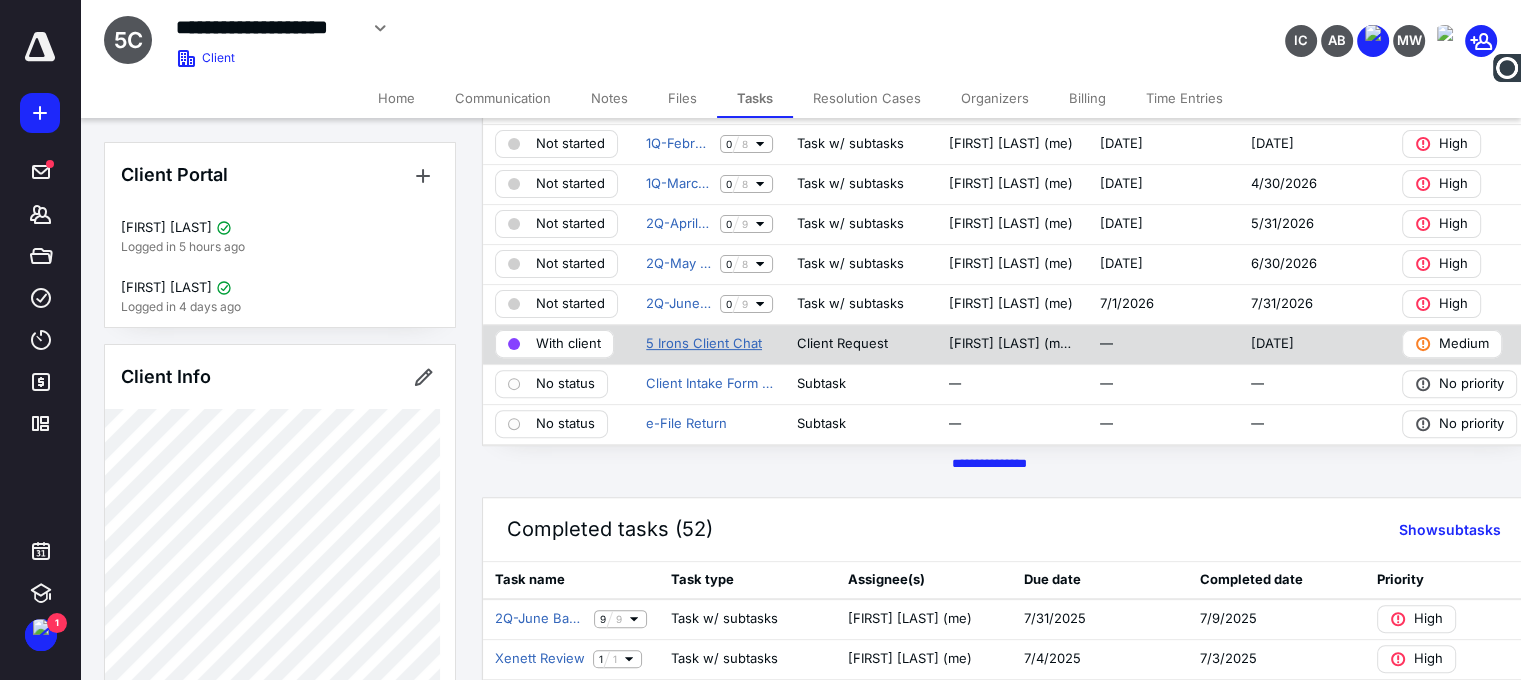 click on "5 Irons Client Chat" at bounding box center [704, 344] 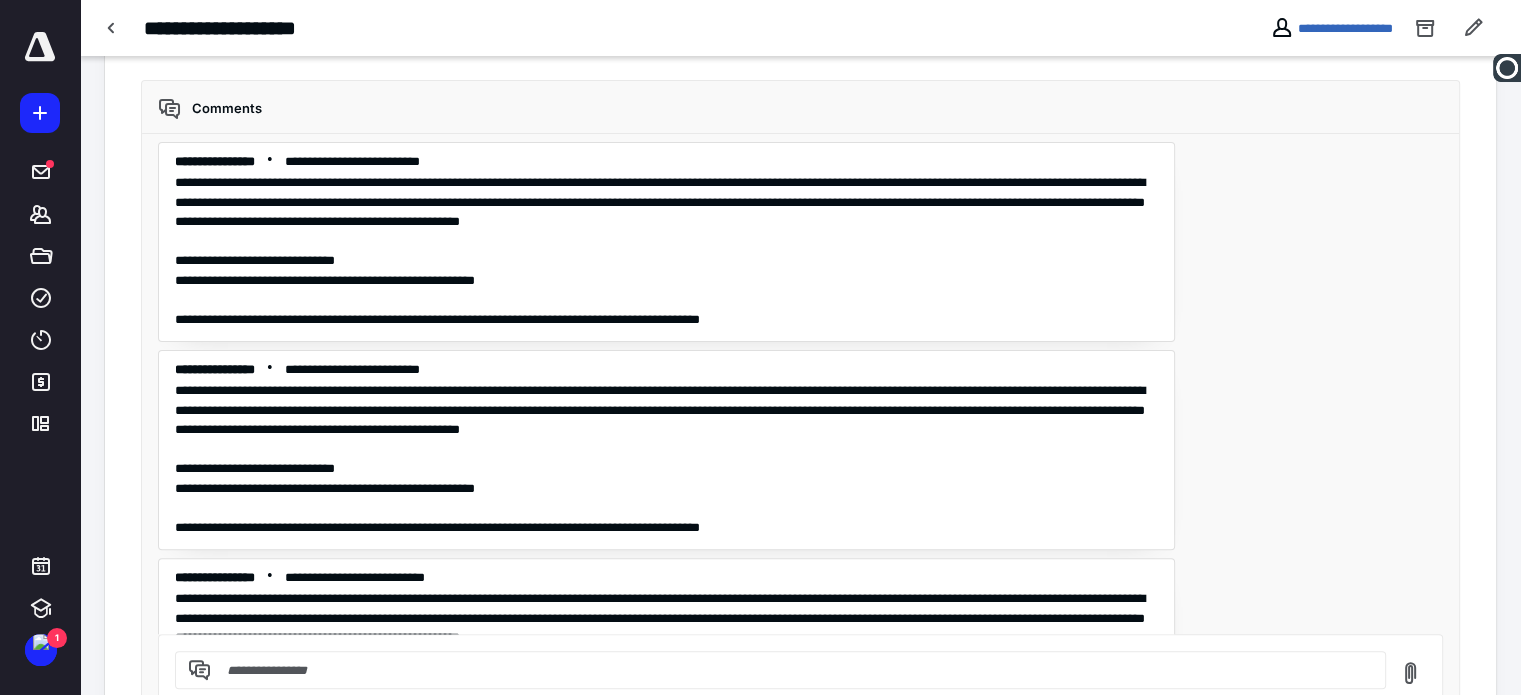 scroll, scrollTop: 571, scrollLeft: 0, axis: vertical 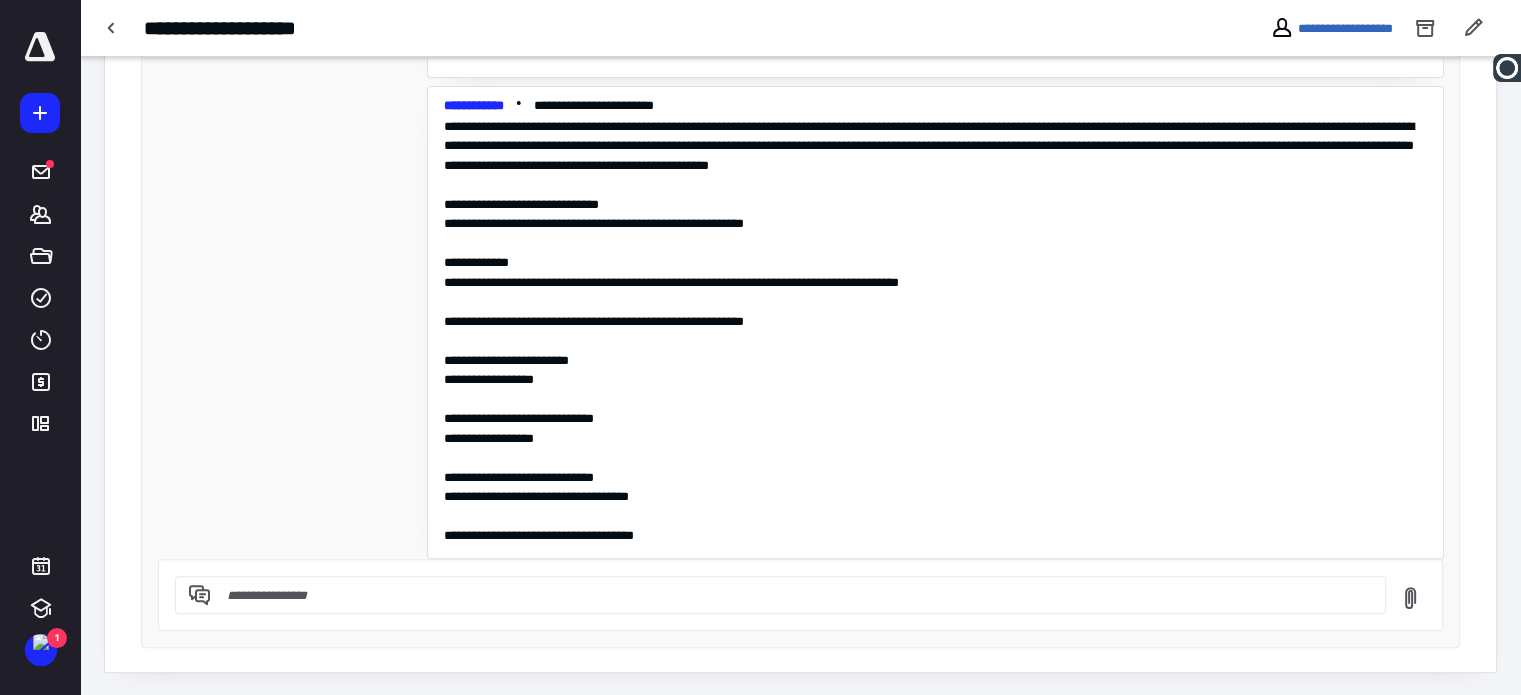 click at bounding box center [792, 595] 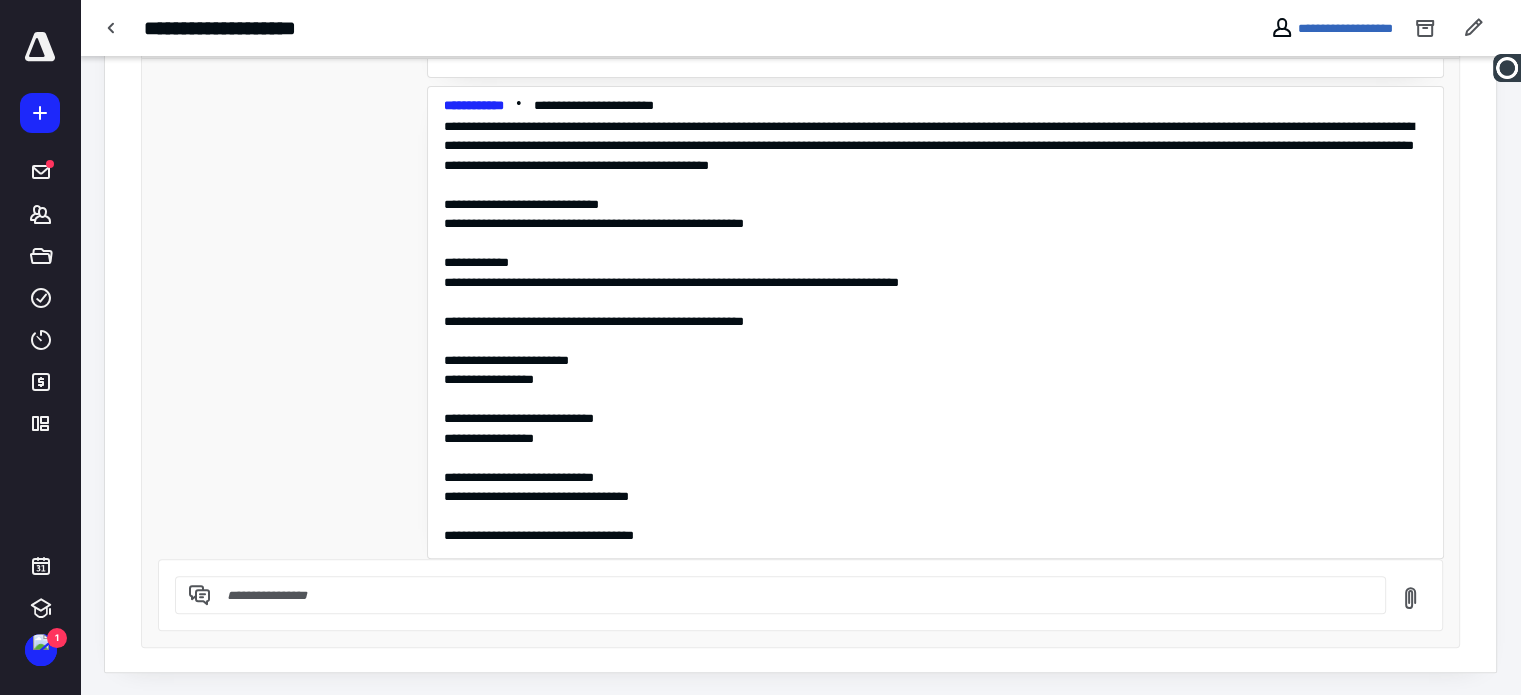 click at bounding box center [792, 595] 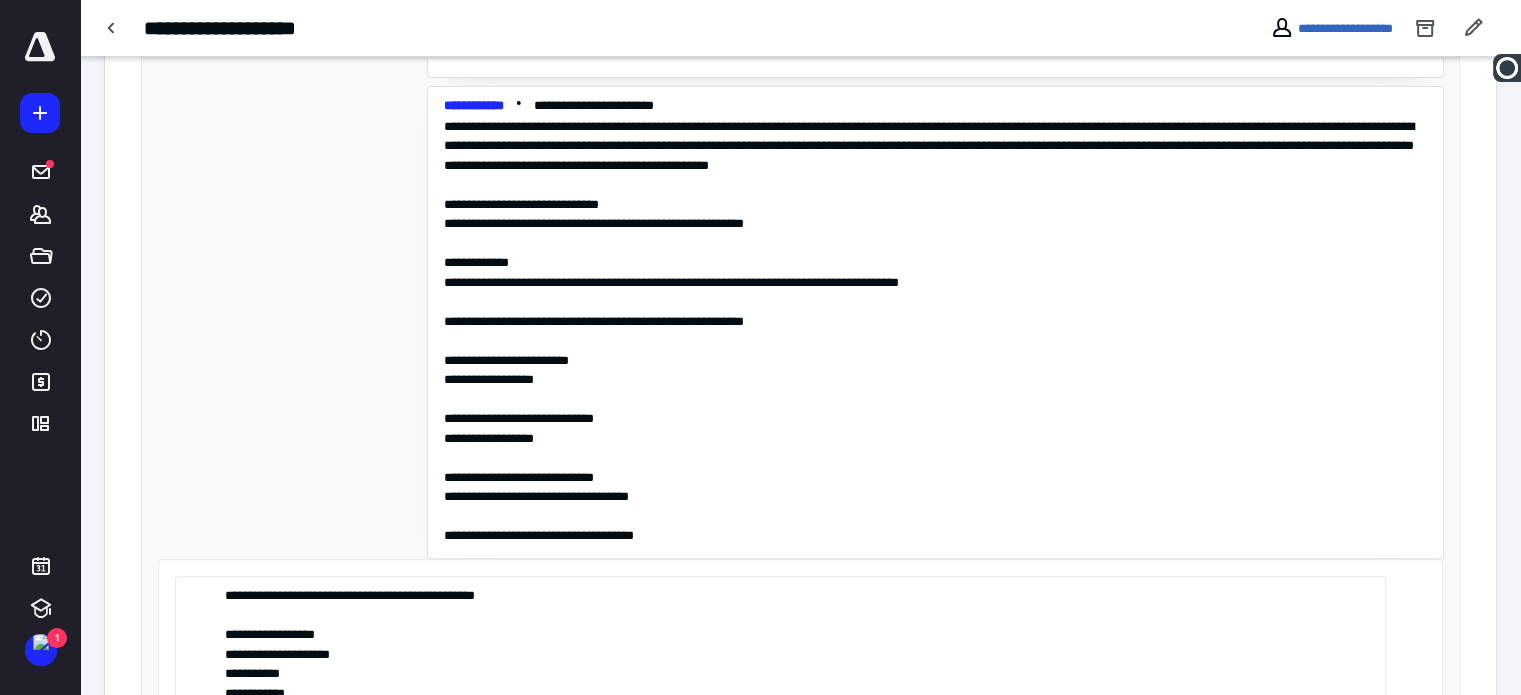scroll, scrollTop: 20, scrollLeft: 0, axis: vertical 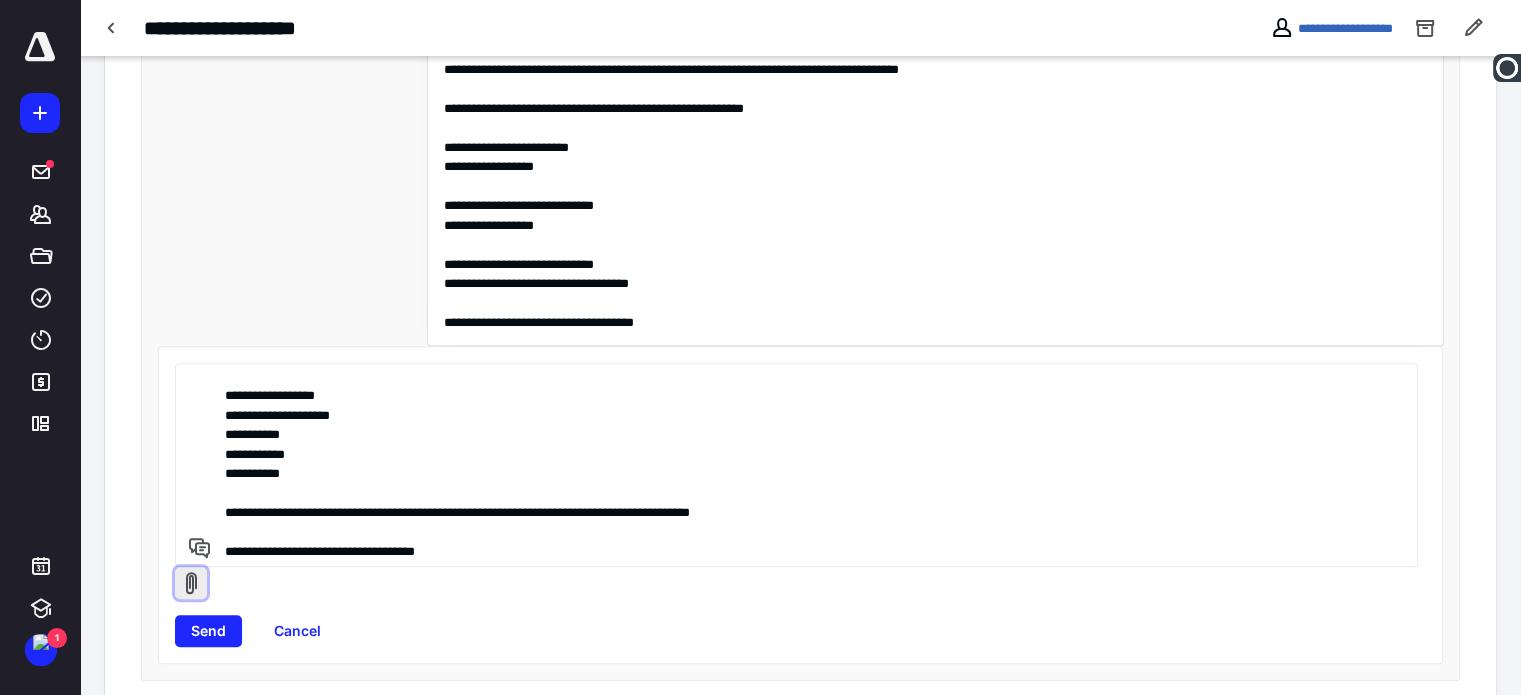 click at bounding box center (191, 583) 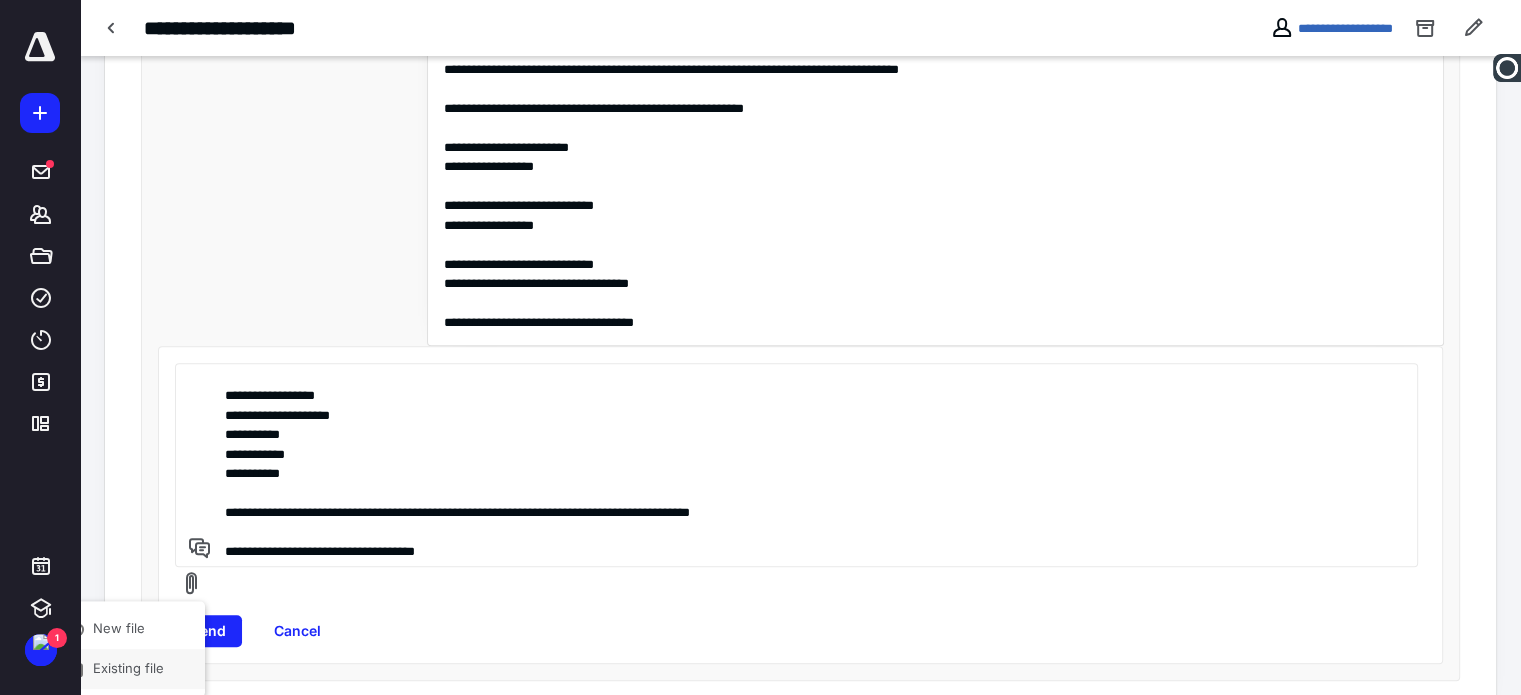 click on "Existing file" at bounding box center (124, 668) 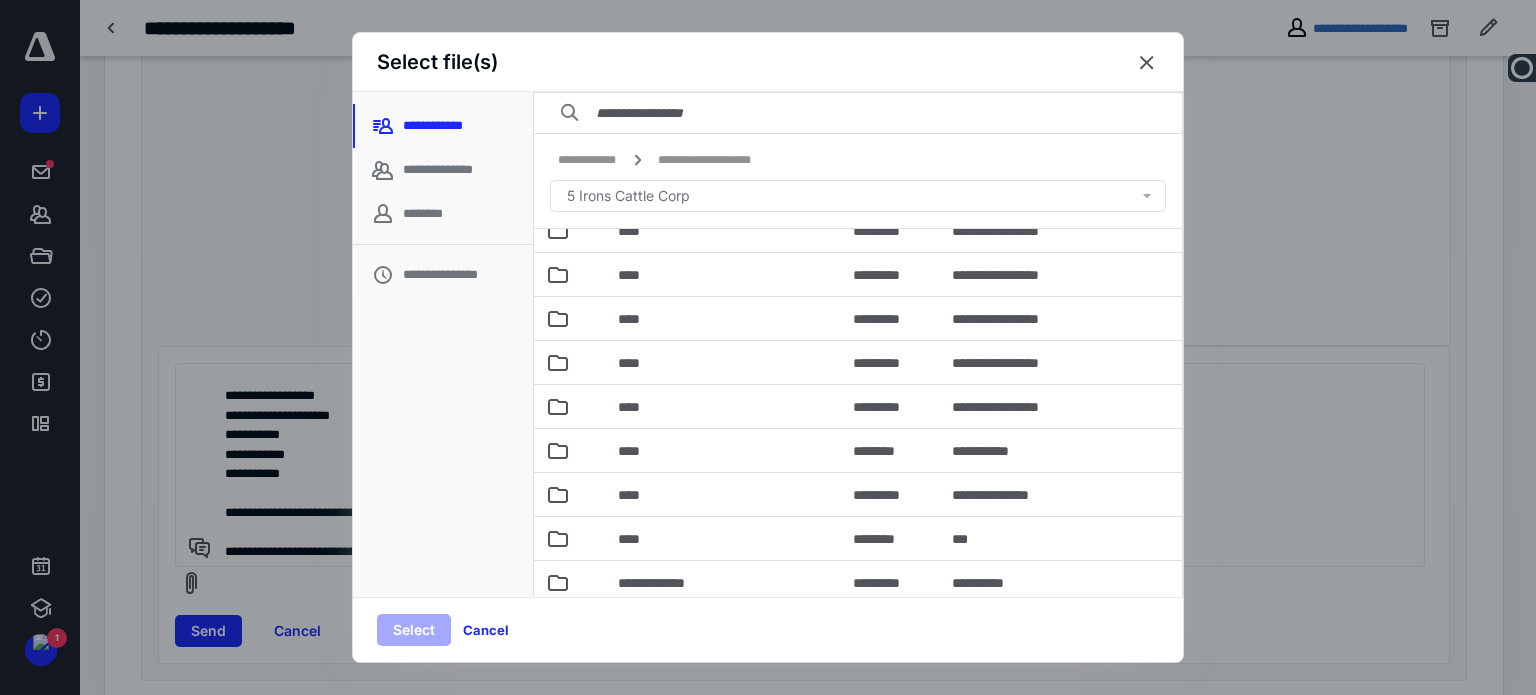 scroll, scrollTop: 319, scrollLeft: 0, axis: vertical 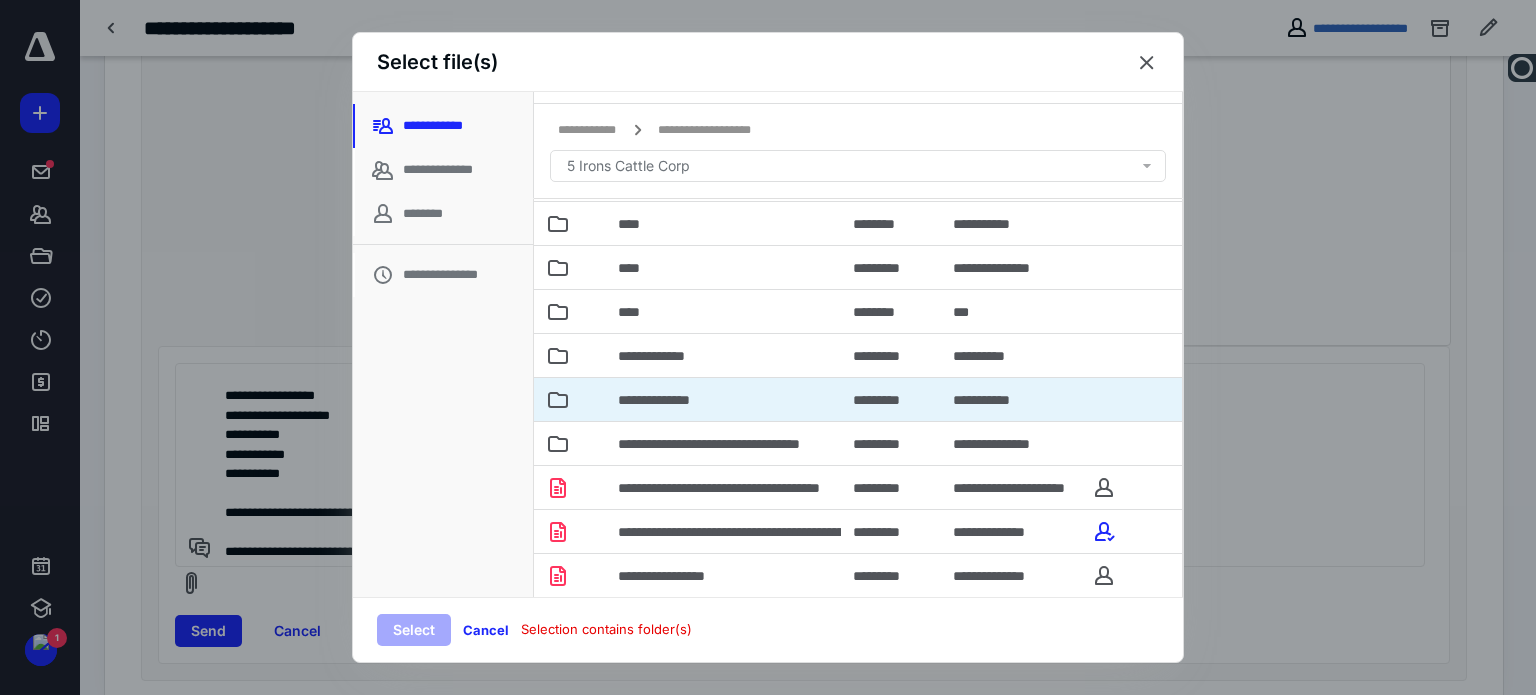 click on "**********" at bounding box center (667, 400) 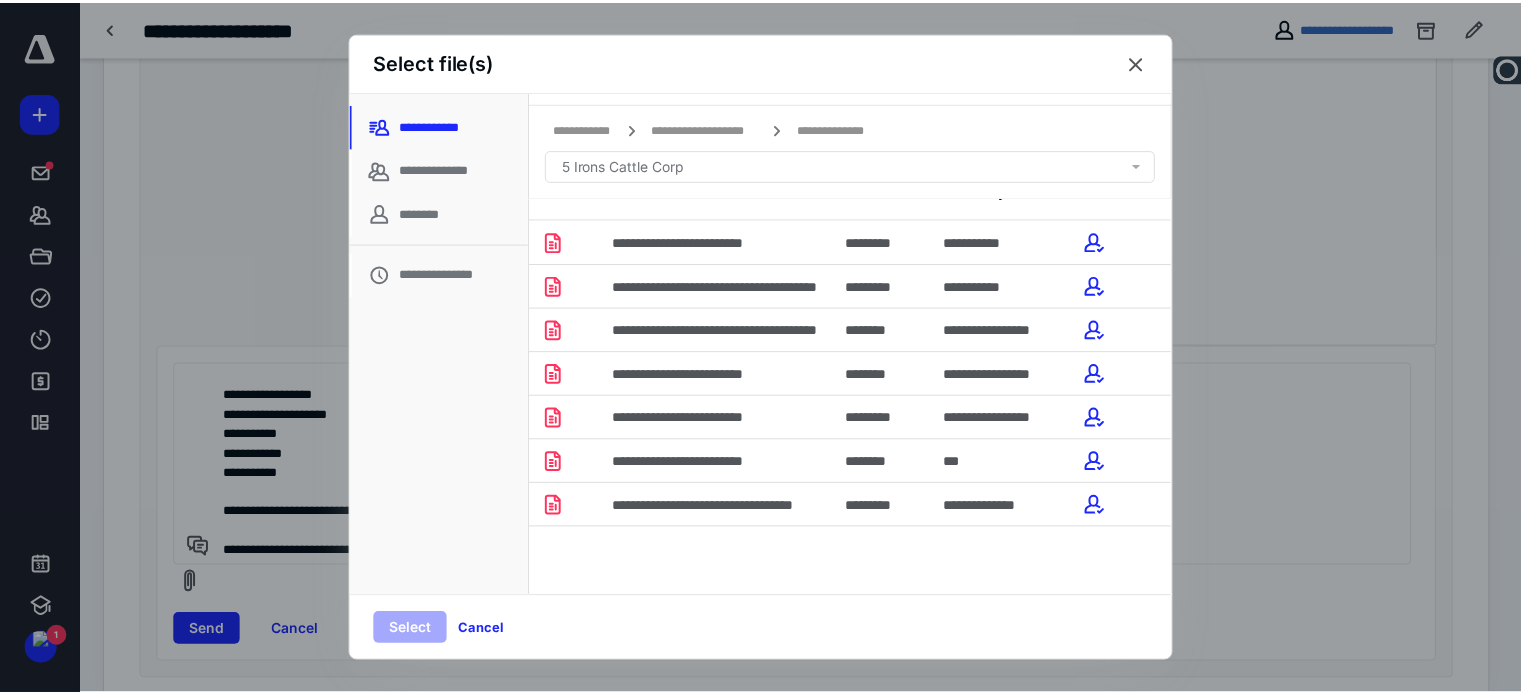 scroll, scrollTop: 56, scrollLeft: 0, axis: vertical 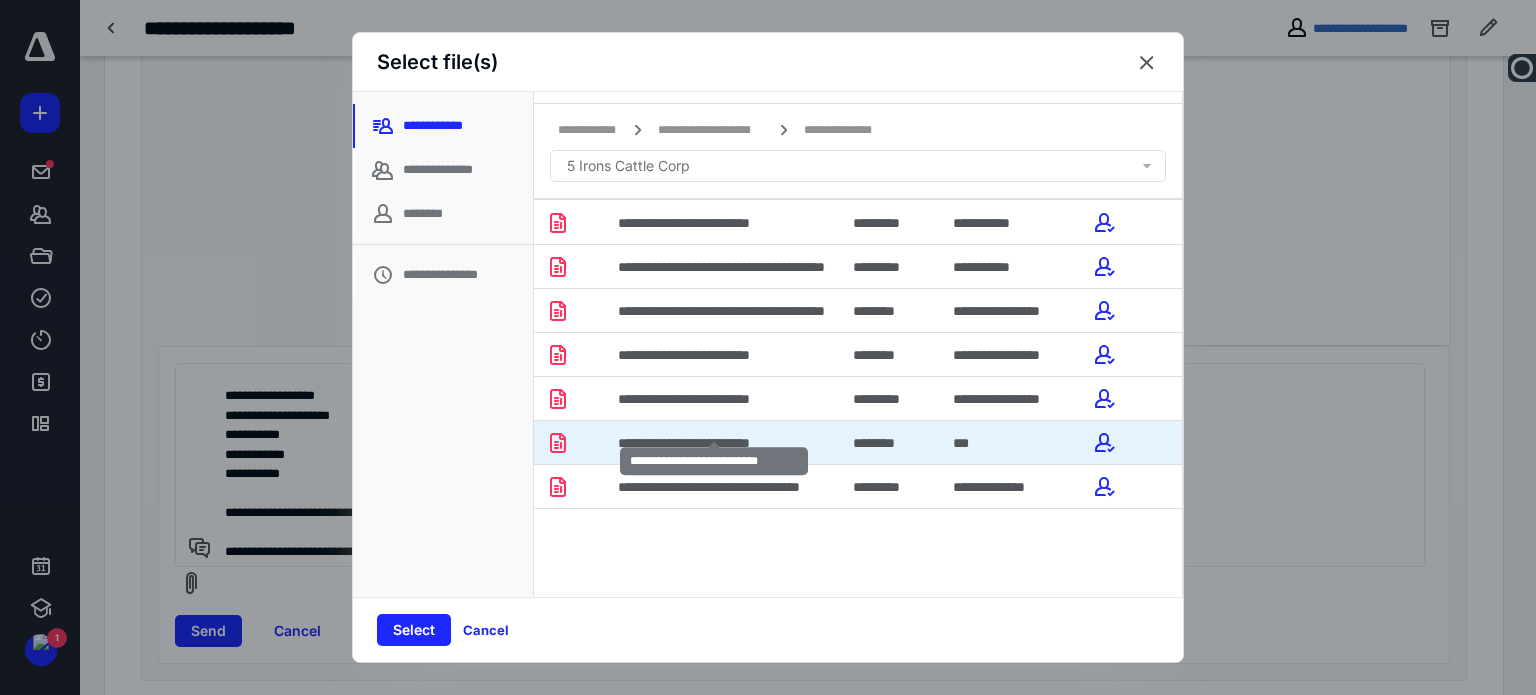 click on "**********" at bounding box center [714, 443] 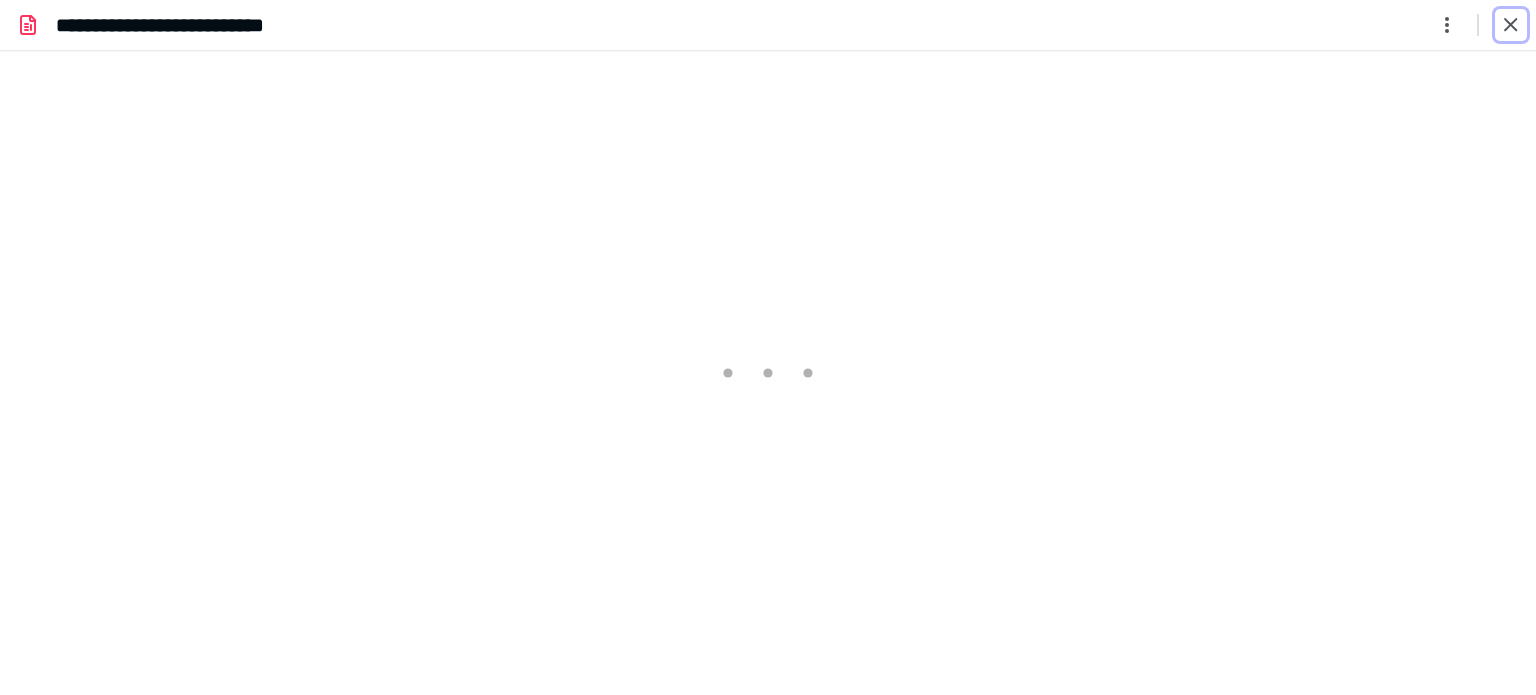 click at bounding box center (1511, 25) 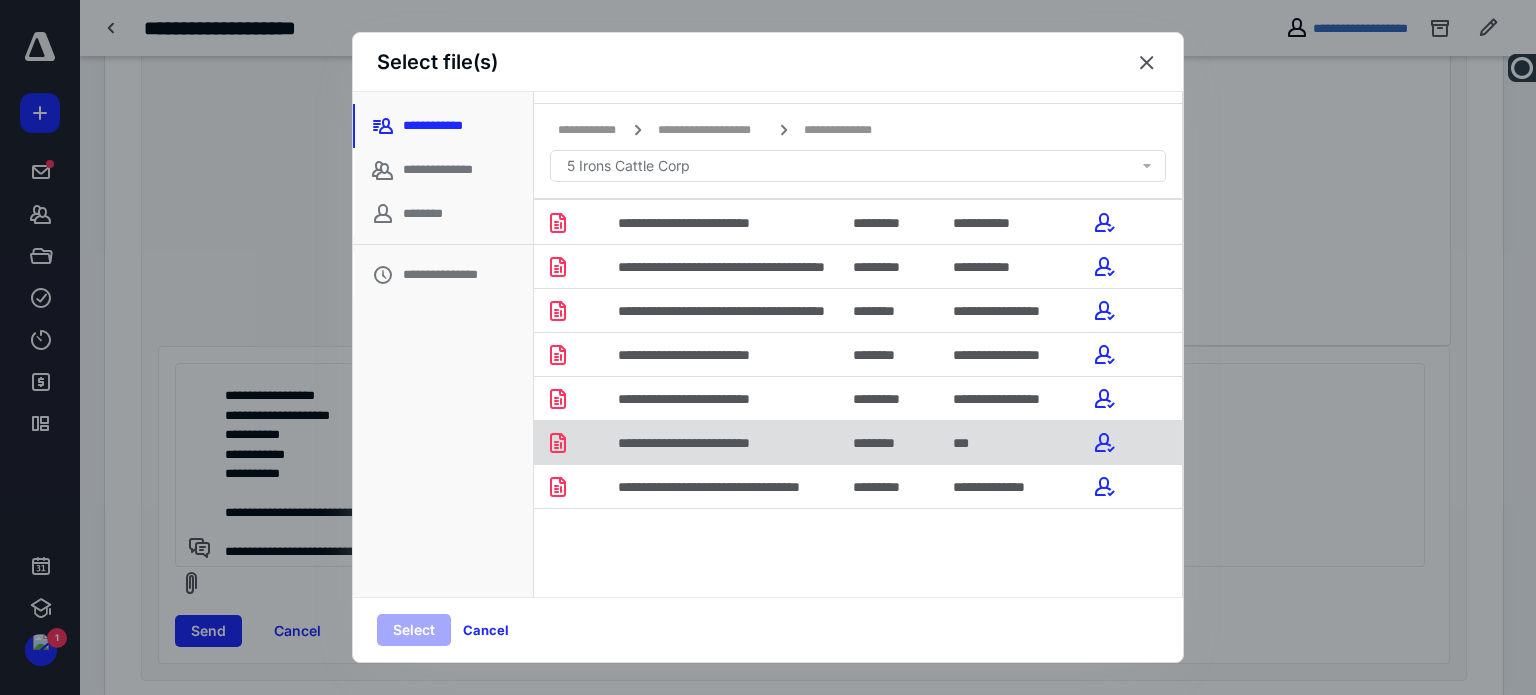 click on "**********" at bounding box center (714, 443) 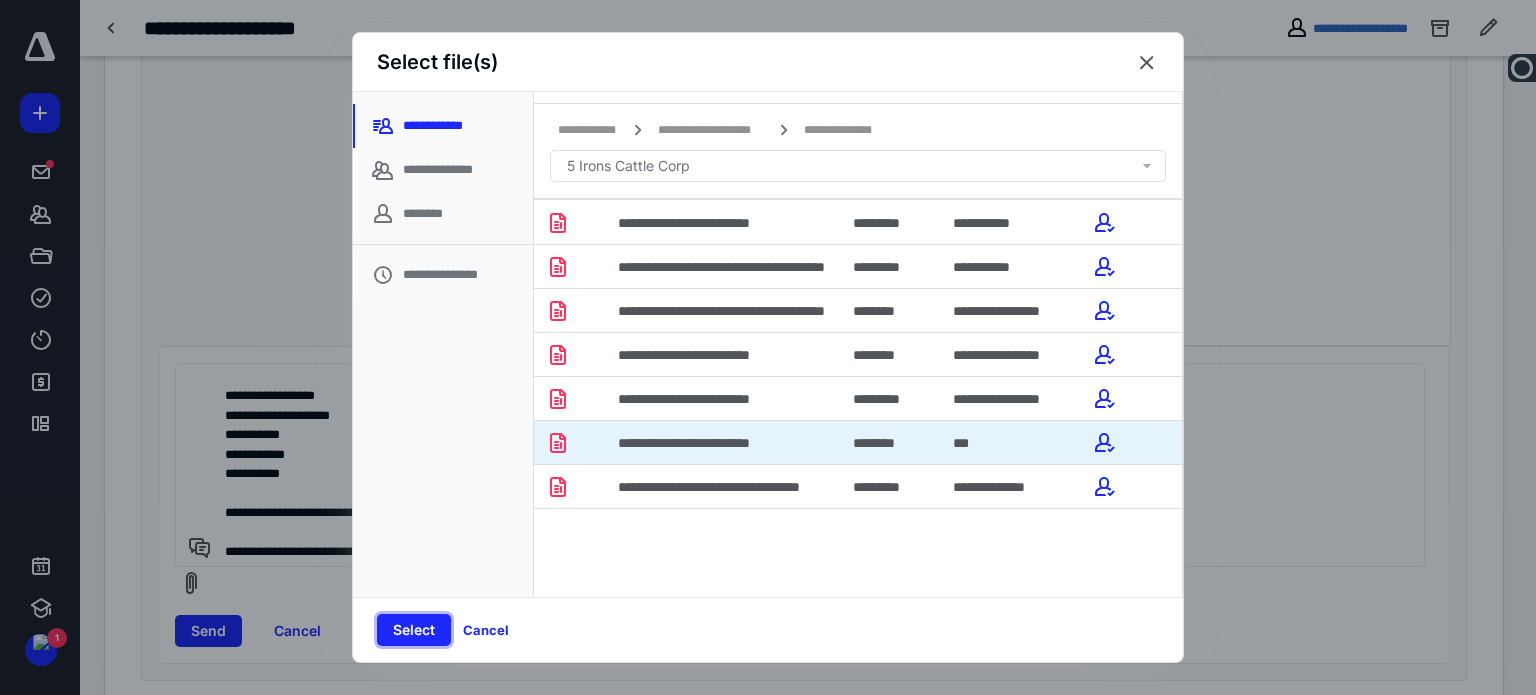 click on "Select" at bounding box center (414, 630) 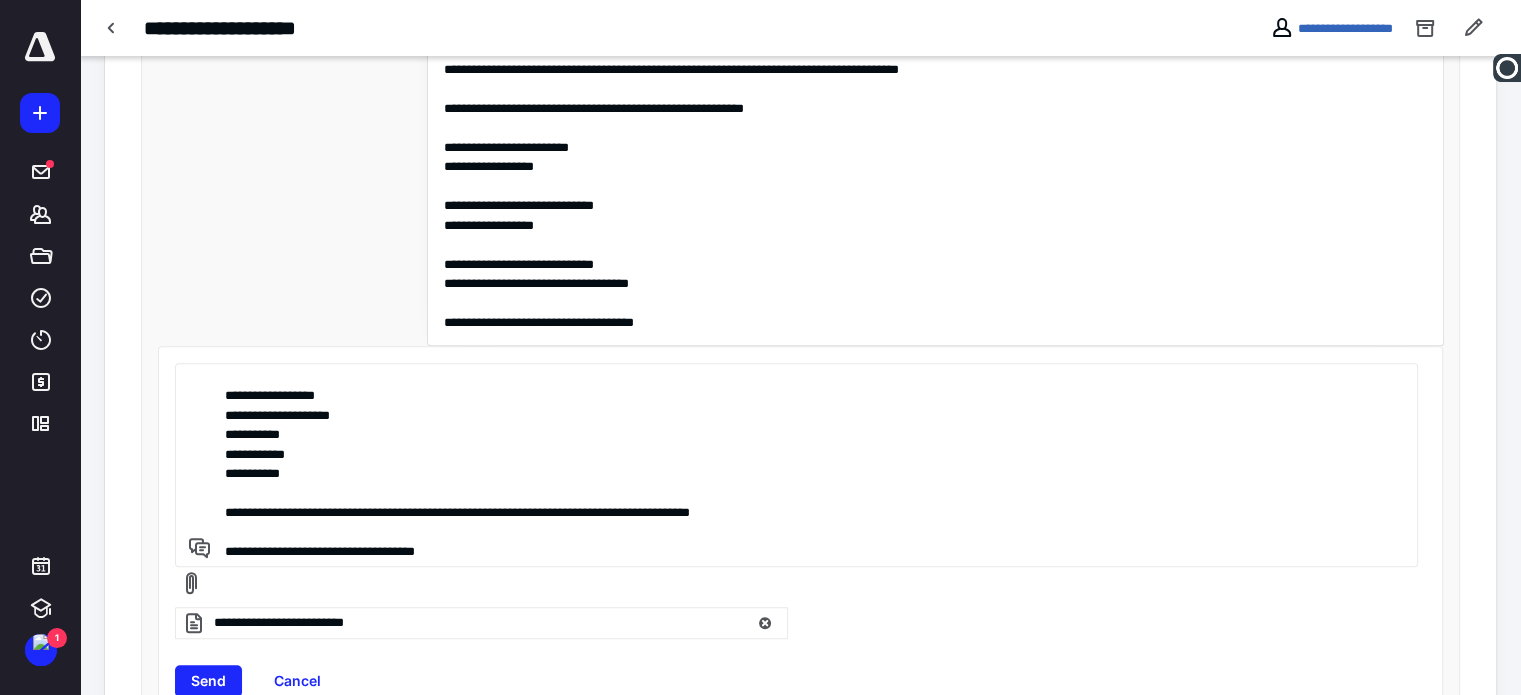 scroll, scrollTop: 835, scrollLeft: 0, axis: vertical 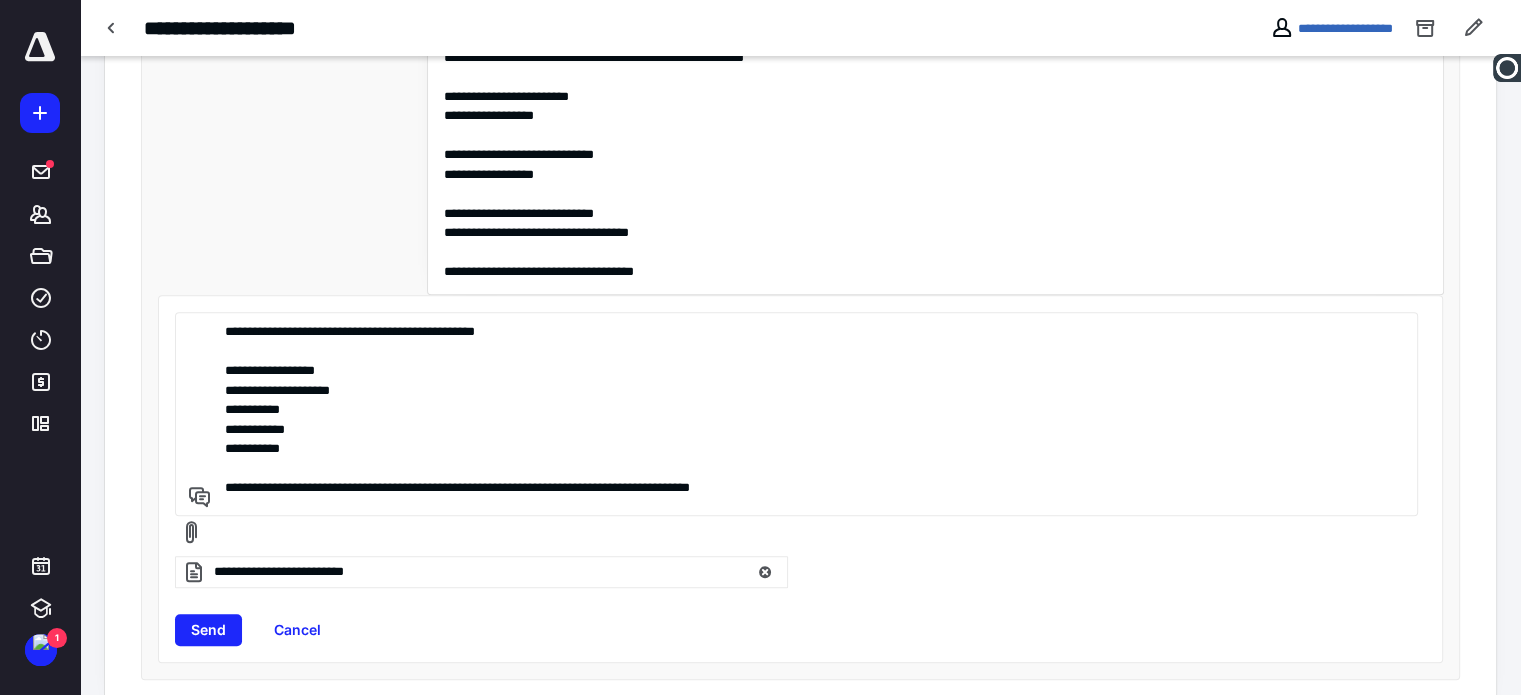 click on "**********" at bounding box center [793, 414] 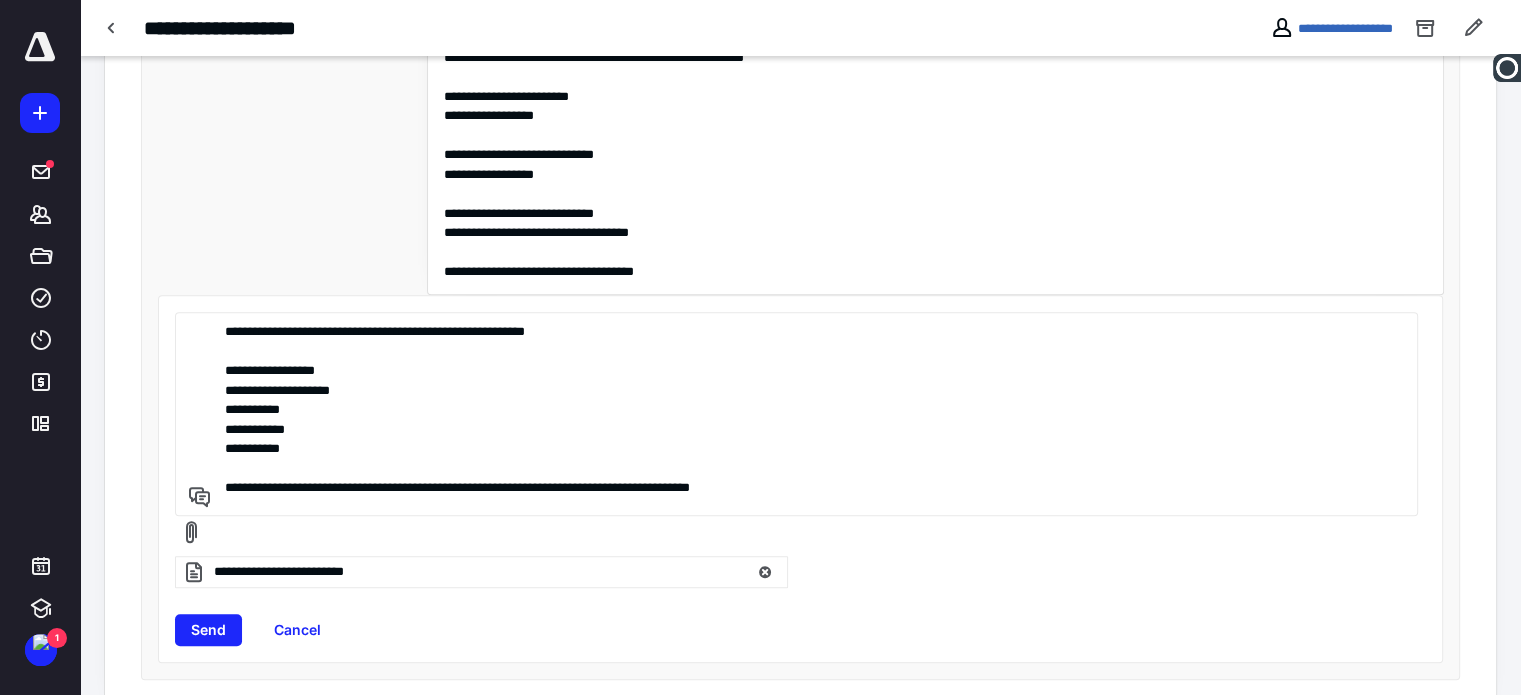 click on "**********" at bounding box center [793, 414] 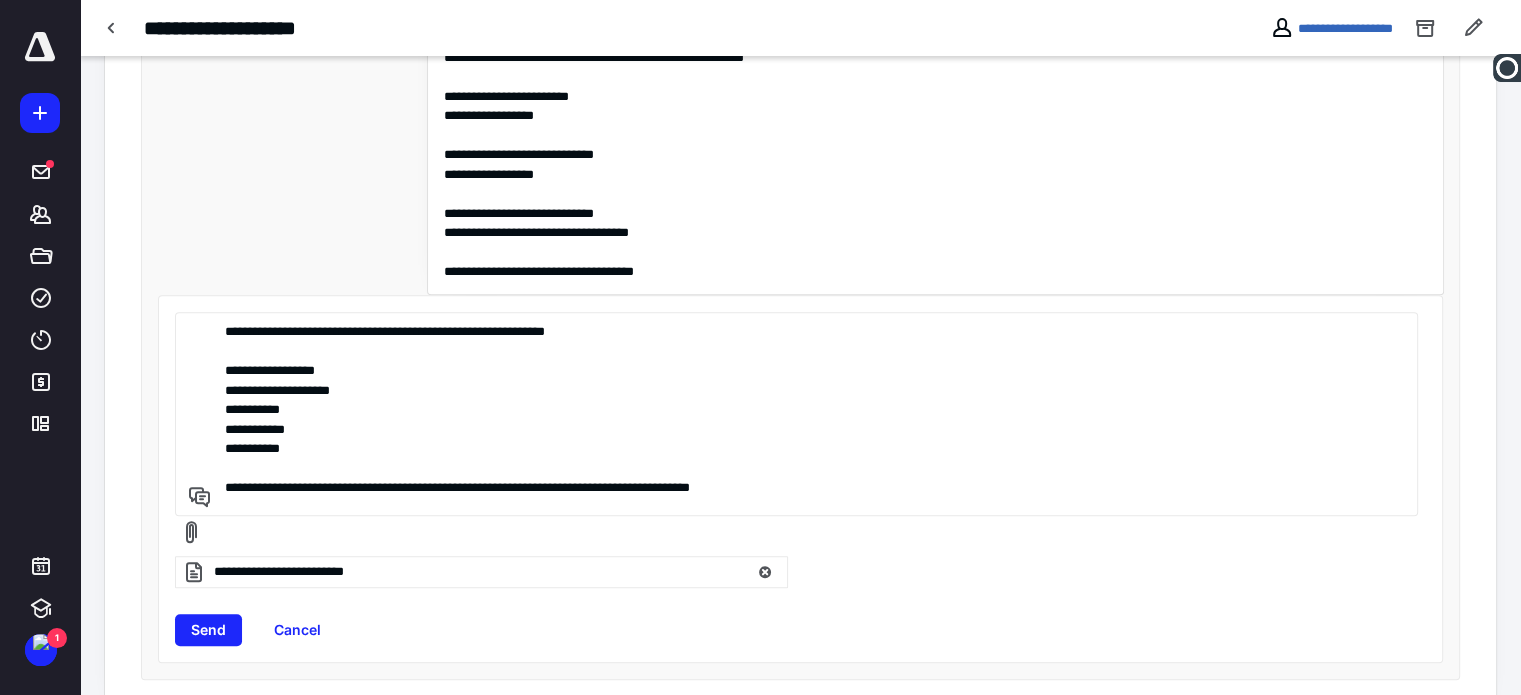 click on "**********" at bounding box center (793, 414) 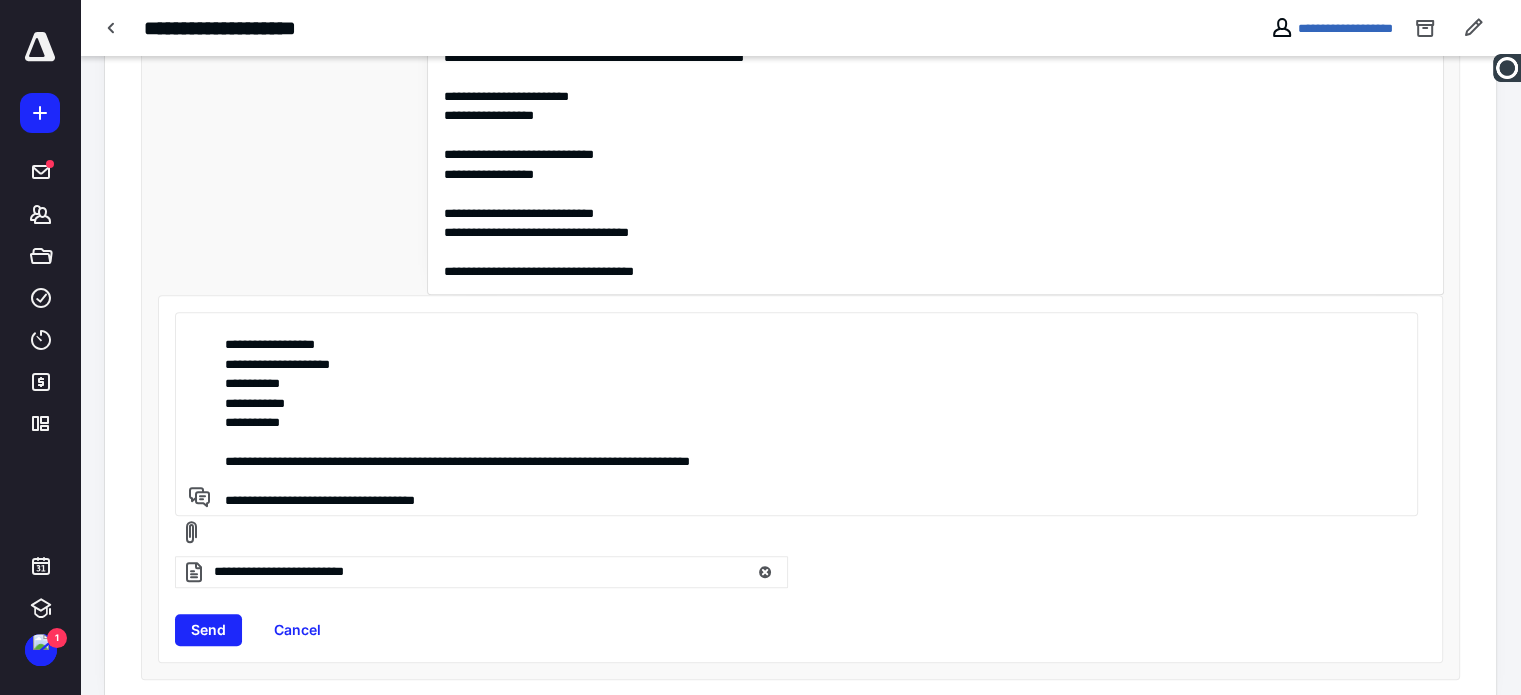 type on "**********" 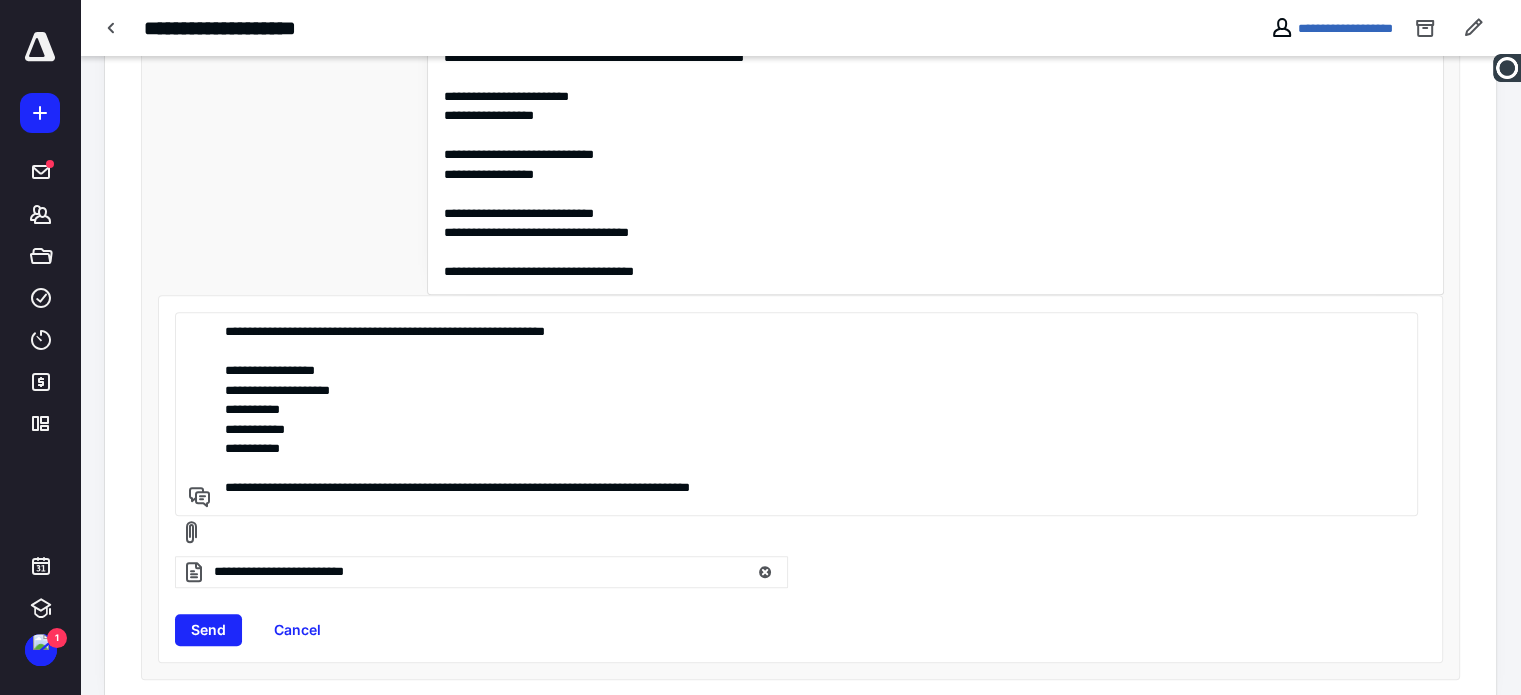 click on "**********" at bounding box center (793, 414) 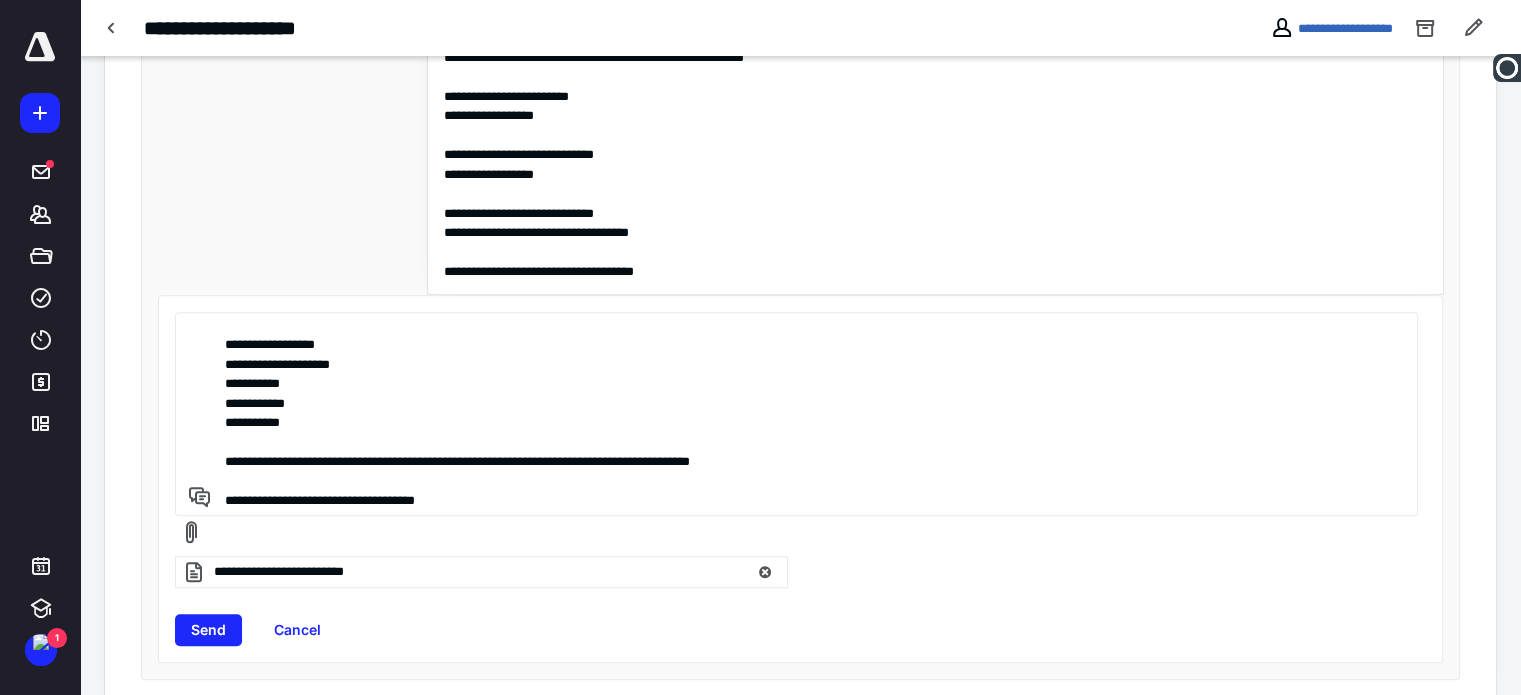 click on "**********" at bounding box center [793, 414] 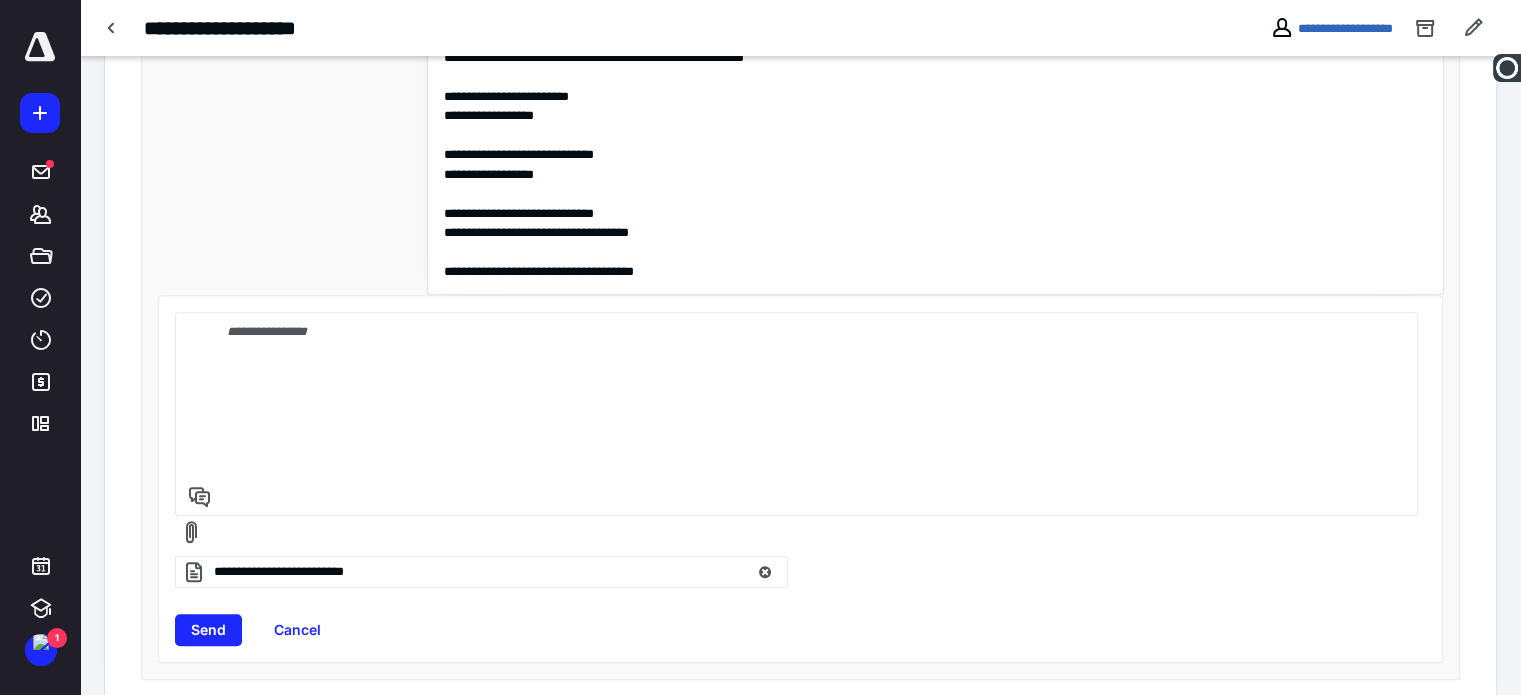 scroll, scrollTop: 668, scrollLeft: 0, axis: vertical 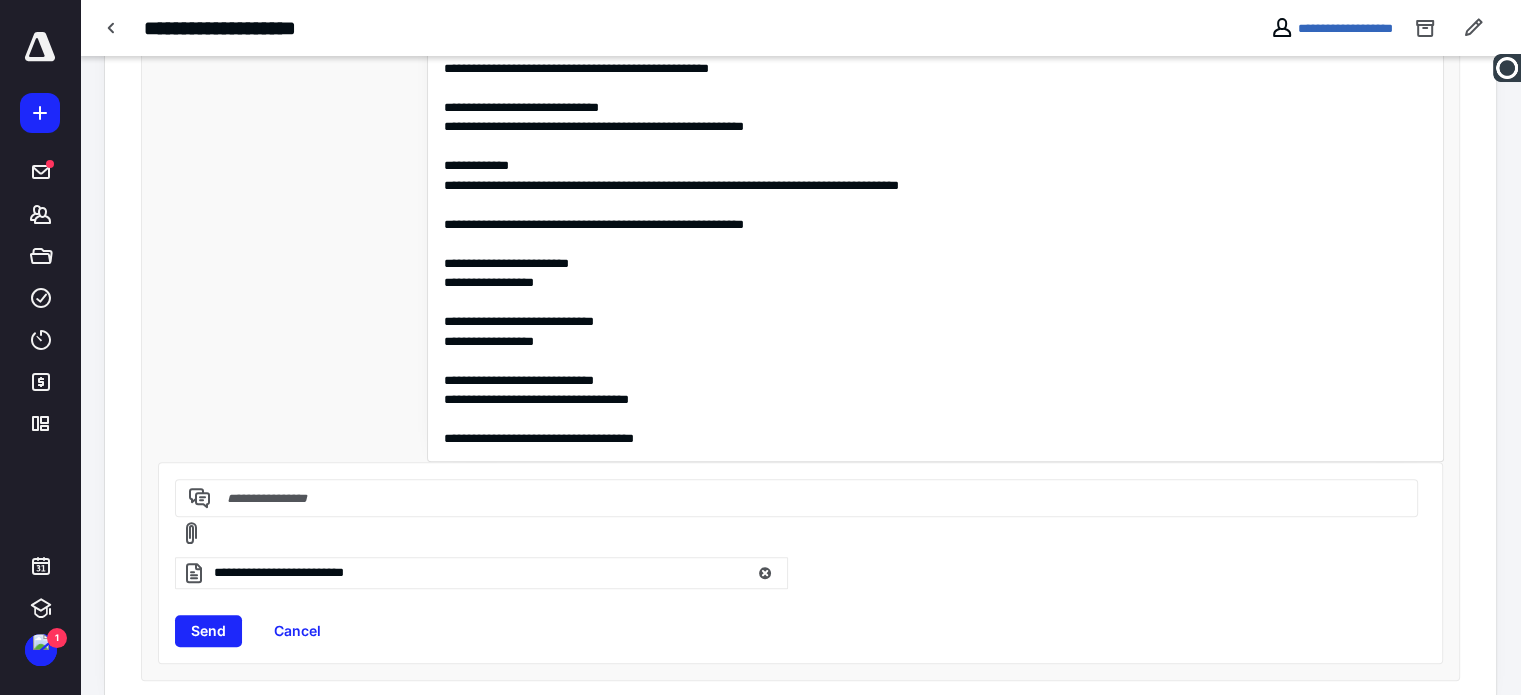click on "**********" at bounding box center (801, 212) 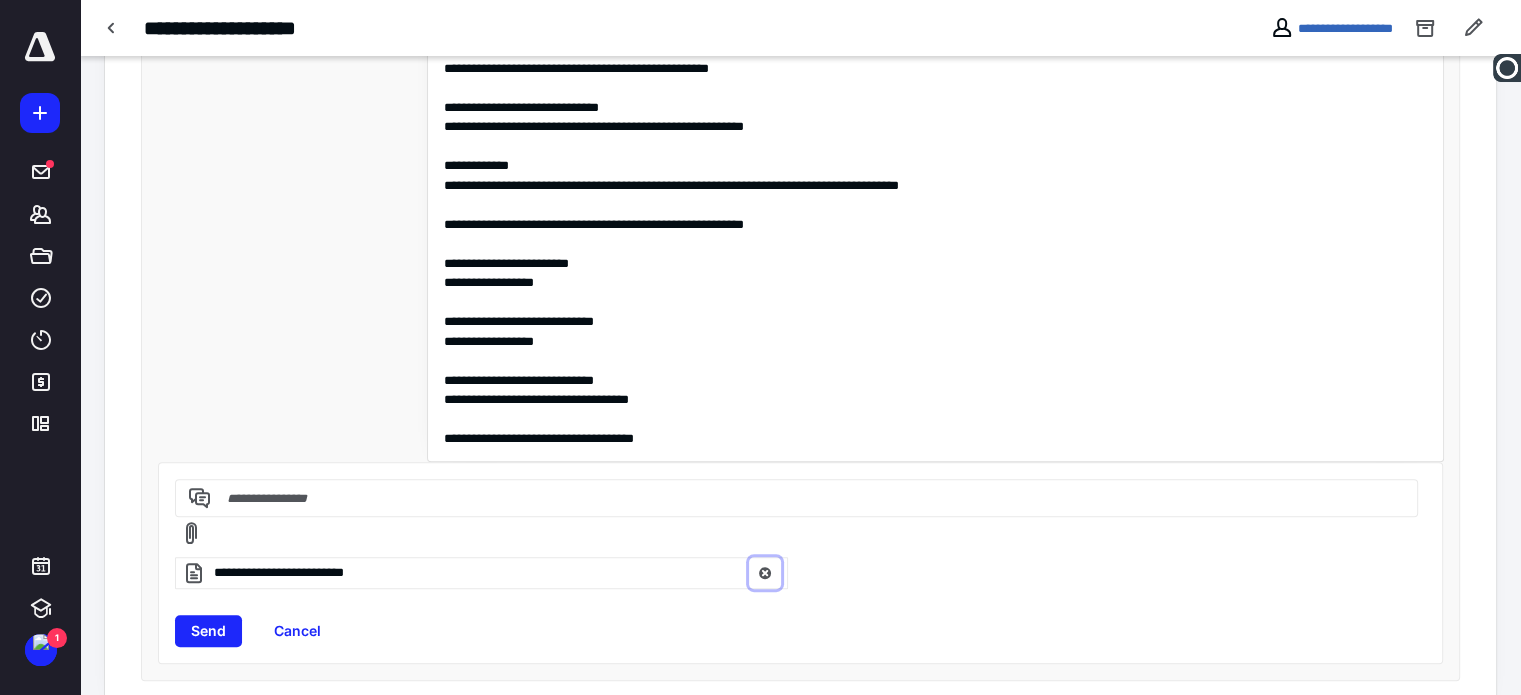 drag, startPoint x: 769, startPoint y: 538, endPoint x: 760, endPoint y: 529, distance: 12.727922 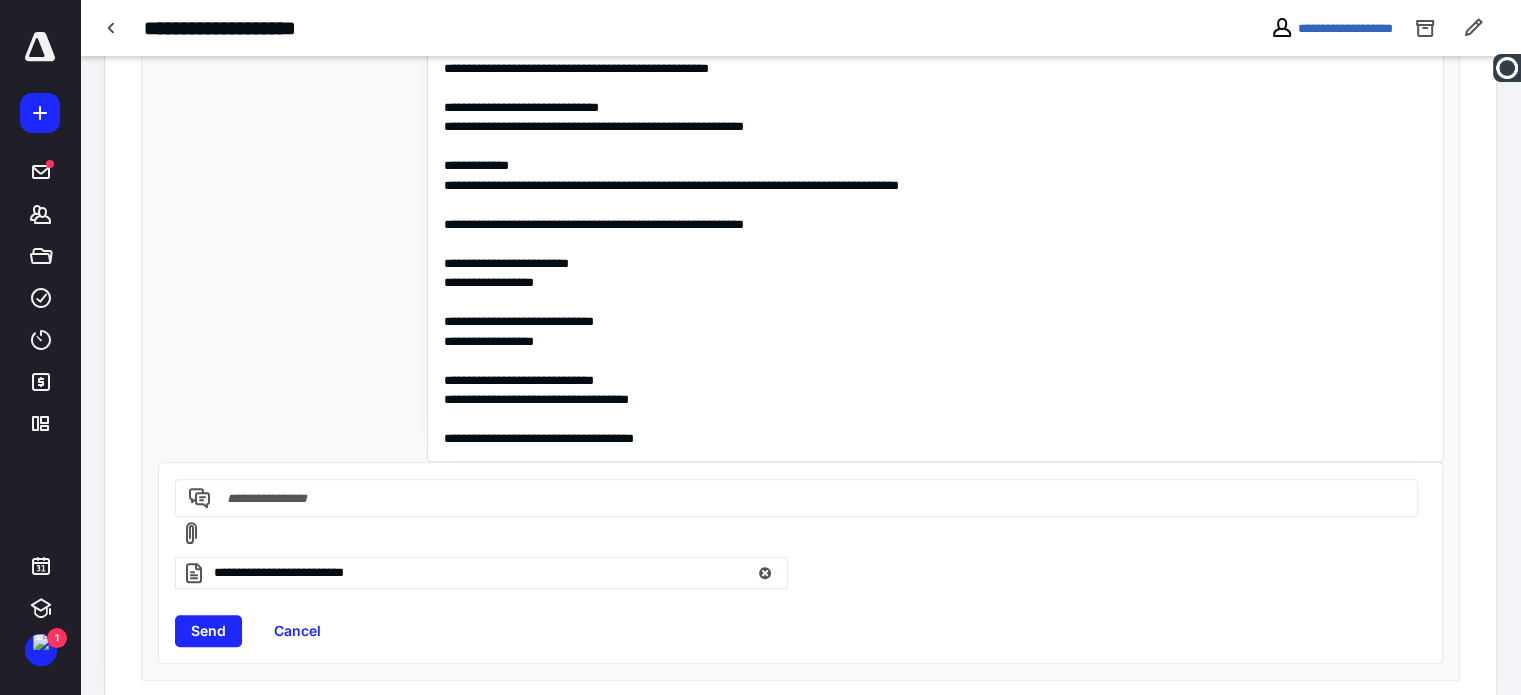 scroll, scrollTop: 571, scrollLeft: 0, axis: vertical 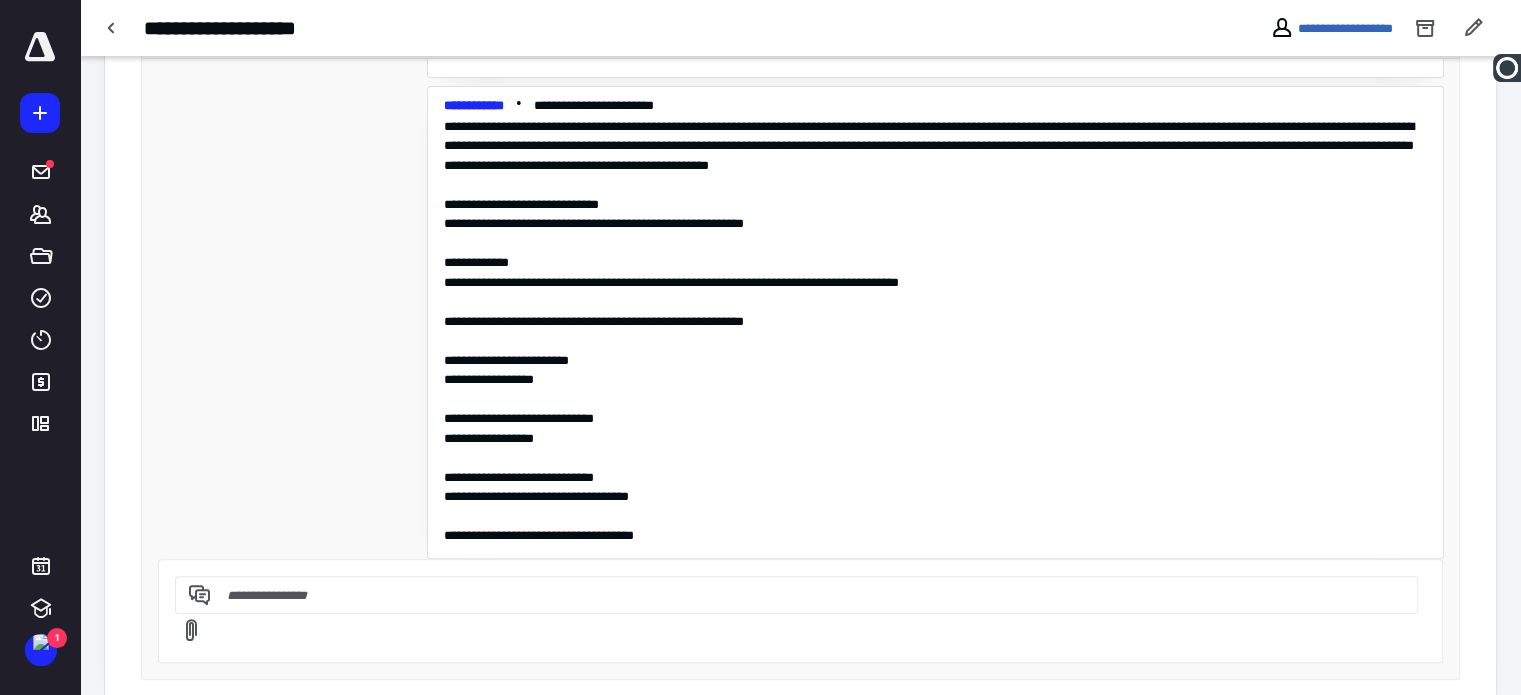 click at bounding box center [793, 594] 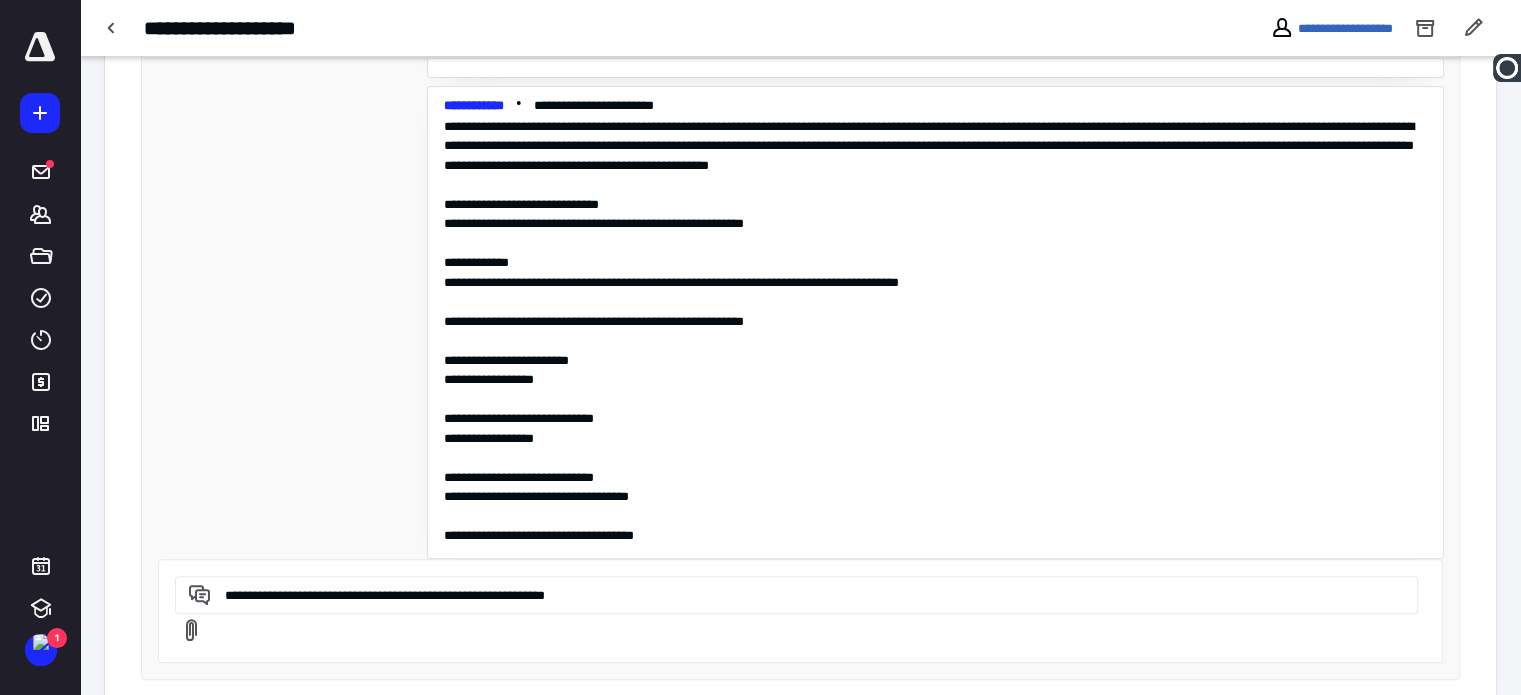 scroll, scrollTop: 20, scrollLeft: 0, axis: vertical 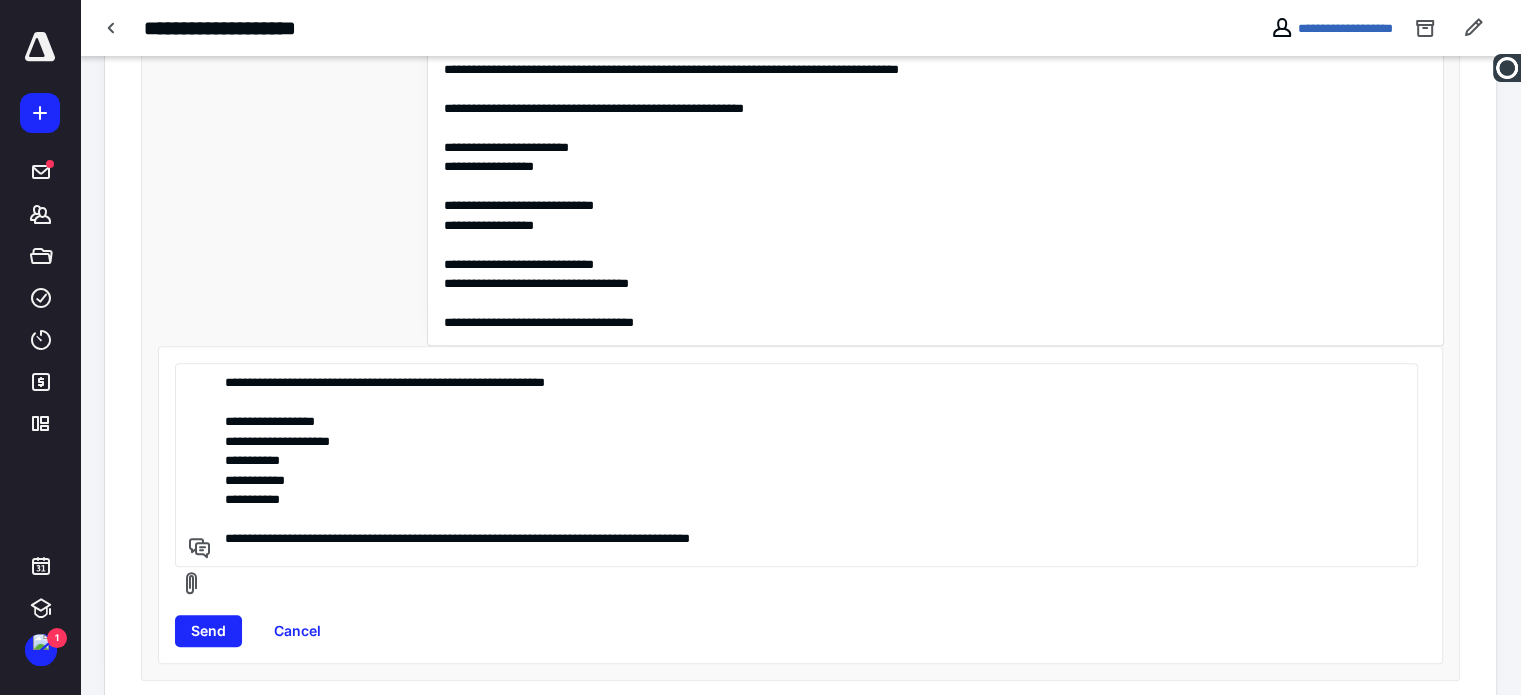 click on "**********" at bounding box center [793, 465] 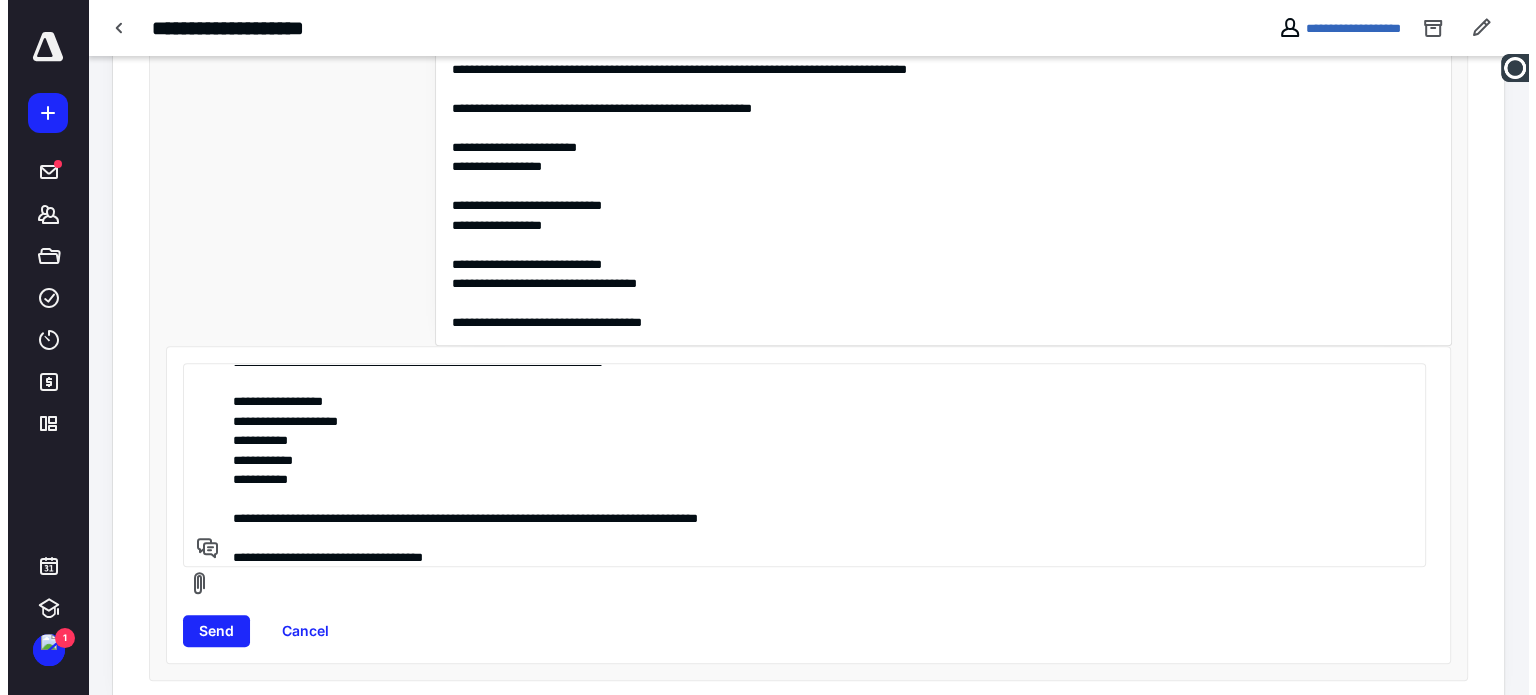 scroll, scrollTop: 26, scrollLeft: 0, axis: vertical 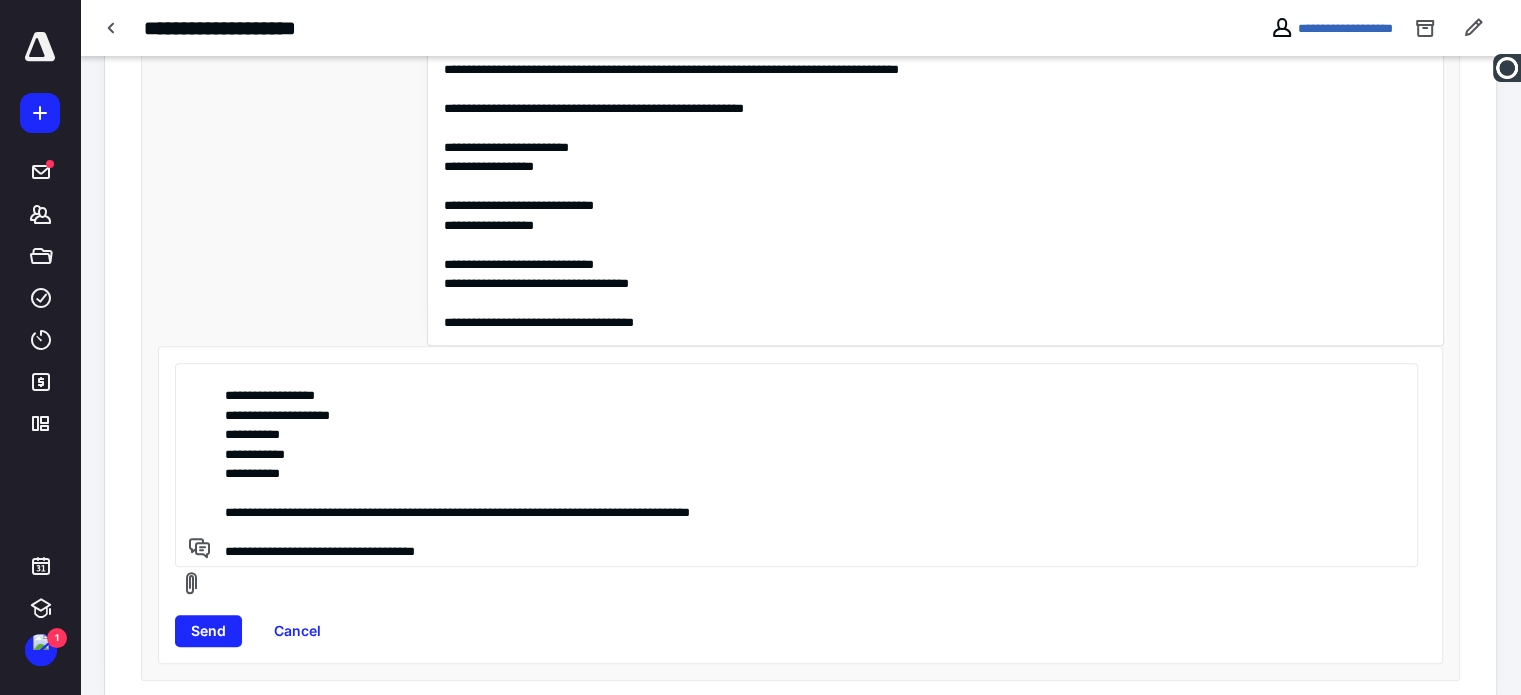 click on "**********" at bounding box center [793, 465] 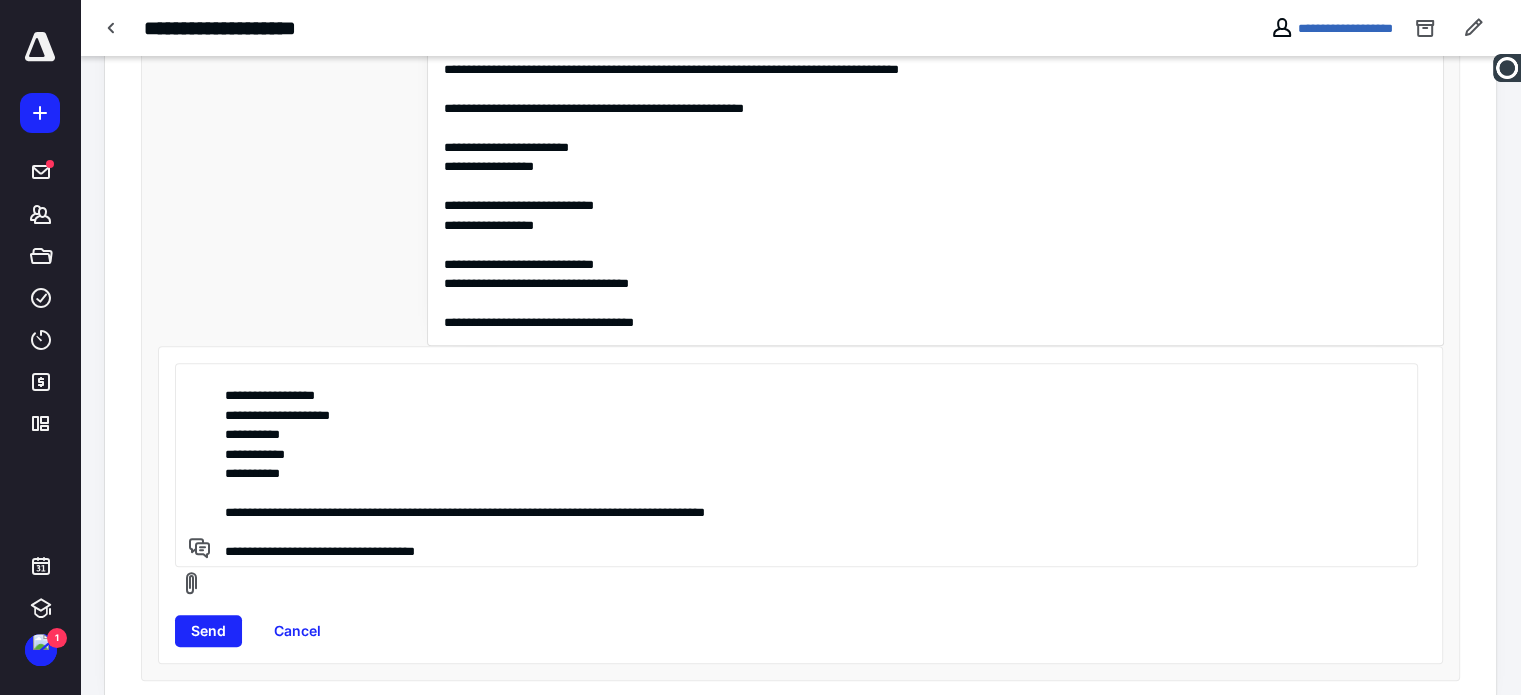 click on "**********" at bounding box center [793, 465] 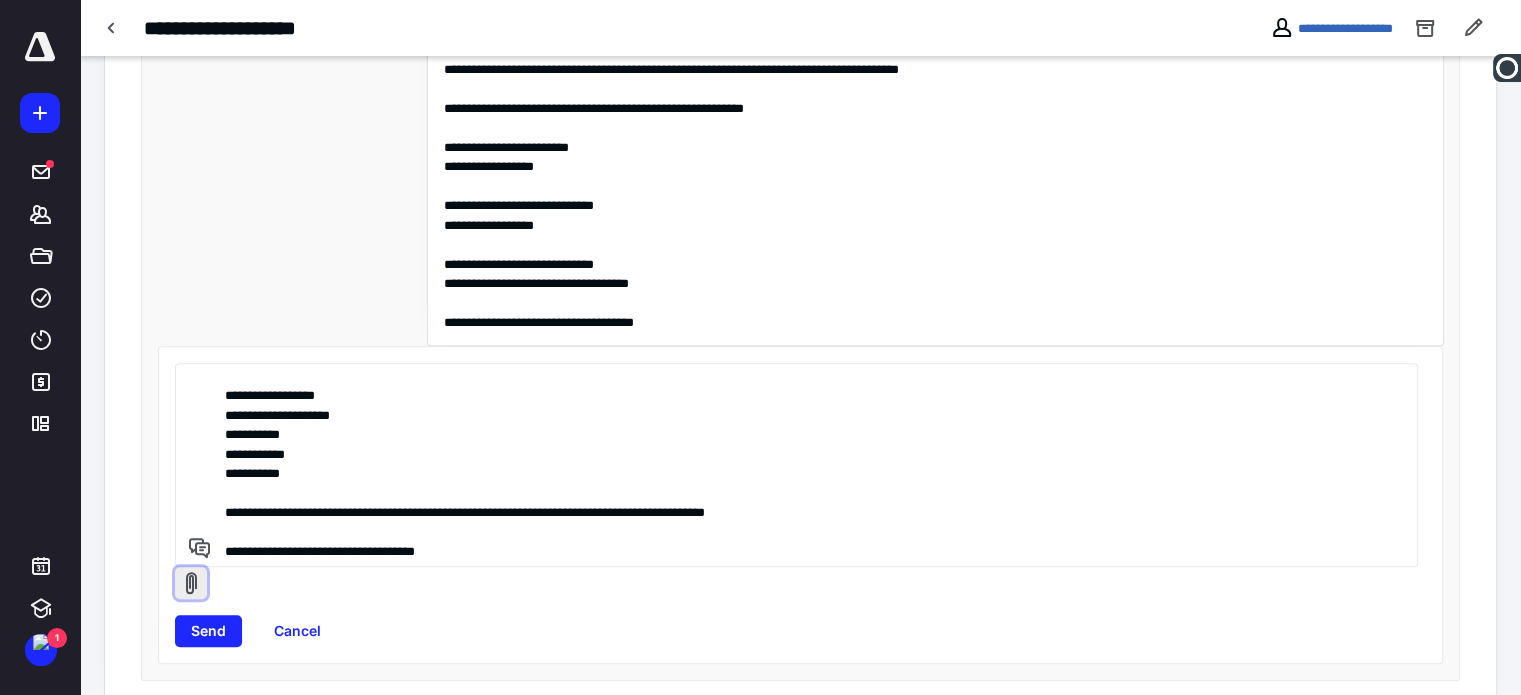 click at bounding box center [191, 583] 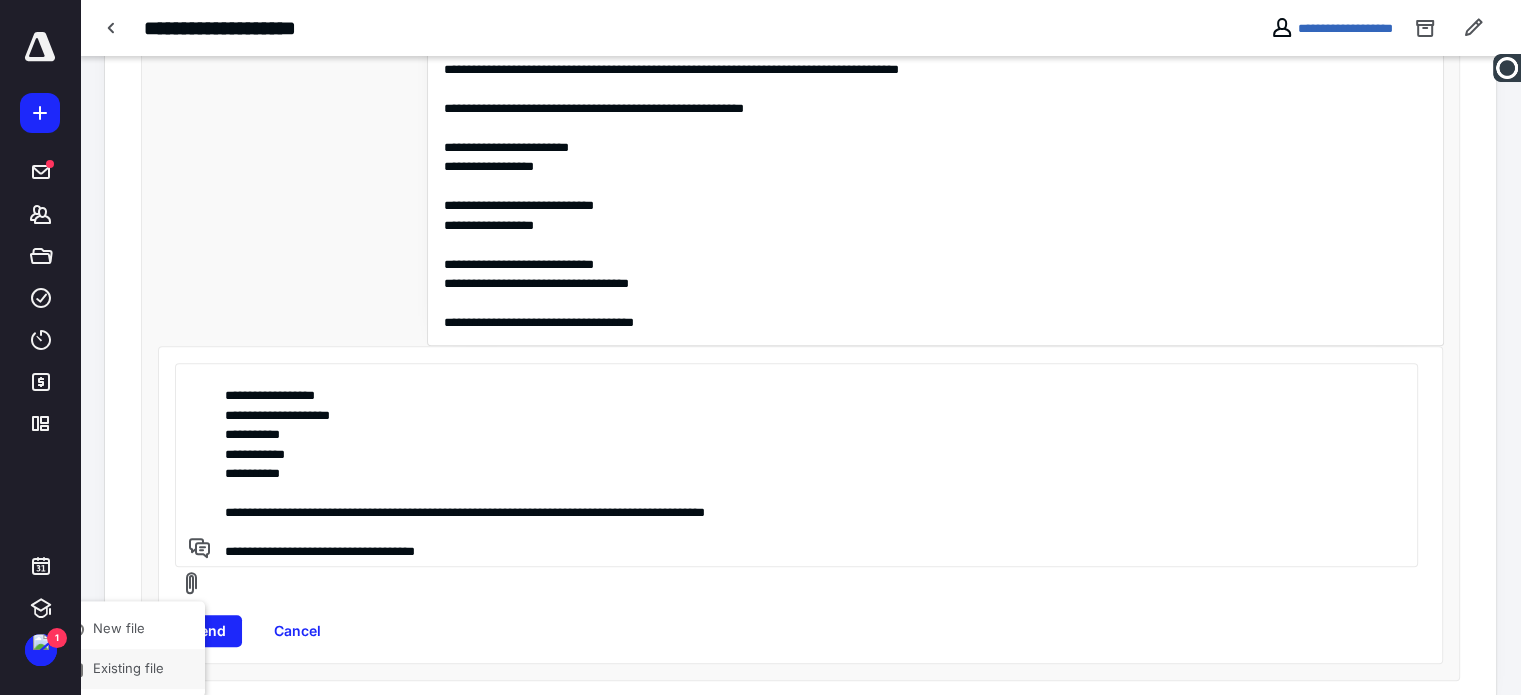 click on "Existing file" at bounding box center (124, 668) 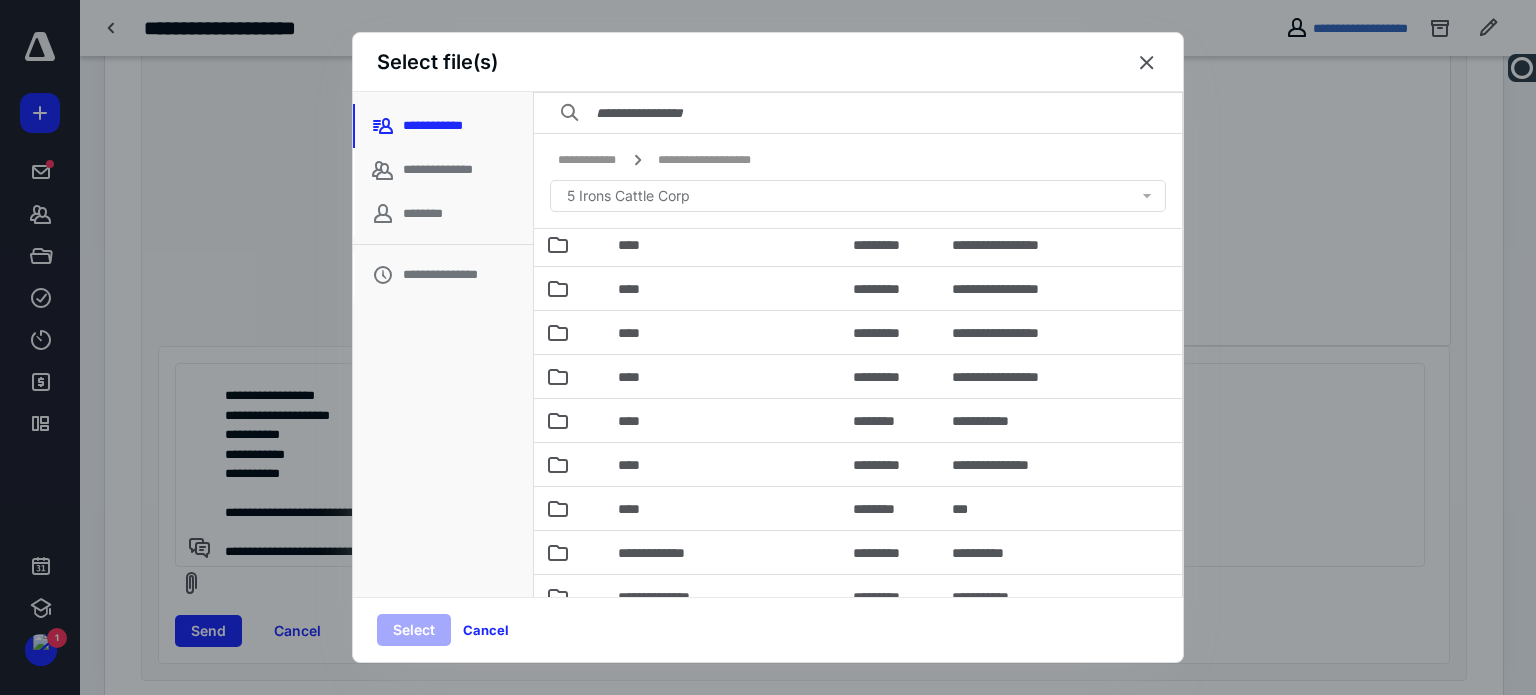 scroll, scrollTop: 319, scrollLeft: 0, axis: vertical 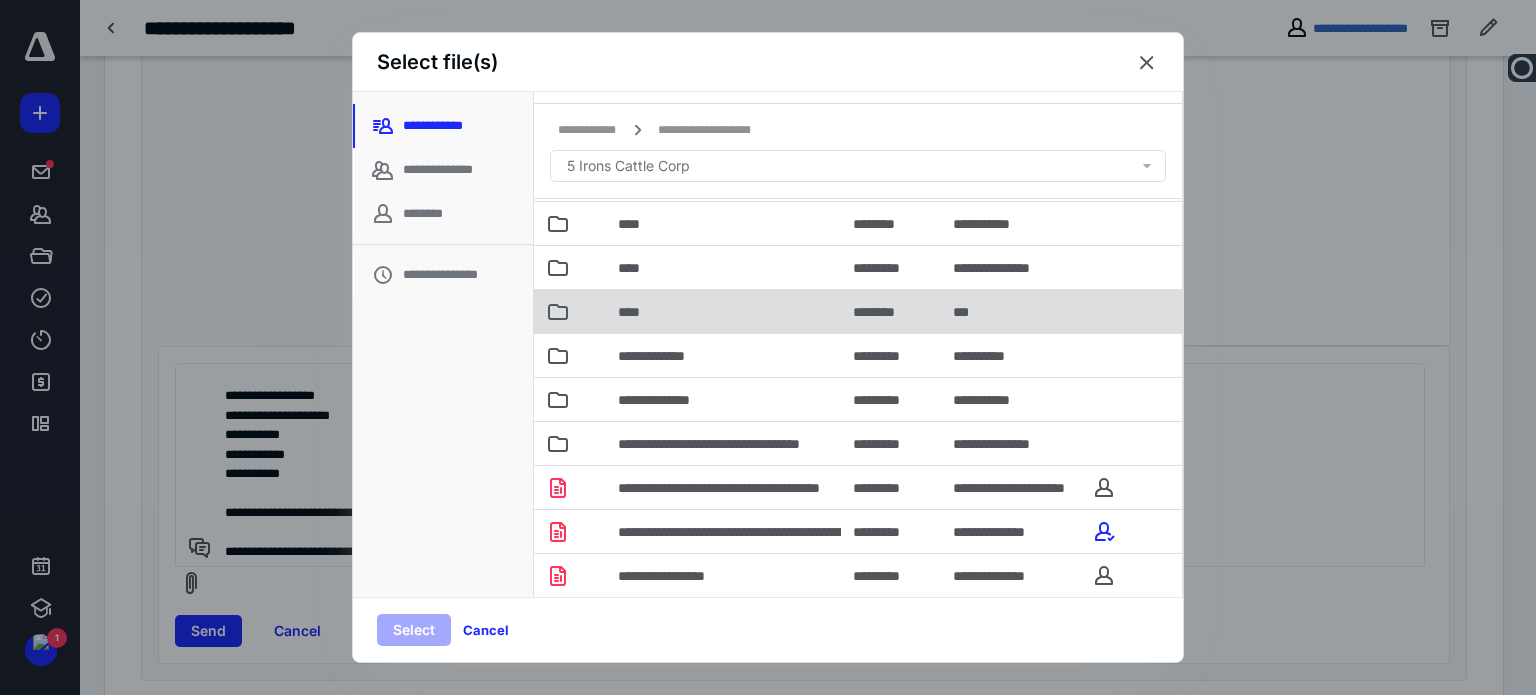 click on "****" at bounding box center (723, 311) 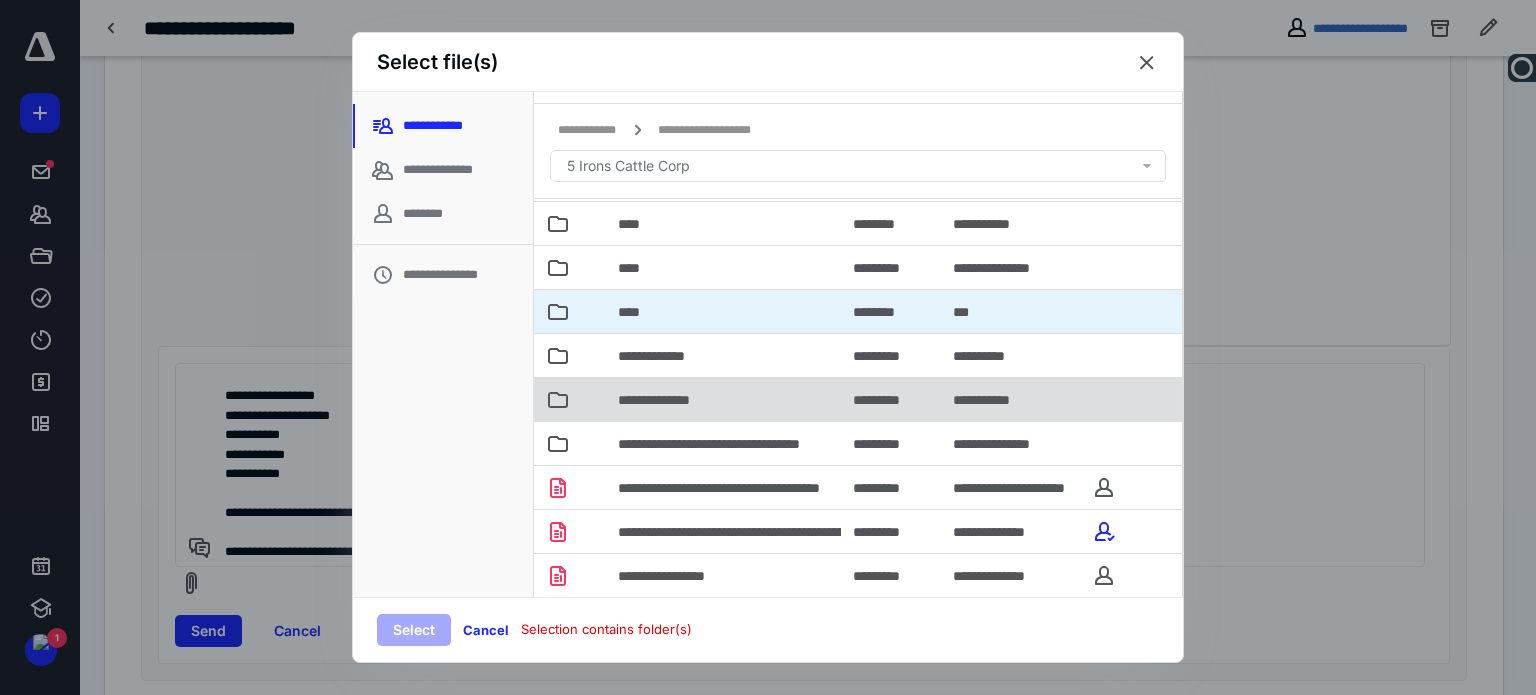 click on "**********" at bounding box center (667, 400) 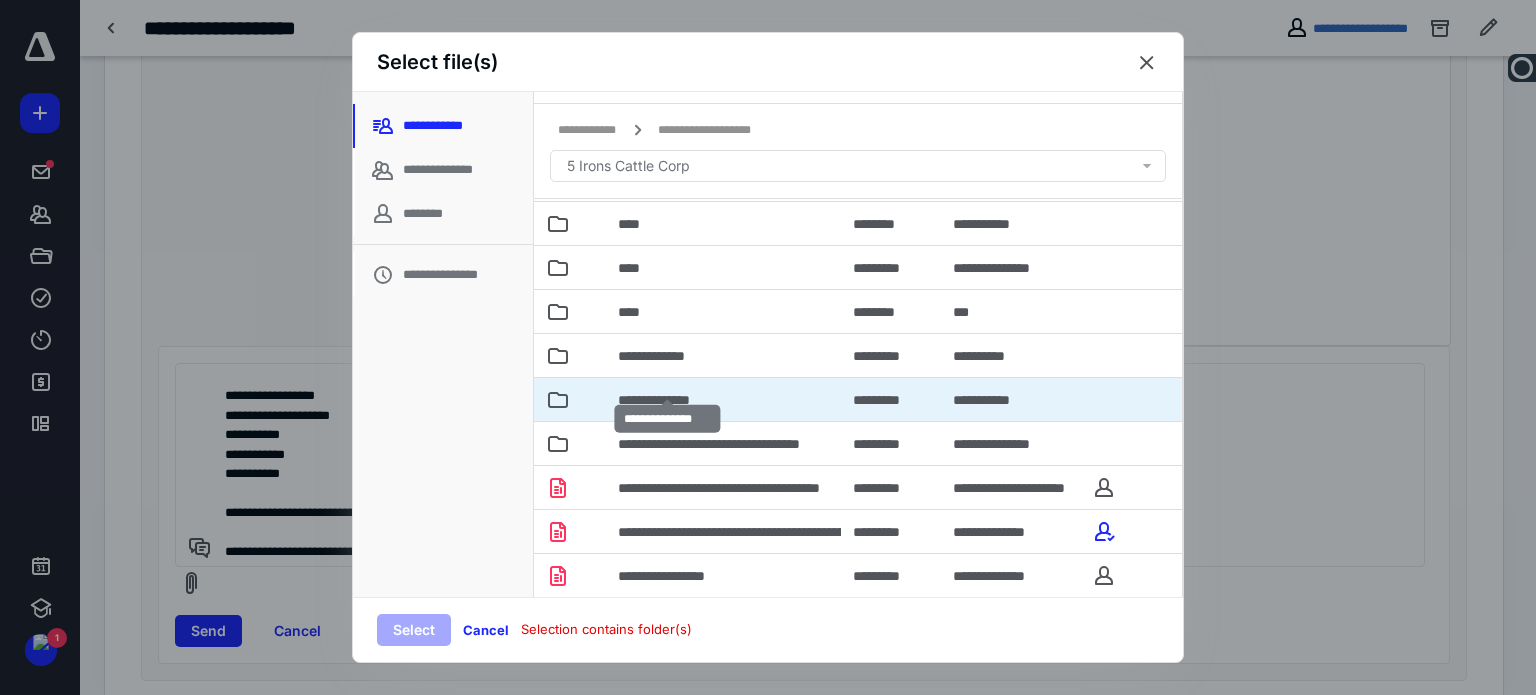 click on "**********" at bounding box center (667, 400) 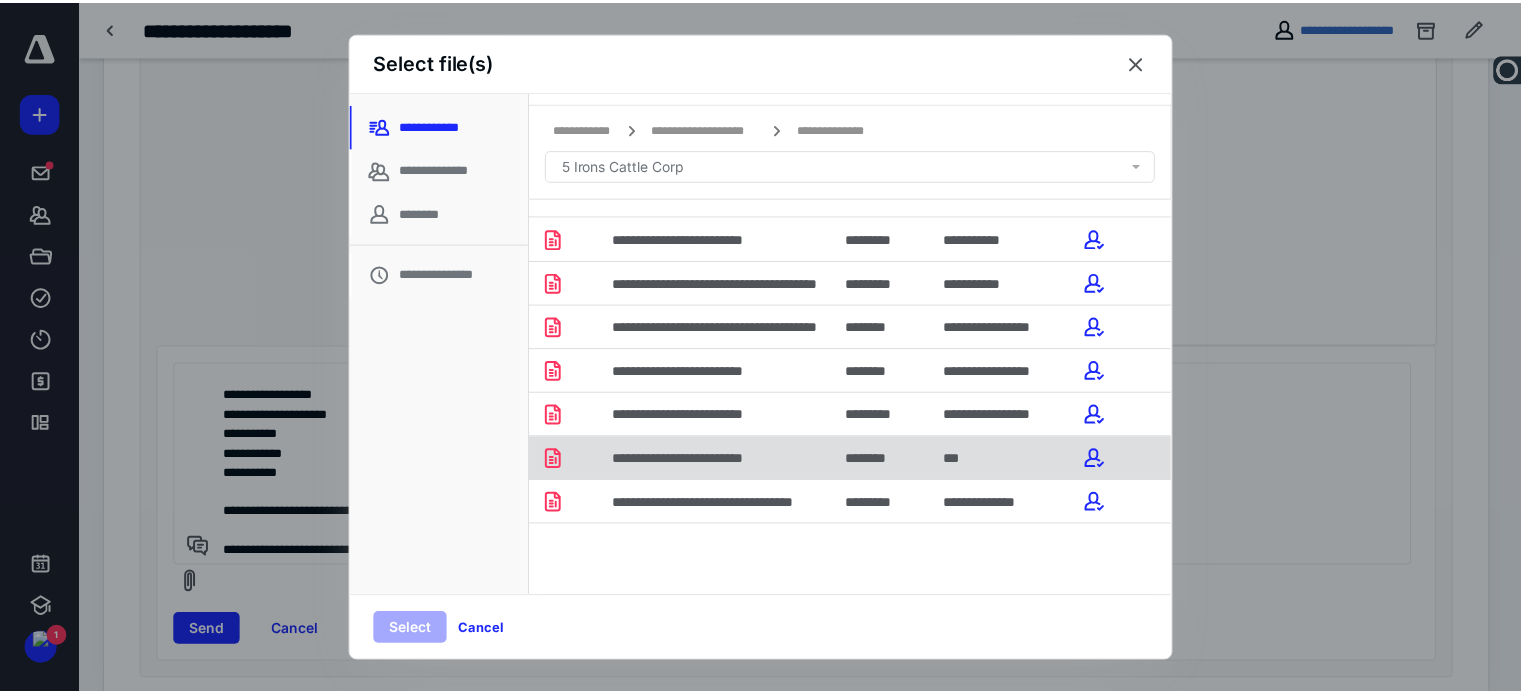scroll, scrollTop: 56, scrollLeft: 0, axis: vertical 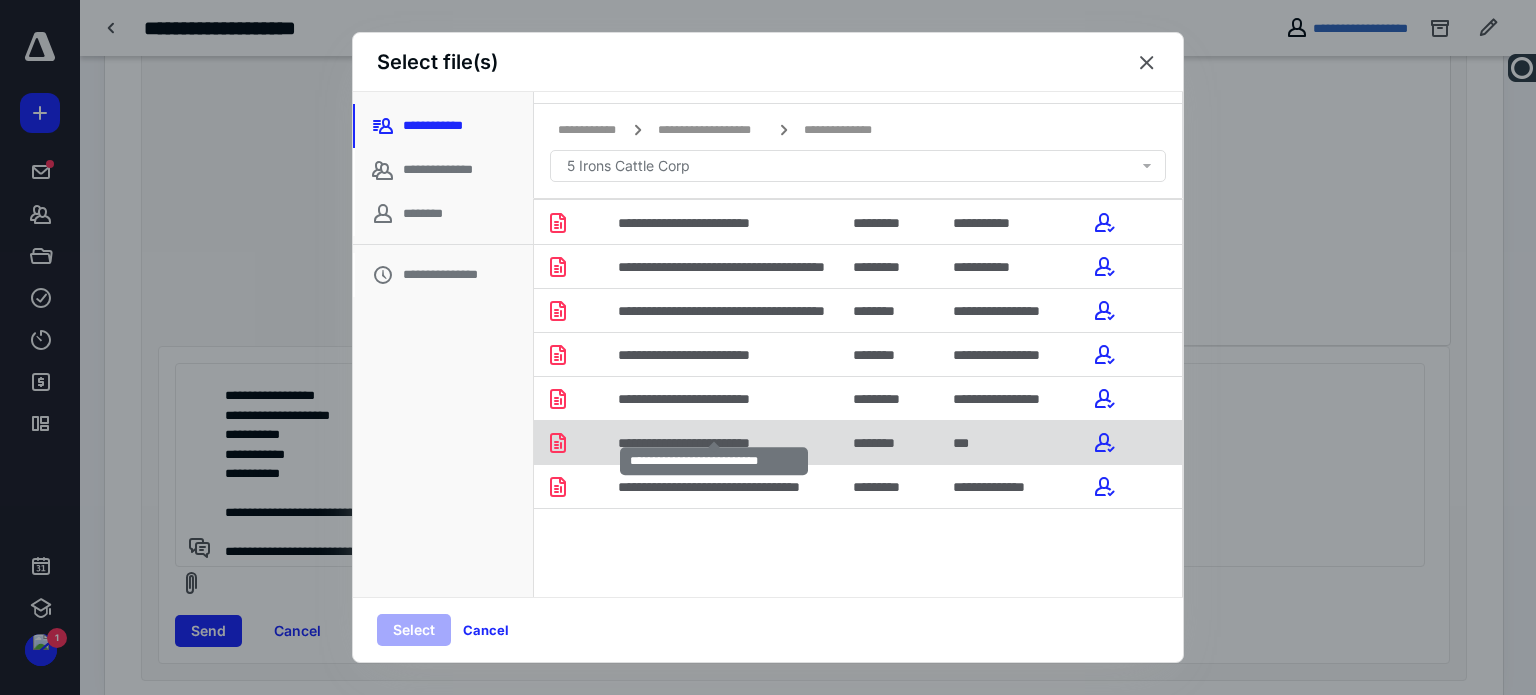 click on "**********" at bounding box center (714, 443) 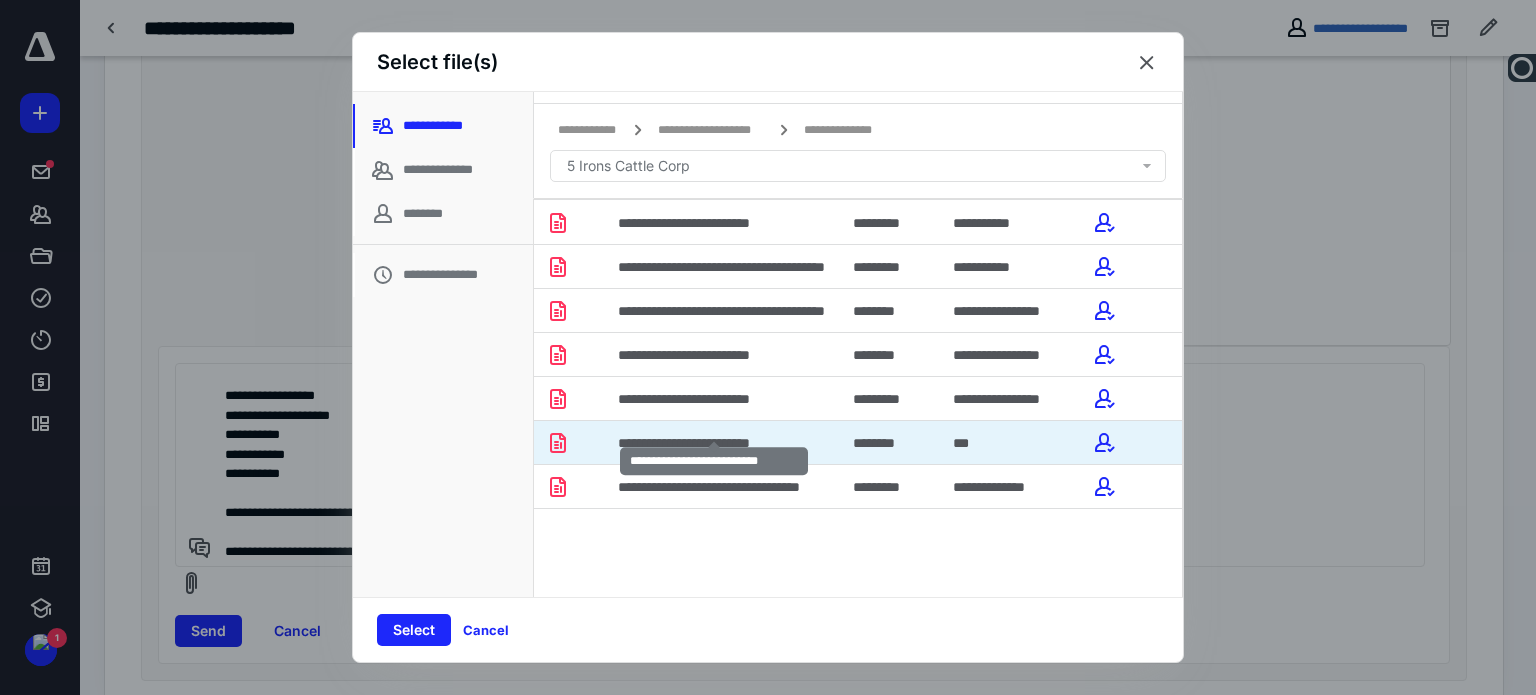 click on "**********" at bounding box center [714, 443] 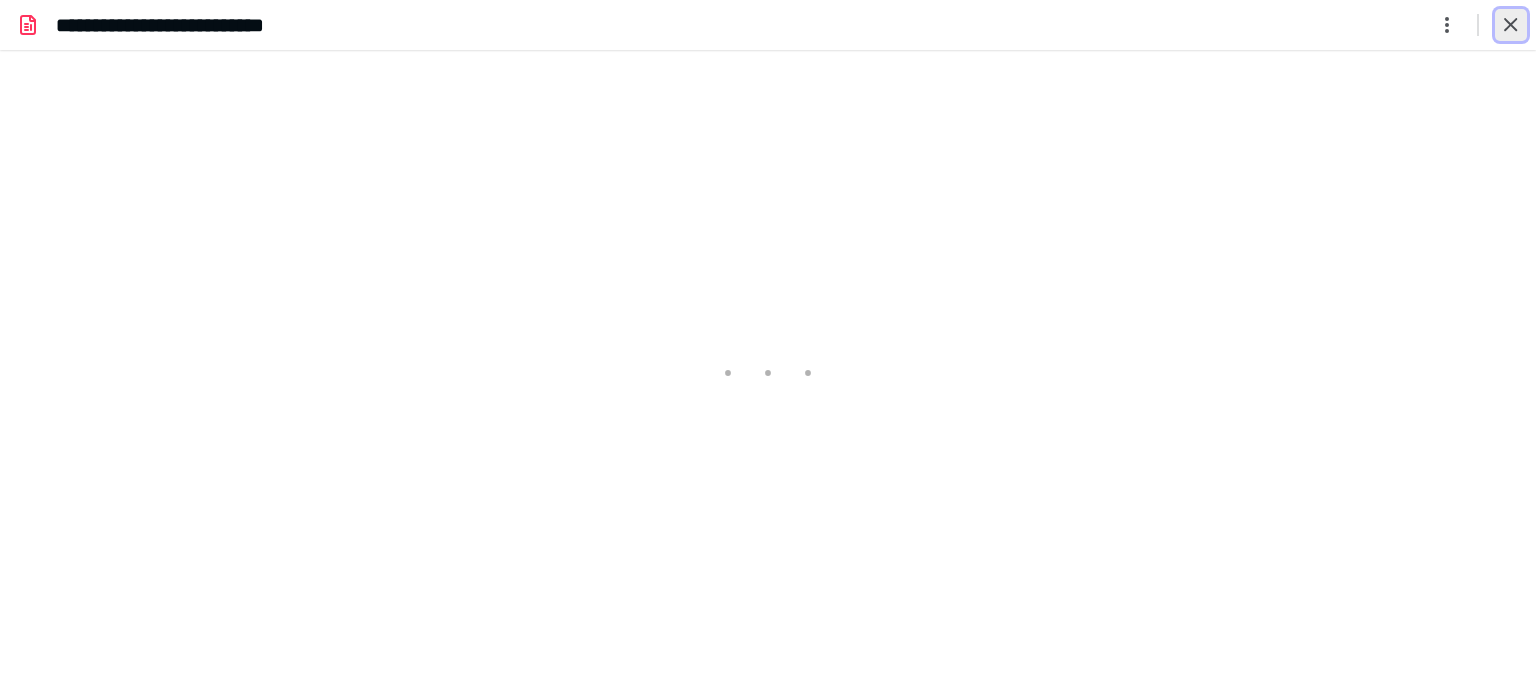 click at bounding box center [1511, 25] 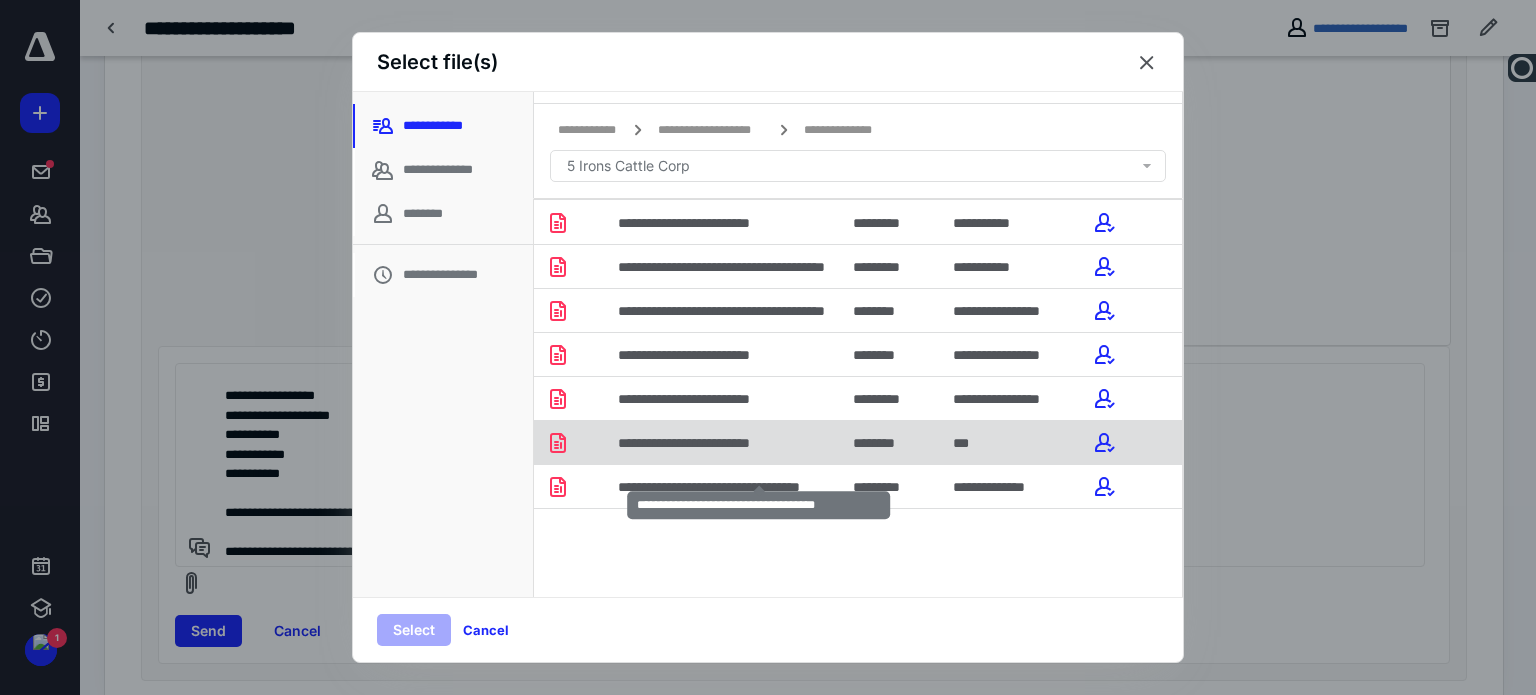 click on "**********" at bounding box center (714, 443) 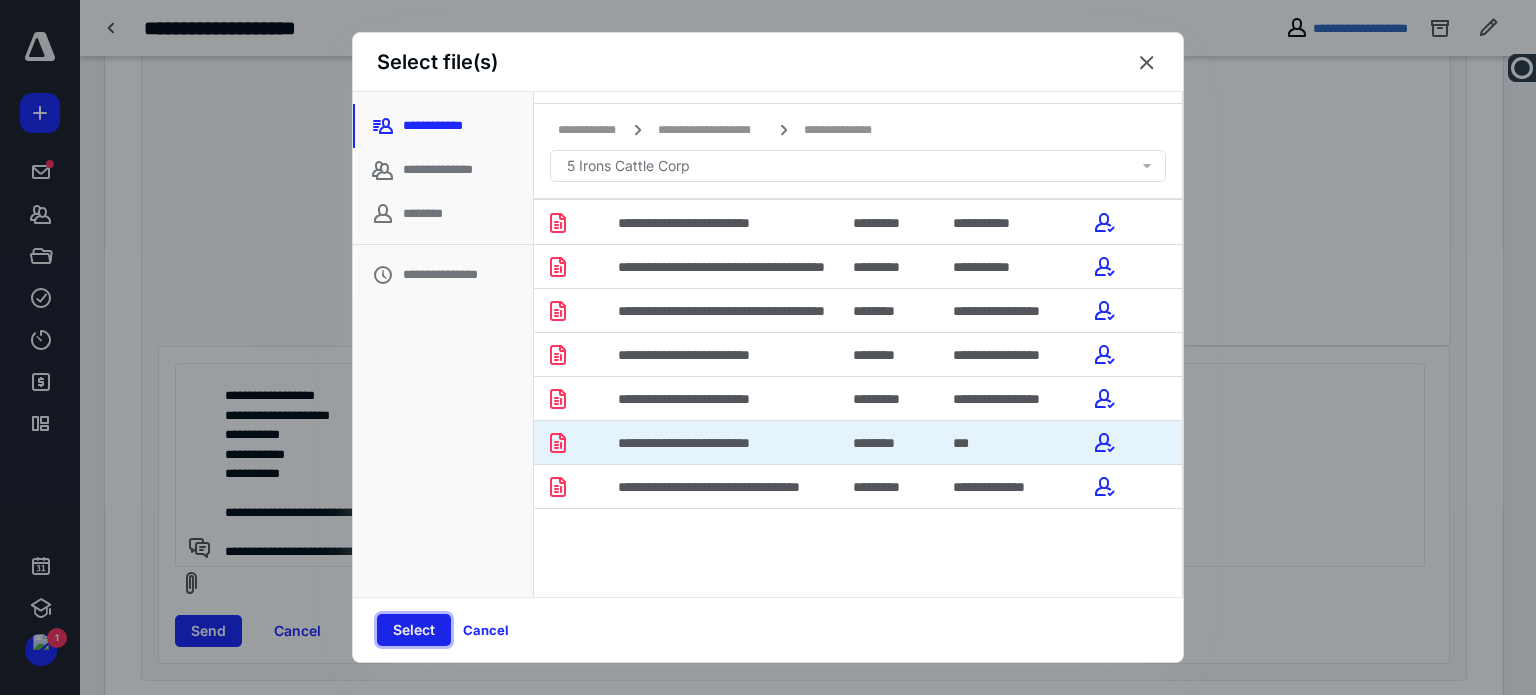 click on "Select" at bounding box center (414, 630) 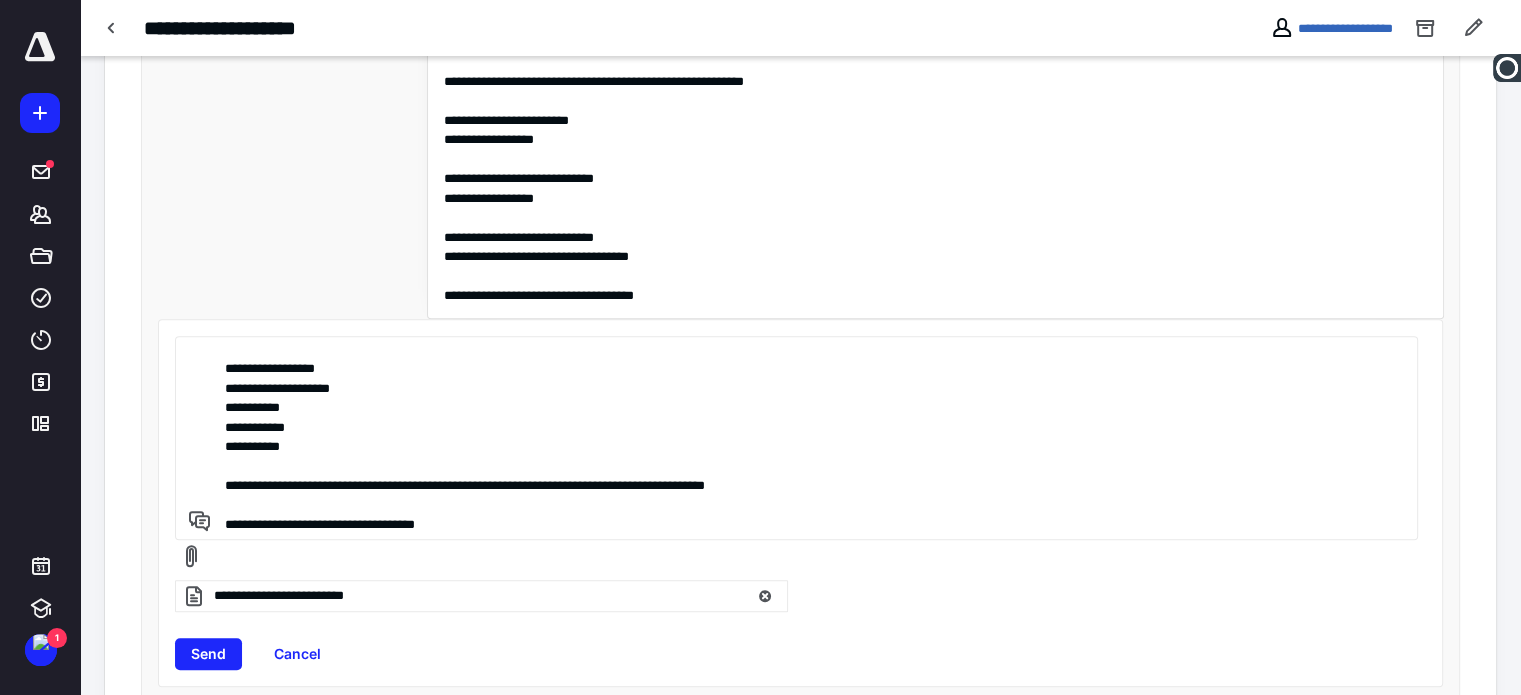 scroll, scrollTop: 835, scrollLeft: 0, axis: vertical 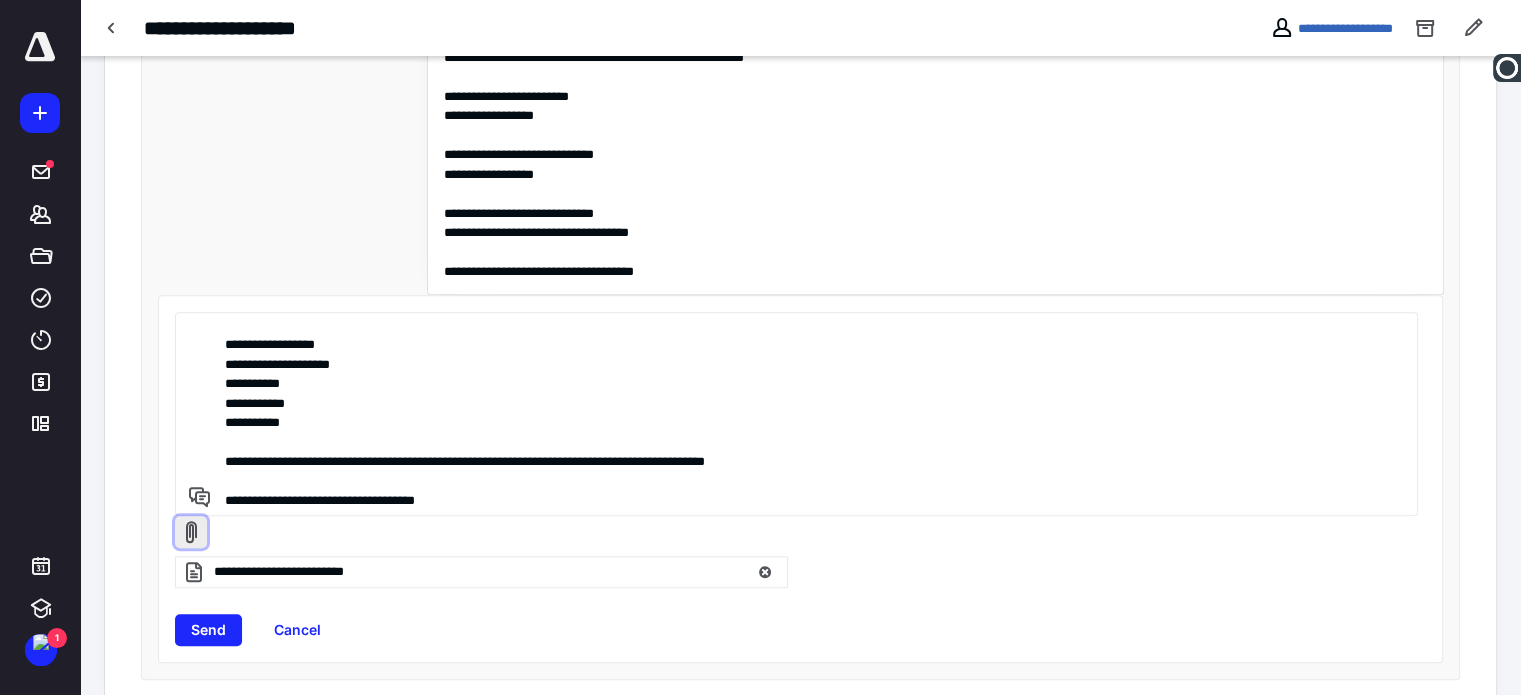click at bounding box center [191, 532] 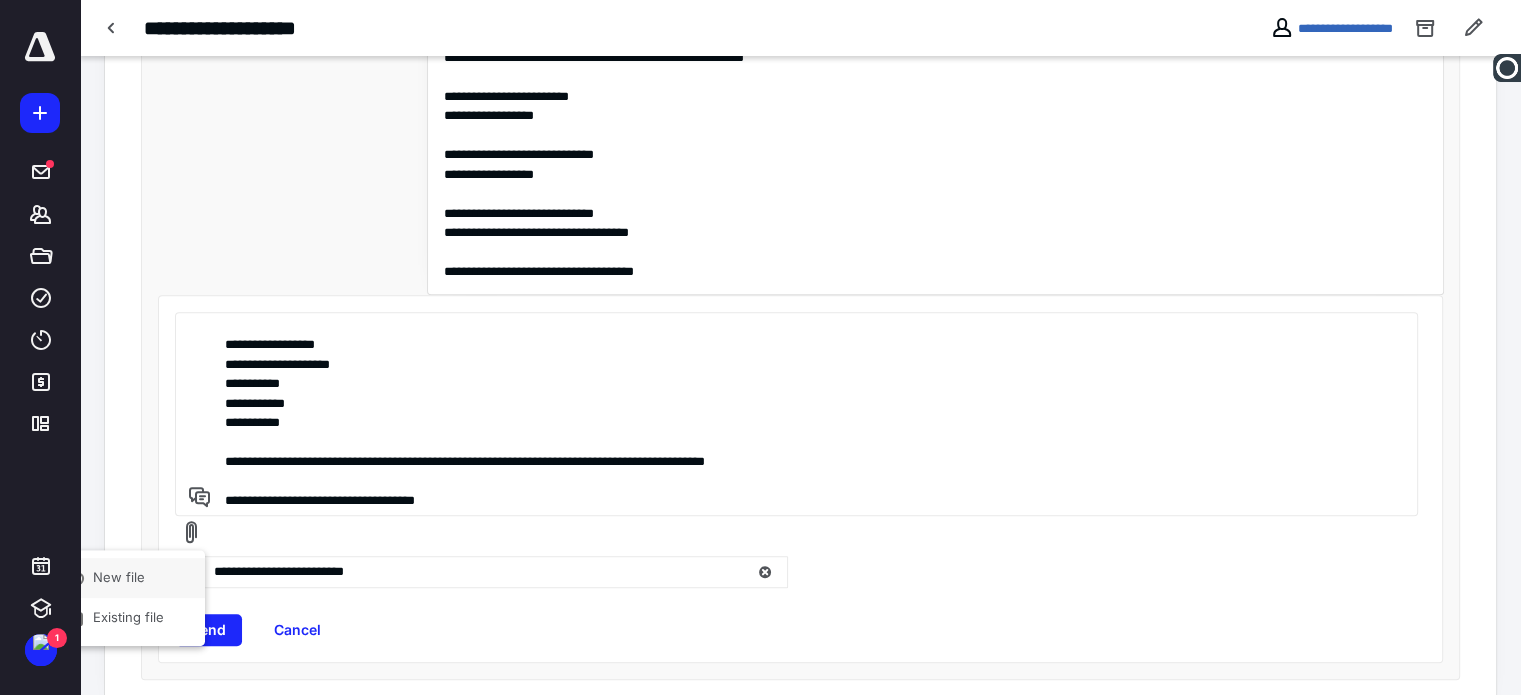 click on "New file" at bounding box center (115, 577) 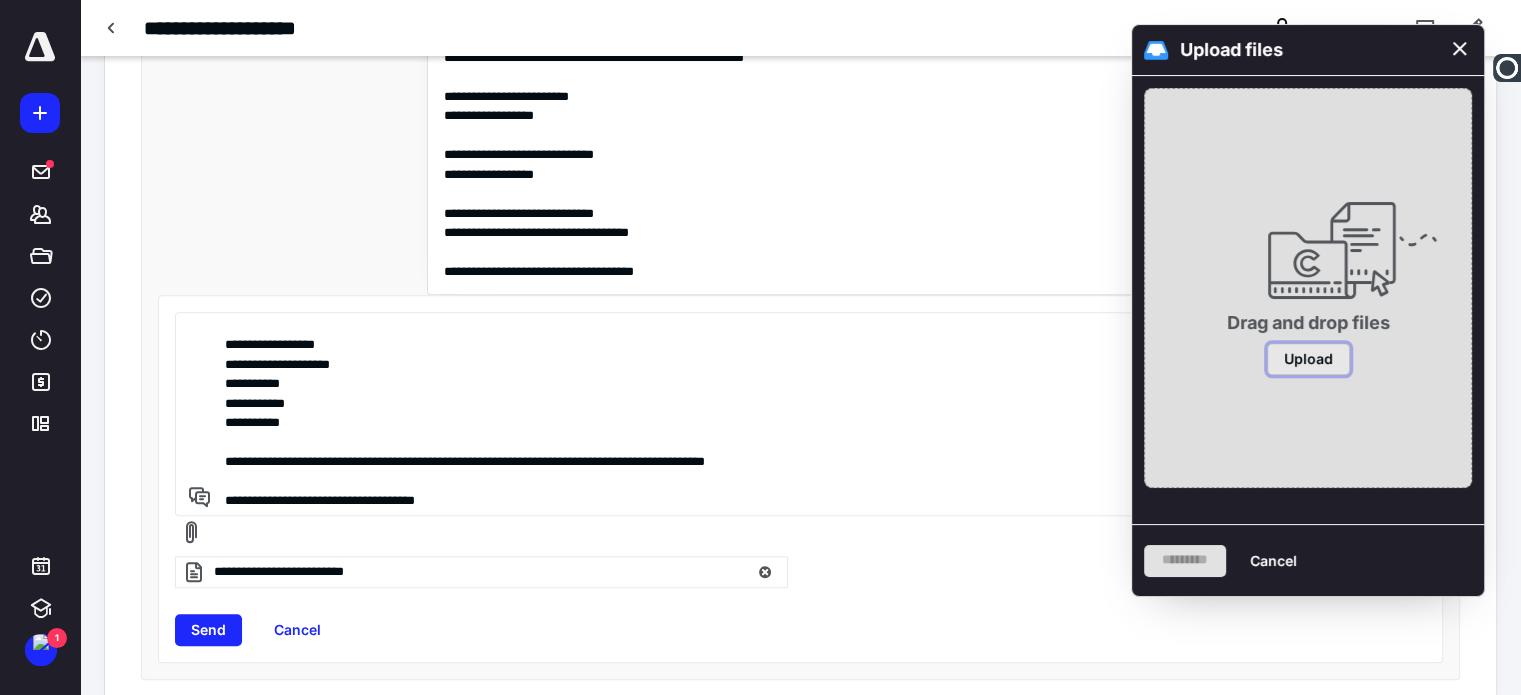 click on "Upload" at bounding box center (1308, 359) 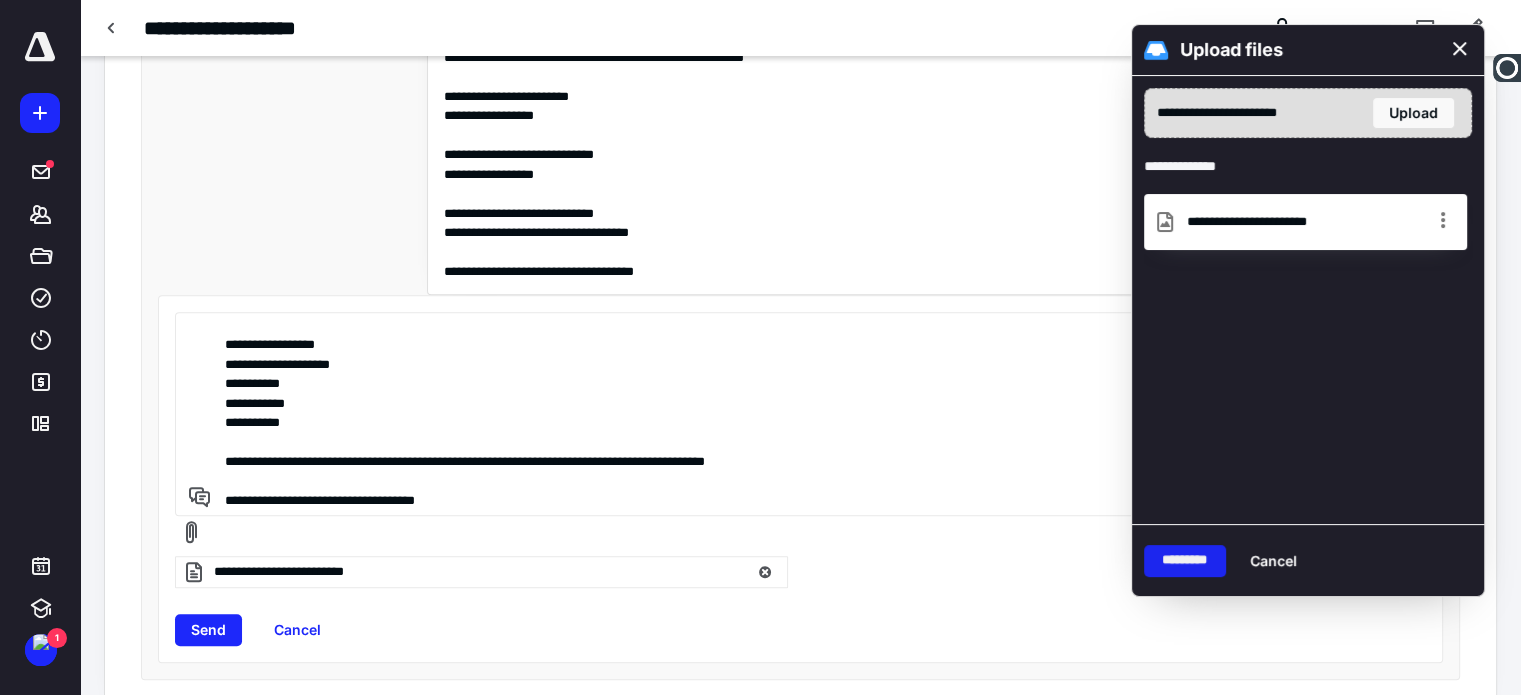click on "*********" at bounding box center (1185, 561) 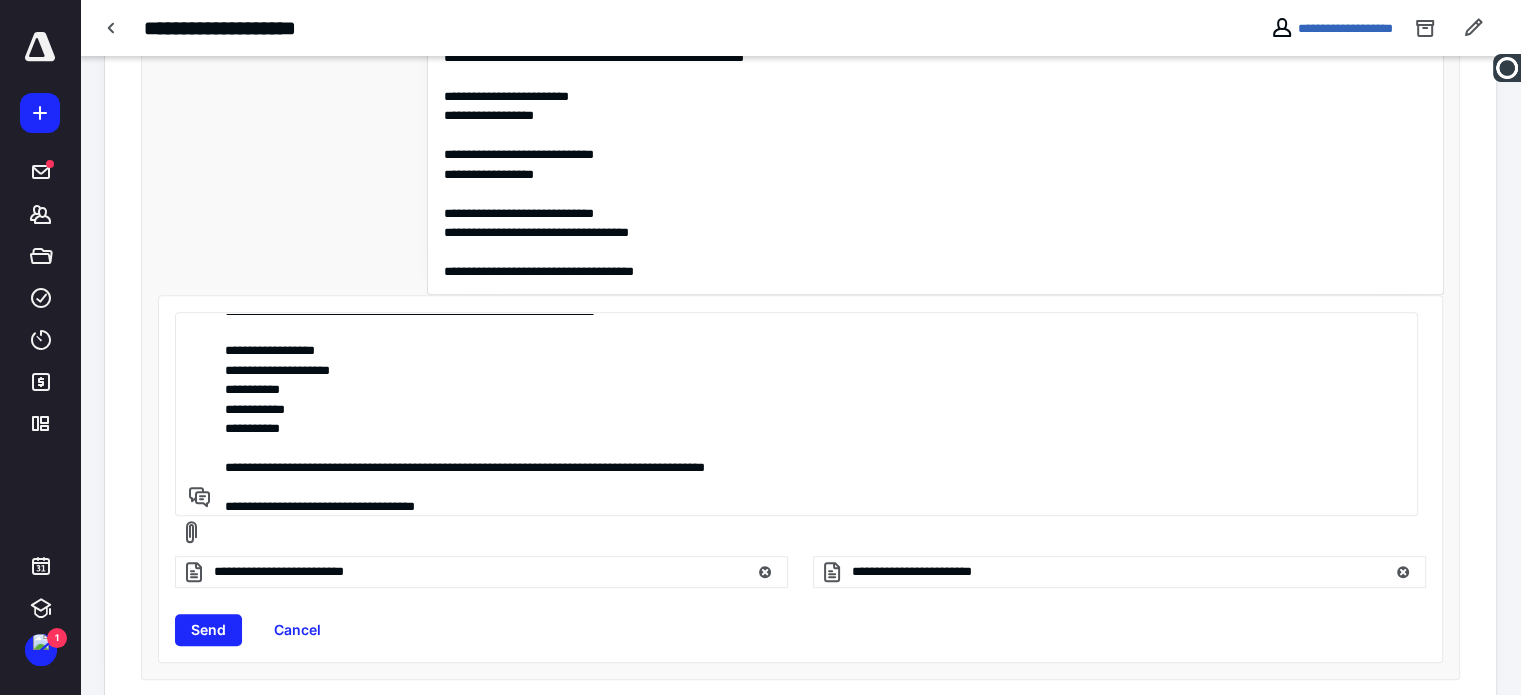 scroll, scrollTop: 26, scrollLeft: 0, axis: vertical 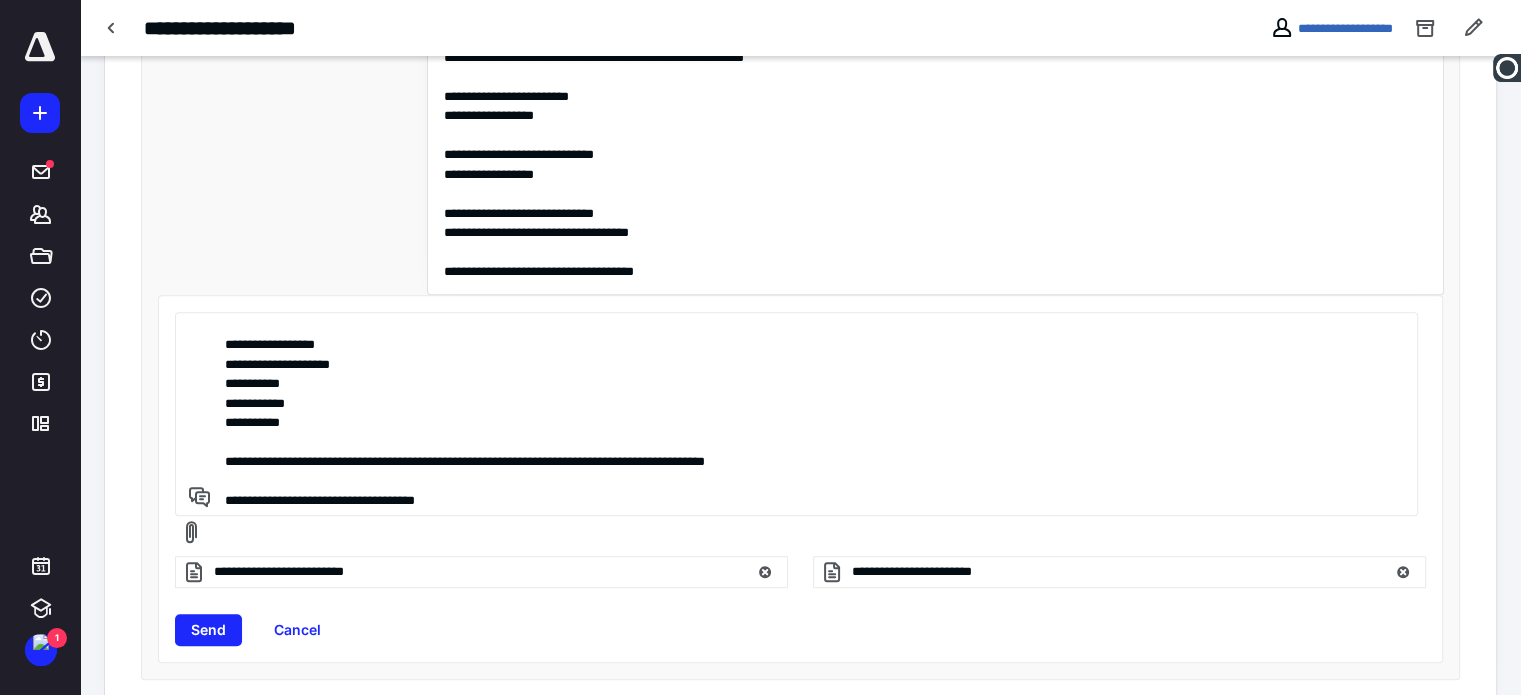 click on "**********" at bounding box center [793, 414] 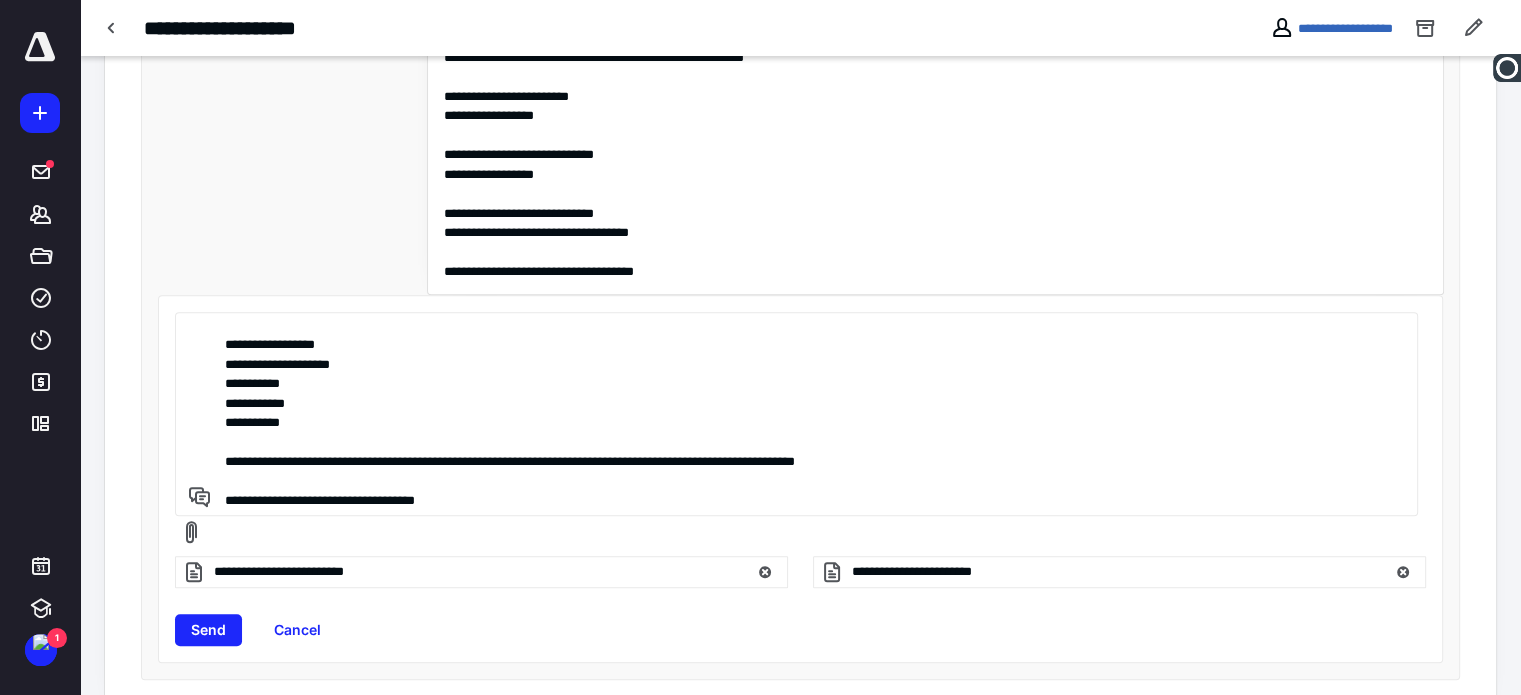 click on "**********" at bounding box center (793, 414) 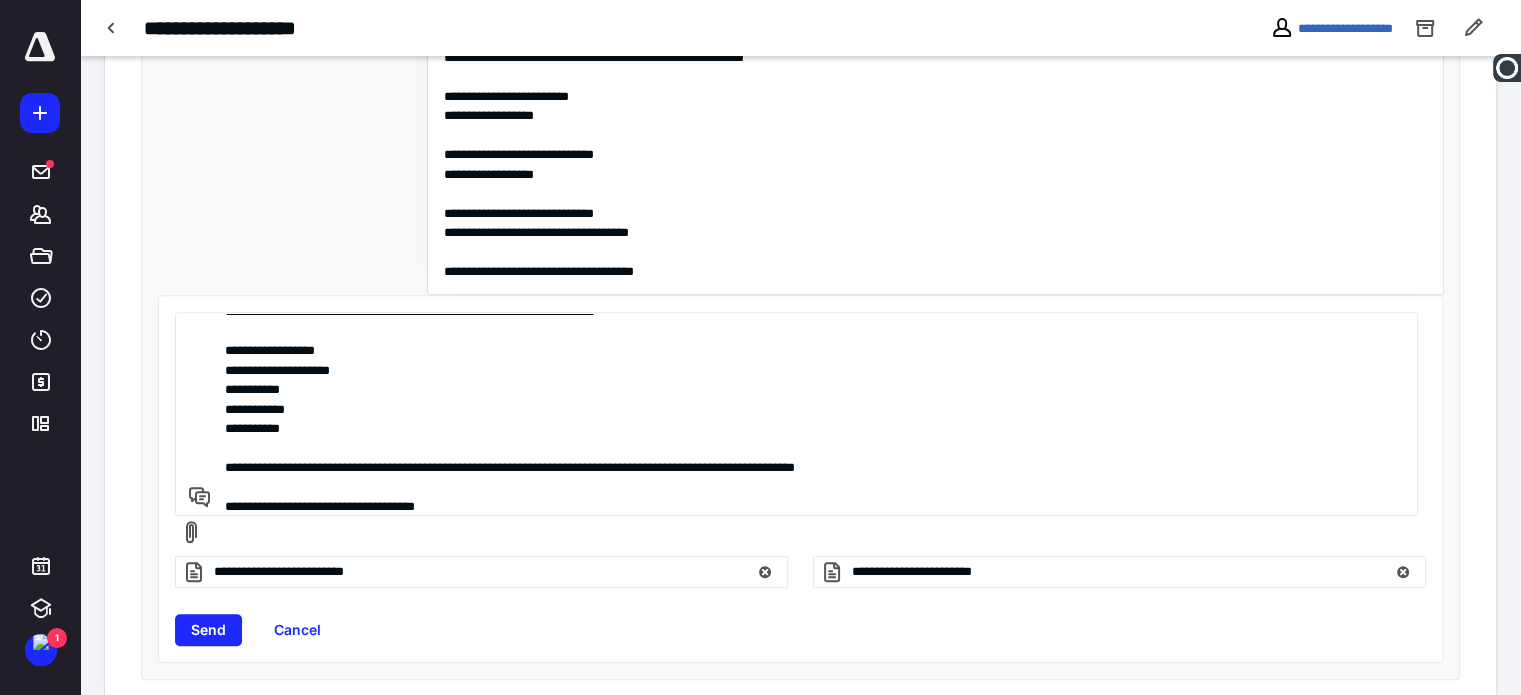 scroll, scrollTop: 26, scrollLeft: 0, axis: vertical 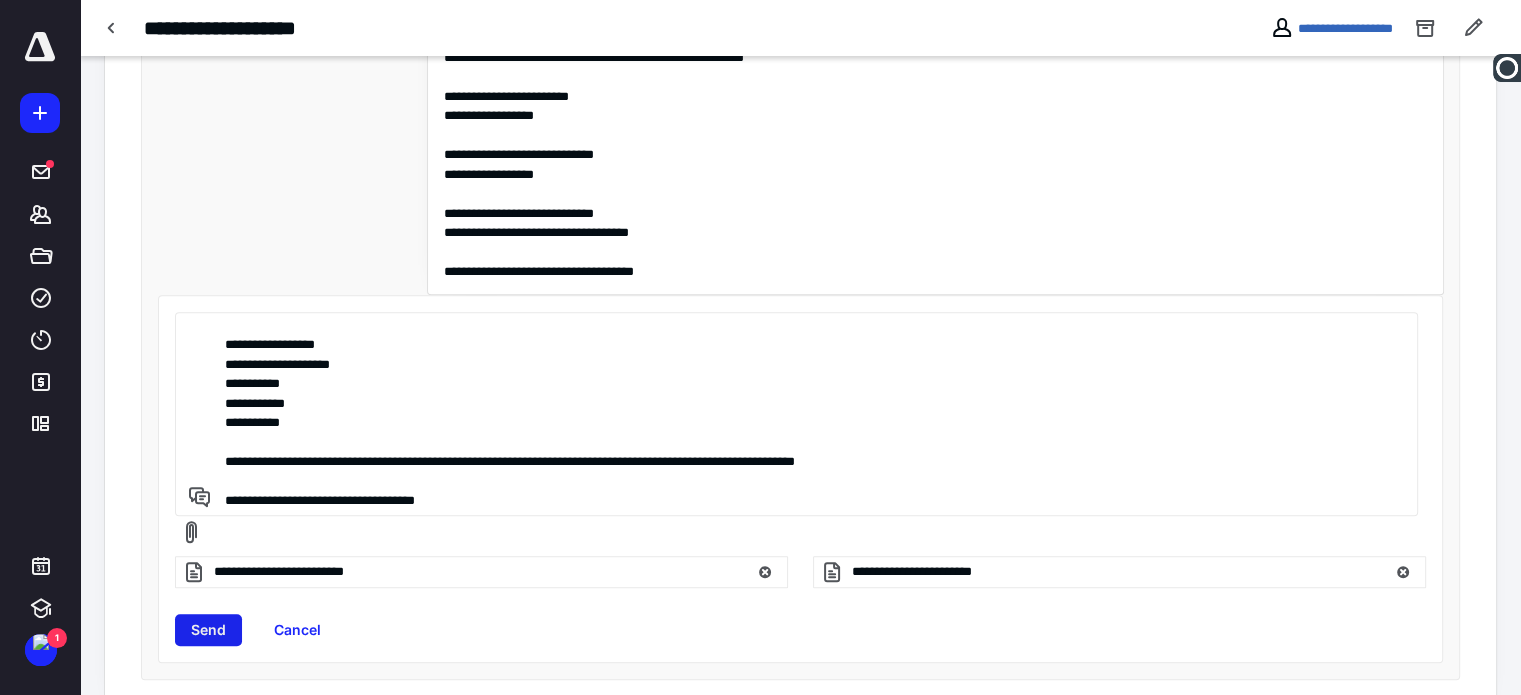 type on "**********" 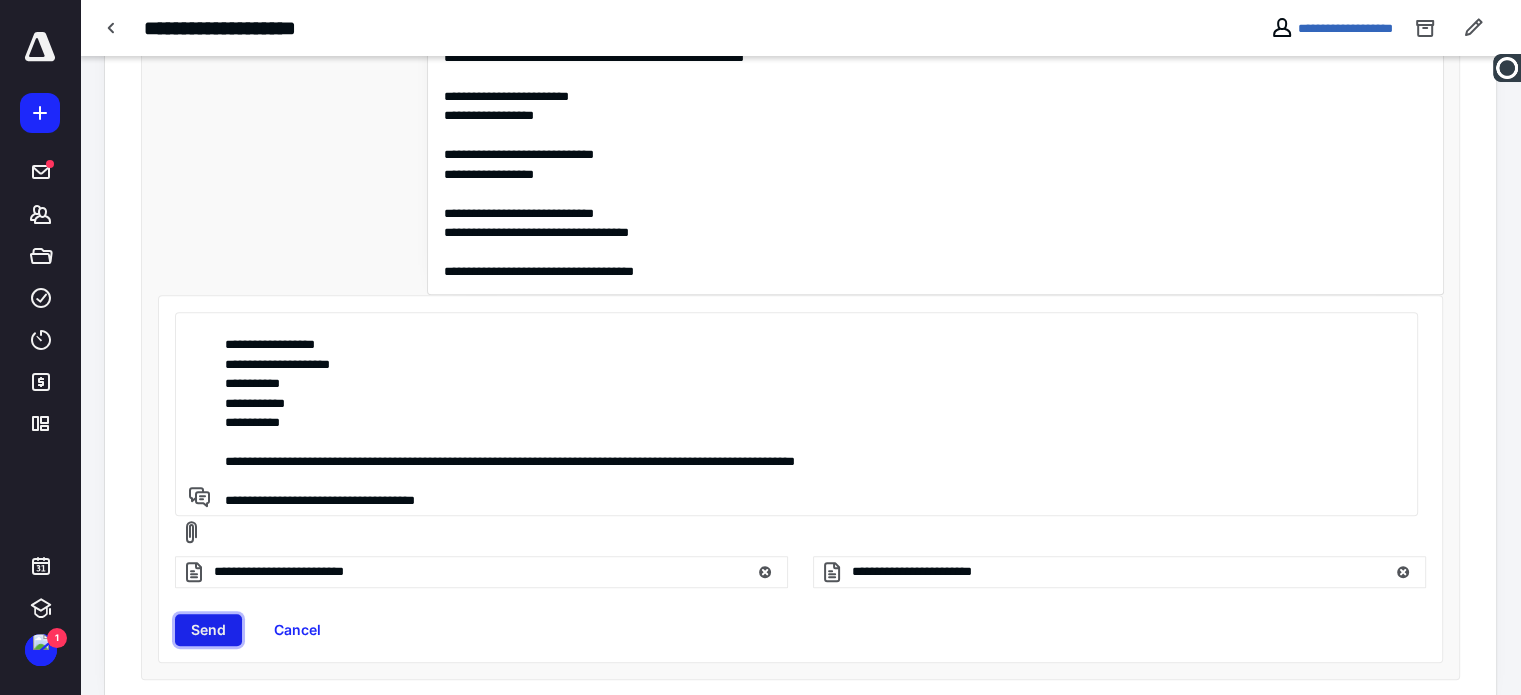 click on "Send" at bounding box center (208, 630) 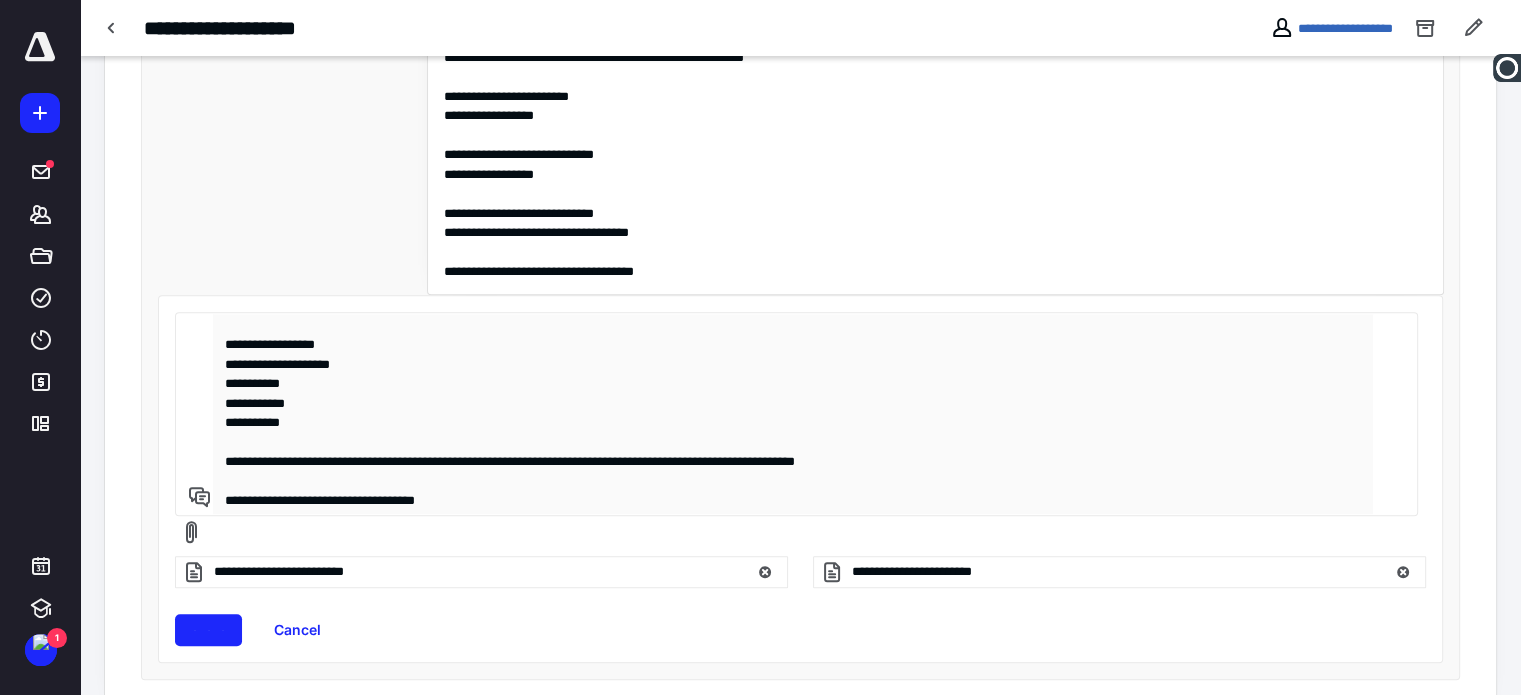 type 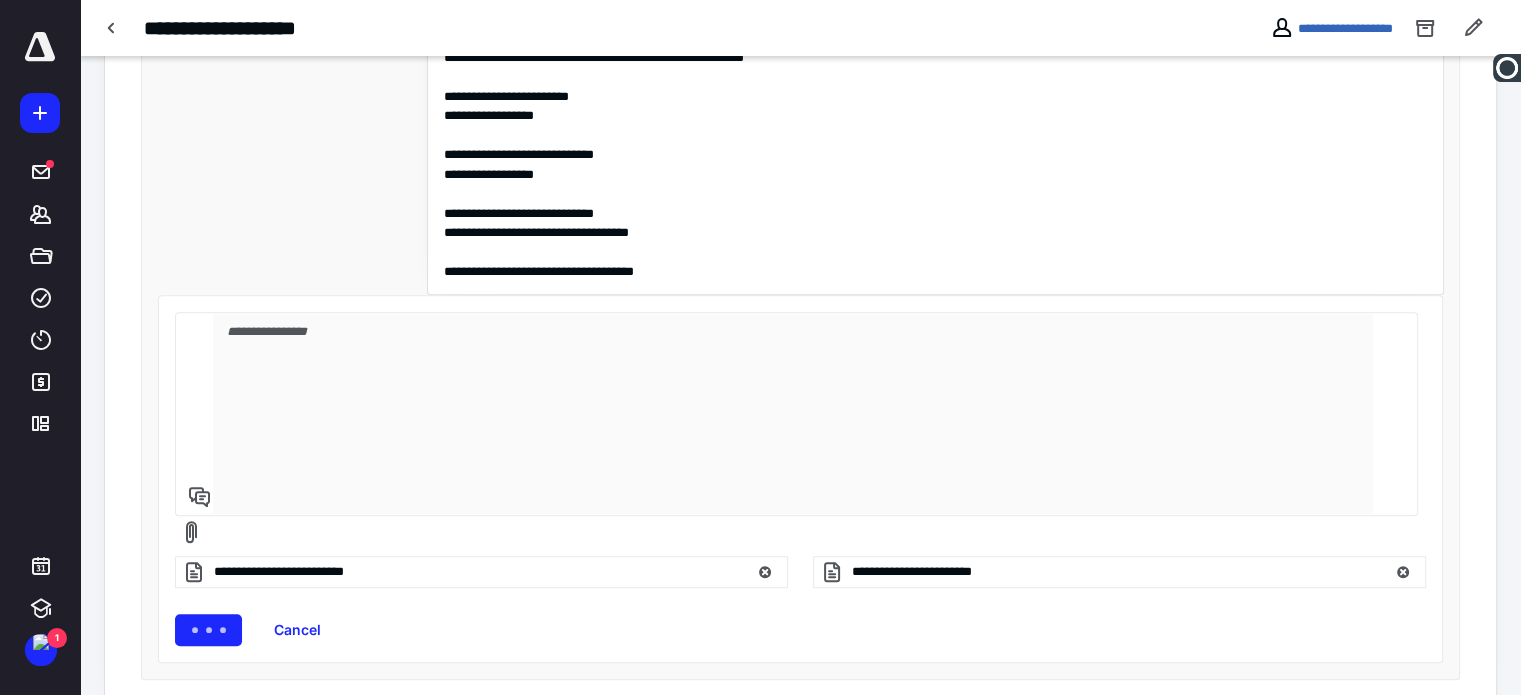 scroll, scrollTop: 3480, scrollLeft: 0, axis: vertical 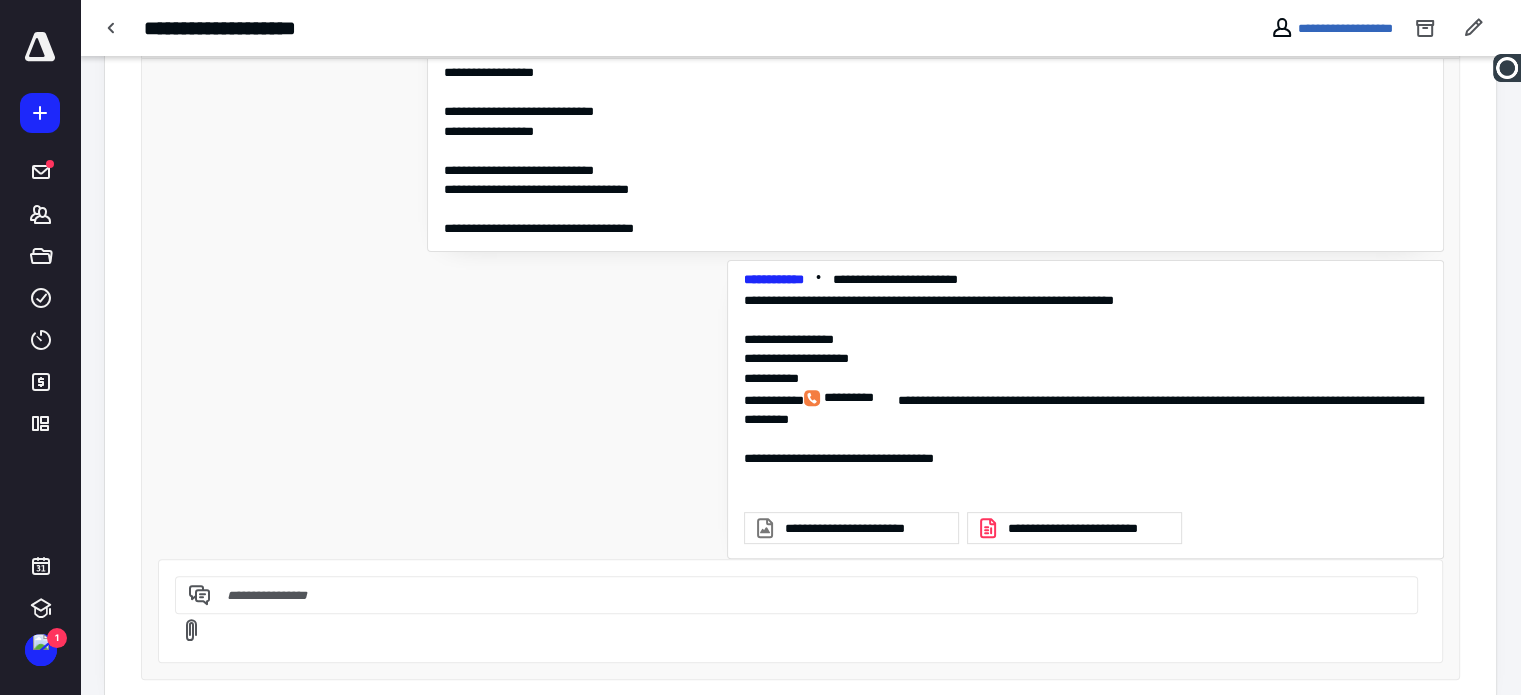click on "**********" at bounding box center (867, 529) 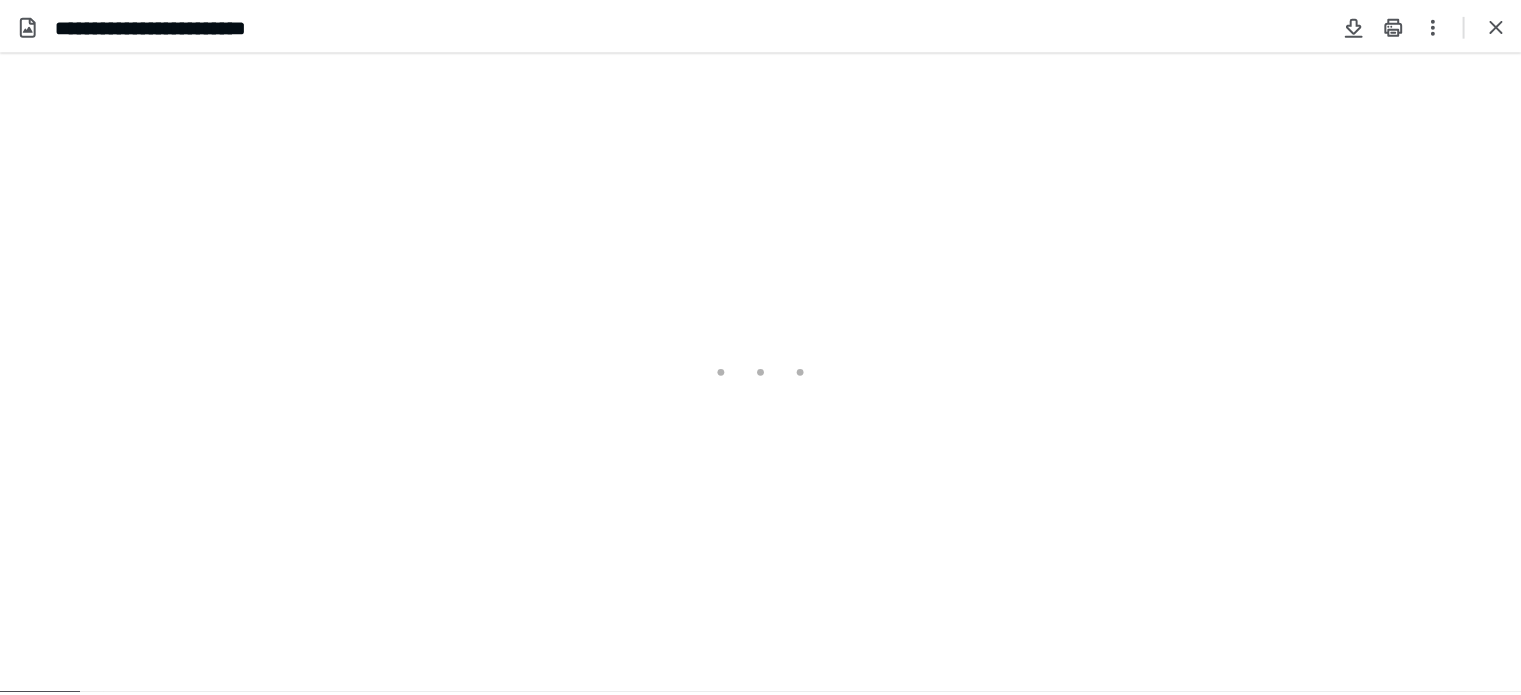 scroll, scrollTop: 0, scrollLeft: 0, axis: both 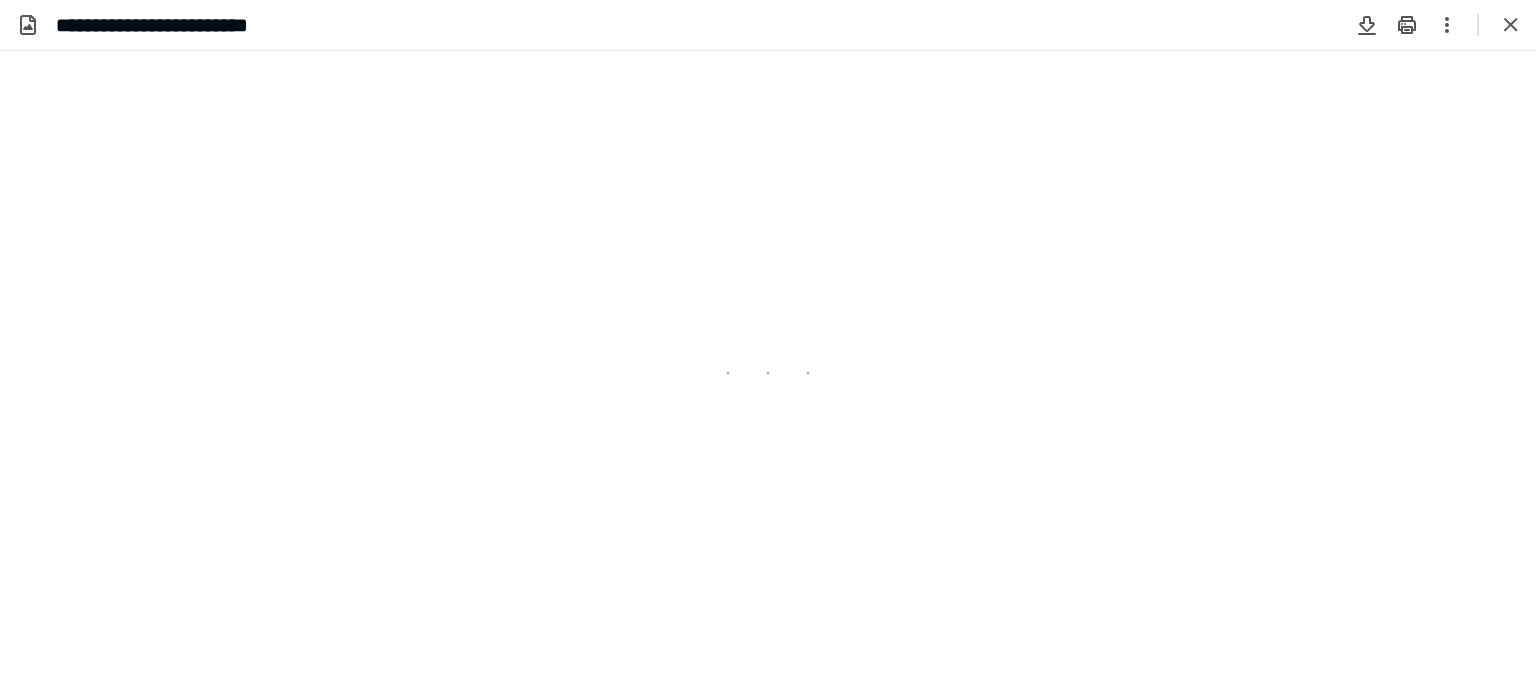 type on "247" 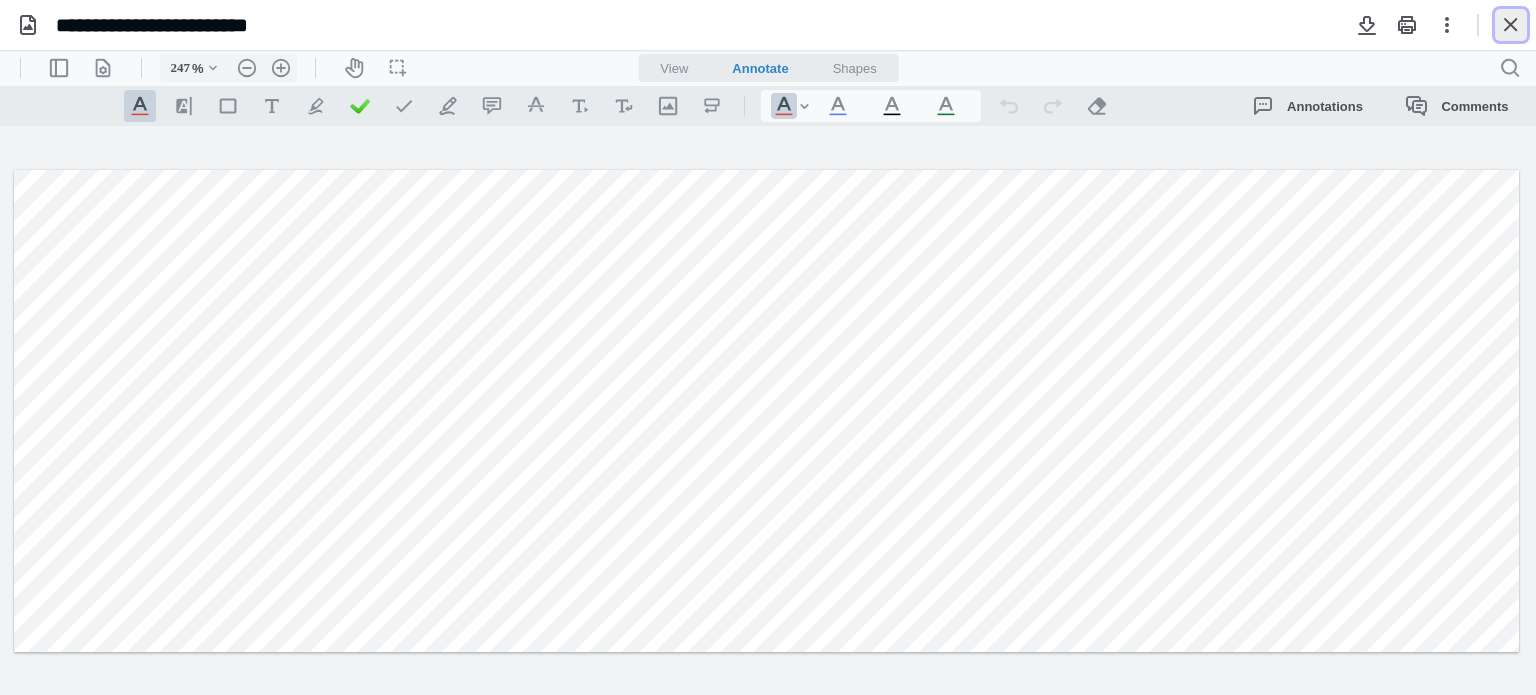 click at bounding box center [1511, 25] 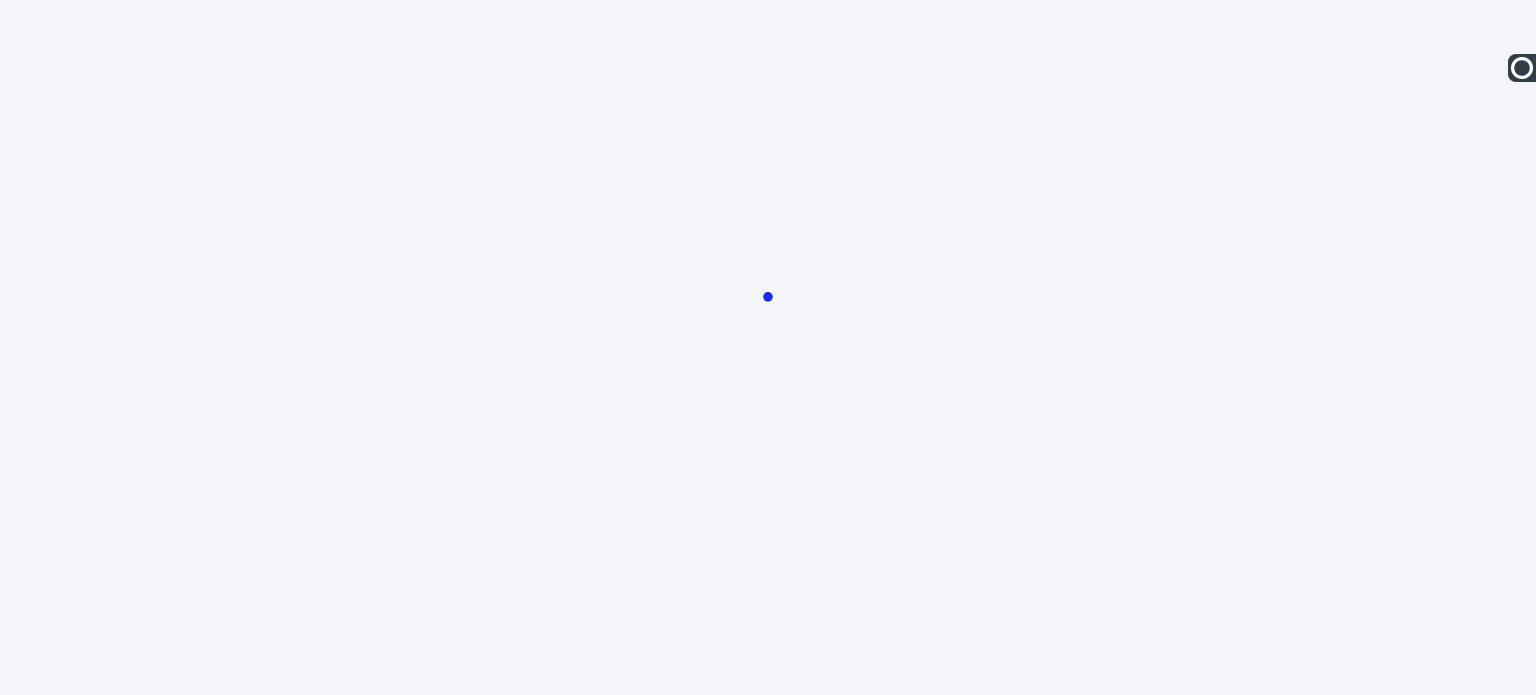 scroll, scrollTop: 0, scrollLeft: 0, axis: both 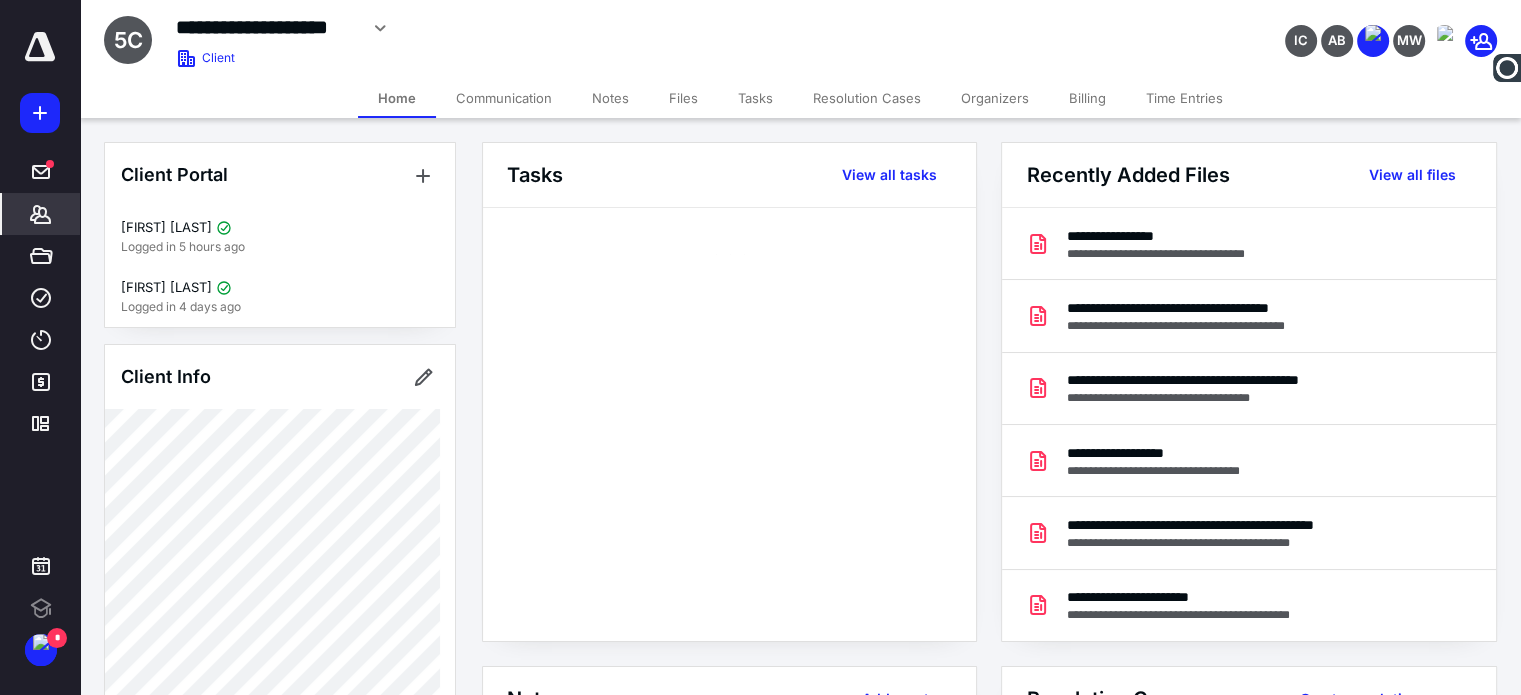 click on "Files" at bounding box center (683, 98) 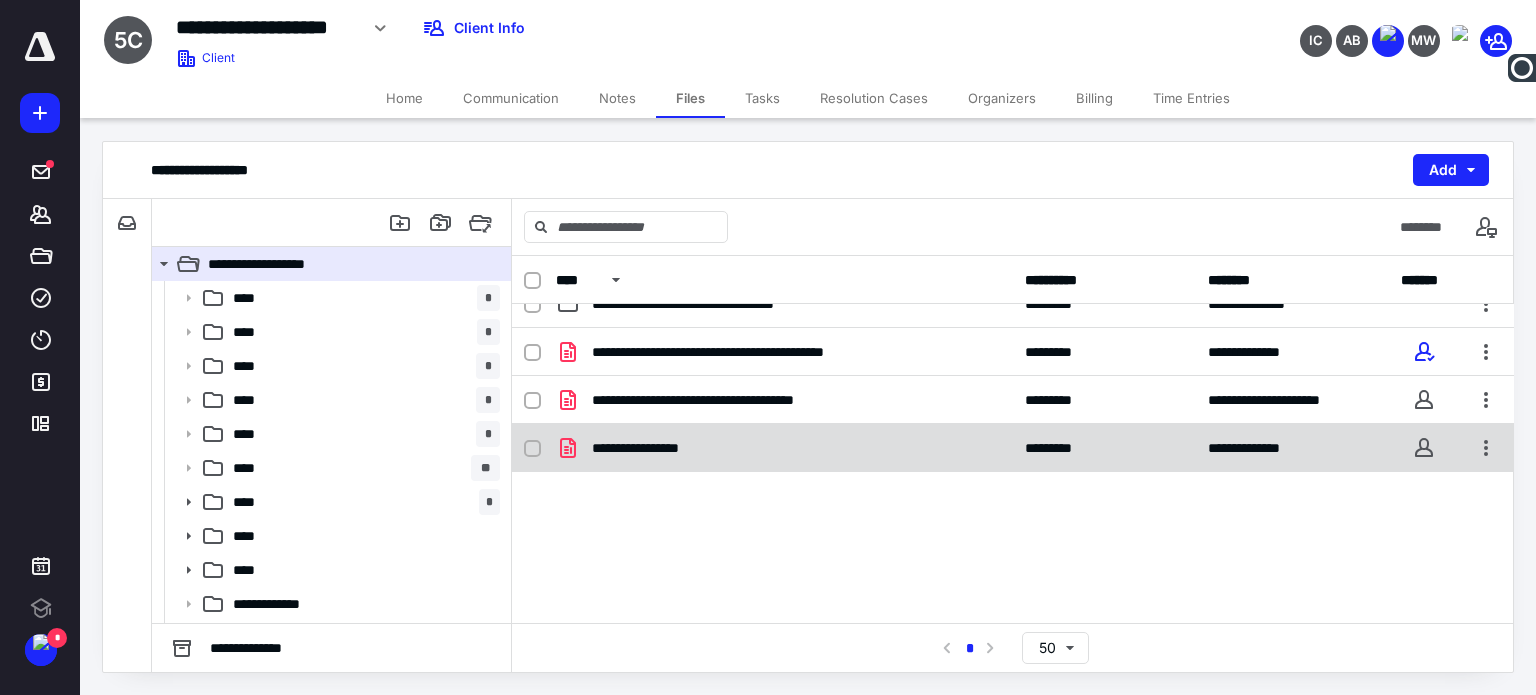 scroll, scrollTop: 0, scrollLeft: 0, axis: both 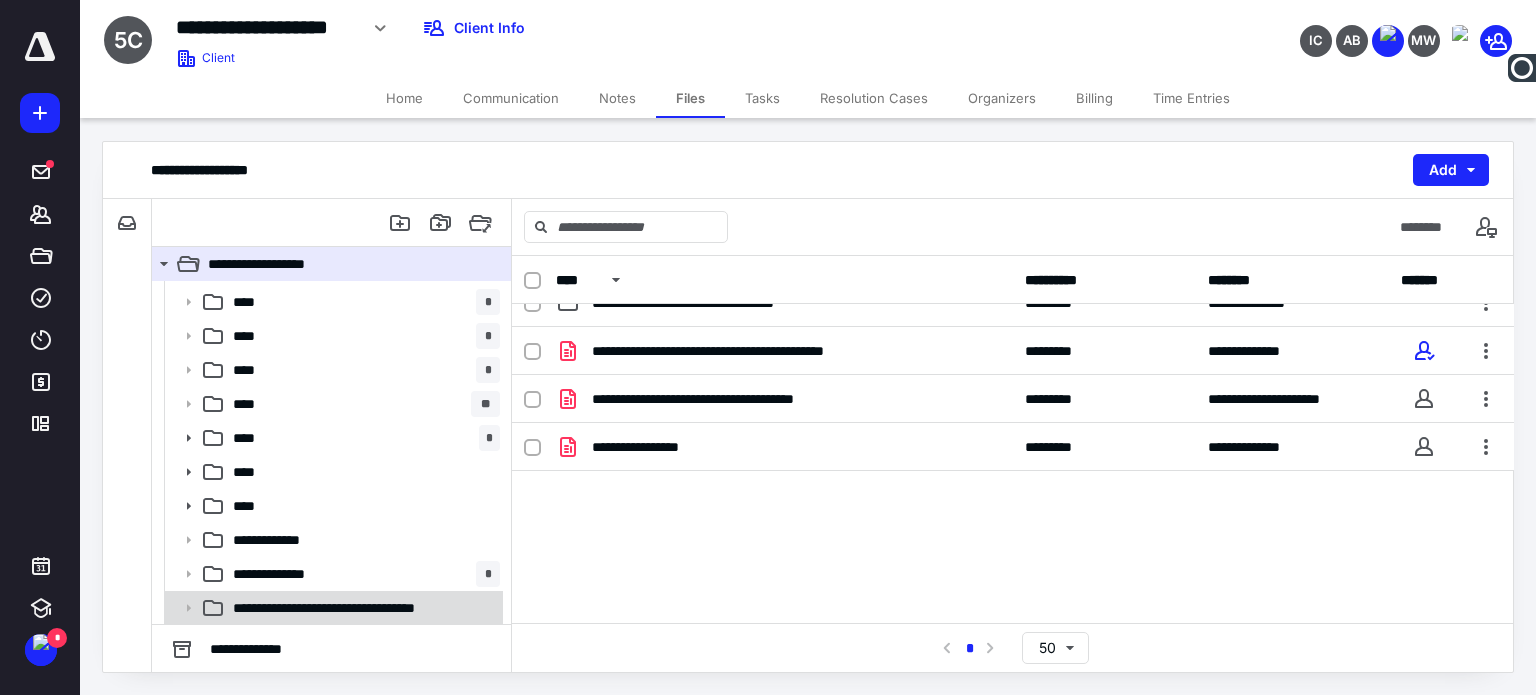 click on "**********" at bounding box center (360, 608) 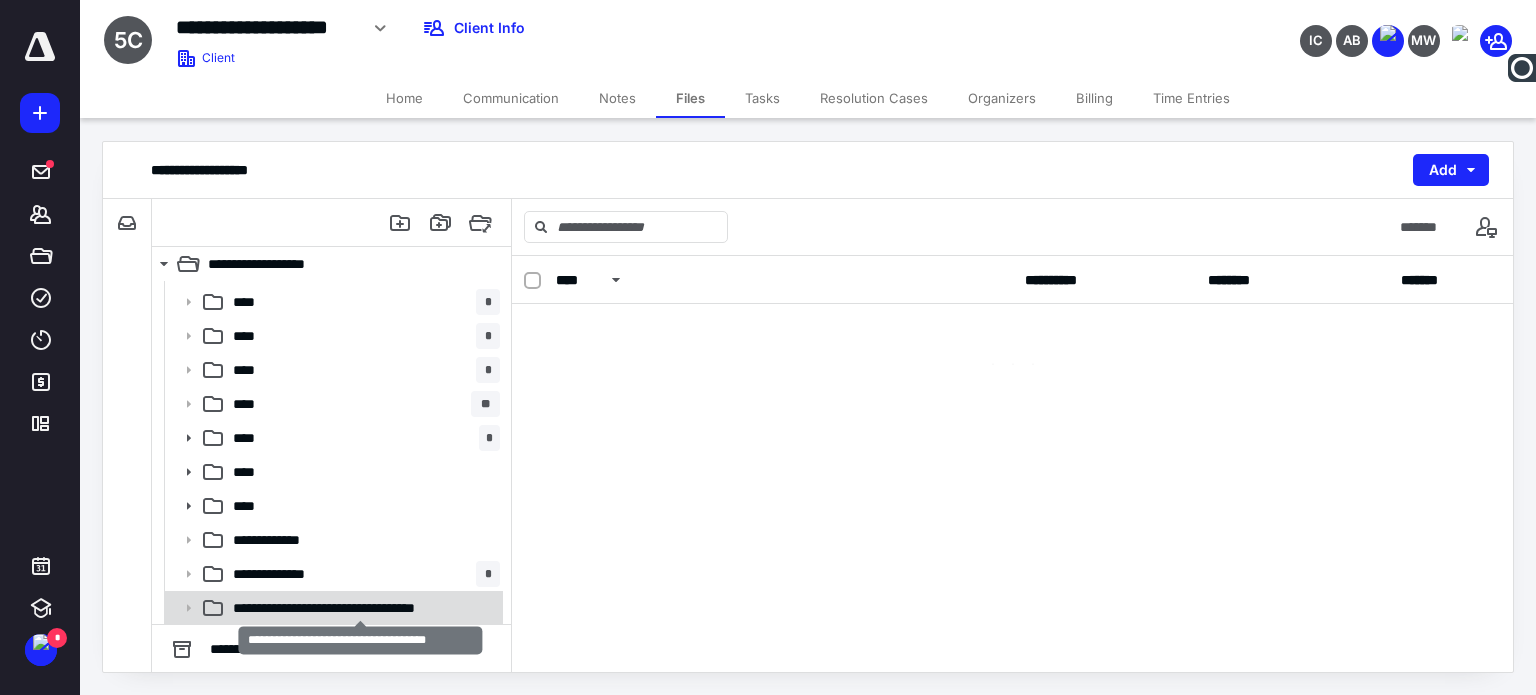 scroll, scrollTop: 0, scrollLeft: 0, axis: both 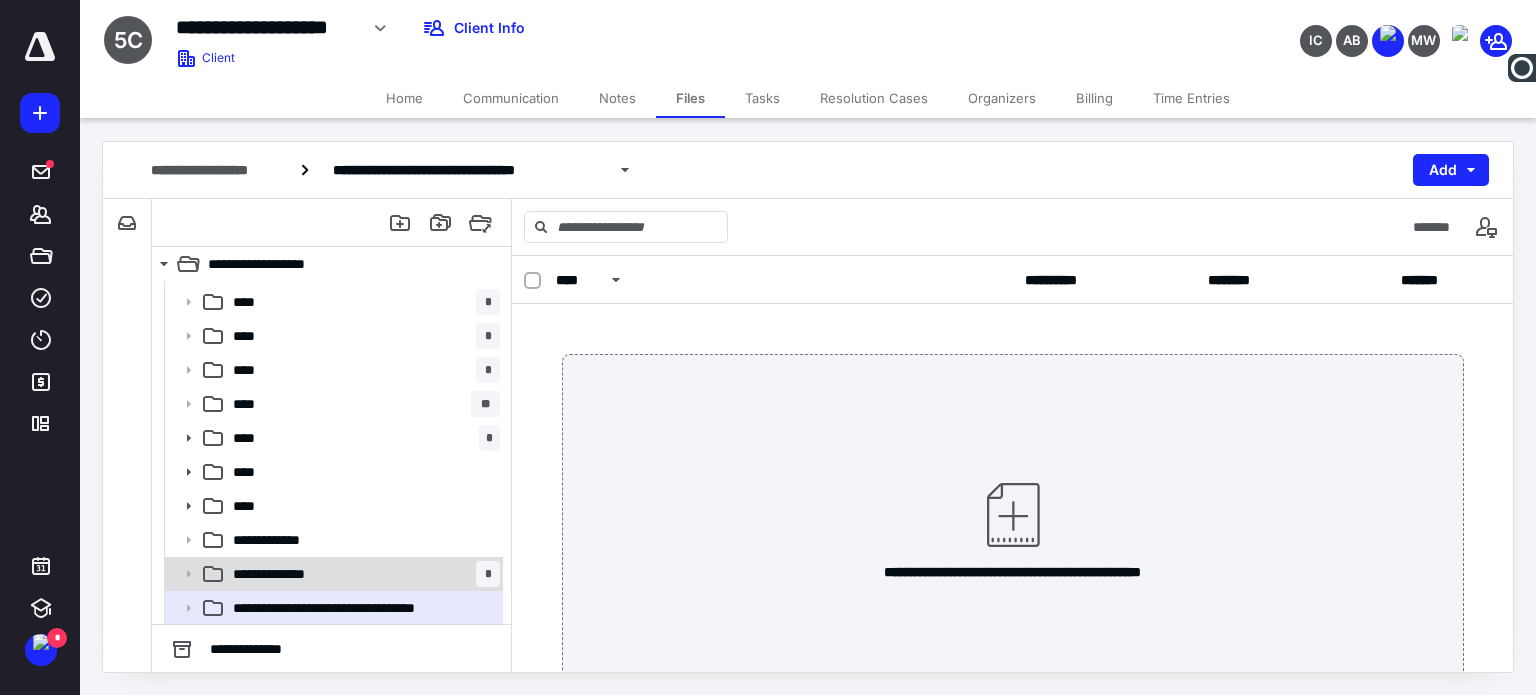 click on "**********" at bounding box center (282, 574) 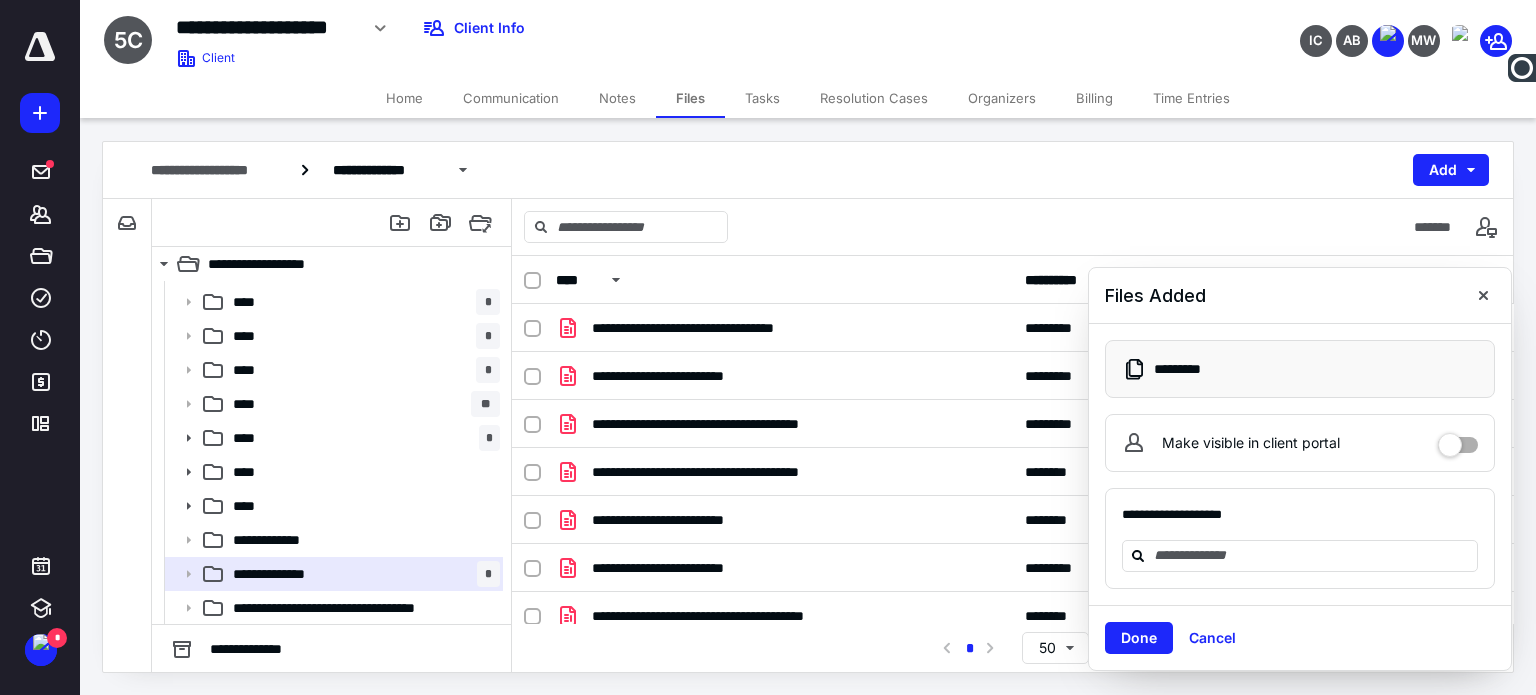 click on "IC AB MW" at bounding box center [1282, 28] 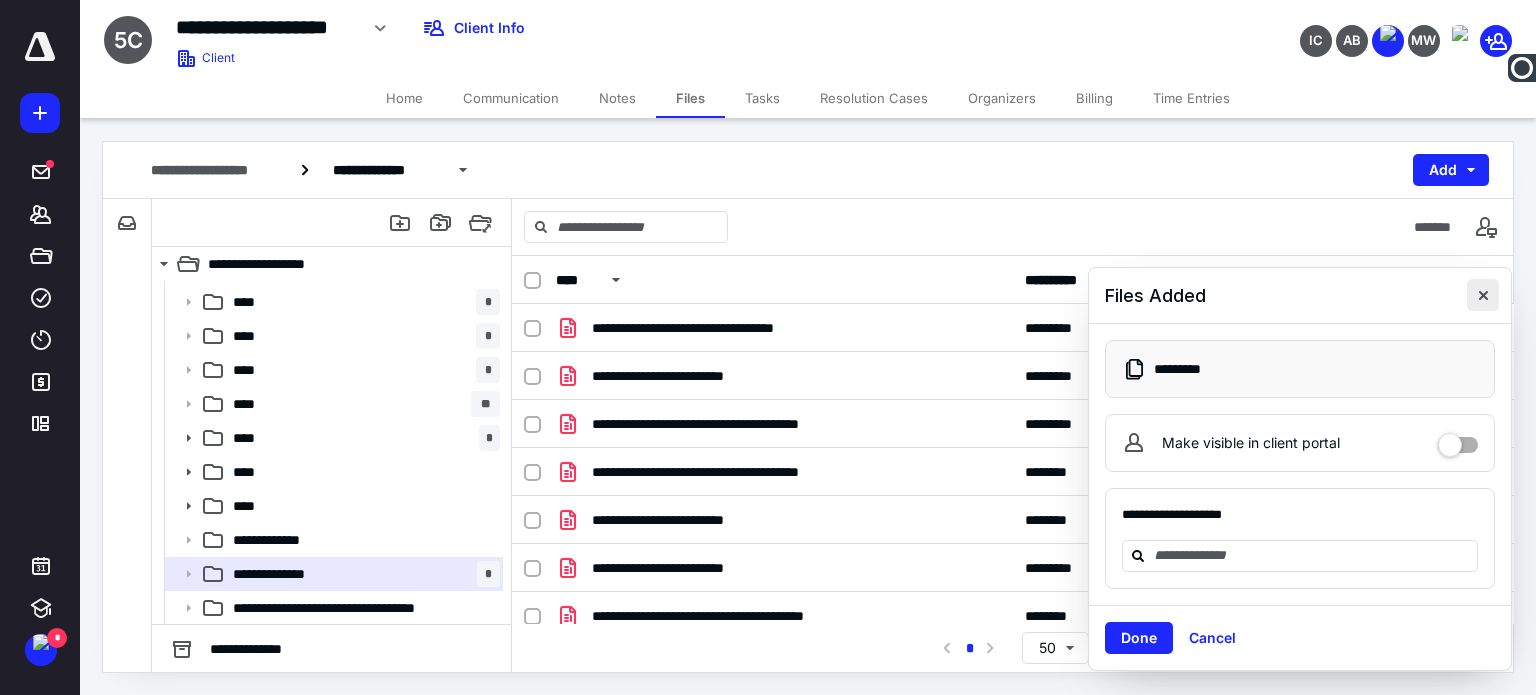 click at bounding box center [1483, 295] 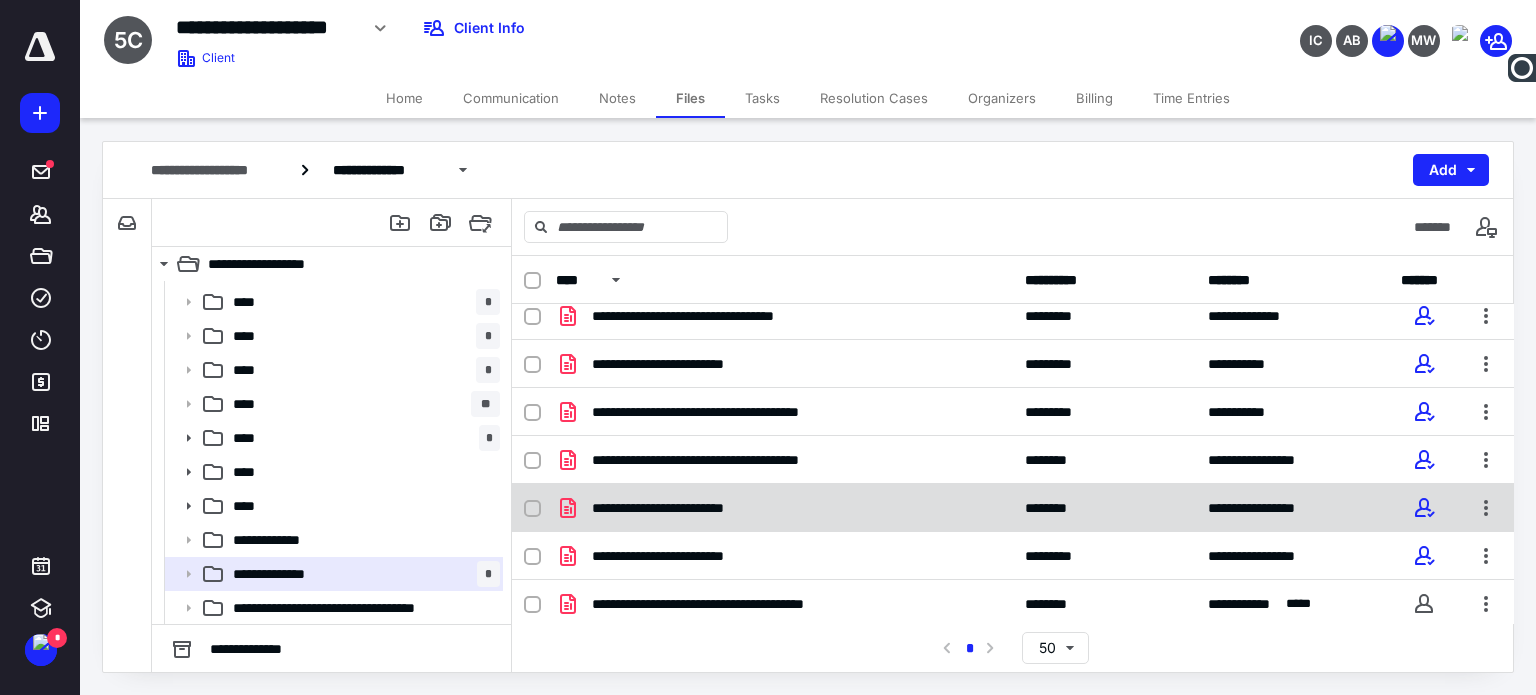 scroll, scrollTop: 14, scrollLeft: 0, axis: vertical 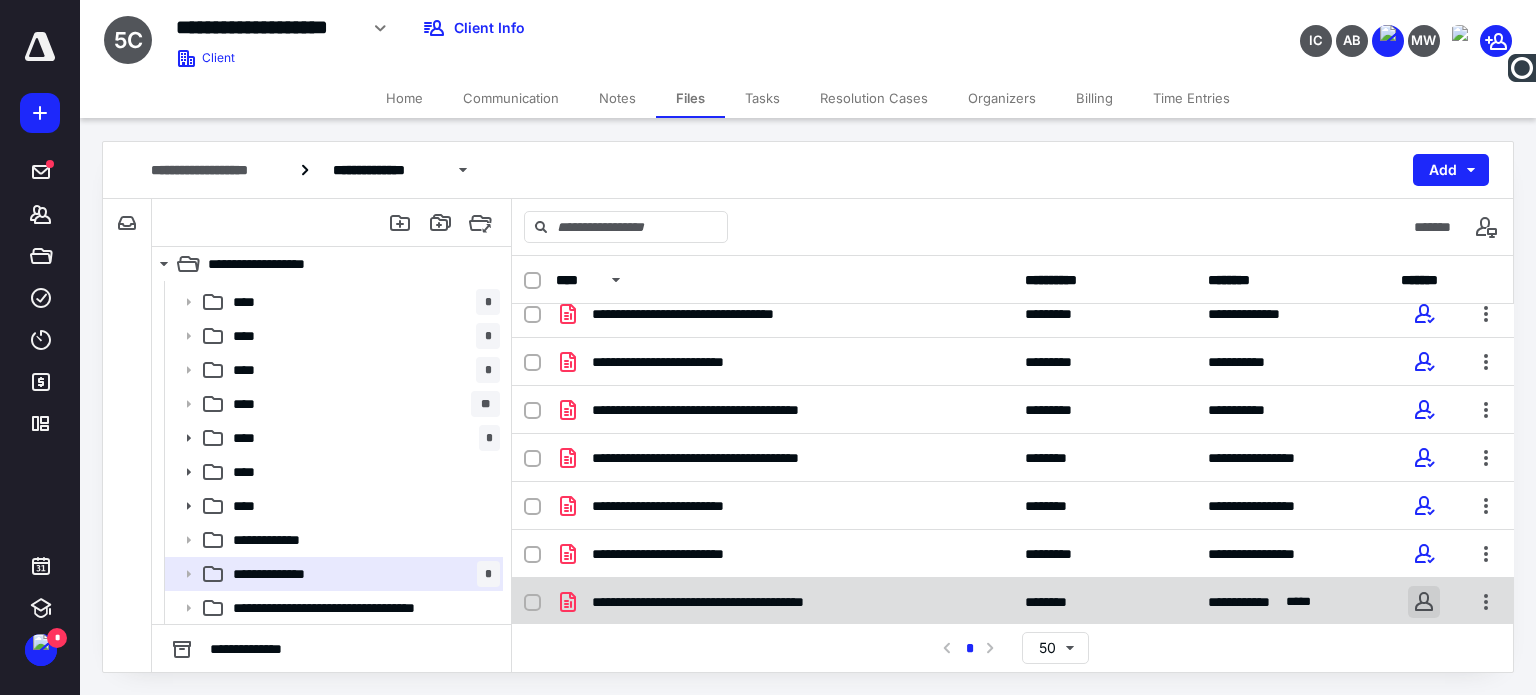 click at bounding box center (1424, 602) 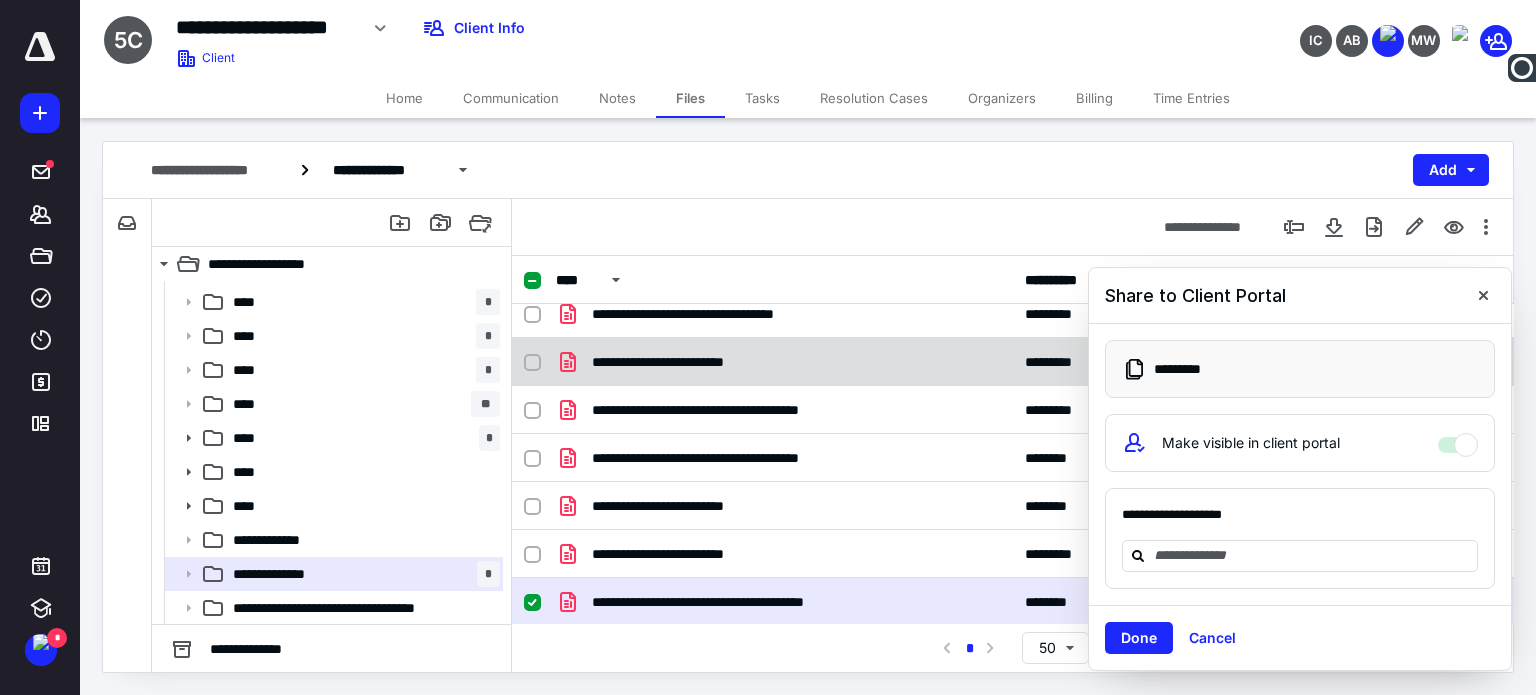 drag, startPoint x: 1484, startPoint y: 297, endPoint x: 1396, endPoint y: 355, distance: 105.3945 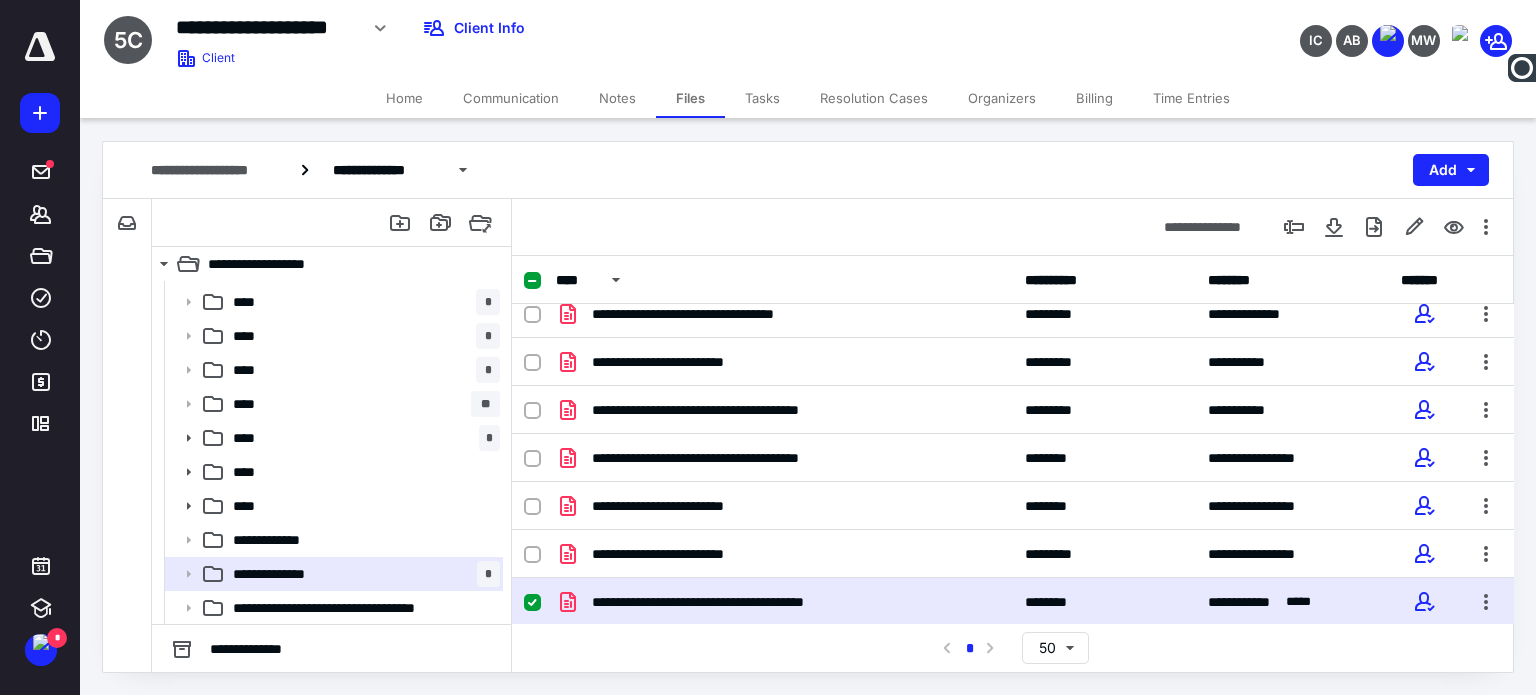 click on "**********" at bounding box center (784, 602) 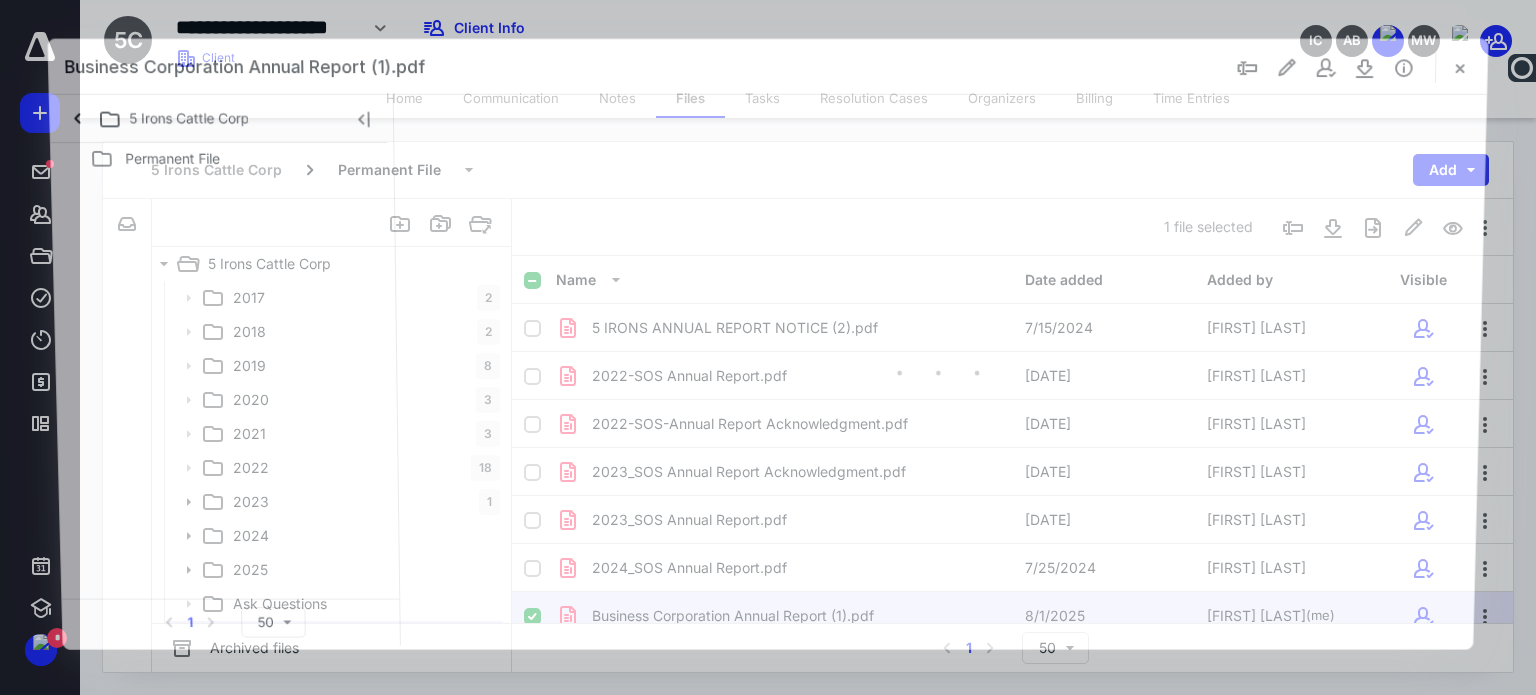 scroll, scrollTop: 64, scrollLeft: 0, axis: vertical 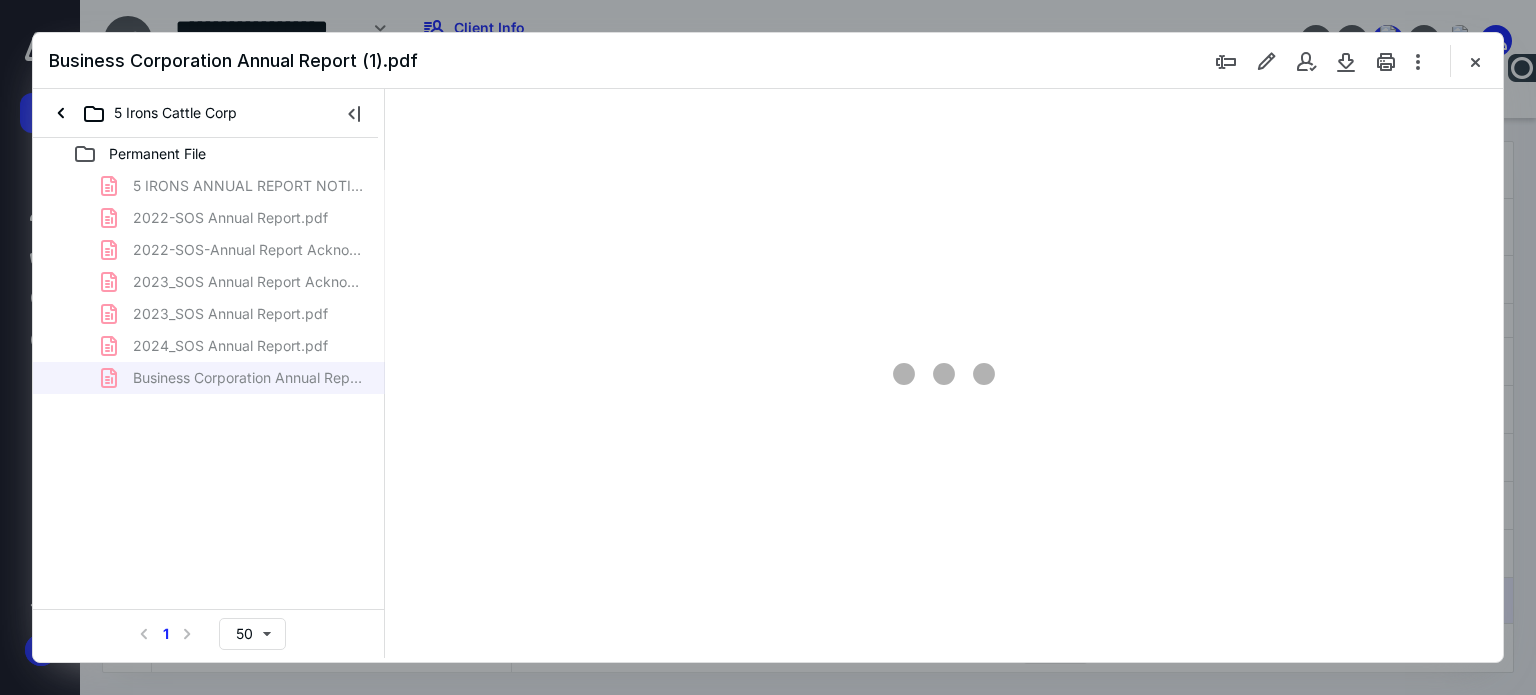 type on "62" 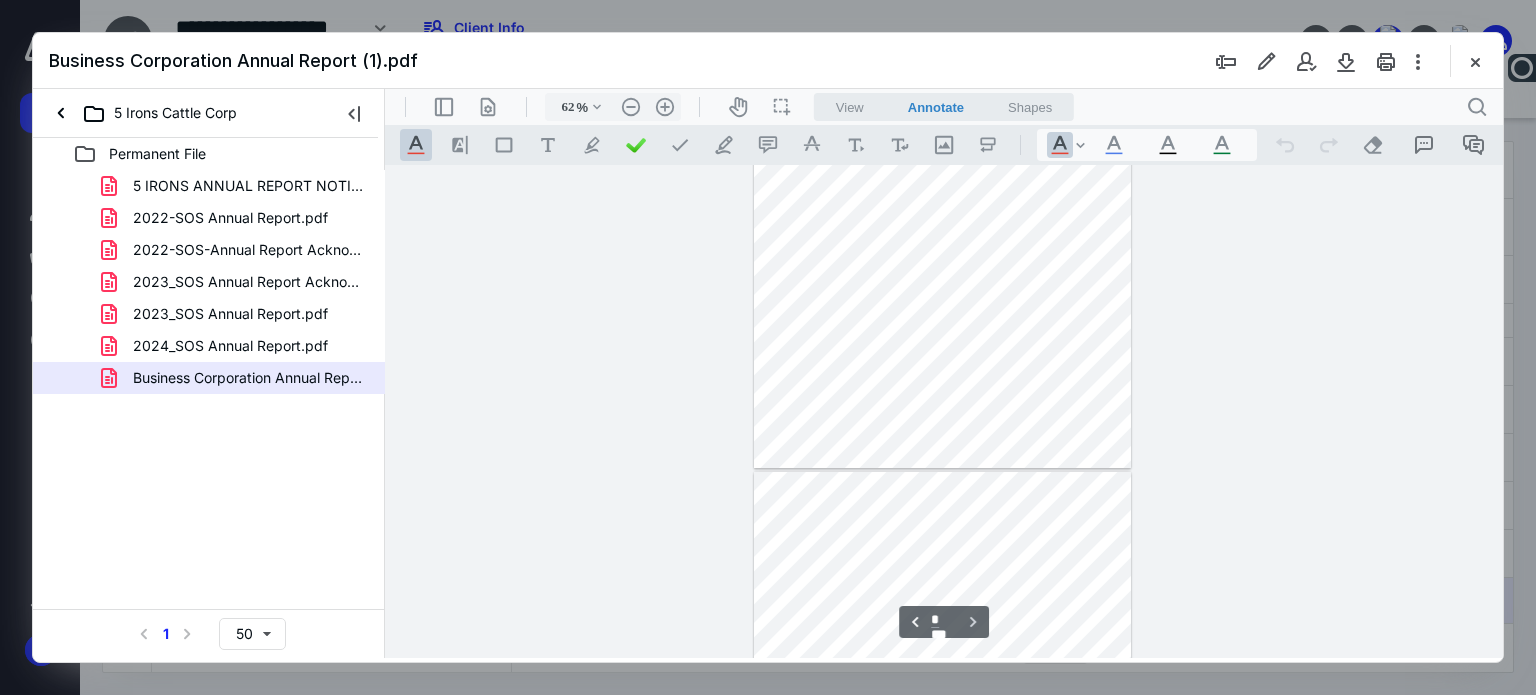 scroll, scrollTop: 492, scrollLeft: 0, axis: vertical 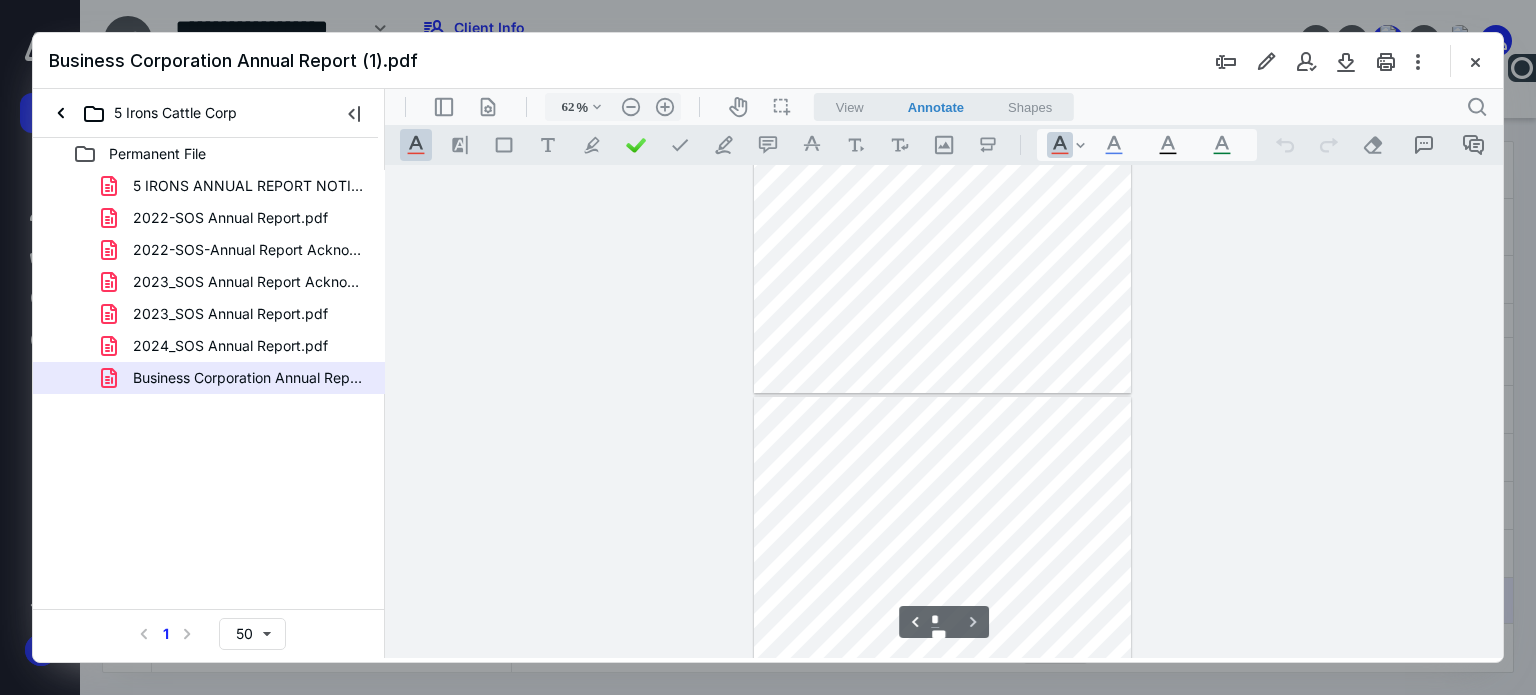 type on "*" 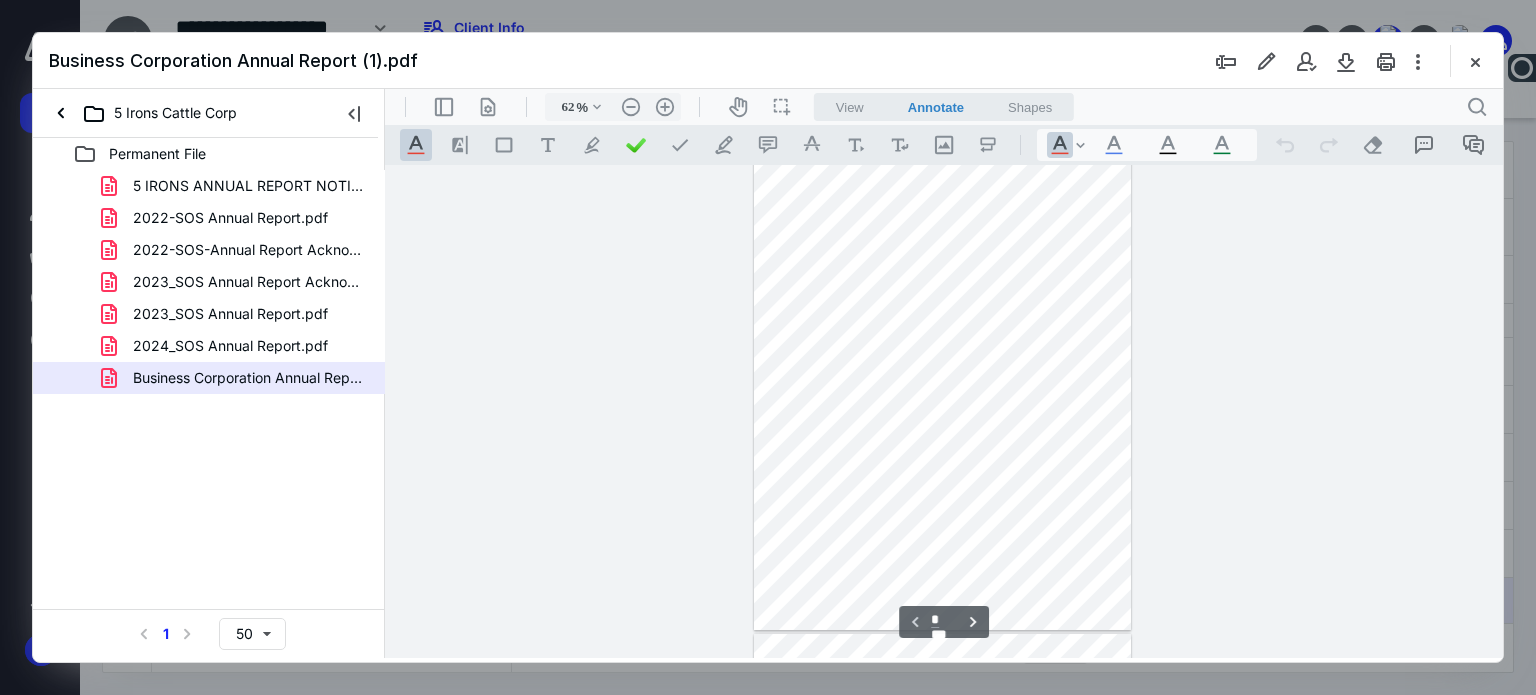 scroll, scrollTop: 0, scrollLeft: 0, axis: both 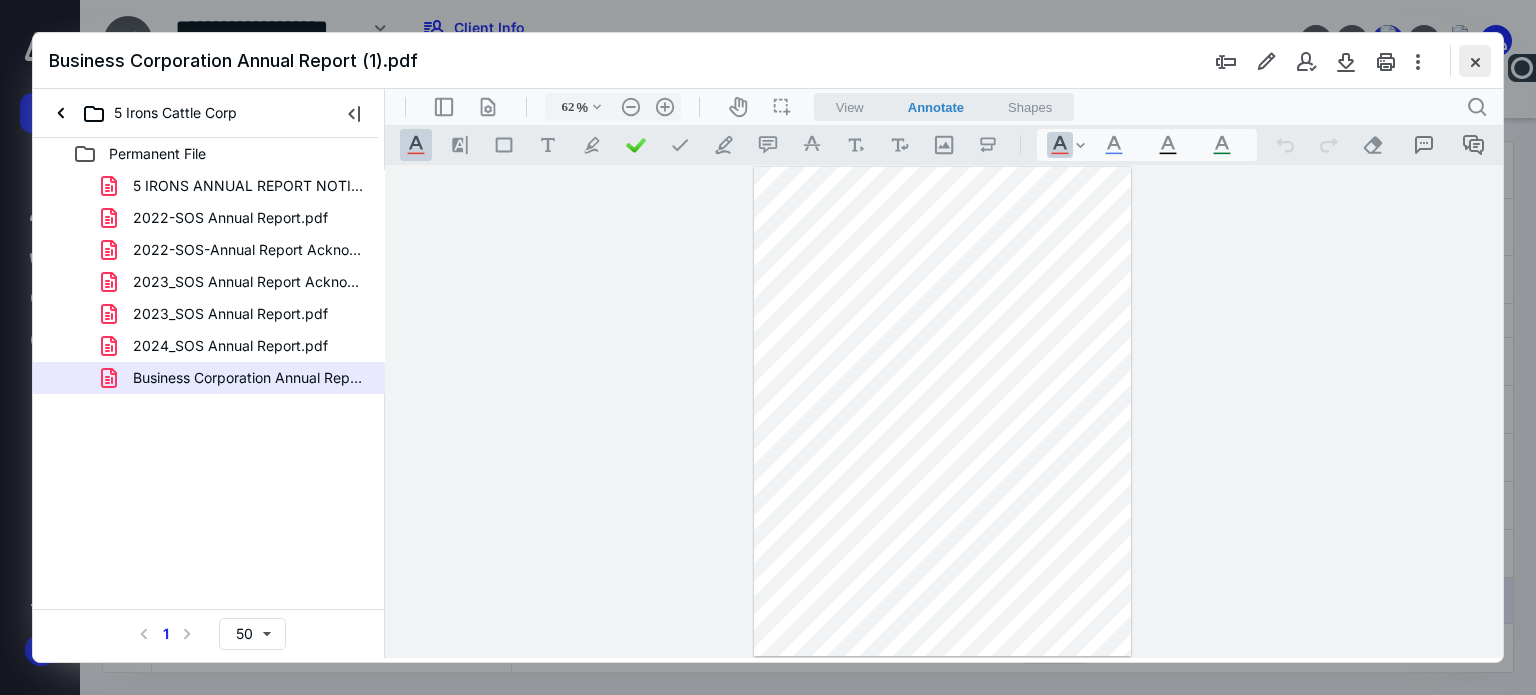 click at bounding box center [1475, 61] 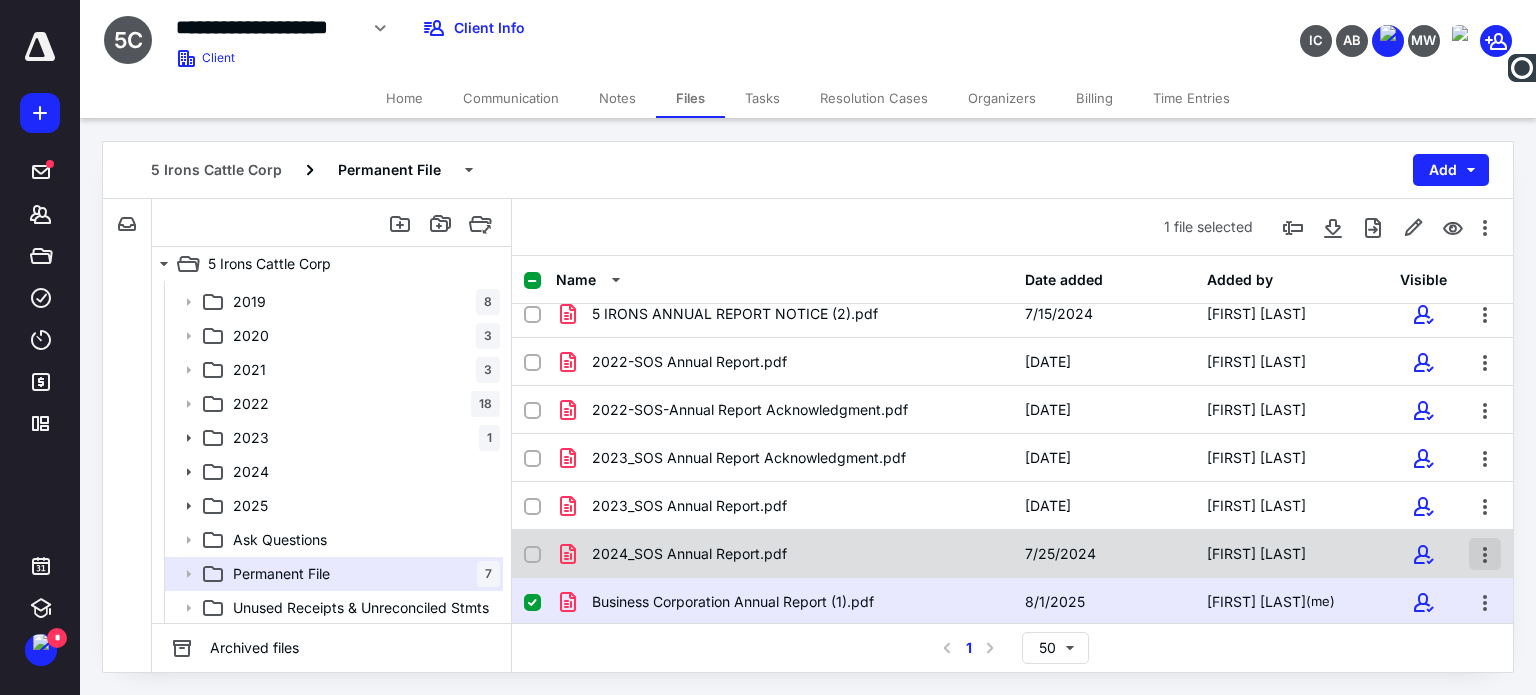 click at bounding box center [1485, 554] 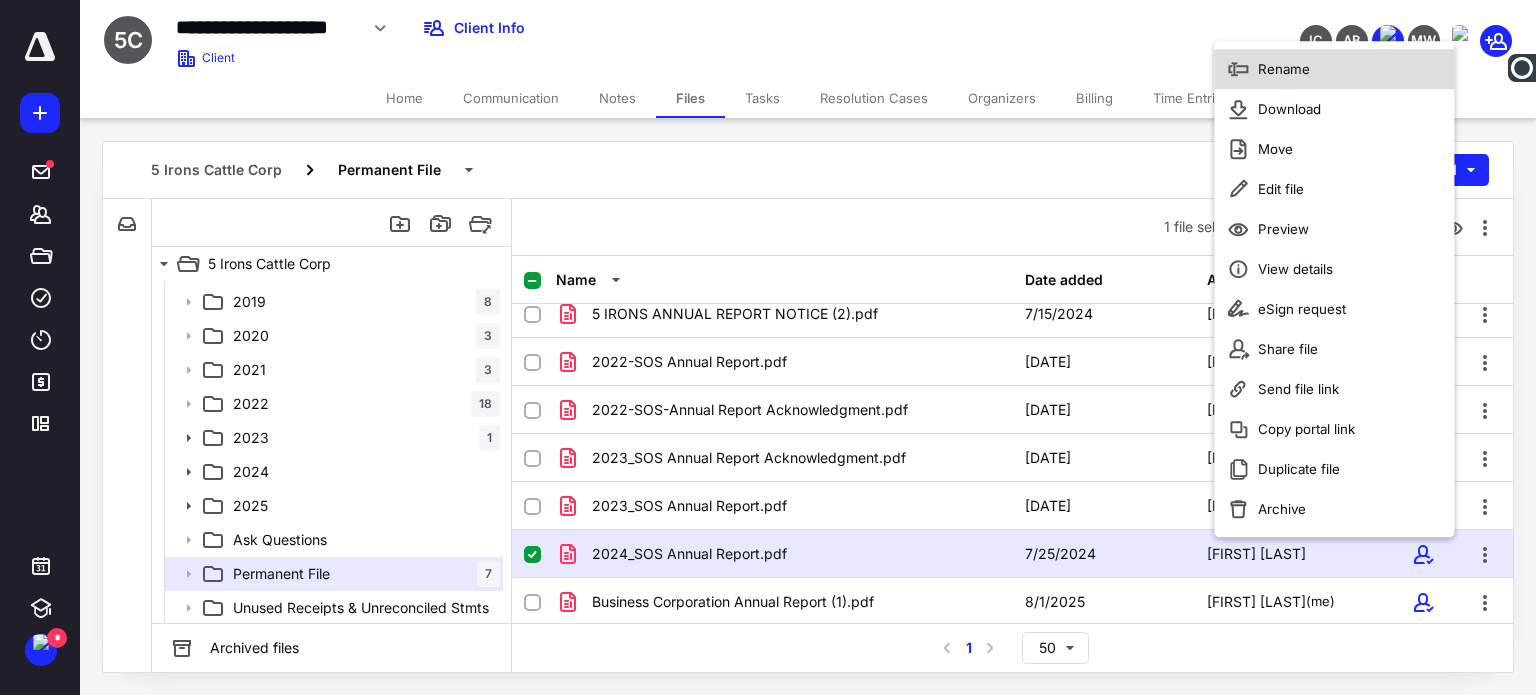 click on "Rename" at bounding box center [1334, 69] 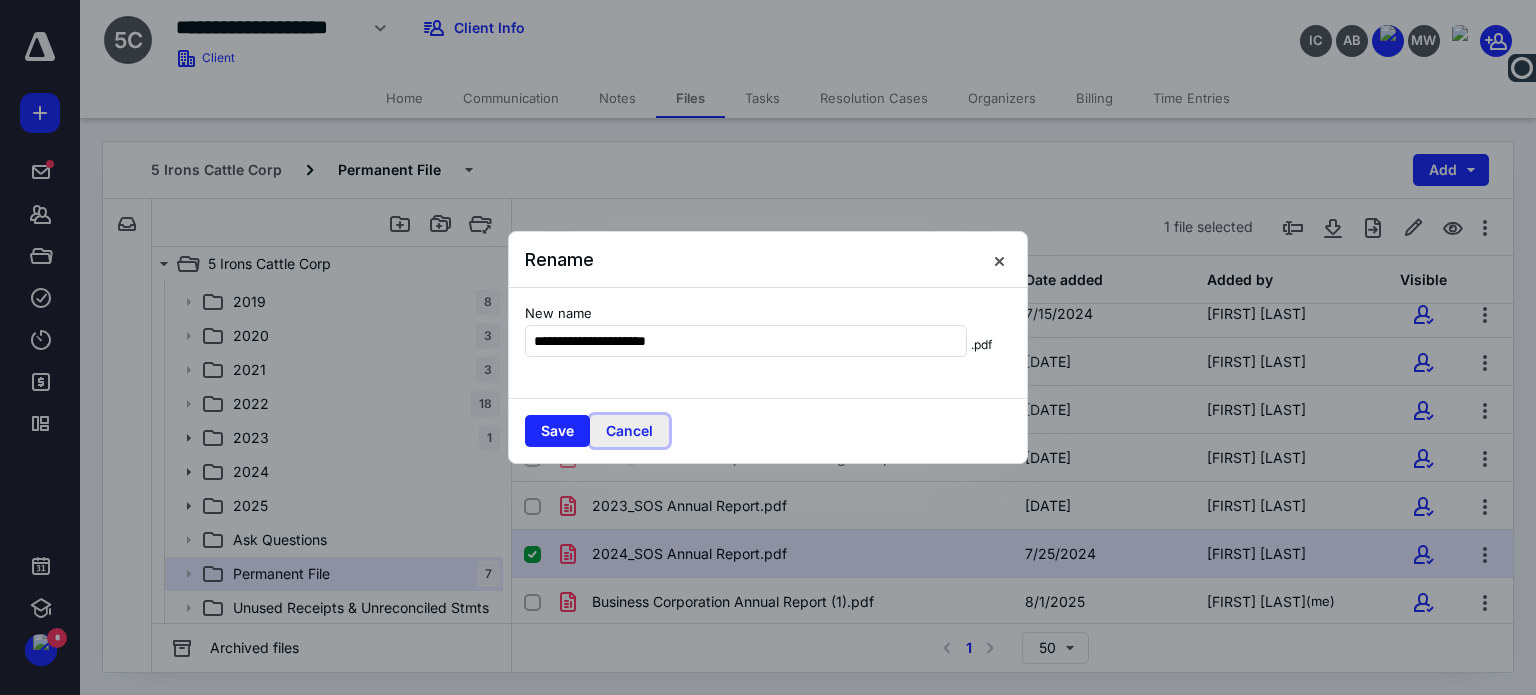 click on "Cancel" at bounding box center [629, 431] 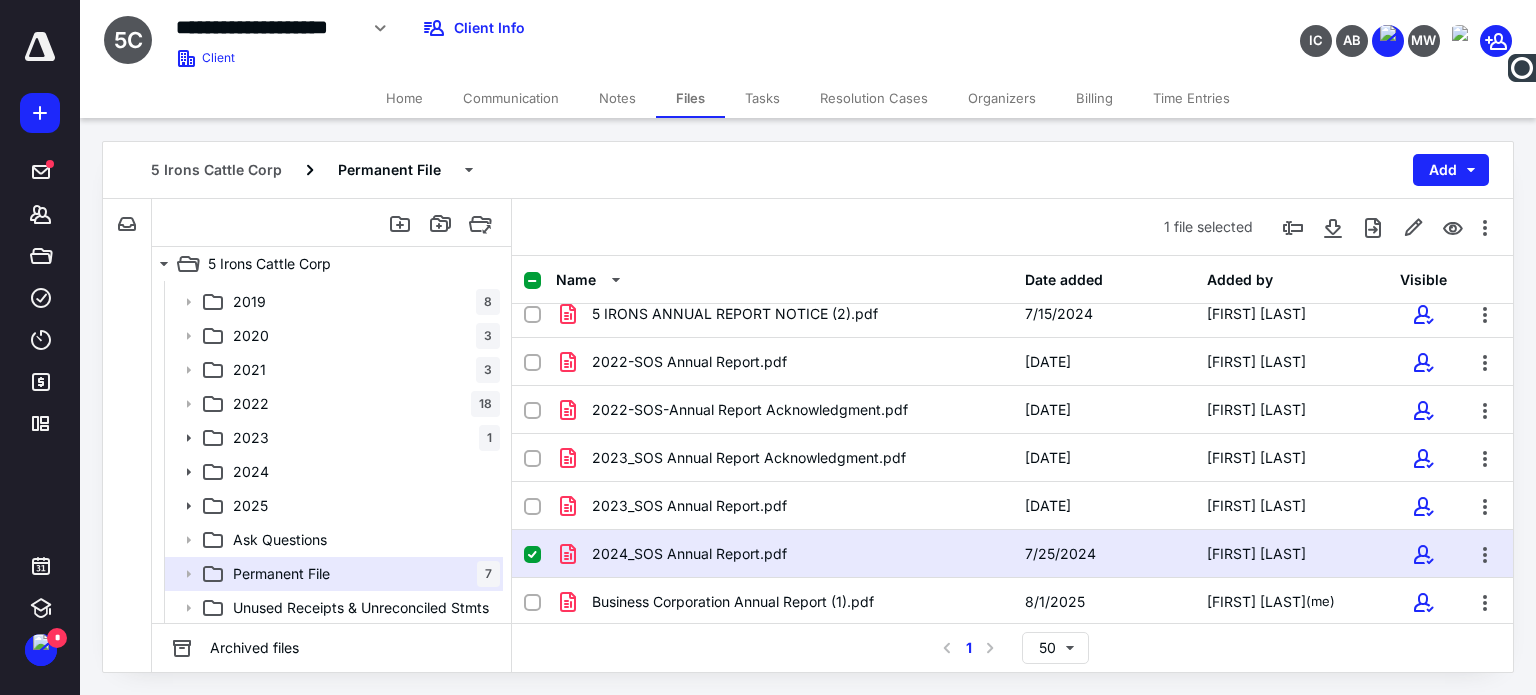 checkbox on "false" 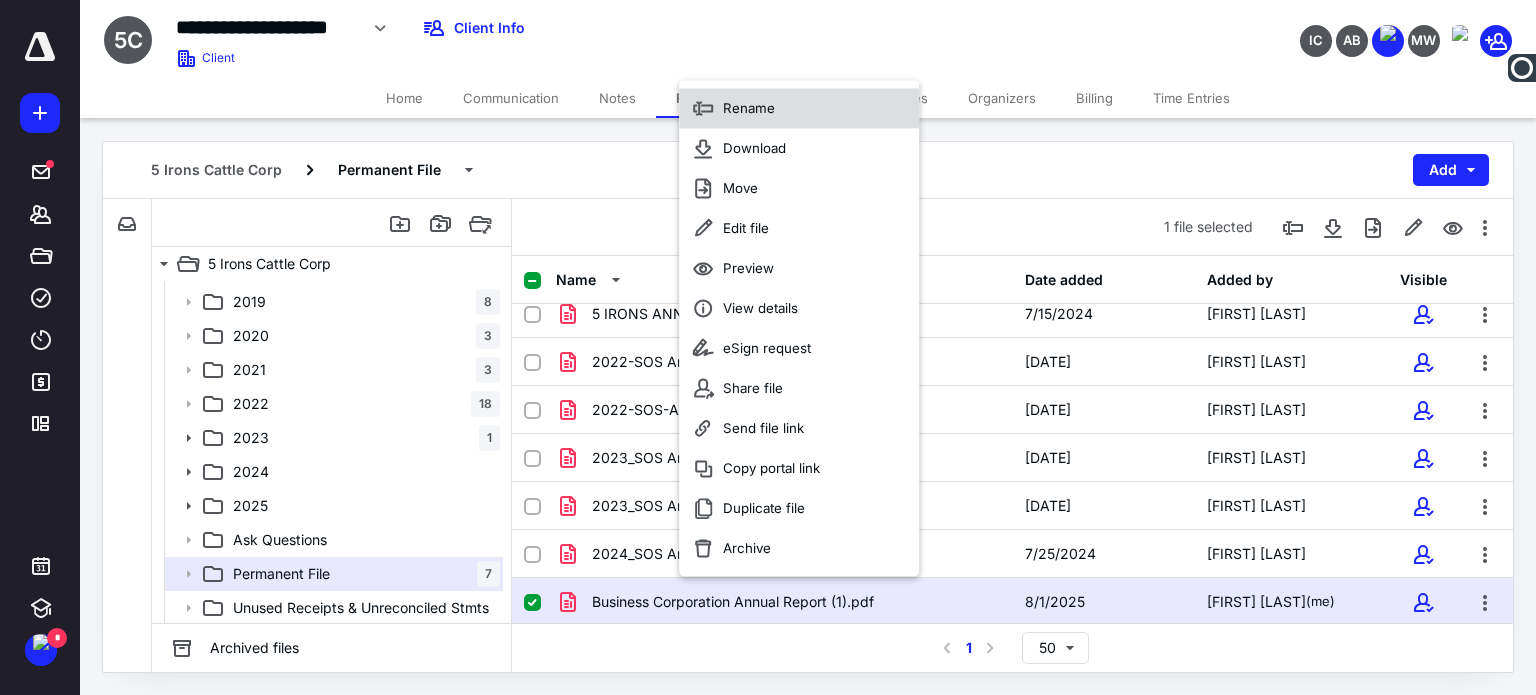 click on "Rename" at bounding box center [749, 109] 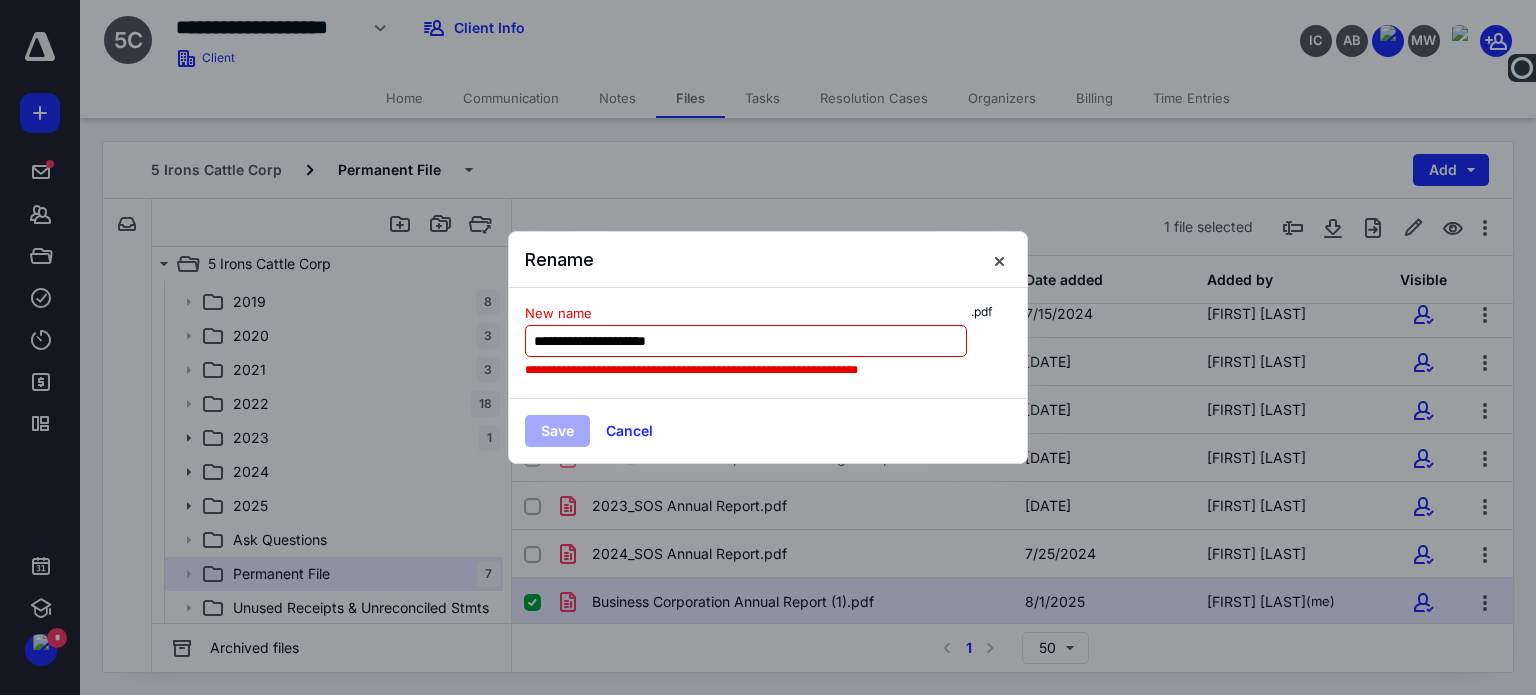 click on "**********" at bounding box center (746, 341) 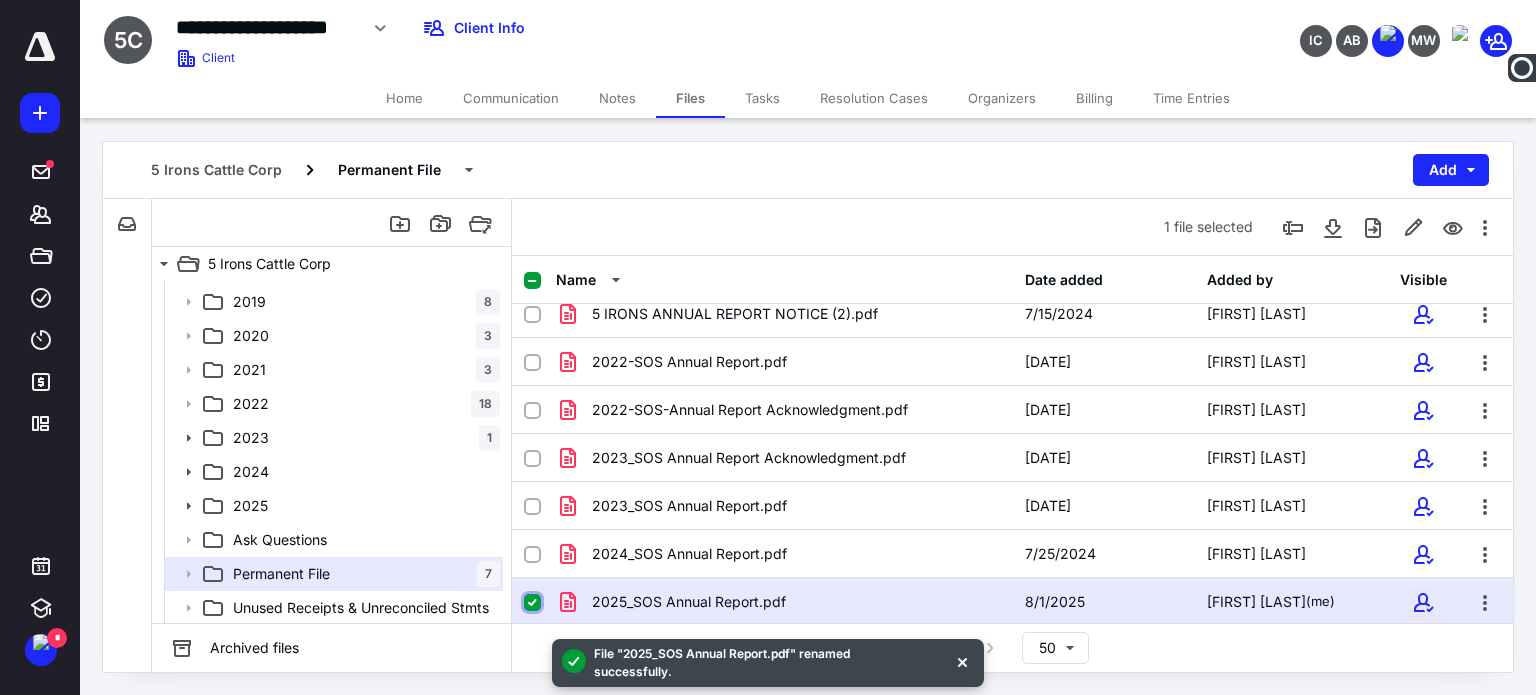 drag, startPoint x: 537, startPoint y: 603, endPoint x: 557, endPoint y: 599, distance: 20.396078 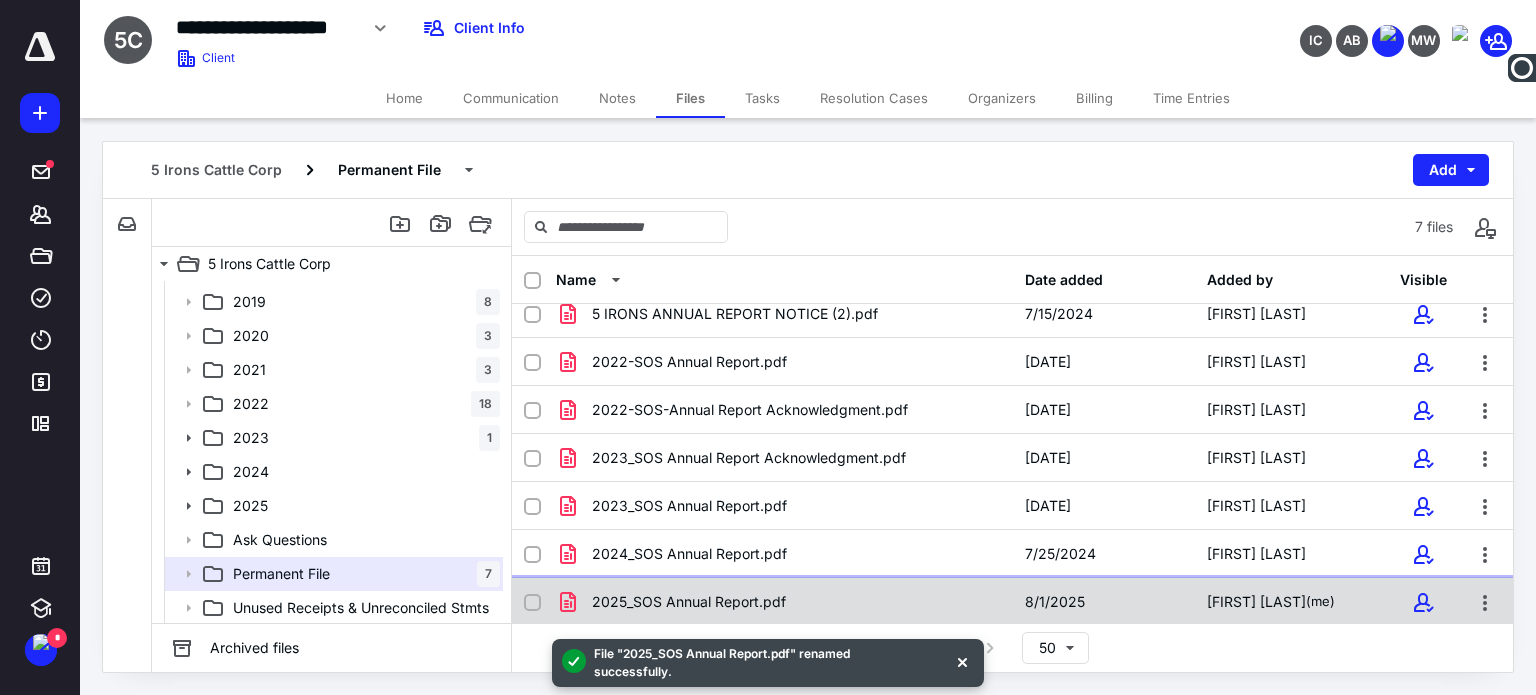 click on "2025_SOS Annual Report.pdf" at bounding box center [784, 602] 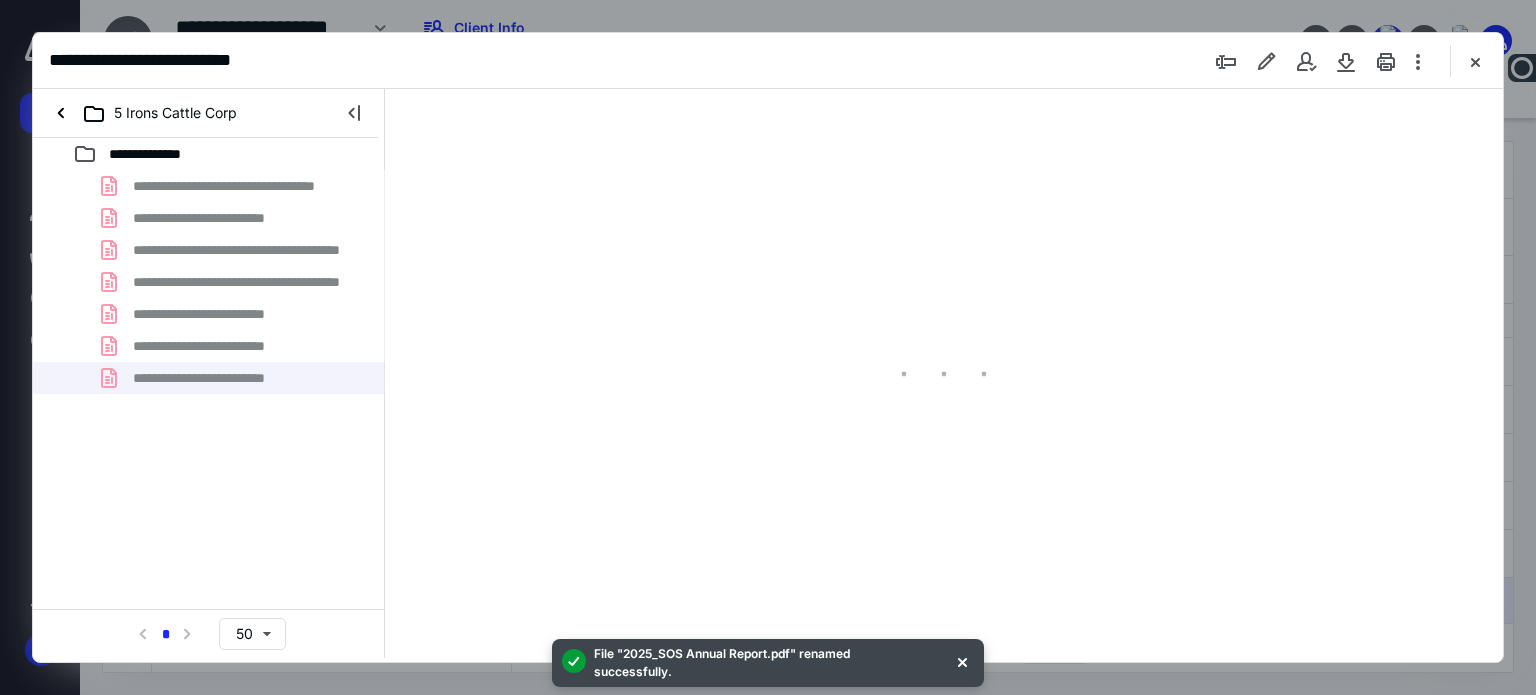 scroll, scrollTop: 0, scrollLeft: 0, axis: both 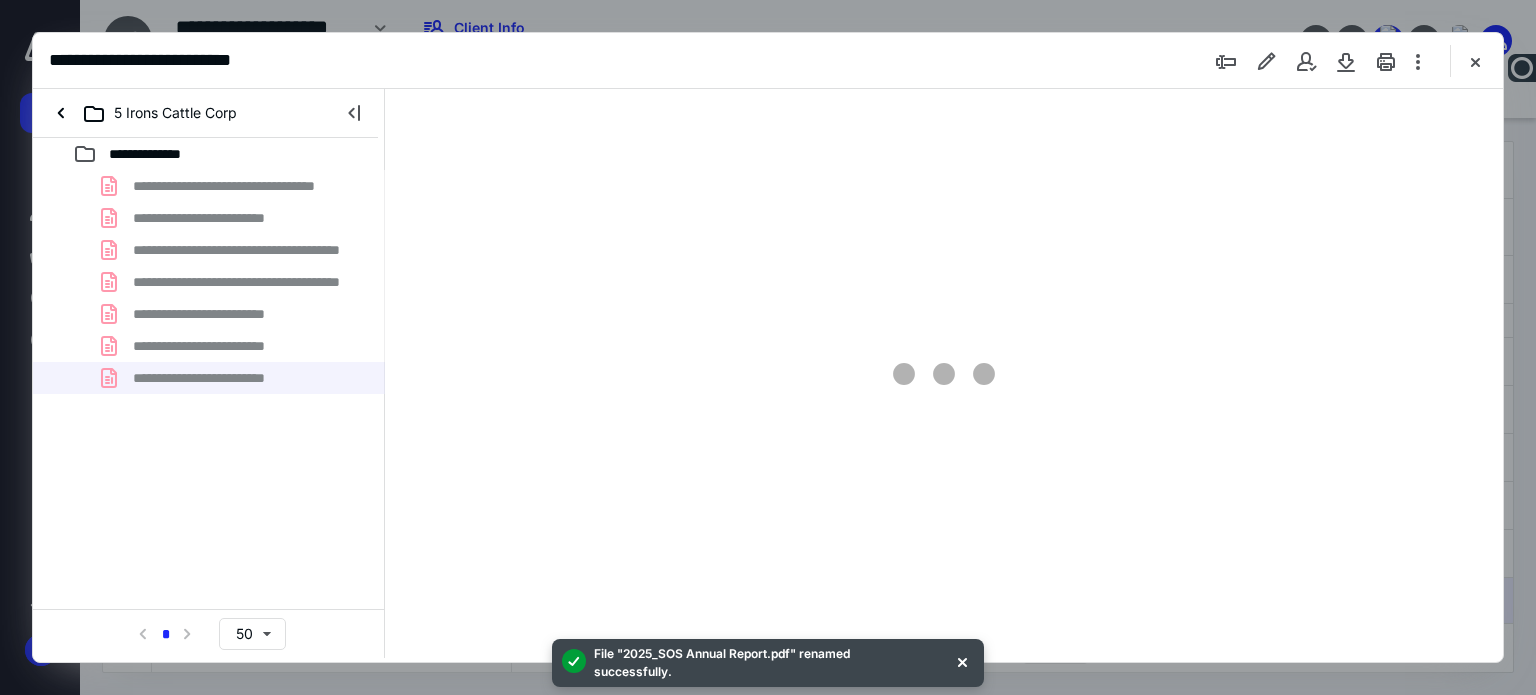 type on "62" 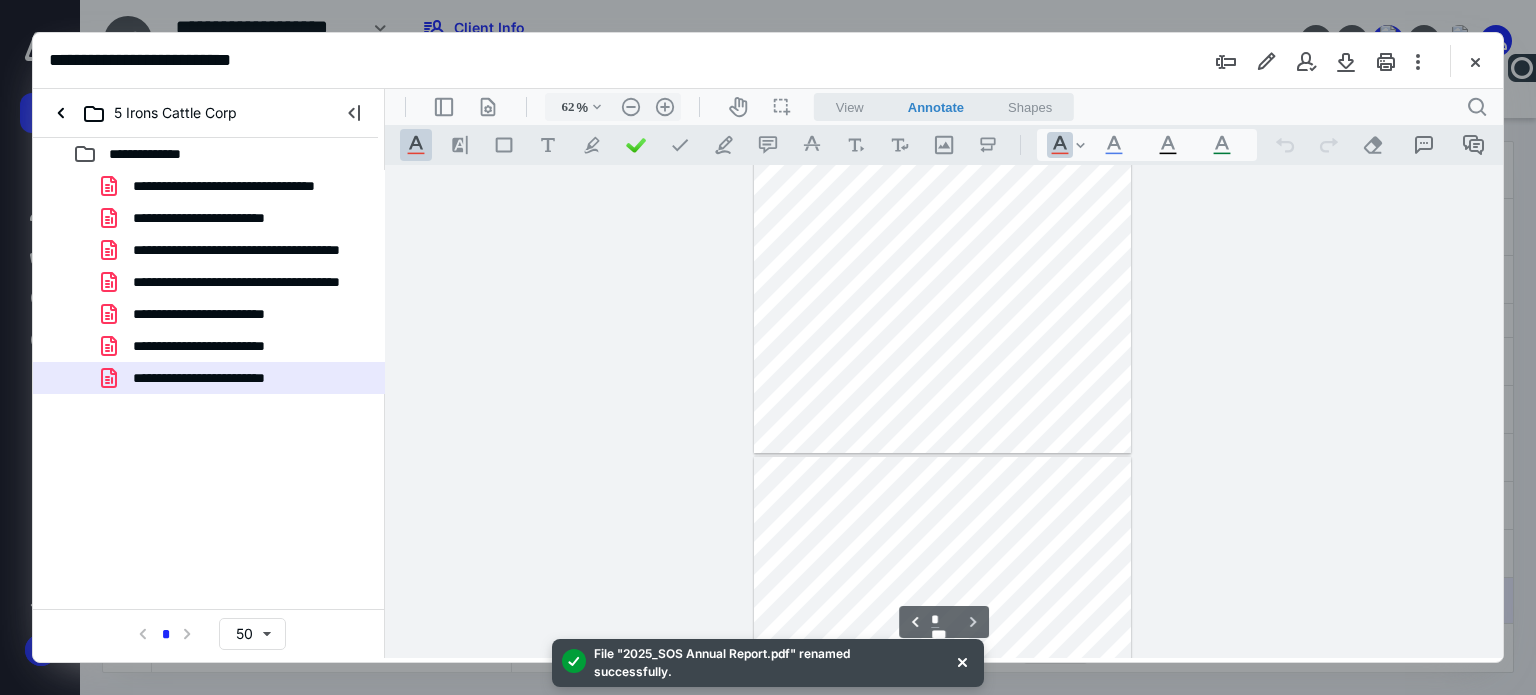 type on "*" 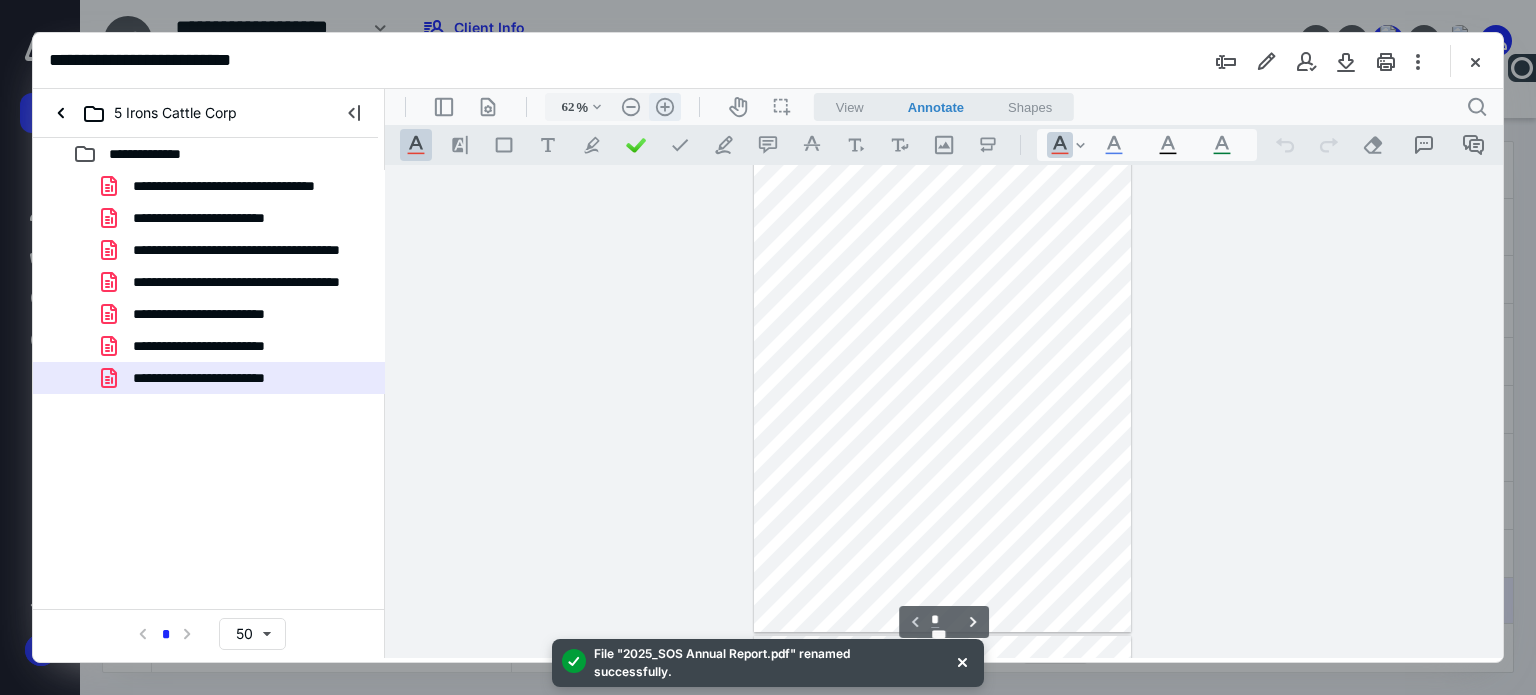 scroll, scrollTop: 0, scrollLeft: 0, axis: both 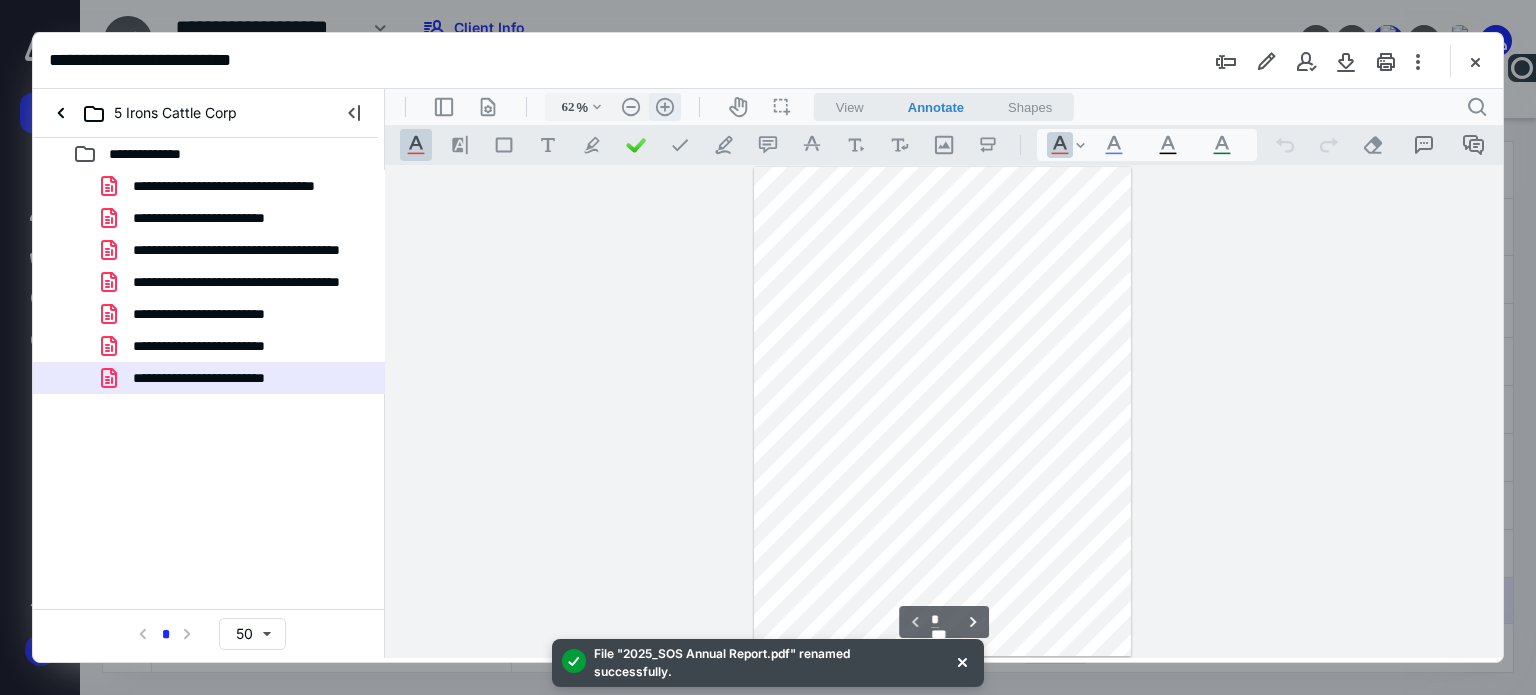 click on ".cls-1{fill:#abb0c4;} icon - header - zoom - in - line" at bounding box center [665, 107] 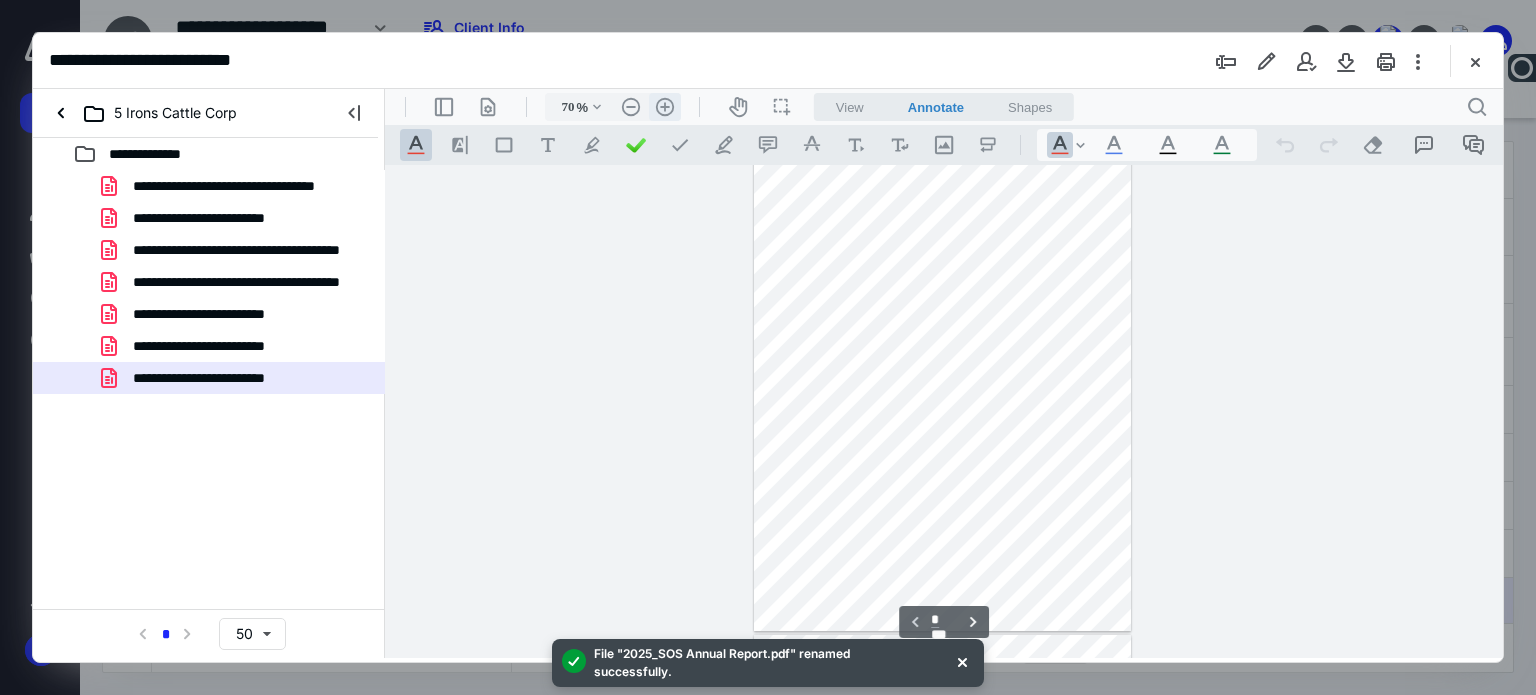 click on ".cls-1{fill:#abb0c4;} icon - header - zoom - in - line" at bounding box center [665, 107] 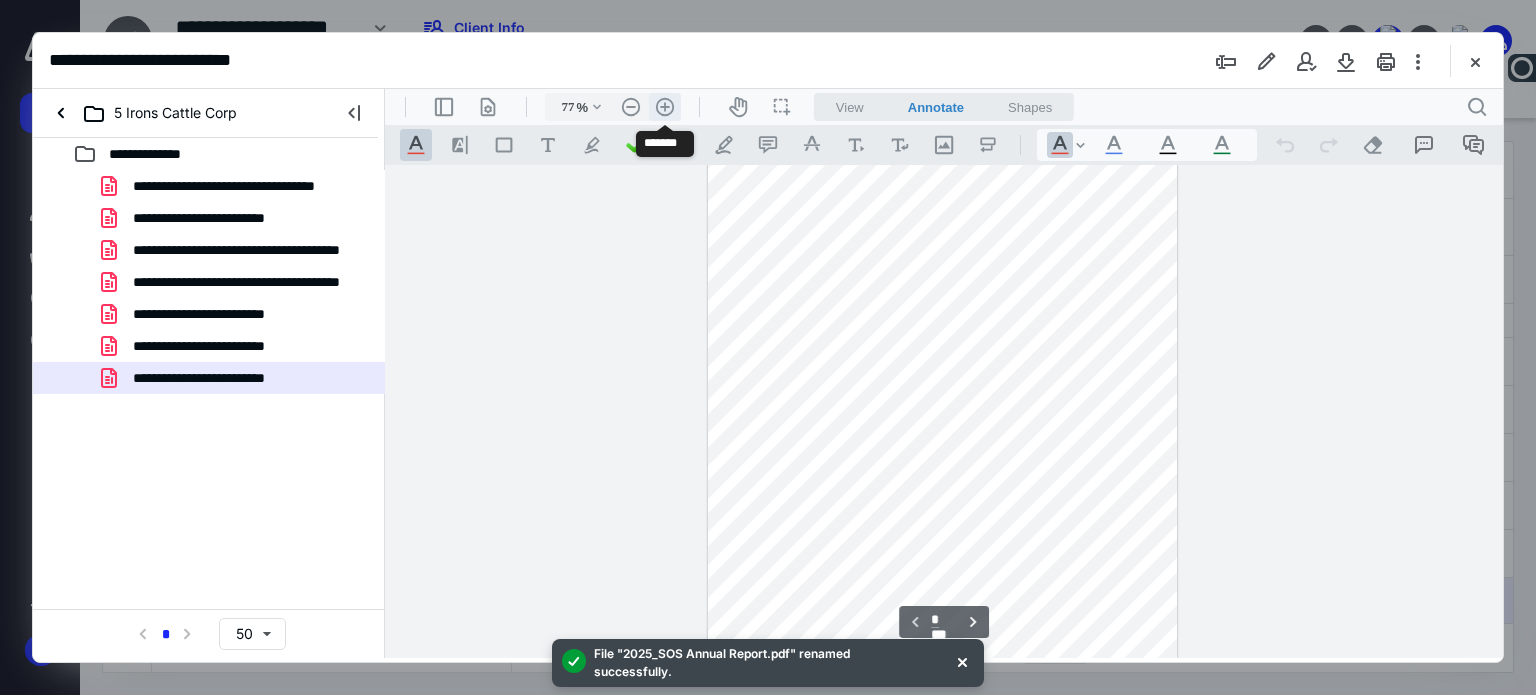 click on ".cls-1{fill:#abb0c4;} icon - header - zoom - in - line" at bounding box center [665, 107] 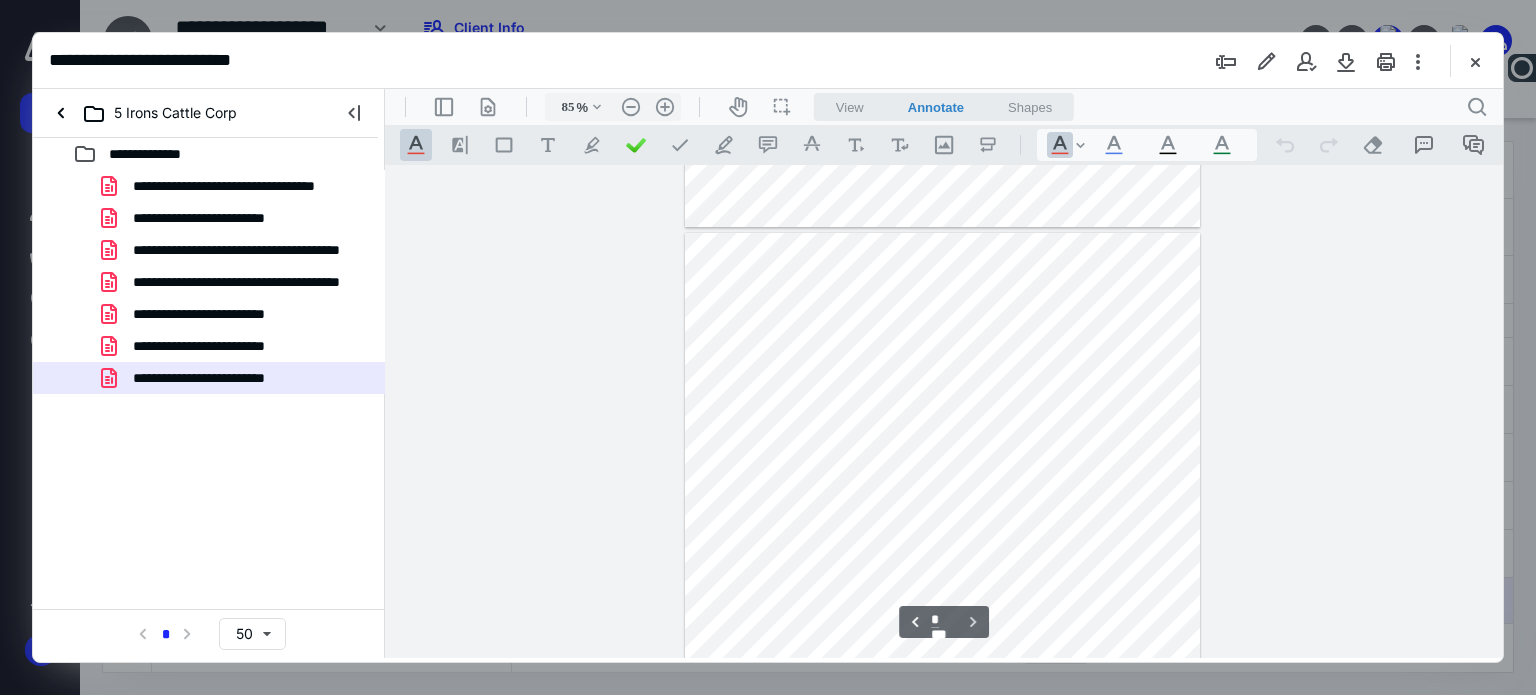 type on "*" 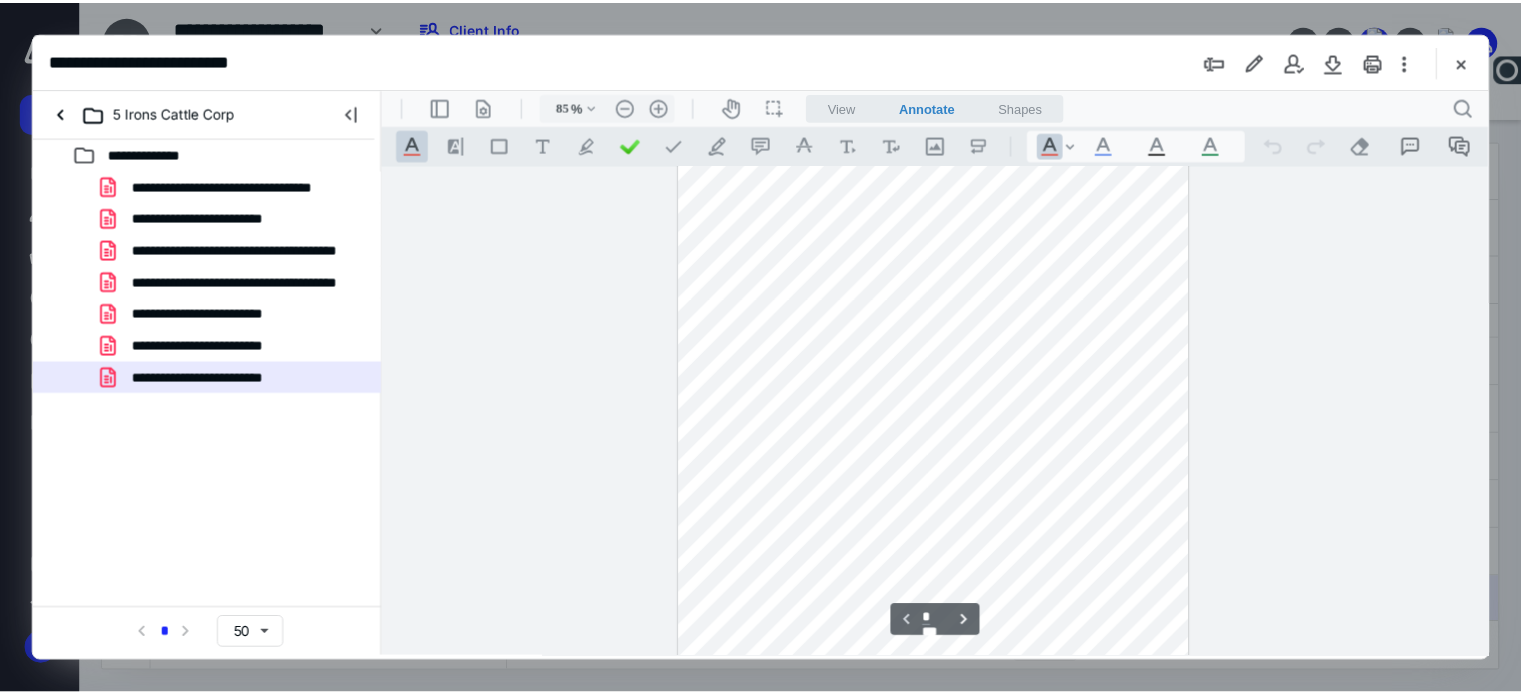 scroll, scrollTop: 0, scrollLeft: 0, axis: both 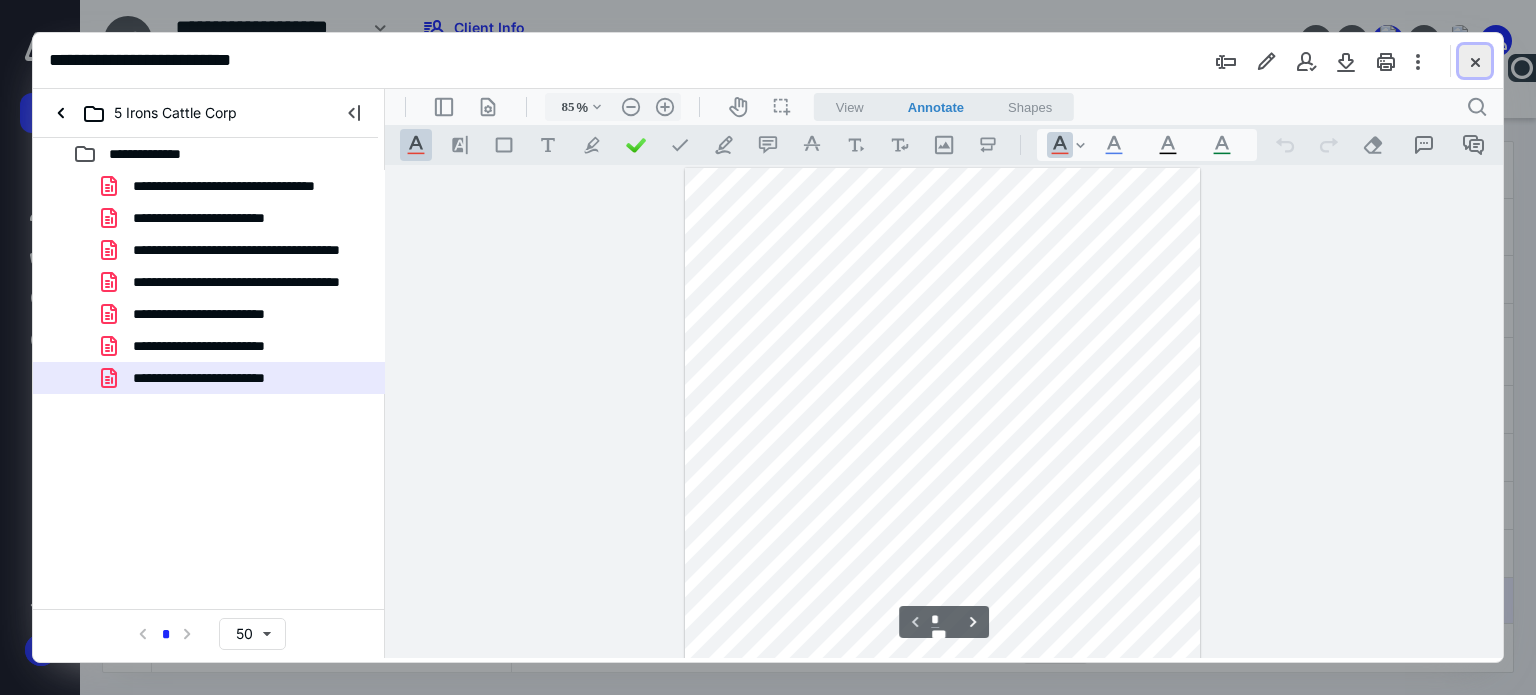click at bounding box center [1475, 61] 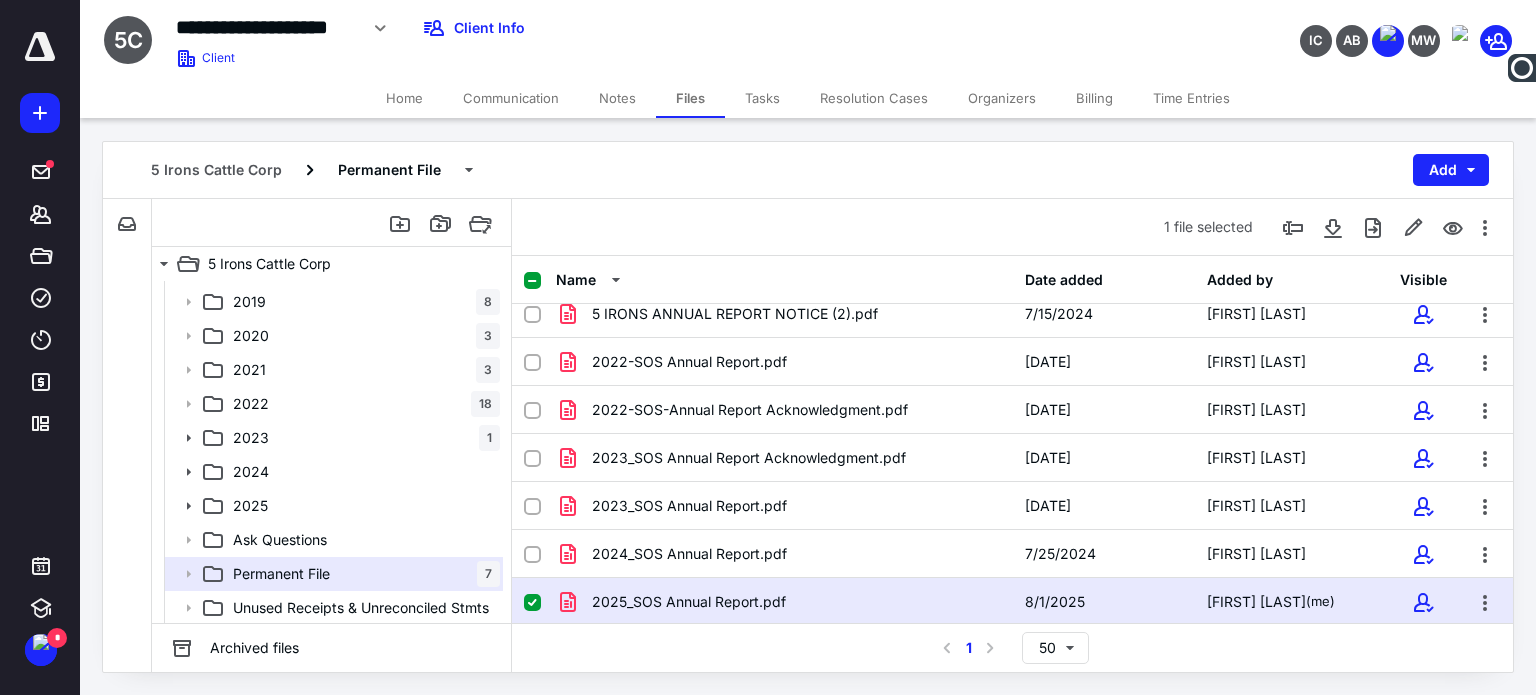 click at bounding box center (532, 603) 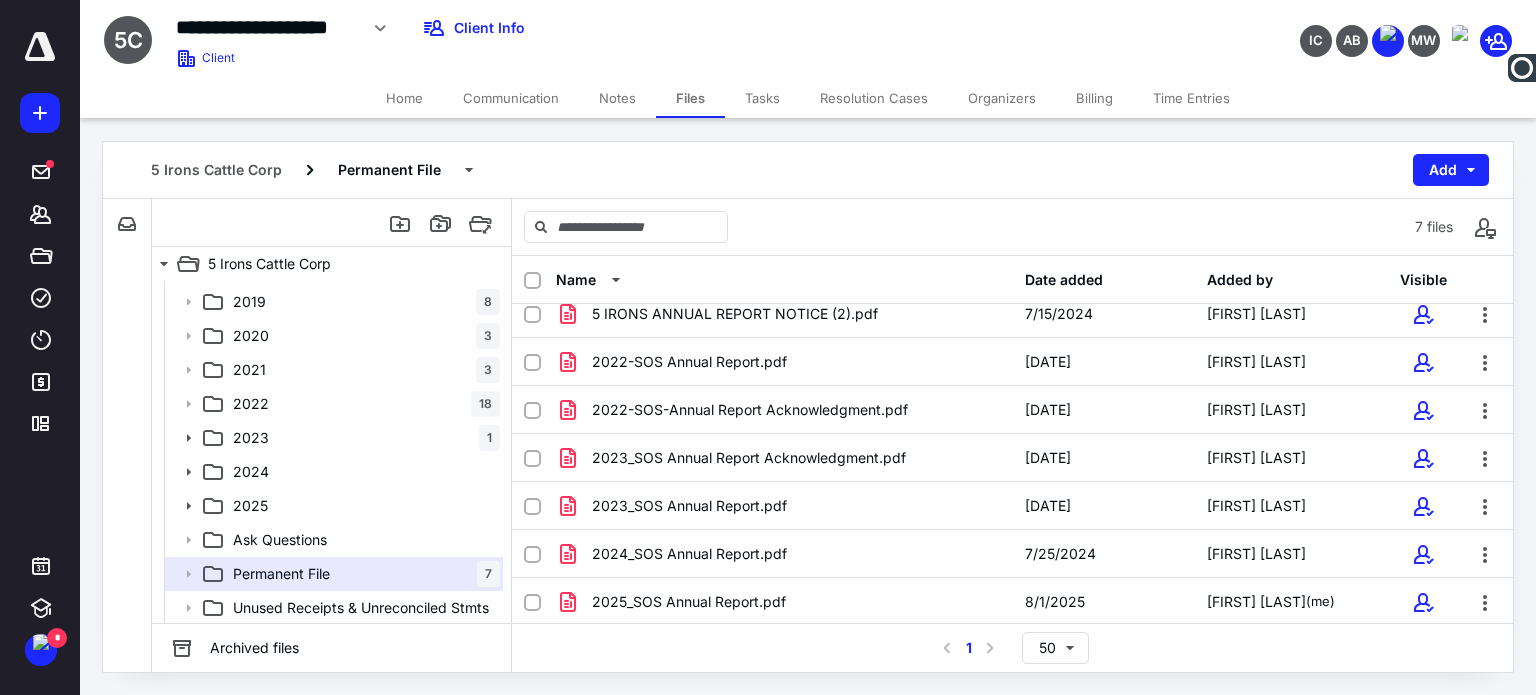 click on "Notes" at bounding box center [617, 98] 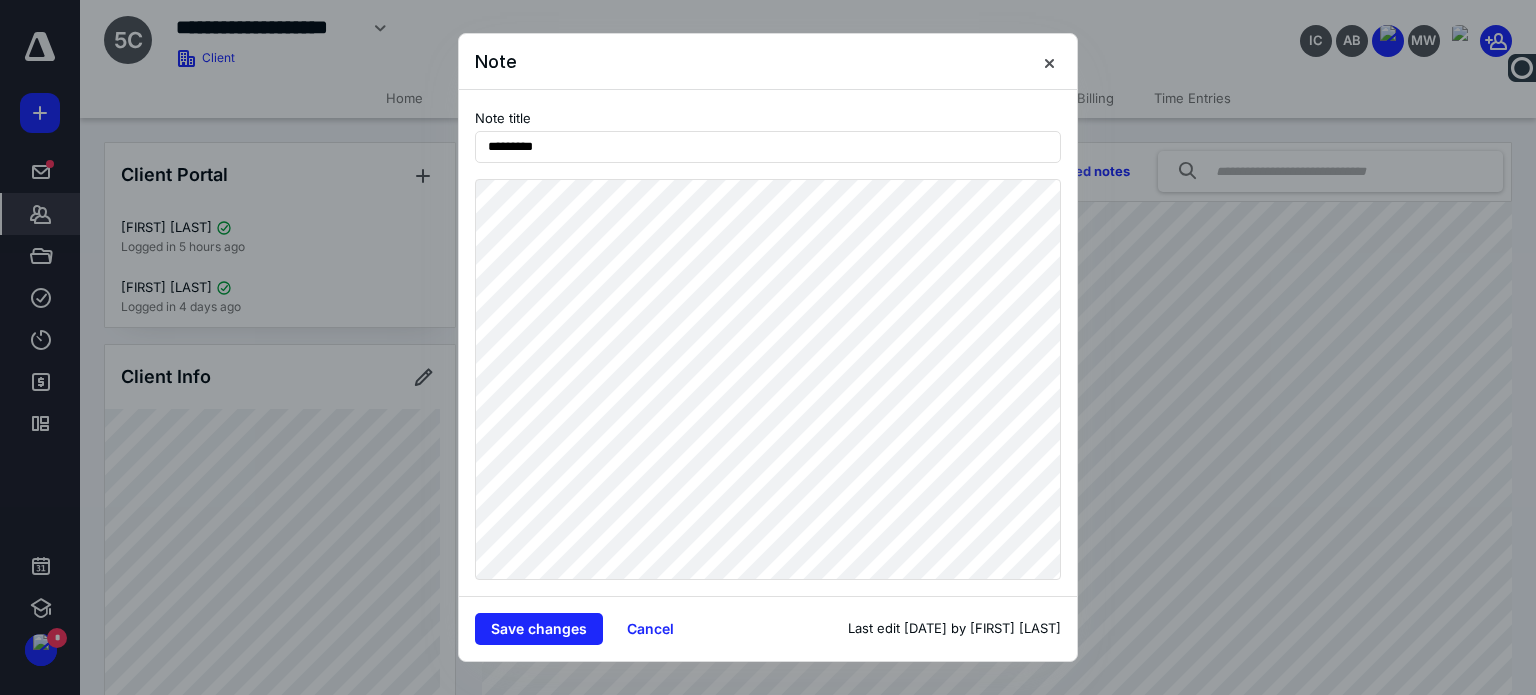 click on "Note title *********" at bounding box center (768, 342) 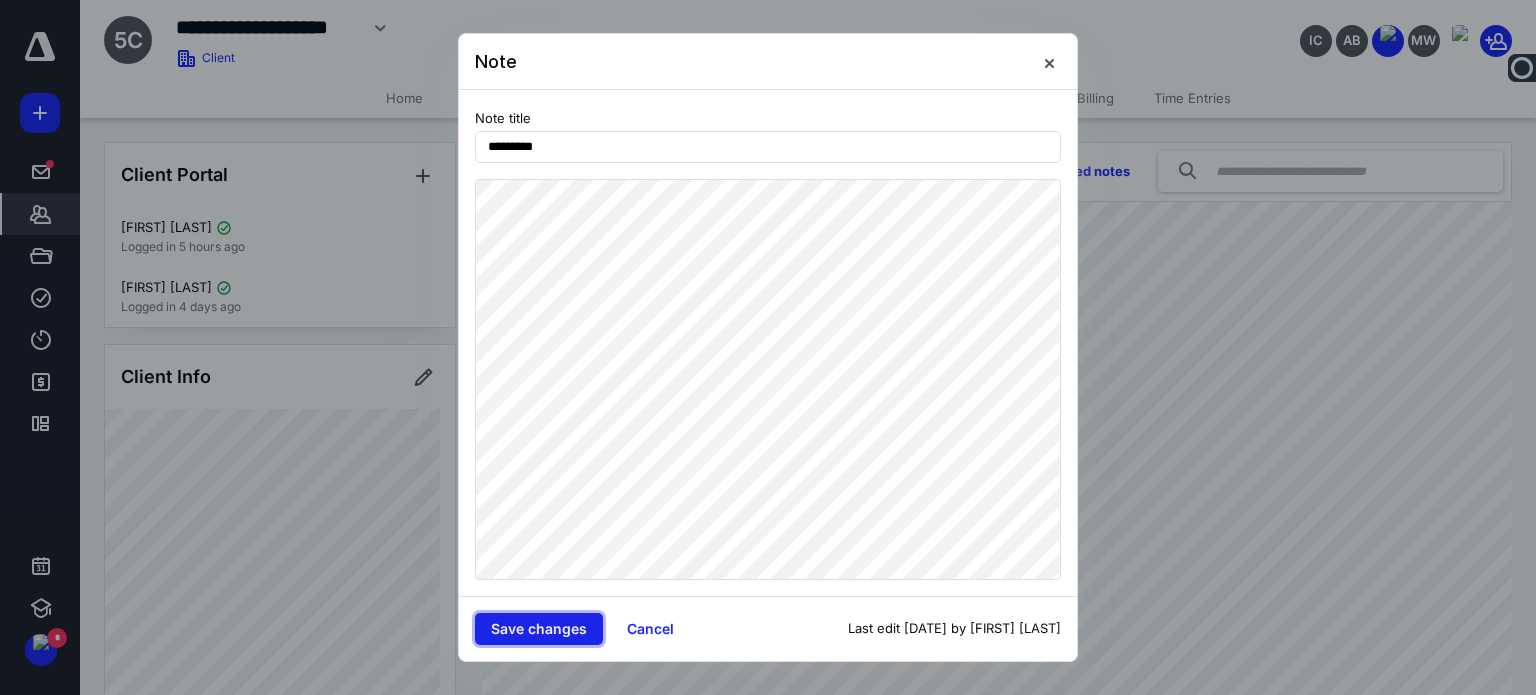 click on "Save changes" at bounding box center [539, 629] 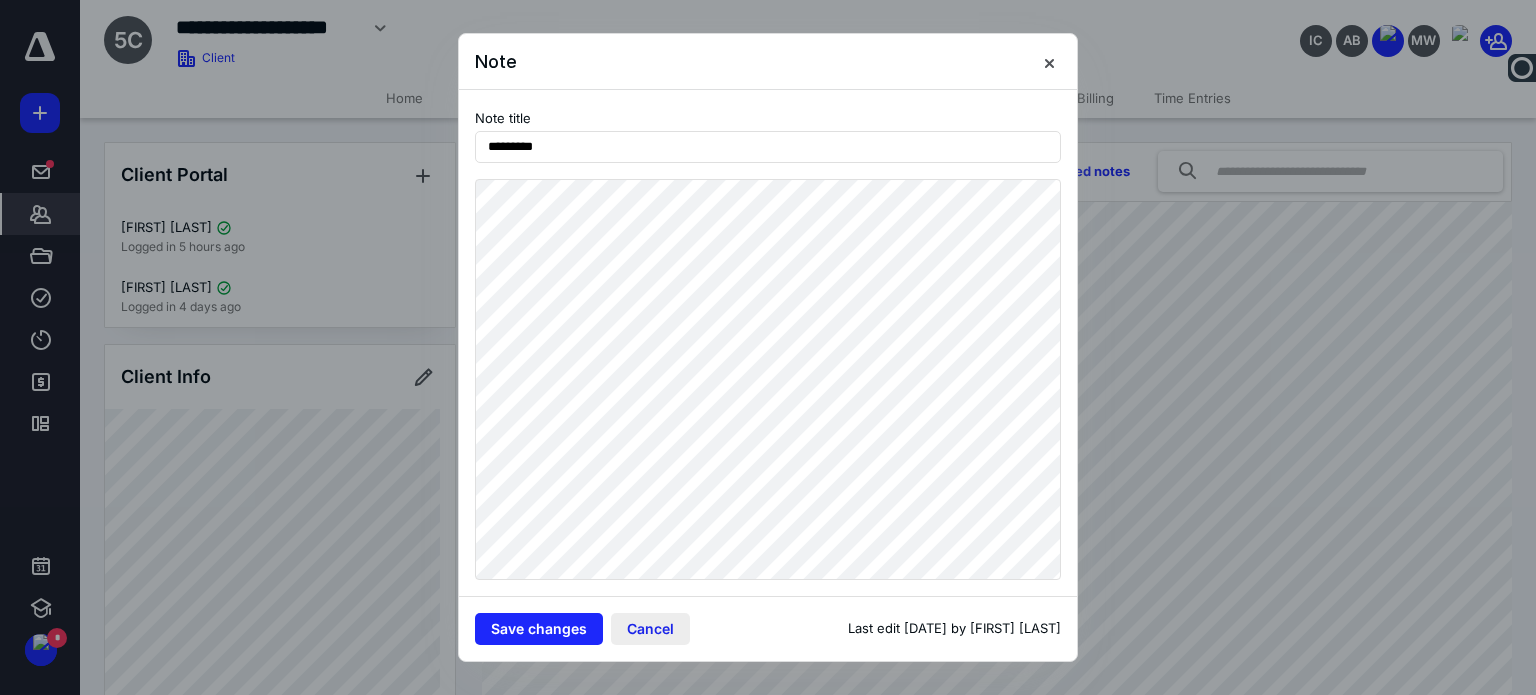 click on "Cancel" at bounding box center (650, 629) 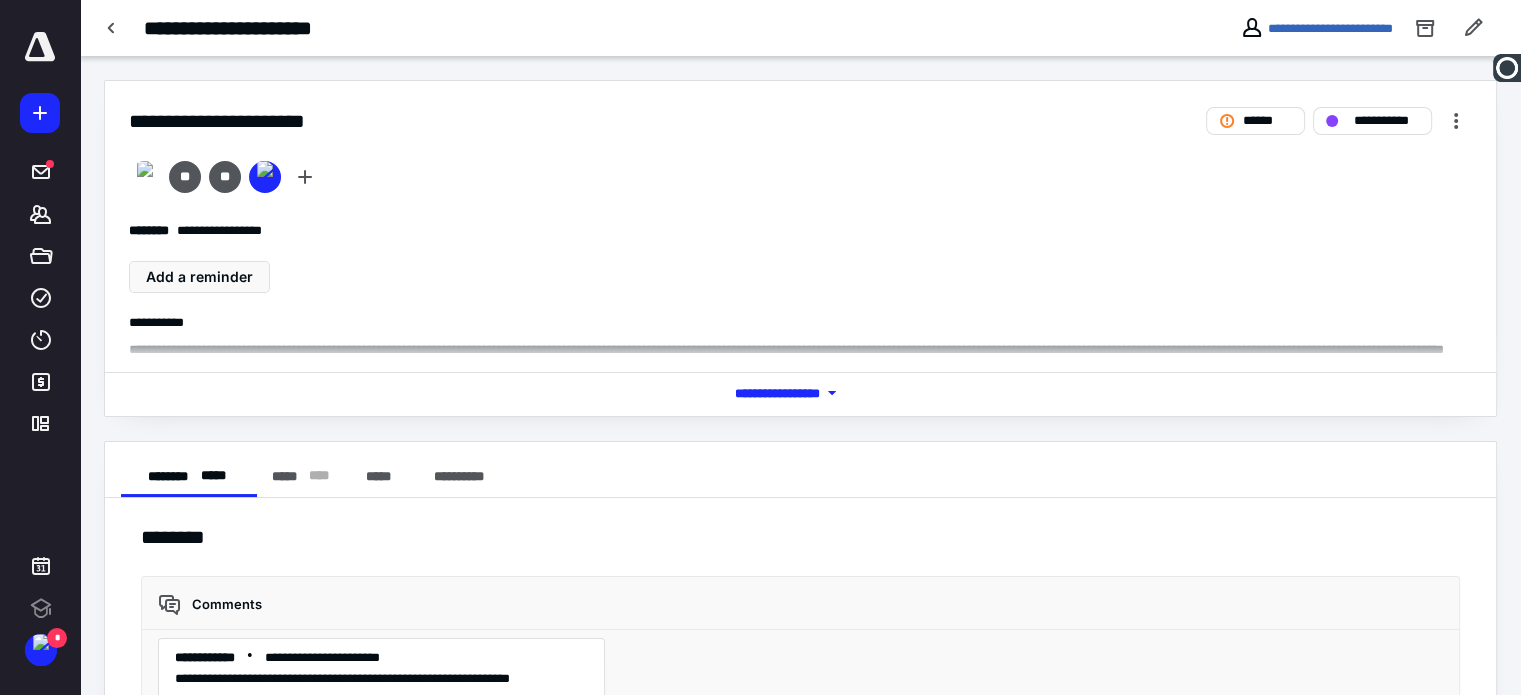 scroll, scrollTop: 415, scrollLeft: 0, axis: vertical 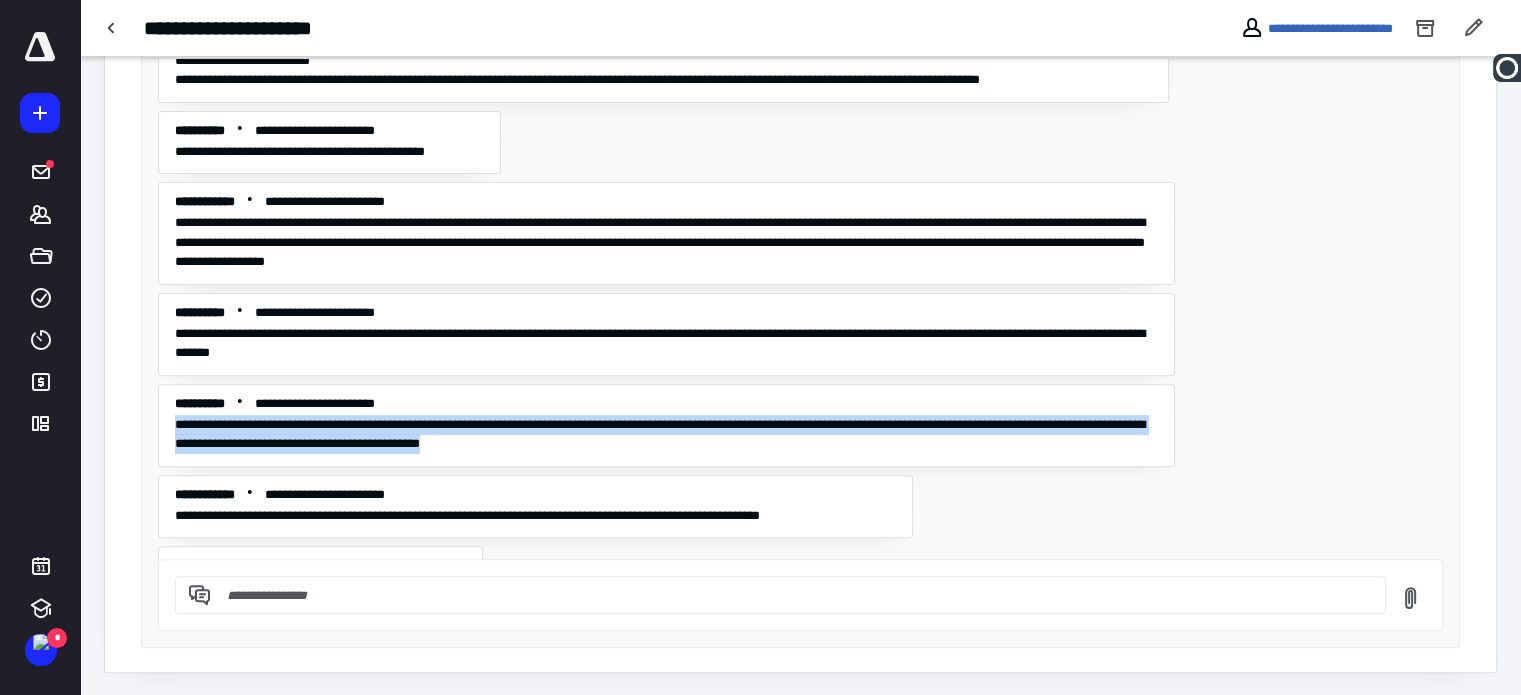 drag, startPoint x: 175, startPoint y: 367, endPoint x: 832, endPoint y: 393, distance: 657.5143 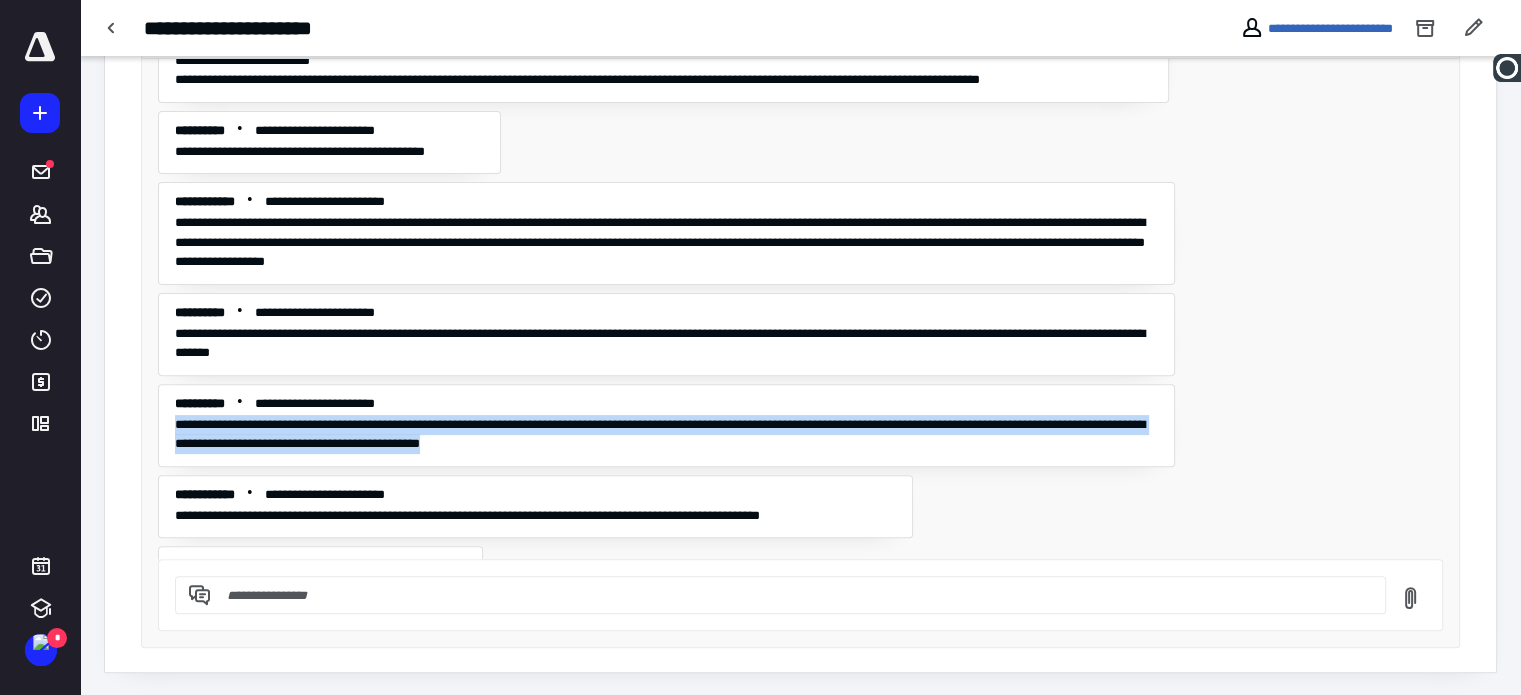 click on "**********" at bounding box center (801, 309) 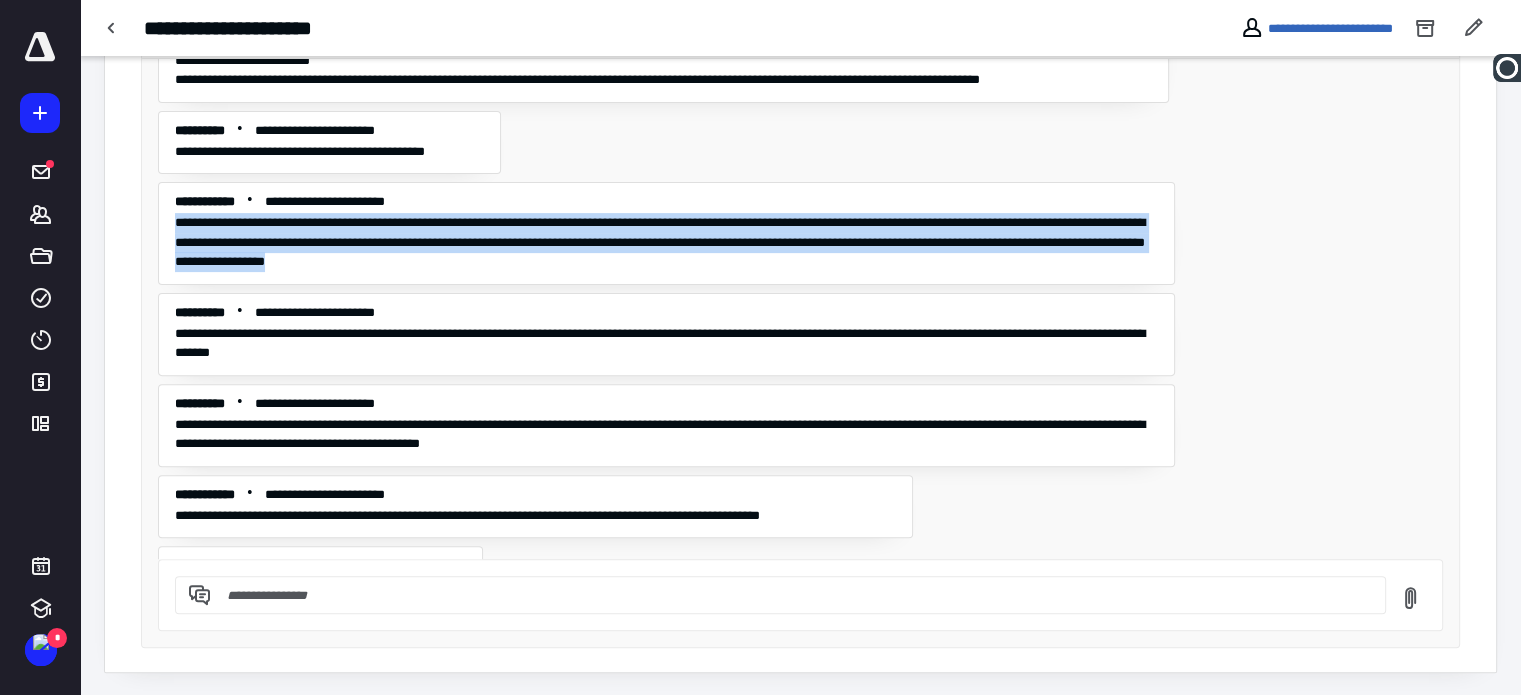 drag, startPoint x: 178, startPoint y: 166, endPoint x: 782, endPoint y: 205, distance: 605.2578 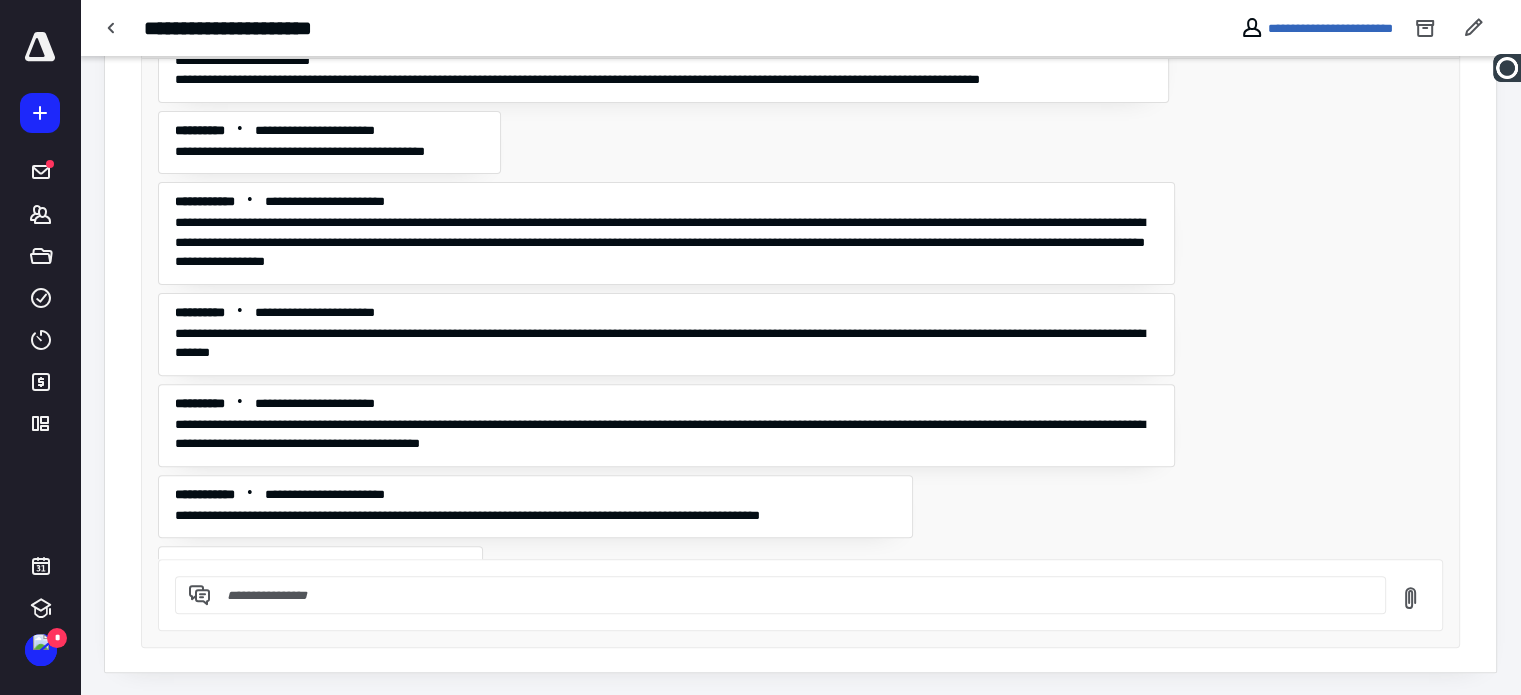 click on "**********" at bounding box center (666, 334) 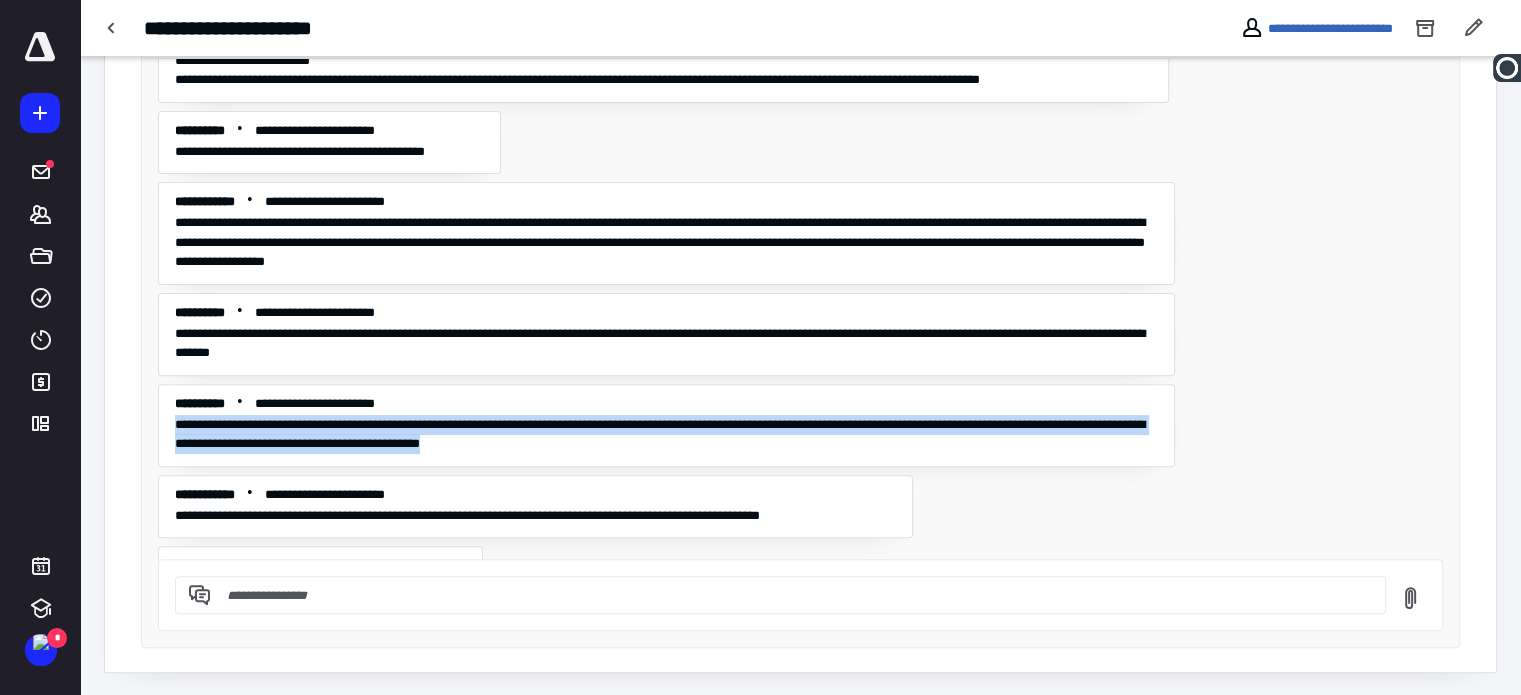 drag, startPoint x: 173, startPoint y: 363, endPoint x: 842, endPoint y: 391, distance: 669.5857 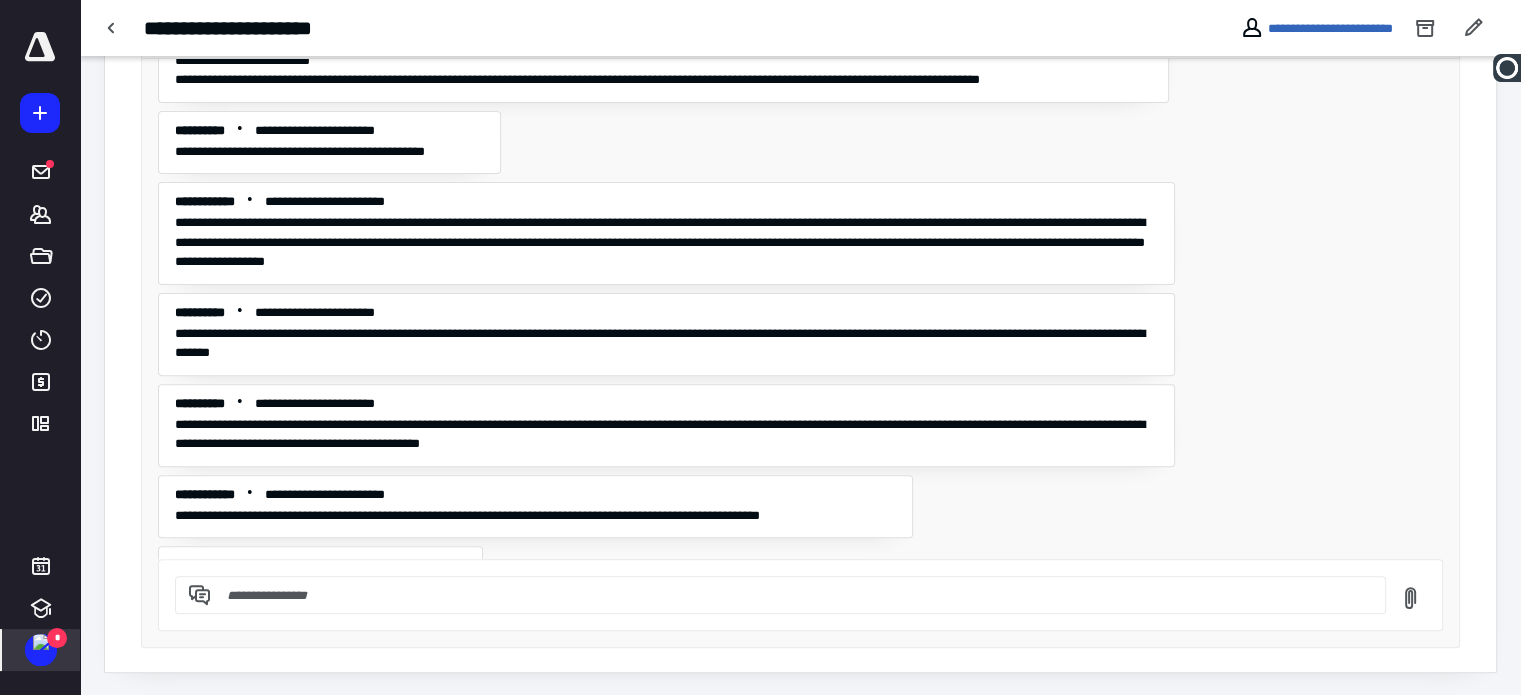 click on "*" at bounding box center [57, 638] 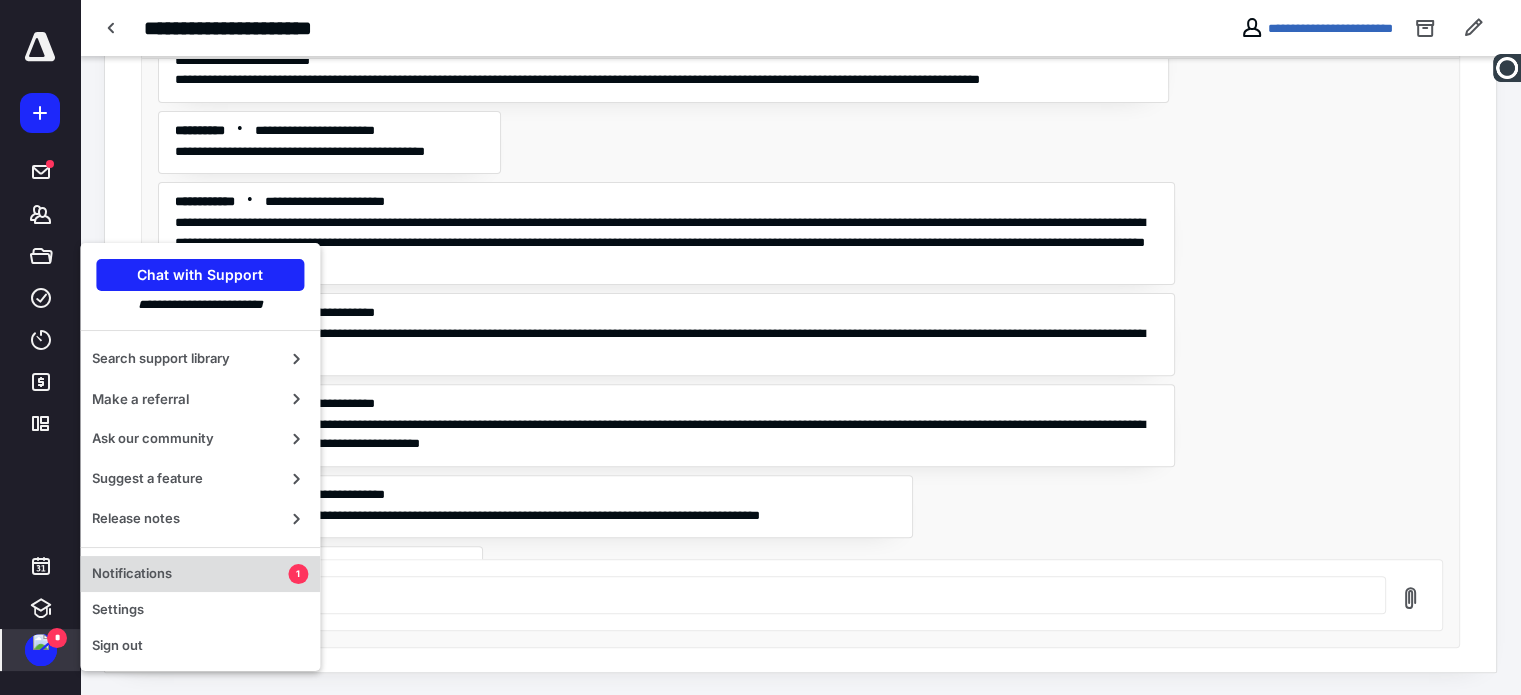 click on "Notifications" at bounding box center [190, 574] 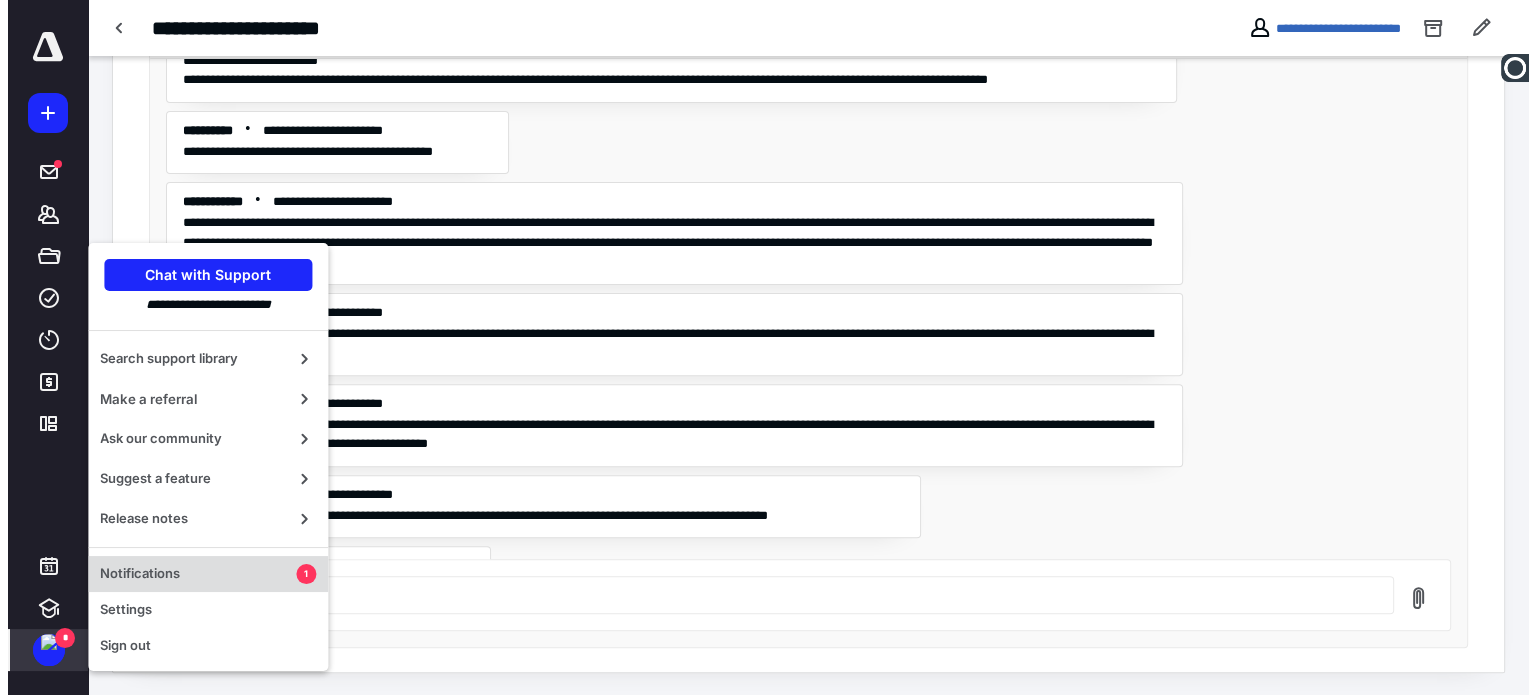 scroll, scrollTop: 0, scrollLeft: 0, axis: both 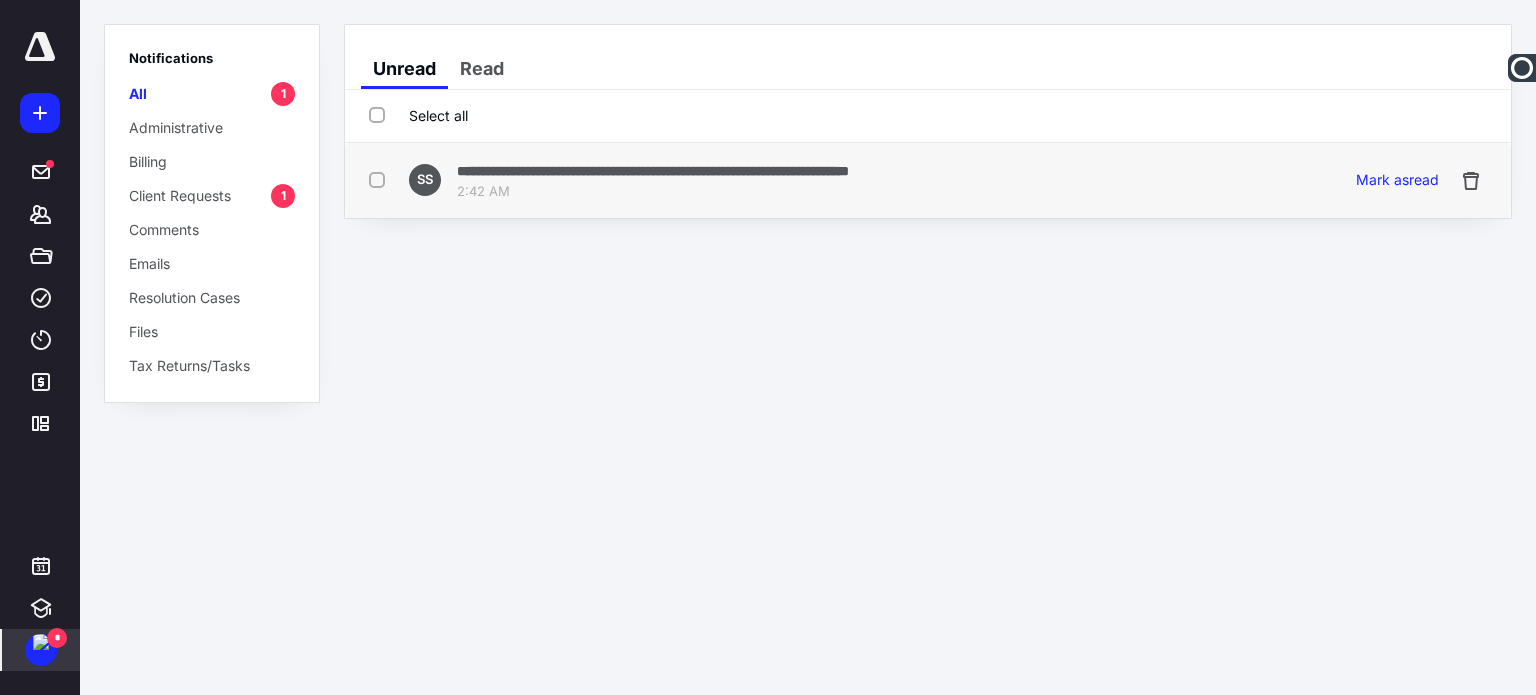 click on "**********" at bounding box center [653, 170] 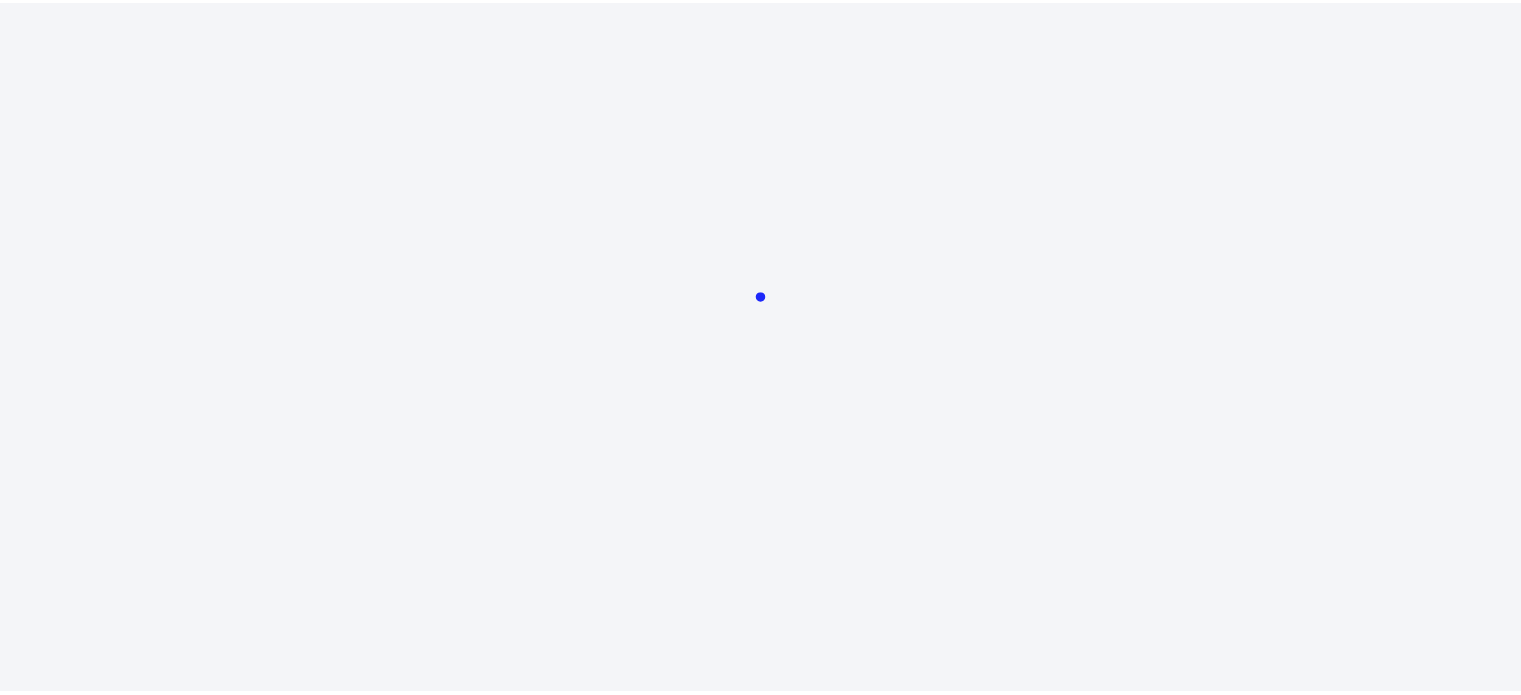 scroll, scrollTop: 0, scrollLeft: 0, axis: both 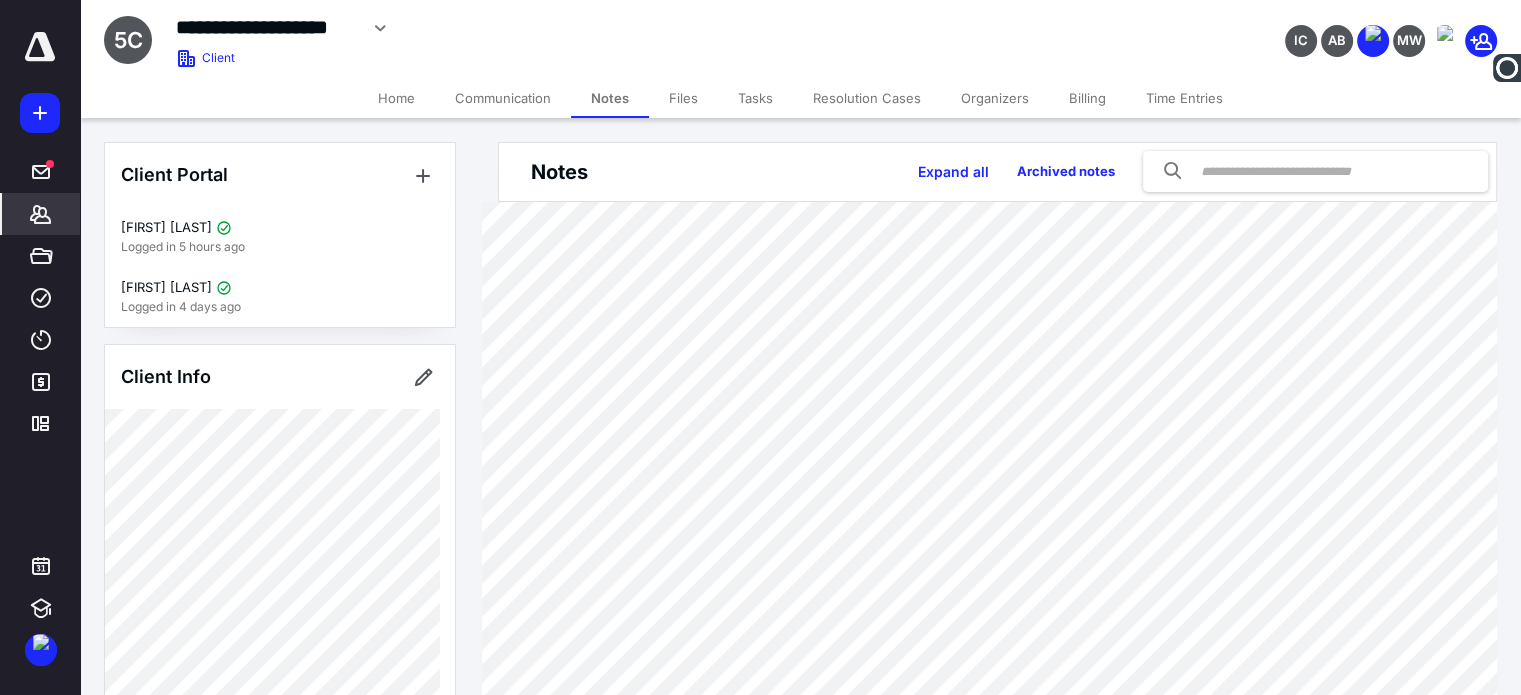 click on "*******" at bounding box center (41, 214) 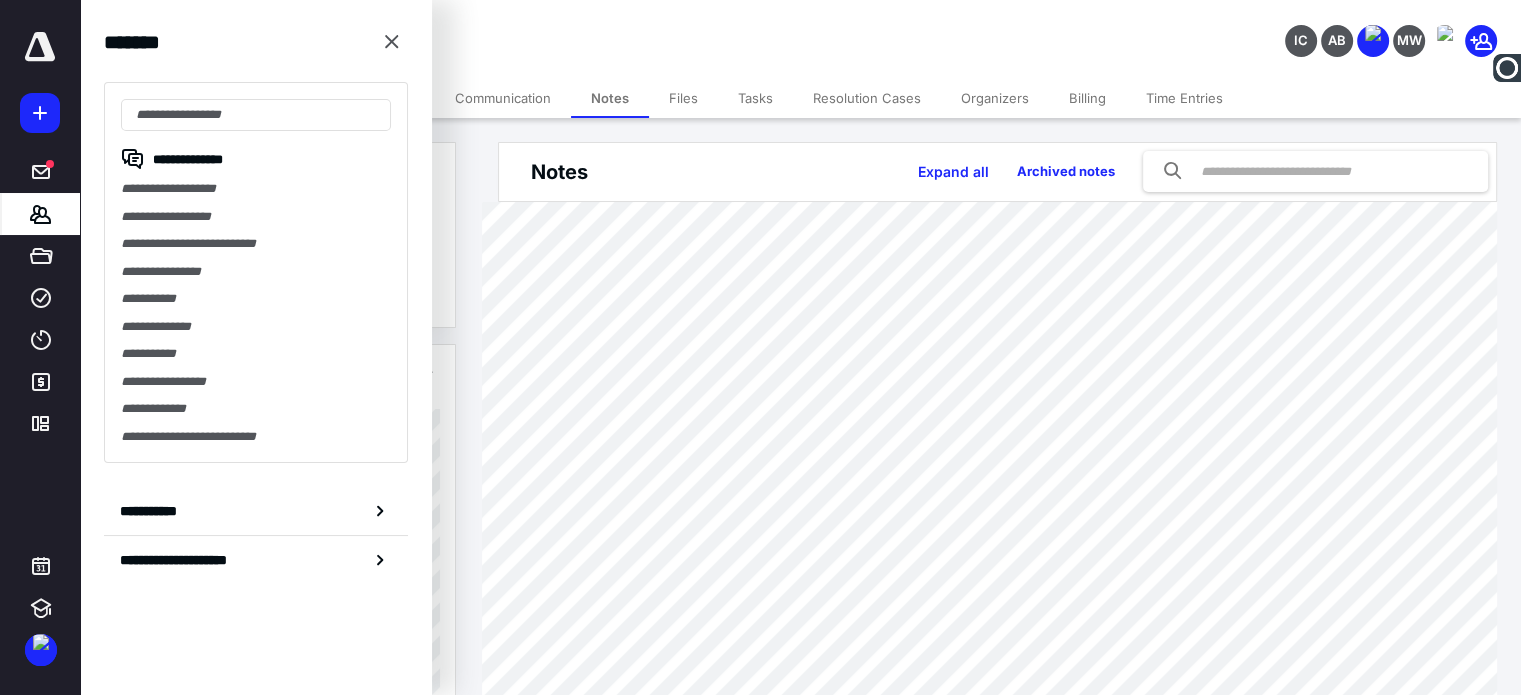 click on "**********" at bounding box center [256, 272] 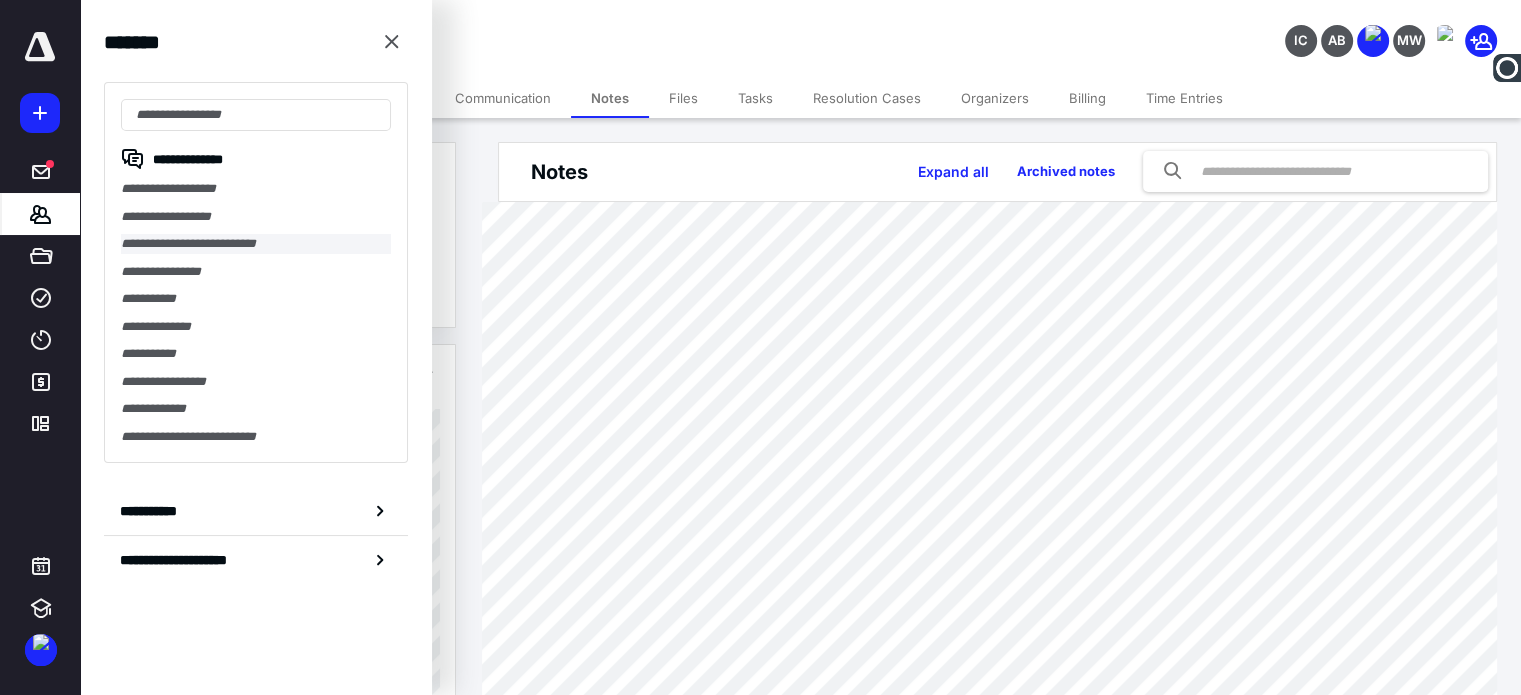 drag, startPoint x: 184, startPoint y: 243, endPoint x: 356, endPoint y: 206, distance: 175.93465 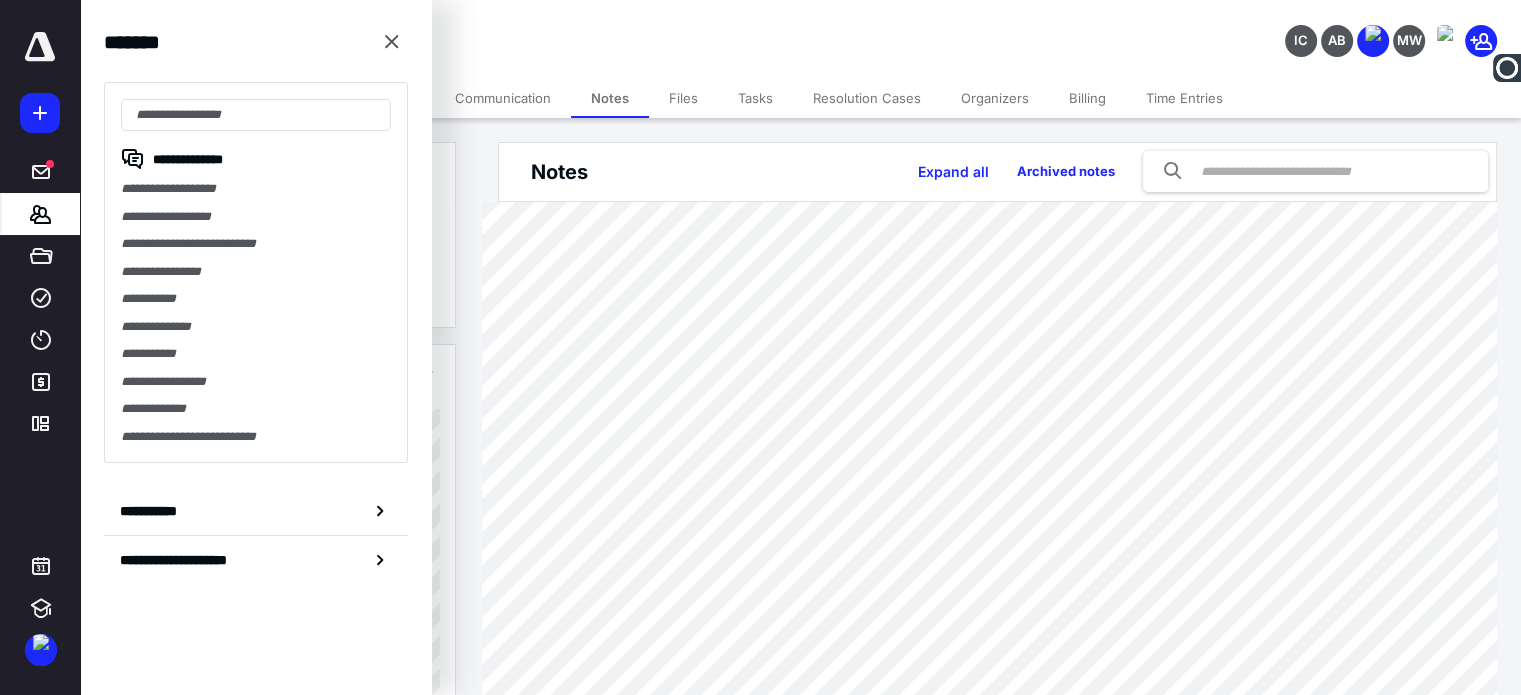 click on "**********" at bounding box center [256, 244] 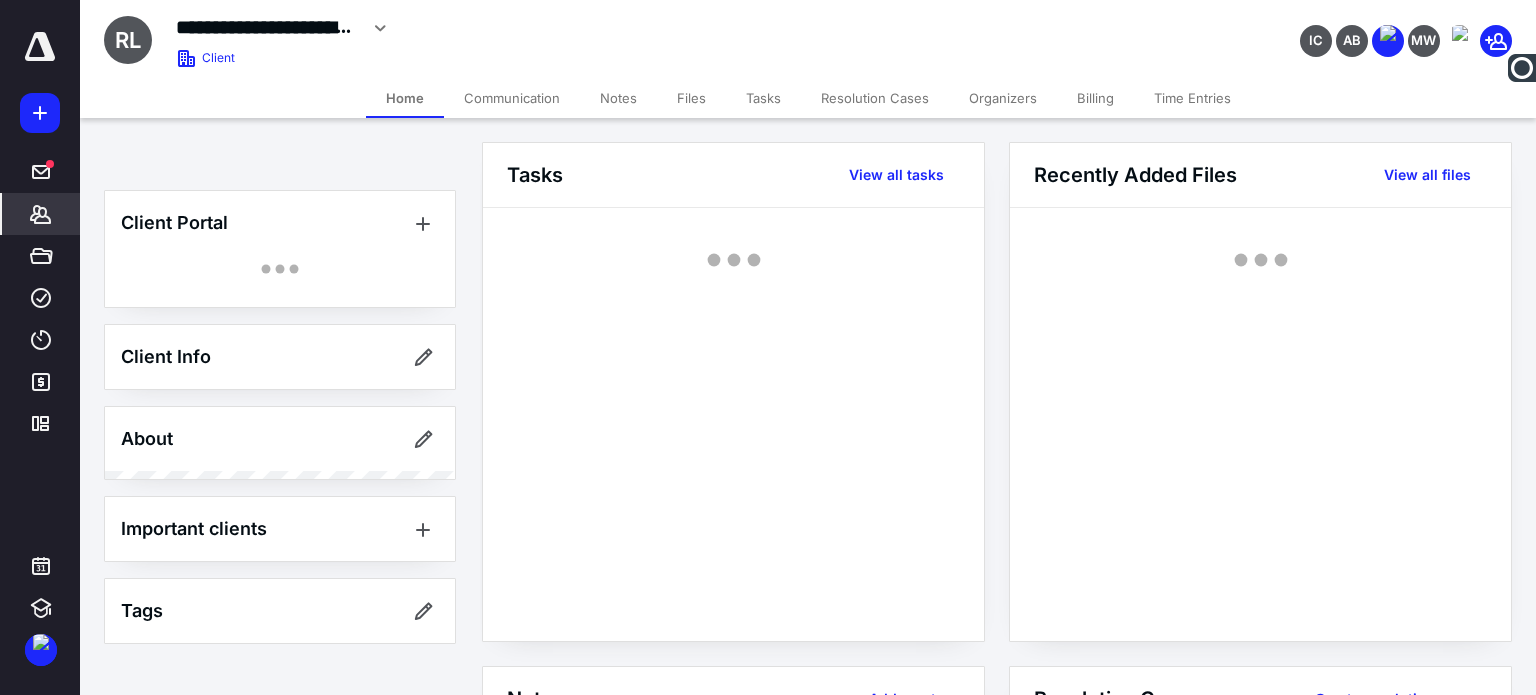 click on "Notes" at bounding box center [618, 98] 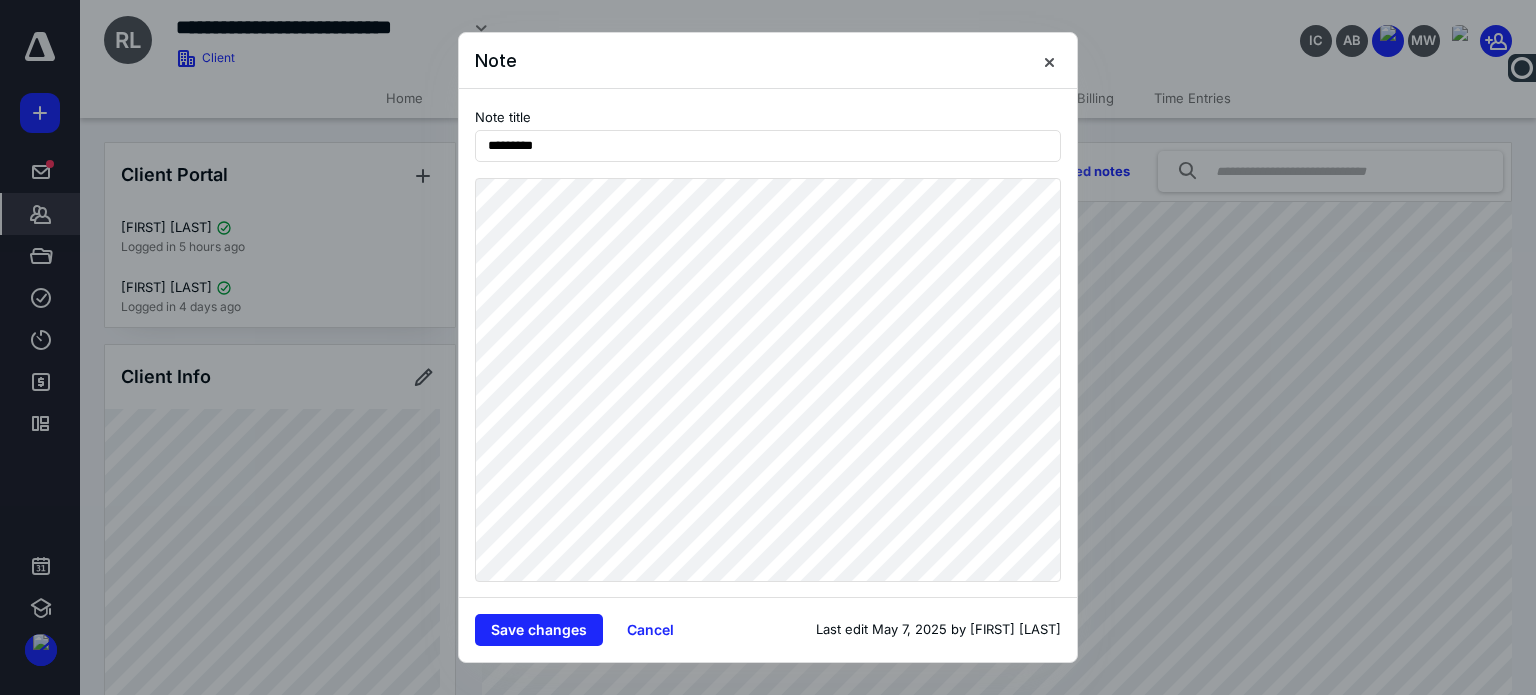 click on "Note Note title ********* Save changes Cancel Last edit May 7, 2025 by [FIRST] [LAST]" at bounding box center [768, 347] 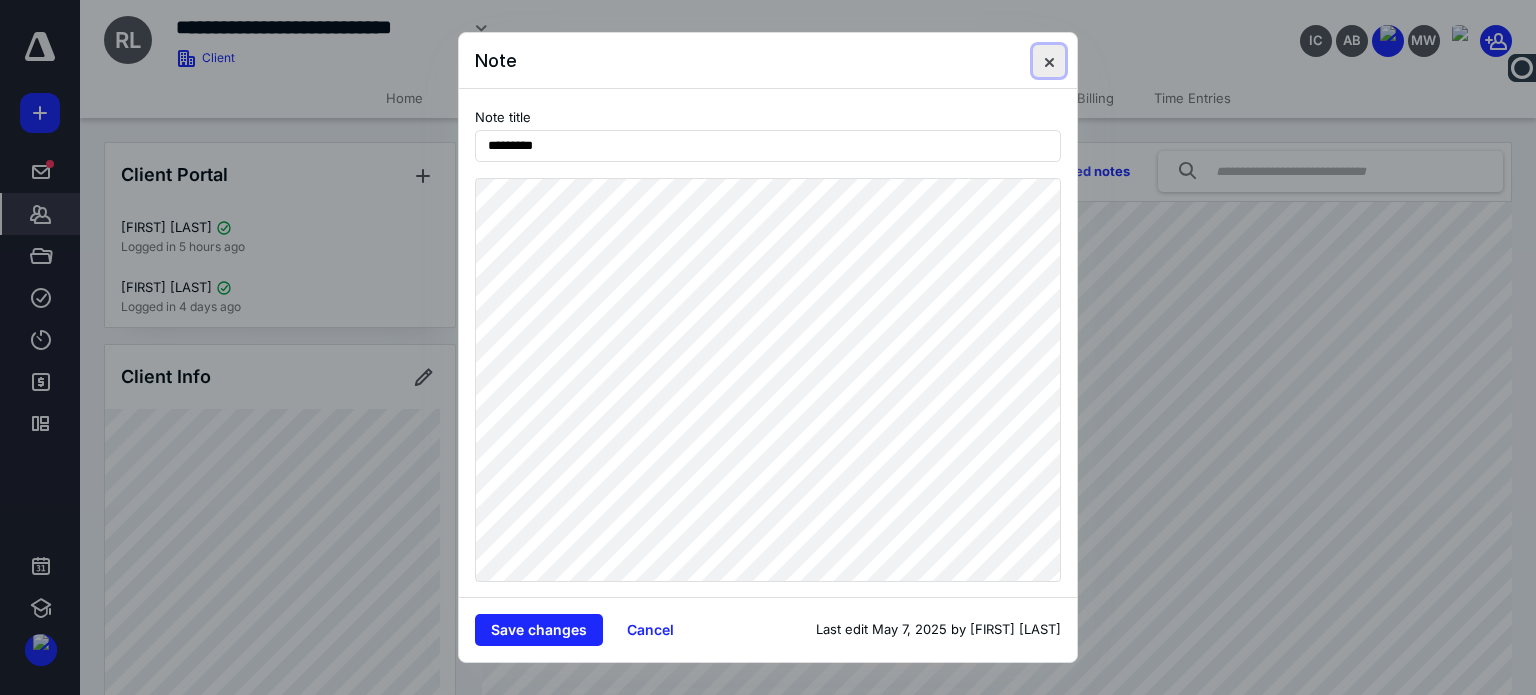 click at bounding box center (1049, 61) 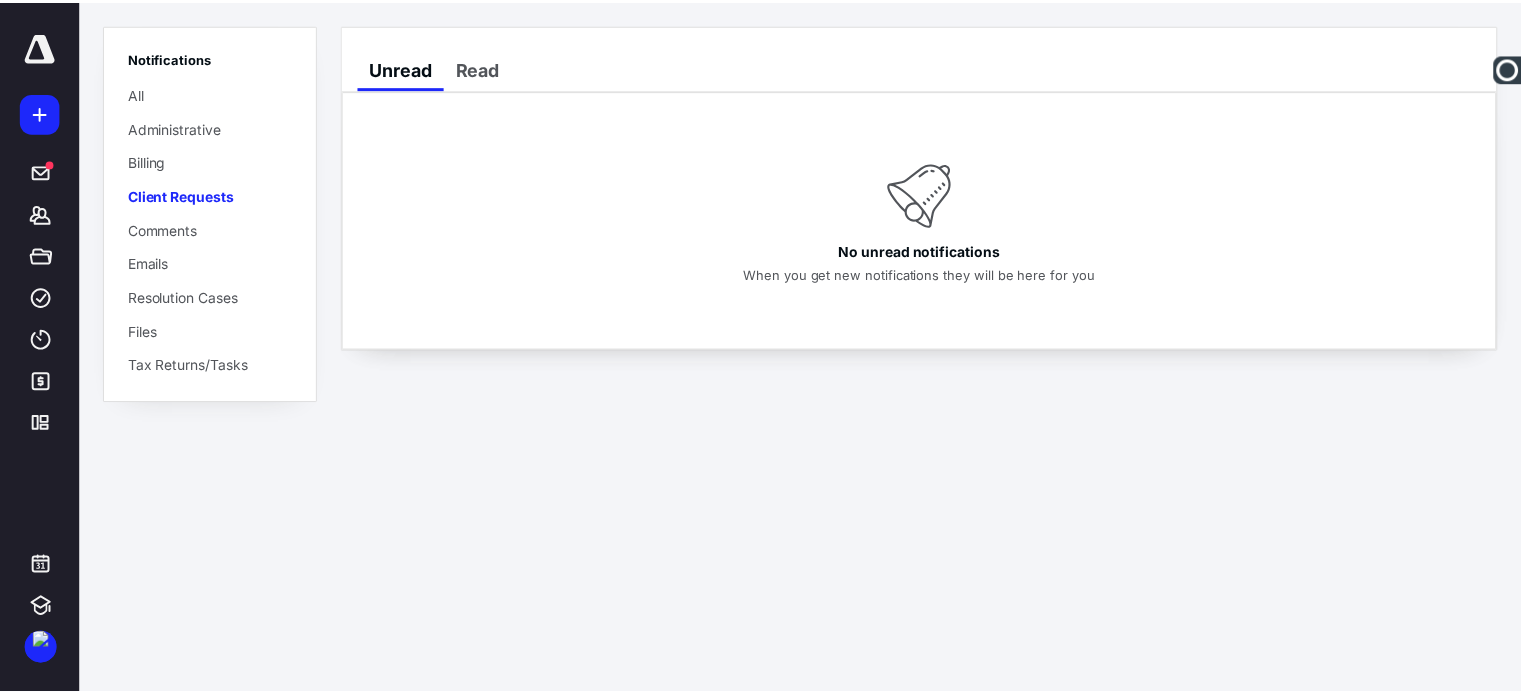 scroll, scrollTop: 0, scrollLeft: 0, axis: both 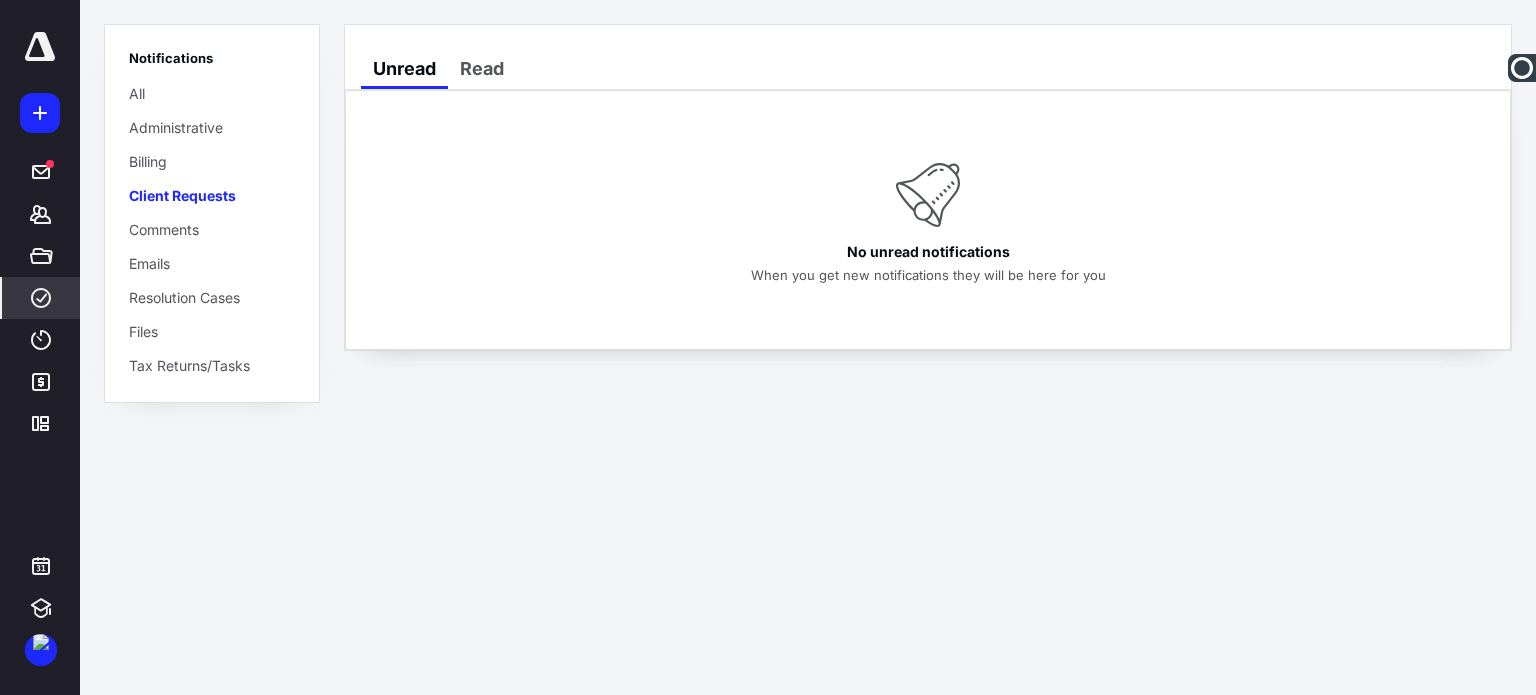 click on "****" at bounding box center (41, 298) 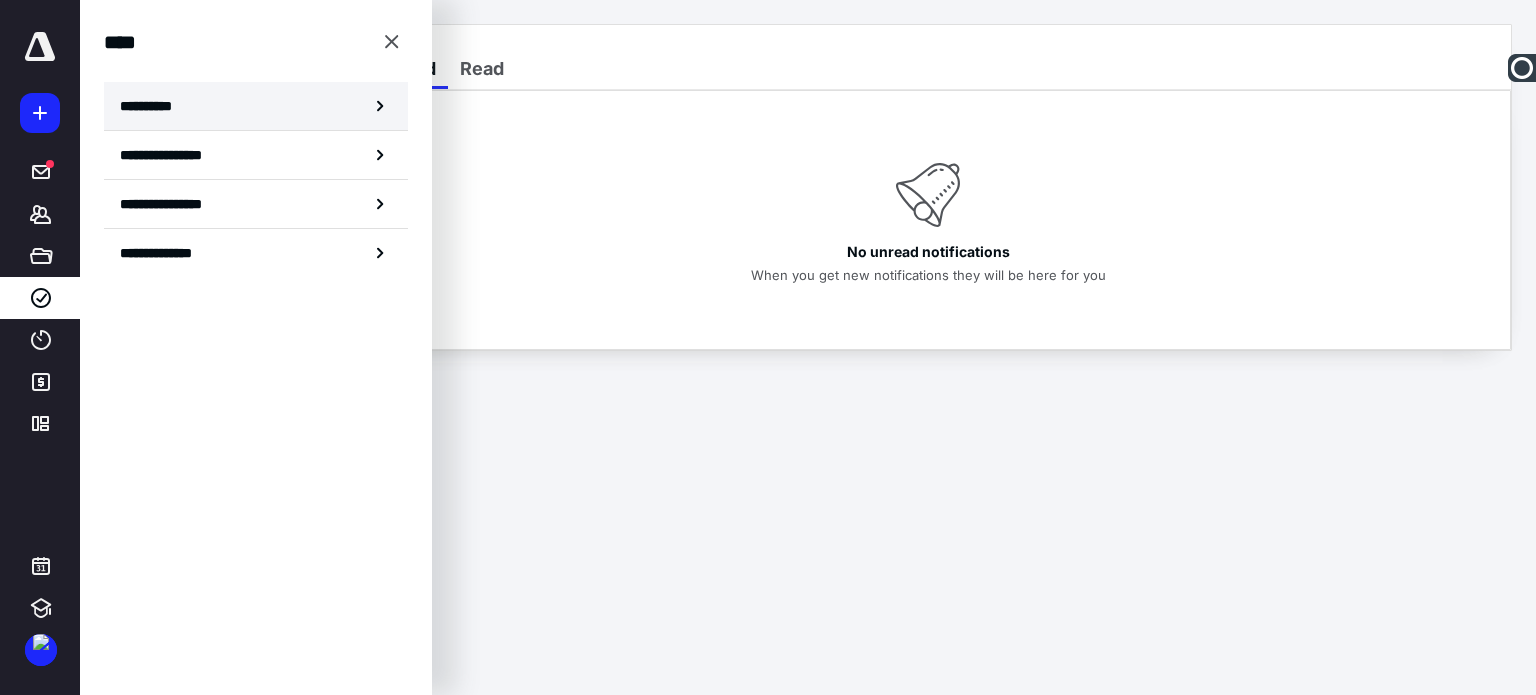 click on "**********" at bounding box center (153, 106) 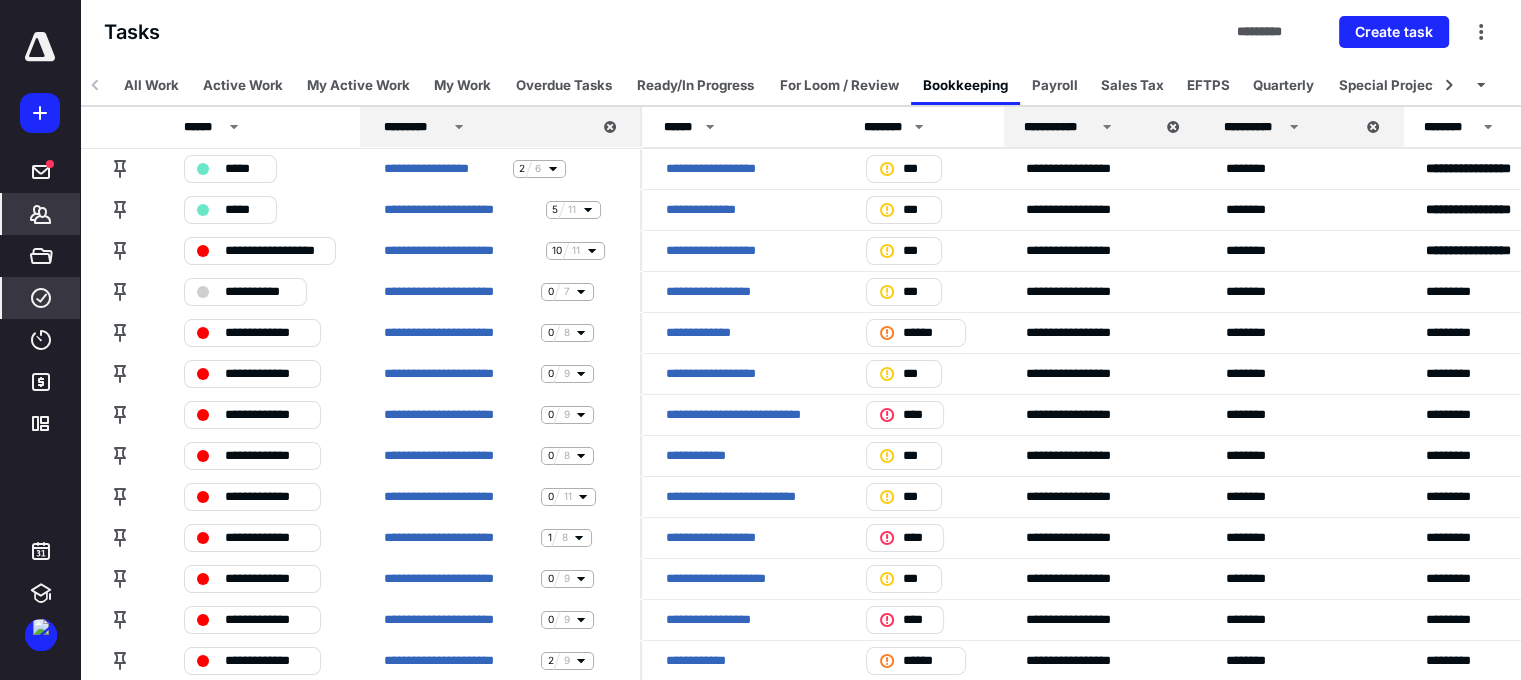 click 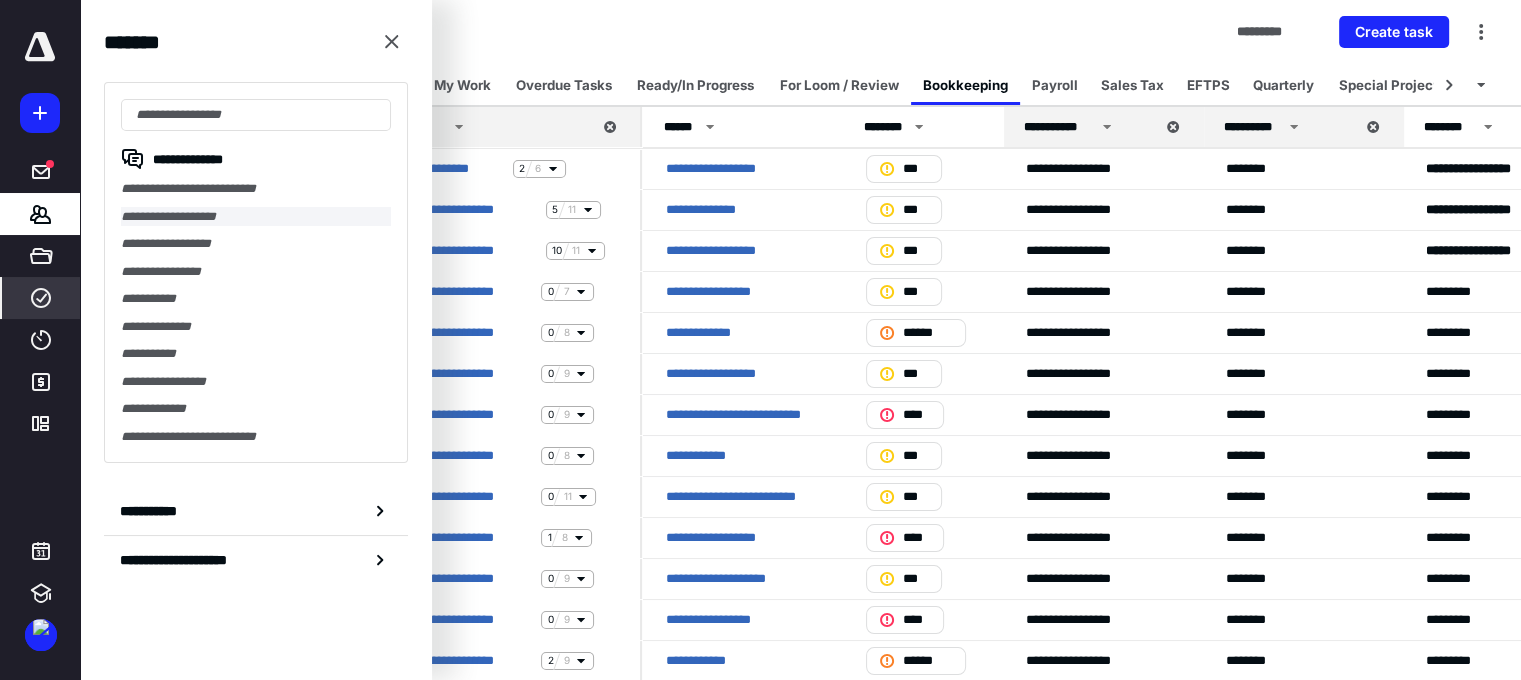 click on "**********" at bounding box center [256, 217] 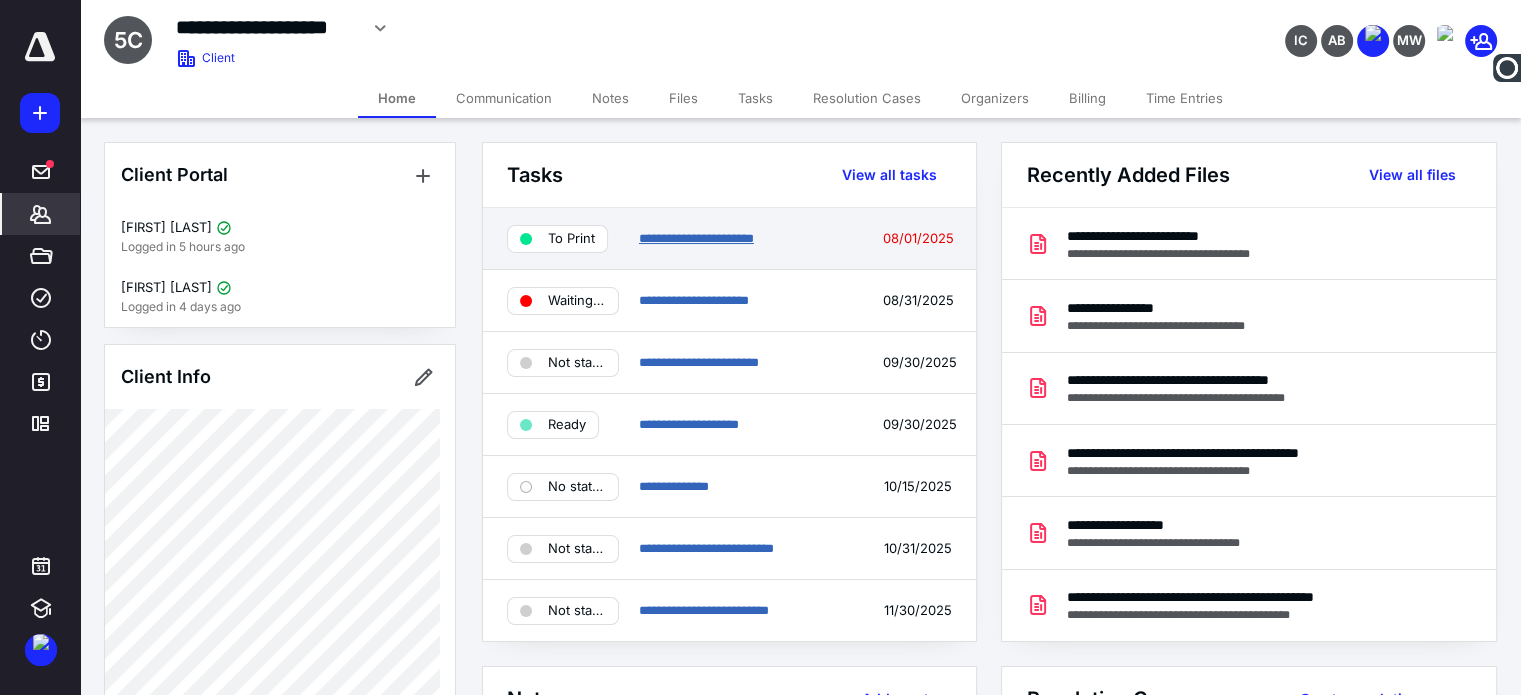 click on "**********" at bounding box center (696, 238) 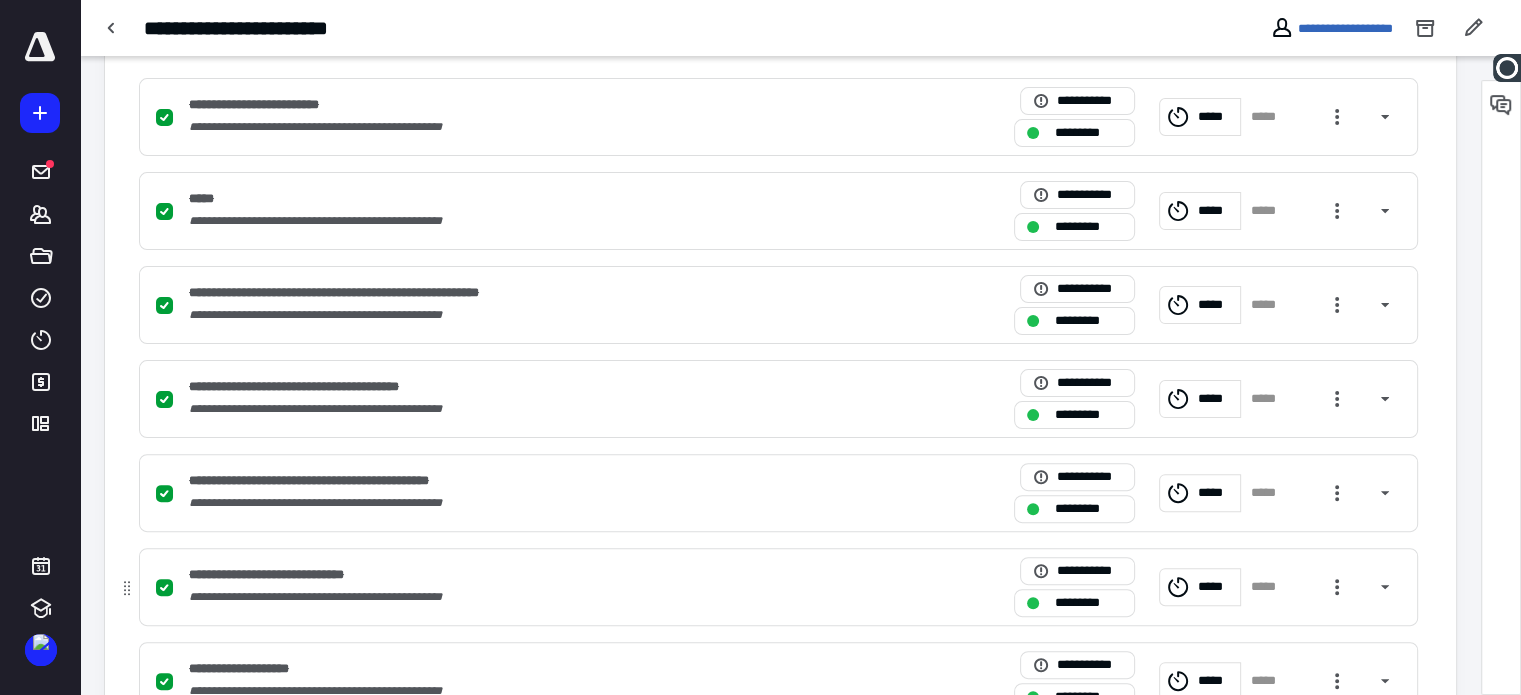 scroll, scrollTop: 761, scrollLeft: 0, axis: vertical 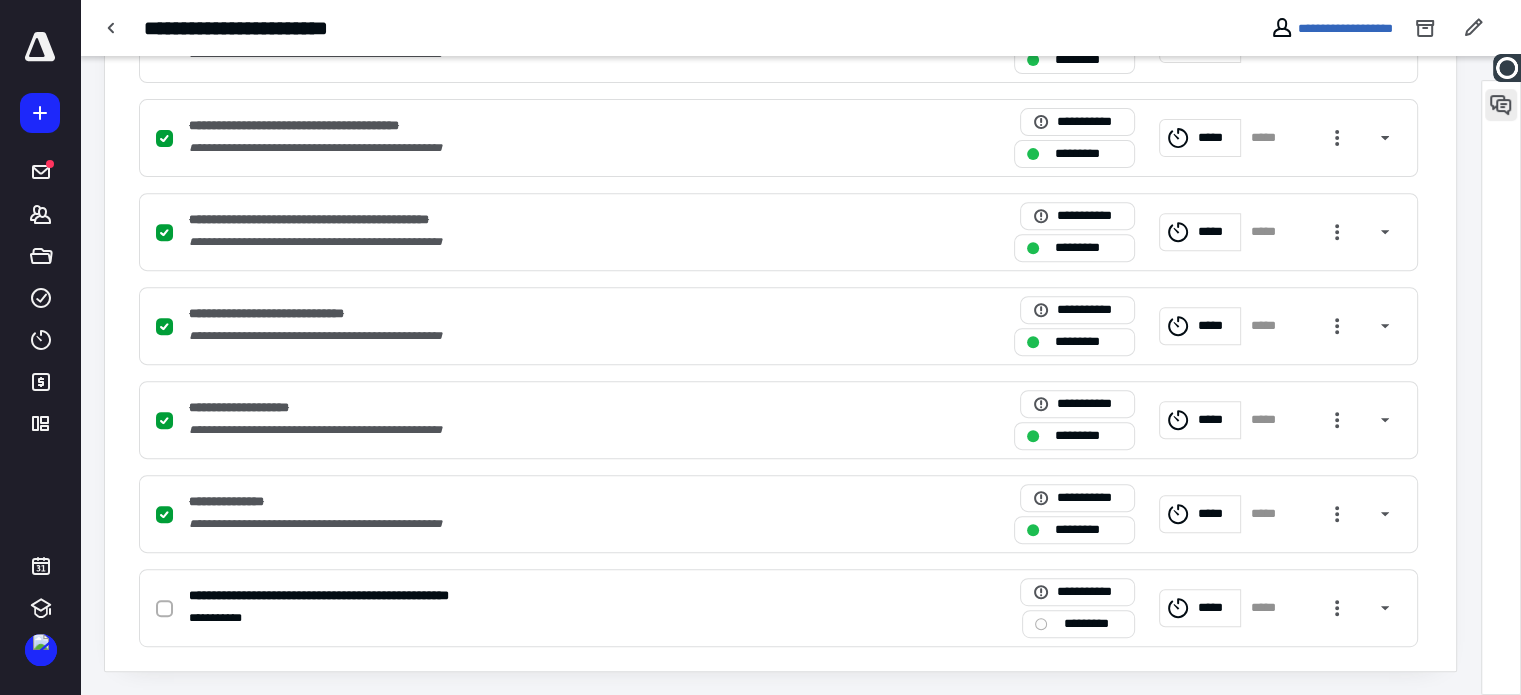 click at bounding box center (1501, 105) 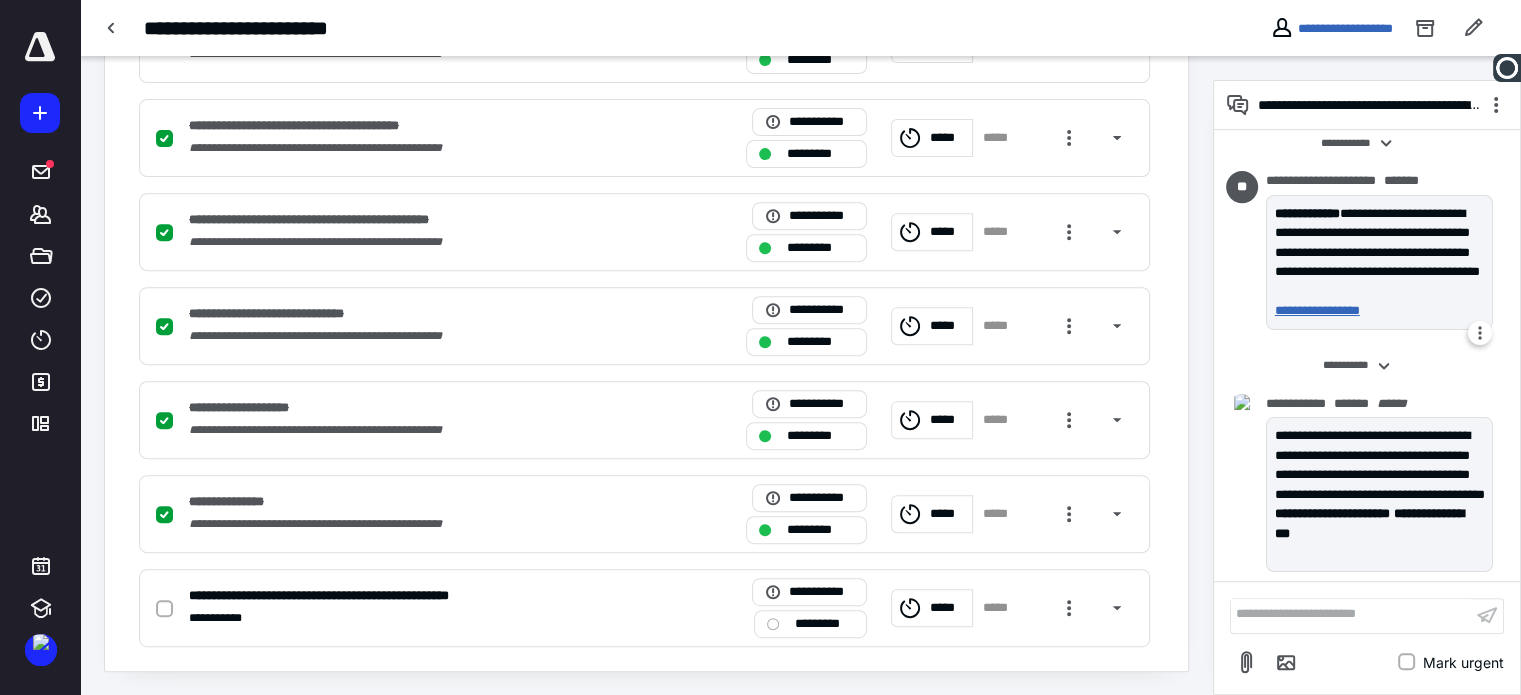 scroll, scrollTop: 23, scrollLeft: 0, axis: vertical 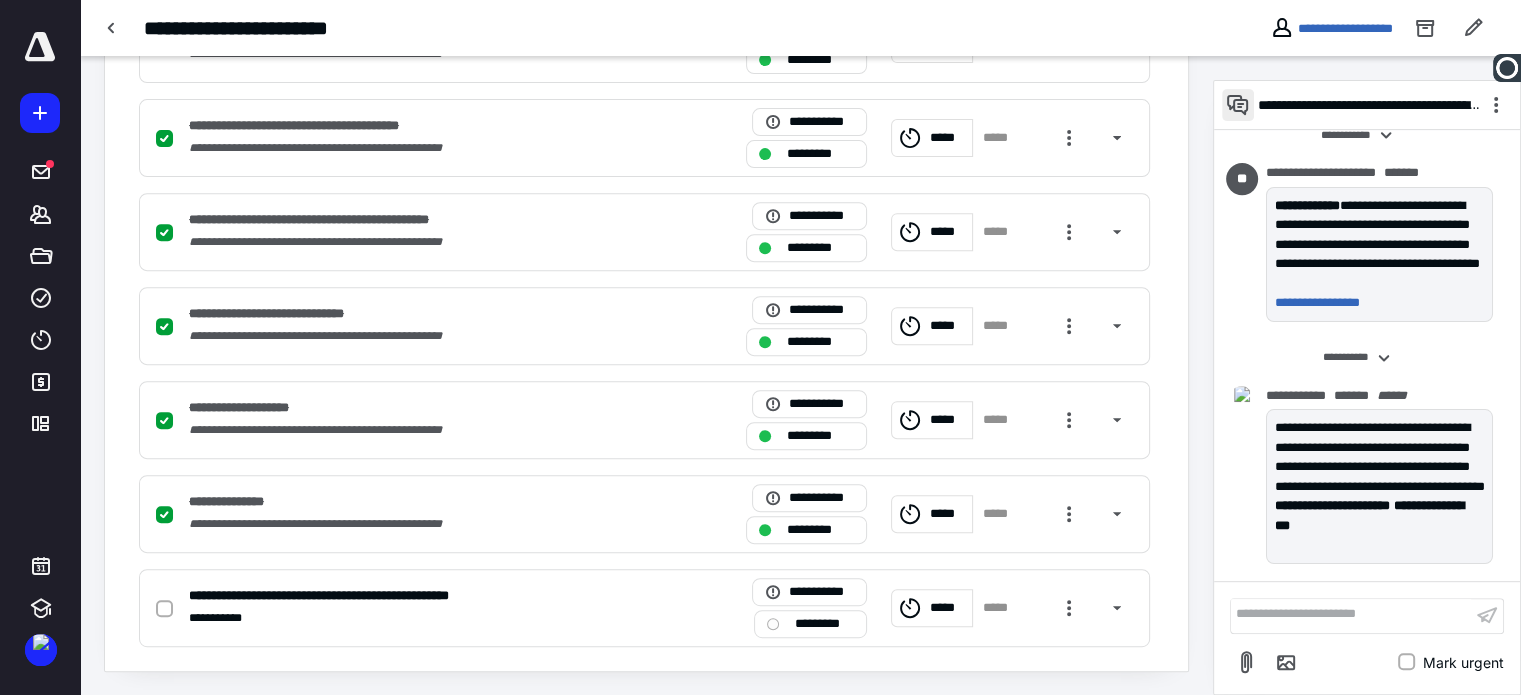 click at bounding box center (1238, 105) 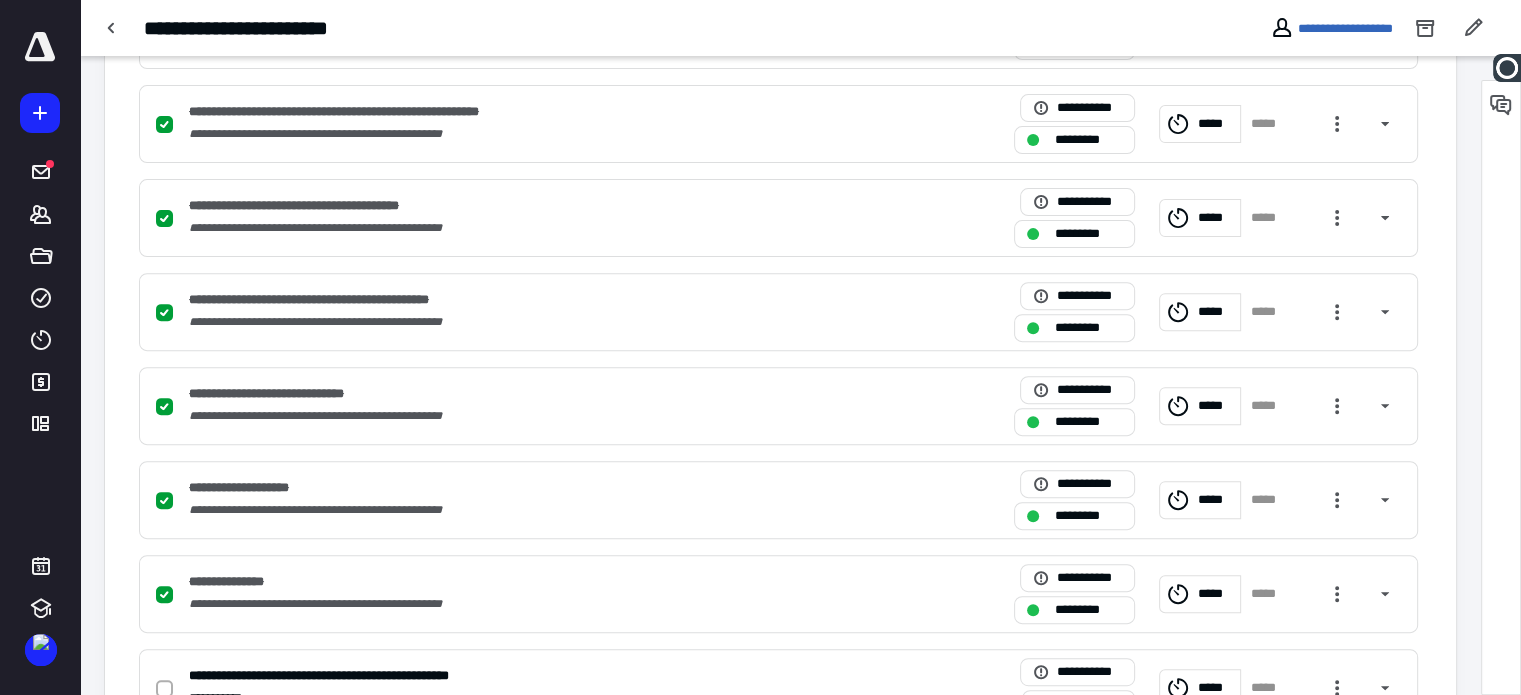 scroll, scrollTop: 761, scrollLeft: 0, axis: vertical 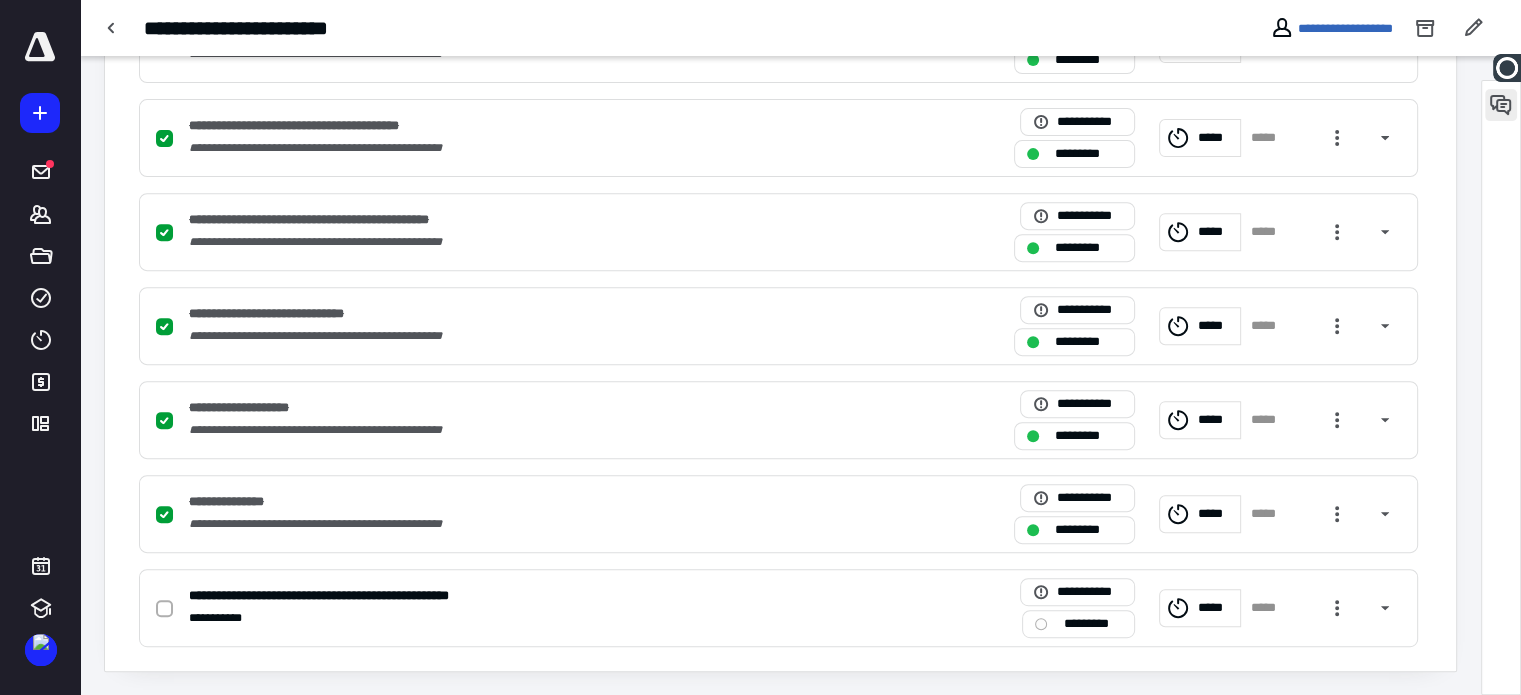 click at bounding box center (1501, 105) 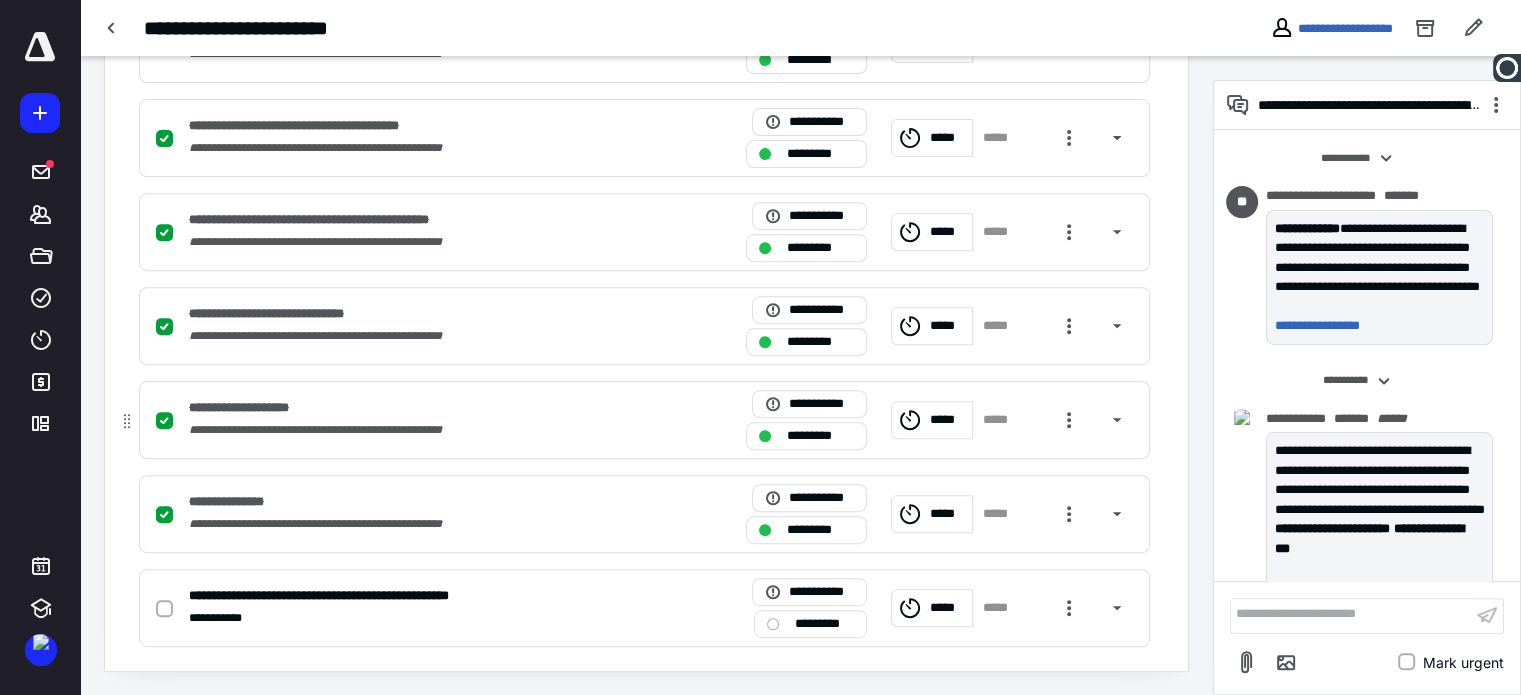 scroll, scrollTop: 23, scrollLeft: 0, axis: vertical 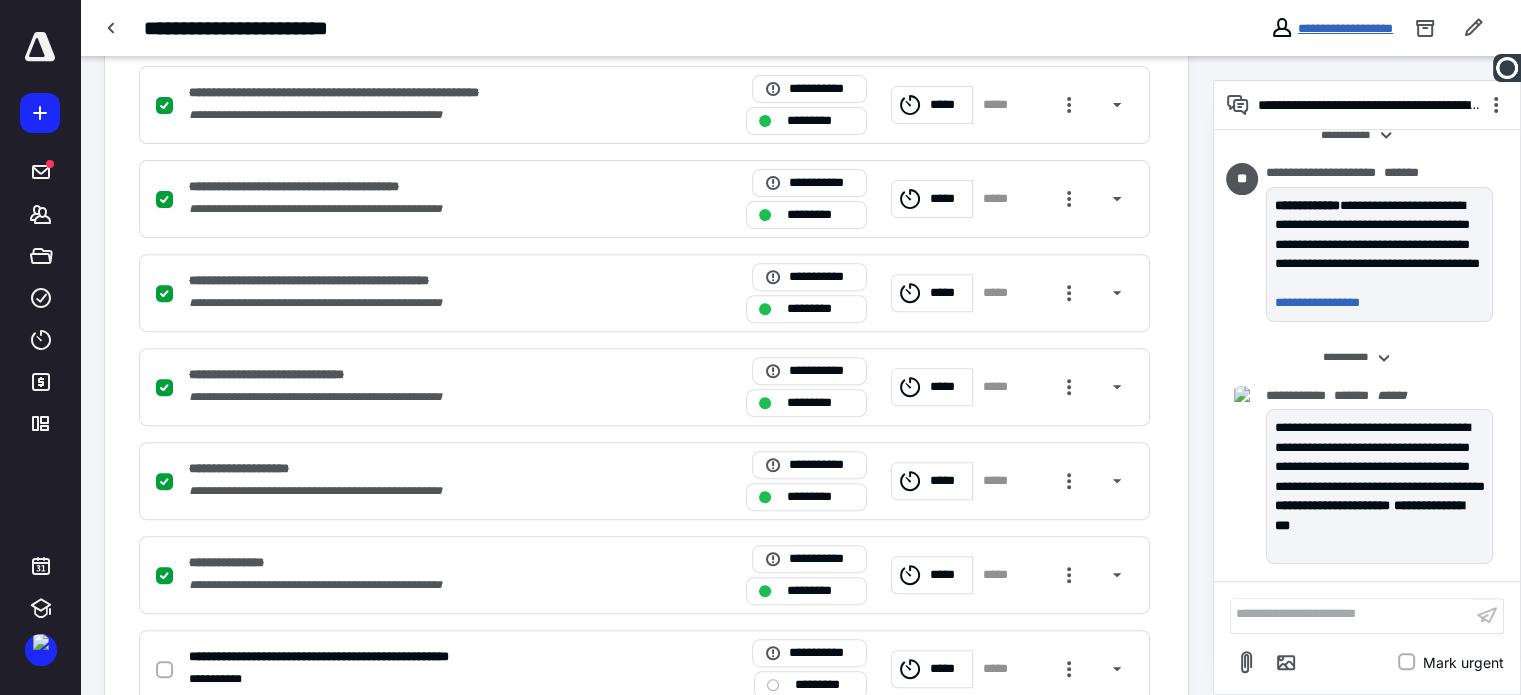 click on "**********" at bounding box center [1345, 28] 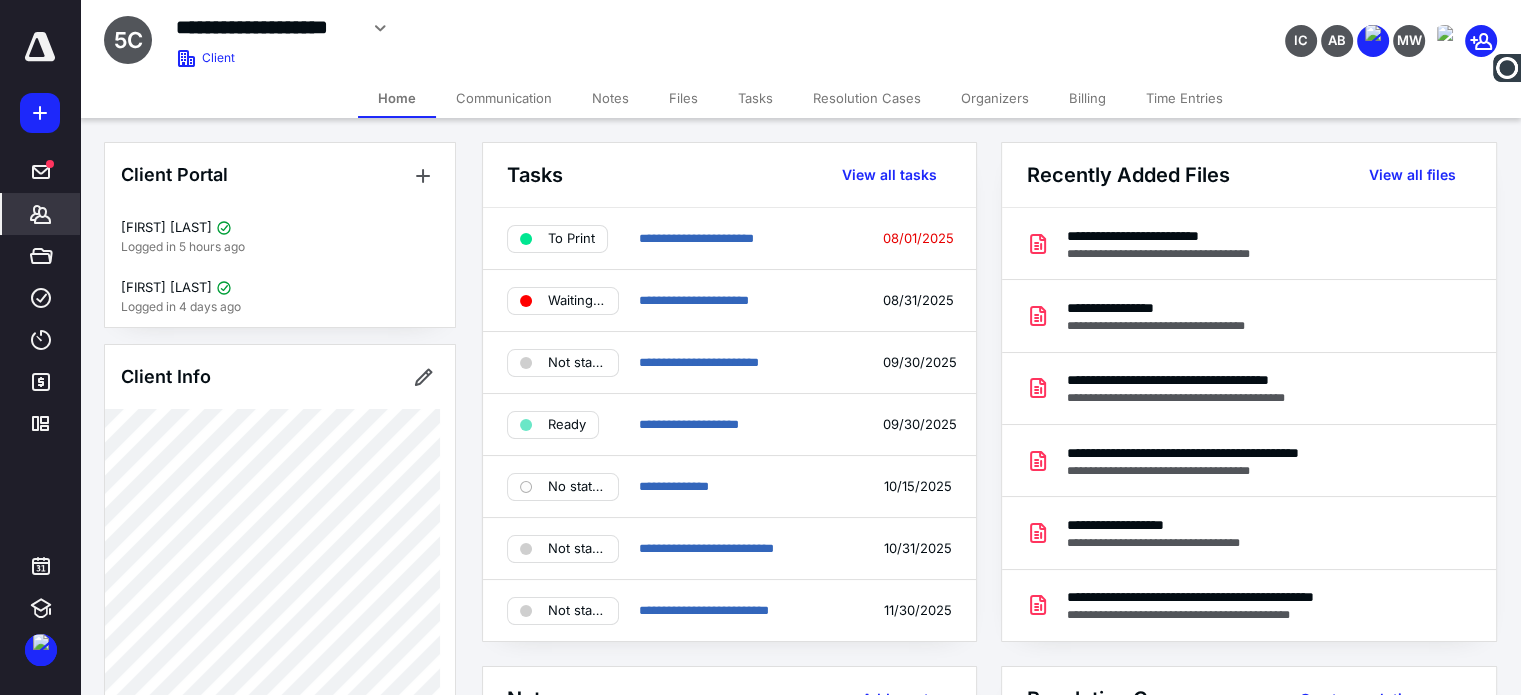 click on "Files" at bounding box center [683, 98] 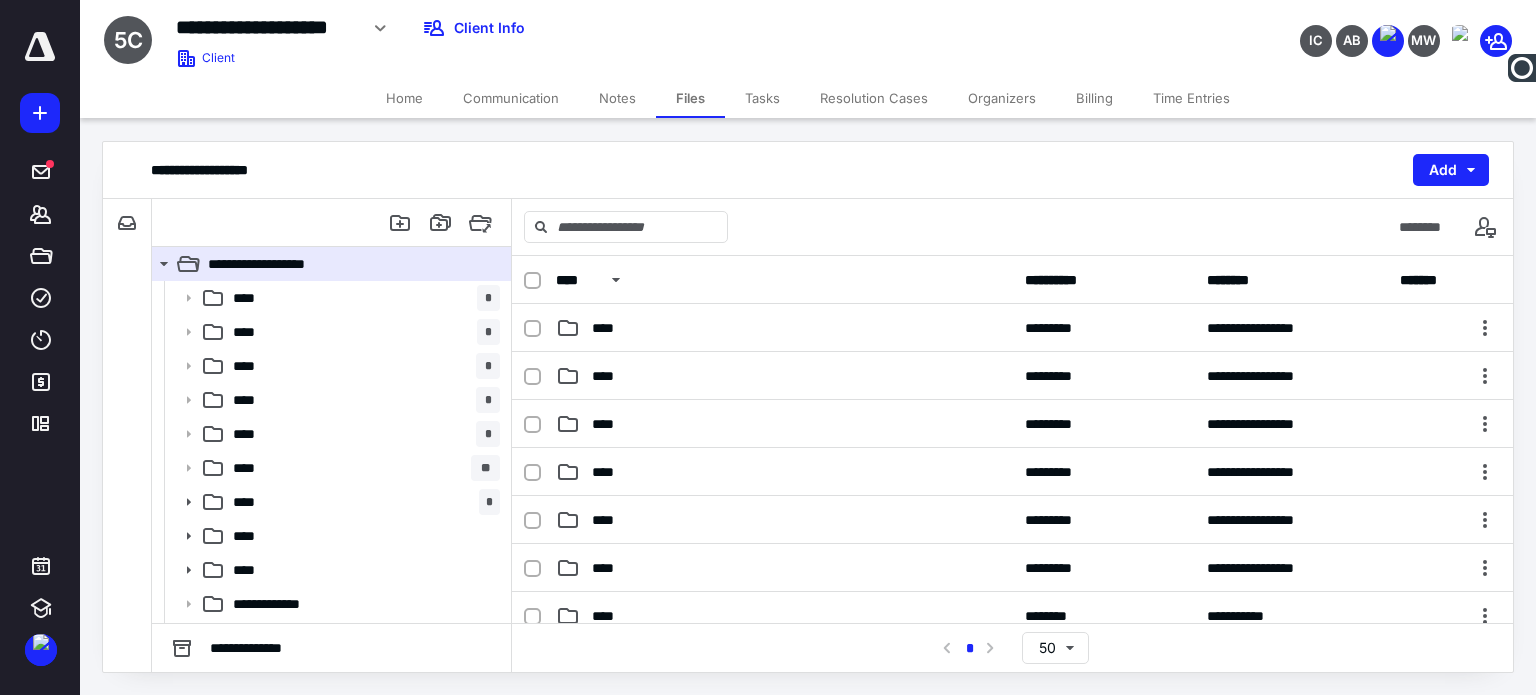 click on "Tasks" at bounding box center (762, 98) 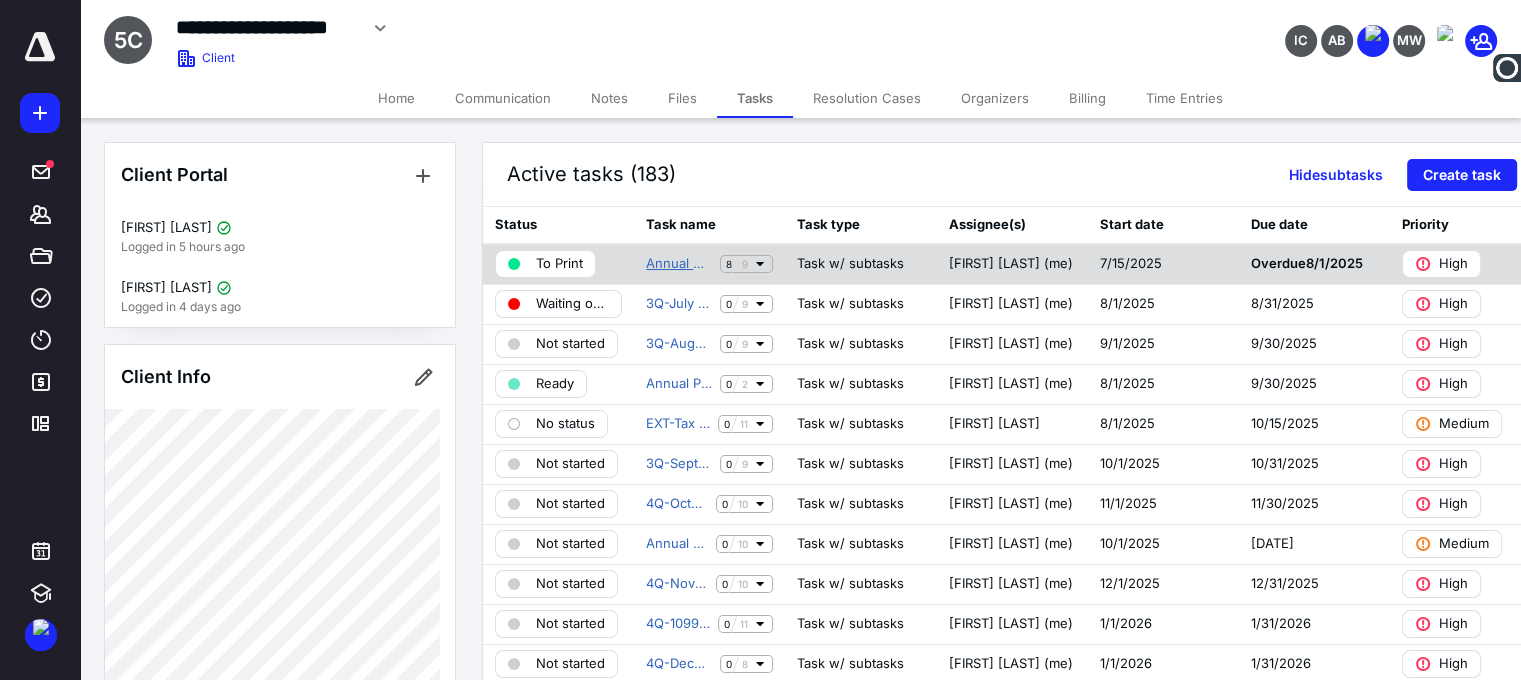 click on "Annual Corporate Report" at bounding box center (679, 264) 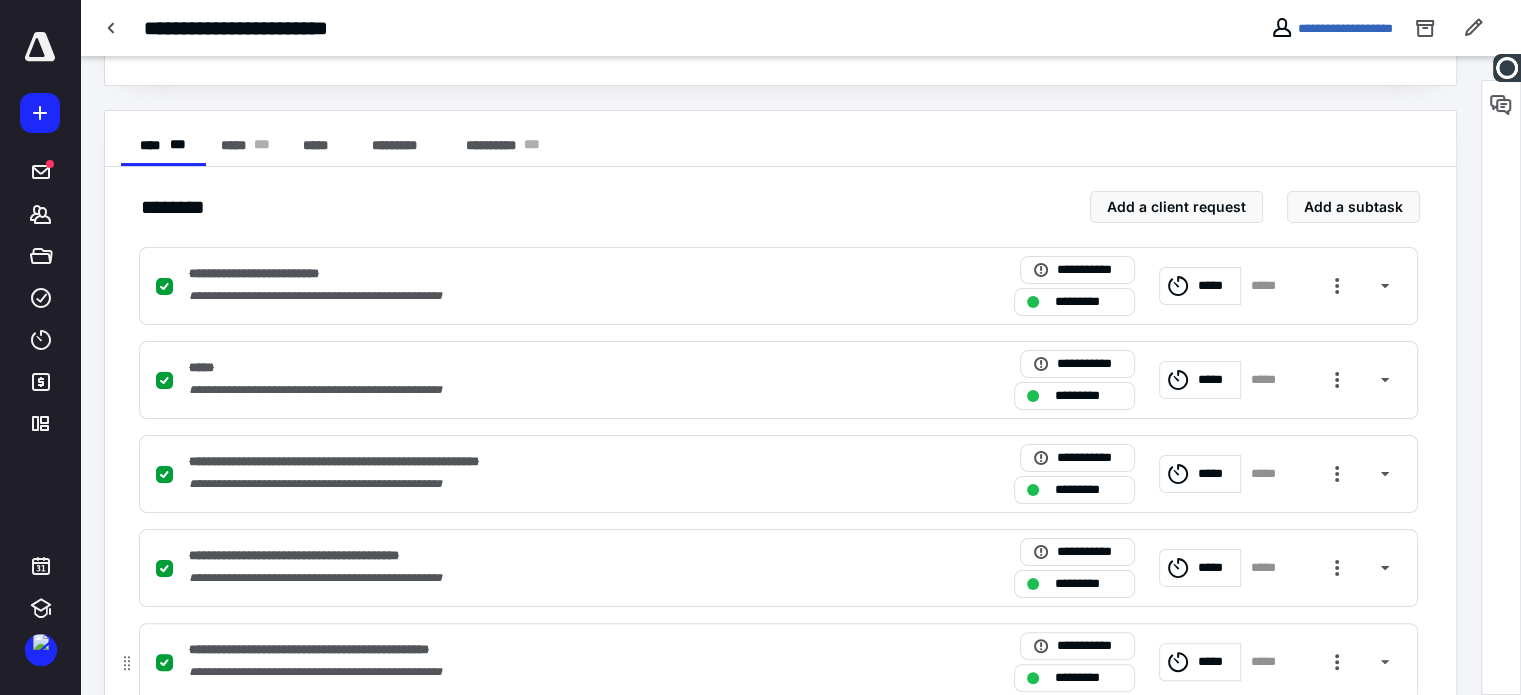 scroll, scrollTop: 600, scrollLeft: 0, axis: vertical 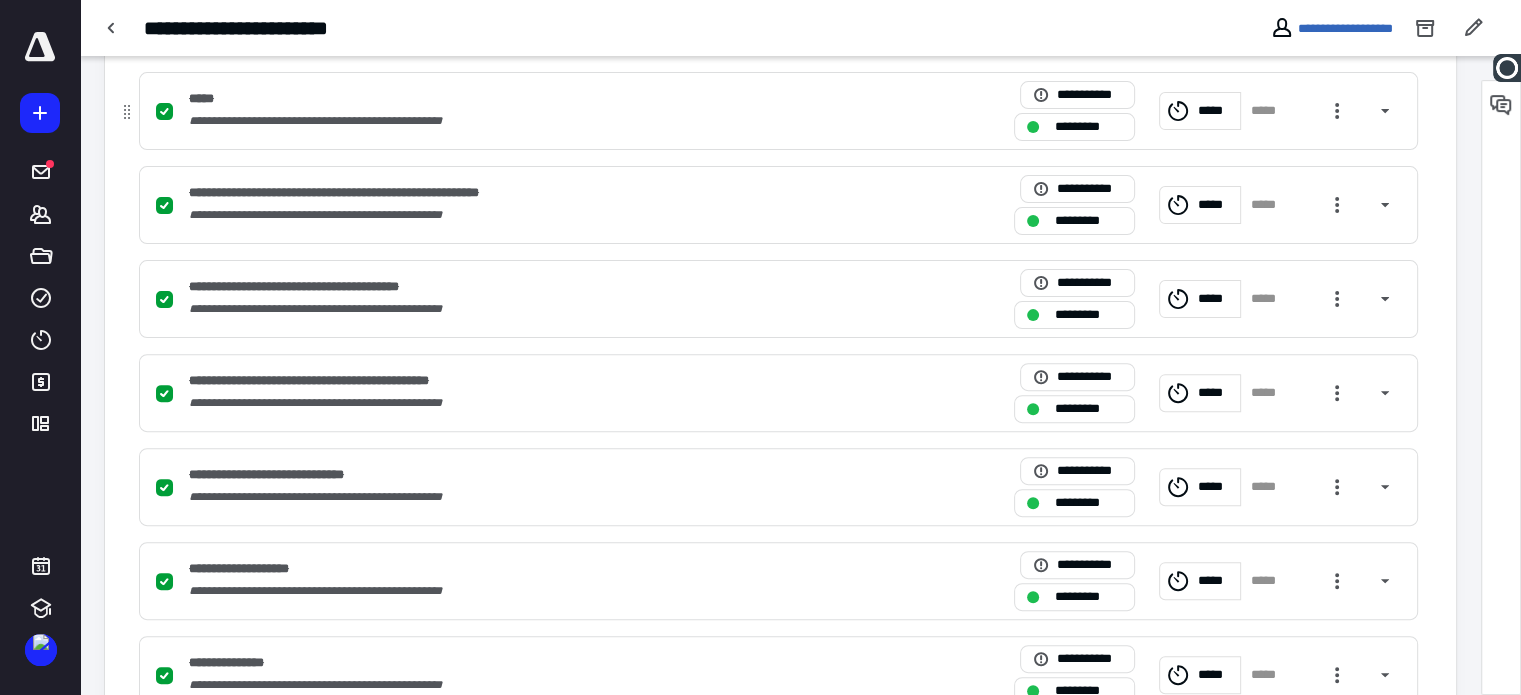 click on "**********" at bounding box center (342, 121) 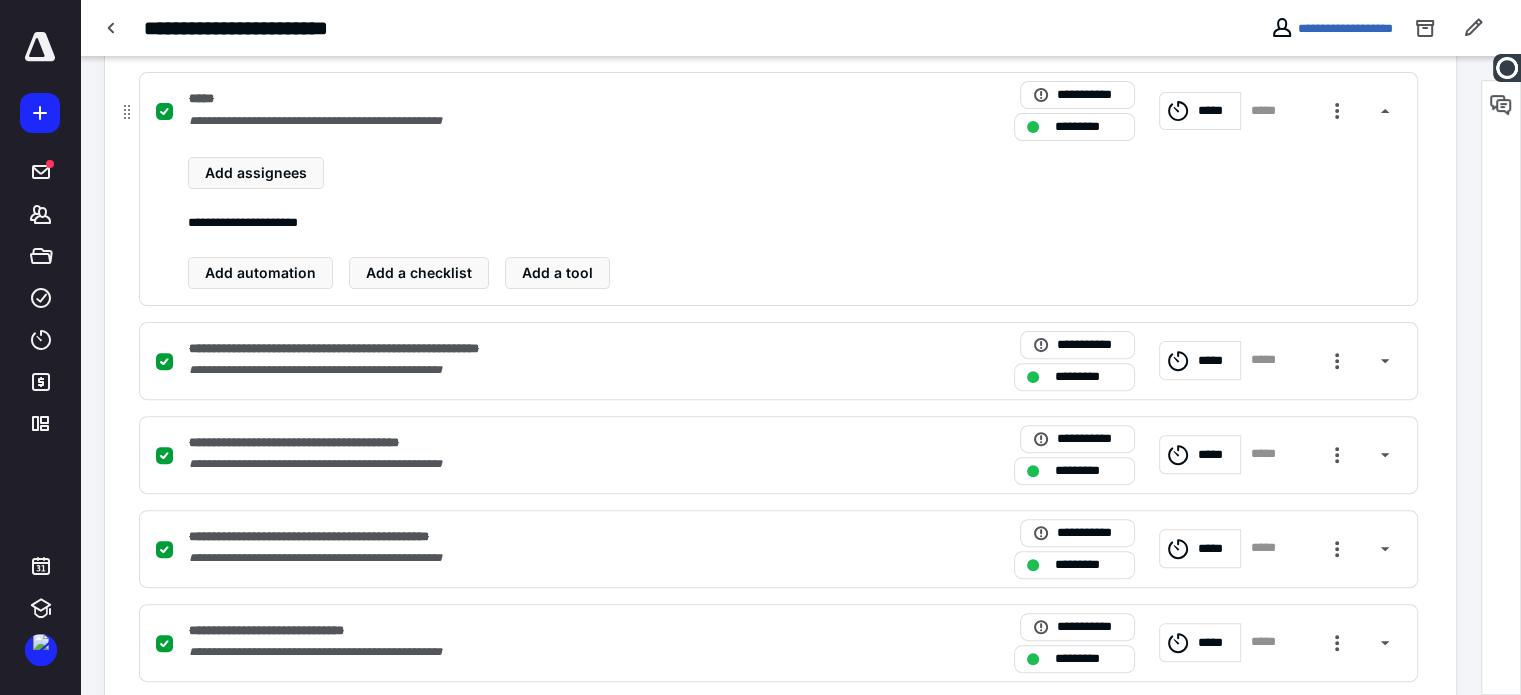 click on "**********" at bounding box center [778, 111] 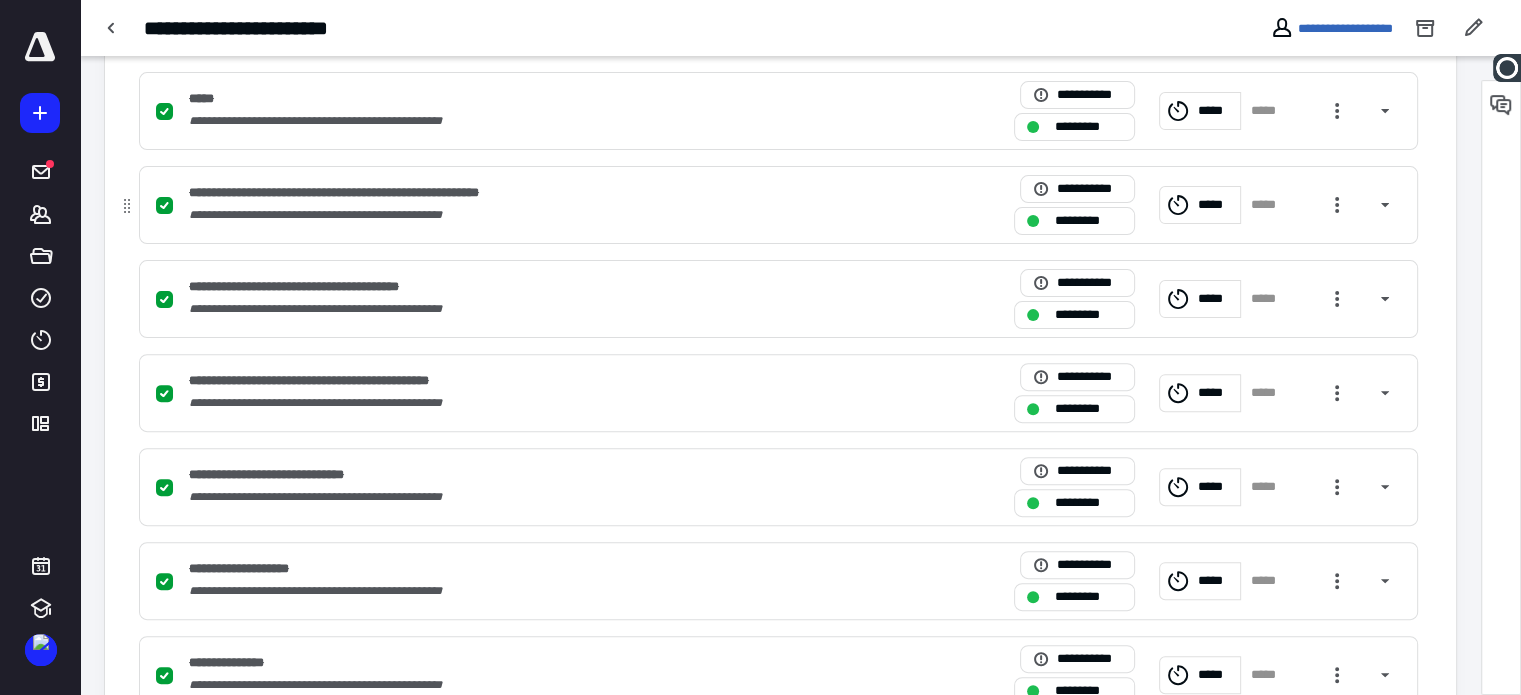 click on "**********" at bounding box center (342, 215) 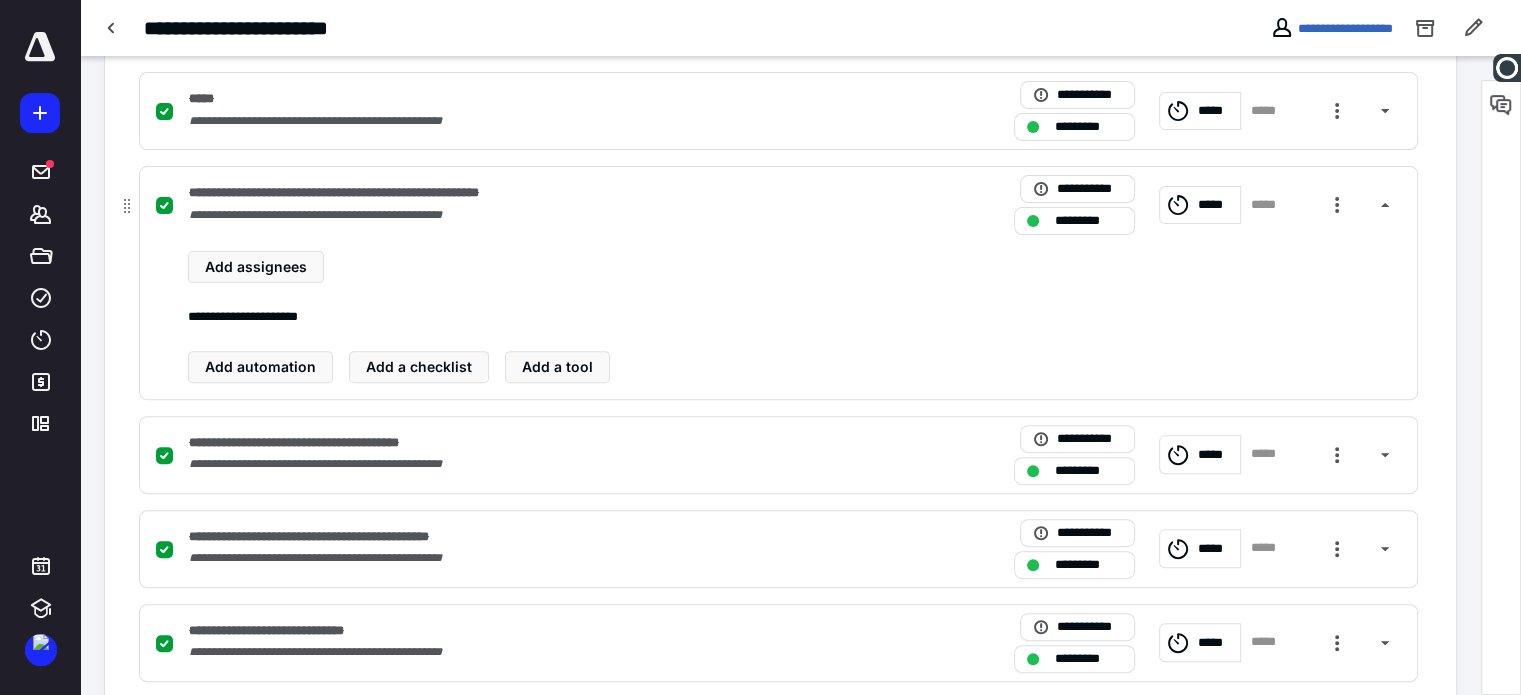 click on "**********" at bounding box center [516, 215] 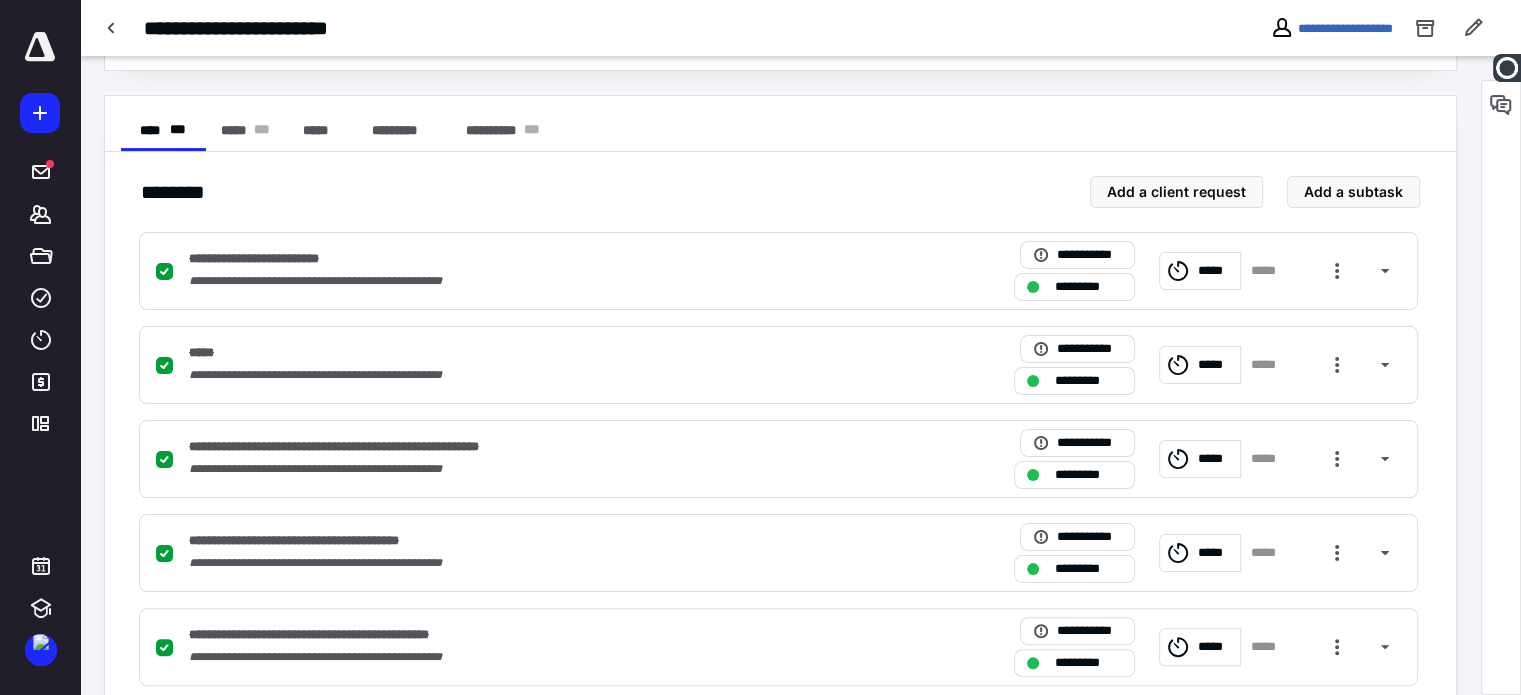 scroll, scrollTop: 300, scrollLeft: 0, axis: vertical 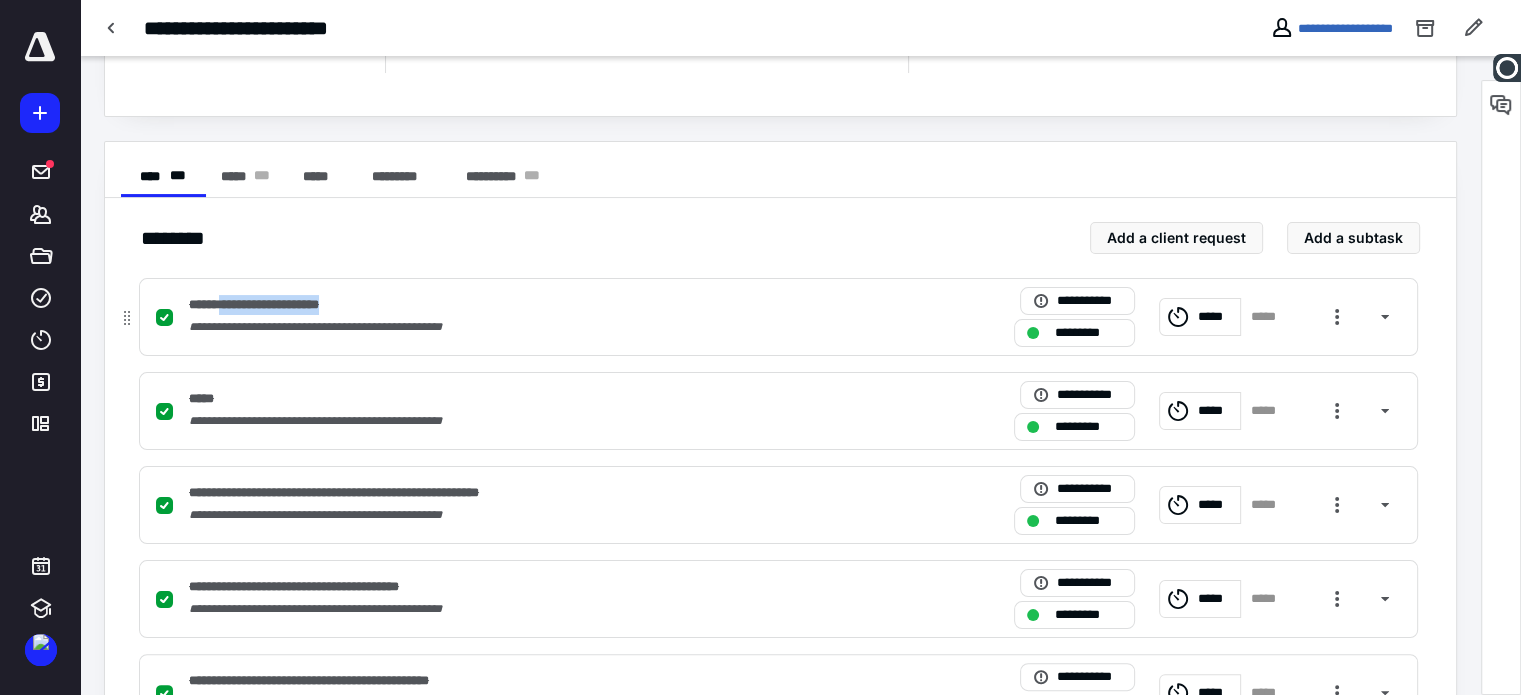 drag, startPoint x: 224, startPoint y: 303, endPoint x: 362, endPoint y: 311, distance: 138.23169 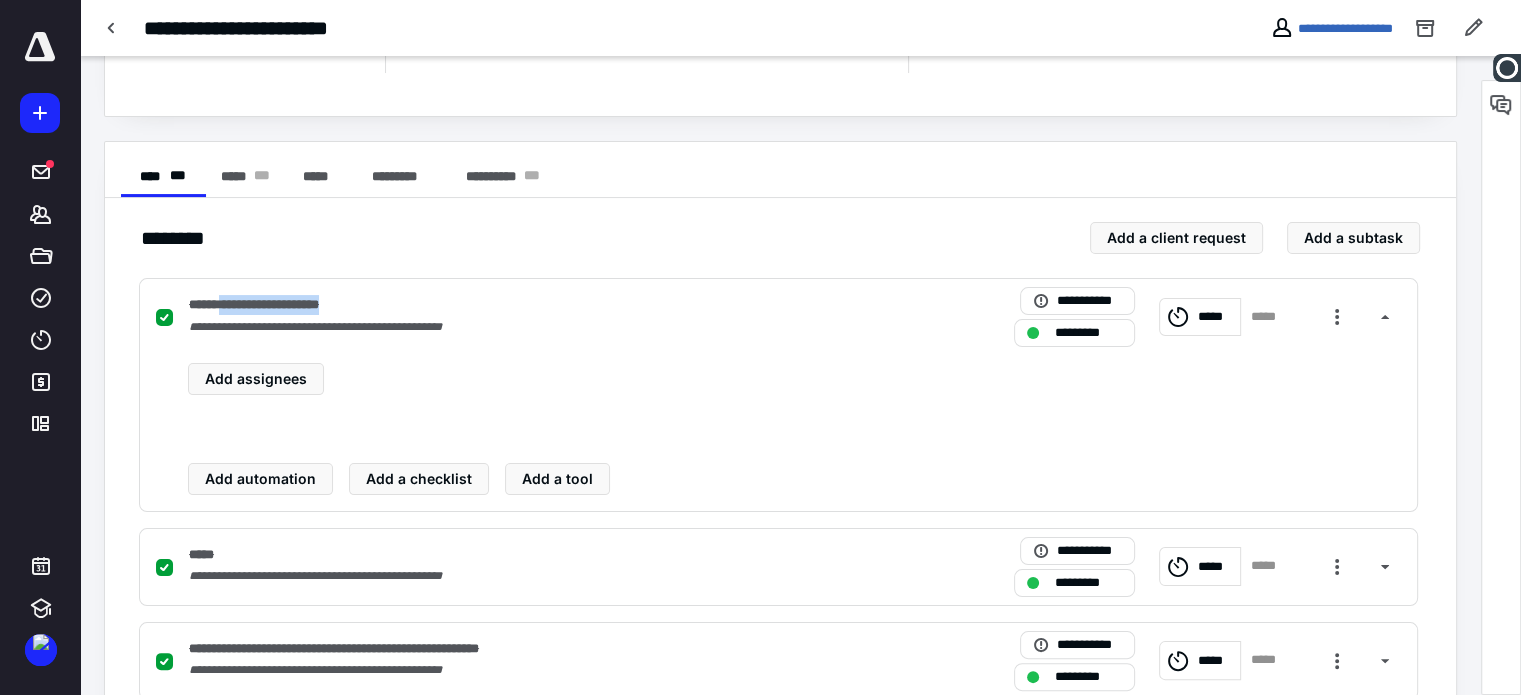 copy on "**********" 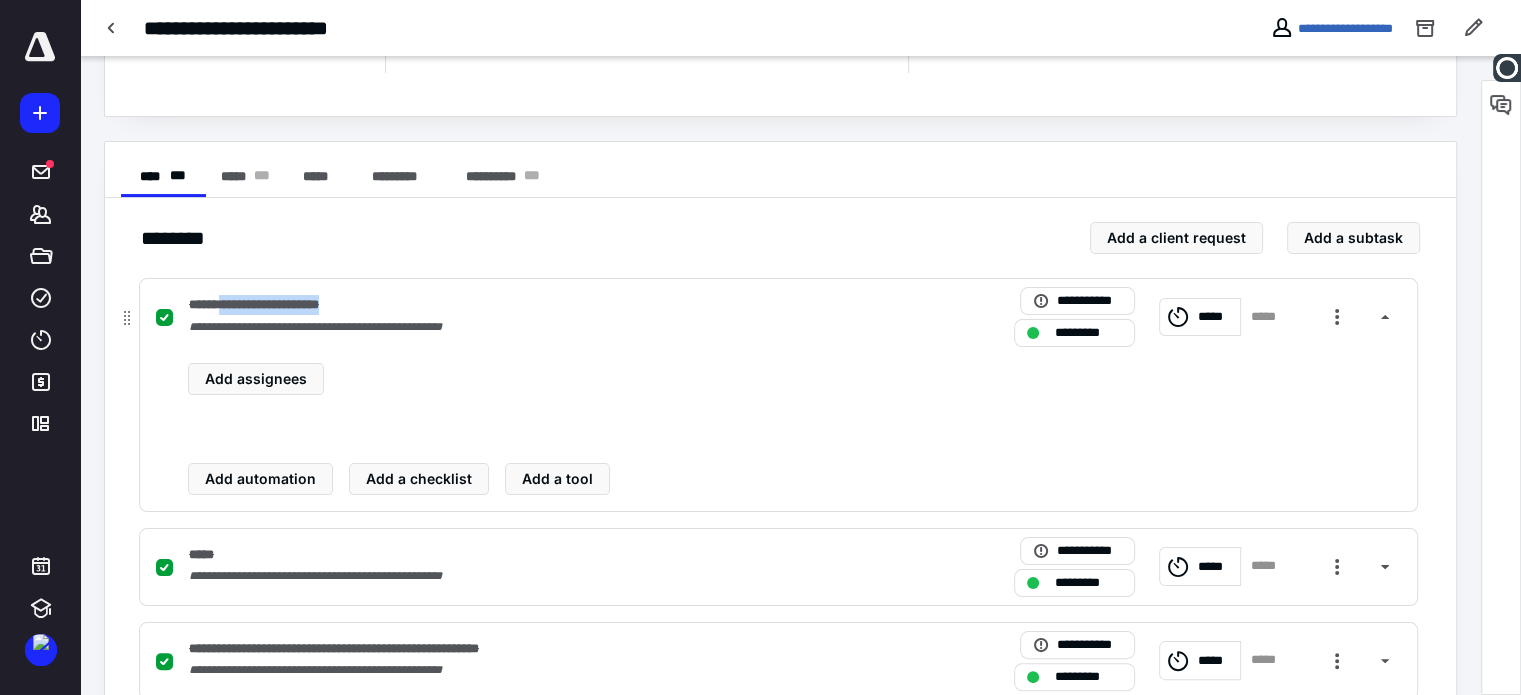 click on "**********" at bounding box center (516, 305) 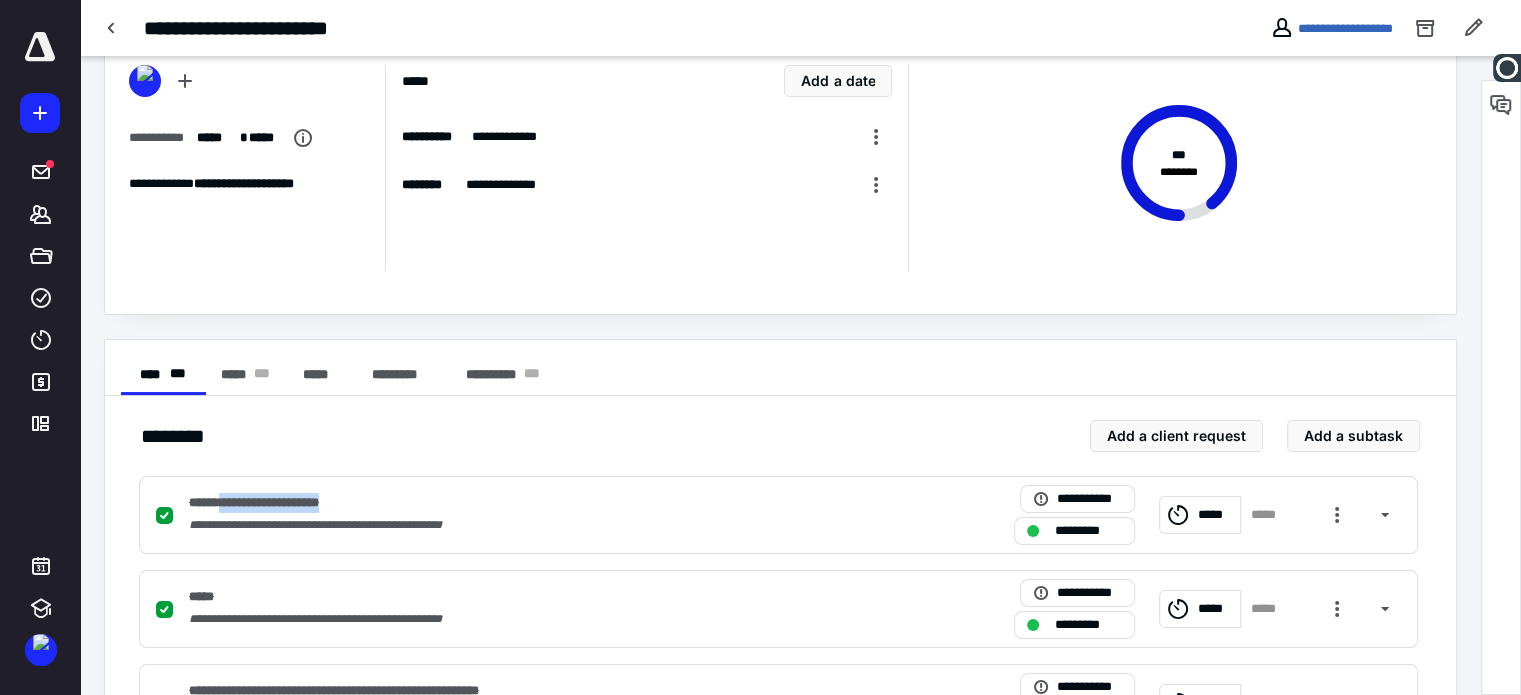 scroll, scrollTop: 0, scrollLeft: 0, axis: both 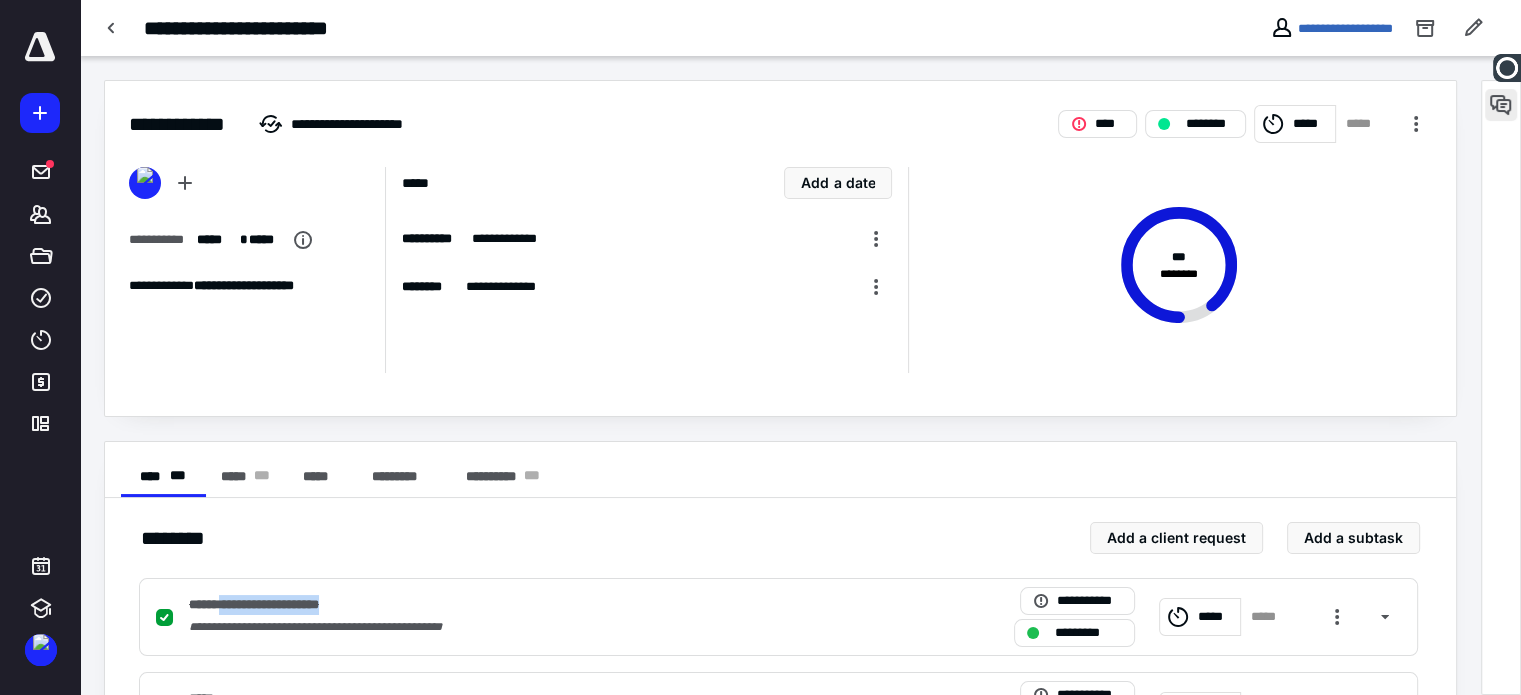 click at bounding box center (1501, 105) 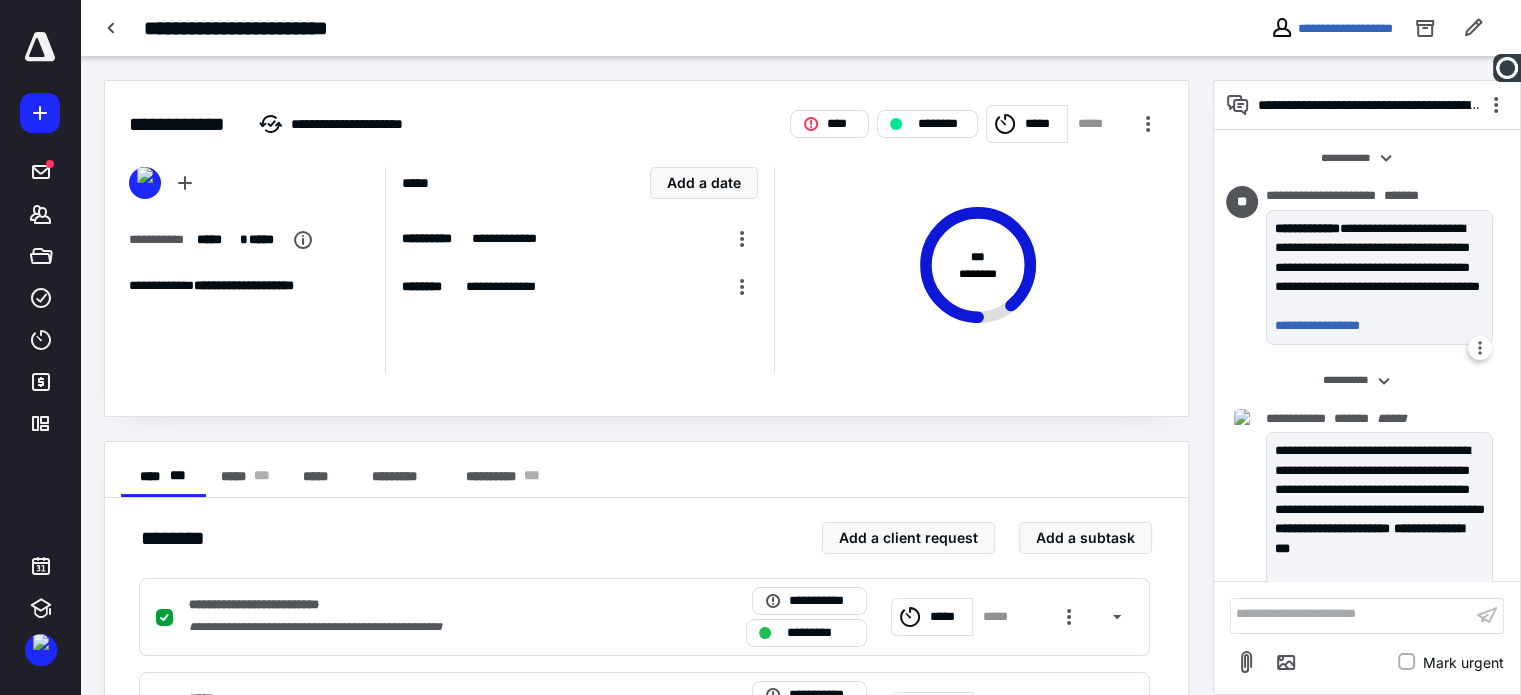 scroll, scrollTop: 23, scrollLeft: 0, axis: vertical 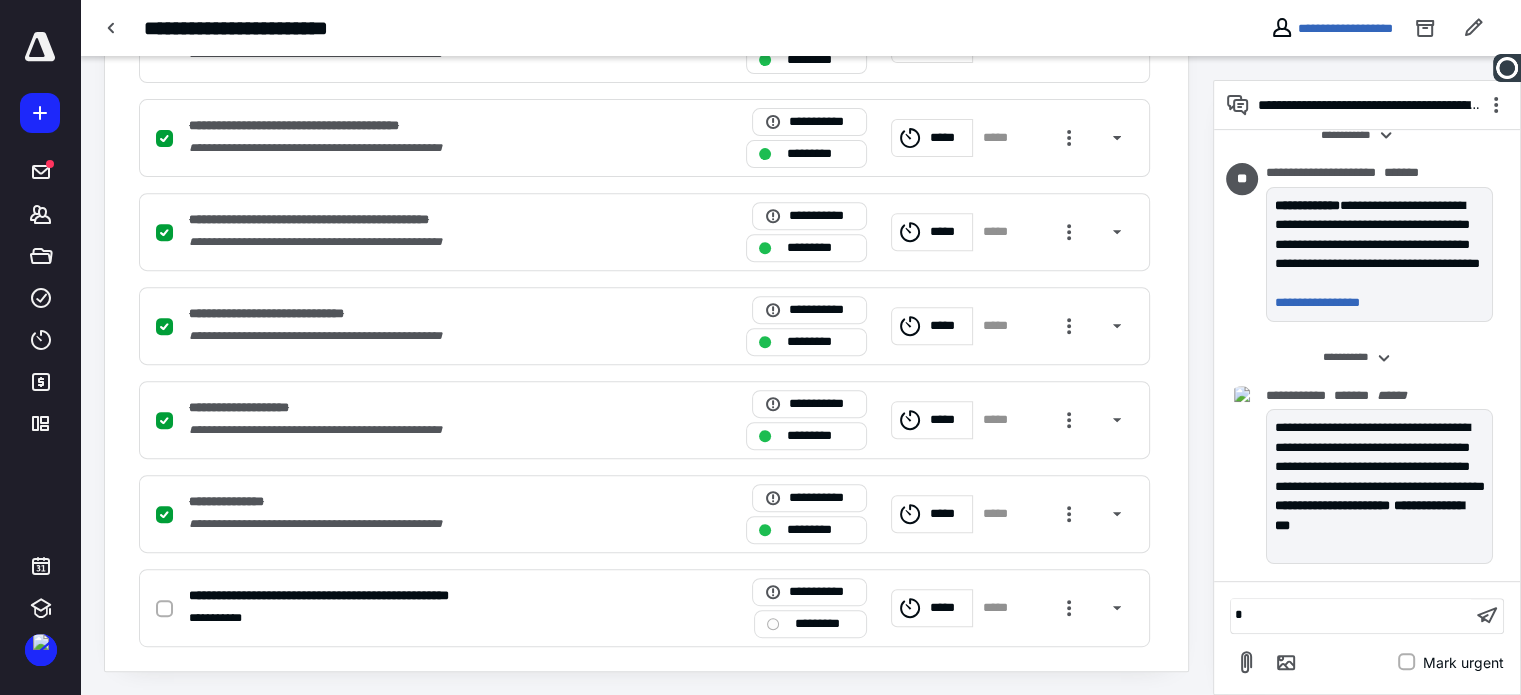 type 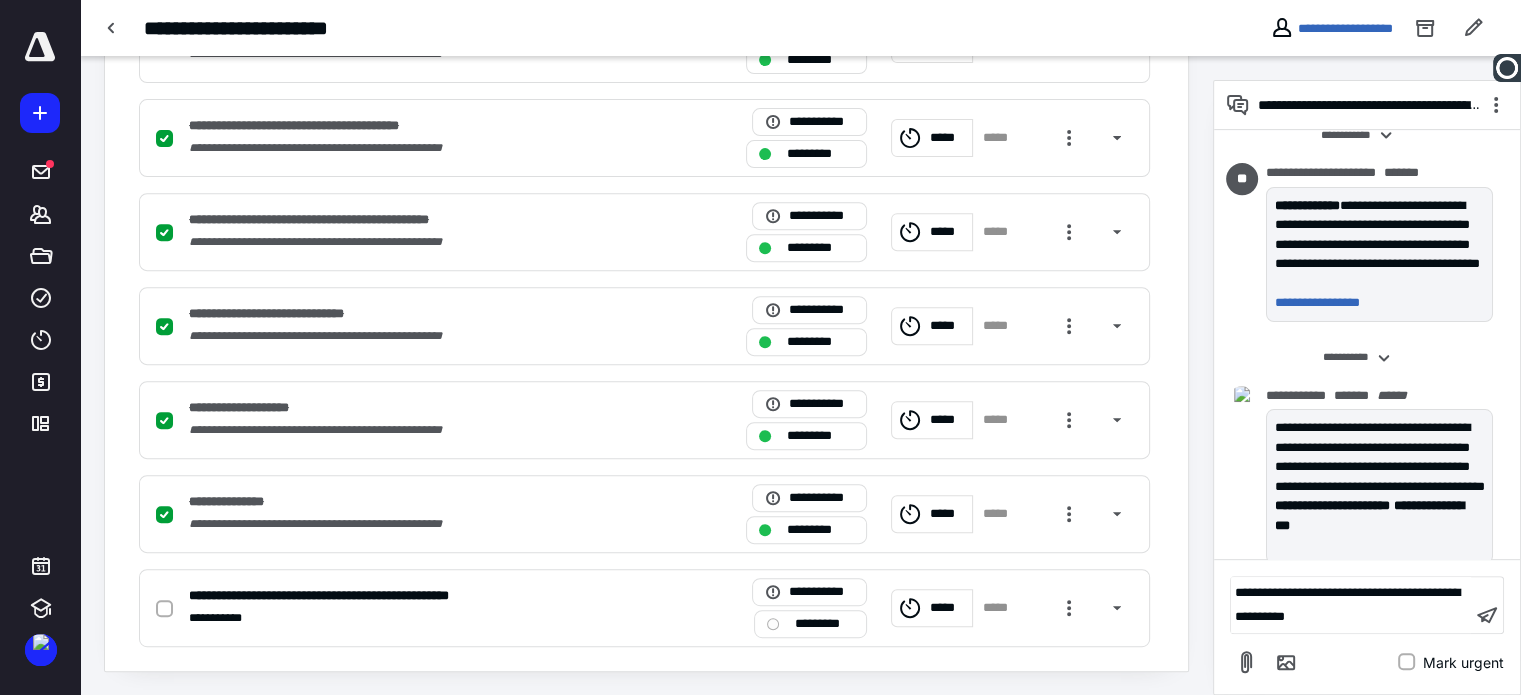 scroll, scrollTop: 127, scrollLeft: 0, axis: vertical 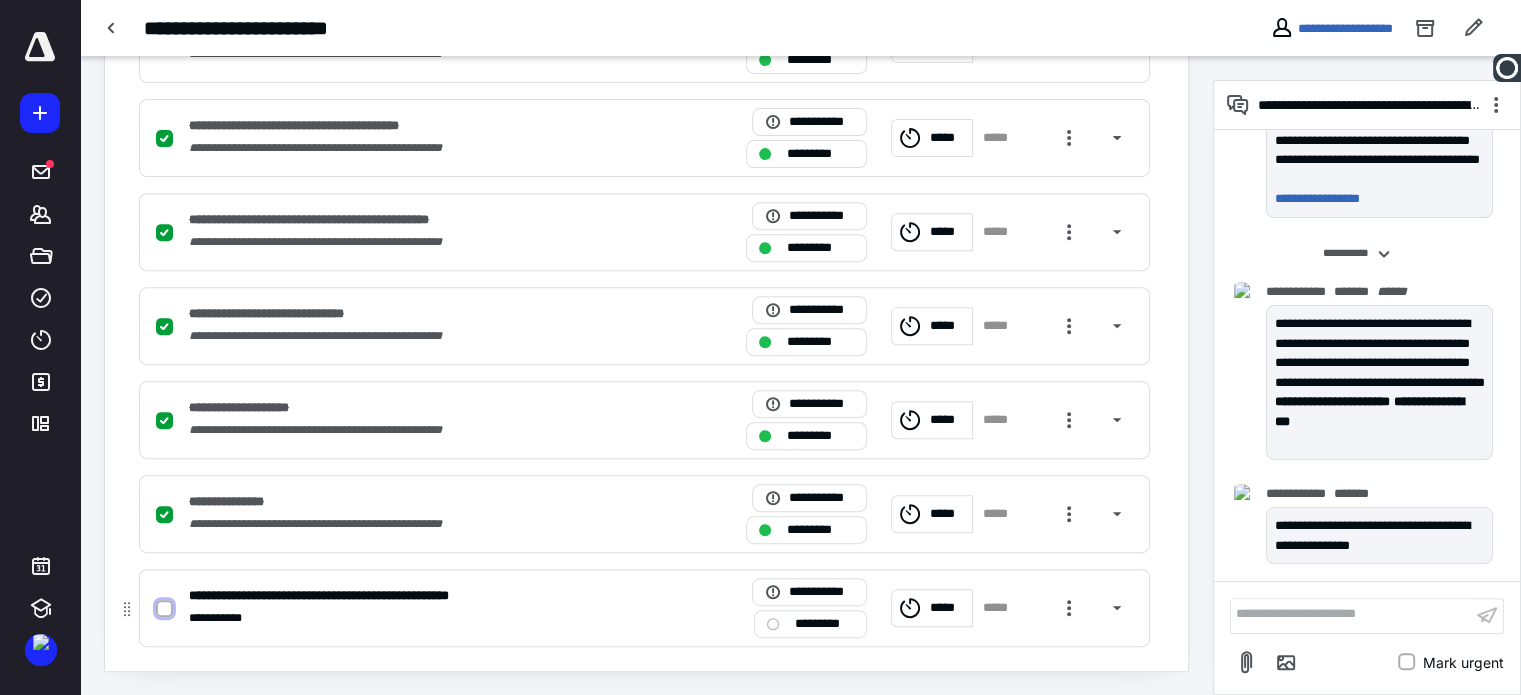 click at bounding box center [164, 609] 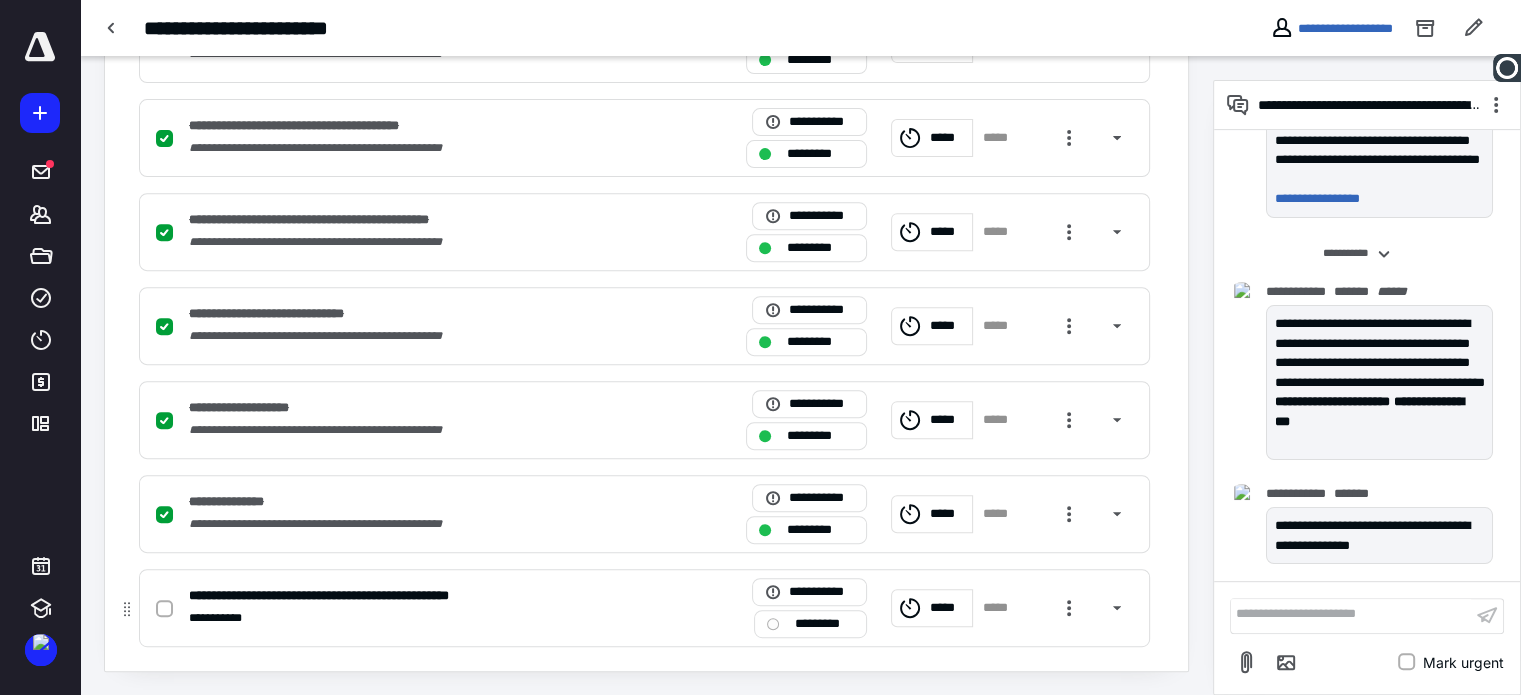 checkbox on "true" 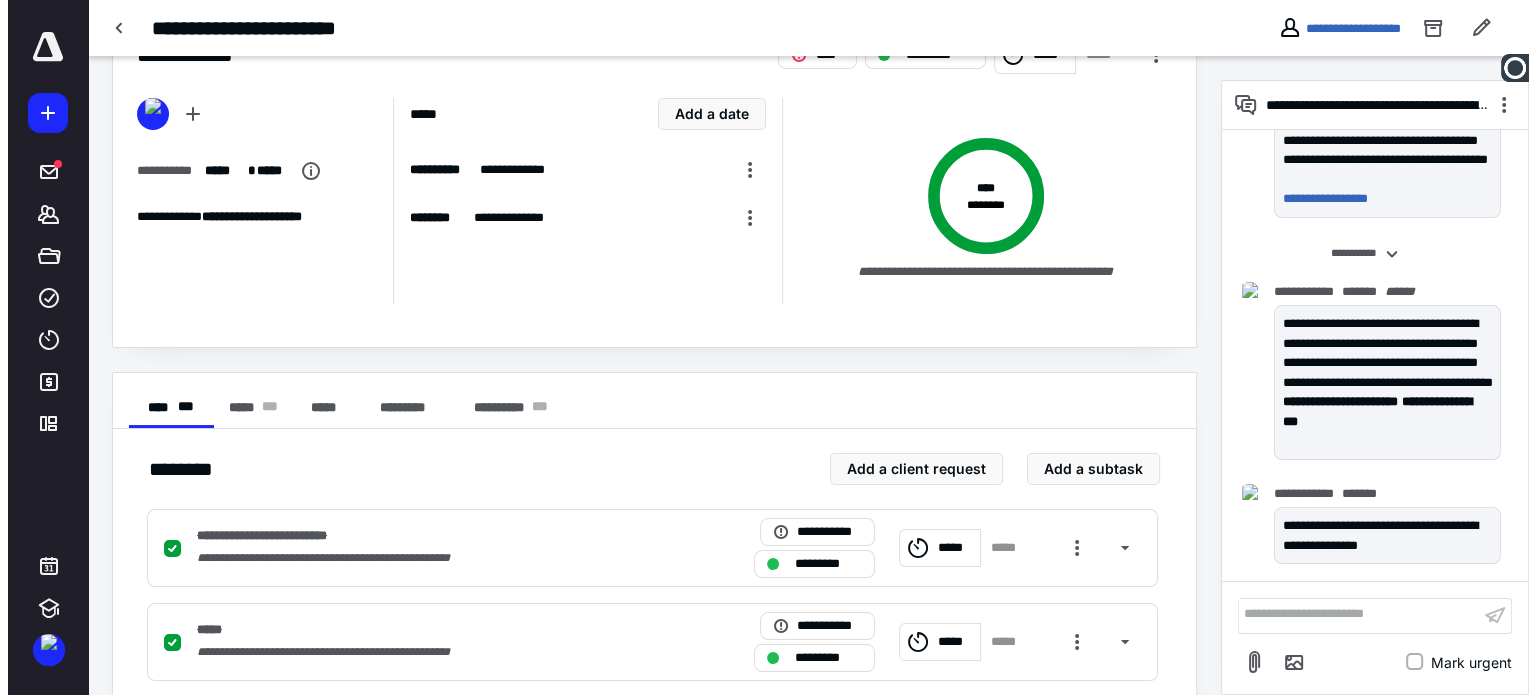 scroll, scrollTop: 100, scrollLeft: 0, axis: vertical 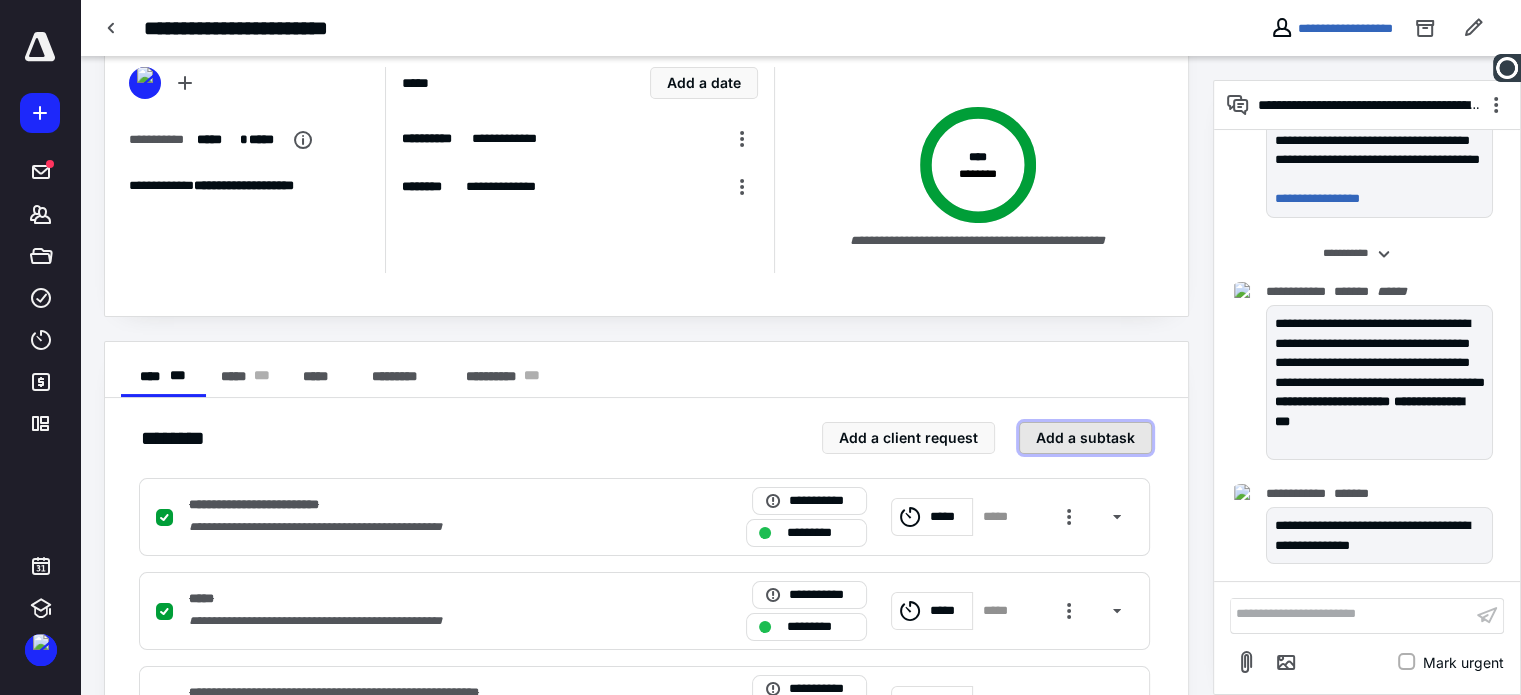 click on "Add a subtask" at bounding box center [1085, 438] 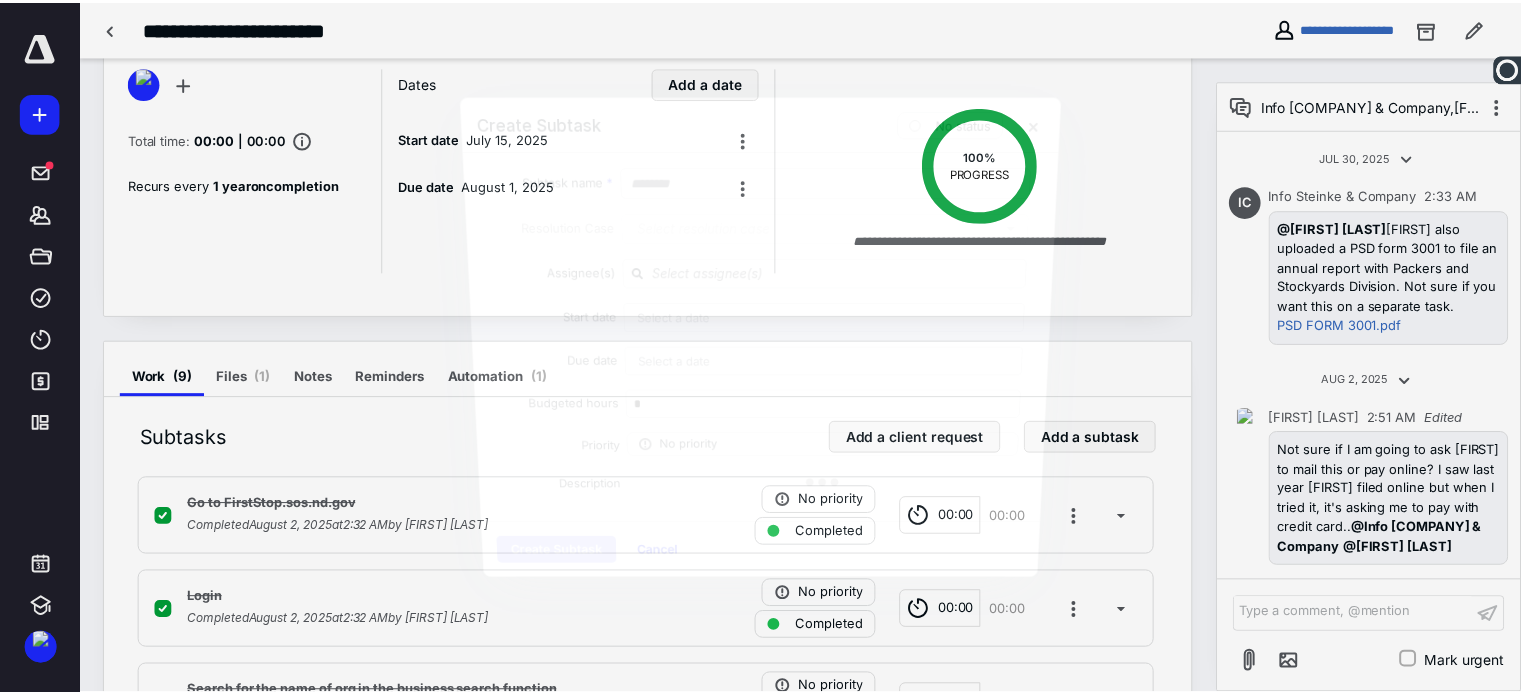 scroll, scrollTop: 127, scrollLeft: 0, axis: vertical 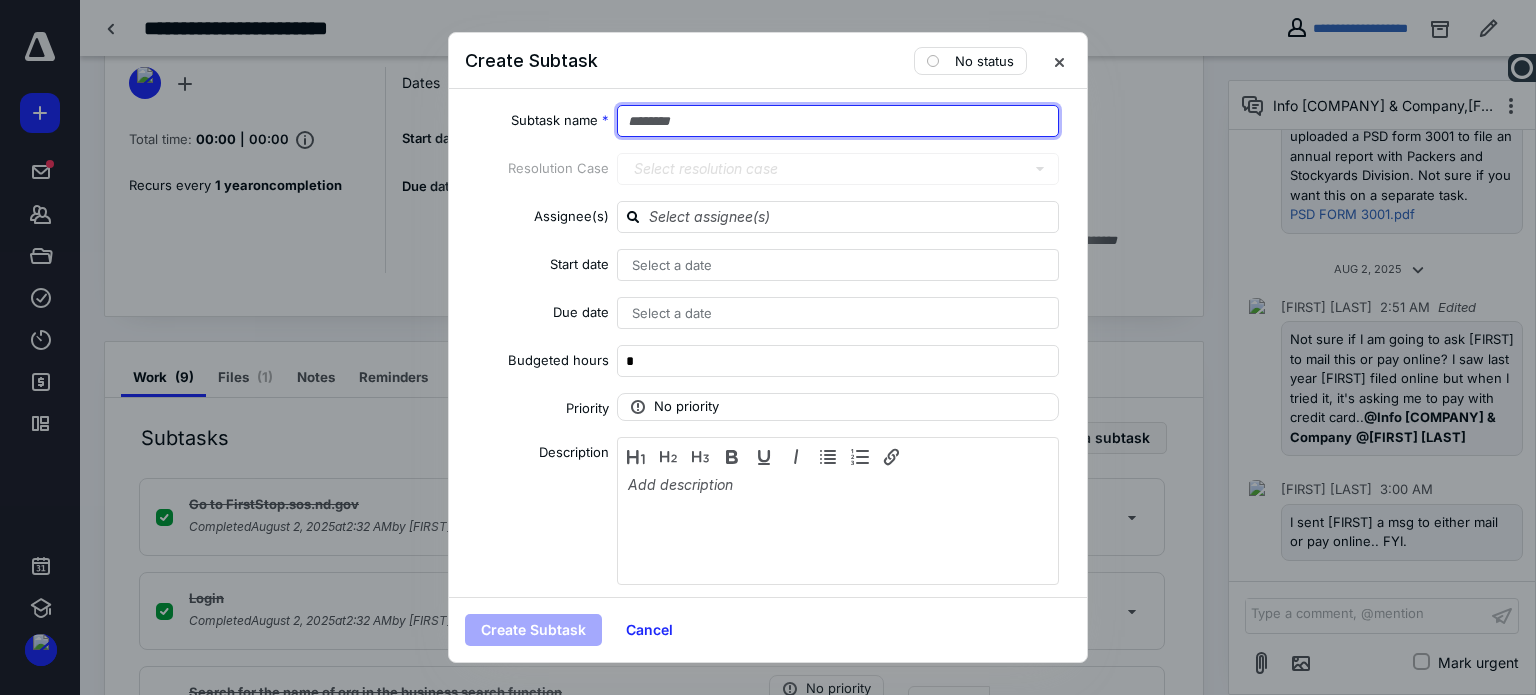 click at bounding box center (838, 121) 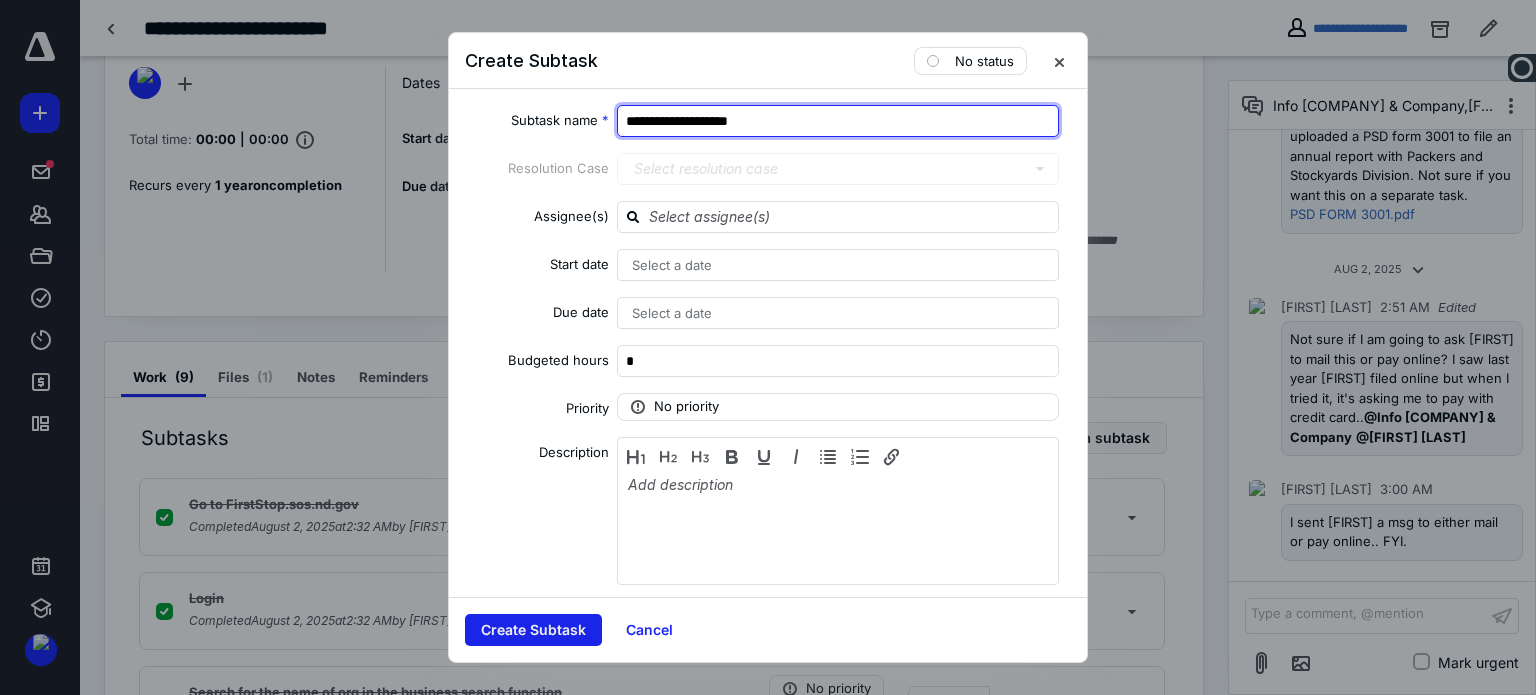 type on "**********" 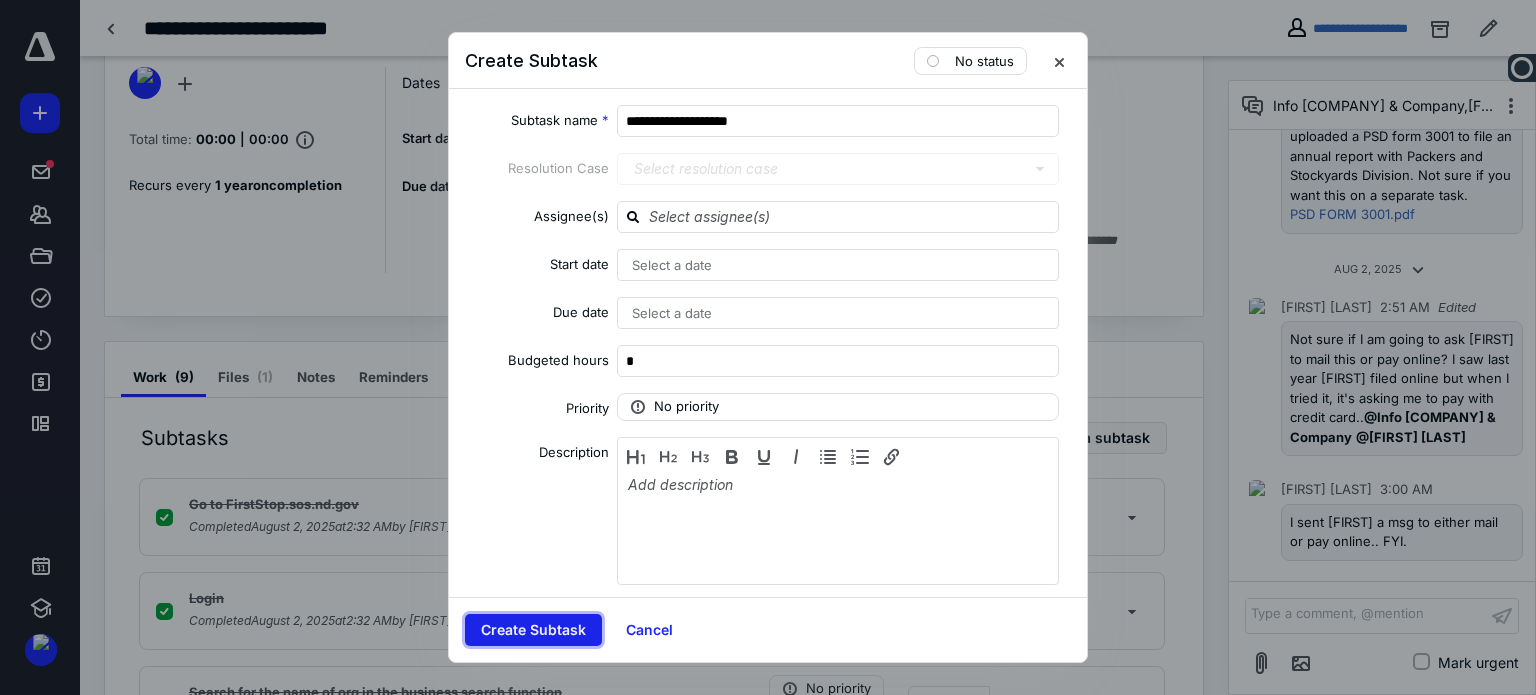 click on "Create Subtask" at bounding box center (533, 630) 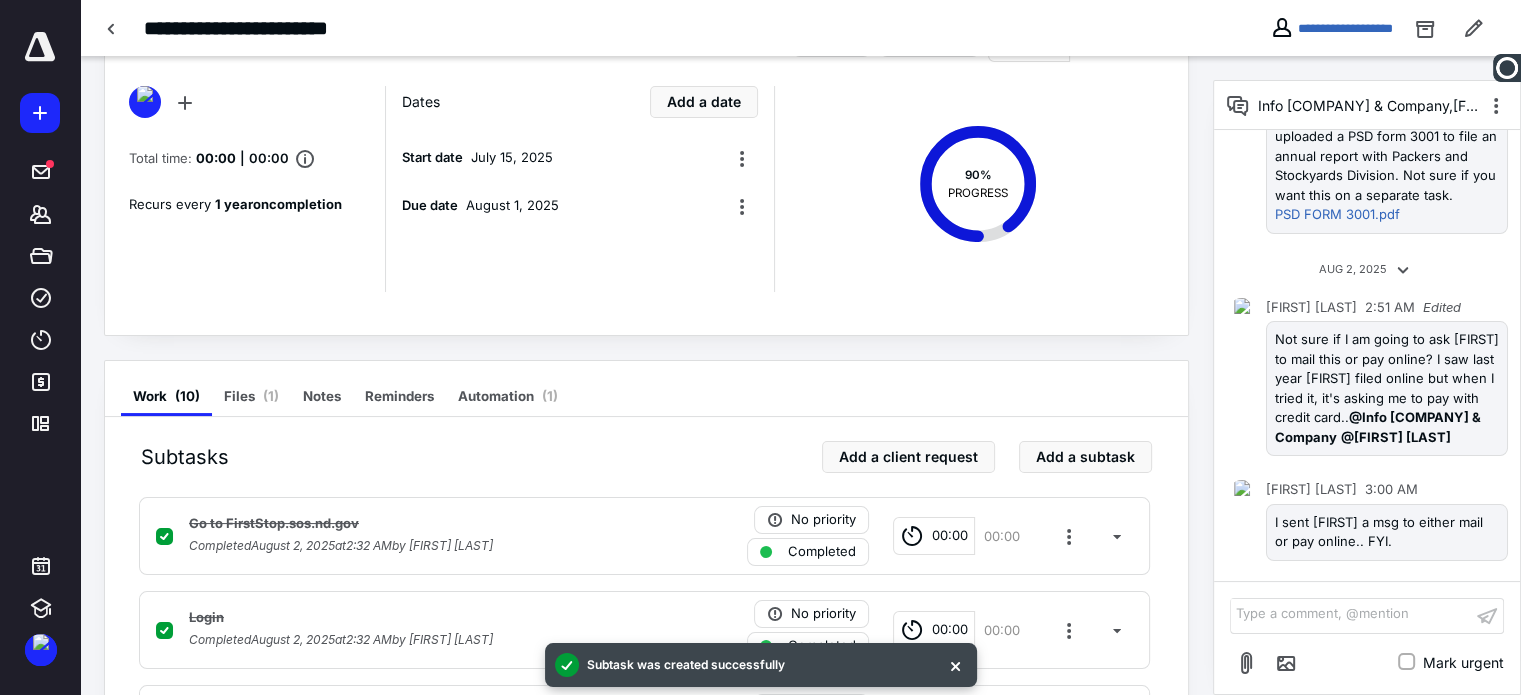 scroll, scrollTop: 0, scrollLeft: 0, axis: both 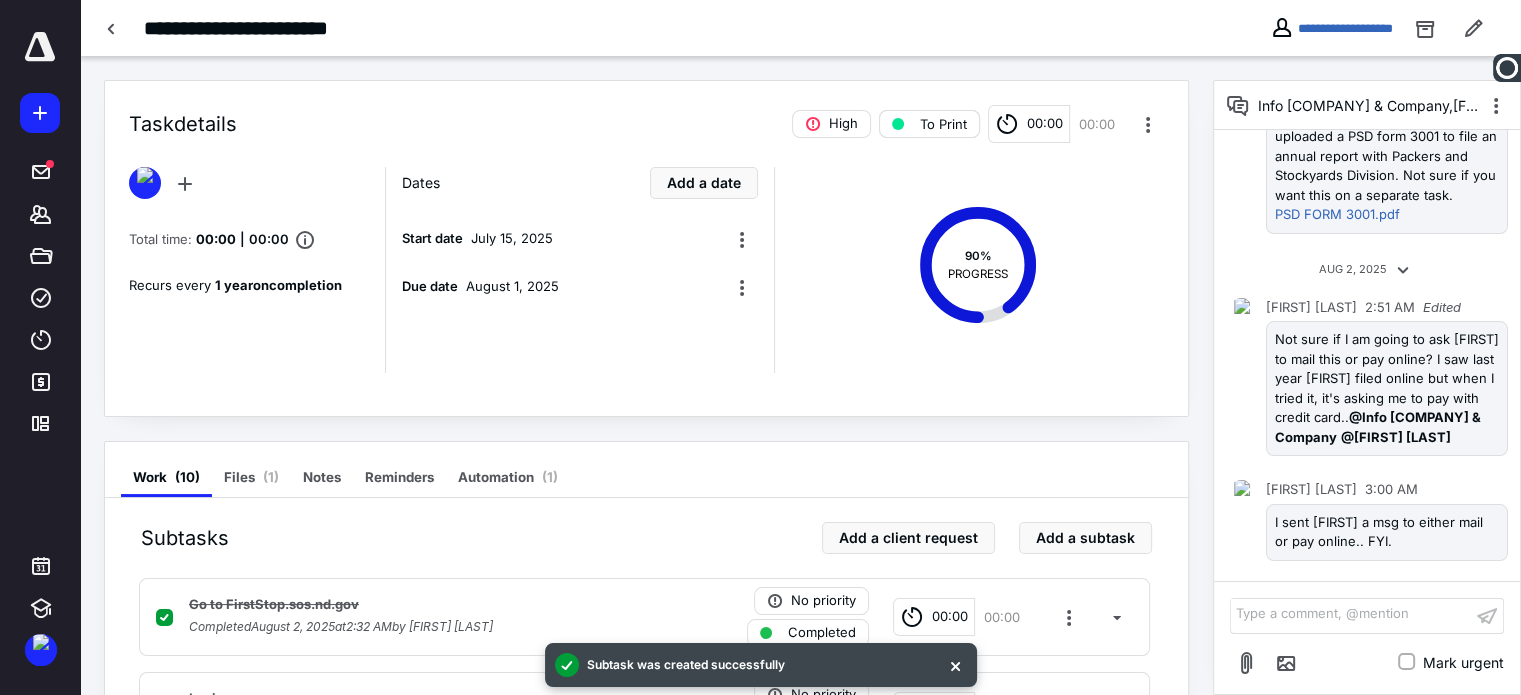 click on "To Print" at bounding box center (929, 124) 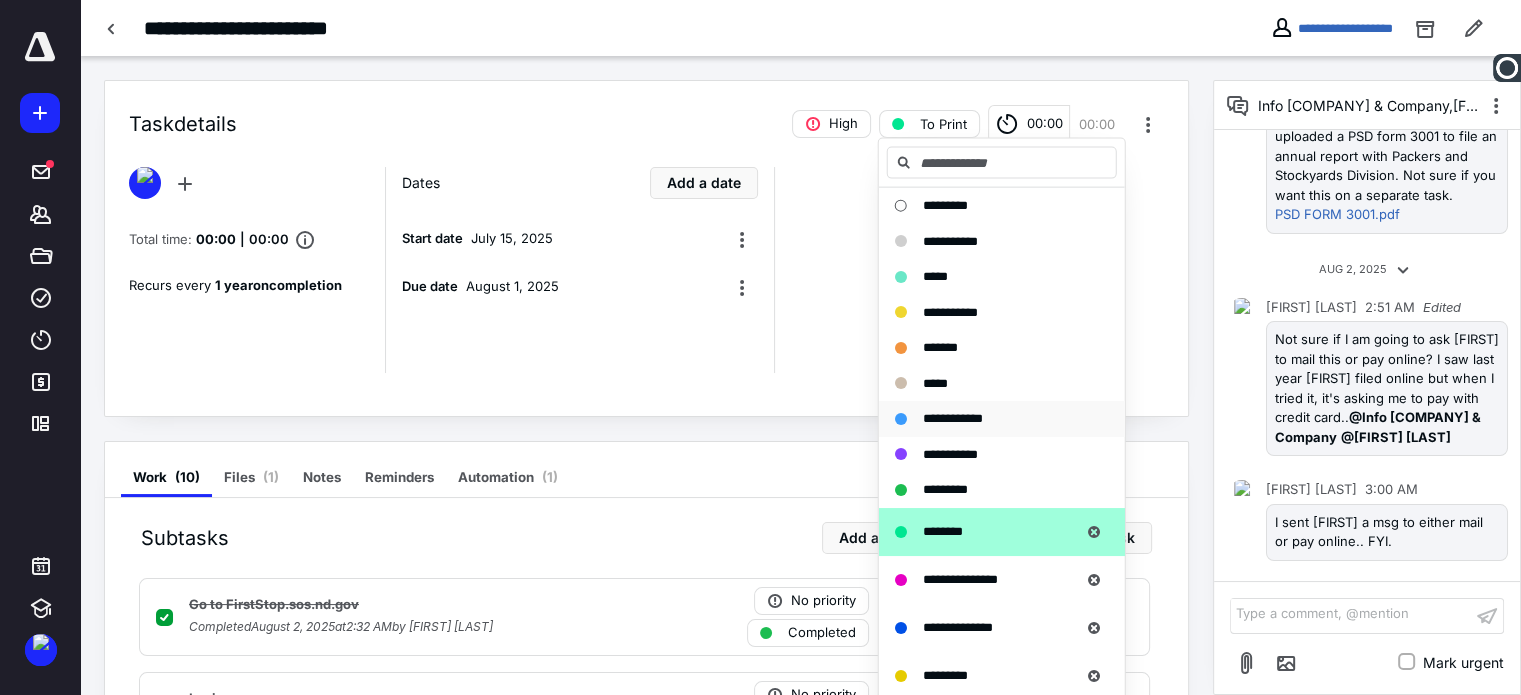 drag, startPoint x: 955, startPoint y: 459, endPoint x: 917, endPoint y: 403, distance: 67.6757 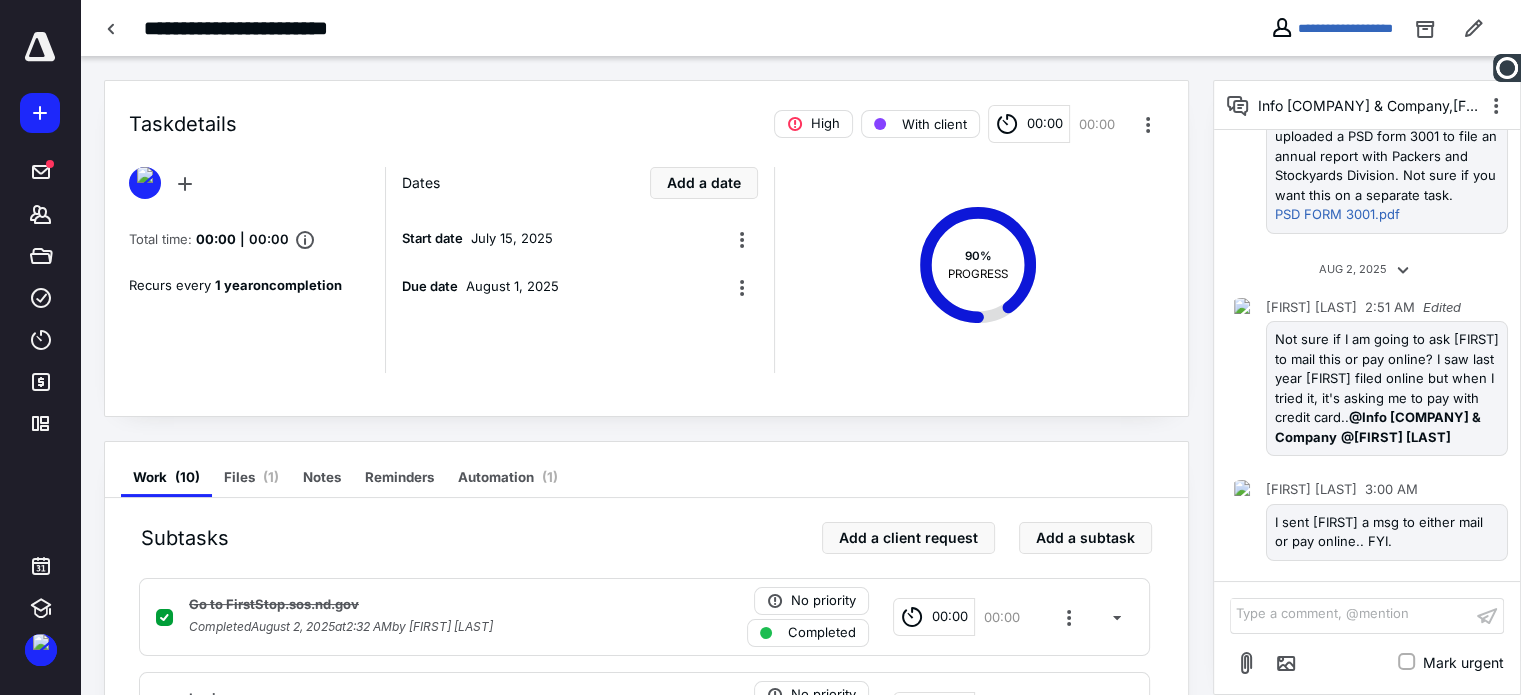 click on "90 % PROGRESS" at bounding box center (968, 270) 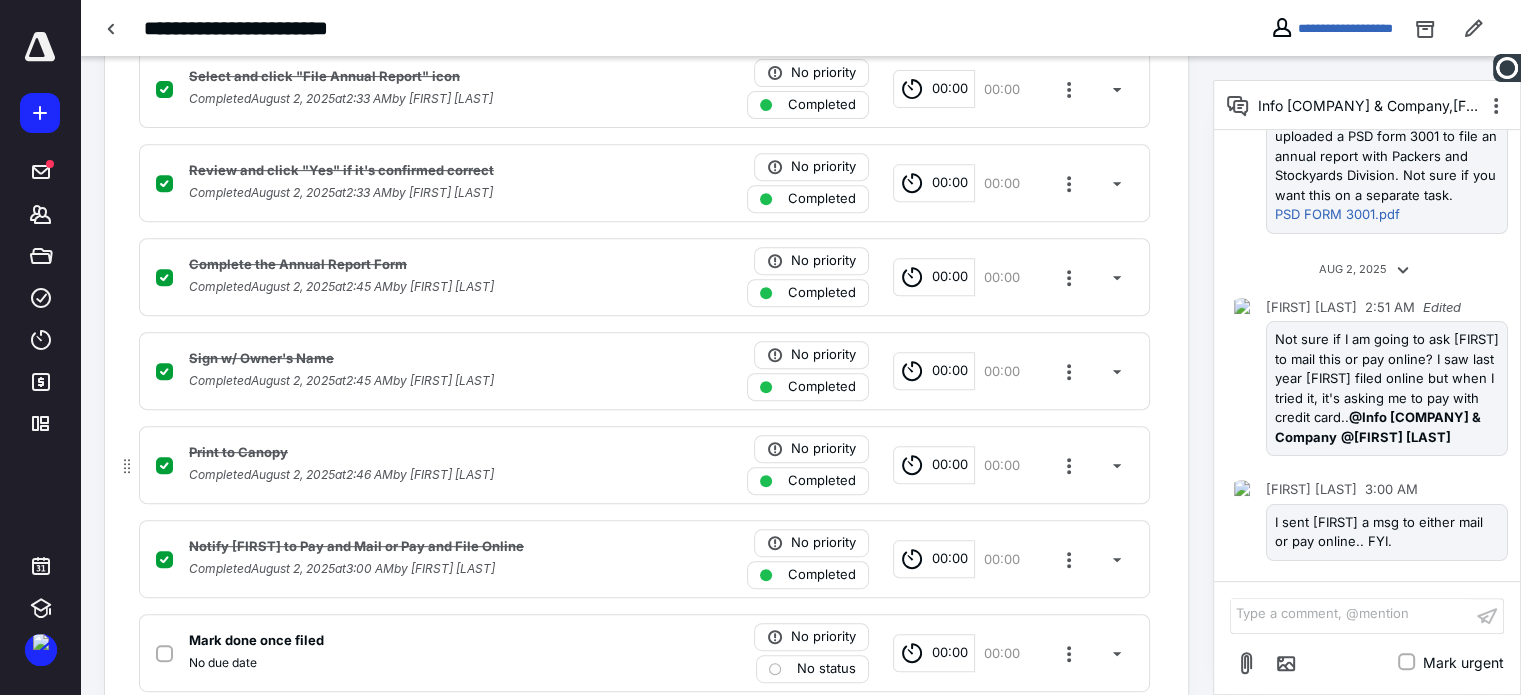 scroll, scrollTop: 855, scrollLeft: 0, axis: vertical 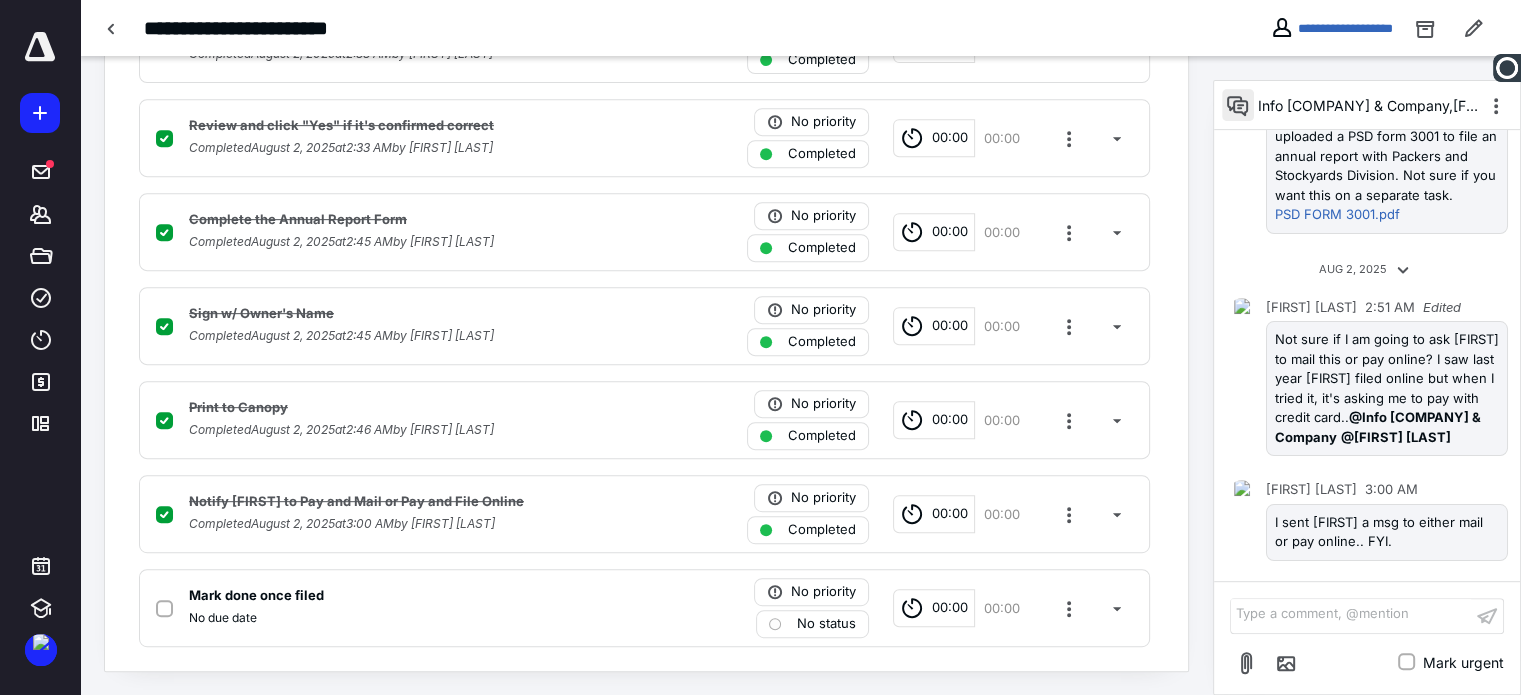 click at bounding box center [1238, 105] 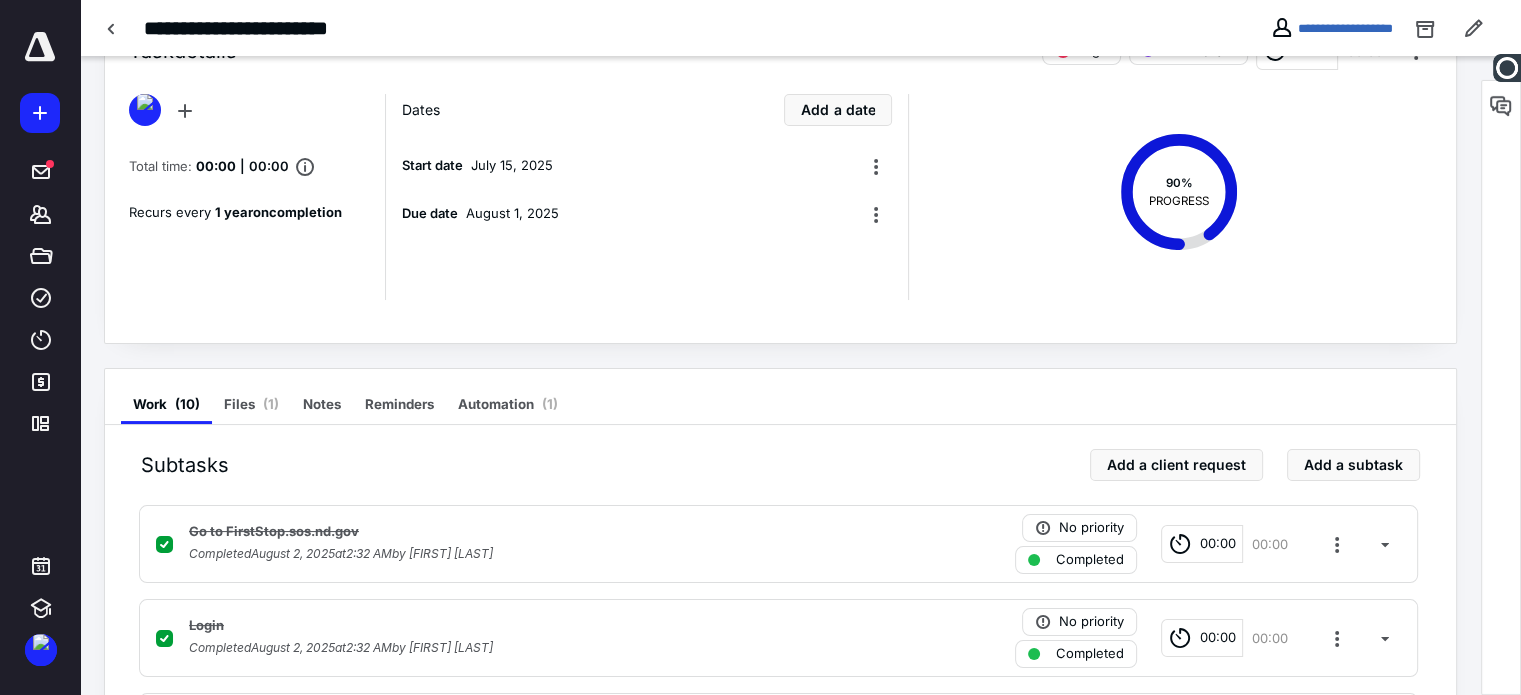 scroll, scrollTop: 0, scrollLeft: 0, axis: both 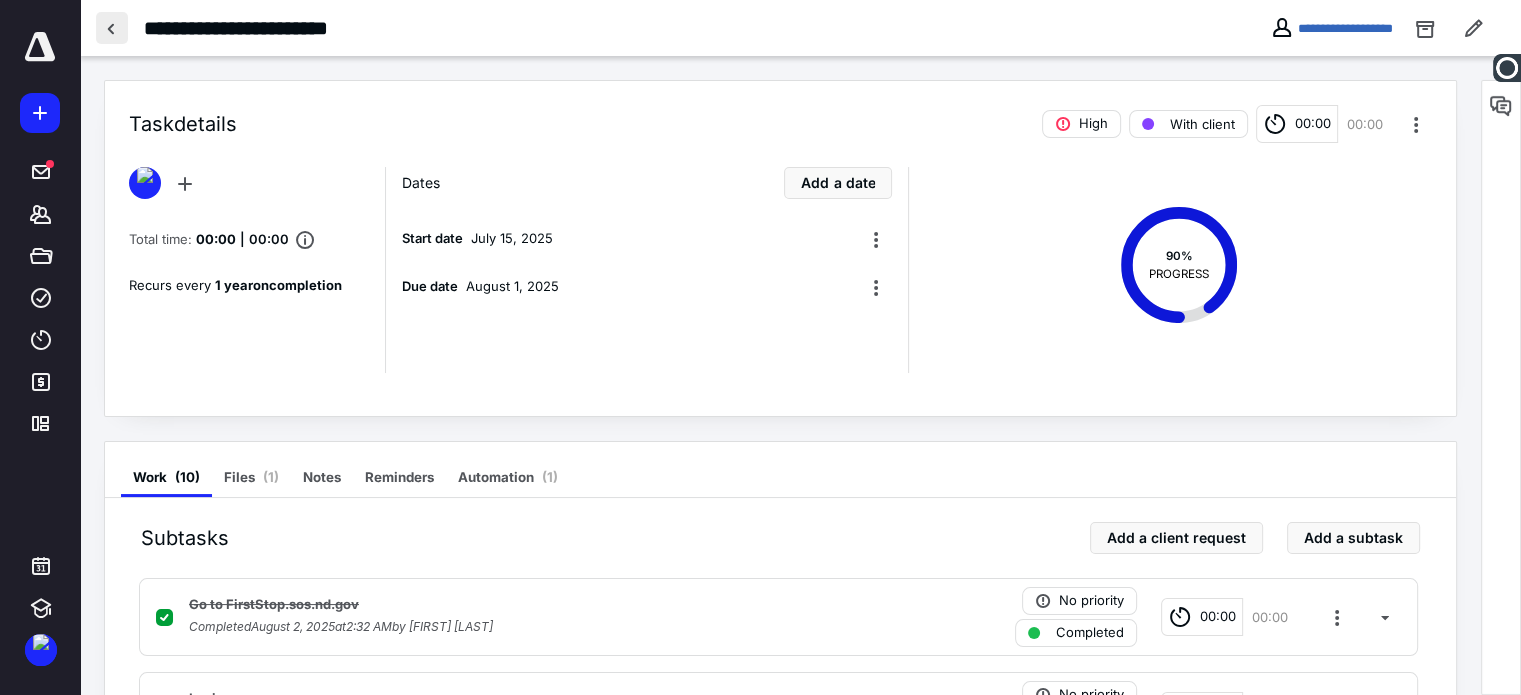 click at bounding box center [112, 28] 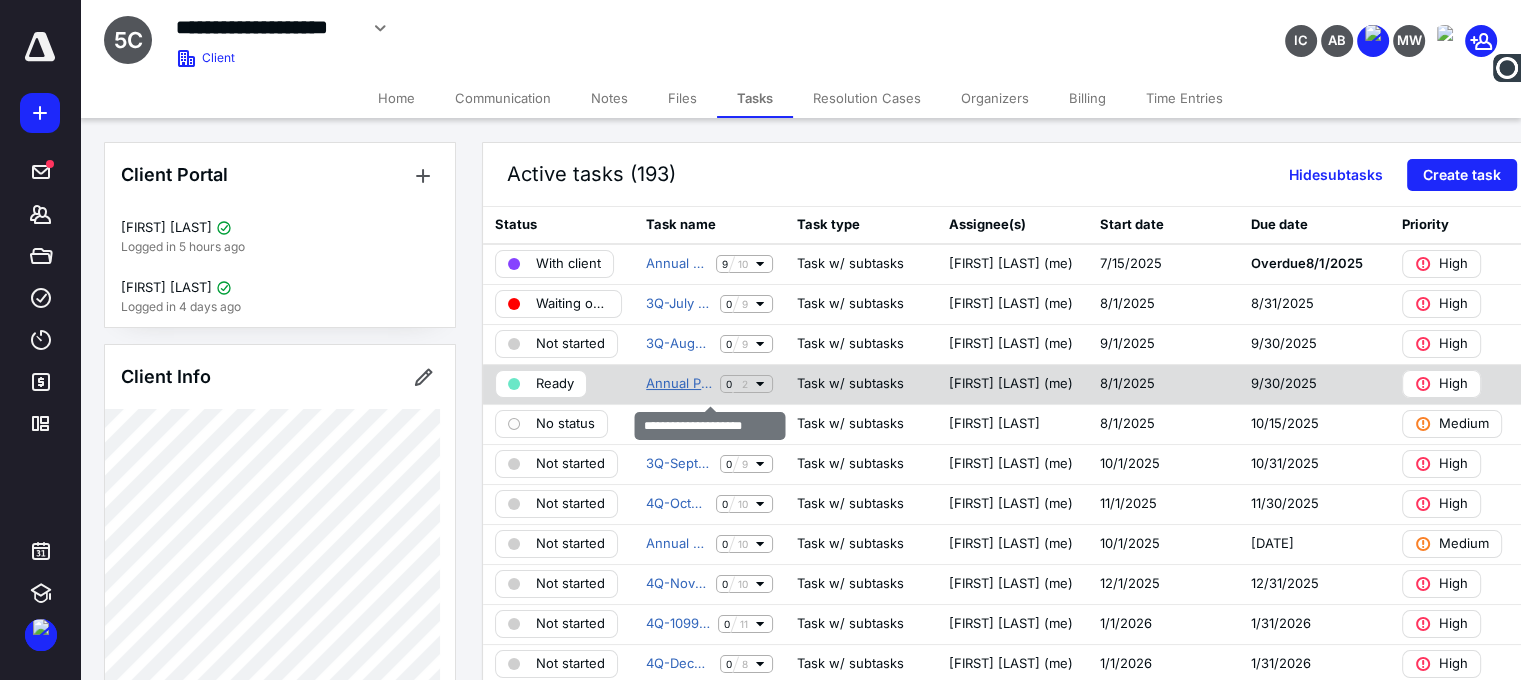 click on "Annual PSD Form 3001" at bounding box center (679, 384) 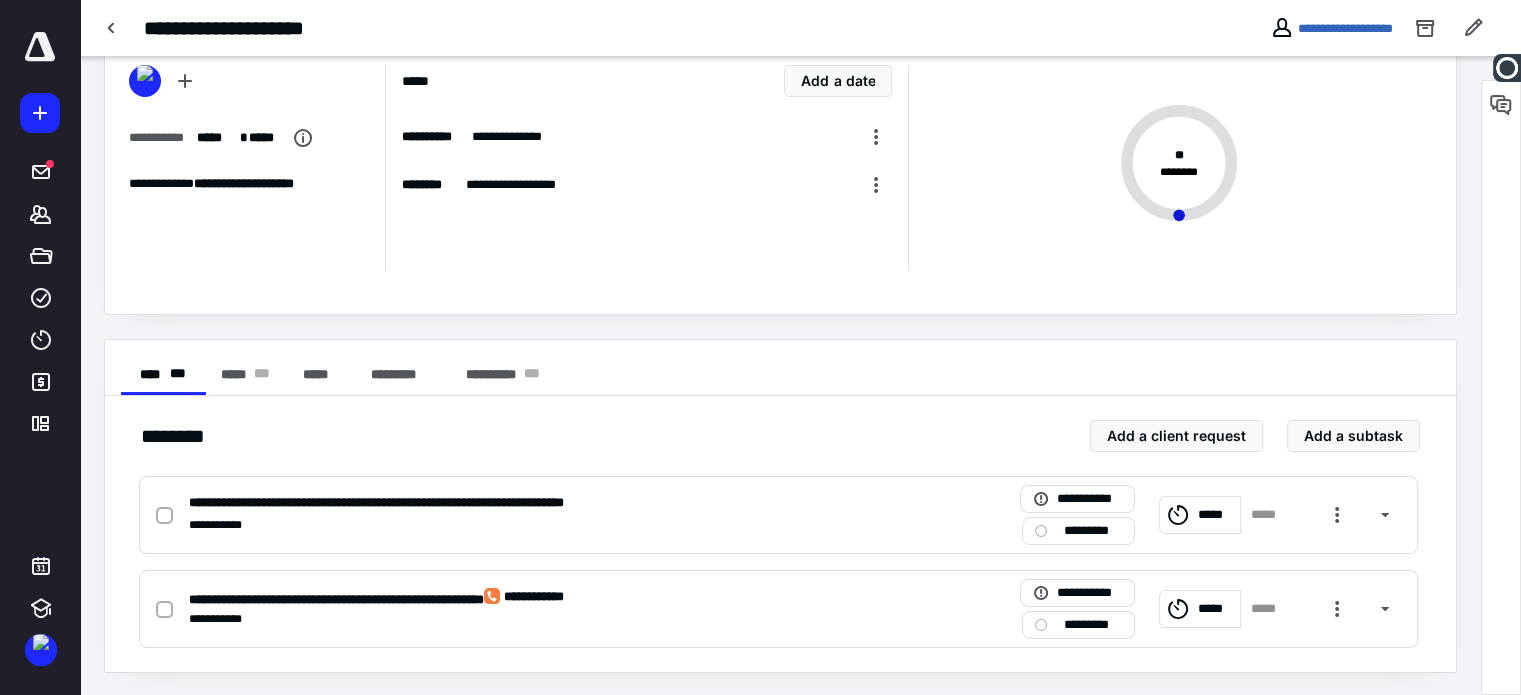scroll, scrollTop: 103, scrollLeft: 0, axis: vertical 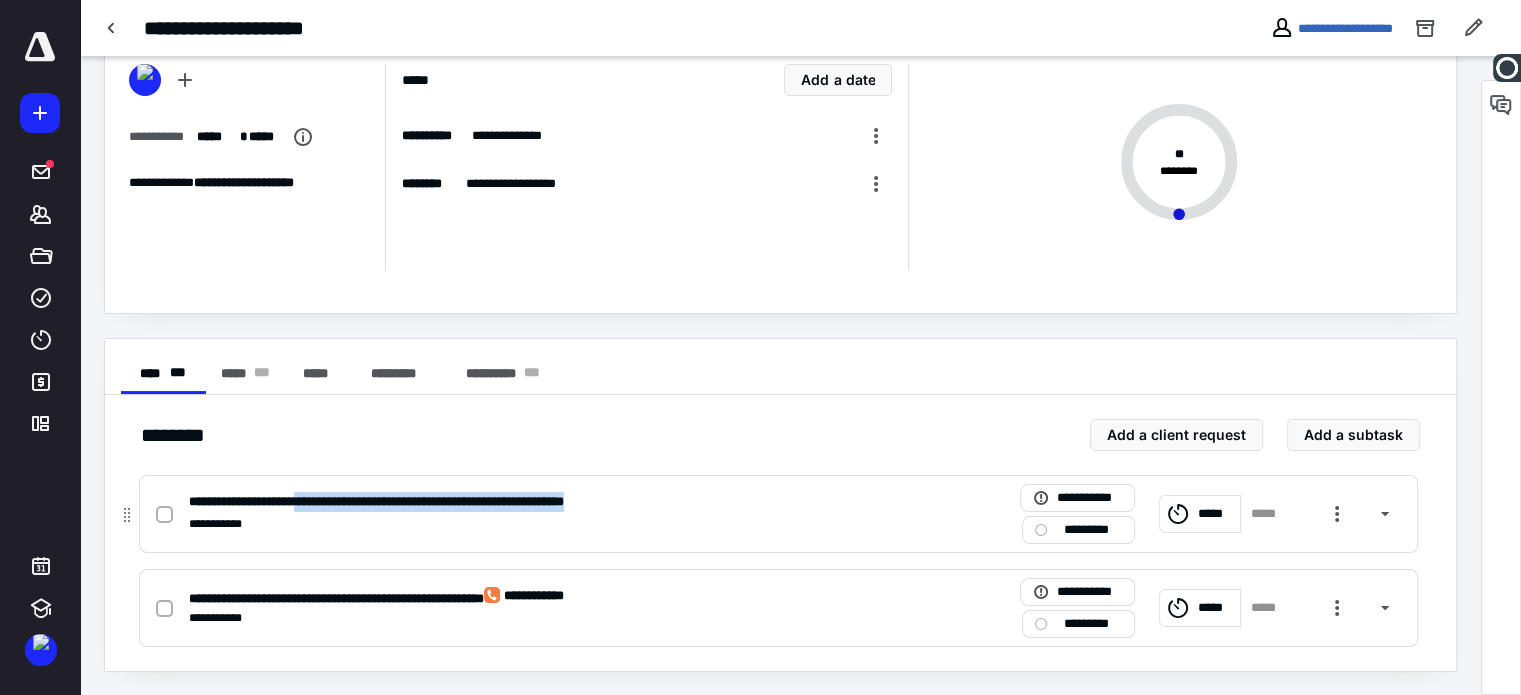 drag, startPoint x: 328, startPoint y: 500, endPoint x: 707, endPoint y: 507, distance: 379.06464 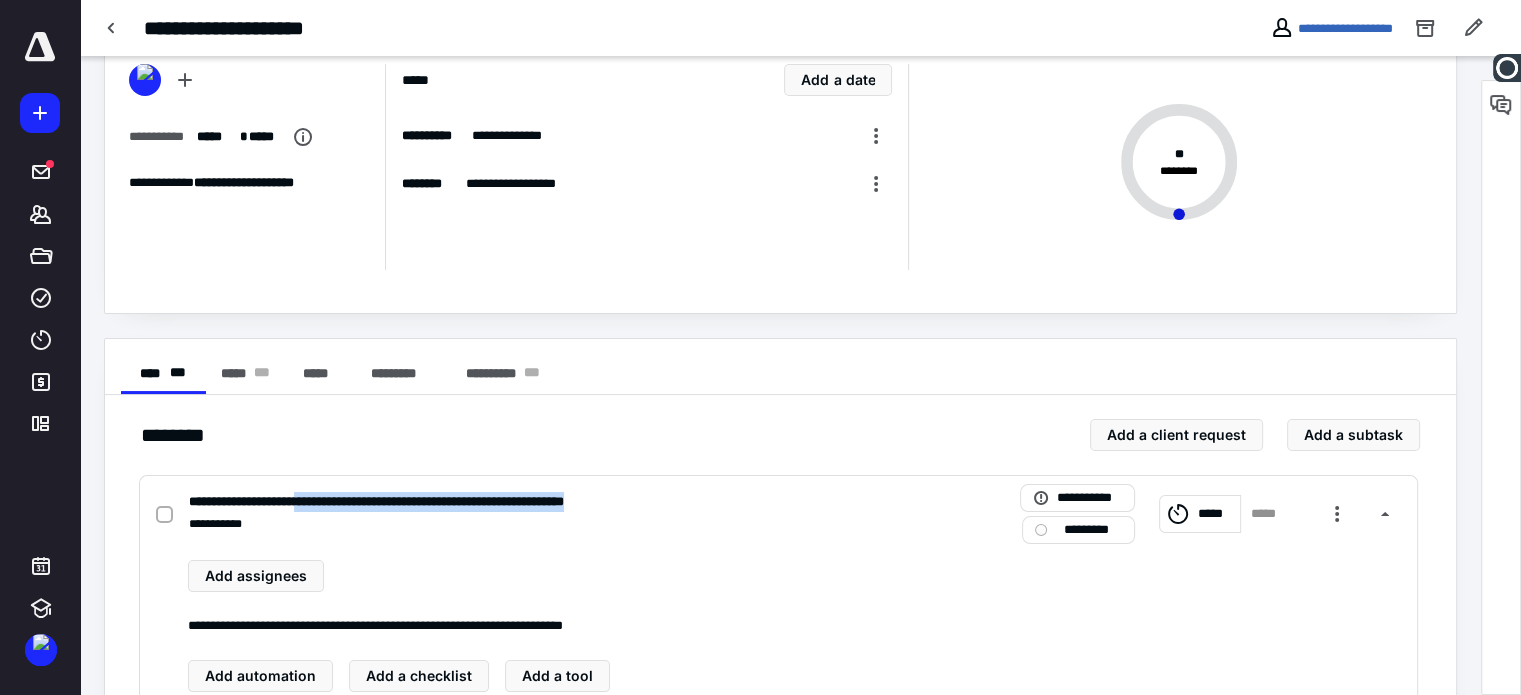 copy on "**********" 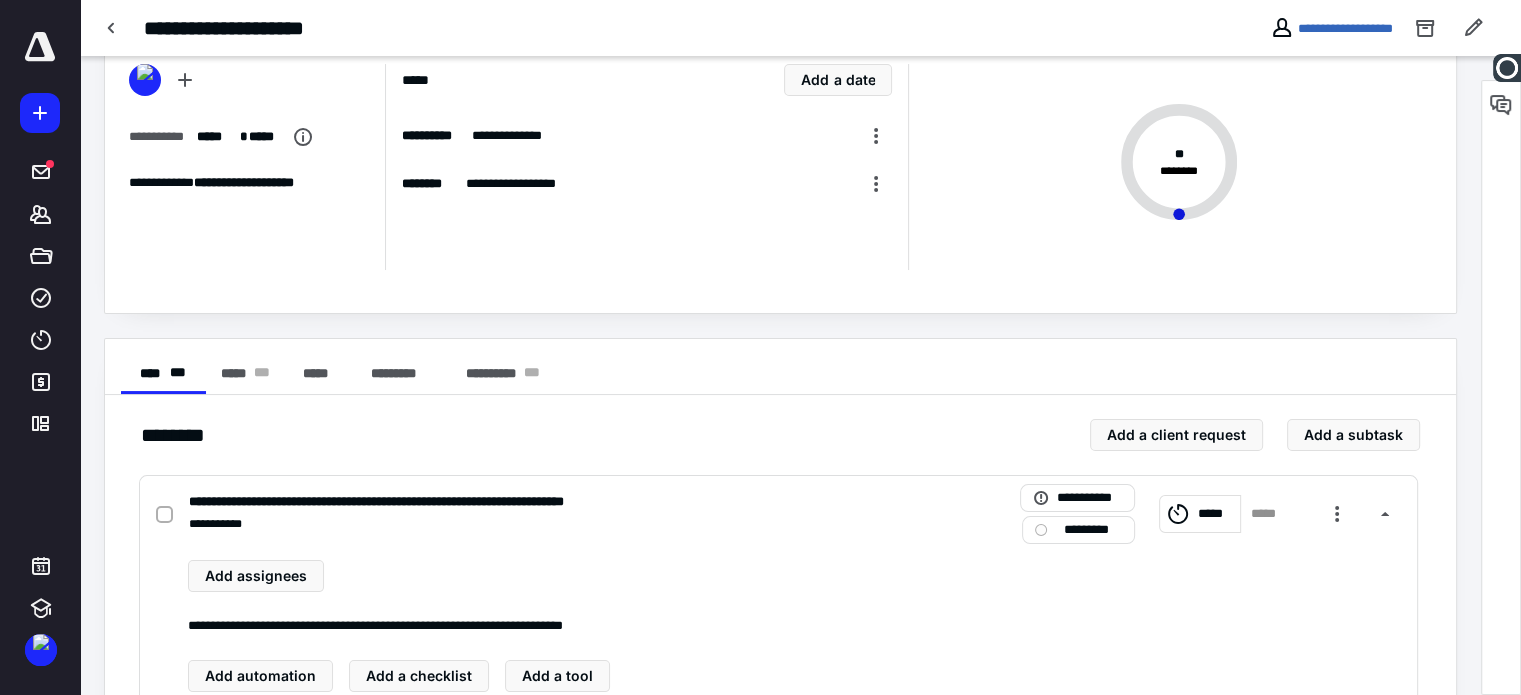 click on "******** Add a client request Add a subtask" at bounding box center (780, 435) 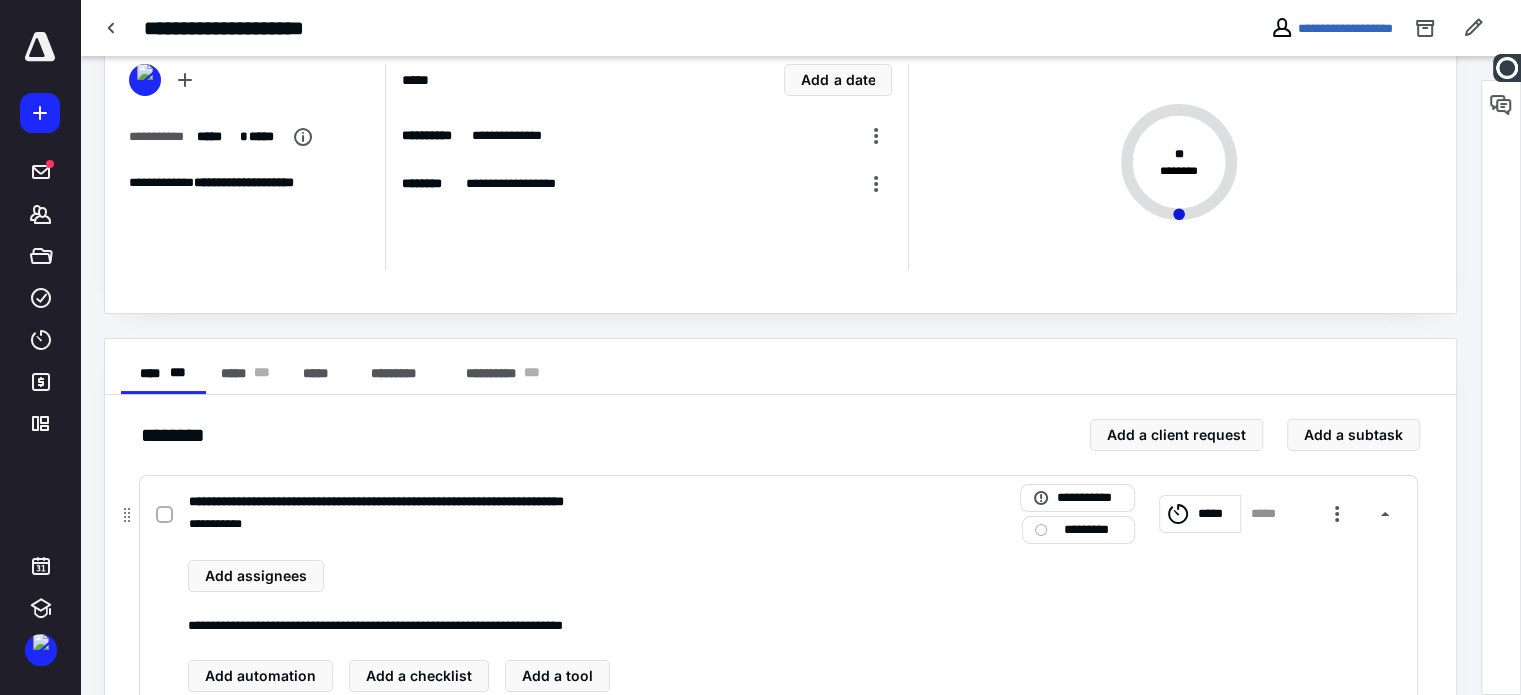 click on "**********" at bounding box center (516, 524) 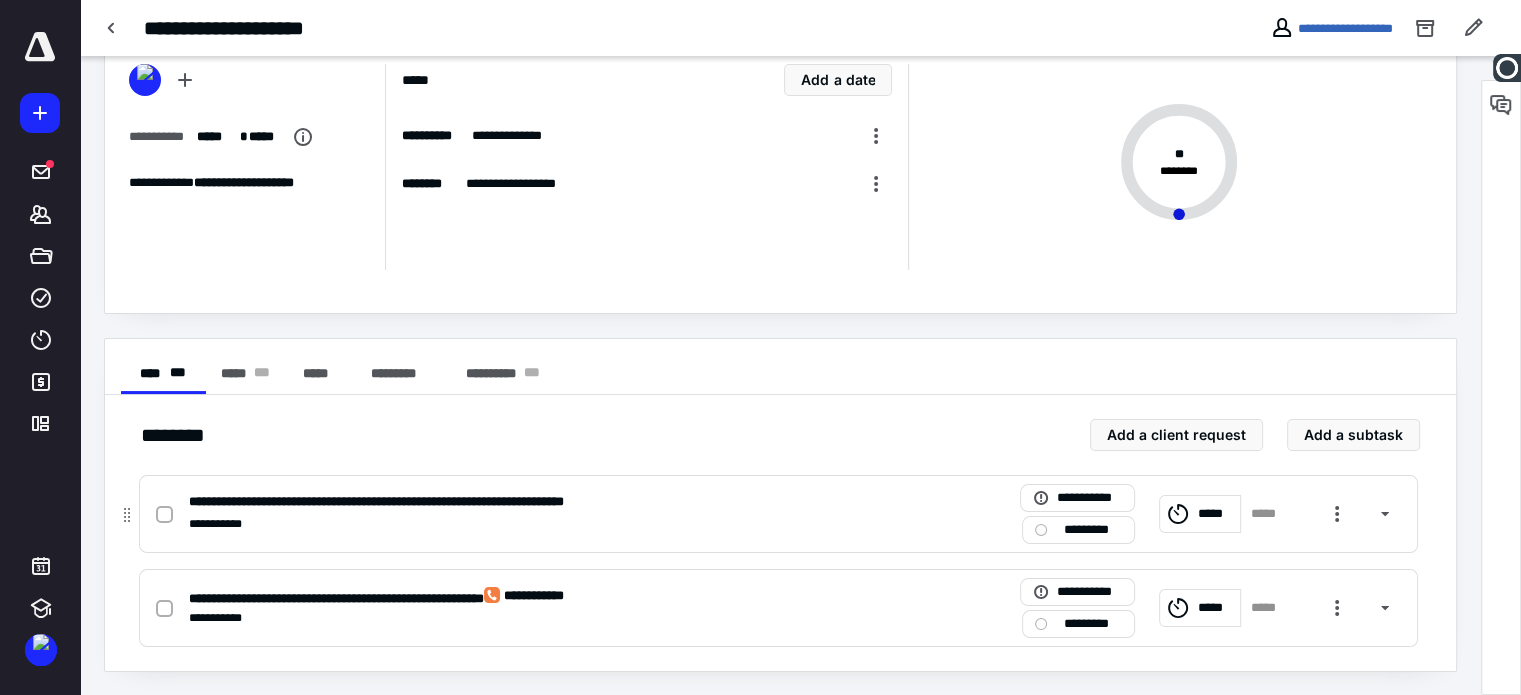 click on "**********" at bounding box center [516, 524] 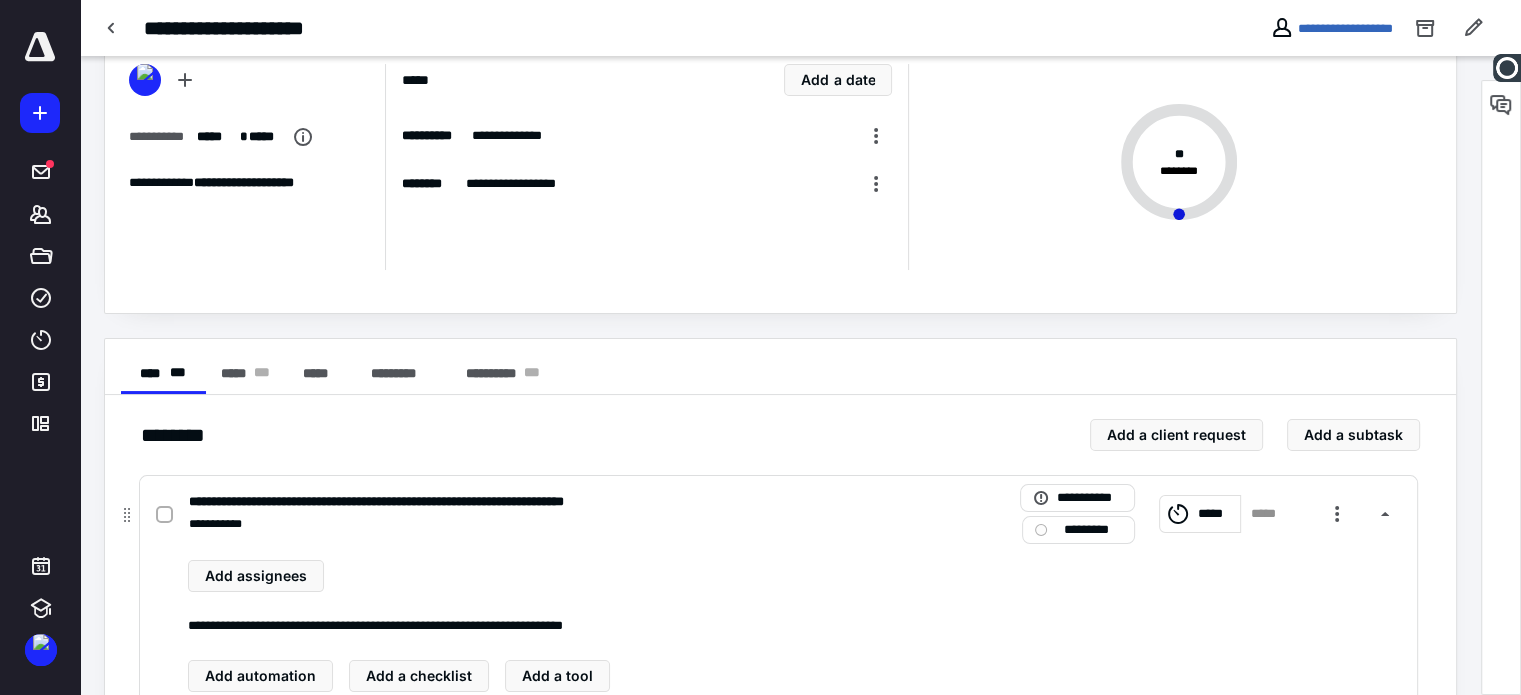scroll, scrollTop: 203, scrollLeft: 0, axis: vertical 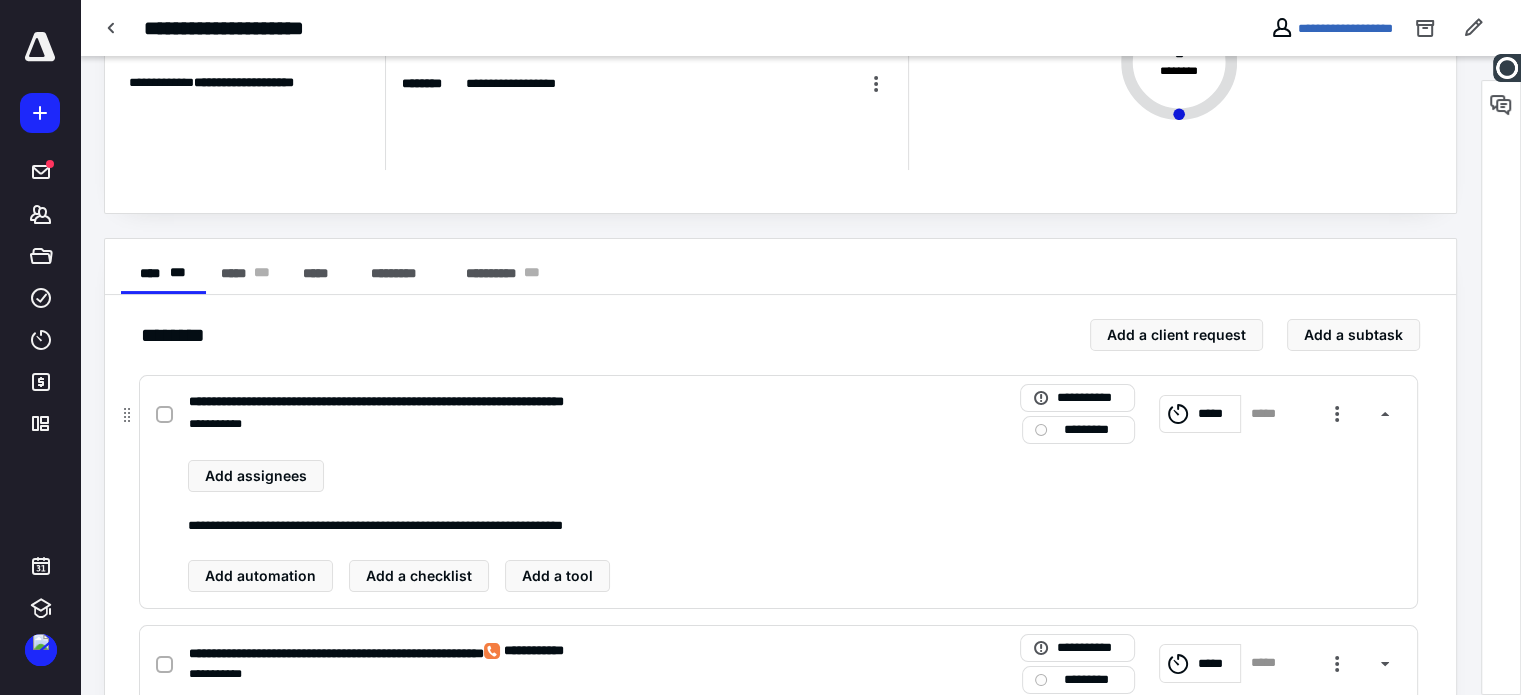 click on "Add assignees" at bounding box center (794, 476) 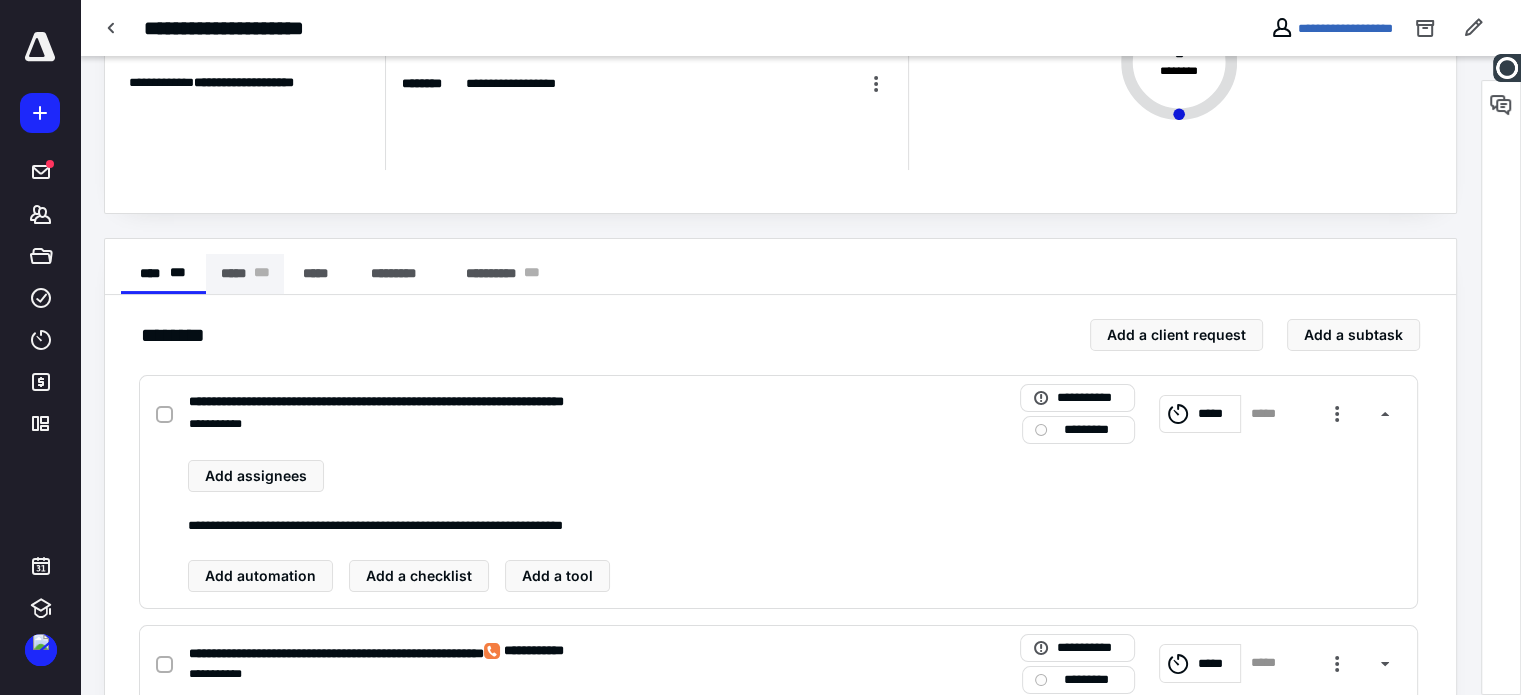 click on "***** * * *" at bounding box center (245, 274) 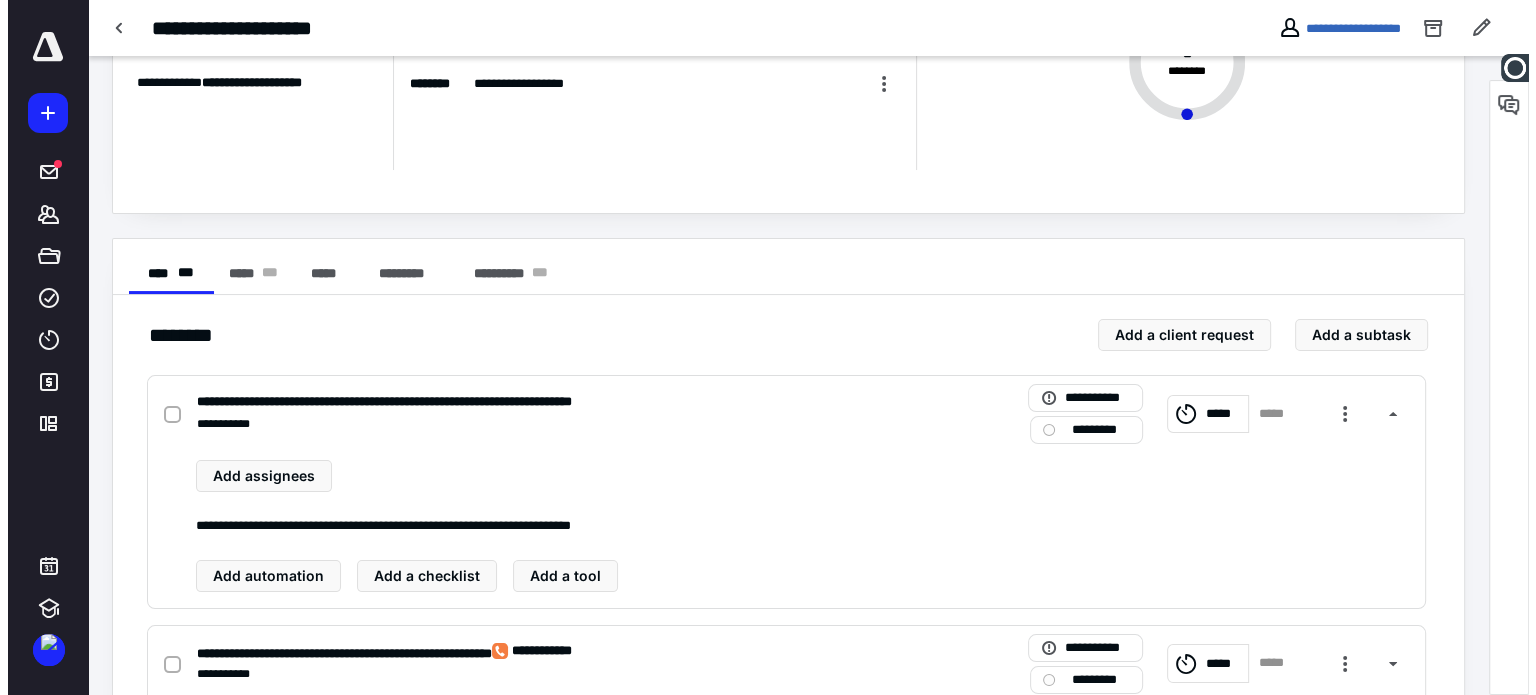 scroll, scrollTop: 0, scrollLeft: 0, axis: both 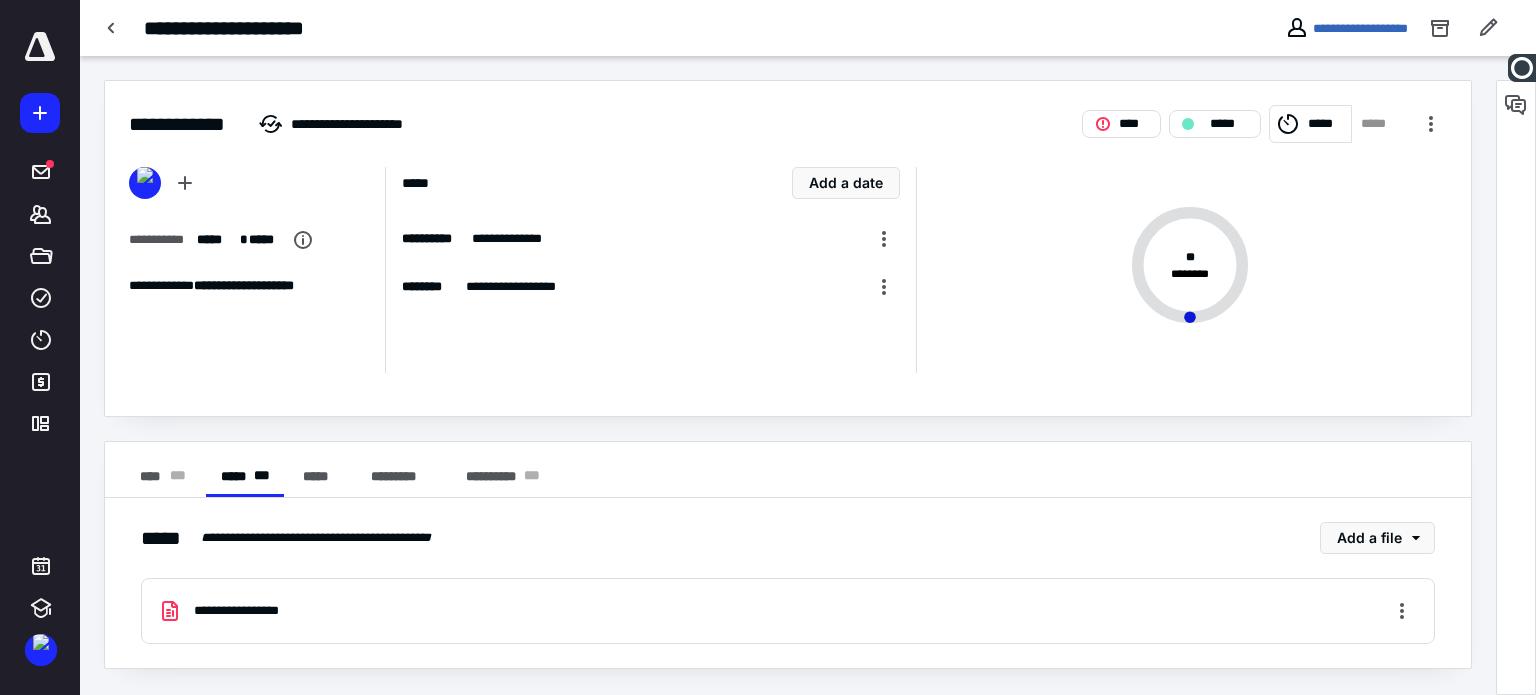 click on "**********" at bounding box center [256, 611] 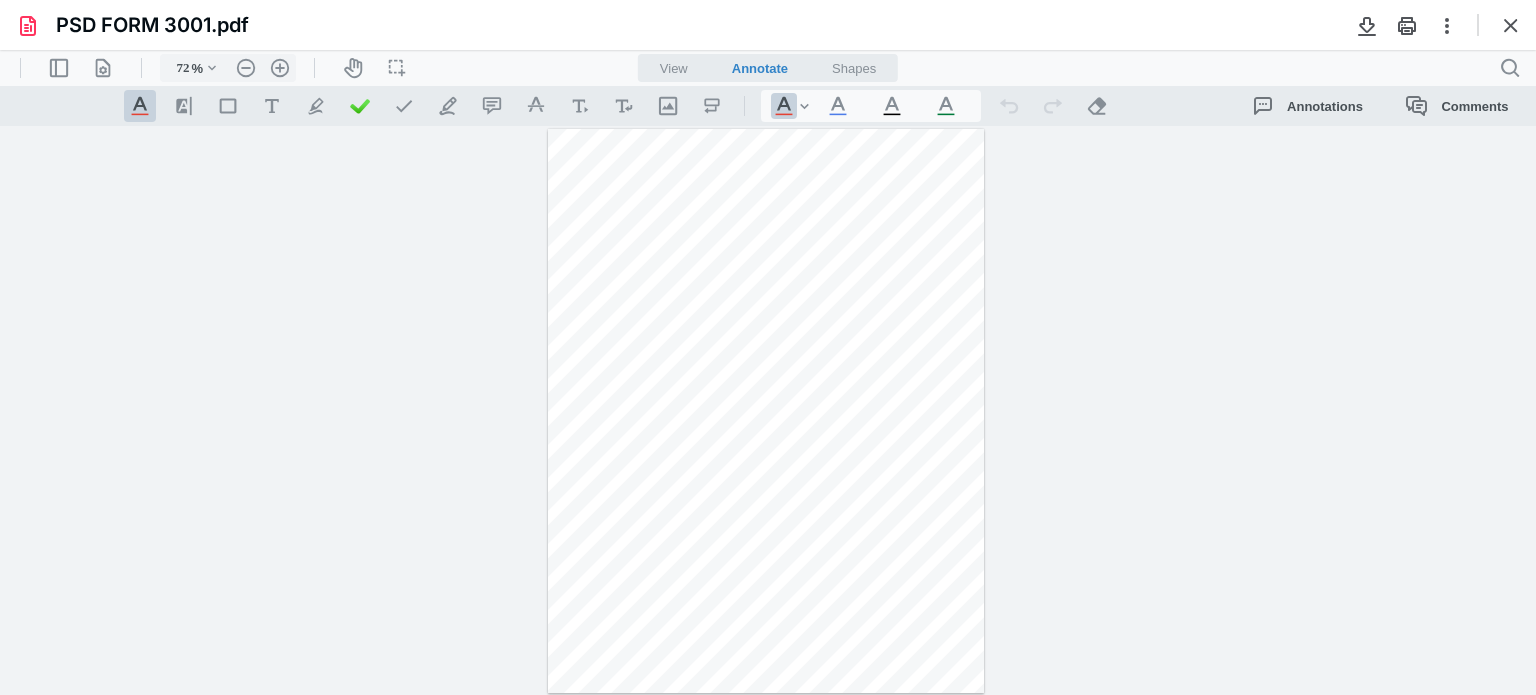 scroll, scrollTop: 0, scrollLeft: 0, axis: both 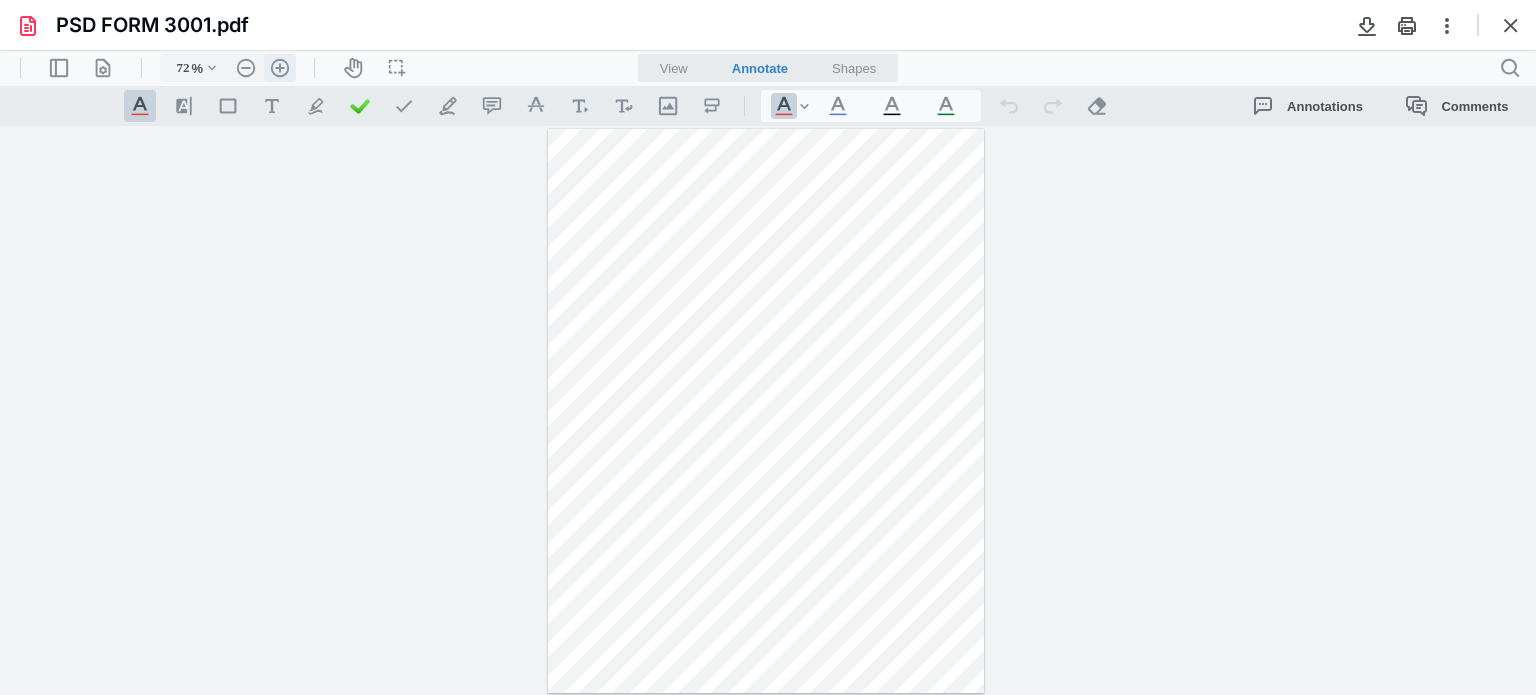click on ".cls-1{fill:#abb0c4;} icon - header - zoom - in - line" at bounding box center [280, 68] 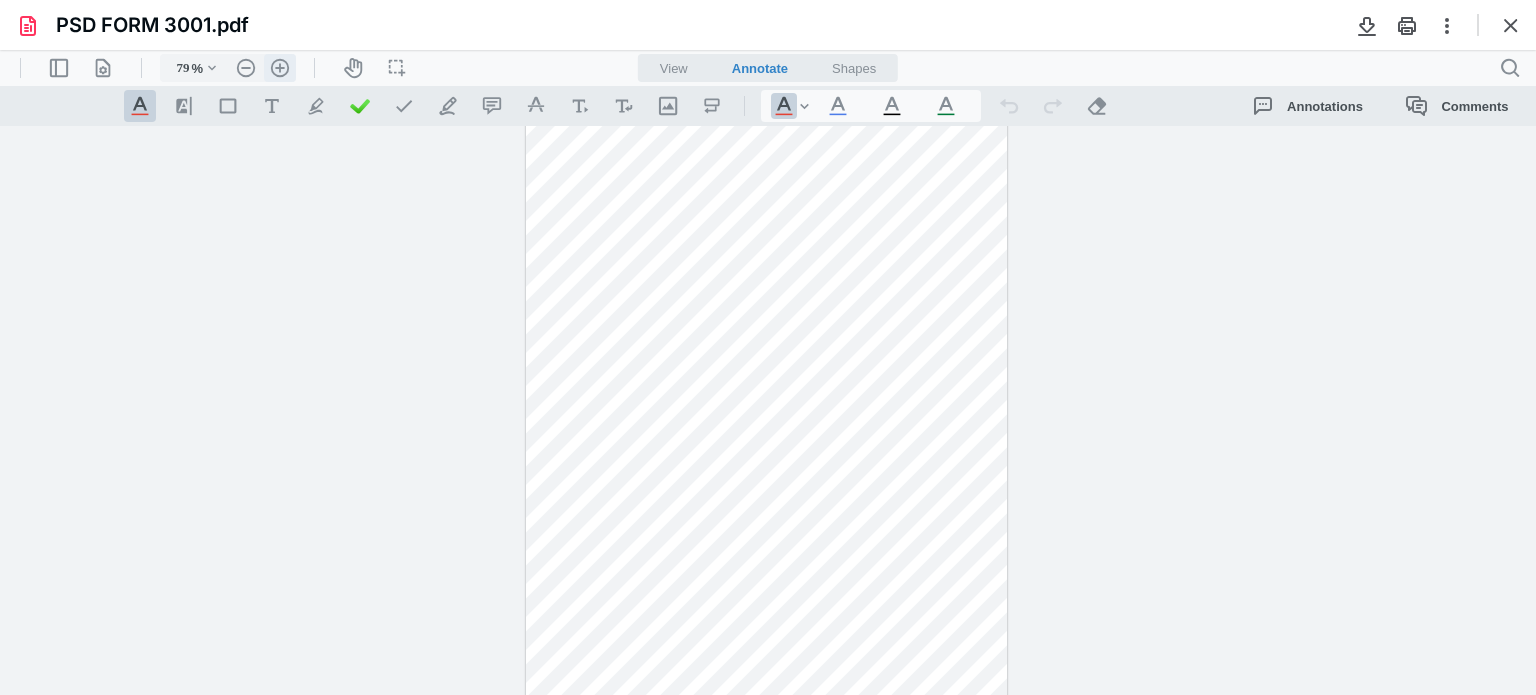 click on ".cls-1{fill:#abb0c4;} icon - header - zoom - in - line" at bounding box center (280, 68) 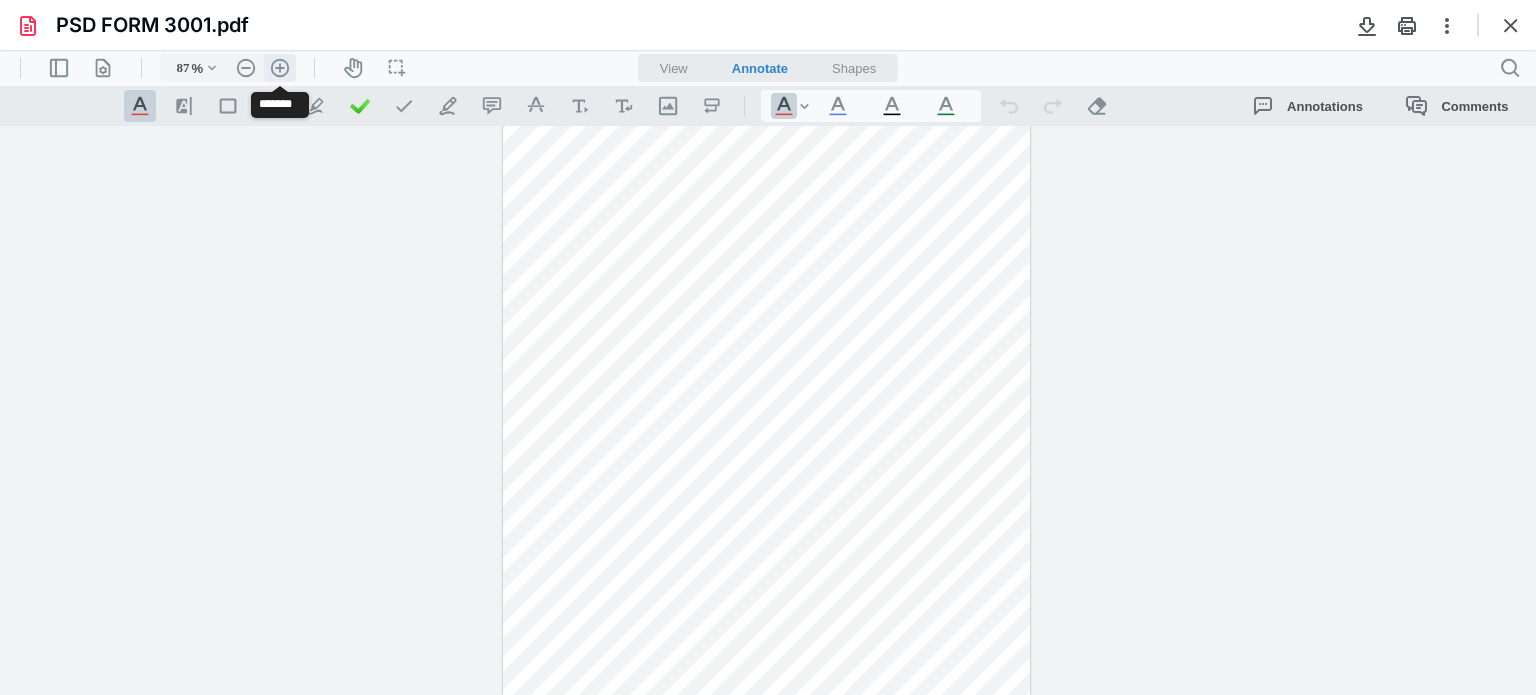 click on ".cls-1{fill:#abb0c4;} icon - header - zoom - in - line" at bounding box center [280, 68] 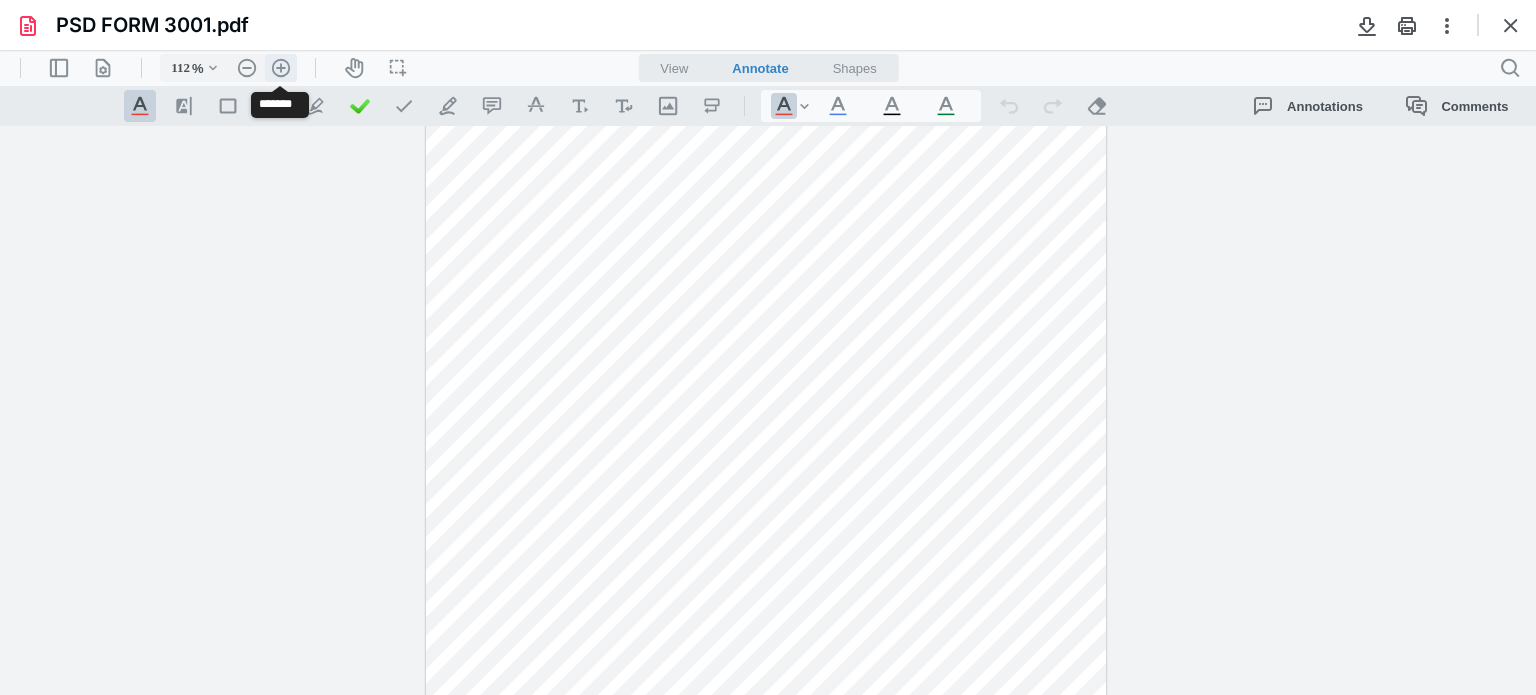 click on ".cls-1{fill:#abb0c4;} icon - header - zoom - in - line" at bounding box center [281, 68] 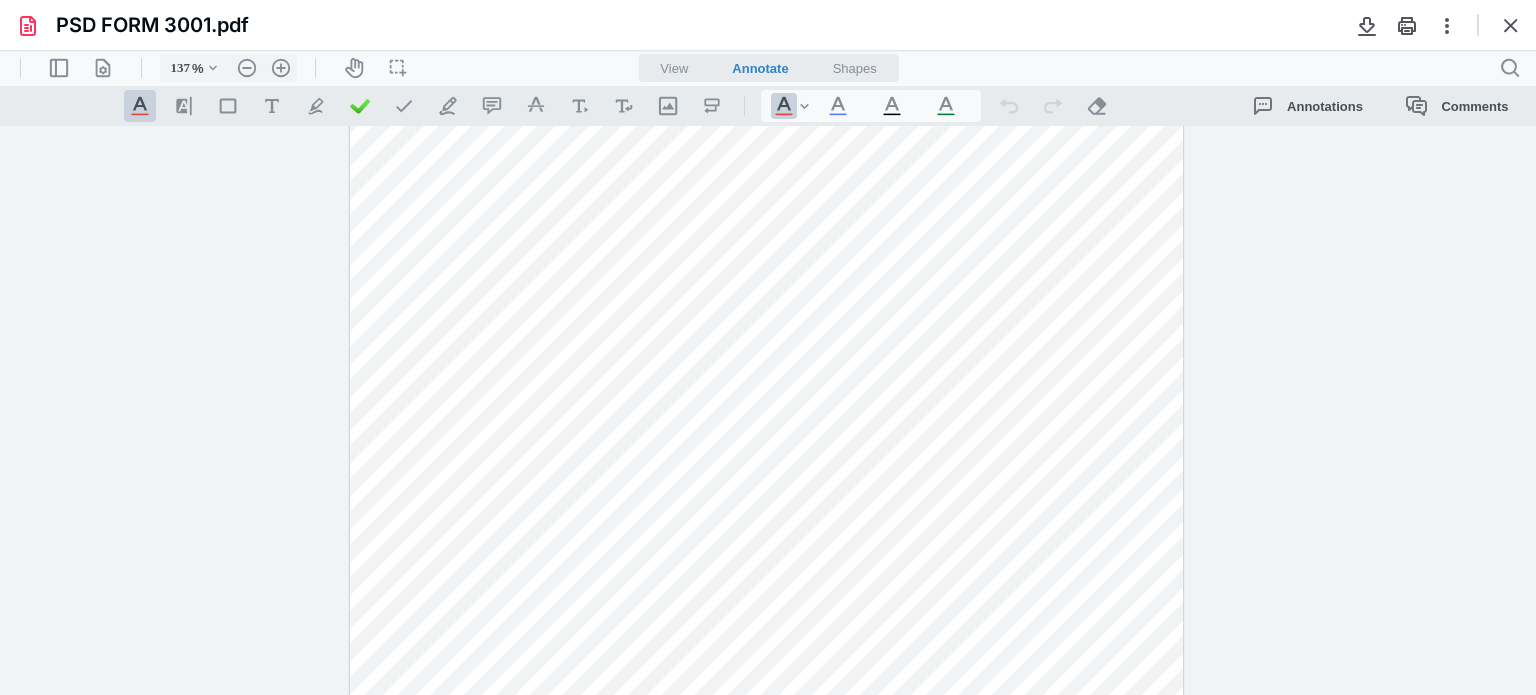 scroll, scrollTop: 0, scrollLeft: 0, axis: both 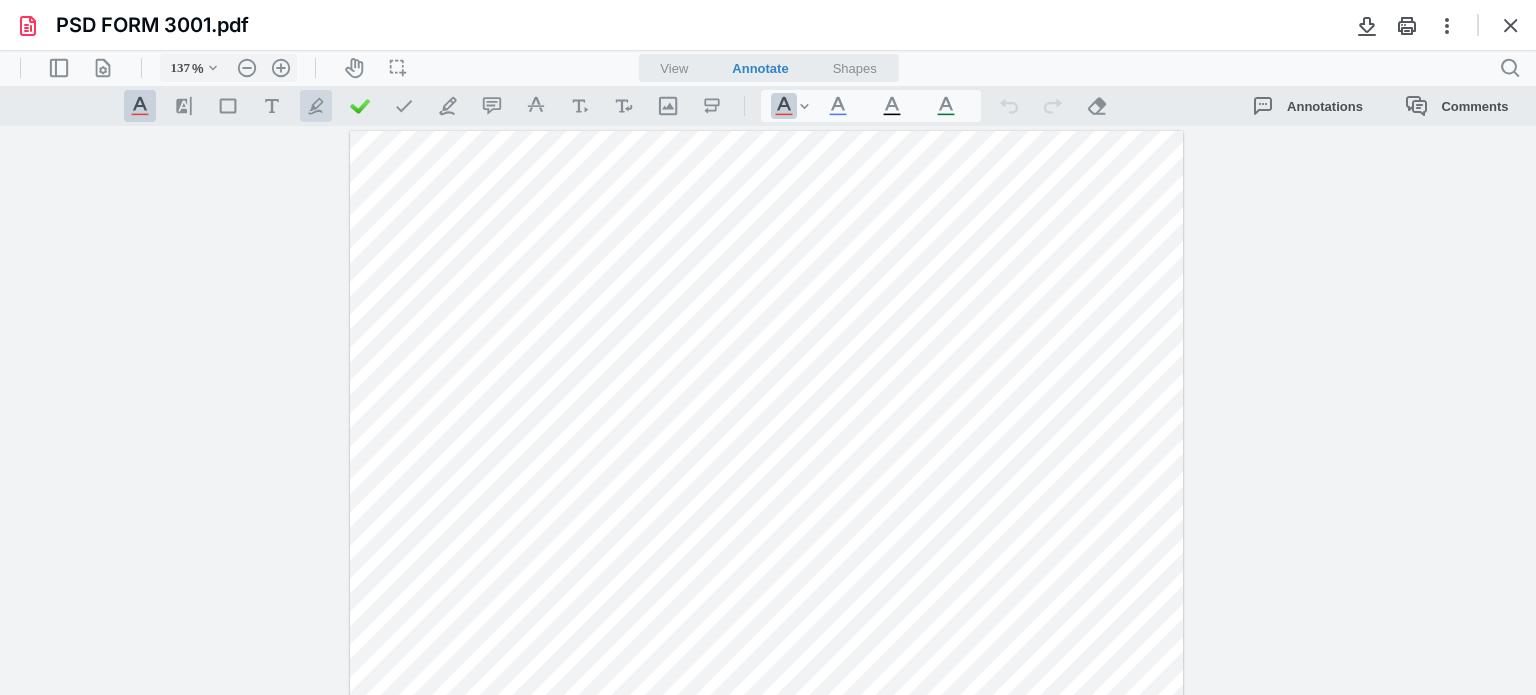 click on ".cls-1{fill:#abb0c4;} icon - tool - pen - highlight" at bounding box center (316, 106) 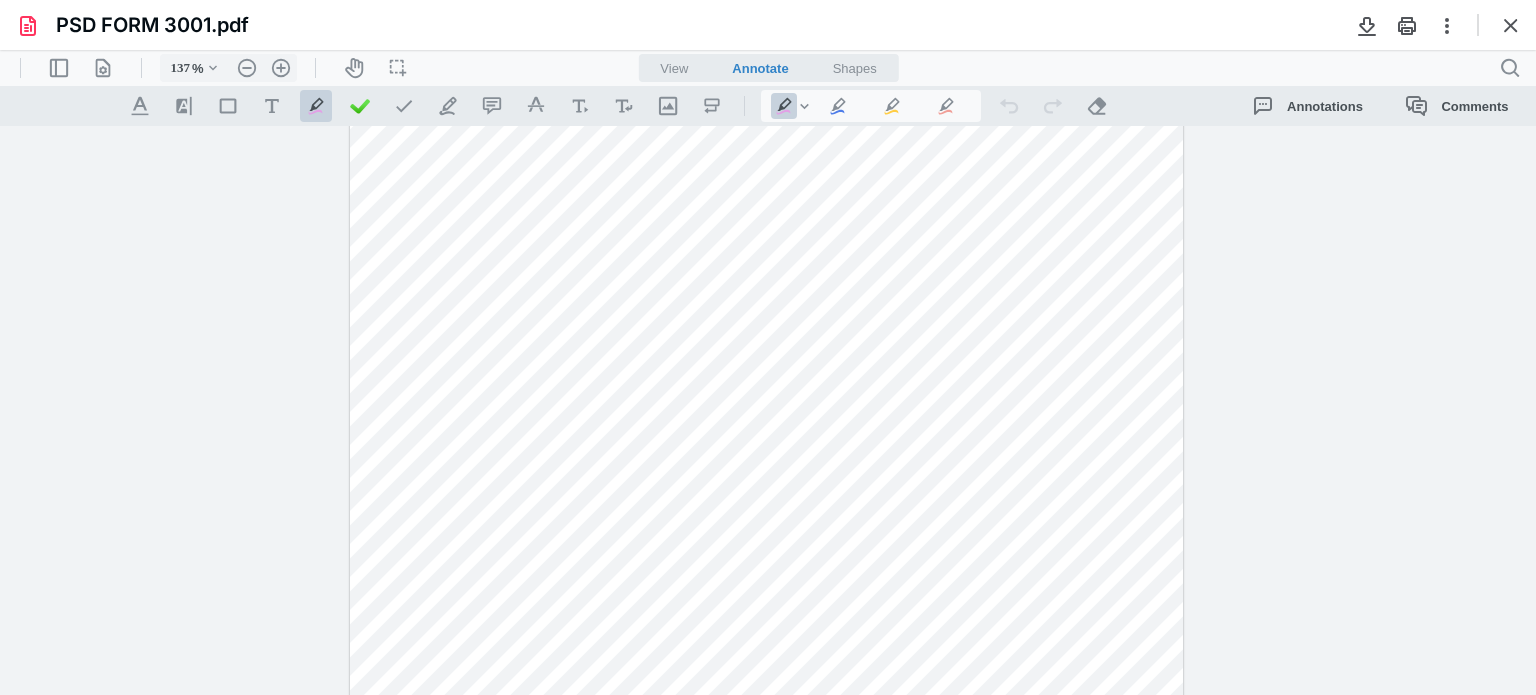 scroll, scrollTop: 300, scrollLeft: 0, axis: vertical 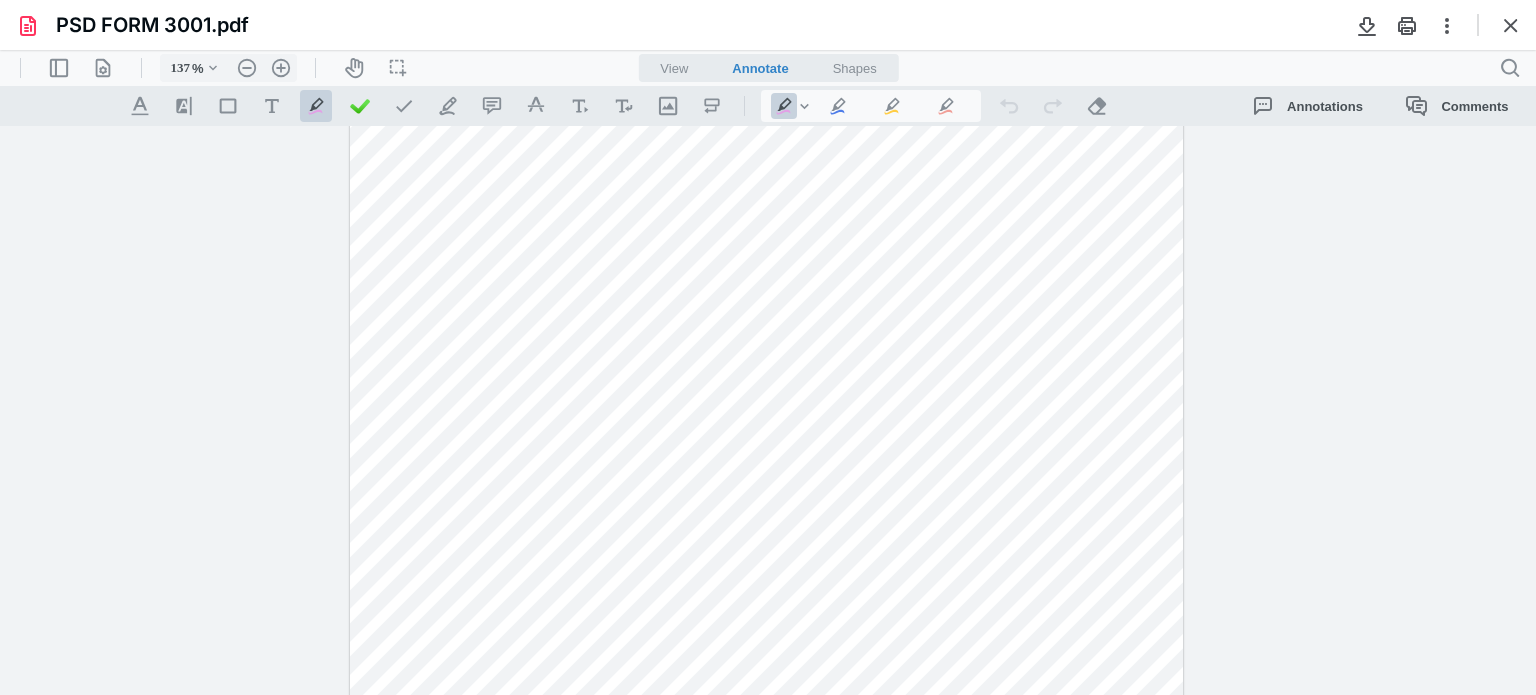 drag, startPoint x: 728, startPoint y: 401, endPoint x: 971, endPoint y: 402, distance: 243.00206 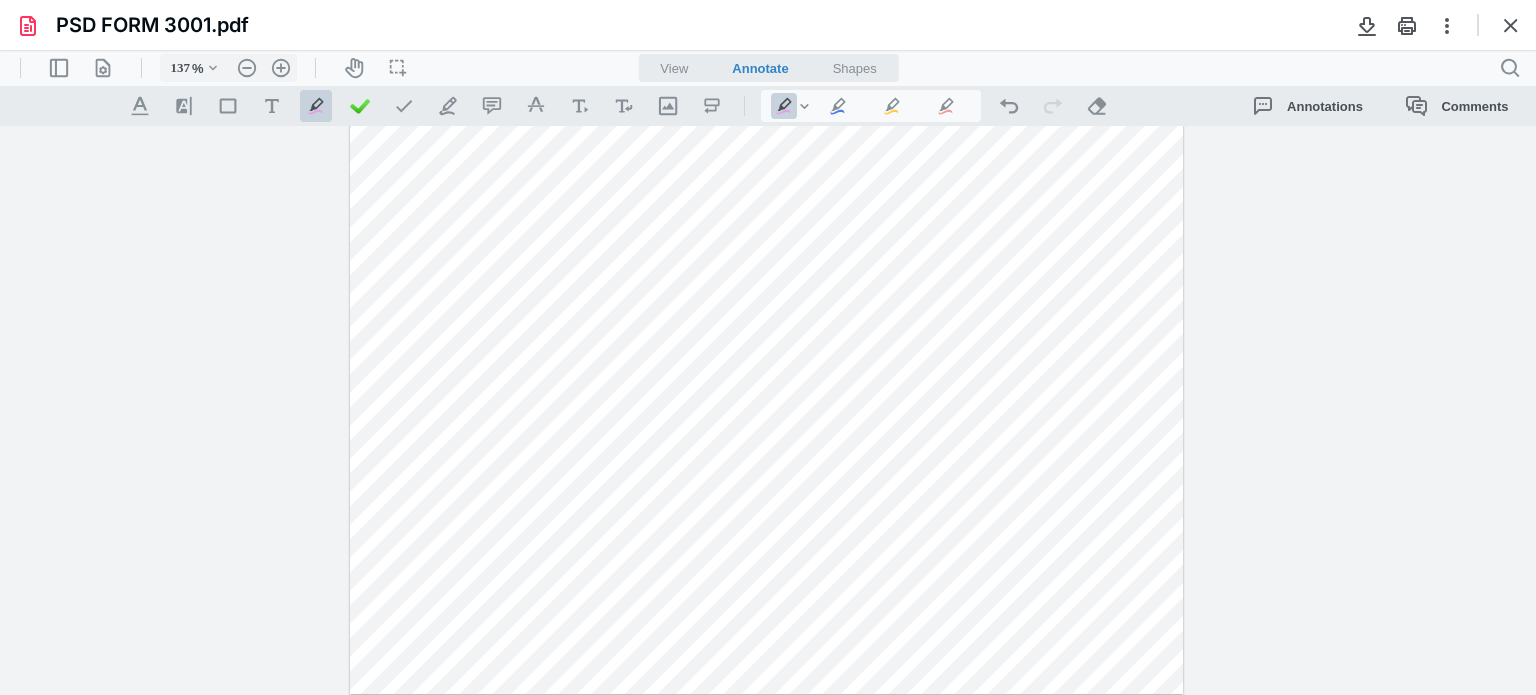 scroll, scrollTop: 519, scrollLeft: 0, axis: vertical 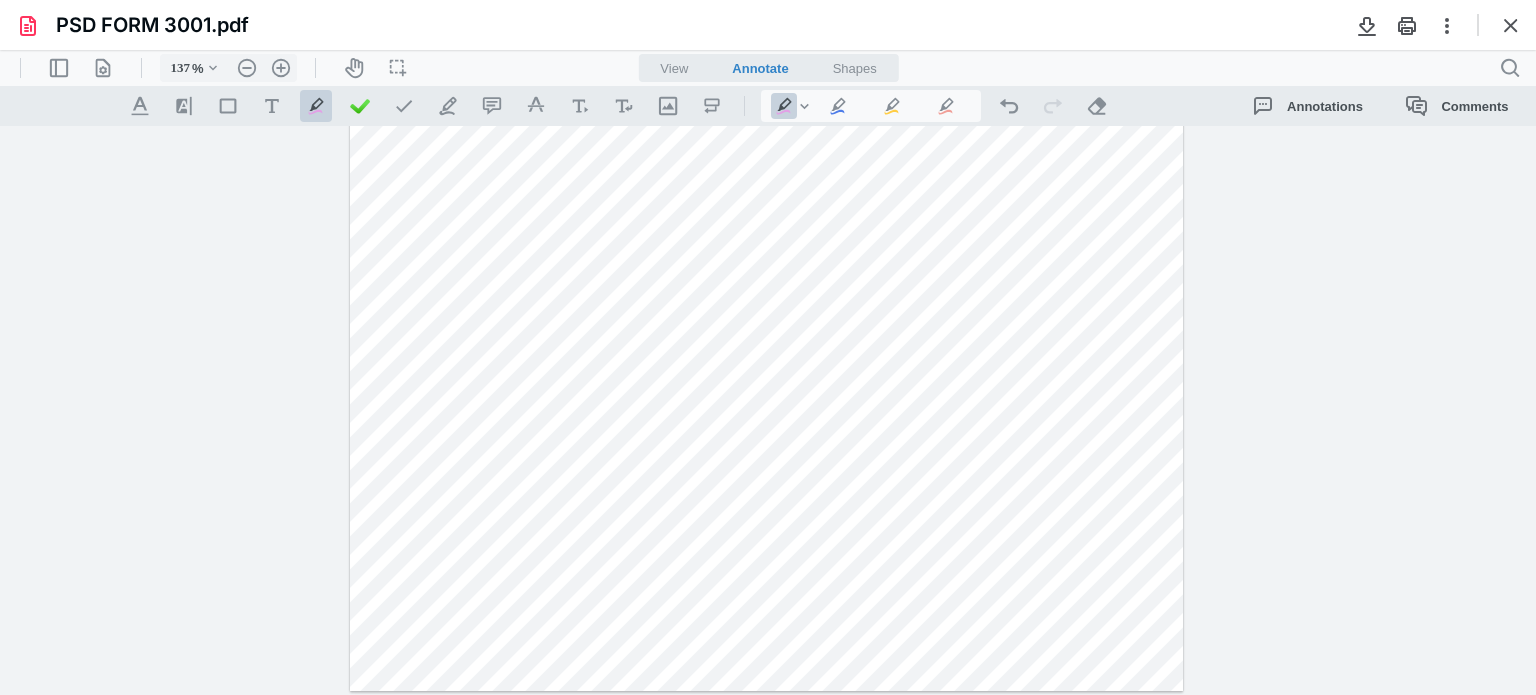 drag, startPoint x: 776, startPoint y: 222, endPoint x: 936, endPoint y: 224, distance: 160.0125 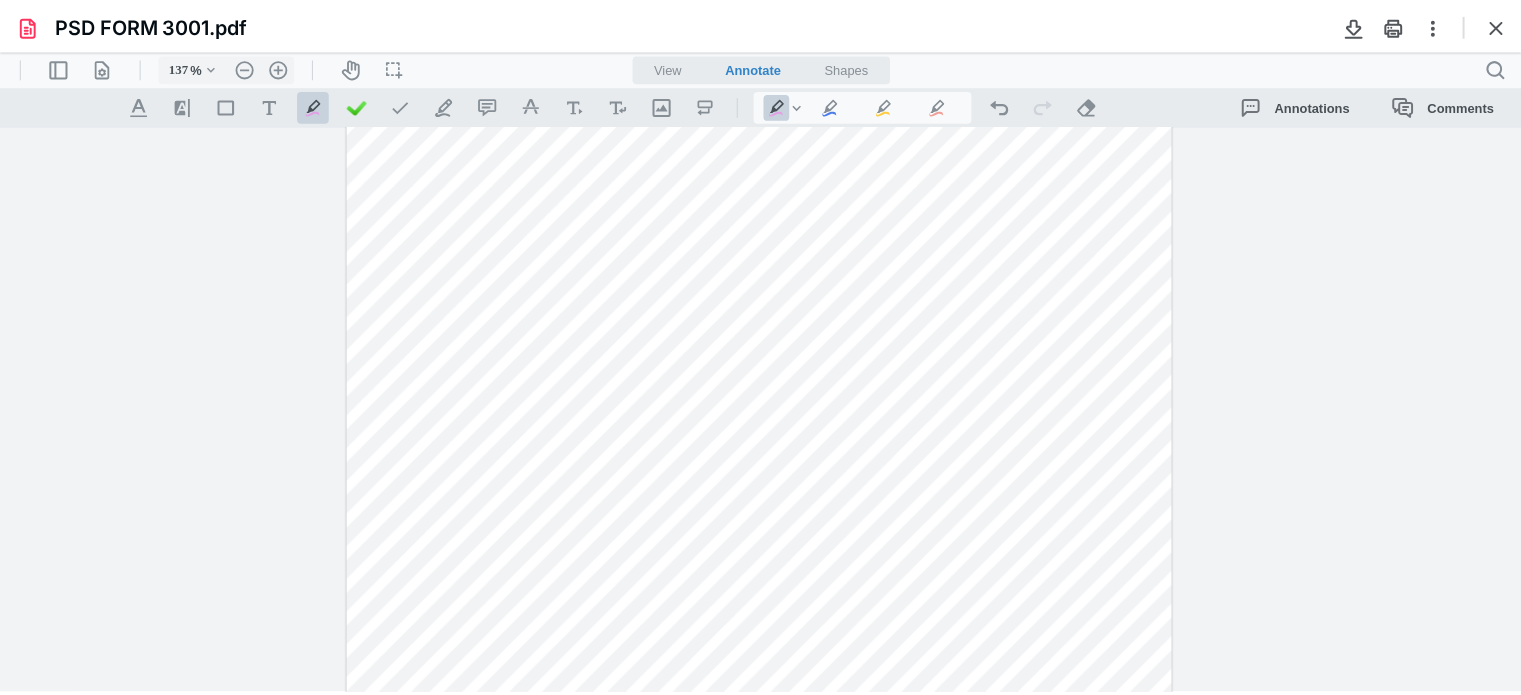 scroll, scrollTop: 0, scrollLeft: 0, axis: both 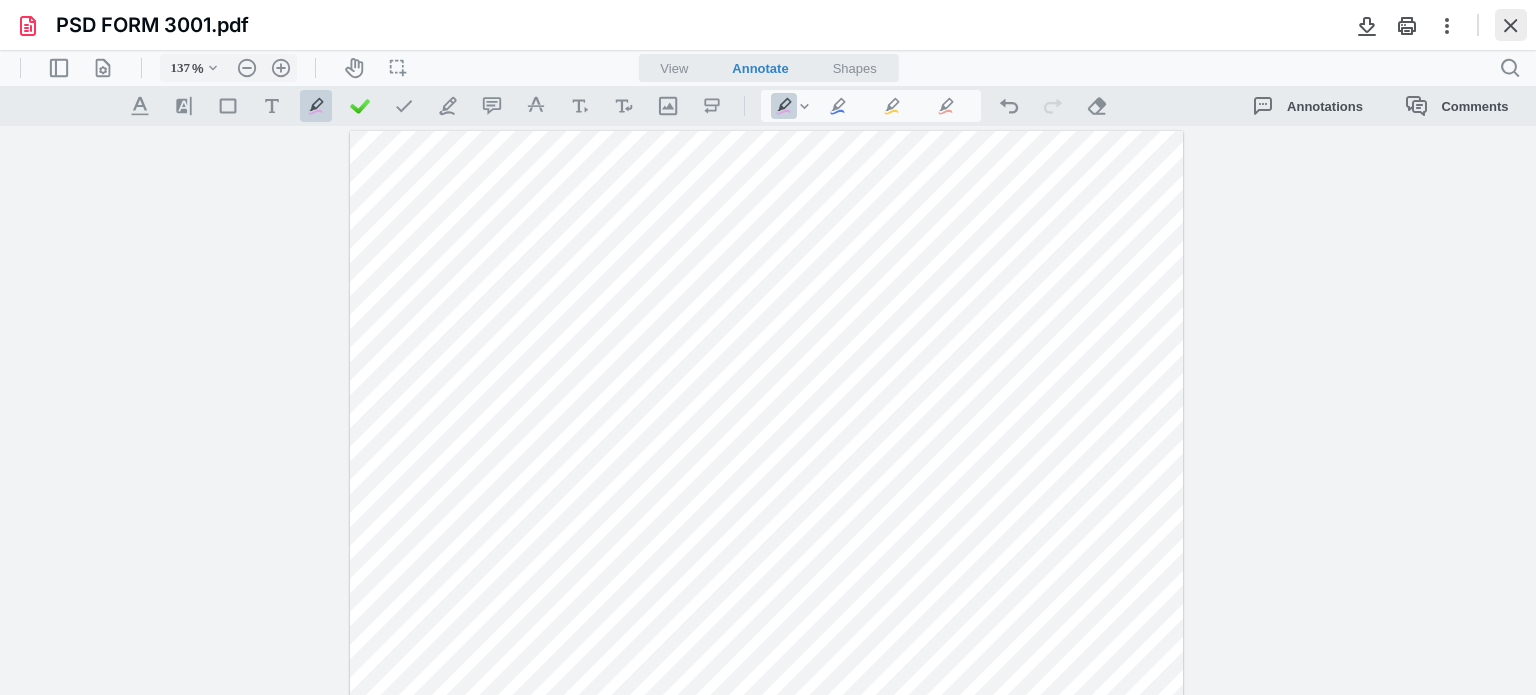 click at bounding box center (1511, 25) 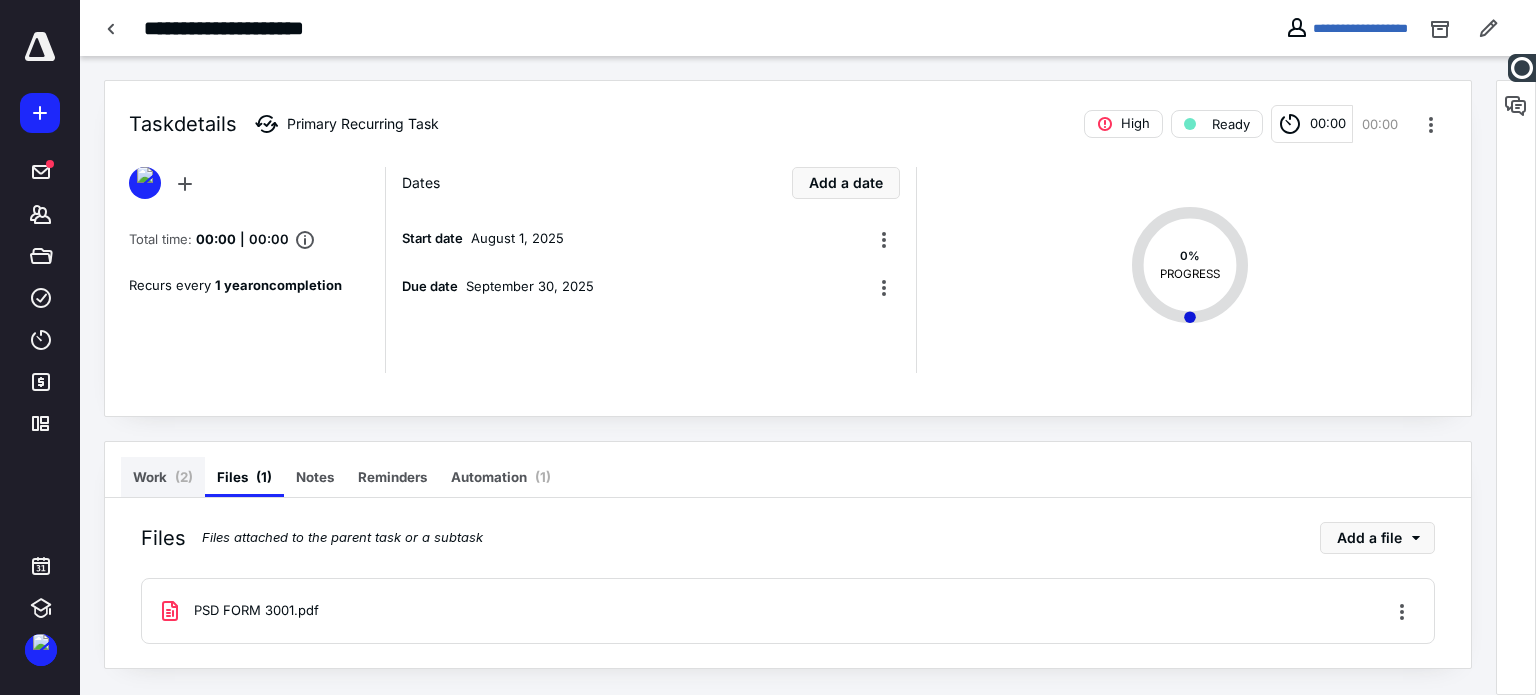 click on "Work ( 2 )" at bounding box center (163, 477) 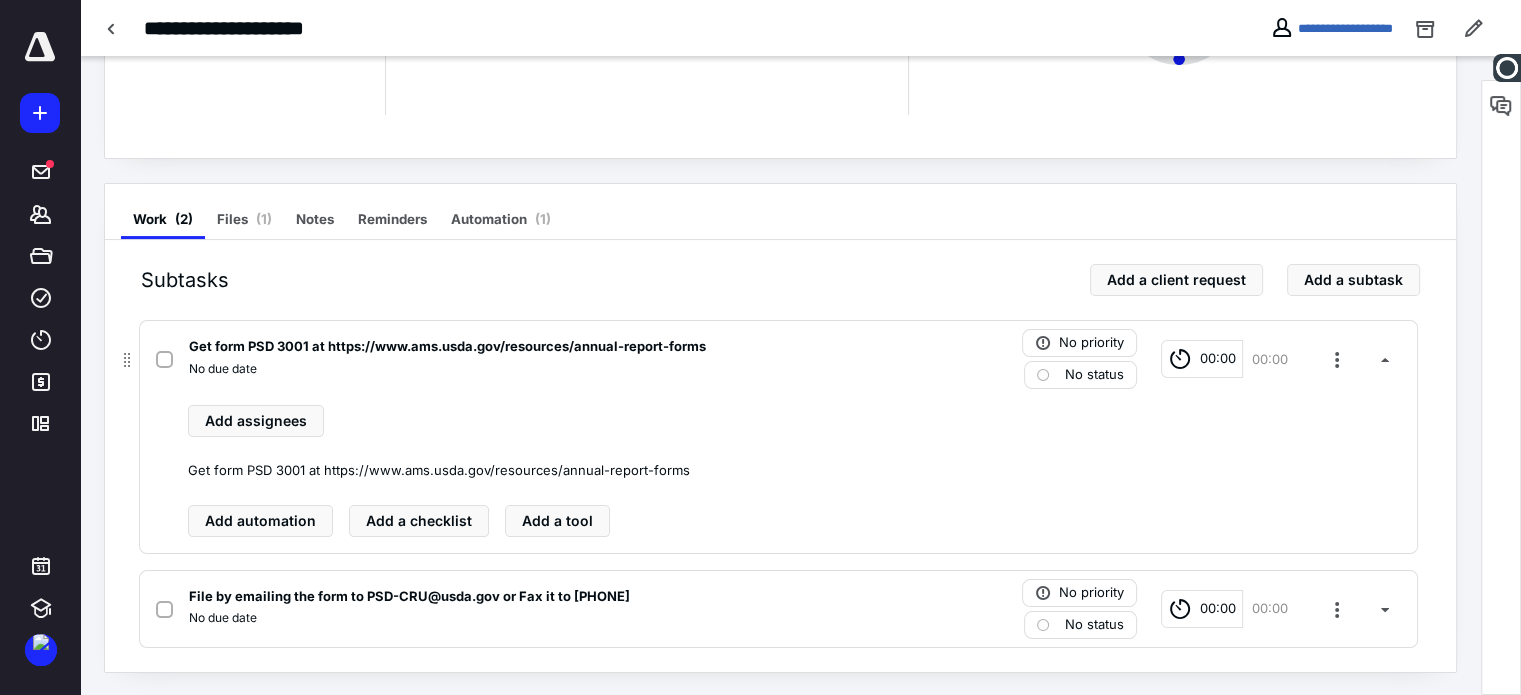 click on "Get form PSD 3001 at https://www.ams.usda.gov/resources/annual-report-forms No due date No priority No status 00:00 00:00 Add assignees Get form PSD 3001 at https://www.ams.usda.gov/resources/annual-report-forms Add automation Add a checklist Add a tool" at bounding box center (778, 437) 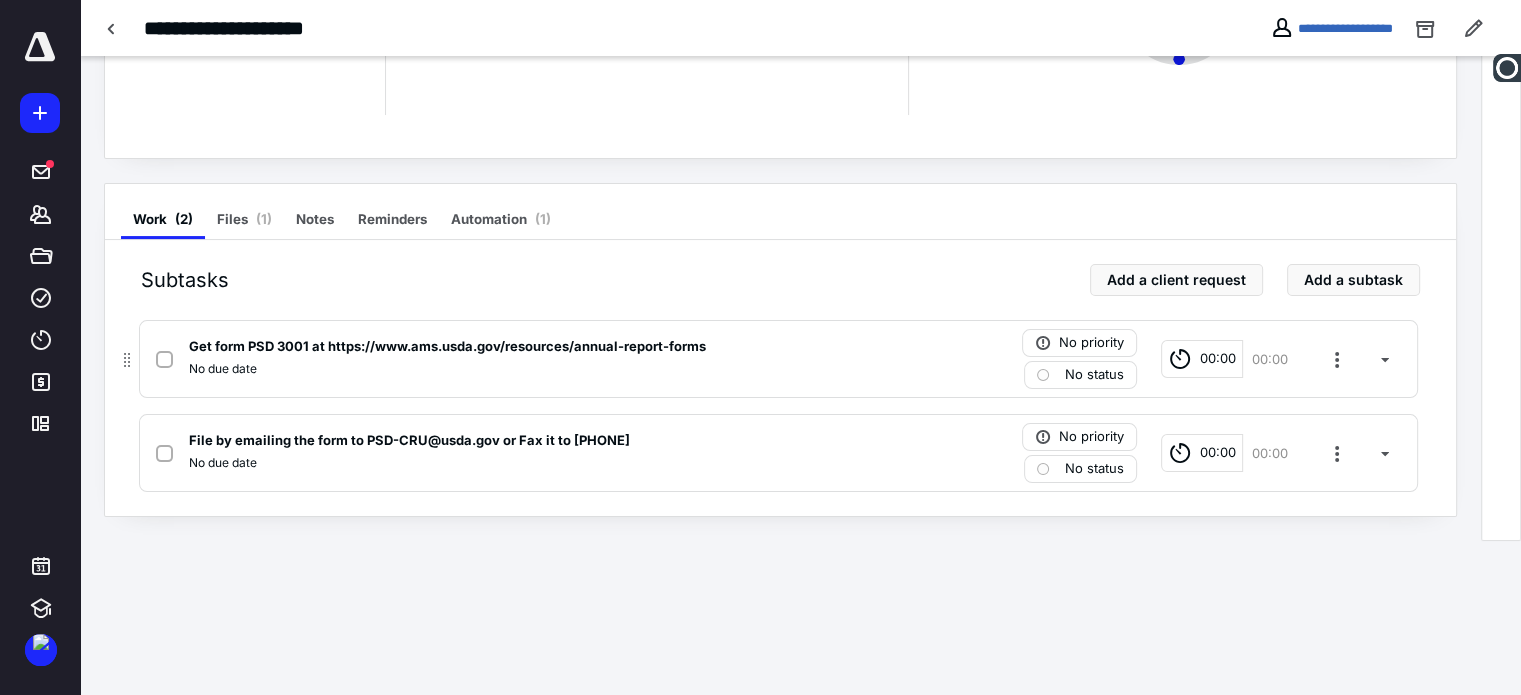 scroll, scrollTop: 103, scrollLeft: 0, axis: vertical 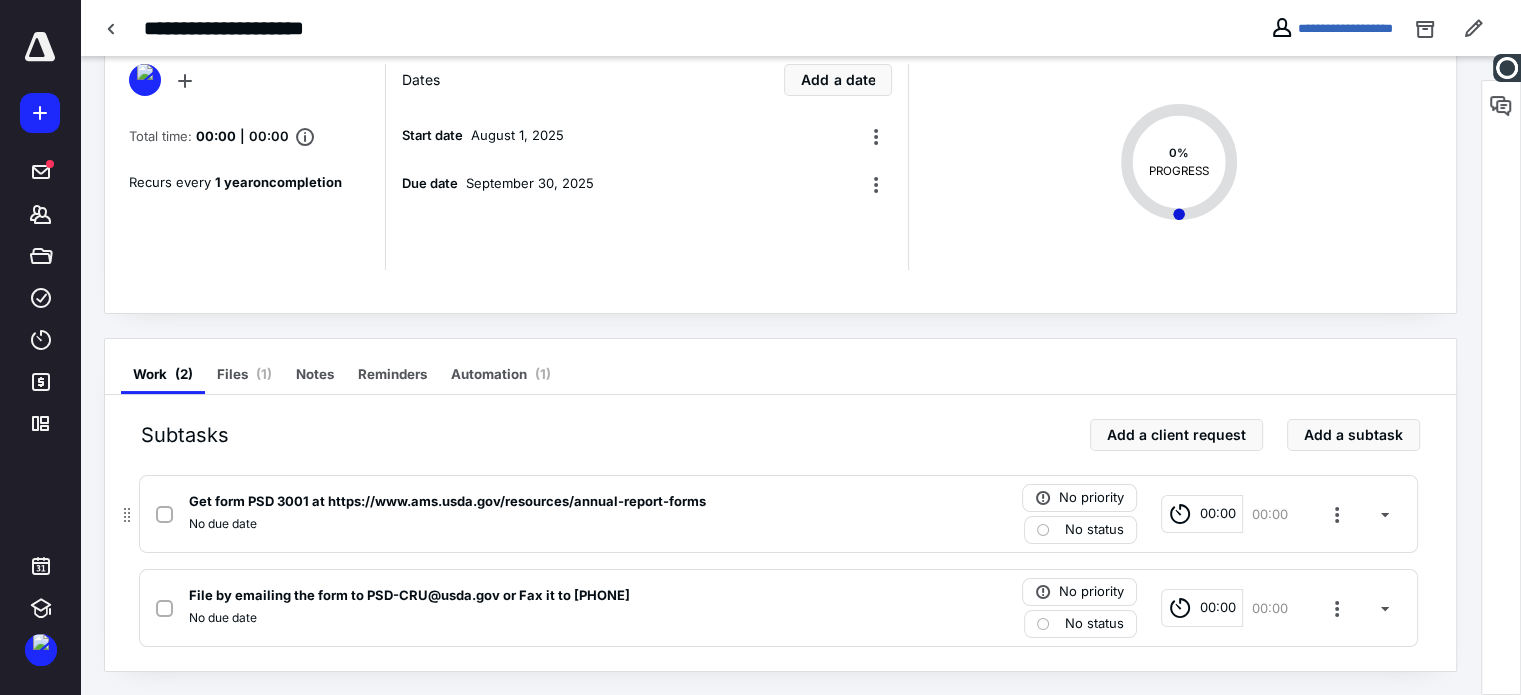 click at bounding box center (164, 515) 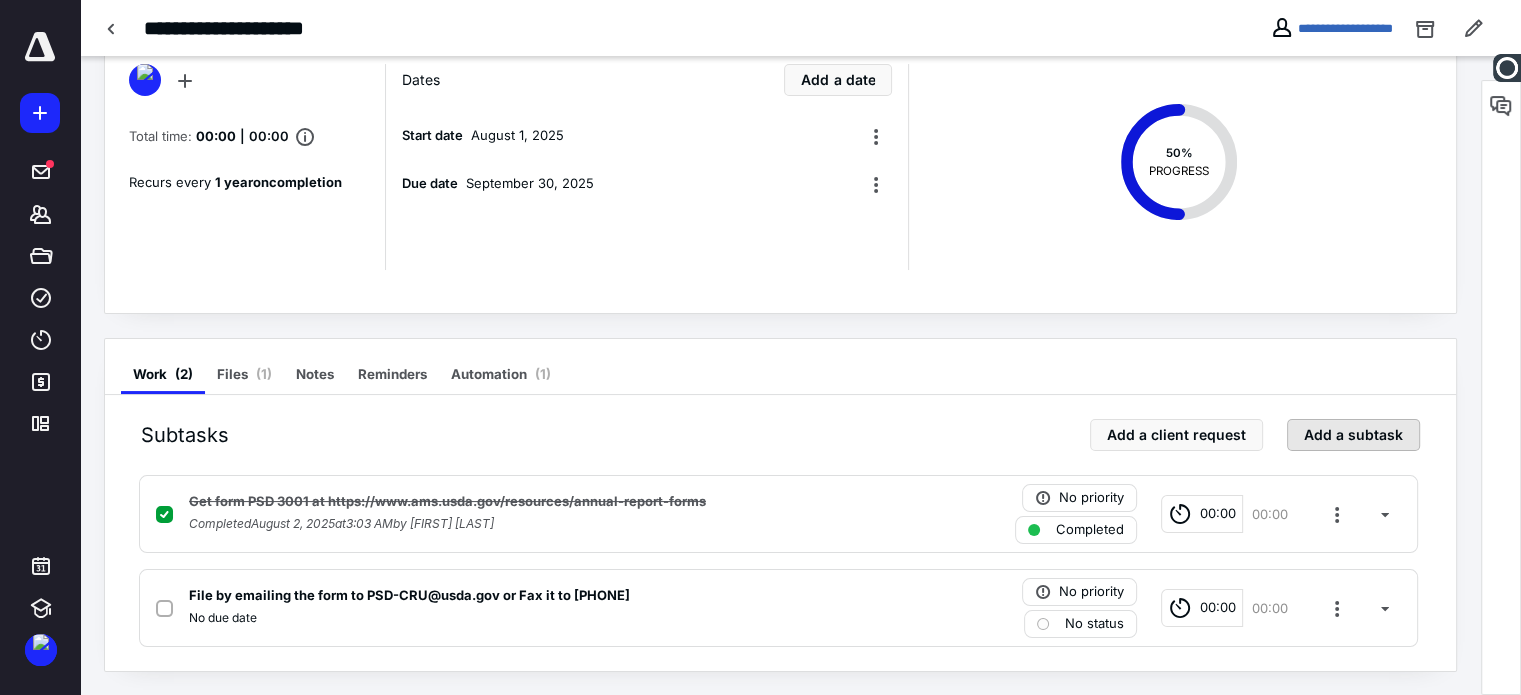 click on "Add a subtask" at bounding box center [1353, 435] 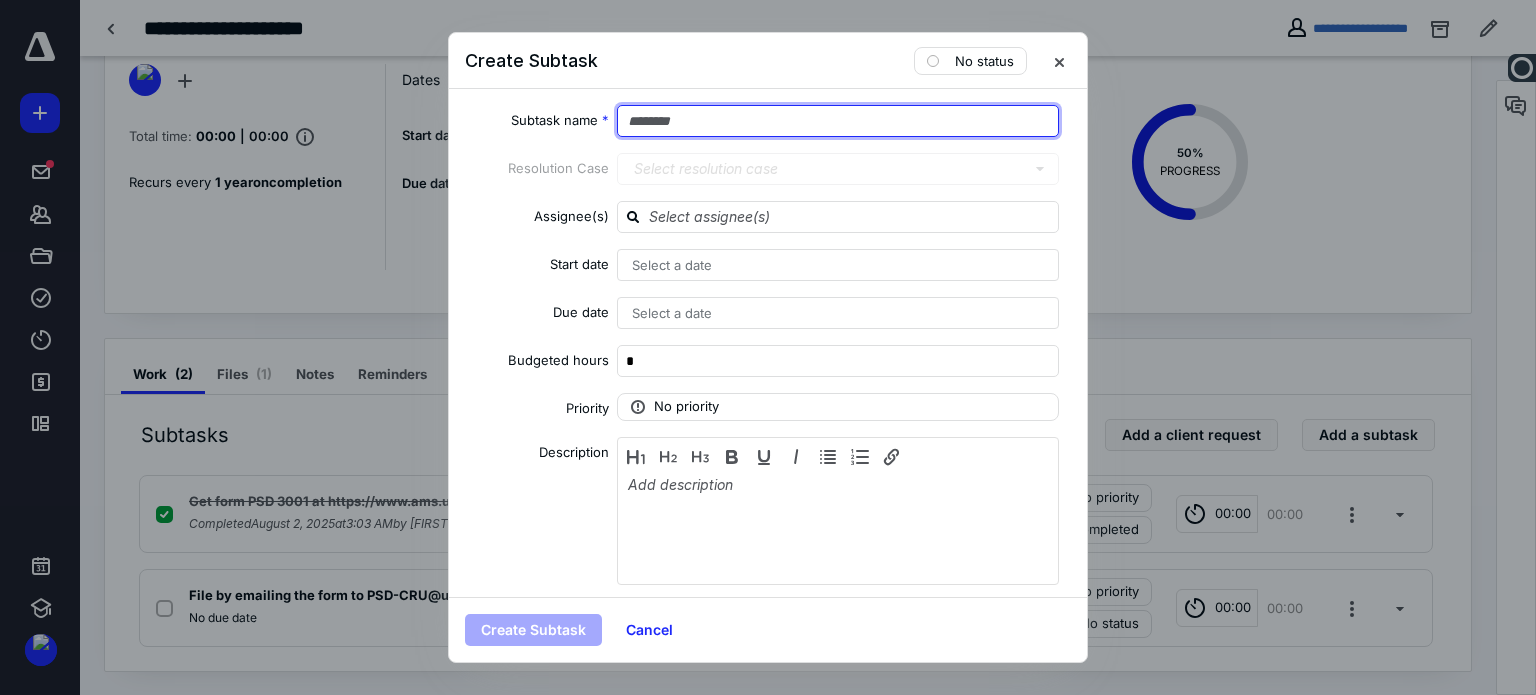 click at bounding box center [838, 121] 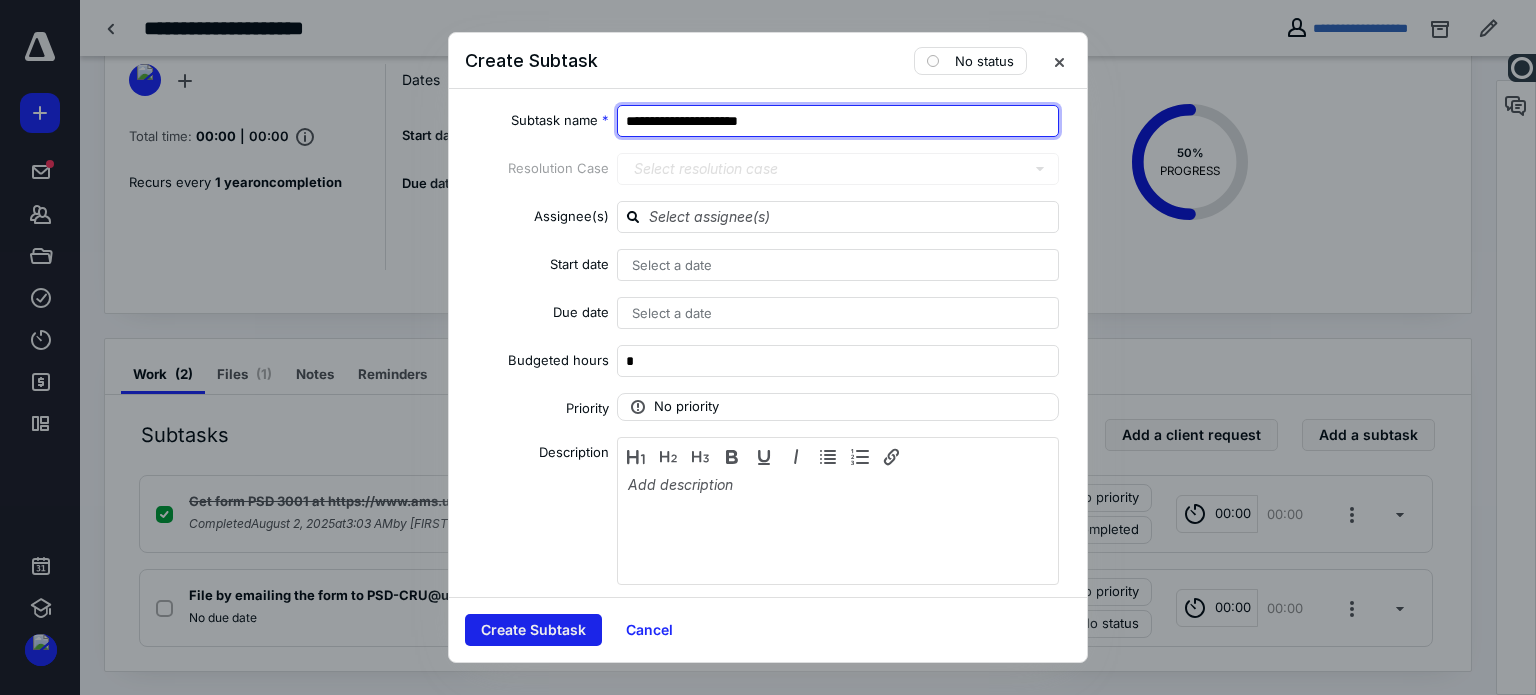type on "**********" 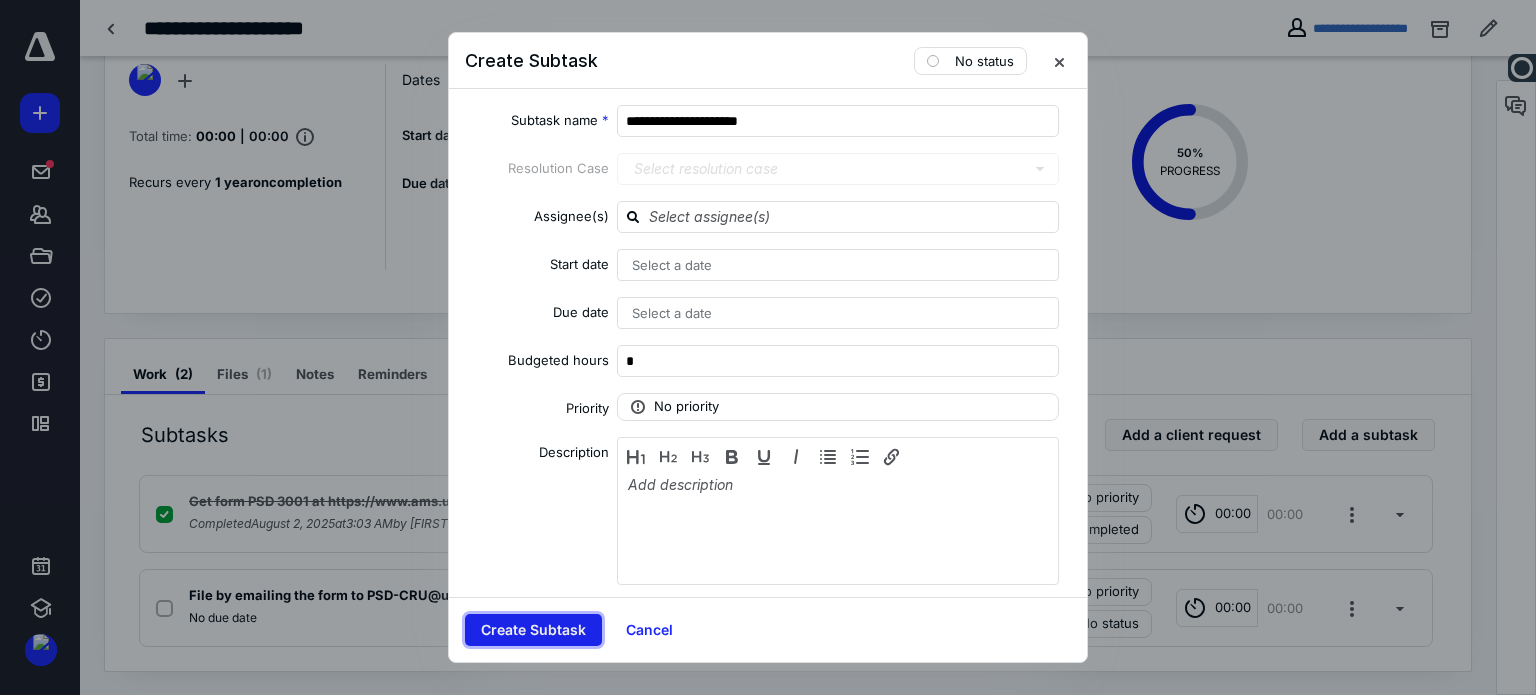 click on "Create Subtask" at bounding box center [533, 630] 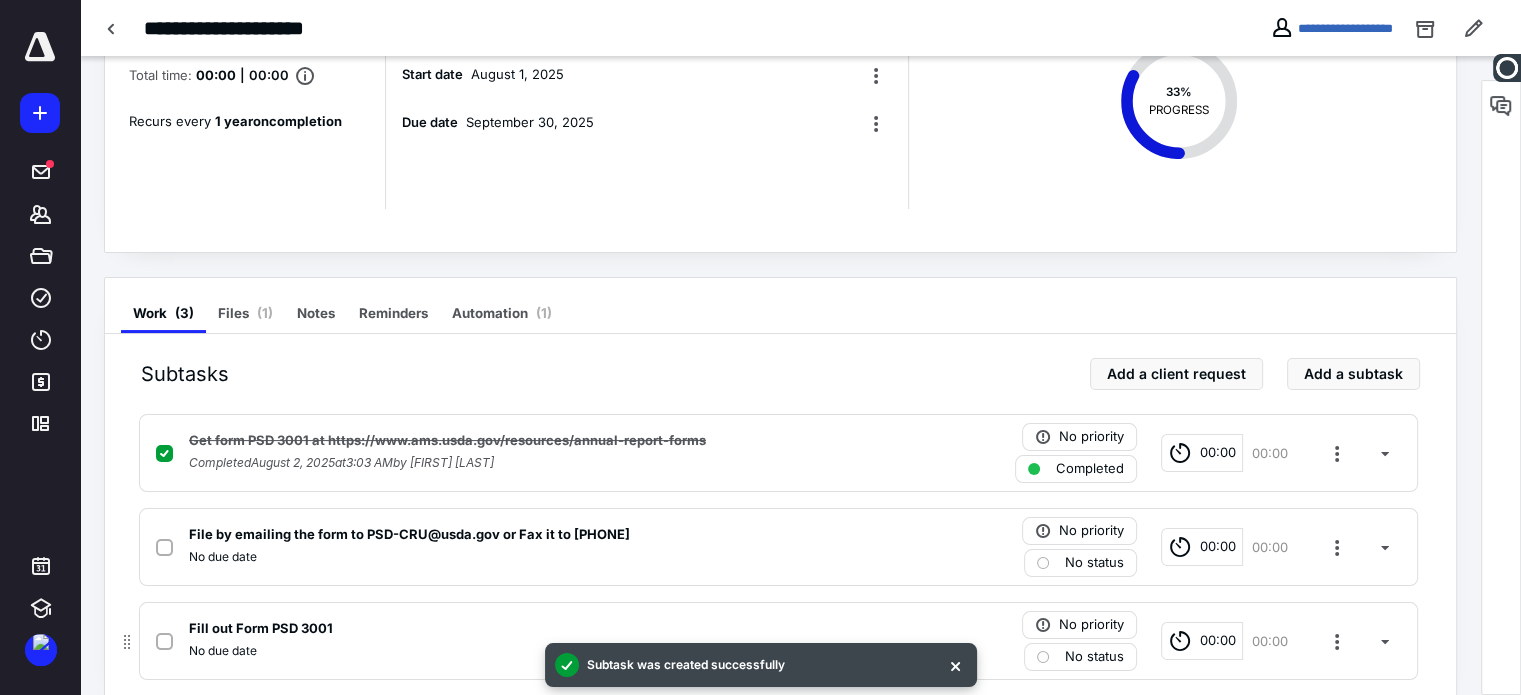 scroll, scrollTop: 197, scrollLeft: 0, axis: vertical 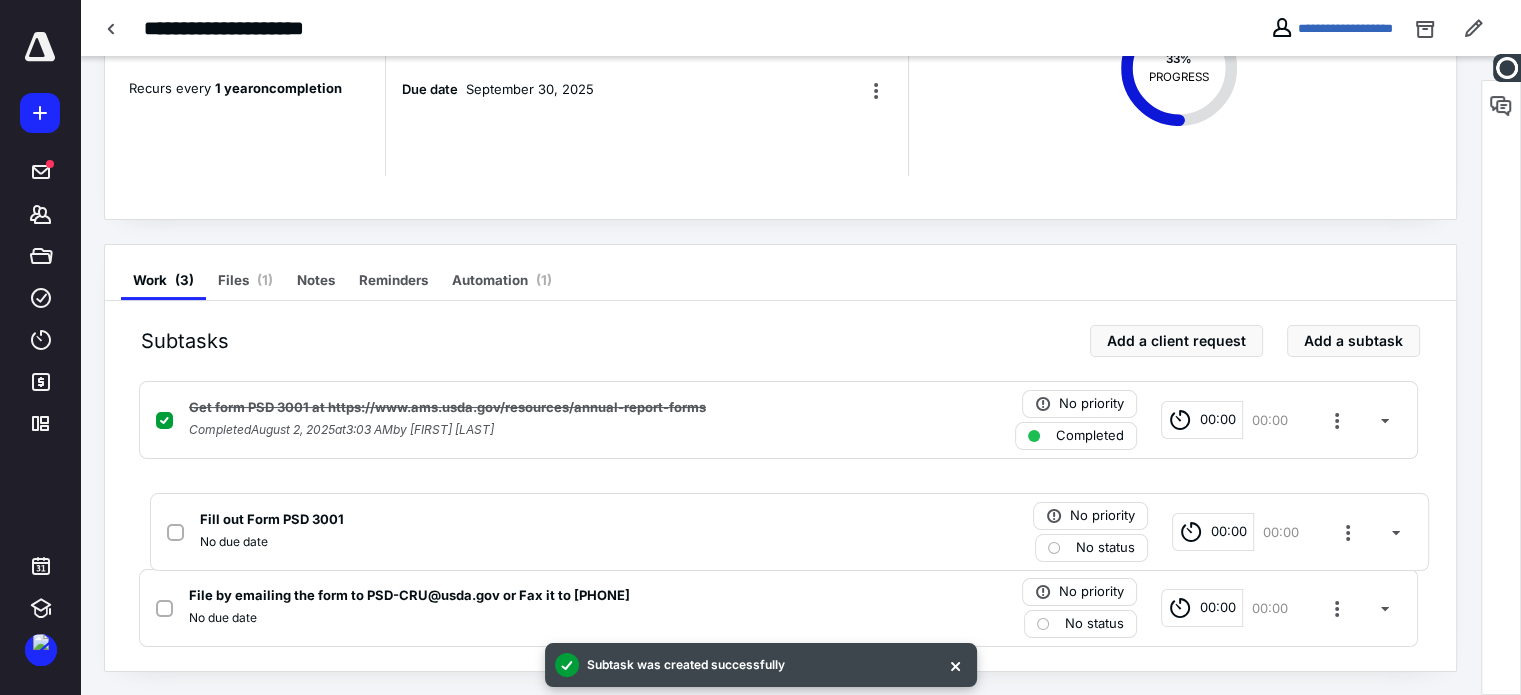 drag, startPoint x: 131, startPoint y: 551, endPoint x: 192, endPoint y: 476, distance: 96.67471 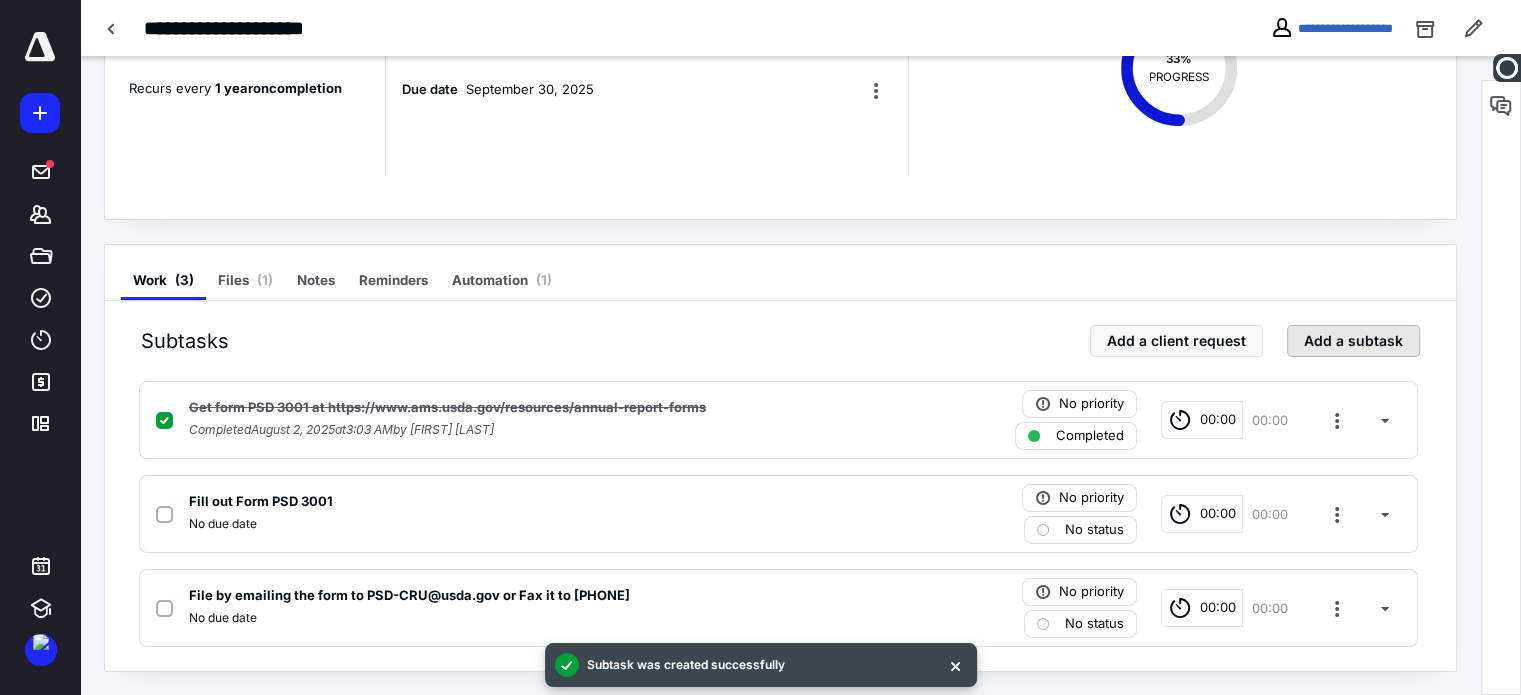 click on "Add a subtask" at bounding box center (1353, 341) 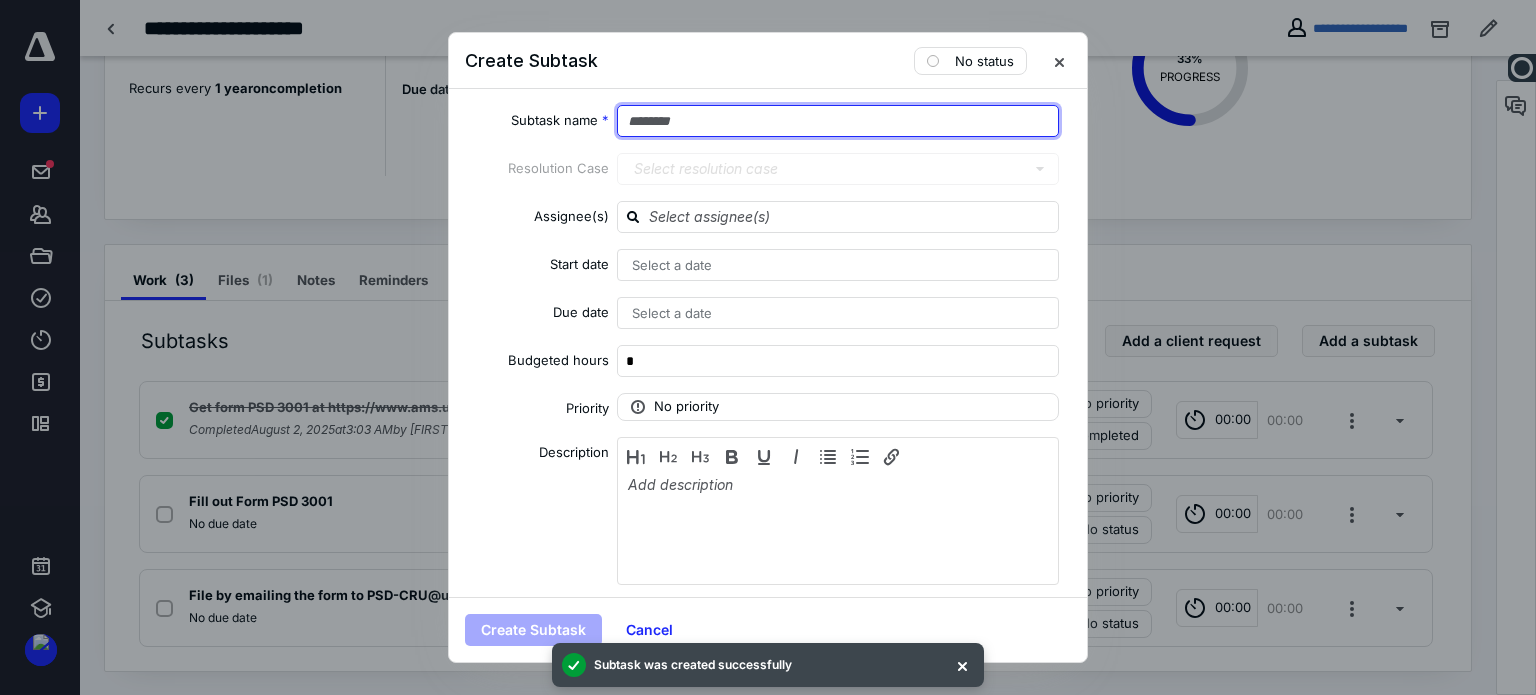 click at bounding box center [838, 121] 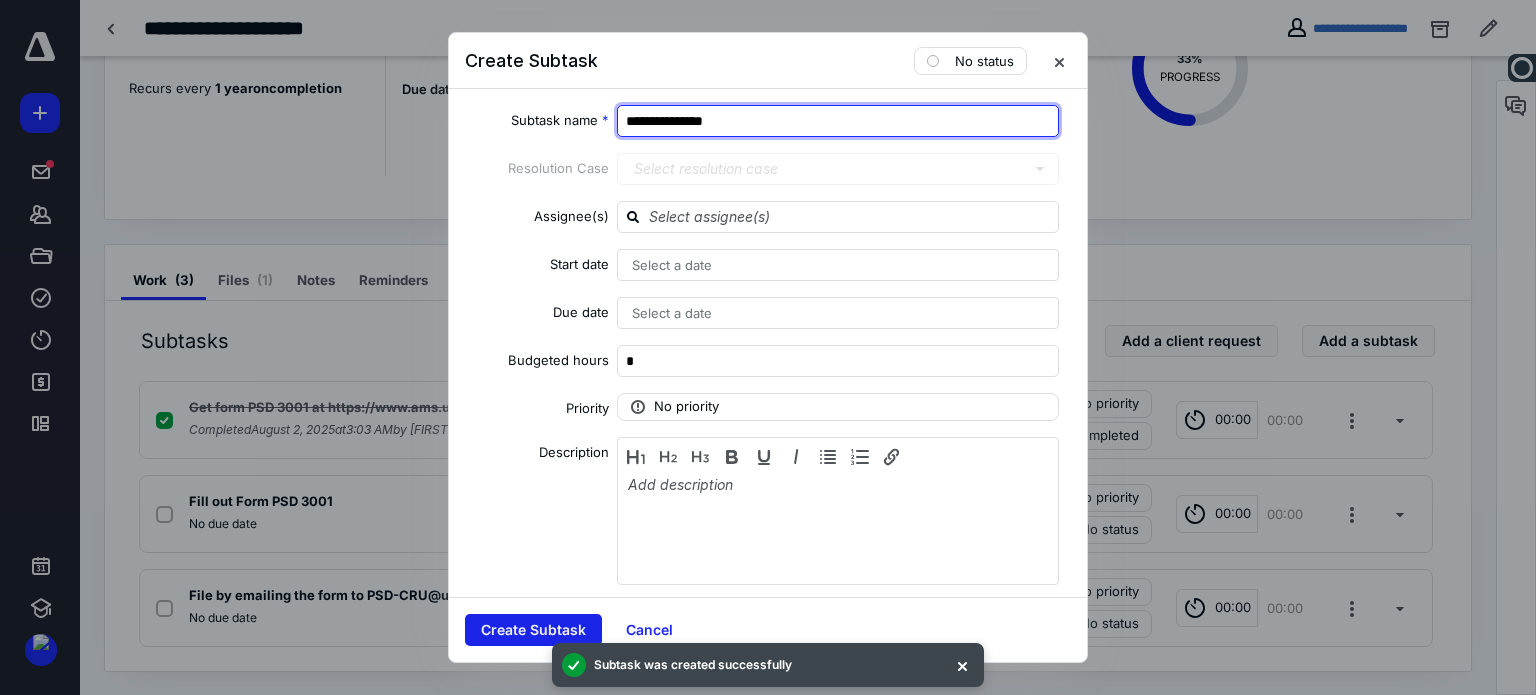 type on "**********" 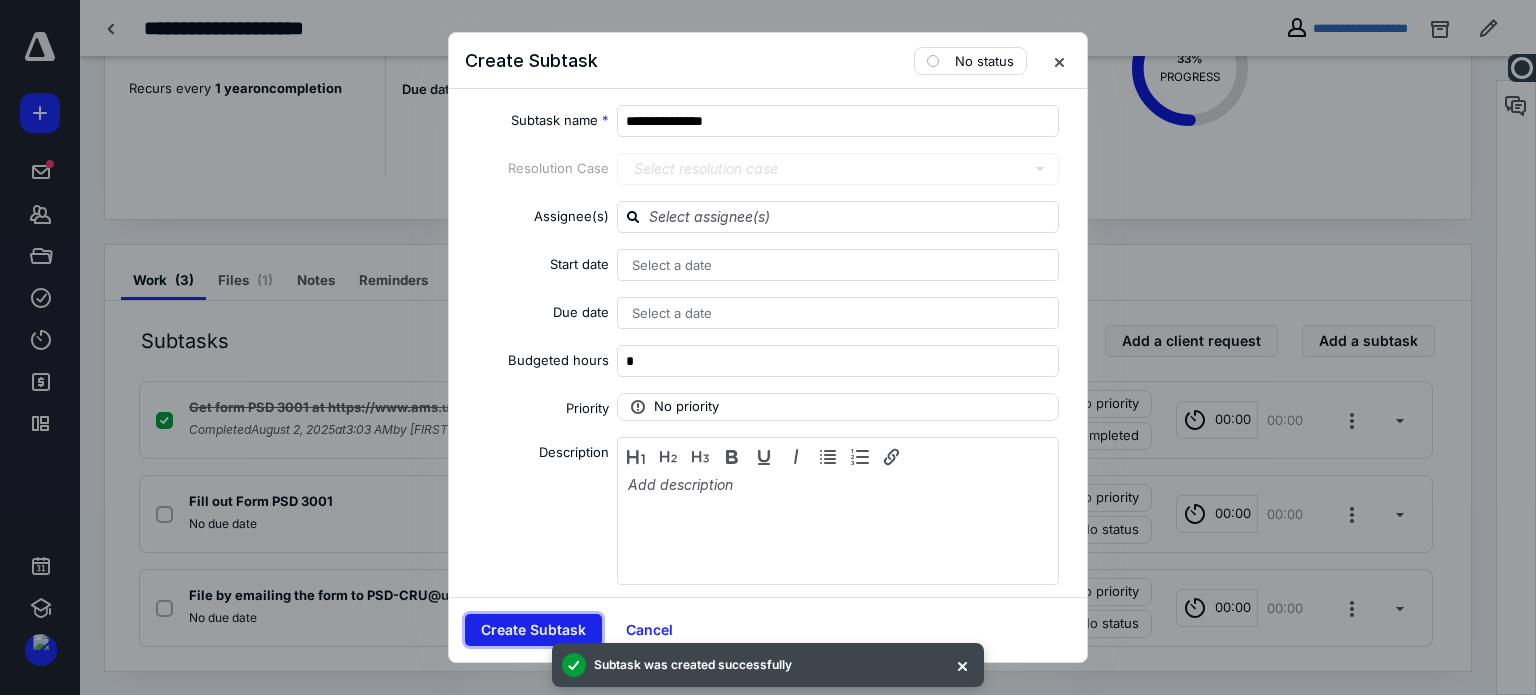 click on "Create Subtask" at bounding box center (533, 630) 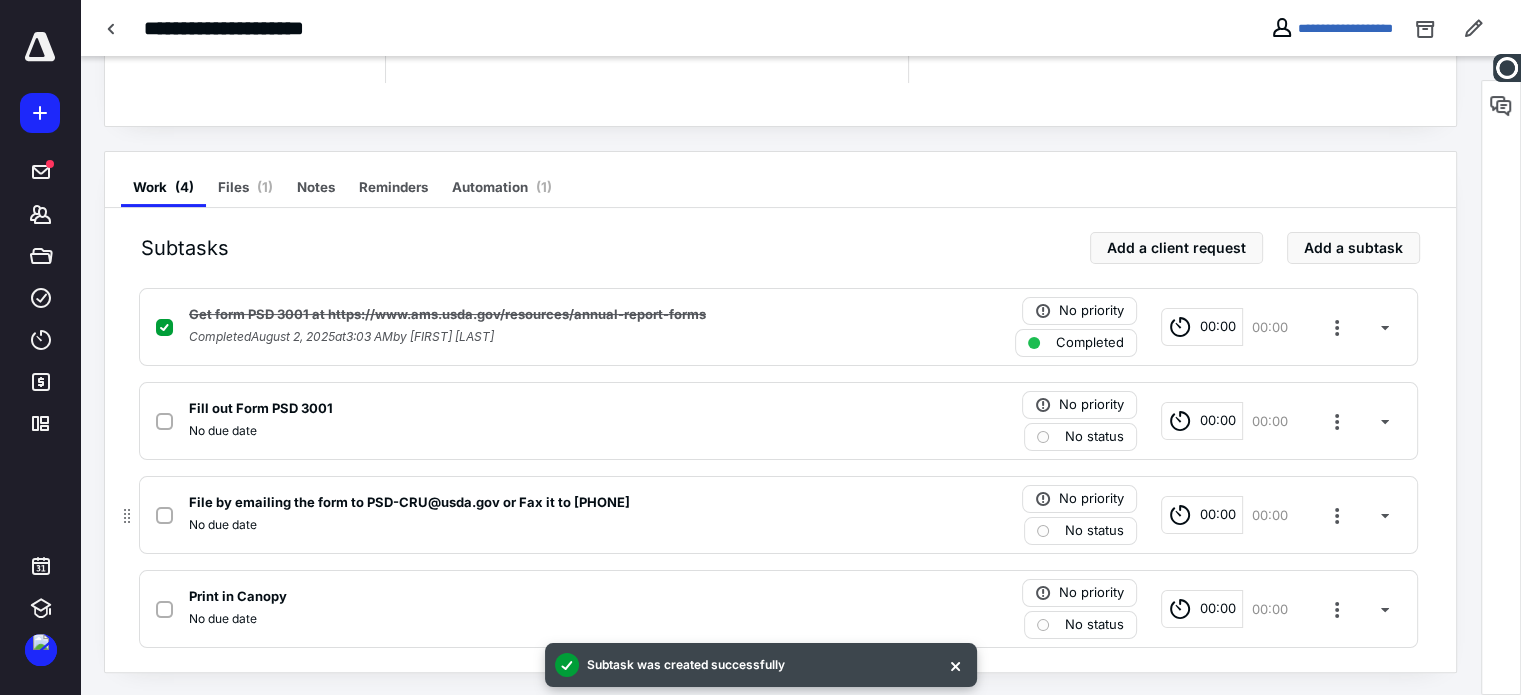 scroll, scrollTop: 291, scrollLeft: 0, axis: vertical 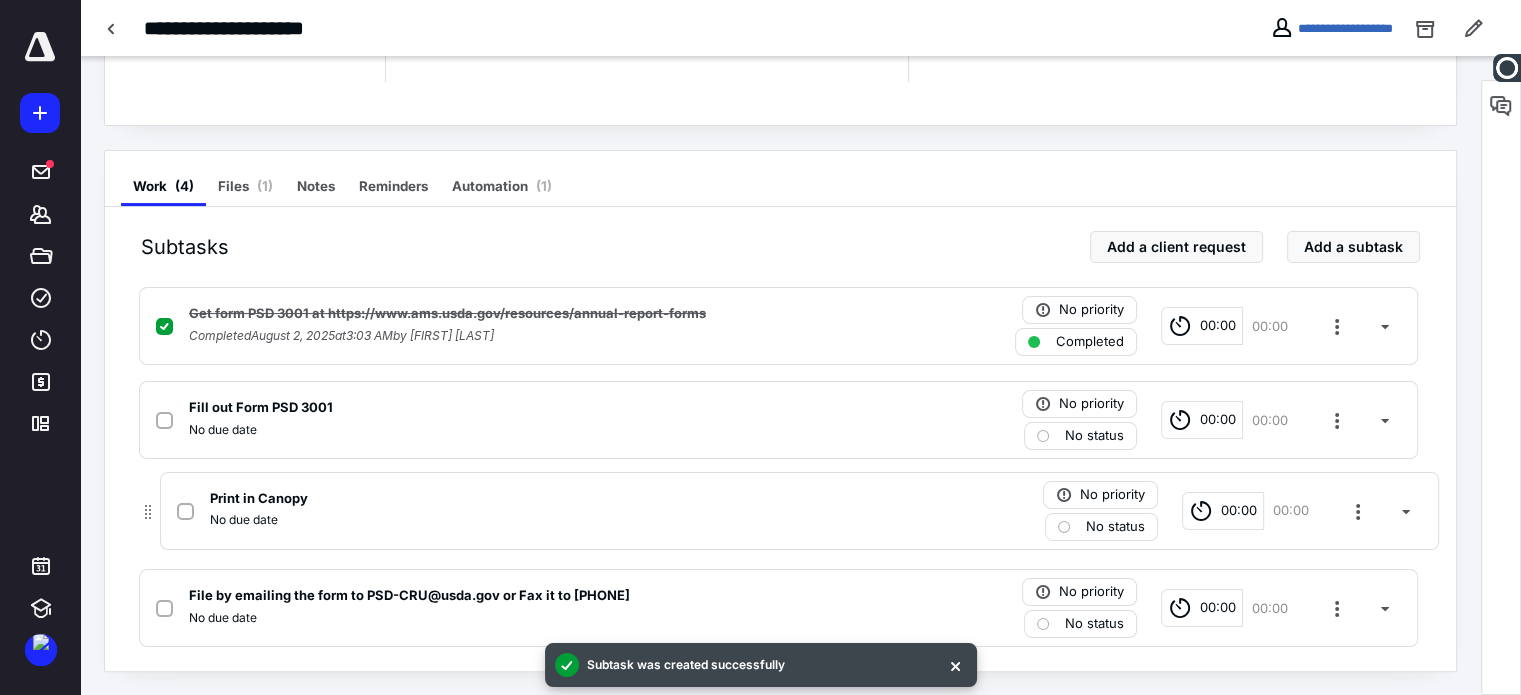 drag, startPoint x: 126, startPoint y: 605, endPoint x: 149, endPoint y: 500, distance: 107.48953 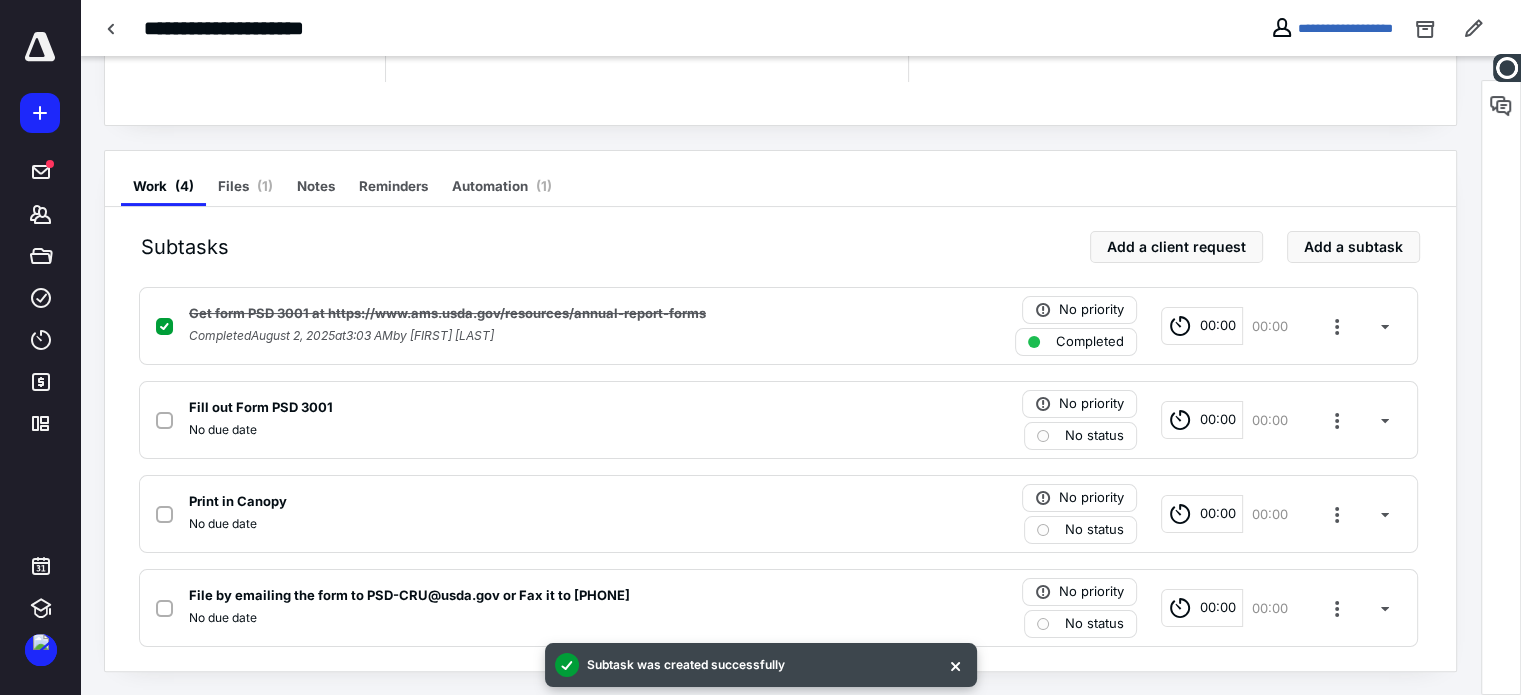 click on "Files ( 1 )" at bounding box center [245, 186] 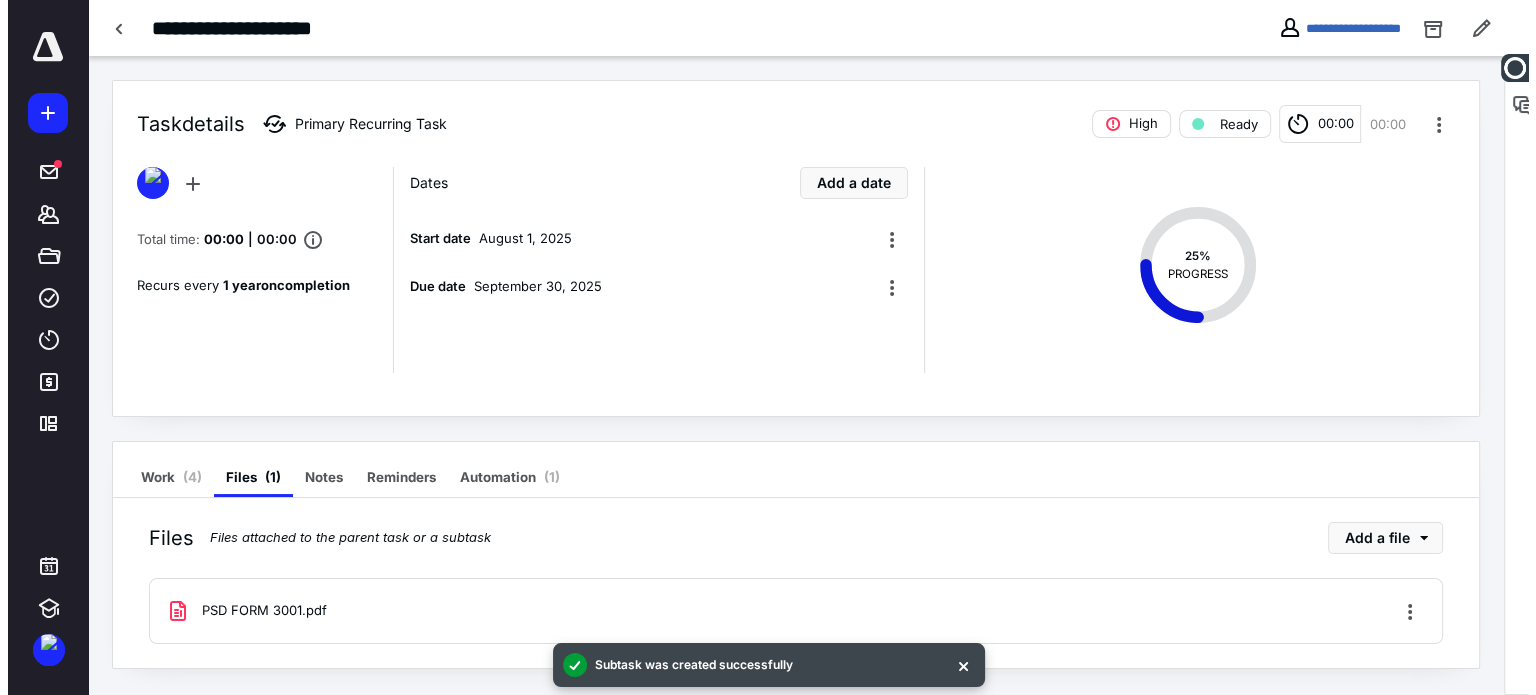 scroll, scrollTop: 0, scrollLeft: 0, axis: both 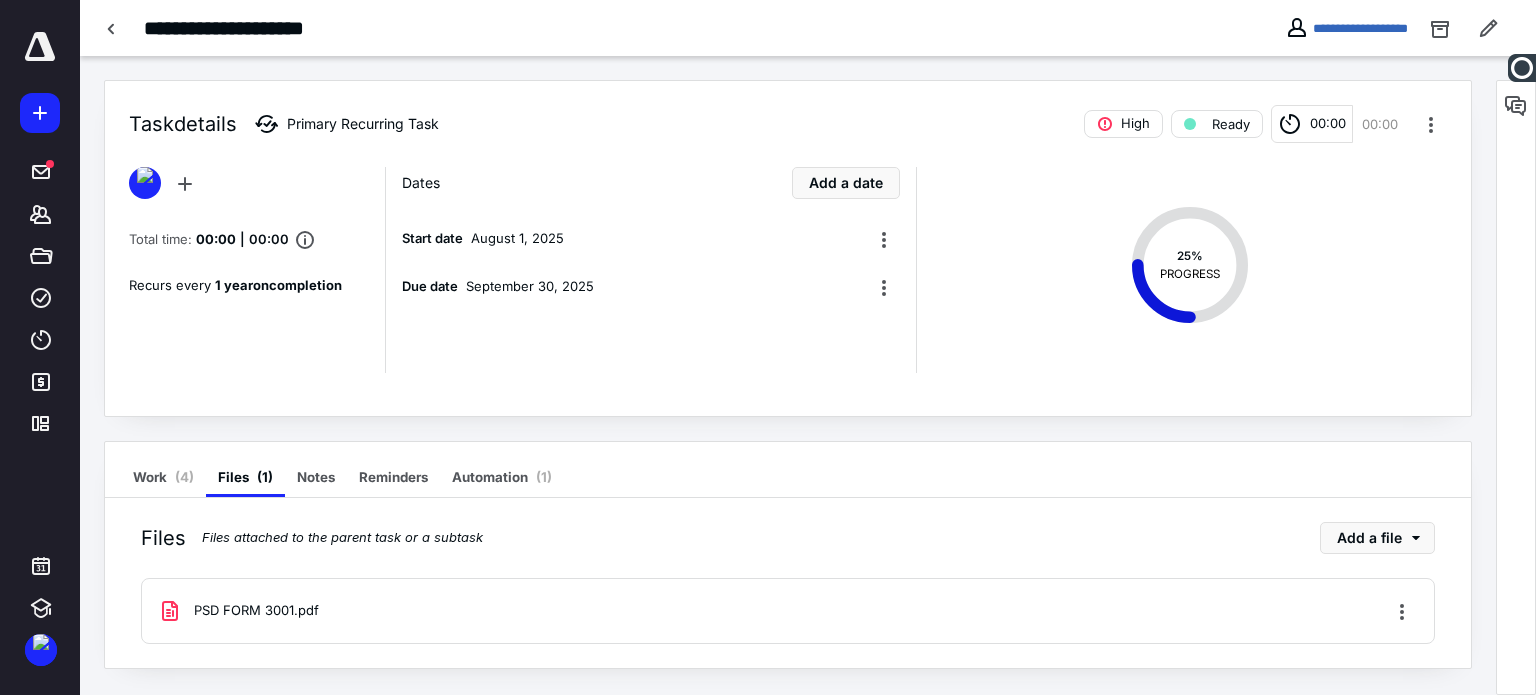 click on "PSD FORM 3001.pdf" at bounding box center (788, 611) 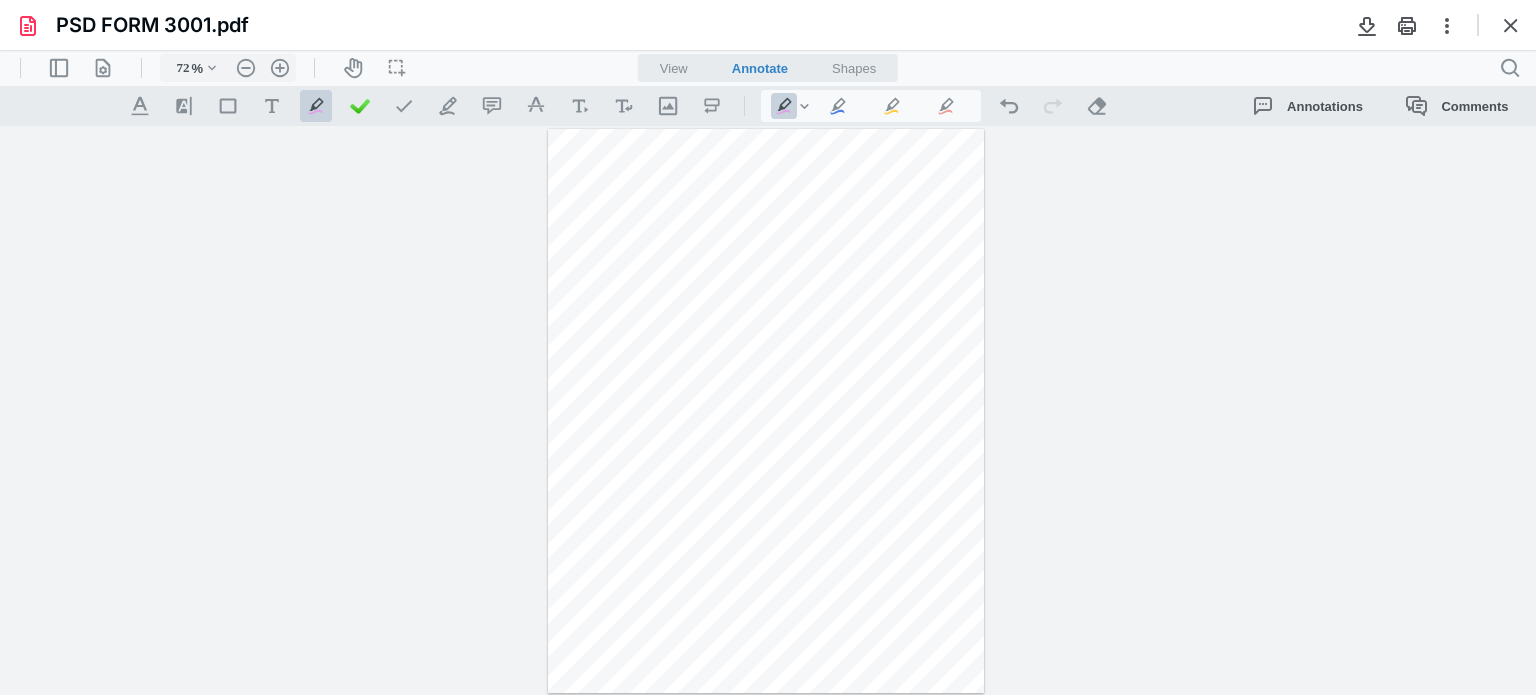 scroll, scrollTop: 0, scrollLeft: 0, axis: both 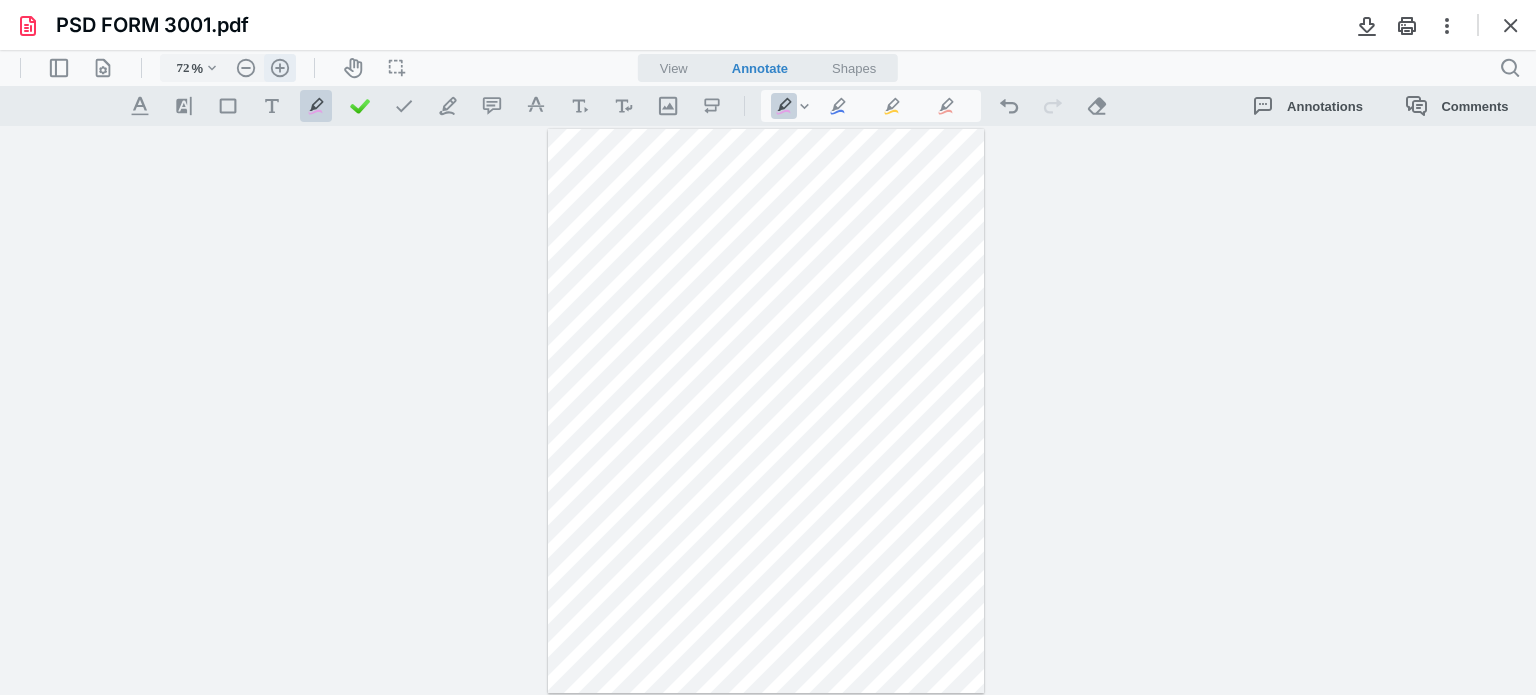 click on ".cls-1{fill:#abb0c4;} icon - header - zoom - in - line" at bounding box center (280, 68) 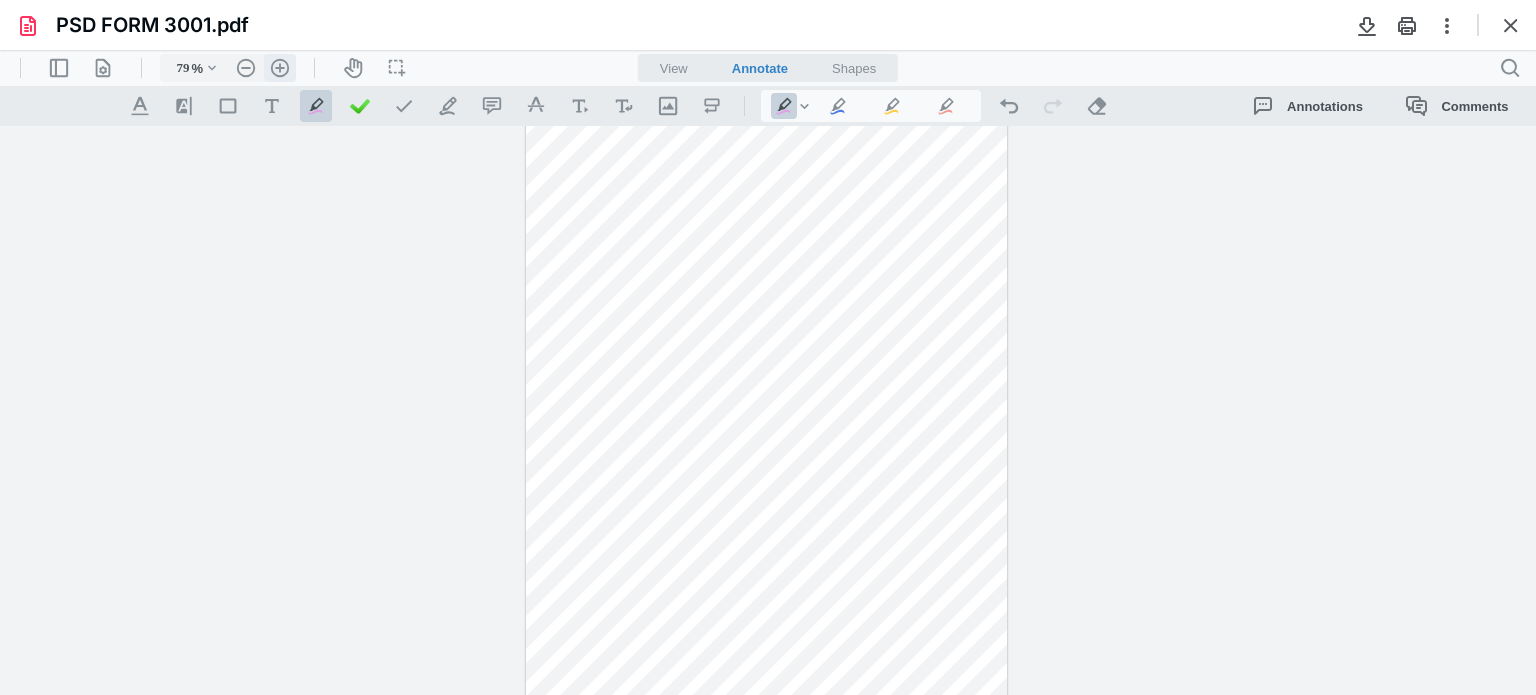 click on ".cls-1{fill:#abb0c4;} icon - header - zoom - in - line" at bounding box center (280, 68) 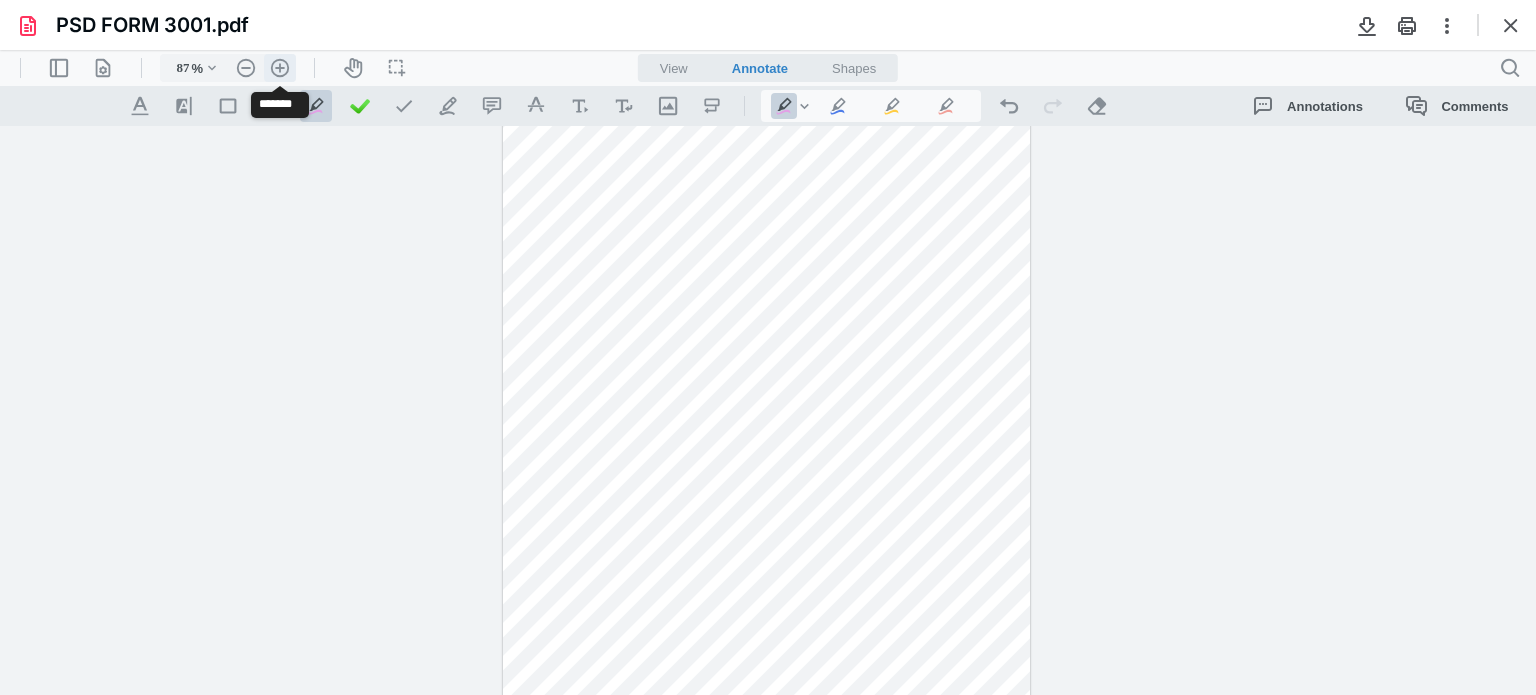 click on ".cls-1{fill:#abb0c4;} icon - header - zoom - in - line" at bounding box center [280, 68] 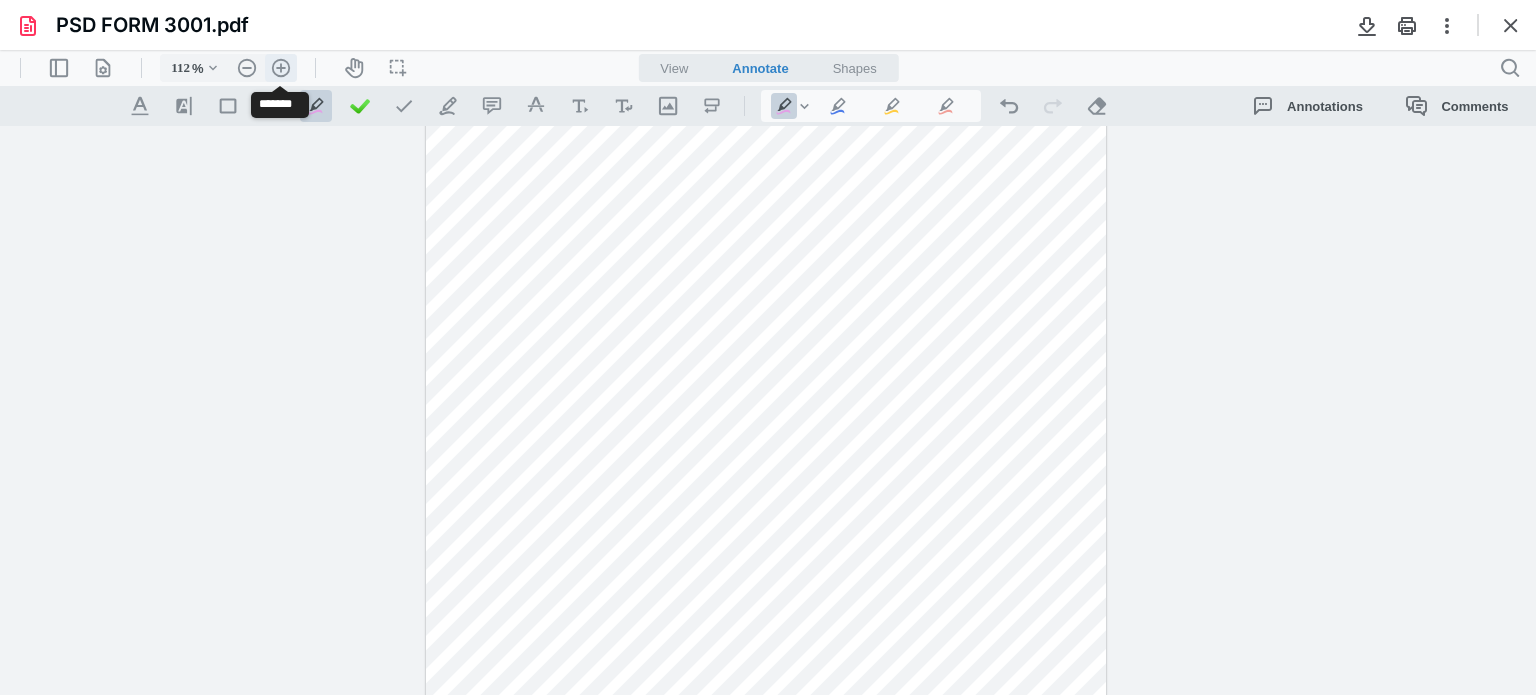 click on ".cls-1{fill:#abb0c4;} icon - header - zoom - in - line" at bounding box center [281, 68] 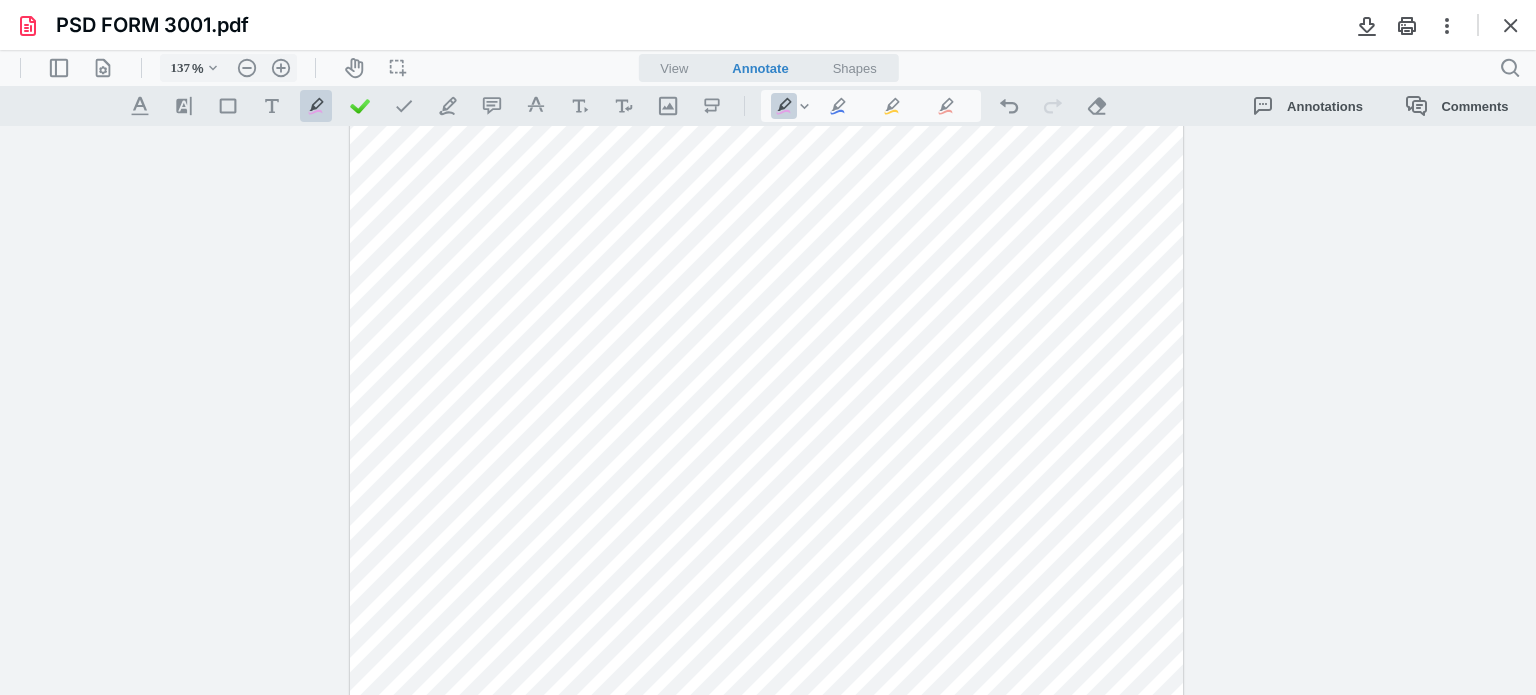scroll, scrollTop: 0, scrollLeft: 0, axis: both 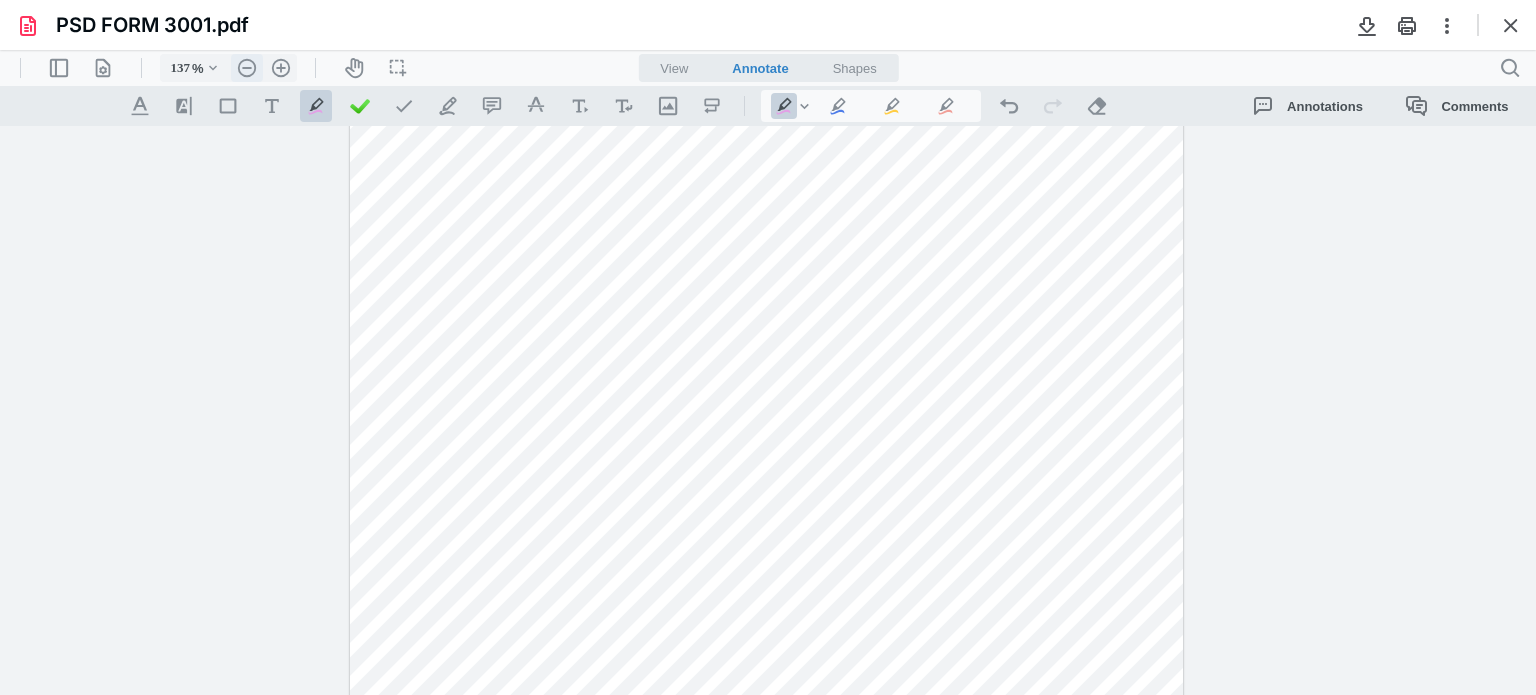 click on ".cls-1{fill:#abb0c4;} icon - header - zoom - out - line" at bounding box center (247, 68) 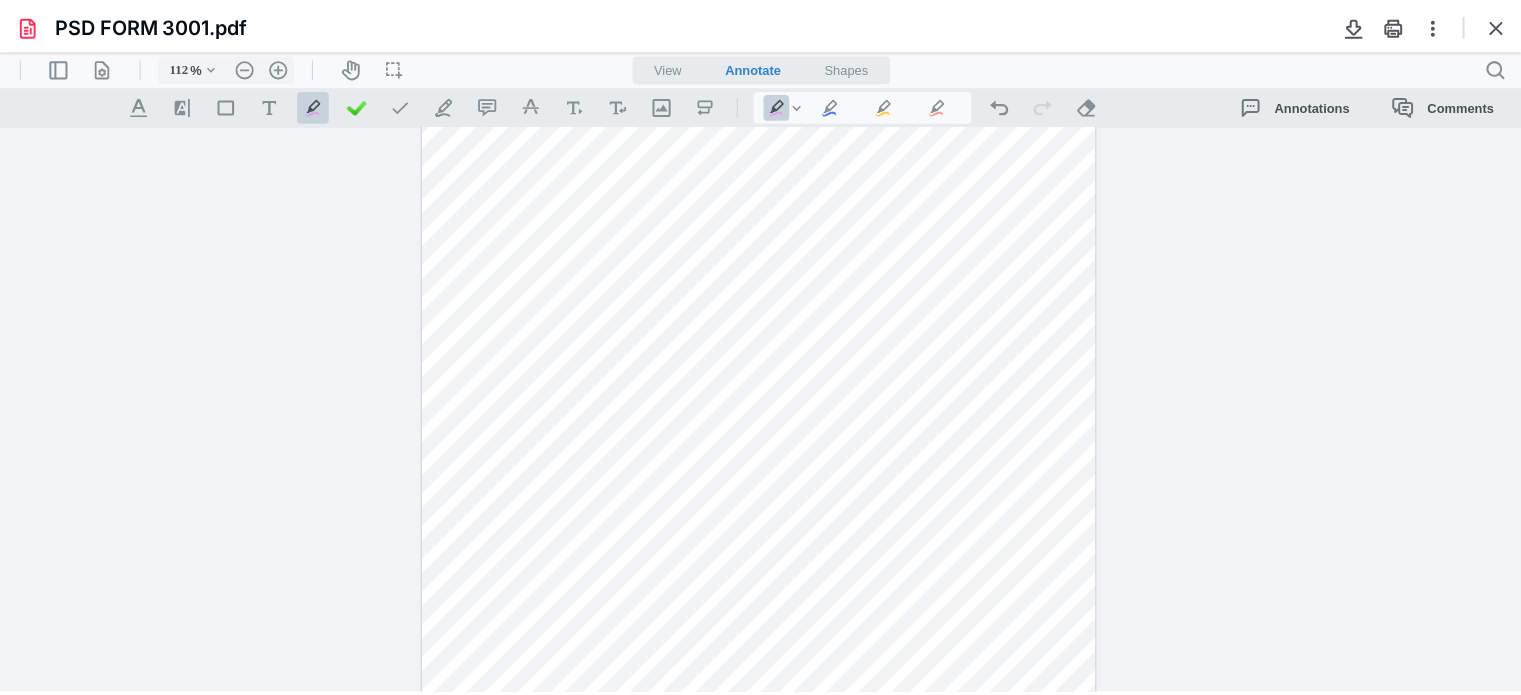 scroll, scrollTop: 300, scrollLeft: 0, axis: vertical 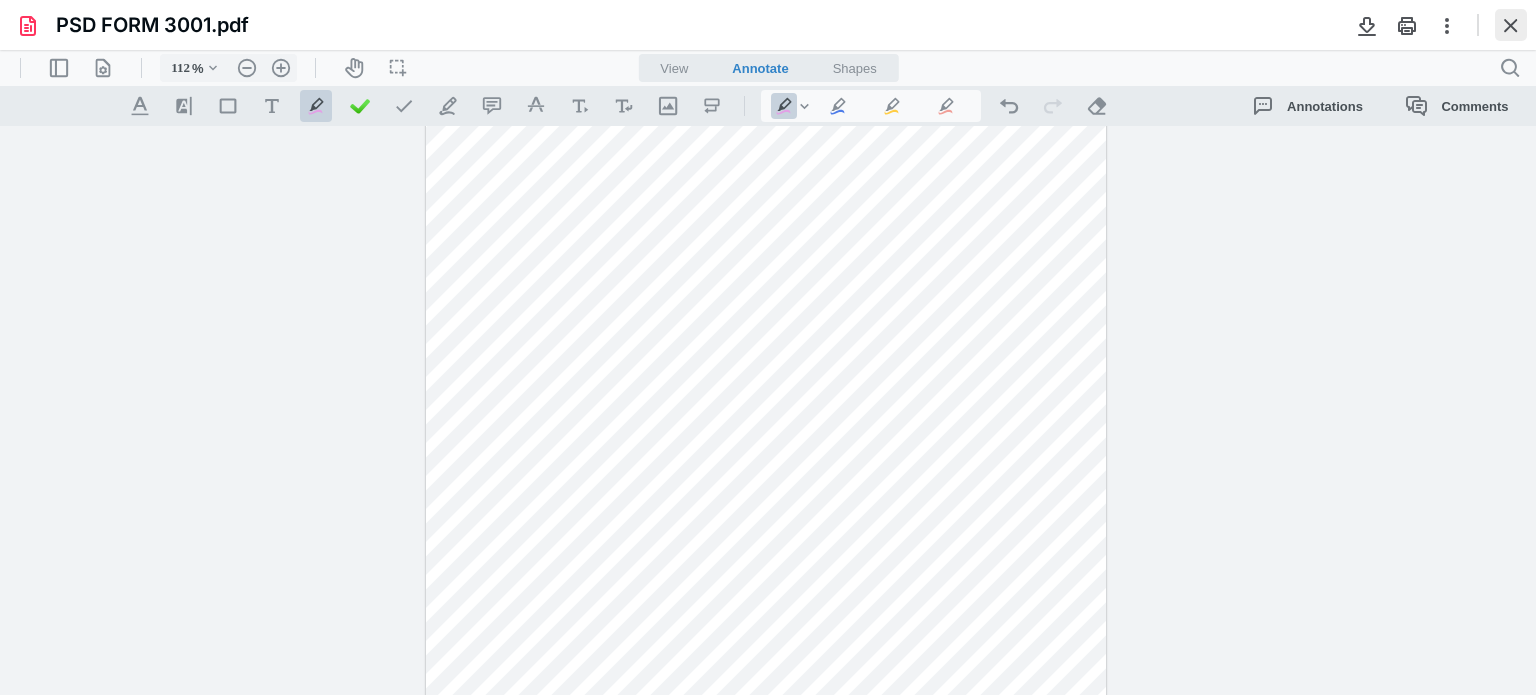 click at bounding box center [1511, 25] 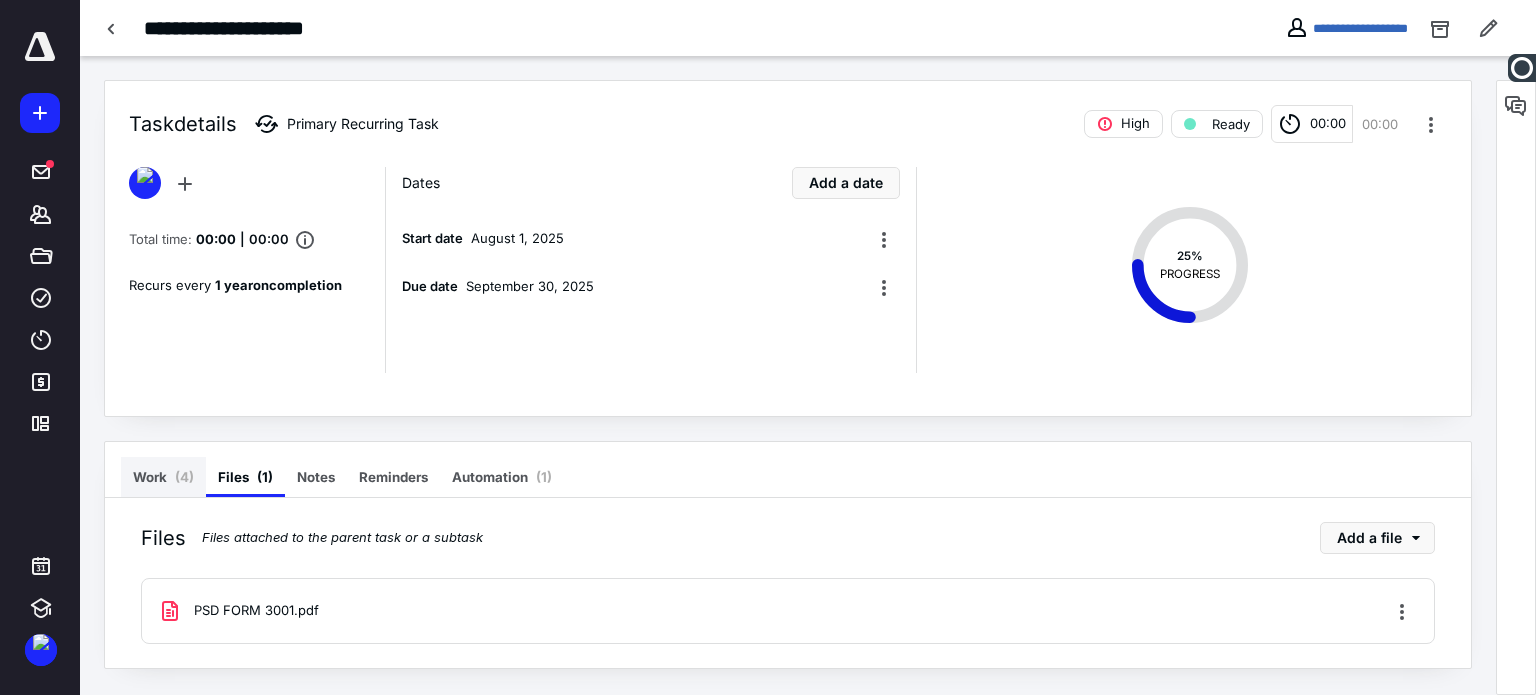 click on "( 4 )" at bounding box center [184, 477] 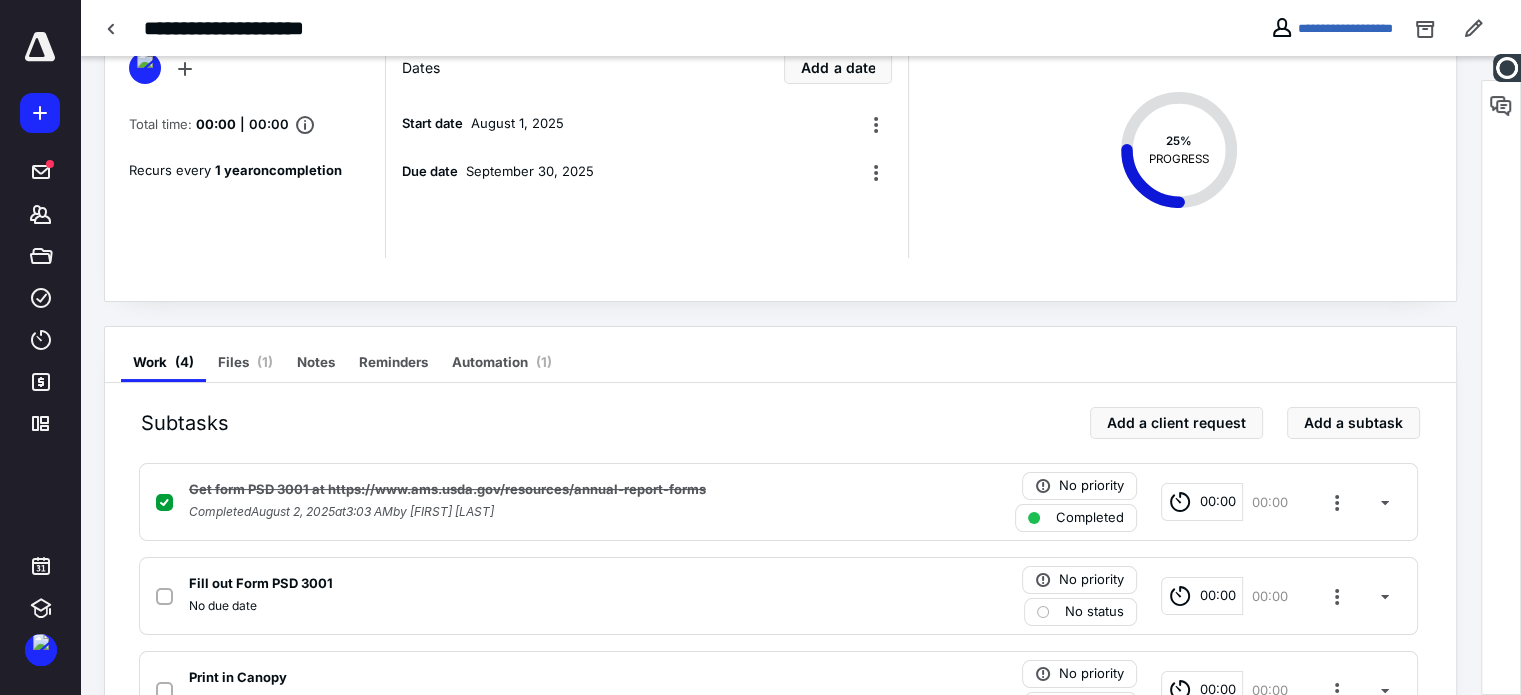 scroll, scrollTop: 0, scrollLeft: 0, axis: both 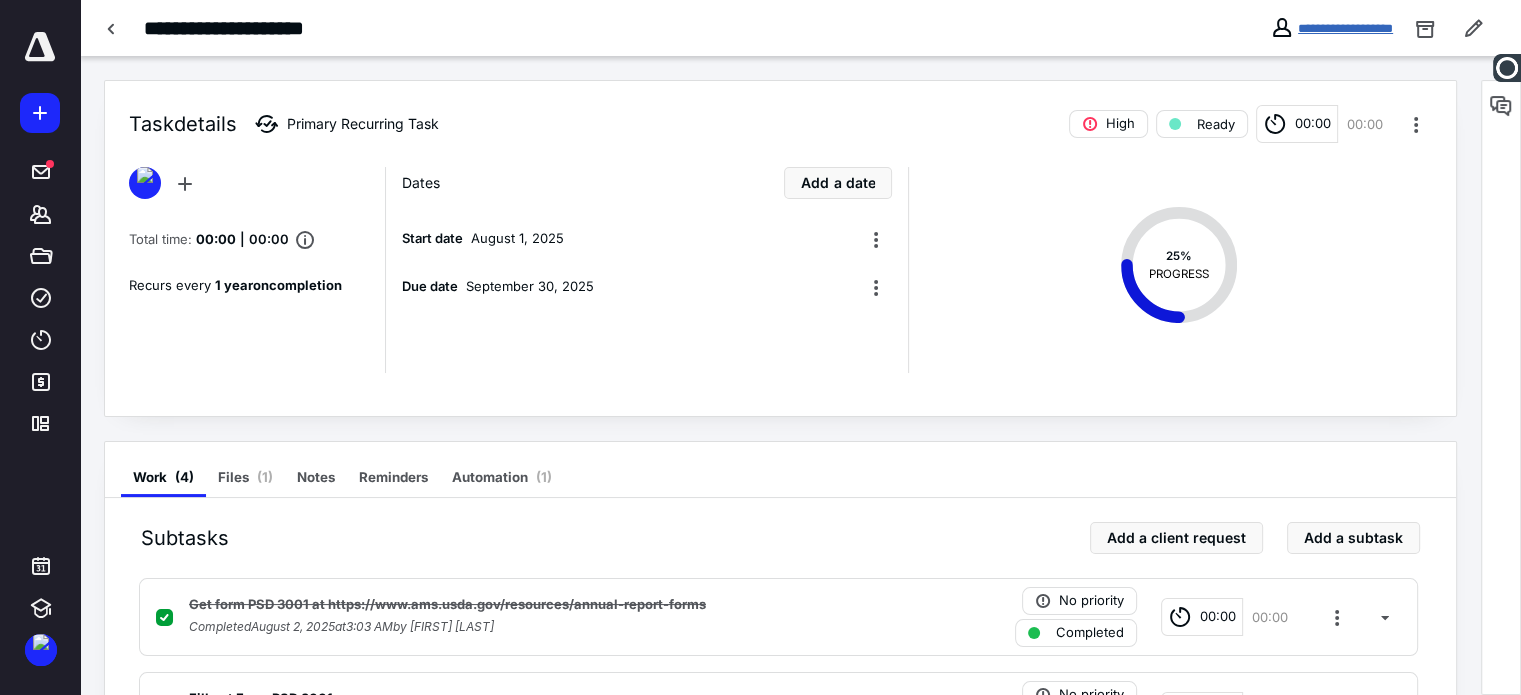 click on "**********" at bounding box center (1345, 28) 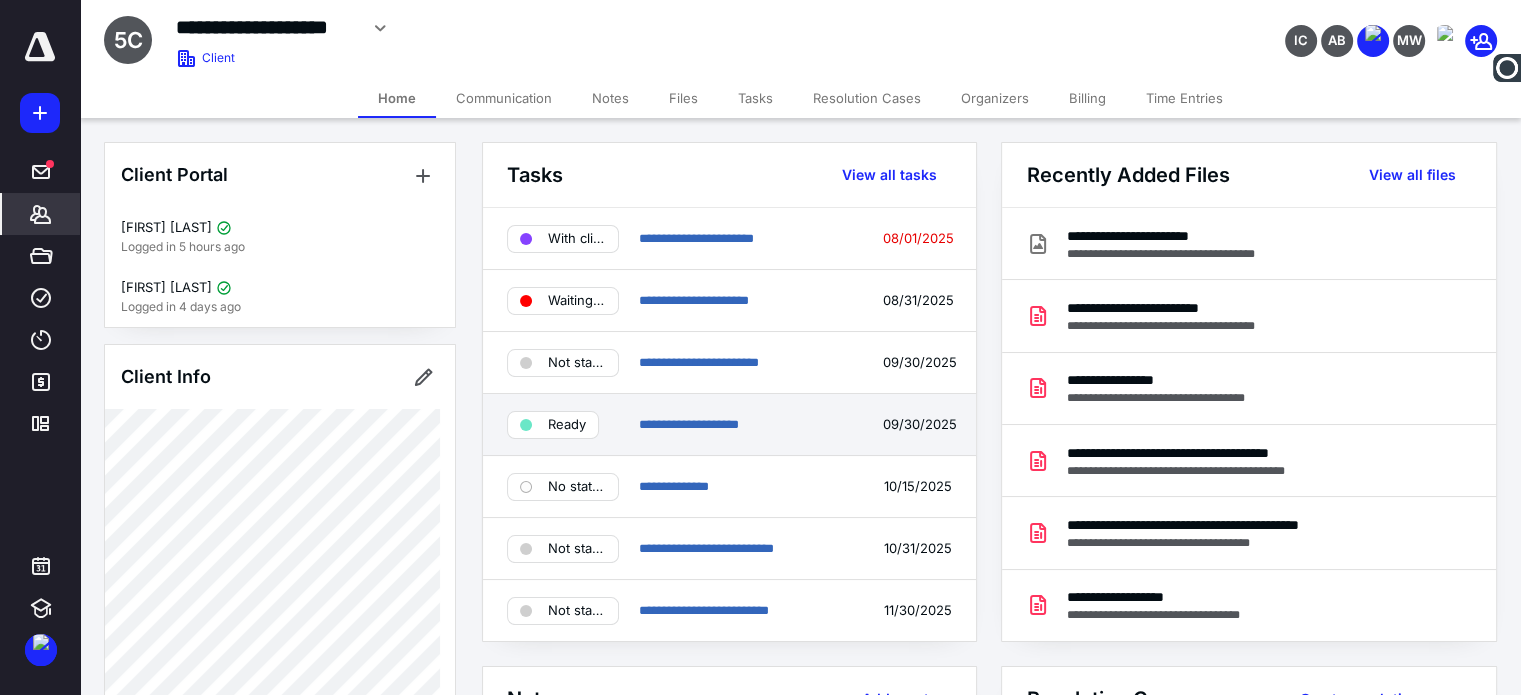 click on "Ready" at bounding box center [553, 425] 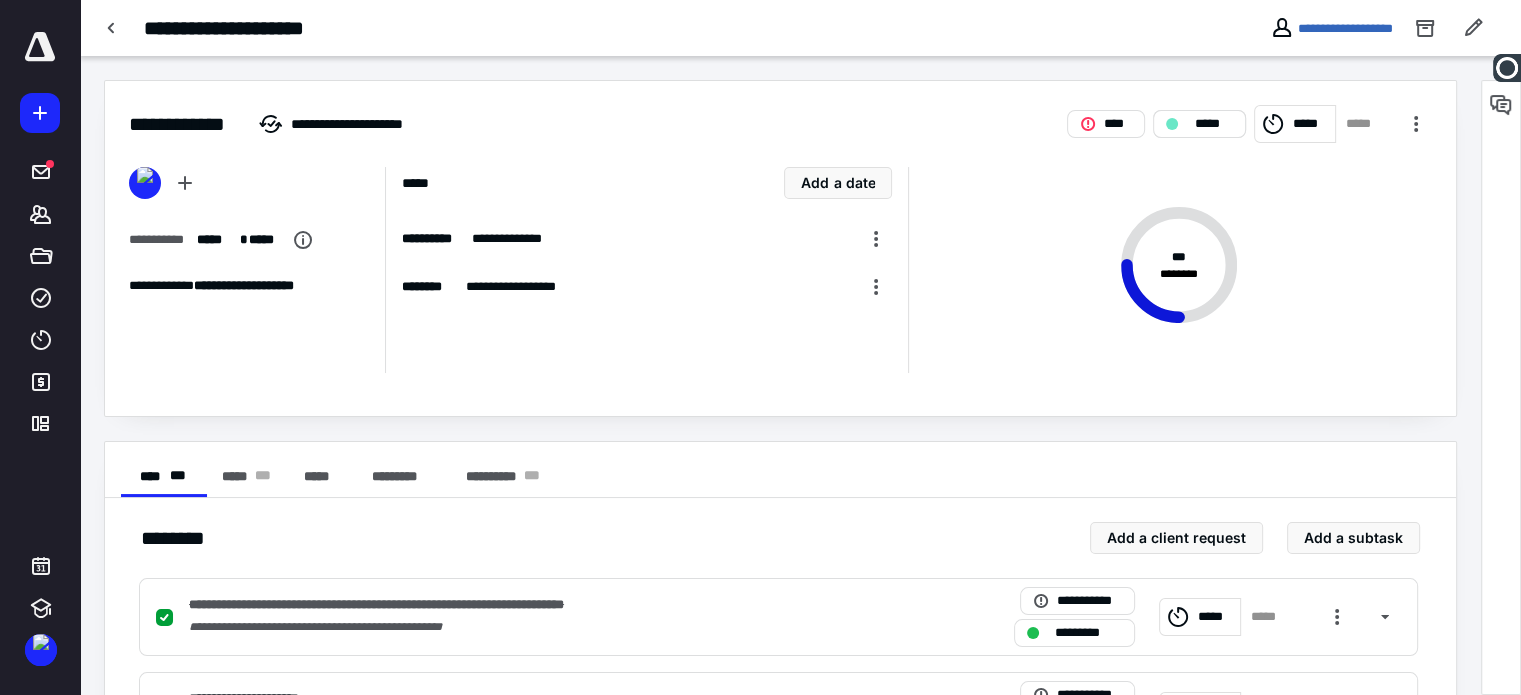 click on "*****" at bounding box center [1213, 124] 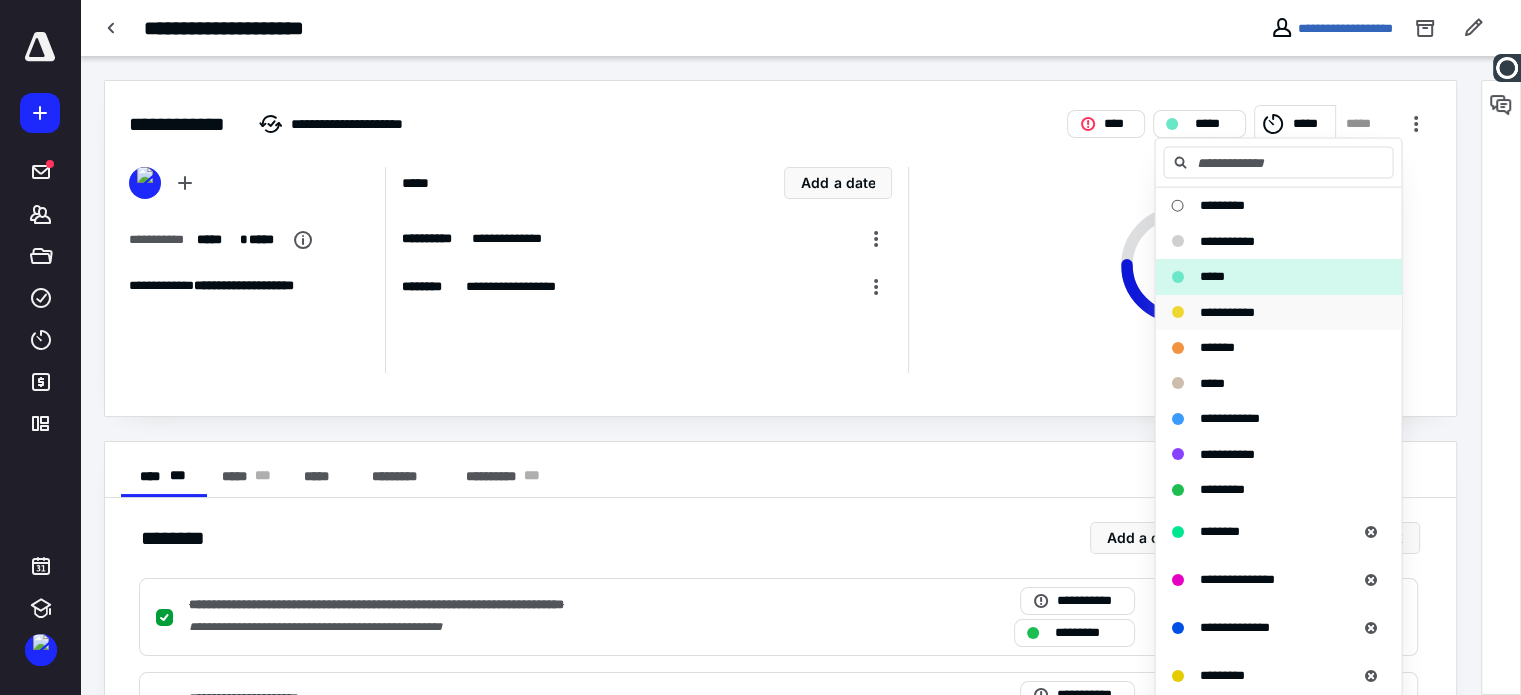 click on "**********" at bounding box center [1226, 311] 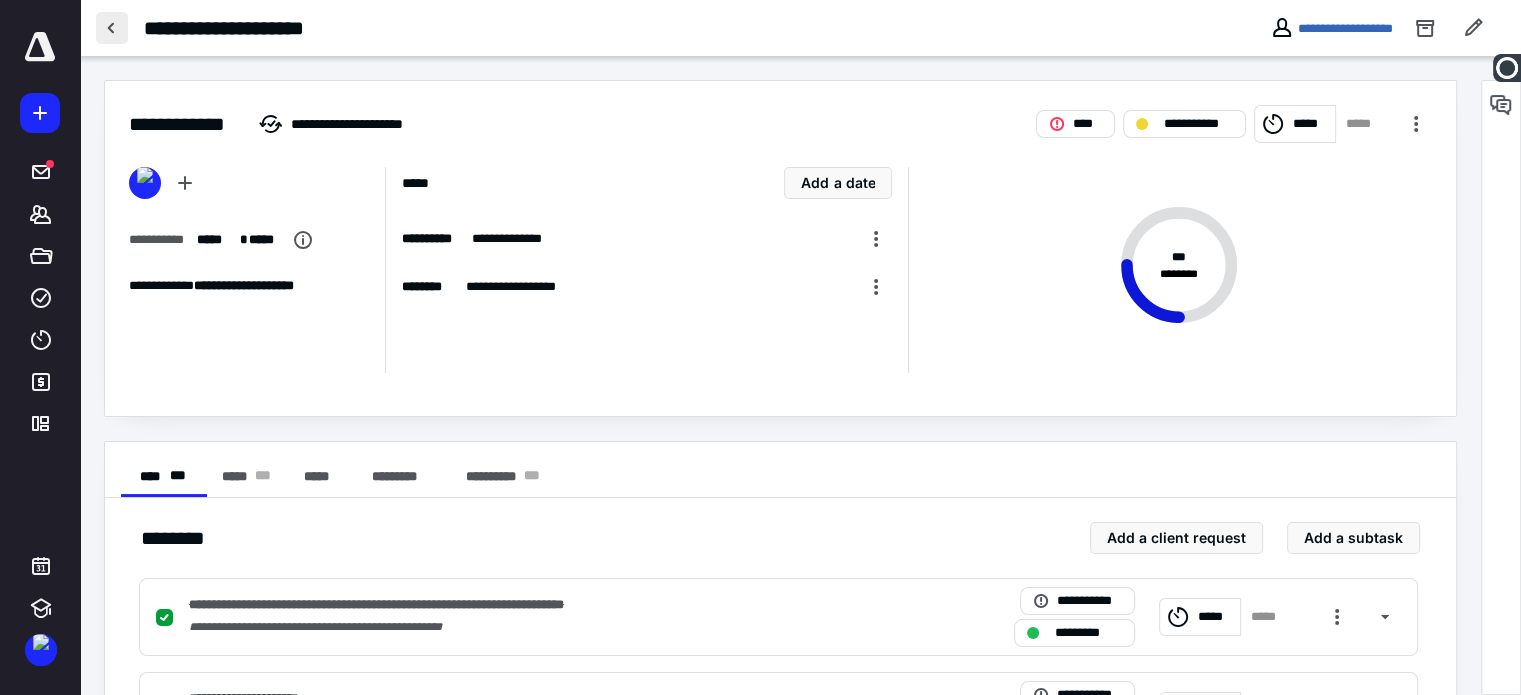 click at bounding box center (112, 28) 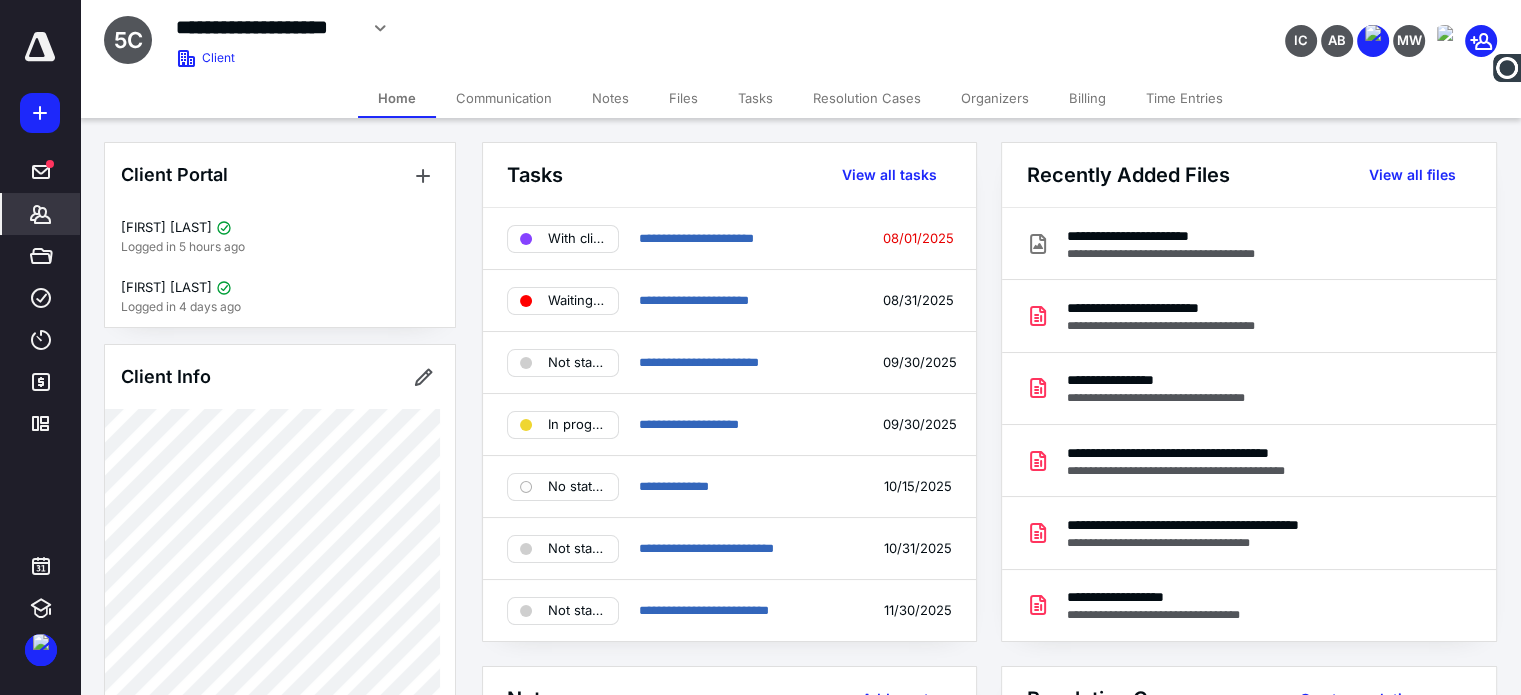 click on "Files" at bounding box center [683, 98] 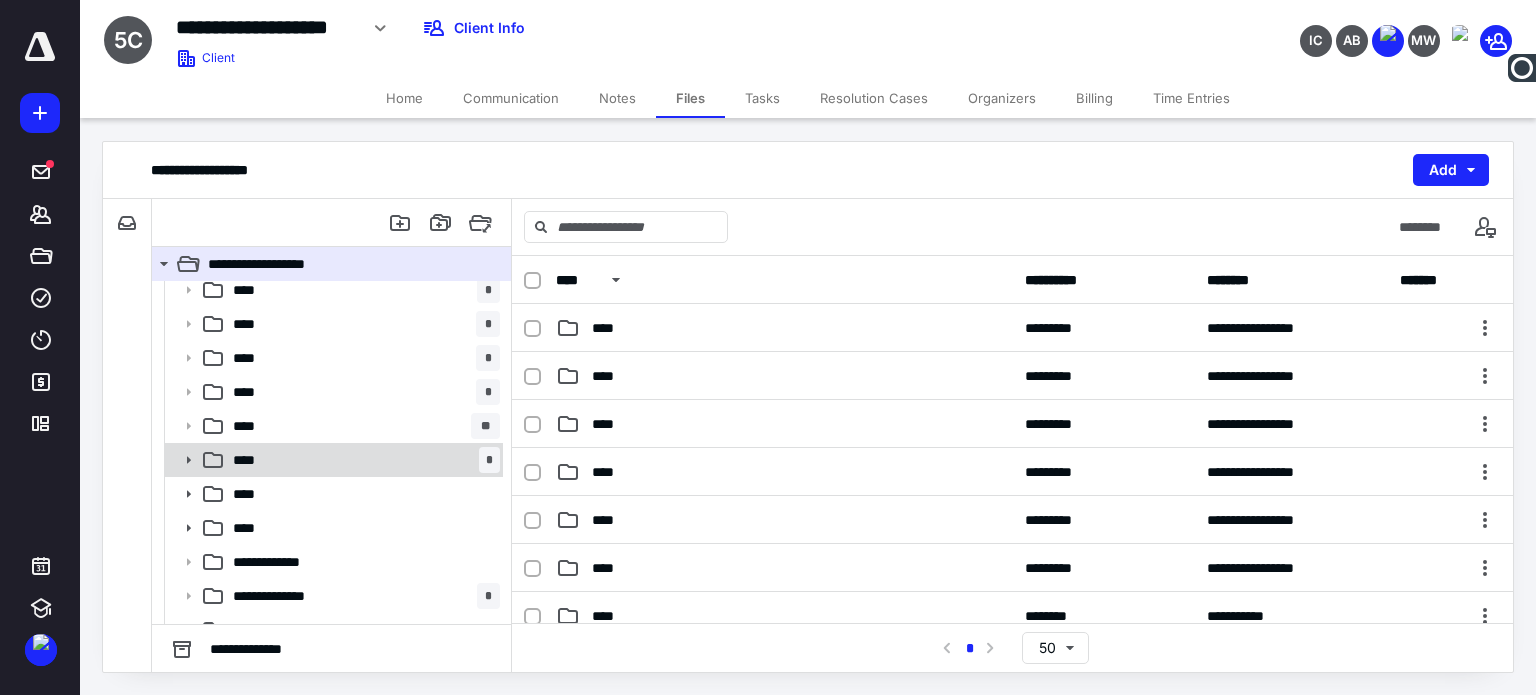 scroll, scrollTop: 64, scrollLeft: 0, axis: vertical 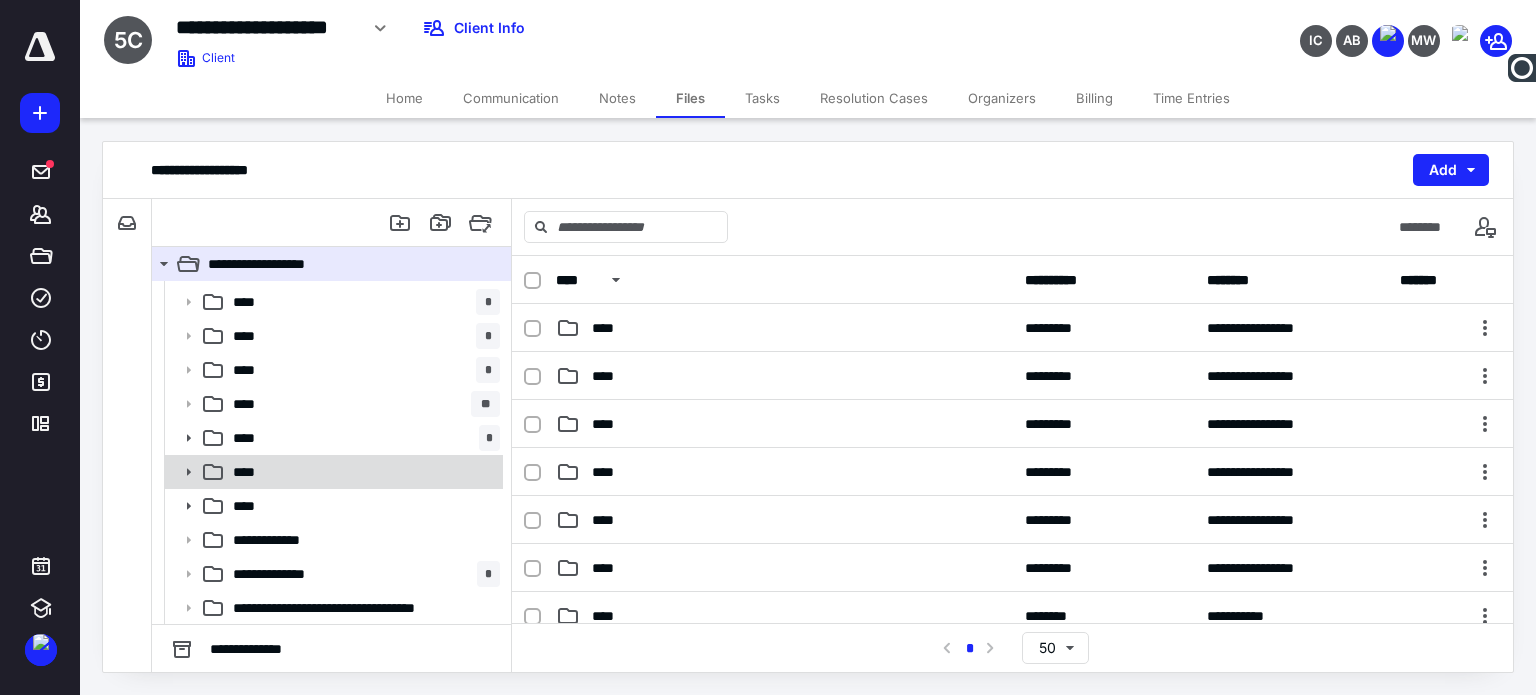 click 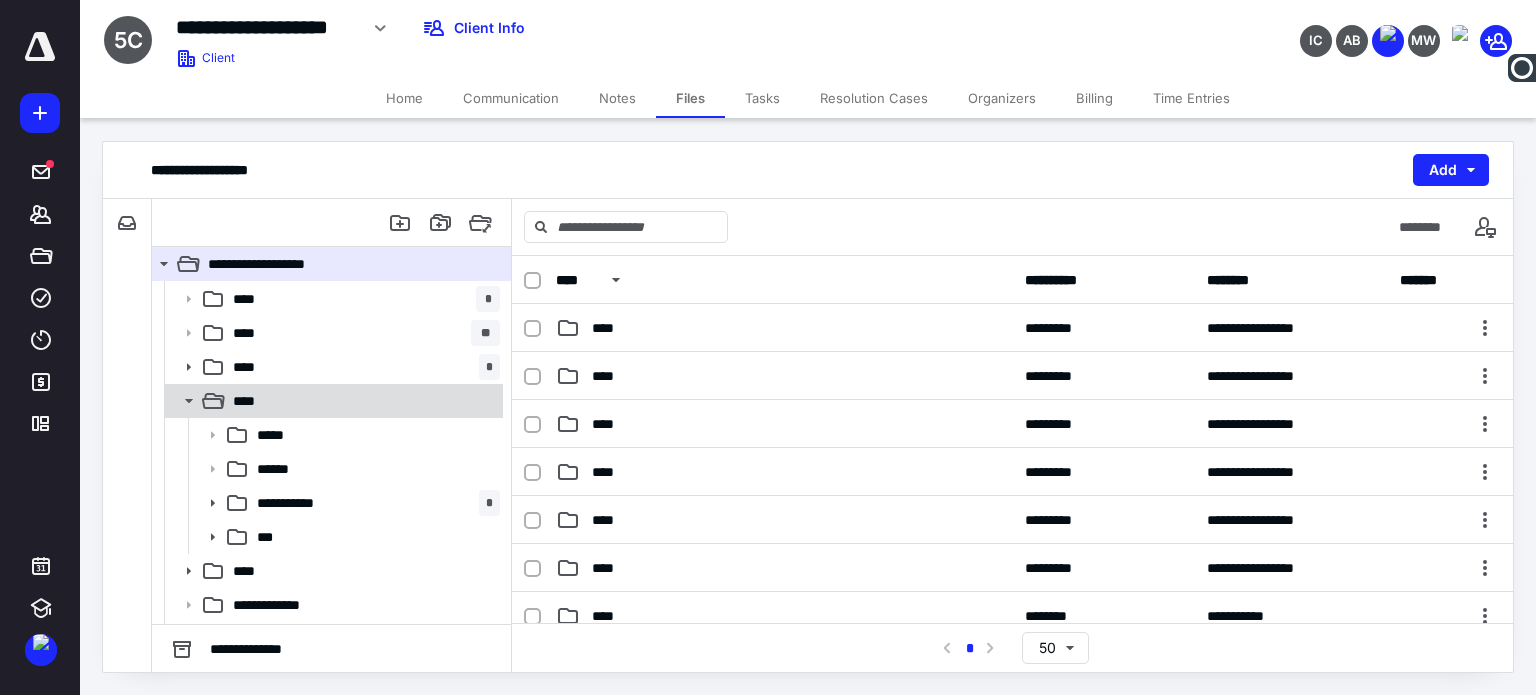 scroll, scrollTop: 164, scrollLeft: 0, axis: vertical 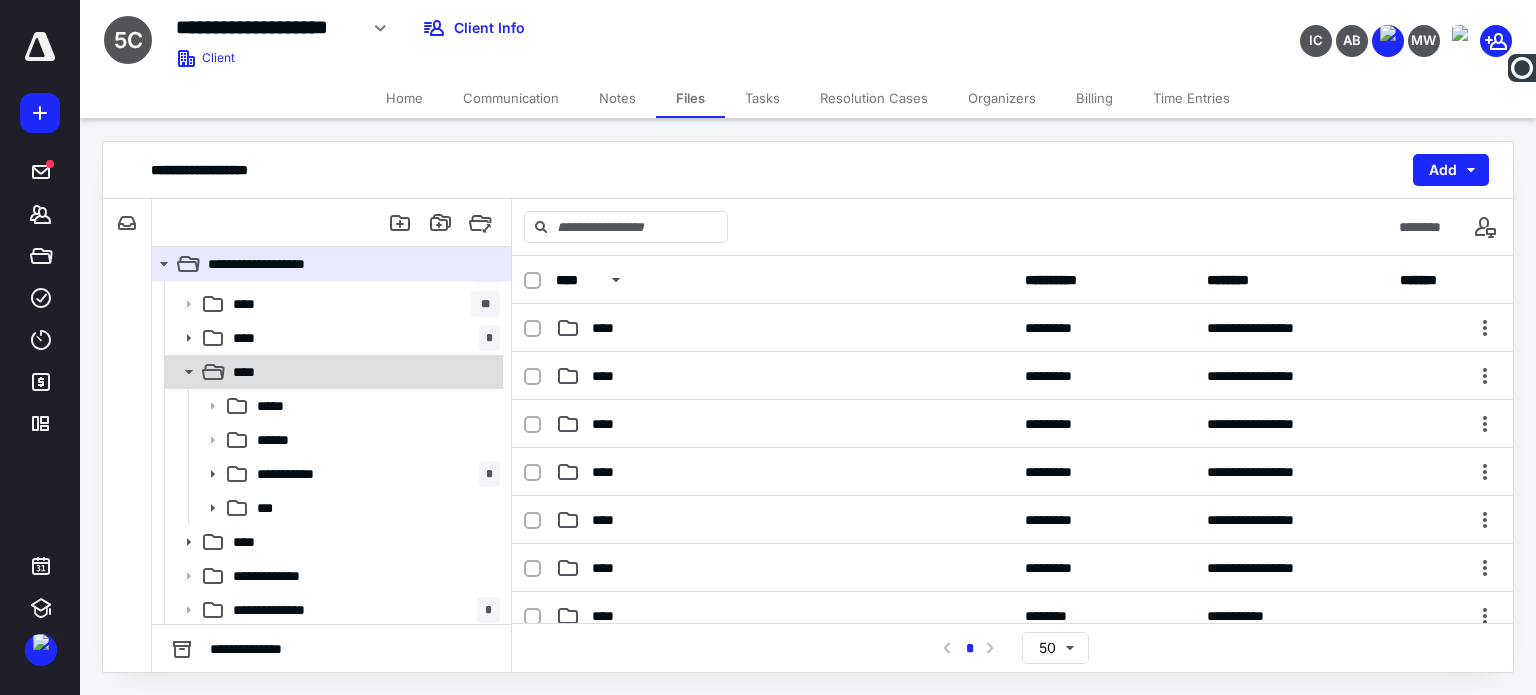click 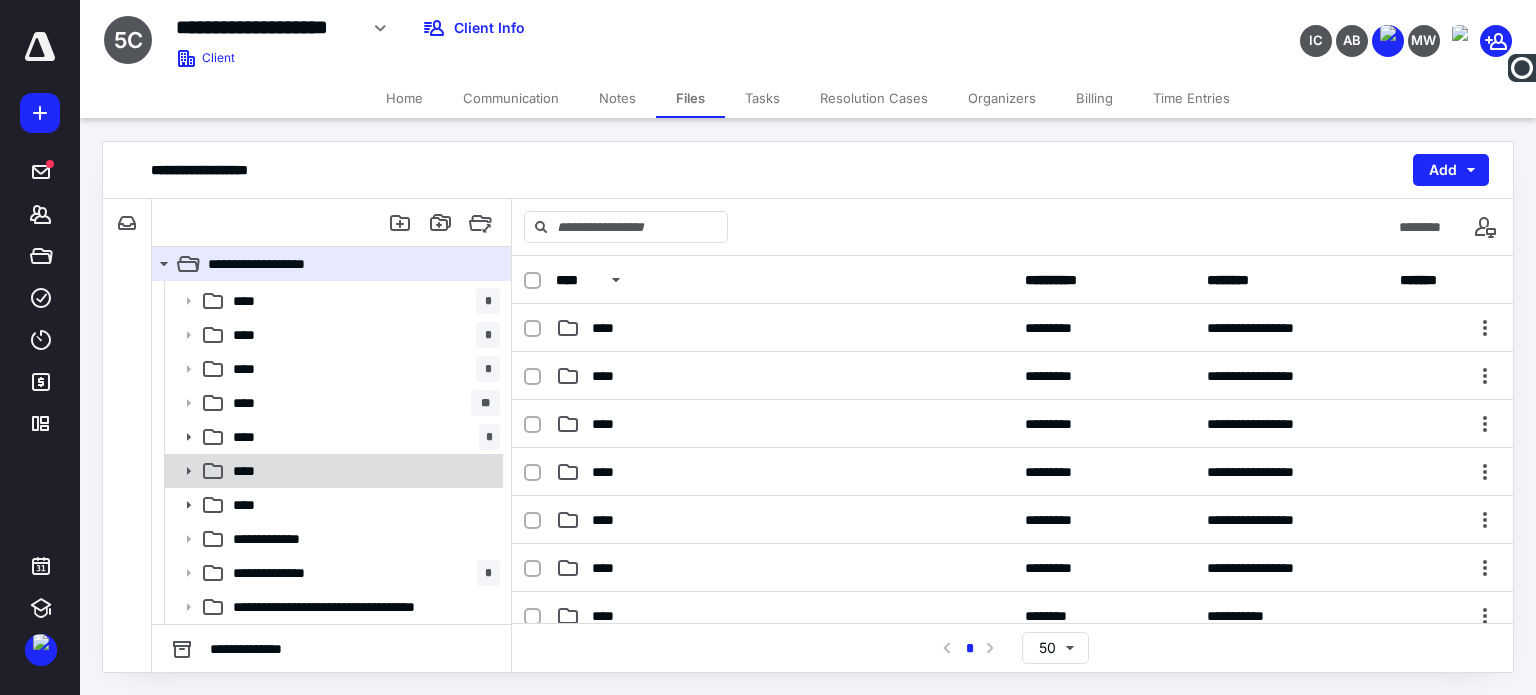 scroll, scrollTop: 64, scrollLeft: 0, axis: vertical 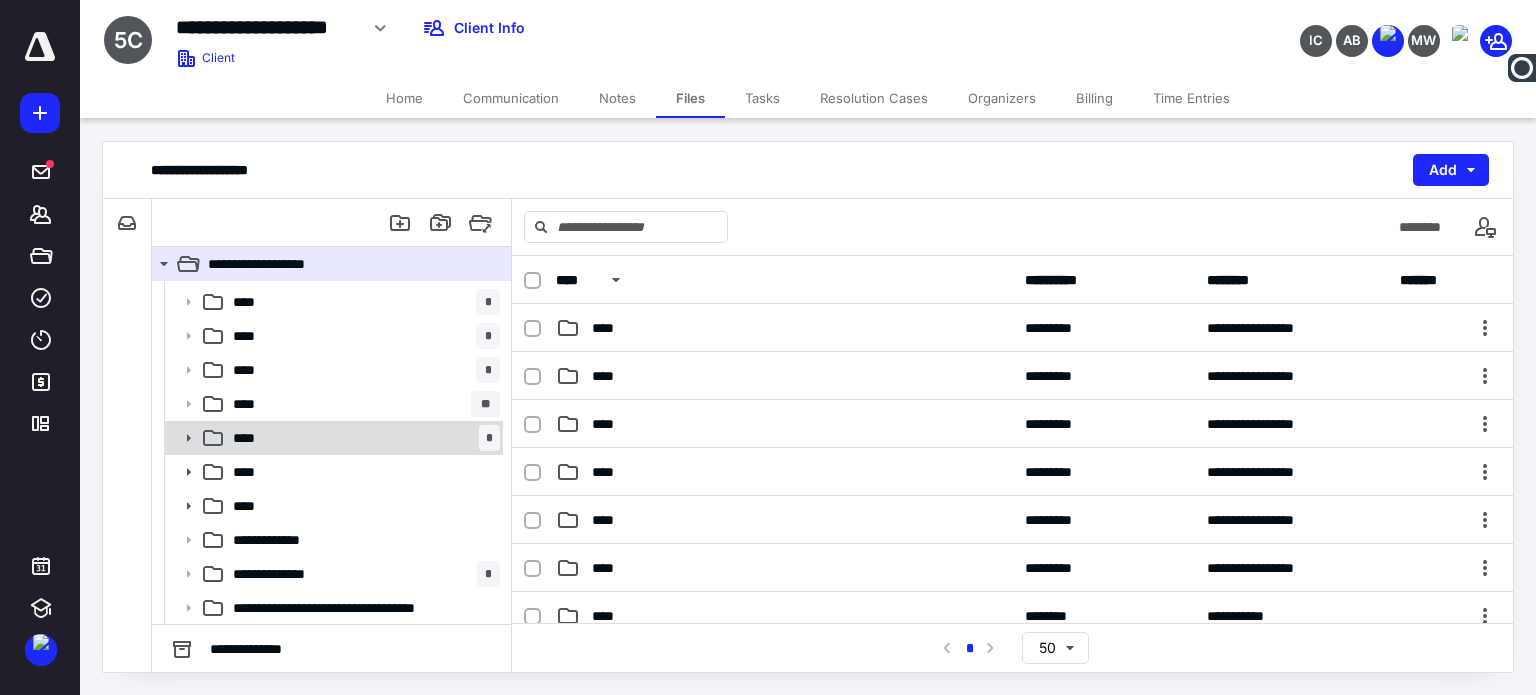 click 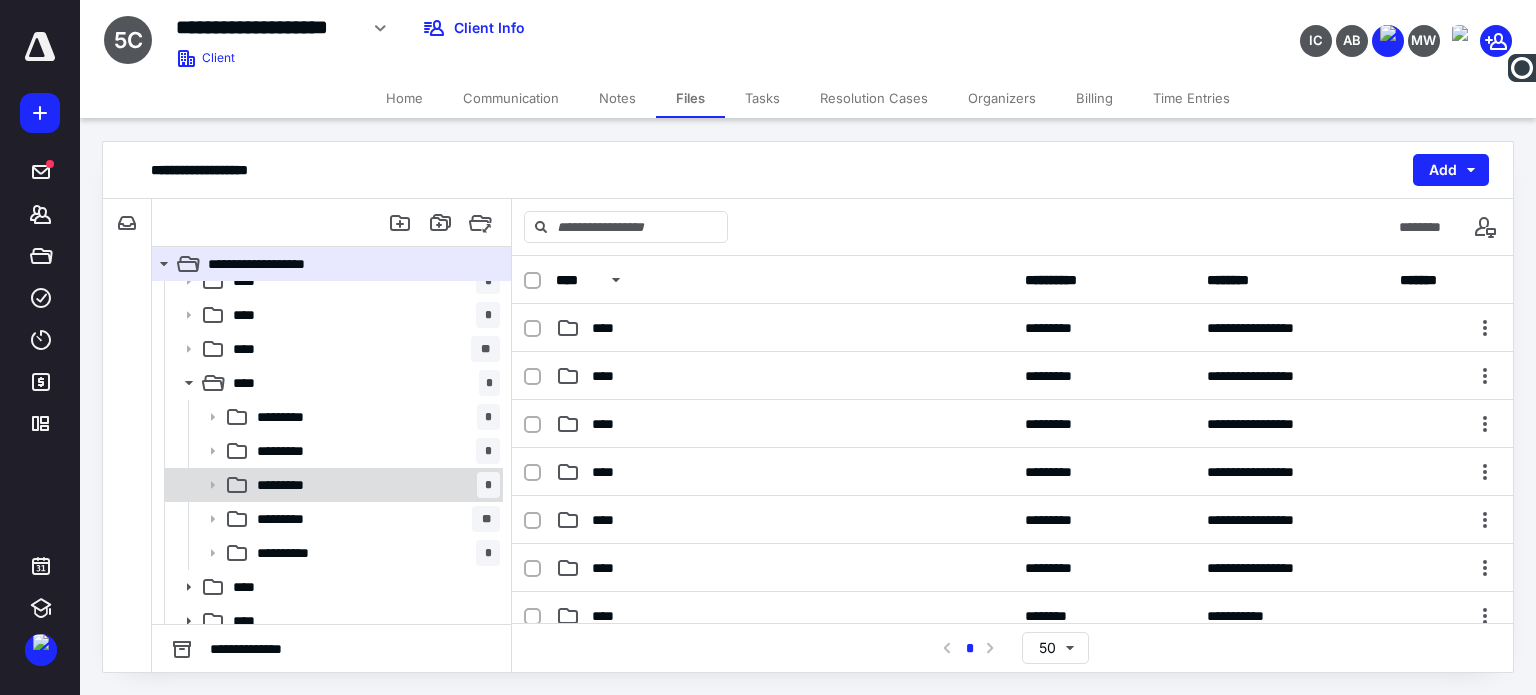 scroll, scrollTop: 164, scrollLeft: 0, axis: vertical 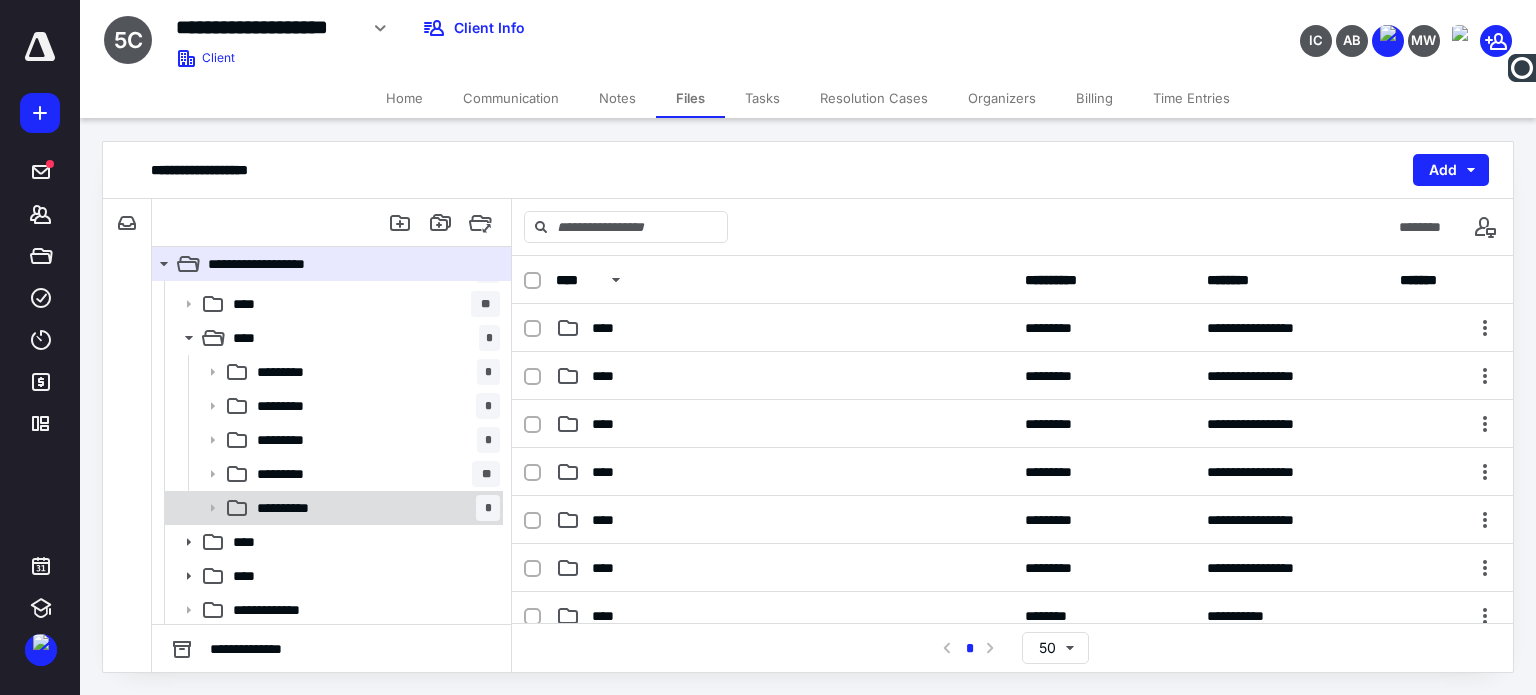 click on "**********" at bounding box center [292, 508] 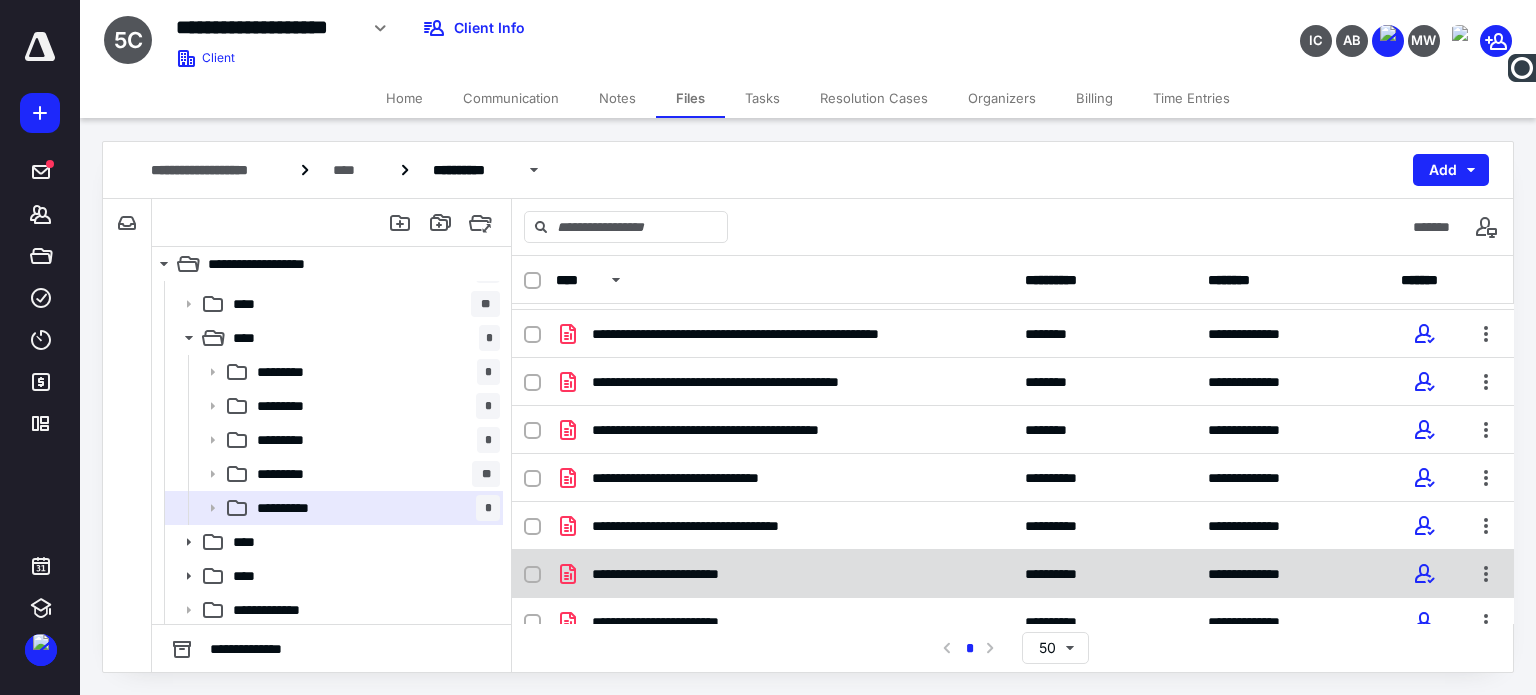 scroll, scrollTop: 62, scrollLeft: 0, axis: vertical 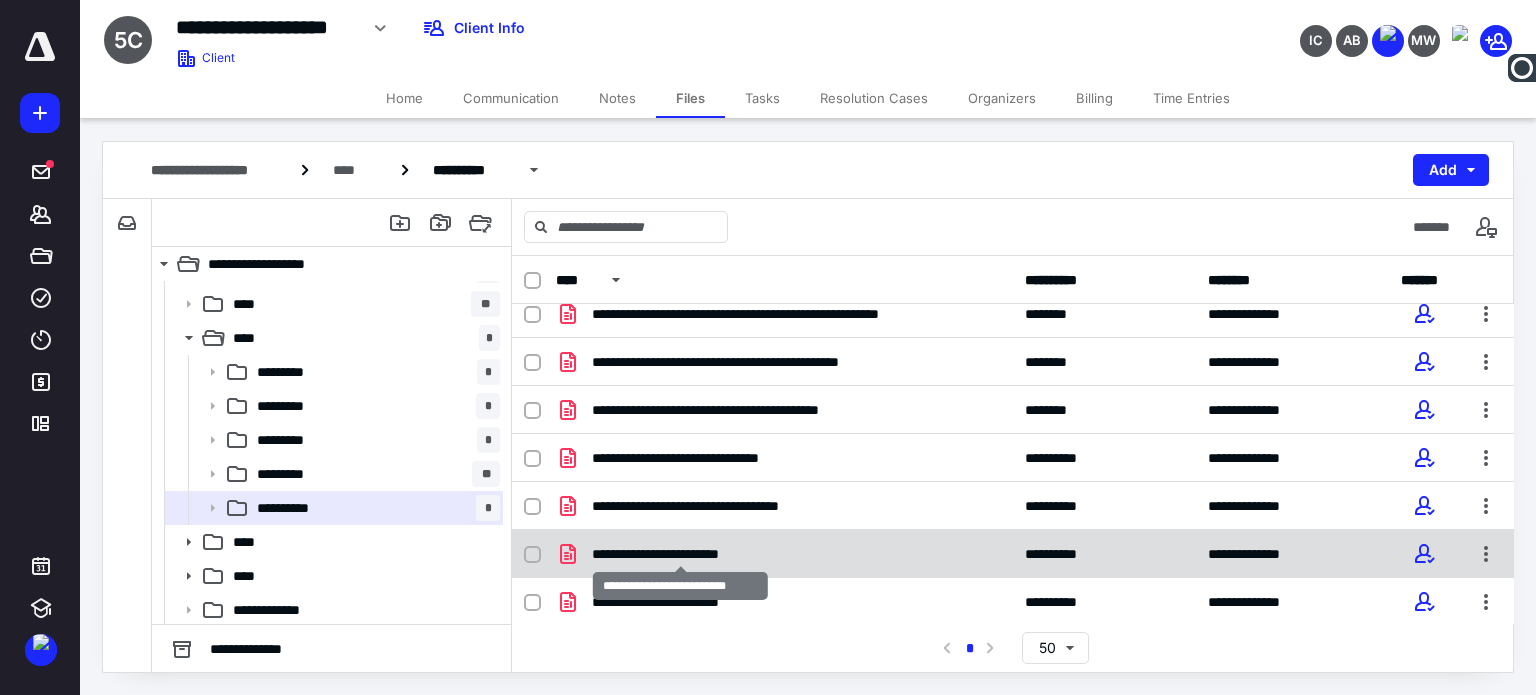 click on "**********" at bounding box center (681, 554) 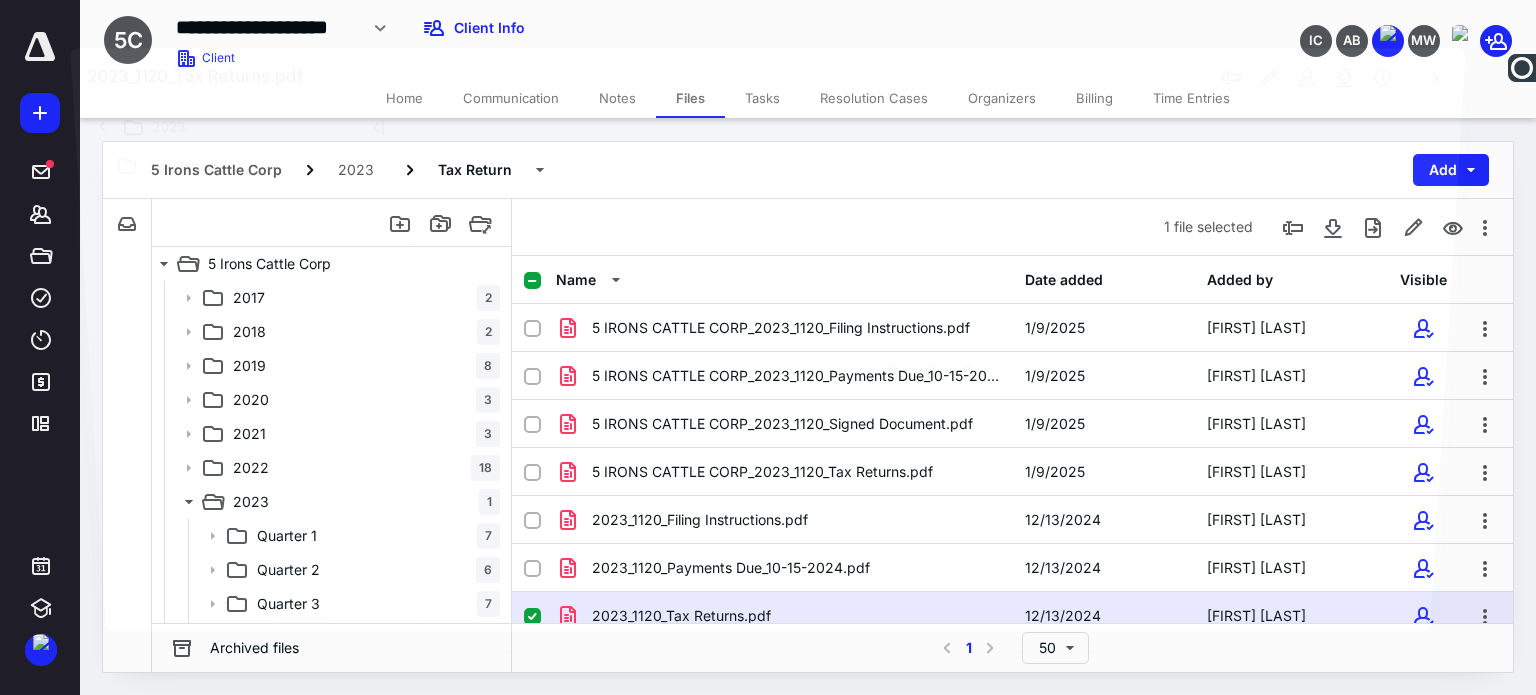 scroll, scrollTop: 164, scrollLeft: 0, axis: vertical 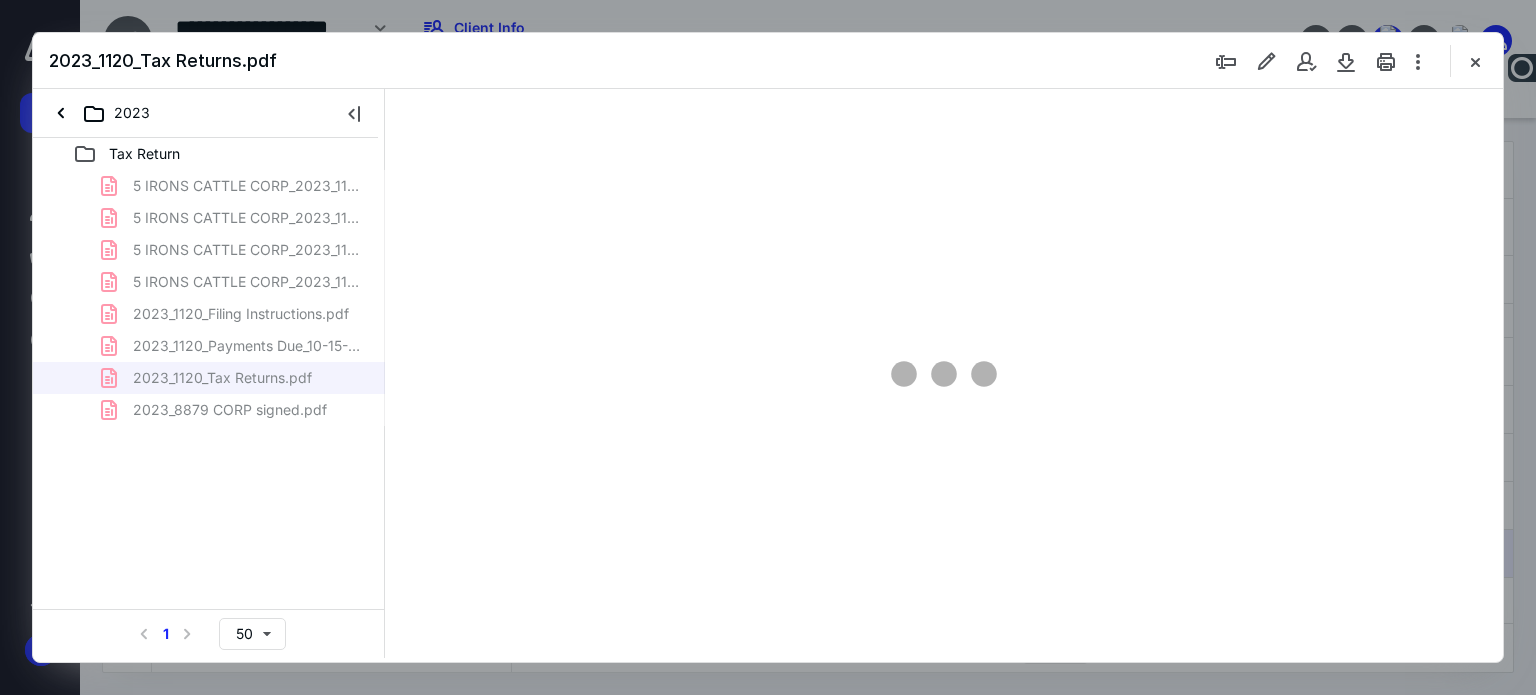 type on "62" 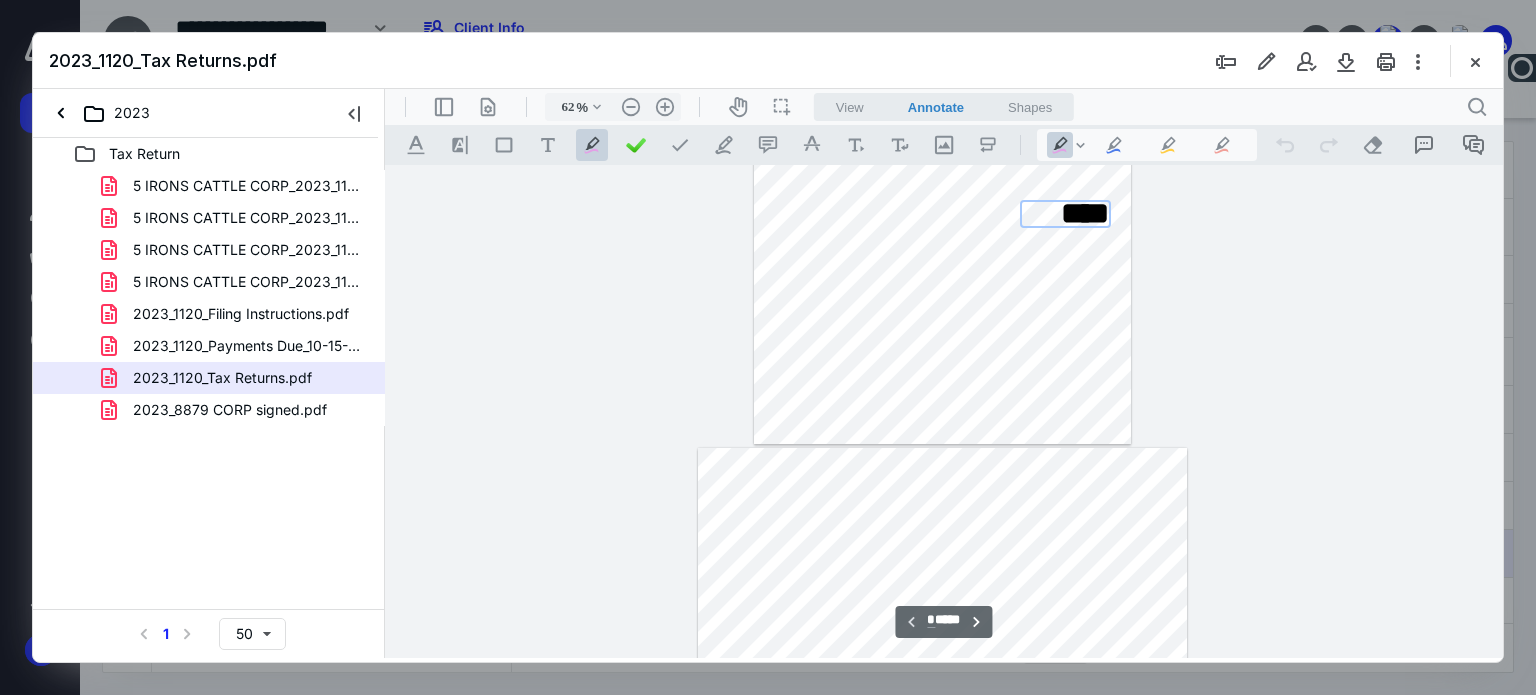 type on "*" 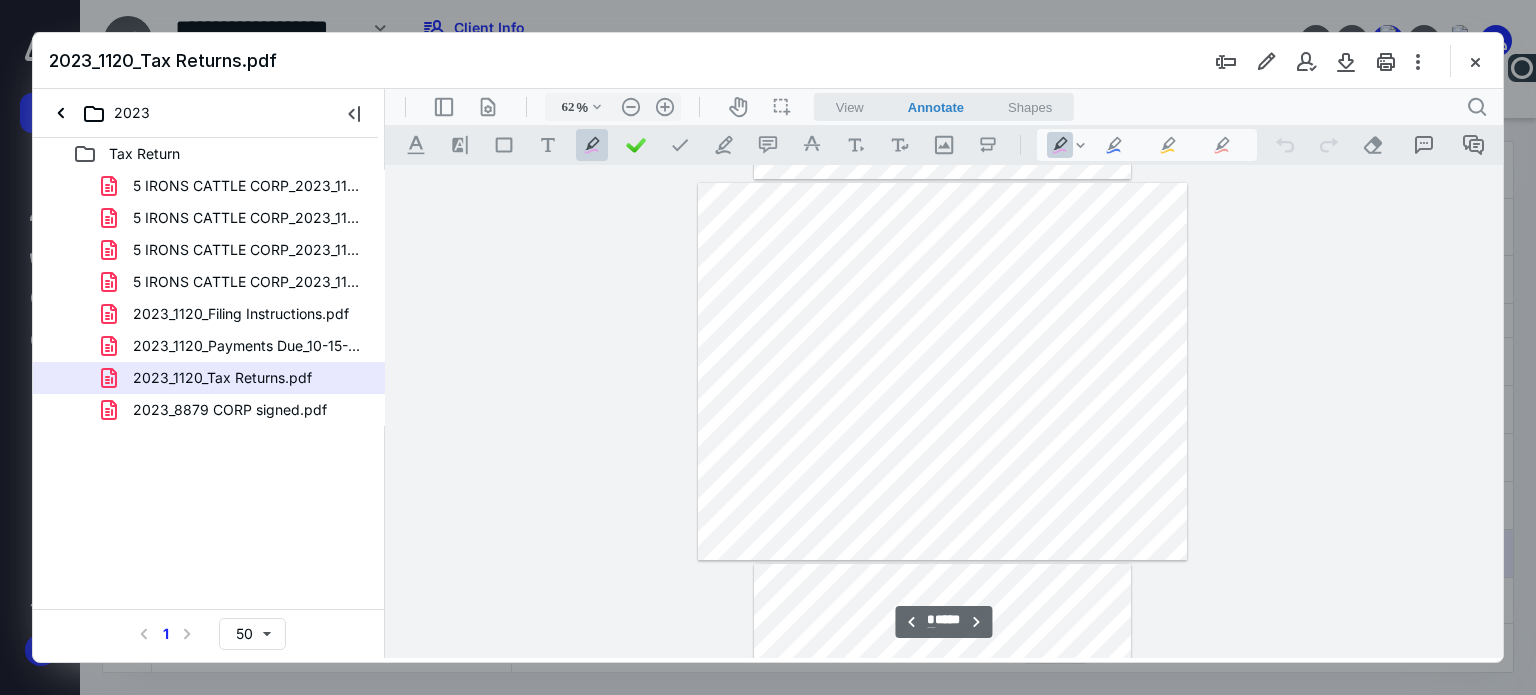 scroll, scrollTop: 478, scrollLeft: 0, axis: vertical 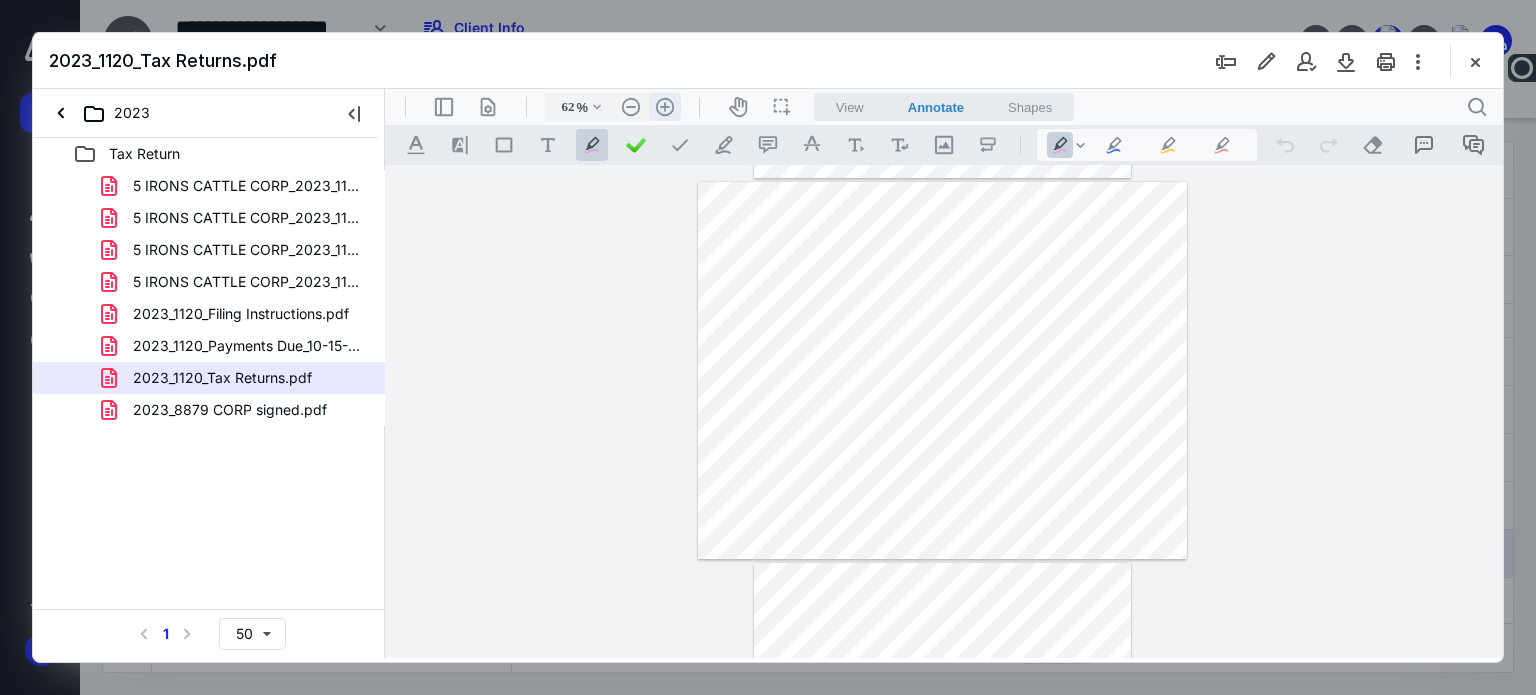 click on ".cls-1{fill:#abb0c4;} icon - header - zoom - in - line" at bounding box center (665, 107) 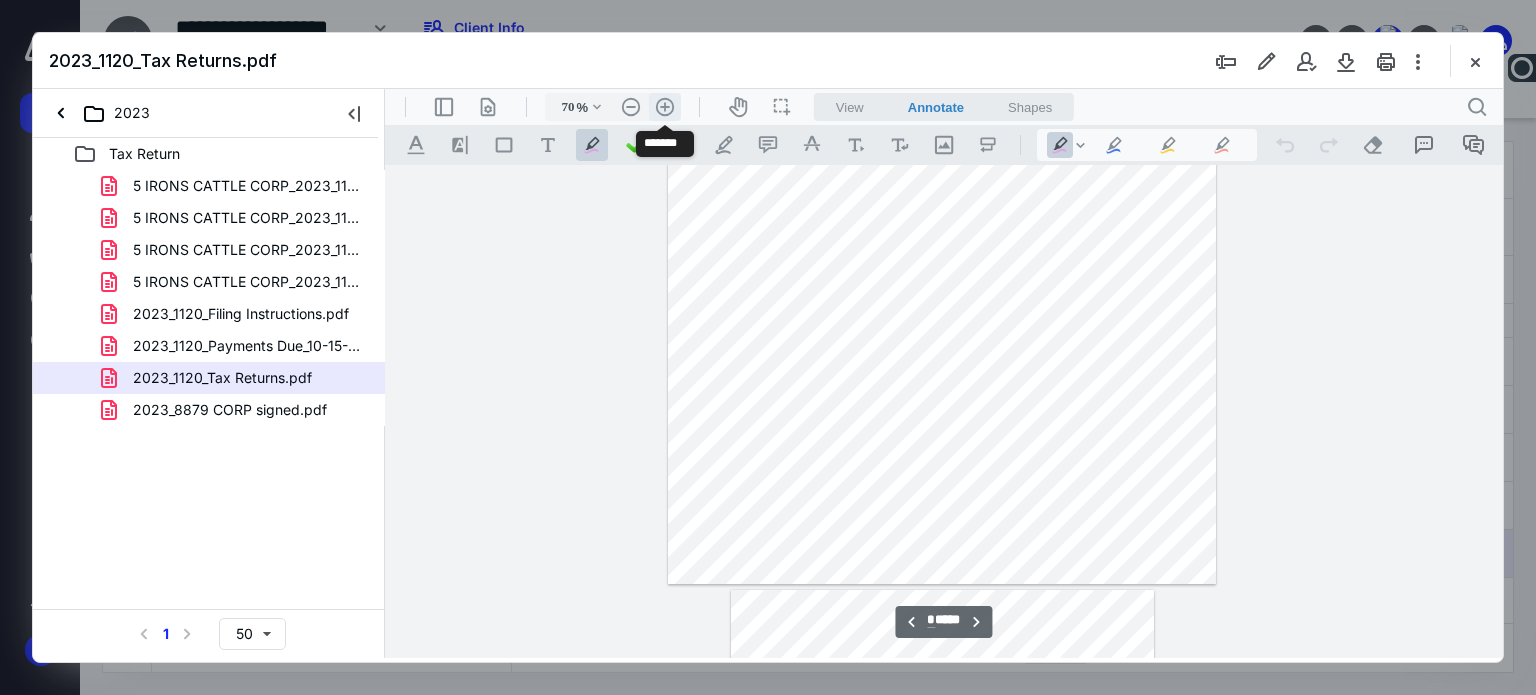 click on ".cls-1{fill:#abb0c4;} icon - header - zoom - in - line" at bounding box center (665, 107) 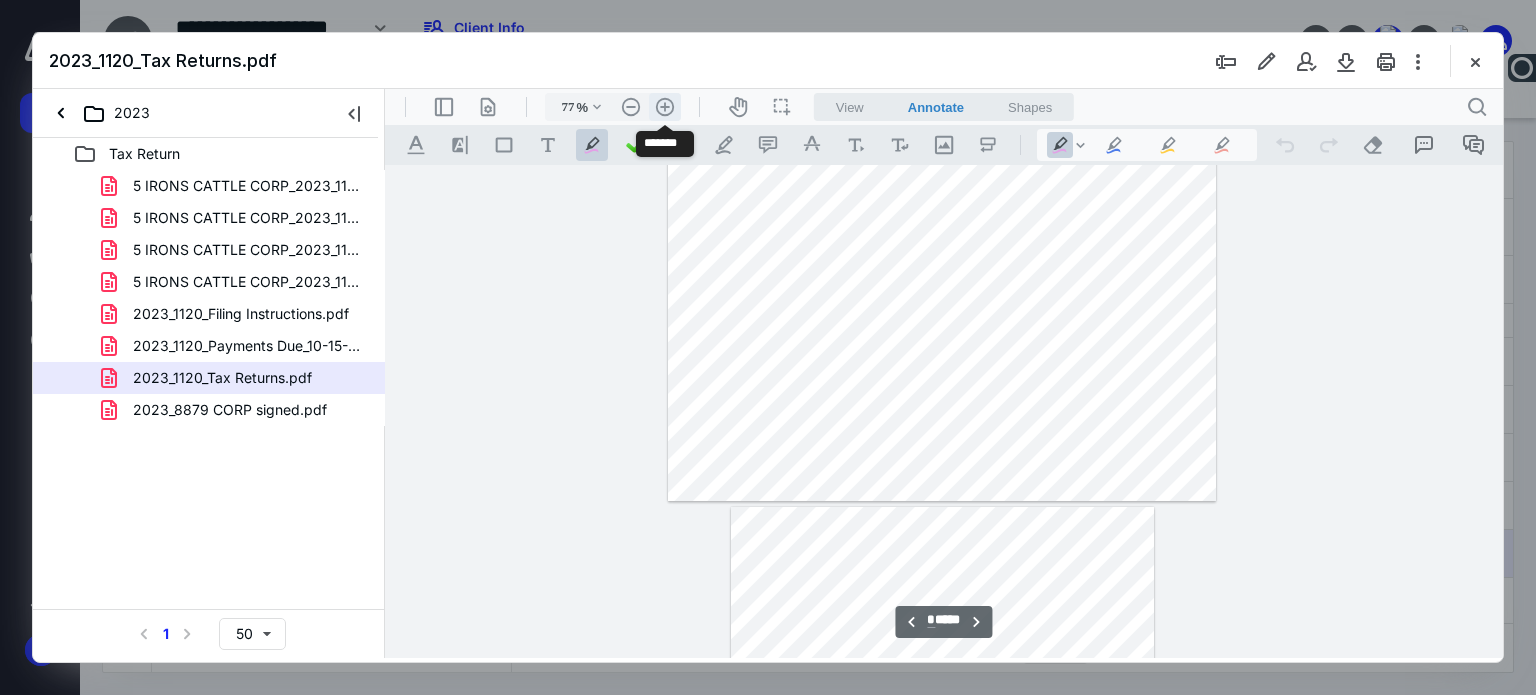click on ".cls-1{fill:#abb0c4;} icon - header - zoom - in - line" at bounding box center [665, 107] 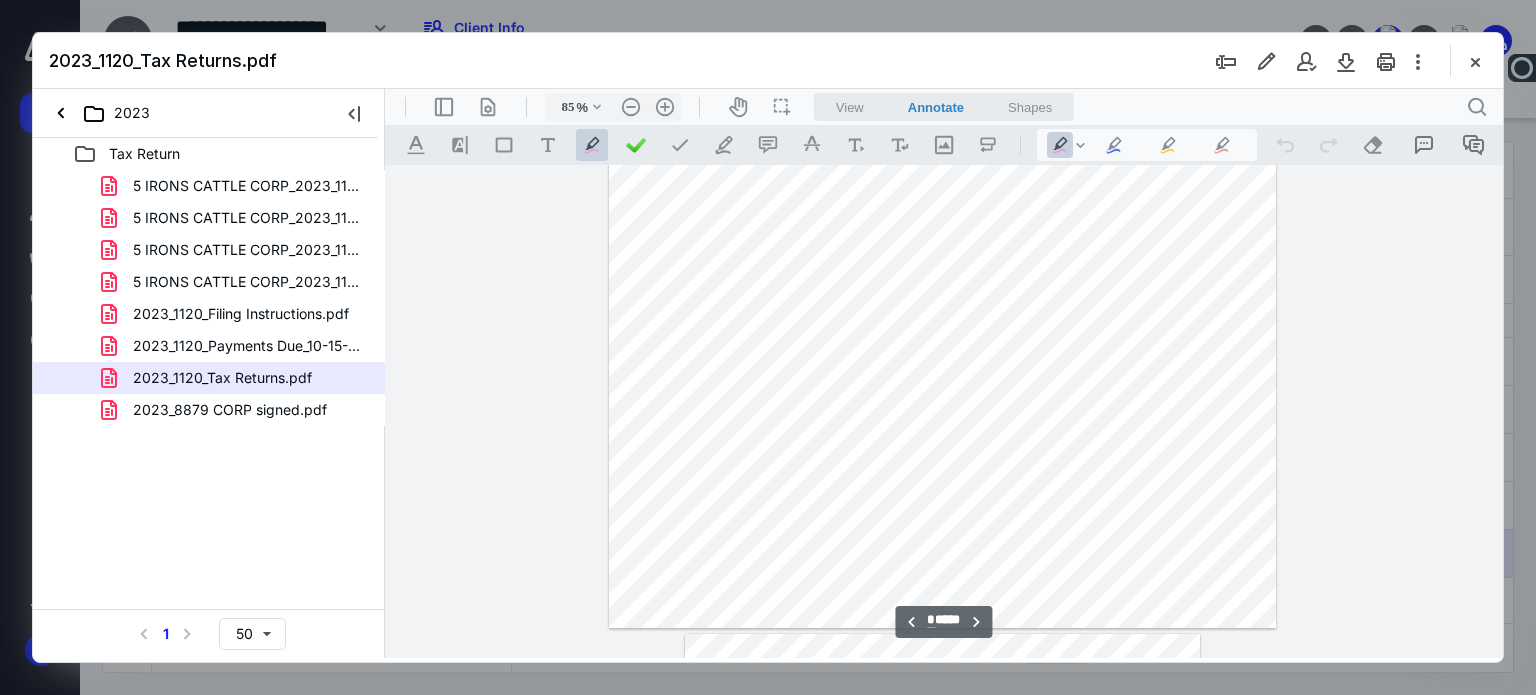 scroll, scrollTop: 628, scrollLeft: 0, axis: vertical 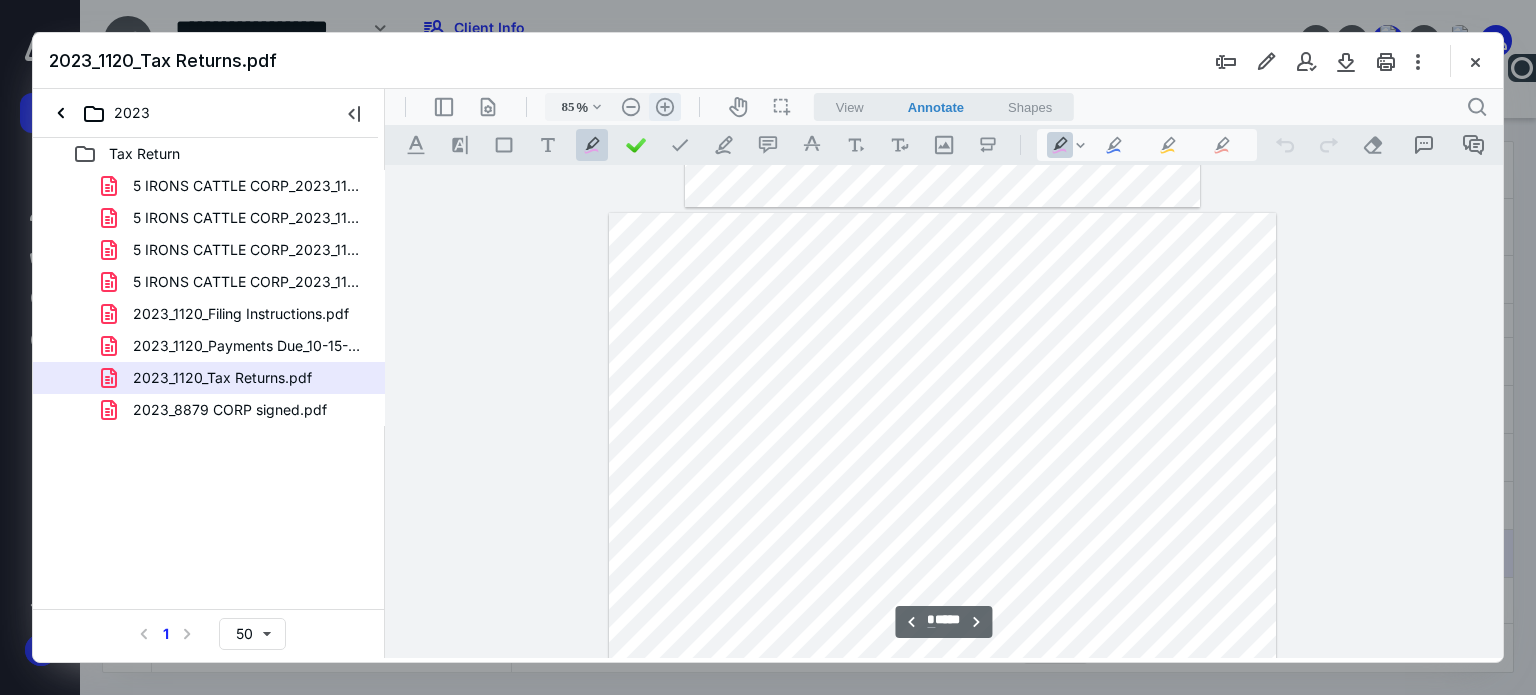 click on ".cls-1{fill:#abb0c4;} icon - header - zoom - in - line" at bounding box center [665, 107] 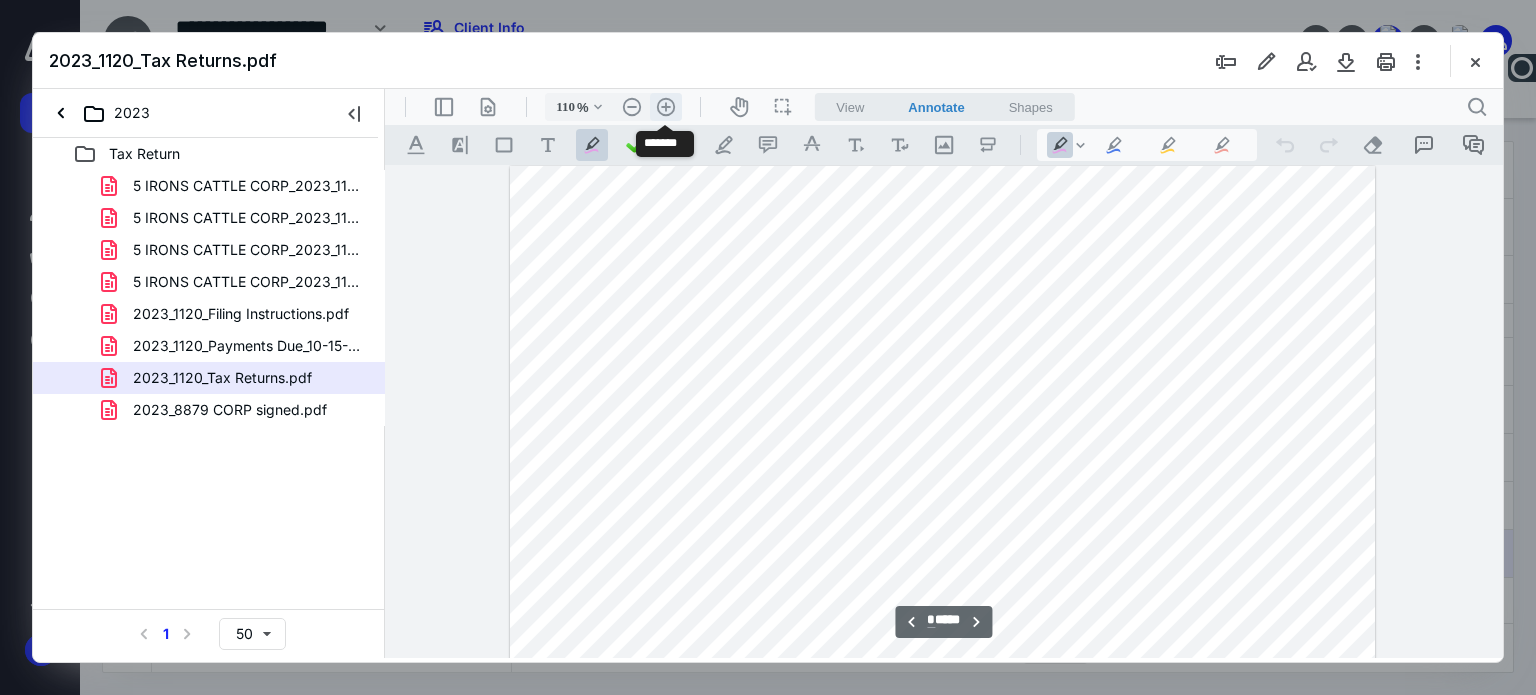 click on ".cls-1{fill:#abb0c4;} icon - header - zoom - in - line" at bounding box center [666, 107] 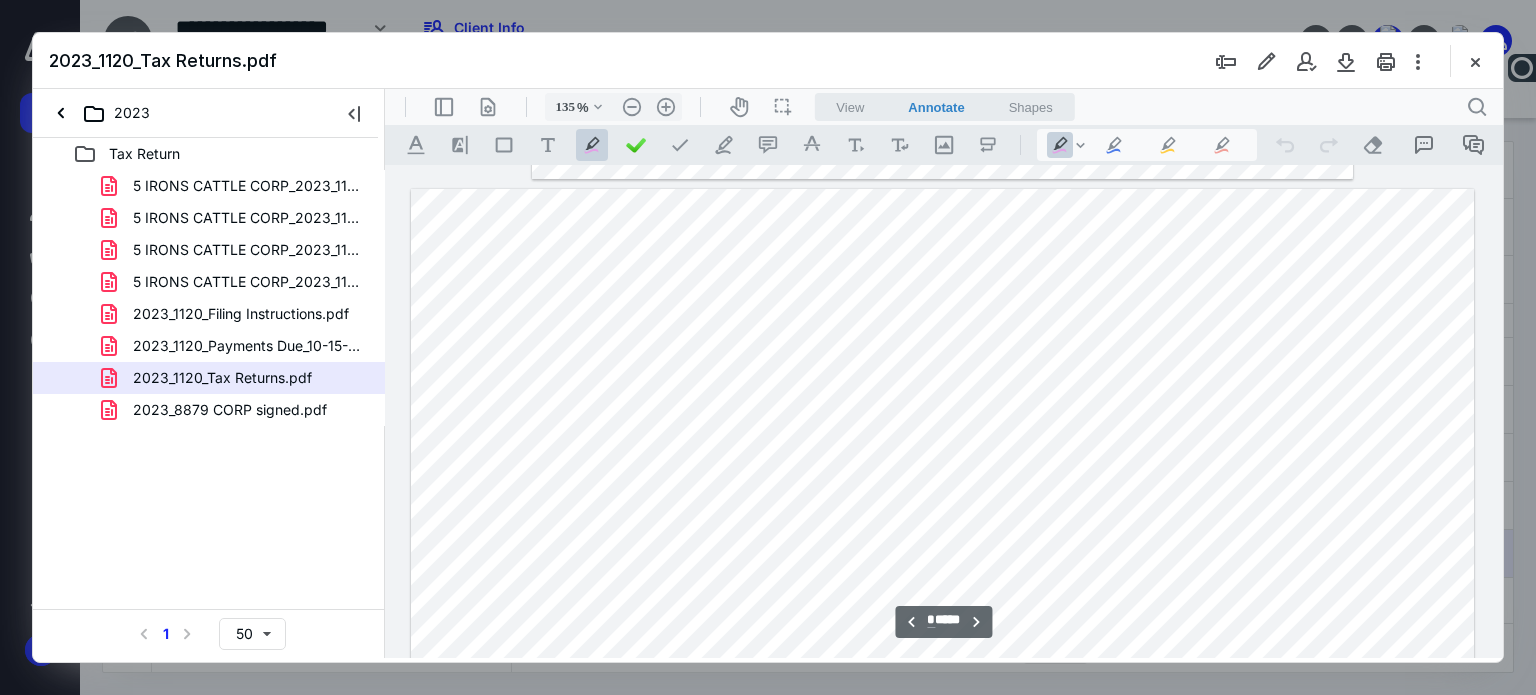 scroll, scrollTop: 1024, scrollLeft: 0, axis: vertical 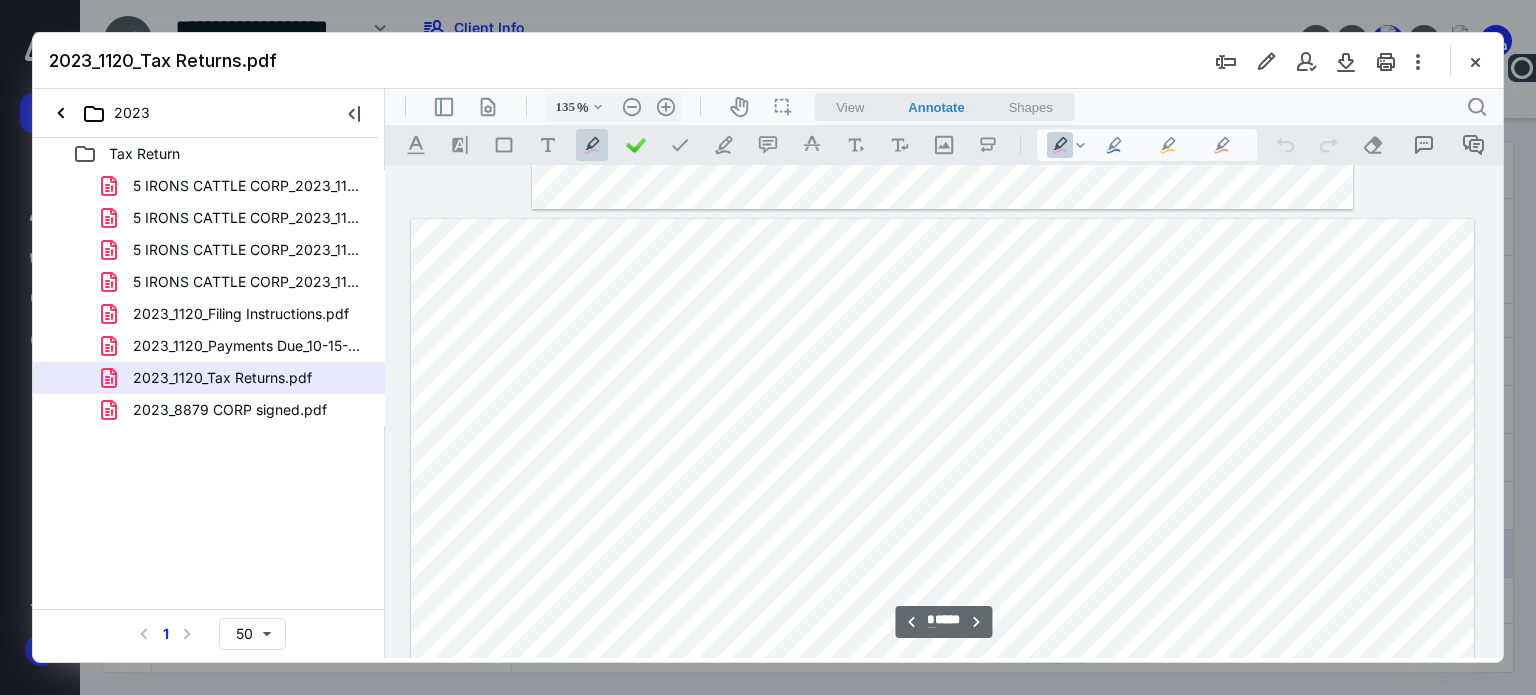 click on ".cls-1{fill:#abb0c4;} icon - tool - pen - highlight" at bounding box center [592, 145] 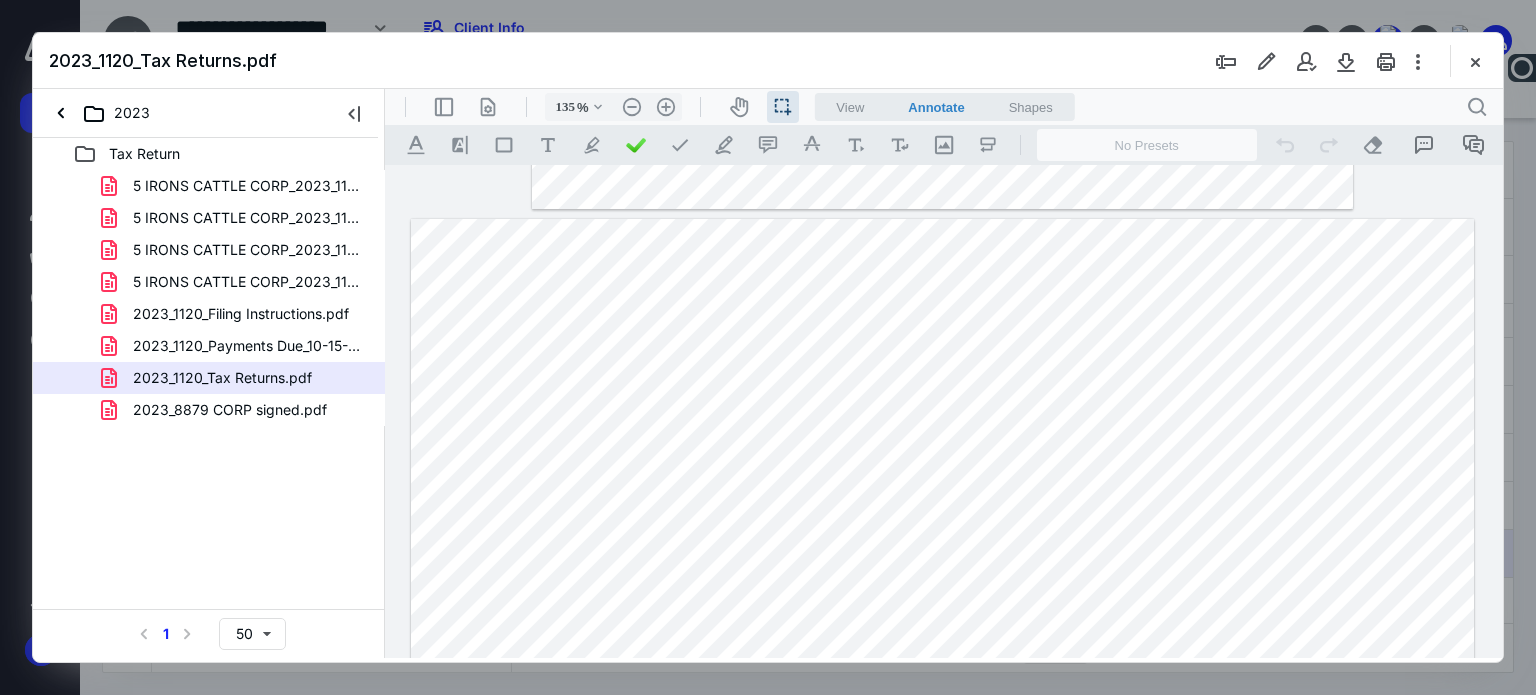 drag, startPoint x: 1275, startPoint y: 307, endPoint x: 1363, endPoint y: 312, distance: 88.14193 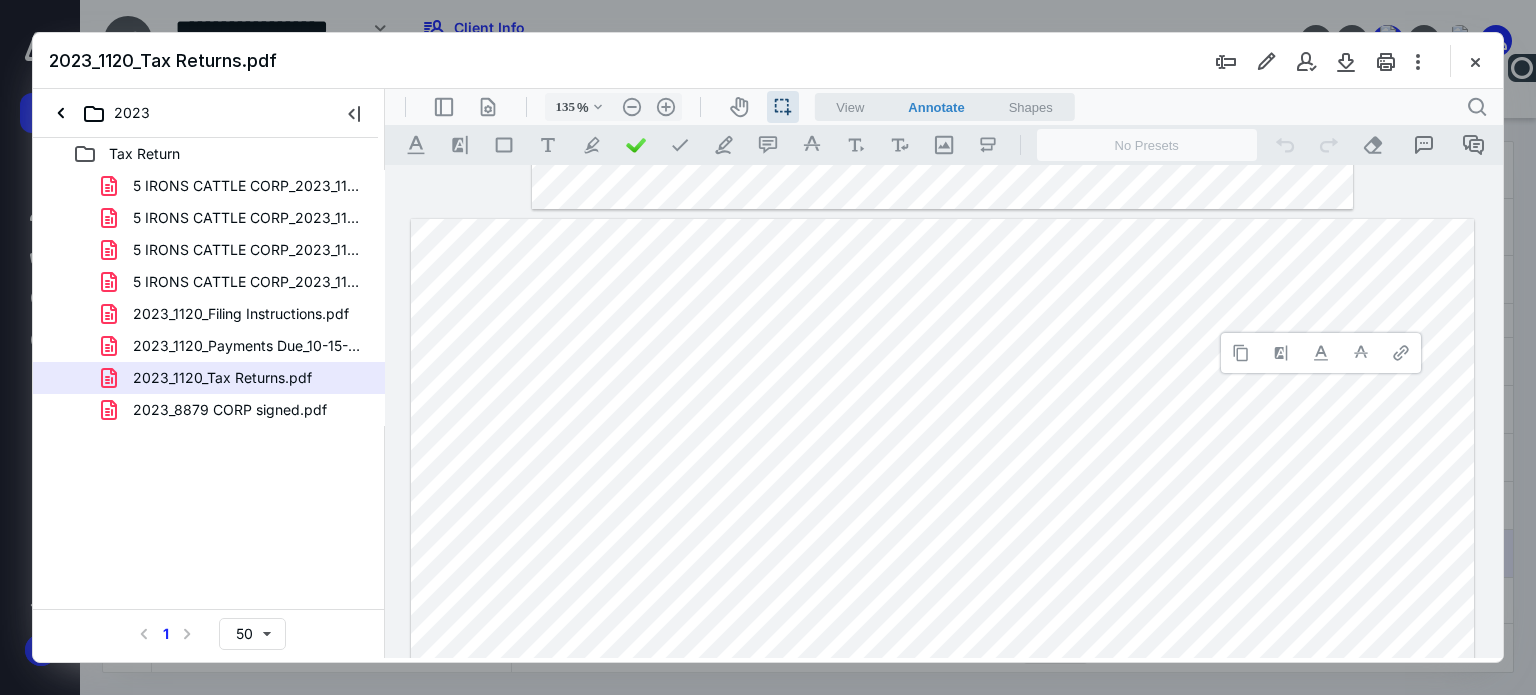 type 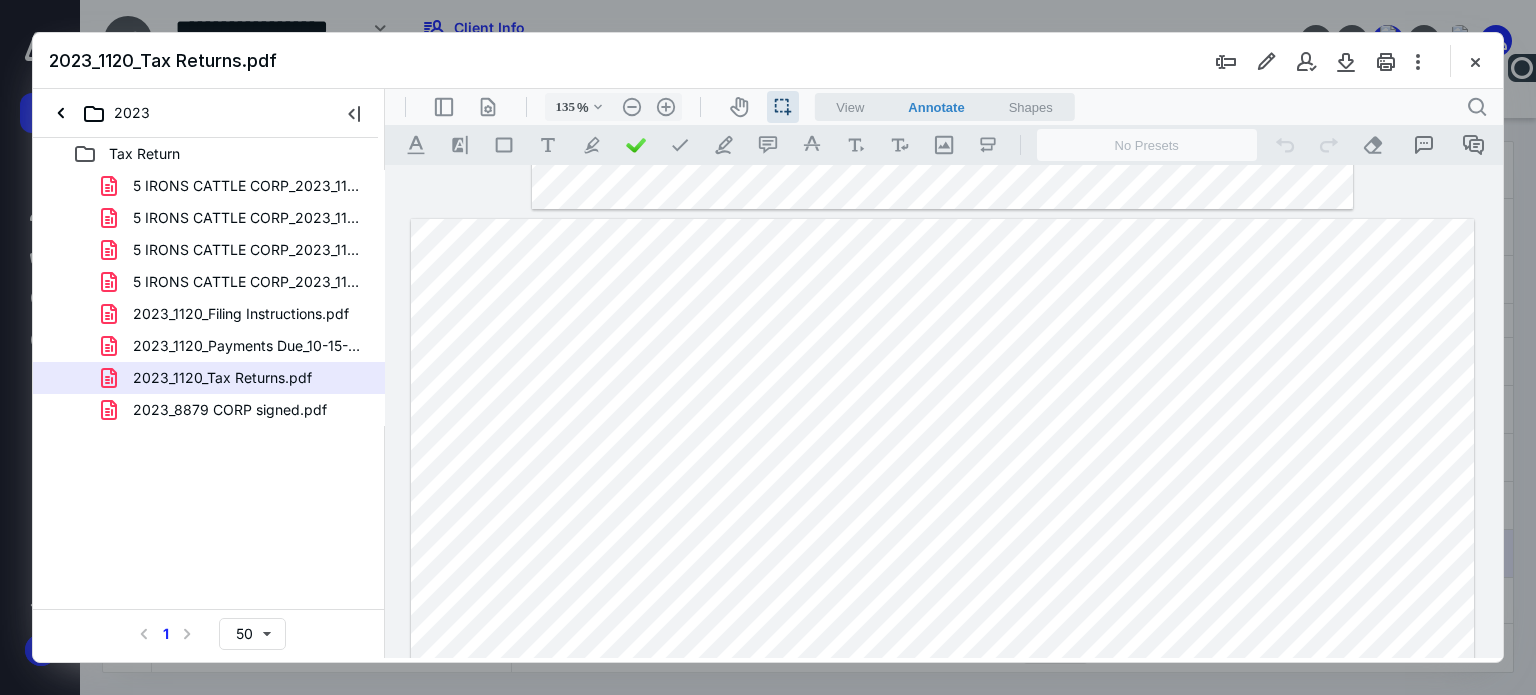 click at bounding box center [942, 630] 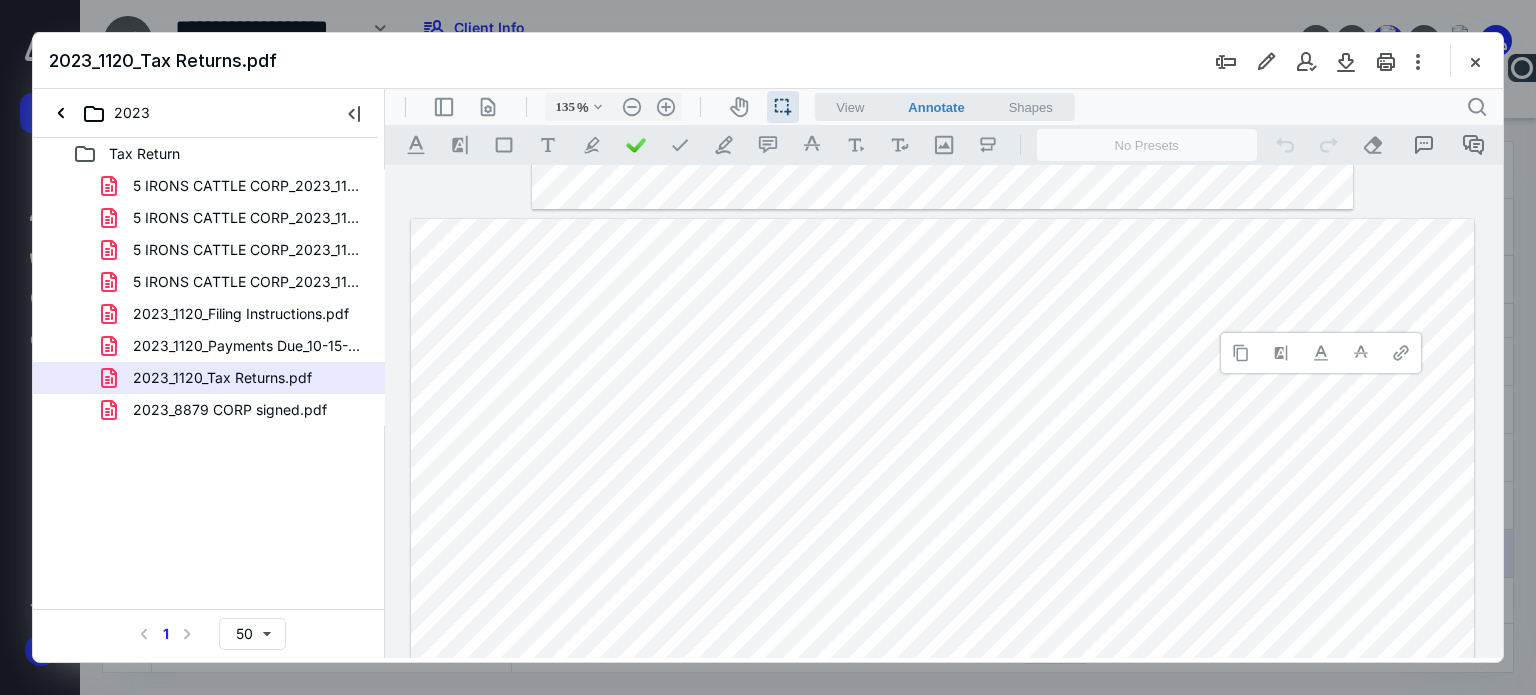 type 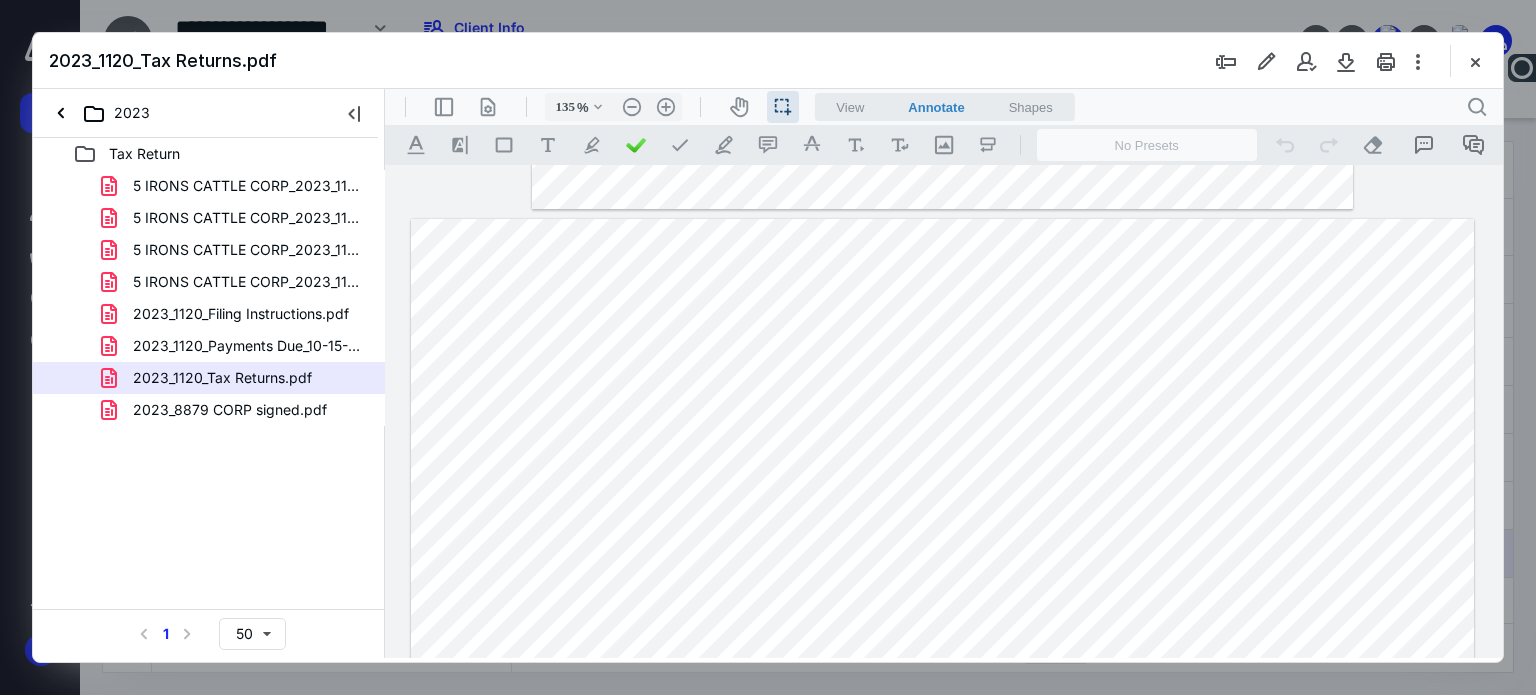 click at bounding box center [942, 630] 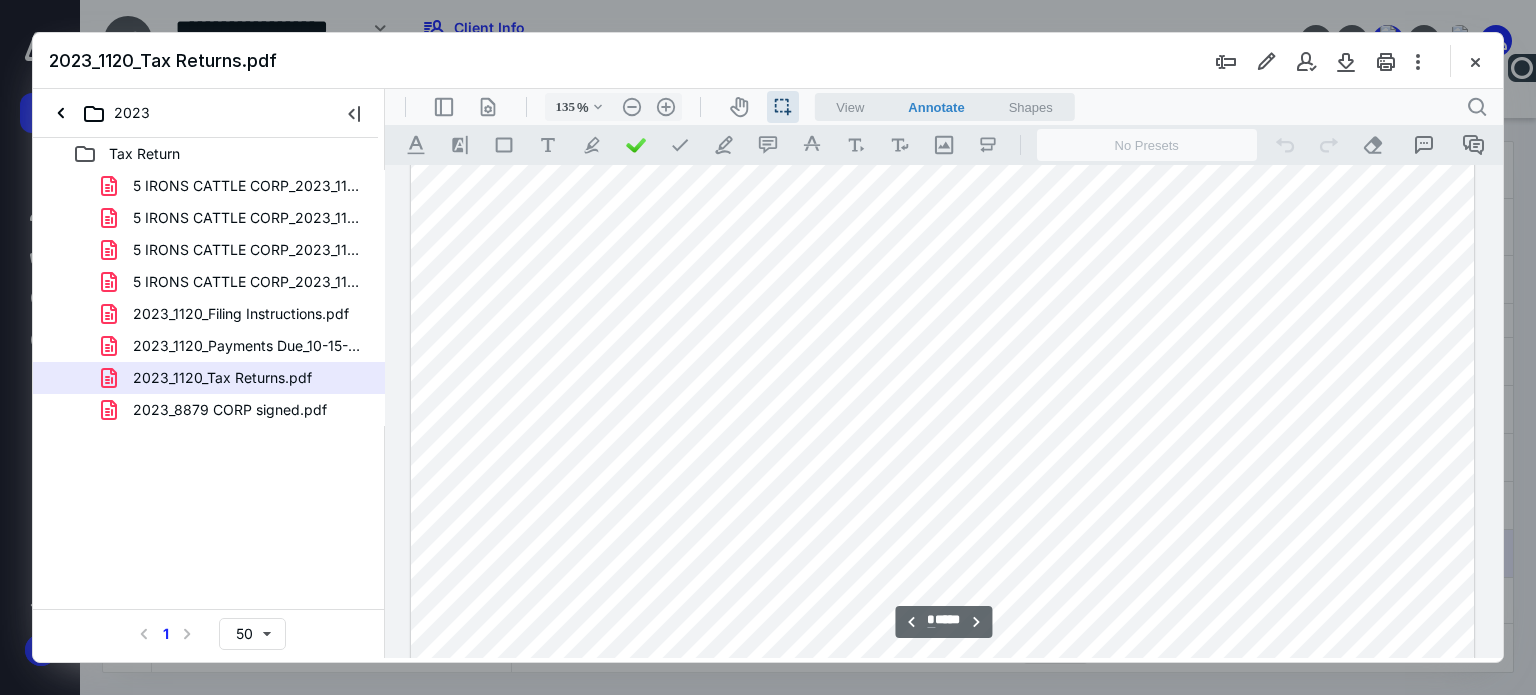 type on "*" 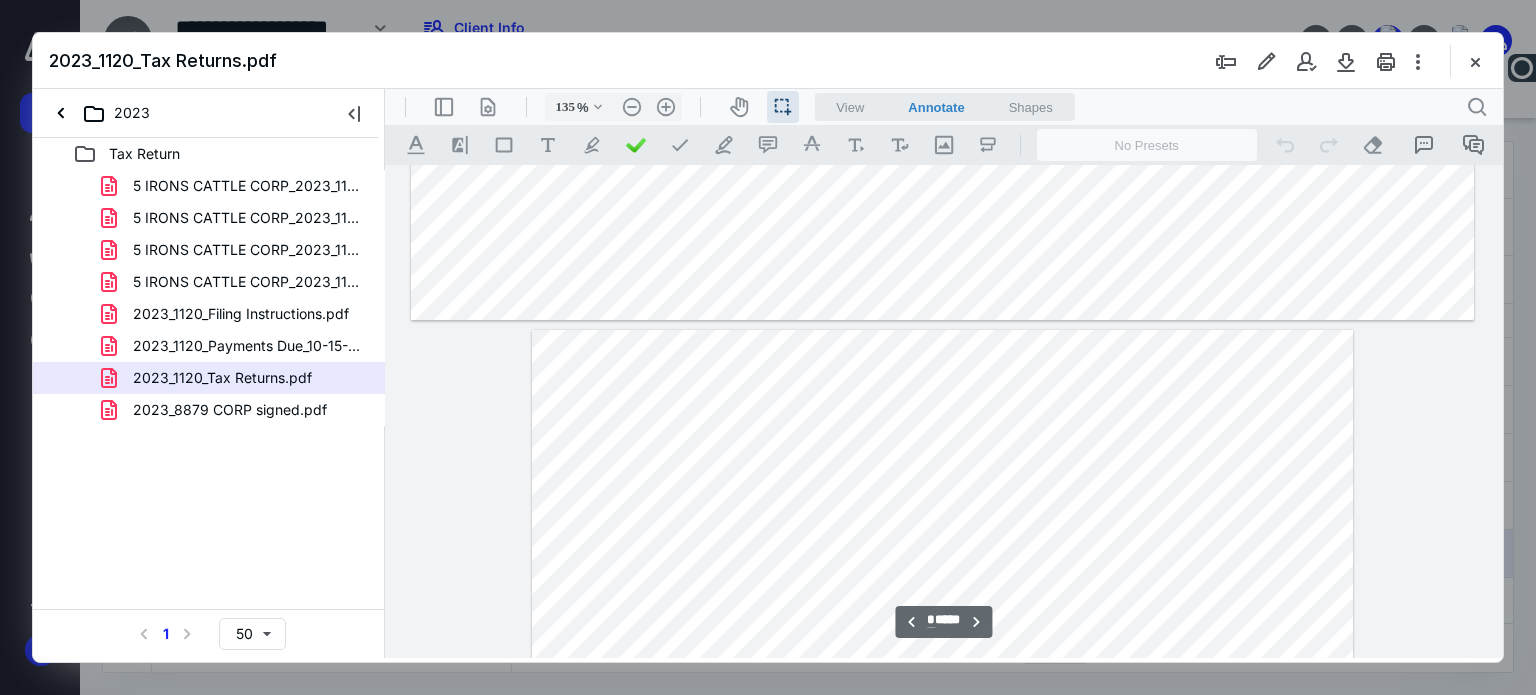 scroll, scrollTop: 1924, scrollLeft: 0, axis: vertical 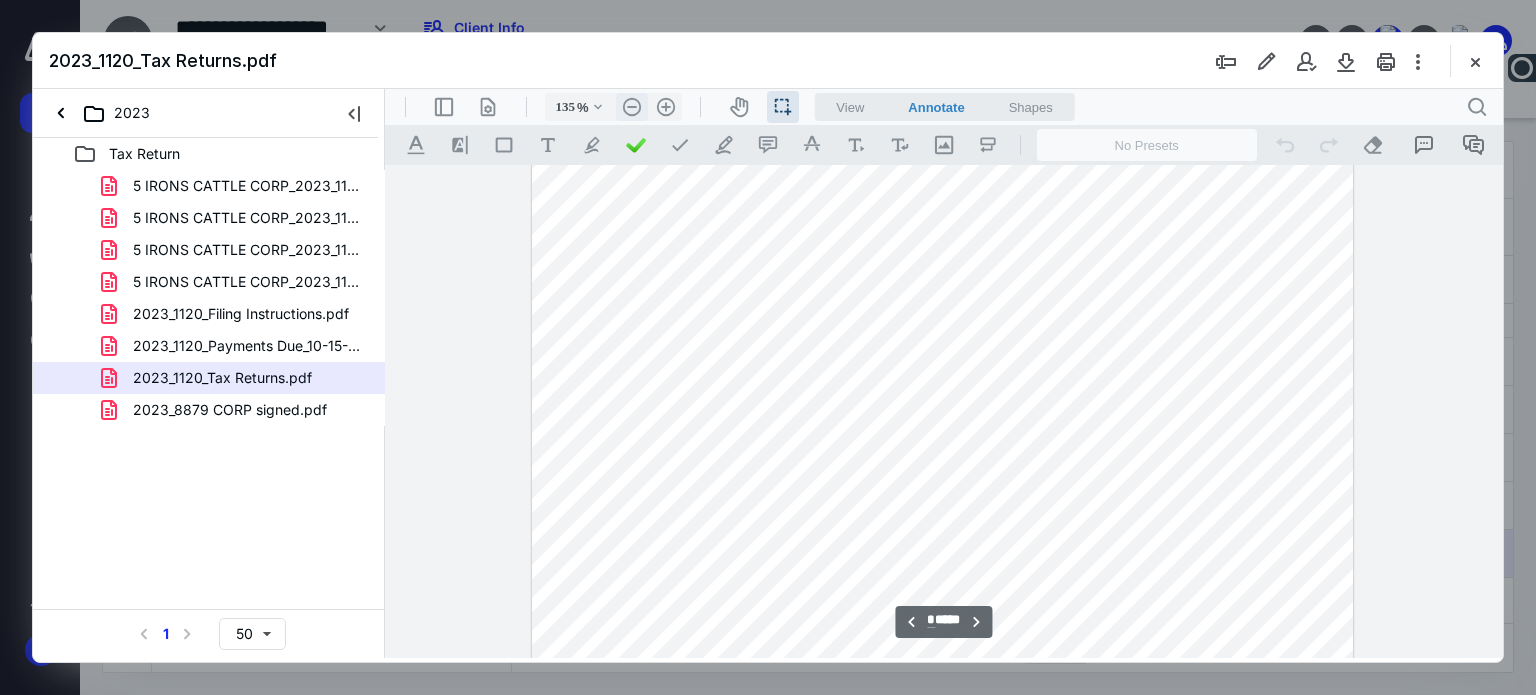 click on ".cls-1{fill:#abb0c4;} icon - header - zoom - out - line" at bounding box center [632, 107] 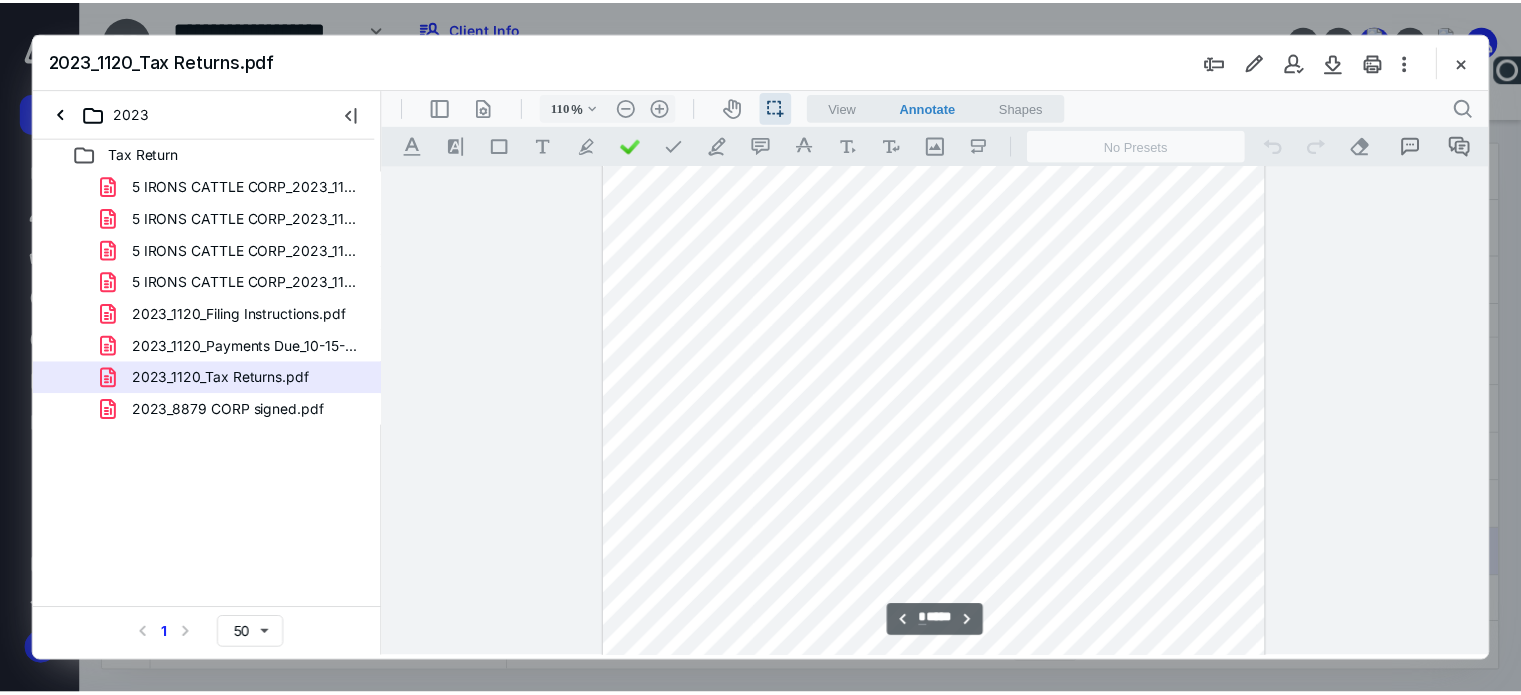 scroll, scrollTop: 1926, scrollLeft: 0, axis: vertical 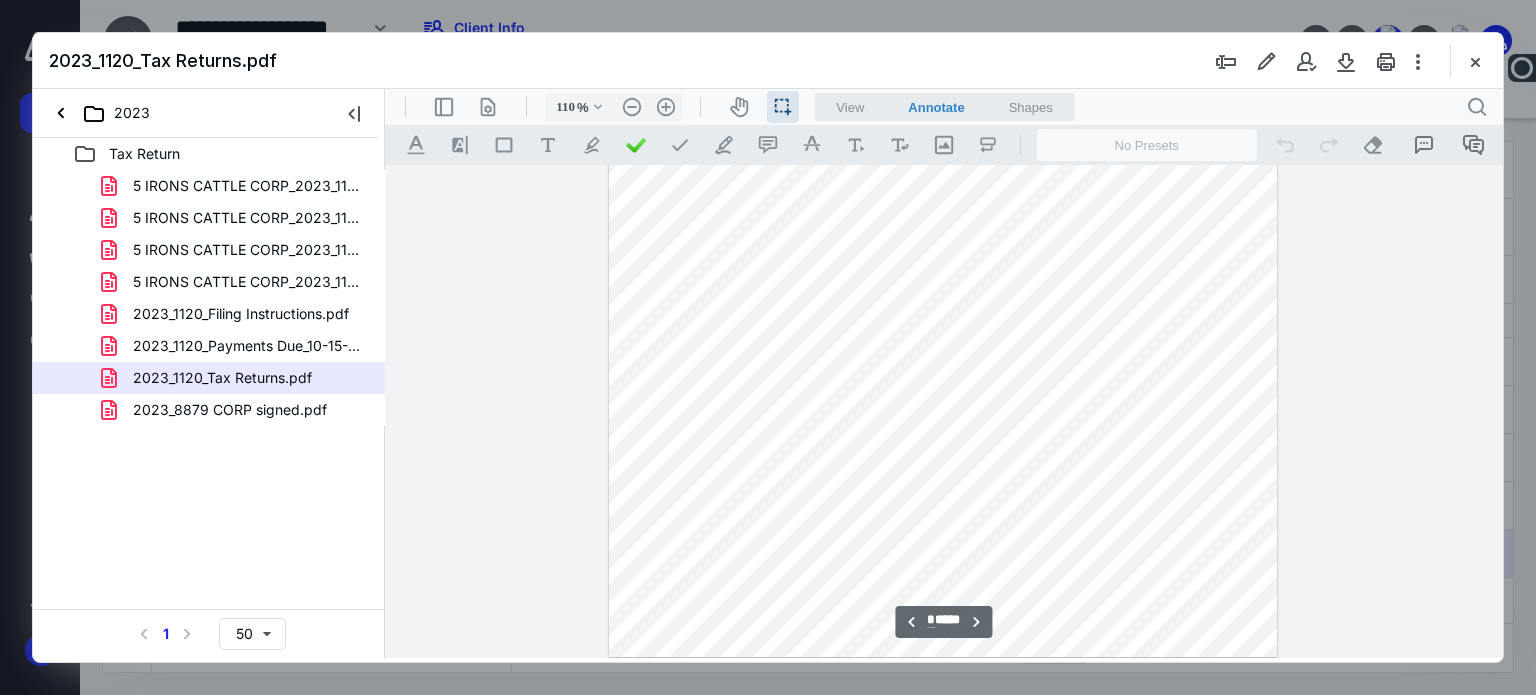 click at bounding box center [1475, 61] 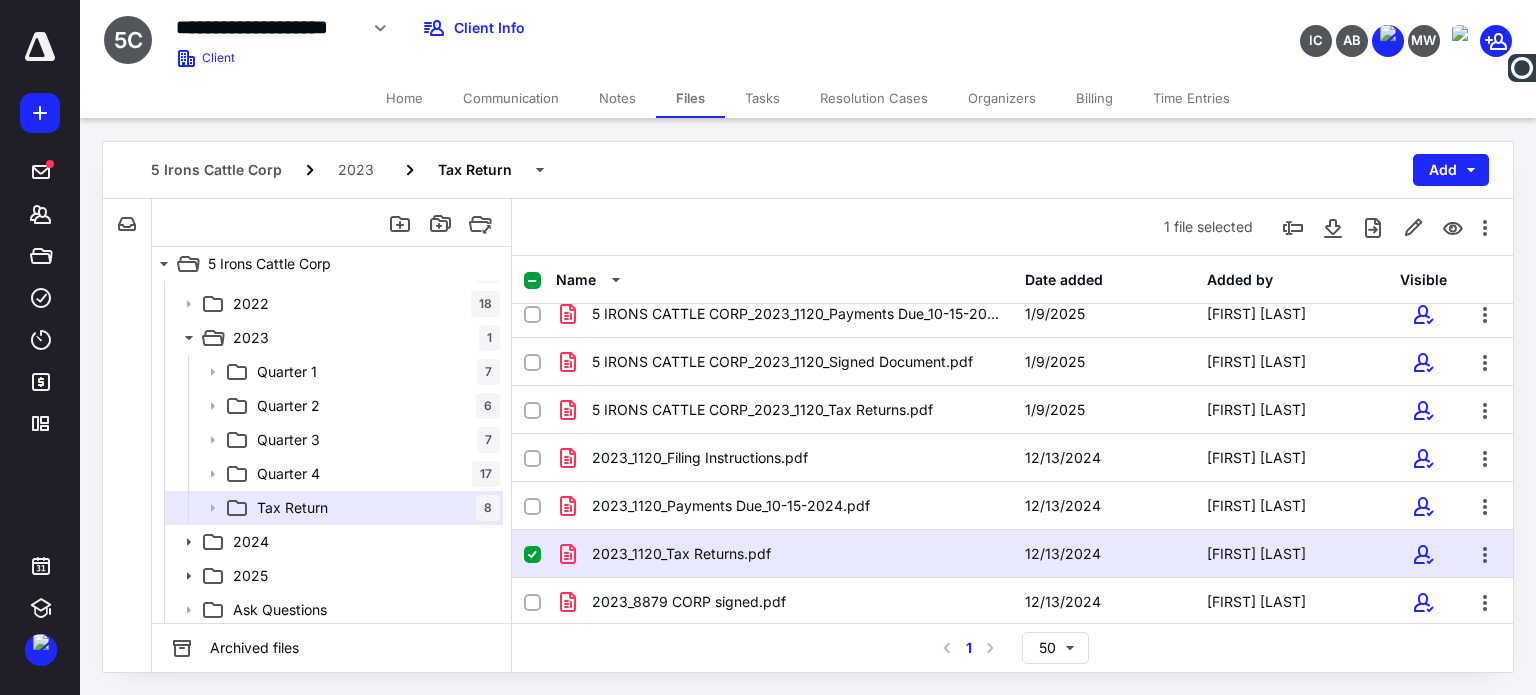 click on "Notes" at bounding box center [617, 98] 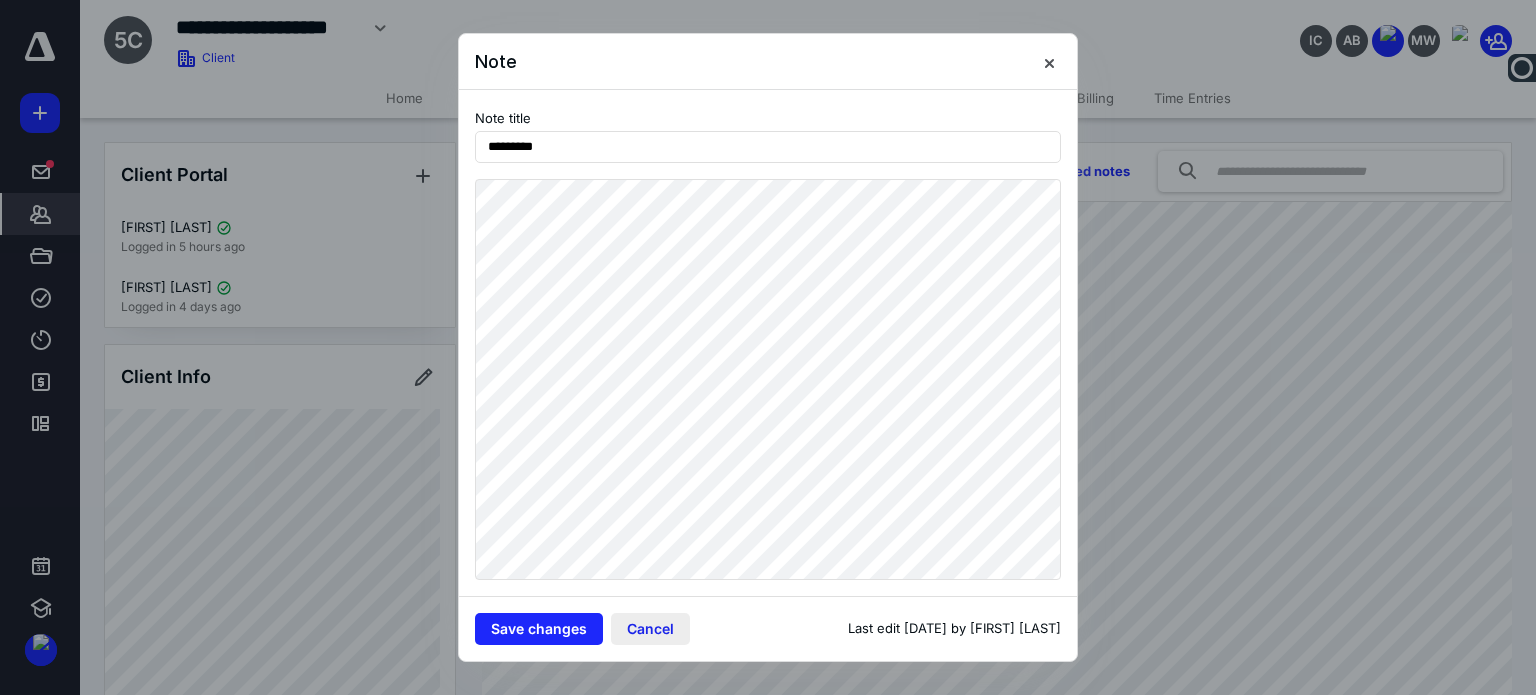 click on "Cancel" at bounding box center (650, 629) 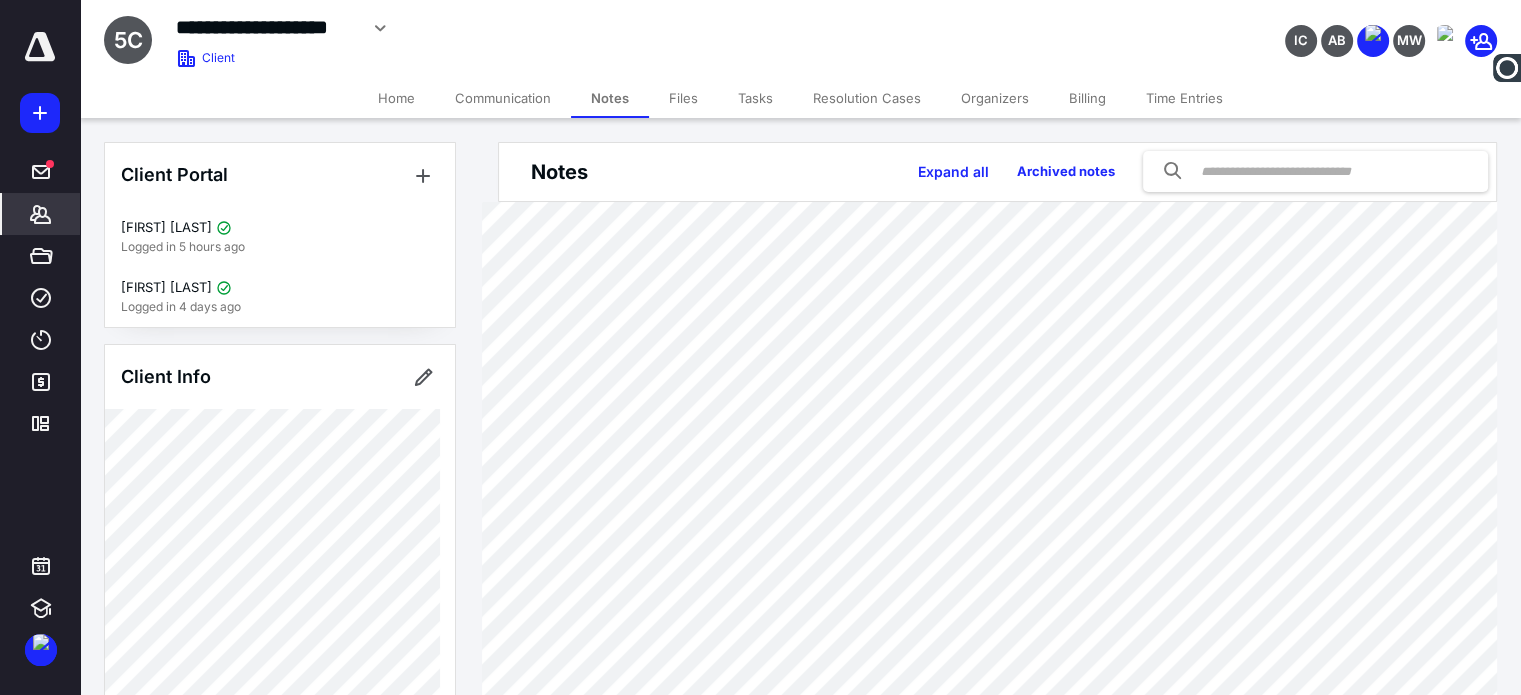 scroll, scrollTop: 61, scrollLeft: 0, axis: vertical 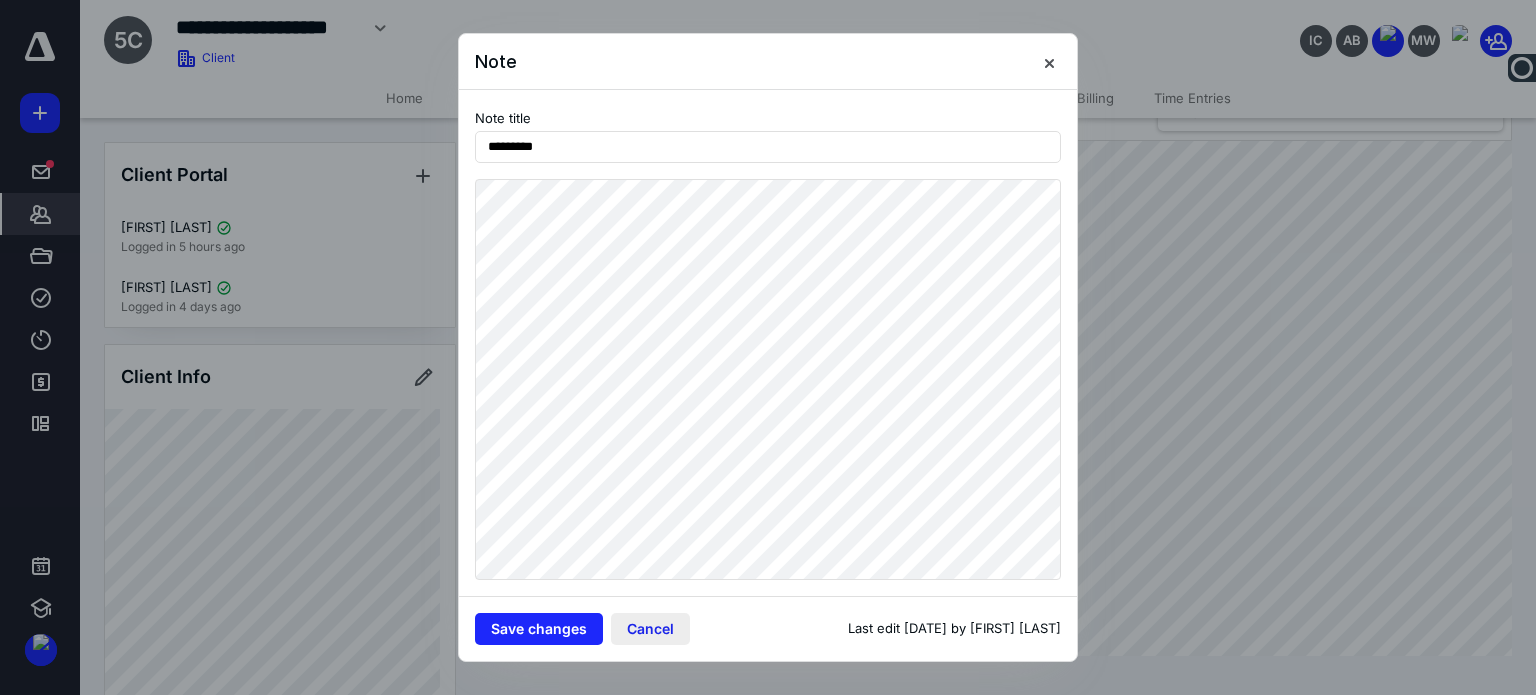 click on "Cancel" at bounding box center (650, 629) 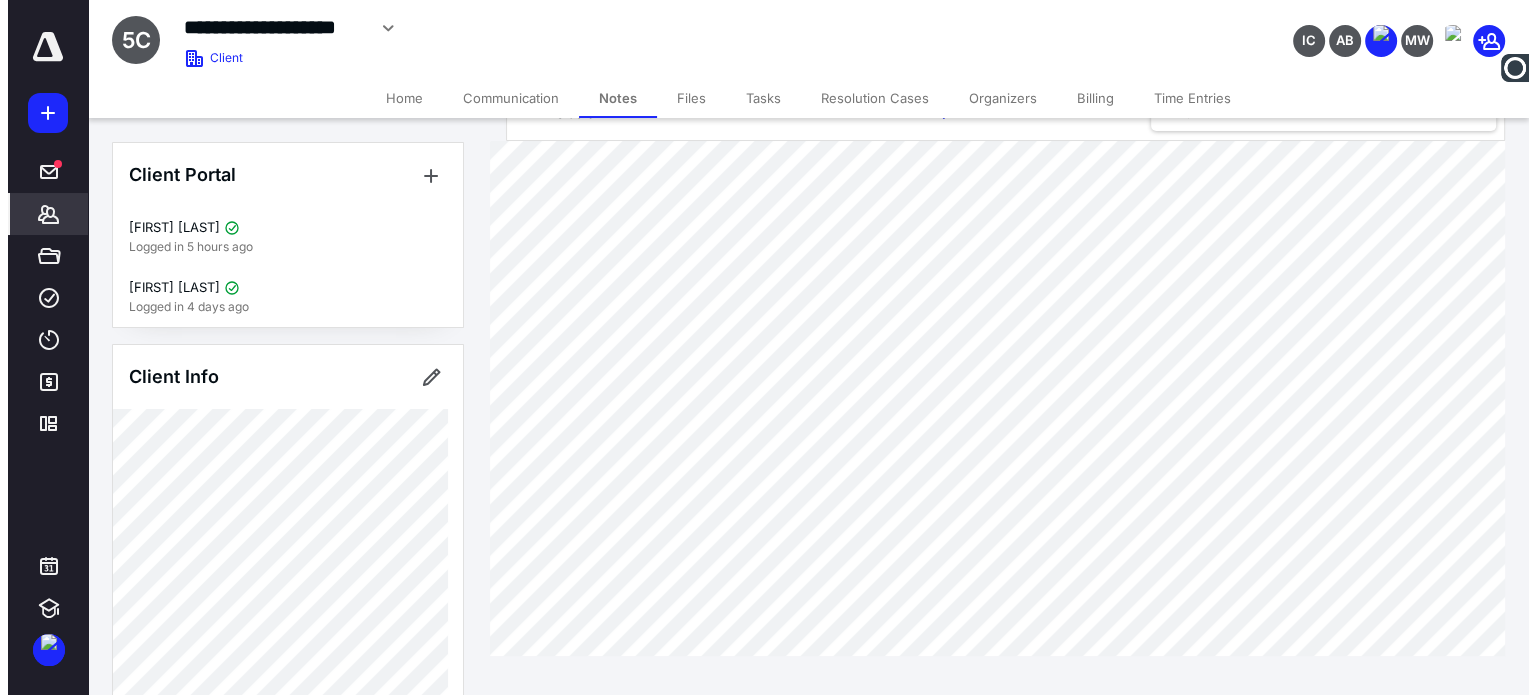 scroll, scrollTop: 0, scrollLeft: 0, axis: both 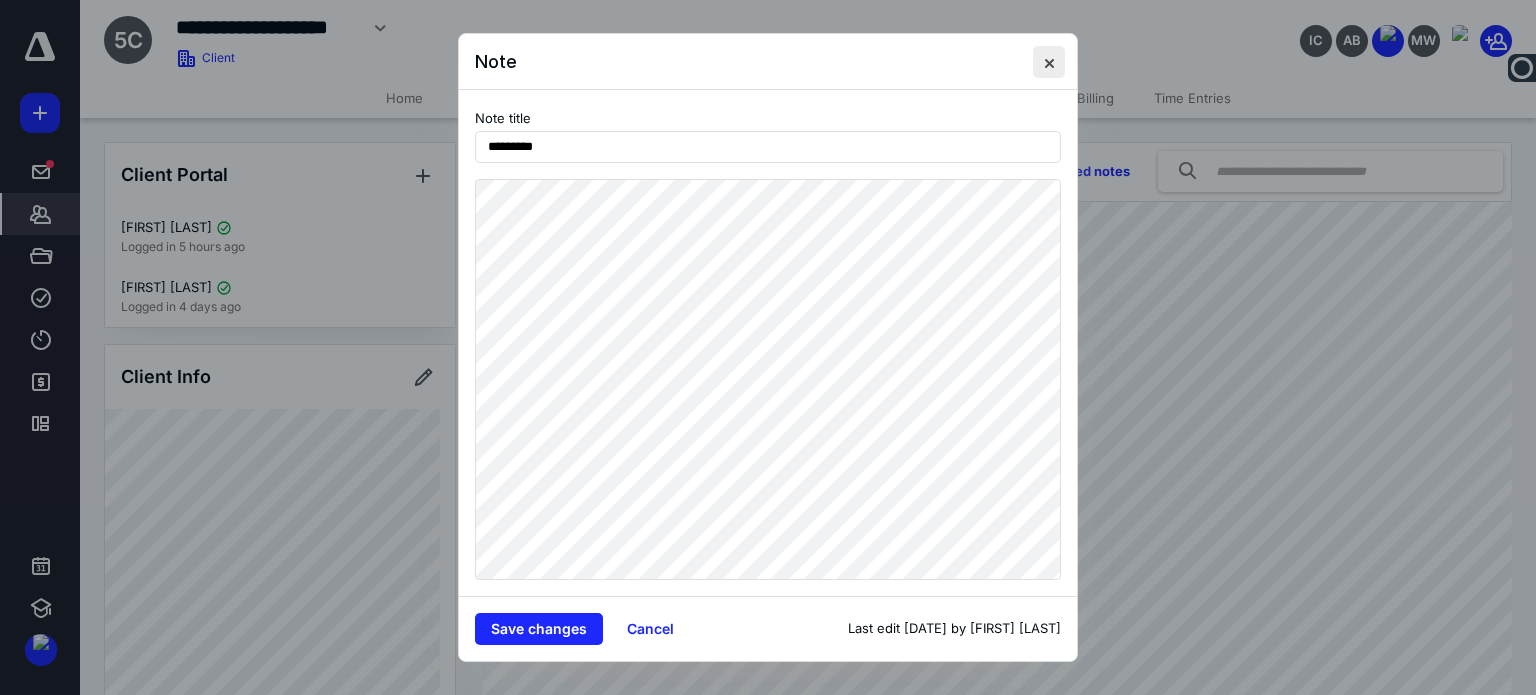 click at bounding box center (1049, 62) 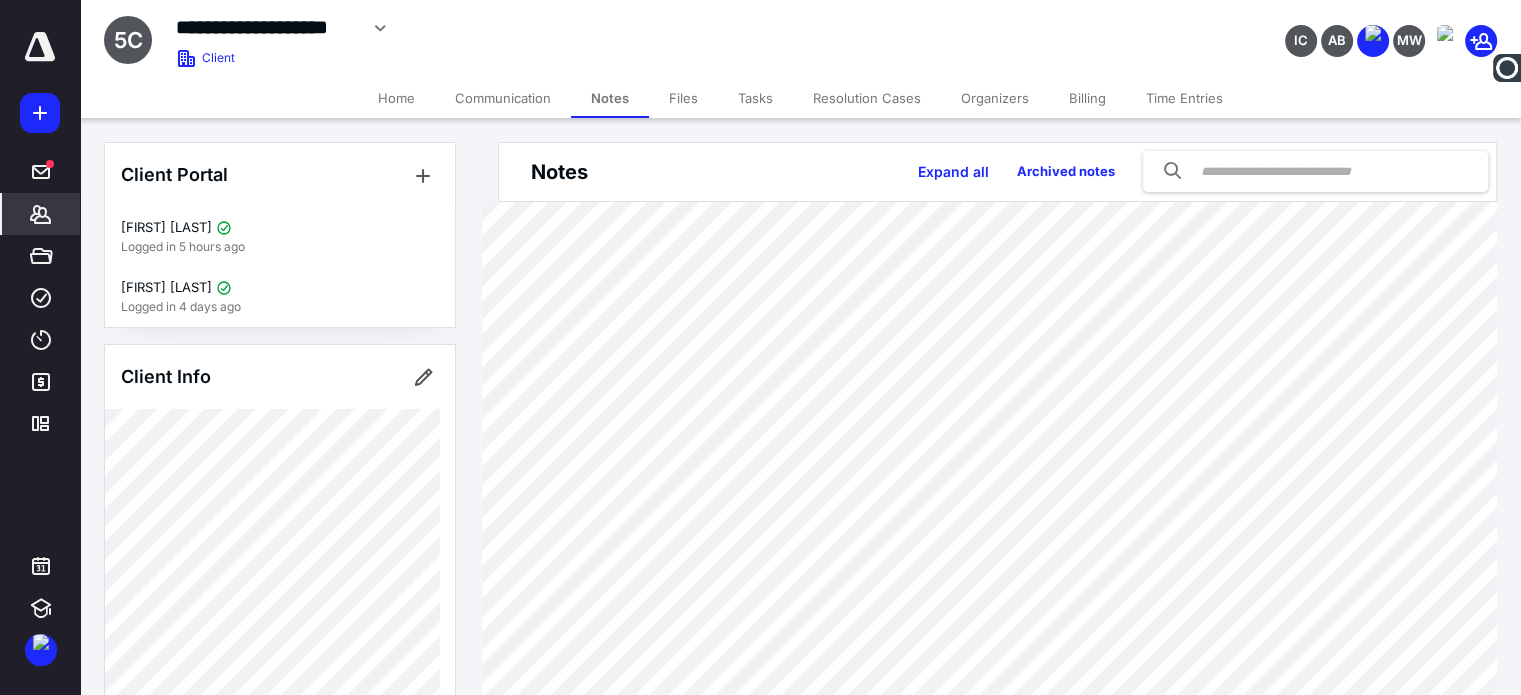 click on "Files" at bounding box center (683, 98) 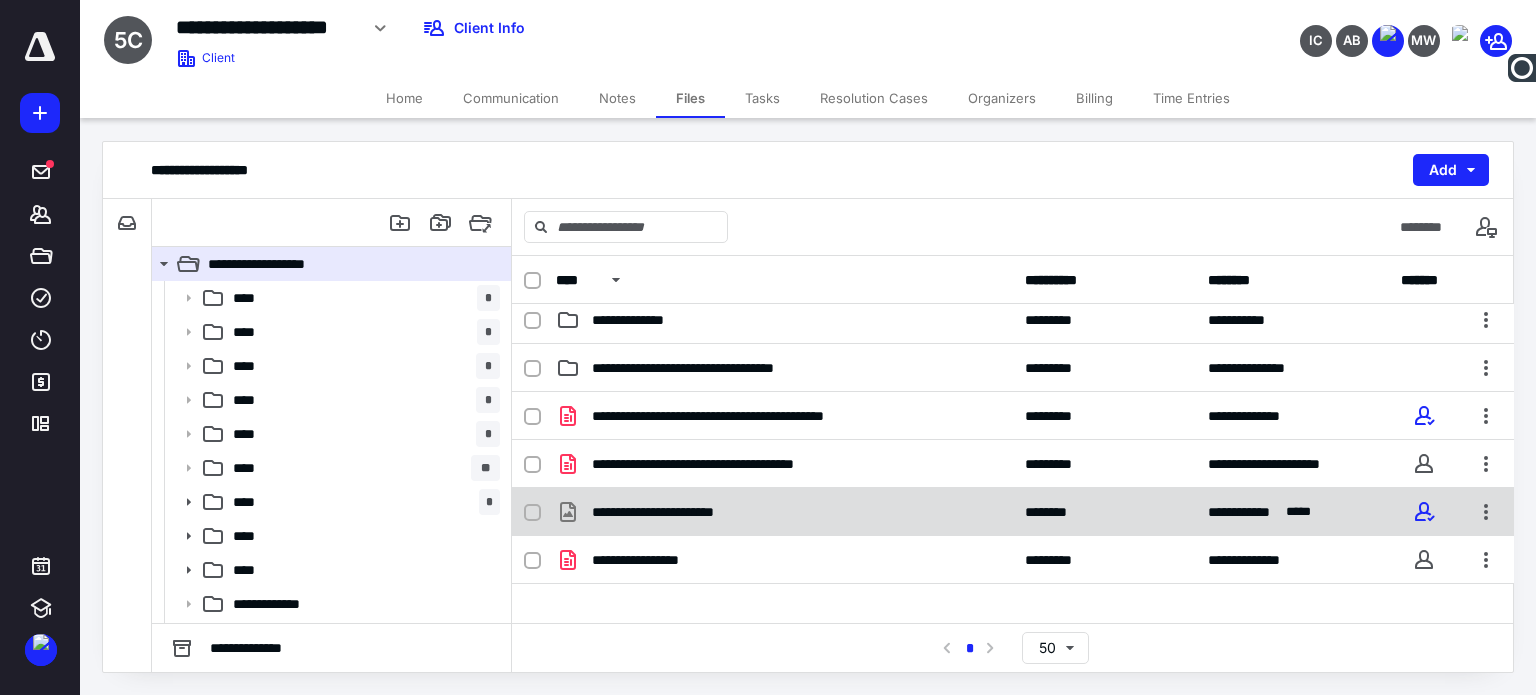 scroll, scrollTop: 453, scrollLeft: 0, axis: vertical 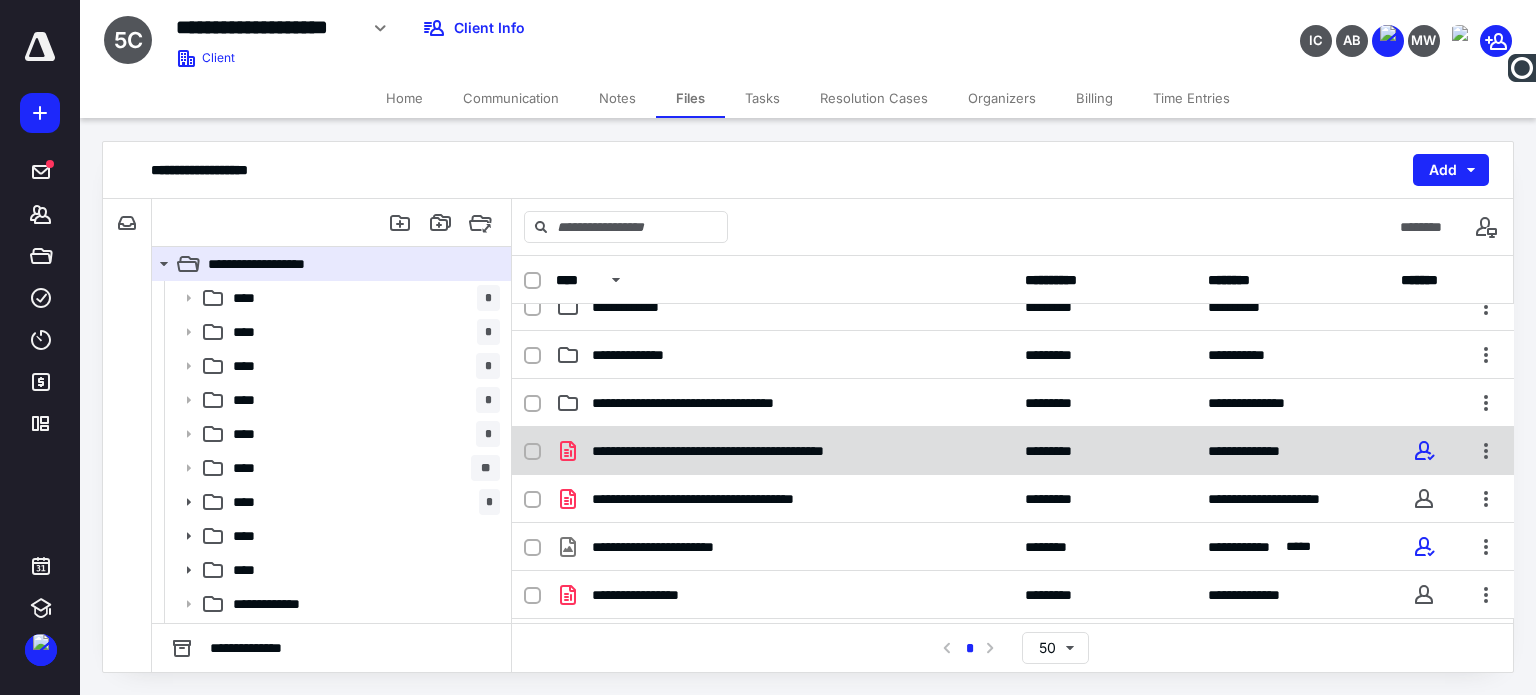 click on "**********" at bounding box center (784, 451) 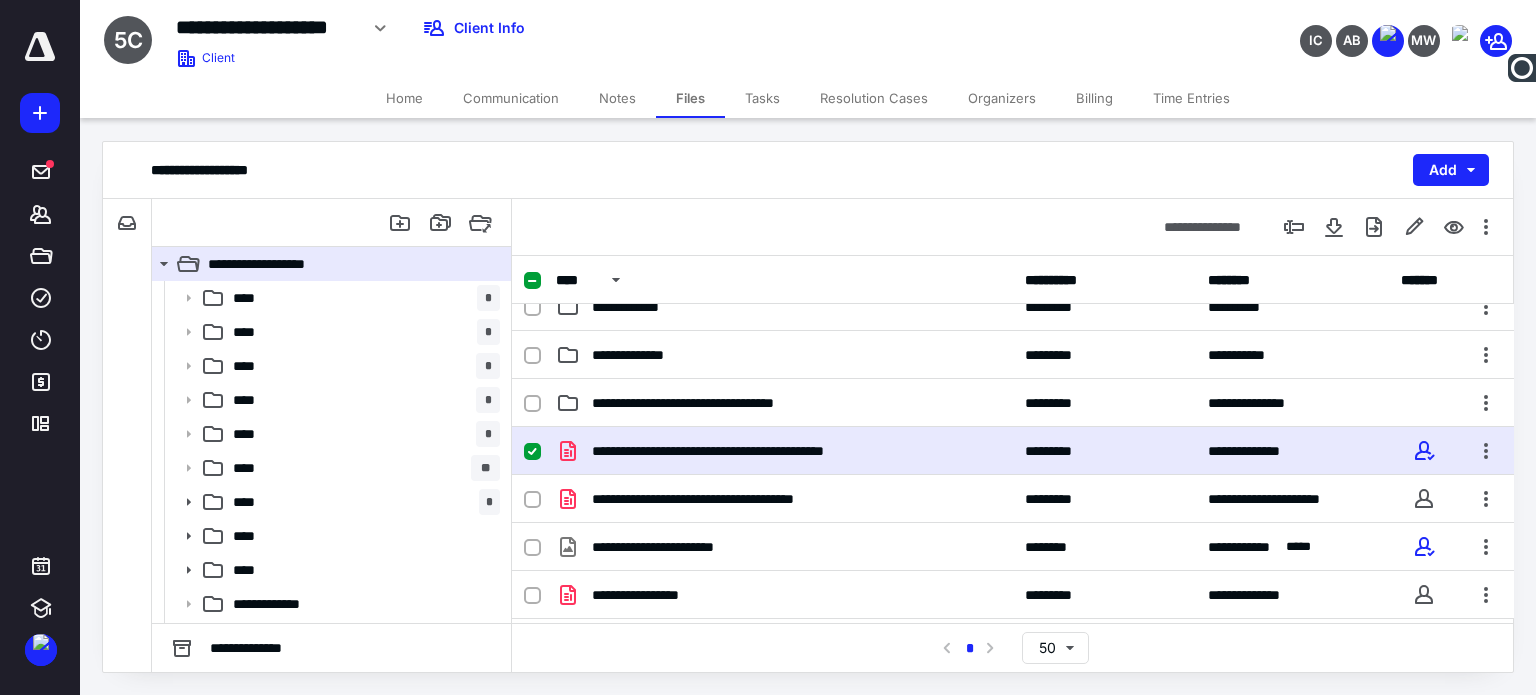 click on "**********" at bounding box center [784, 451] 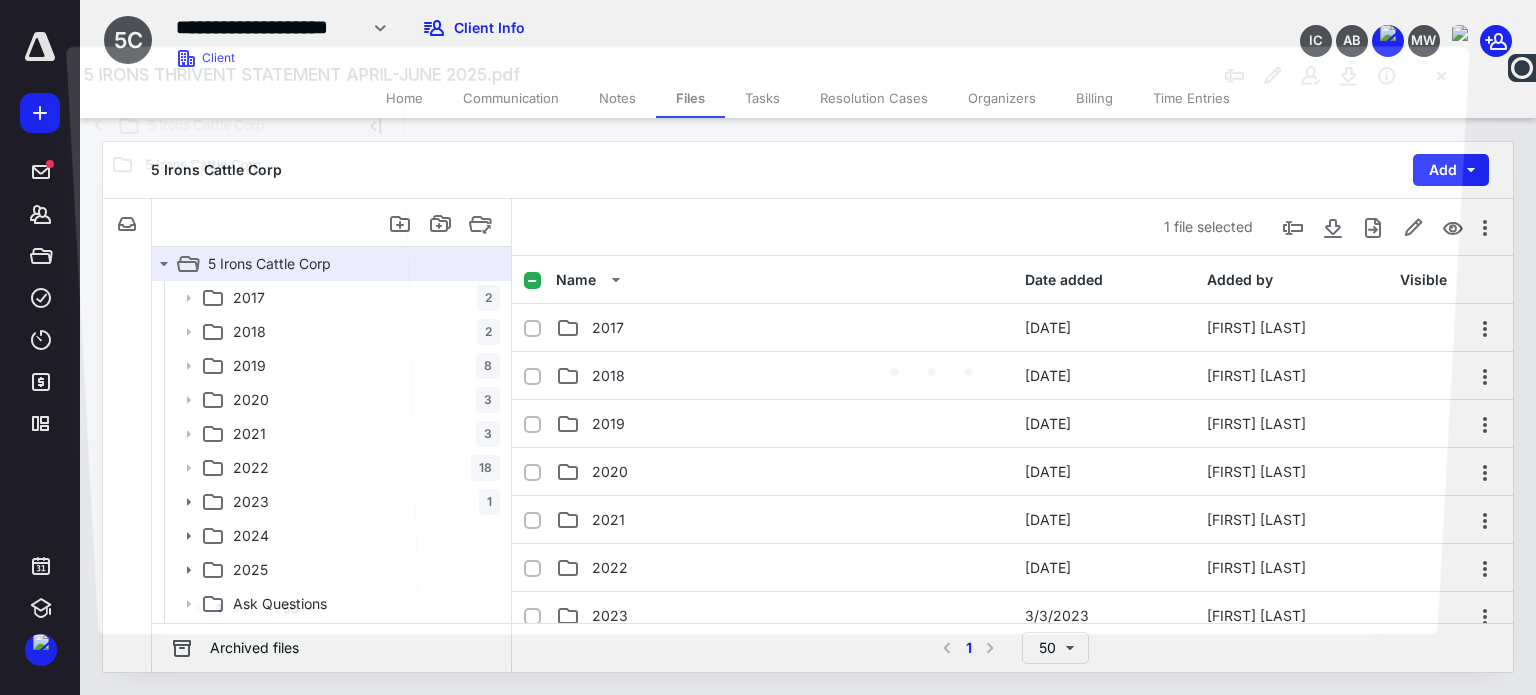 scroll, scrollTop: 453, scrollLeft: 0, axis: vertical 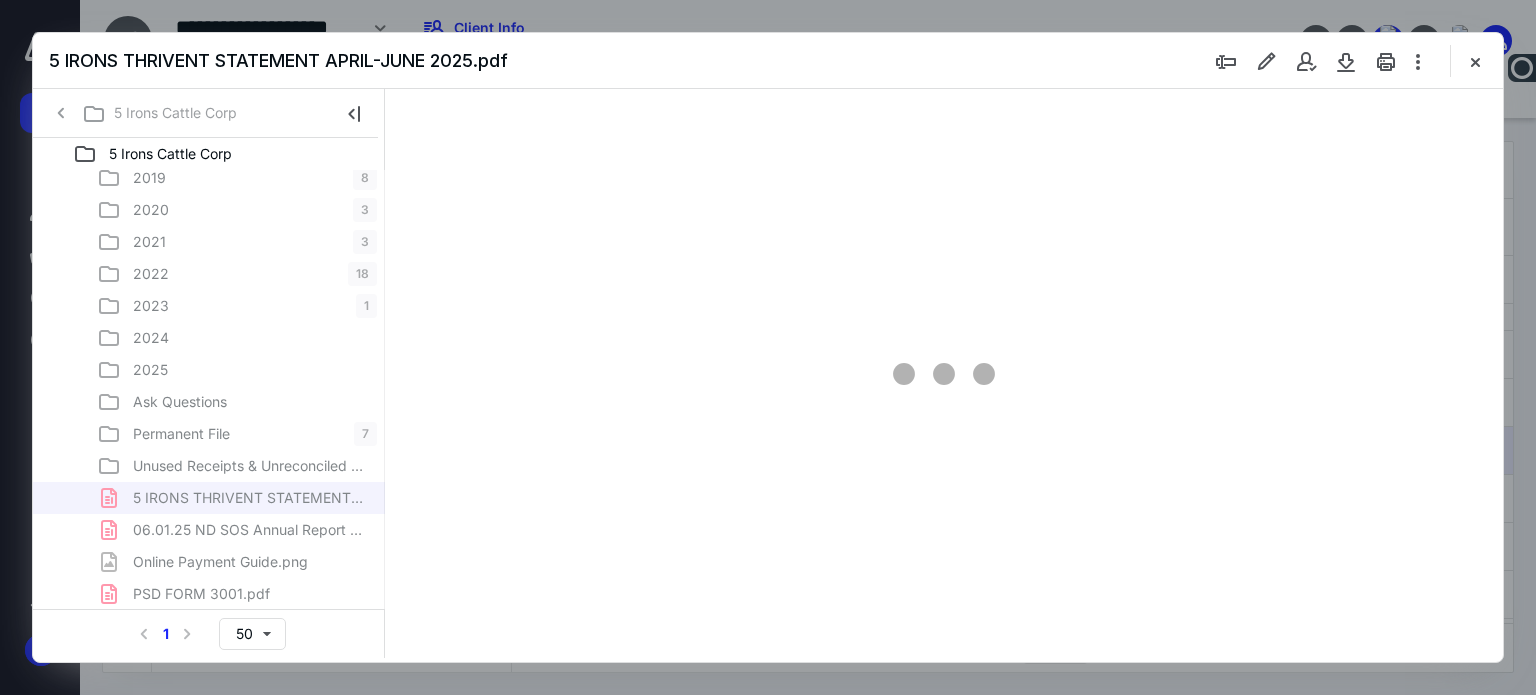 type on "62" 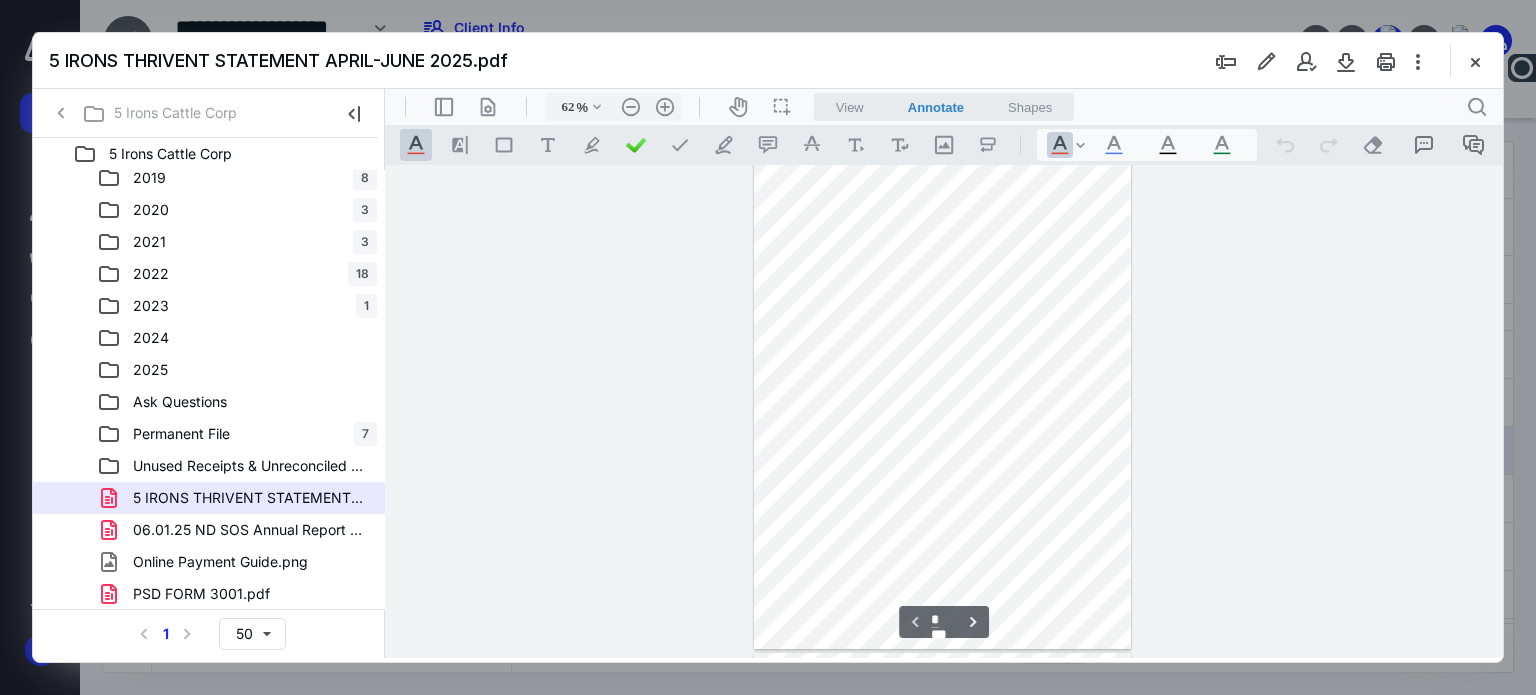 scroll, scrollTop: 0, scrollLeft: 0, axis: both 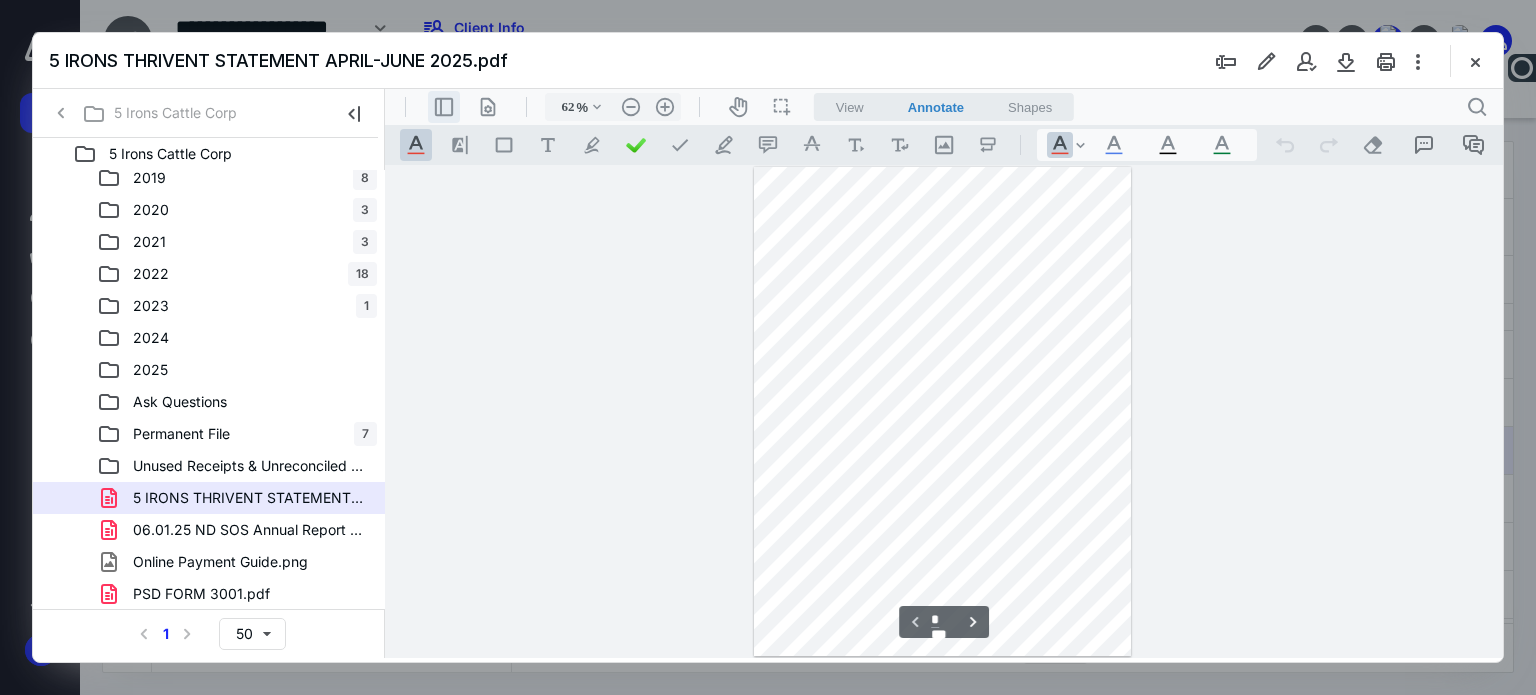 click on ".cls-1{fill:#abb0c4;} icon - header - sidebar - line" at bounding box center (444, 107) 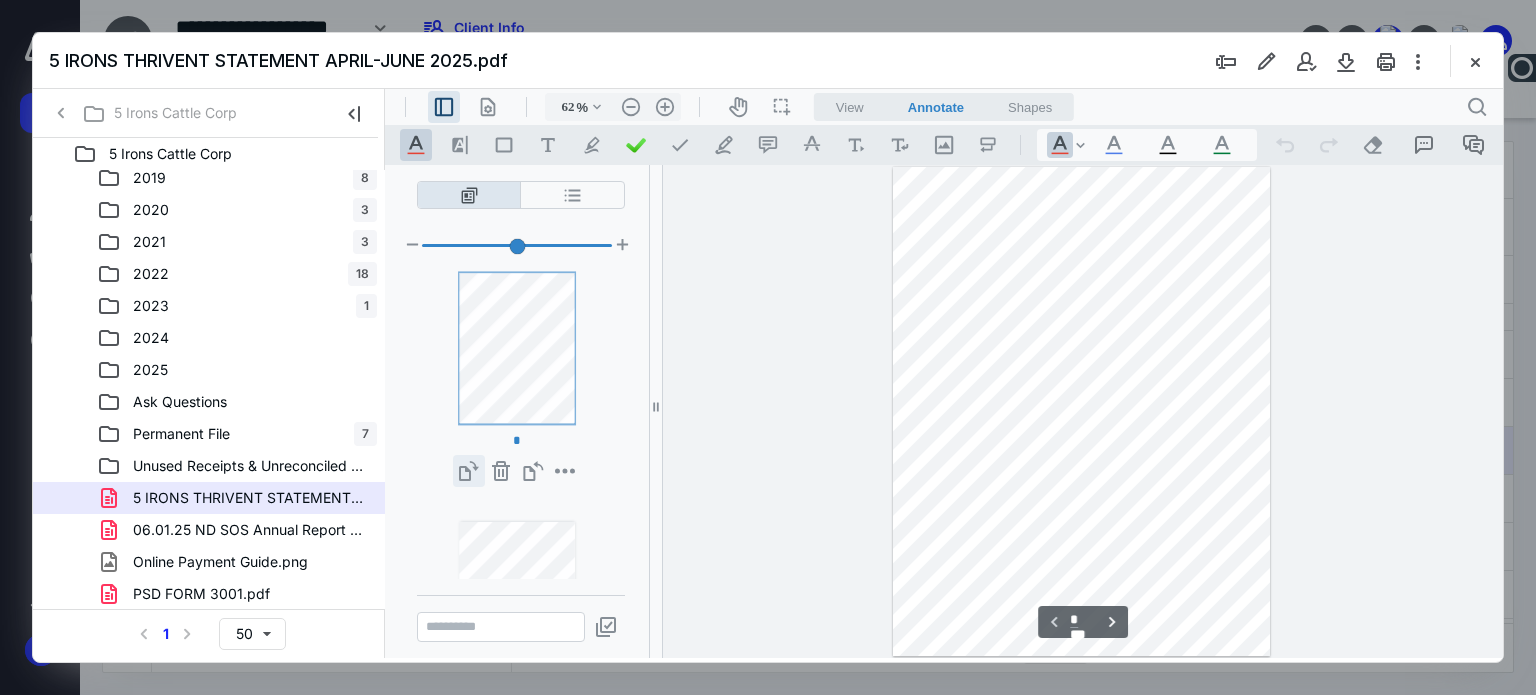 click on "**********" at bounding box center (469, 471) 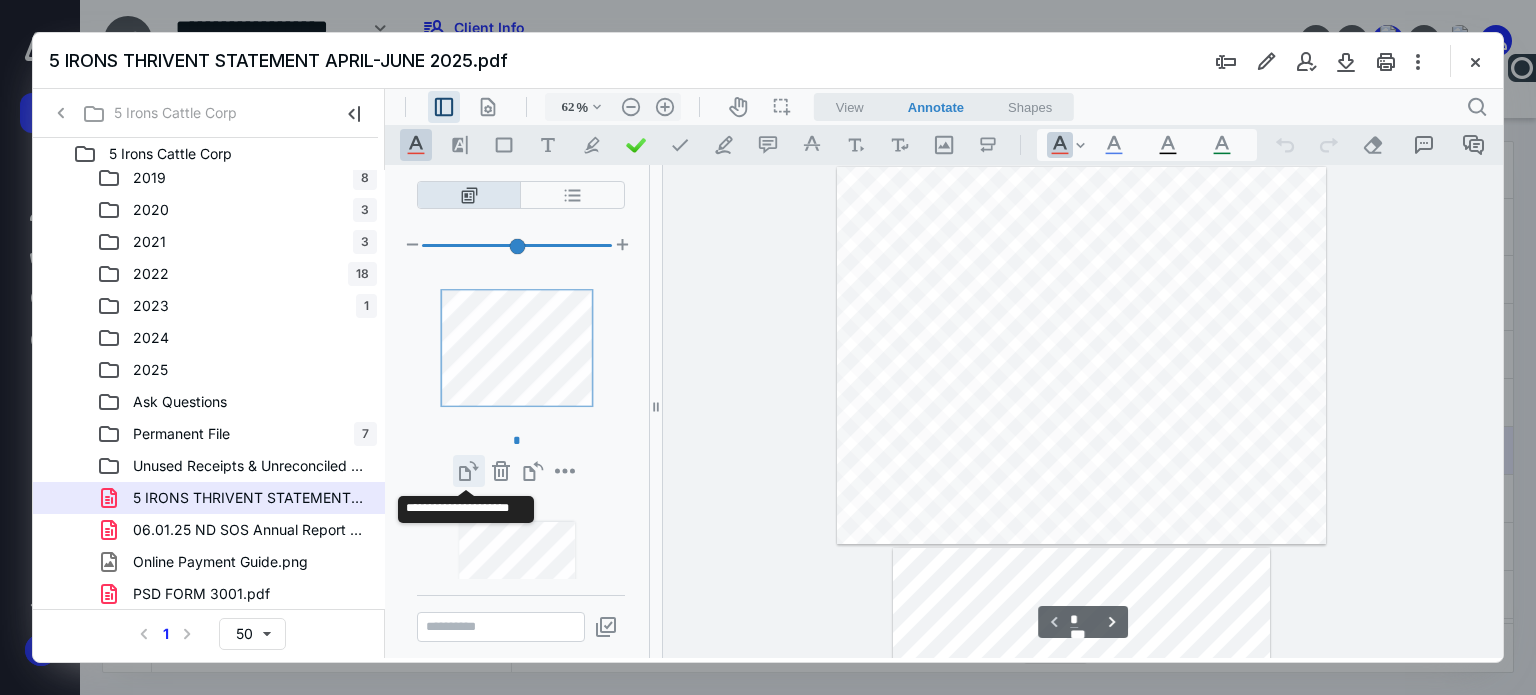 click on "**********" at bounding box center (469, 471) 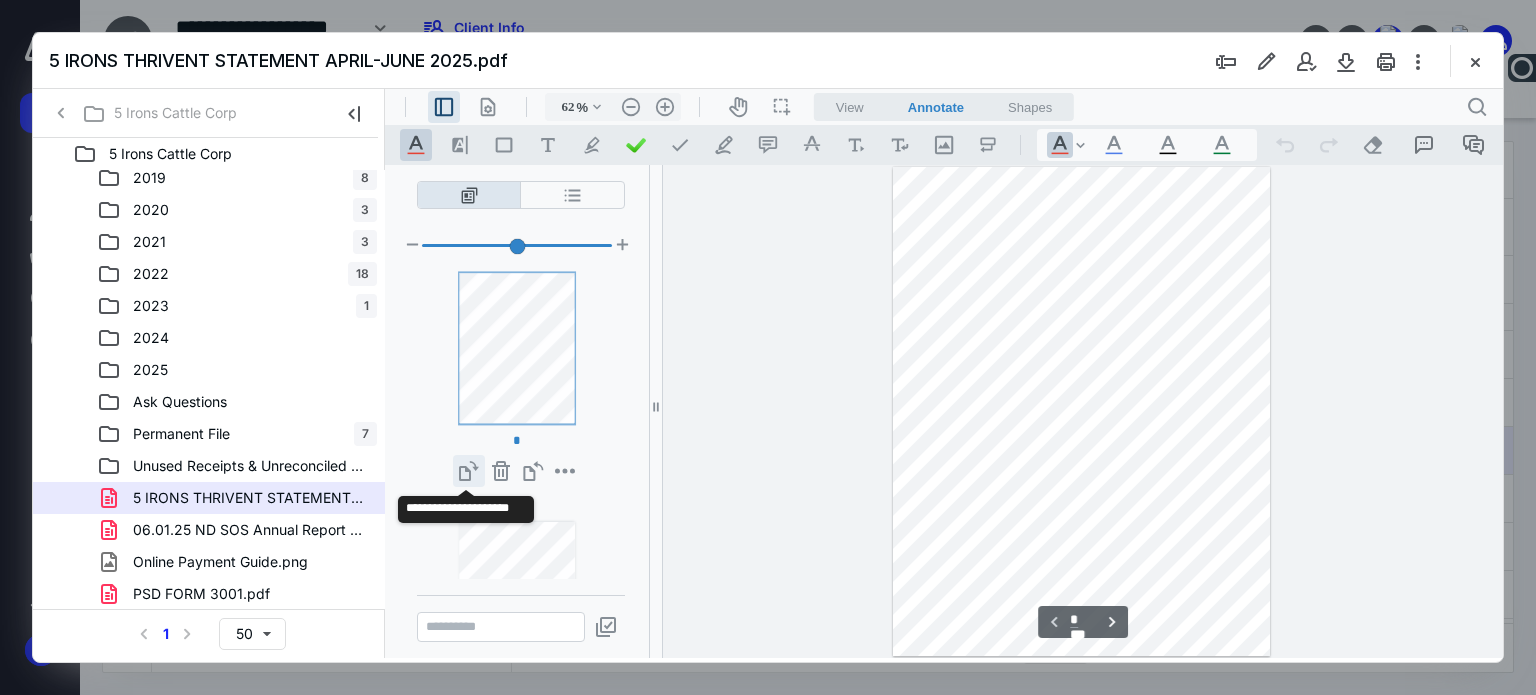 click on "**********" at bounding box center (469, 471) 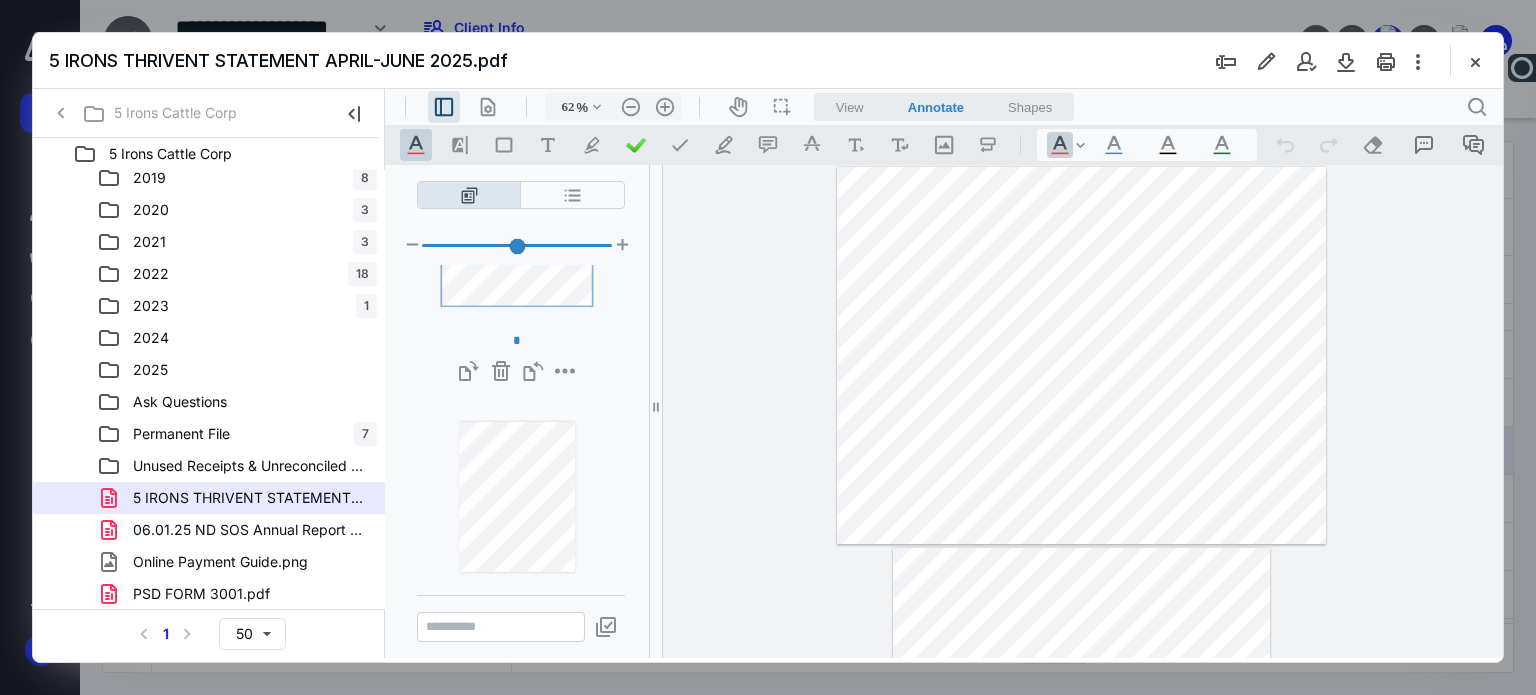 type on "*" 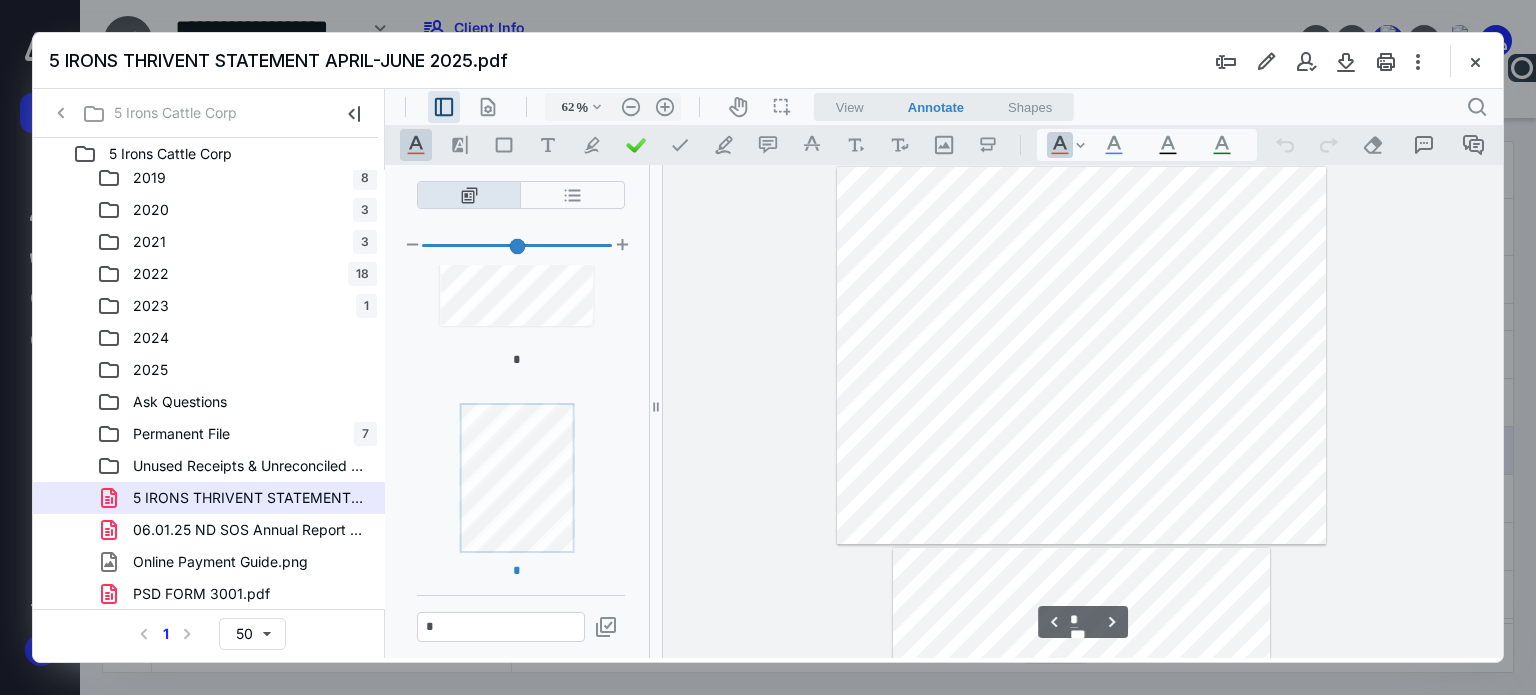 scroll, scrollTop: 144, scrollLeft: 0, axis: vertical 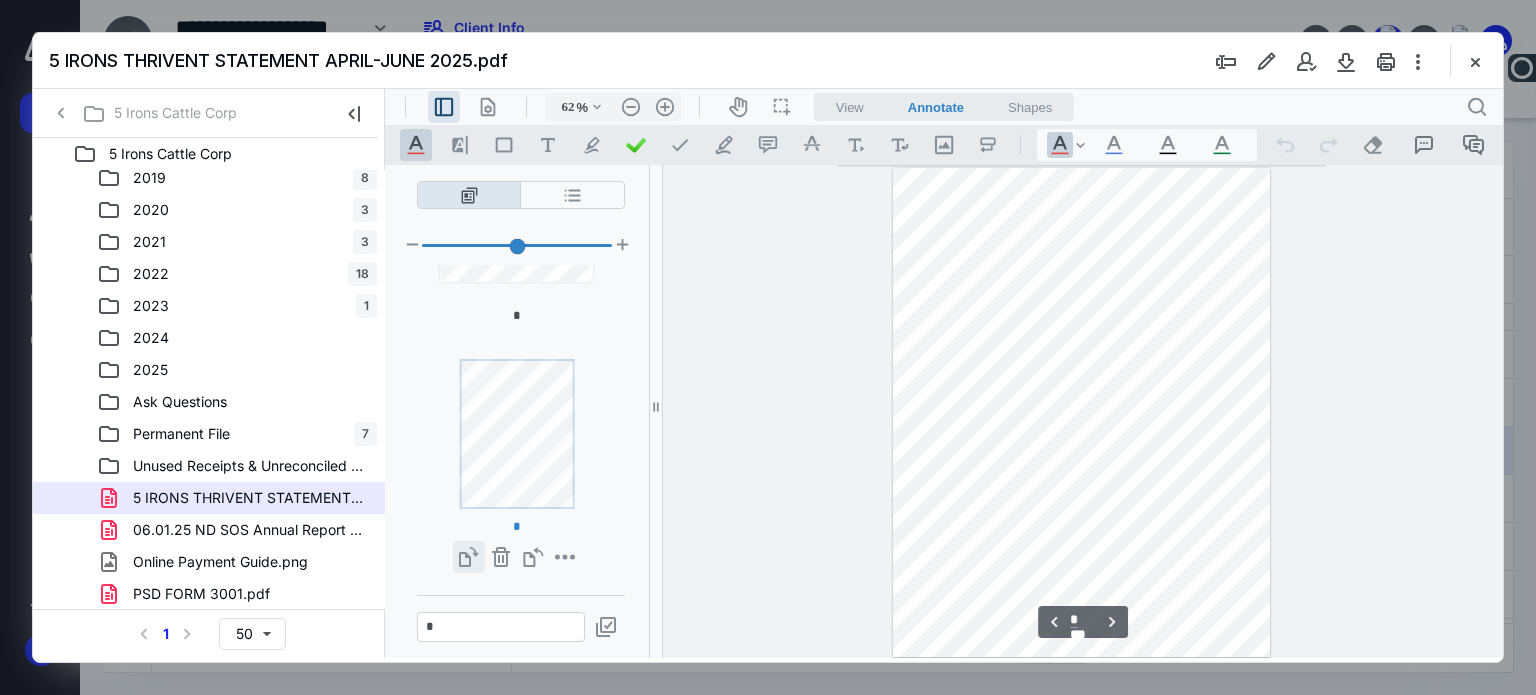 click on "**********" at bounding box center (469, 557) 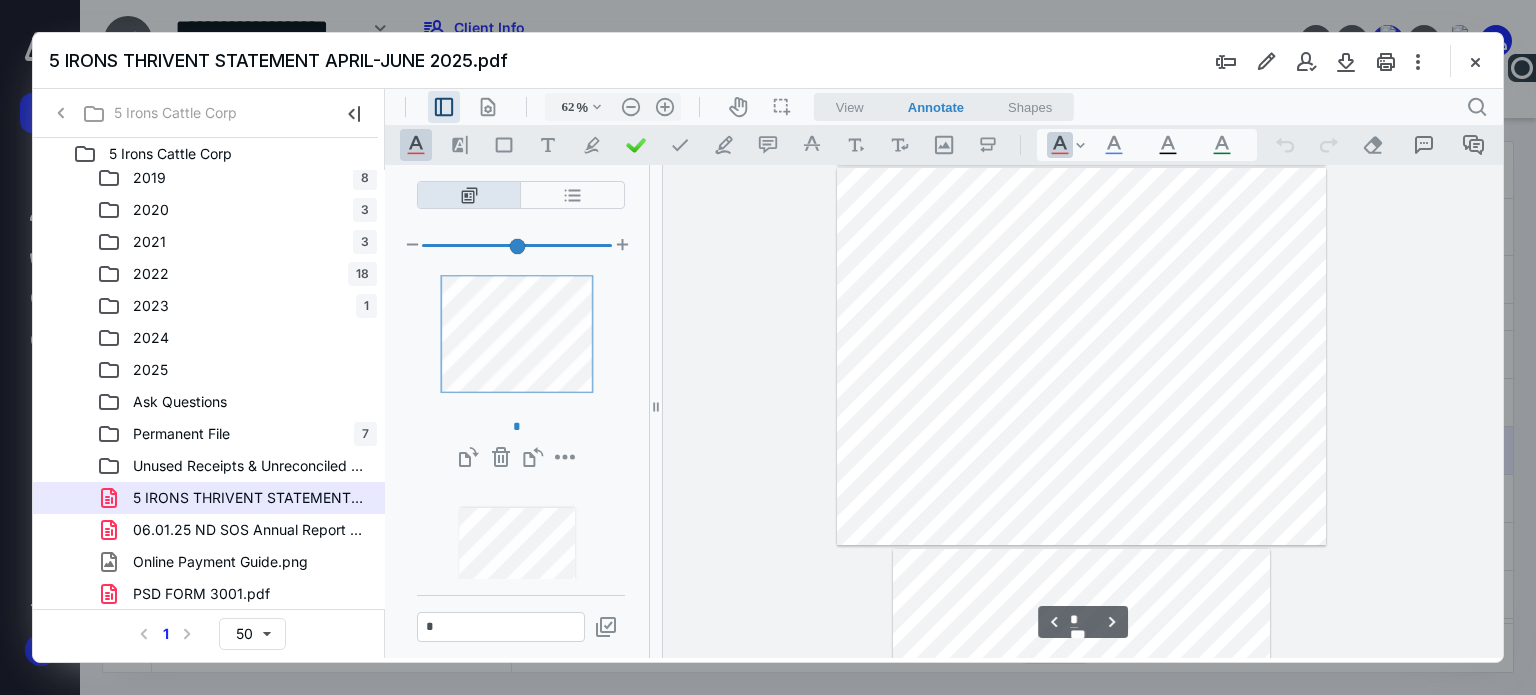 type on "*" 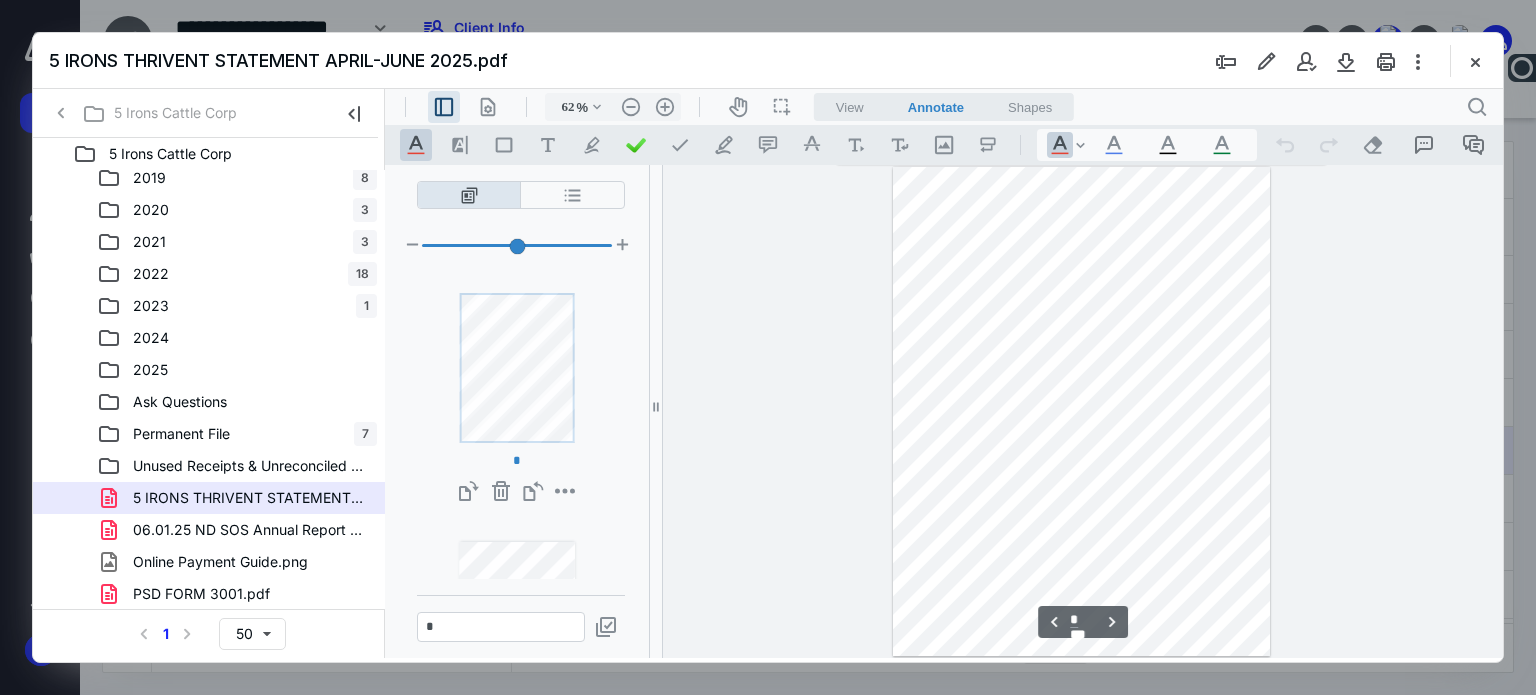 scroll, scrollTop: 475, scrollLeft: 0, axis: vertical 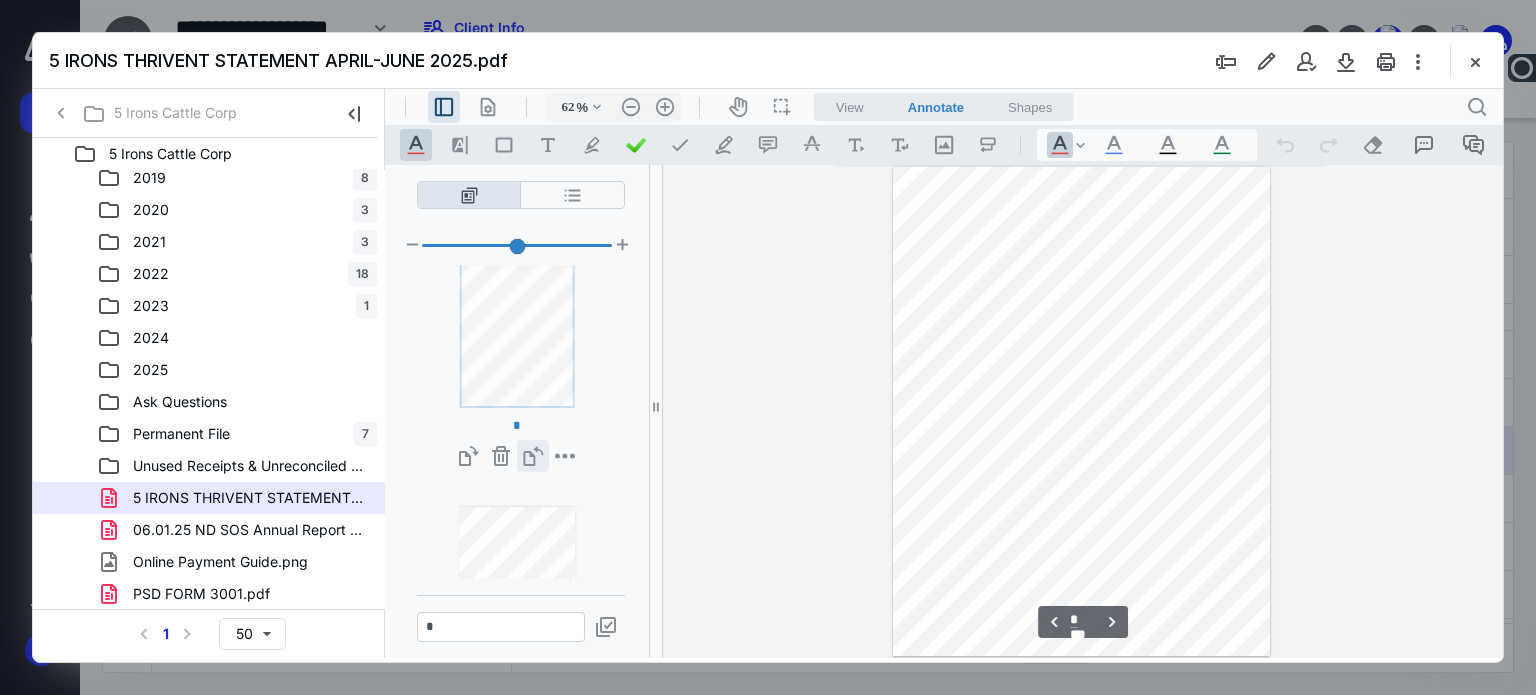 click on "**********" at bounding box center [533, 456] 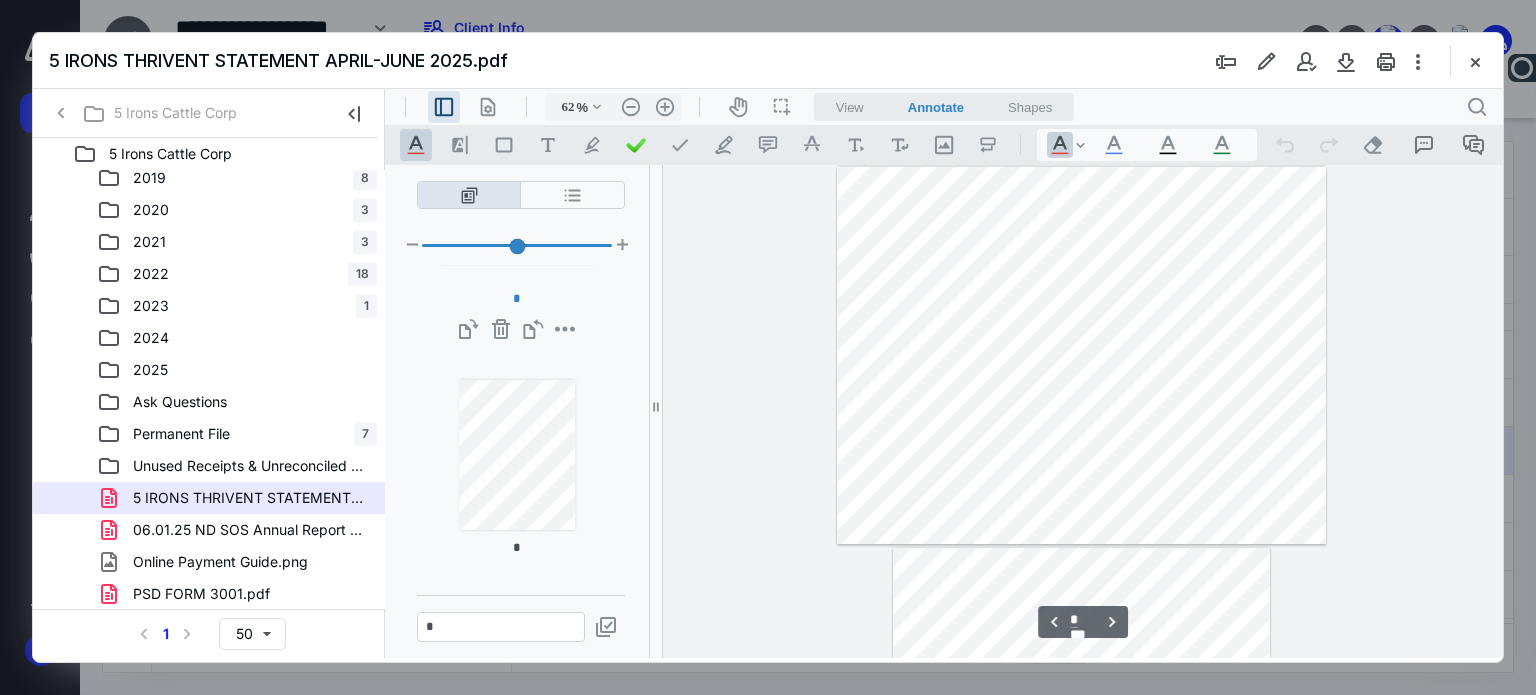 scroll, scrollTop: 604, scrollLeft: 0, axis: vertical 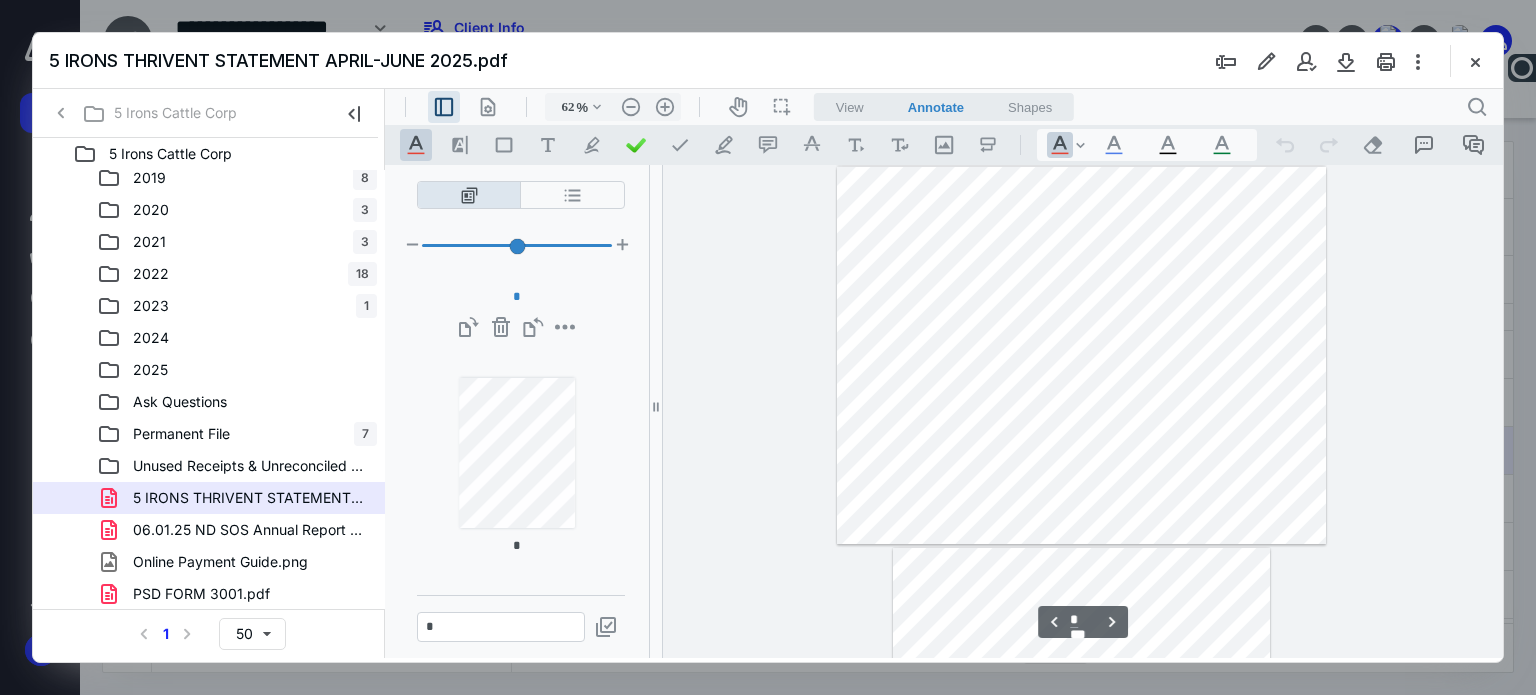 click on "**********" 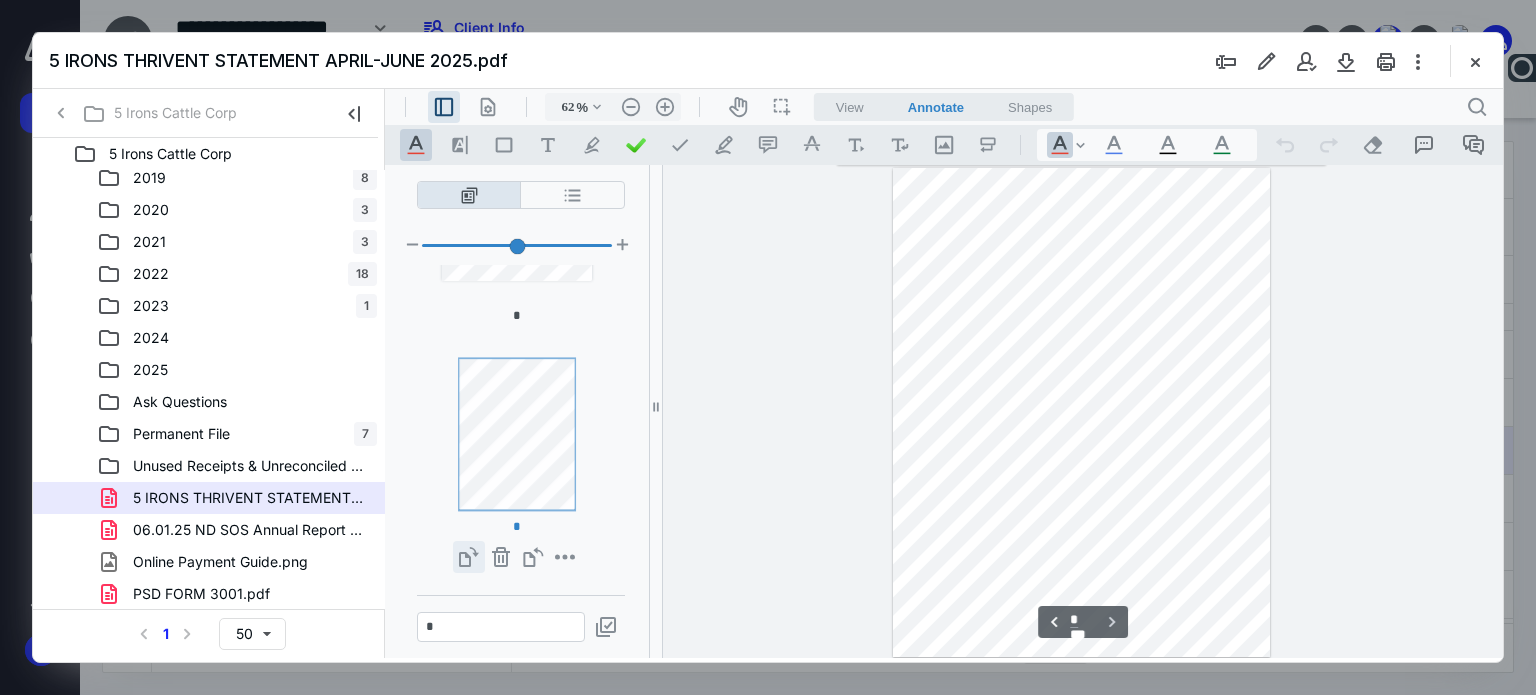 click on "**********" at bounding box center [469, 557] 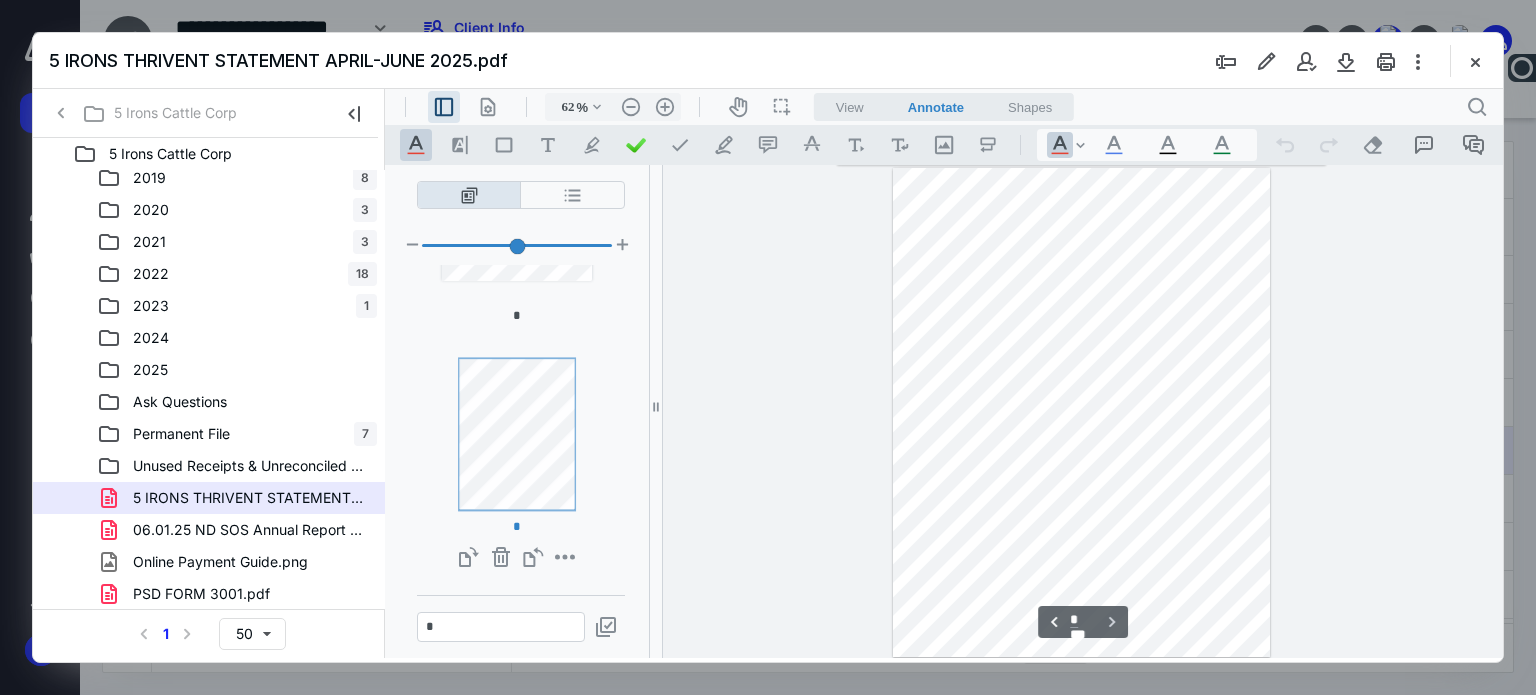 scroll, scrollTop: 1030, scrollLeft: 0, axis: vertical 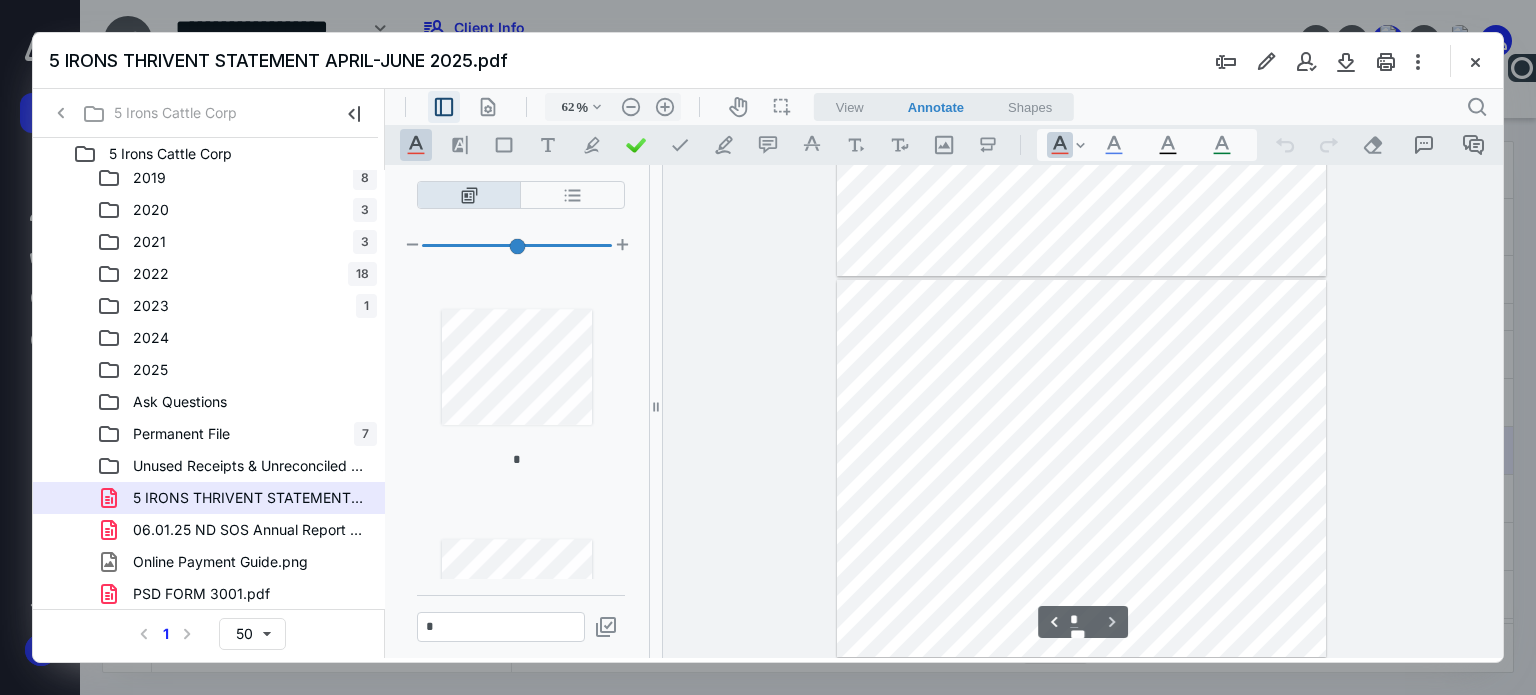 click on ".cls-1{fill:#abb0c4;} icon - header - sidebar - line" at bounding box center (444, 107) 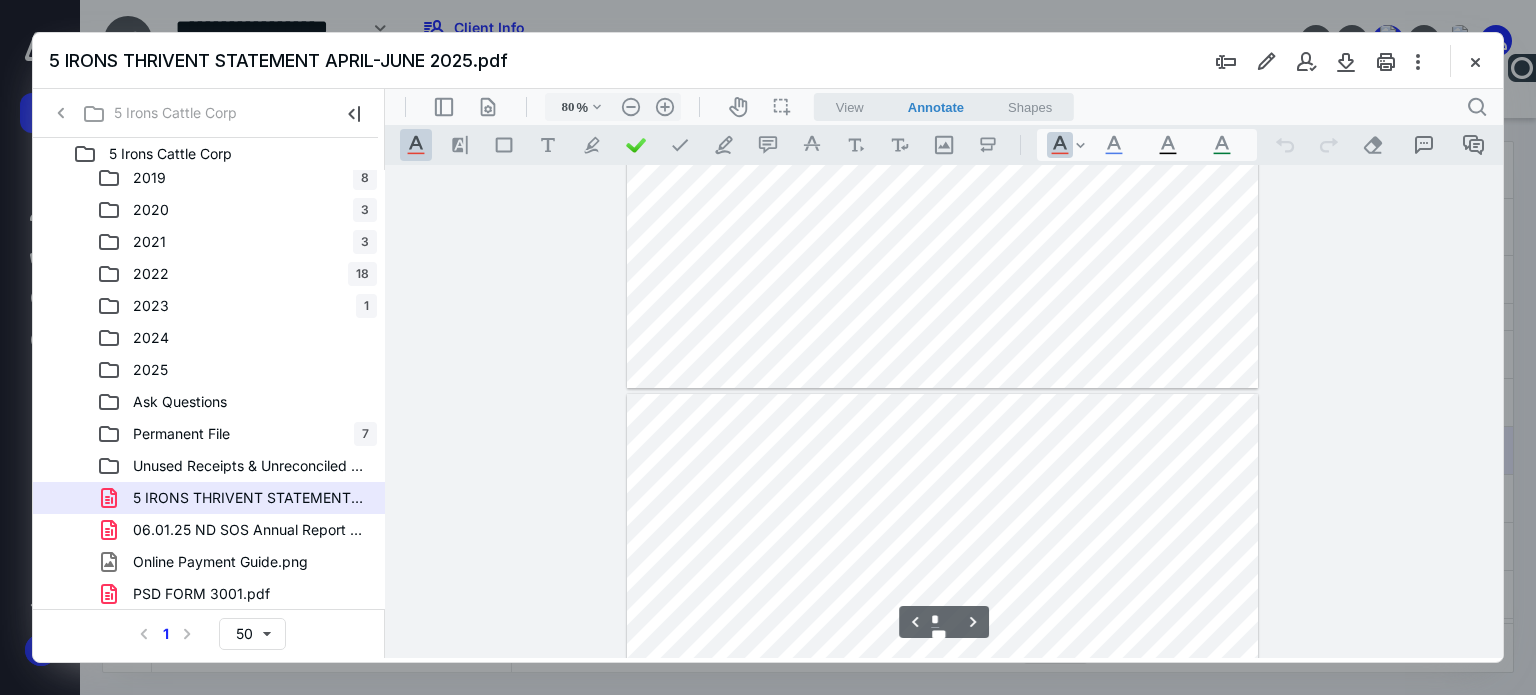 type on "*" 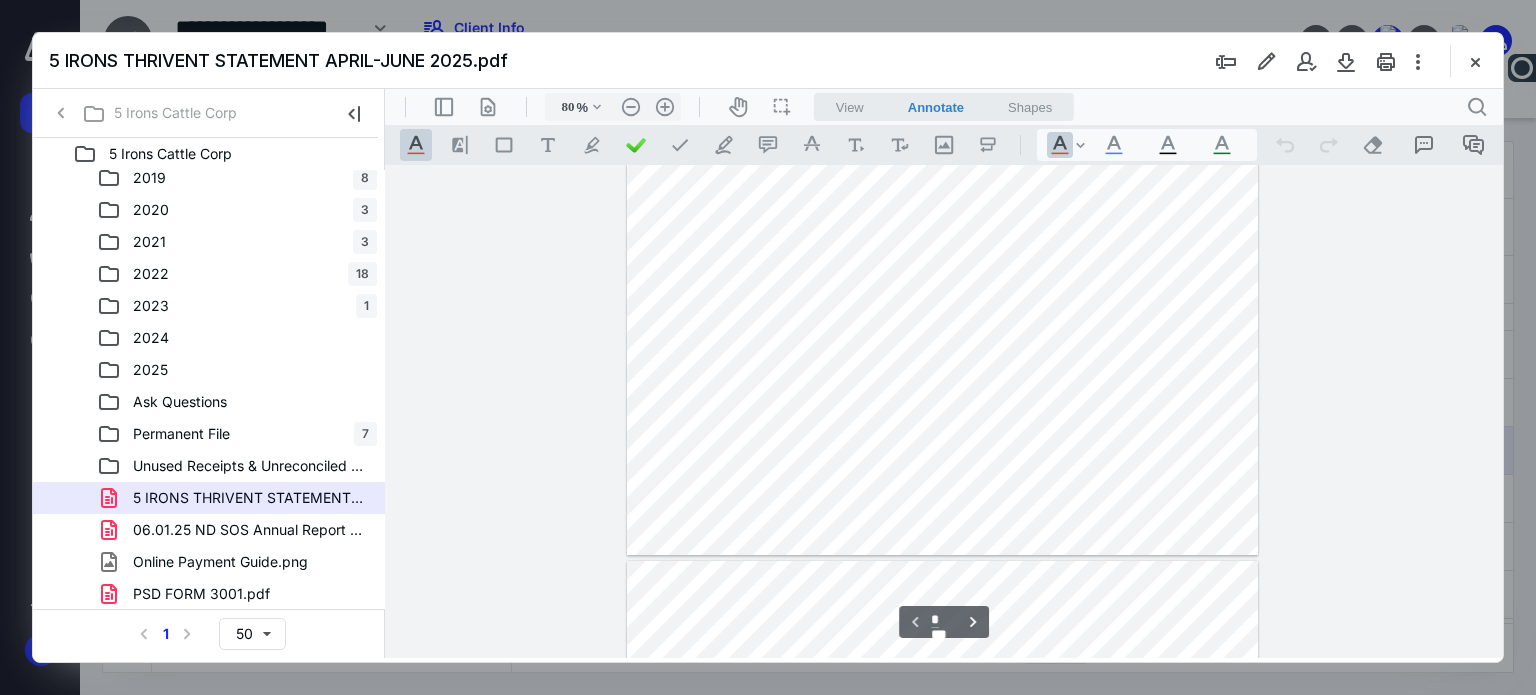scroll, scrollTop: 0, scrollLeft: 0, axis: both 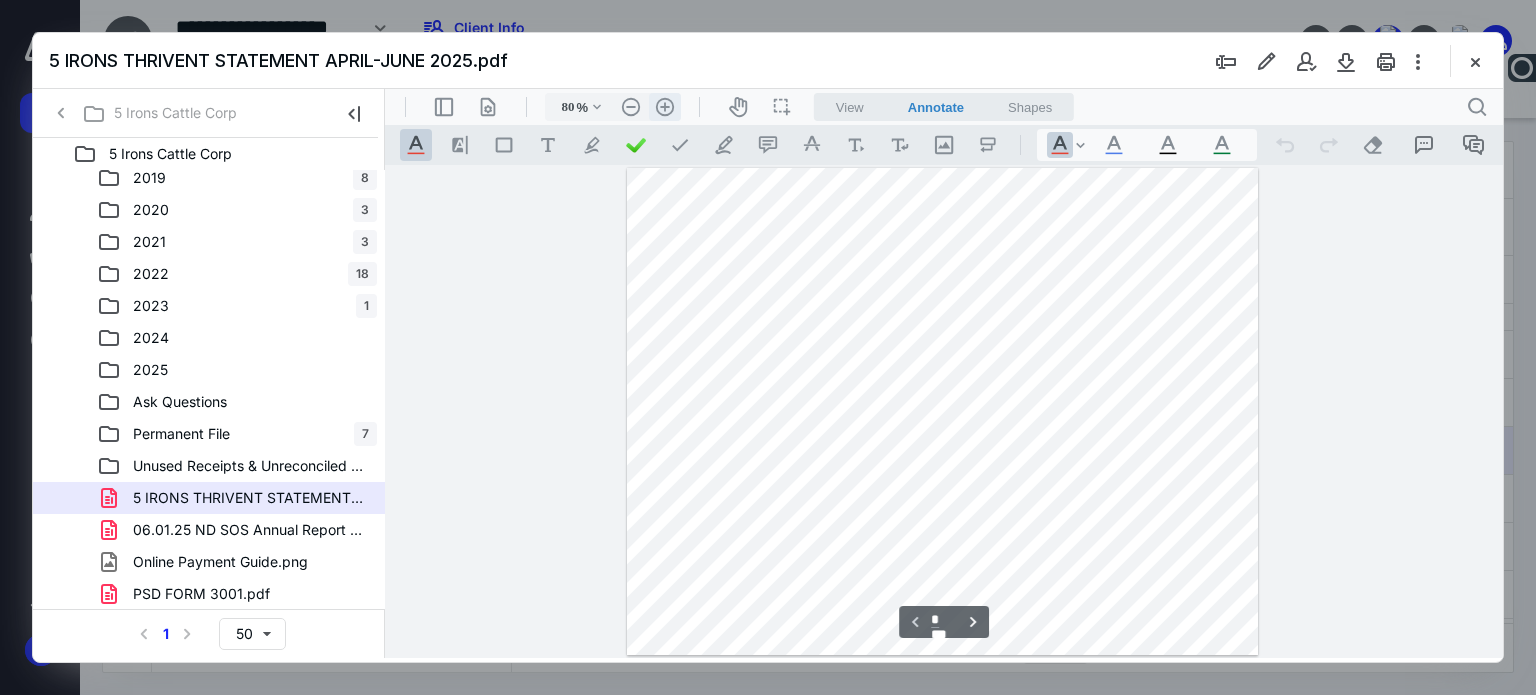 click on ".cls-1{fill:#abb0c4;} icon - header - zoom - in - line" at bounding box center [665, 107] 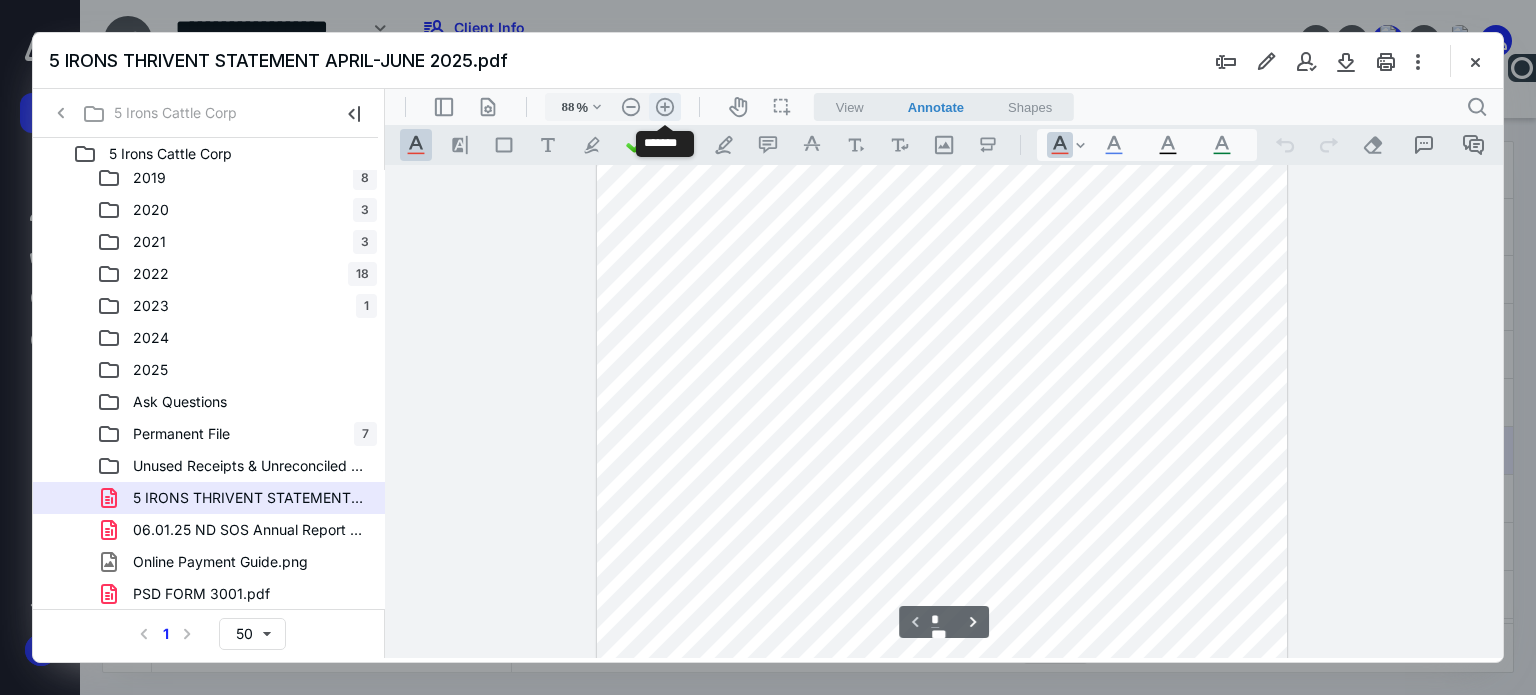 click on ".cls-1{fill:#abb0c4;} icon - header - zoom - in - line" at bounding box center (665, 107) 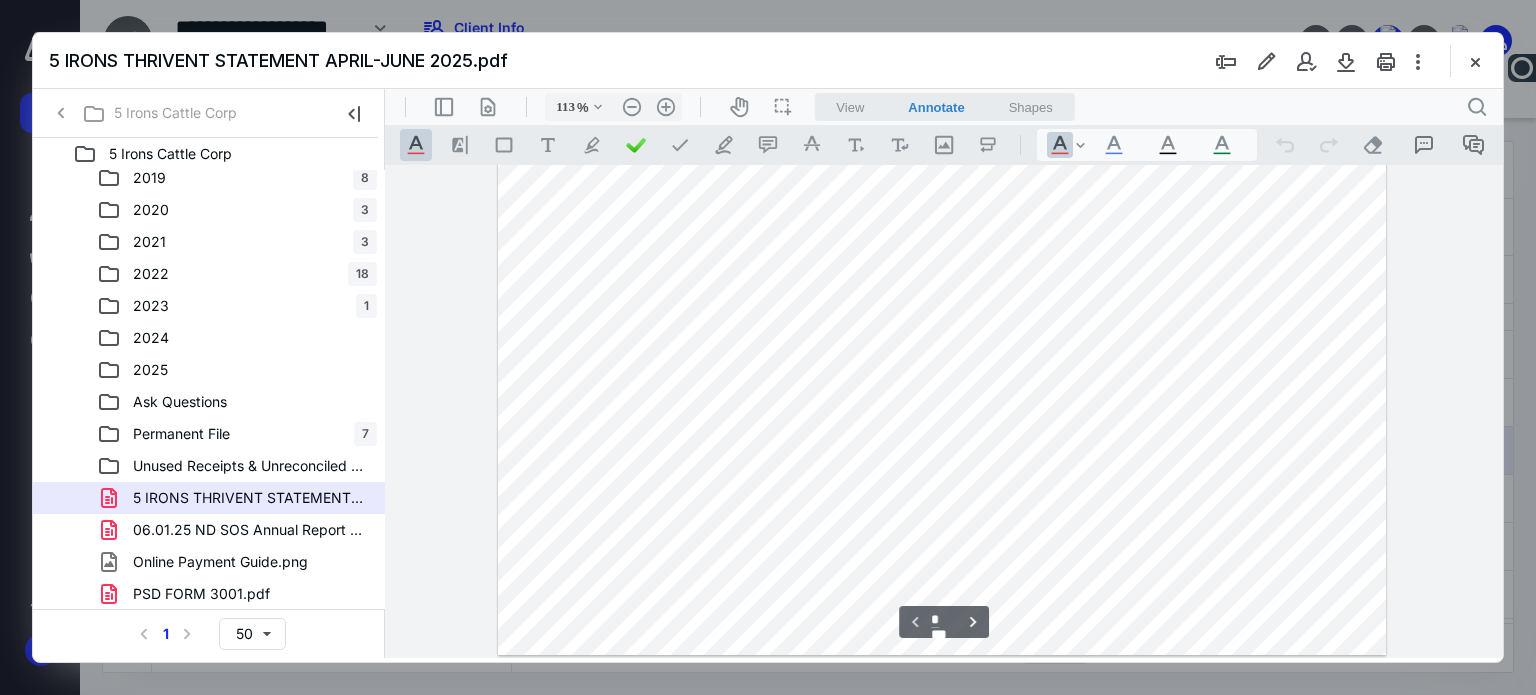 scroll, scrollTop: 300, scrollLeft: 0, axis: vertical 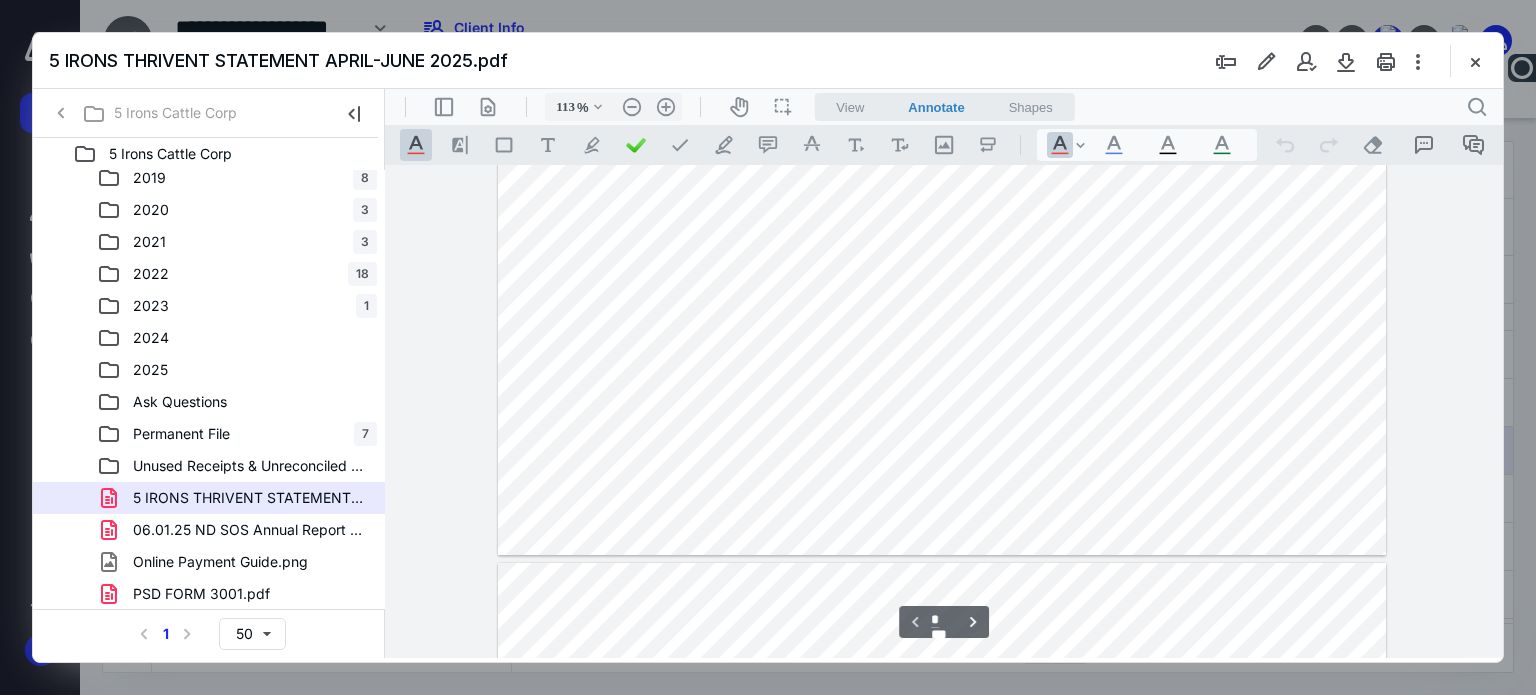 type on "*" 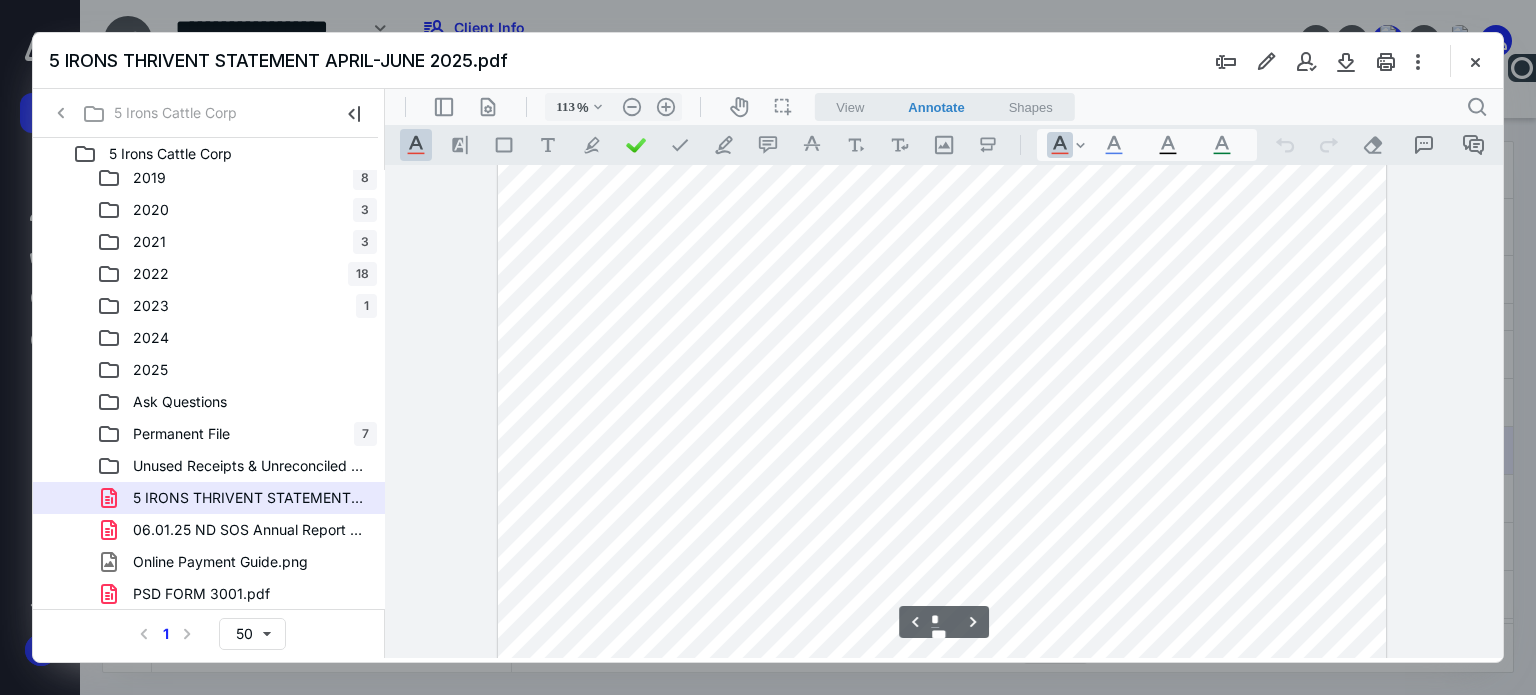 scroll, scrollTop: 800, scrollLeft: 0, axis: vertical 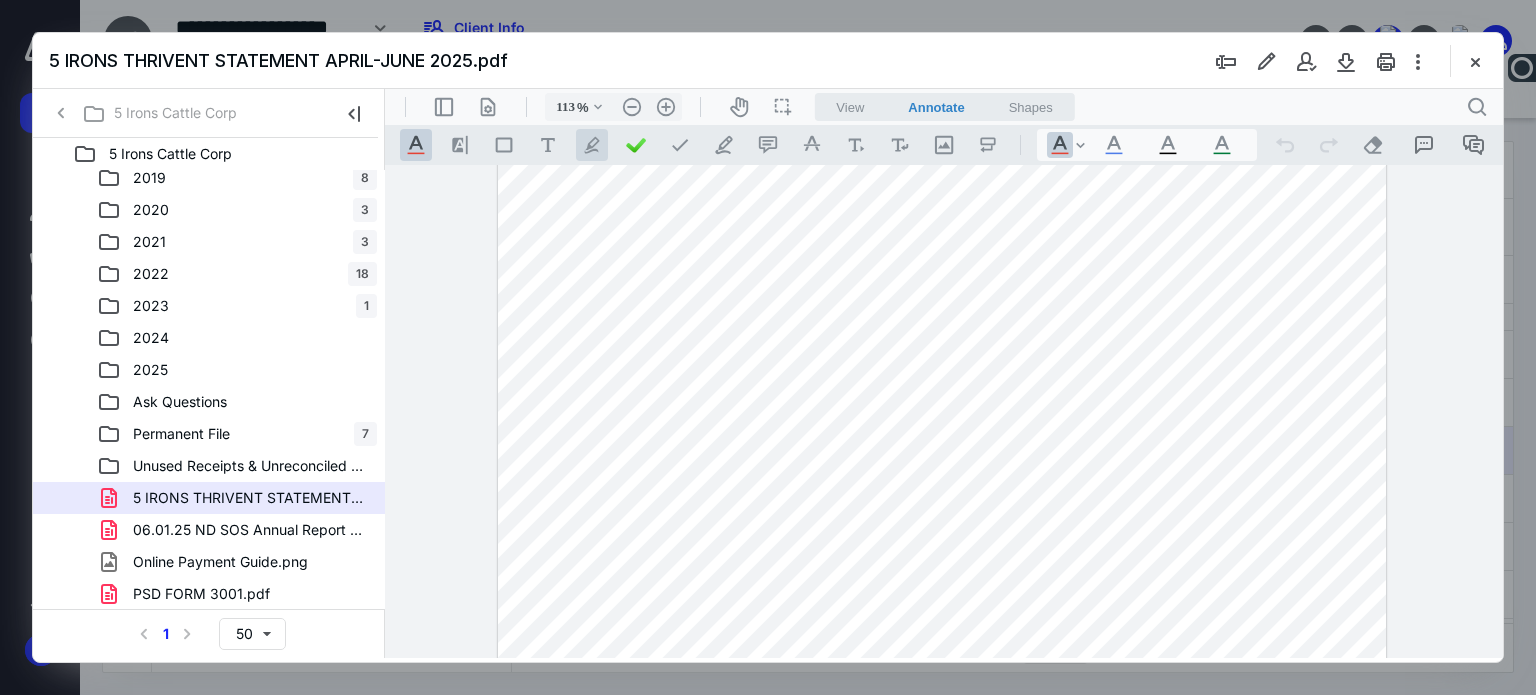 click on ".cls-1{fill:#abb0c4;} icon - tool - pen - highlight" at bounding box center (592, 145) 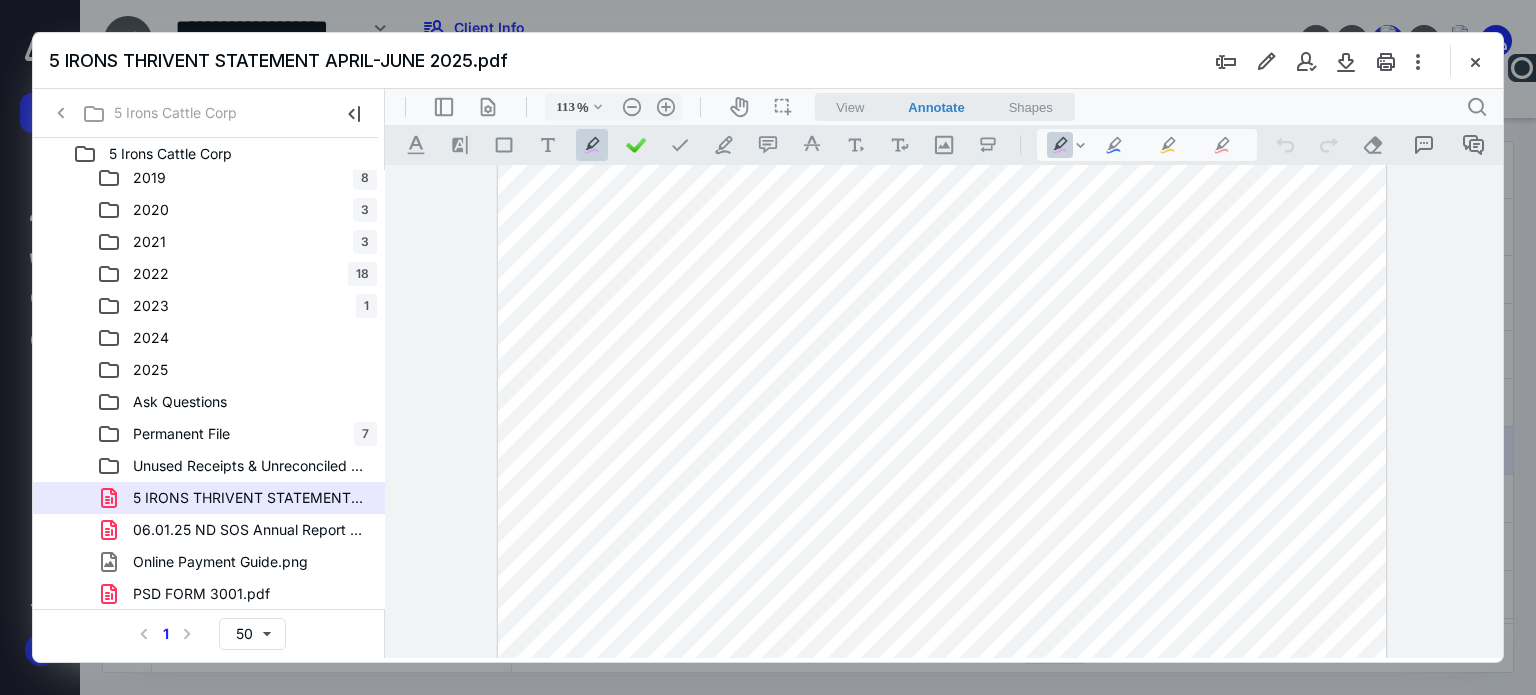 drag, startPoint x: 534, startPoint y: 295, endPoint x: 1249, endPoint y: 293, distance: 715.0028 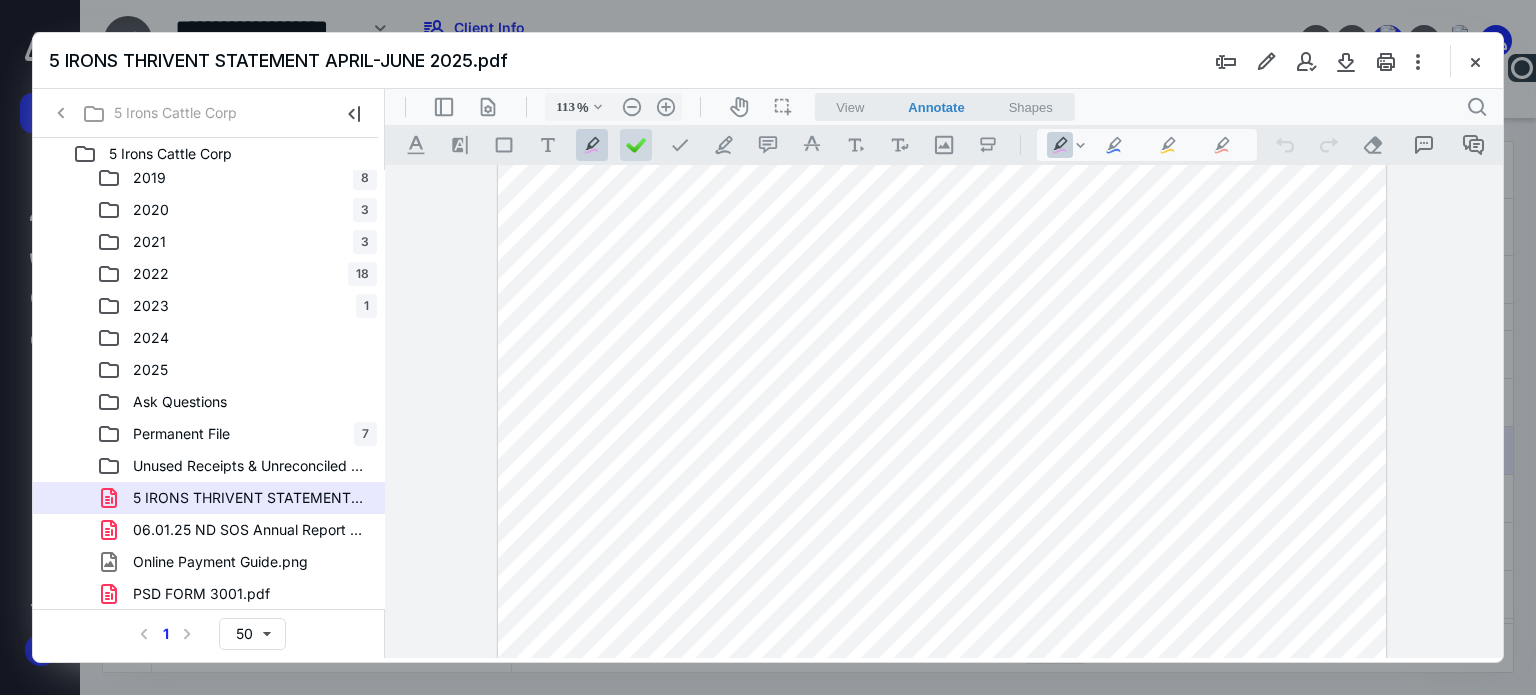 click at bounding box center (636, 145) 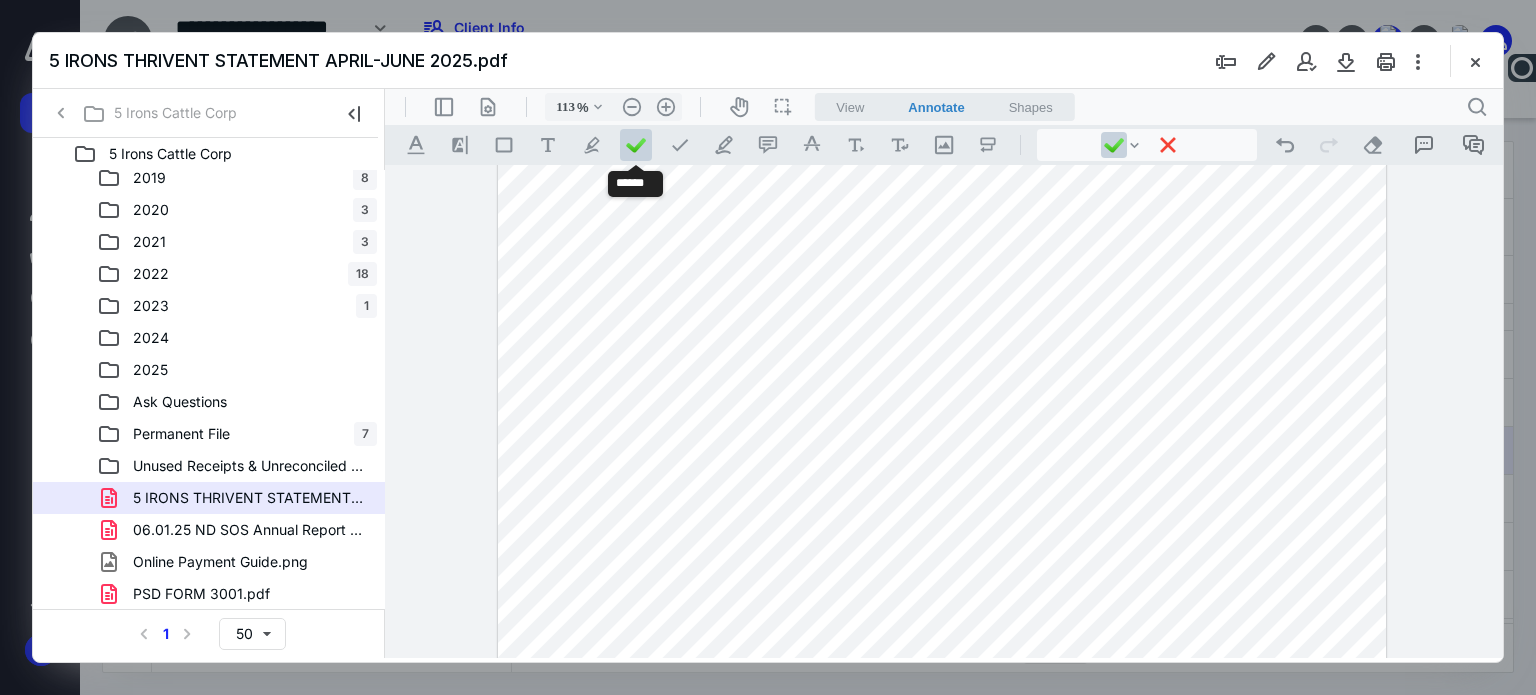 drag, startPoint x: 1281, startPoint y: 289, endPoint x: 1269, endPoint y: 294, distance: 13 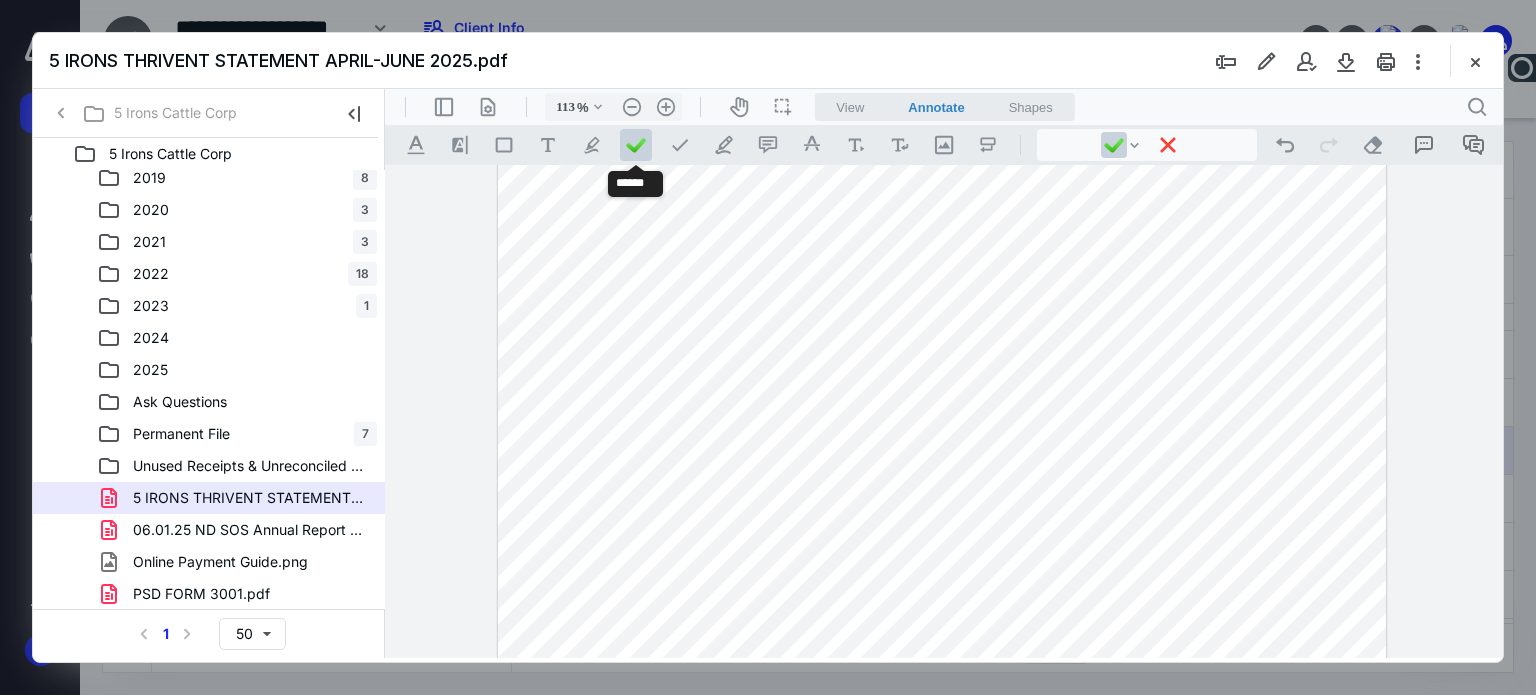 click at bounding box center (942, 406) 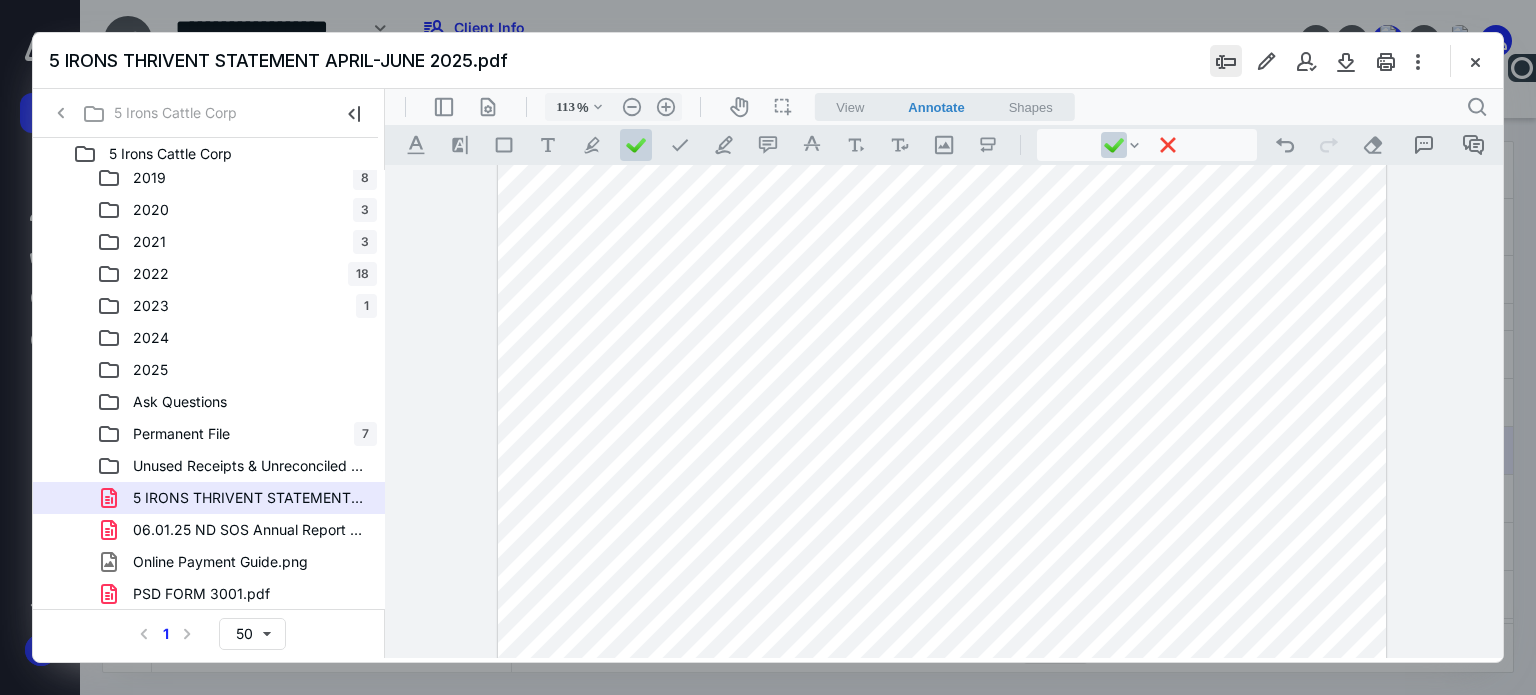 click at bounding box center [1226, 61] 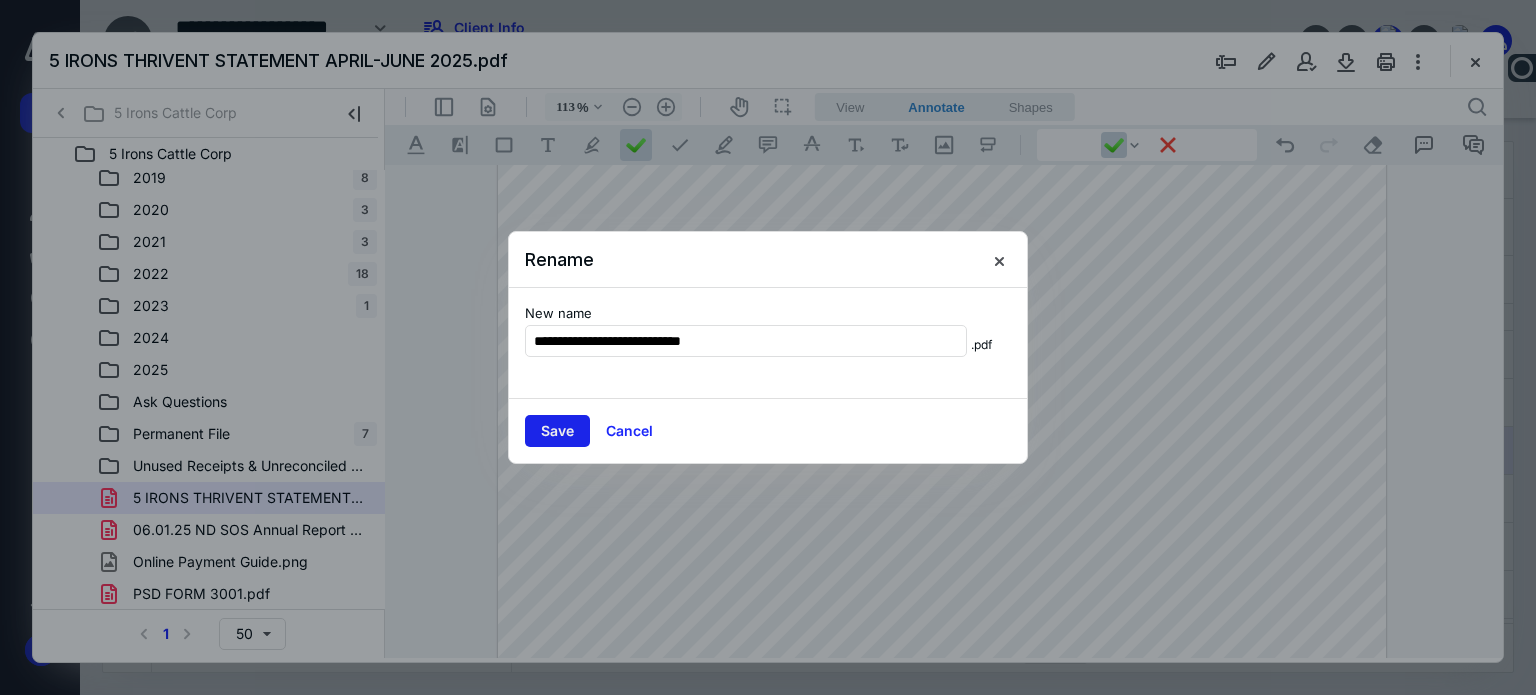 type on "**********" 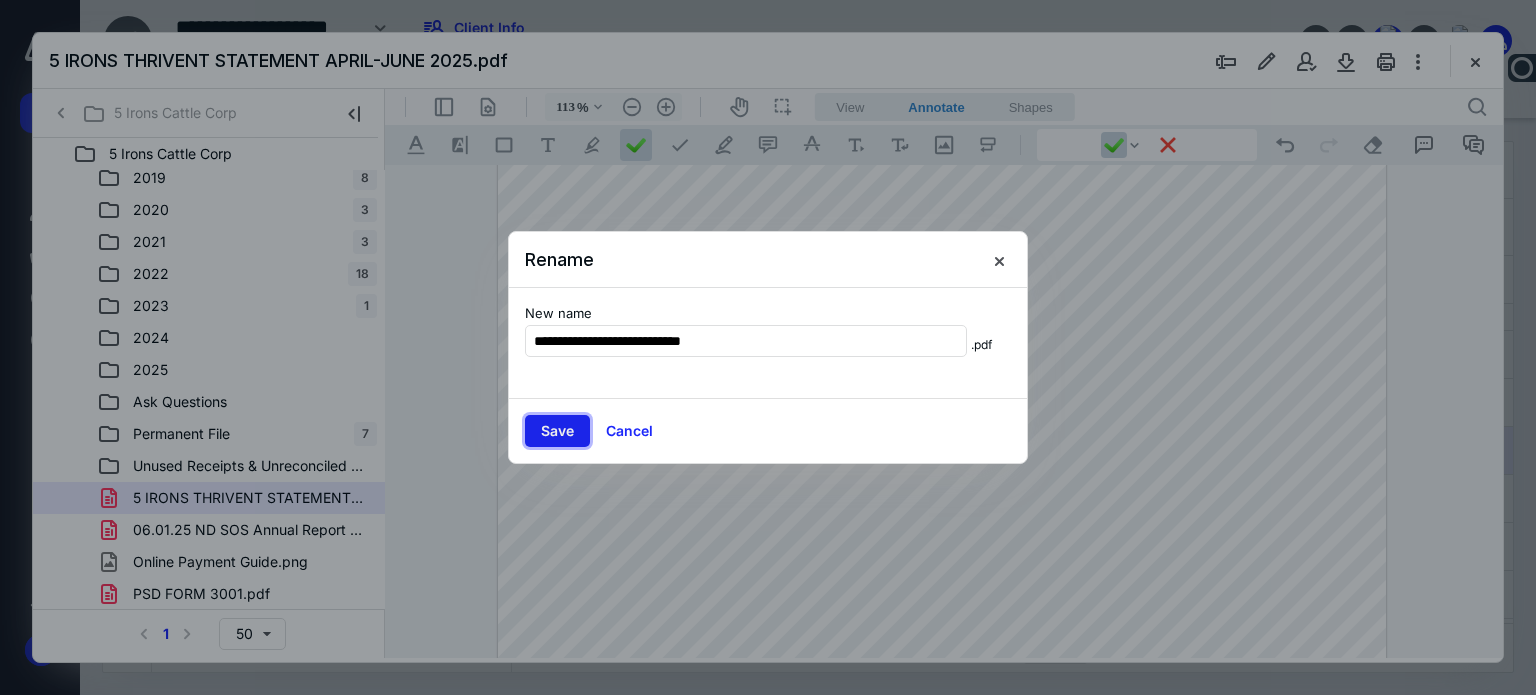 click on "Save" at bounding box center (557, 431) 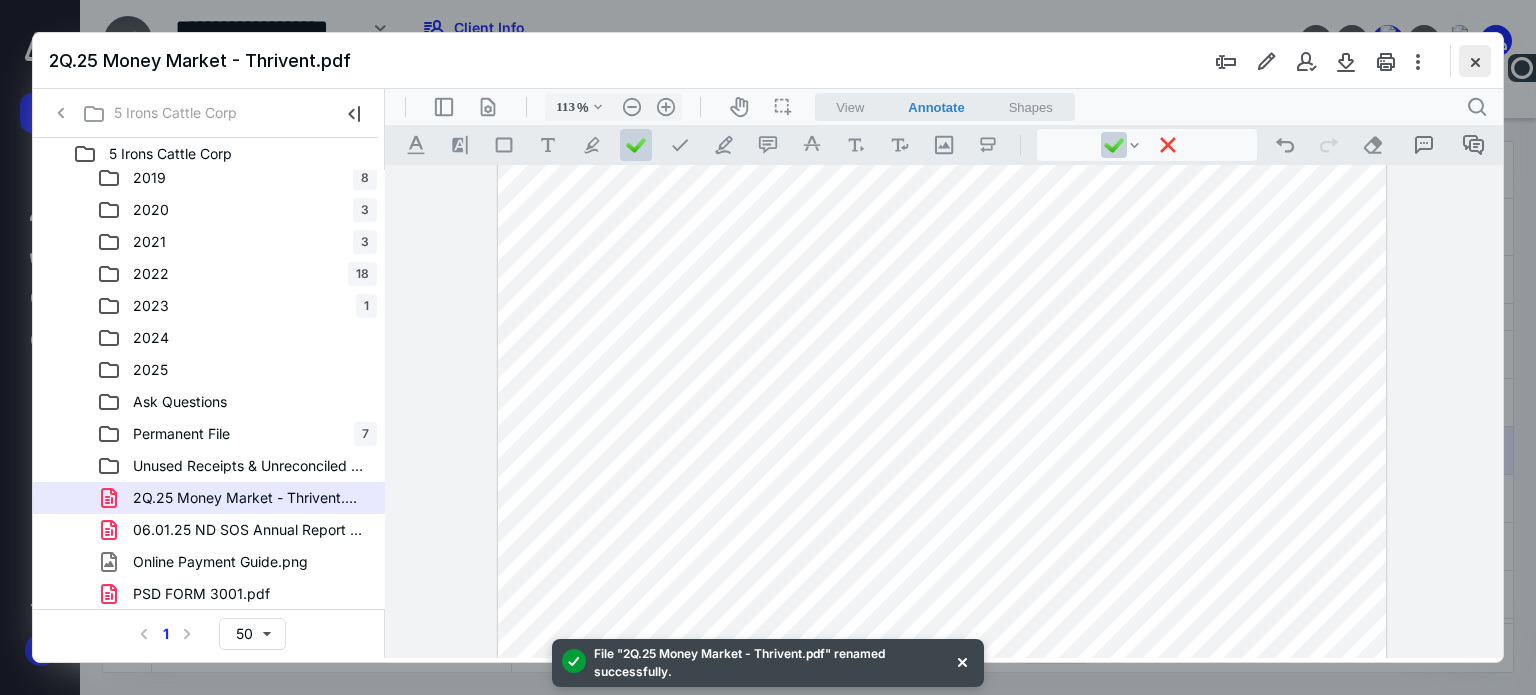 click at bounding box center (1475, 61) 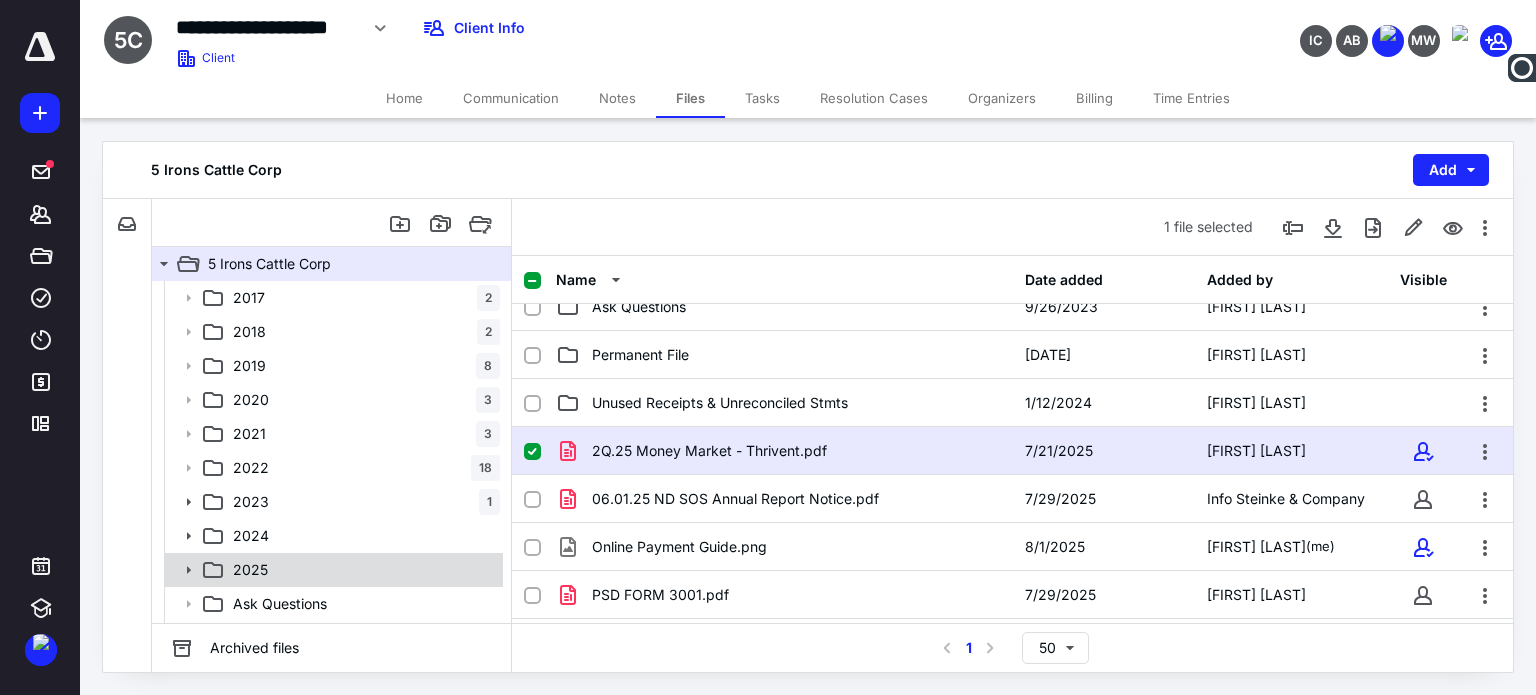 click 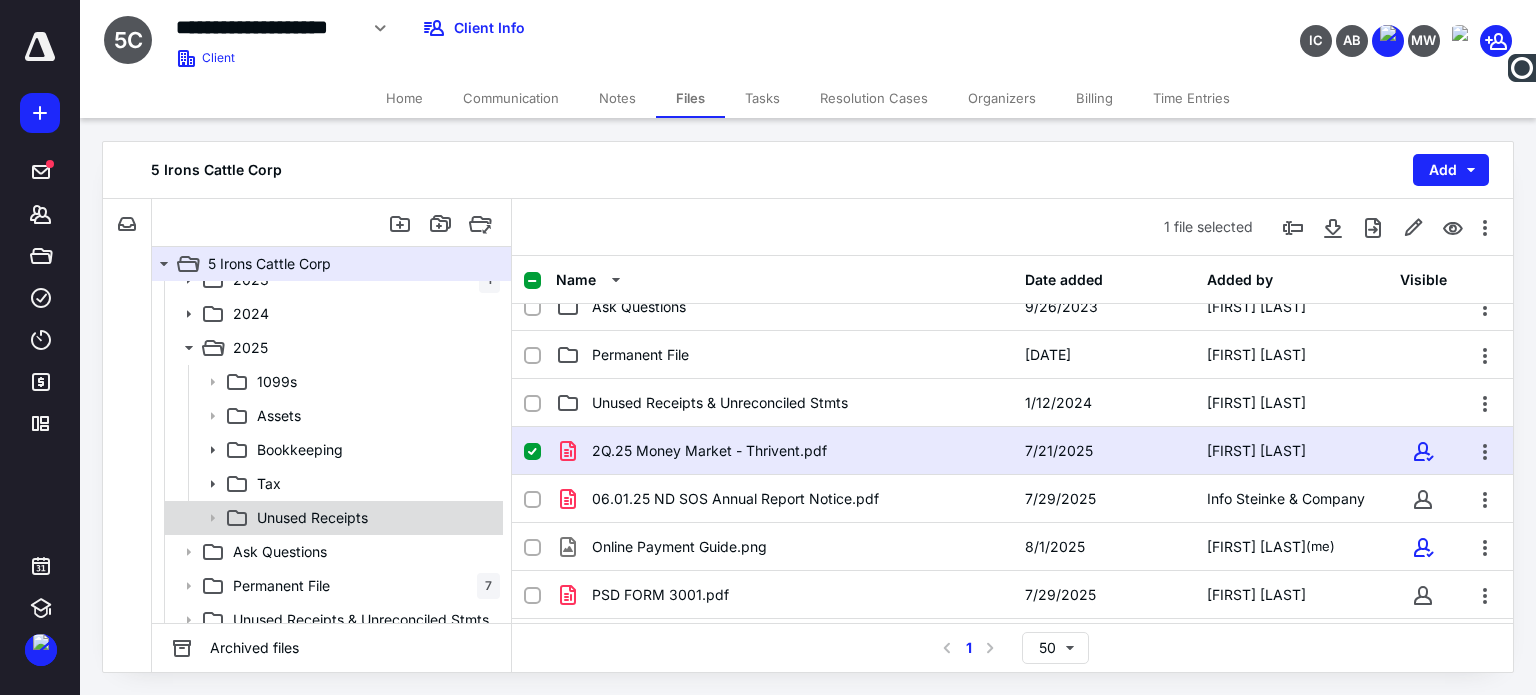 scroll, scrollTop: 234, scrollLeft: 0, axis: vertical 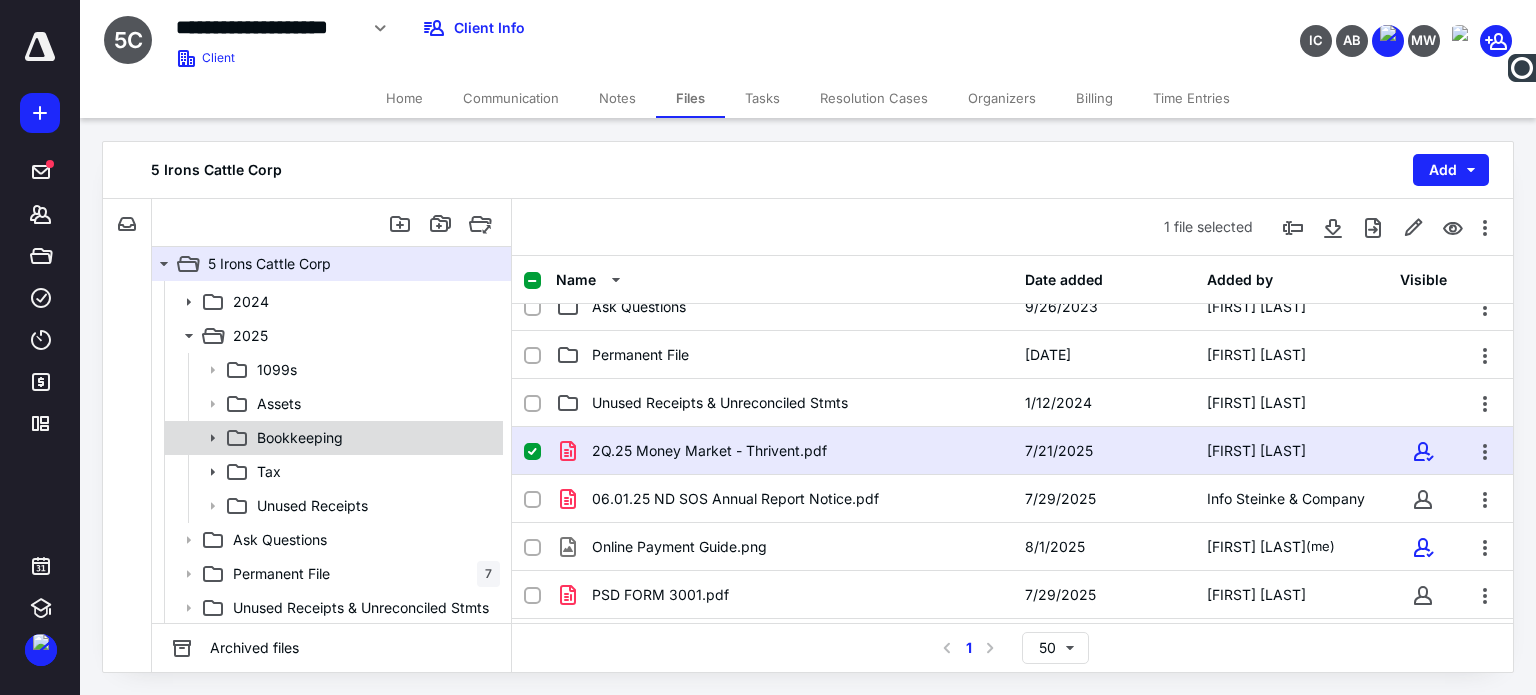 click 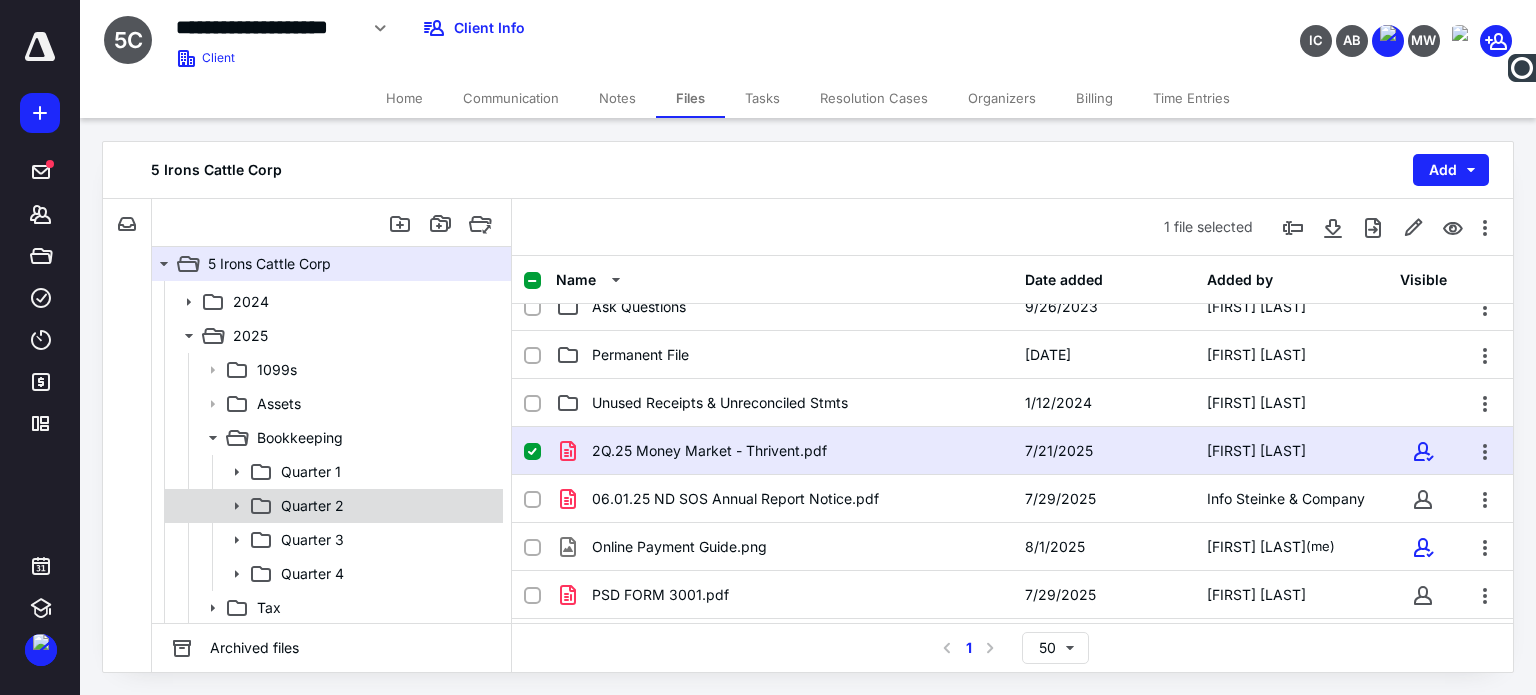 click 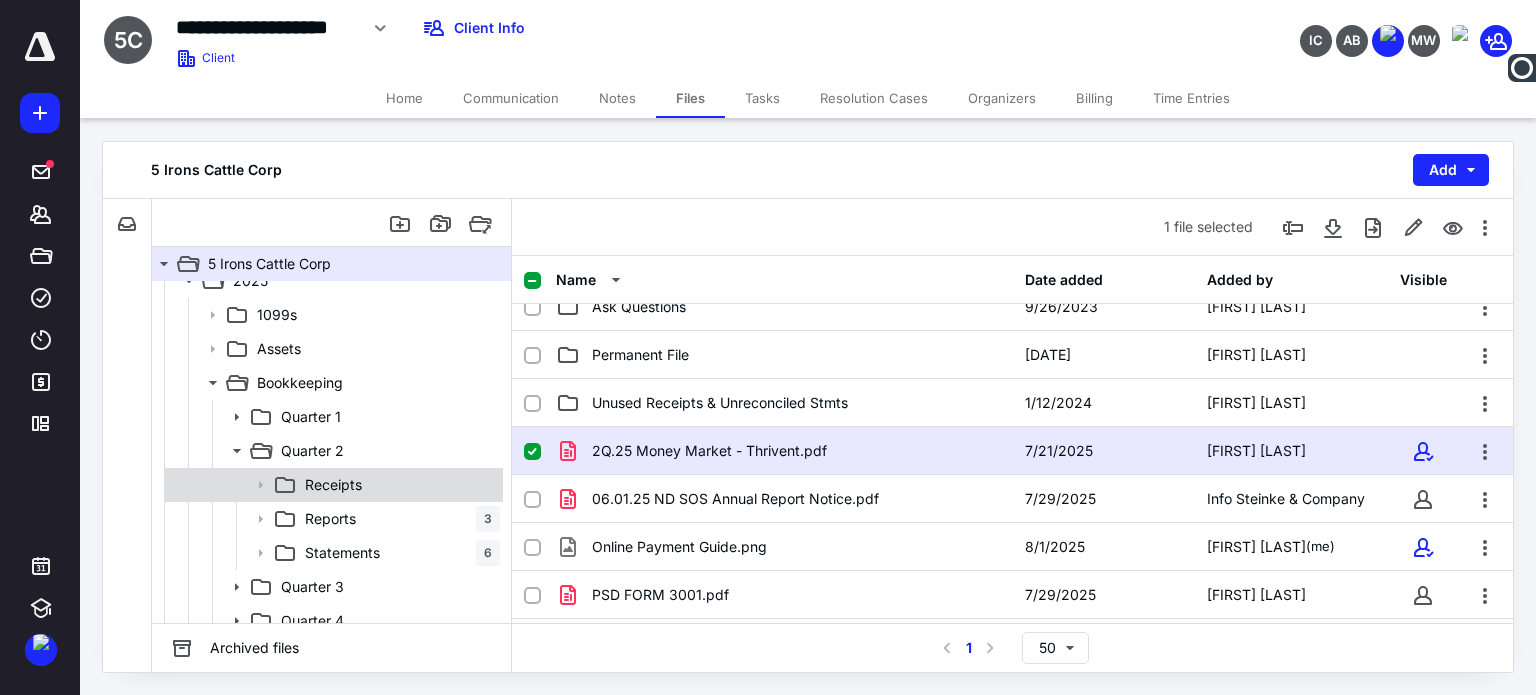 scroll, scrollTop: 334, scrollLeft: 0, axis: vertical 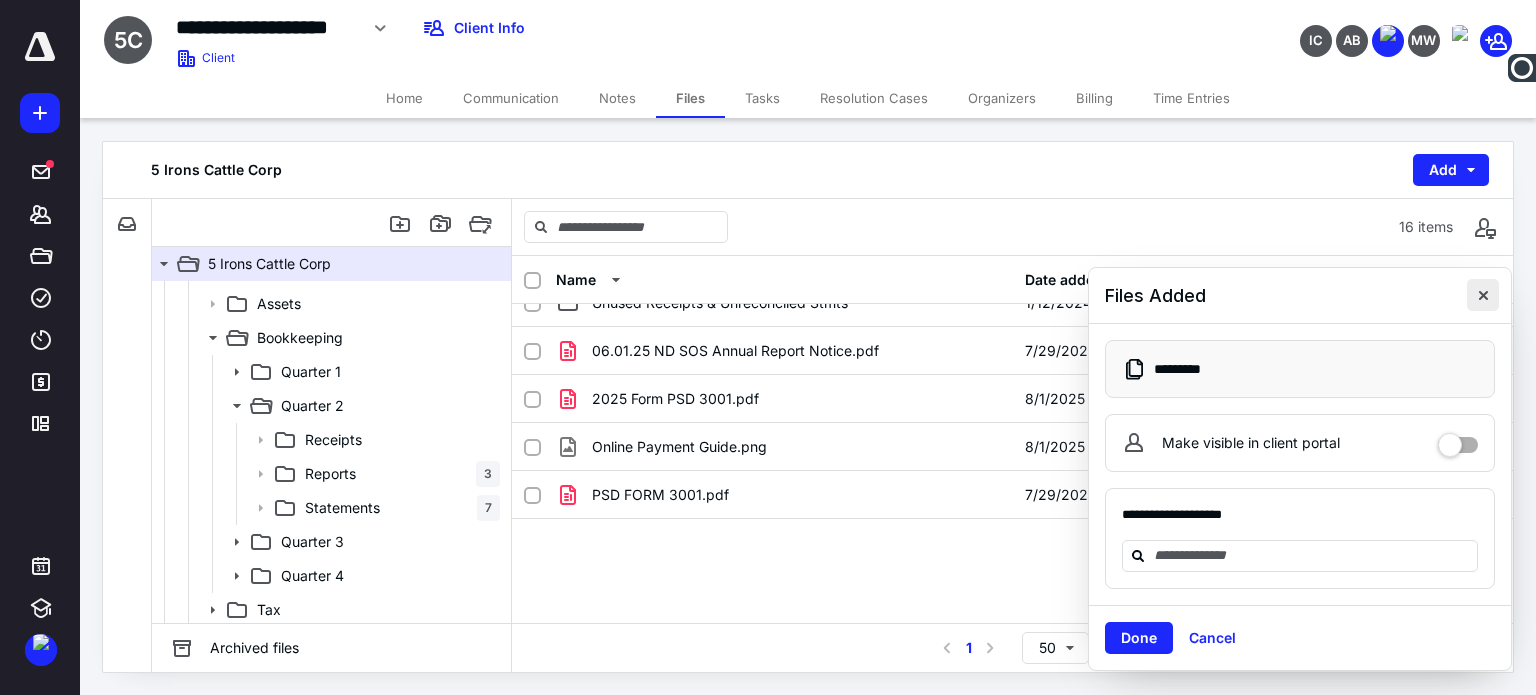 drag, startPoint x: 1476, startPoint y: 294, endPoint x: 1317, endPoint y: 335, distance: 164.2011 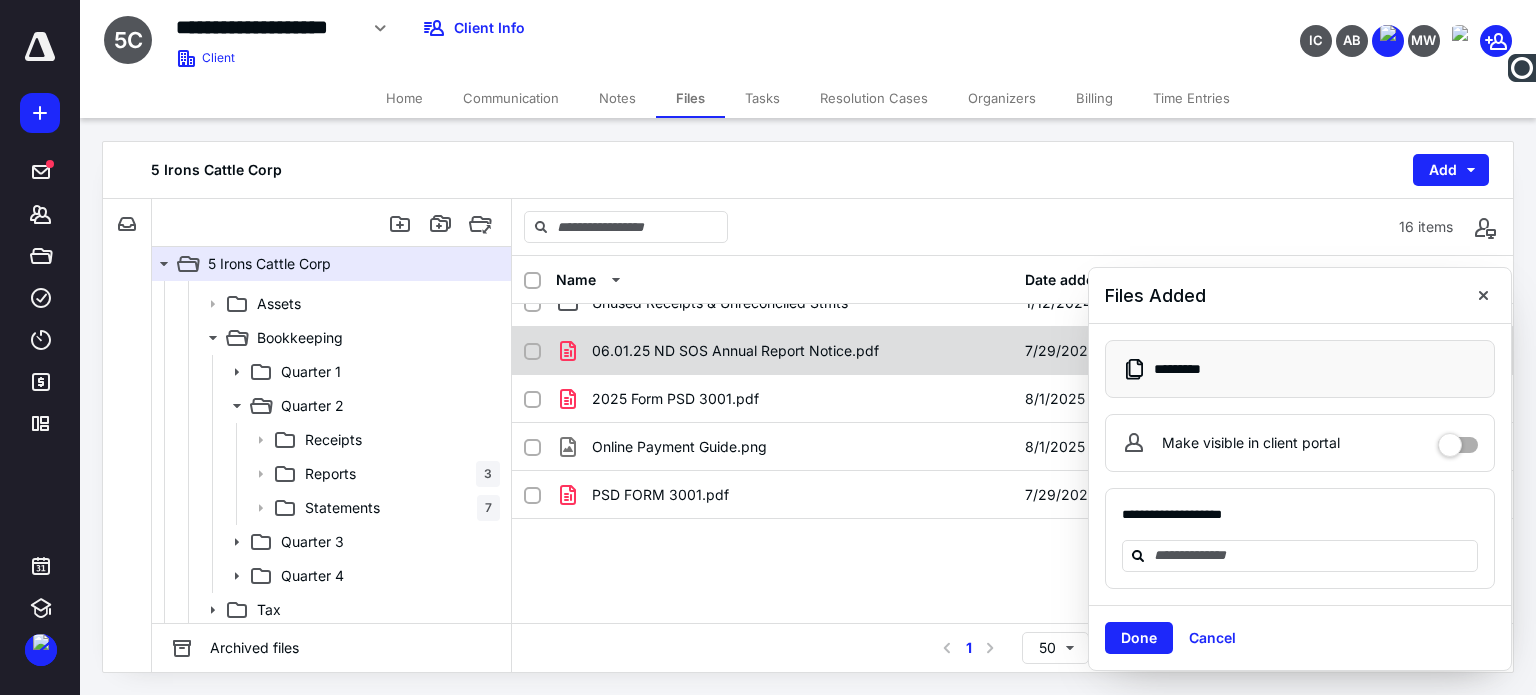 click at bounding box center (1483, 295) 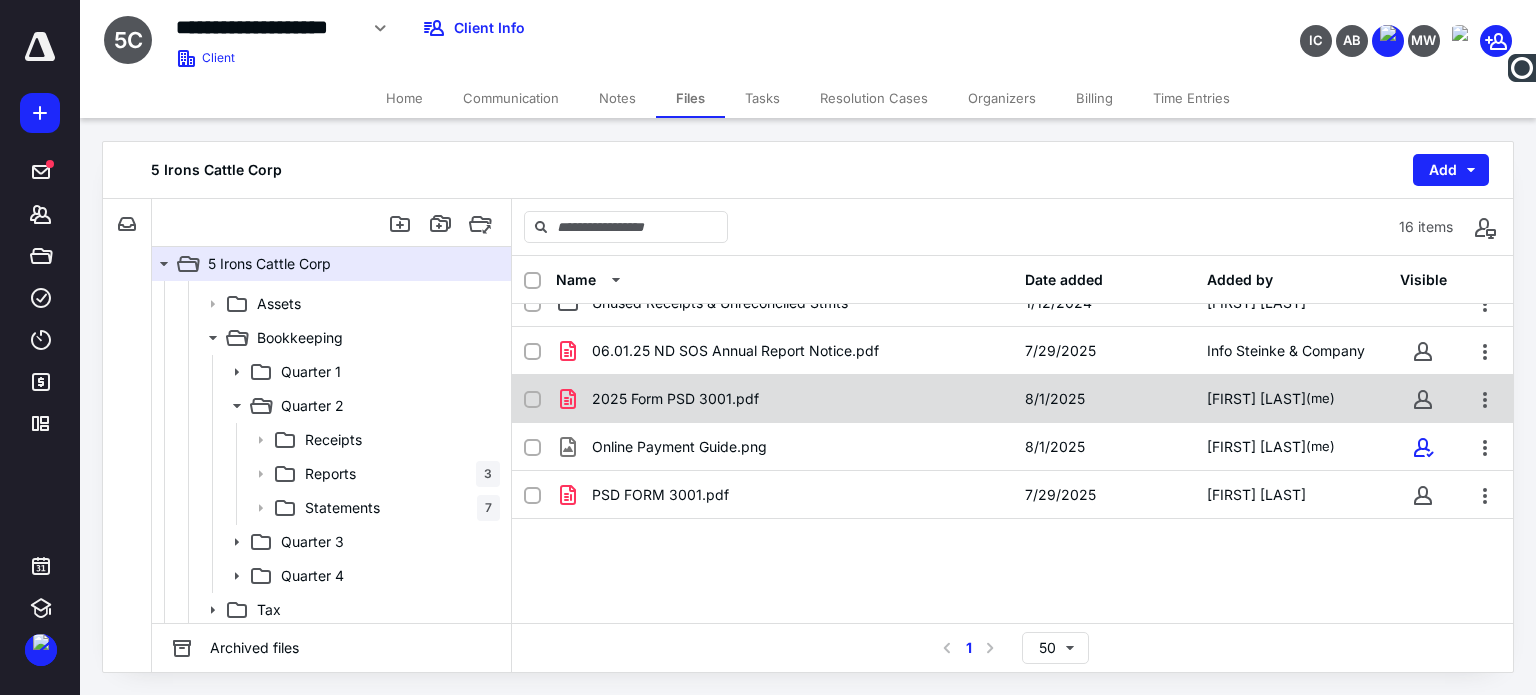 click on "2025 Form PSD 3001.pdf" at bounding box center [784, 399] 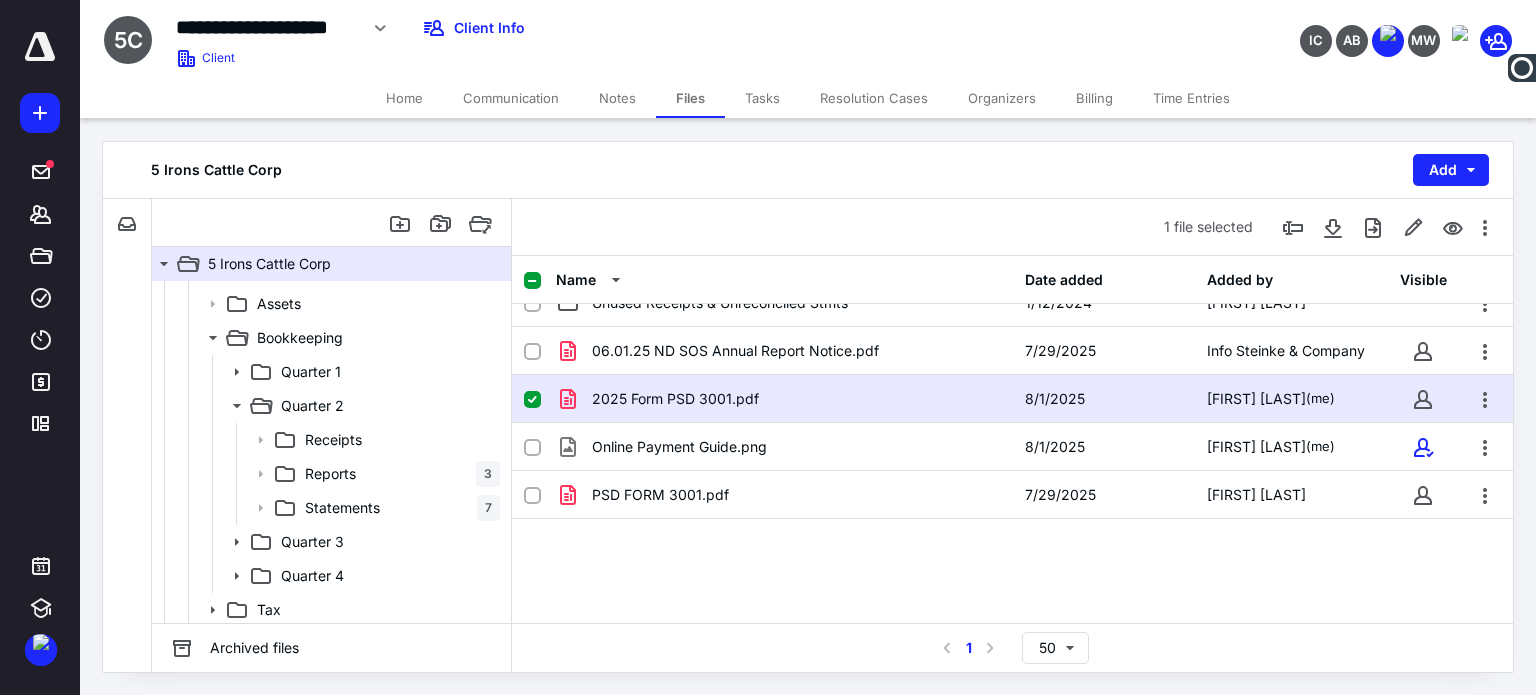 click on "2025 Form PSD 3001.pdf" at bounding box center [784, 399] 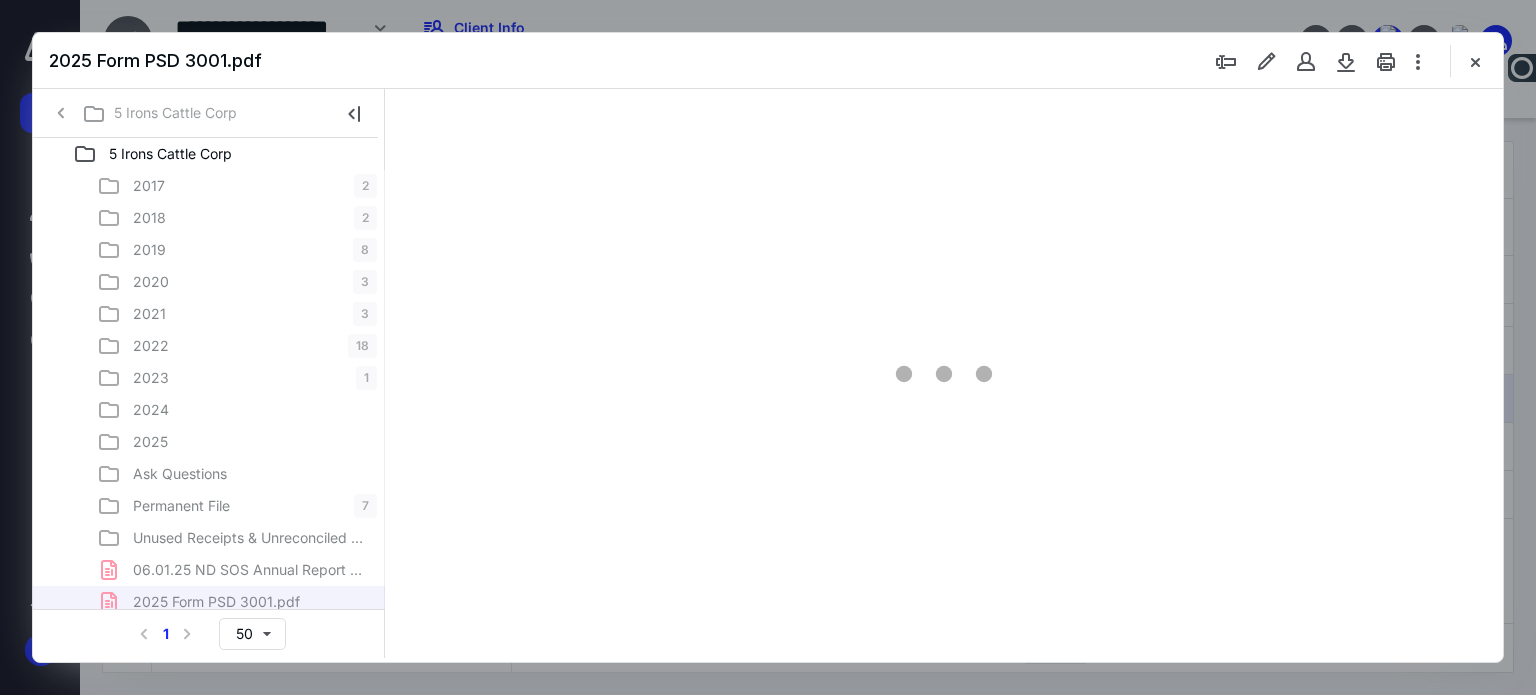 scroll, scrollTop: 0, scrollLeft: 0, axis: both 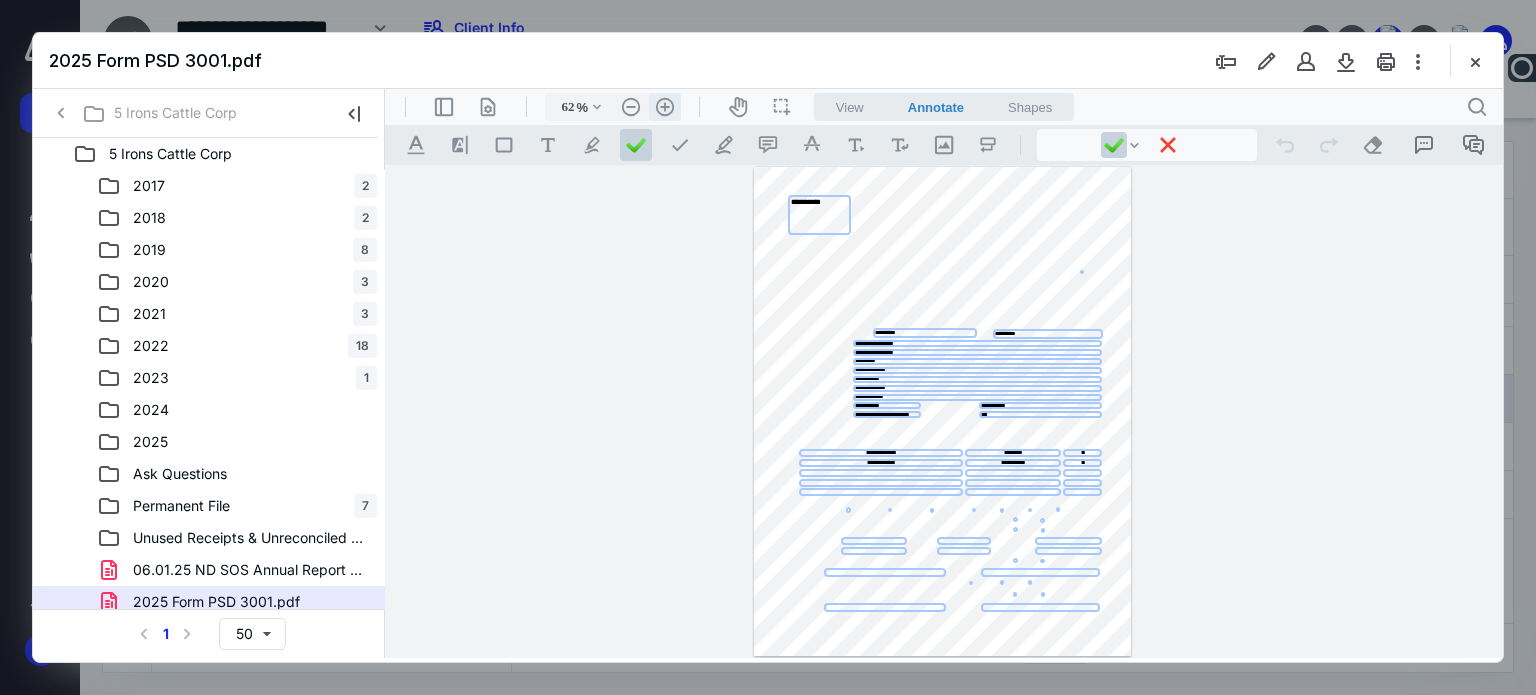 click on ".cls-1{fill:#abb0c4;} icon - header - zoom - in - line" at bounding box center [665, 107] 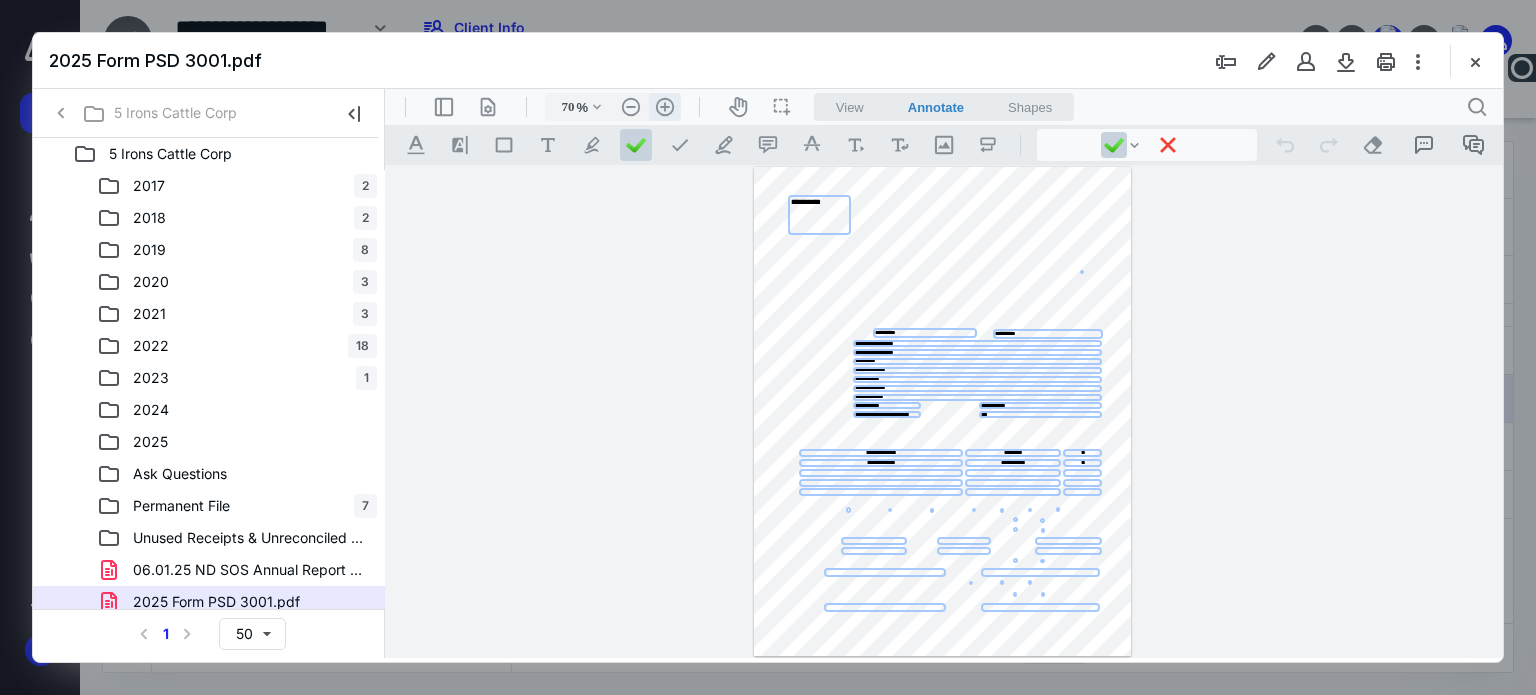 click on ".cls-1{fill:#abb0c4;} icon - header - zoom - in - line" at bounding box center (665, 107) 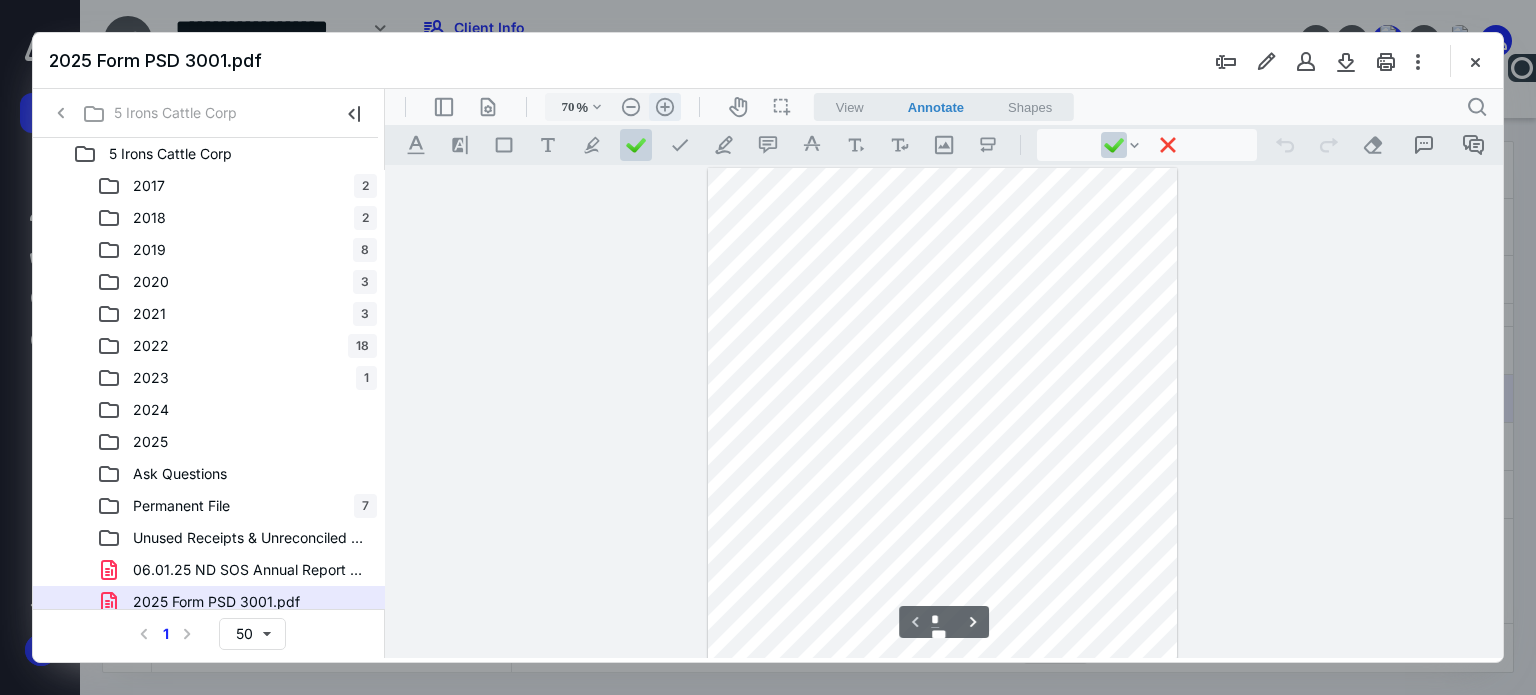 scroll, scrollTop: 51, scrollLeft: 0, axis: vertical 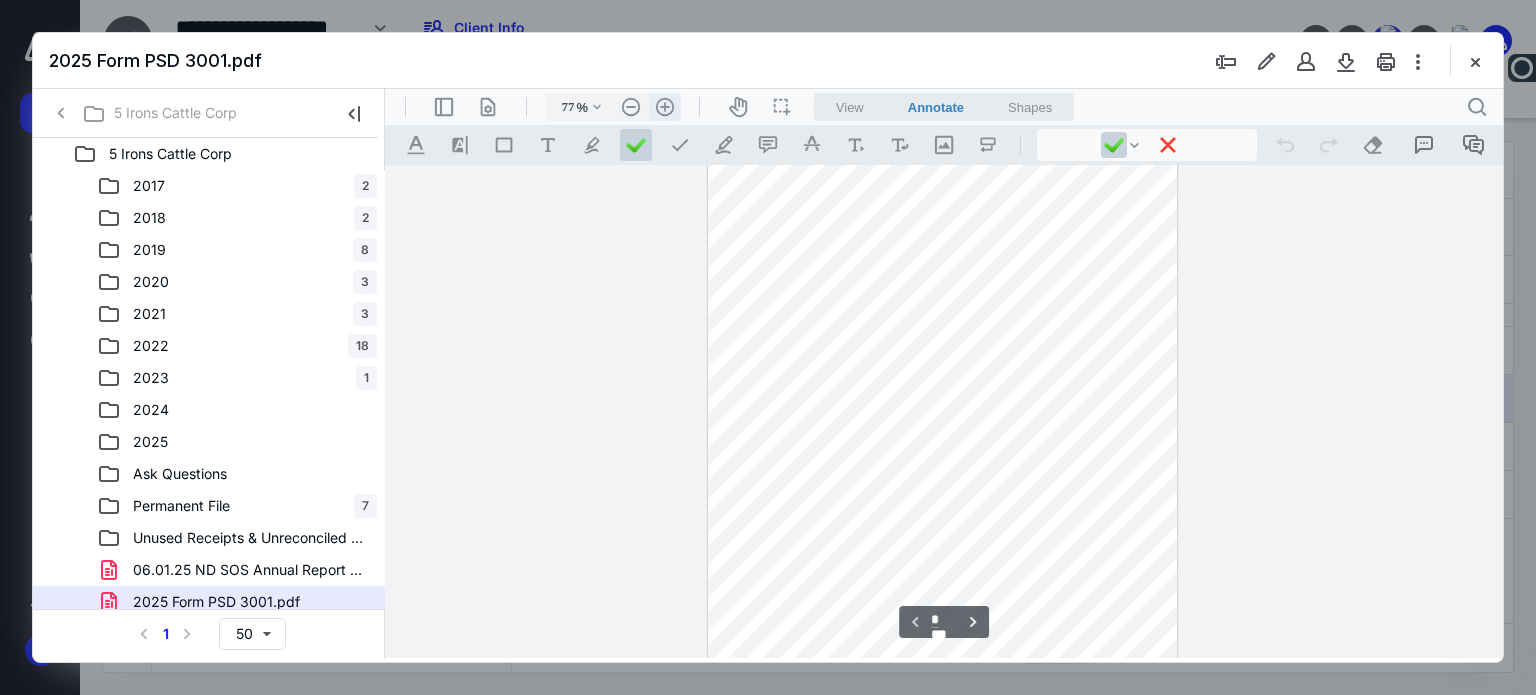 click on ".cls-1{fill:#abb0c4;} icon - header - zoom - in - line" at bounding box center [665, 107] 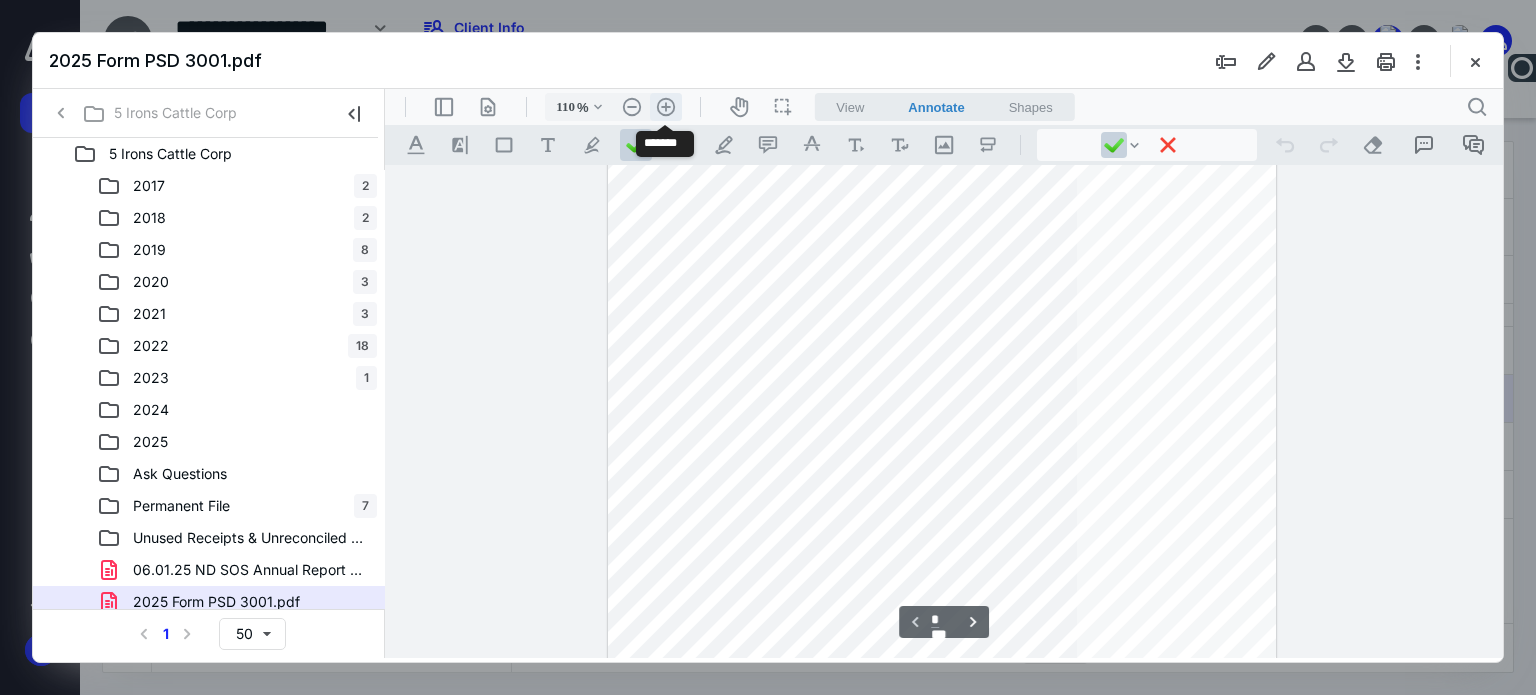 click on ".cls-1{fill:#abb0c4;} icon - header - zoom - in - line" at bounding box center (666, 107) 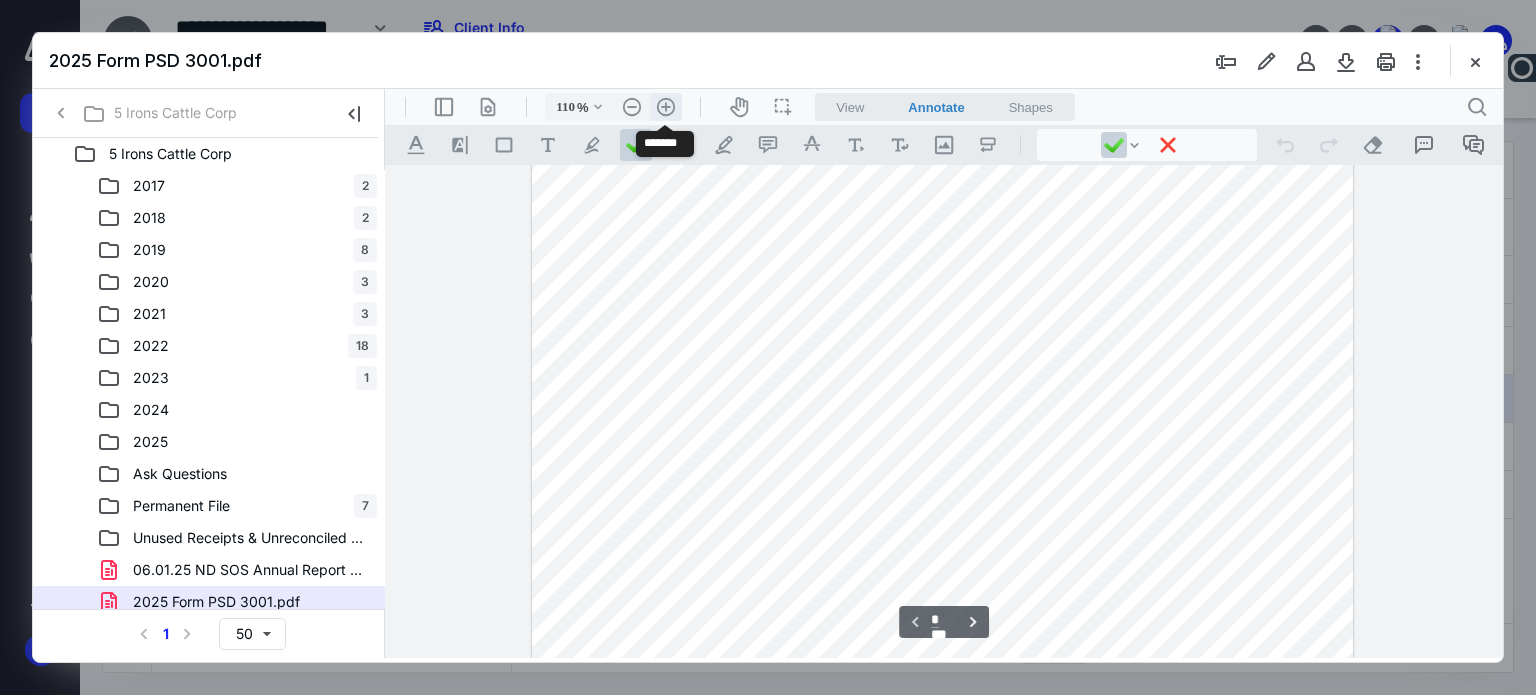 type on "135" 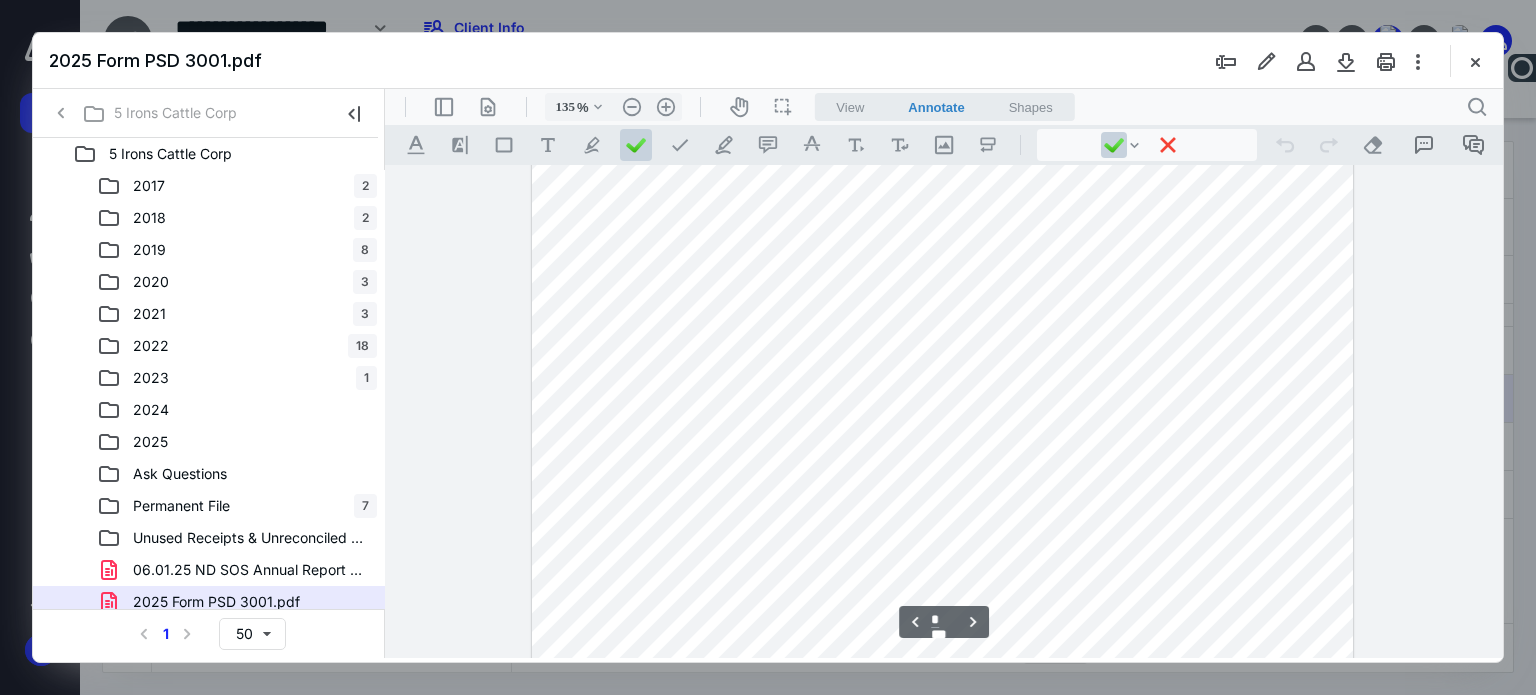 scroll, scrollTop: 1300, scrollLeft: 0, axis: vertical 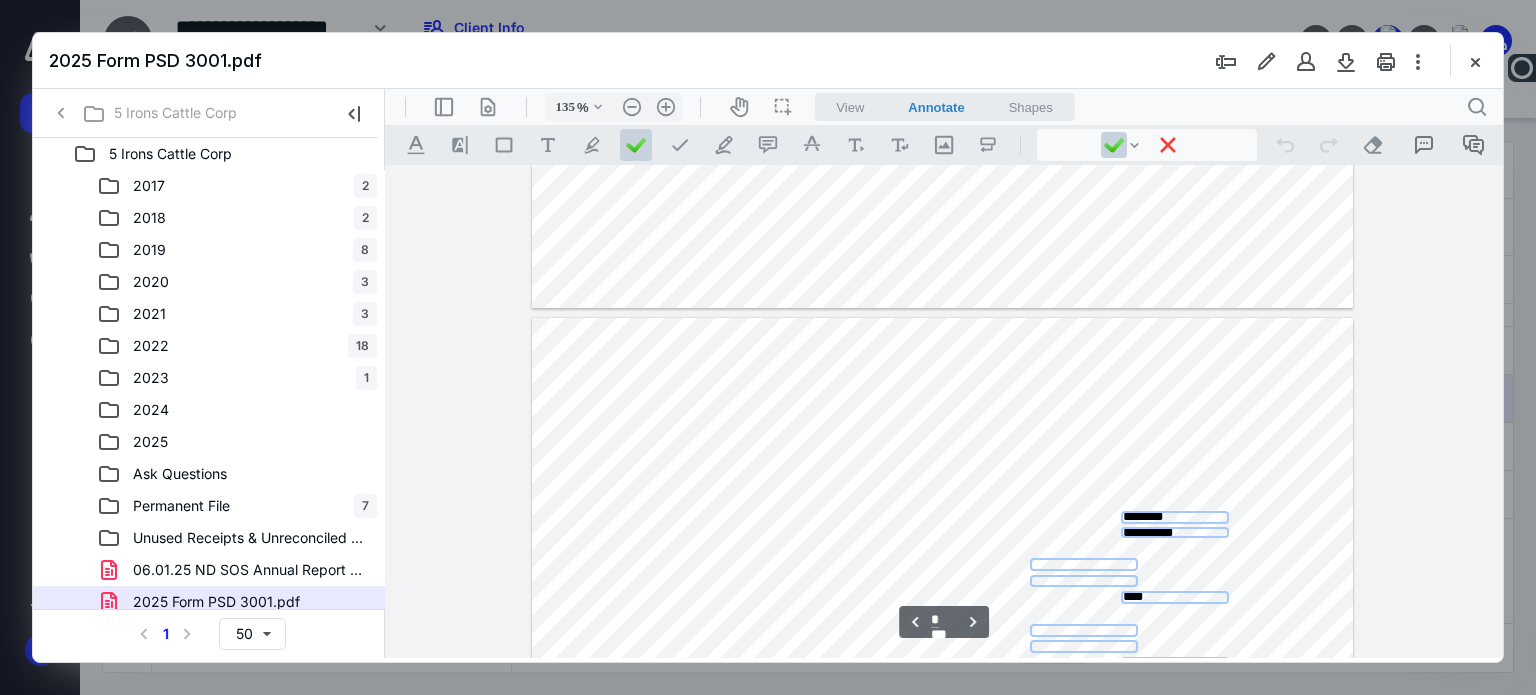 type on "*" 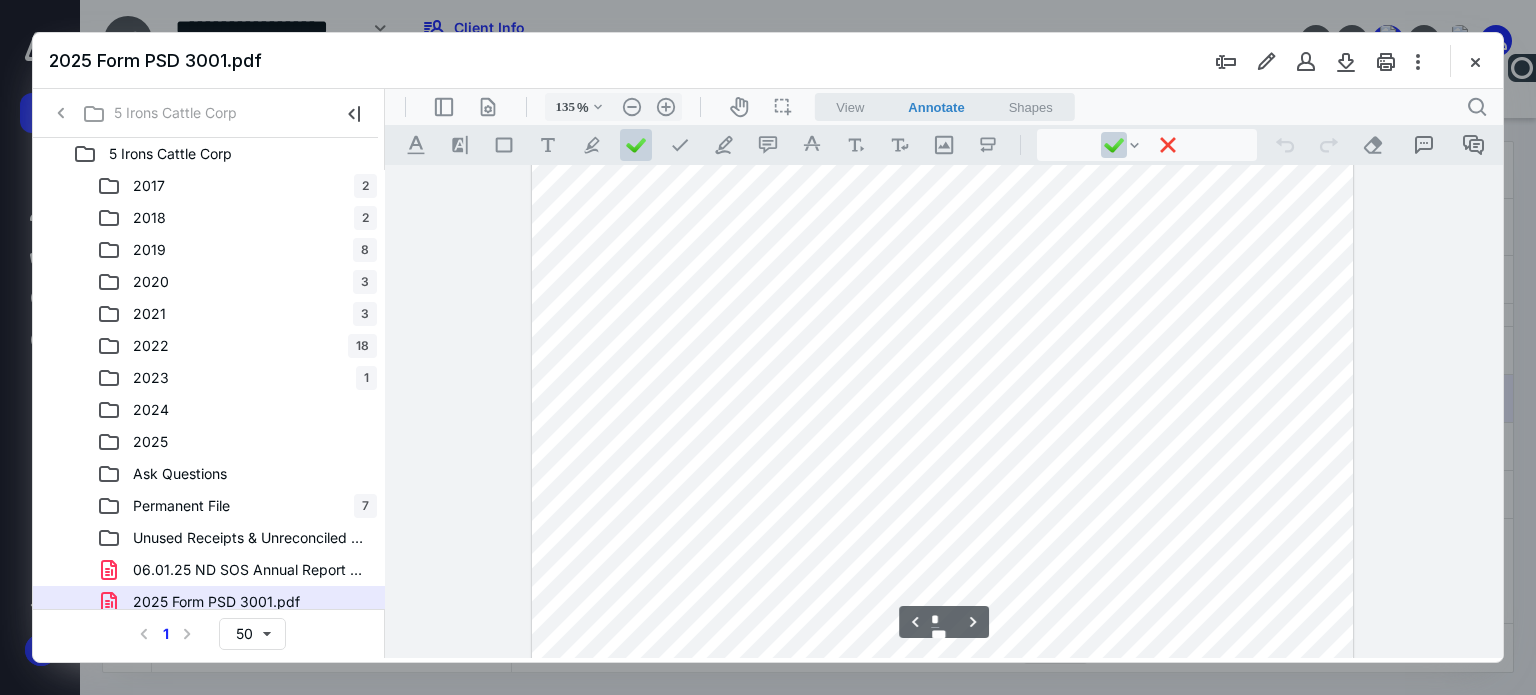 scroll, scrollTop: 1398, scrollLeft: 0, axis: vertical 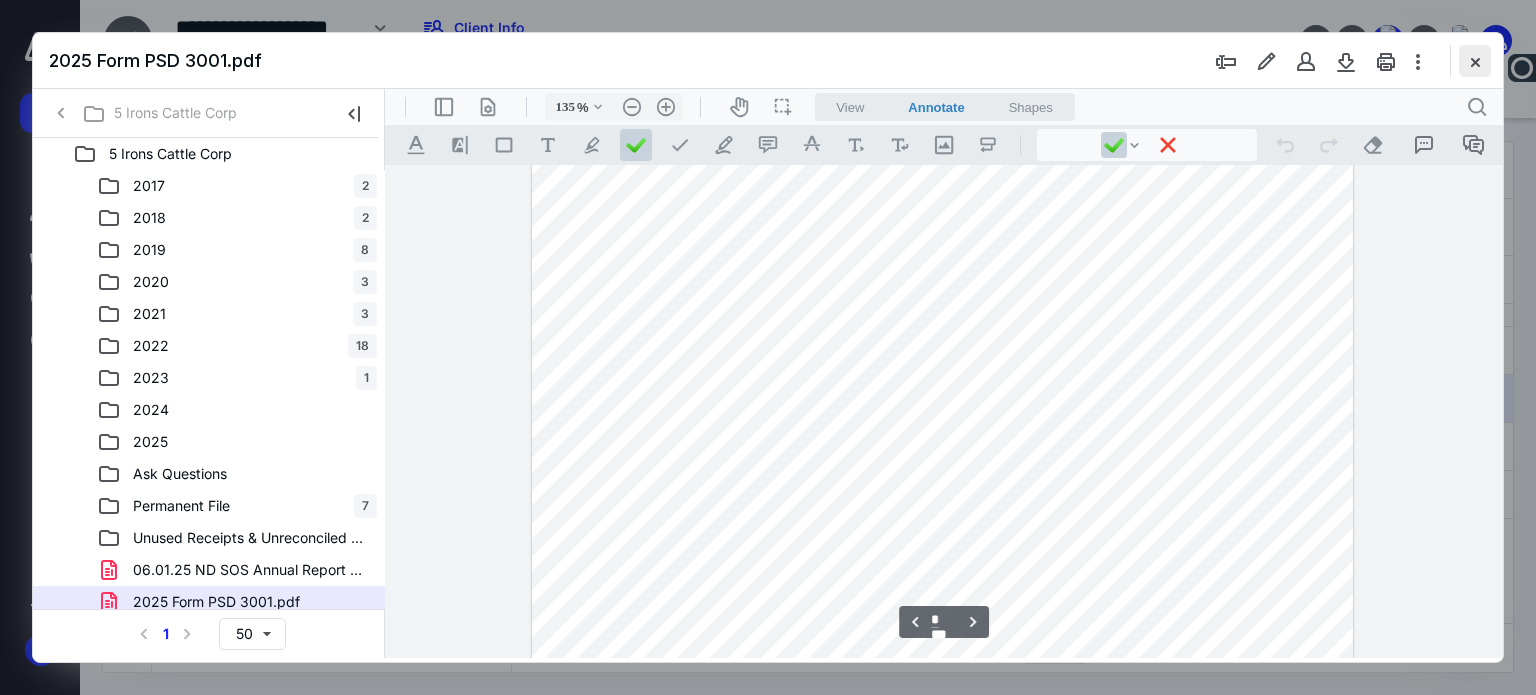 click at bounding box center (1475, 61) 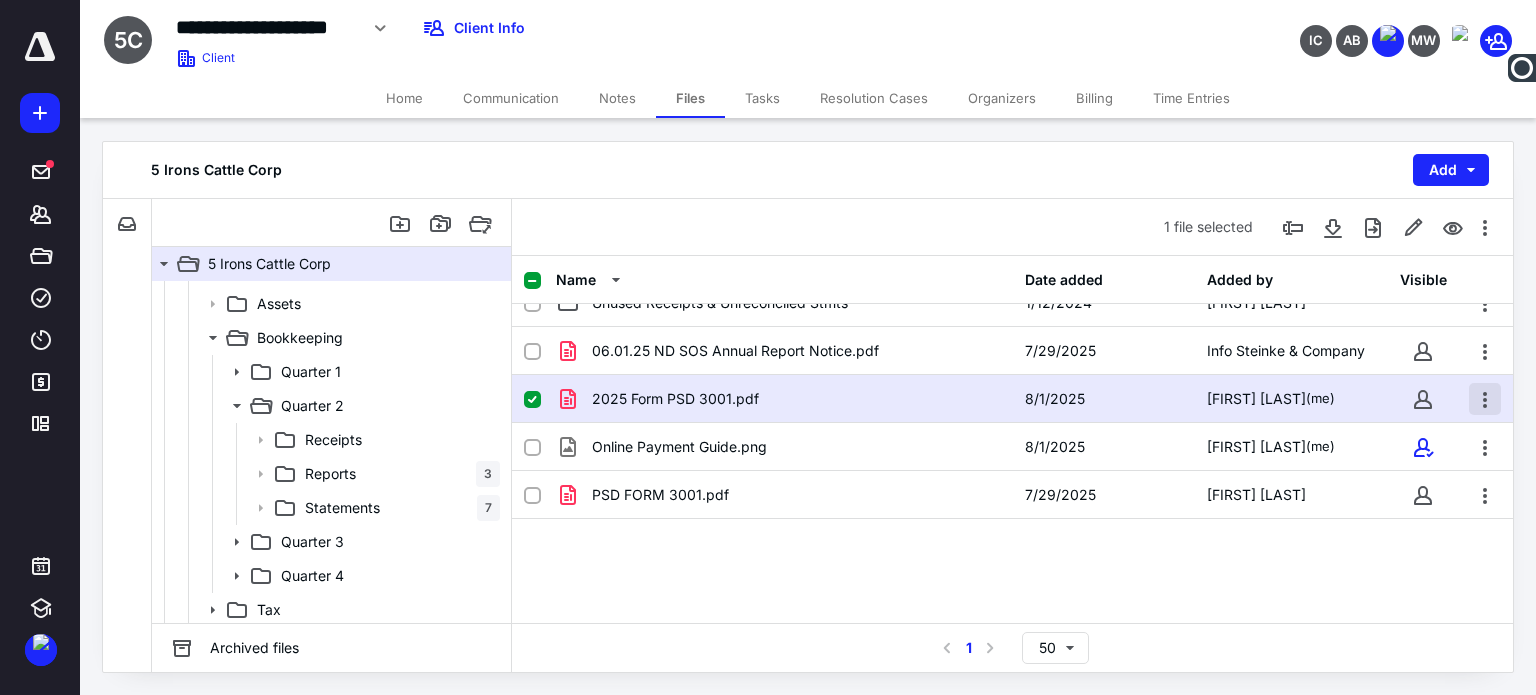 click at bounding box center [1485, 399] 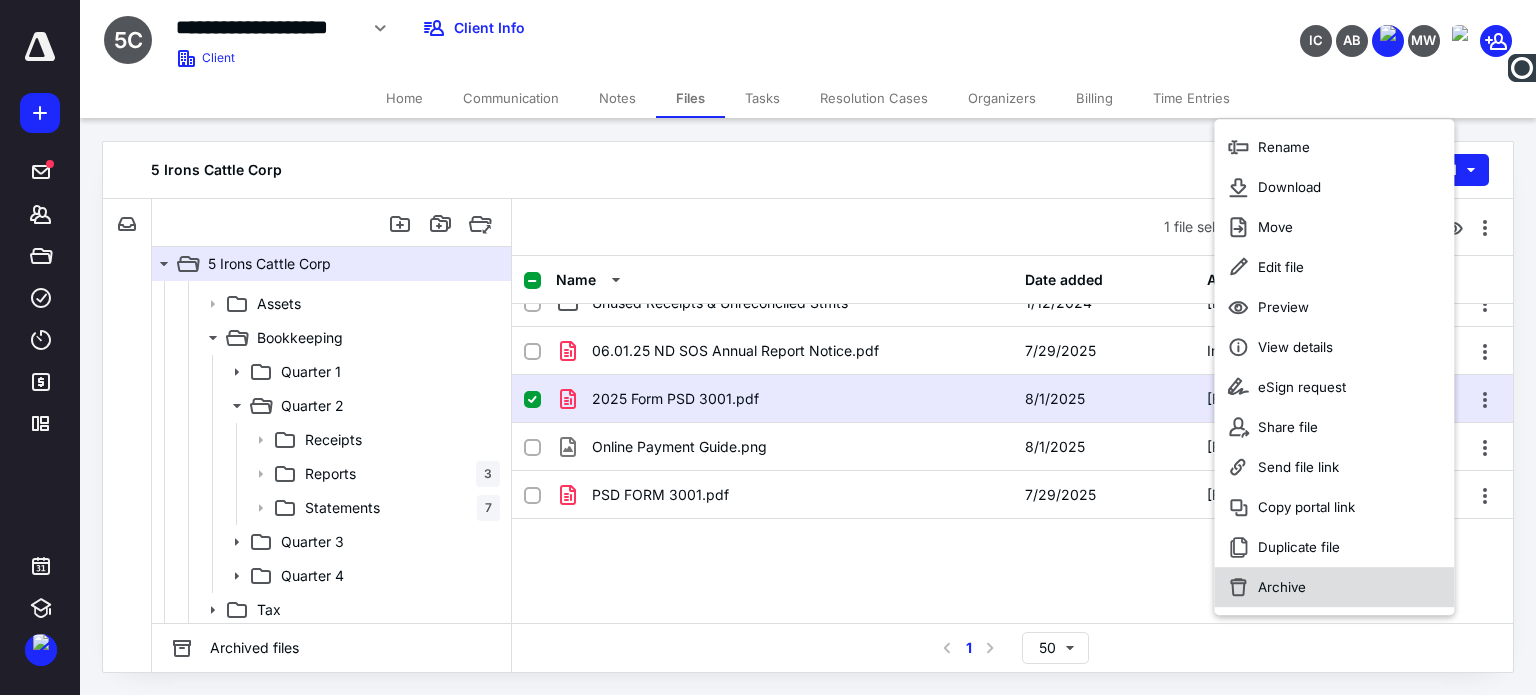 click on "Archive" at bounding box center [1282, 587] 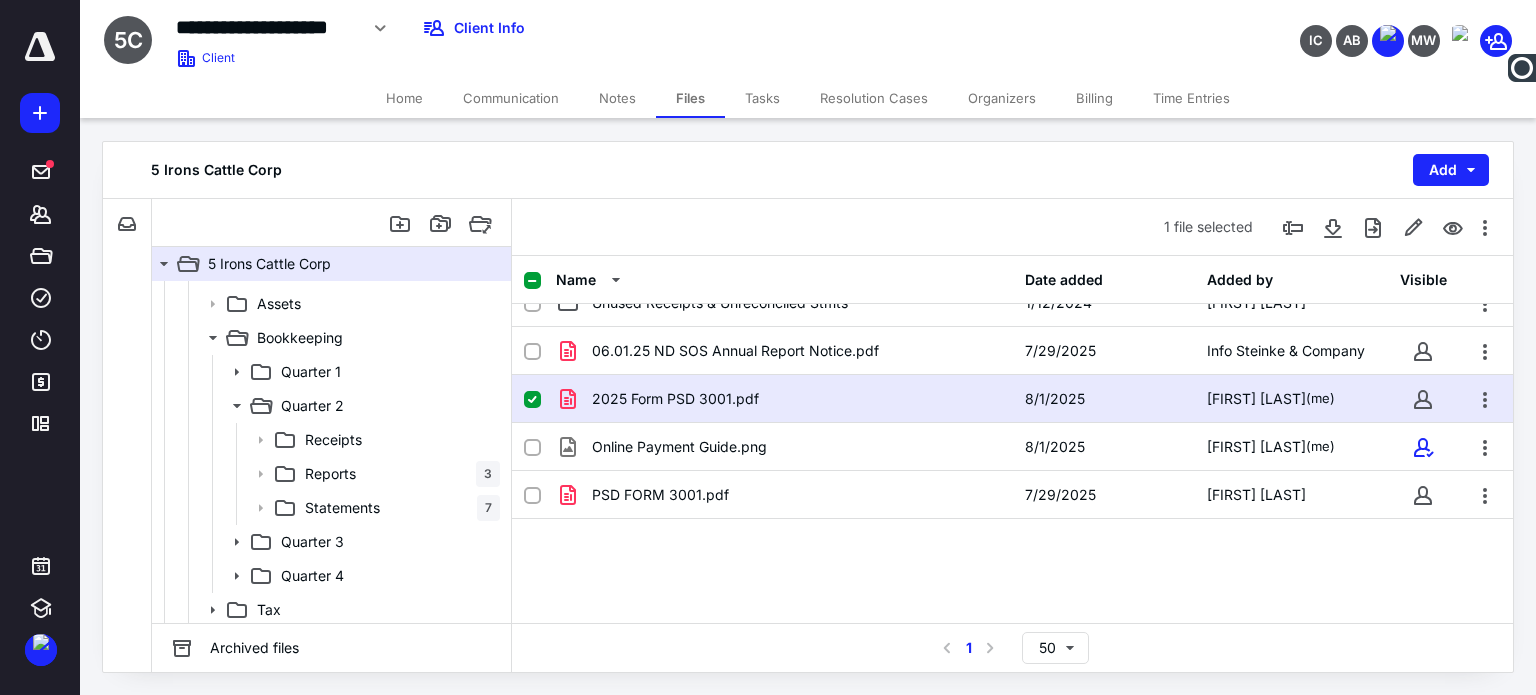 checkbox on "false" 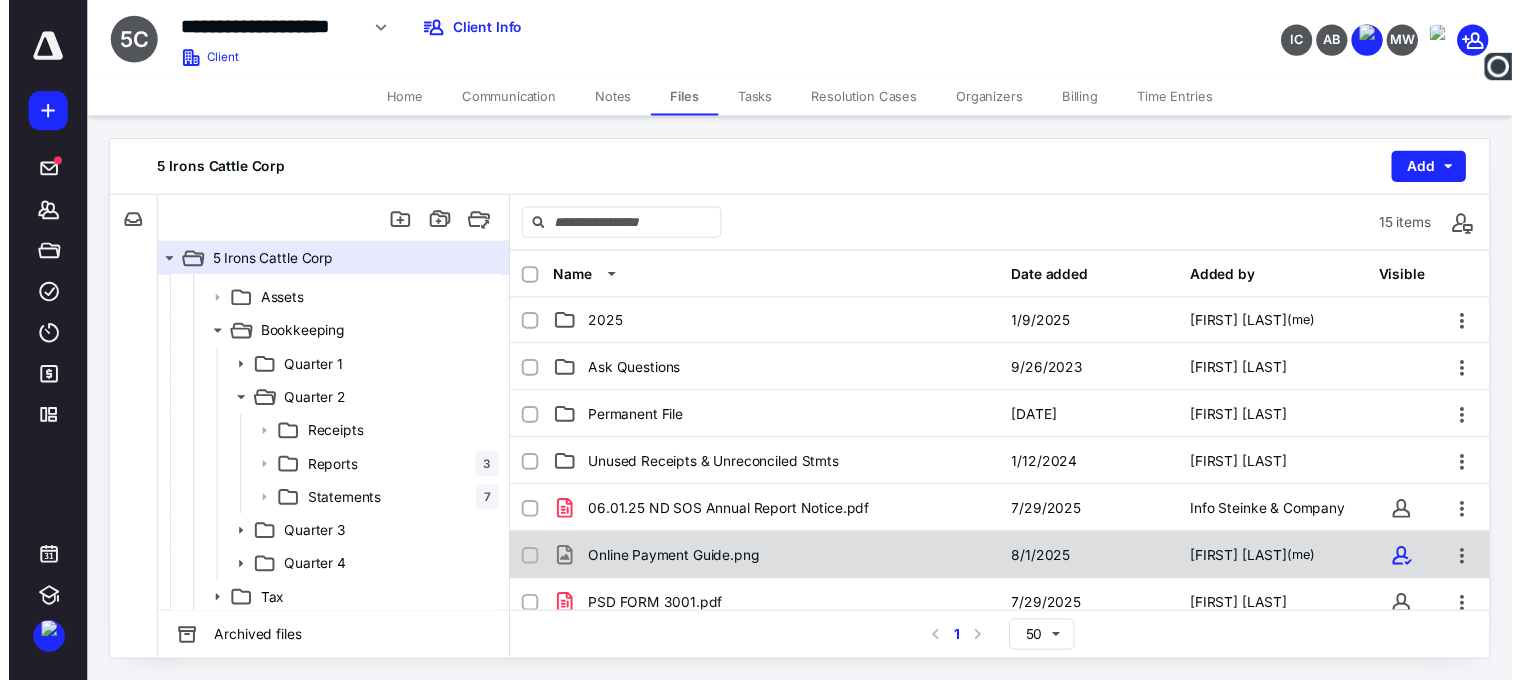 scroll, scrollTop: 553, scrollLeft: 0, axis: vertical 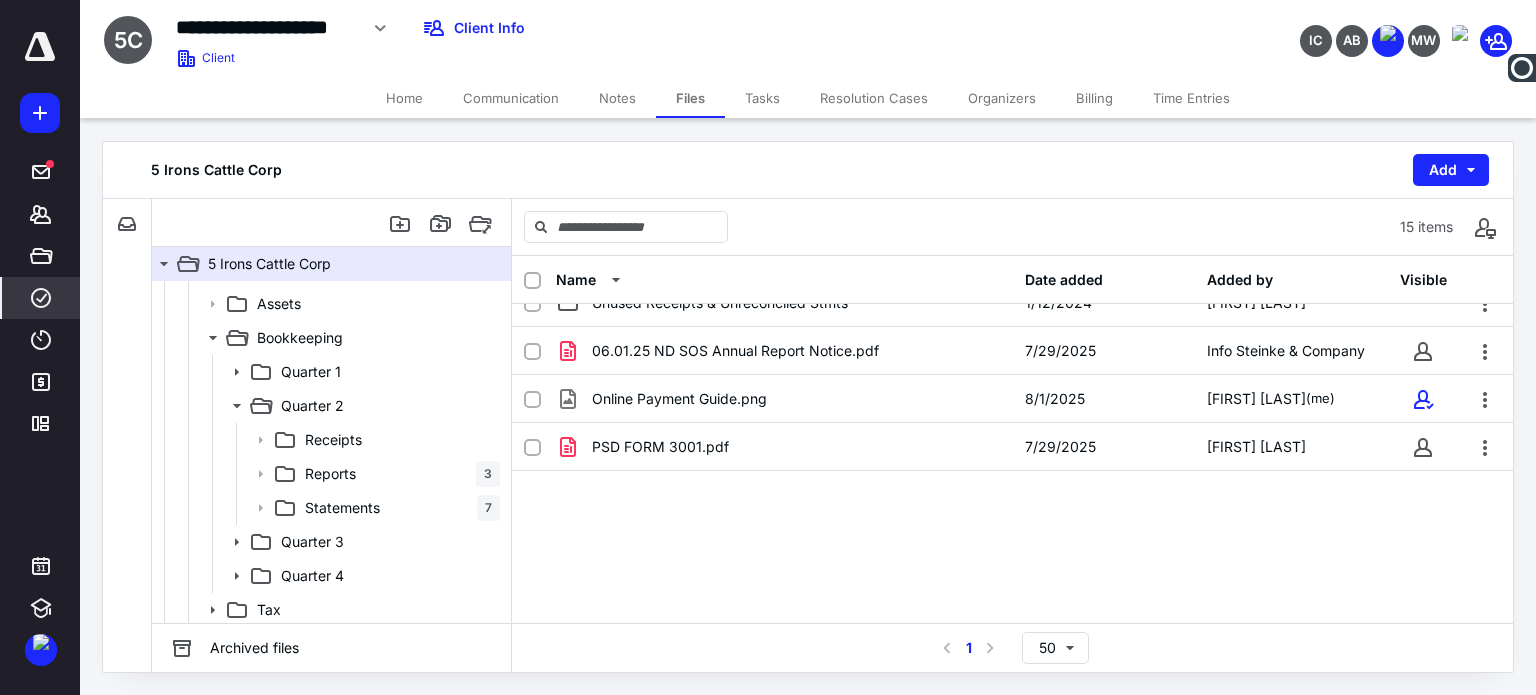 click 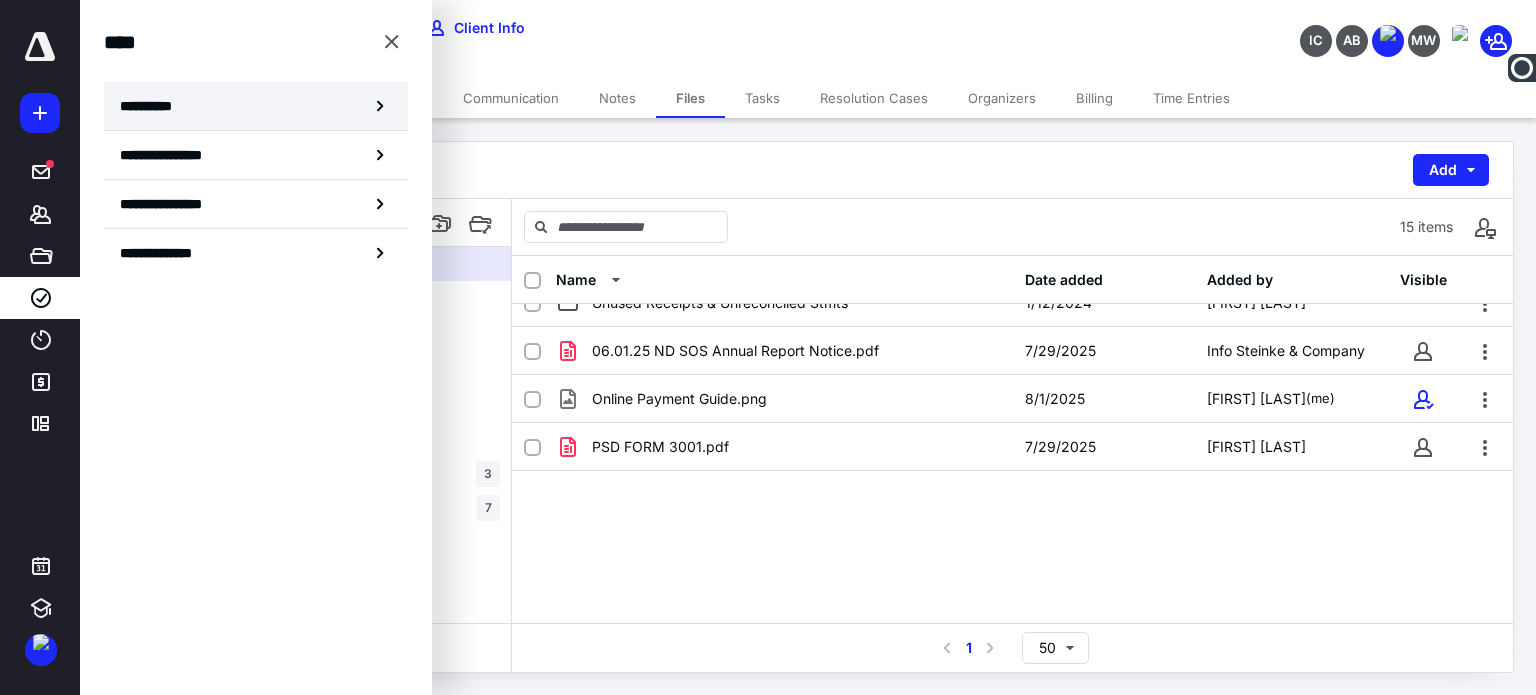 click on "**********" at bounding box center (153, 106) 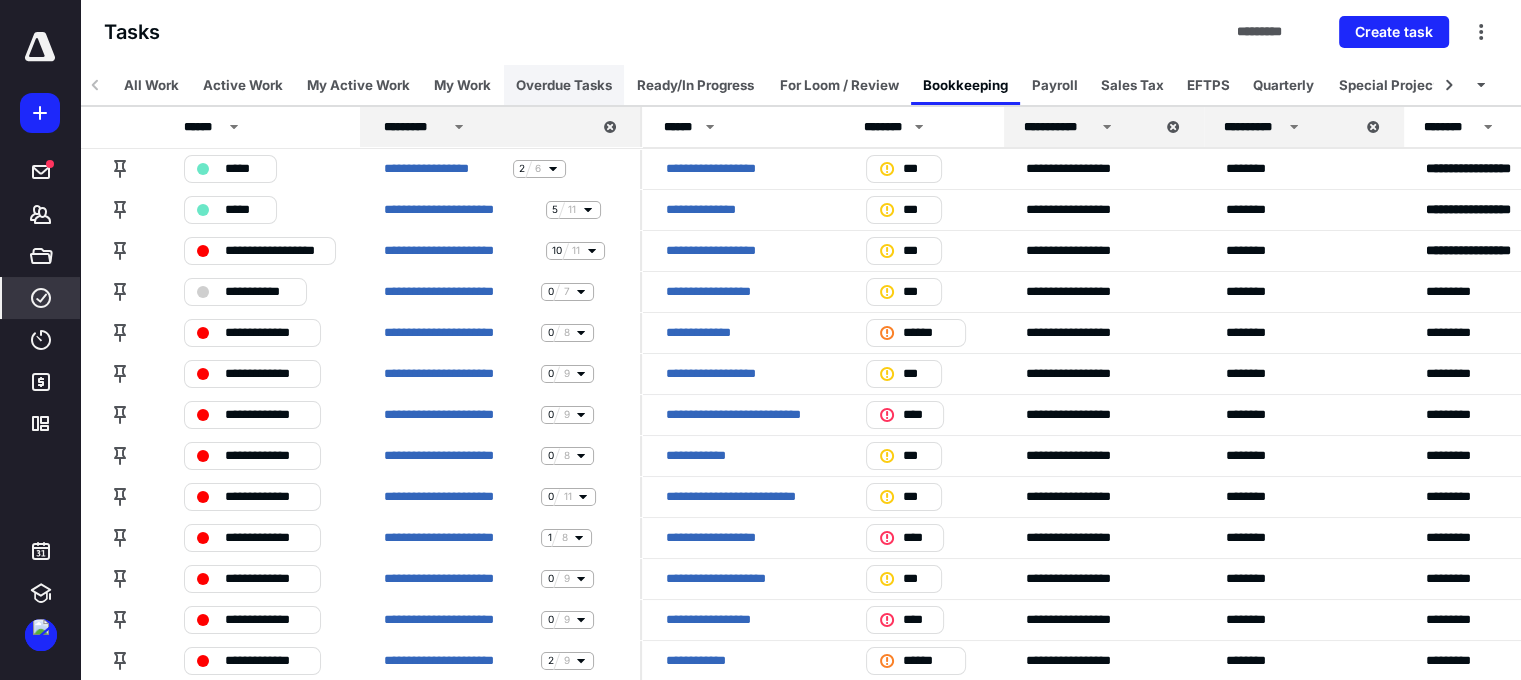 click on "Overdue Tasks" at bounding box center (564, 85) 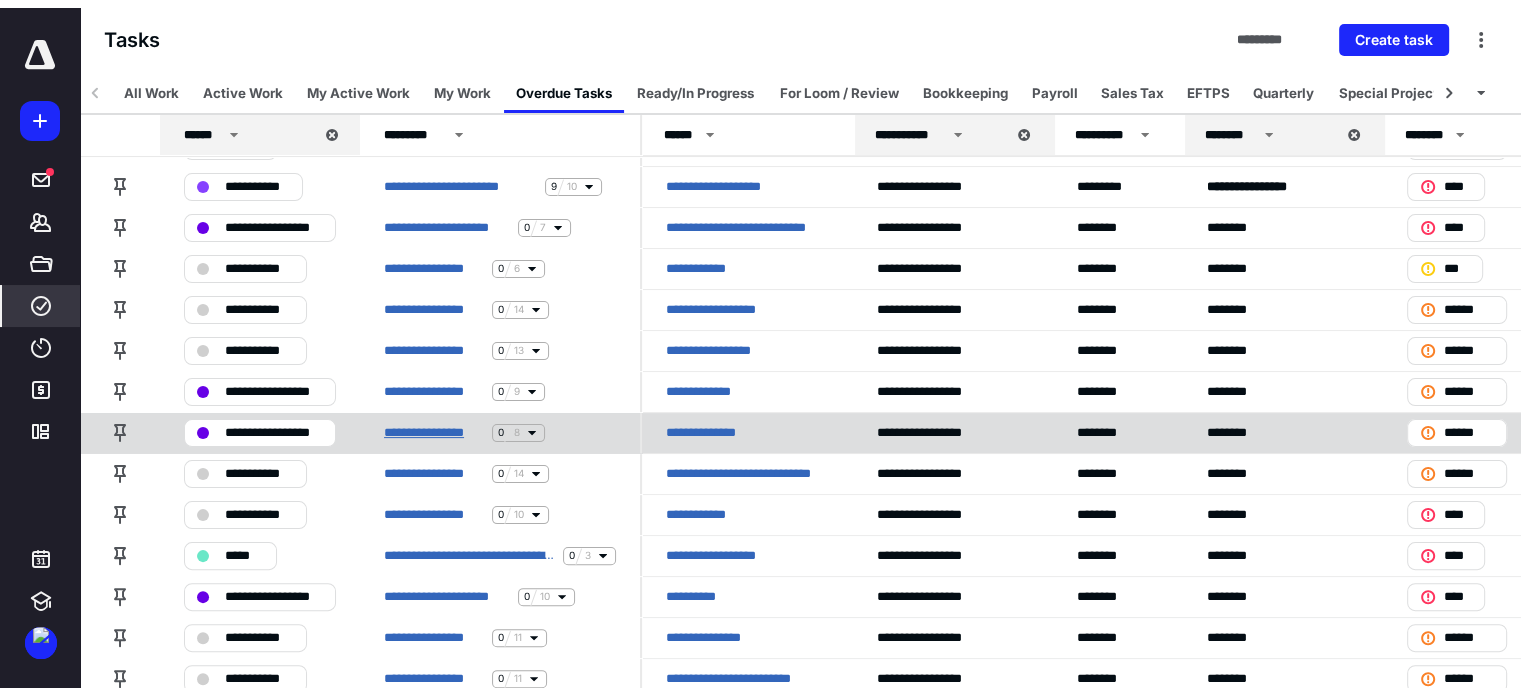 scroll, scrollTop: 0, scrollLeft: 0, axis: both 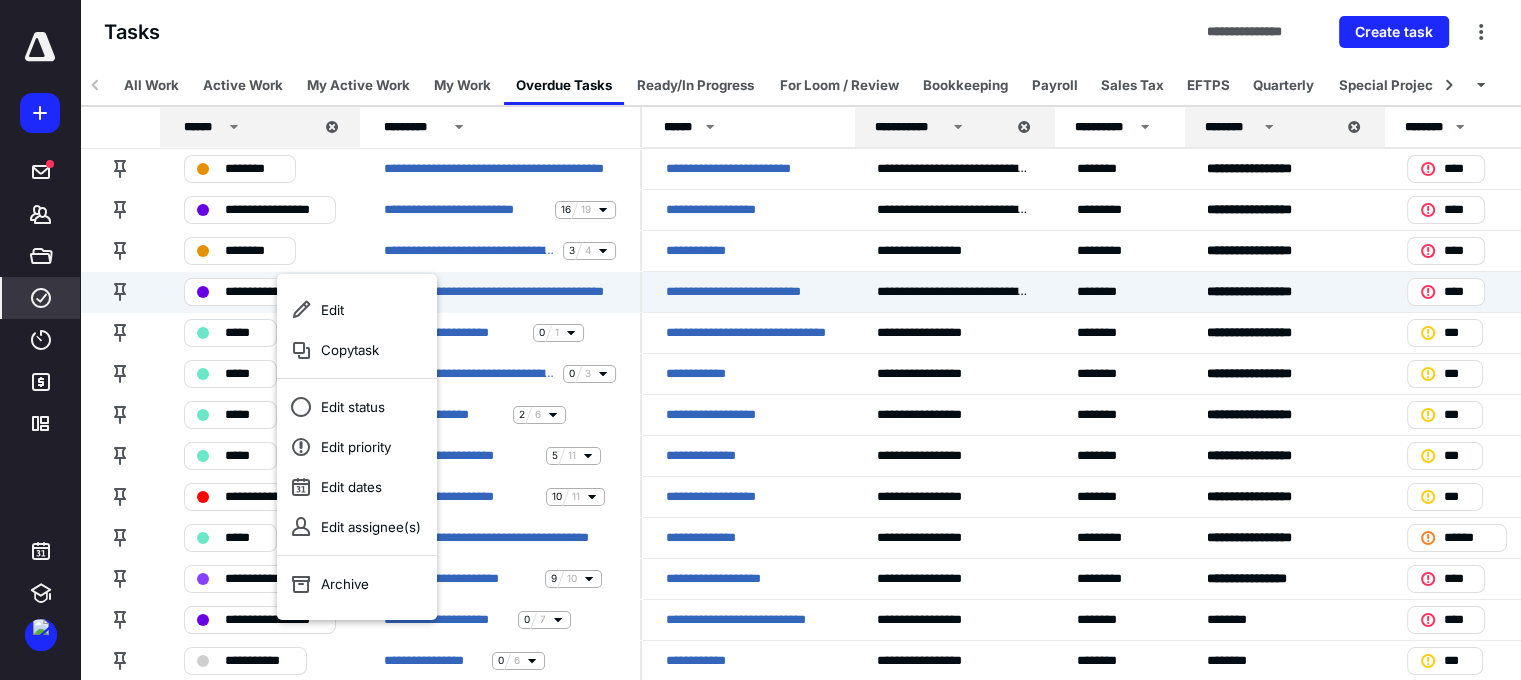 click on "**********" at bounding box center (800, 32) 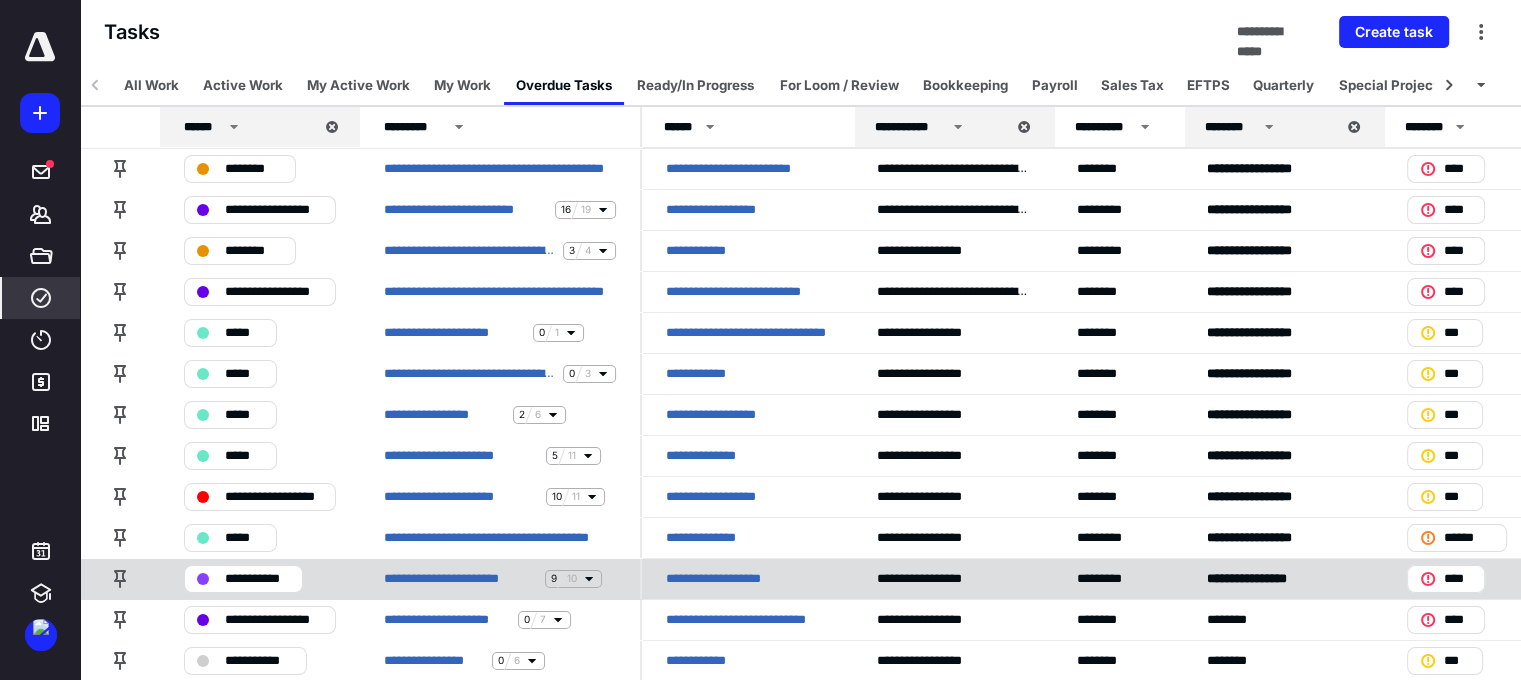 click on "**********" at bounding box center (257, 579) 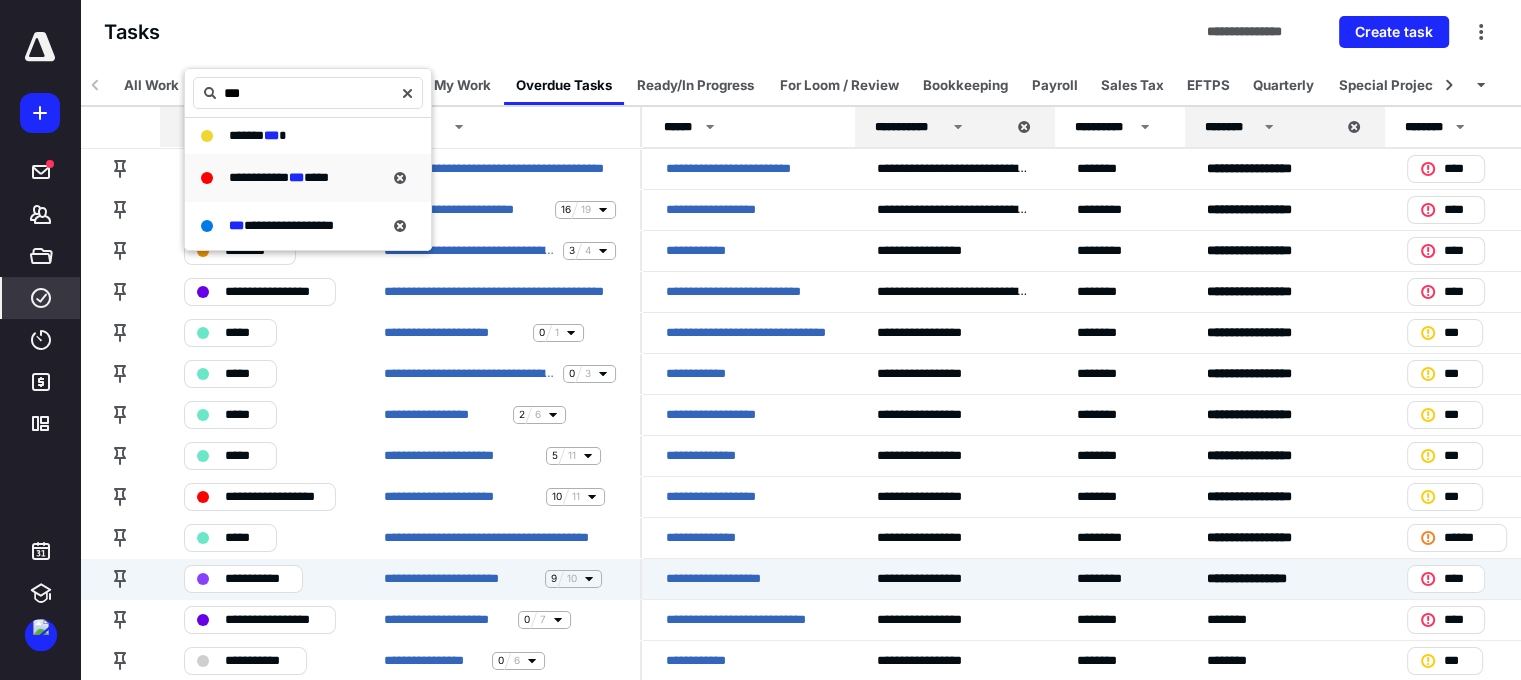 type on "***" 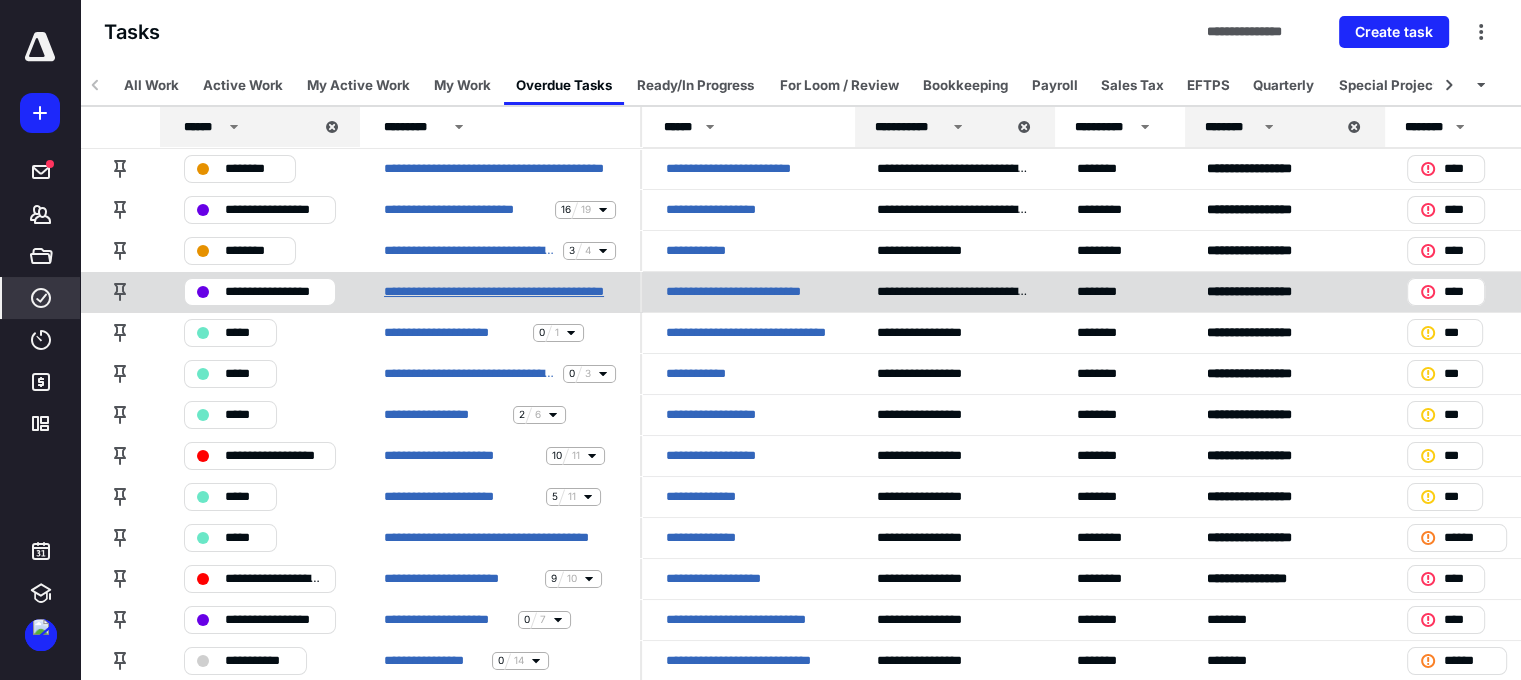 click on "**********" at bounding box center (500, 292) 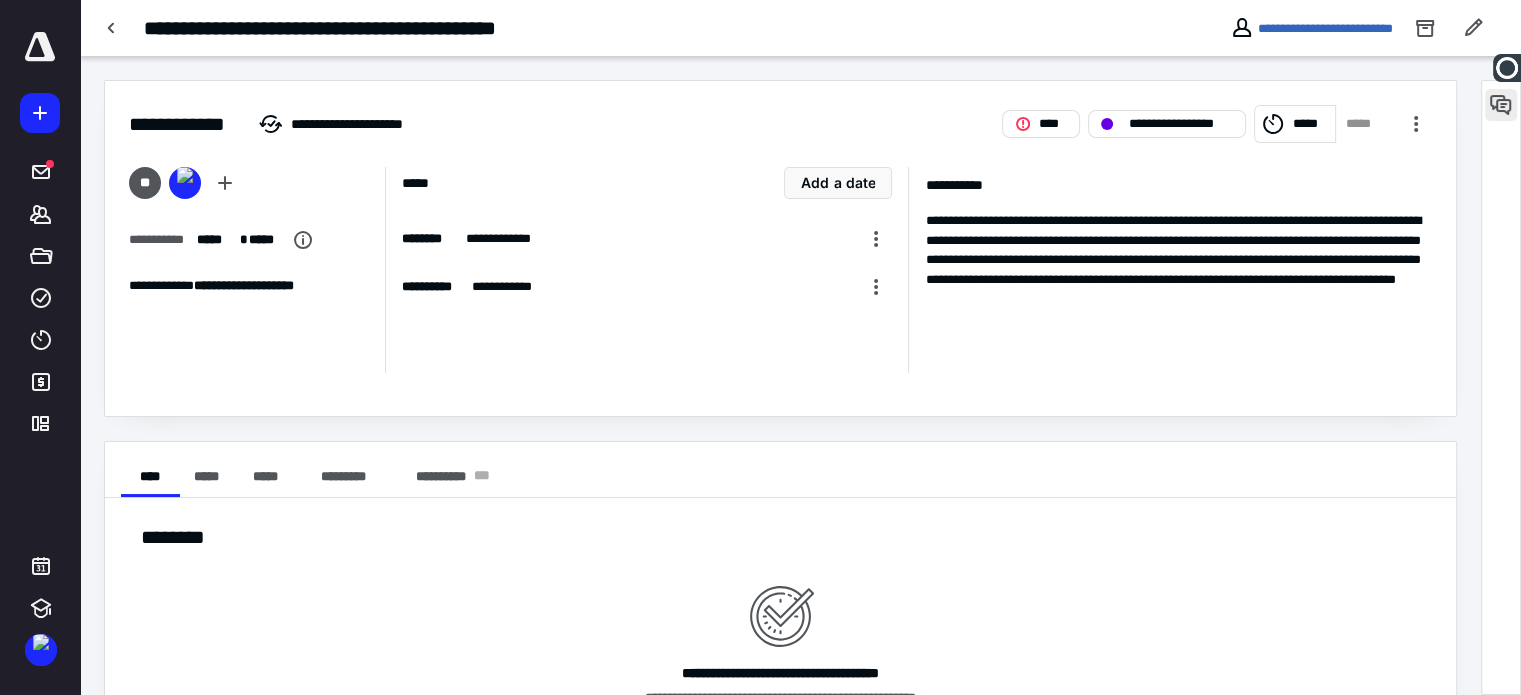 click at bounding box center [1501, 105] 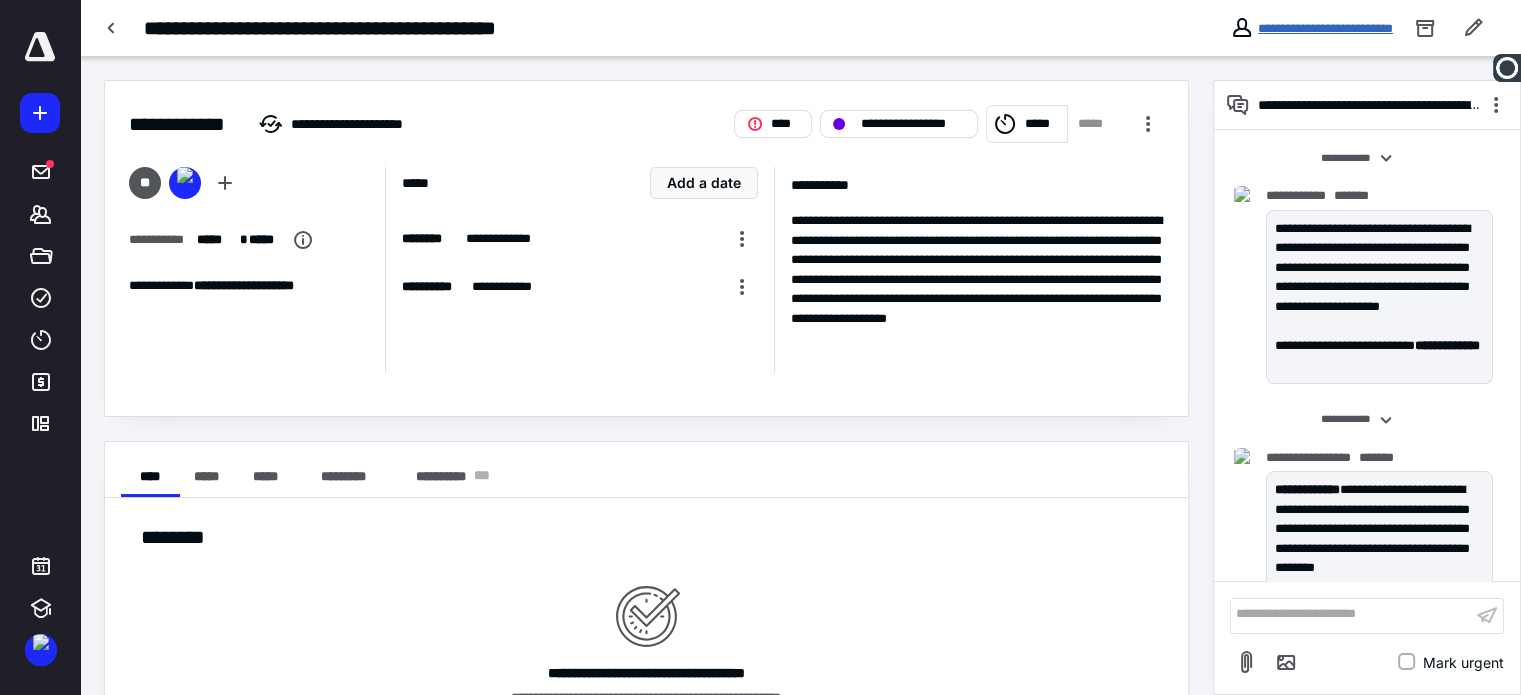 scroll, scrollTop: 47, scrollLeft: 0, axis: vertical 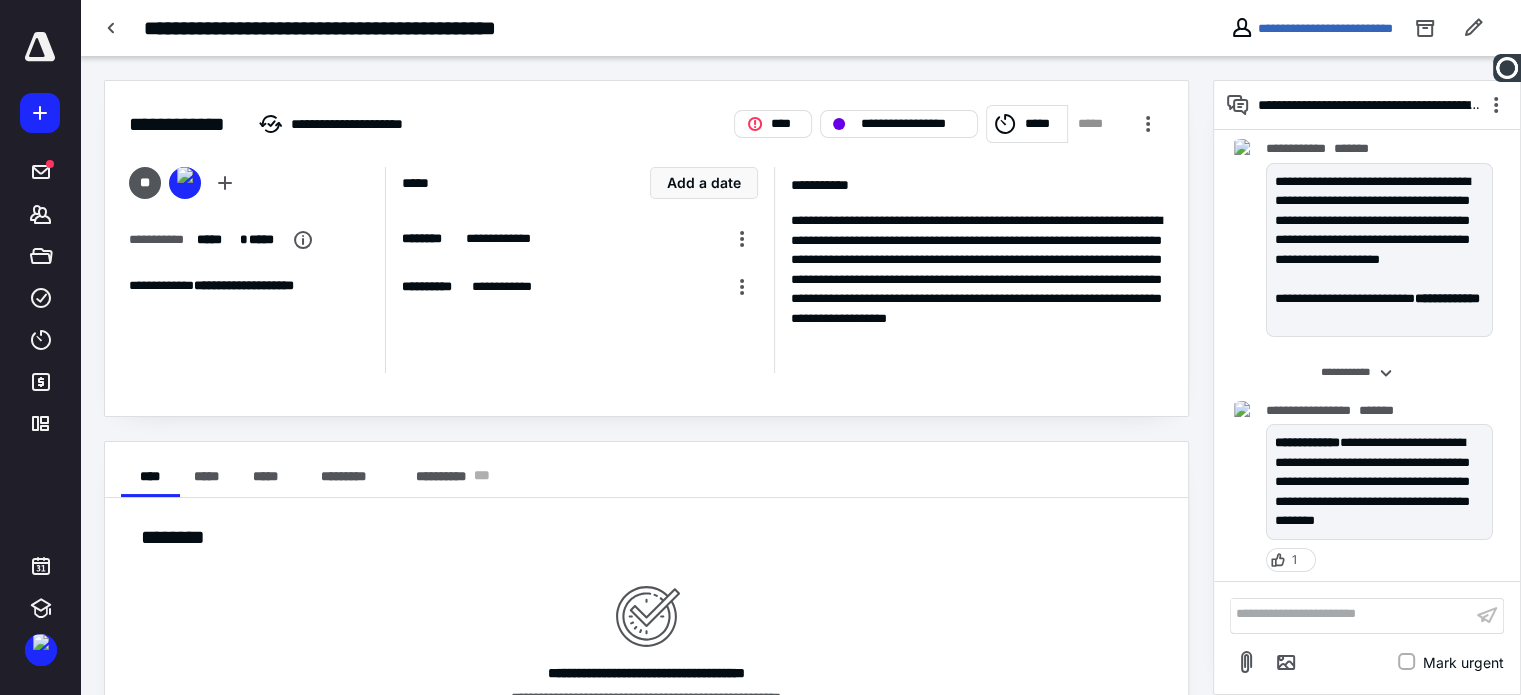 drag, startPoint x: 864, startPoint y: 34, endPoint x: 850, endPoint y: 0, distance: 36.769554 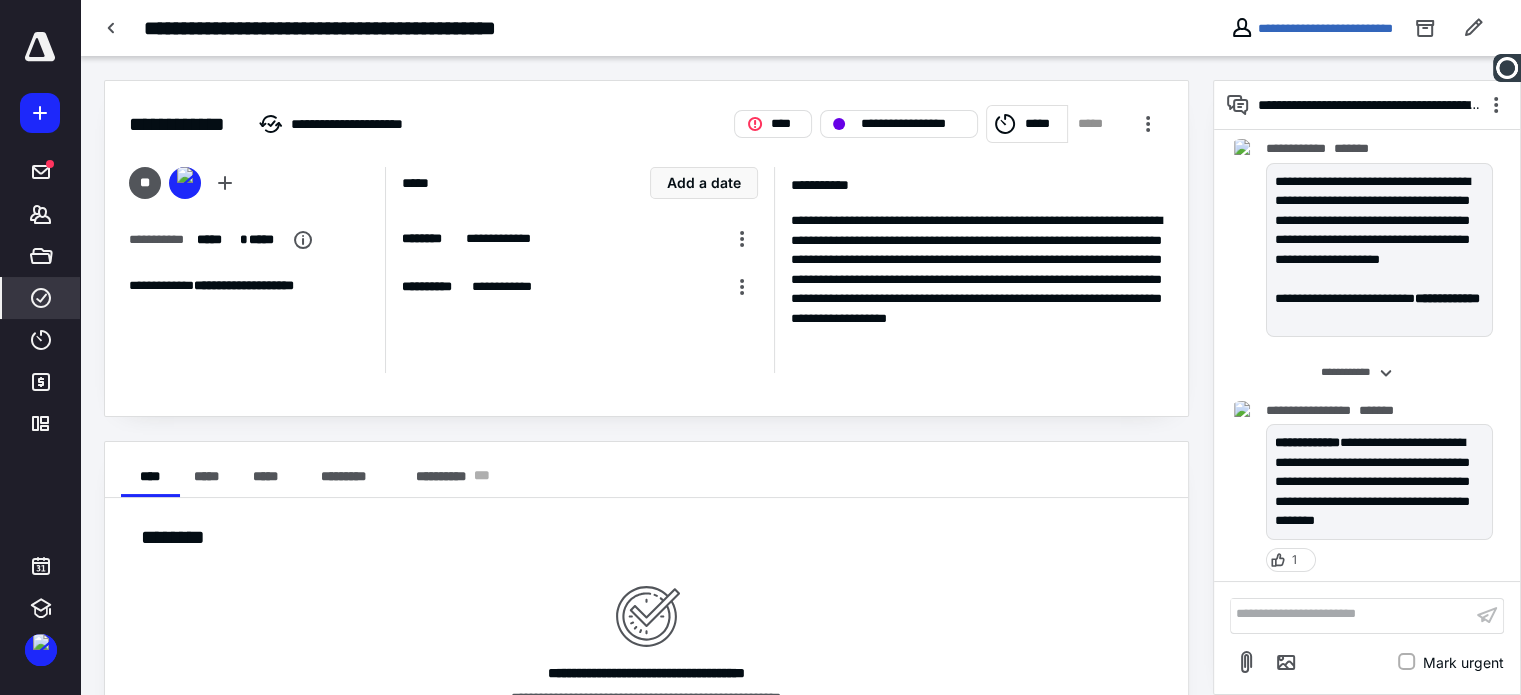 click 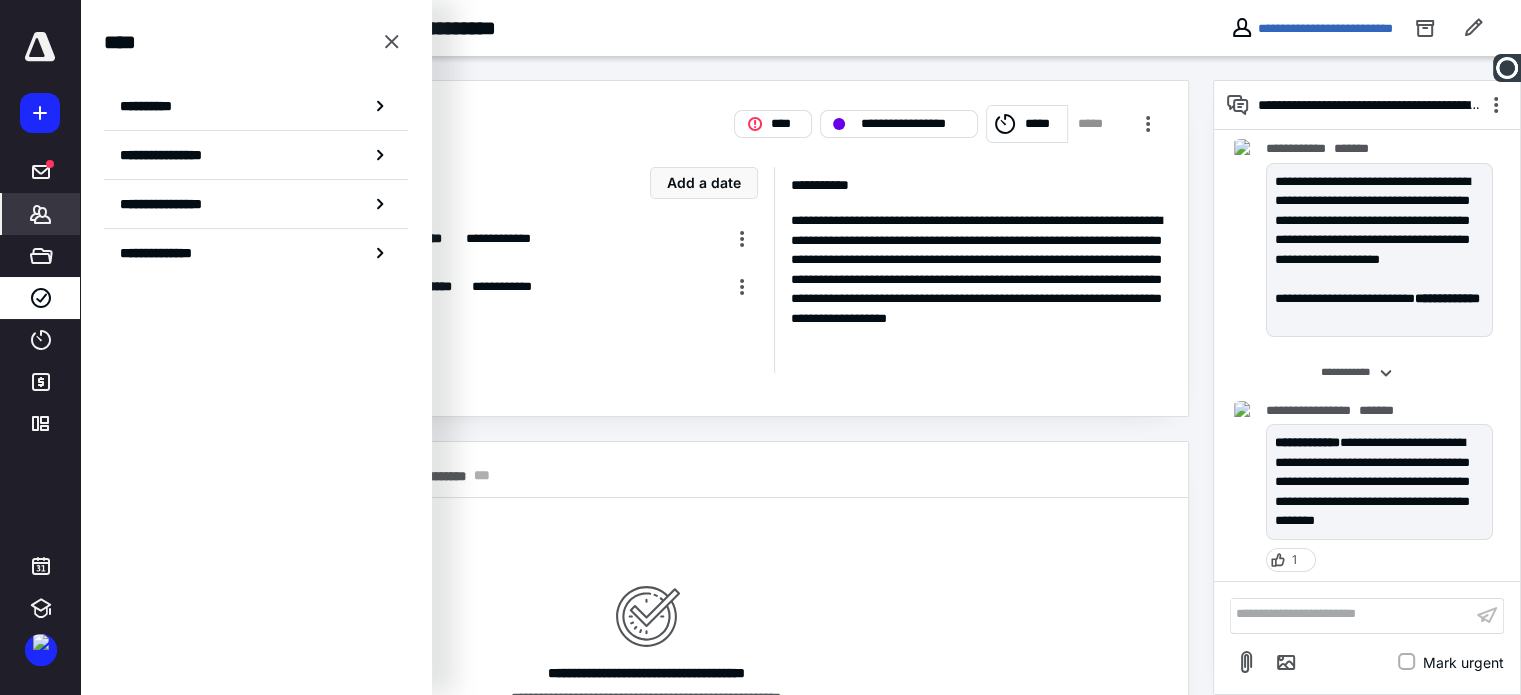 click 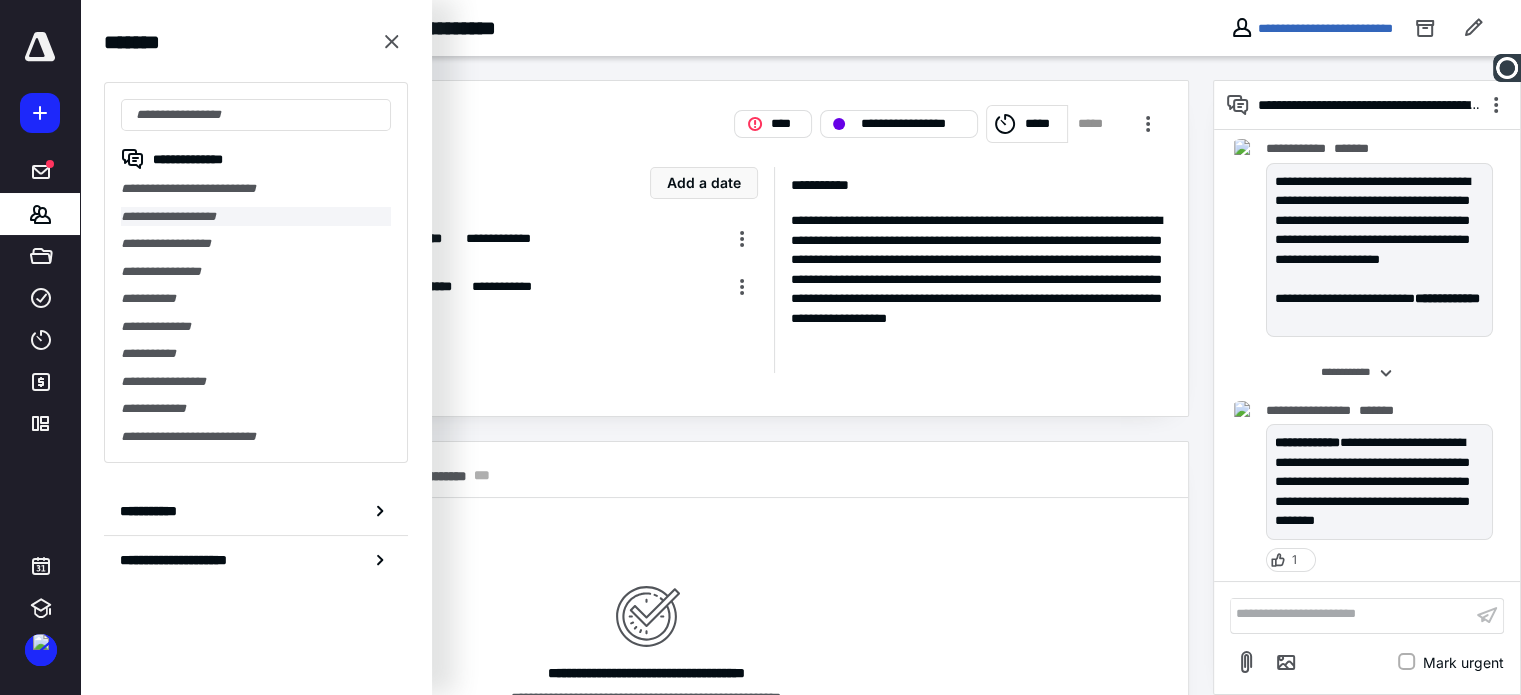 click on "**********" at bounding box center [256, 217] 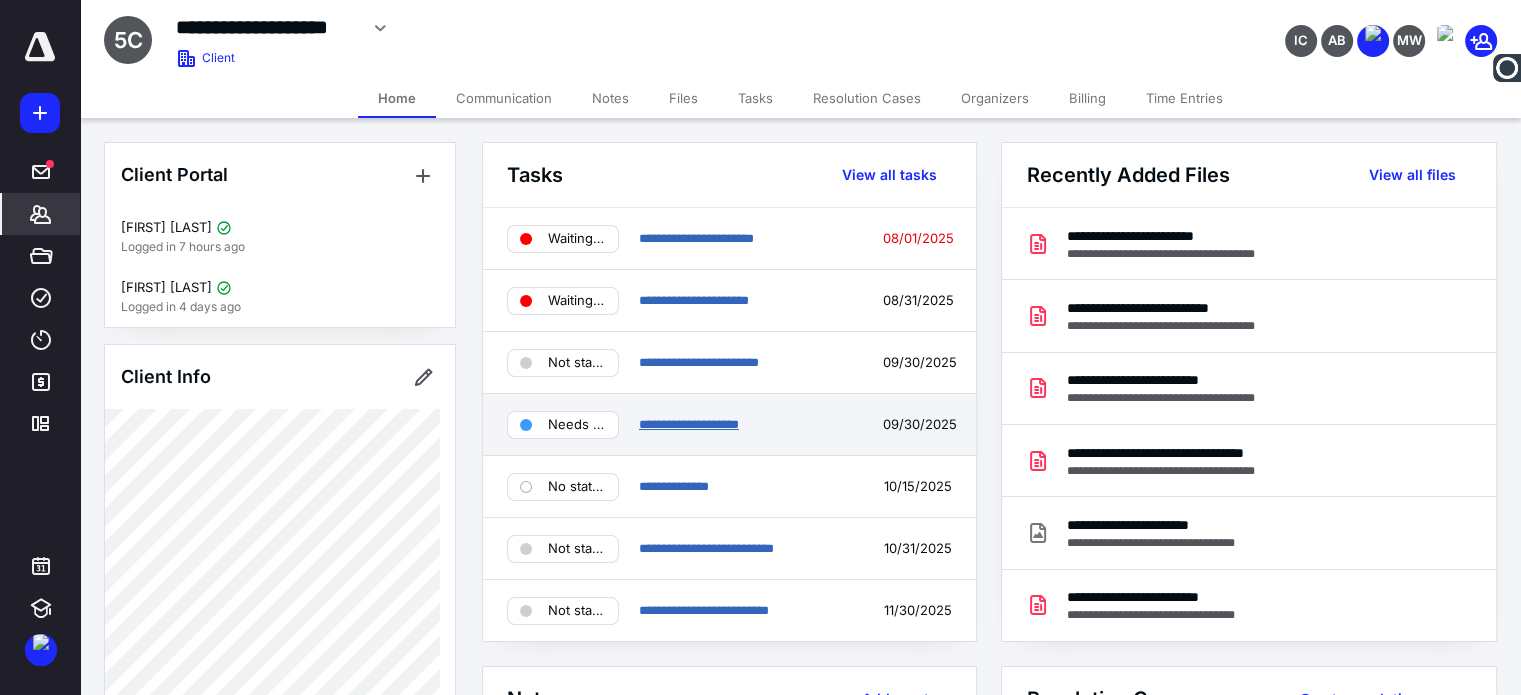 click on "**********" at bounding box center [689, 424] 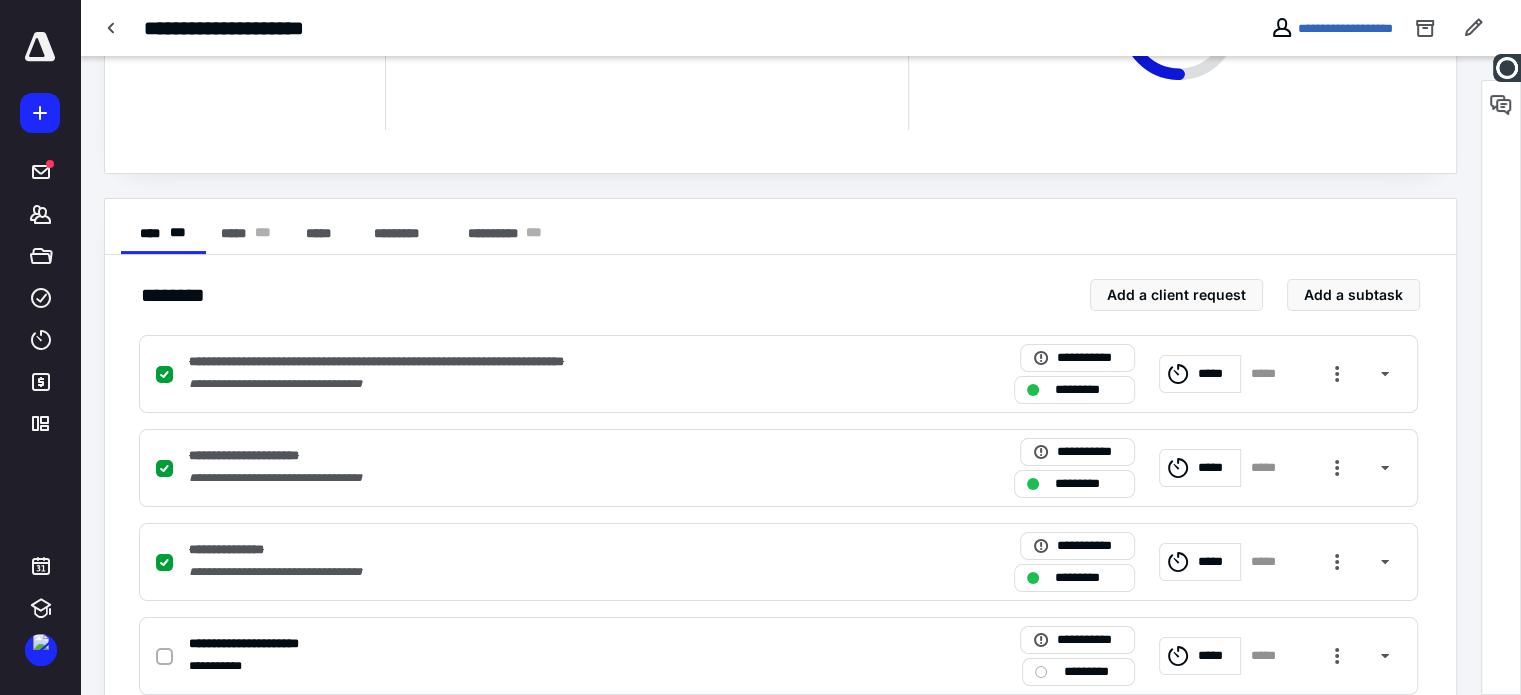 scroll, scrollTop: 385, scrollLeft: 0, axis: vertical 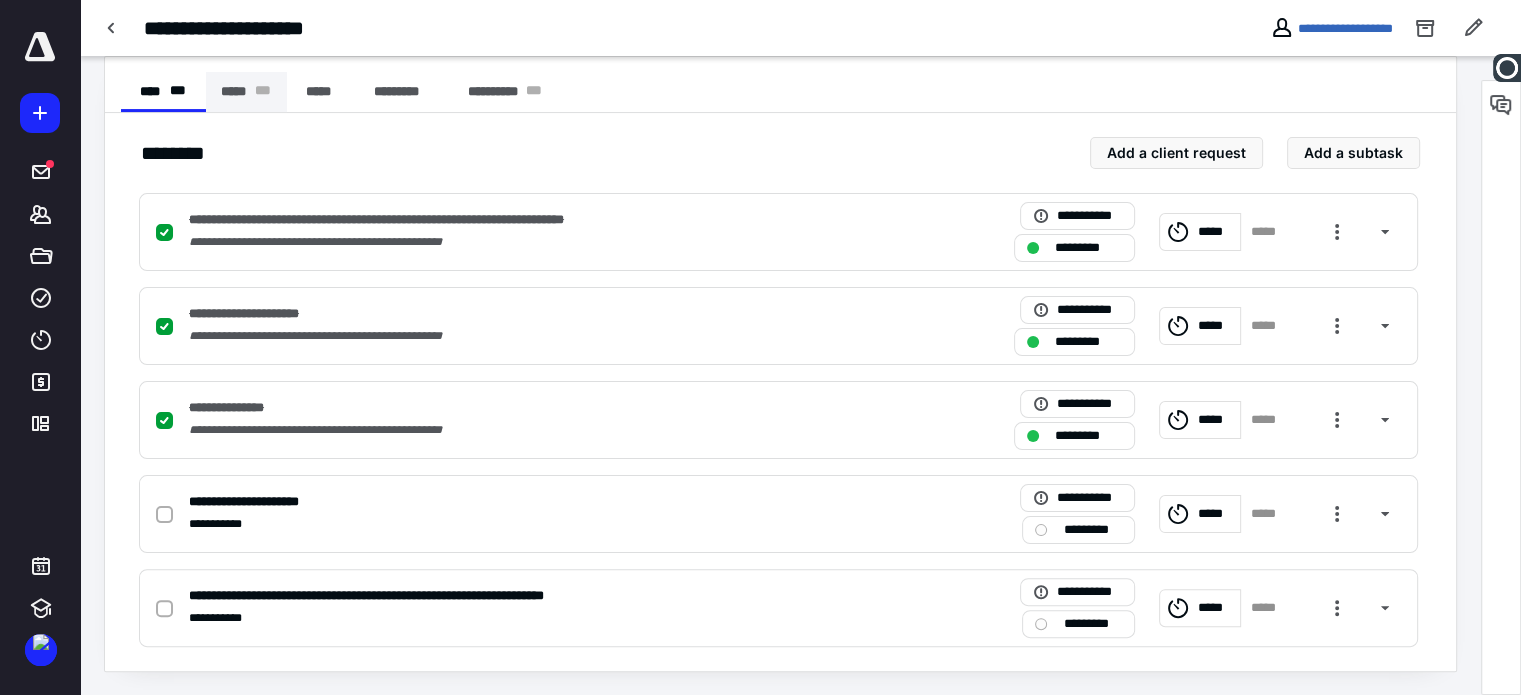 click on "* * *" at bounding box center (263, 92) 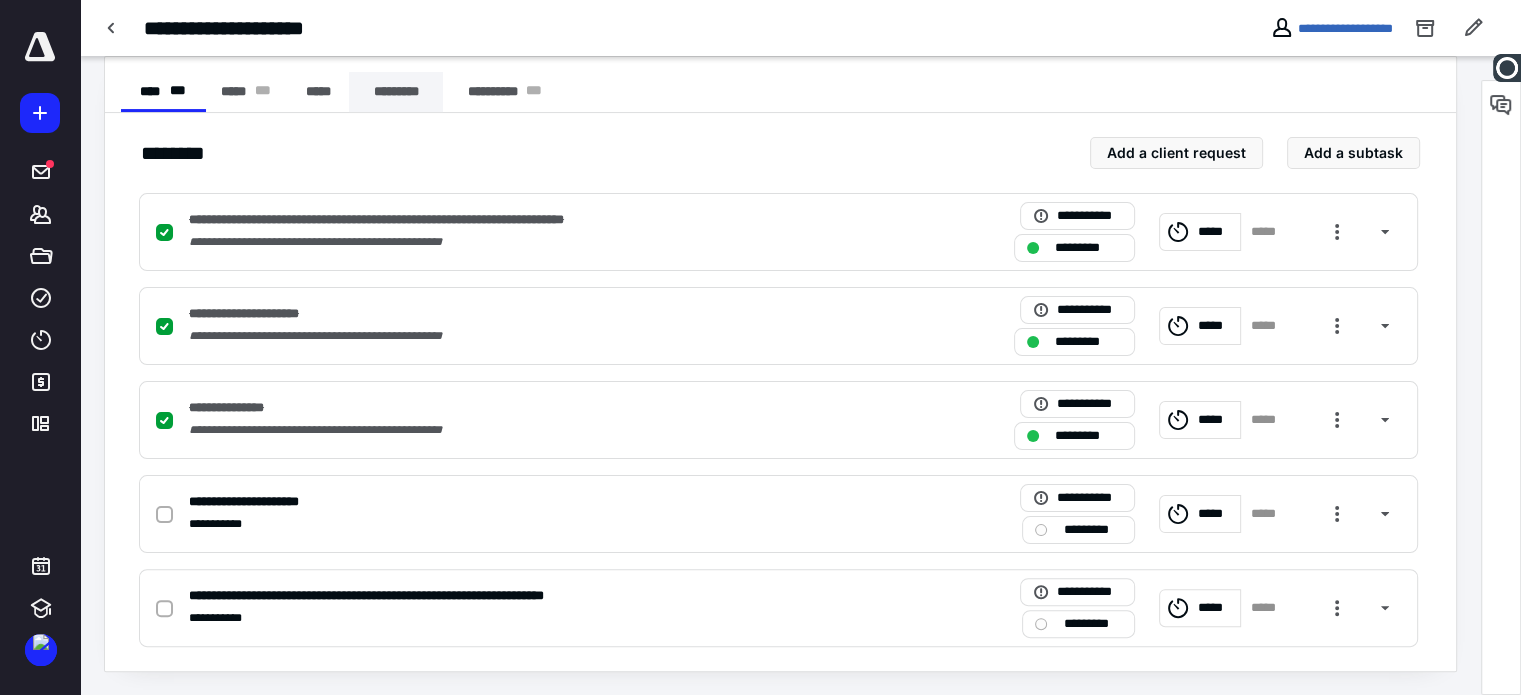 scroll, scrollTop: 323, scrollLeft: 0, axis: vertical 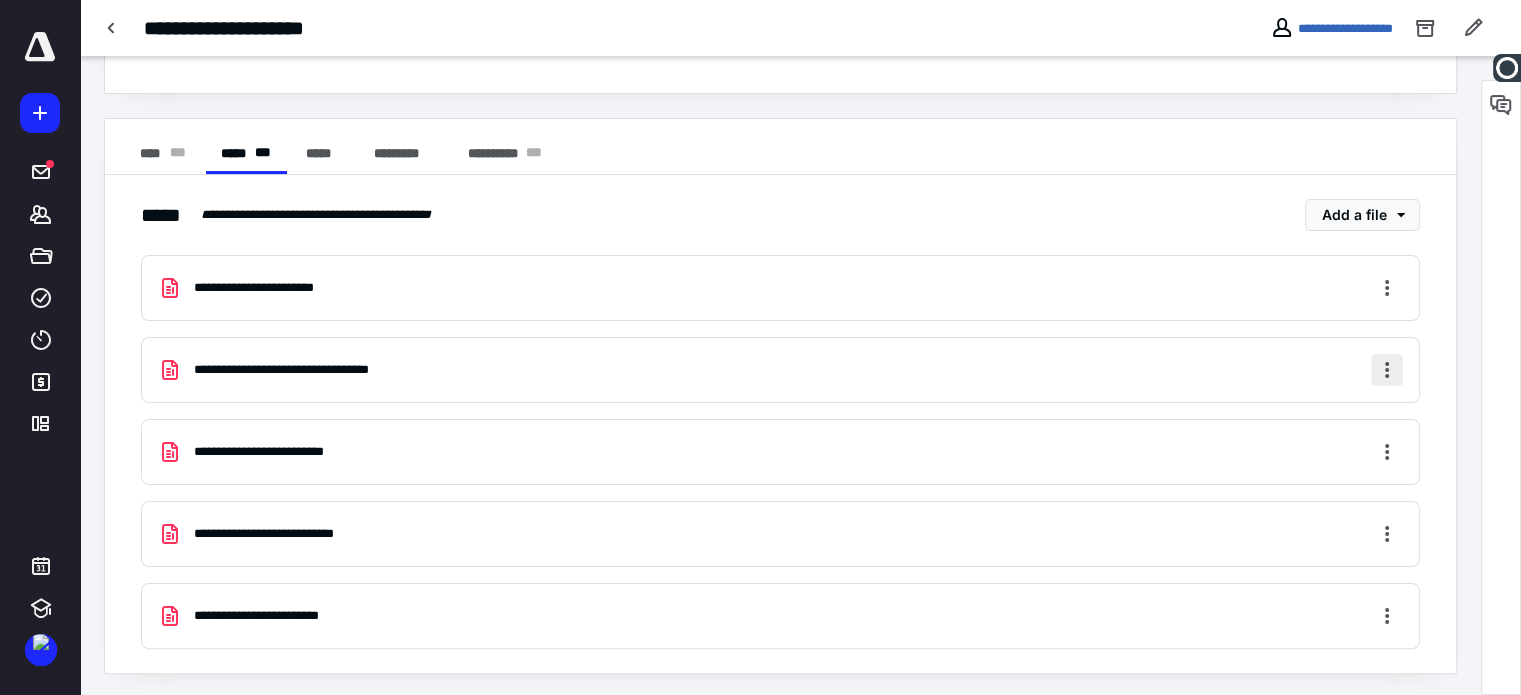 click at bounding box center (1387, 370) 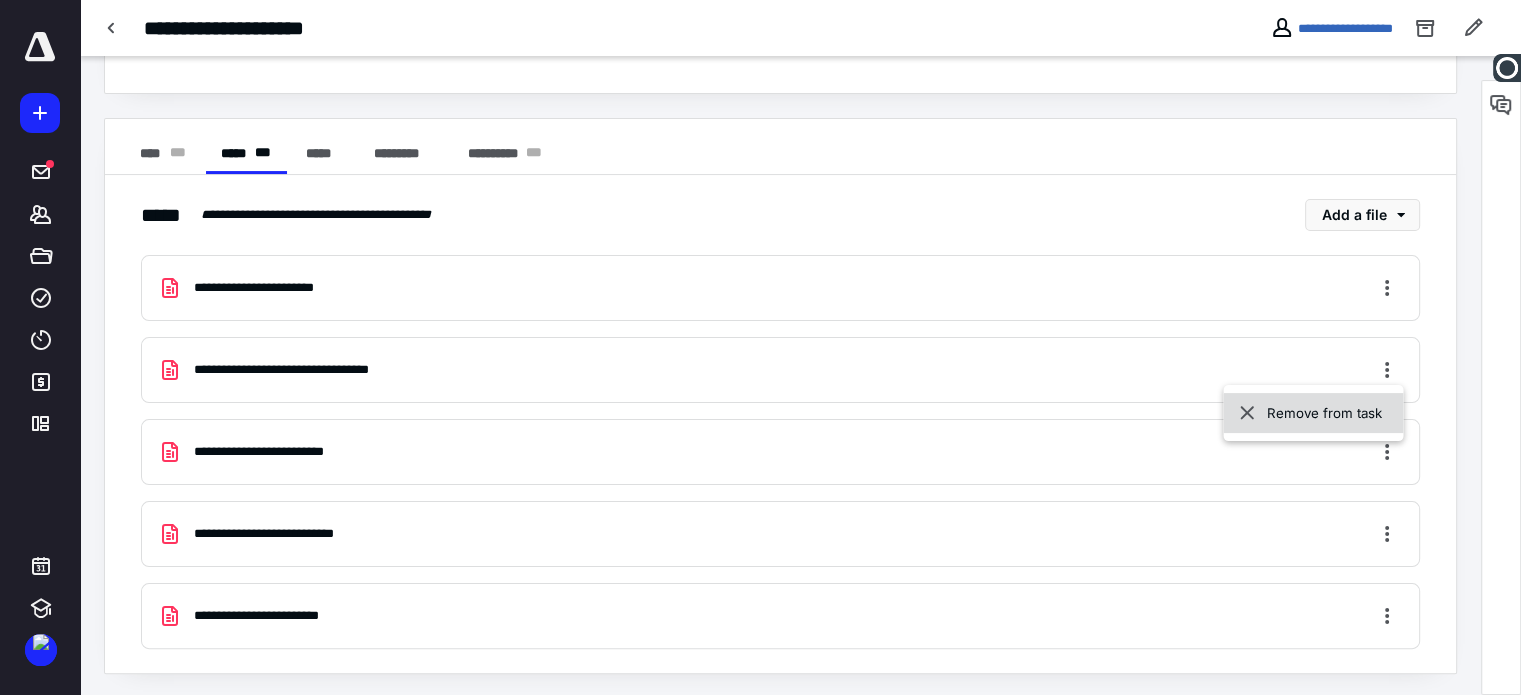 click on "Remove from task" at bounding box center (1313, 413) 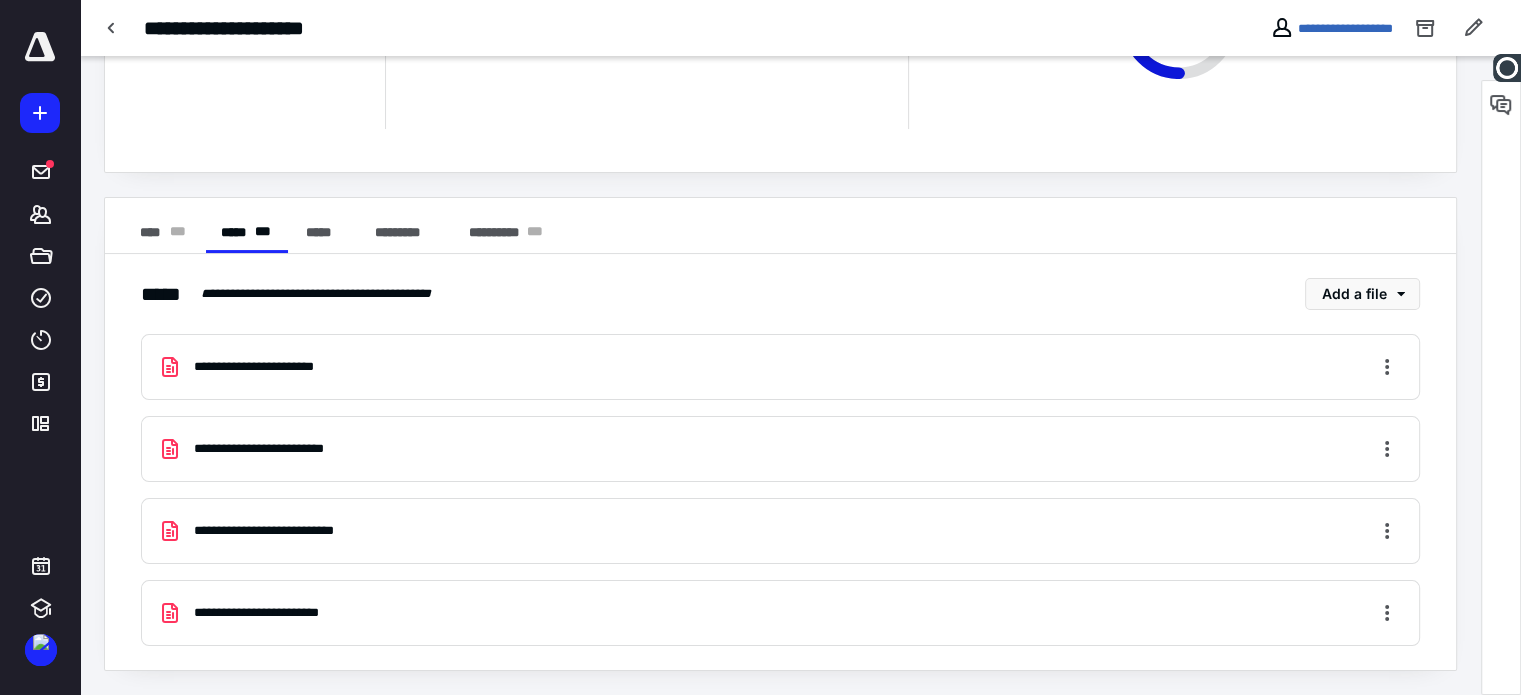 scroll, scrollTop: 241, scrollLeft: 0, axis: vertical 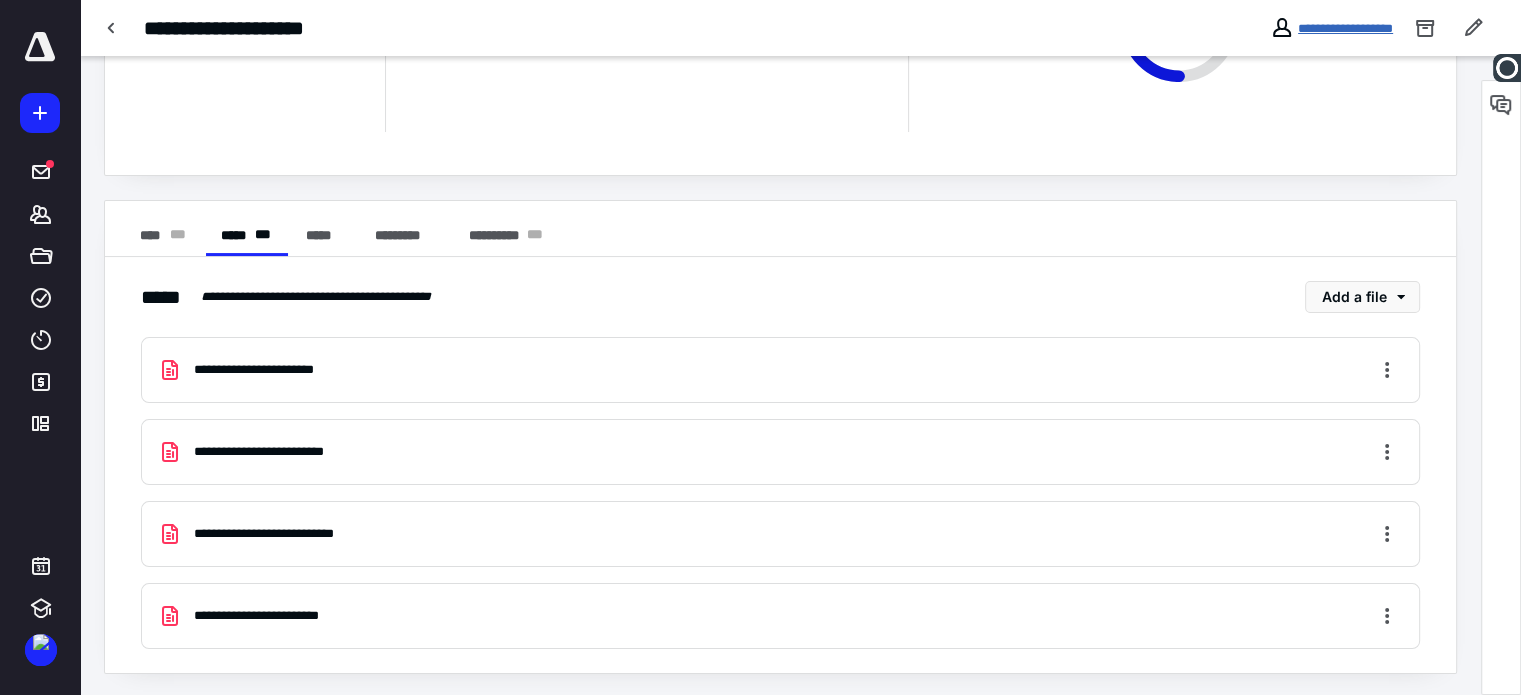 click on "**********" at bounding box center [1345, 28] 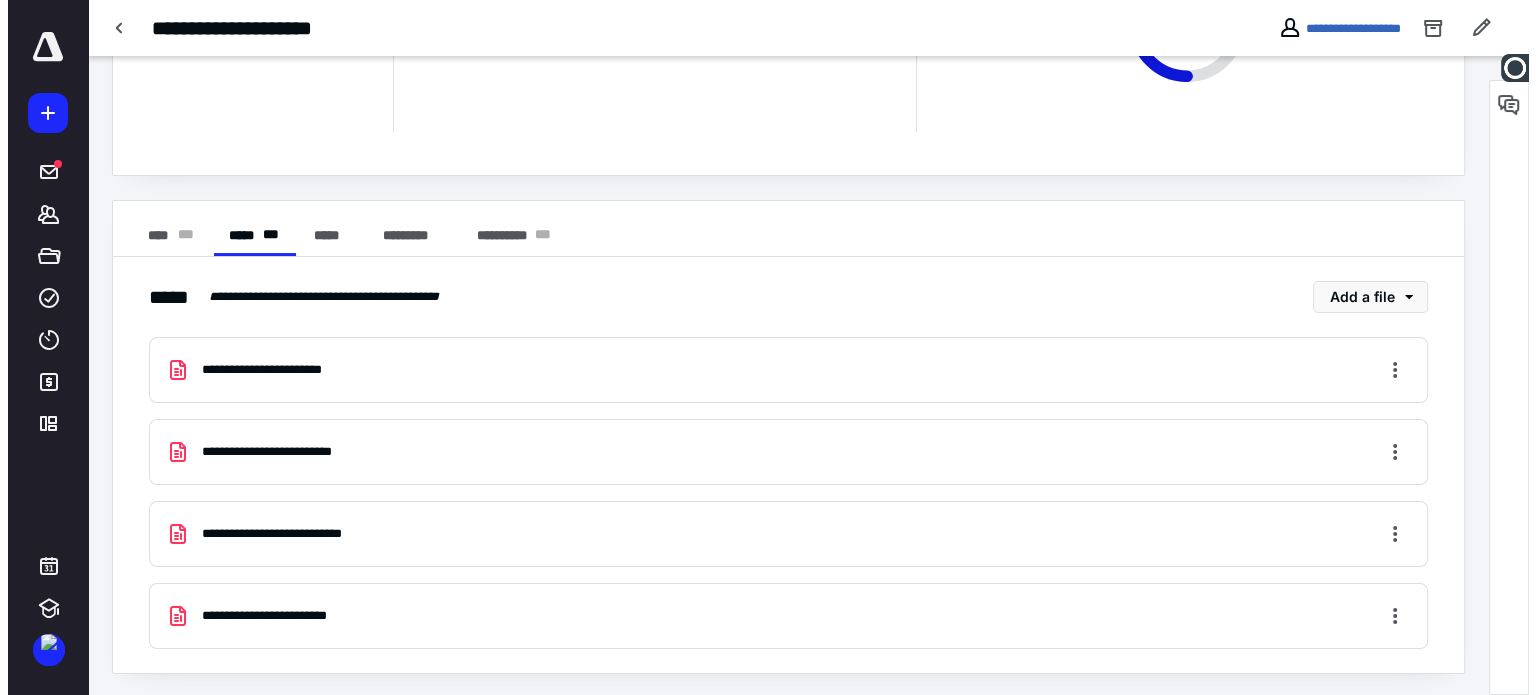 scroll, scrollTop: 0, scrollLeft: 0, axis: both 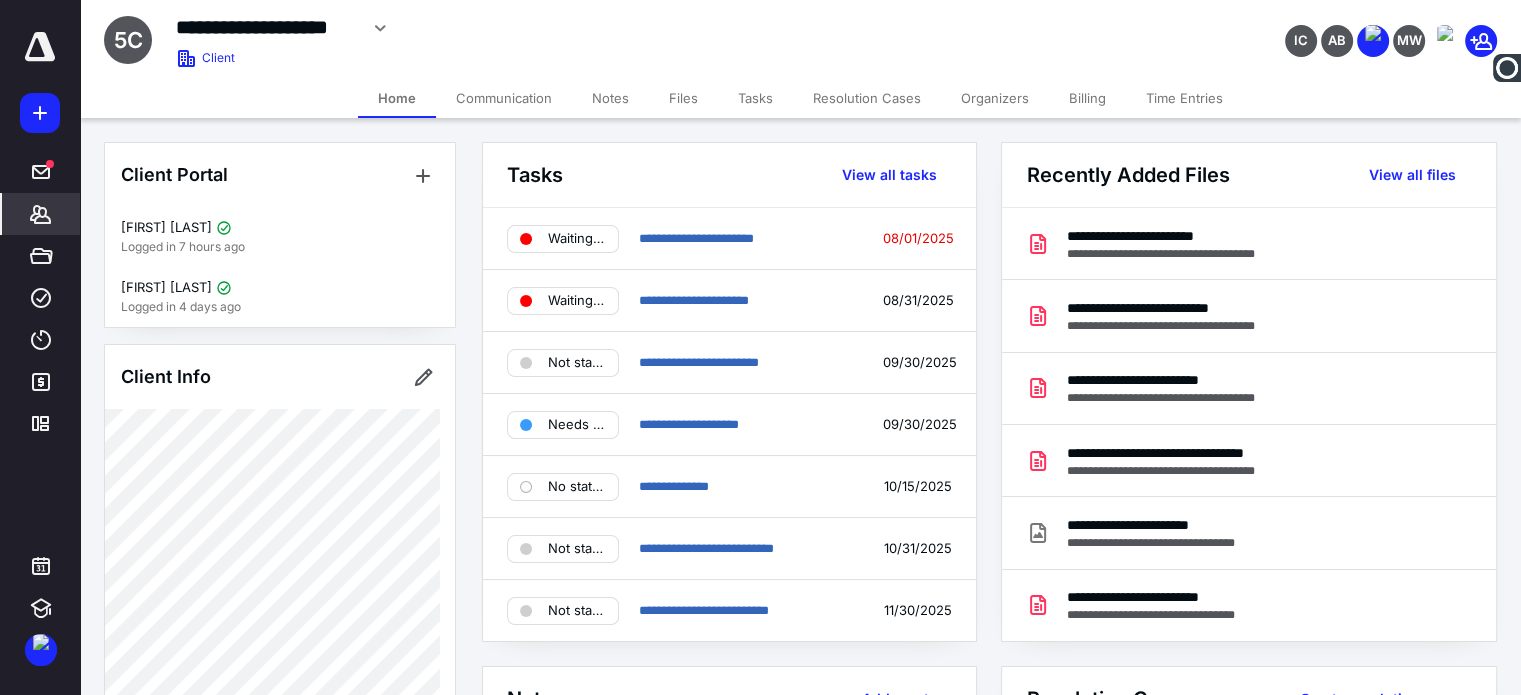 click on "Files" at bounding box center (683, 98) 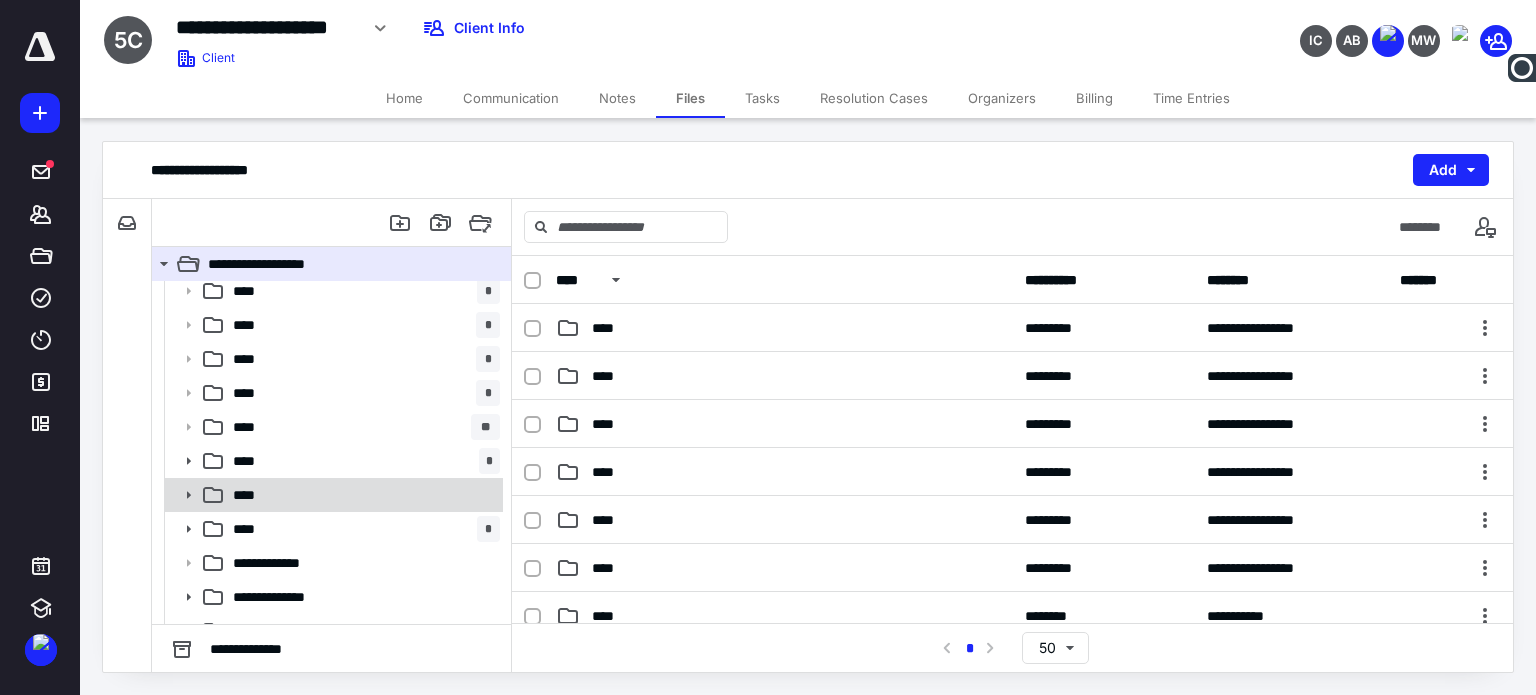 scroll, scrollTop: 64, scrollLeft: 0, axis: vertical 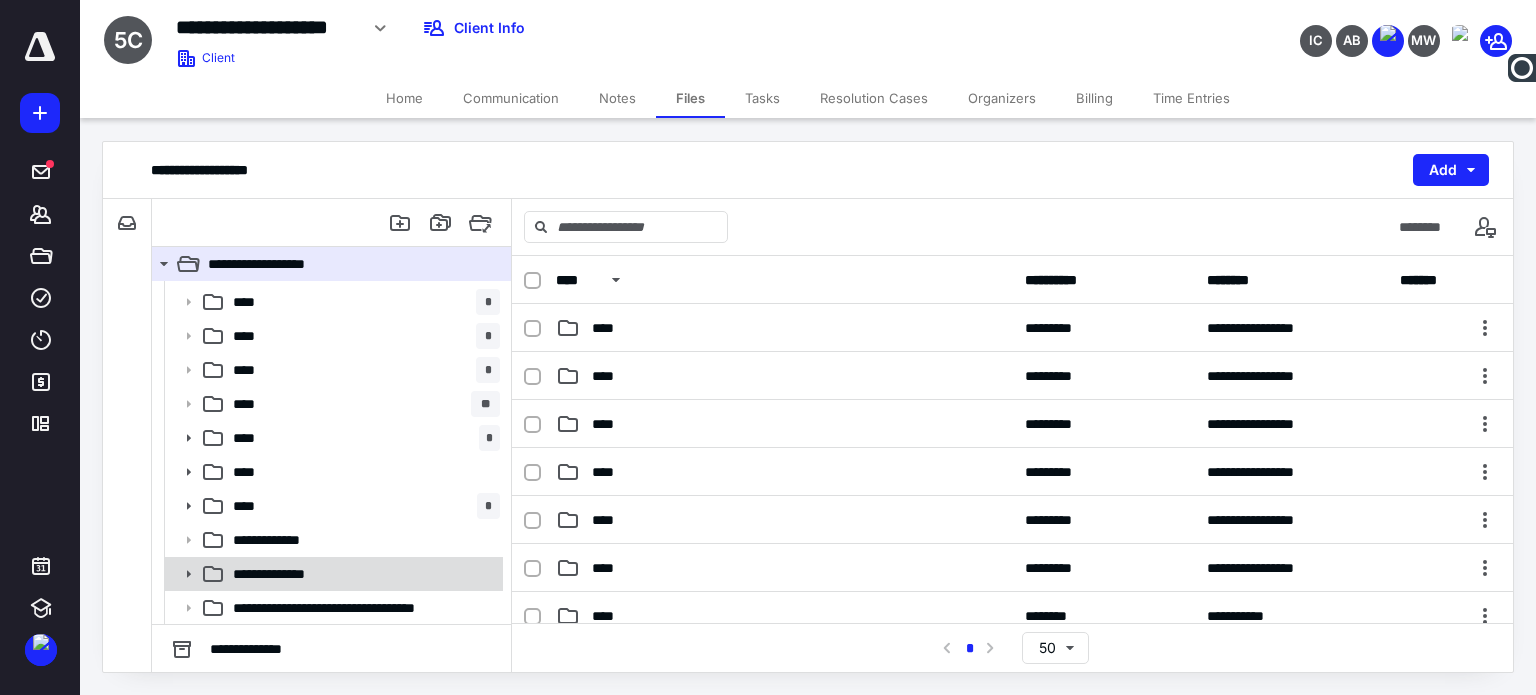 click 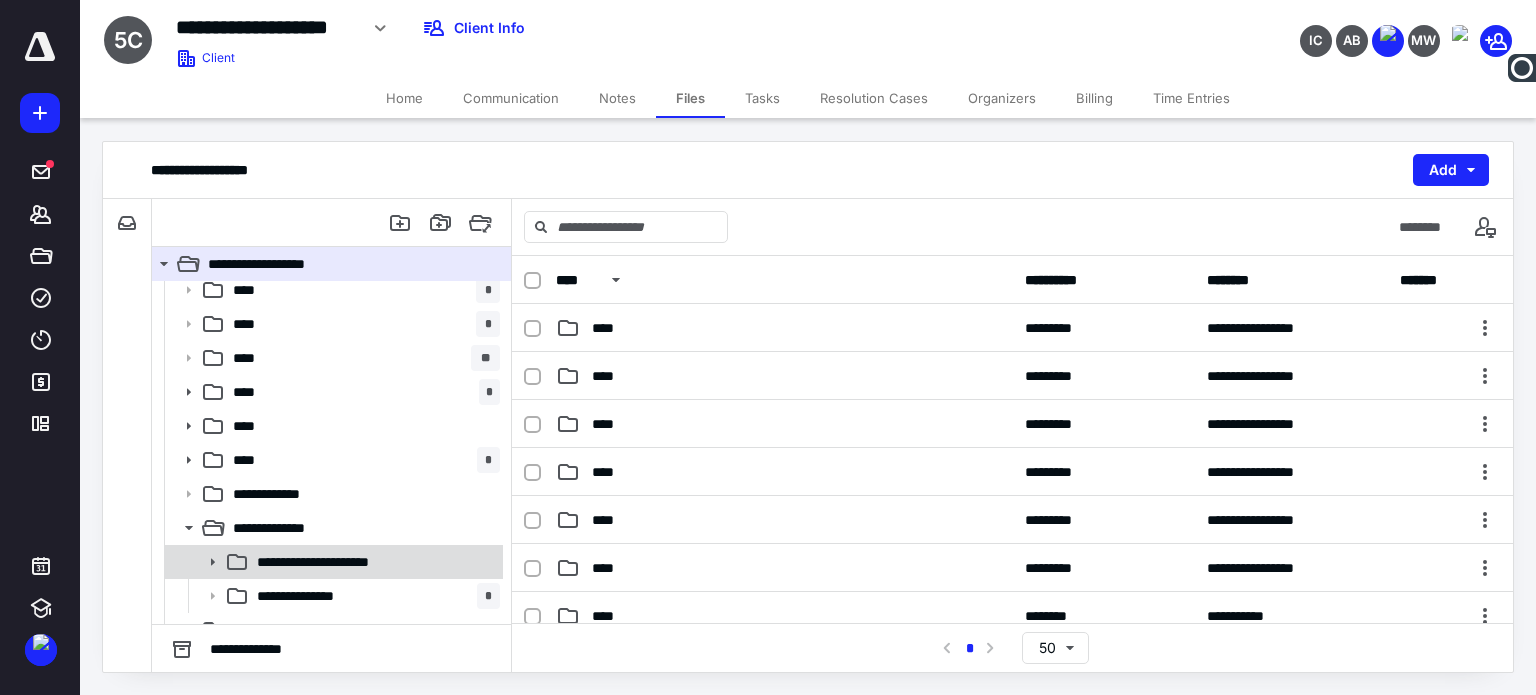 scroll, scrollTop: 132, scrollLeft: 0, axis: vertical 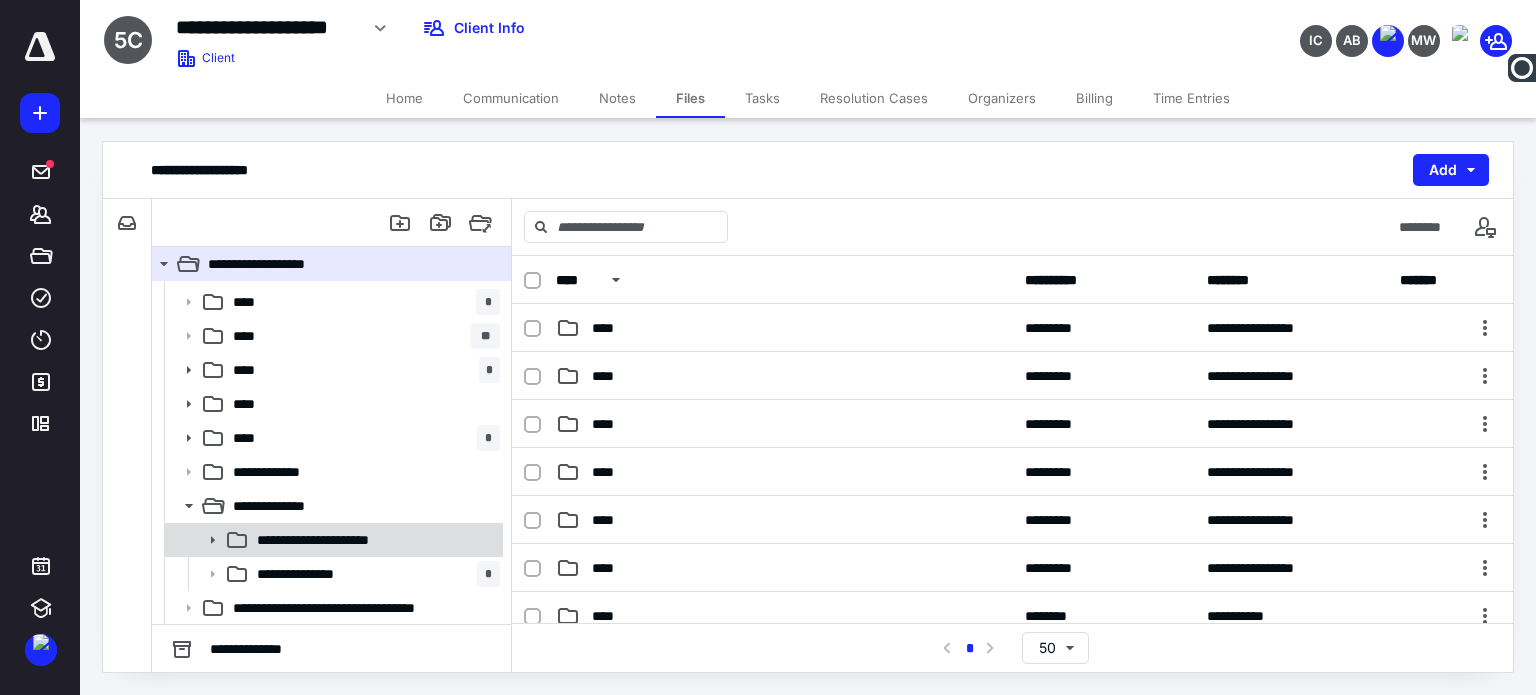 click on "**********" at bounding box center (341, 540) 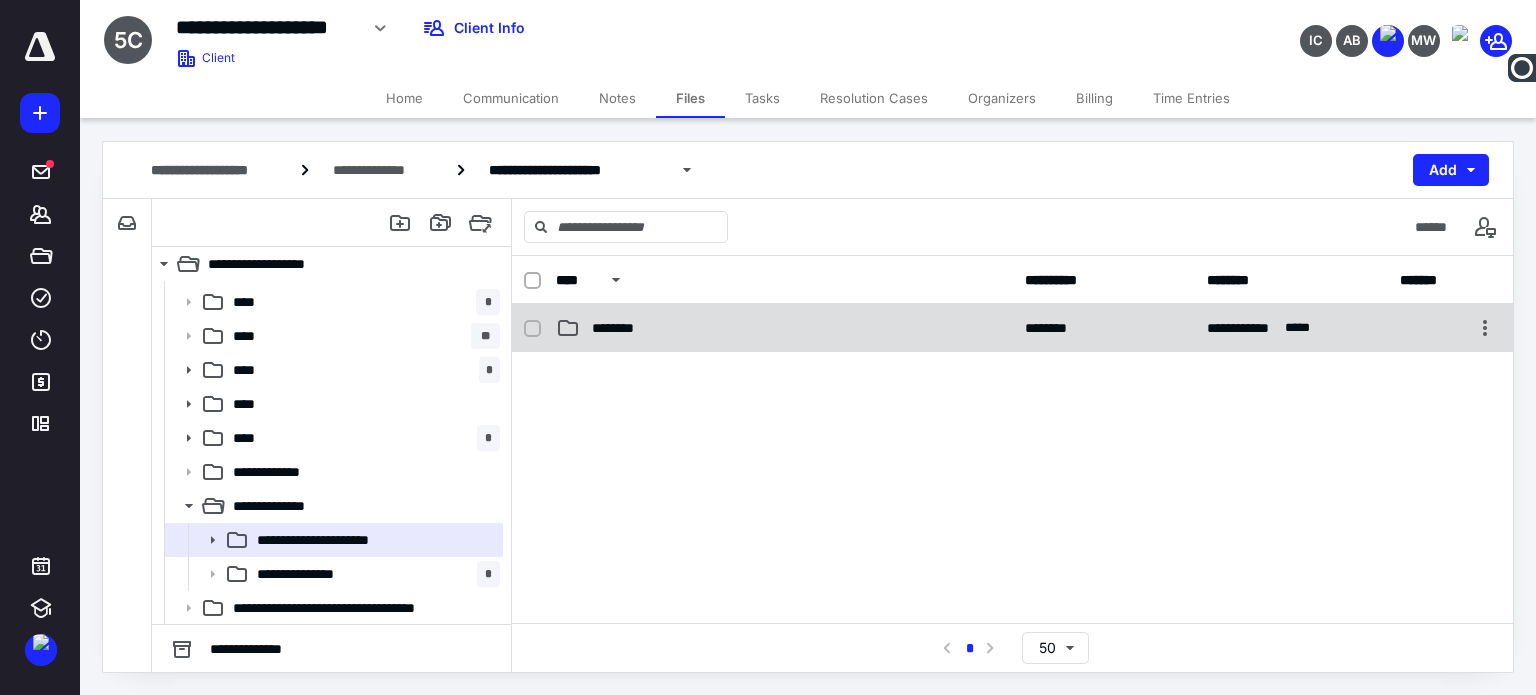 click on "********" at bounding box center [784, 328] 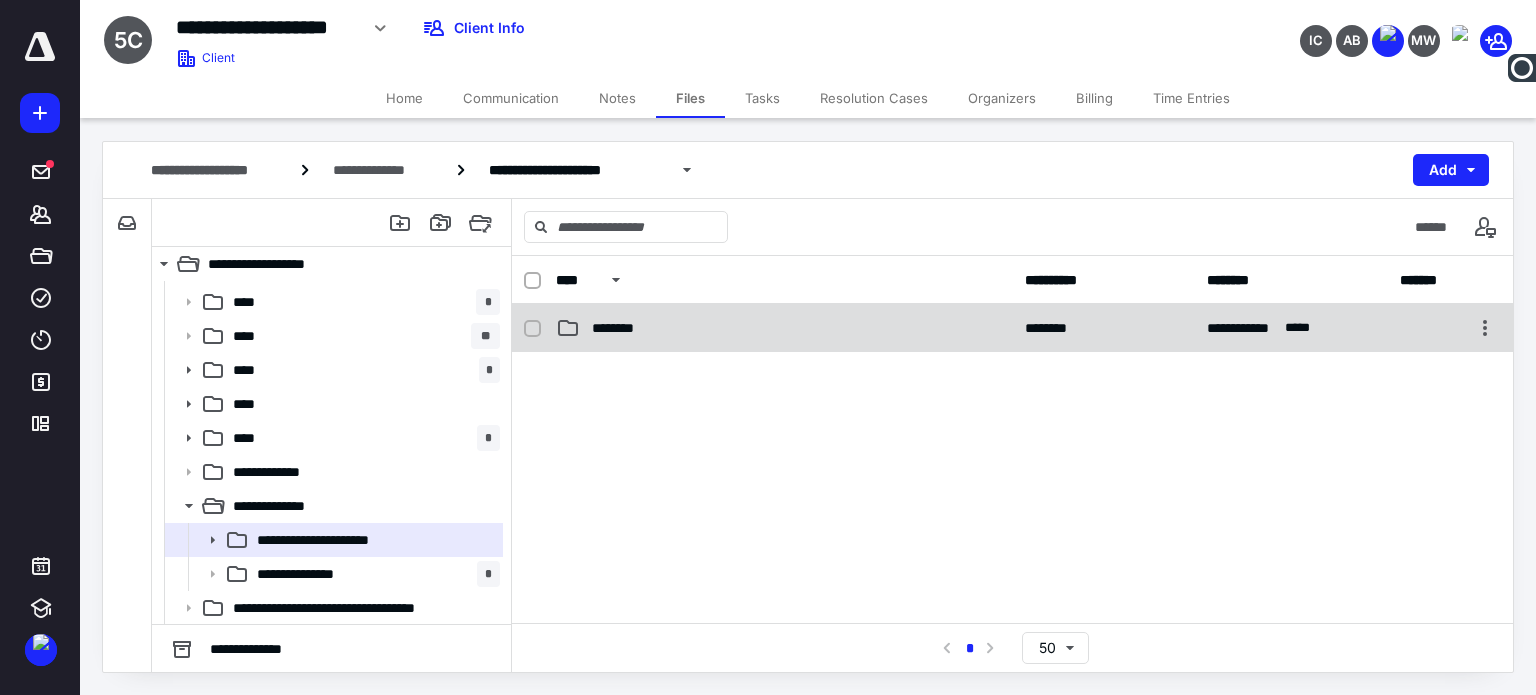 checkbox on "false" 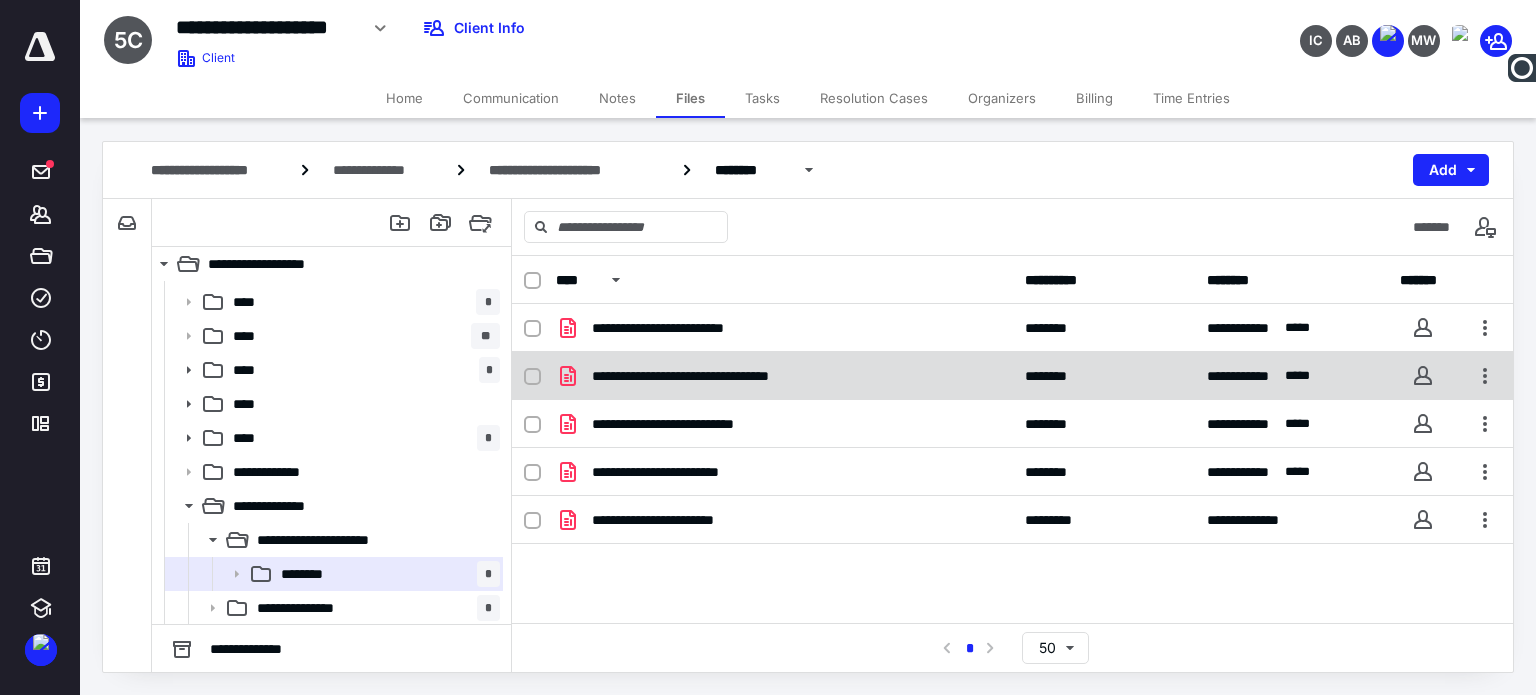 click on "**********" at bounding box center (784, 376) 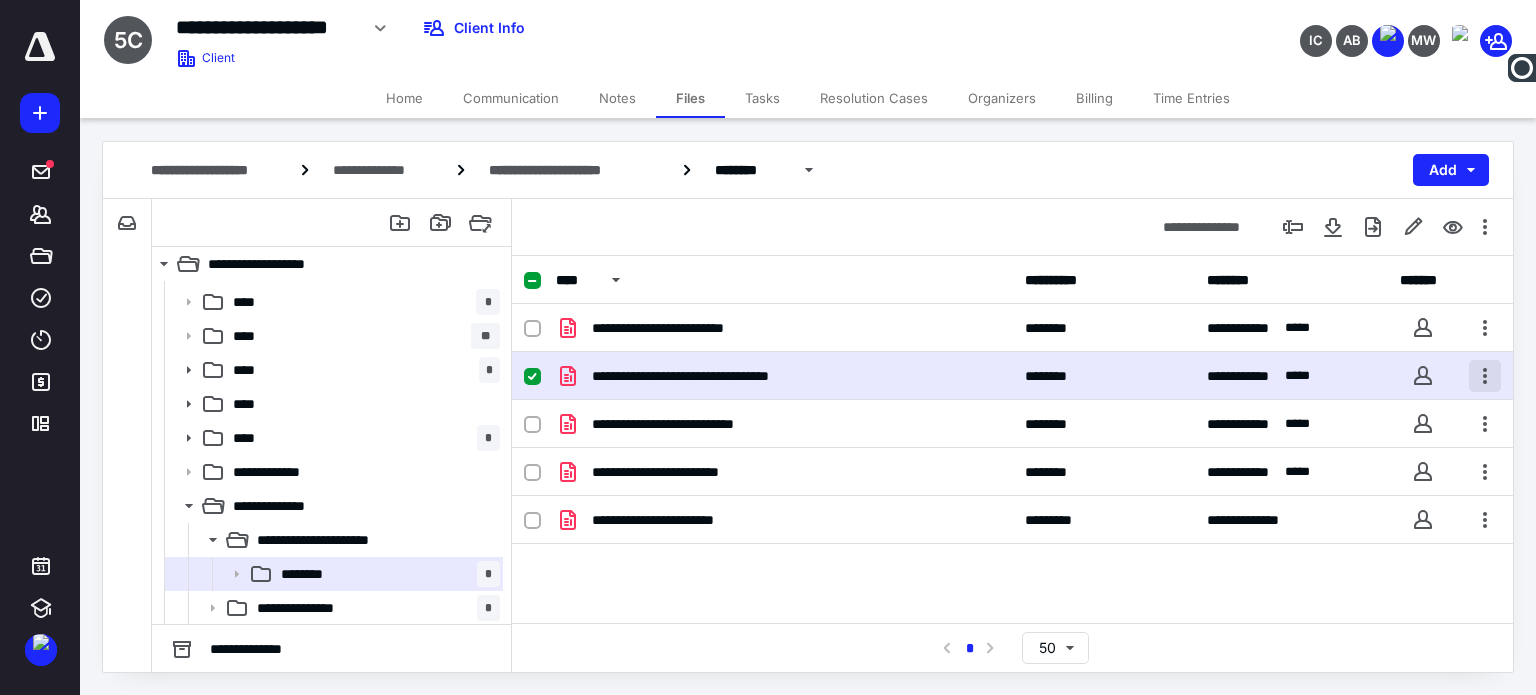 click at bounding box center (1485, 376) 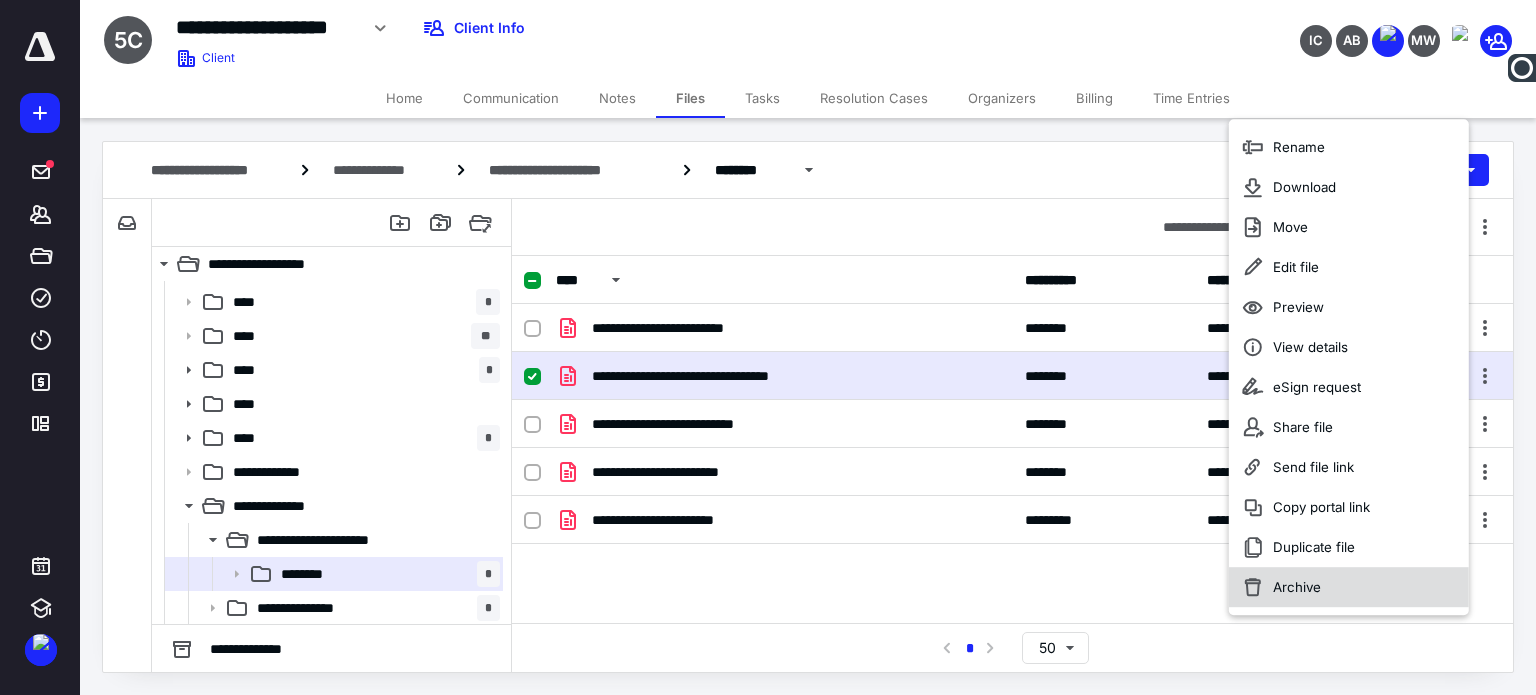click on "Archive" at bounding box center [1297, 587] 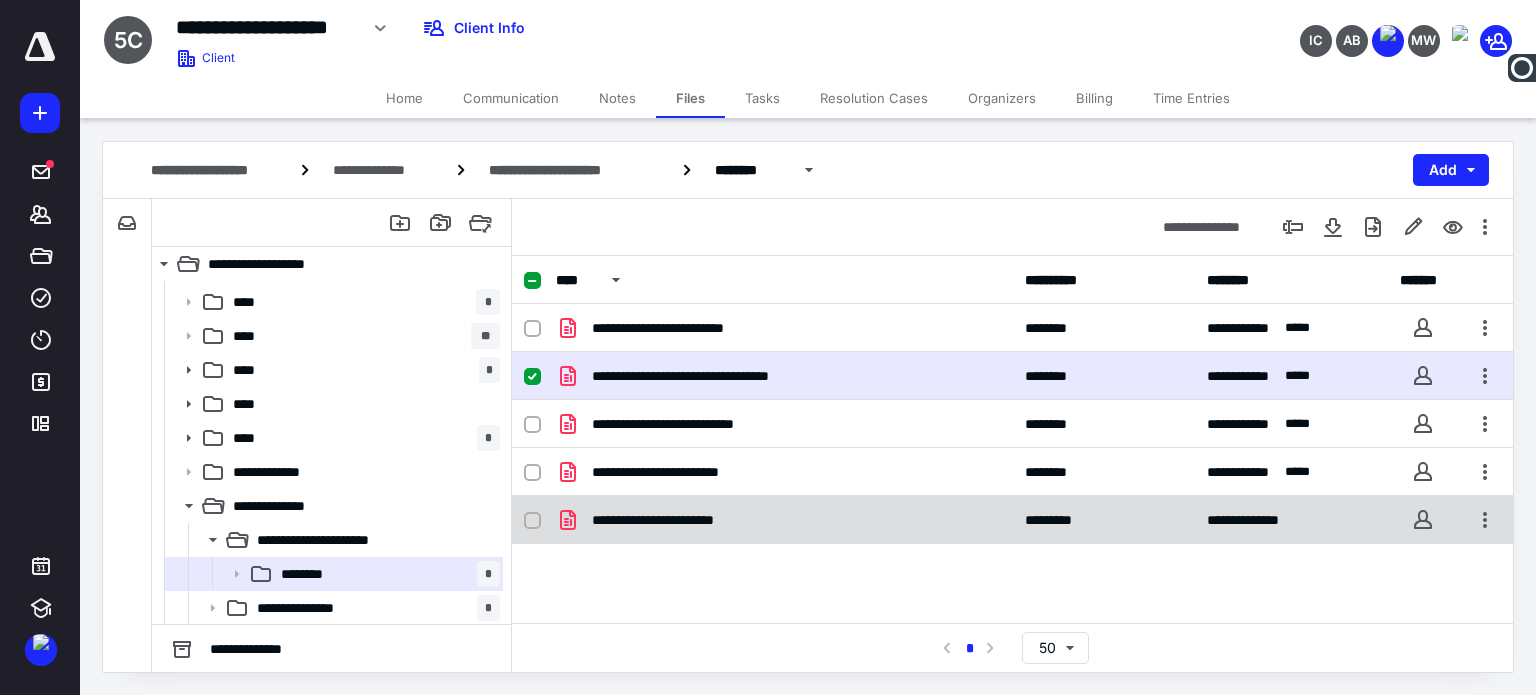 checkbox on "false" 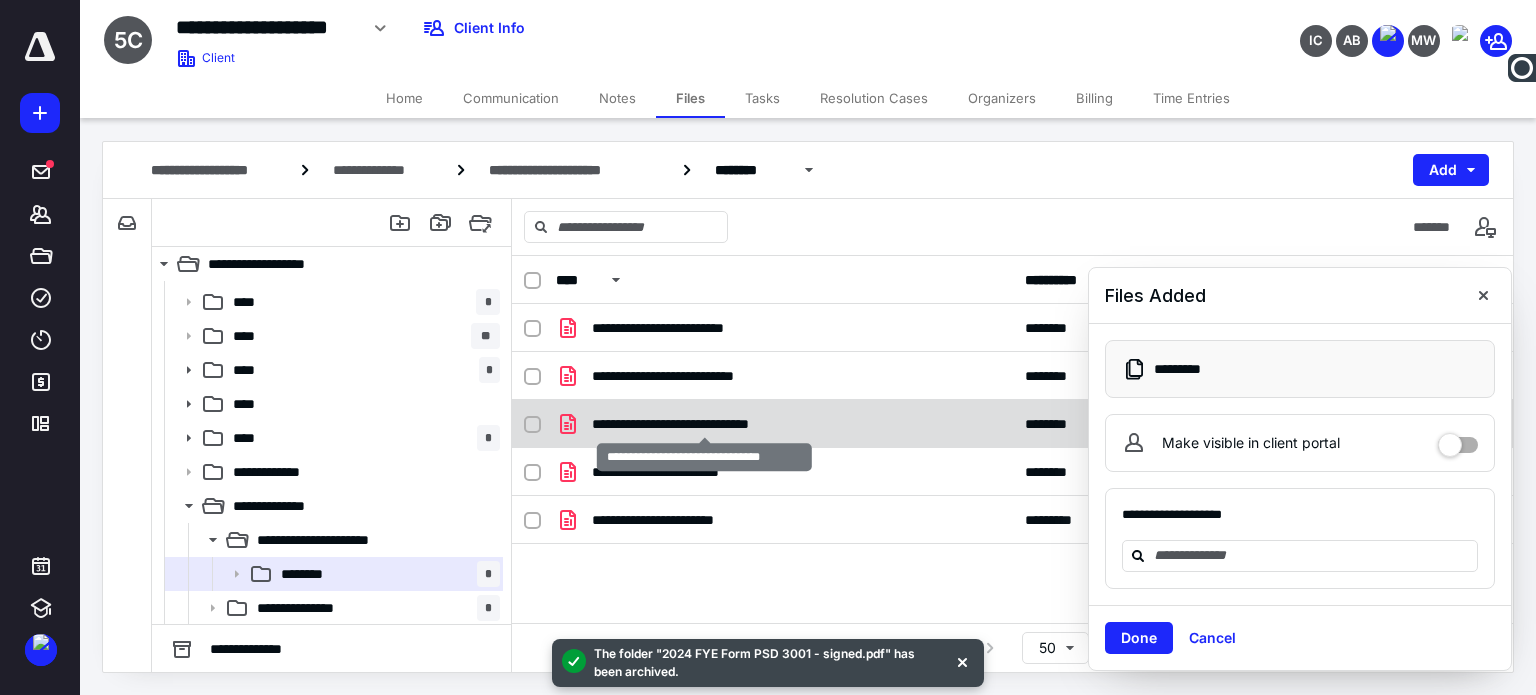 click on "**********" at bounding box center [704, 424] 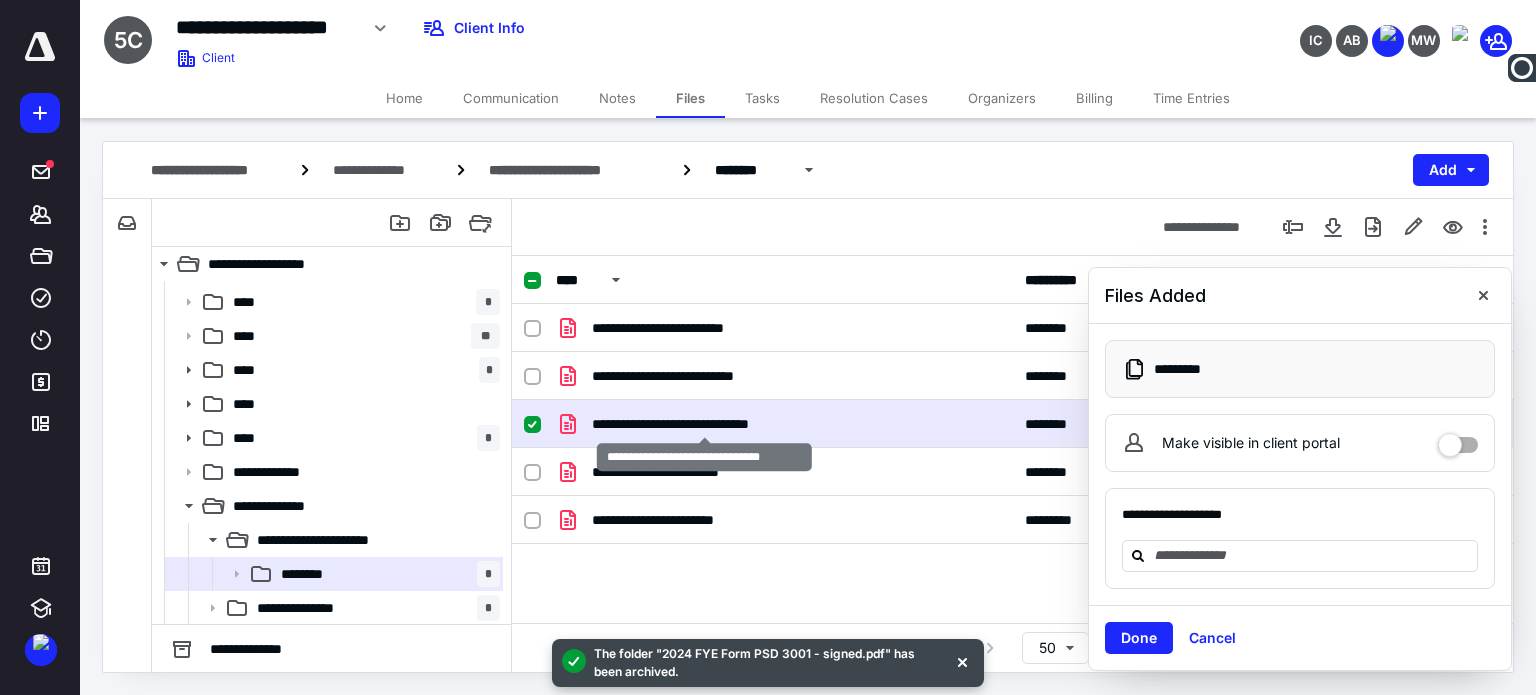 click on "**********" at bounding box center [704, 424] 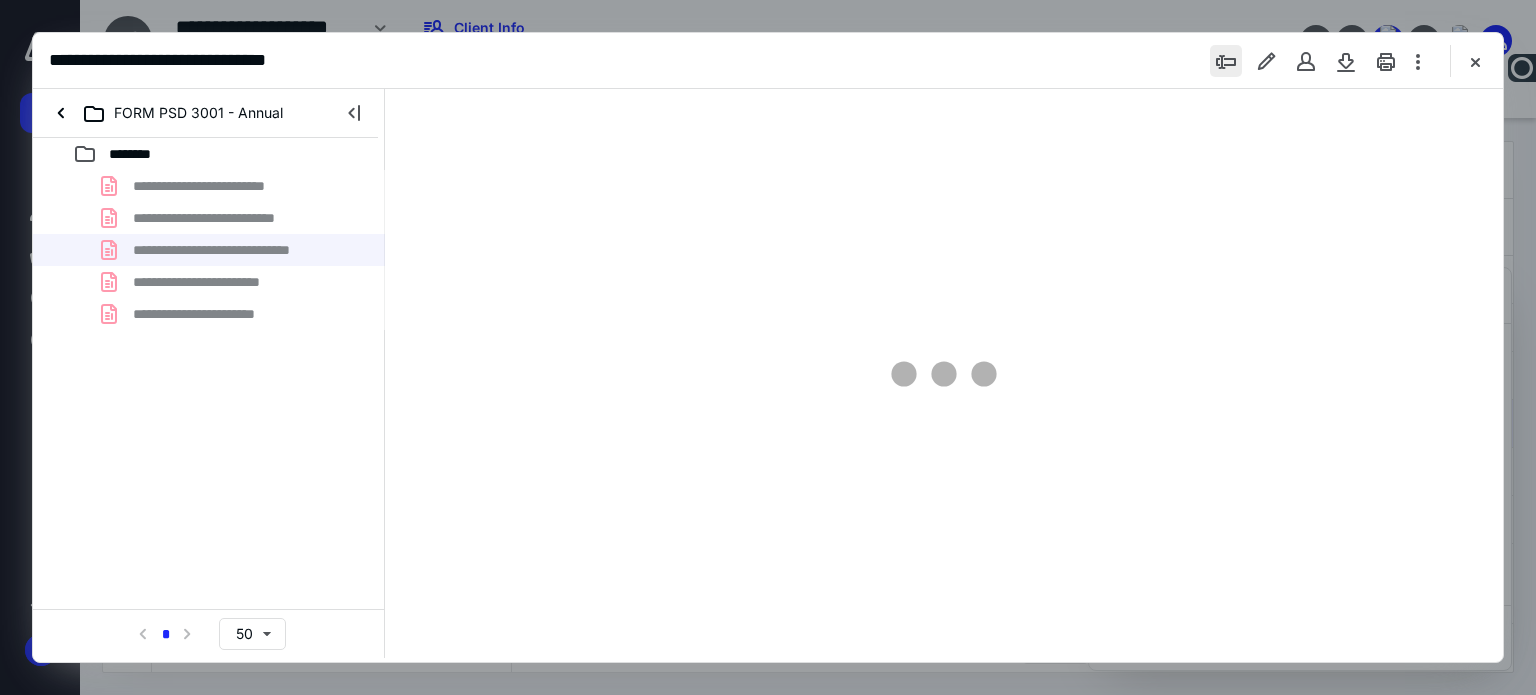 click at bounding box center (1226, 61) 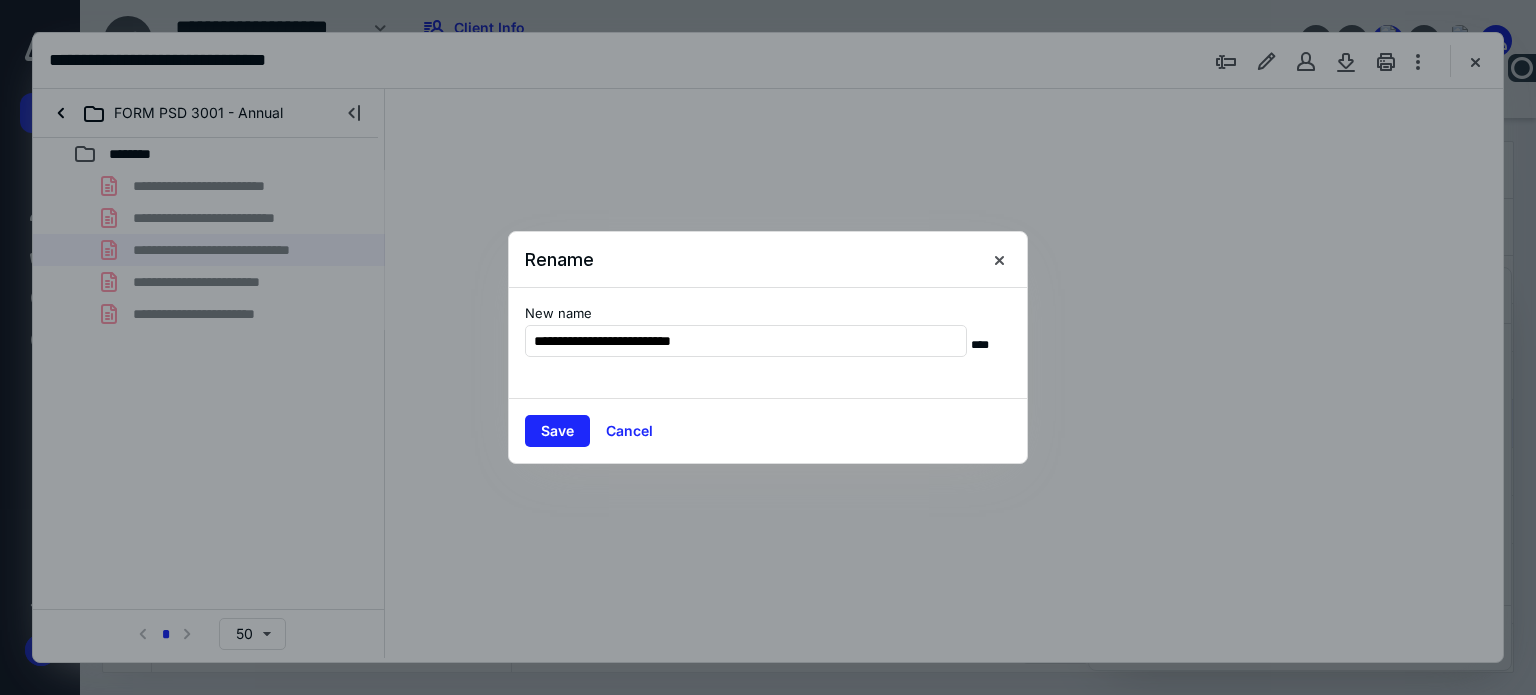 scroll, scrollTop: 0, scrollLeft: 0, axis: both 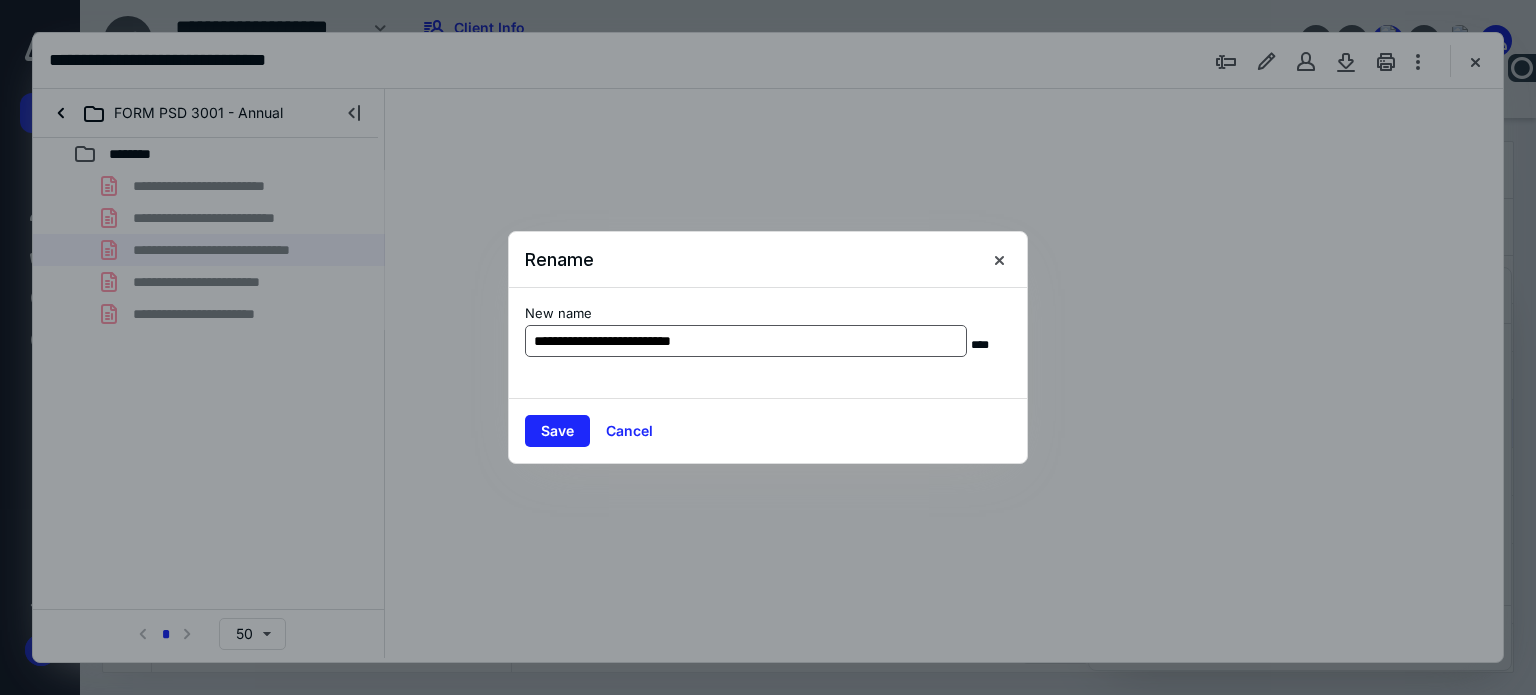 click on "**********" at bounding box center [746, 341] 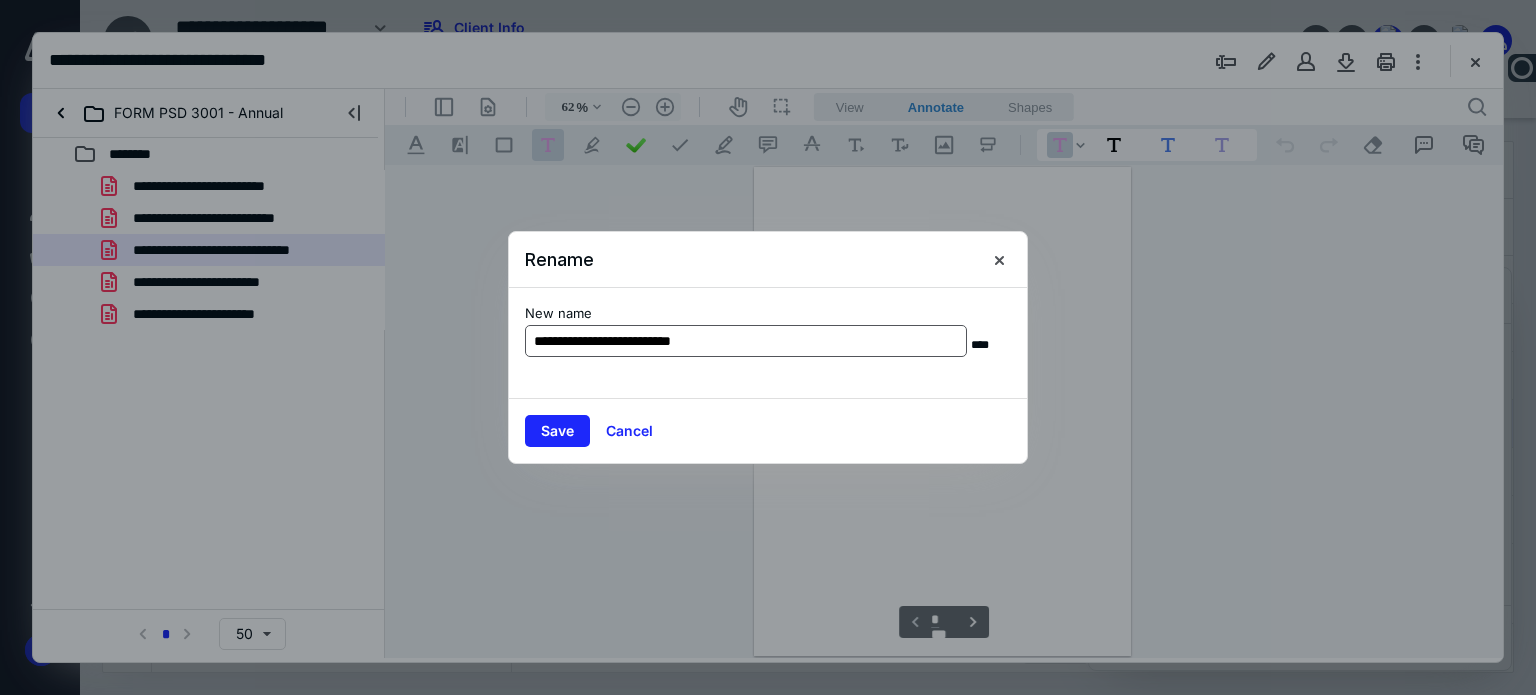 scroll, scrollTop: 78, scrollLeft: 0, axis: vertical 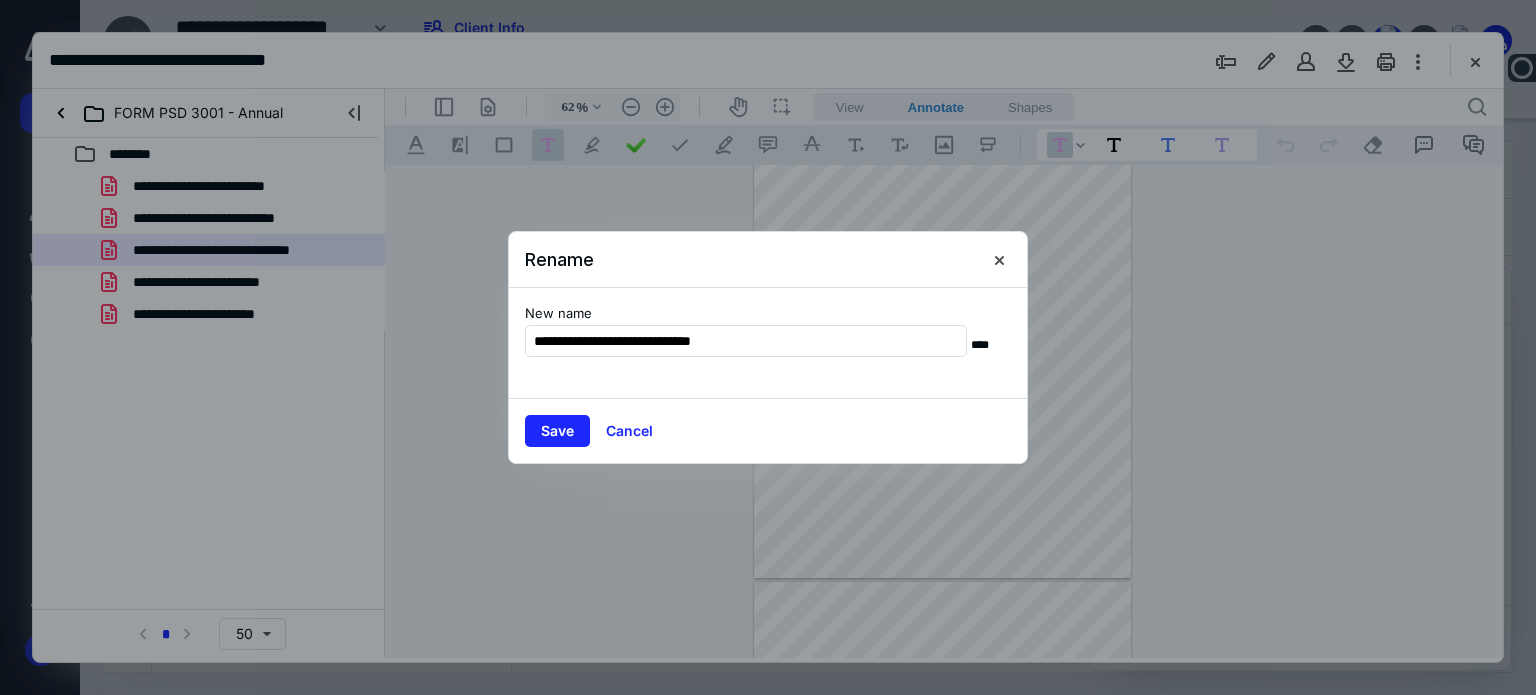 type on "**********" 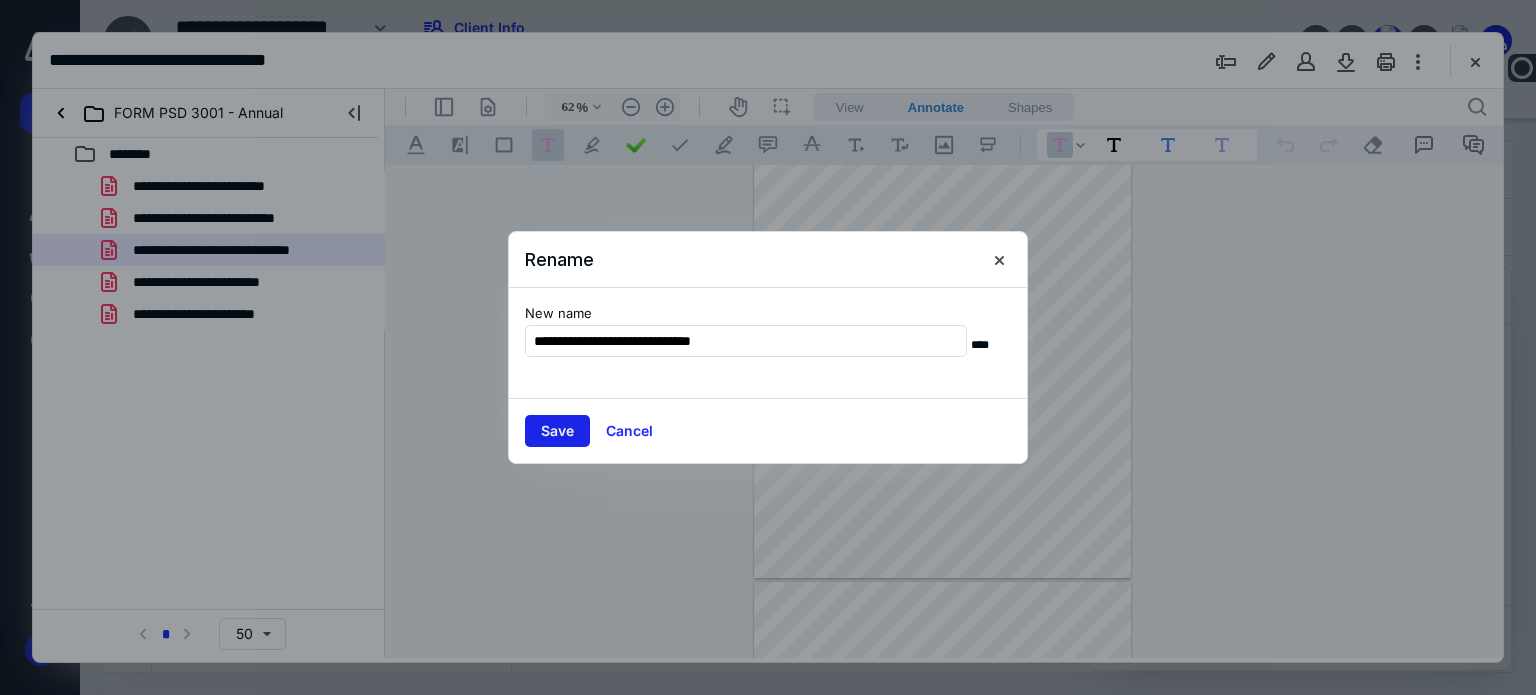 click on "Save Cancel" at bounding box center [768, 430] 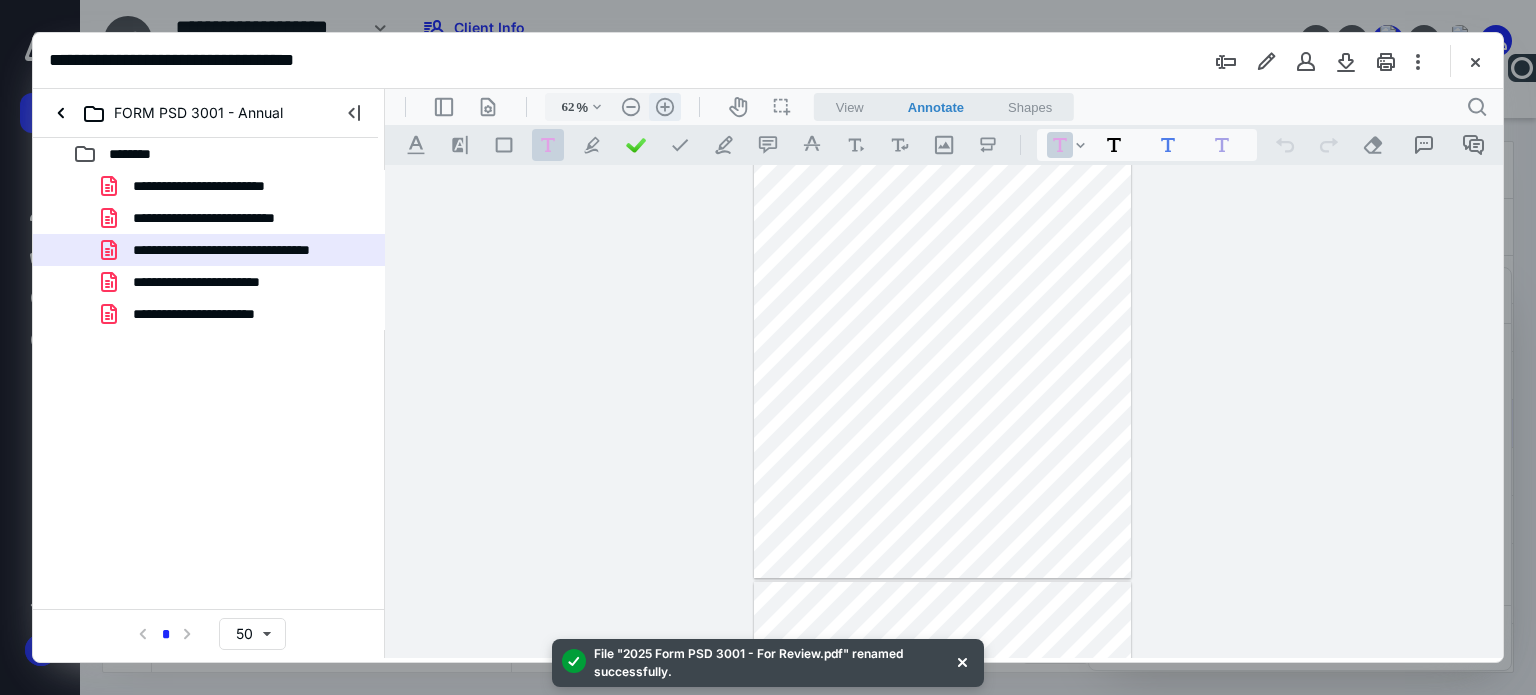 click on ".cls-1{fill:#abb0c4;} icon - header - zoom - in - line" at bounding box center (665, 107) 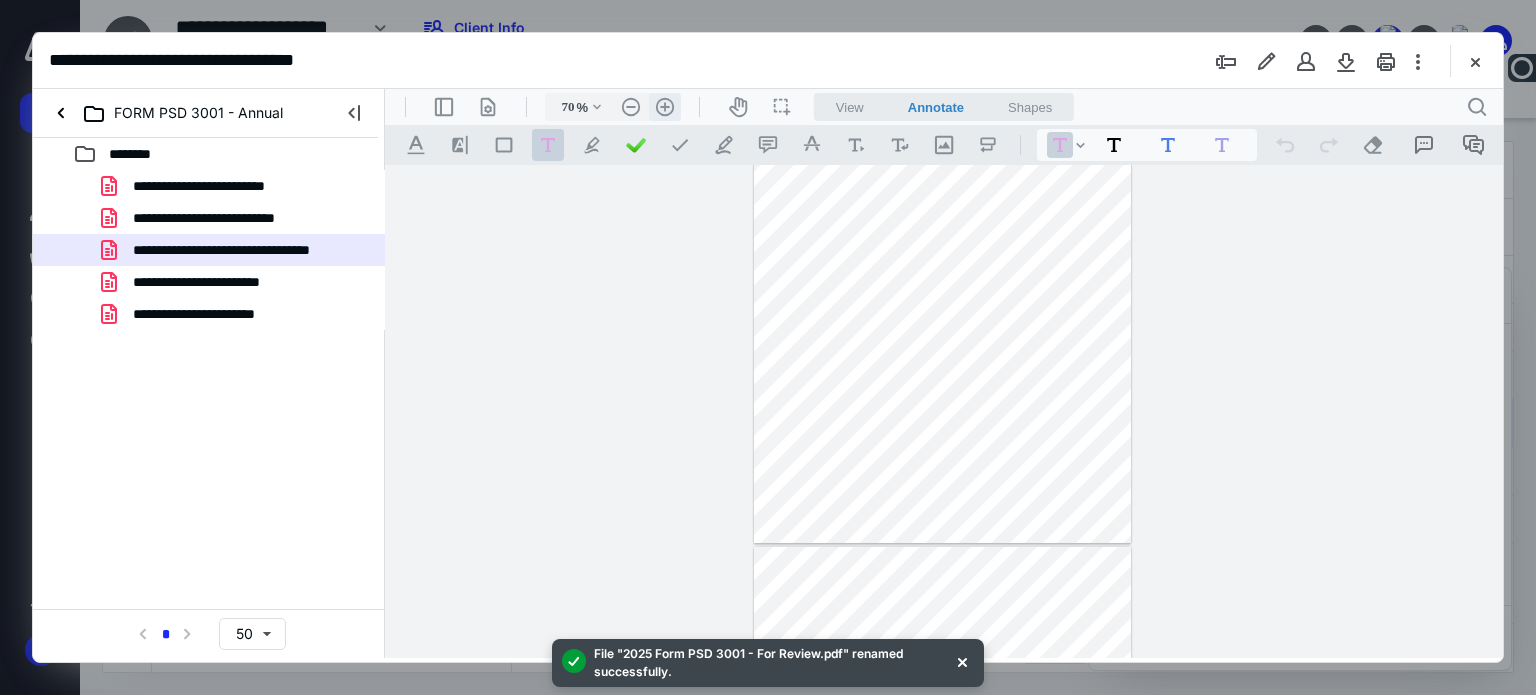 click on ".cls-1{fill:#abb0c4;} icon - header - zoom - in - line" at bounding box center [665, 107] 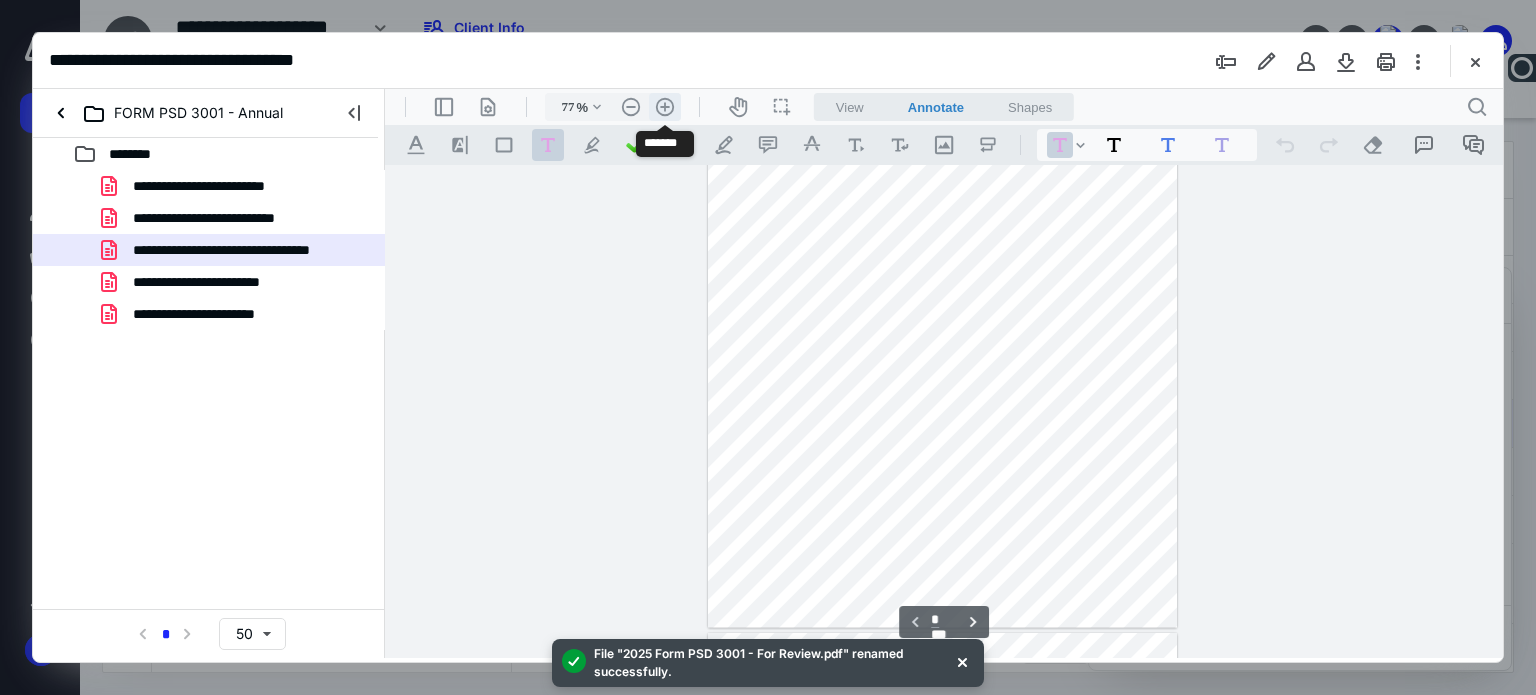 click on ".cls-1{fill:#abb0c4;} icon - header - zoom - in - line" at bounding box center [665, 107] 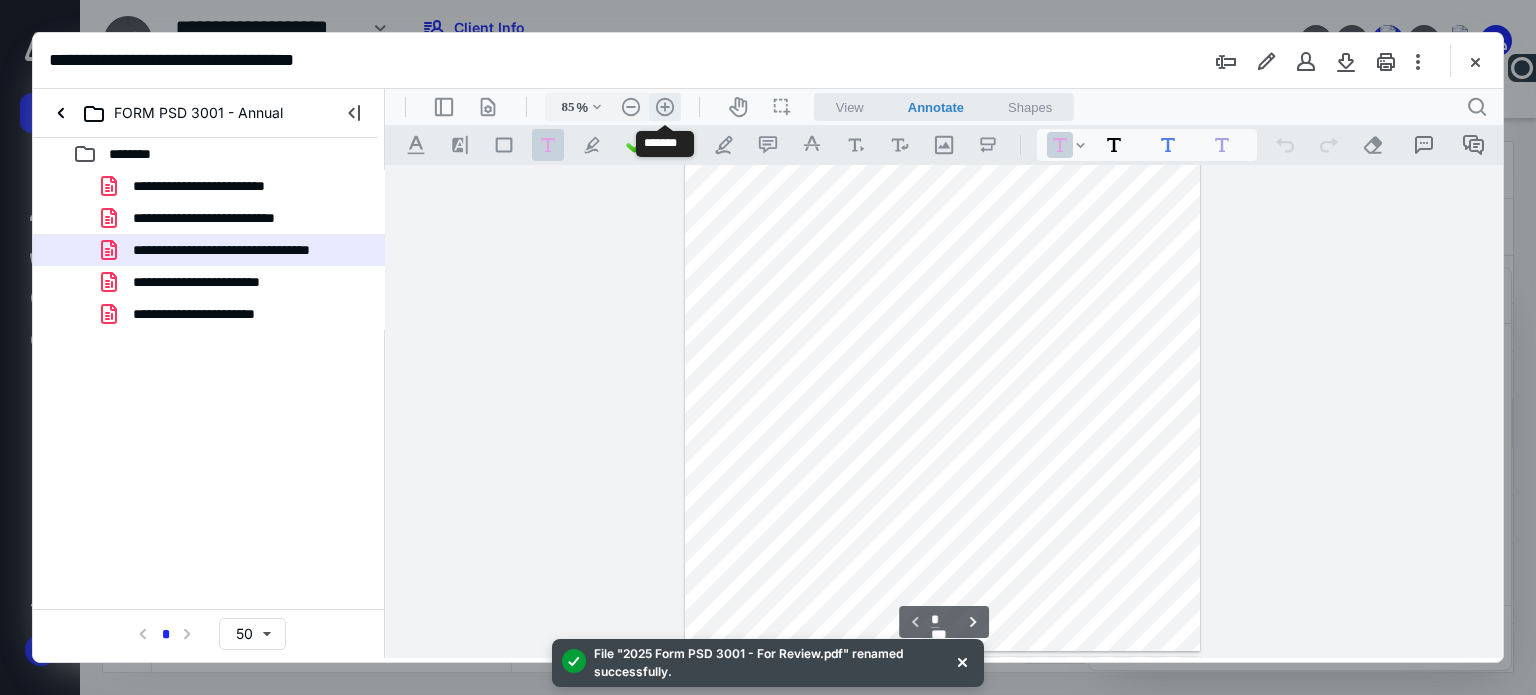 click on ".cls-1{fill:#abb0c4;} icon - header - zoom - in - line" at bounding box center [665, 107] 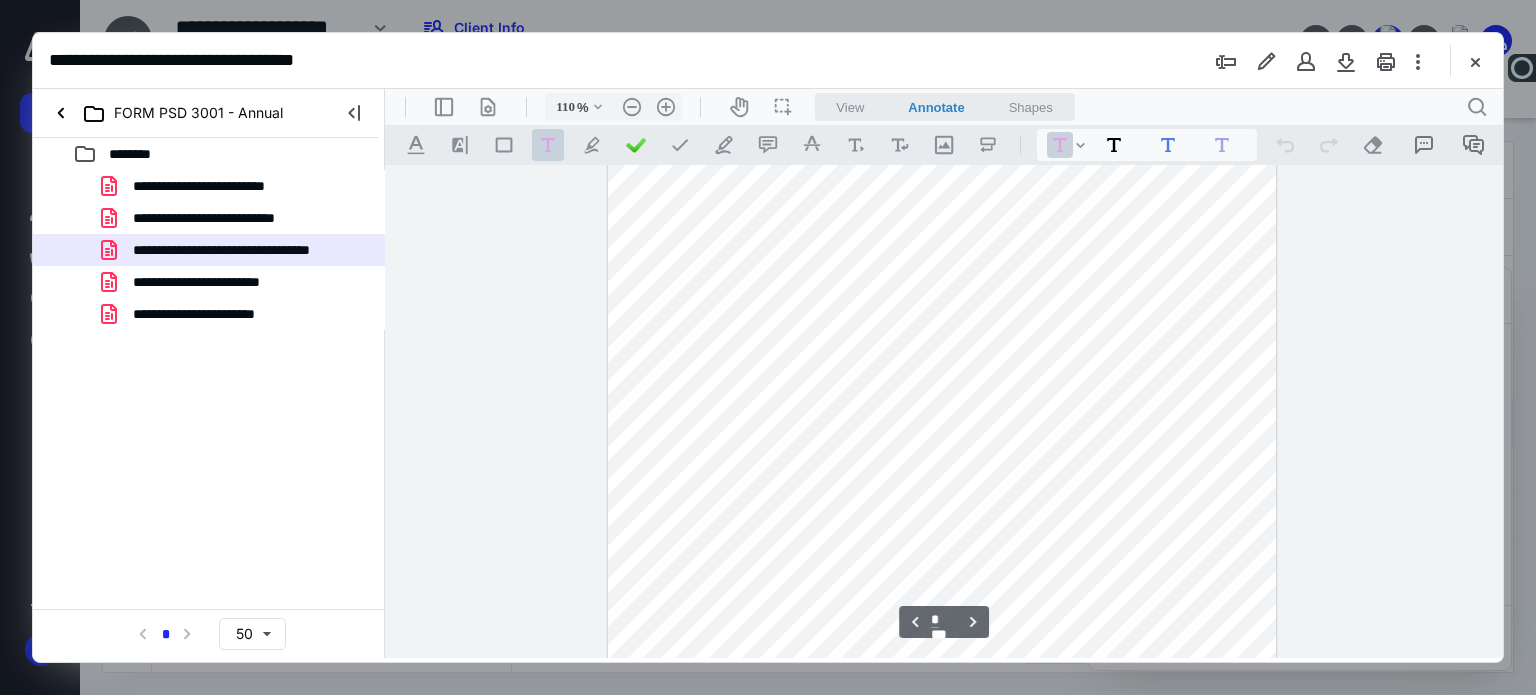 scroll, scrollTop: 1800, scrollLeft: 0, axis: vertical 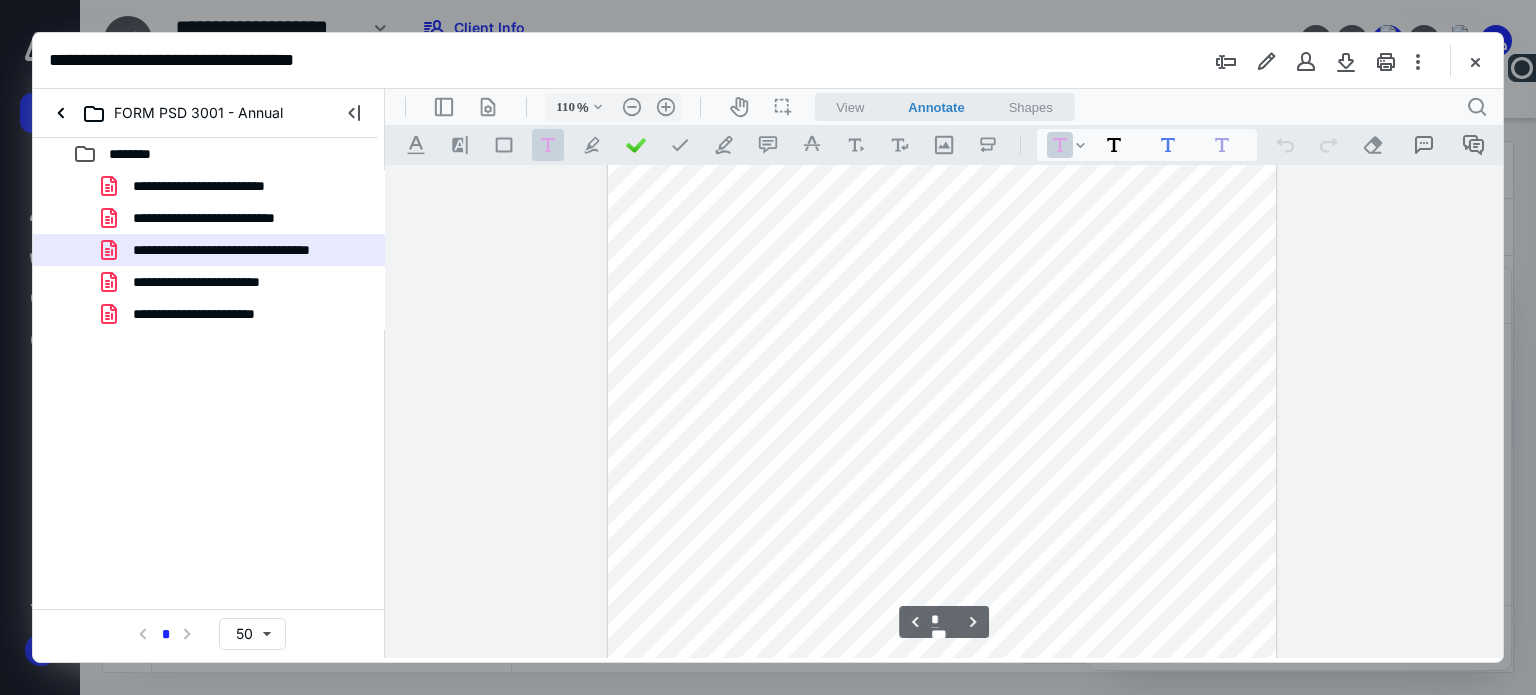 type on "*" 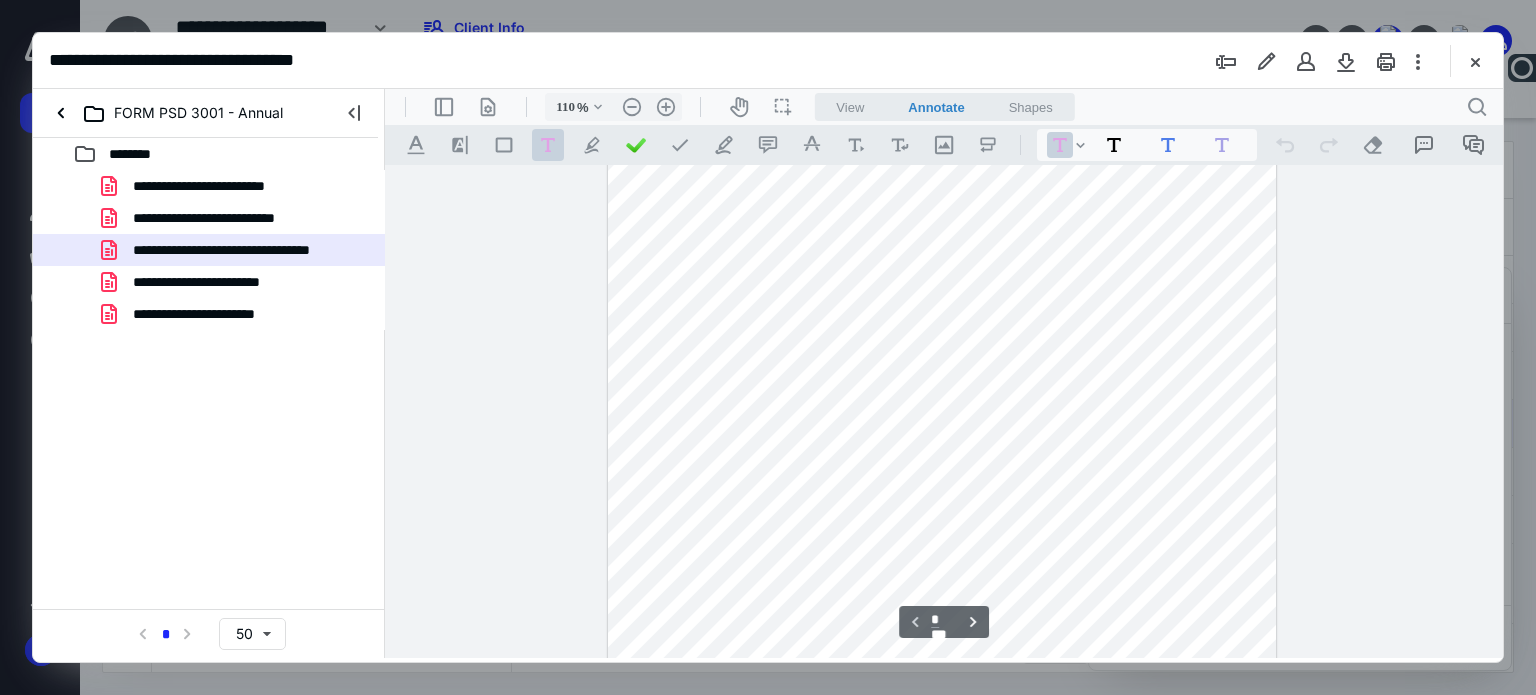 scroll, scrollTop: 200, scrollLeft: 0, axis: vertical 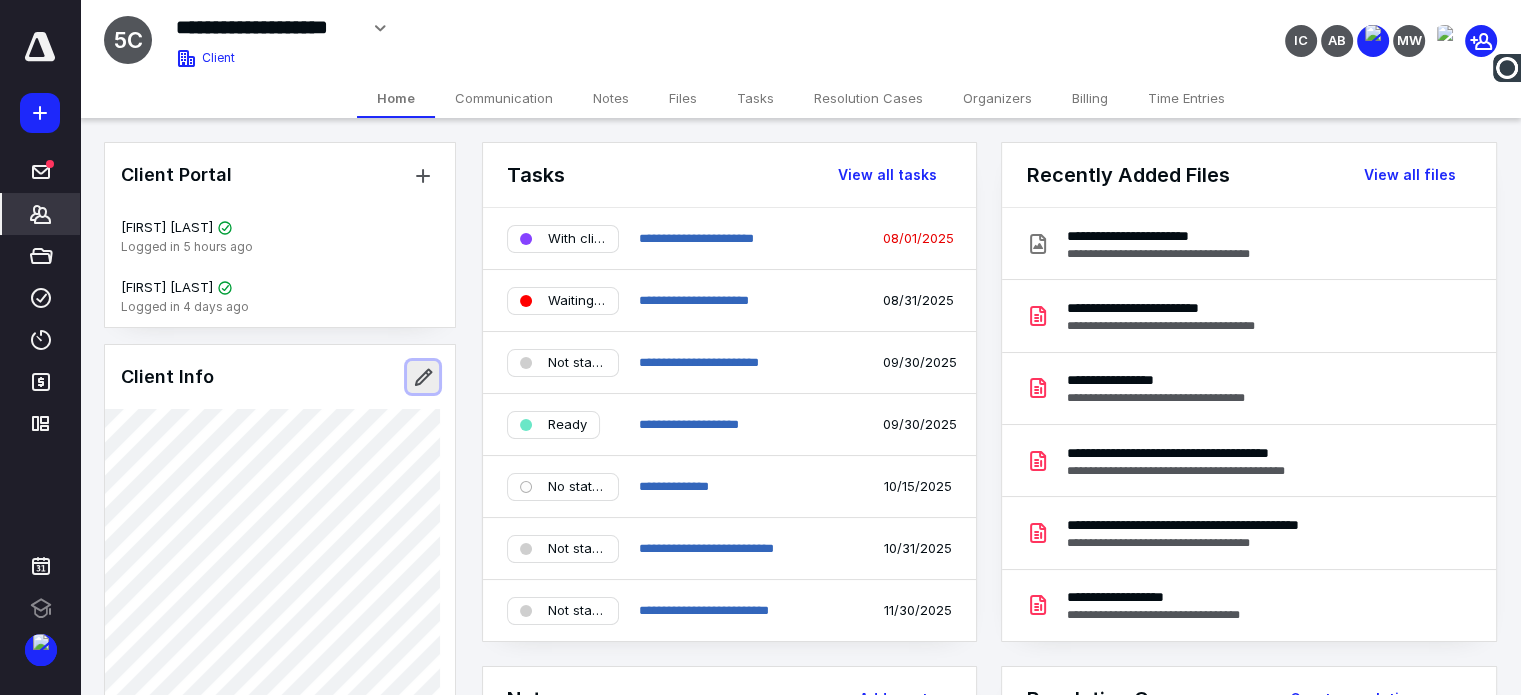 click at bounding box center (423, 377) 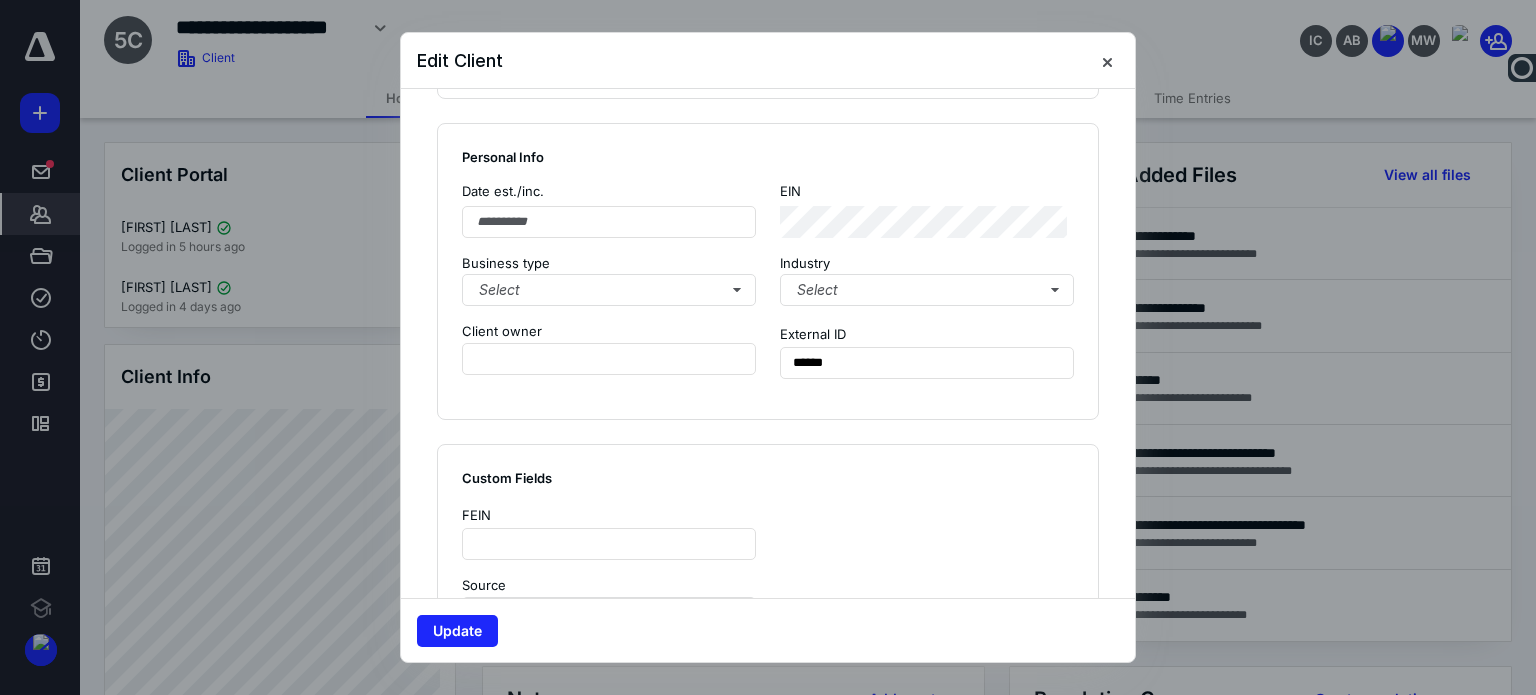 scroll, scrollTop: 0, scrollLeft: 0, axis: both 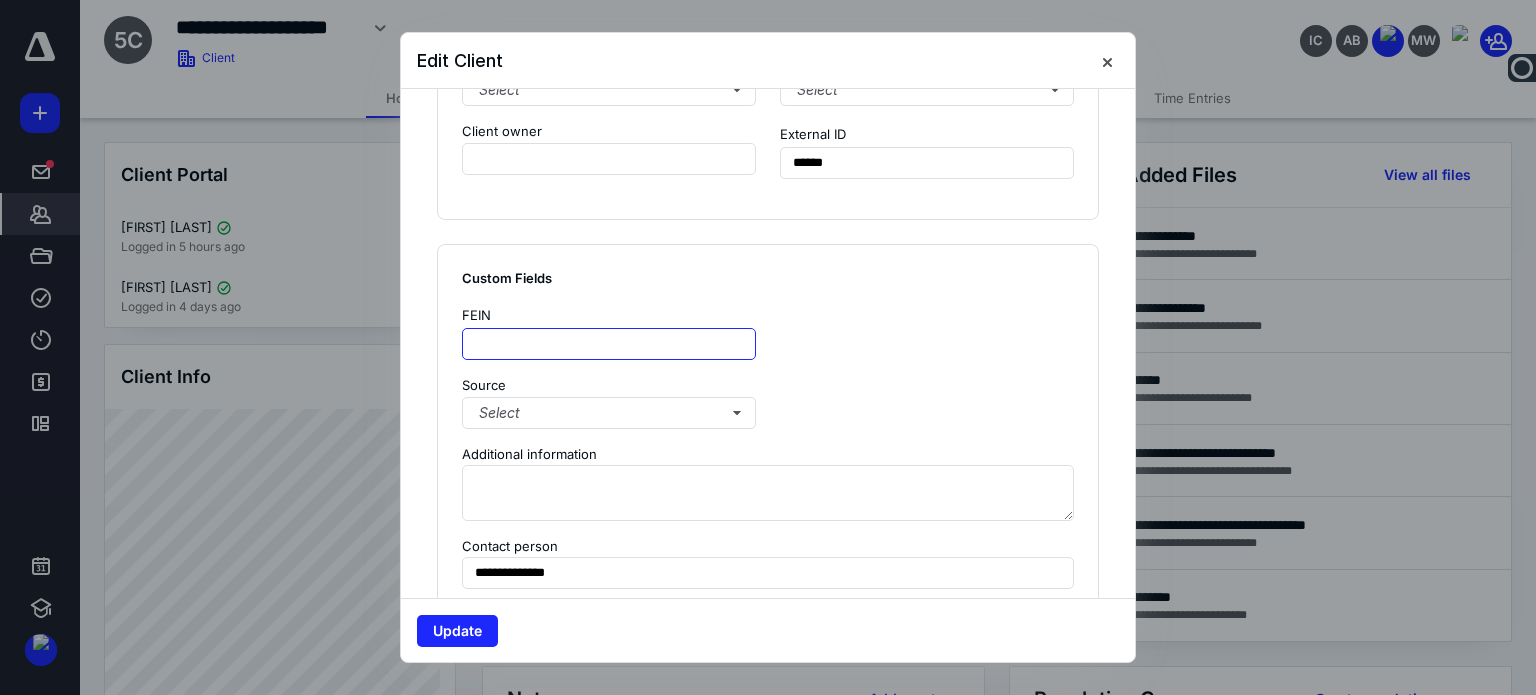 click at bounding box center (609, 344) 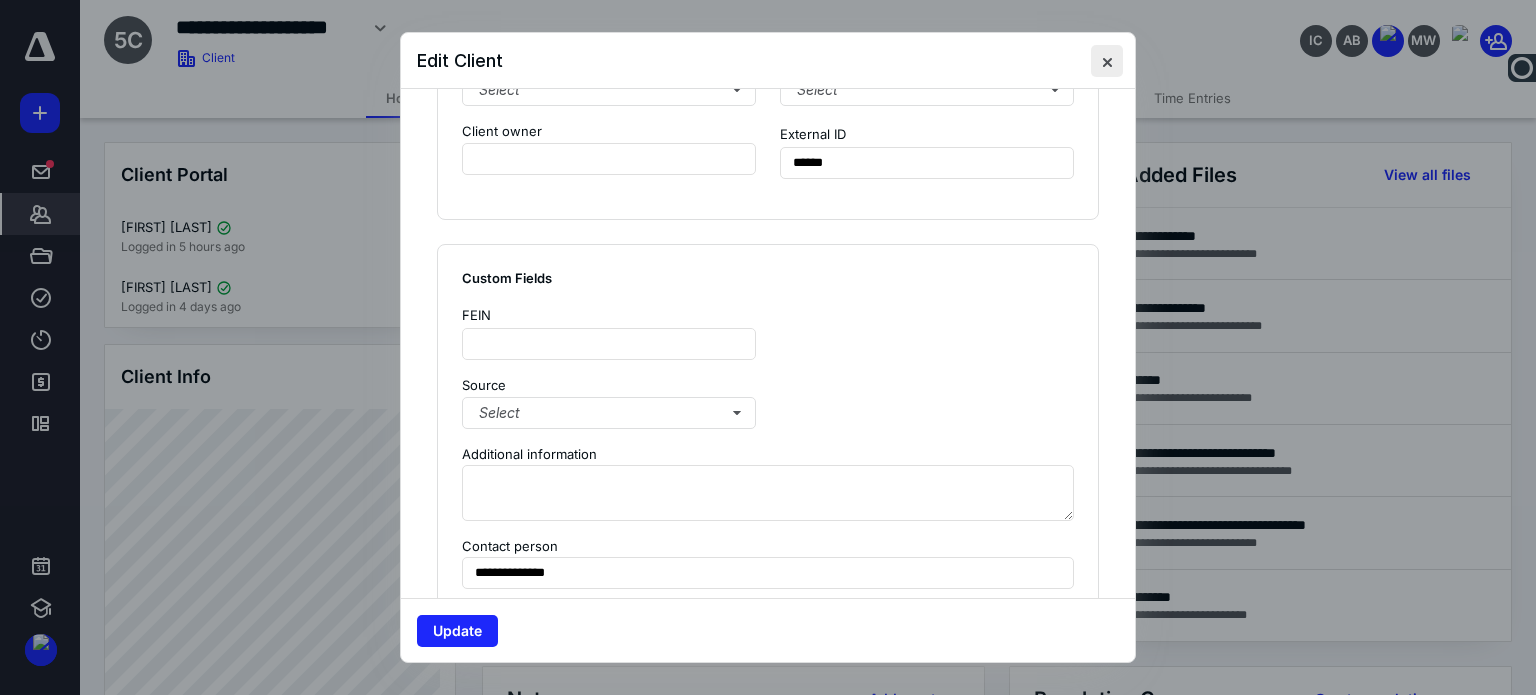 click at bounding box center (1107, 61) 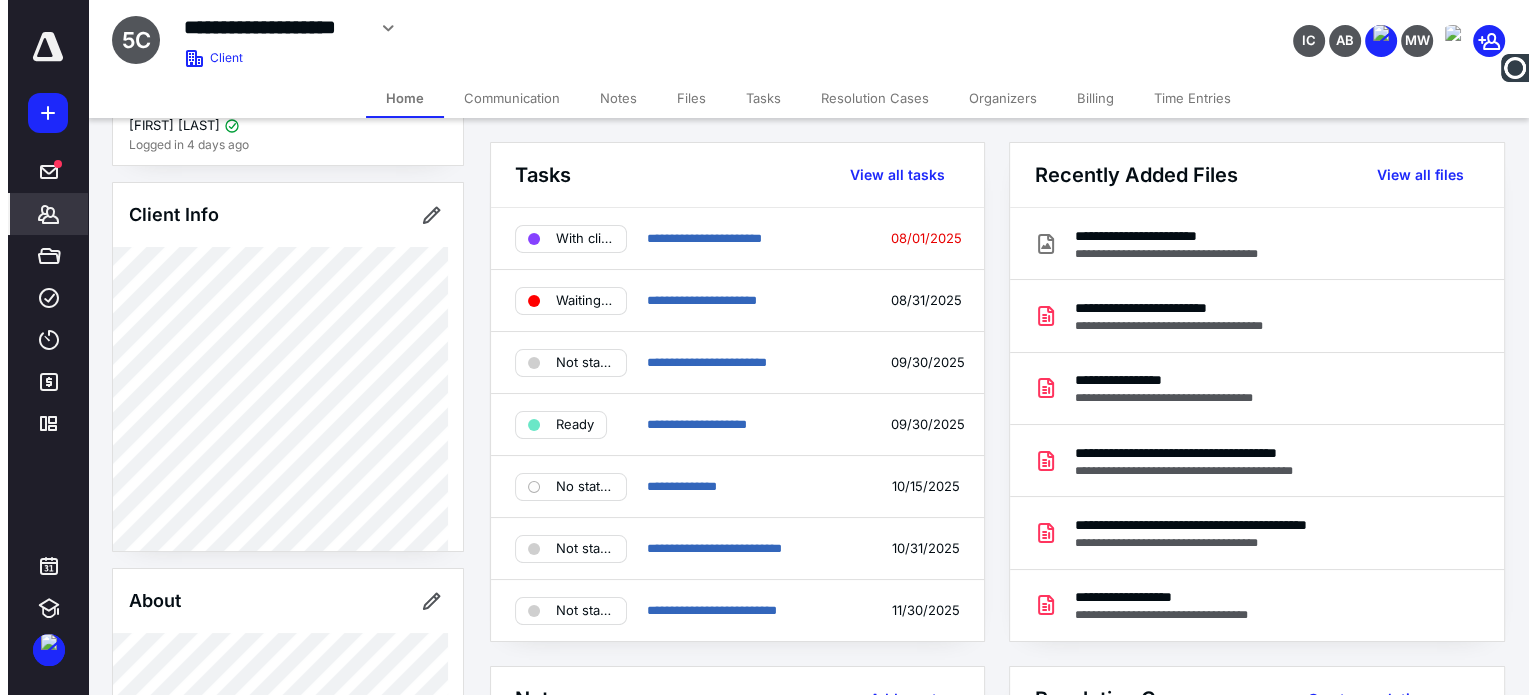 scroll, scrollTop: 100, scrollLeft: 0, axis: vertical 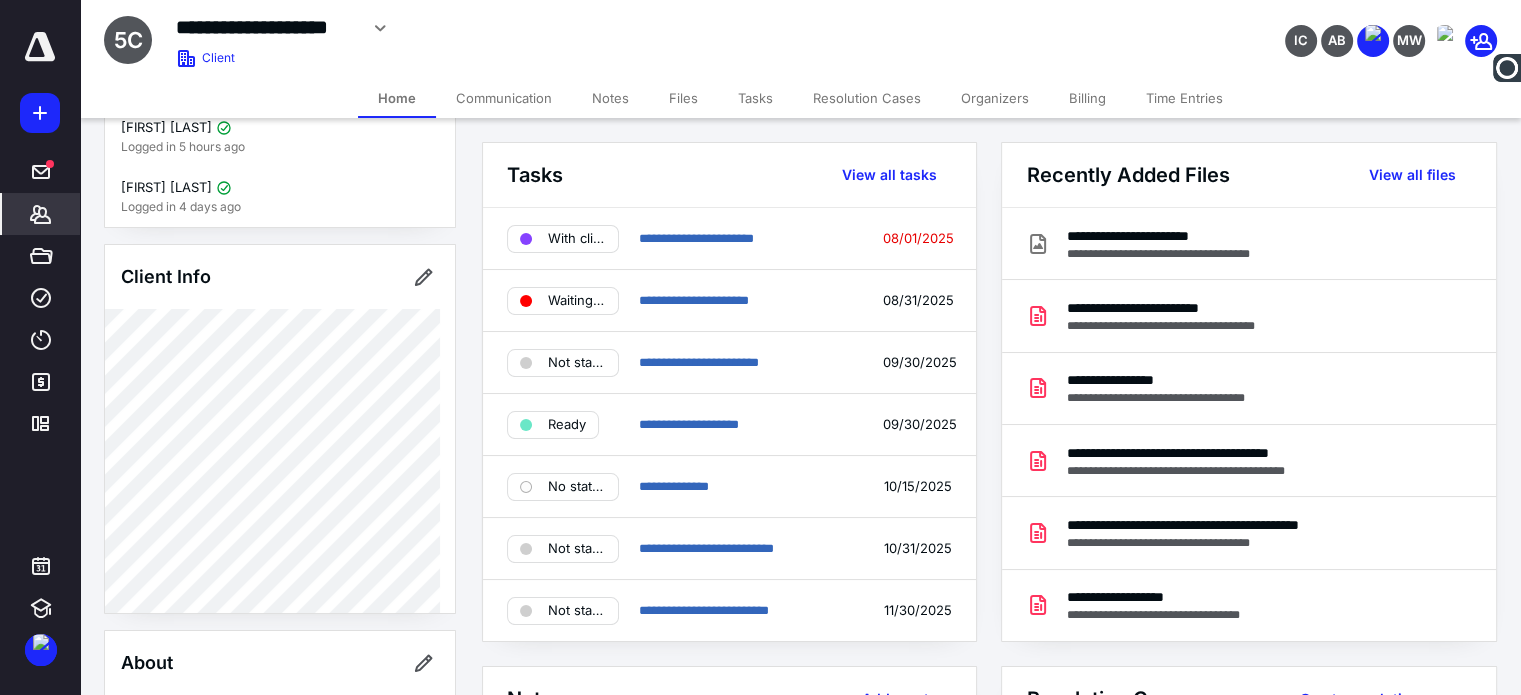 click on "Files" at bounding box center [683, 98] 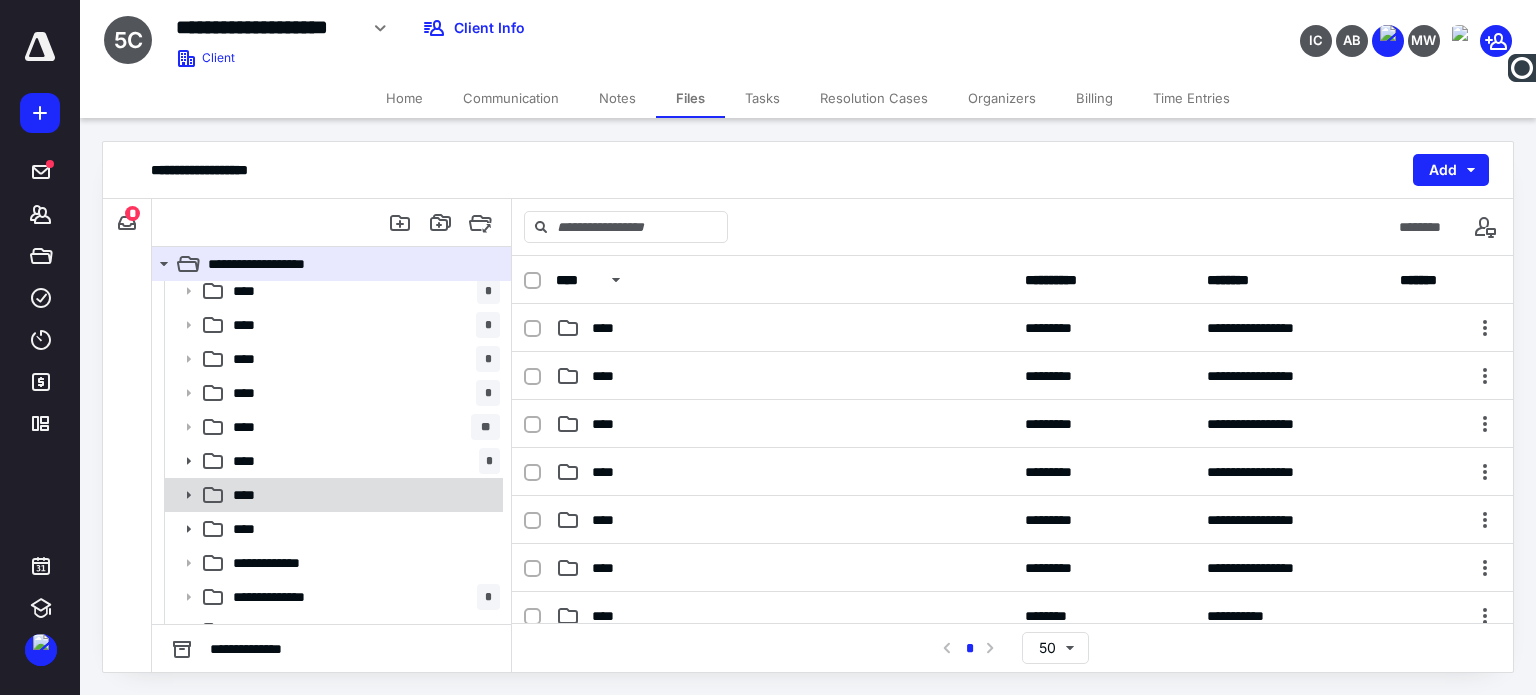 scroll, scrollTop: 64, scrollLeft: 0, axis: vertical 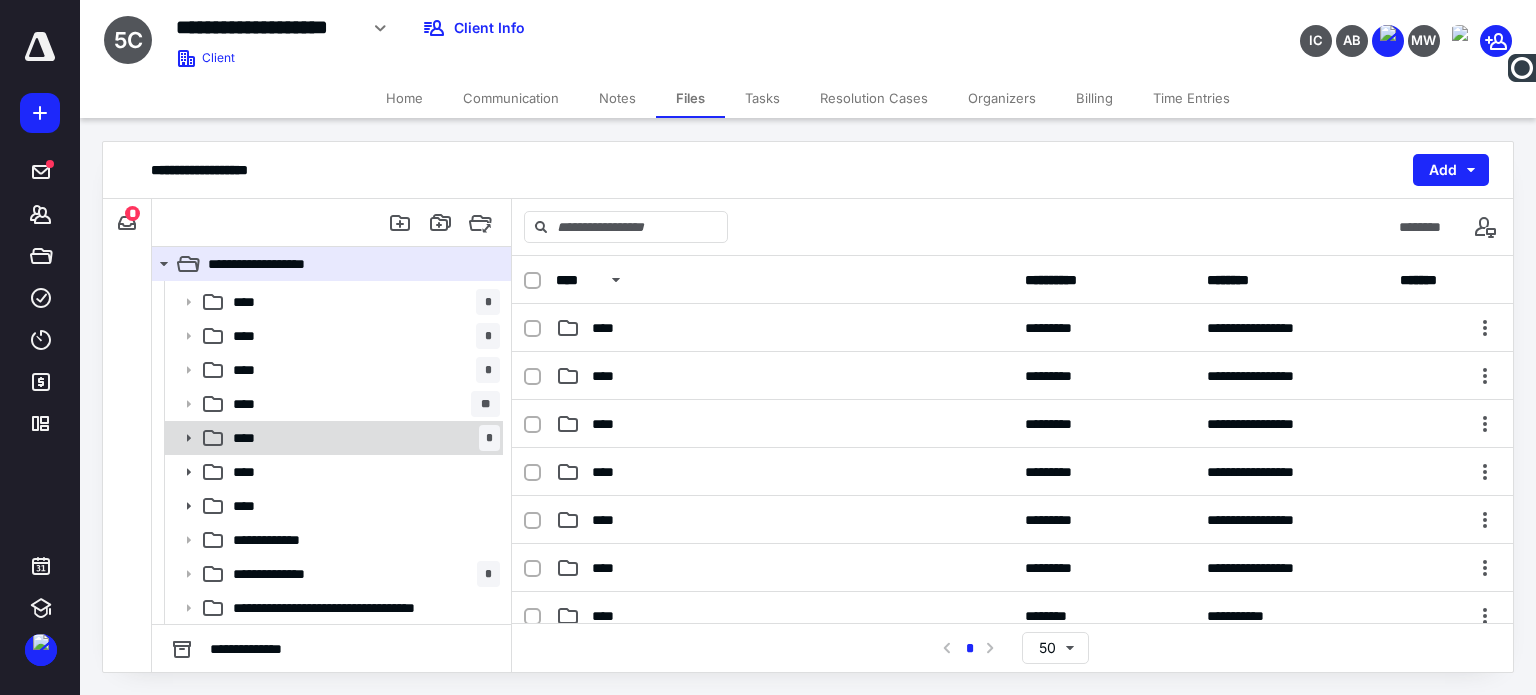click 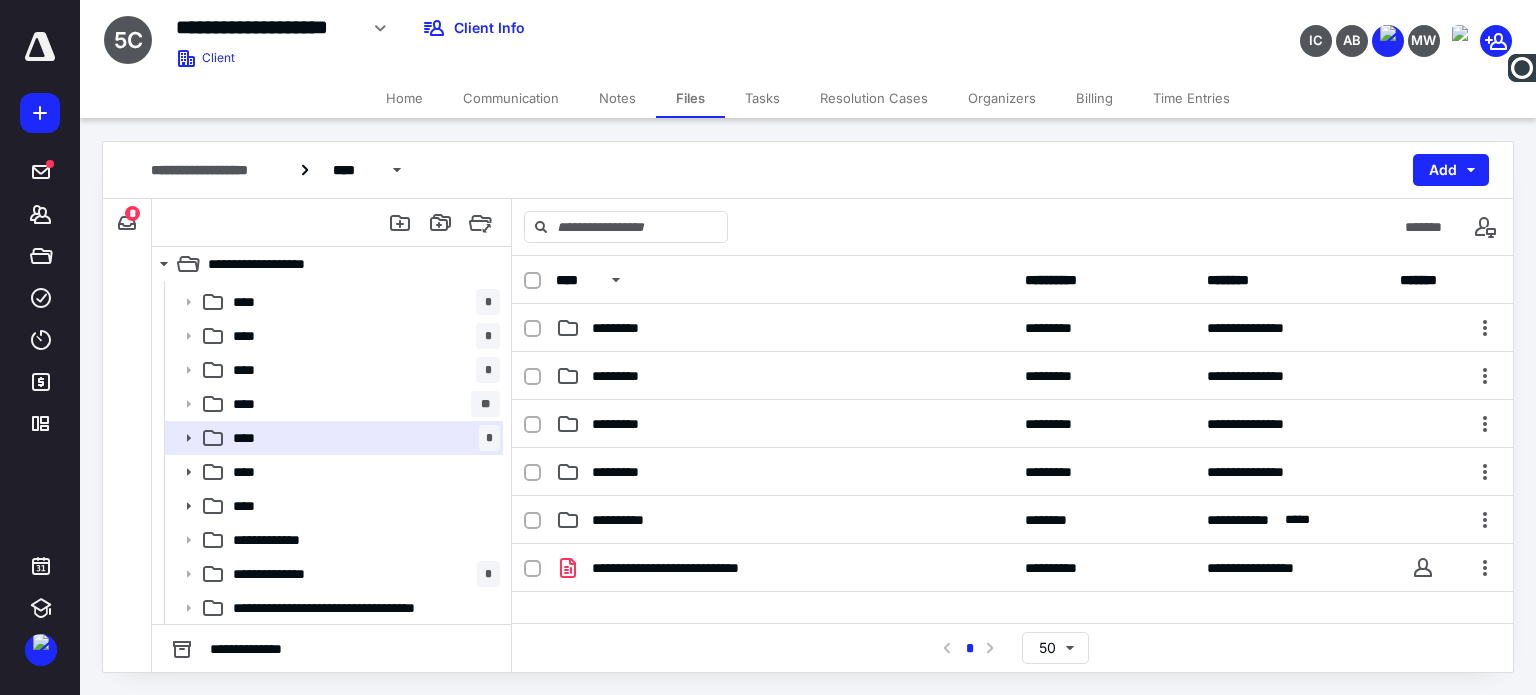 click on "*" at bounding box center [132, 213] 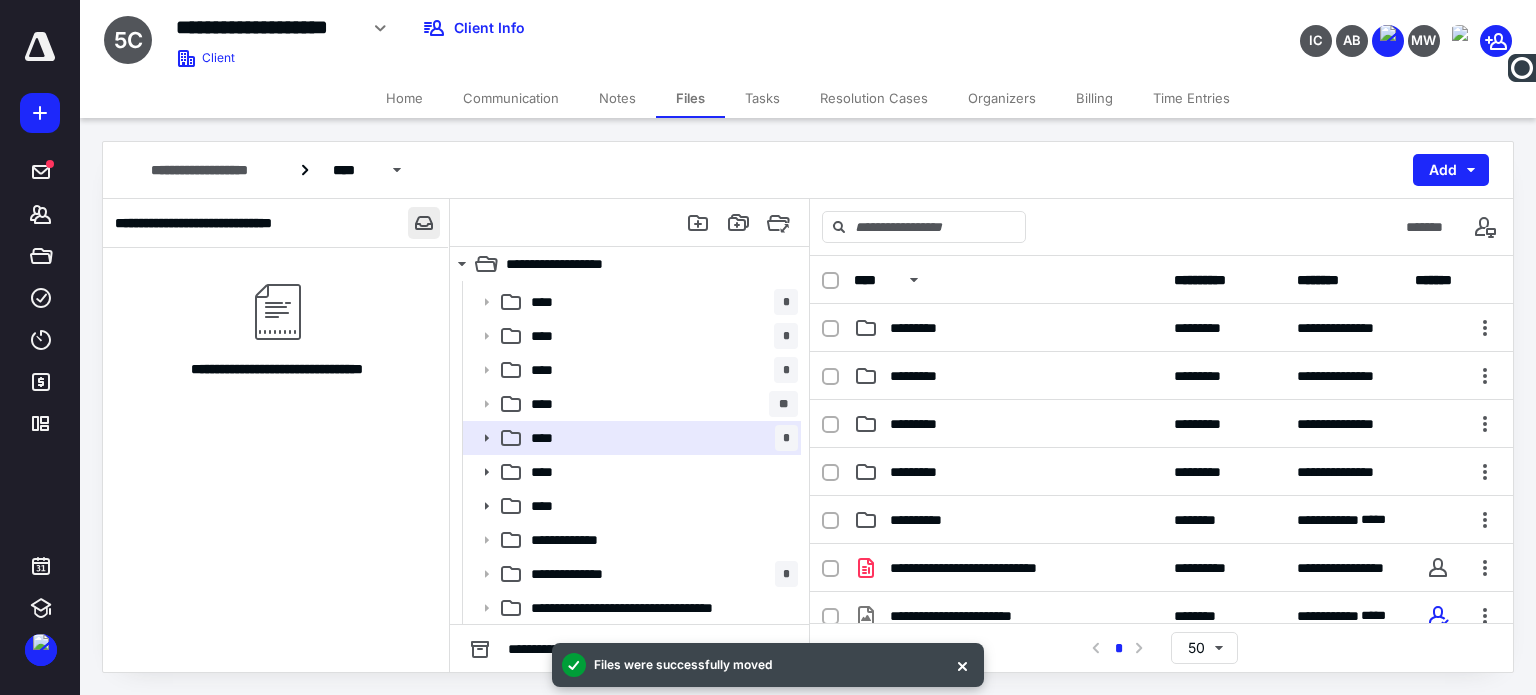click at bounding box center (424, 223) 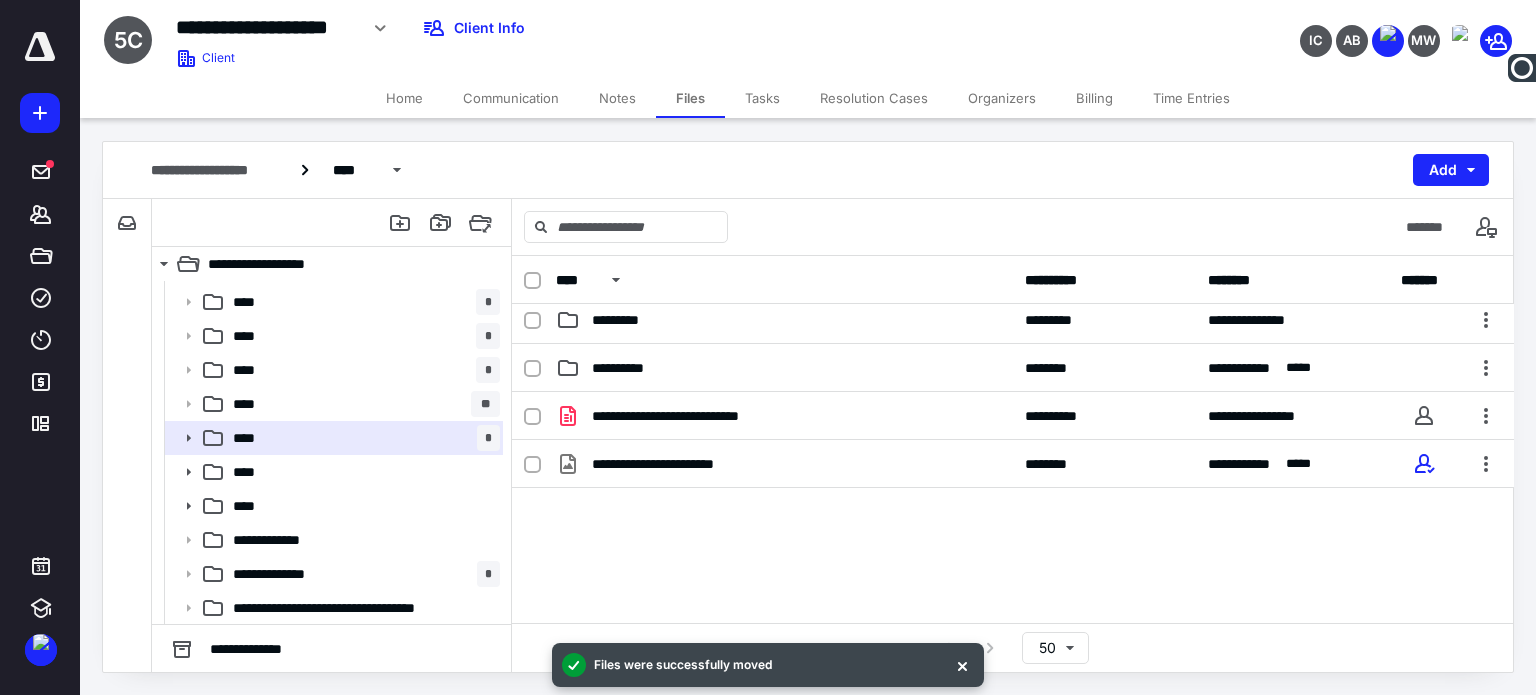scroll, scrollTop: 119, scrollLeft: 0, axis: vertical 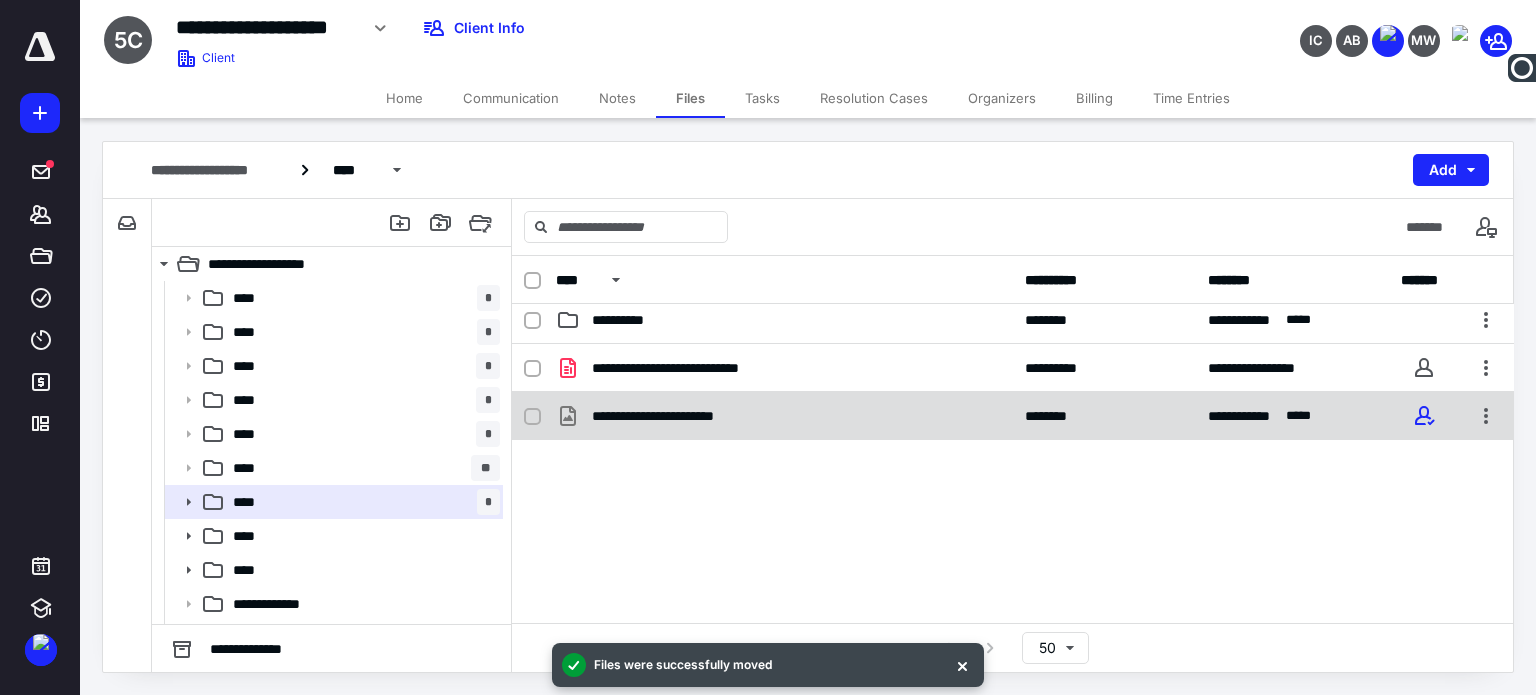 click on "**********" at bounding box center (680, 416) 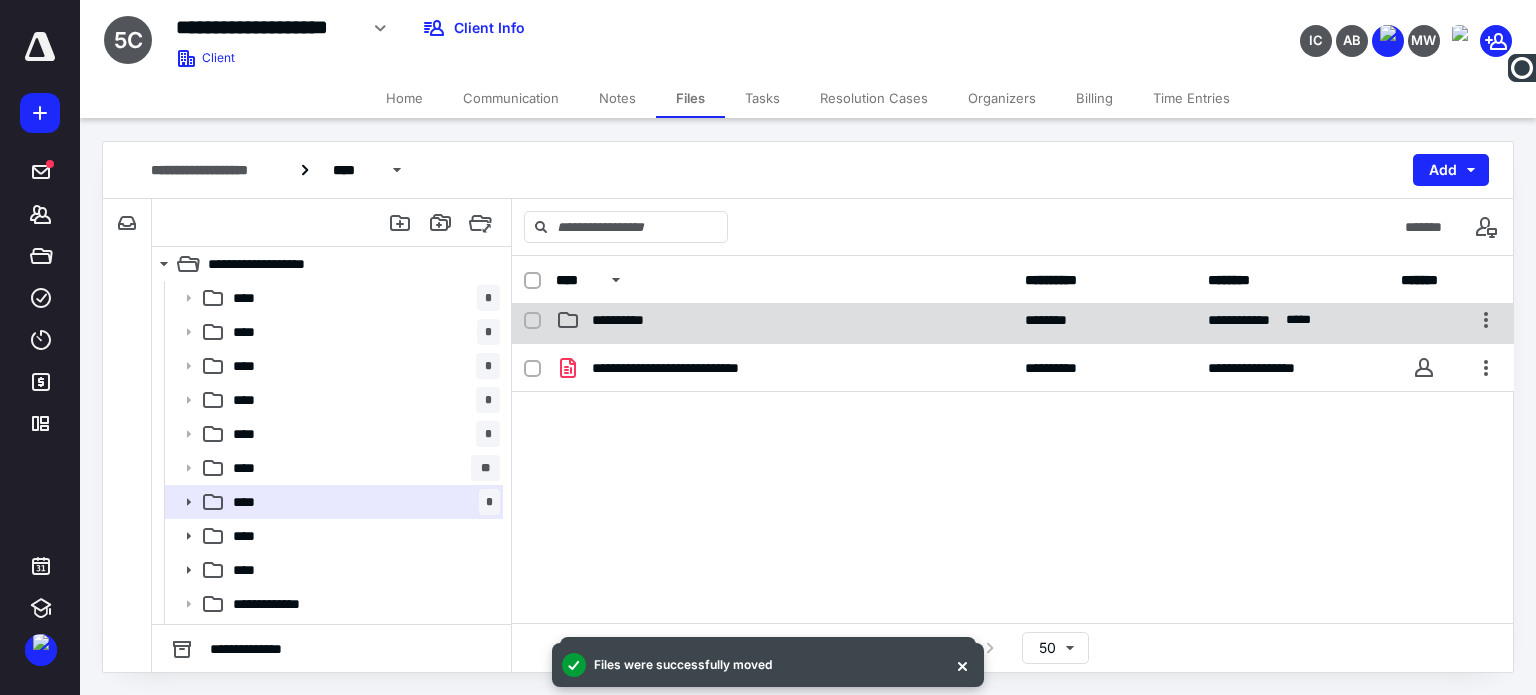 click on "**********" at bounding box center [627, 320] 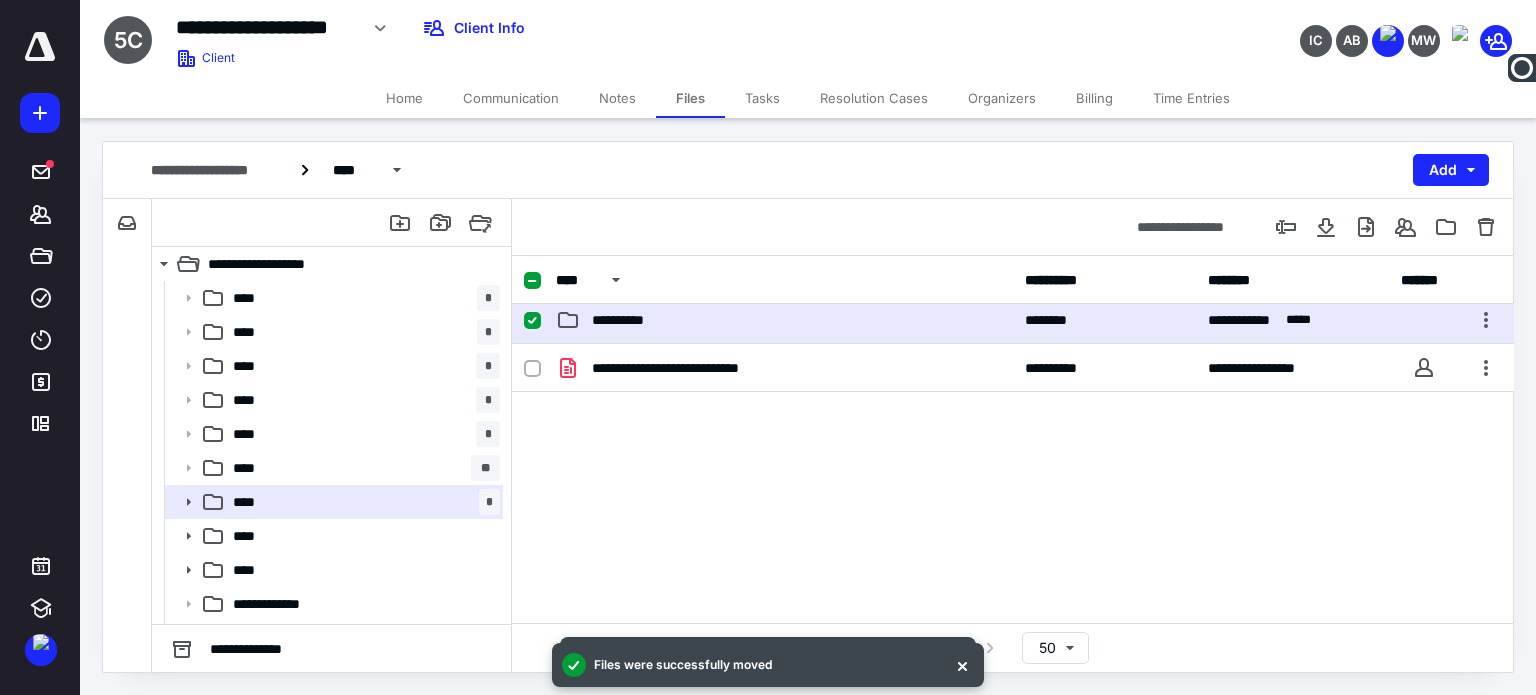 click on "**********" at bounding box center [627, 320] 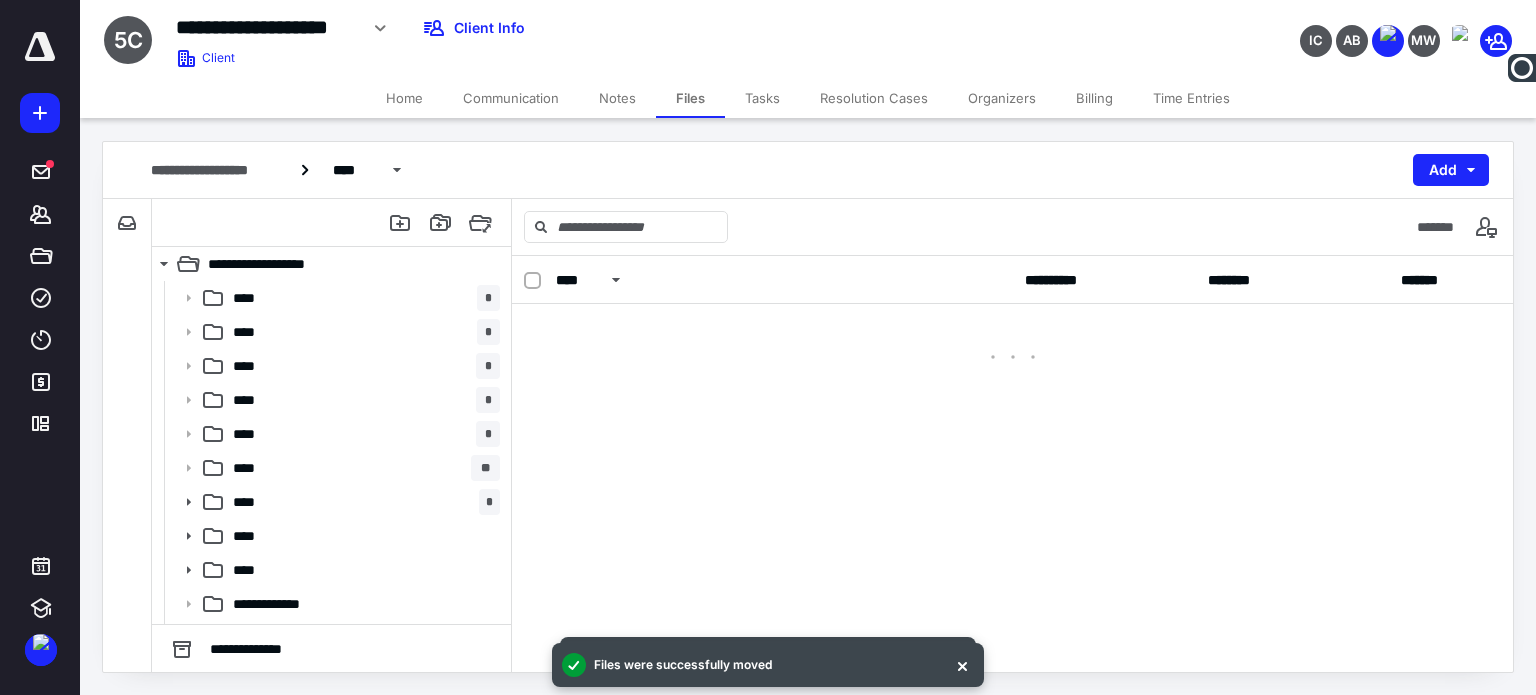 scroll, scrollTop: 0, scrollLeft: 0, axis: both 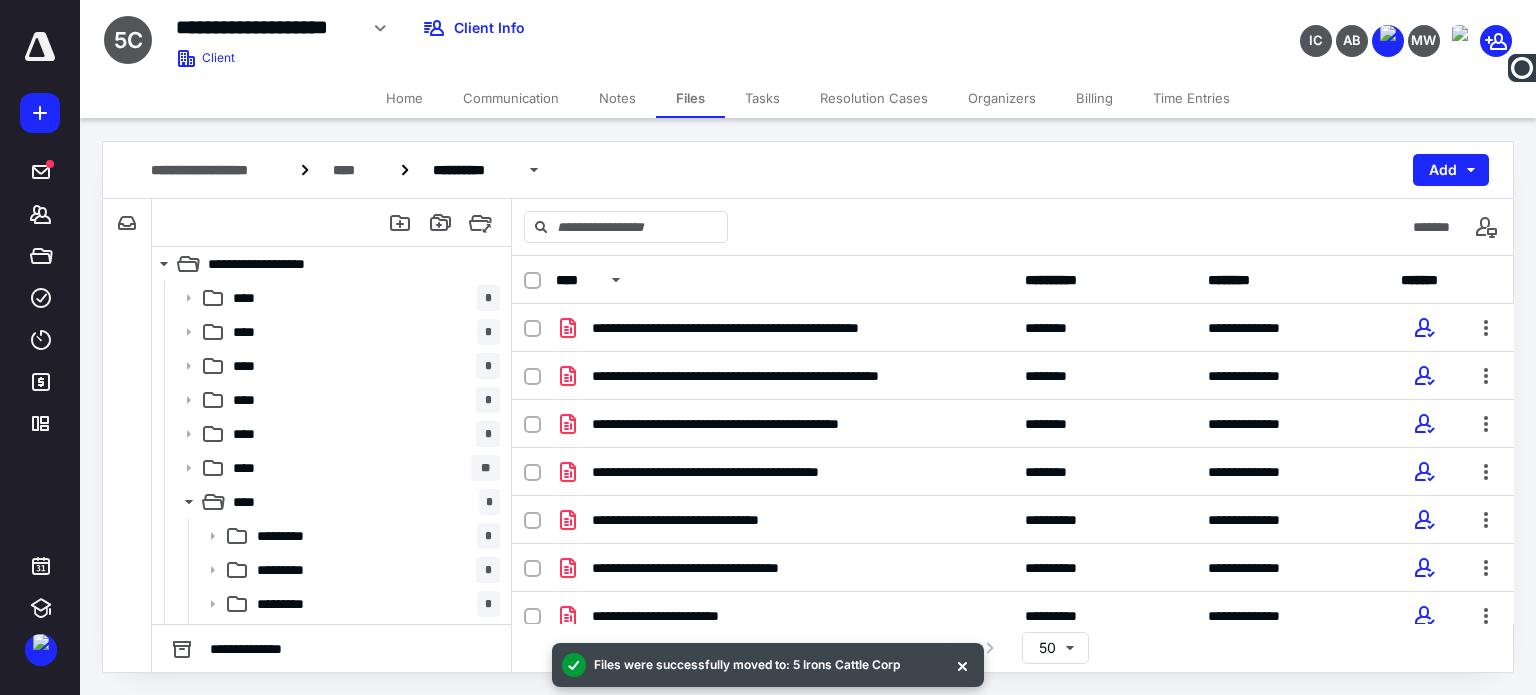 click on "Files" at bounding box center [690, 98] 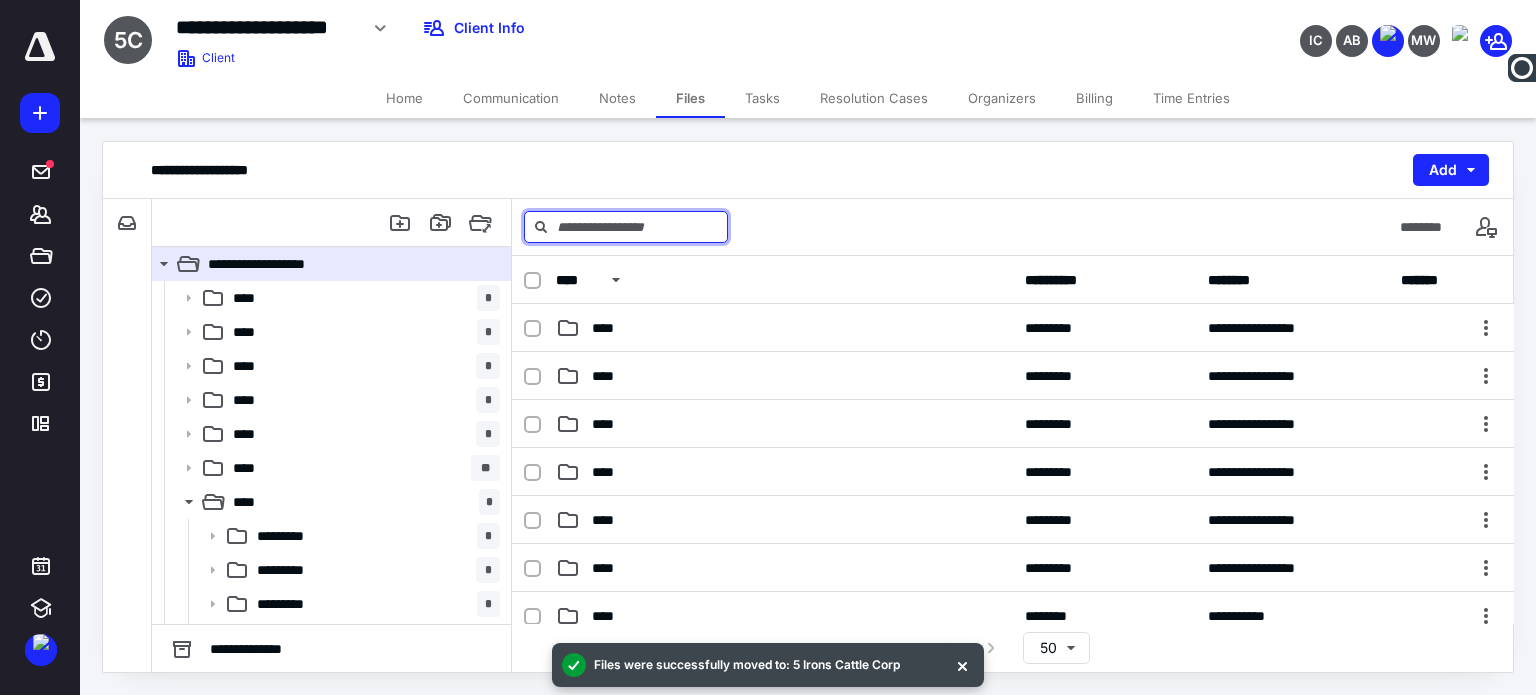 click at bounding box center (626, 227) 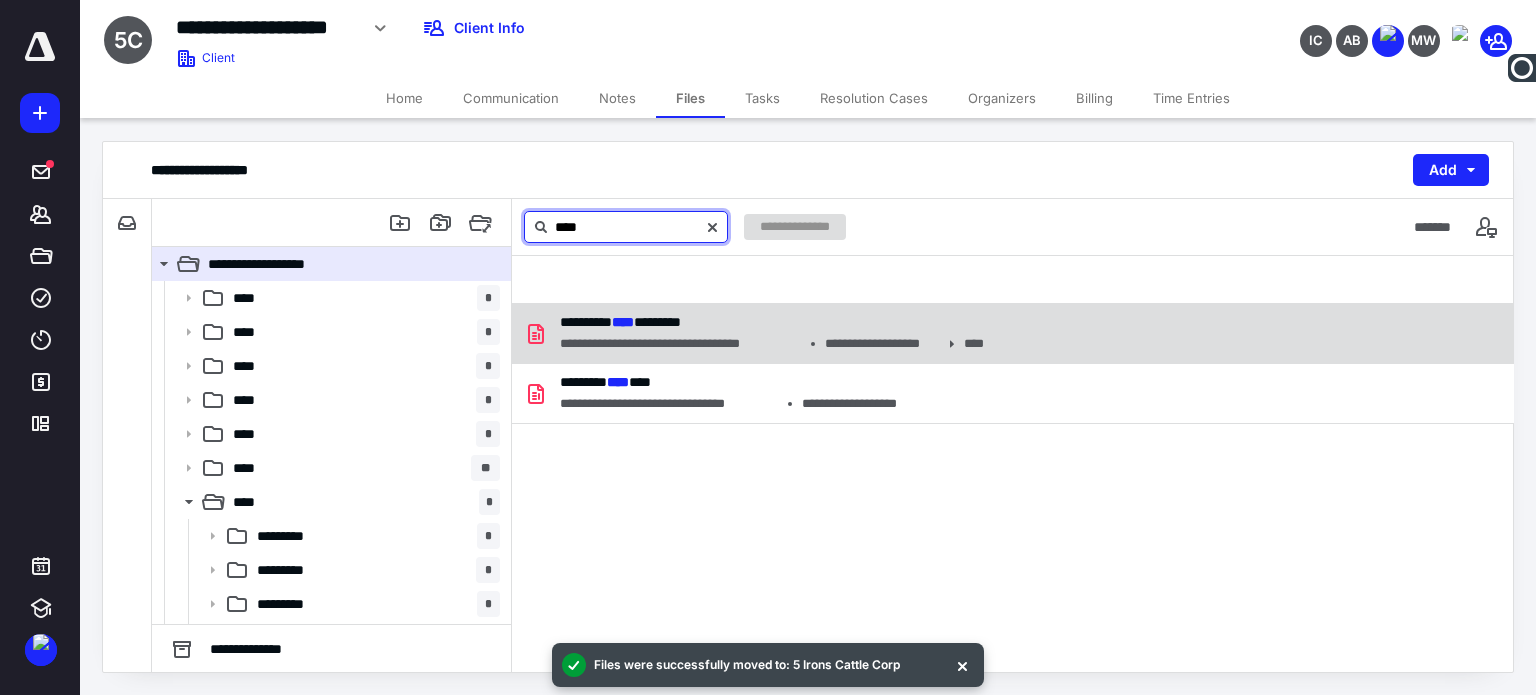 type on "****" 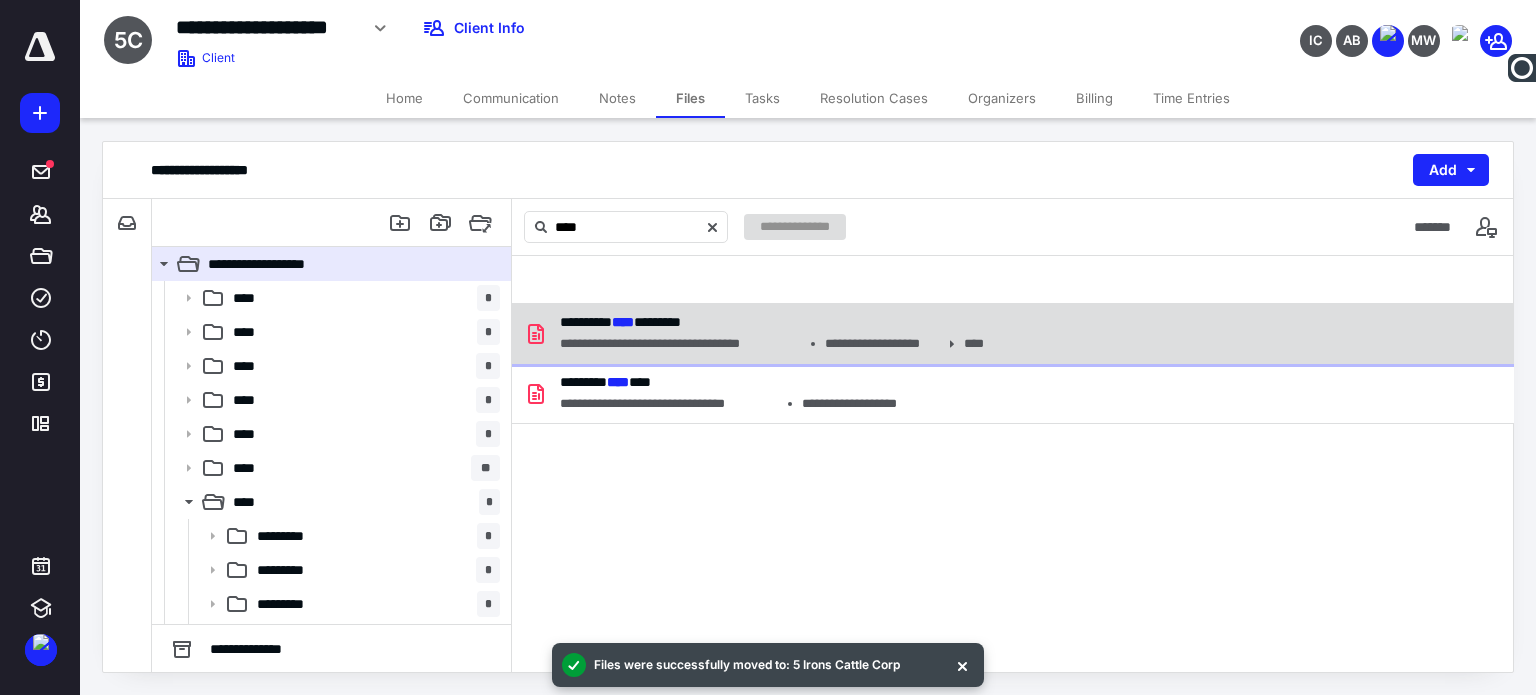 click on "********* **** ********" at bounding box center [771, 322] 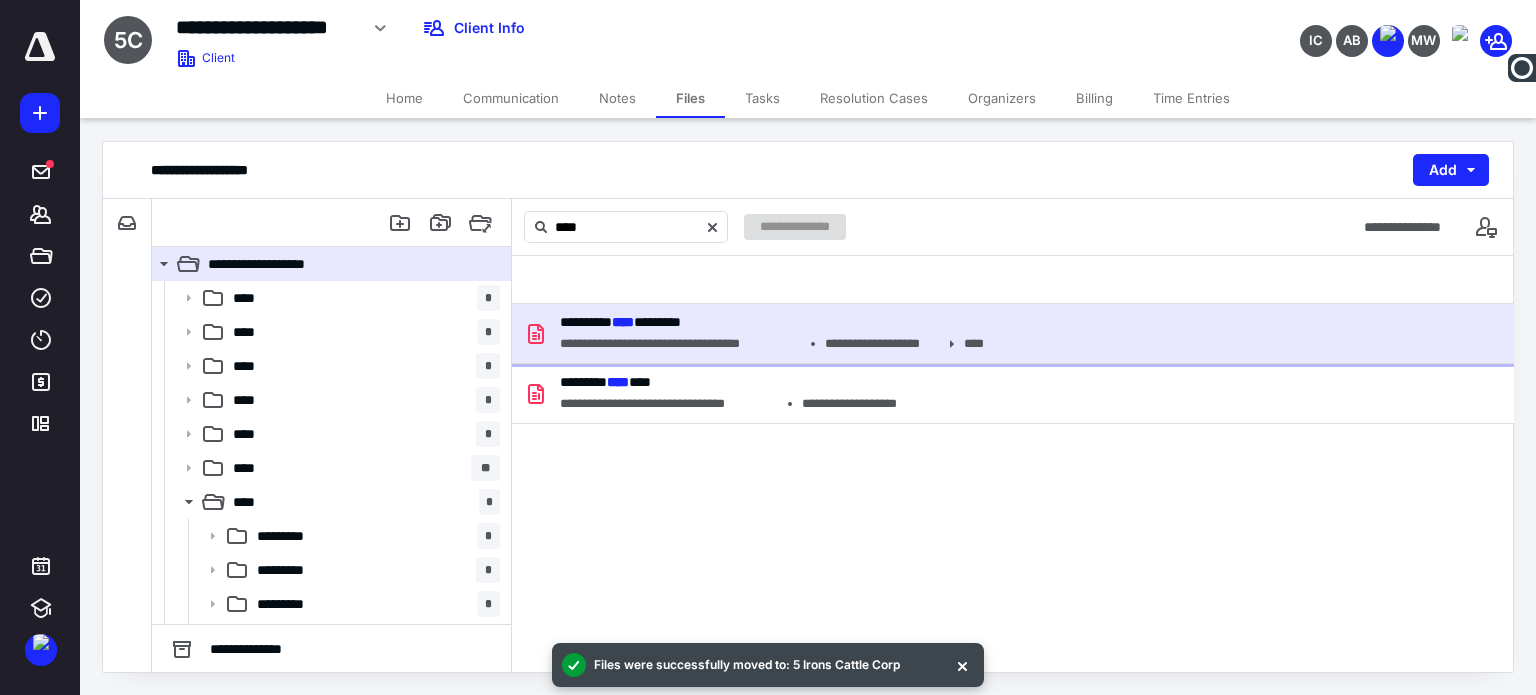 click on "********* **** ********" at bounding box center [771, 322] 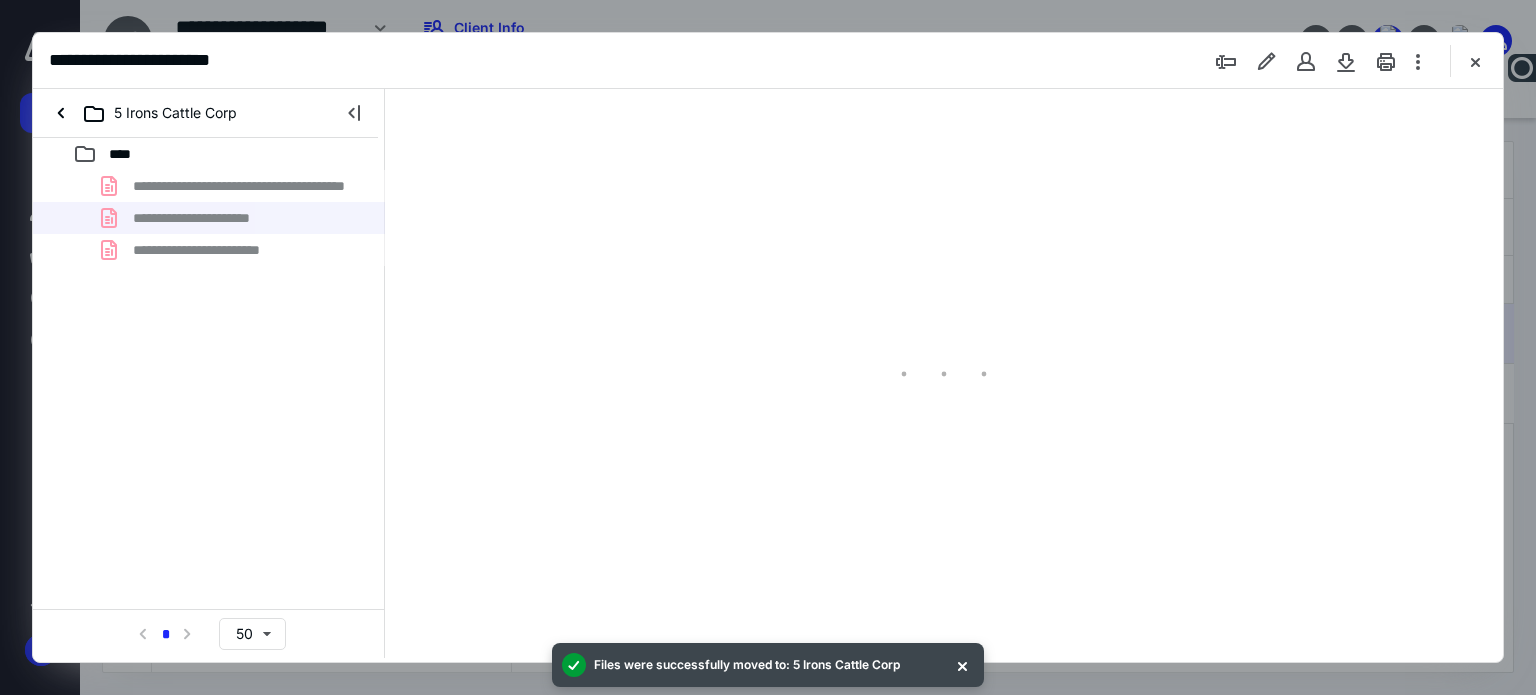 scroll, scrollTop: 0, scrollLeft: 0, axis: both 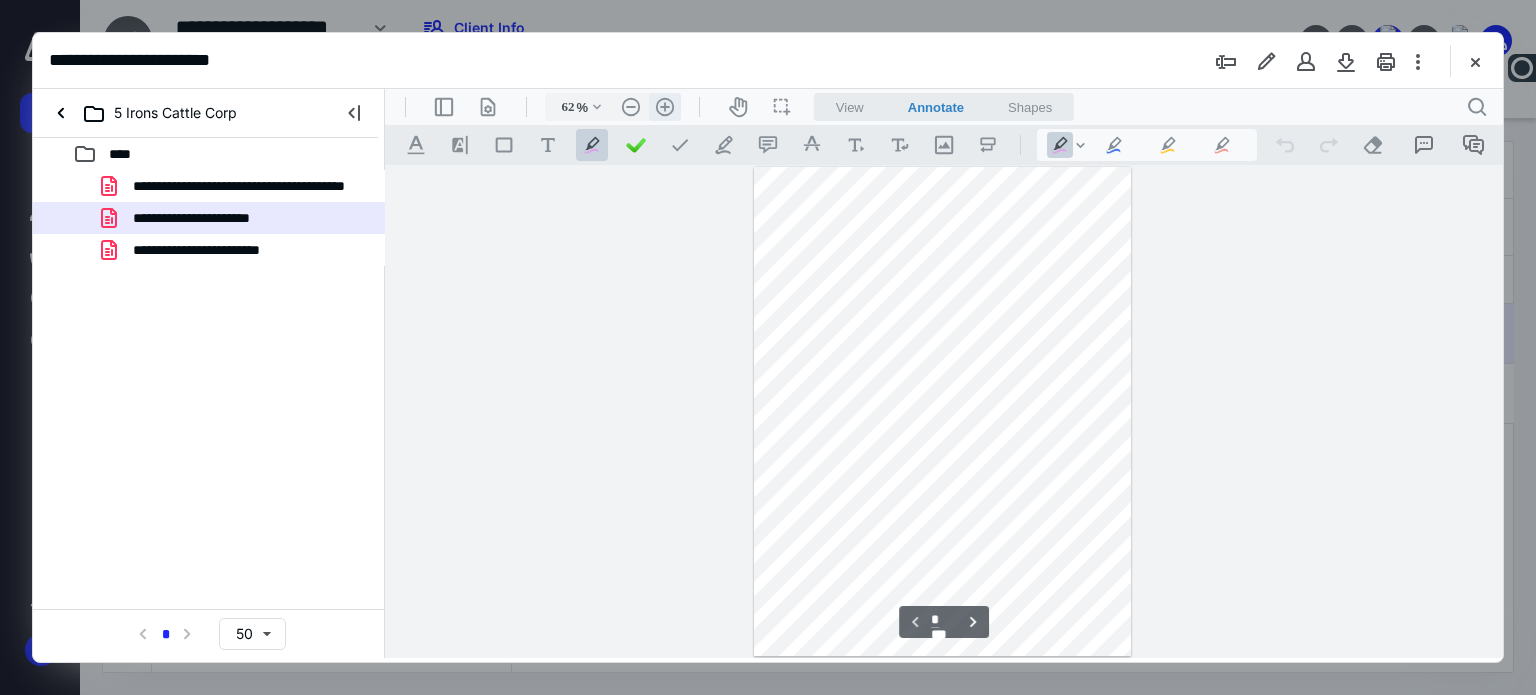 click on ".cls-1{fill:#abb0c4;} icon - header - zoom - in - line" at bounding box center (665, 107) 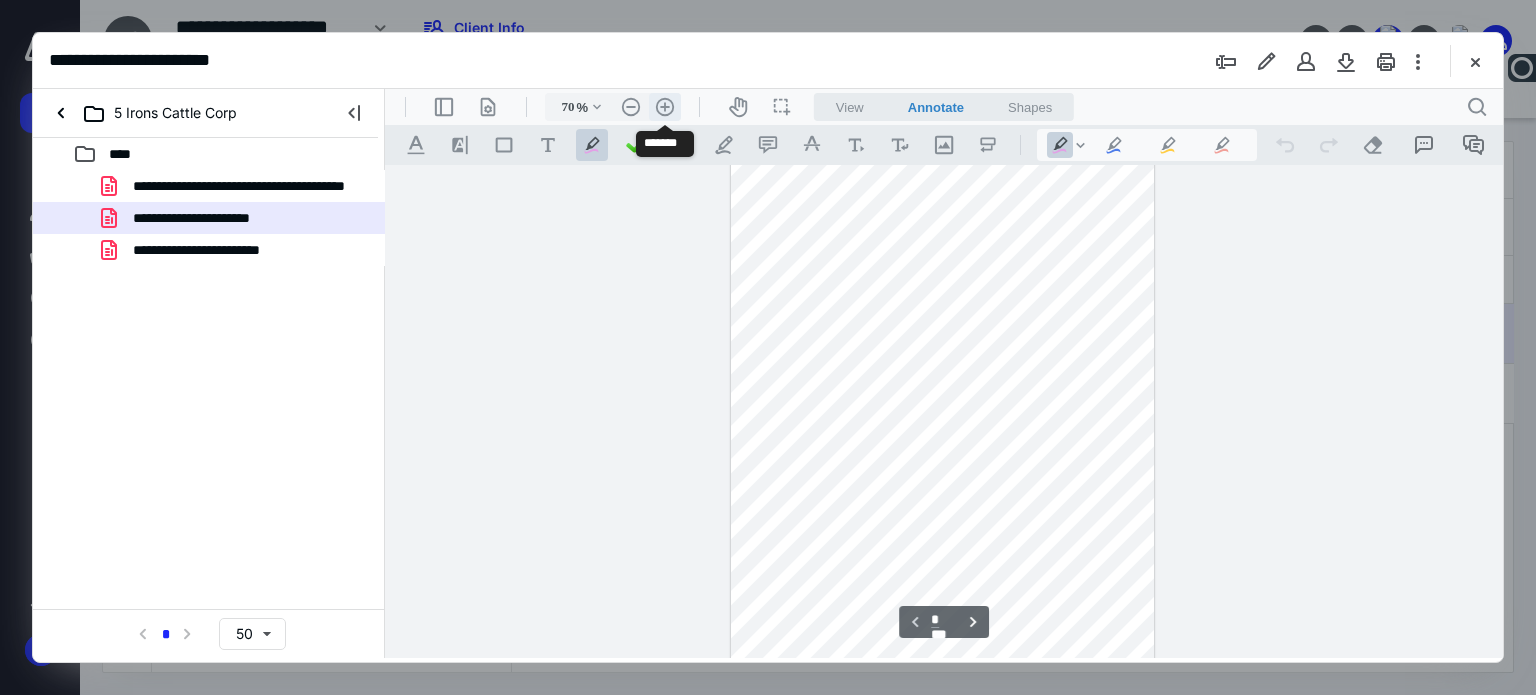 click on ".cls-1{fill:#abb0c4;} icon - header - zoom - in - line" at bounding box center (665, 107) 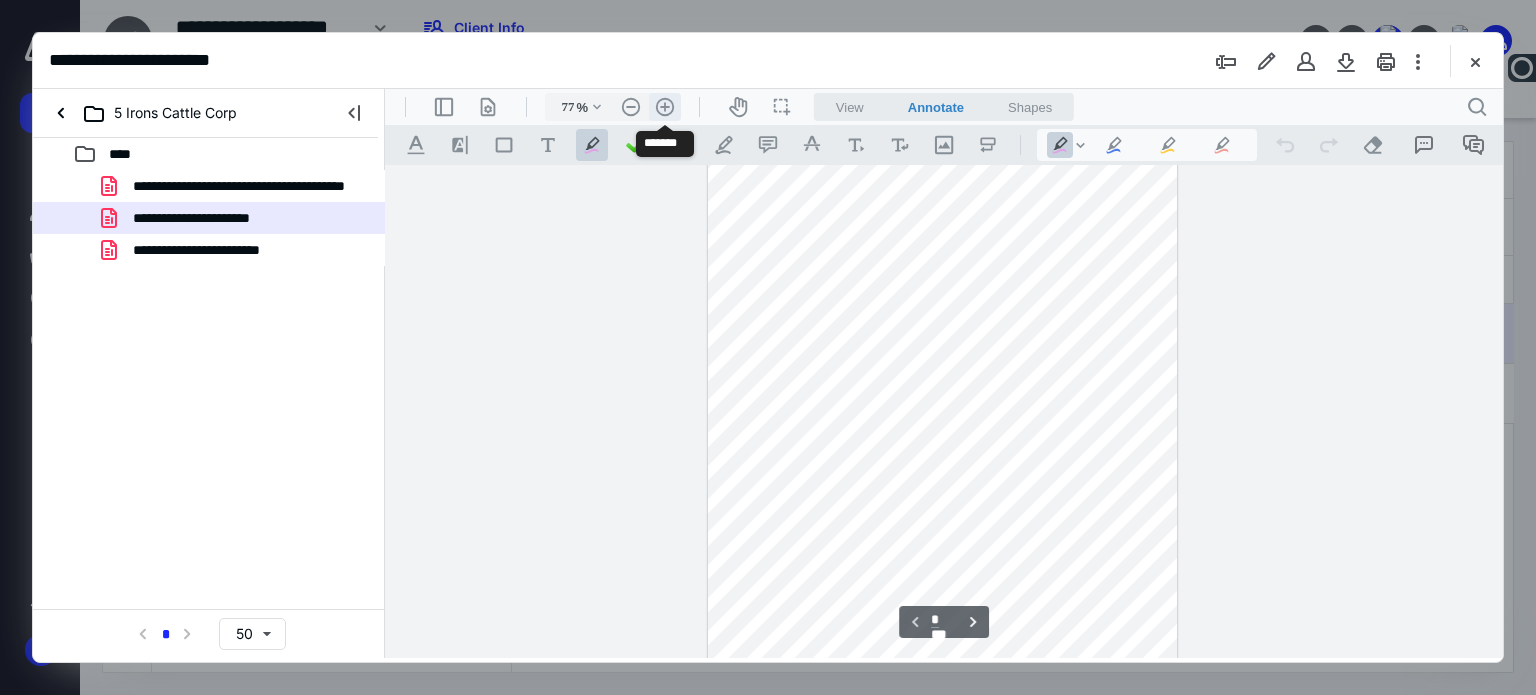 click on ".cls-1{fill:#abb0c4;} icon - header - zoom - in - line" at bounding box center [665, 107] 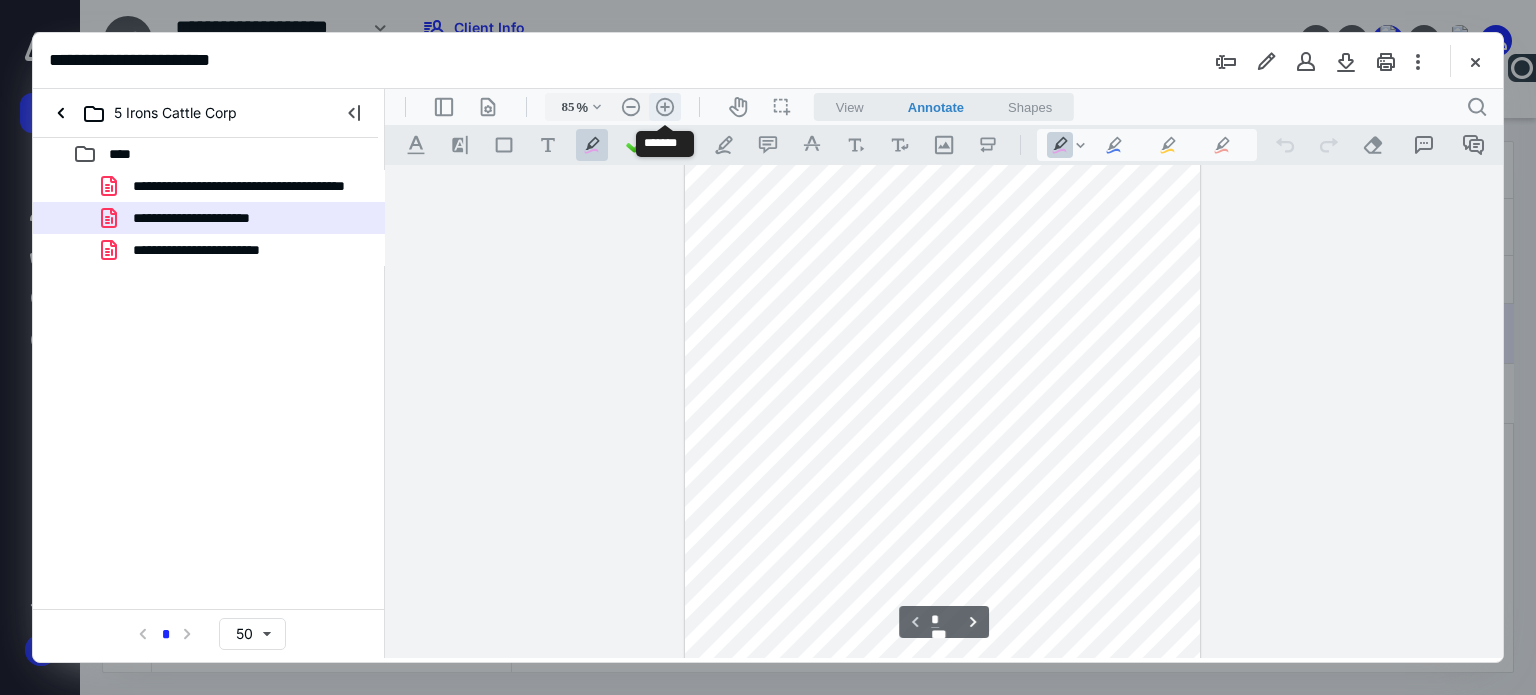 click on ".cls-1{fill:#abb0c4;} icon - header - zoom - in - line" at bounding box center (665, 107) 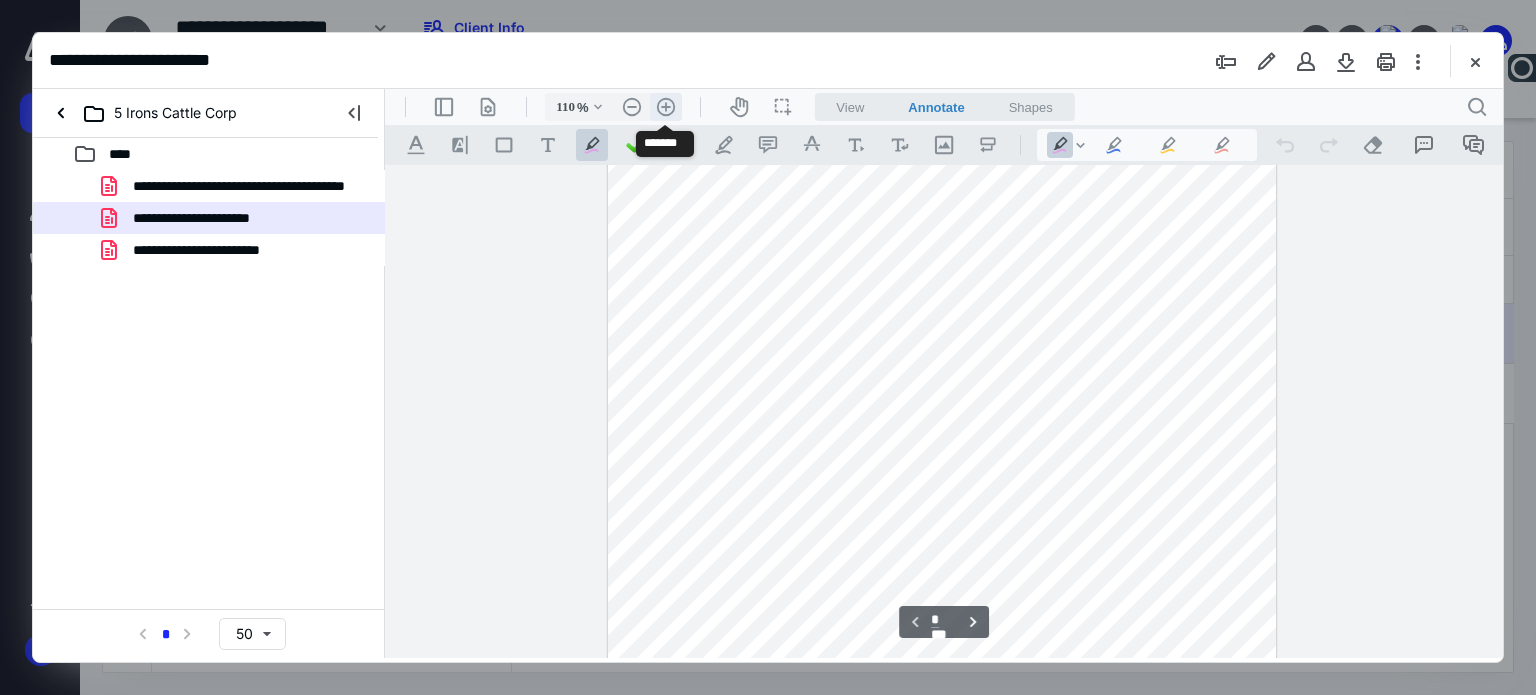 click on ".cls-1{fill:#abb0c4;} icon - header - zoom - in - line" at bounding box center [666, 107] 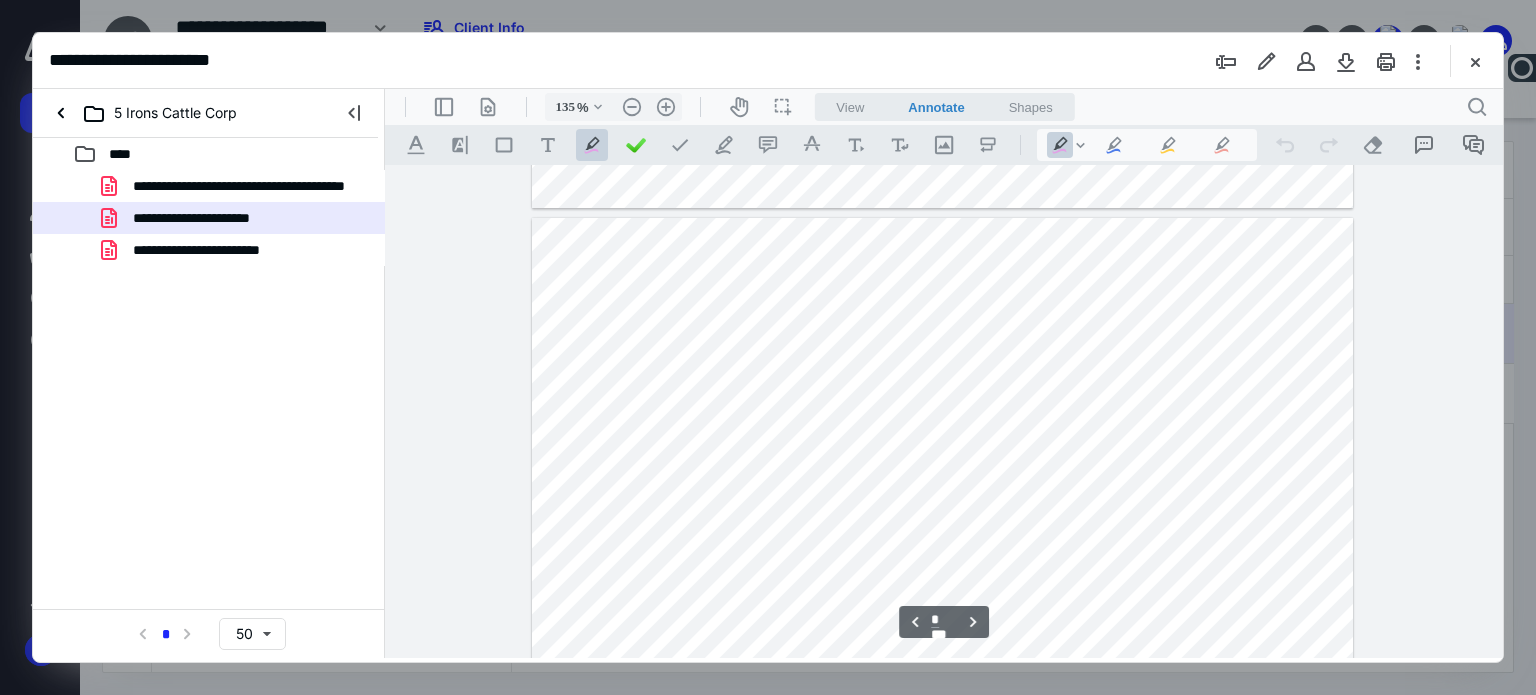 scroll, scrollTop: 2698, scrollLeft: 0, axis: vertical 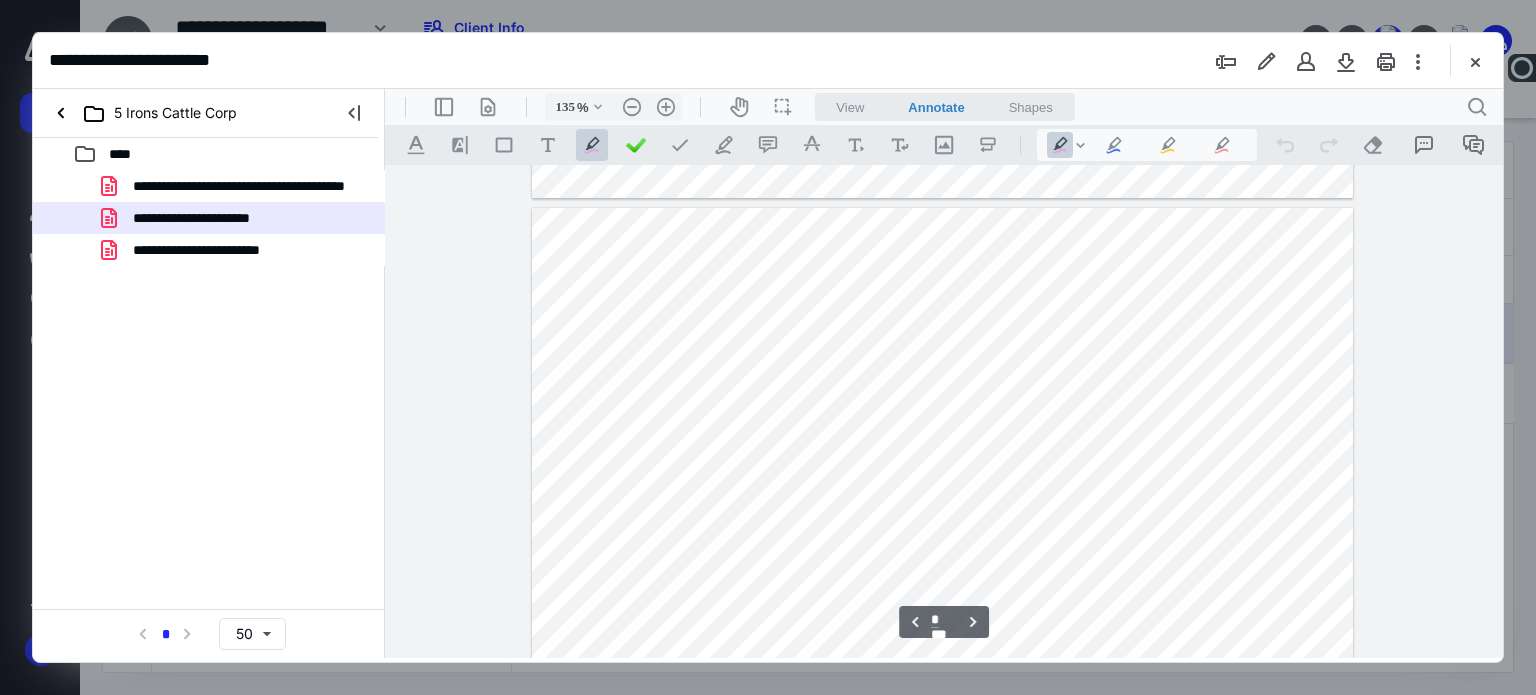 type on "*" 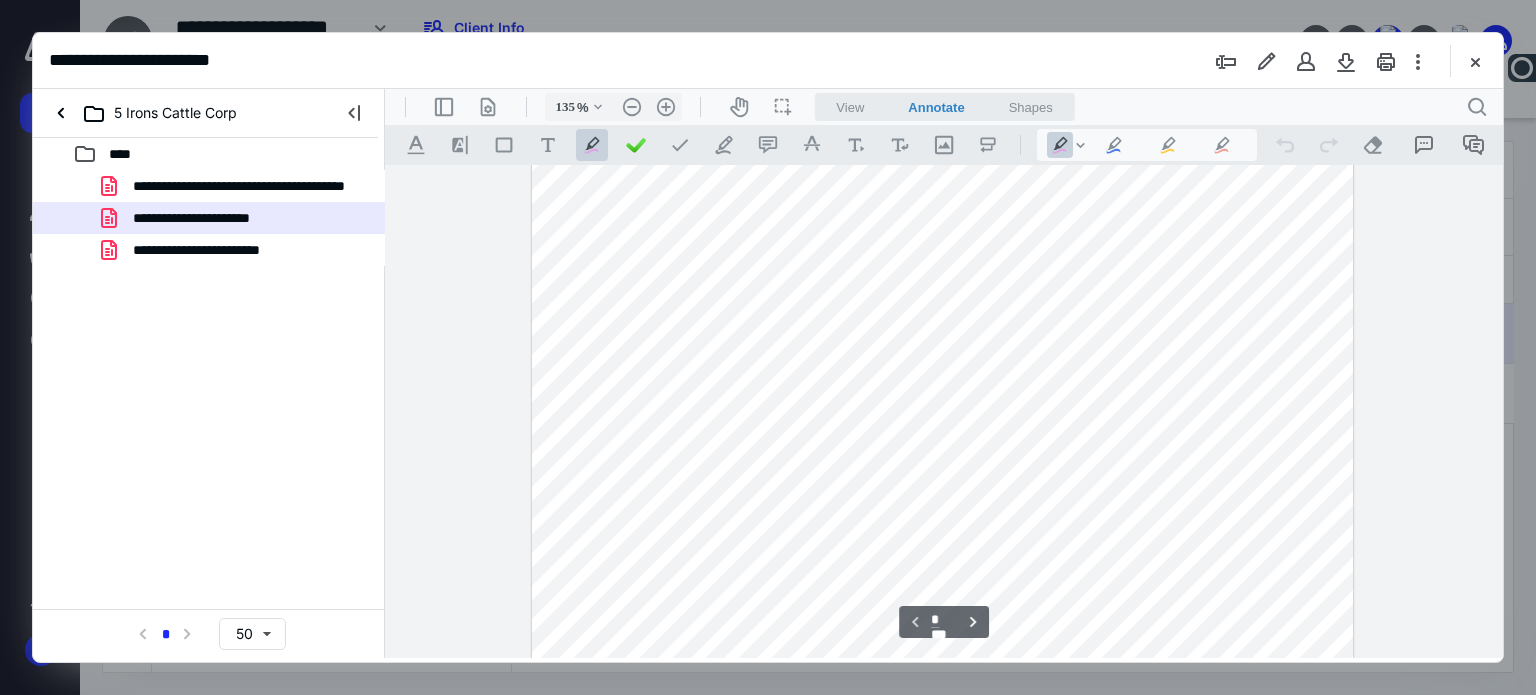 scroll, scrollTop: 0, scrollLeft: 0, axis: both 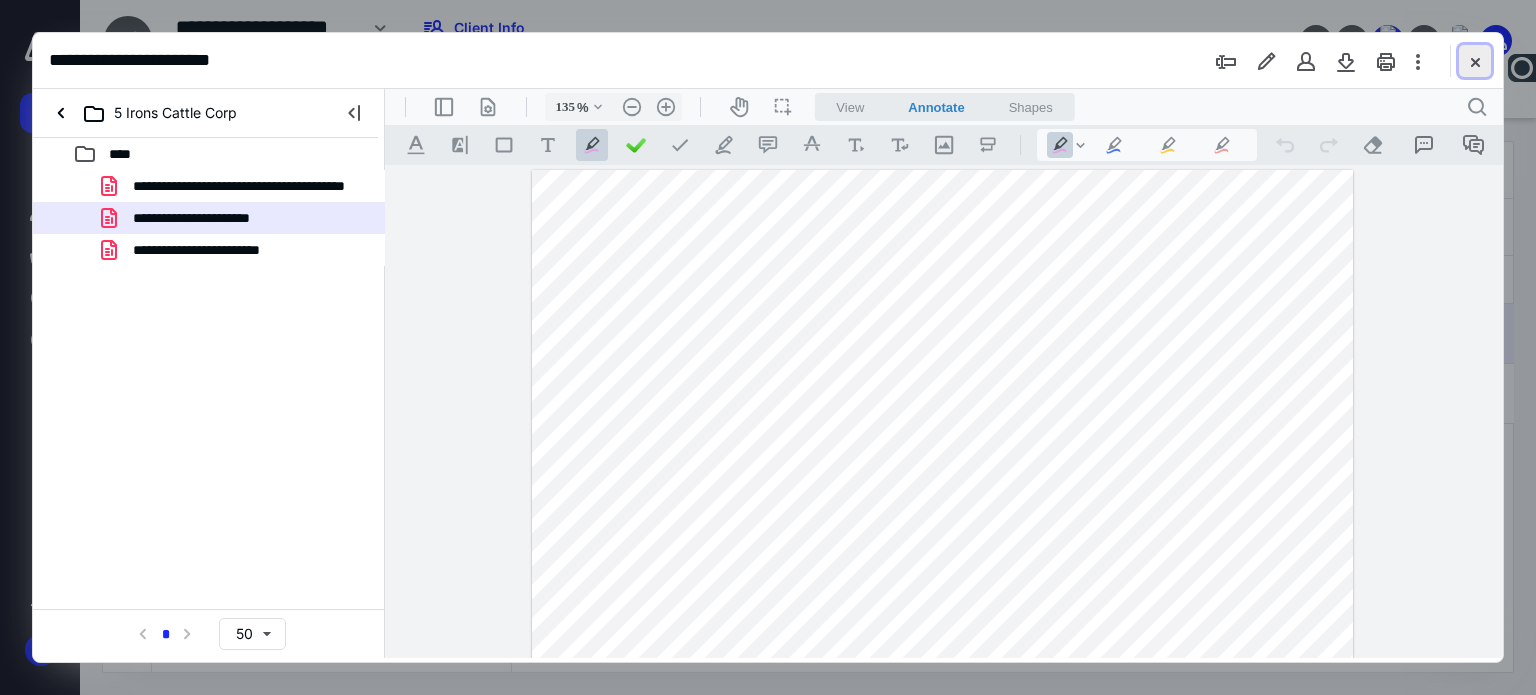 click at bounding box center (1475, 61) 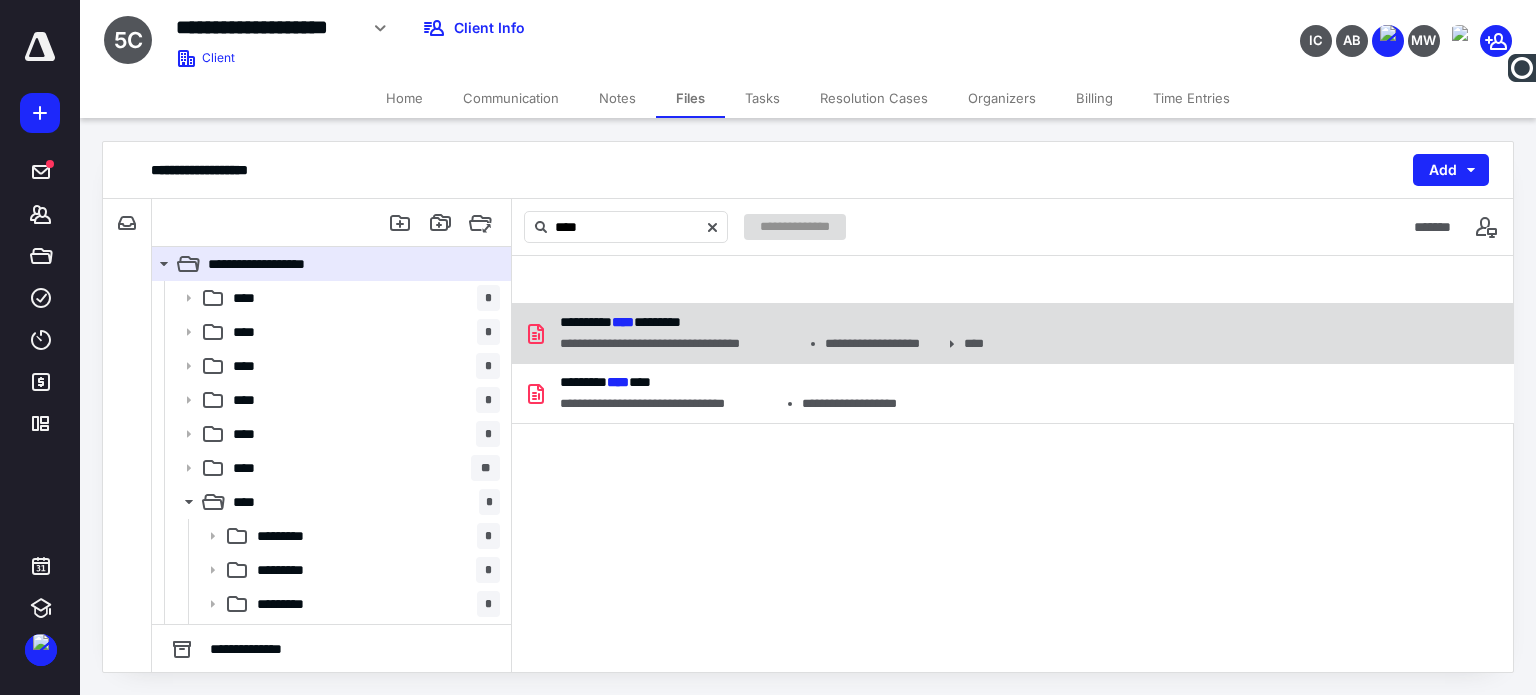 click on "********* **** ********" at bounding box center (771, 322) 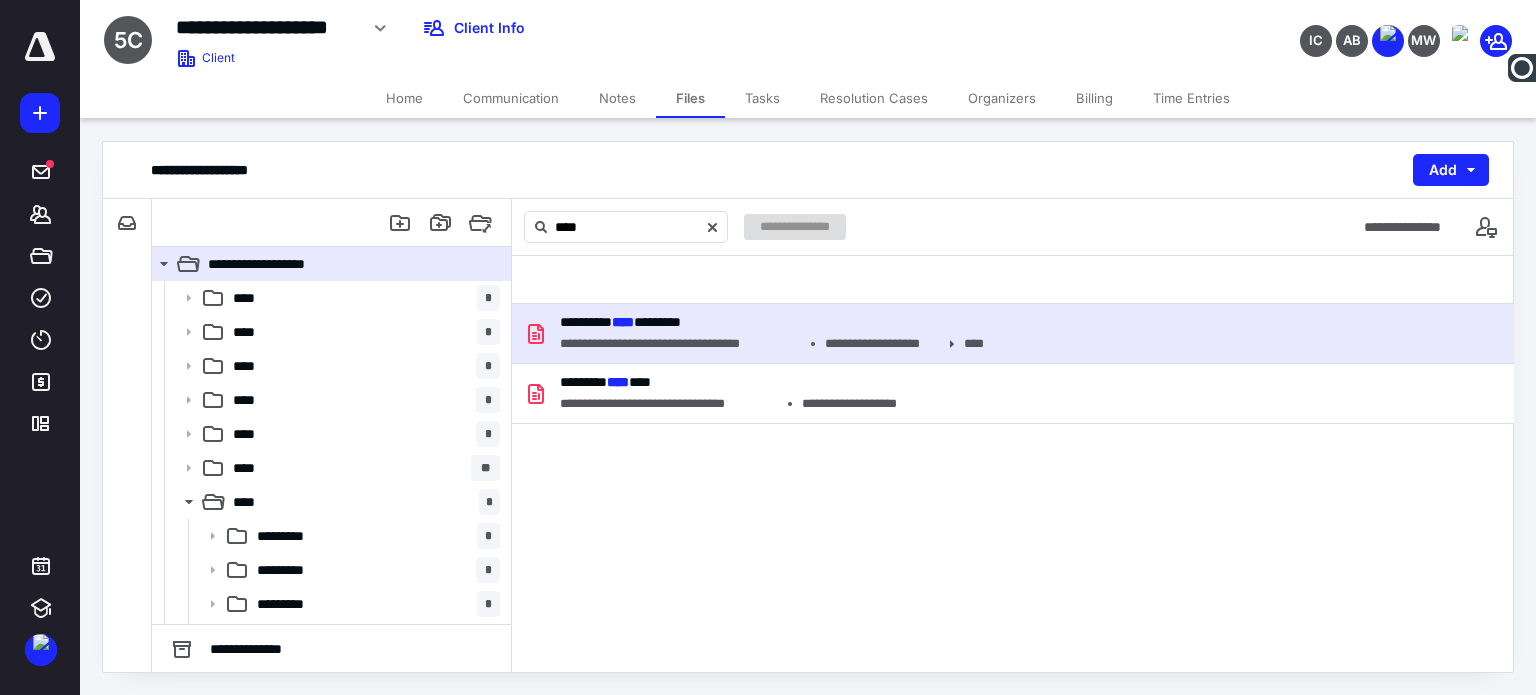 click on "********* **** ********" at bounding box center (771, 322) 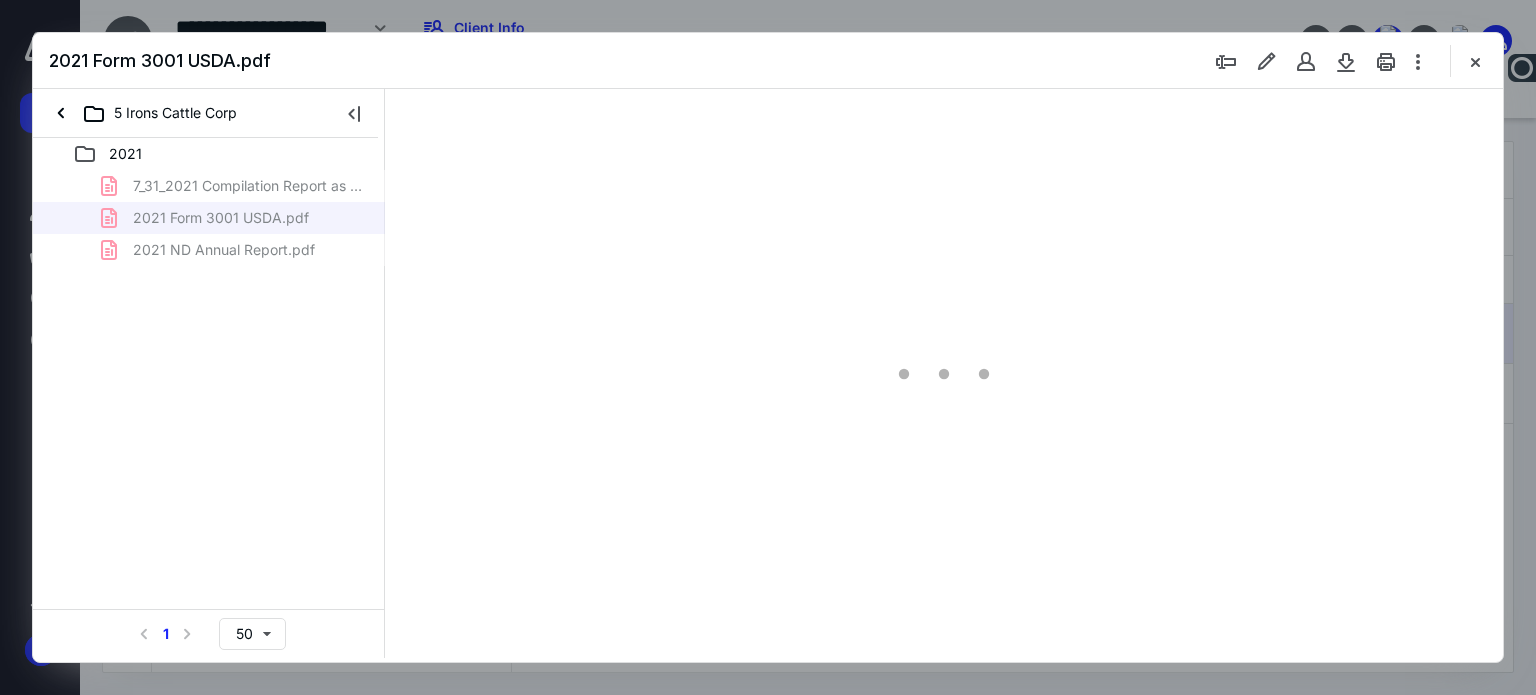 scroll, scrollTop: 0, scrollLeft: 0, axis: both 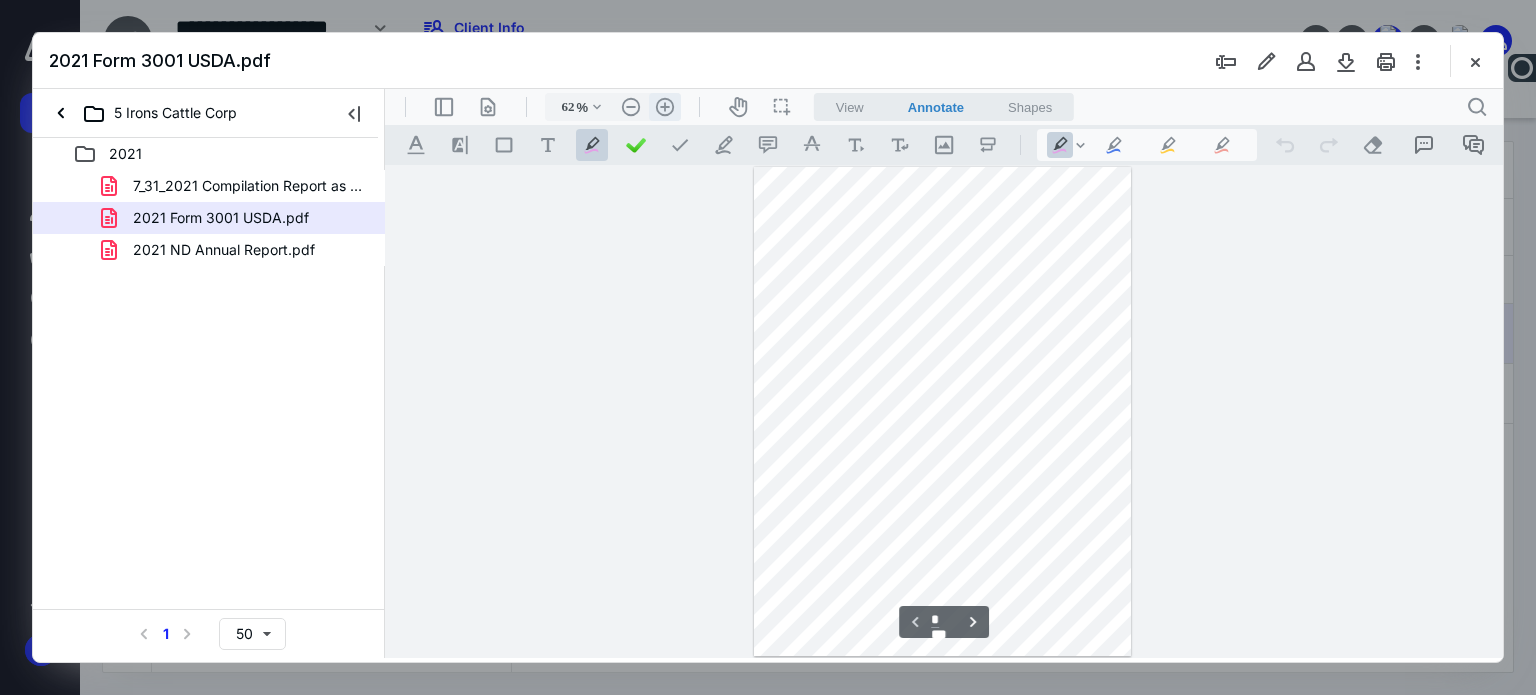 click on ".cls-1{fill:#abb0c4;} icon - header - zoom - in - line" at bounding box center [665, 107] 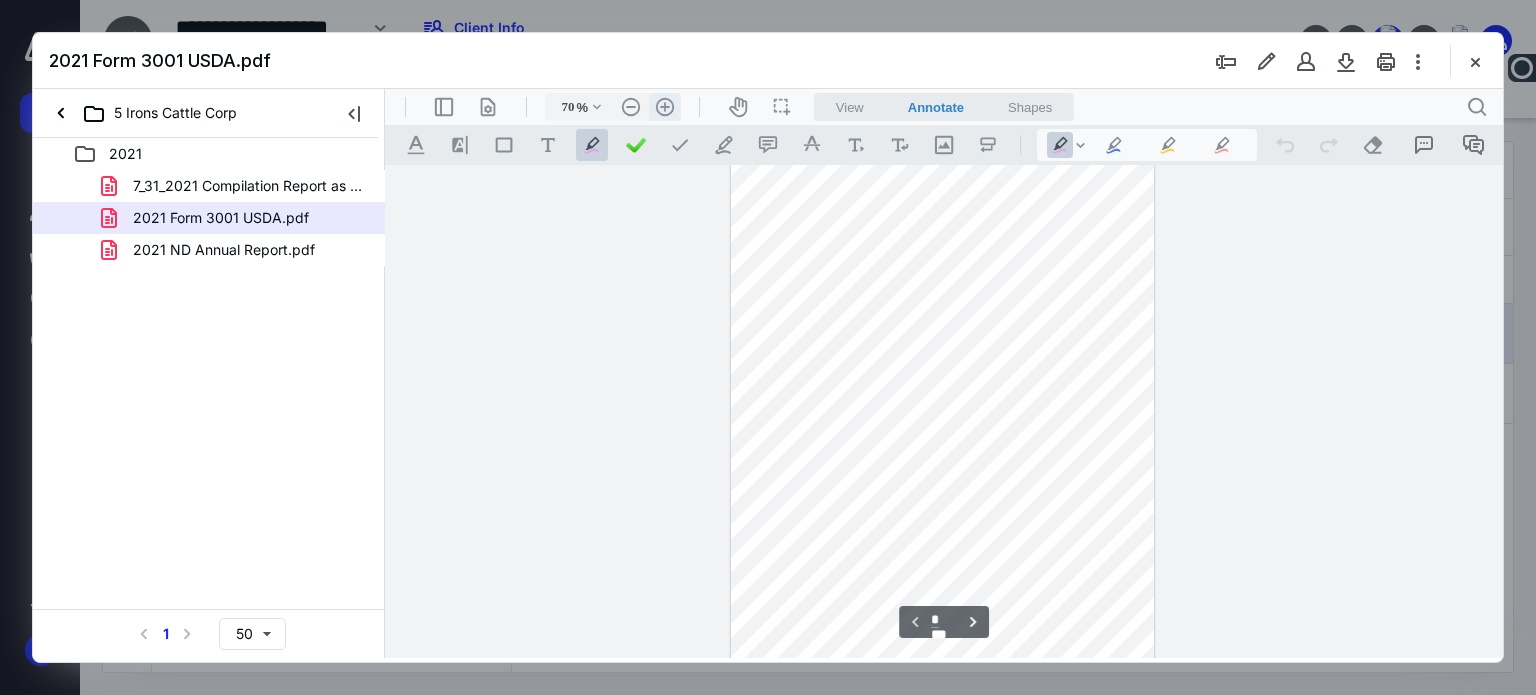 click on ".cls-1{fill:#abb0c4;} icon - header - zoom - in - line" at bounding box center (665, 107) 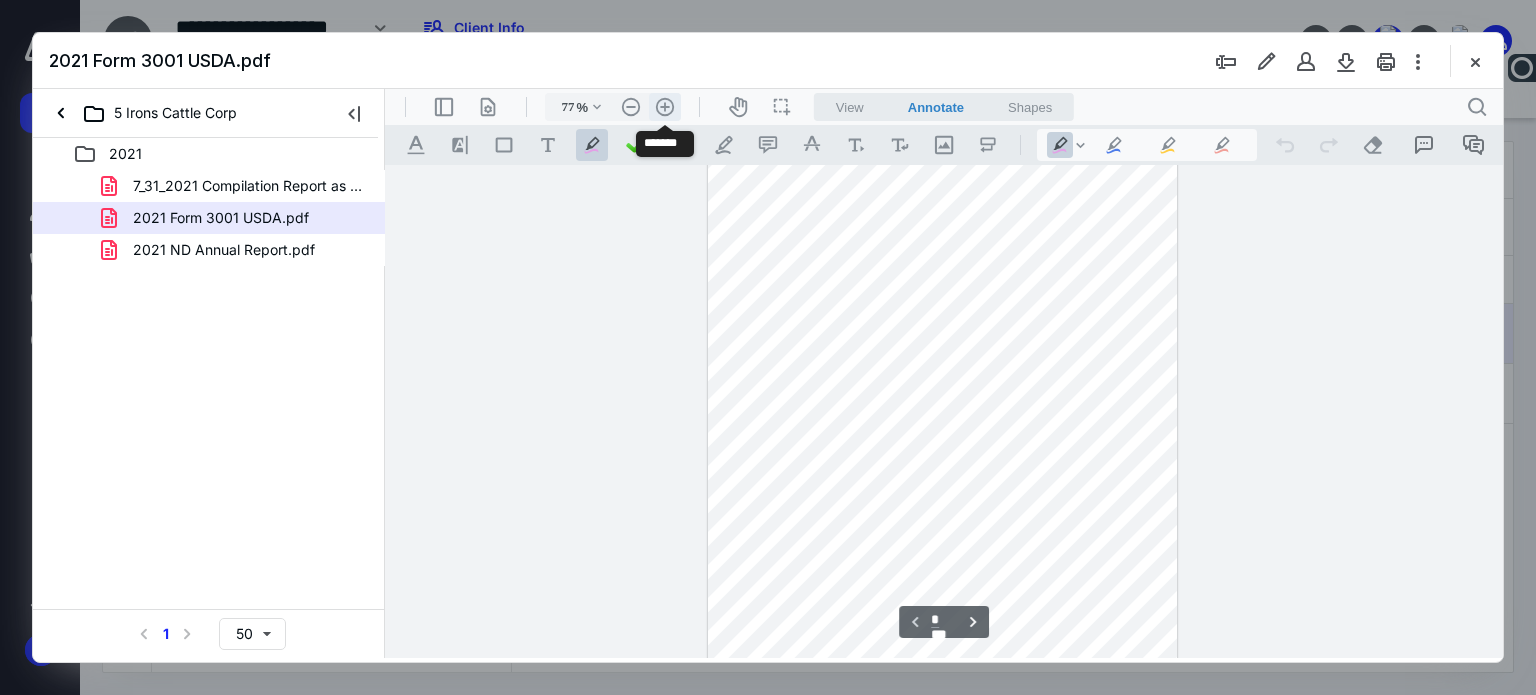 click on ".cls-1{fill:#abb0c4;} icon - header - zoom - in - line" at bounding box center (665, 107) 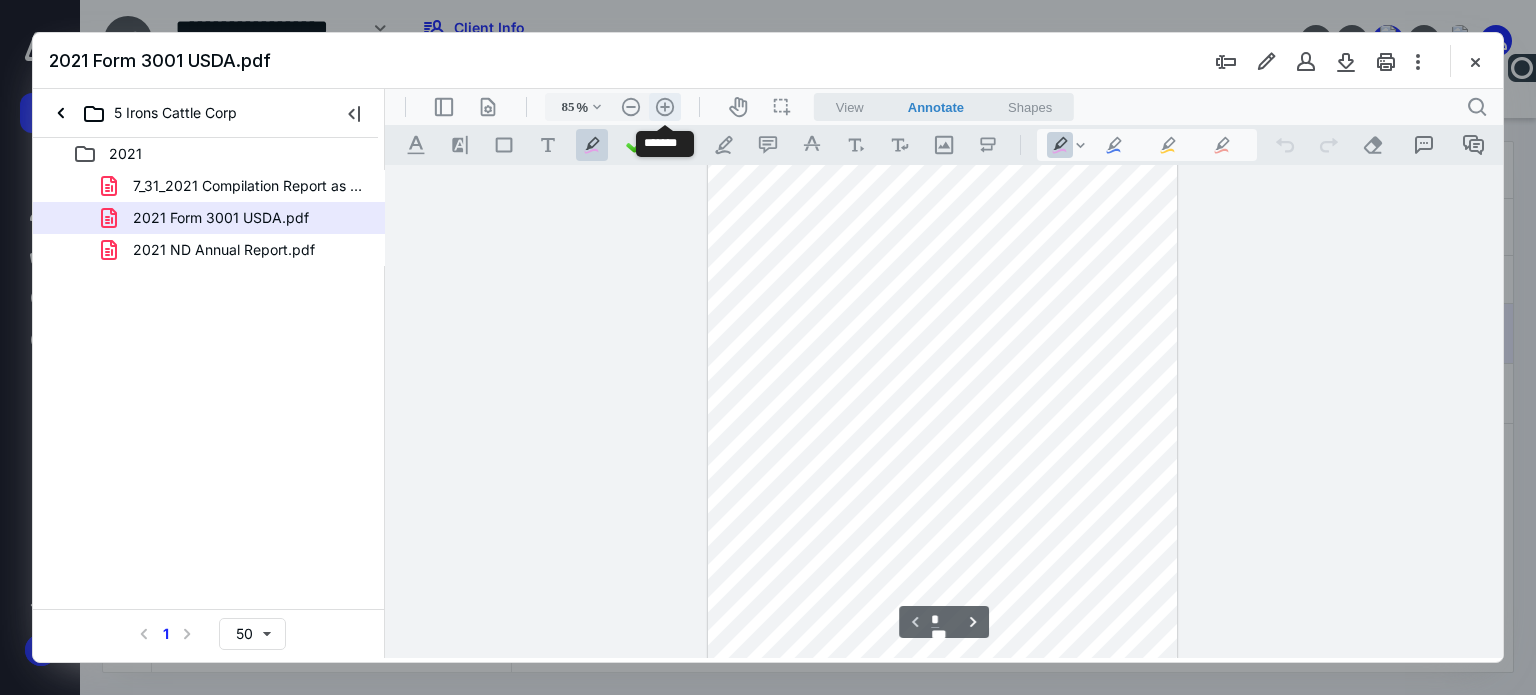 scroll, scrollTop: 76, scrollLeft: 0, axis: vertical 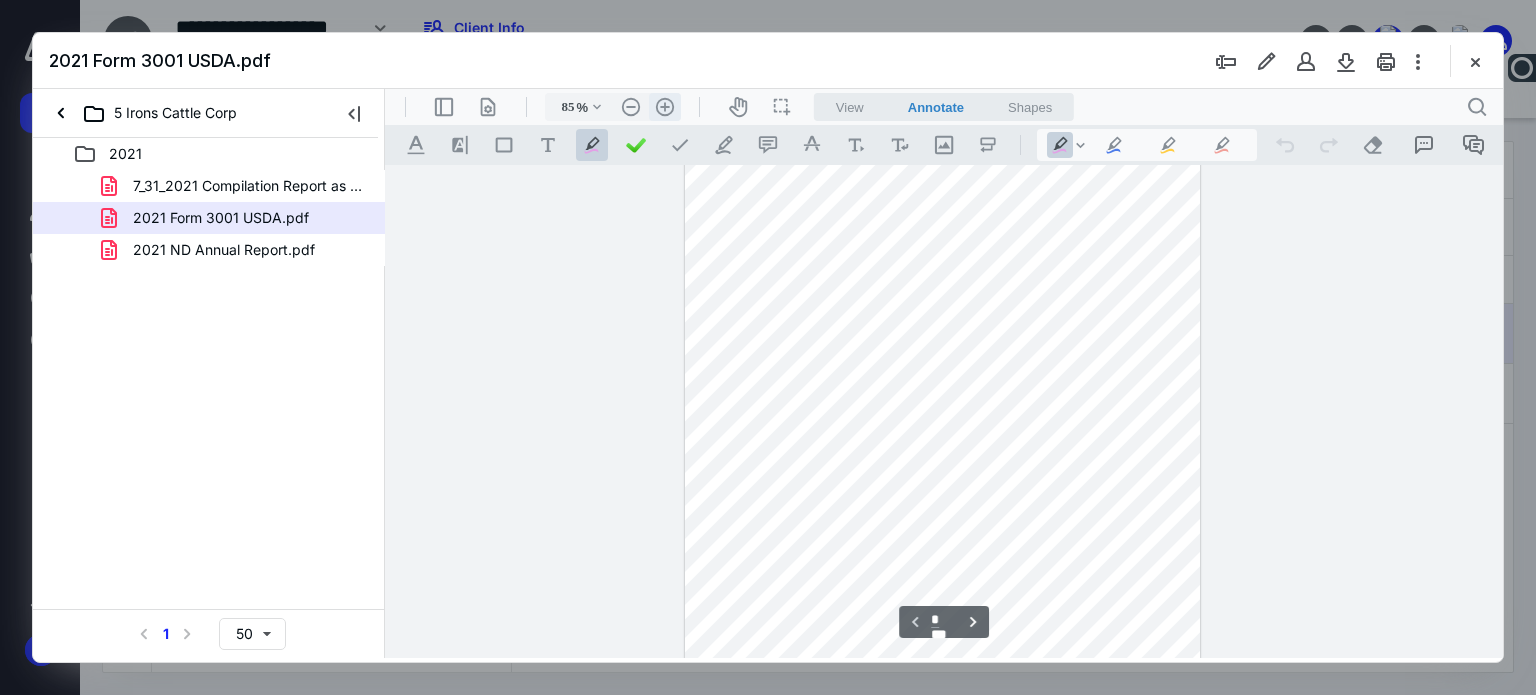 click on ".cls-1{fill:#abb0c4;} icon - header - zoom - in - line" at bounding box center [665, 107] 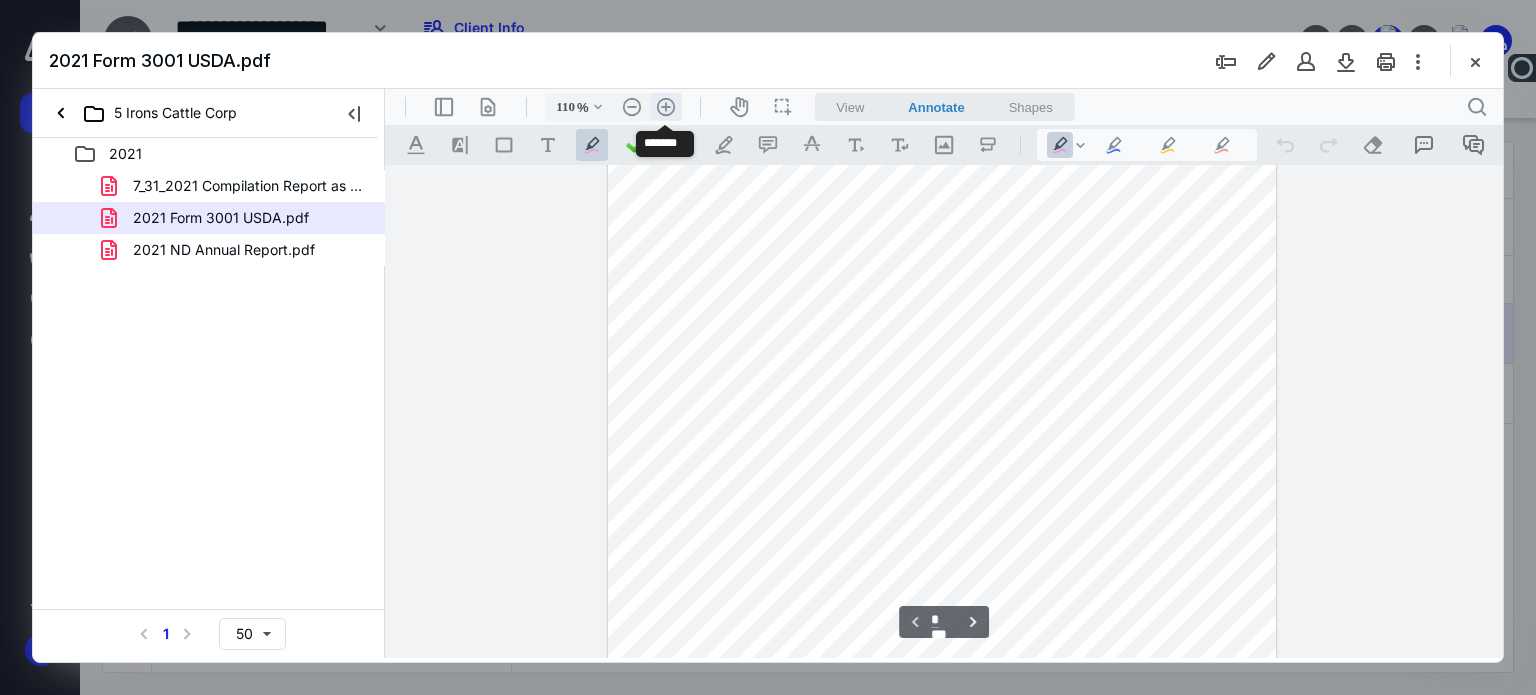 click on ".cls-1{fill:#abb0c4;} icon - header - zoom - in - line" at bounding box center (666, 107) 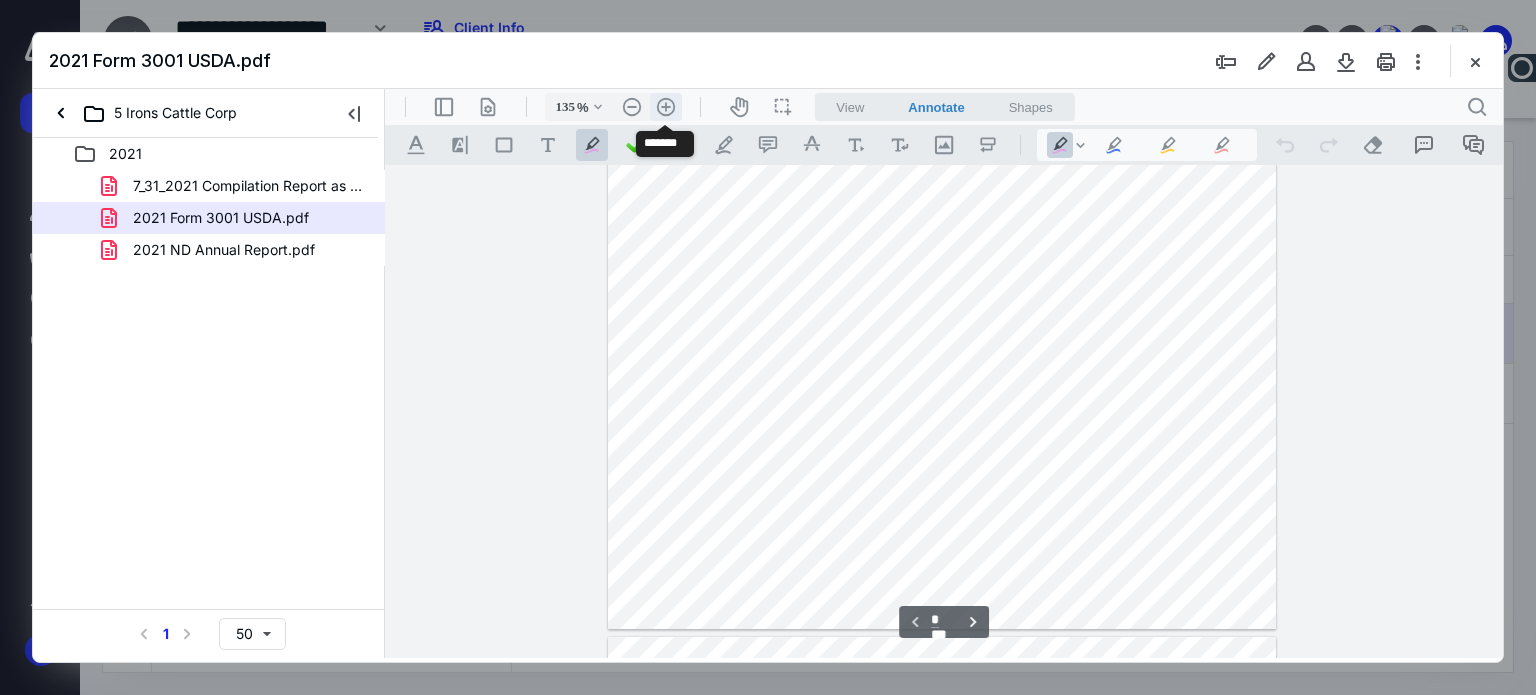 click on ".cls-1{fill:#abb0c4;} icon - header - zoom - in - line" at bounding box center (666, 107) 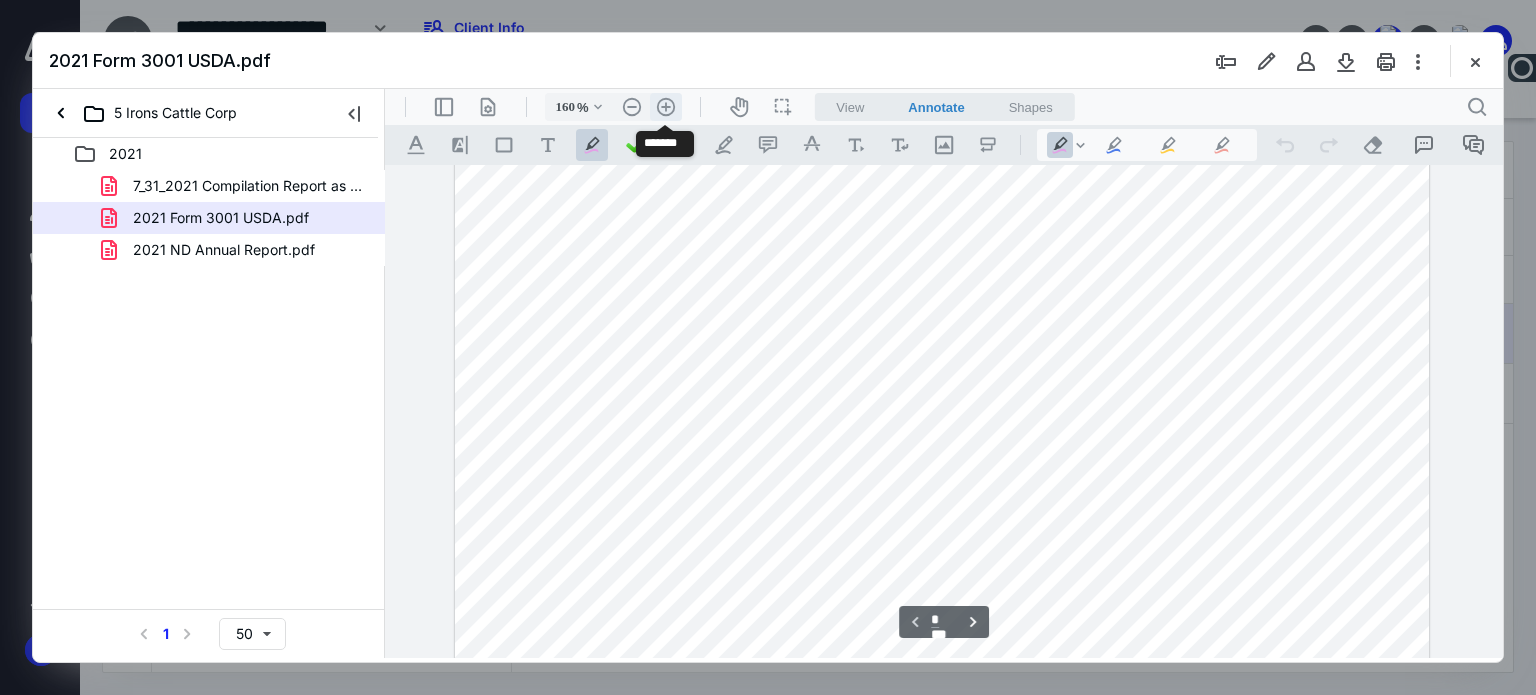 scroll, scrollTop: 520, scrollLeft: 0, axis: vertical 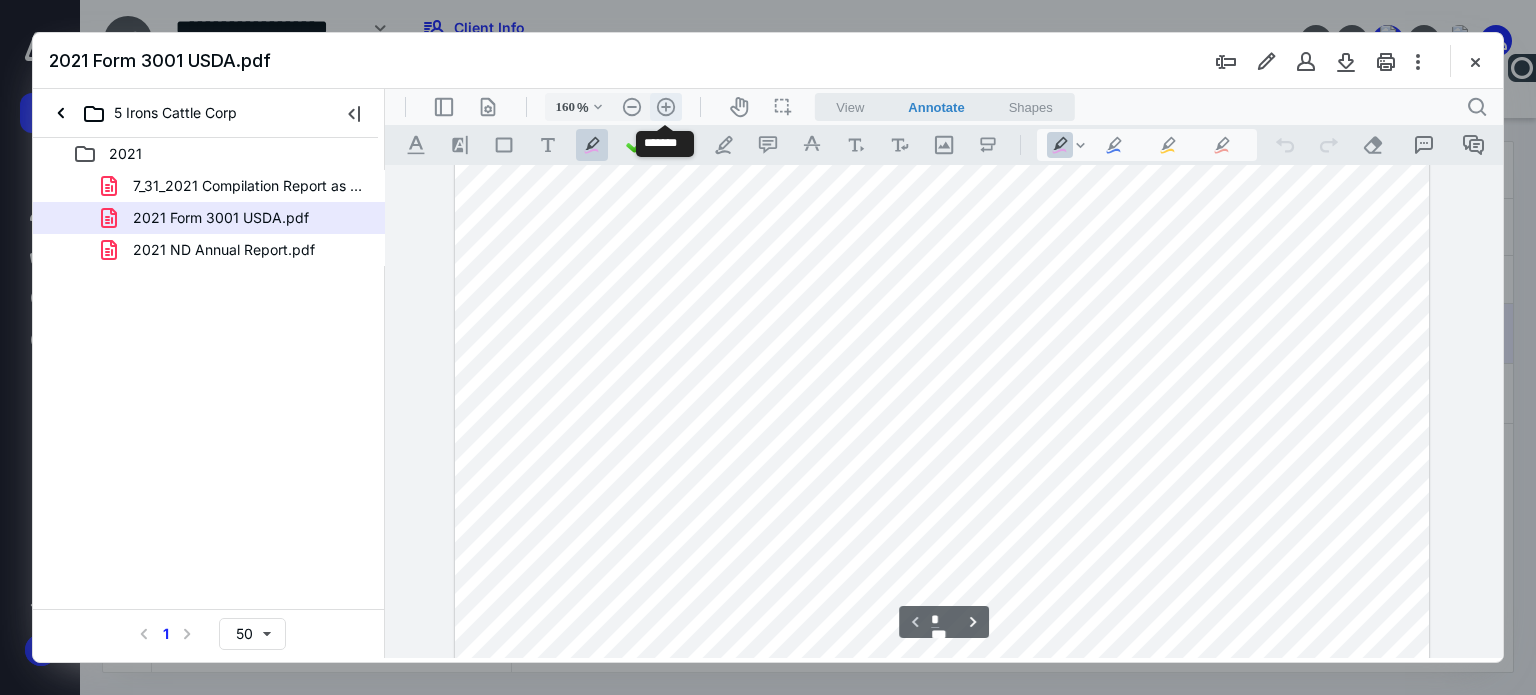 click on ".cls-1{fill:#abb0c4;} icon - header - zoom - in - line" at bounding box center [666, 107] 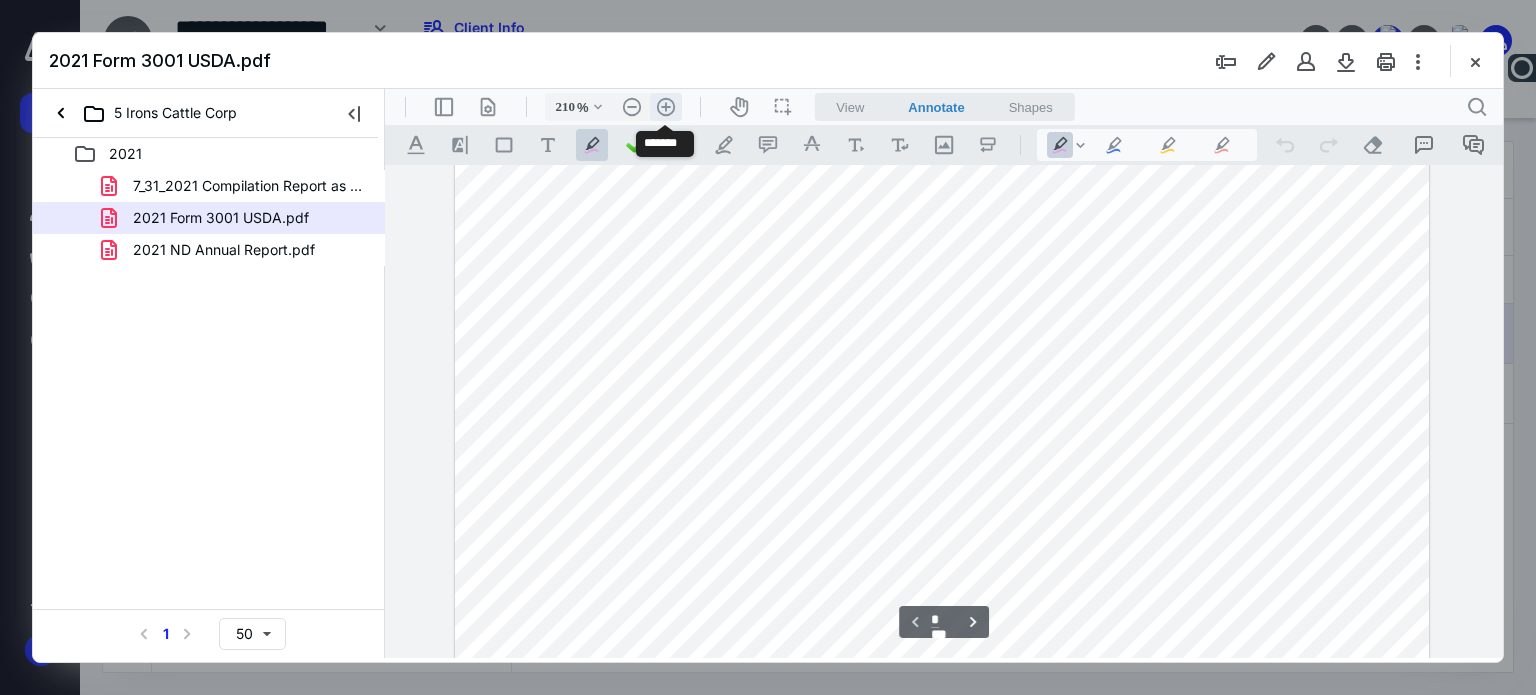 scroll, scrollTop: 748, scrollLeft: 95, axis: both 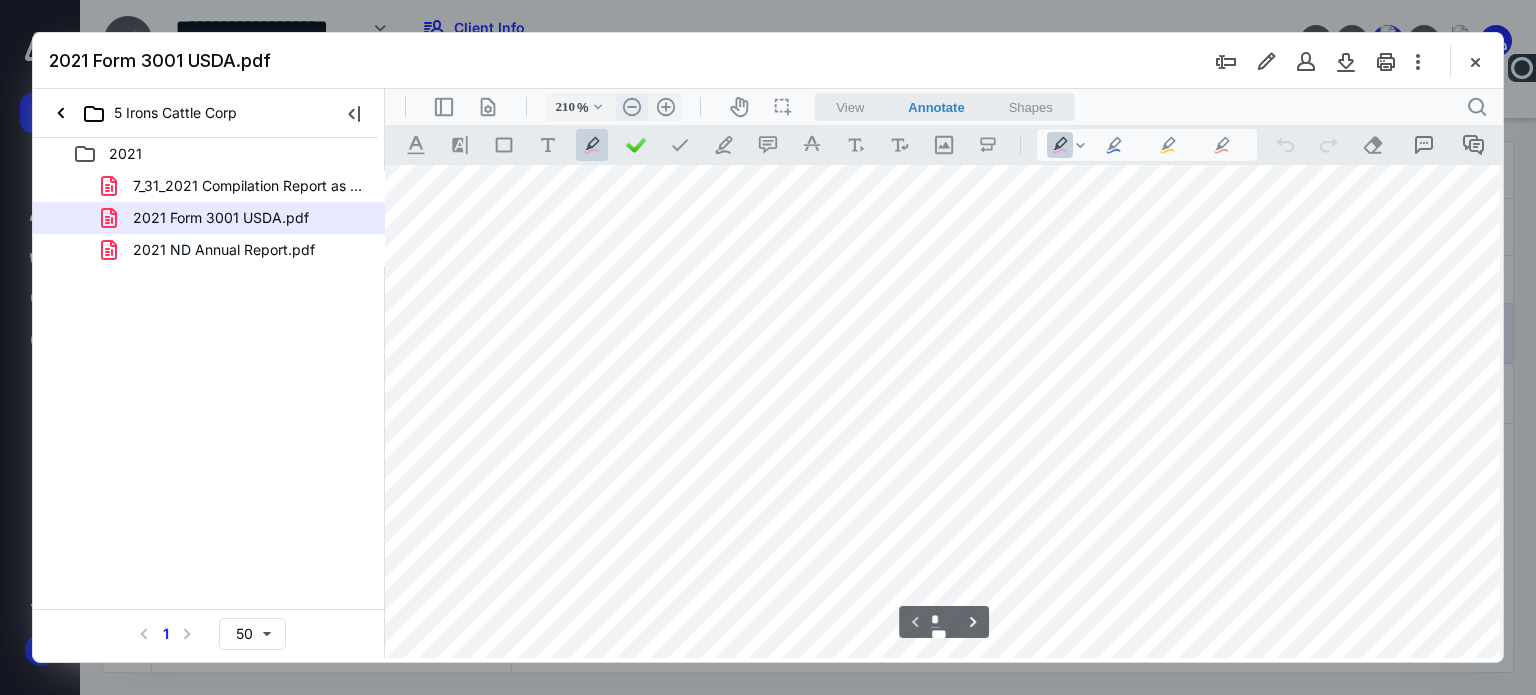 click on ".cls-1{fill:#abb0c4;} icon - header - zoom - out - line" at bounding box center [632, 107] 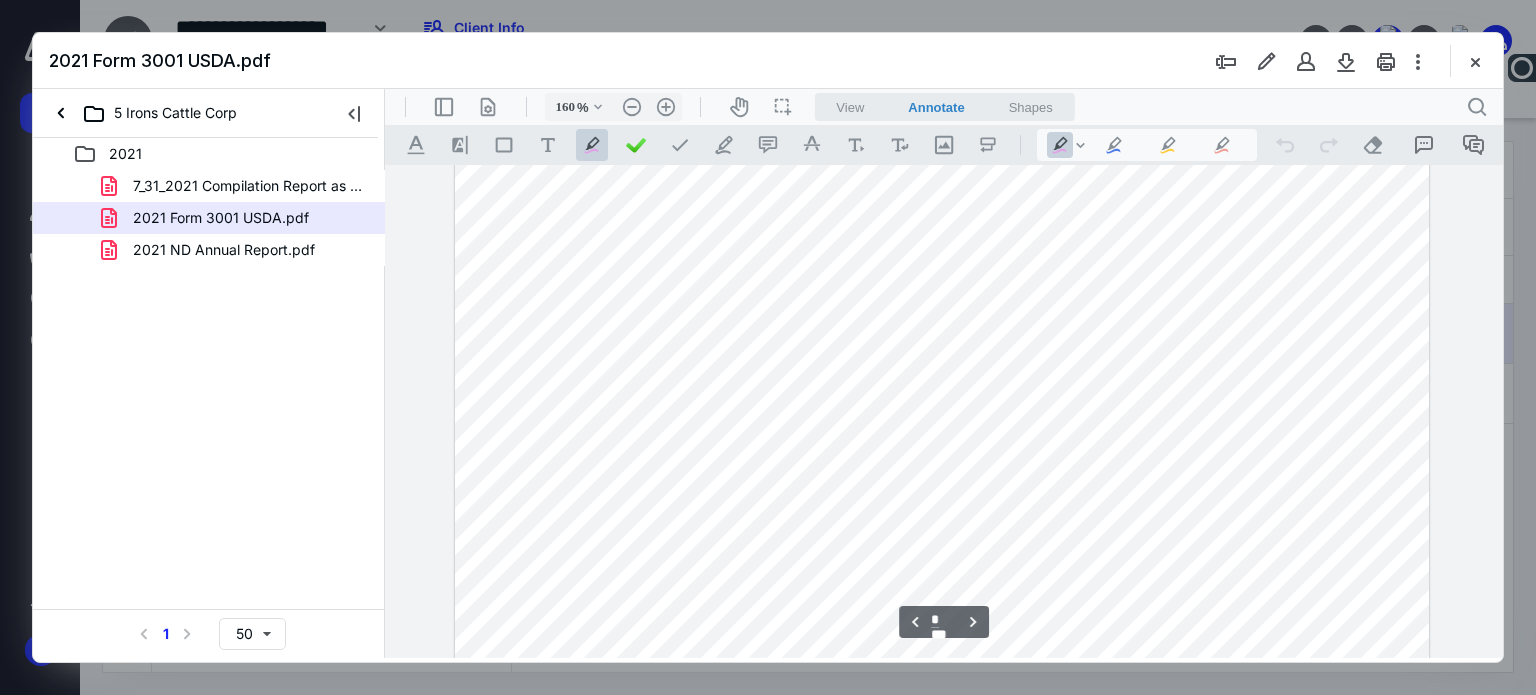 scroll, scrollTop: 3098, scrollLeft: 0, axis: vertical 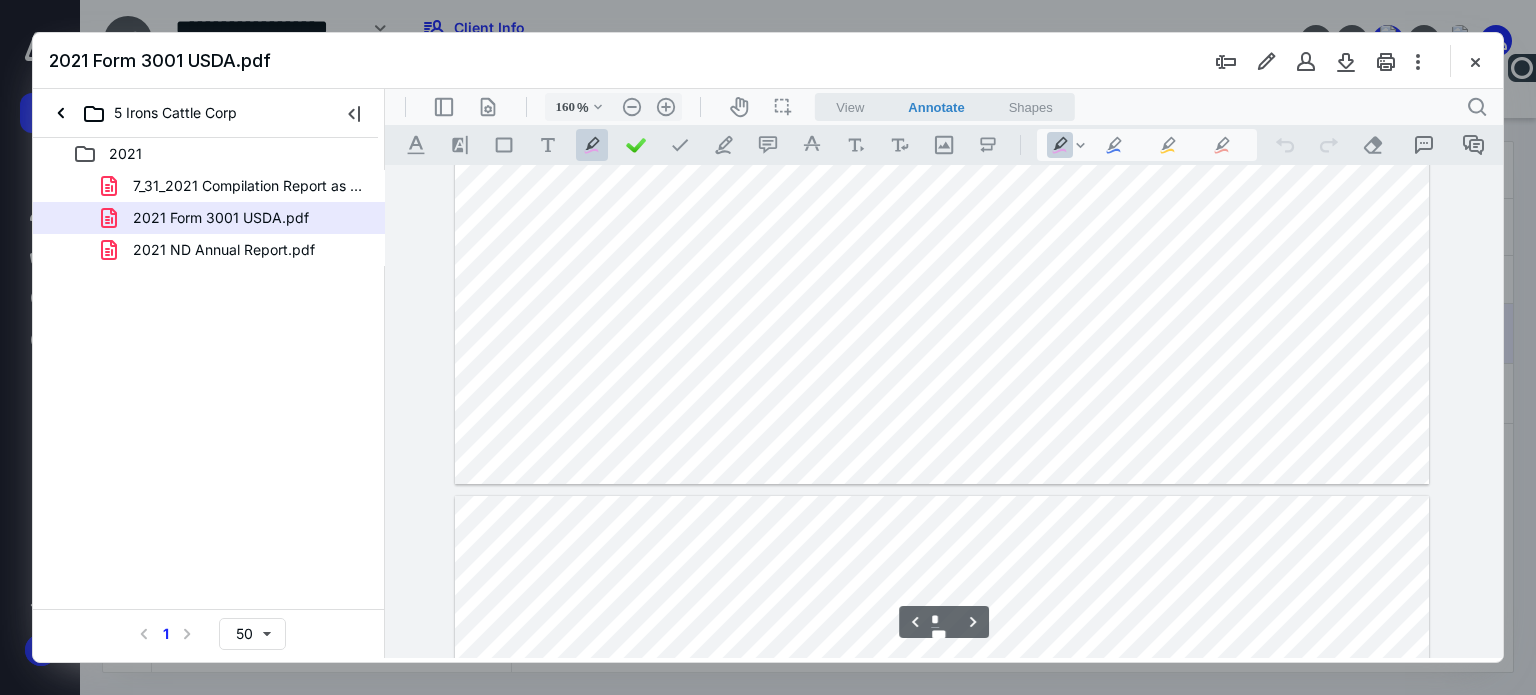 type on "*" 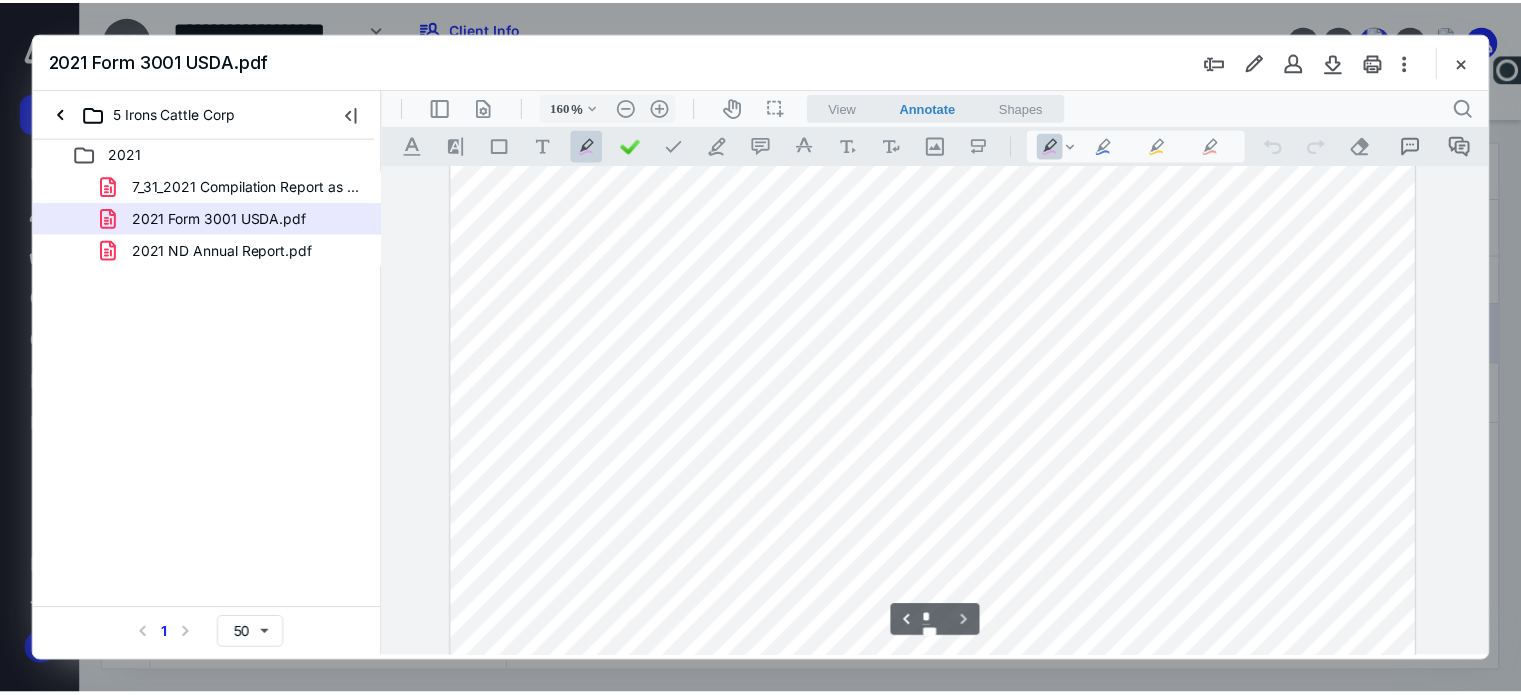 scroll, scrollTop: 4198, scrollLeft: 0, axis: vertical 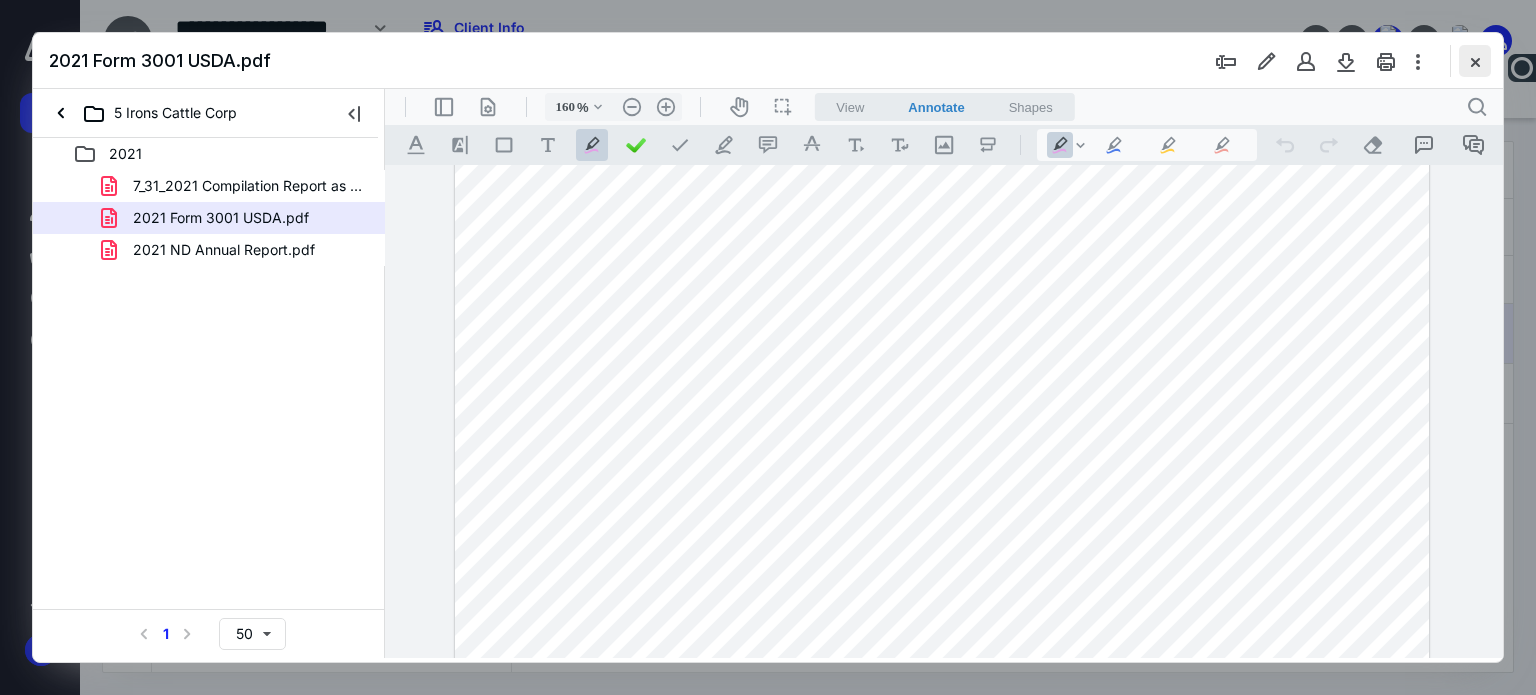 click at bounding box center [1475, 61] 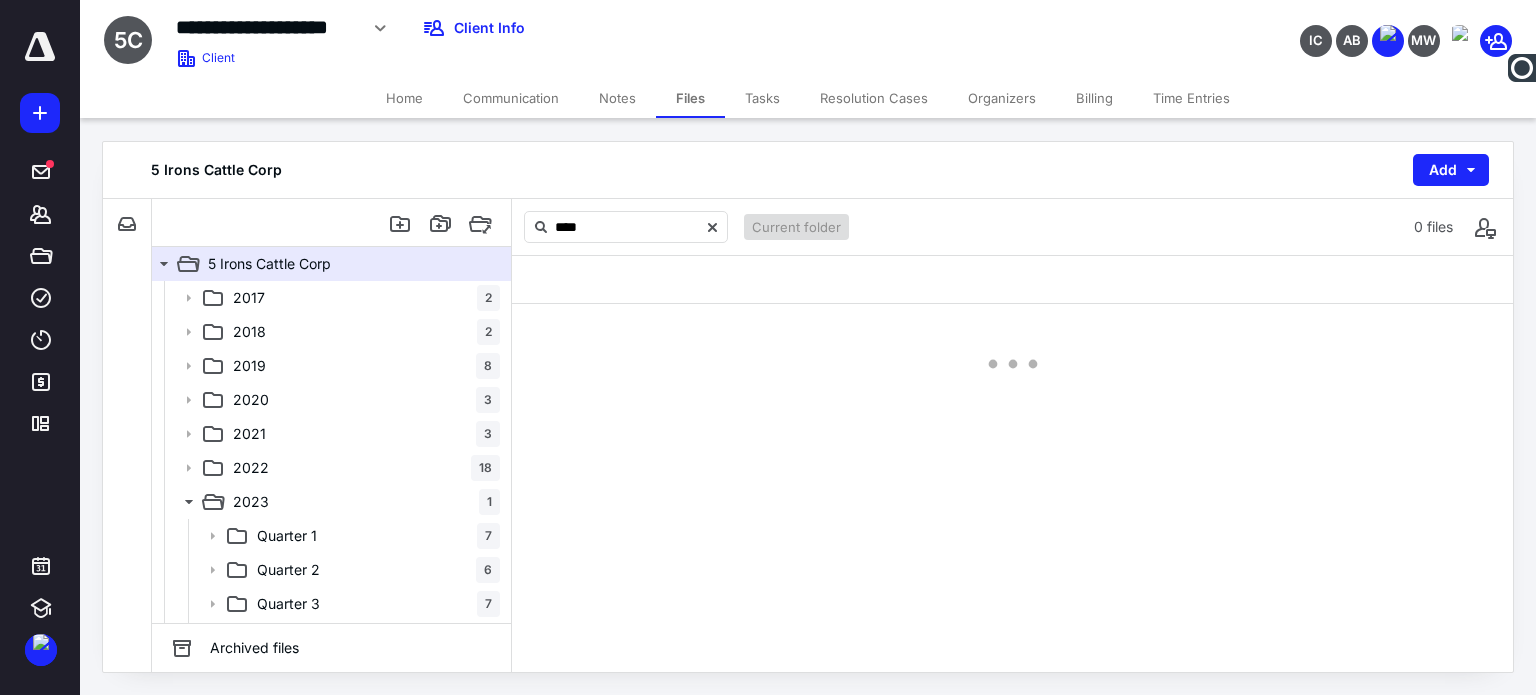 click on "Files" at bounding box center (690, 98) 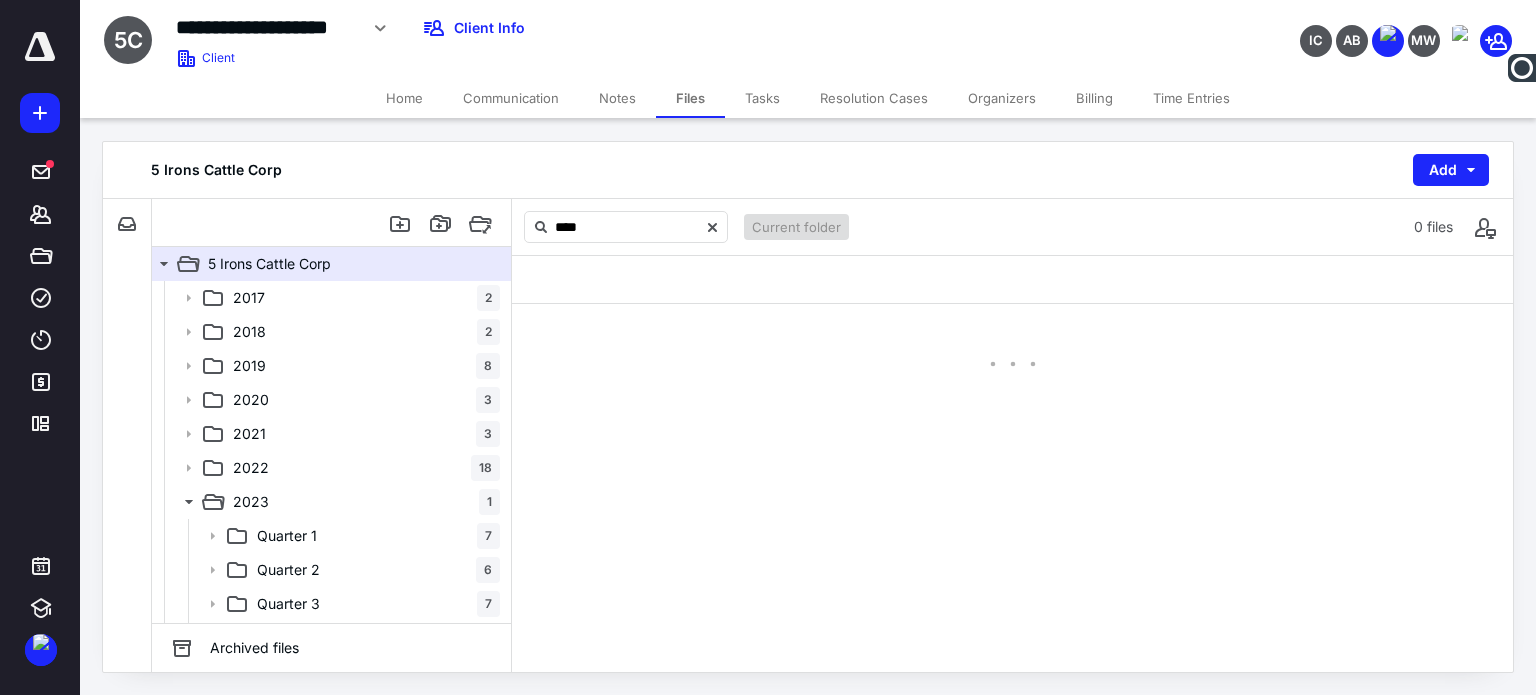 click on "Tasks" at bounding box center (762, 98) 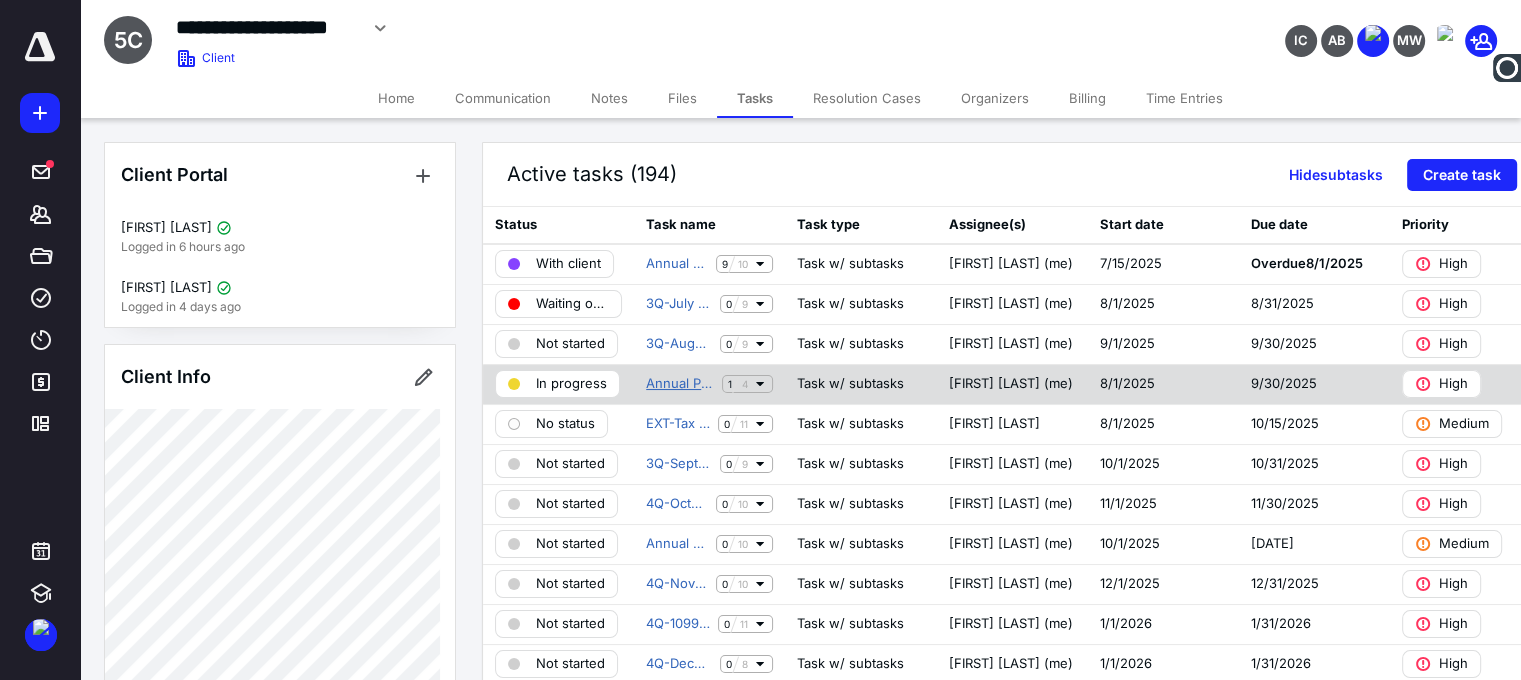 click on "Annual PSD Form 3001" at bounding box center (680, 384) 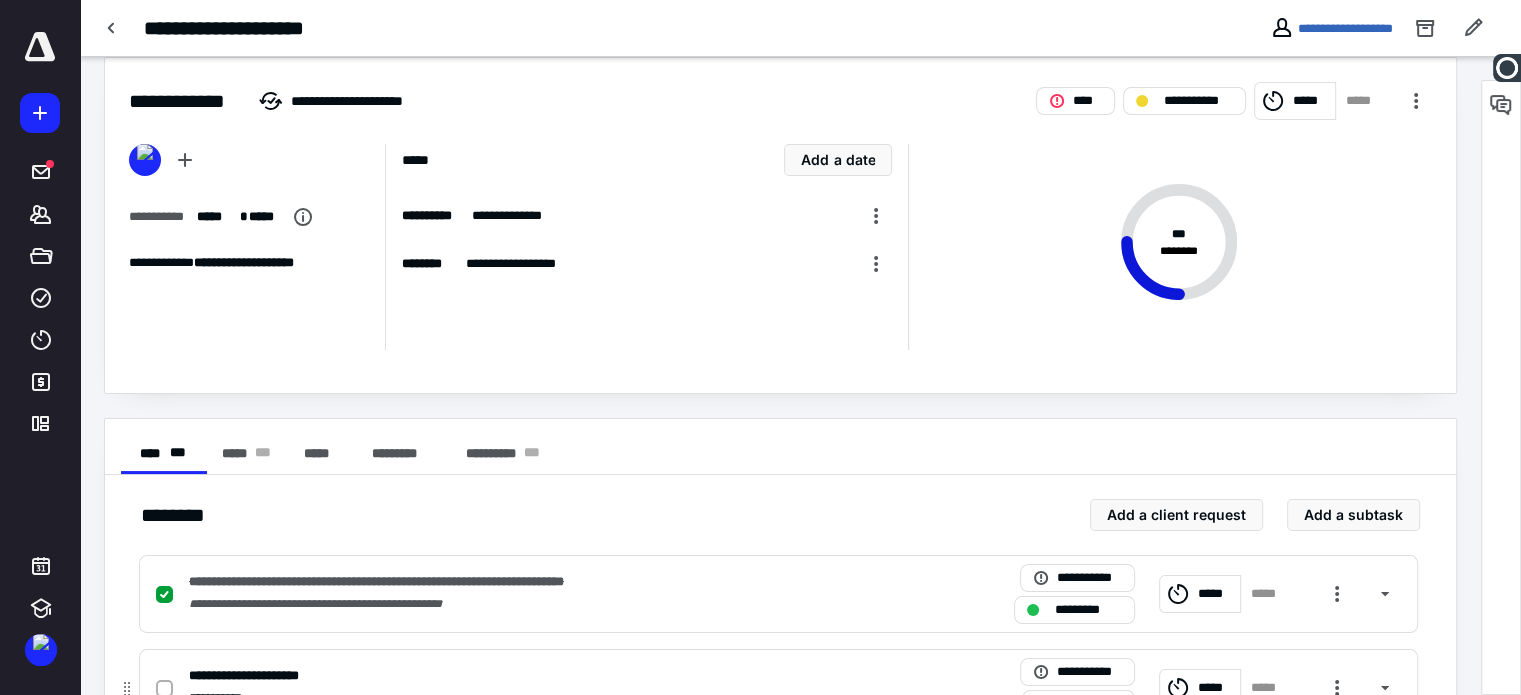 scroll, scrollTop: 291, scrollLeft: 0, axis: vertical 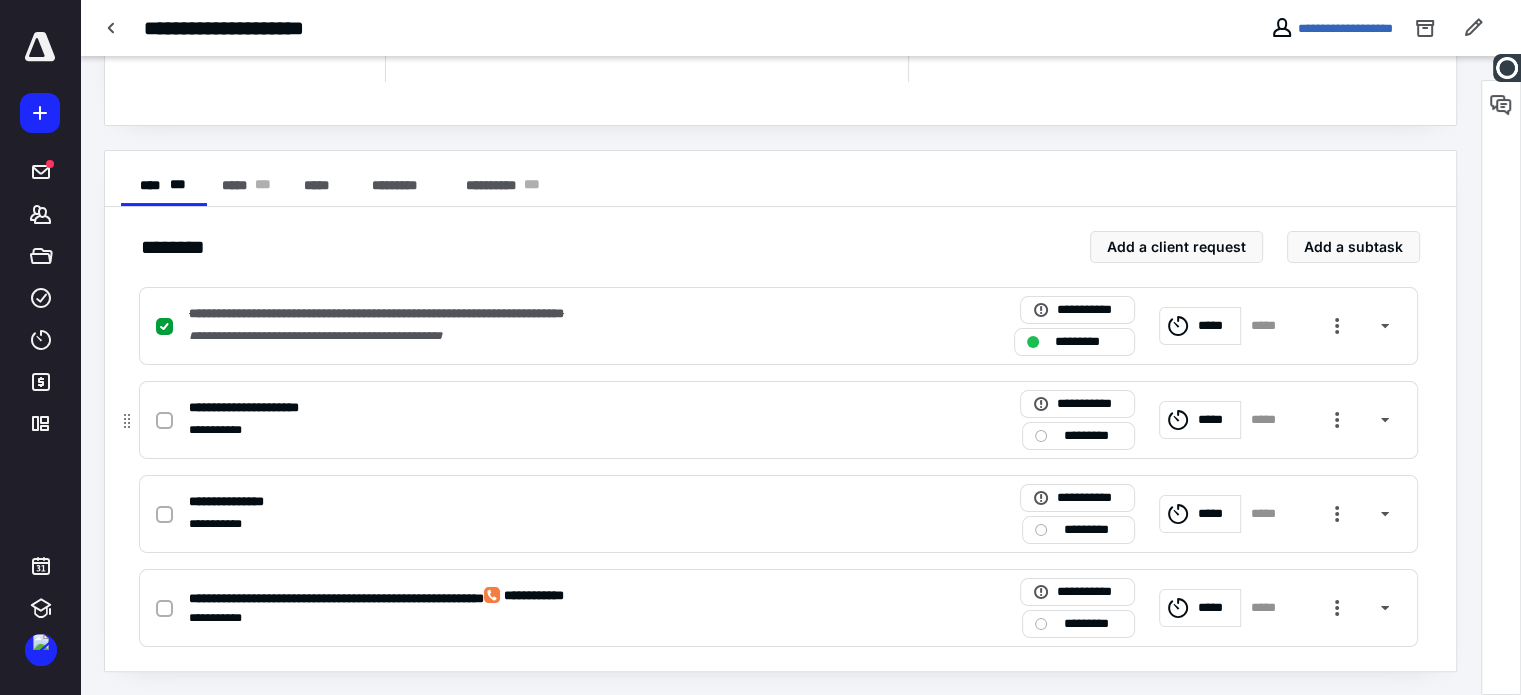 click at bounding box center (164, 421) 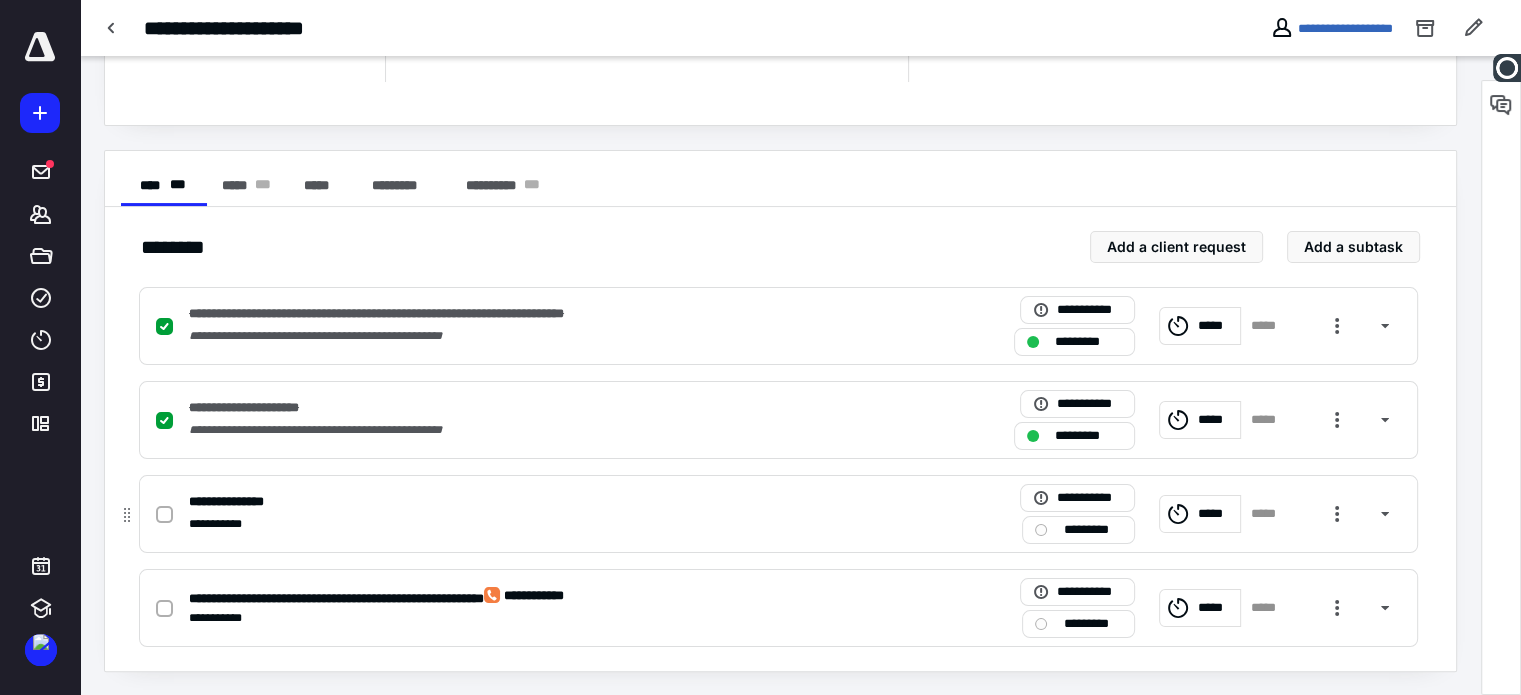 click 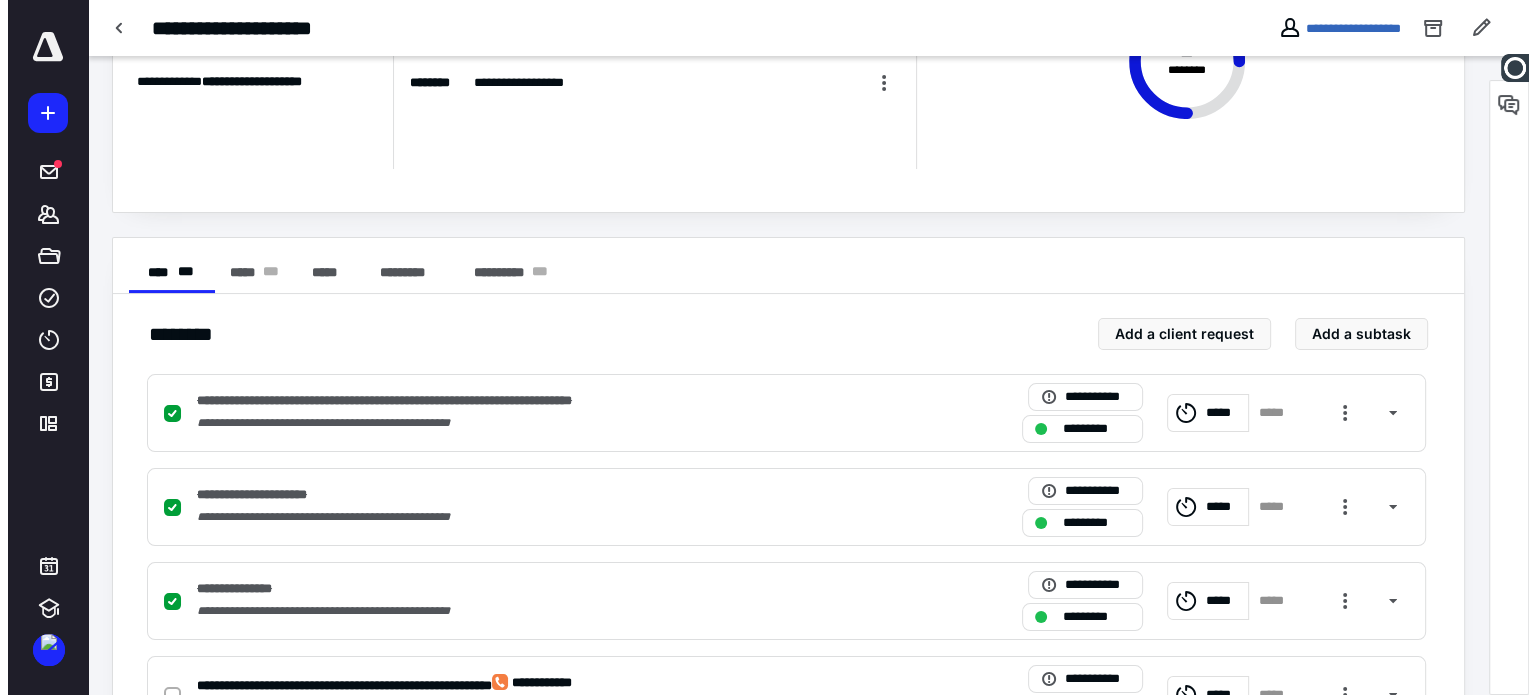 scroll, scrollTop: 291, scrollLeft: 0, axis: vertical 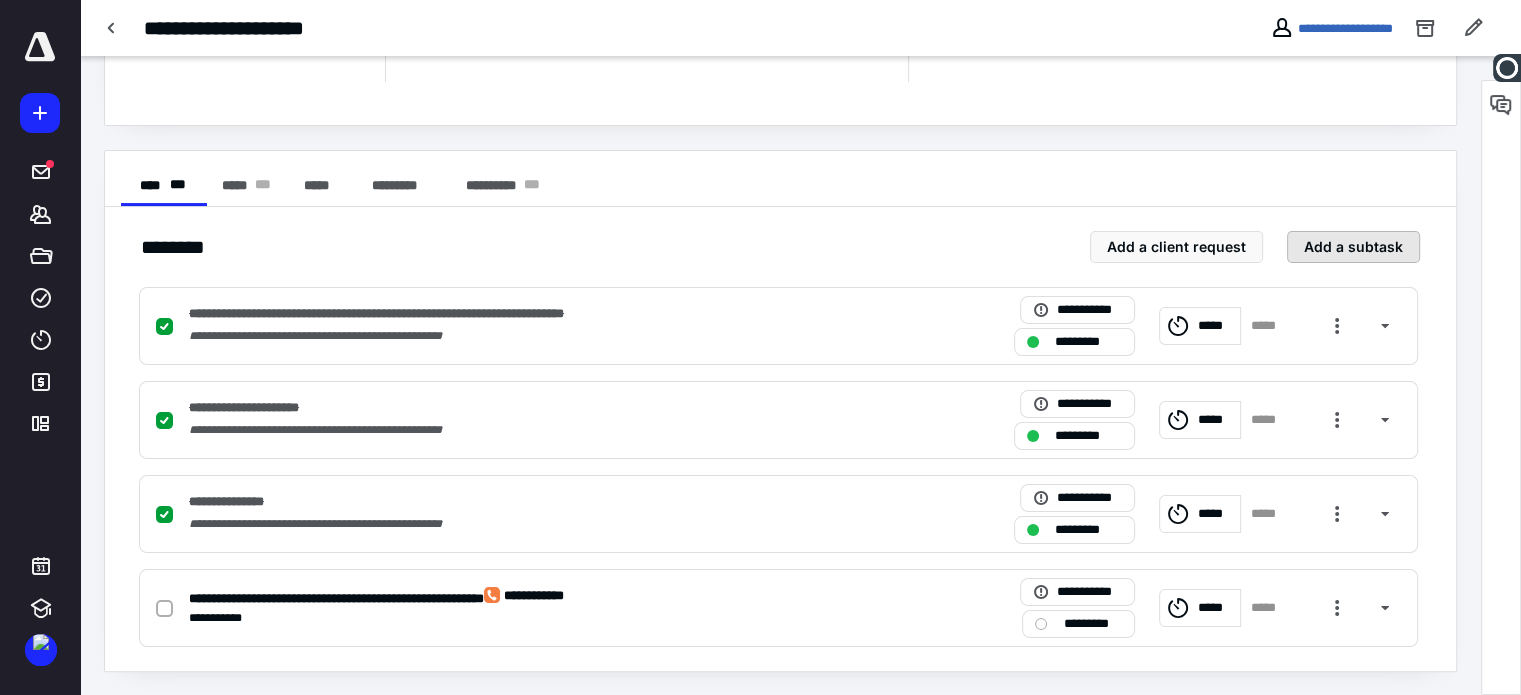 click on "Add a subtask" at bounding box center (1353, 247) 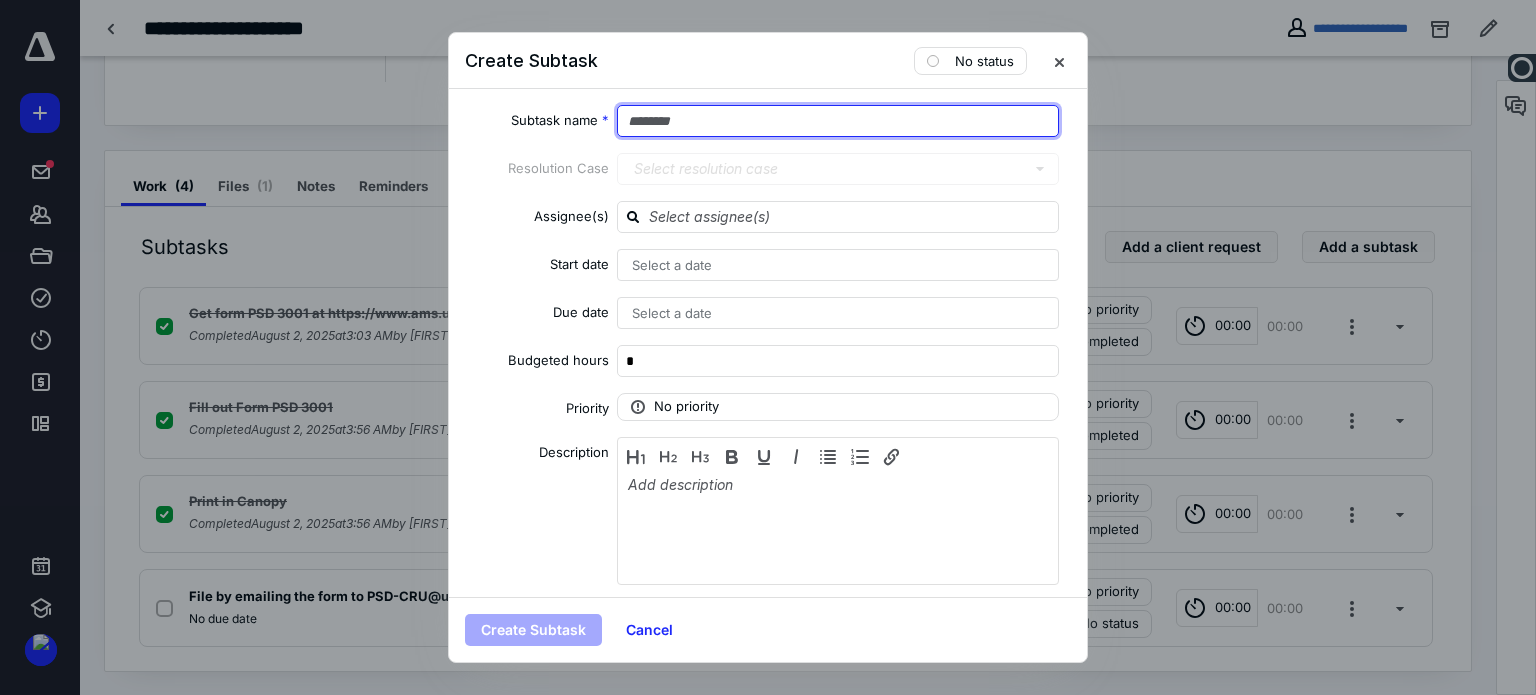 click at bounding box center (838, 121) 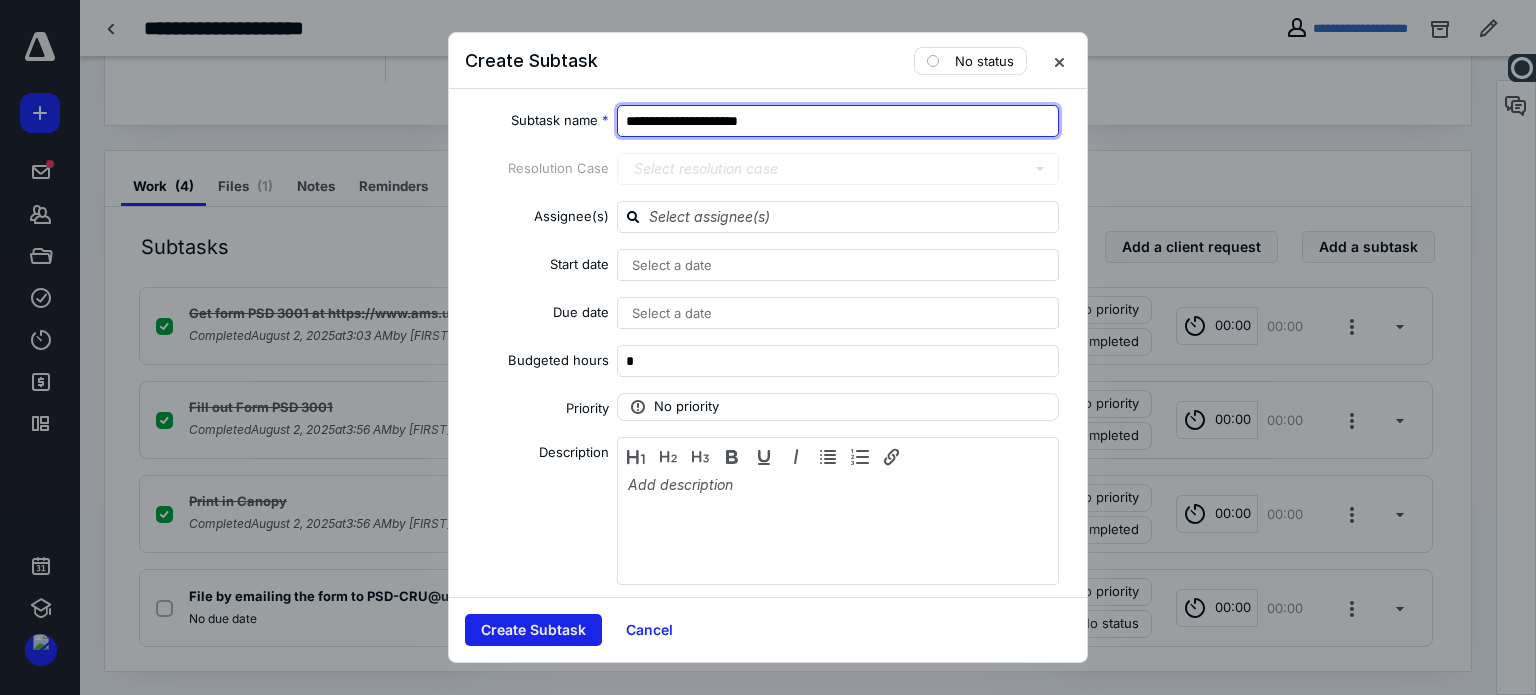 type on "**********" 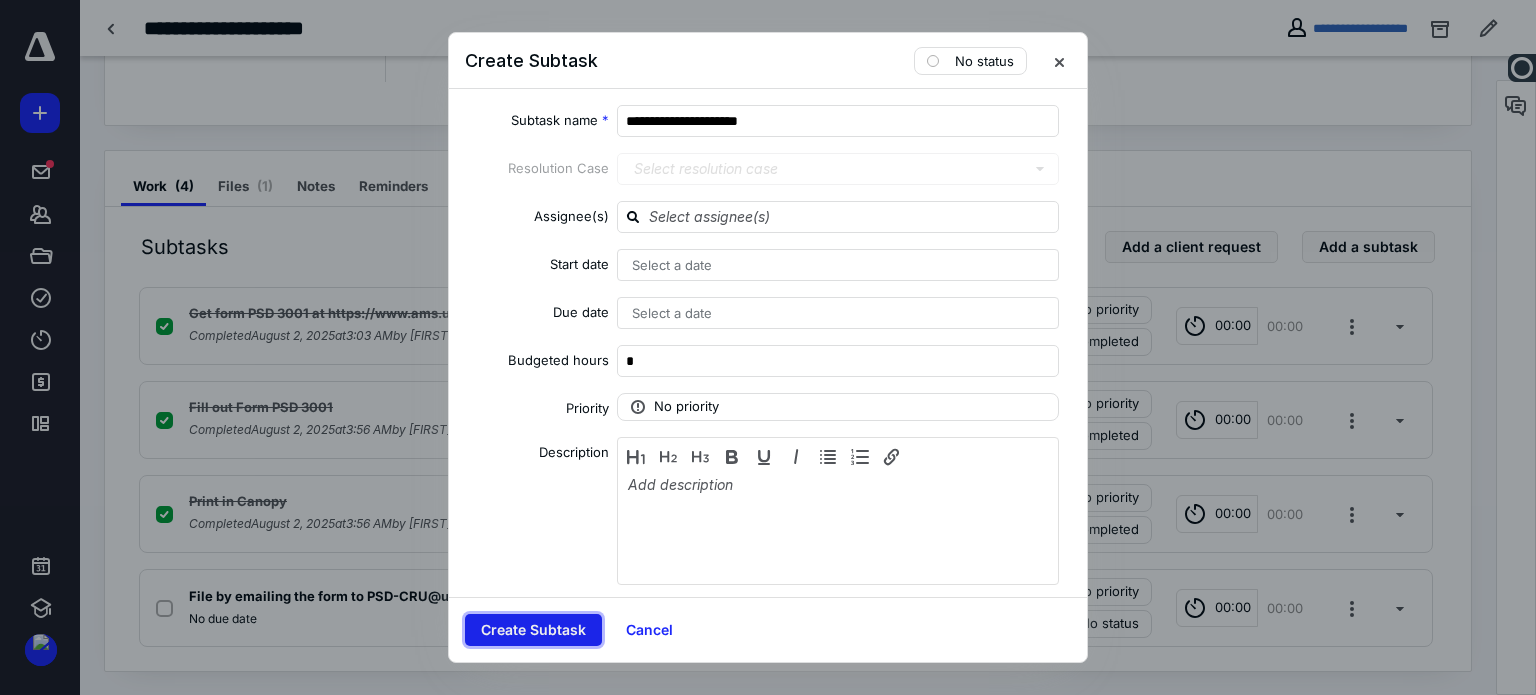 click on "Create Subtask" at bounding box center (533, 630) 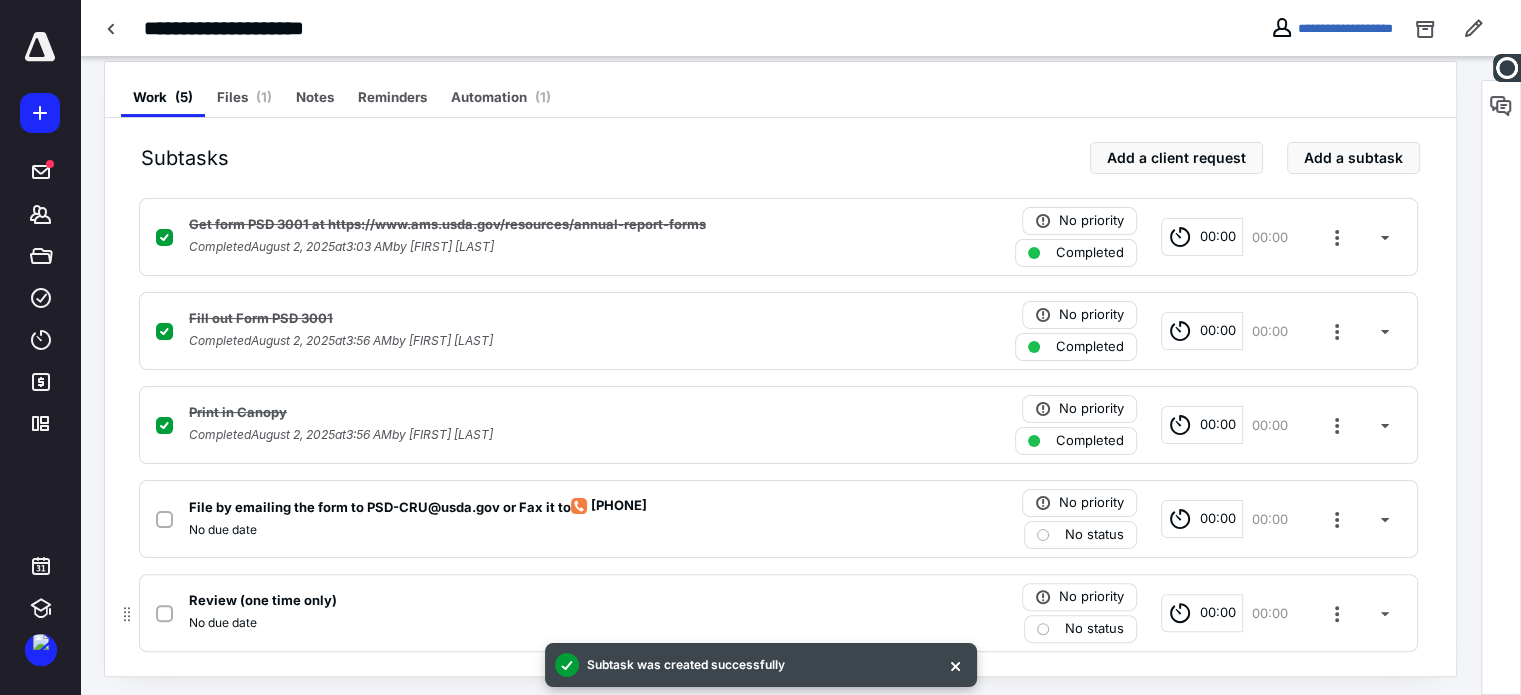 scroll, scrollTop: 385, scrollLeft: 0, axis: vertical 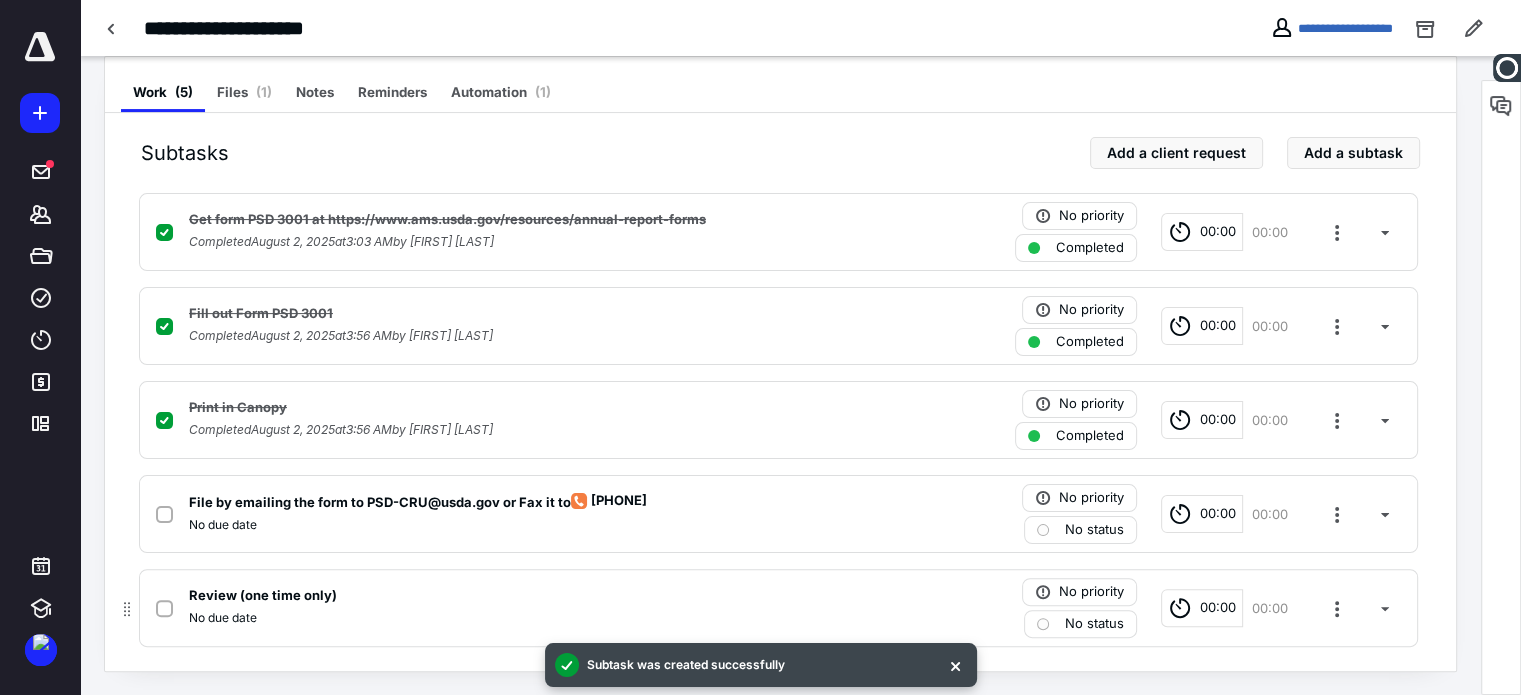 drag, startPoint x: 124, startPoint y: 613, endPoint x: 150, endPoint y: 508, distance: 108.17116 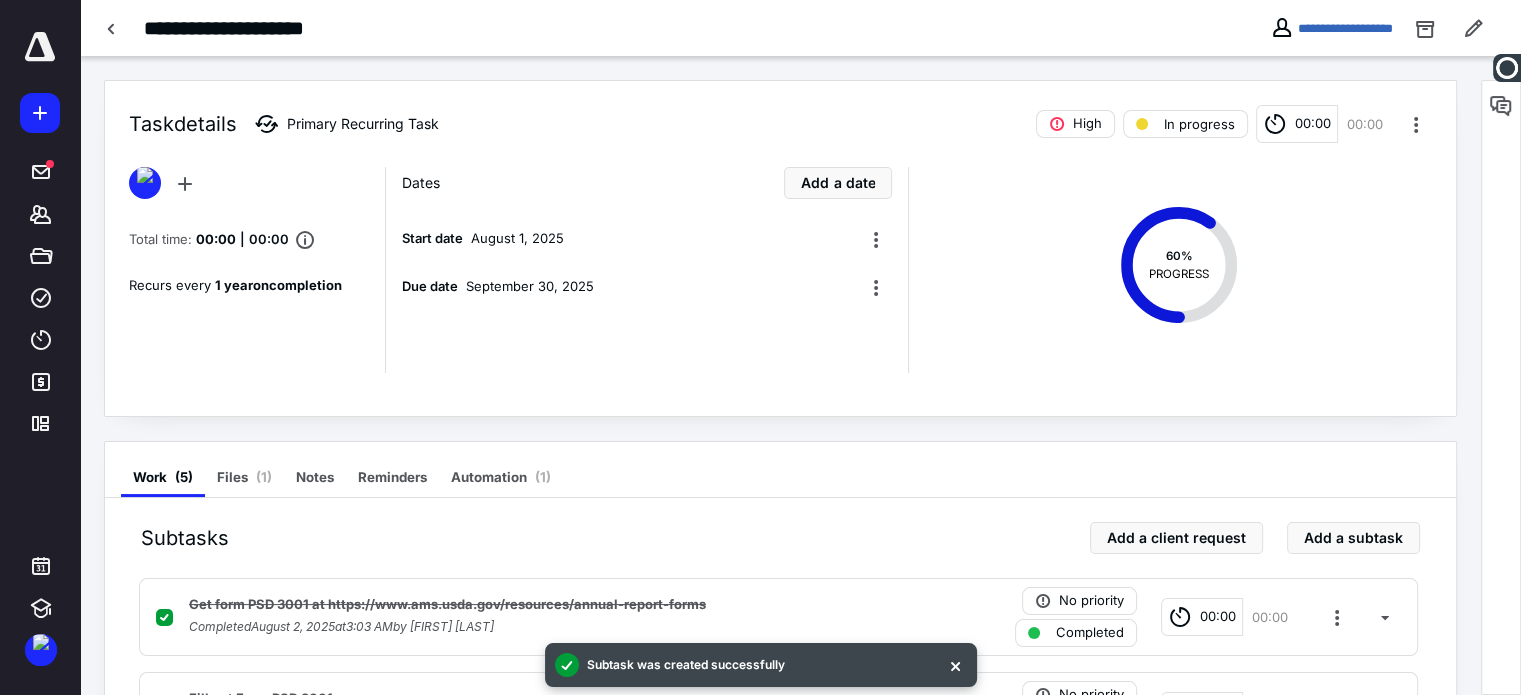 scroll, scrollTop: 0, scrollLeft: 0, axis: both 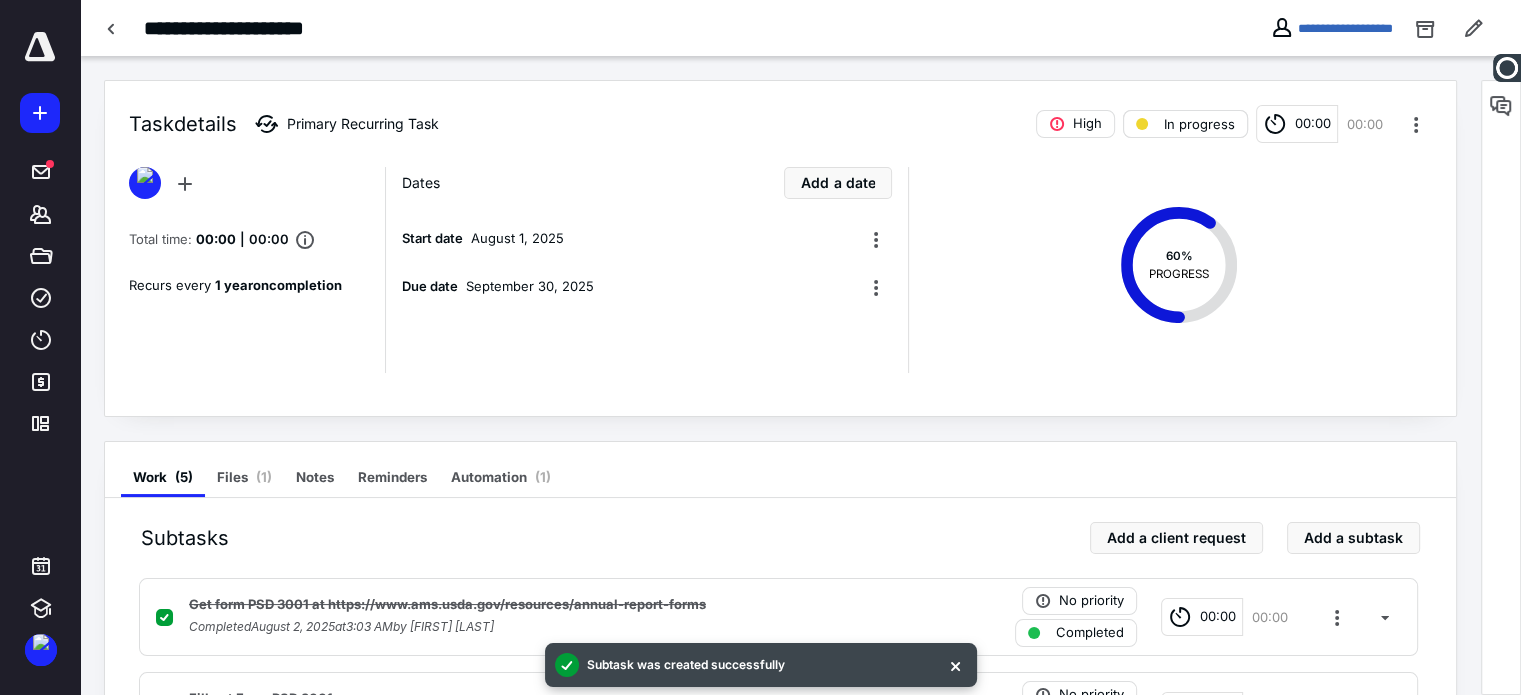 click on "In progress" at bounding box center (1199, 124) 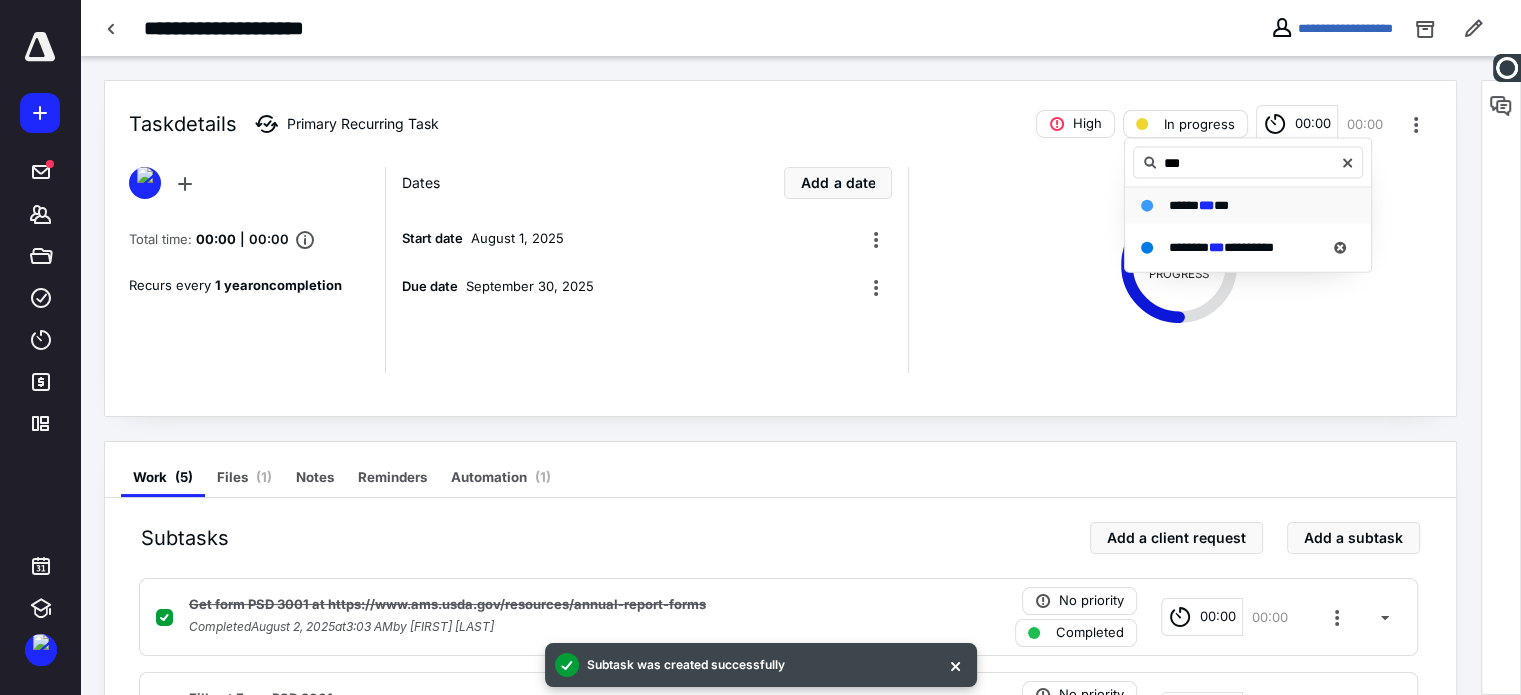 type on "***" 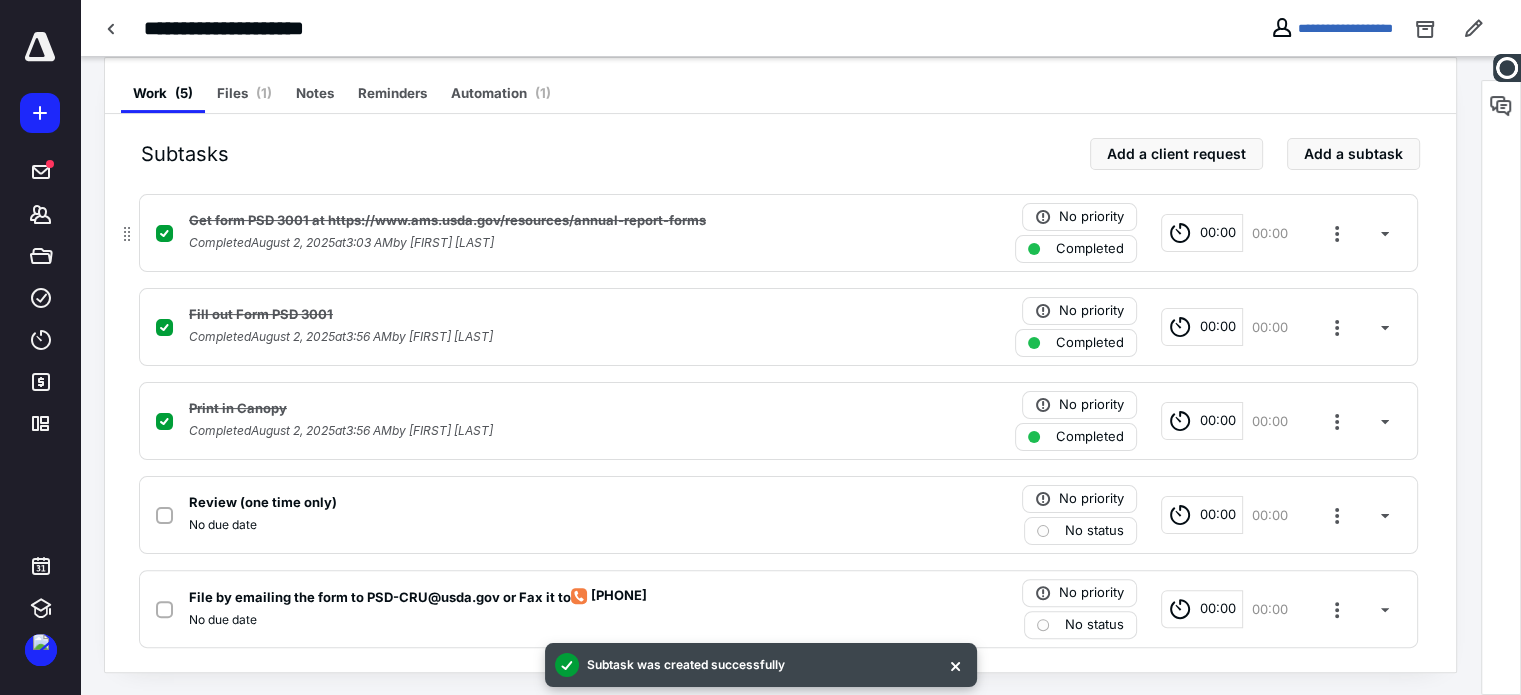 scroll, scrollTop: 385, scrollLeft: 0, axis: vertical 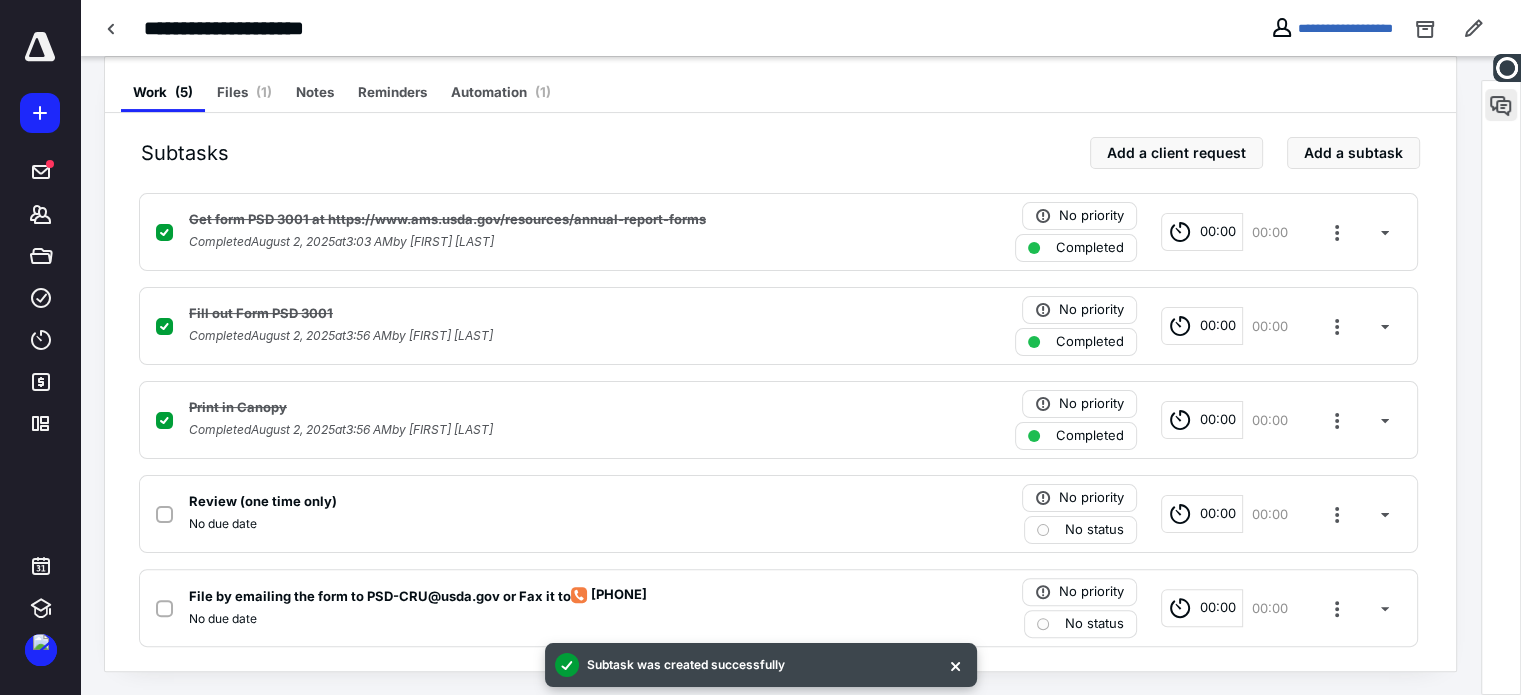 click at bounding box center [1501, 105] 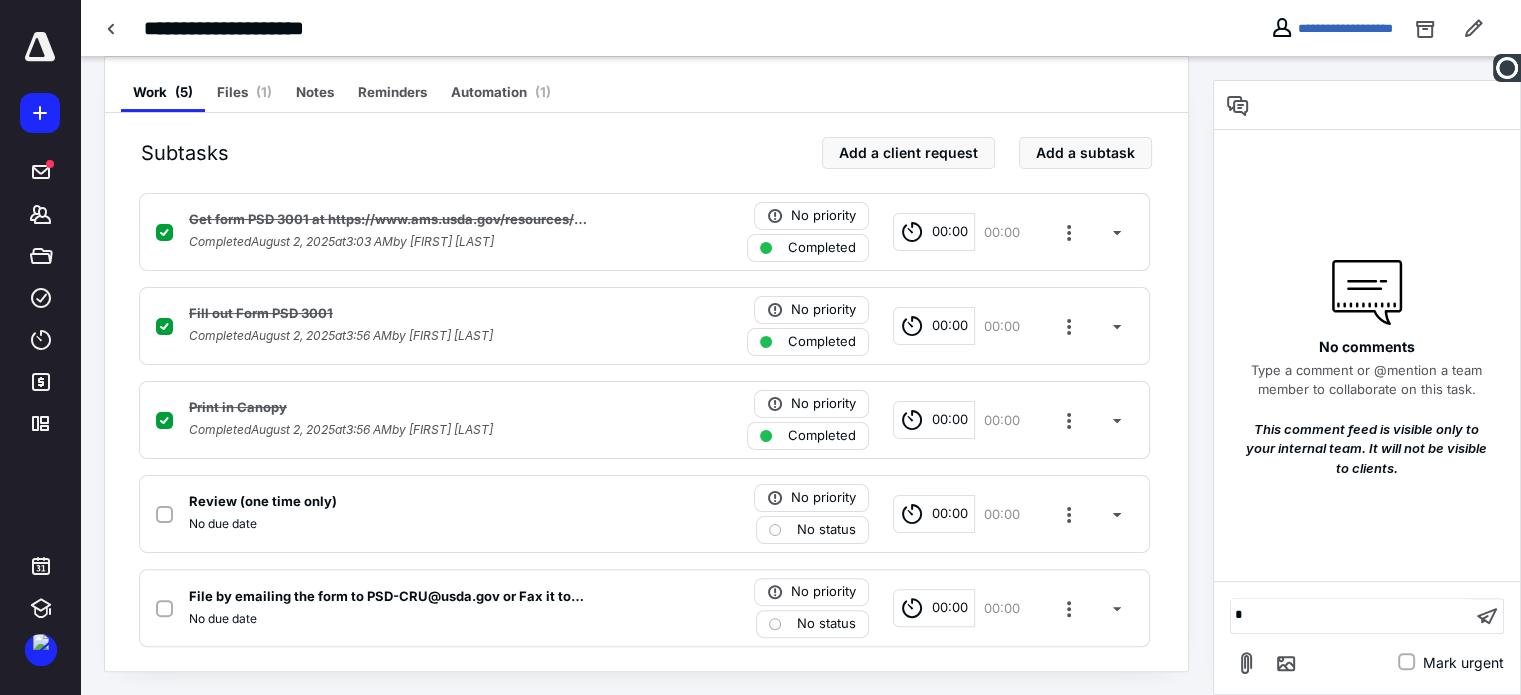 type 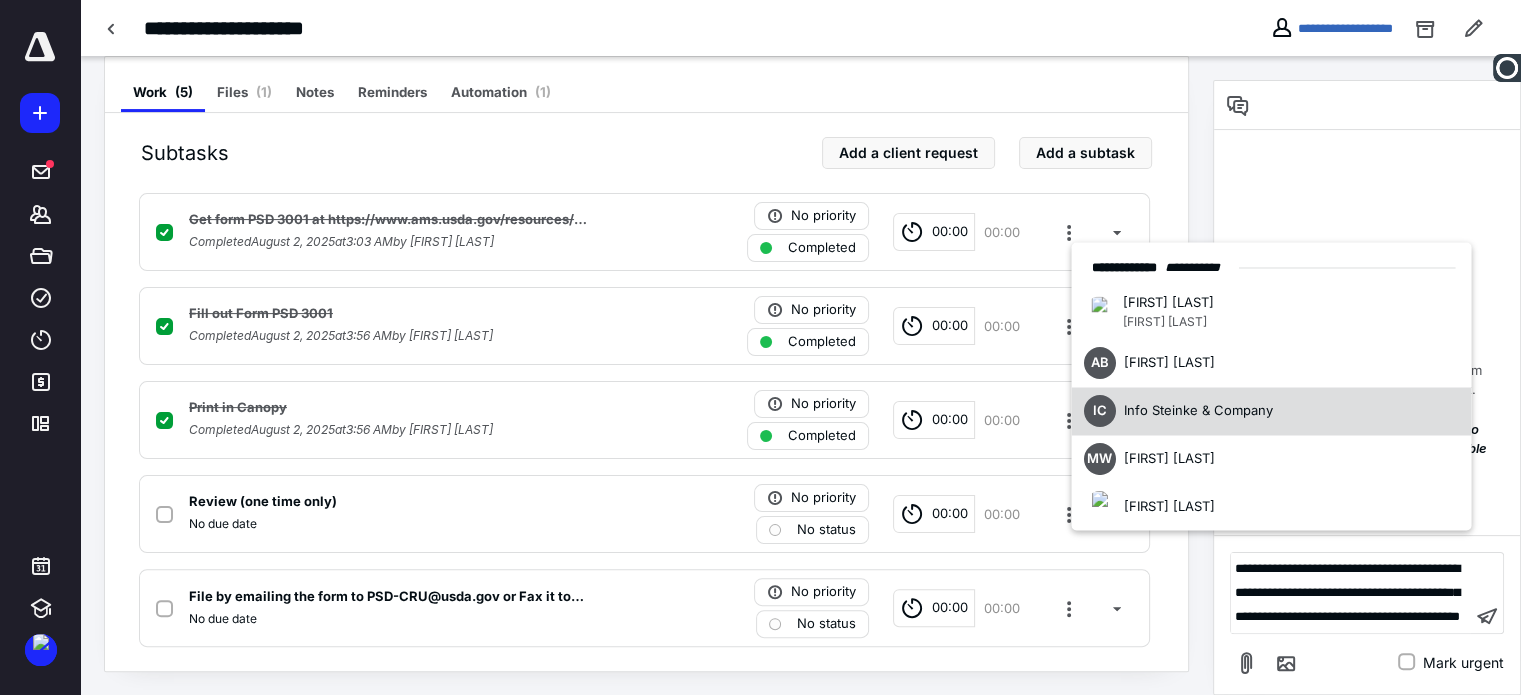 click on "Info Steinke & Company" at bounding box center [1197, 411] 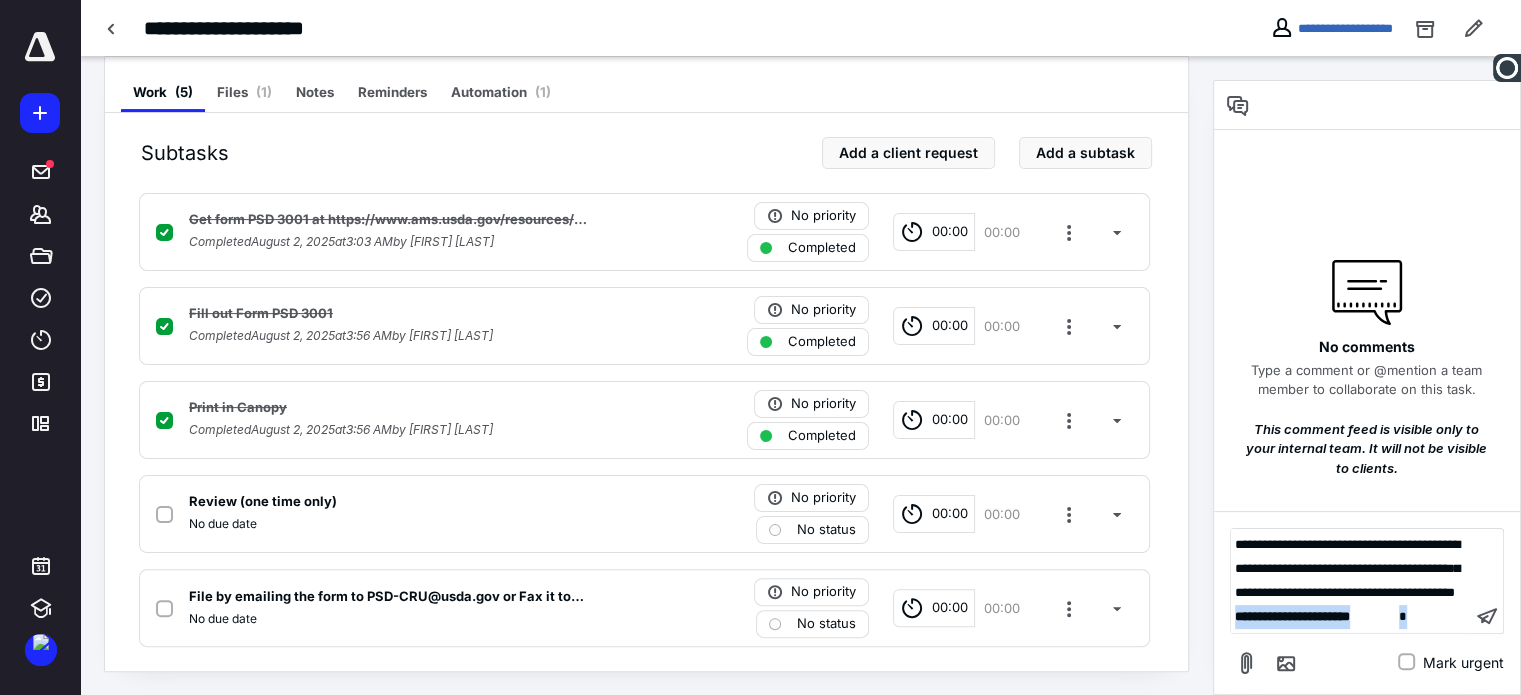 drag, startPoint x: 1376, startPoint y: 633, endPoint x: 1242, endPoint y: 641, distance: 134.23859 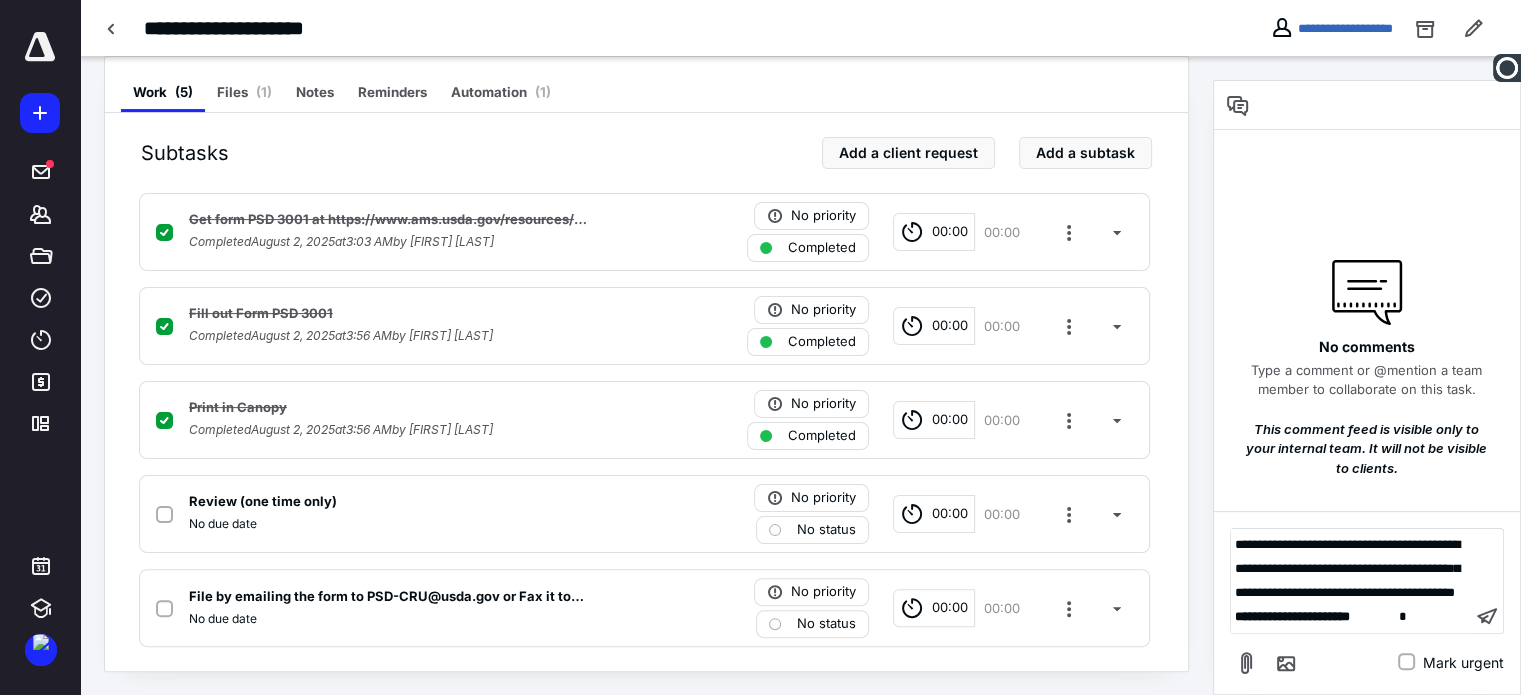 click on "**********" at bounding box center [1317, 617] 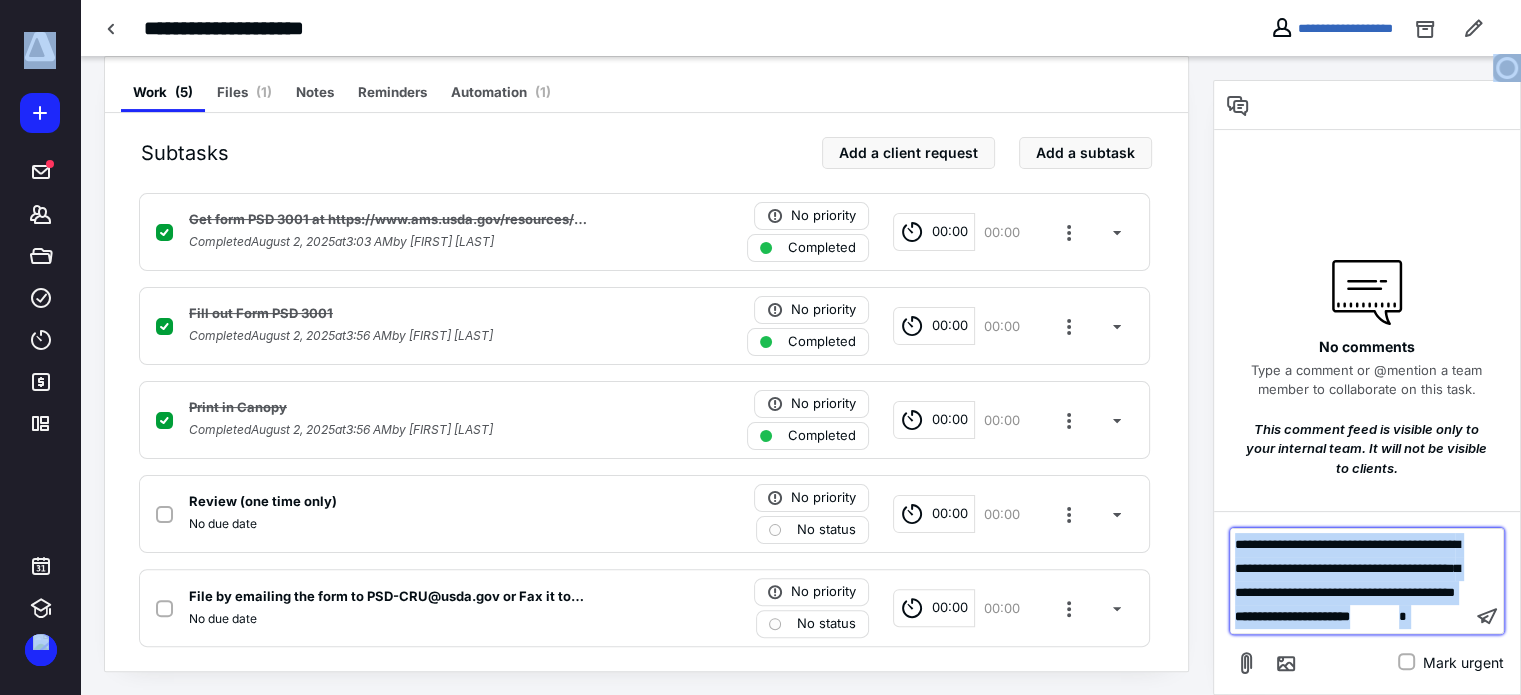 drag, startPoint x: 1403, startPoint y: 639, endPoint x: 1232, endPoint y: 635, distance: 171.04678 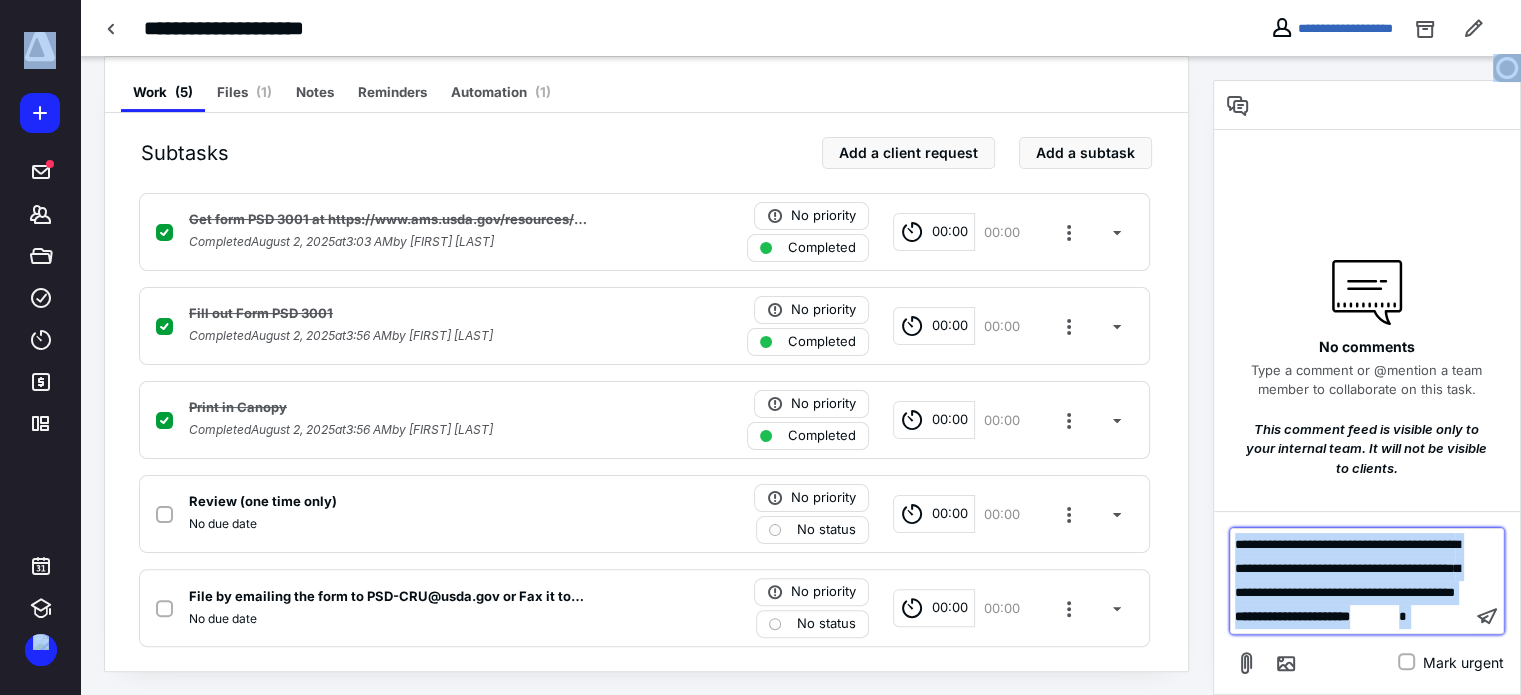 click on "**********" at bounding box center [760, 155] 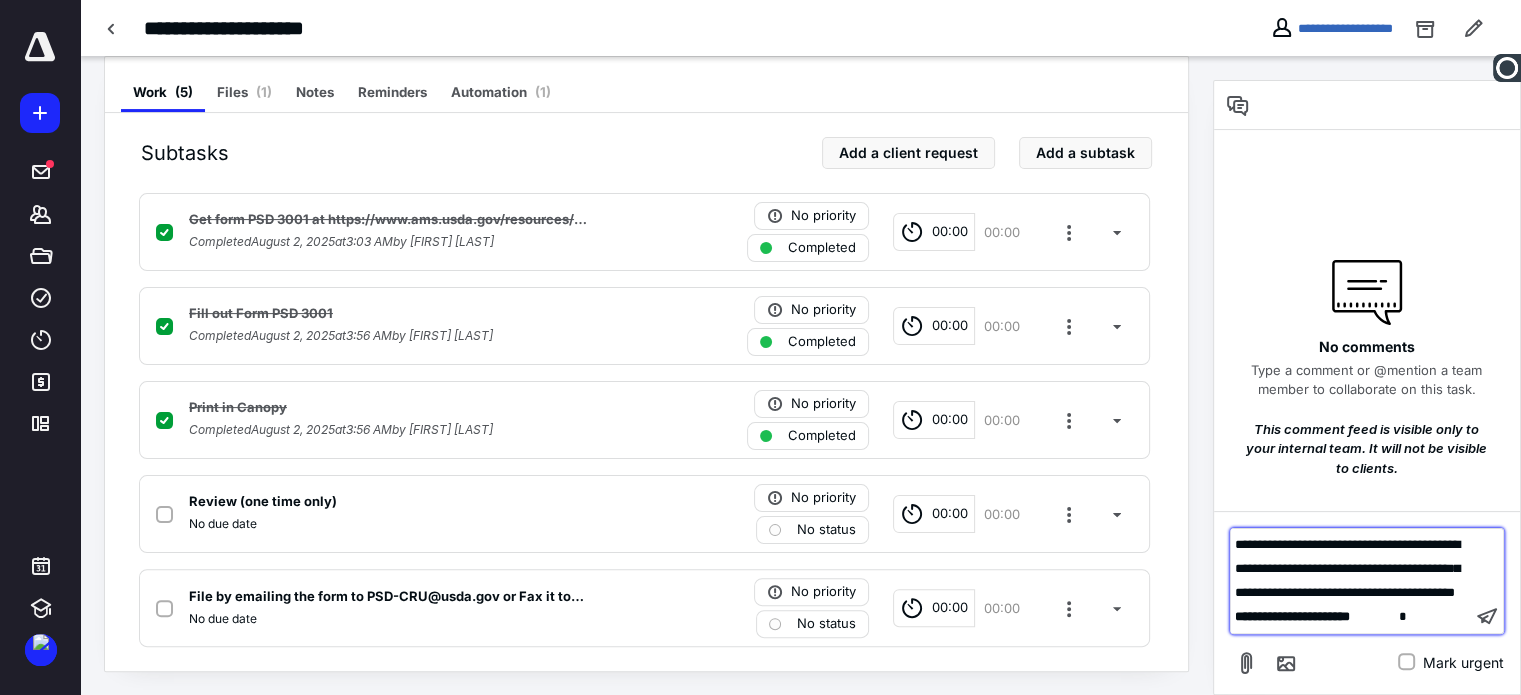click on "**********" at bounding box center (1317, 617) 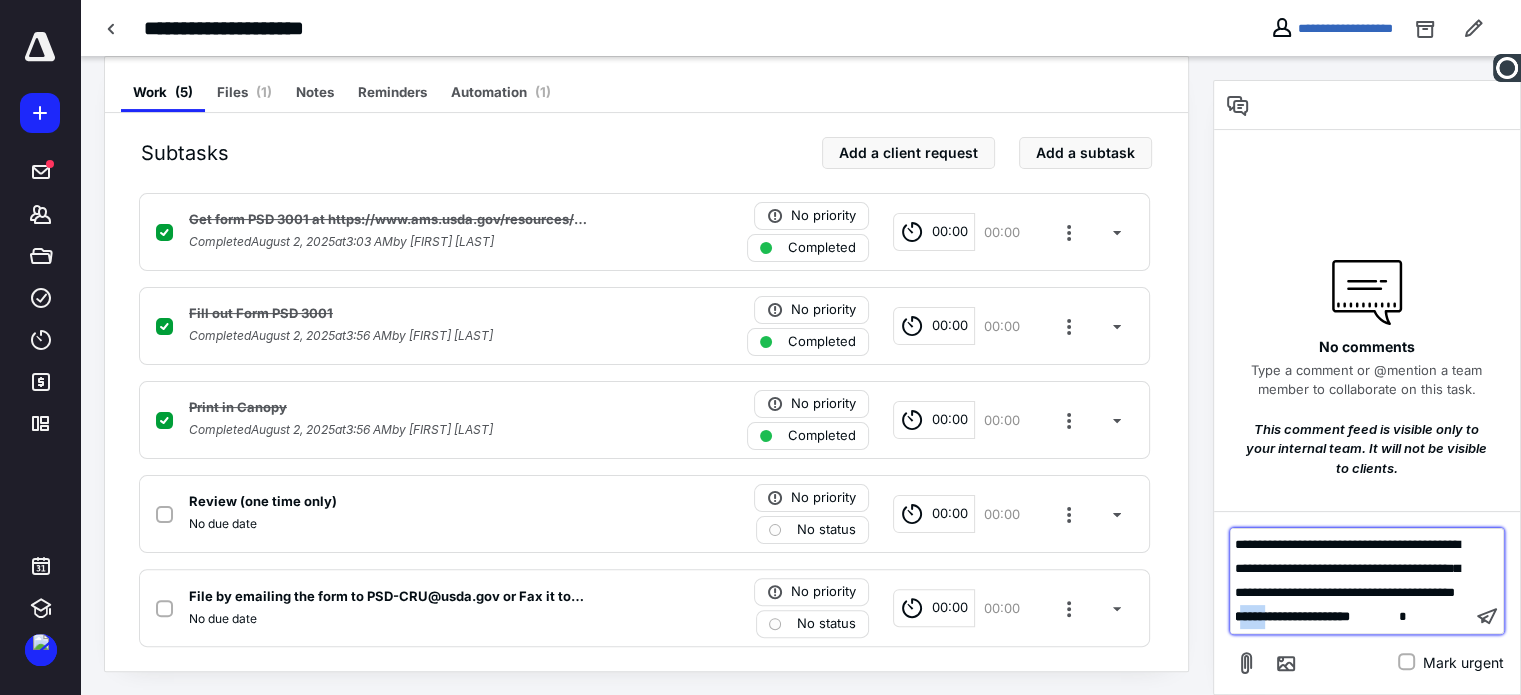 click on "**********" at bounding box center (1317, 617) 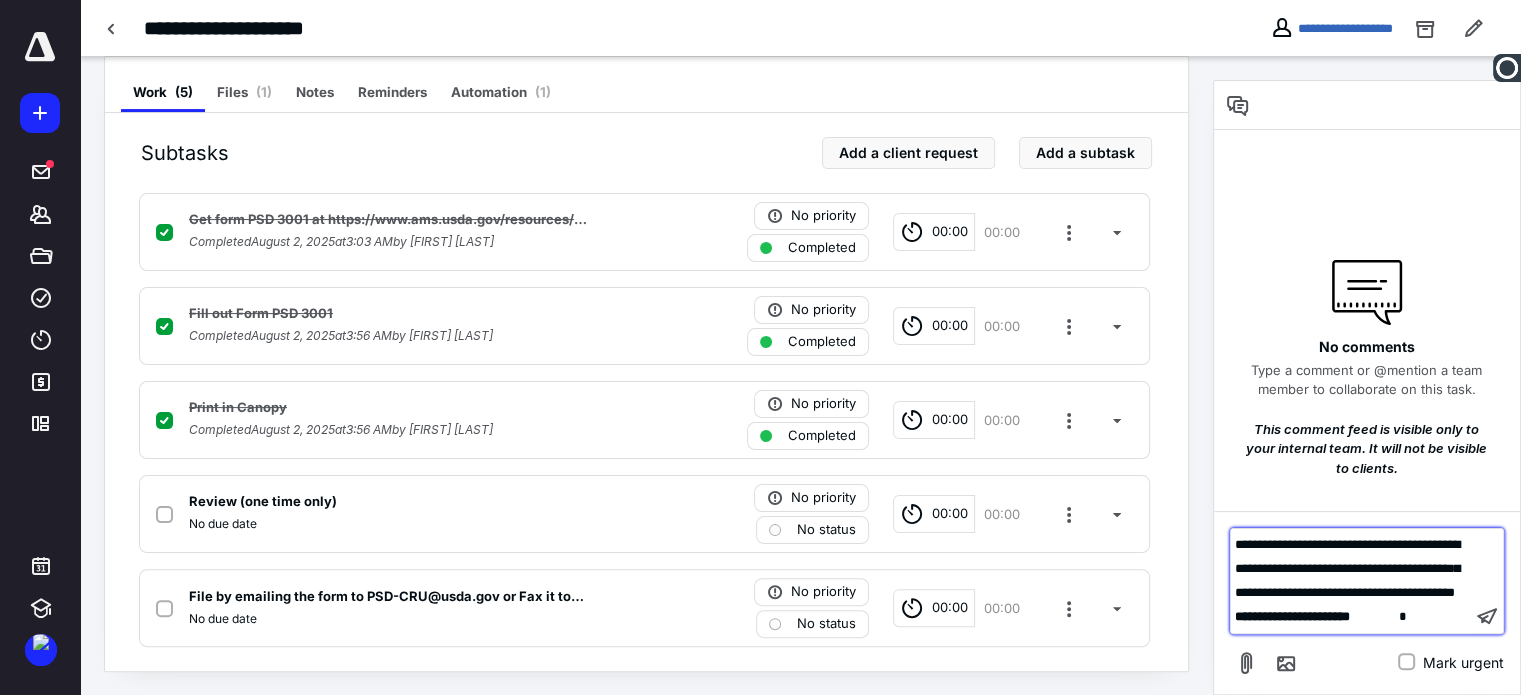 click on "**********" at bounding box center [1317, 617] 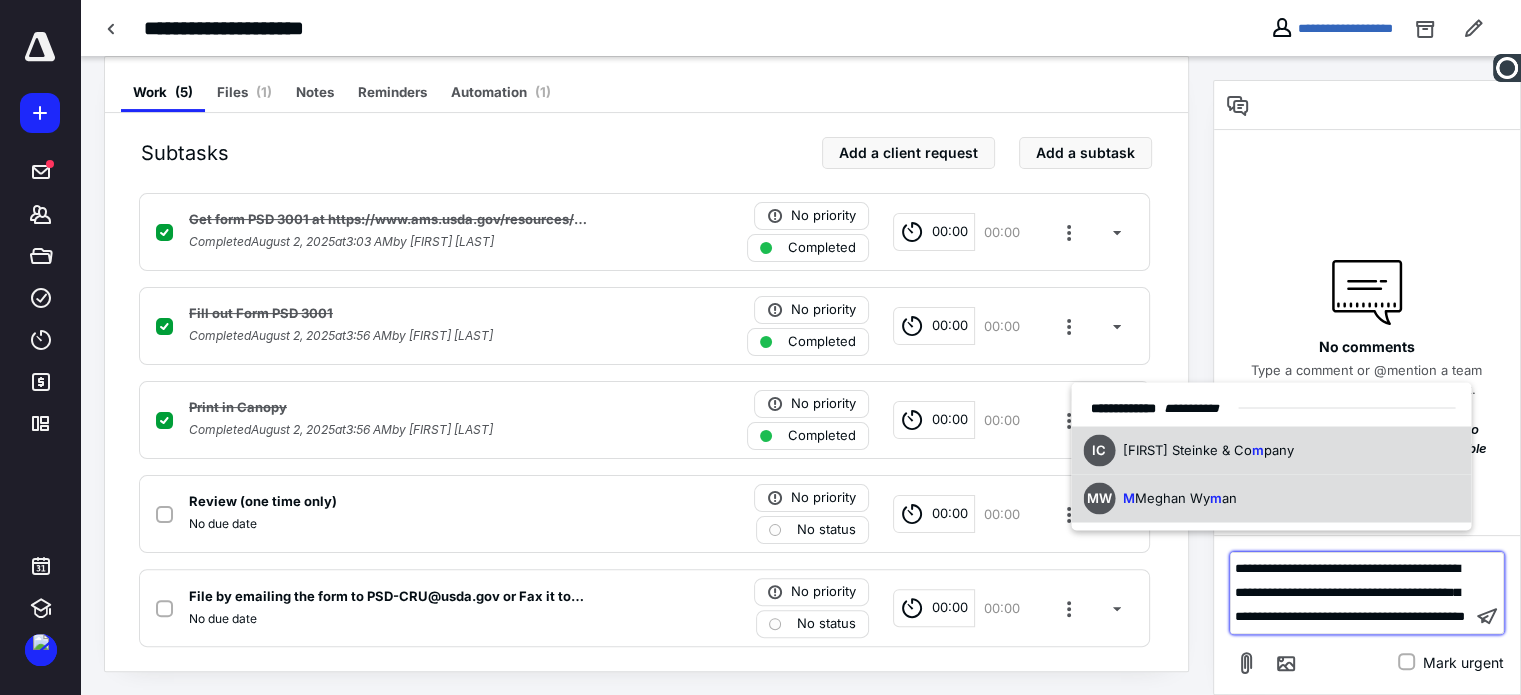 click on "m" at bounding box center [1216, 497] 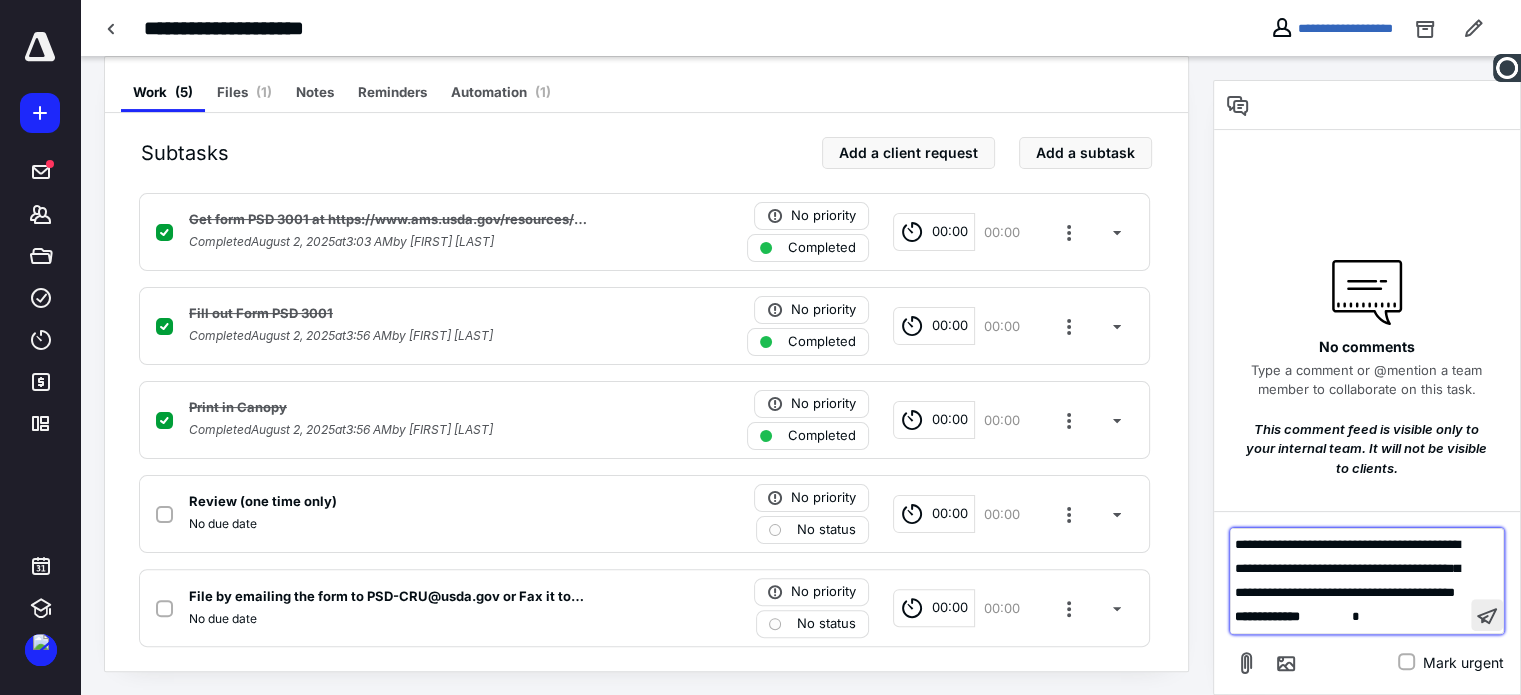 click at bounding box center (1487, 615) 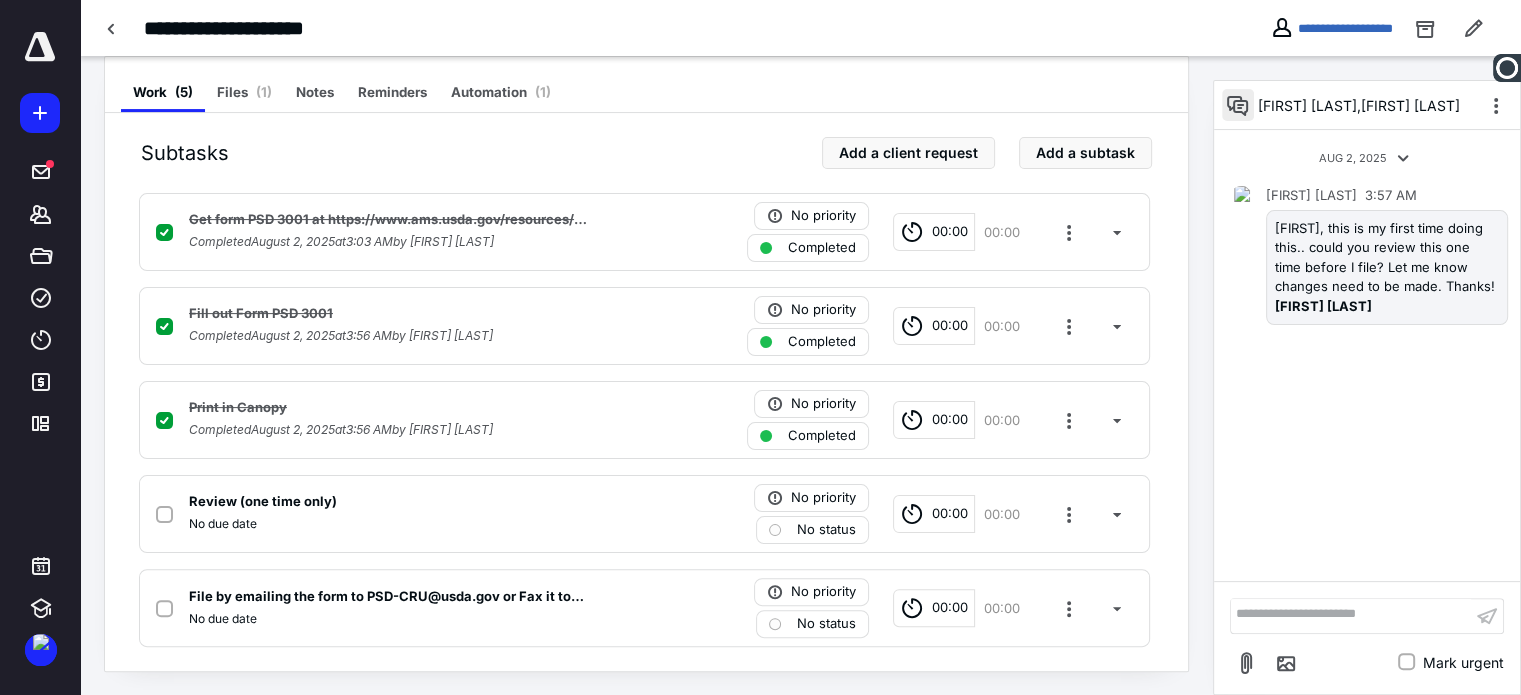 click at bounding box center (1238, 105) 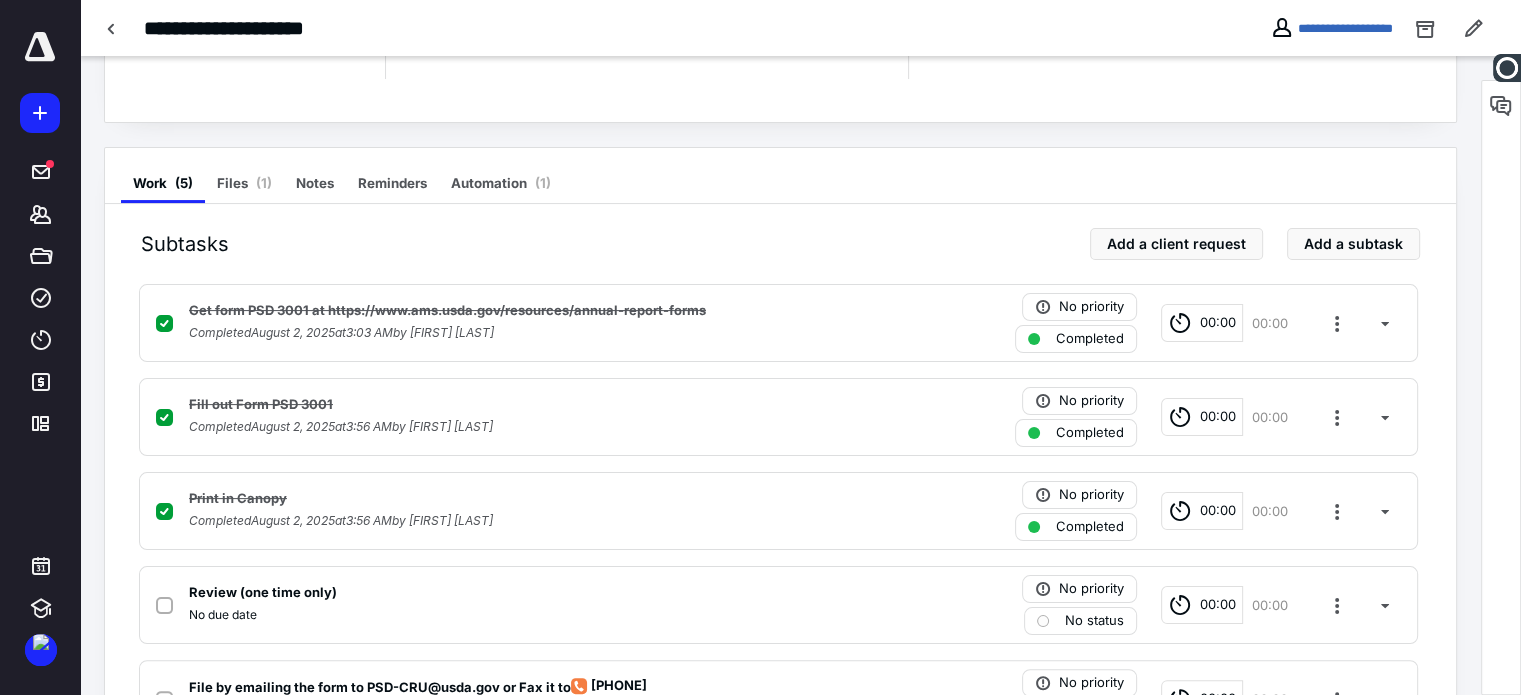 scroll, scrollTop: 185, scrollLeft: 0, axis: vertical 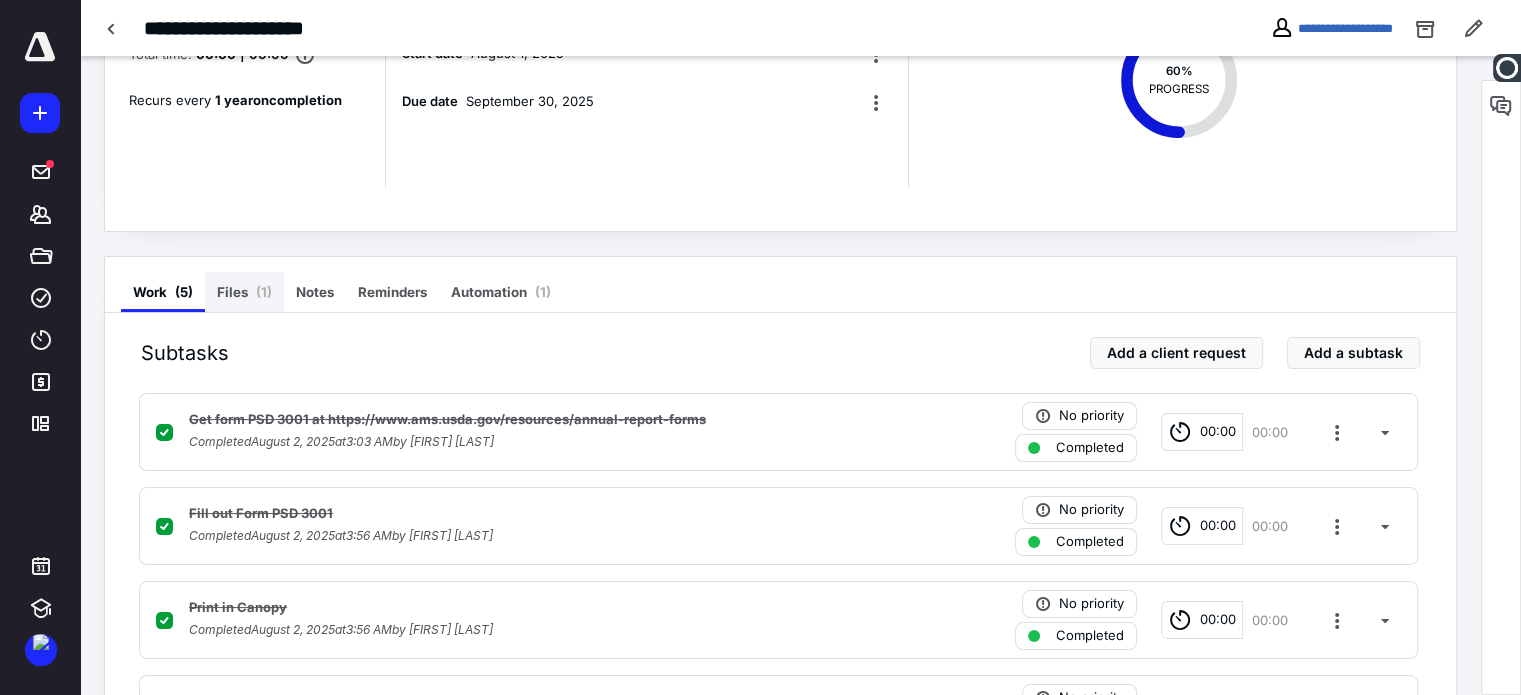 click on "Files ( 1 )" at bounding box center [244, 292] 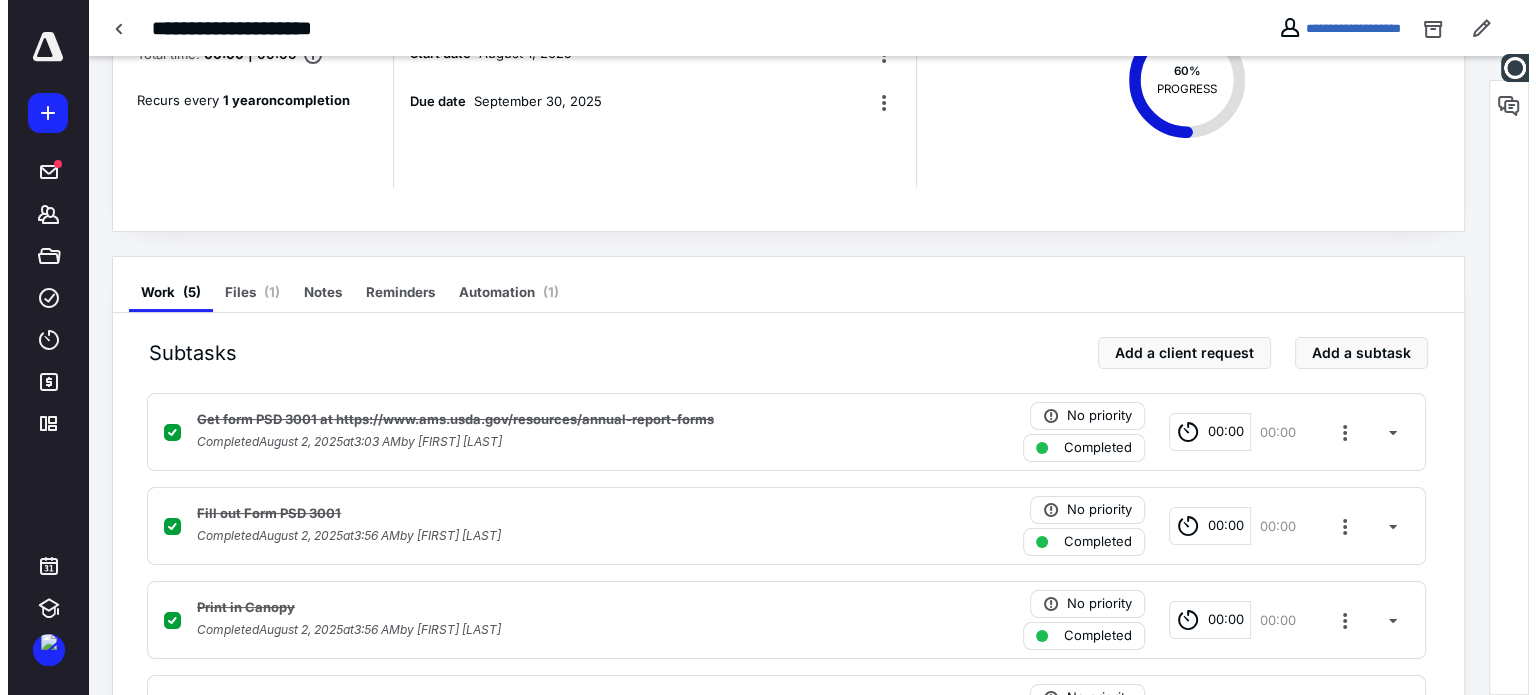 scroll, scrollTop: 0, scrollLeft: 0, axis: both 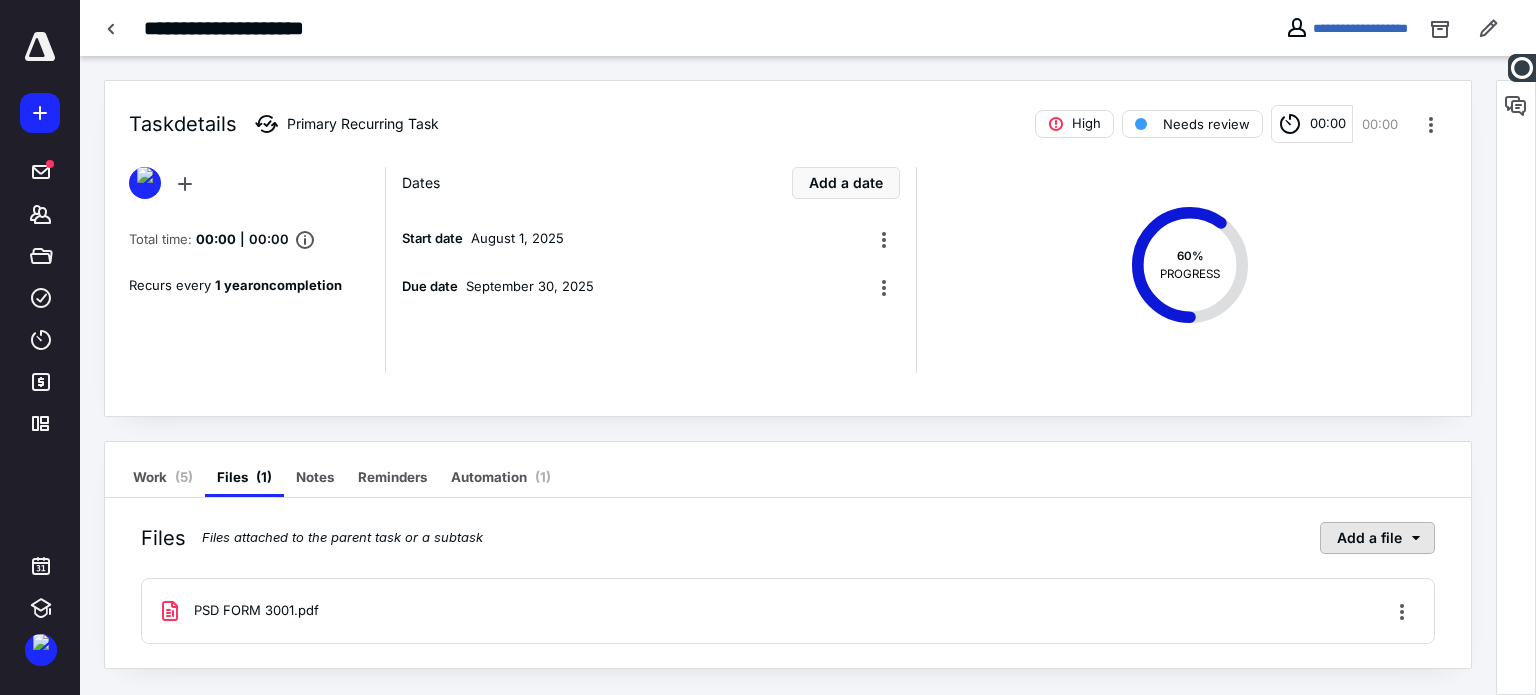 click on "Add a file" at bounding box center (1377, 538) 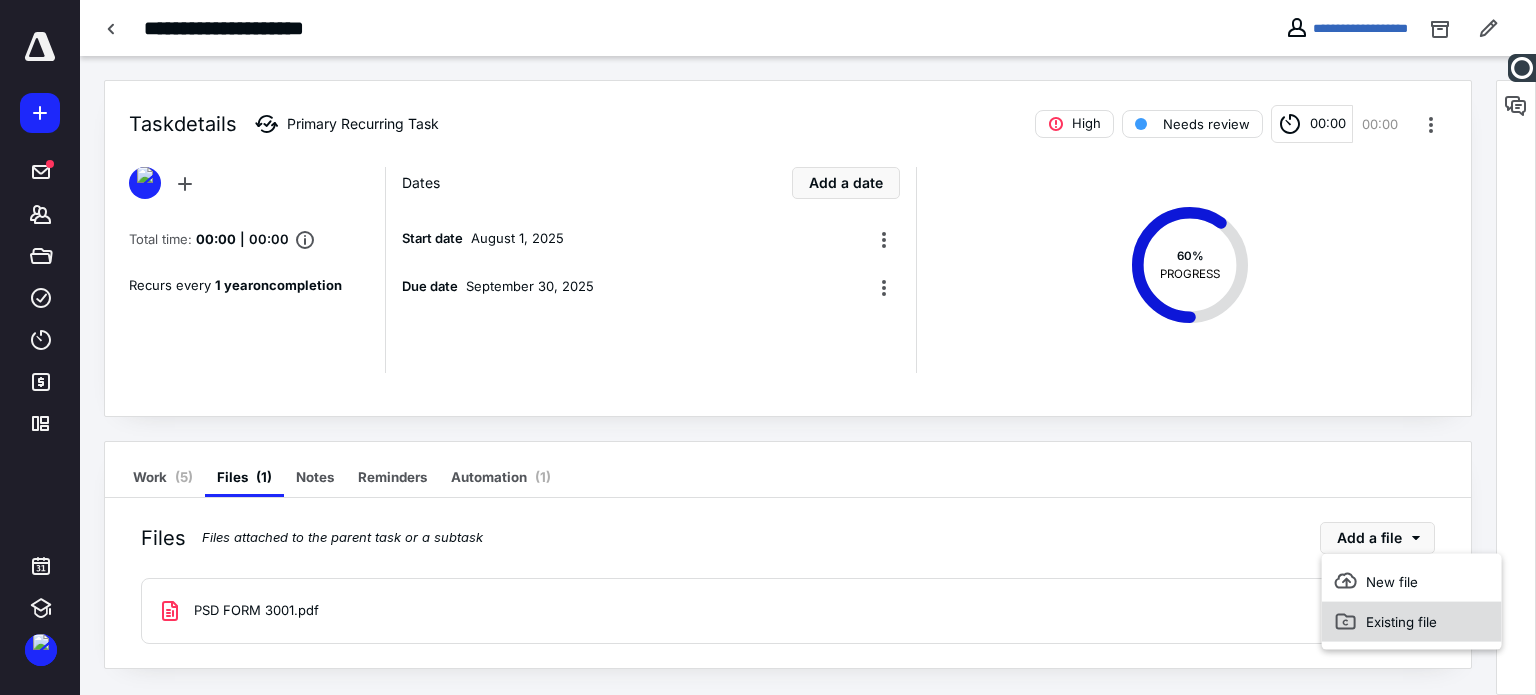 click on "Existing file" at bounding box center [1412, 622] 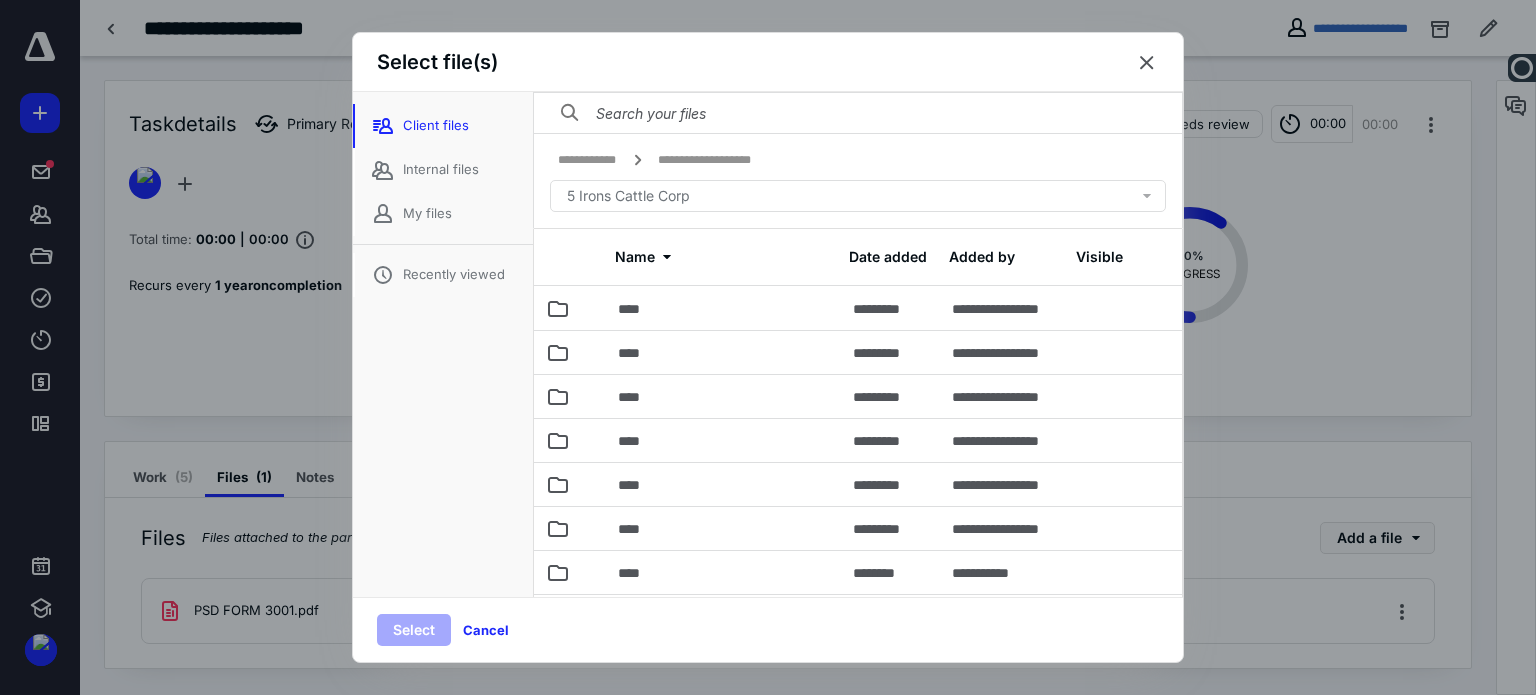 click at bounding box center (1147, 63) 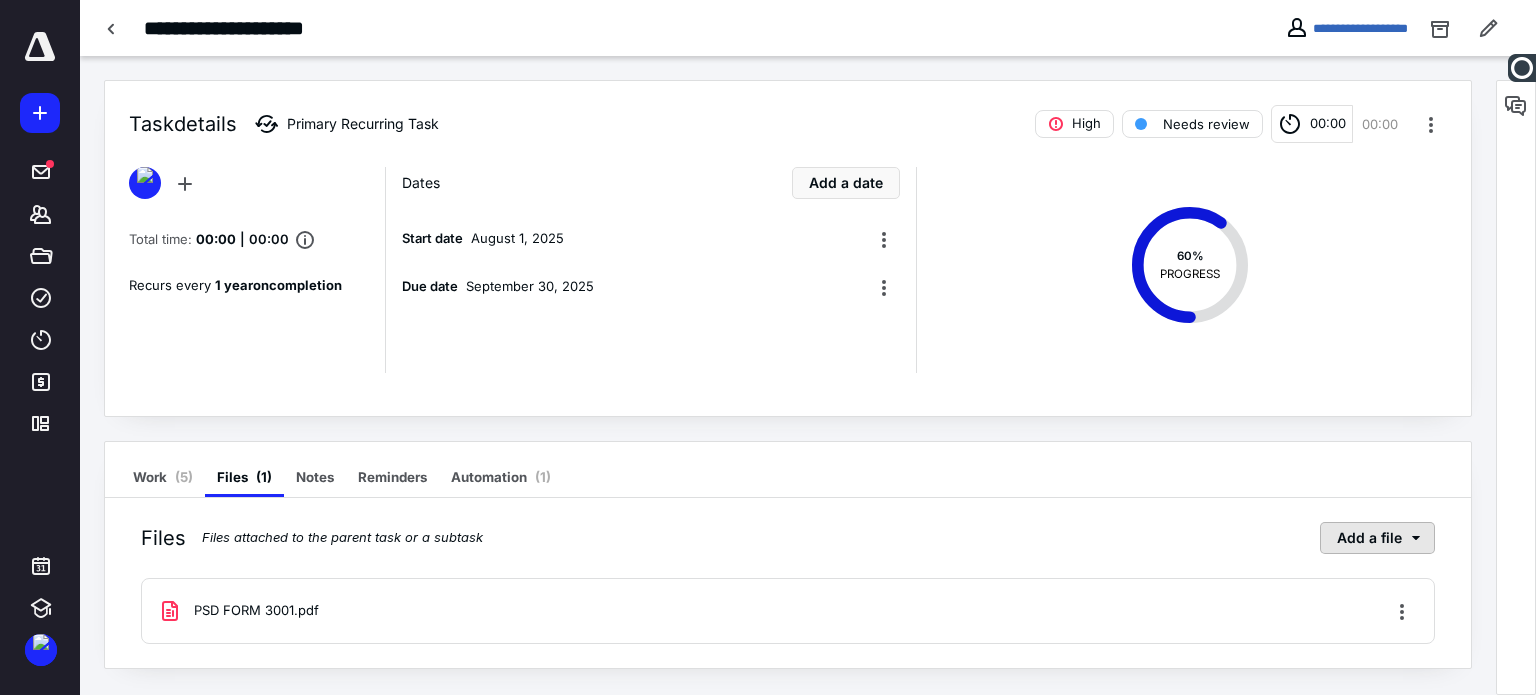 drag, startPoint x: 1373, startPoint y: 536, endPoint x: 1379, endPoint y: 551, distance: 16.155495 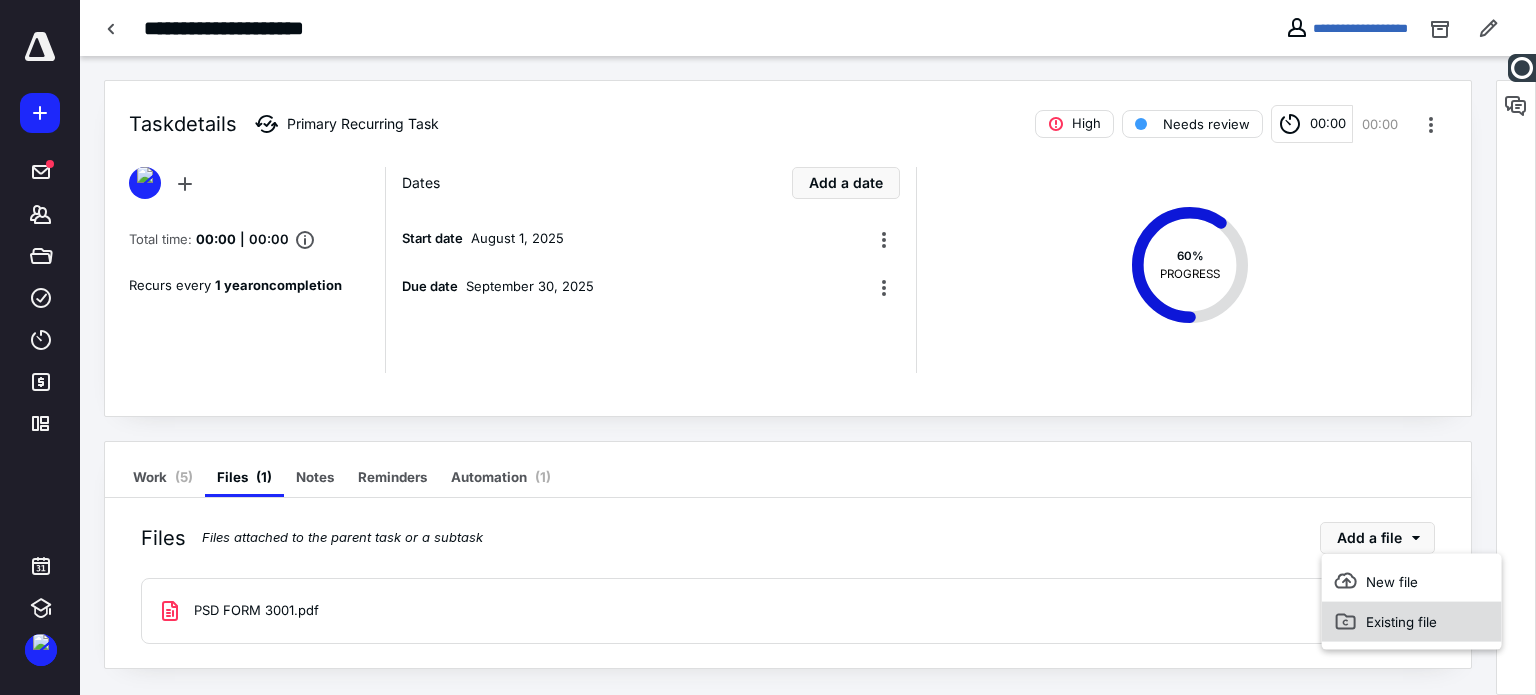 click on "Existing file" at bounding box center [1412, 622] 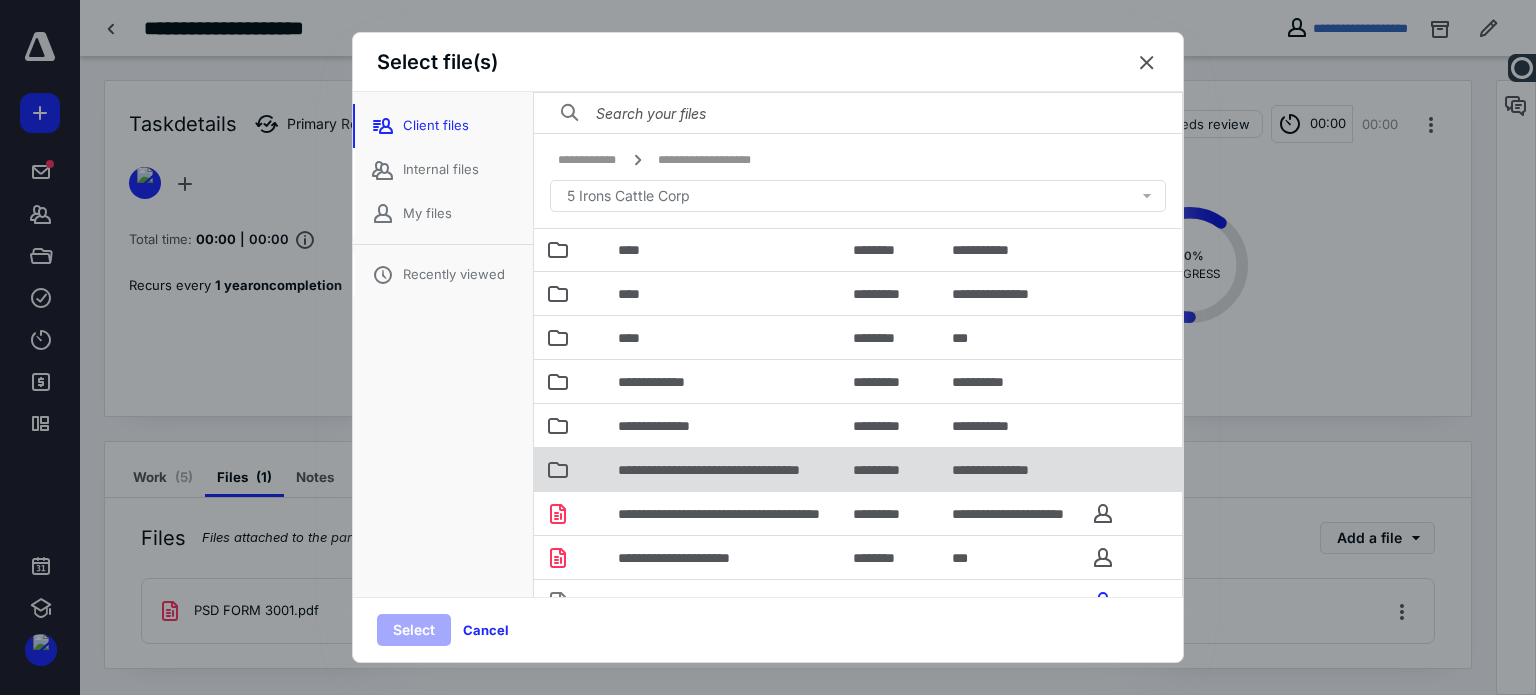 scroll, scrollTop: 363, scrollLeft: 0, axis: vertical 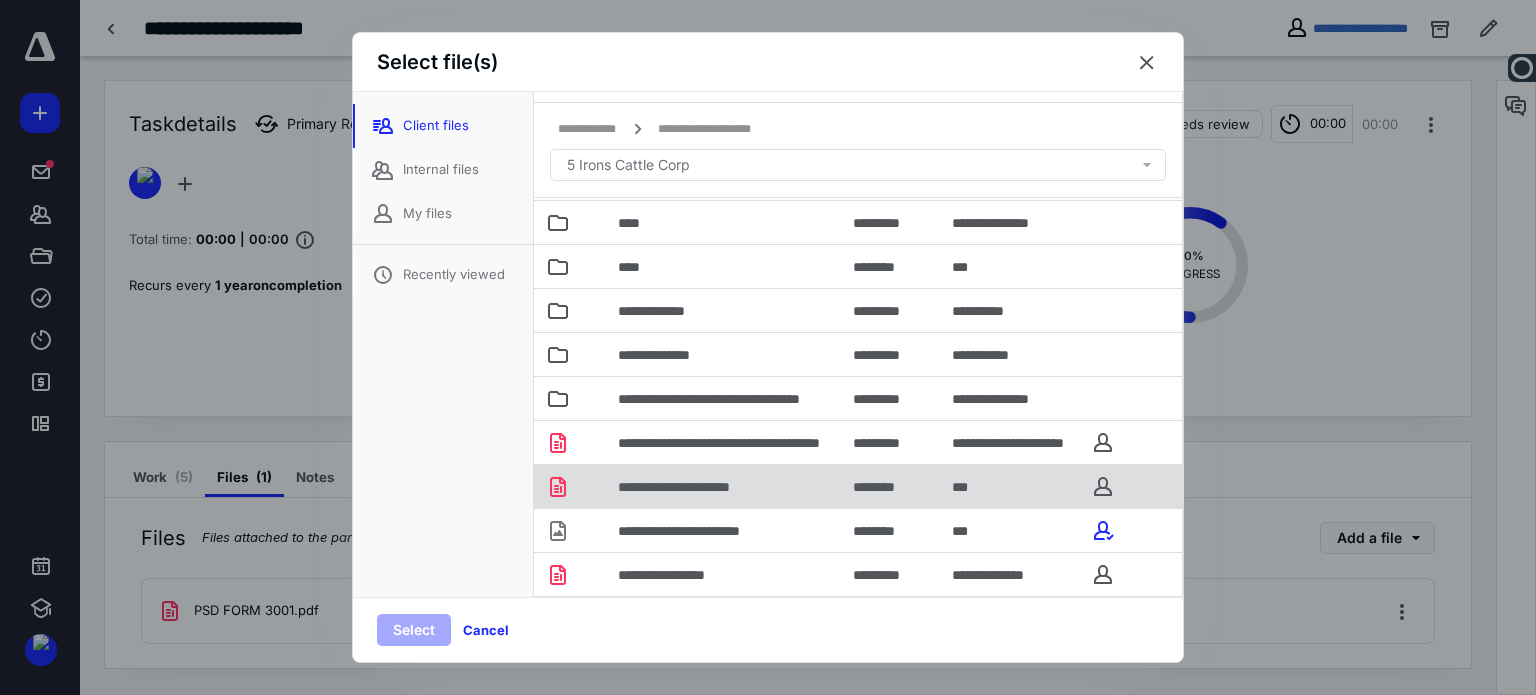 click on "**********" at bounding box center [701, 487] 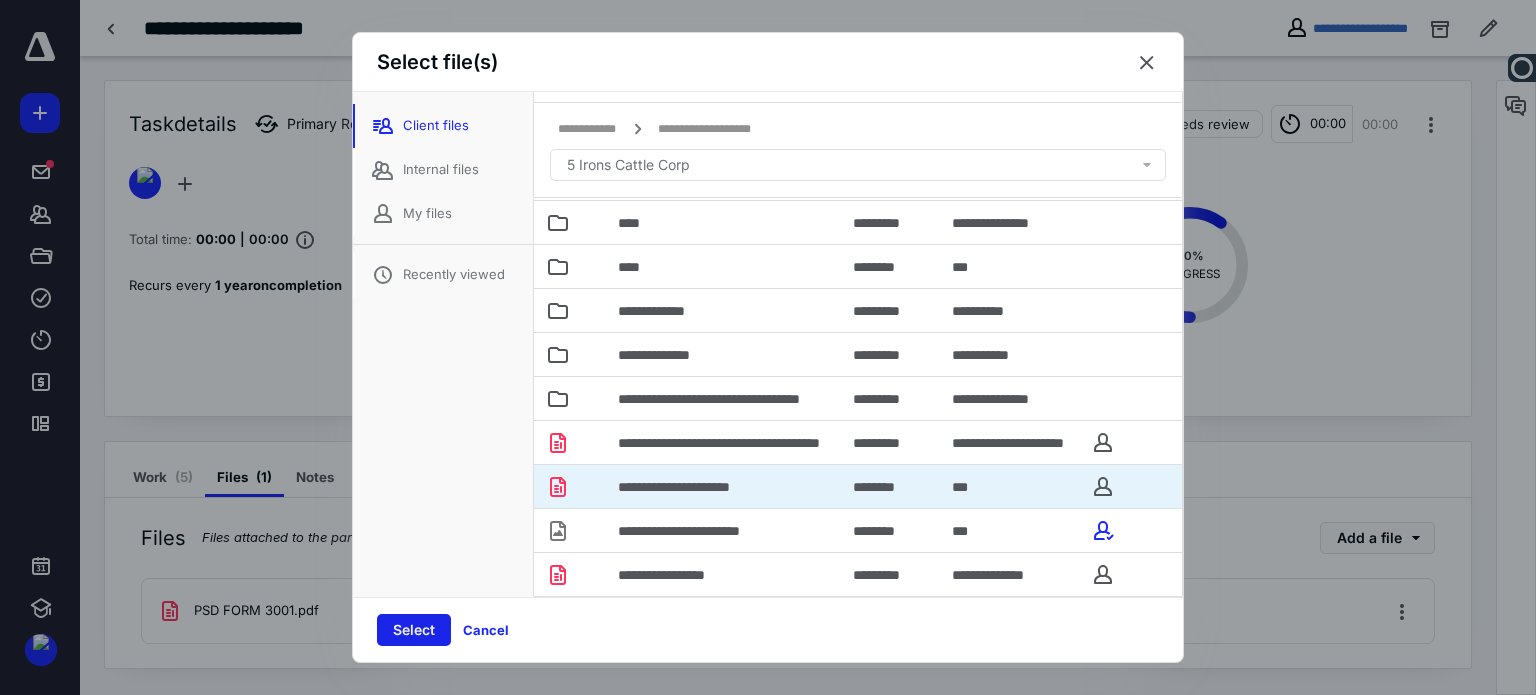 click on "Select" at bounding box center [414, 630] 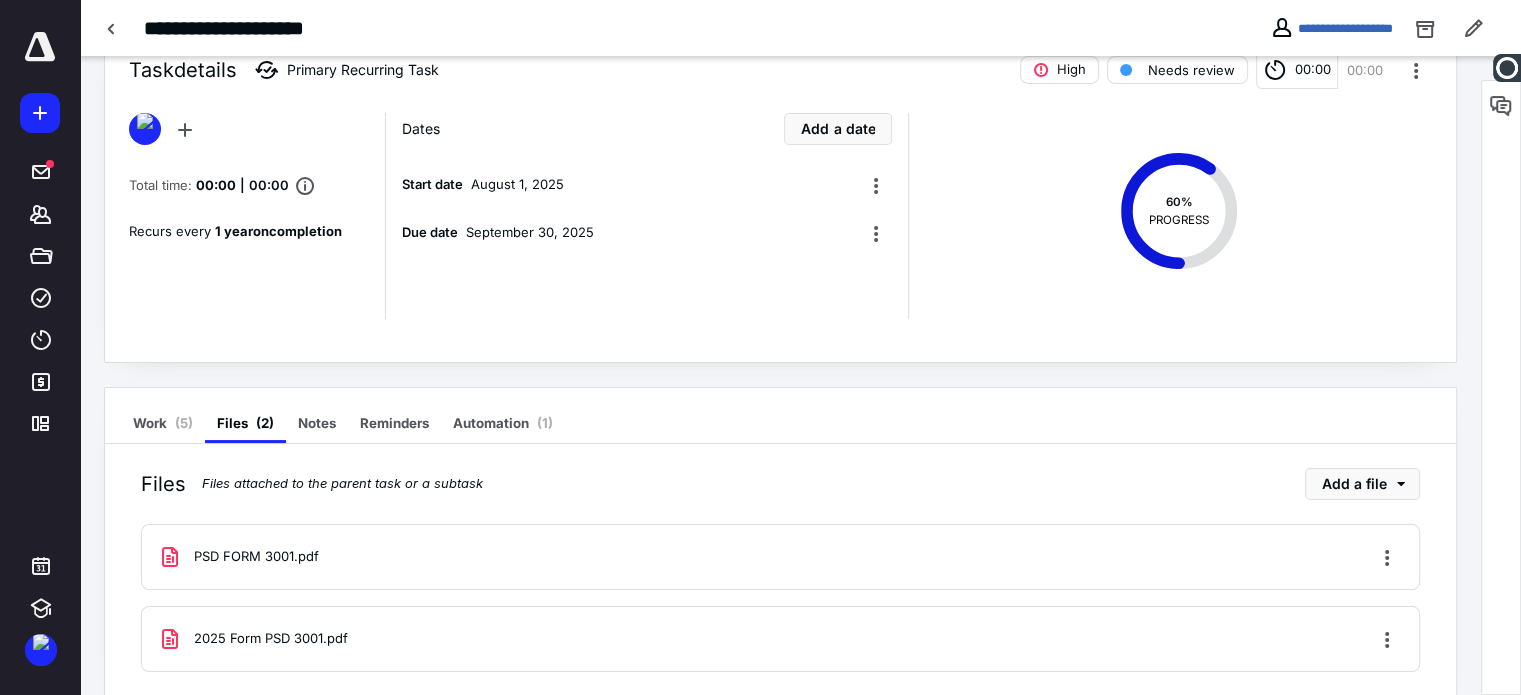 scroll, scrollTop: 78, scrollLeft: 0, axis: vertical 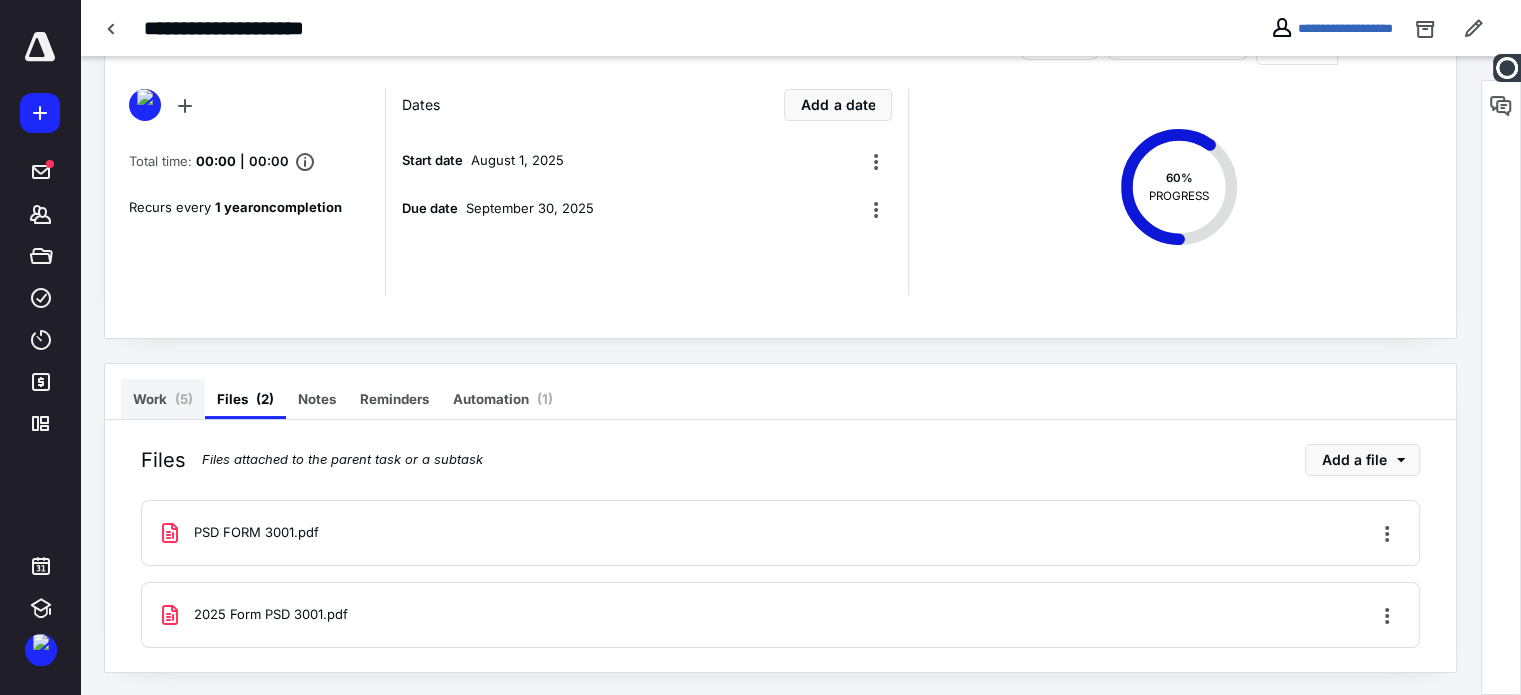 click on "Work ( 5 )" at bounding box center [163, 399] 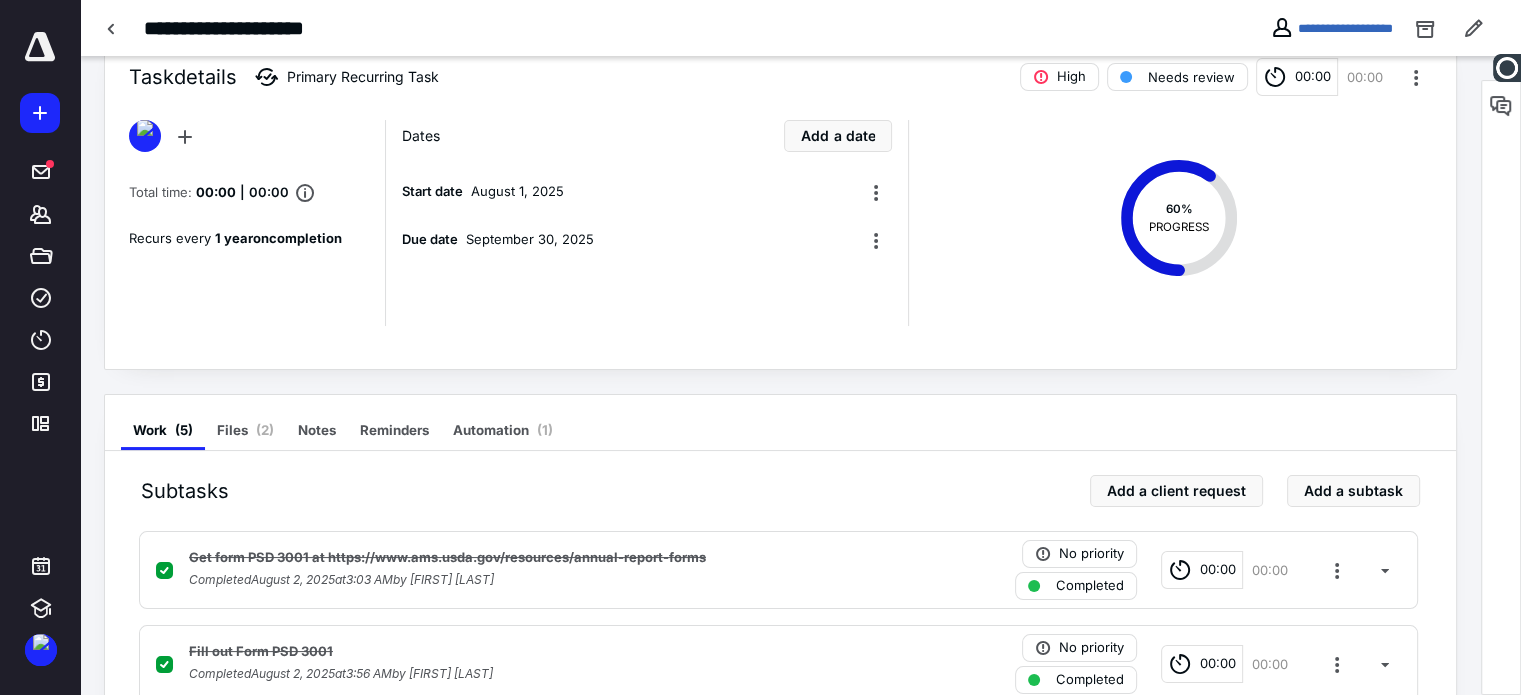scroll, scrollTop: 0, scrollLeft: 0, axis: both 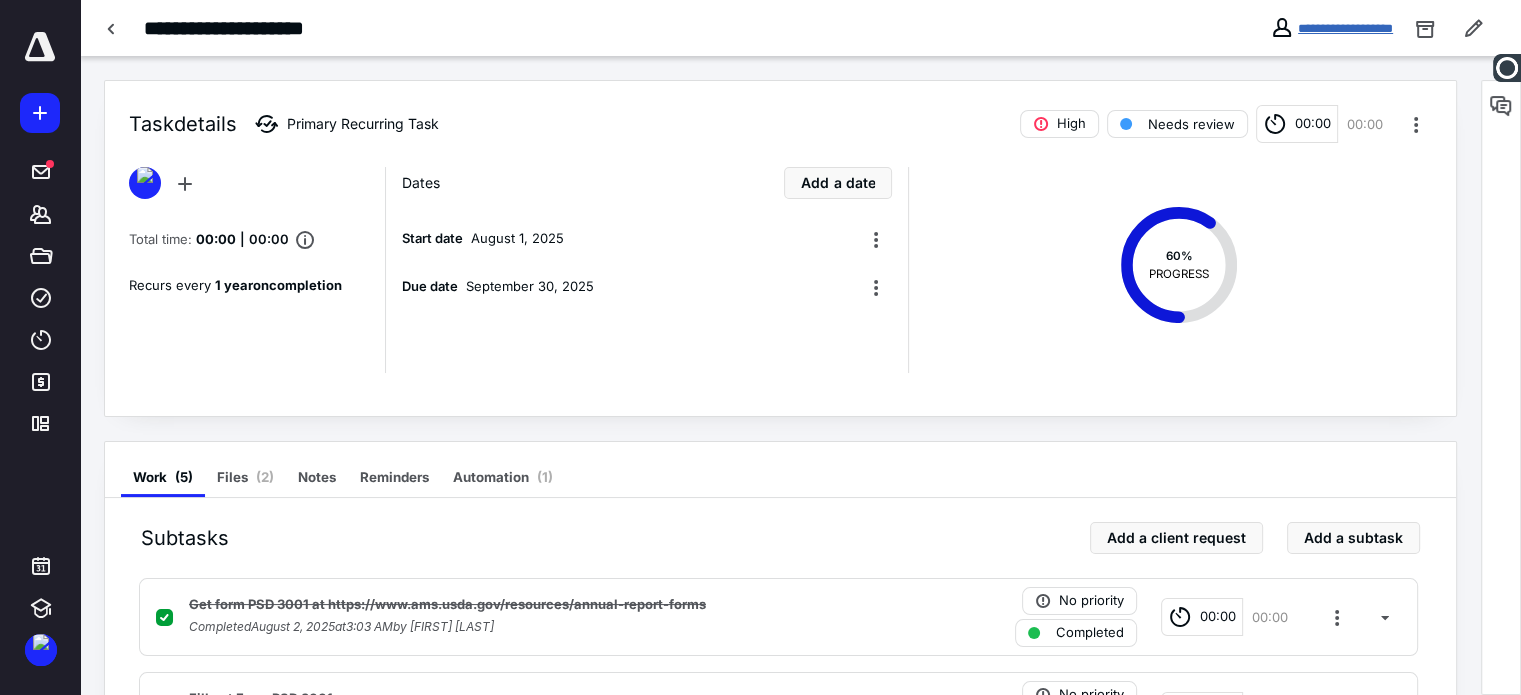click on "**********" at bounding box center (1345, 28) 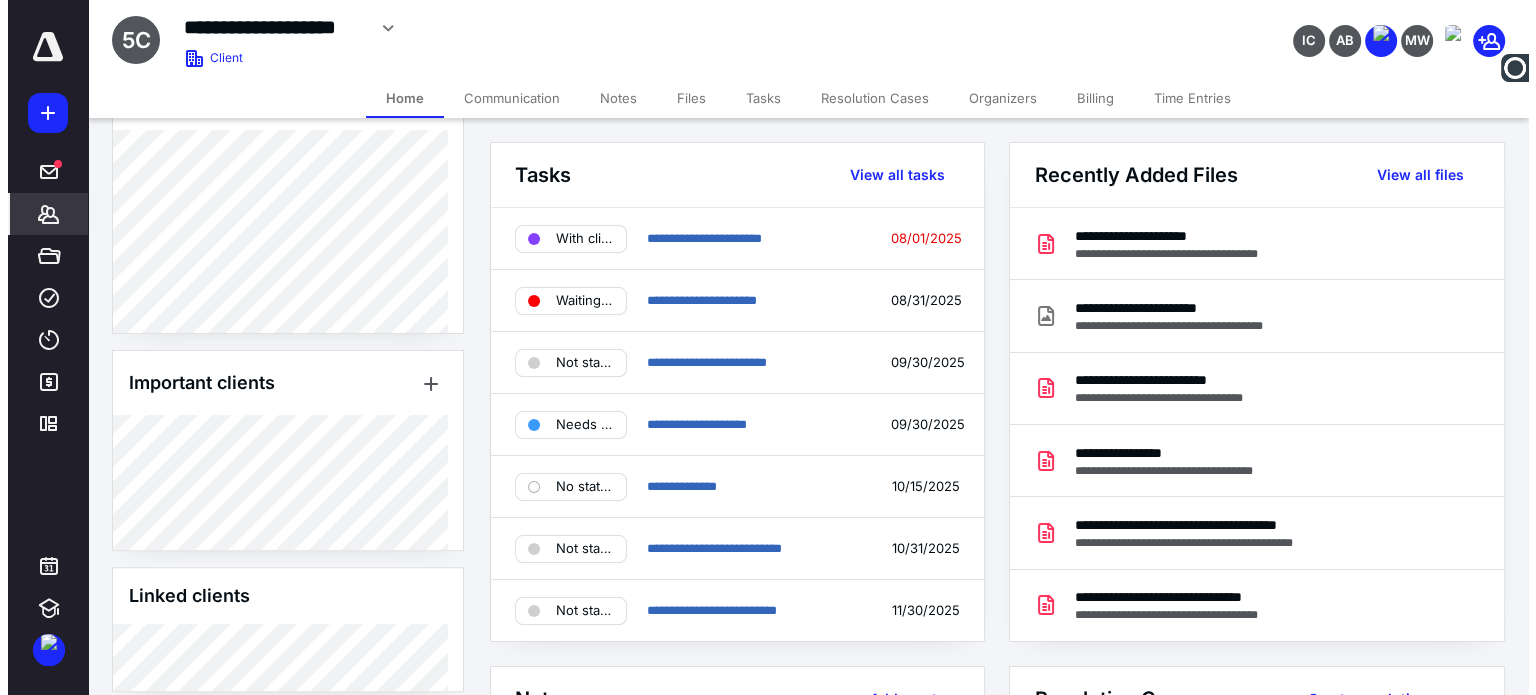 scroll, scrollTop: 700, scrollLeft: 0, axis: vertical 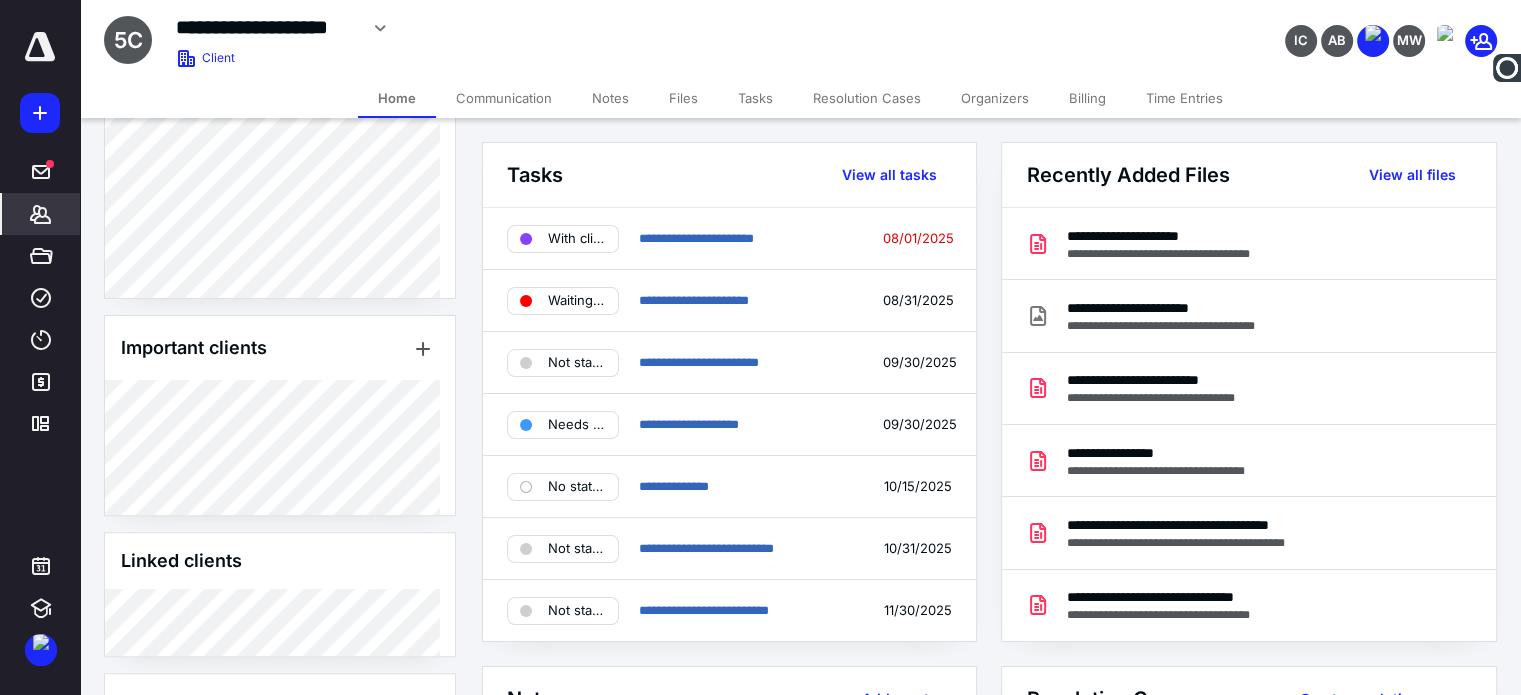 drag, startPoint x: 691, startPoint y: 104, endPoint x: 693, endPoint y: 116, distance: 12.165525 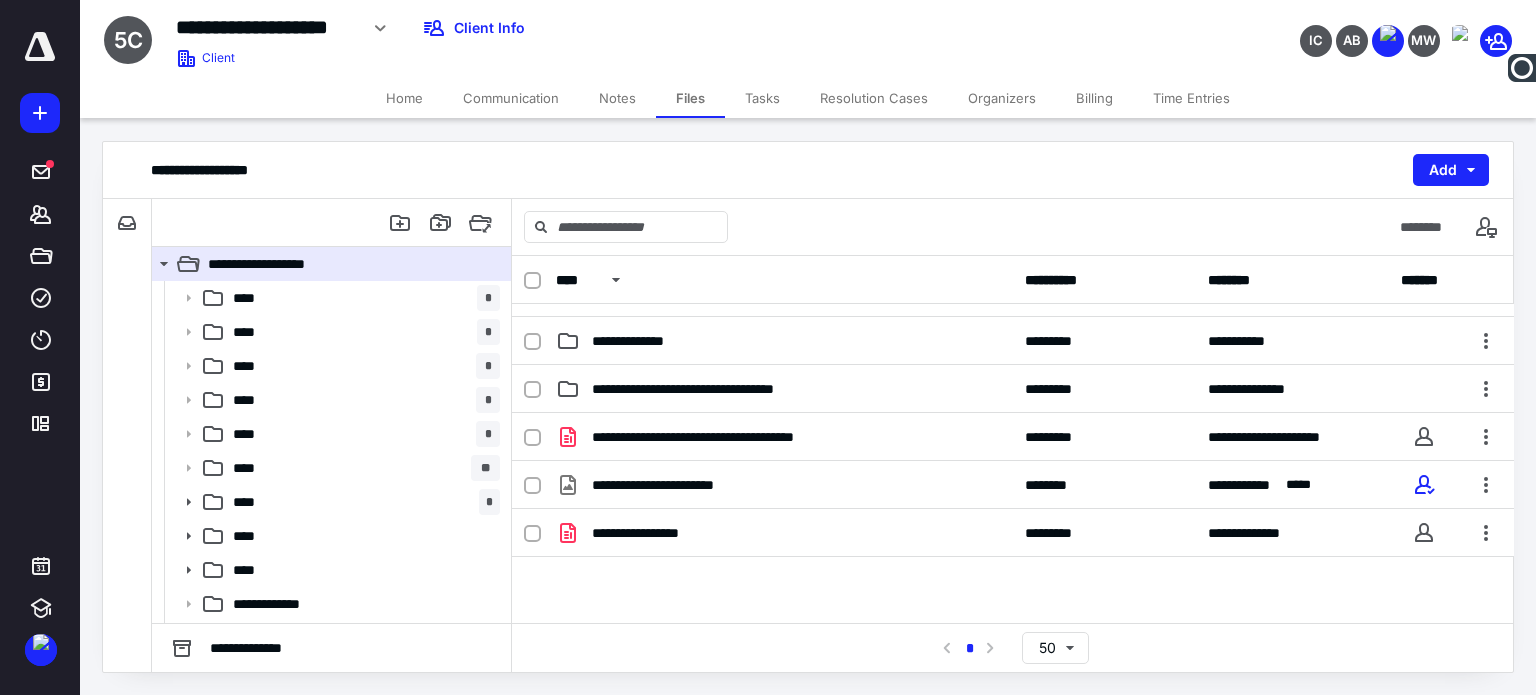 scroll, scrollTop: 553, scrollLeft: 0, axis: vertical 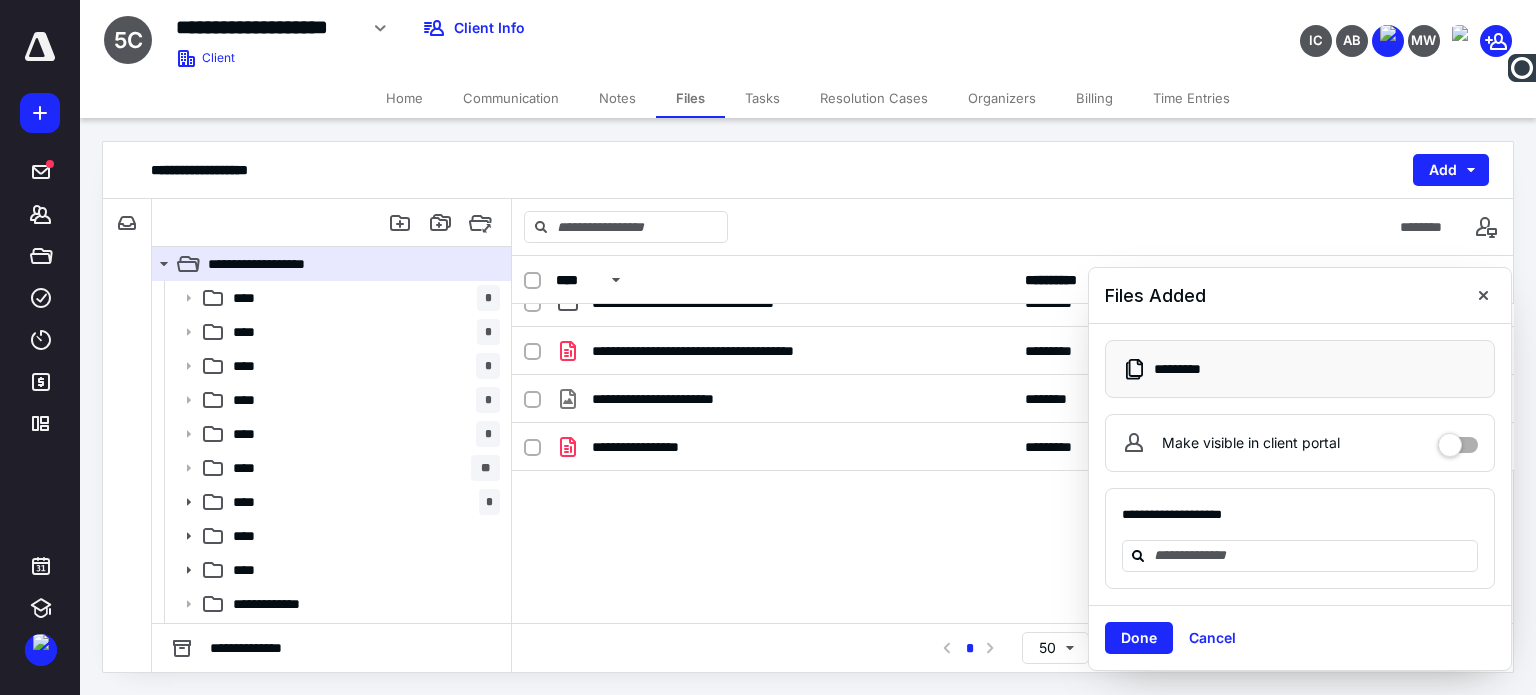 click on "**********" at bounding box center (1013, 477) 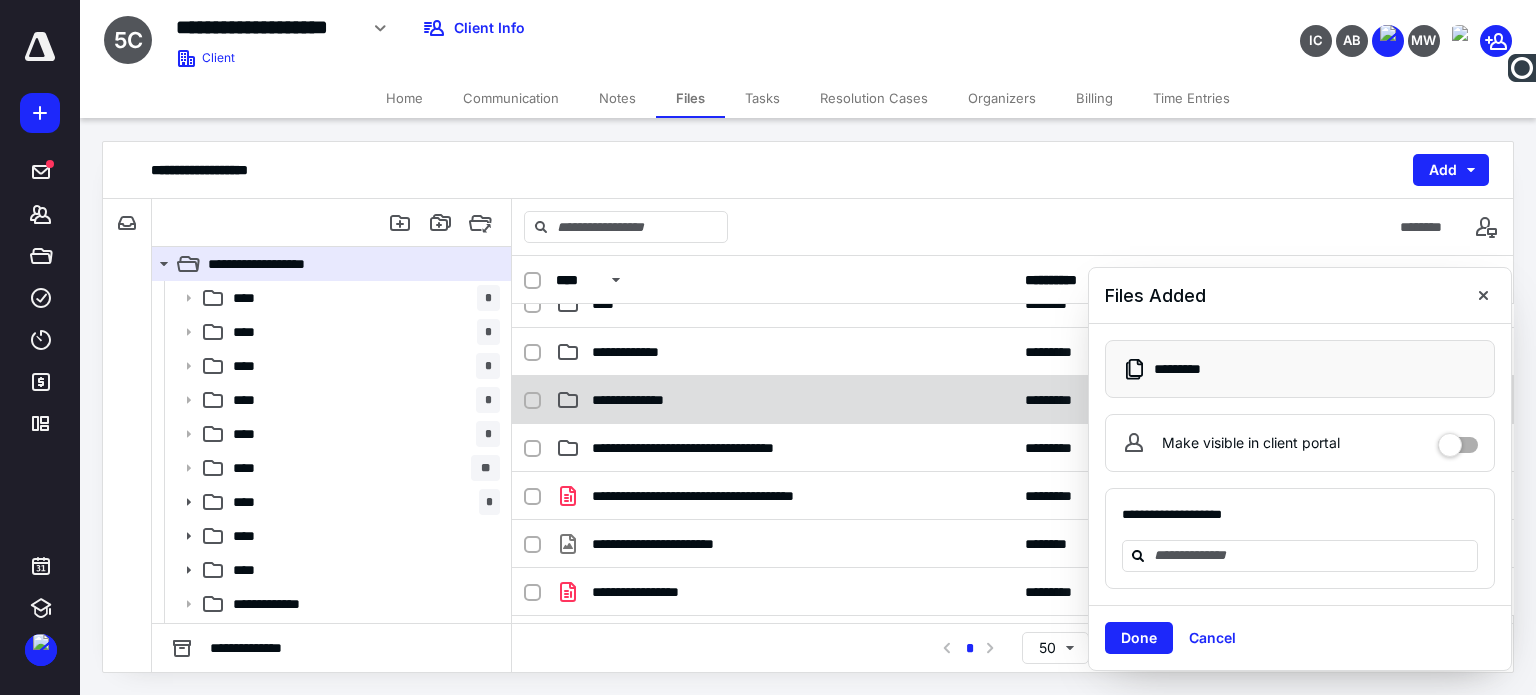 scroll, scrollTop: 353, scrollLeft: 0, axis: vertical 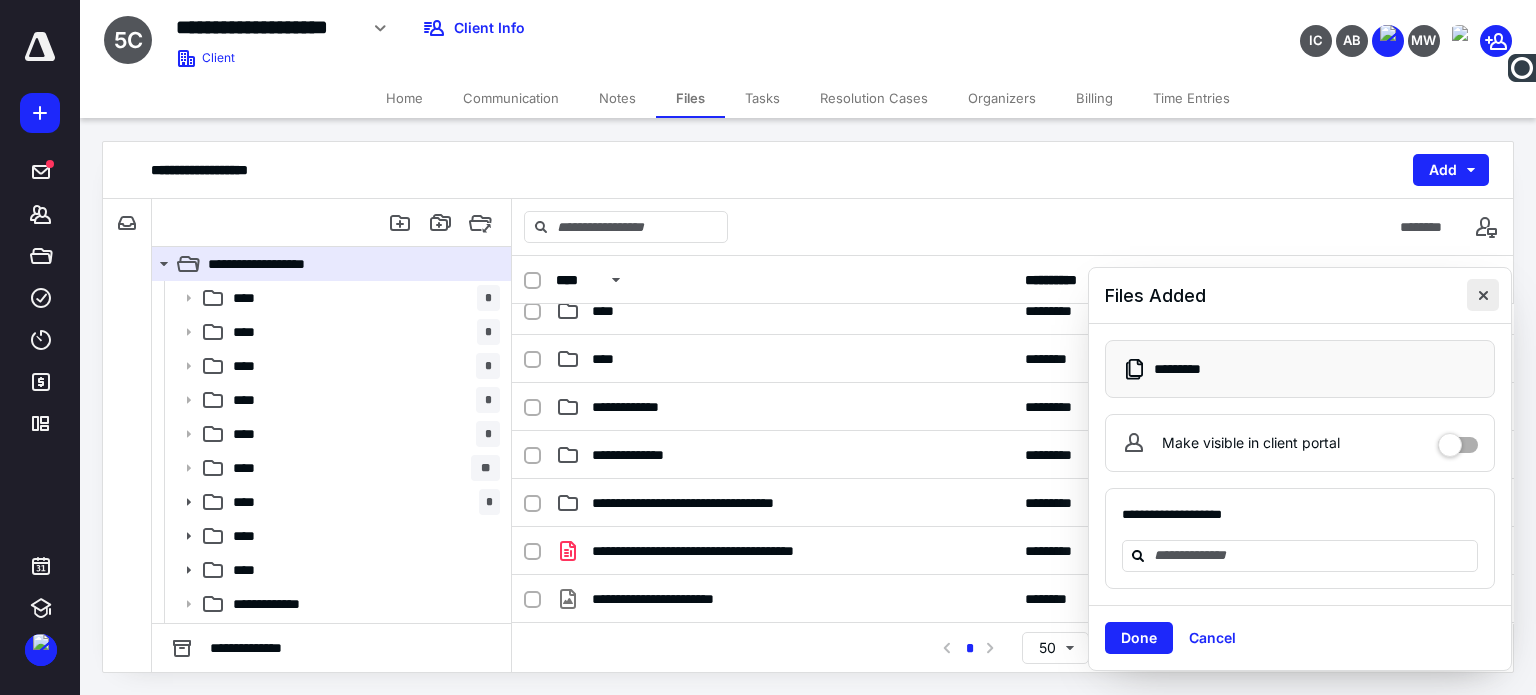 click at bounding box center [1483, 295] 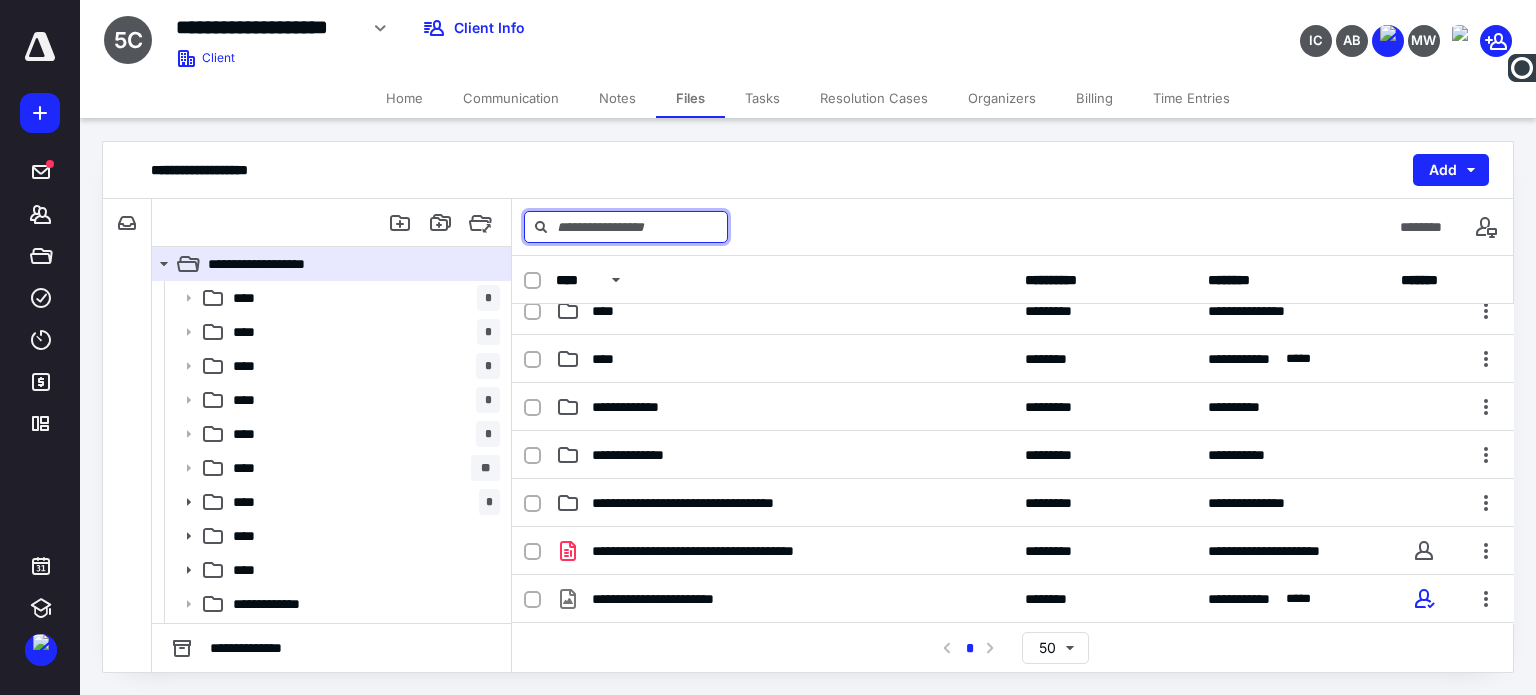 click at bounding box center [626, 227] 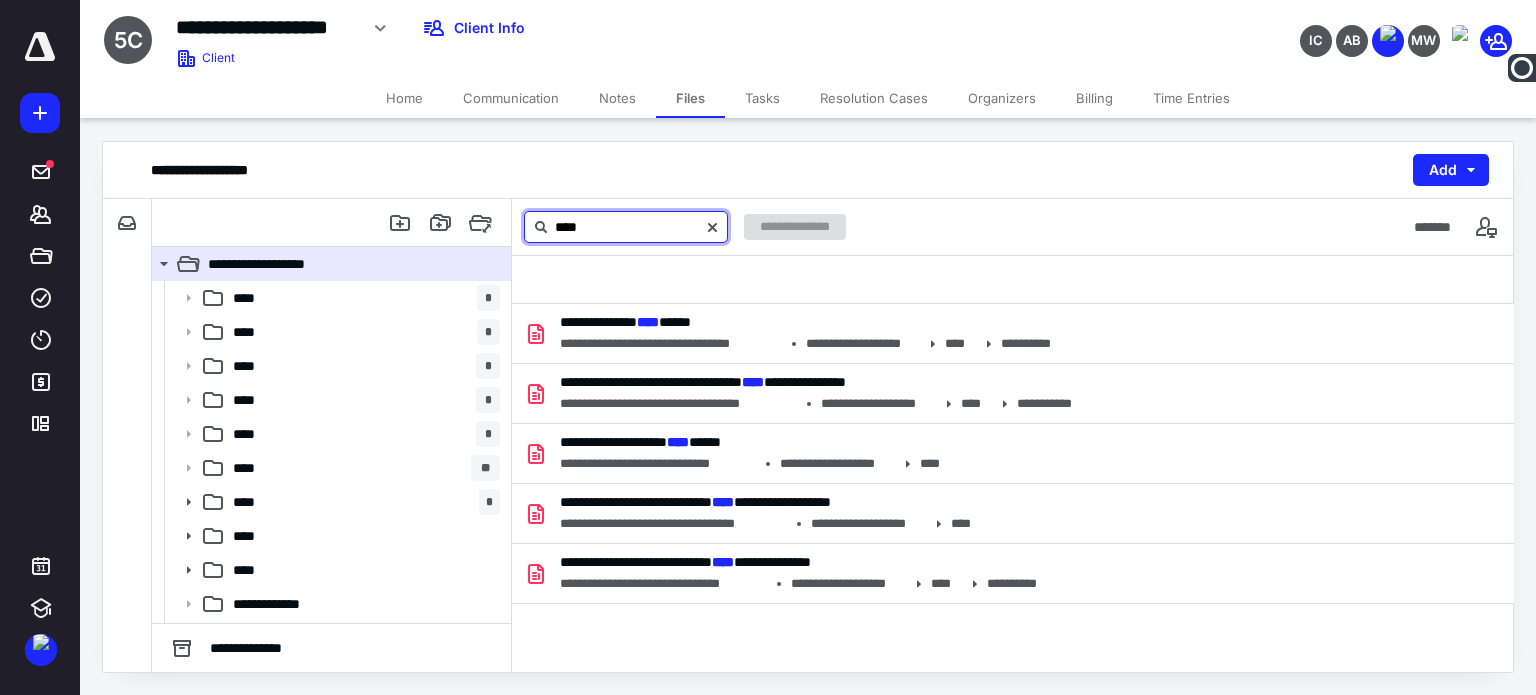 scroll, scrollTop: 0, scrollLeft: 0, axis: both 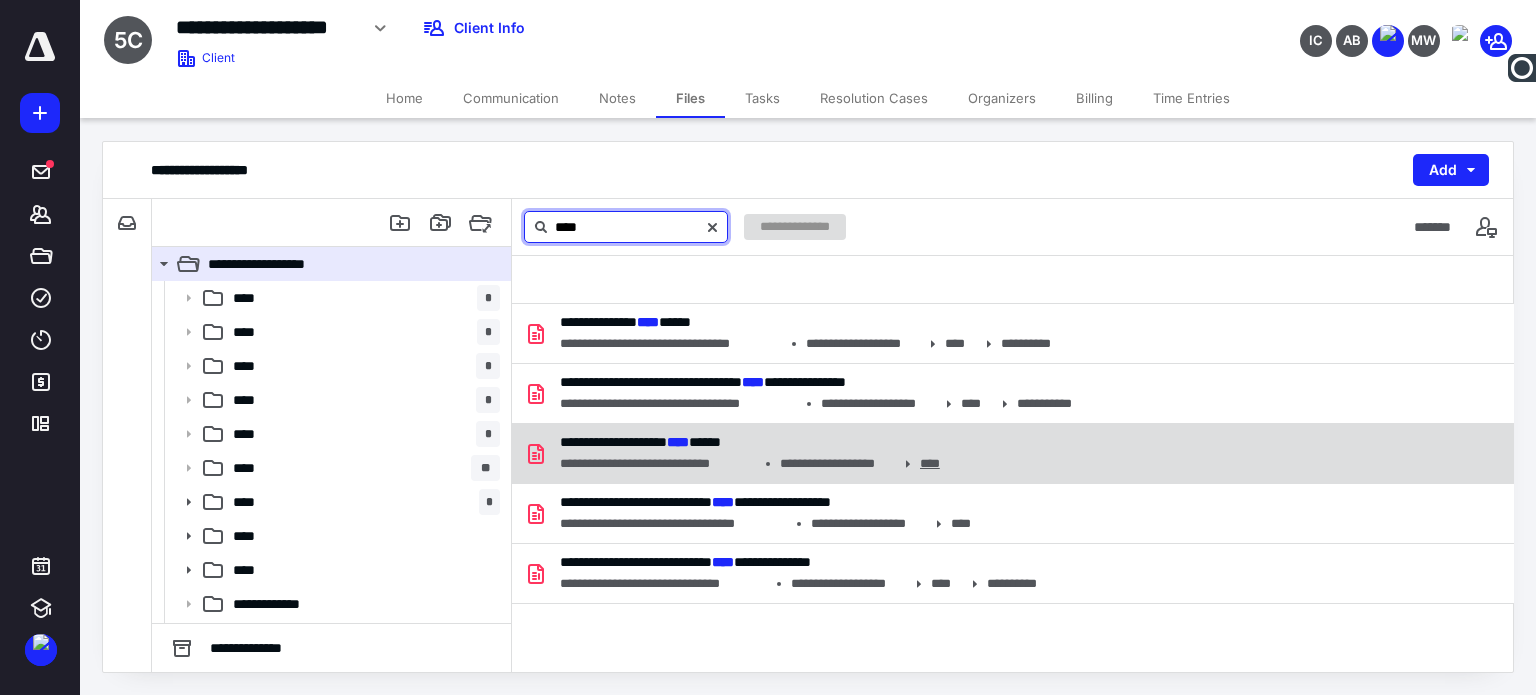 type on "****" 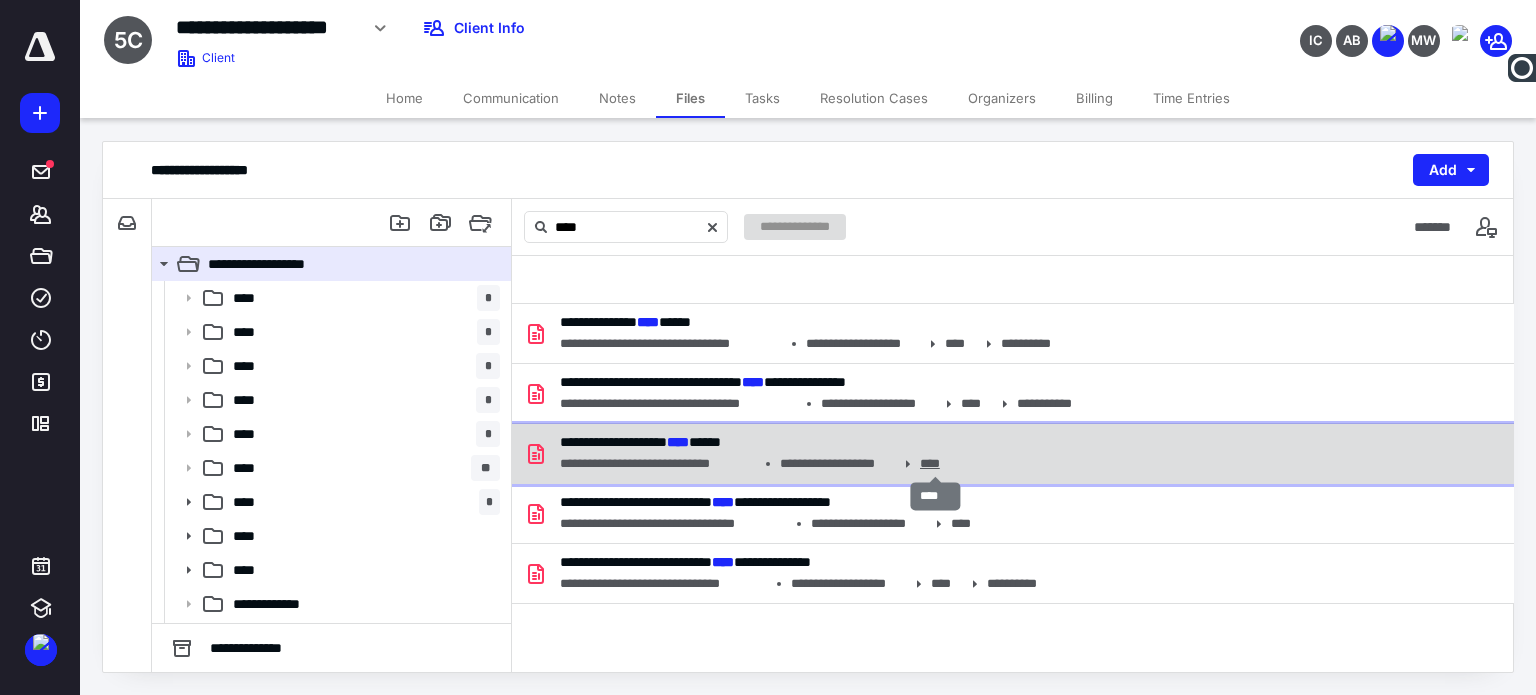 click on "****" at bounding box center (936, 464) 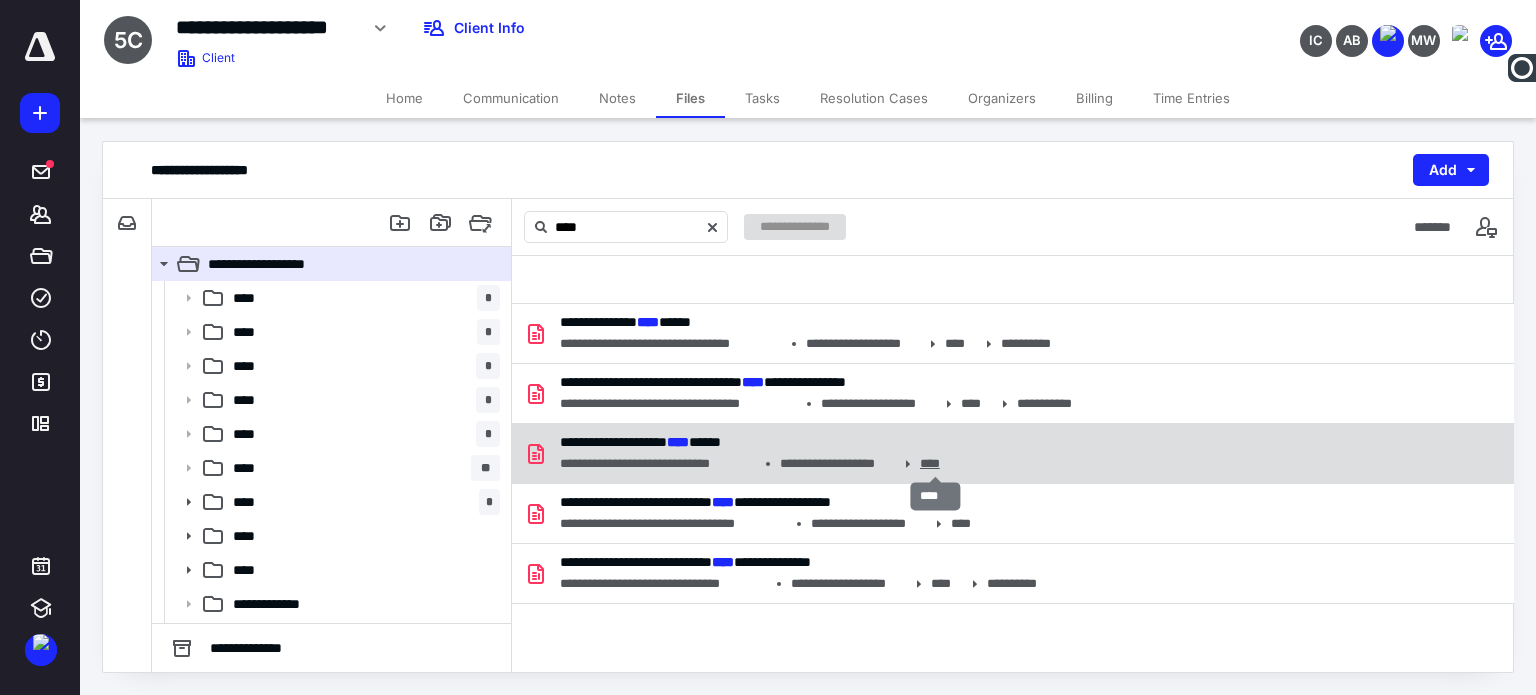 type 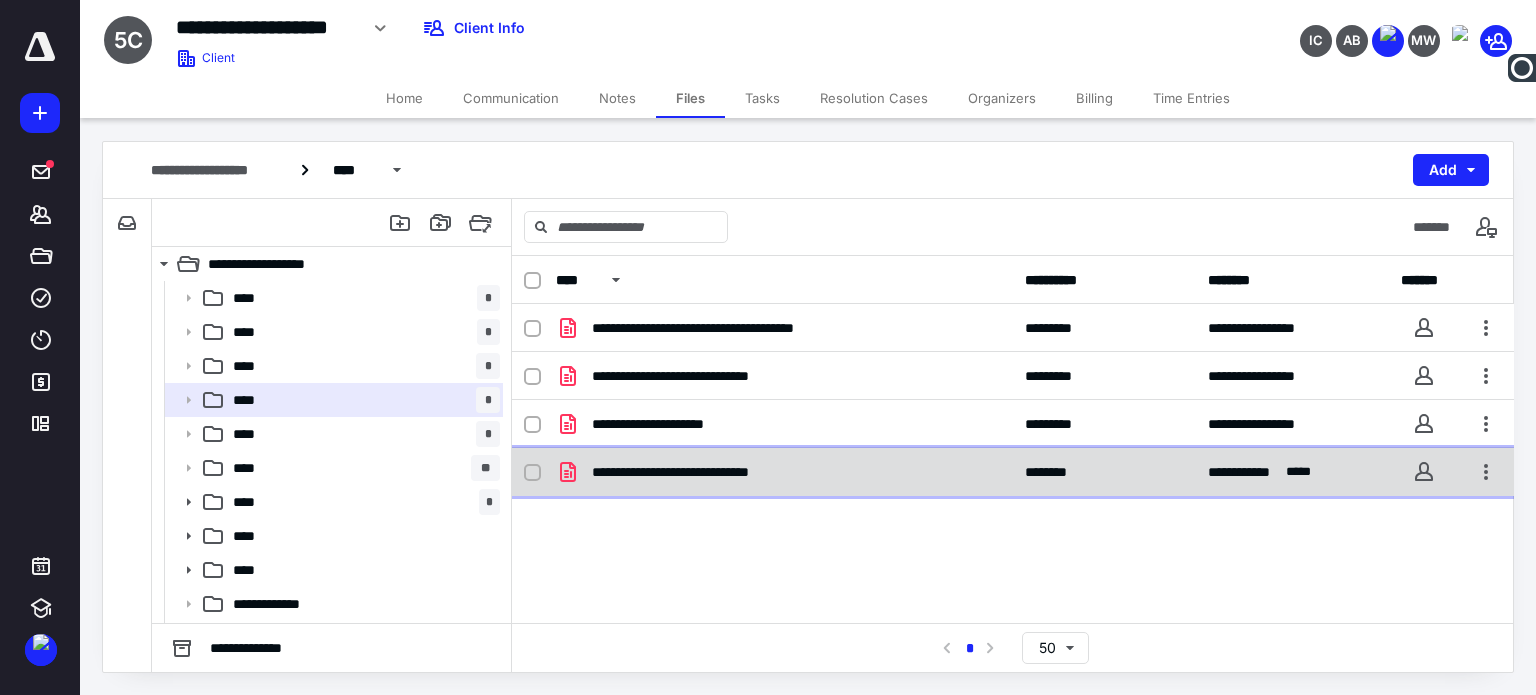 drag, startPoint x: 698, startPoint y: 474, endPoint x: 688, endPoint y: 475, distance: 10.049875 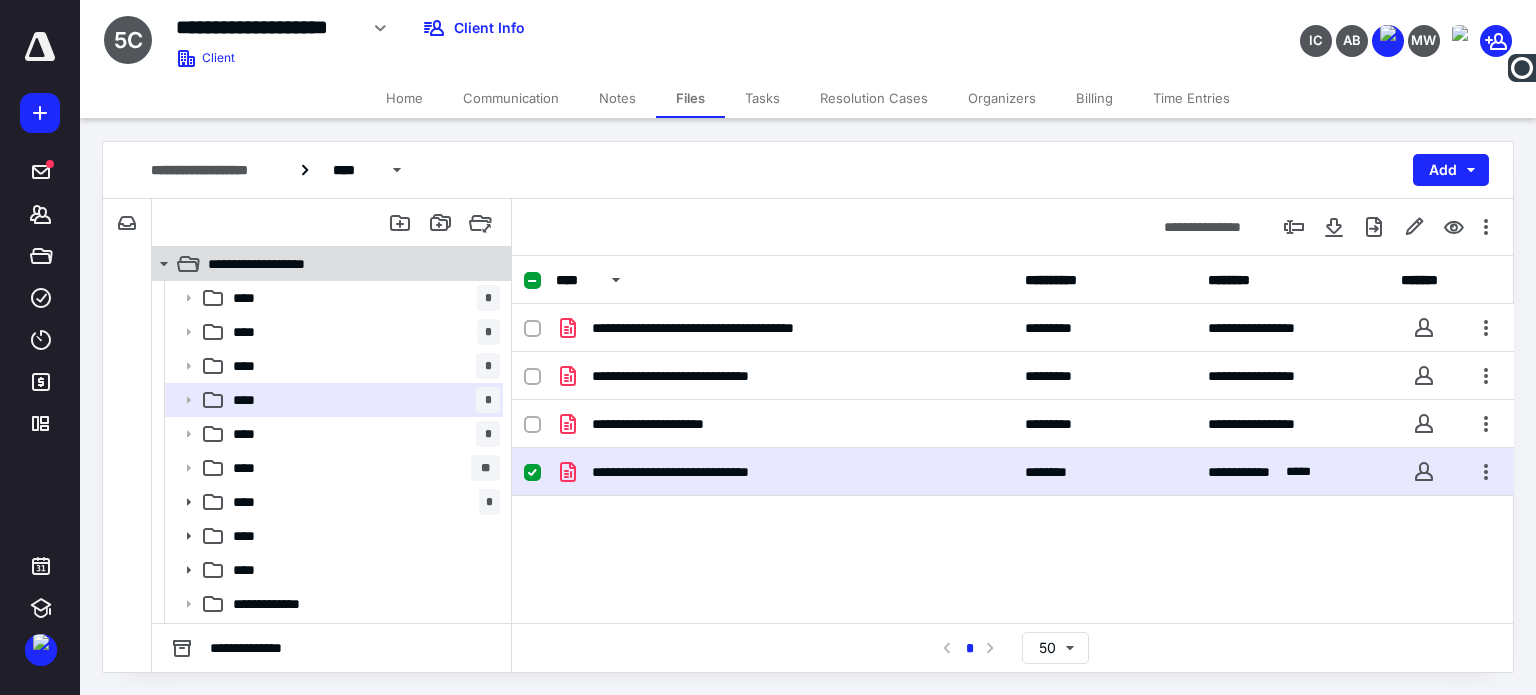 click on "**********" at bounding box center (344, 264) 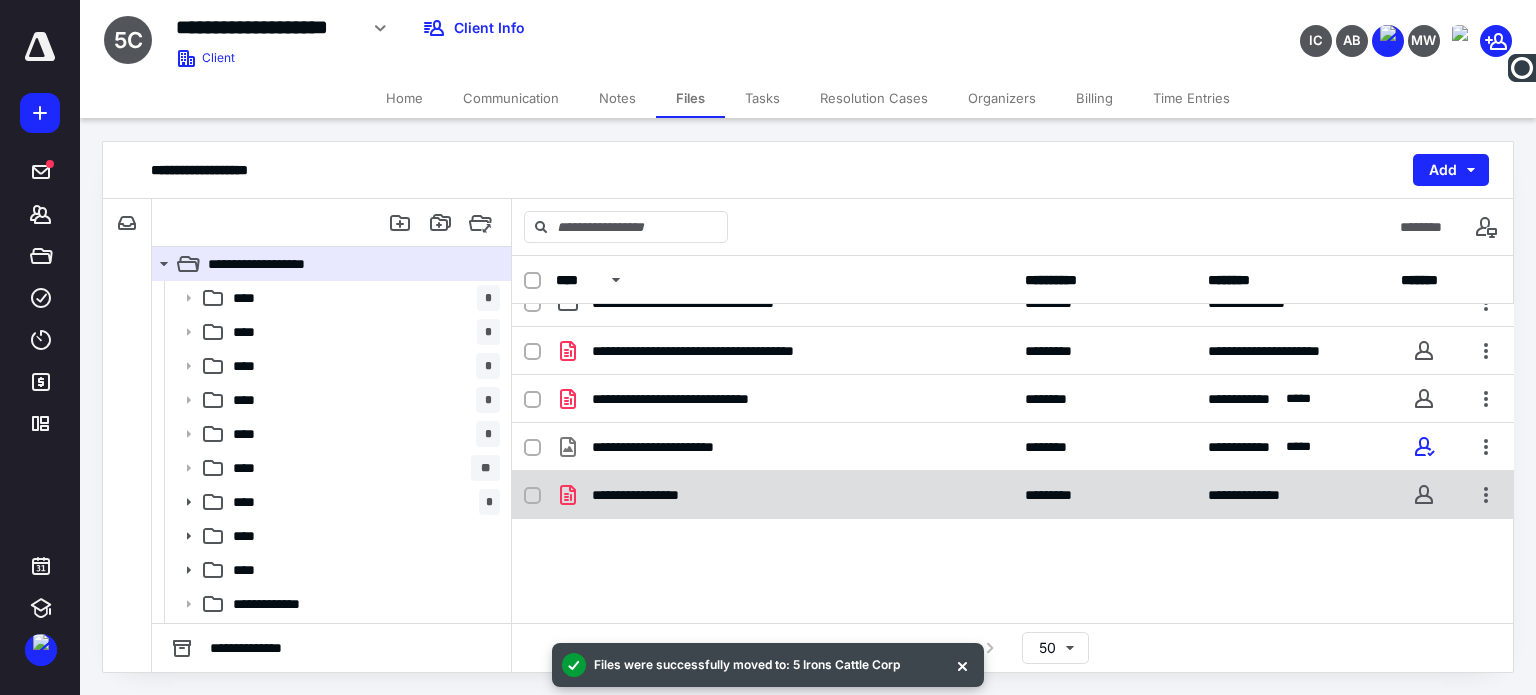 scroll, scrollTop: 453, scrollLeft: 0, axis: vertical 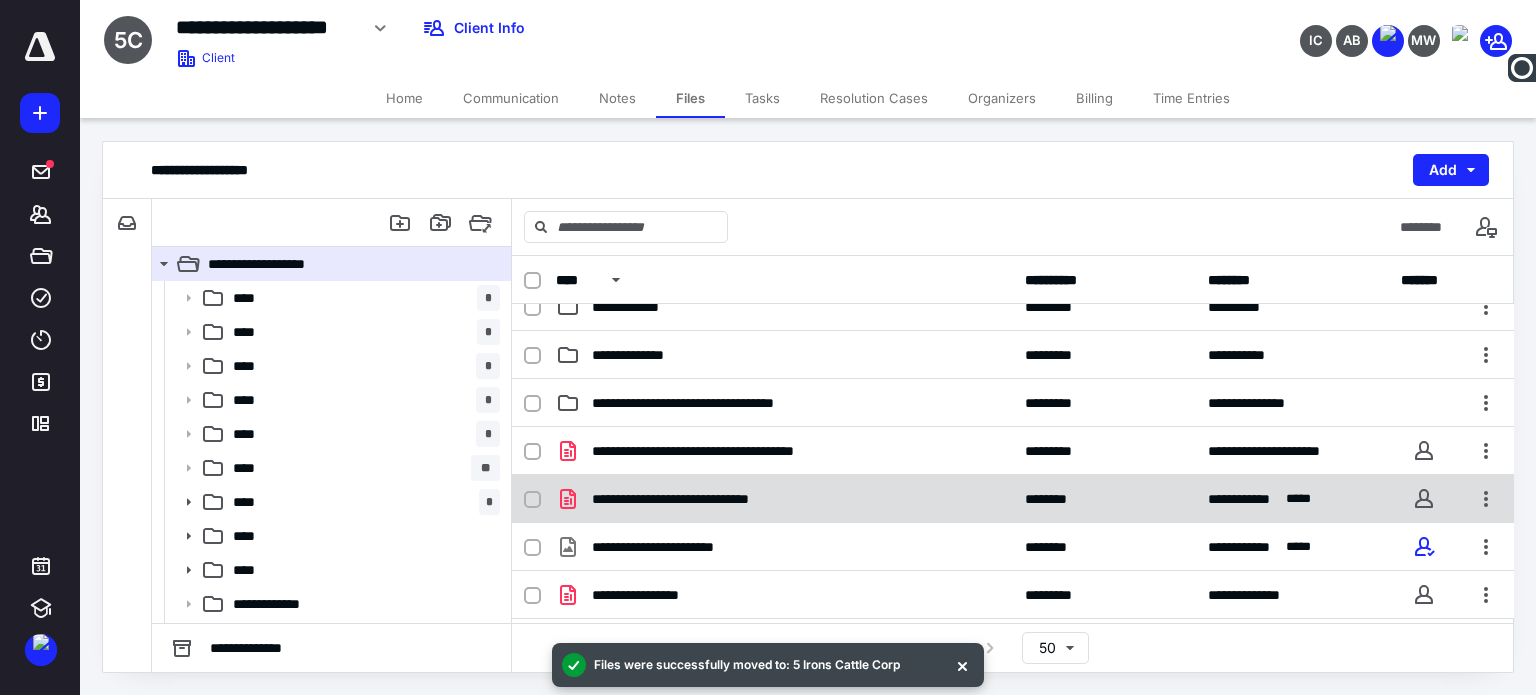 click on "**********" at bounding box center (704, 499) 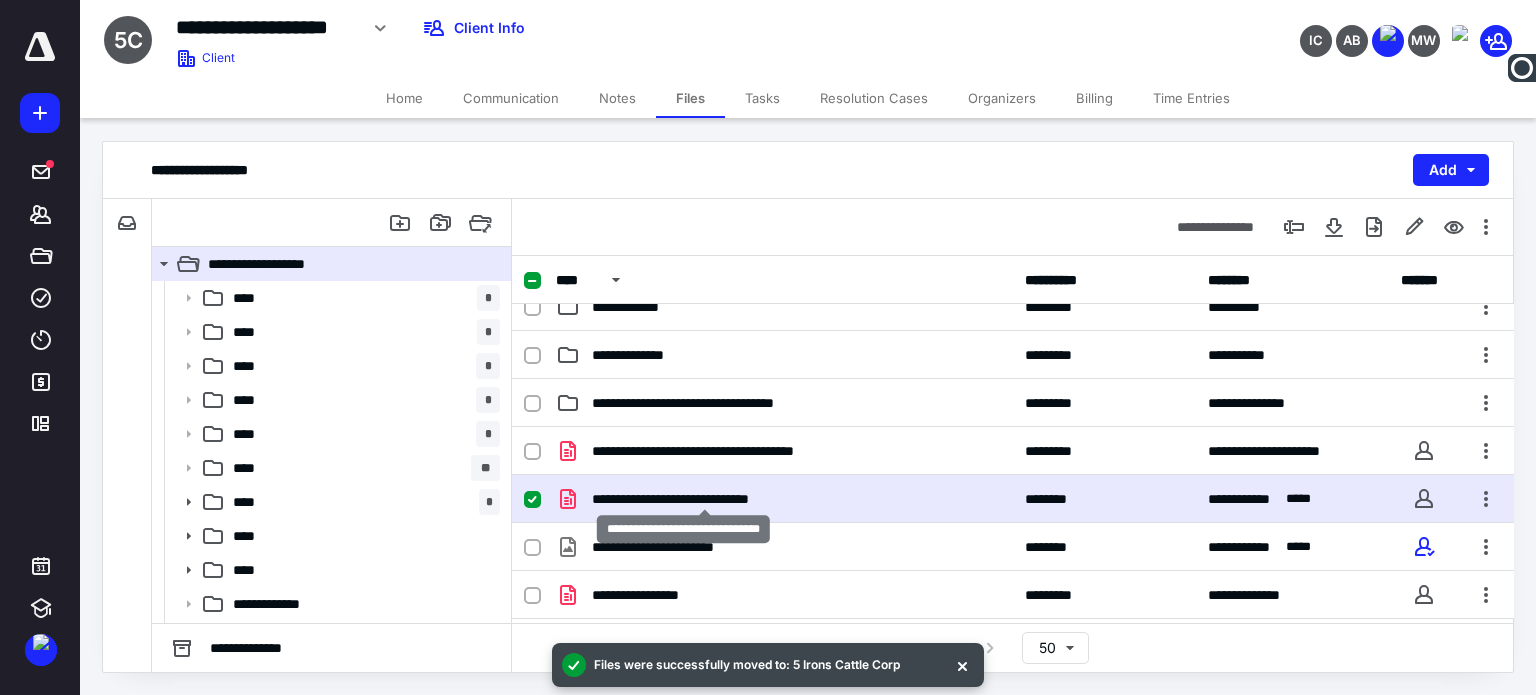 click on "**********" at bounding box center [704, 499] 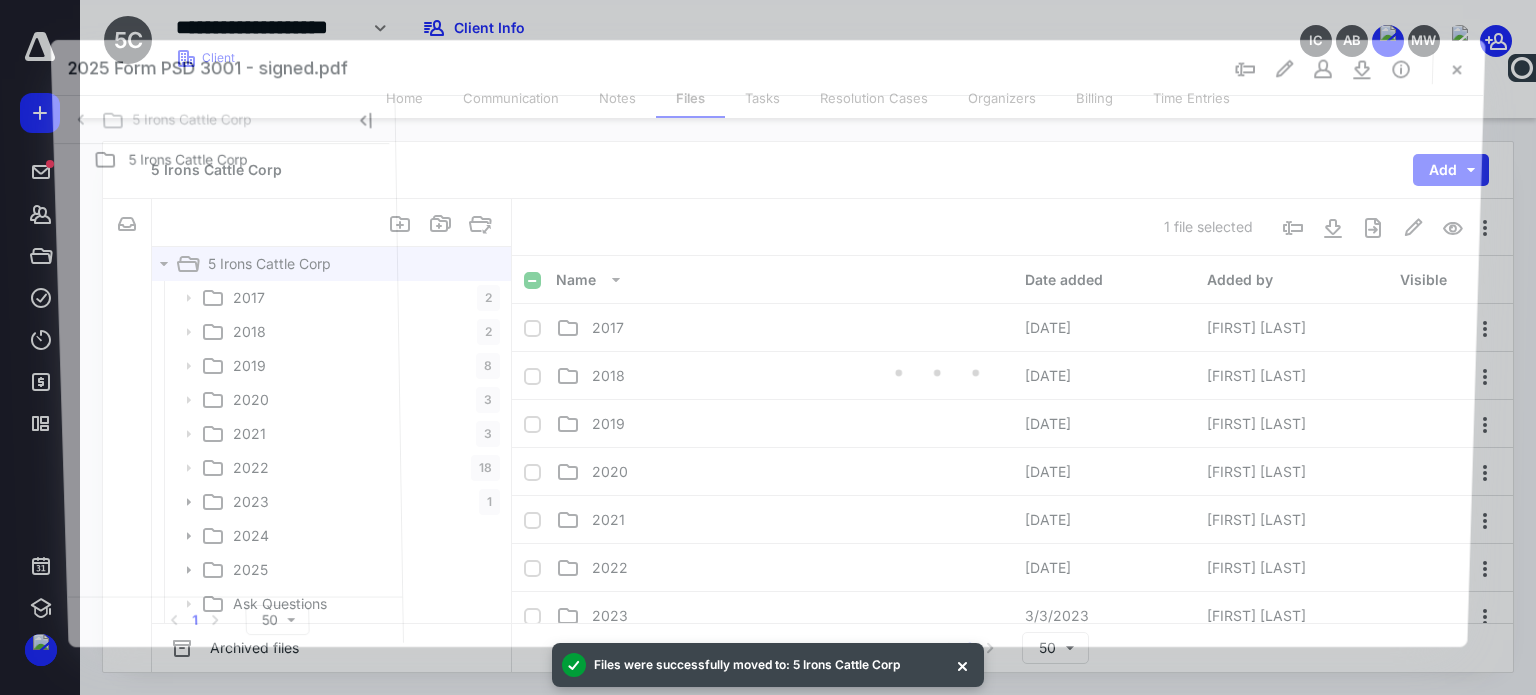 scroll, scrollTop: 453, scrollLeft: 0, axis: vertical 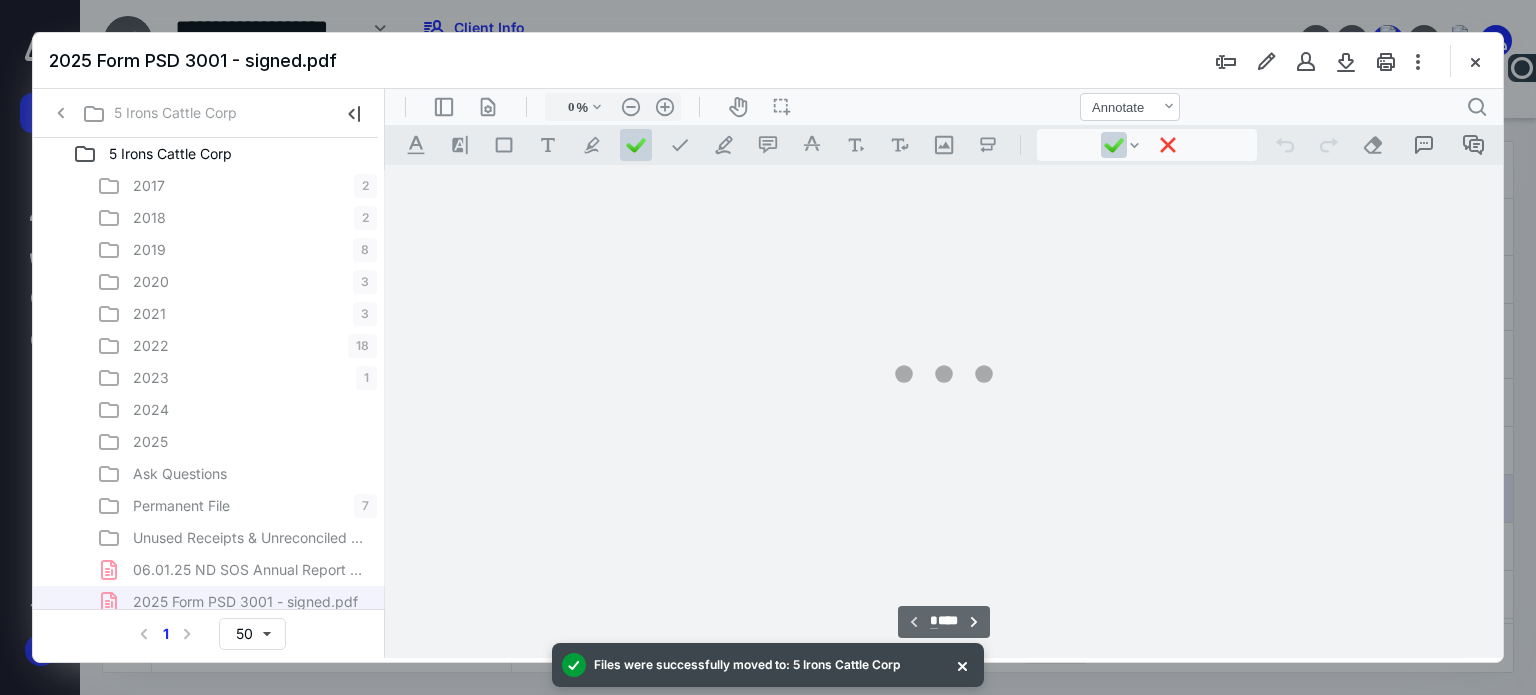 type on "62" 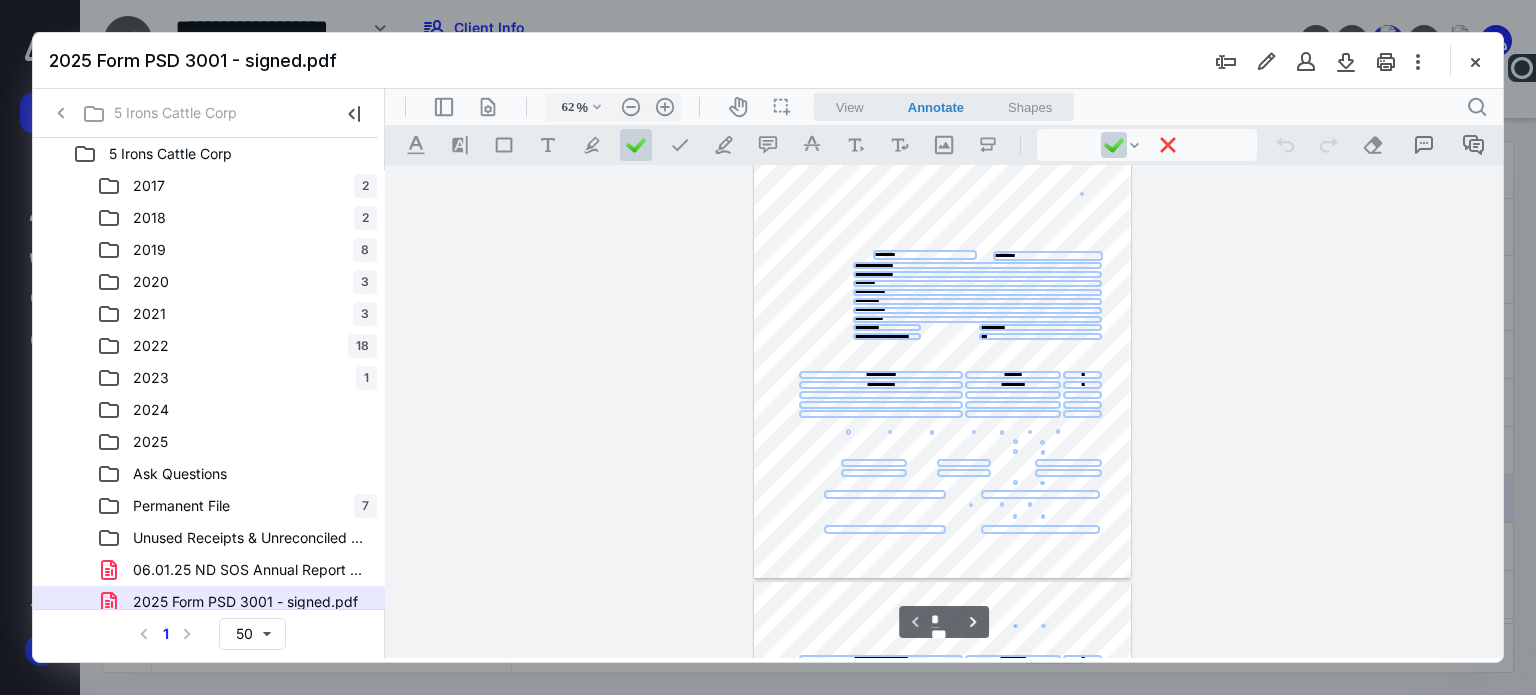 scroll, scrollTop: 0, scrollLeft: 0, axis: both 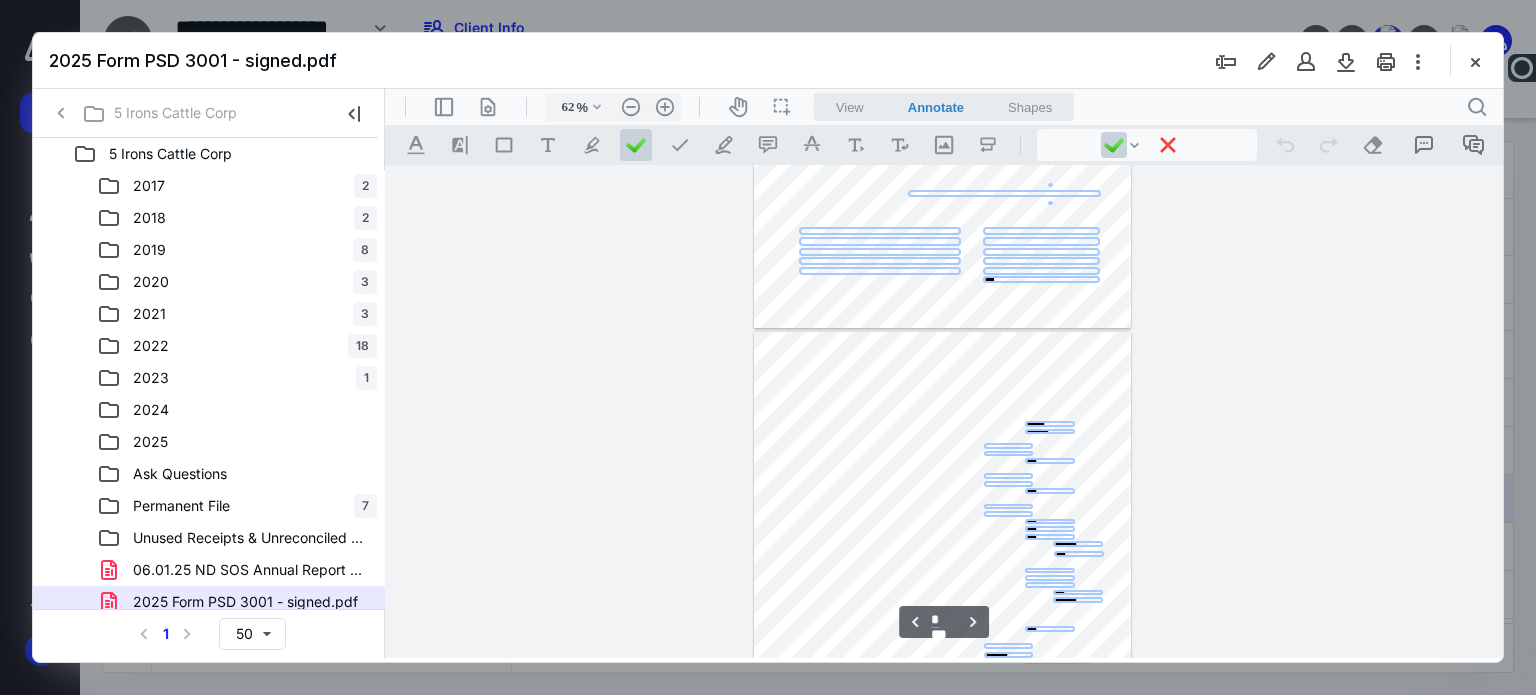 type on "*" 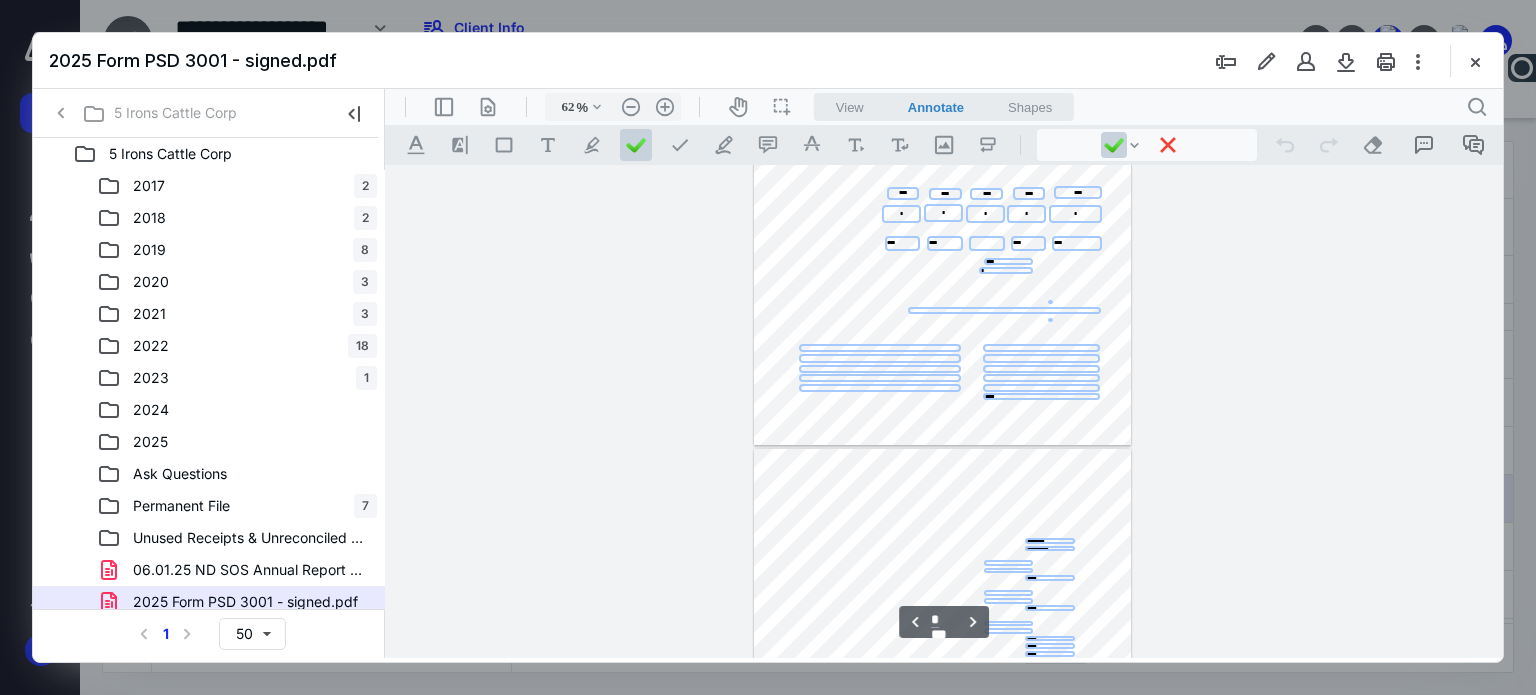 scroll, scrollTop: 700, scrollLeft: 0, axis: vertical 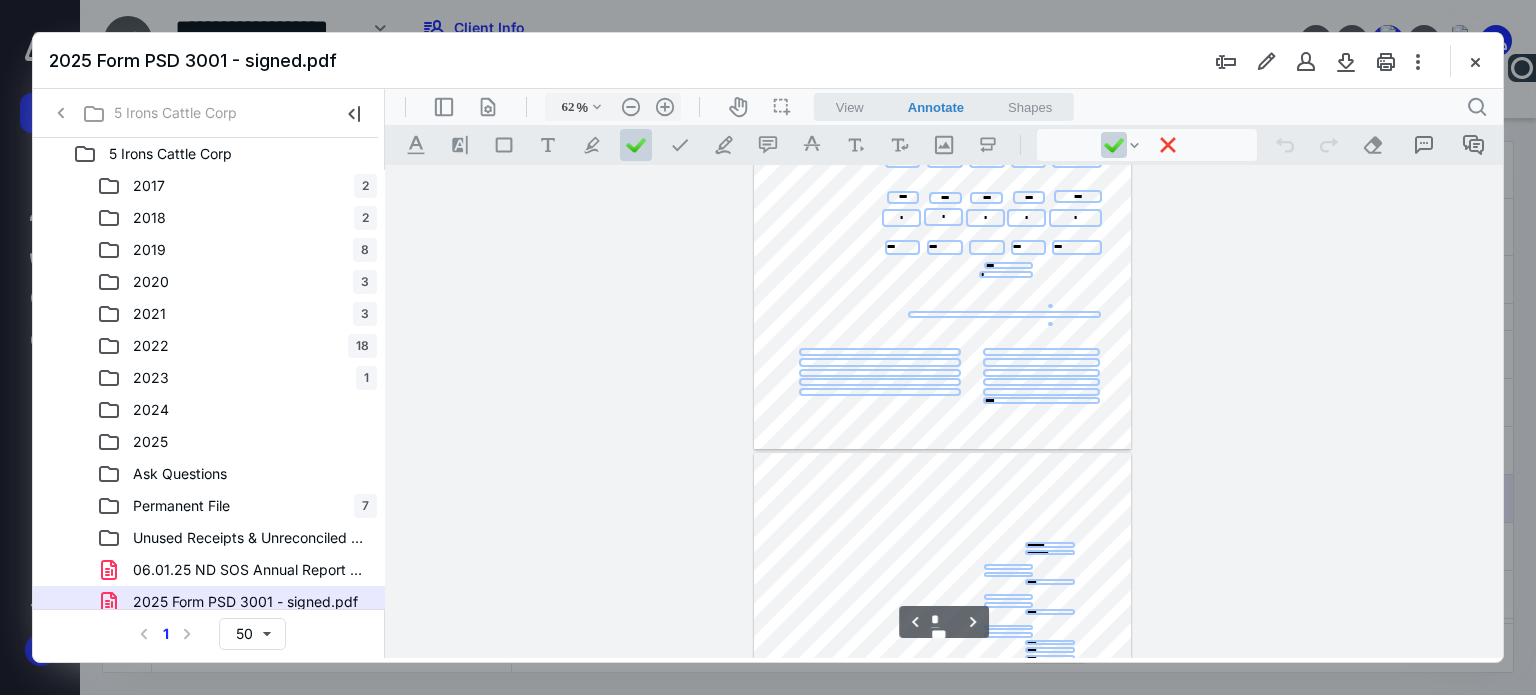 click on ".cls-1{fill:#abb0c4;} icon - header - sidebar - line .cls-1{fill:#abb0c4;} icon - header - page manipulation - line 62 % .cls-1{fill:#abb0c4;} icon - chevron - down .cls-1{fill:#abb0c4;} icon - header - zoom - out - line Current zoom is 62 % .cls-1{fill:#abb0c4;} icon - header - zoom - in - line icon-header-pan20 icon / operation / multi select View Annotate Shapes Annotate .cls-1{fill:#abb0c4;} icon - chevron - down View Annotate Shapes .cls-1{fill:#abb0c4;} icon - header - search" at bounding box center (944, 107) 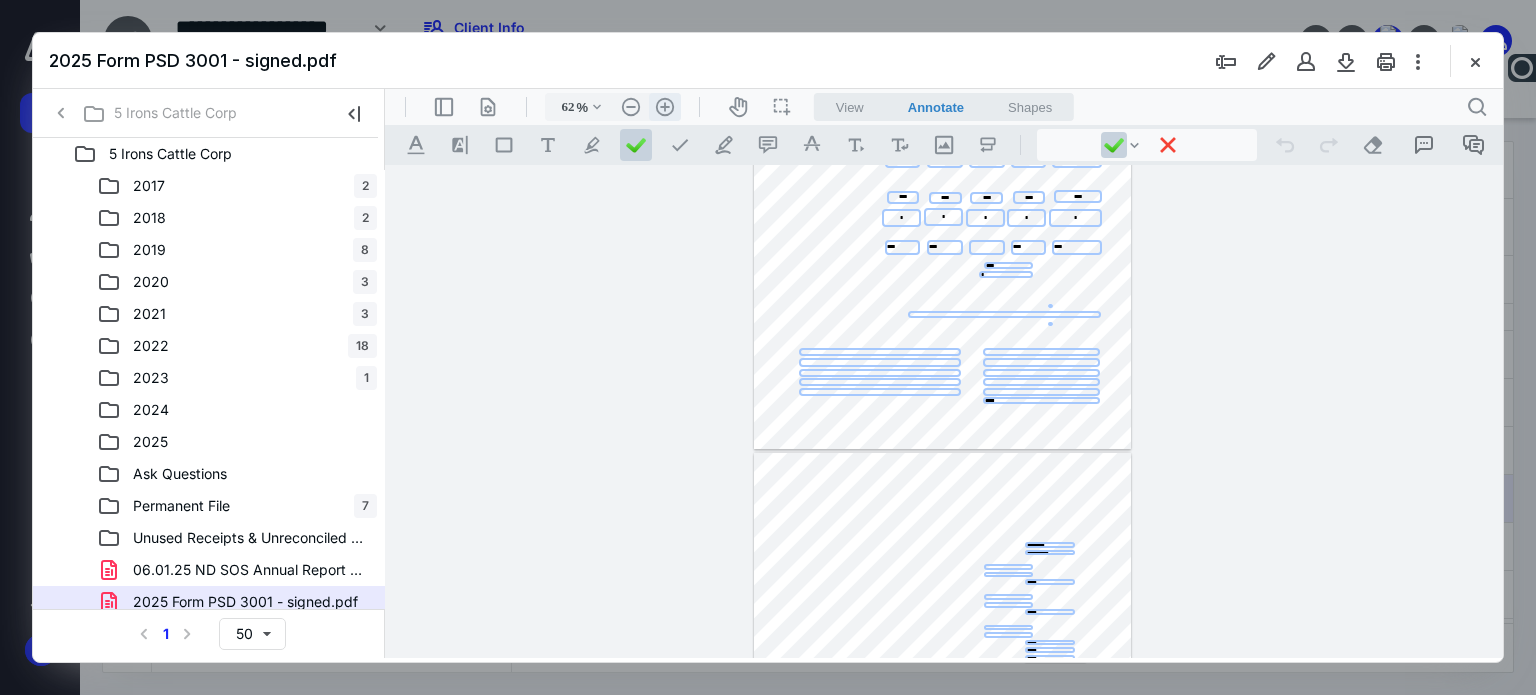click on ".cls-1{fill:#abb0c4;} icon - header - zoom - in - line" at bounding box center (665, 107) 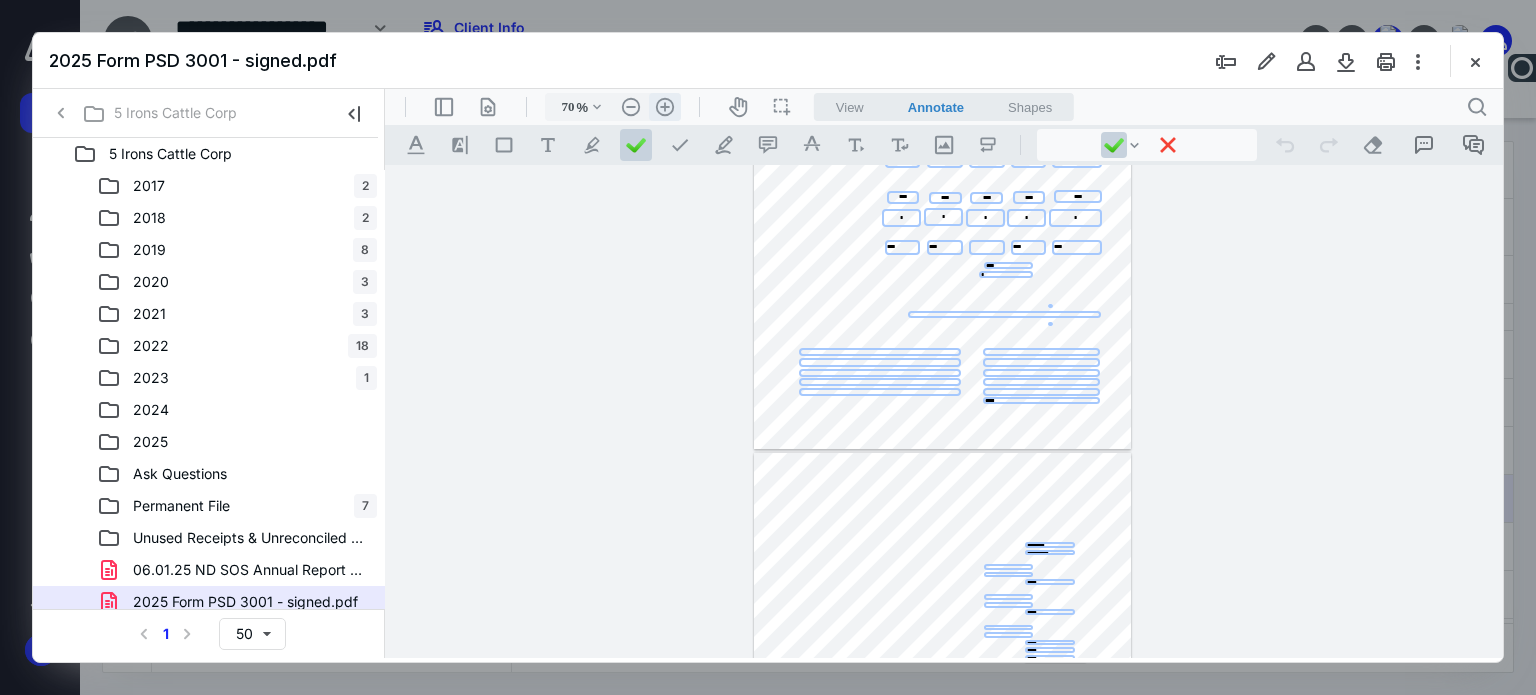 click on ".cls-1{fill:#abb0c4;} icon - header - zoom - in - line" at bounding box center [665, 107] 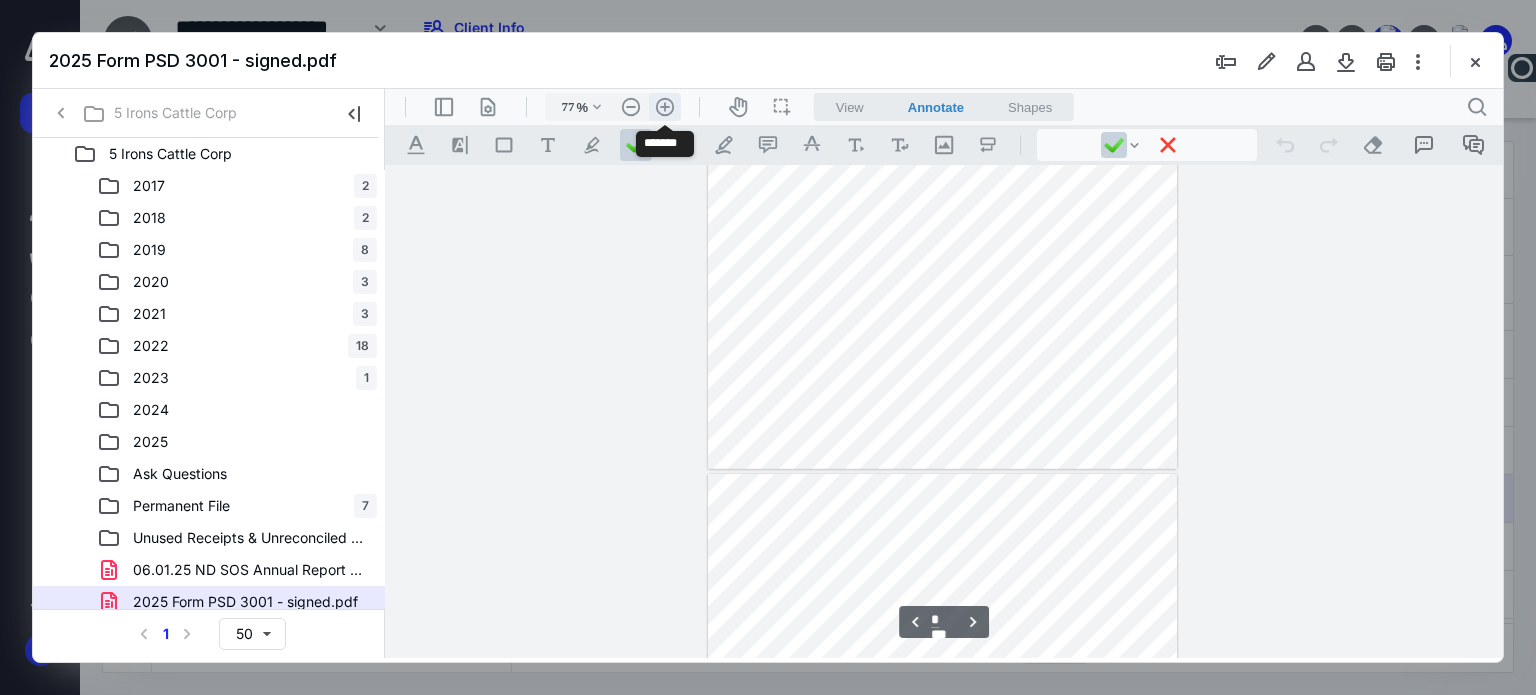 click on ".cls-1{fill:#abb0c4;} icon - header - zoom - in - line" at bounding box center (665, 107) 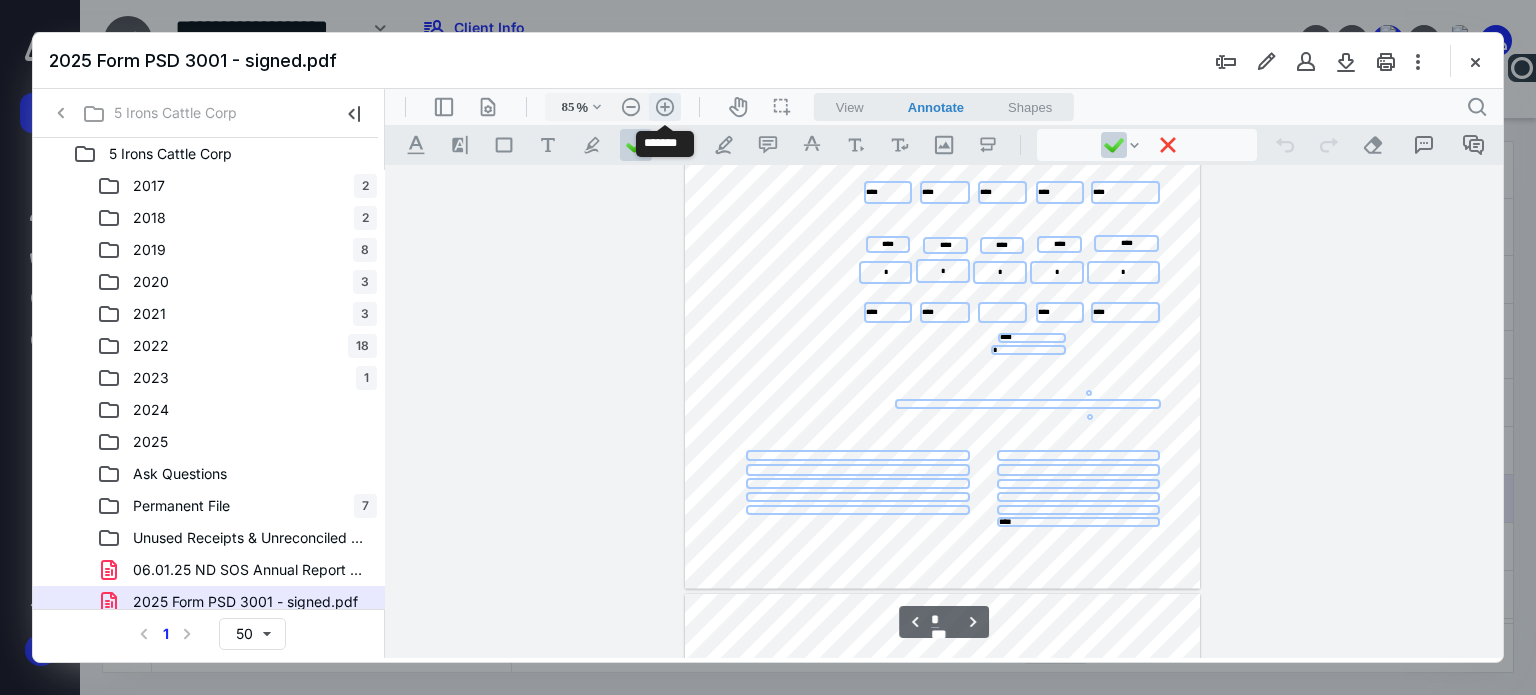 scroll, scrollTop: 1031, scrollLeft: 0, axis: vertical 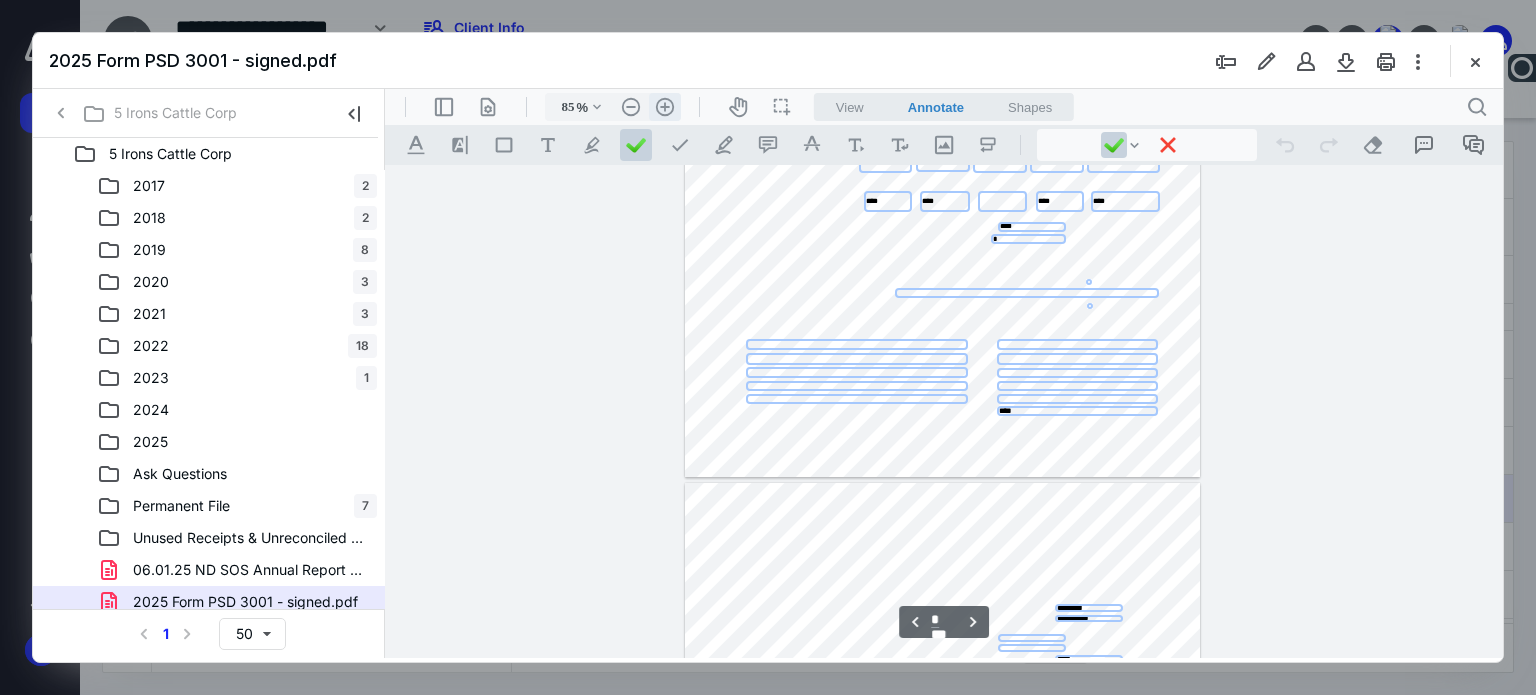 click on ".cls-1{fill:#abb0c4;} icon - header - zoom - in - line" at bounding box center [665, 107] 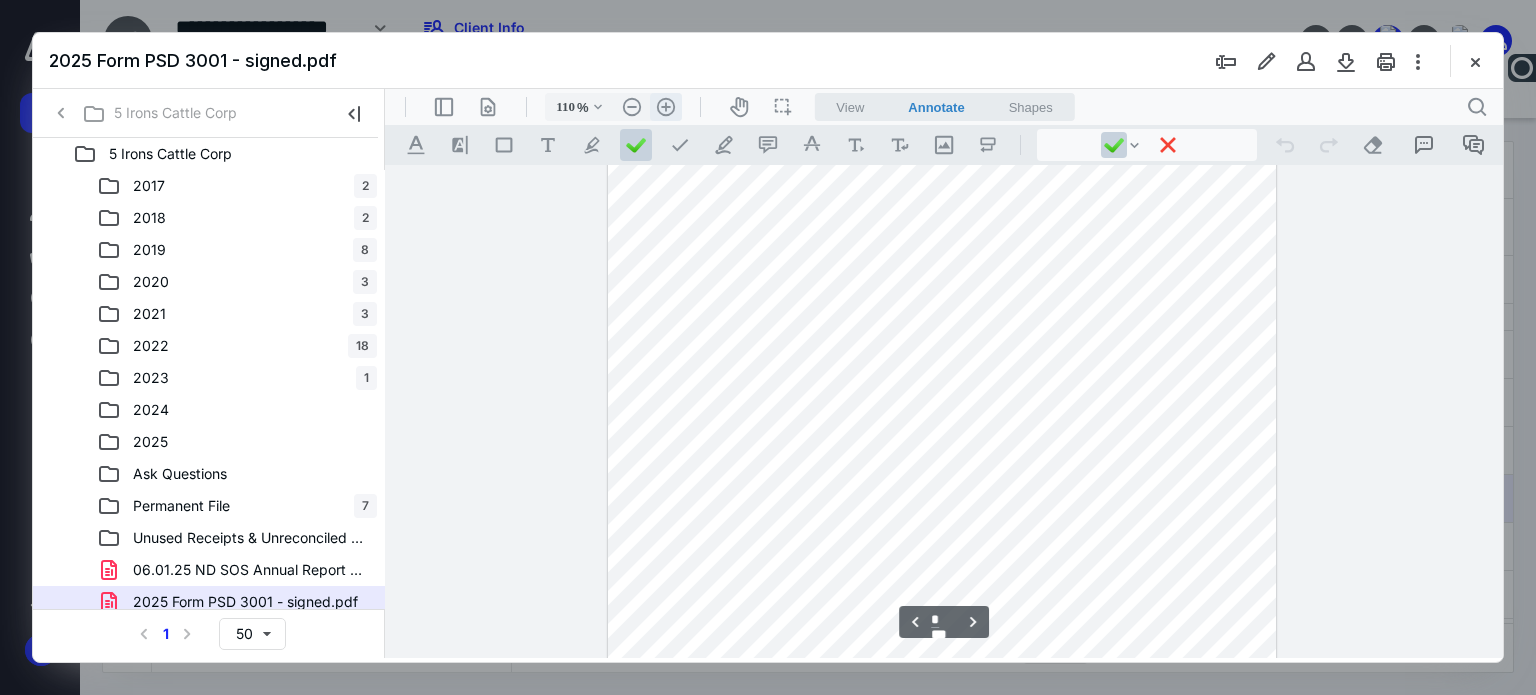 click on ".cls-1{fill:#abb0c4;} icon - header - zoom - in - line" at bounding box center [666, 107] 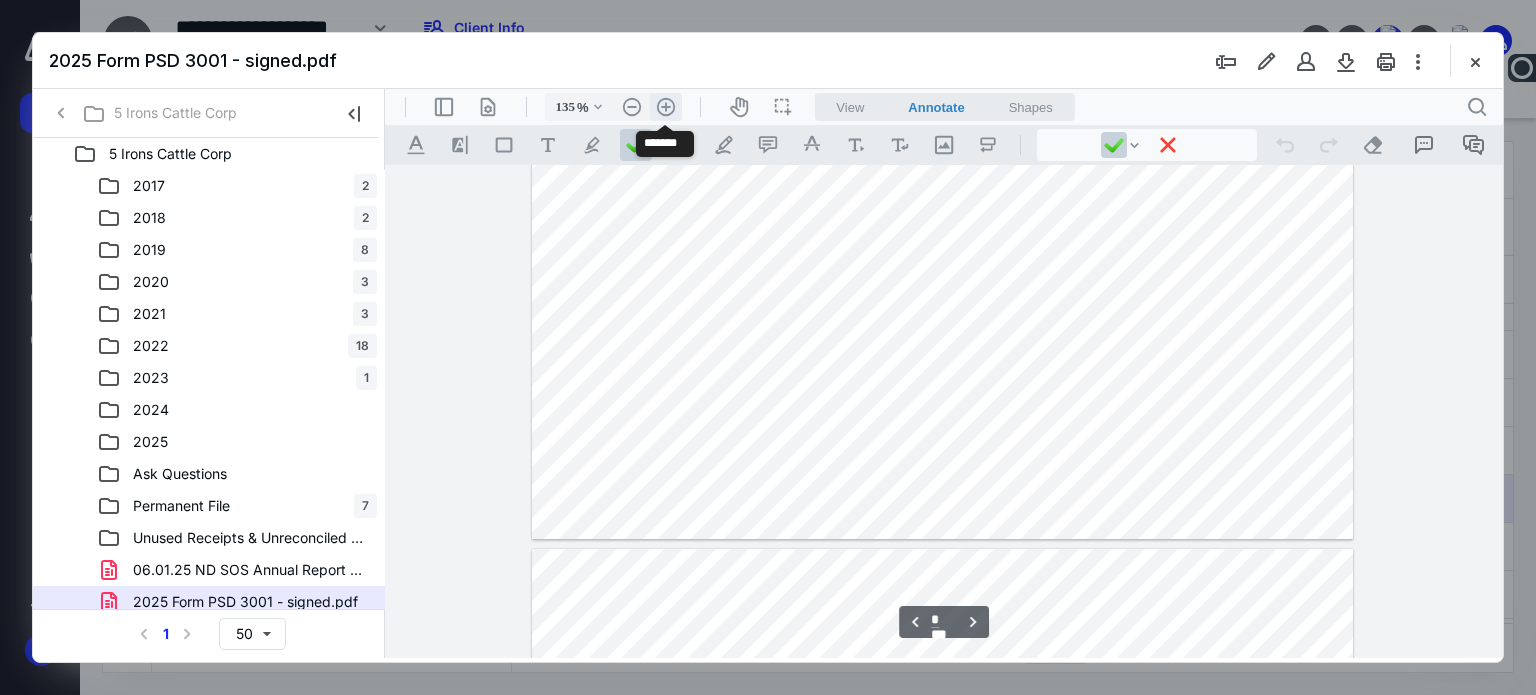 click on ".cls-1{fill:#abb0c4;} icon - header - zoom - in - line" at bounding box center [666, 107] 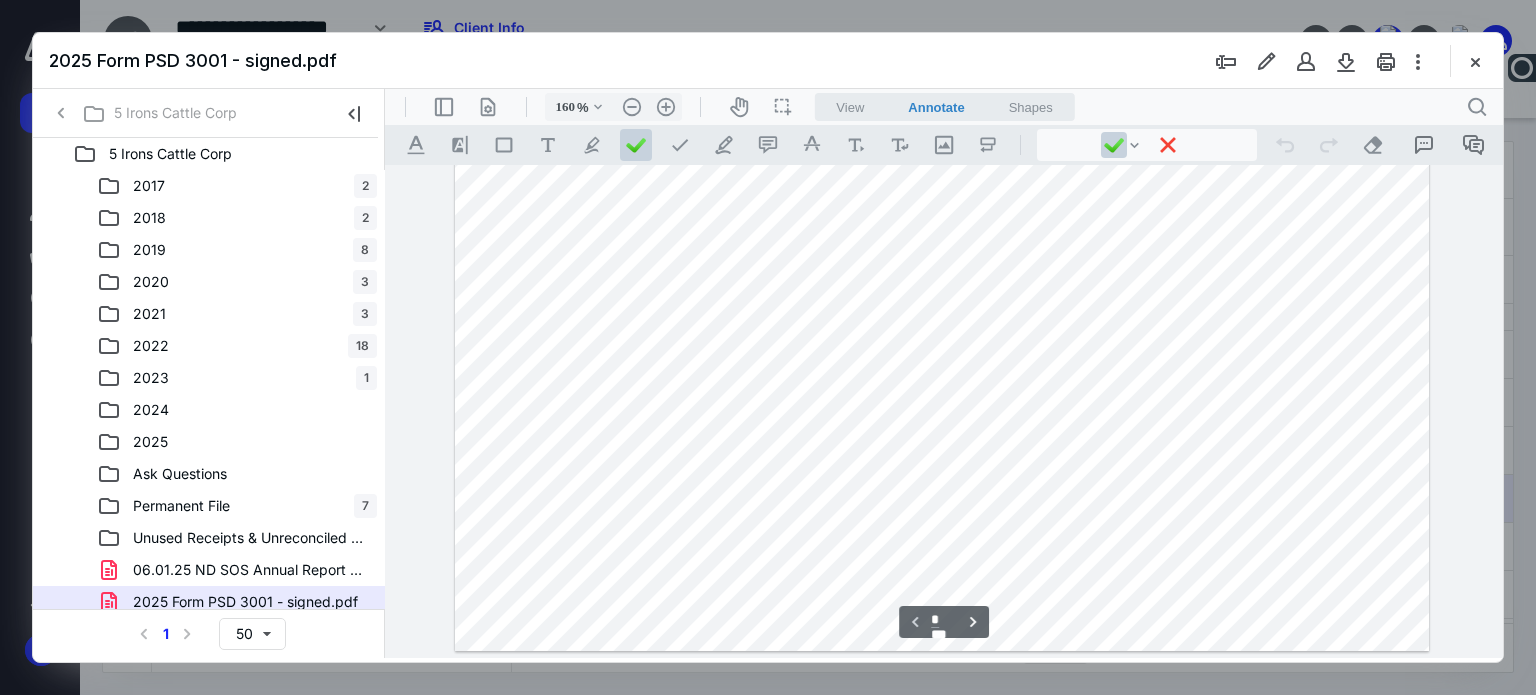 scroll, scrollTop: 800, scrollLeft: 0, axis: vertical 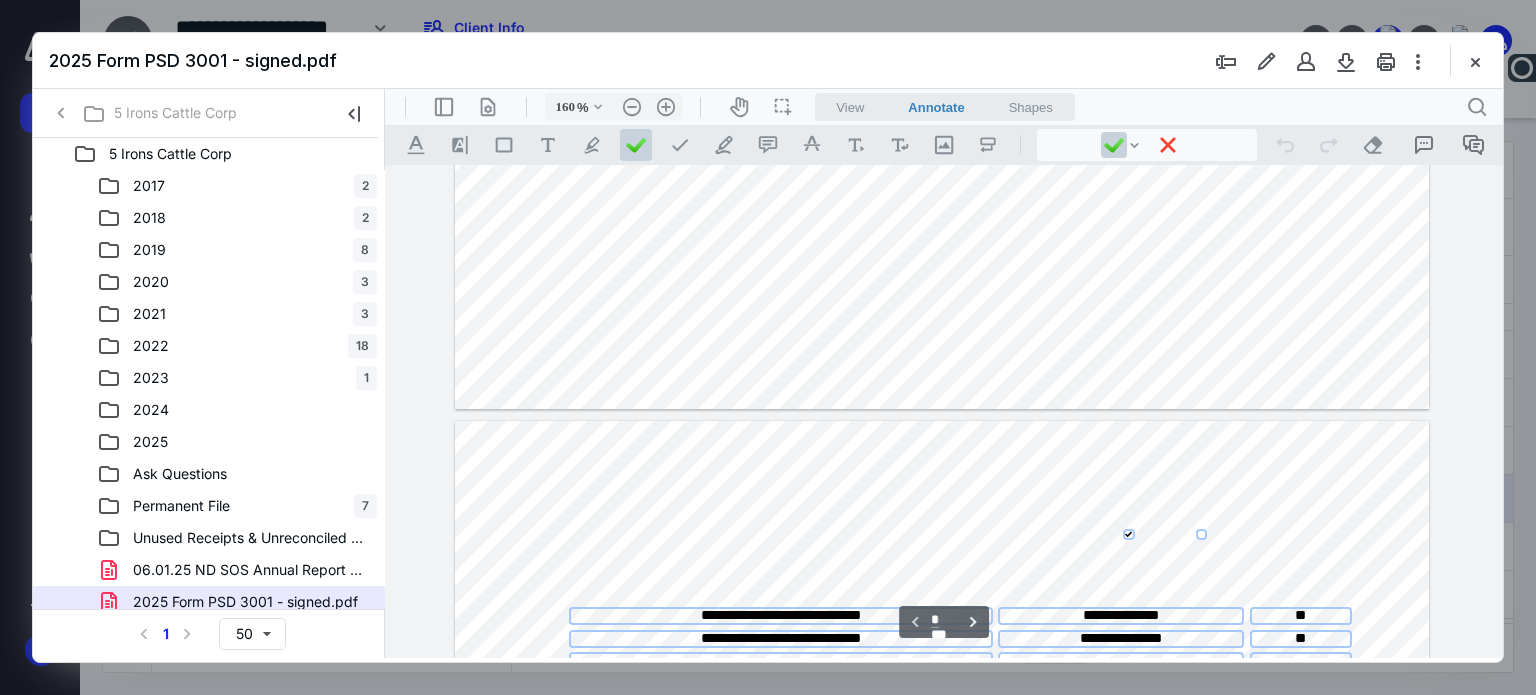 type on "*" 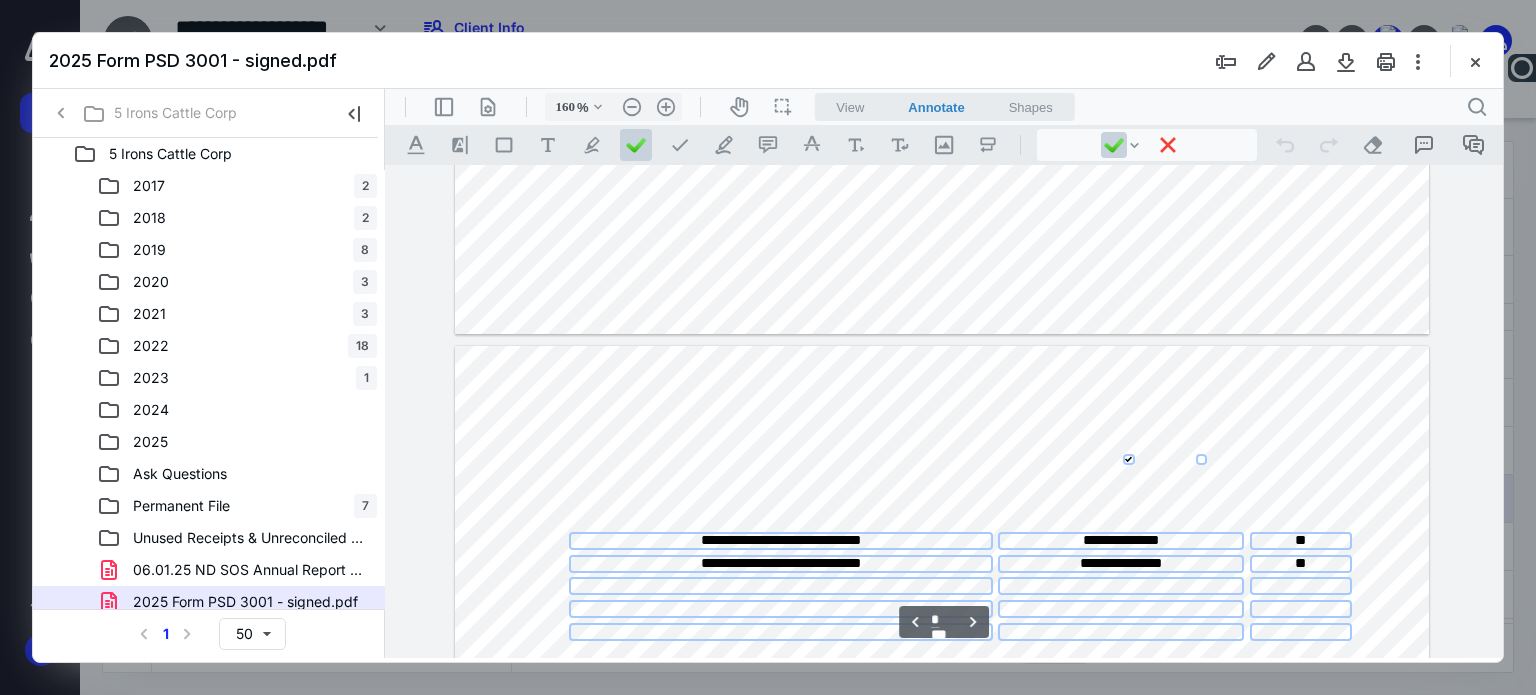 scroll, scrollTop: 1100, scrollLeft: 0, axis: vertical 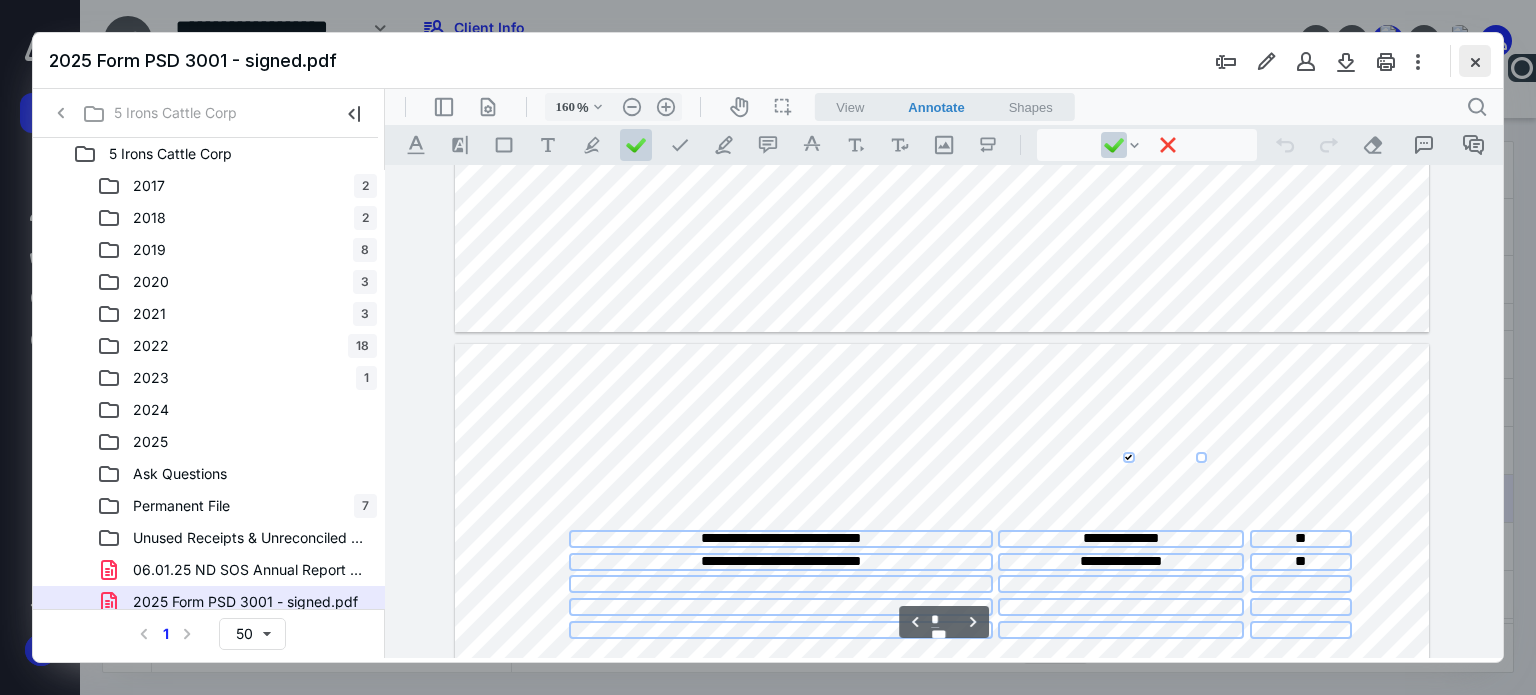 click at bounding box center (1475, 61) 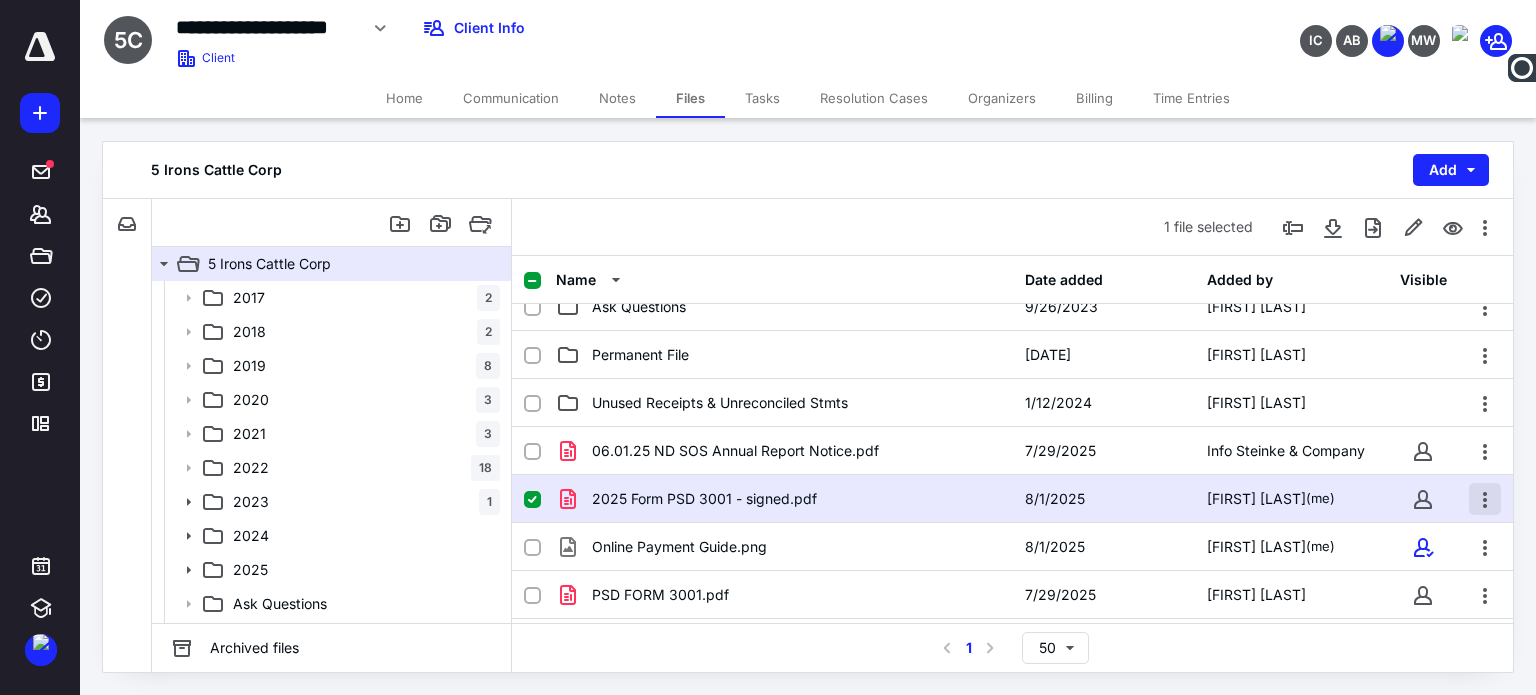 click at bounding box center [1485, 499] 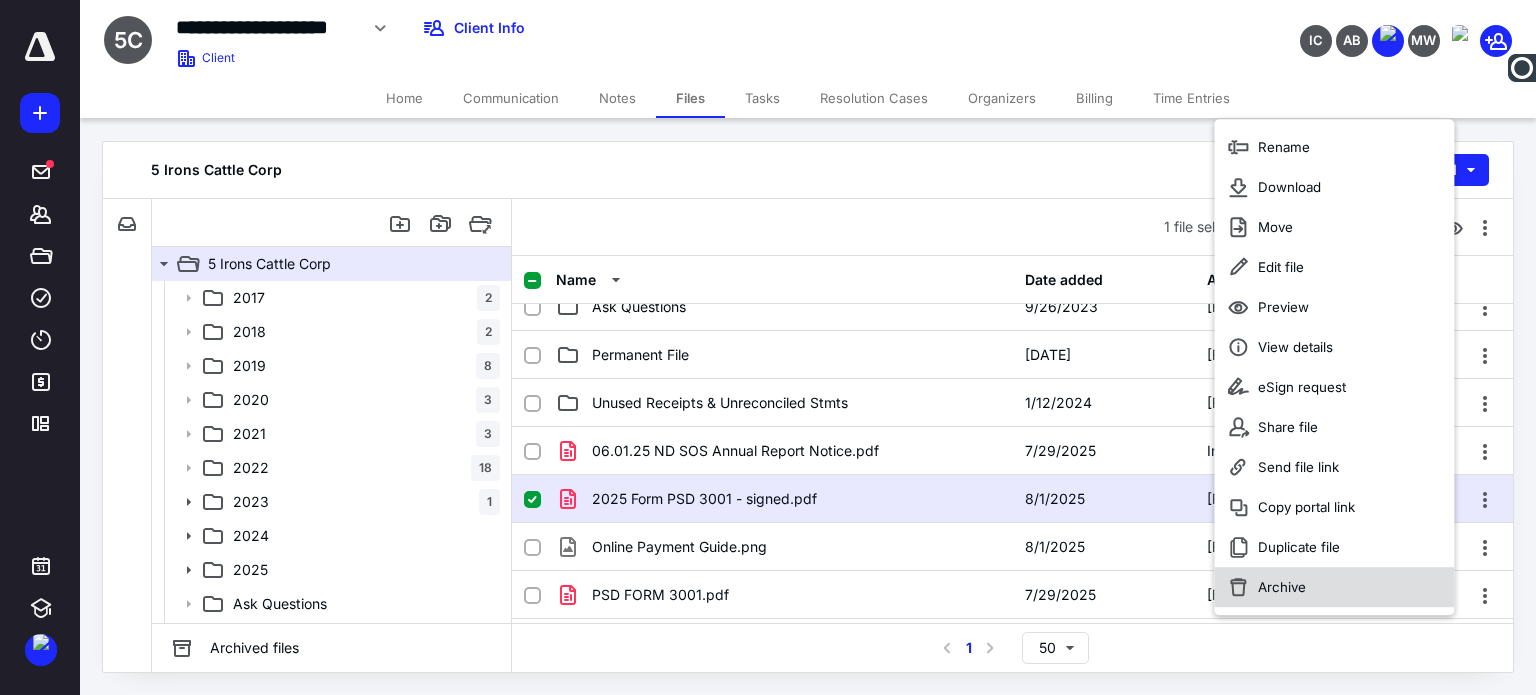 click on "Archive" at bounding box center (1282, 587) 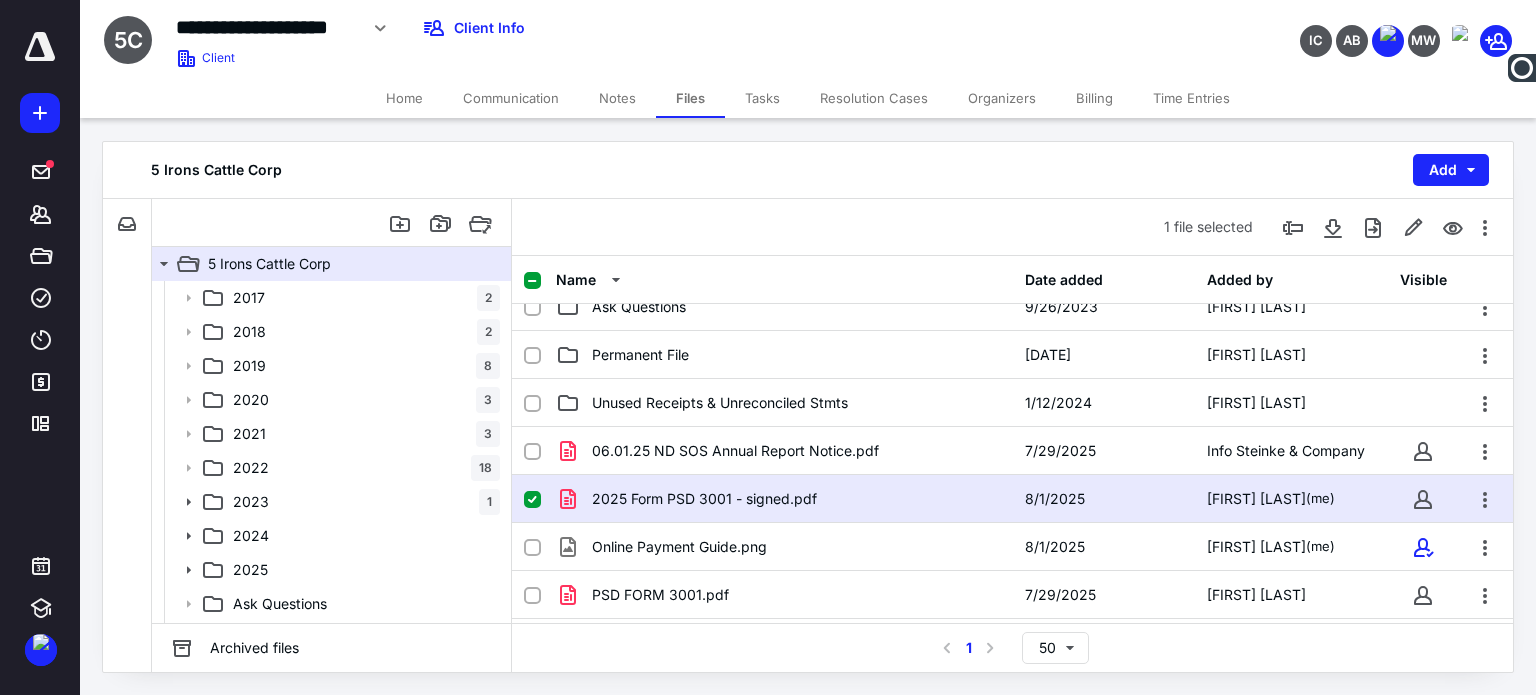 checkbox on "false" 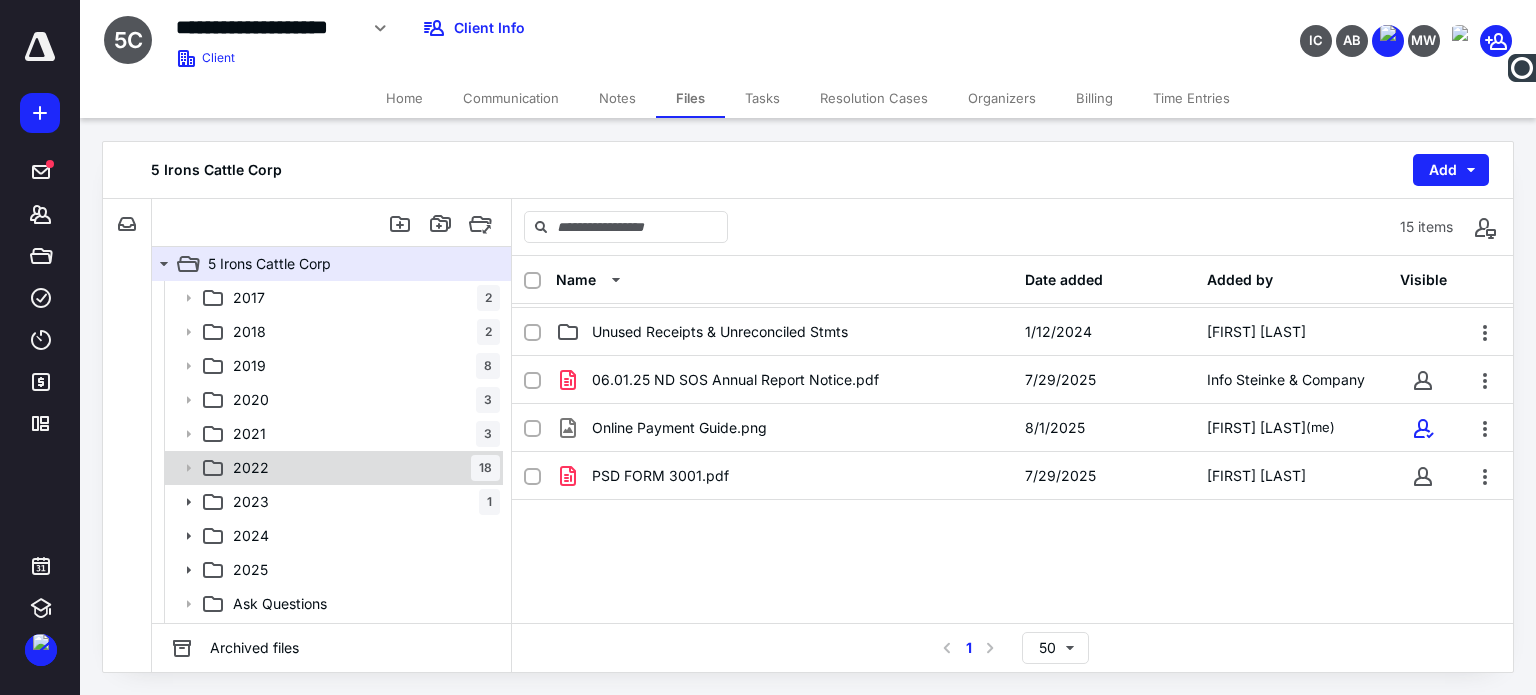 scroll, scrollTop: 553, scrollLeft: 0, axis: vertical 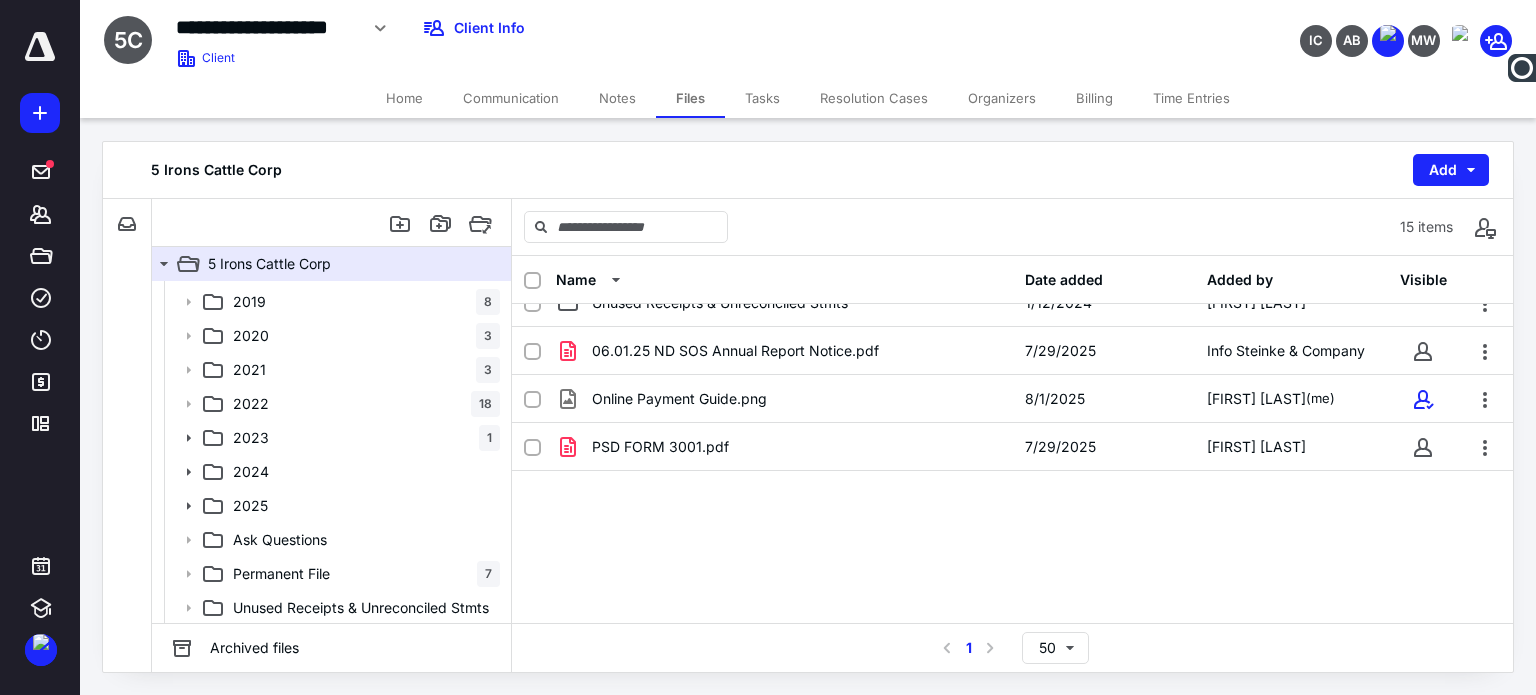 click on "Tasks" at bounding box center [762, 98] 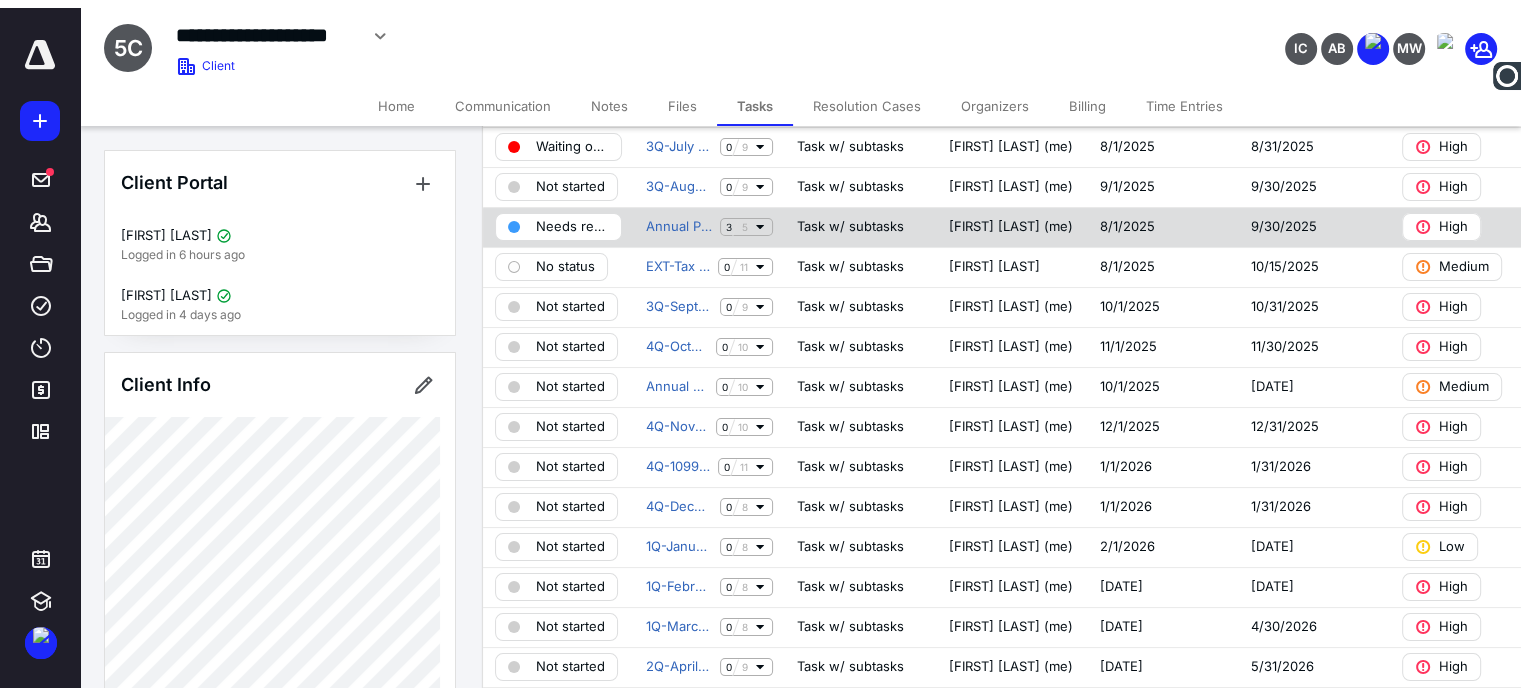scroll, scrollTop: 0, scrollLeft: 0, axis: both 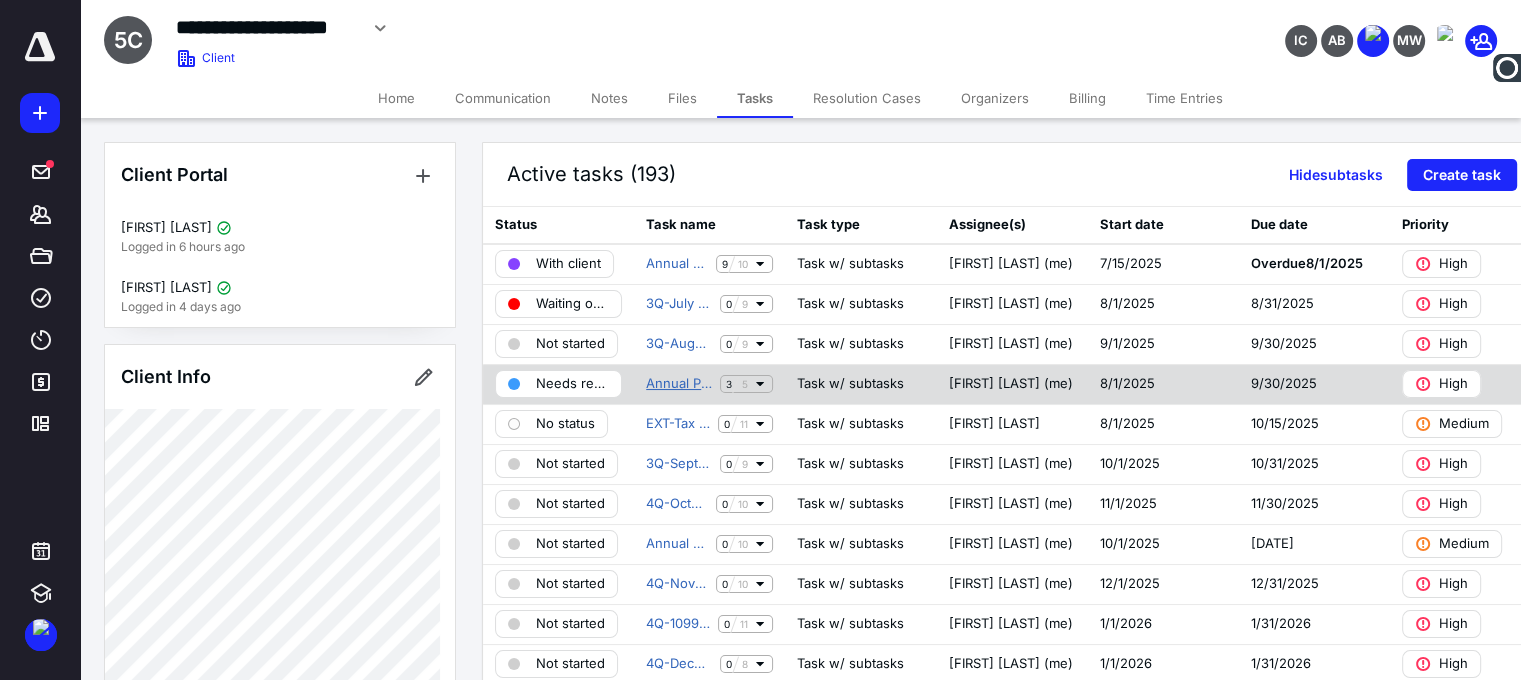 click on "Annual PSD Form 3001" at bounding box center (679, 384) 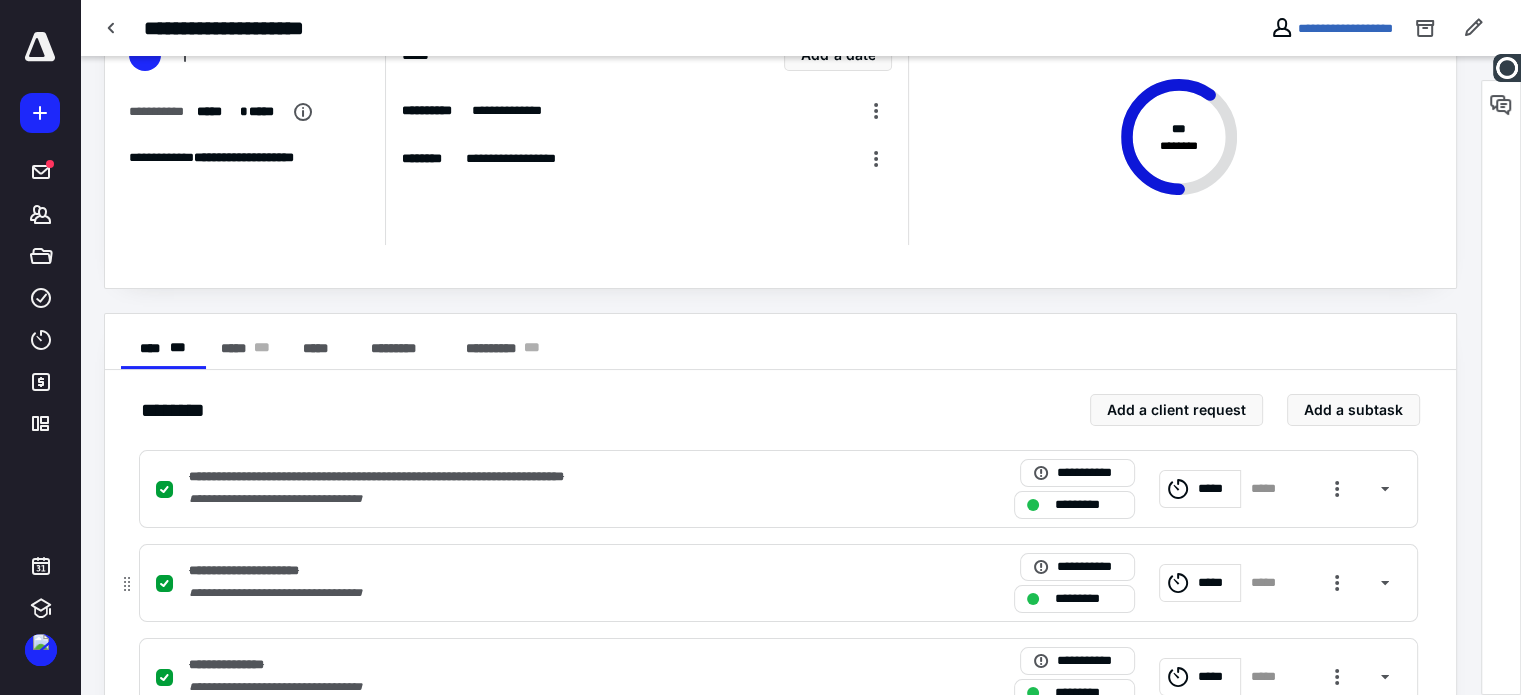scroll, scrollTop: 385, scrollLeft: 0, axis: vertical 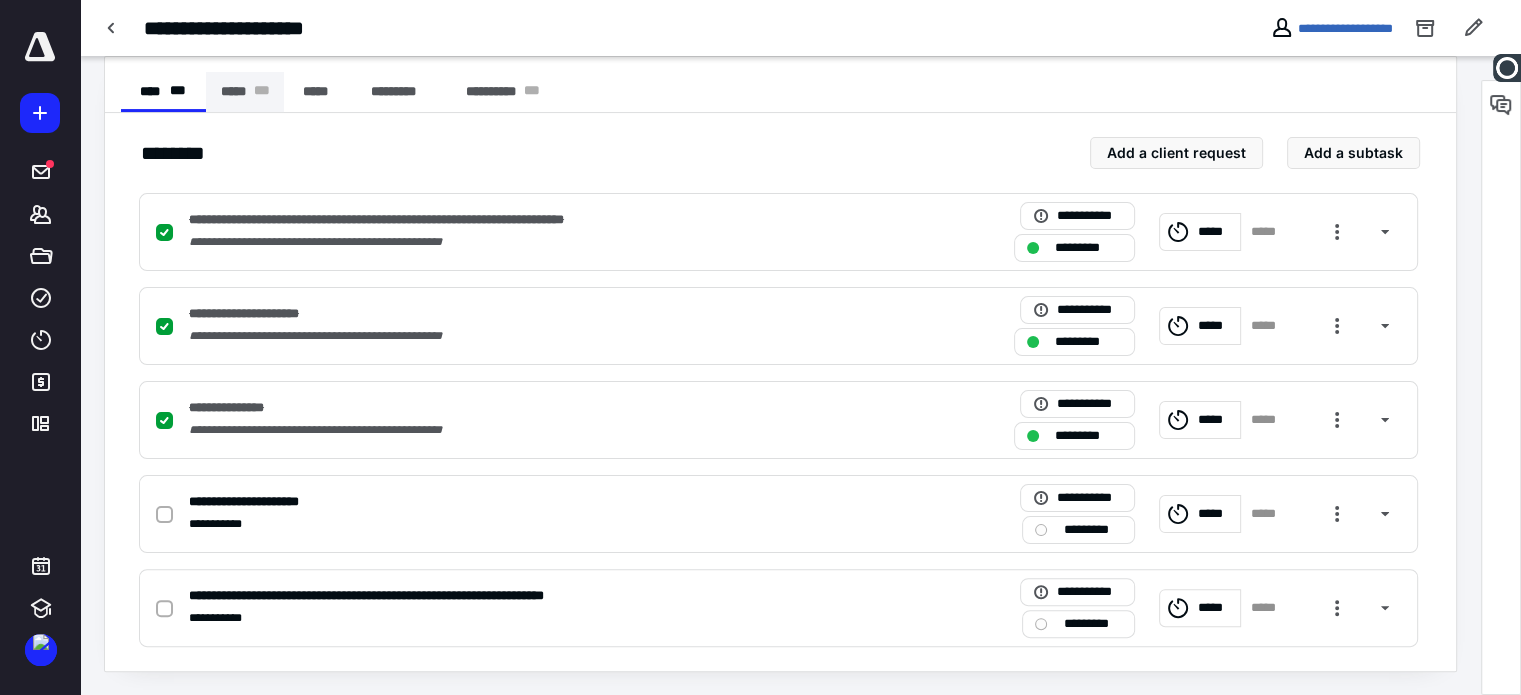 click on "***** * * *" at bounding box center [245, 92] 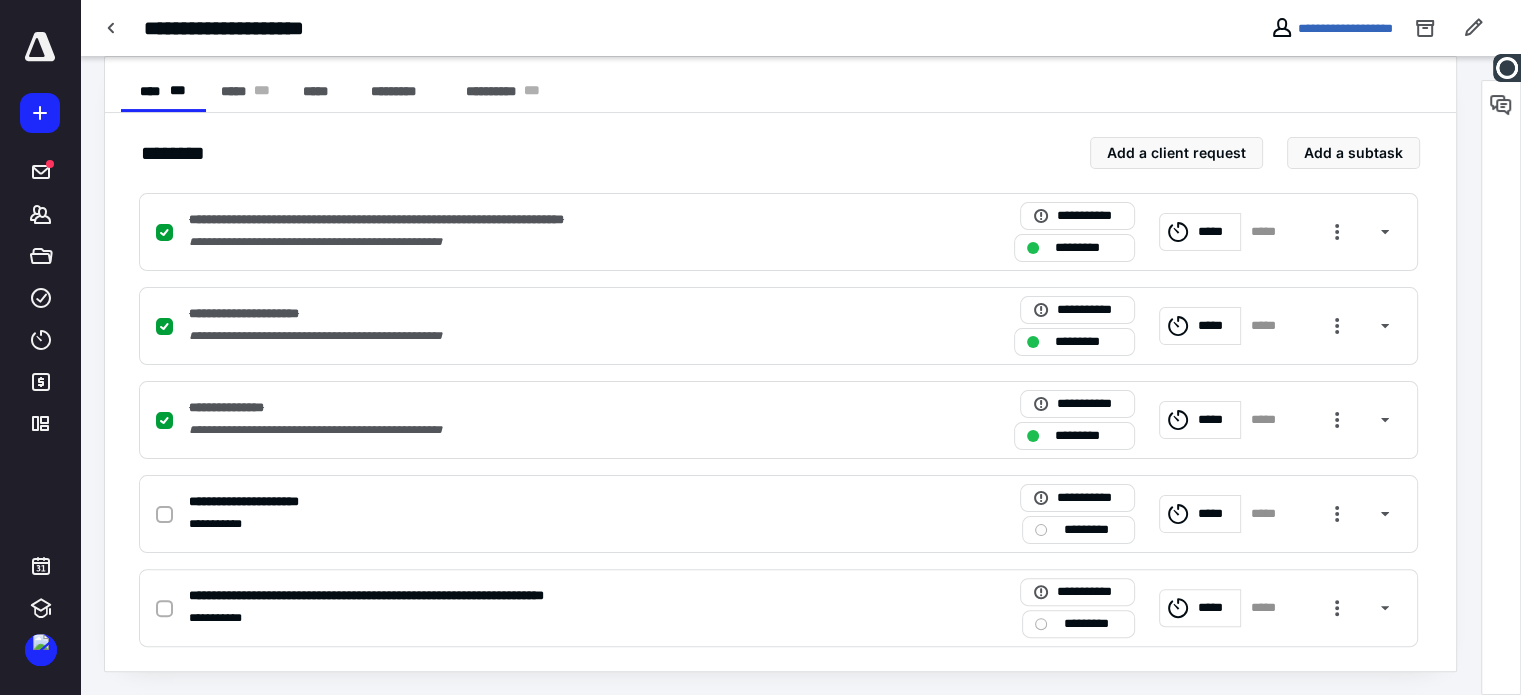 scroll, scrollTop: 0, scrollLeft: 0, axis: both 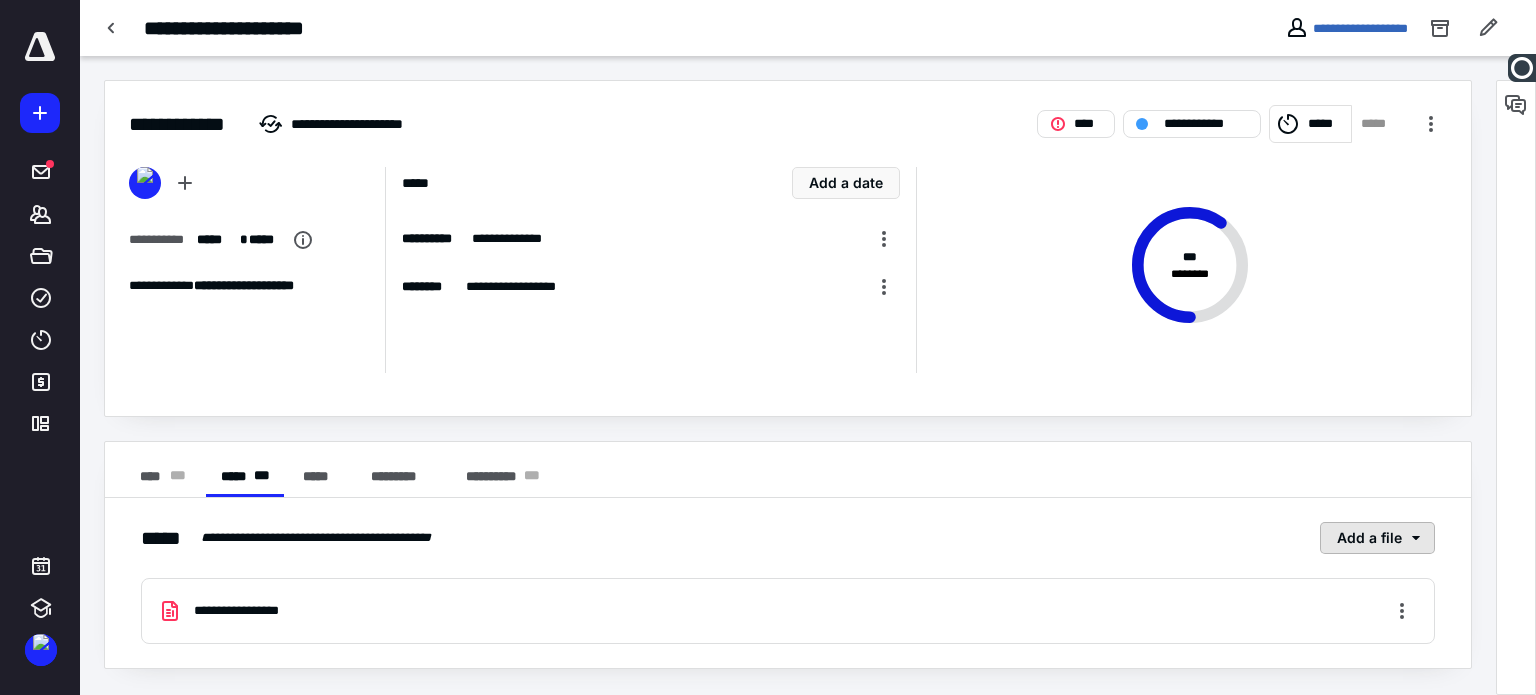 click on "Add a file" at bounding box center (1377, 538) 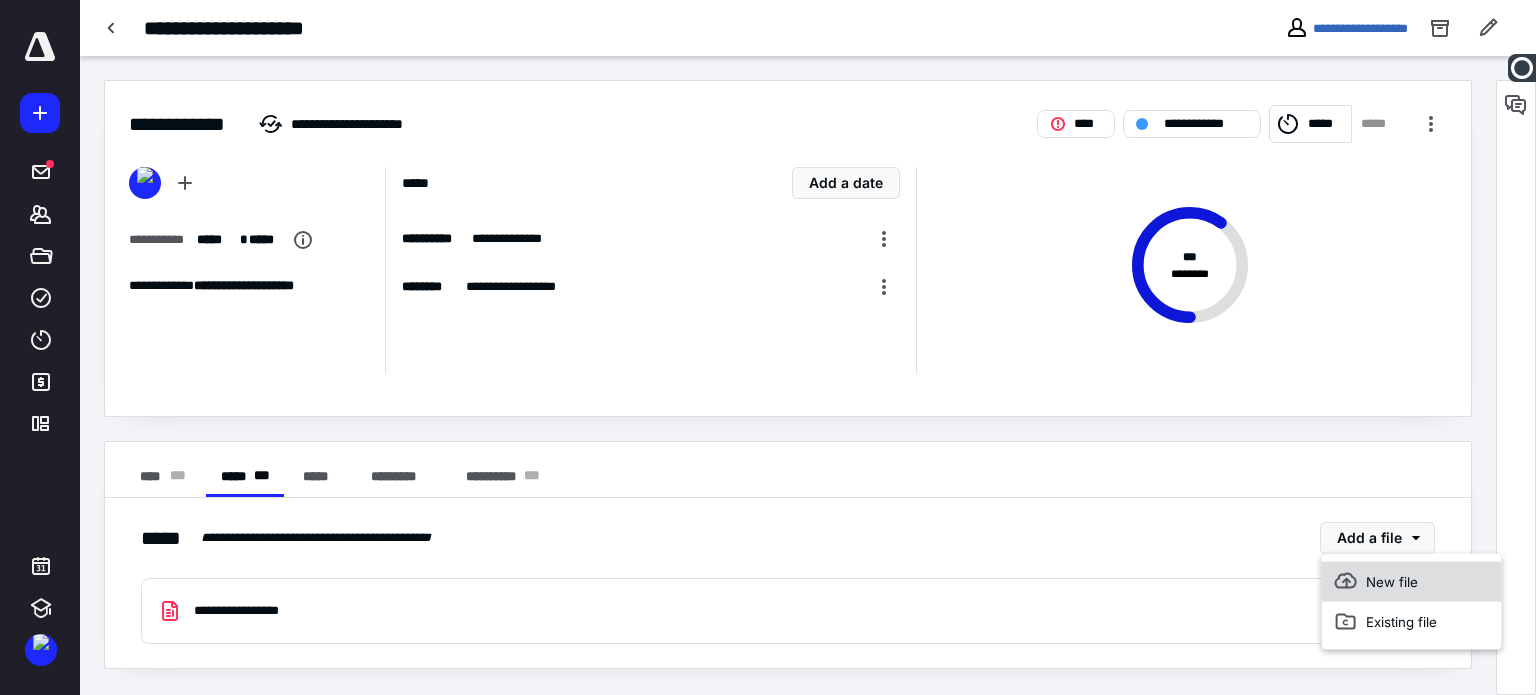 click on "New file" at bounding box center (1412, 582) 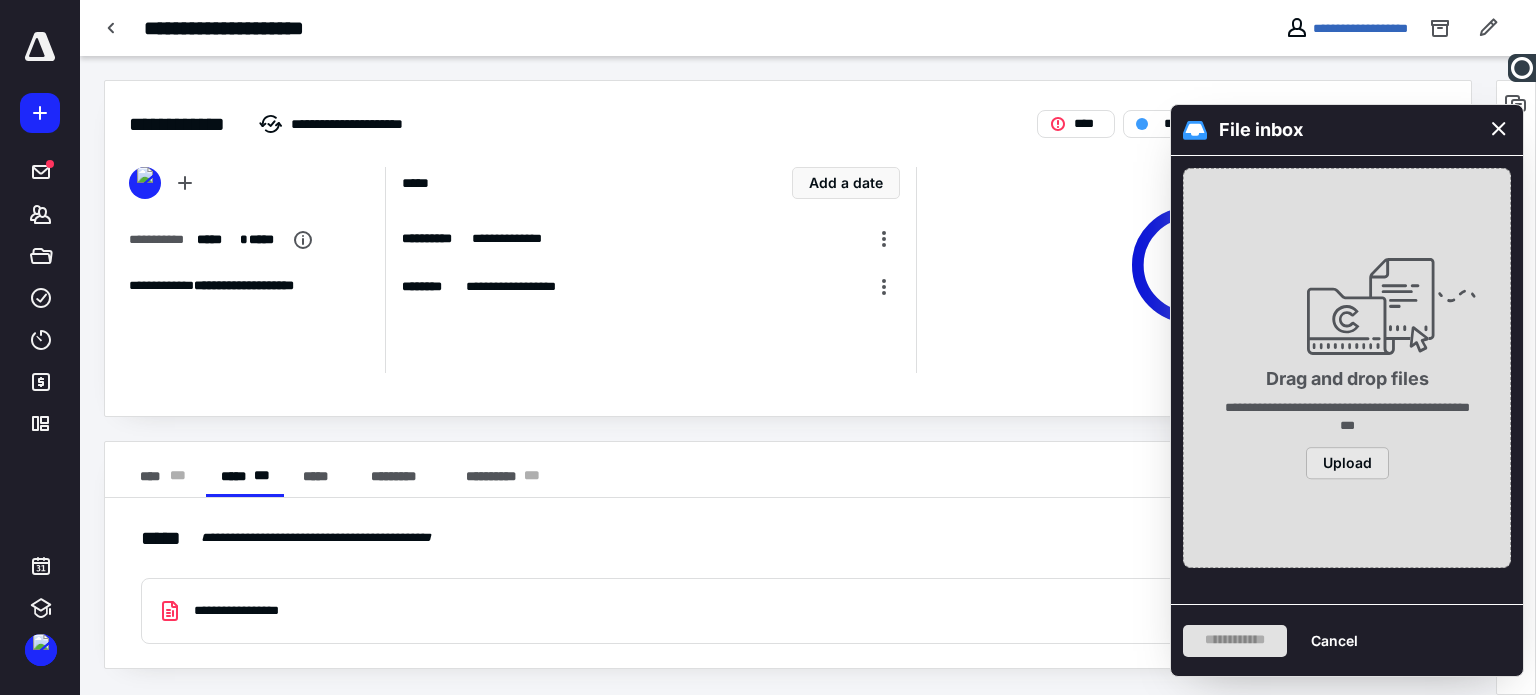 click on "Upload" at bounding box center [1347, 463] 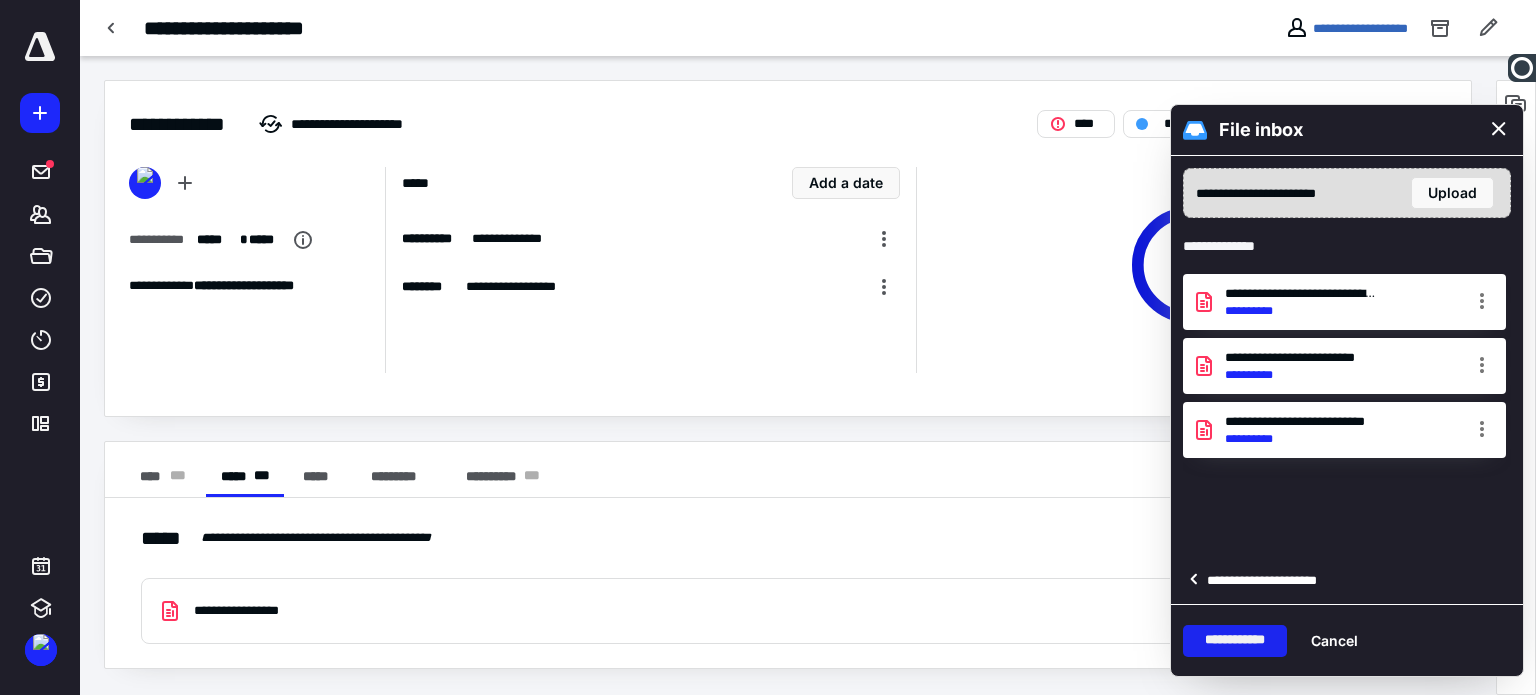 click on "**********" at bounding box center (1235, 641) 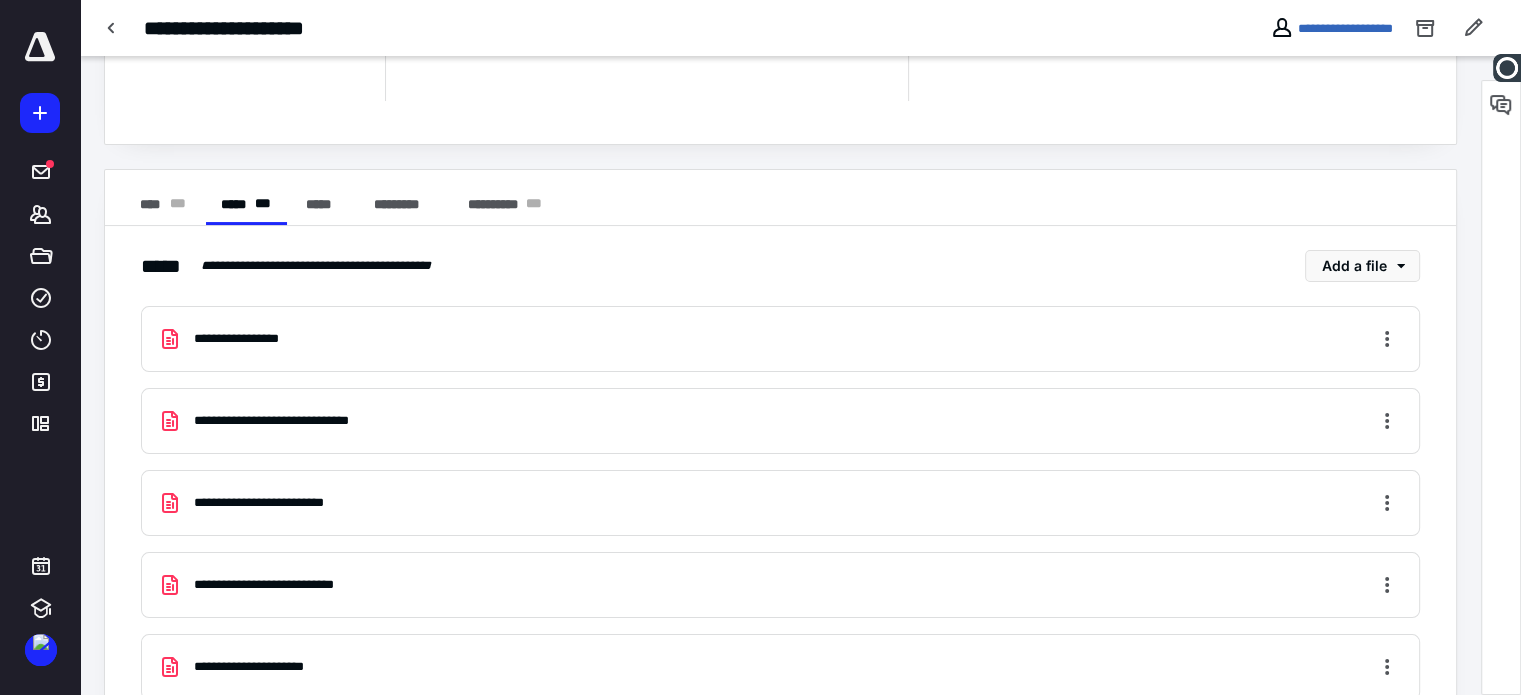 scroll, scrollTop: 323, scrollLeft: 0, axis: vertical 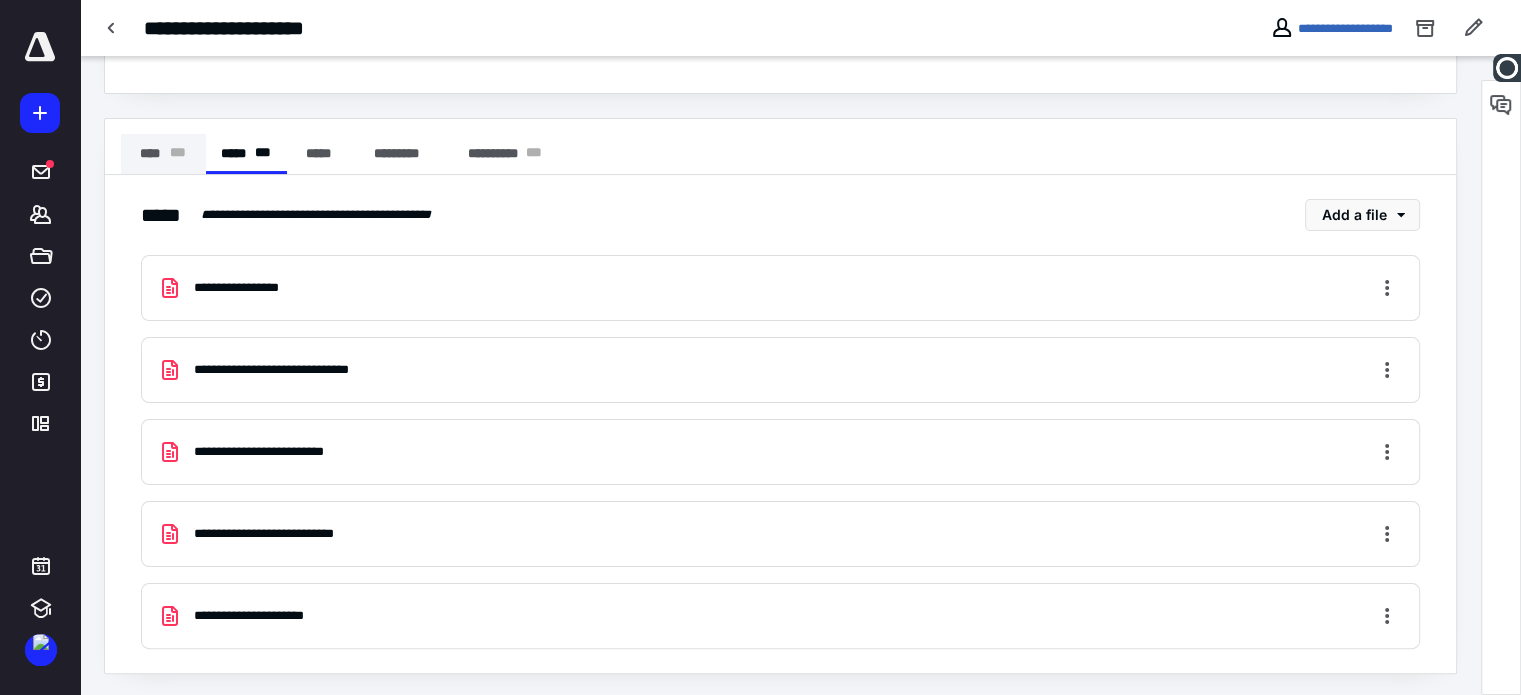 click on "**** * * *" at bounding box center [163, 154] 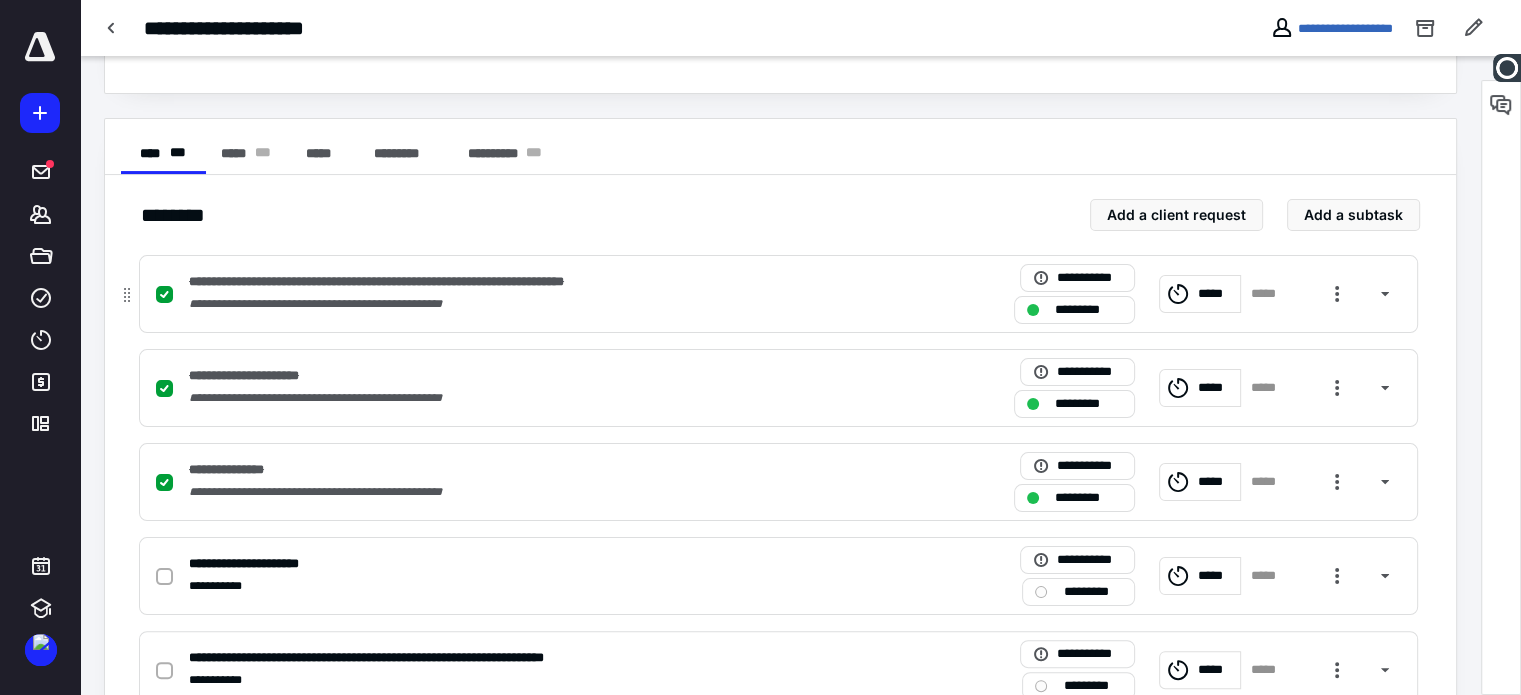 click on "**********" at bounding box center [516, 304] 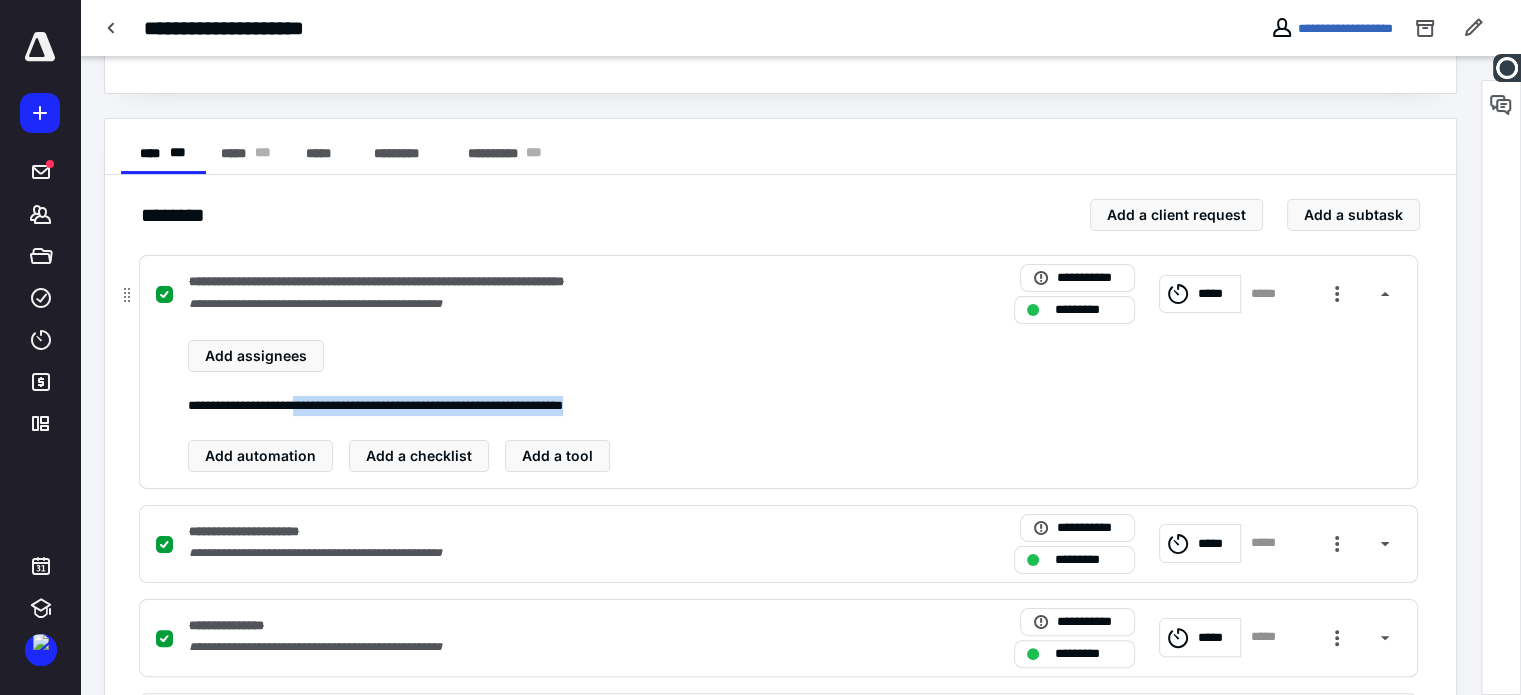 drag, startPoint x: 322, startPoint y: 408, endPoint x: 687, endPoint y: 406, distance: 365.0055 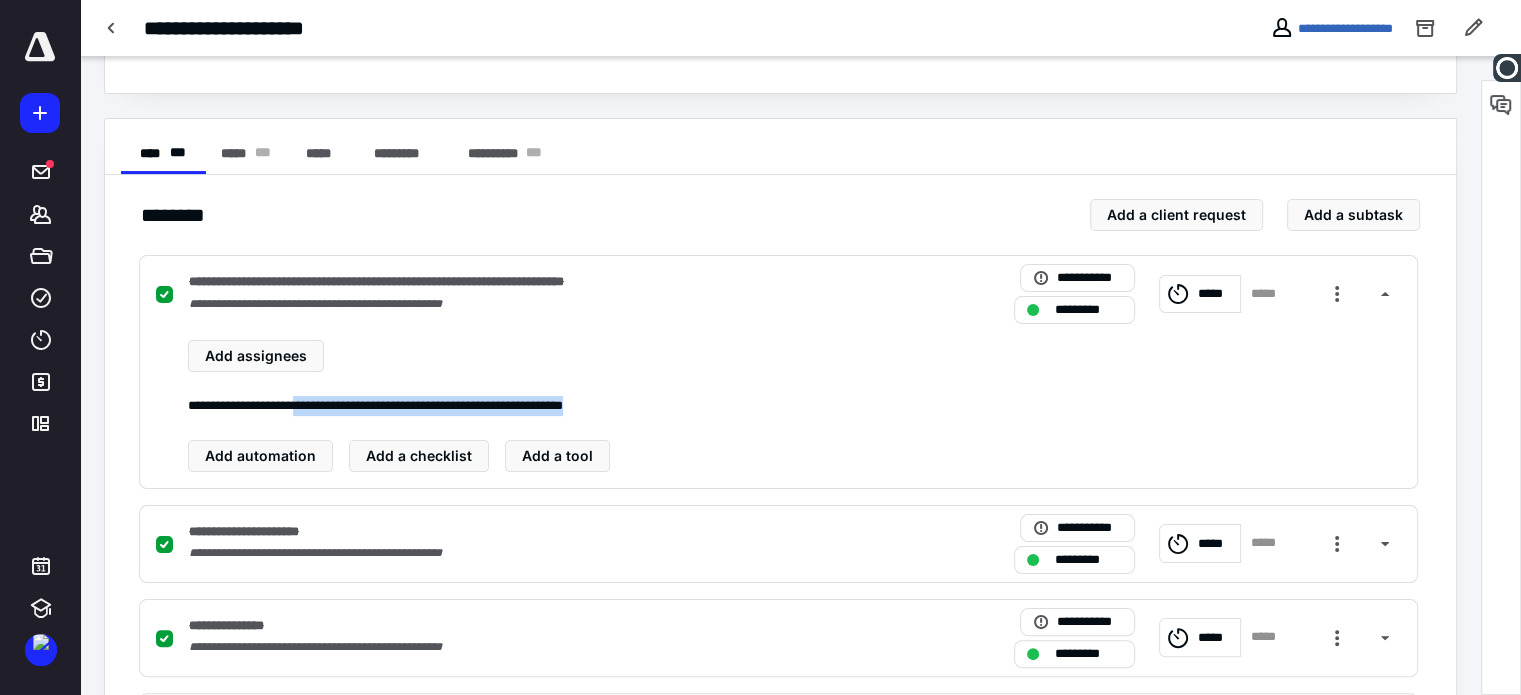 copy on "**********" 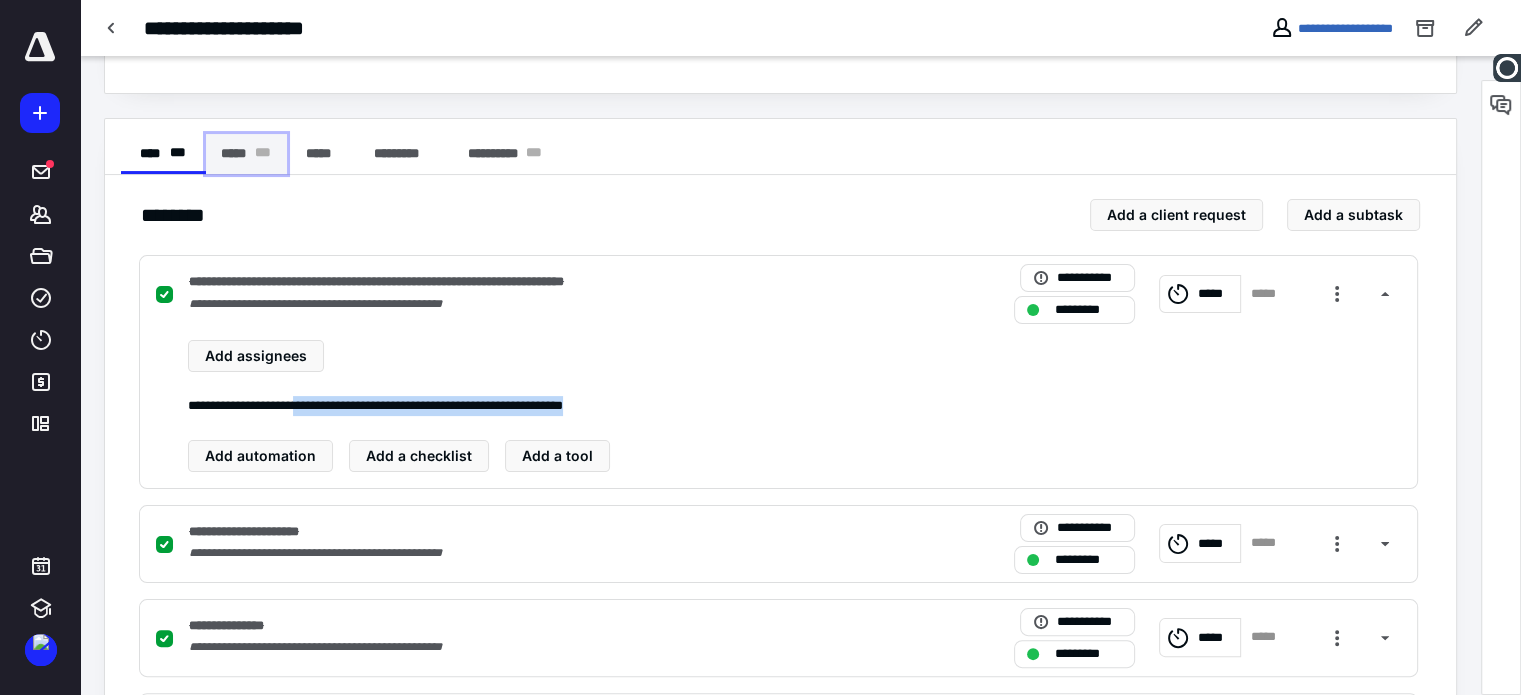 click on "***** * * *" at bounding box center (246, 154) 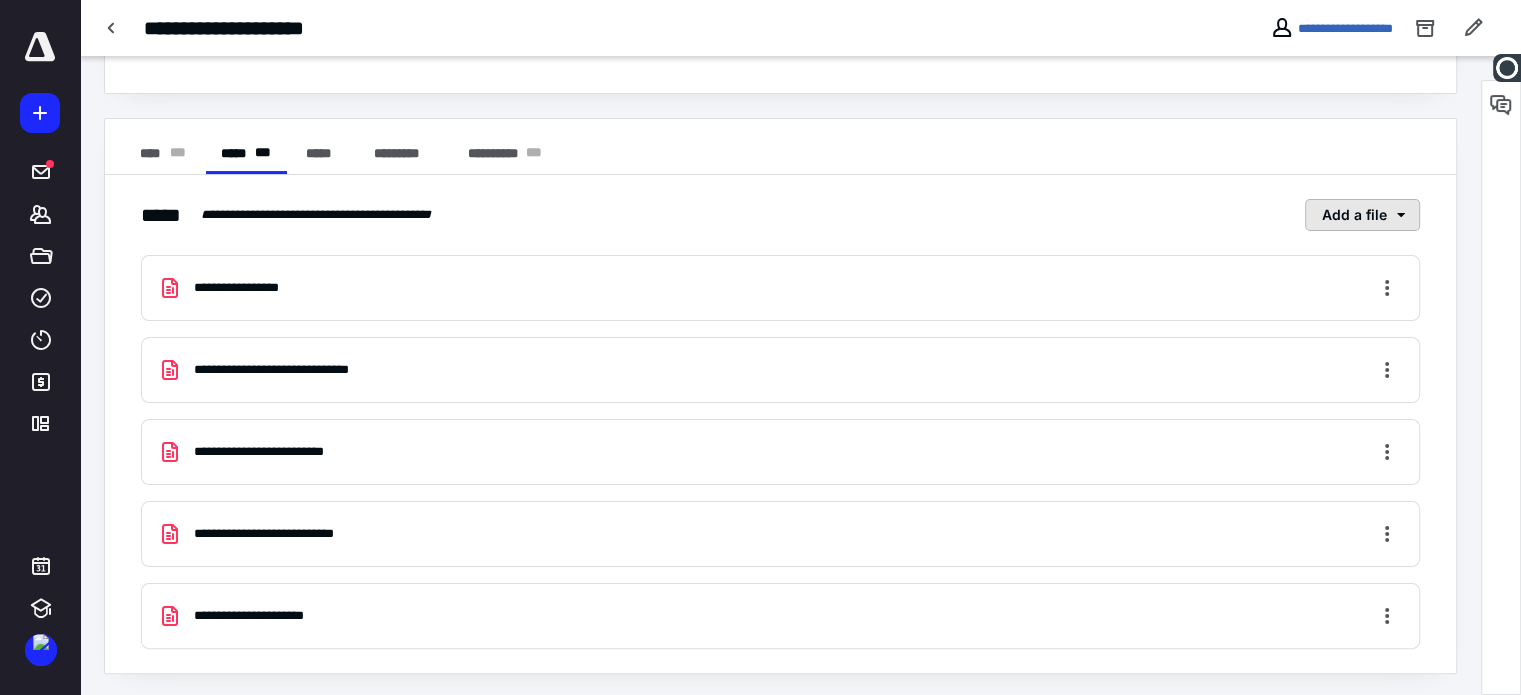 click on "Add a file" at bounding box center [1362, 215] 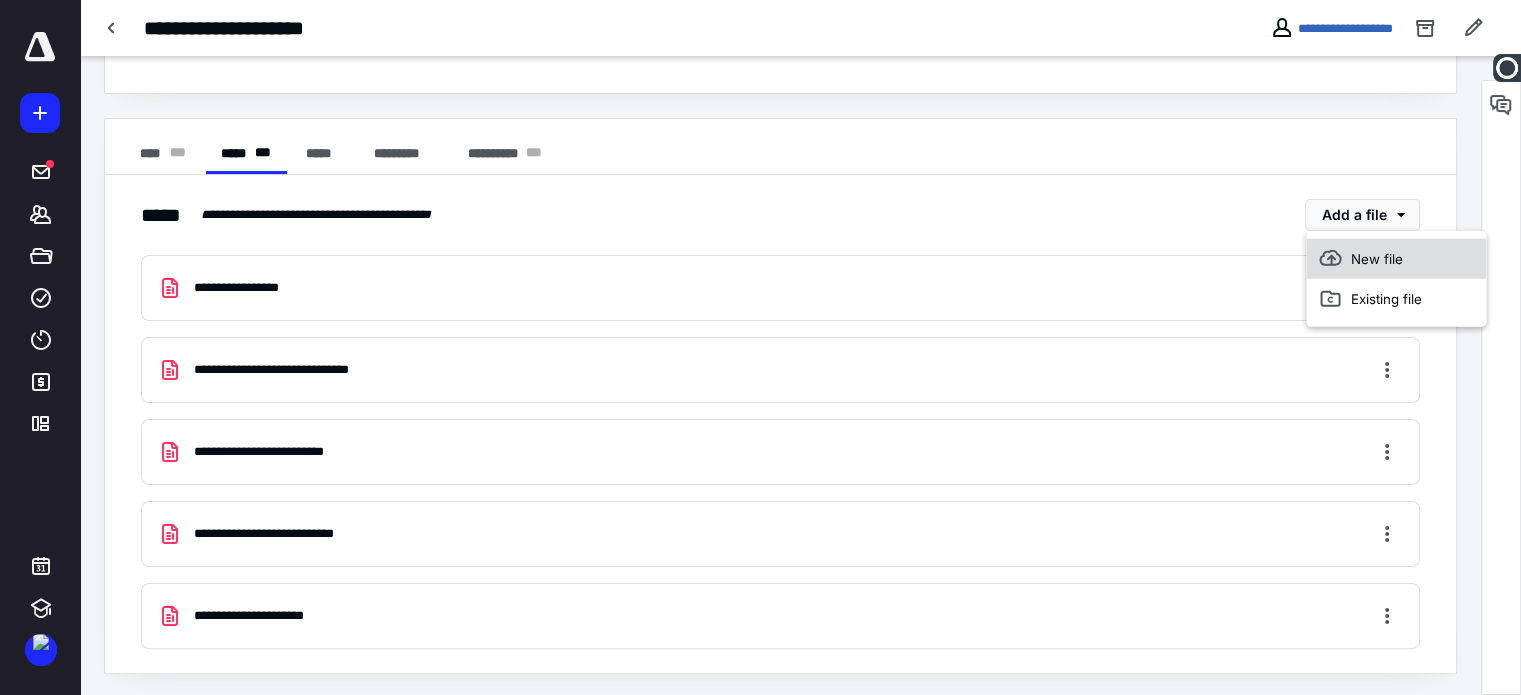 click on "New file" at bounding box center [1396, 259] 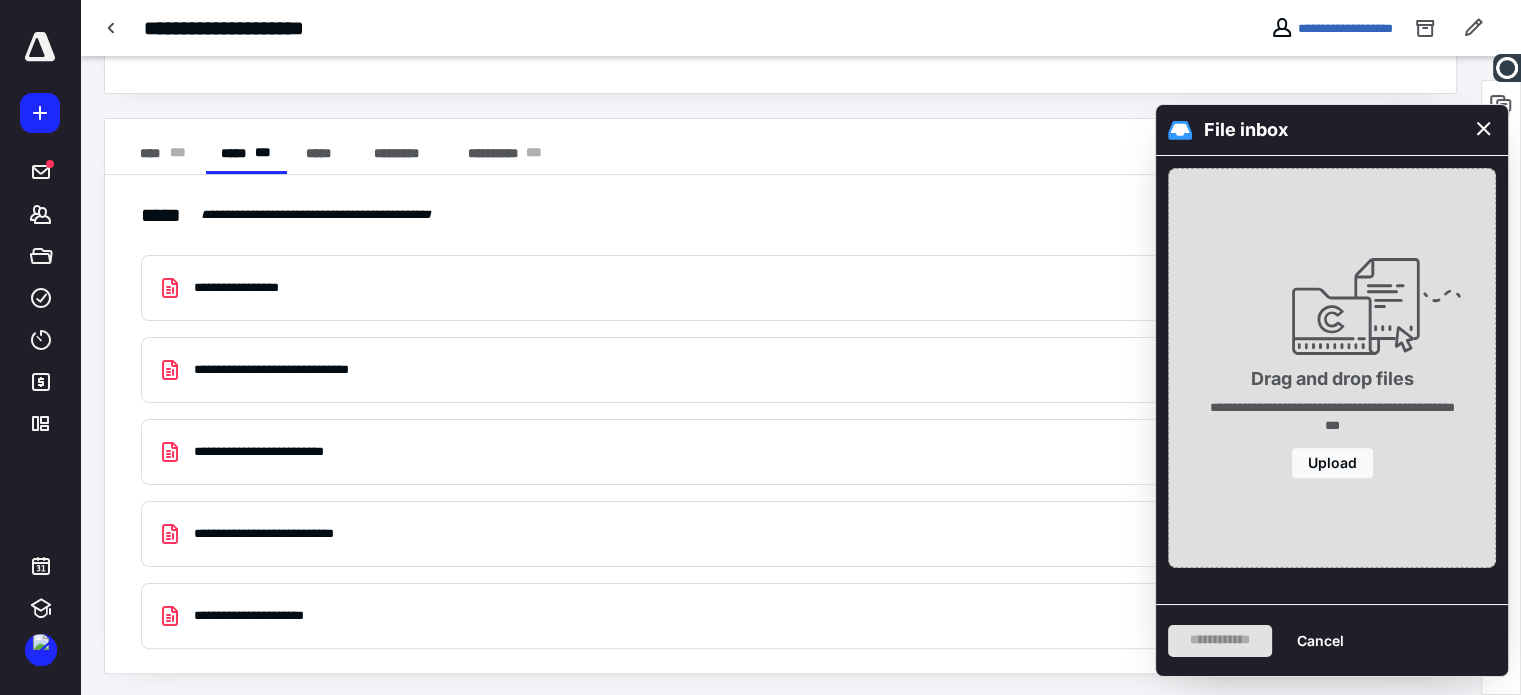 click on "**********" at bounding box center [1332, 417] 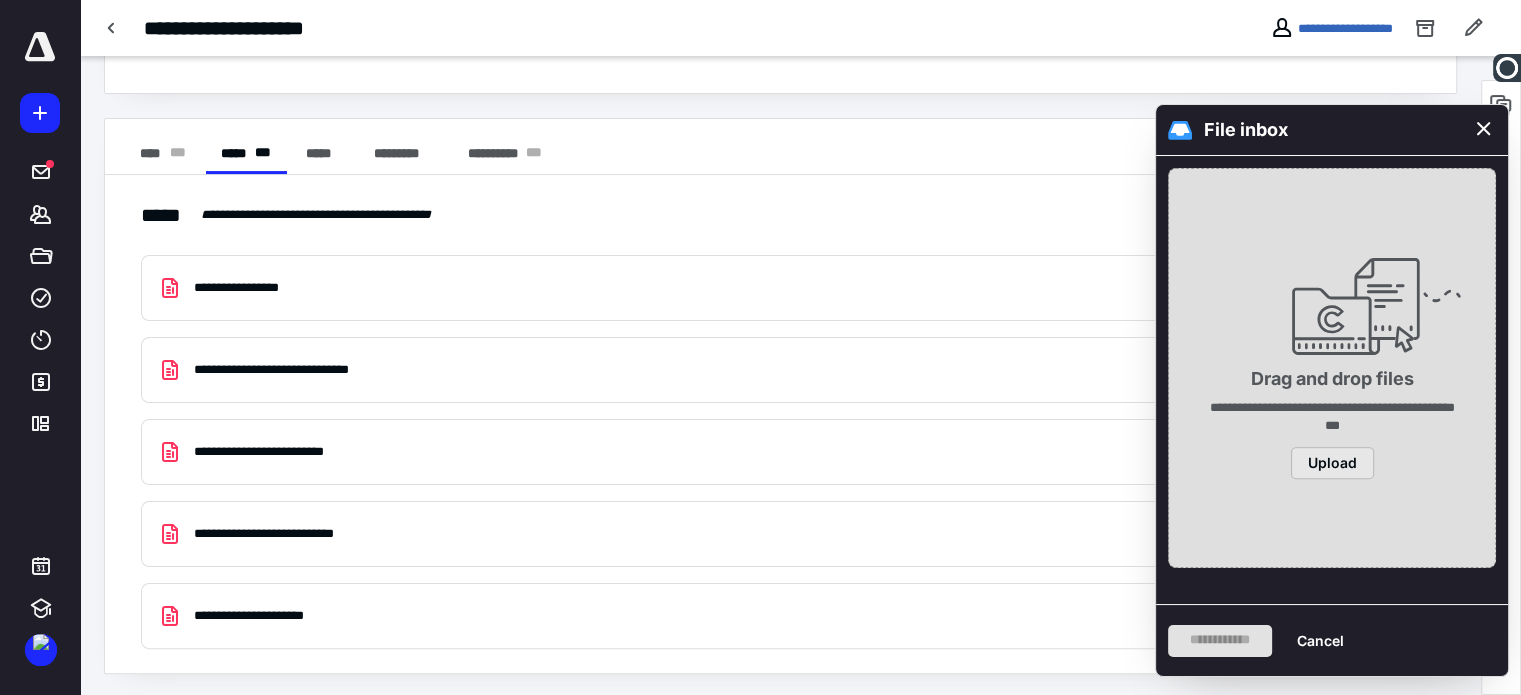 click on "Upload" at bounding box center (1332, 463) 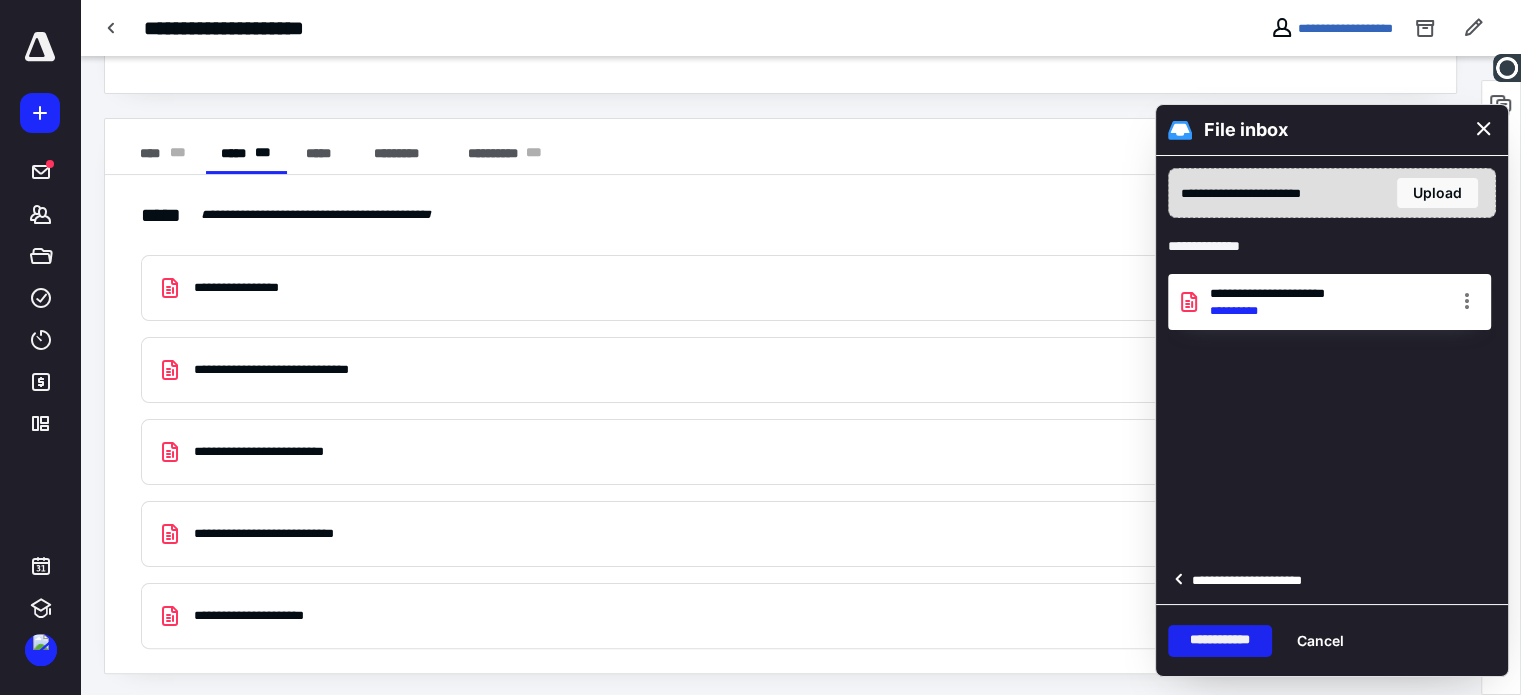 click on "**********" at bounding box center (1220, 641) 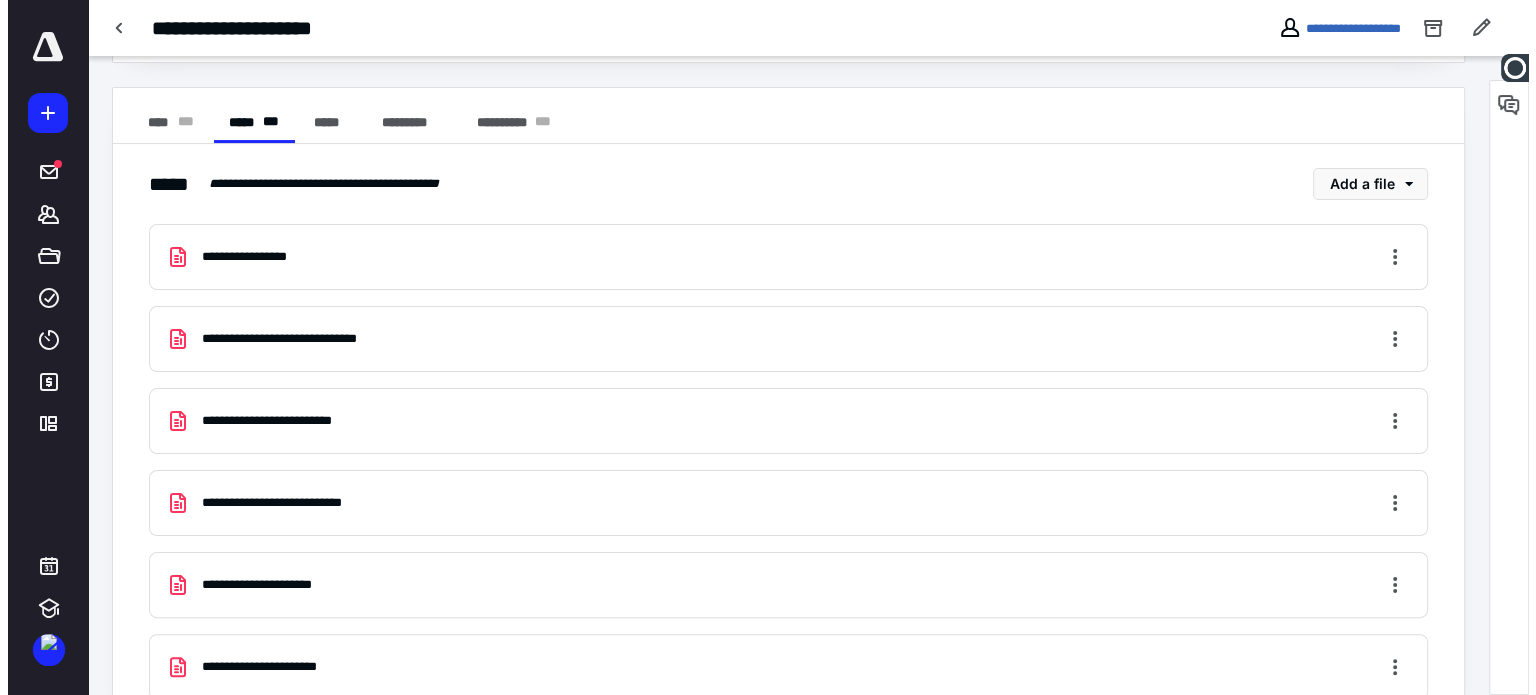 scroll, scrollTop: 404, scrollLeft: 0, axis: vertical 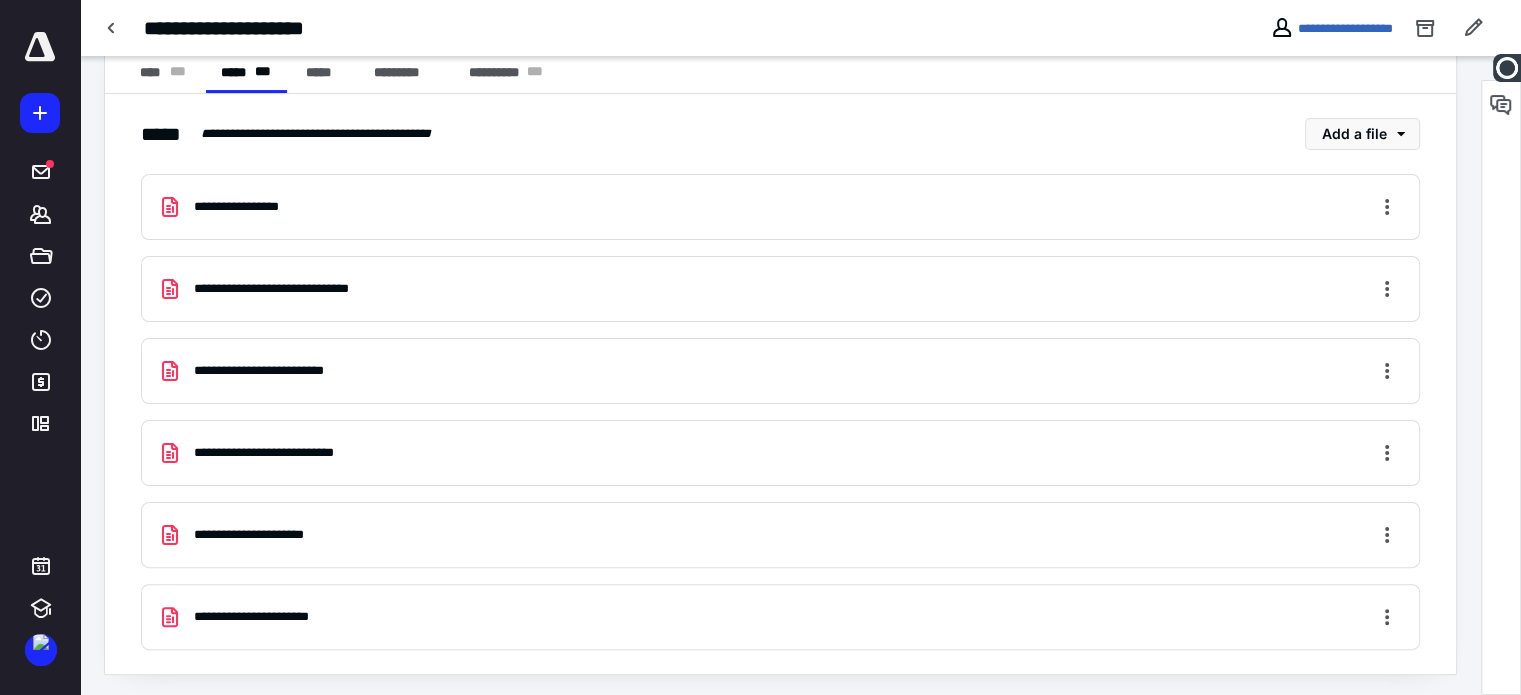 drag, startPoint x: 320, startPoint y: 611, endPoint x: 136, endPoint y: 197, distance: 453.04745 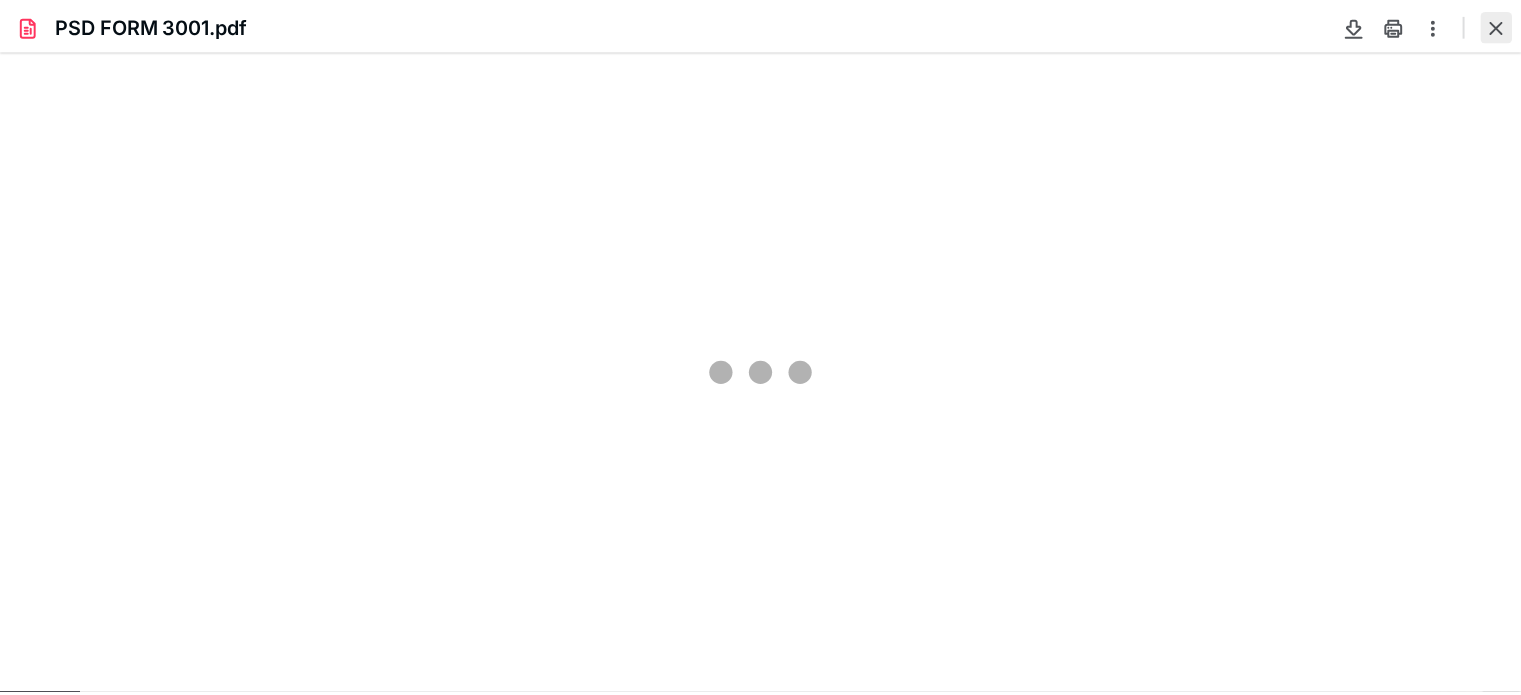 scroll, scrollTop: 0, scrollLeft: 0, axis: both 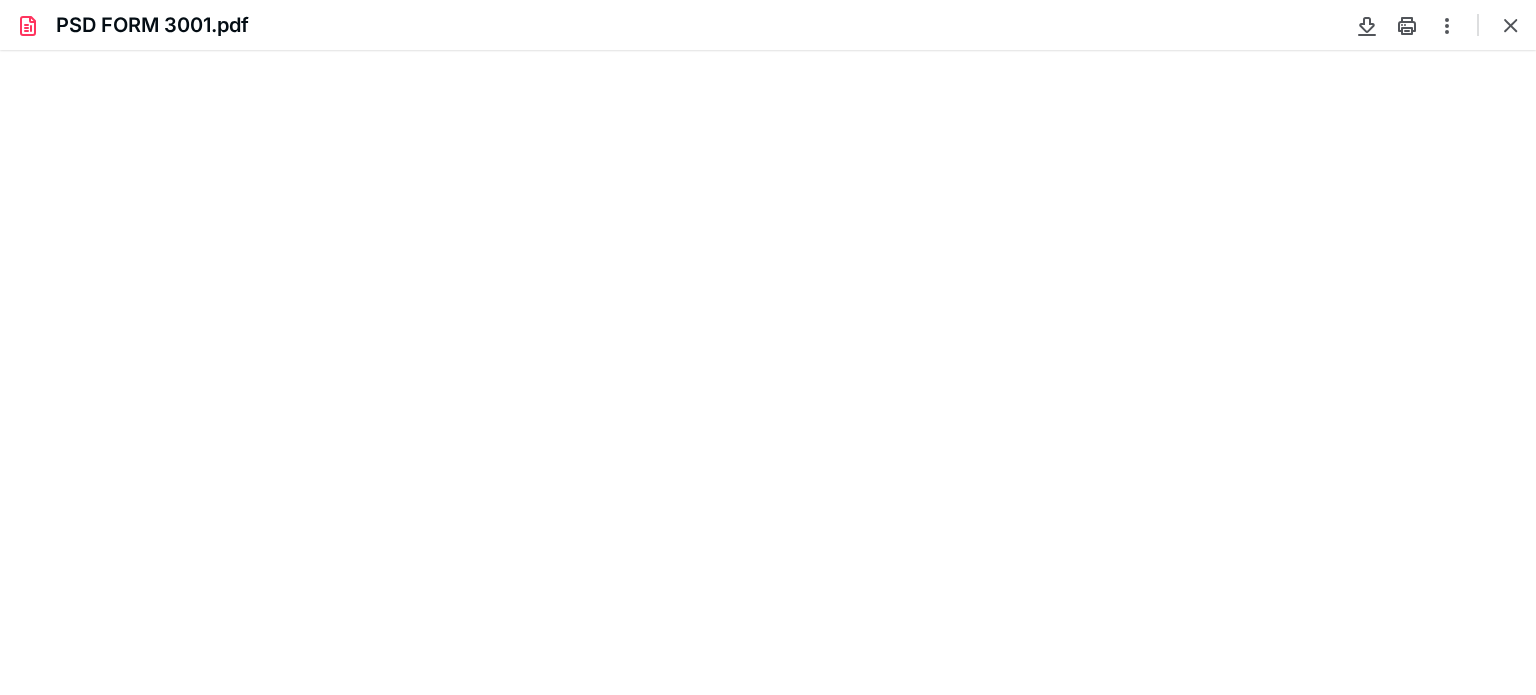 click at bounding box center (1511, 25) 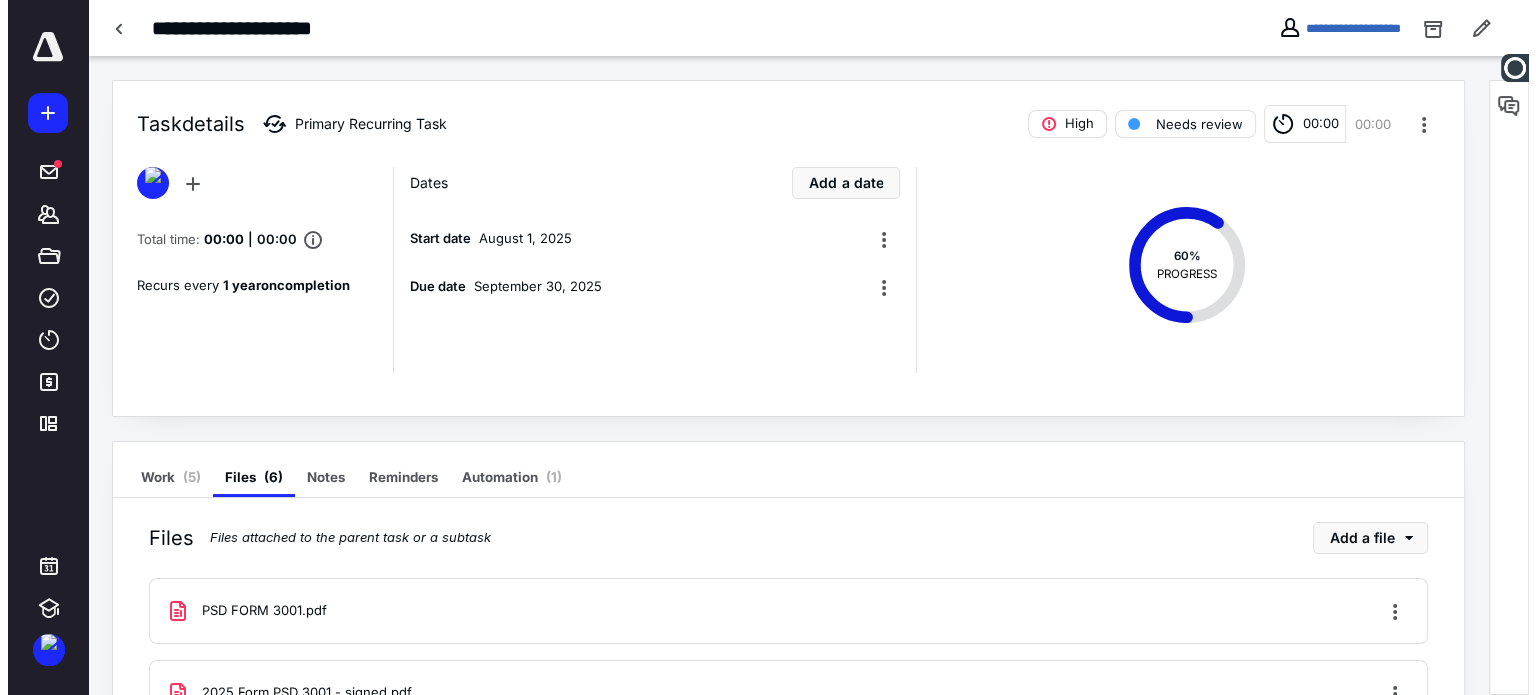 scroll, scrollTop: 0, scrollLeft: 0, axis: both 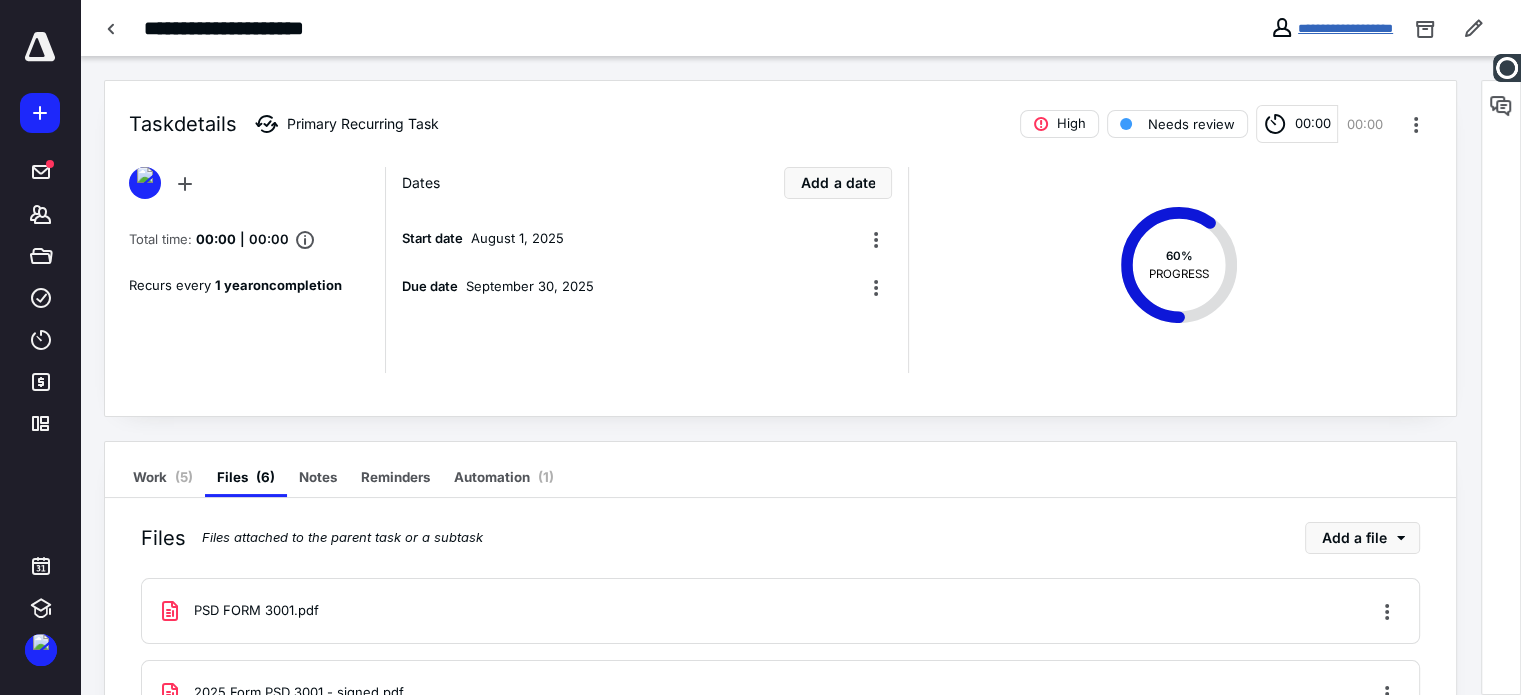 click on "**********" at bounding box center [1345, 28] 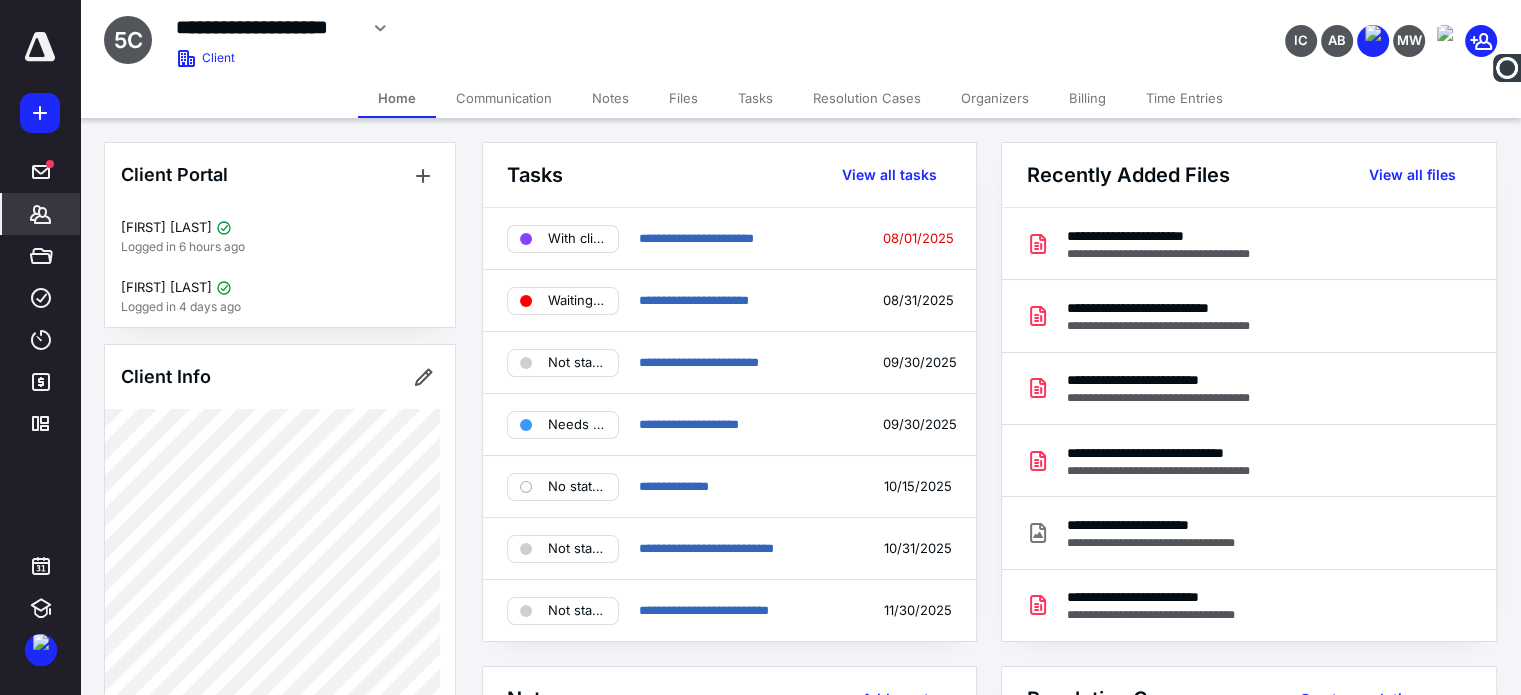 click on "Files" at bounding box center (683, 98) 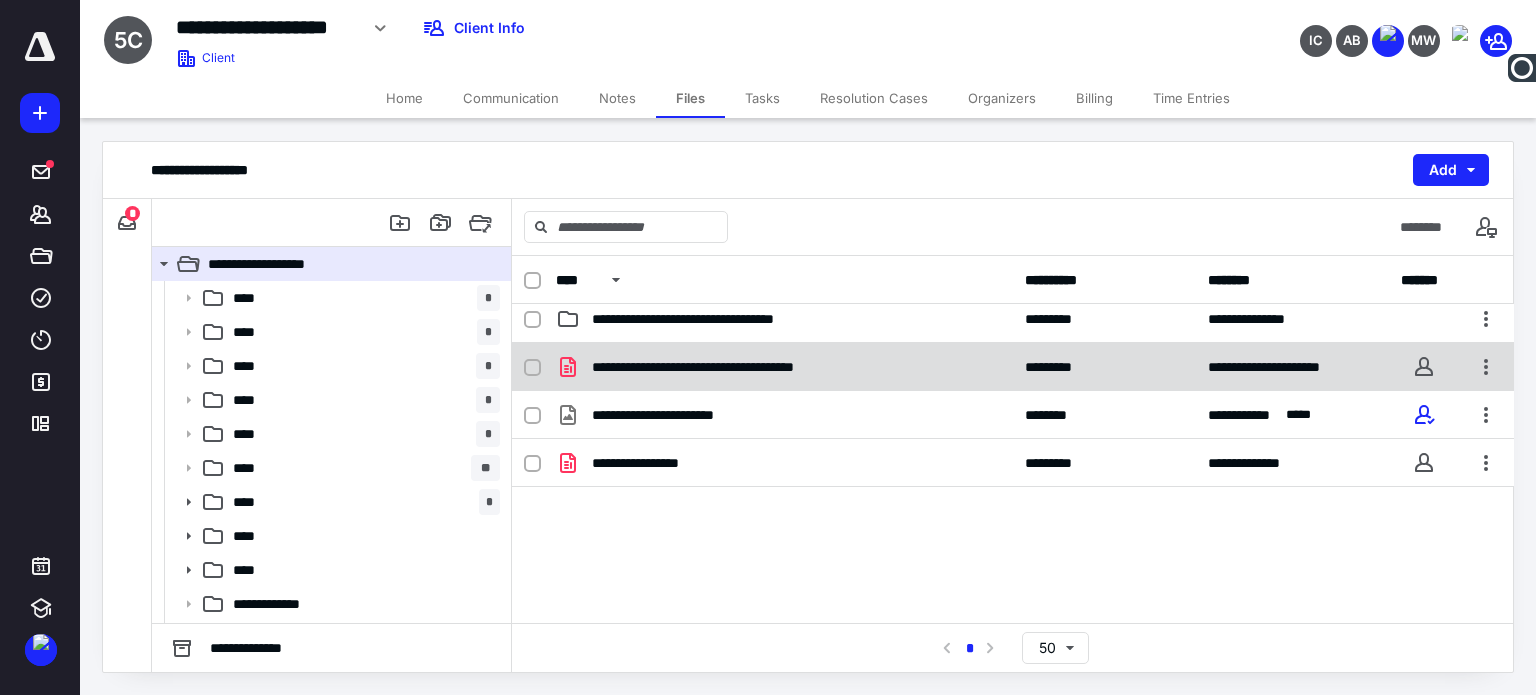scroll, scrollTop: 553, scrollLeft: 0, axis: vertical 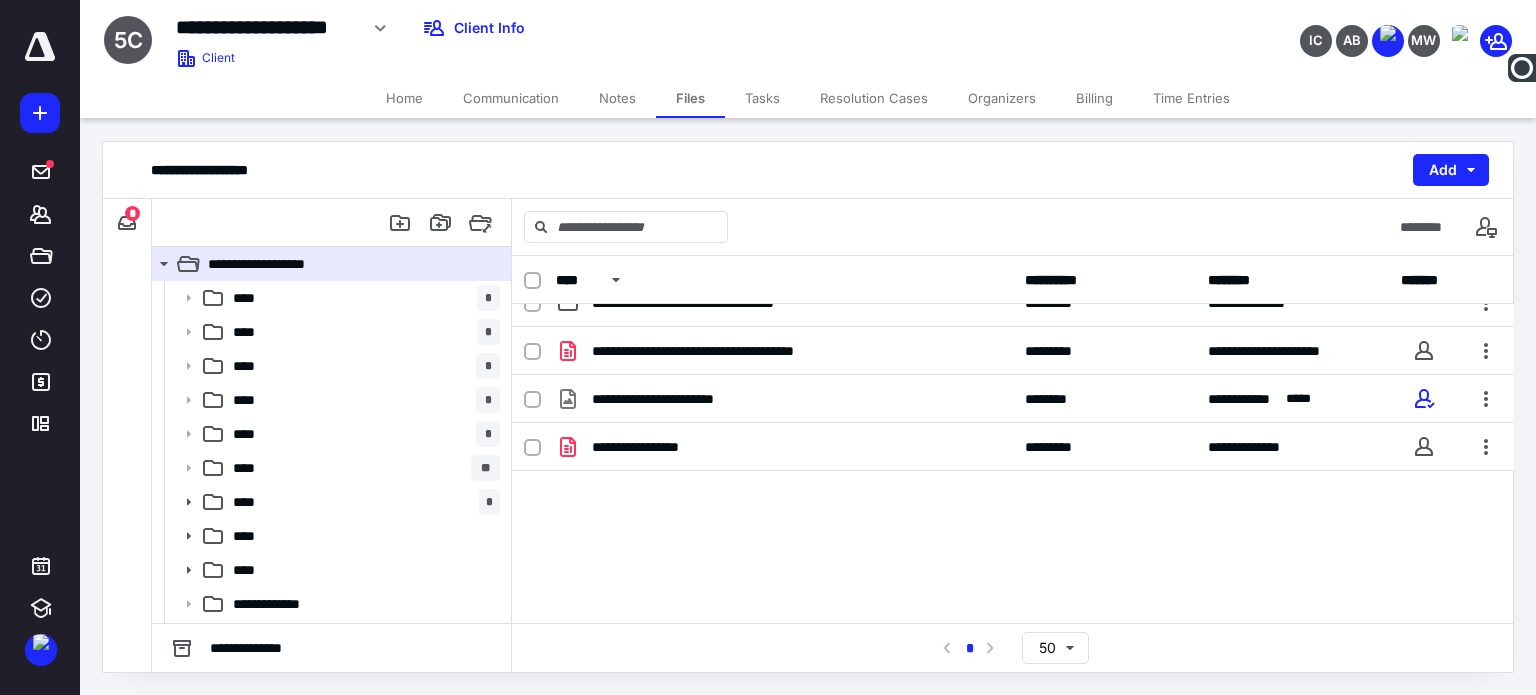click on "*" at bounding box center [132, 213] 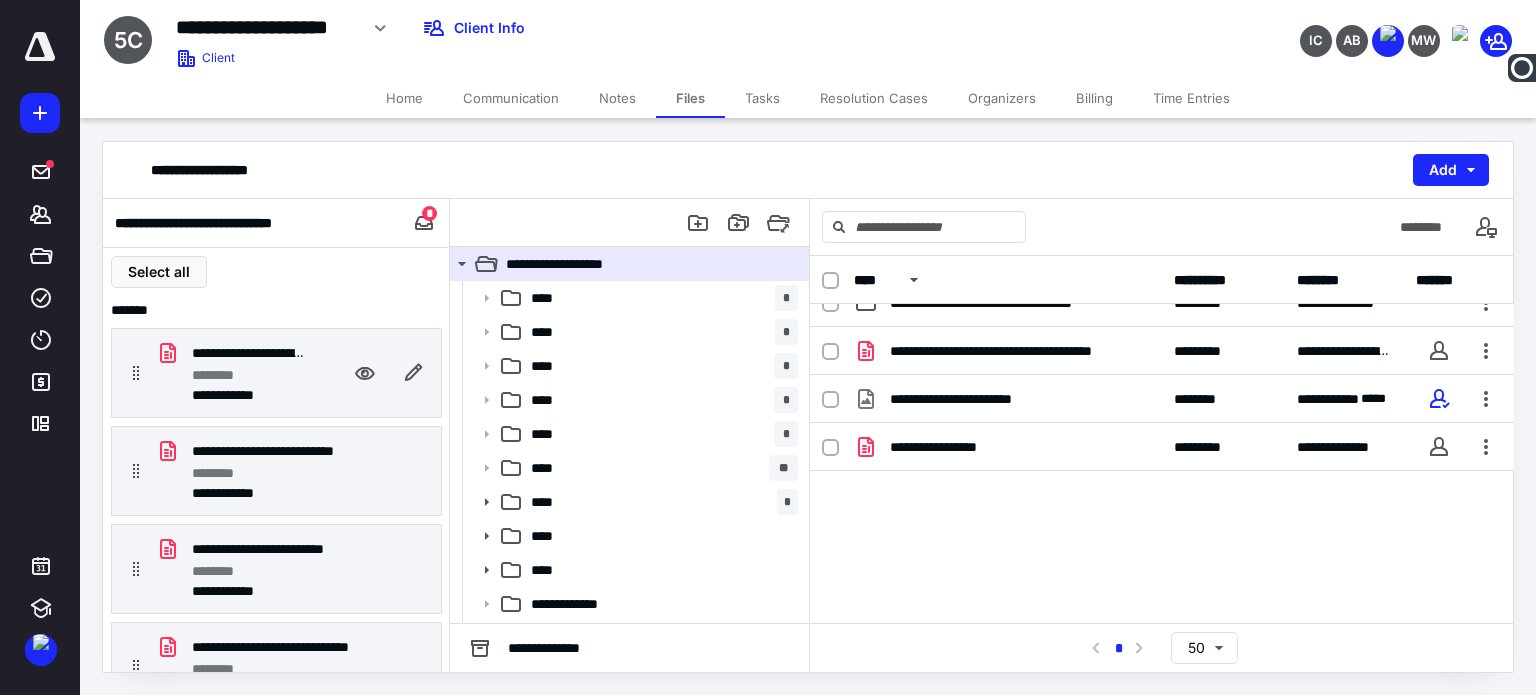 click on "**********" at bounding box center (231, 395) 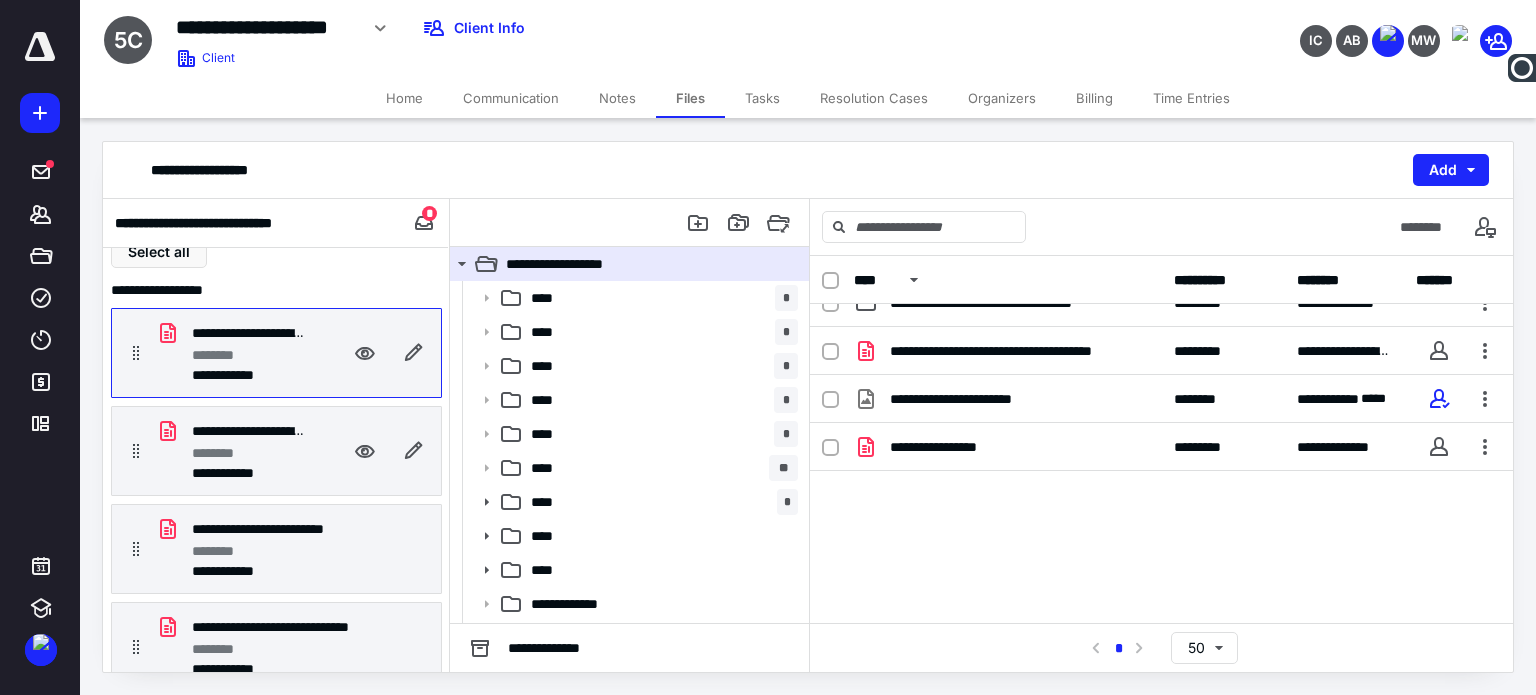scroll, scrollTop: 36, scrollLeft: 0, axis: vertical 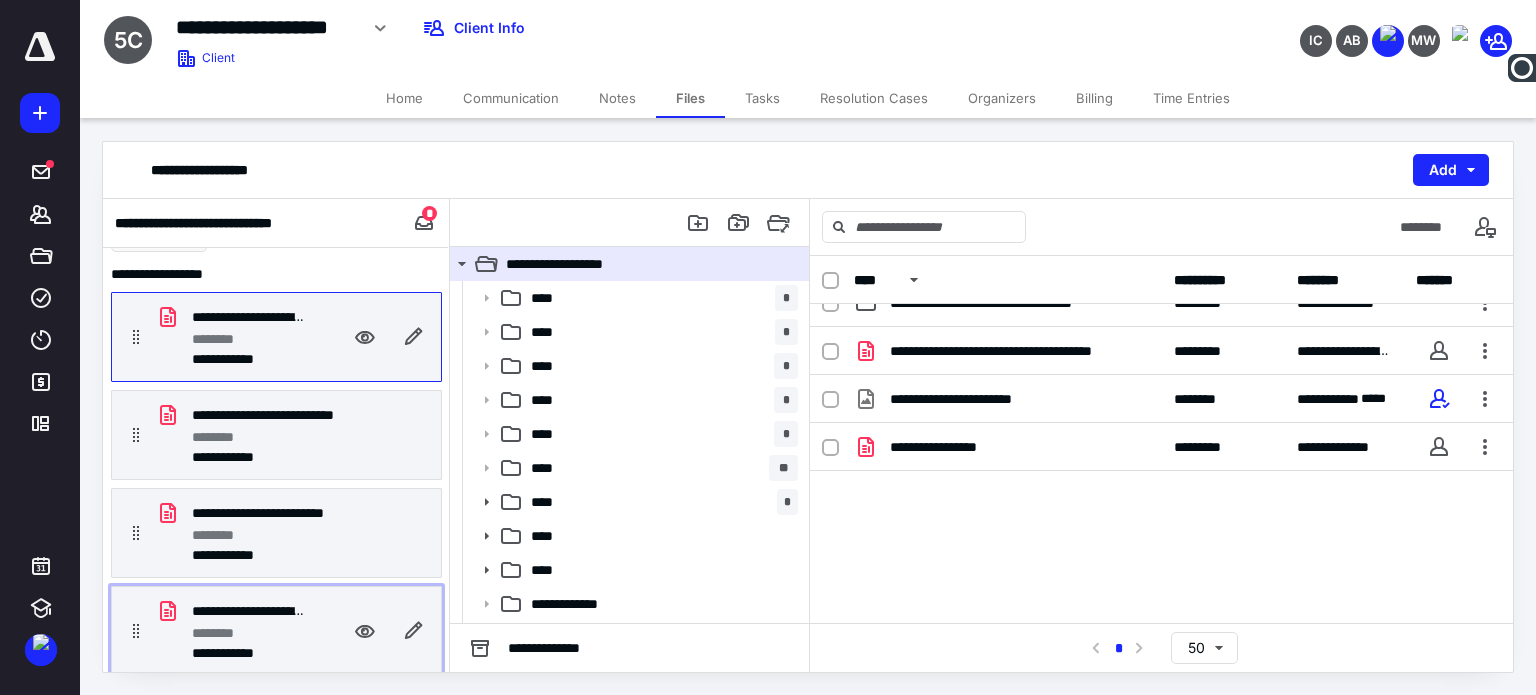 click on "**********" at bounding box center [248, 611] 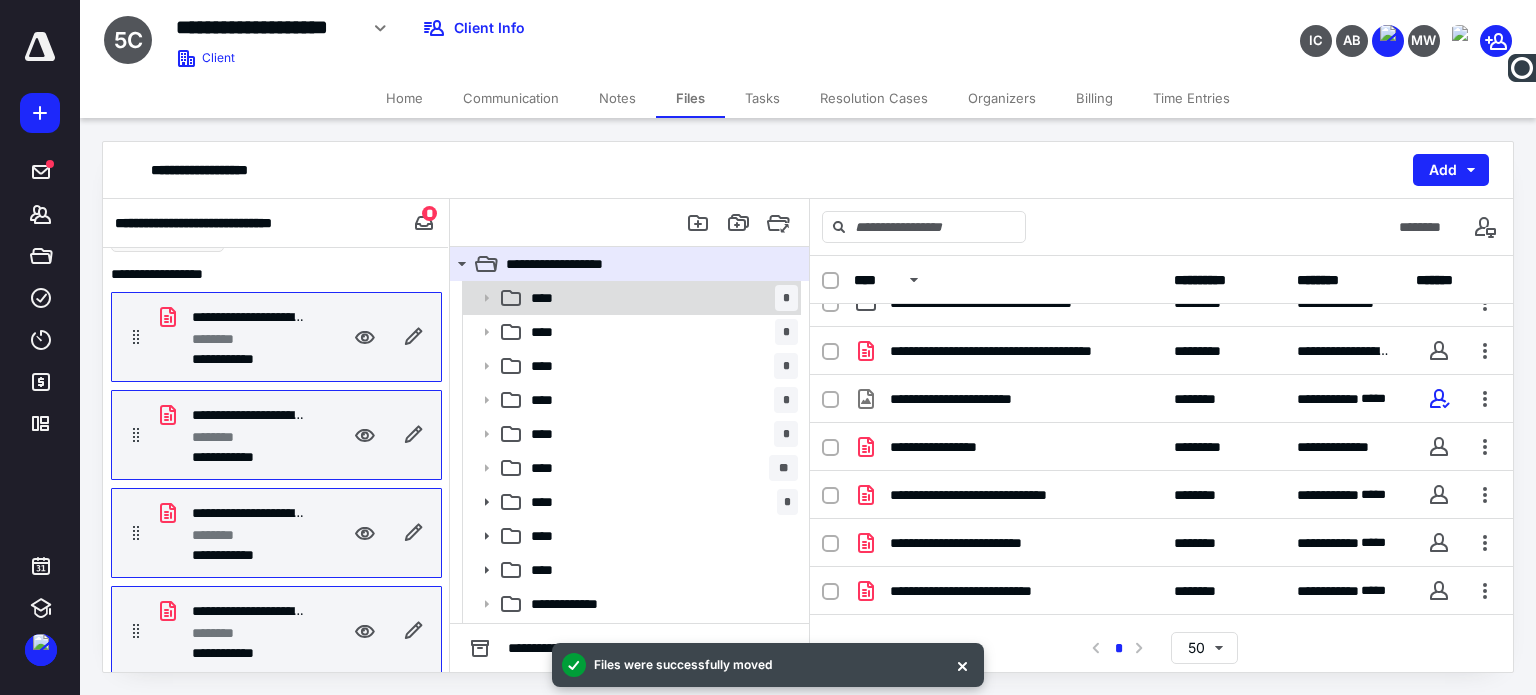 scroll, scrollTop: 0, scrollLeft: 0, axis: both 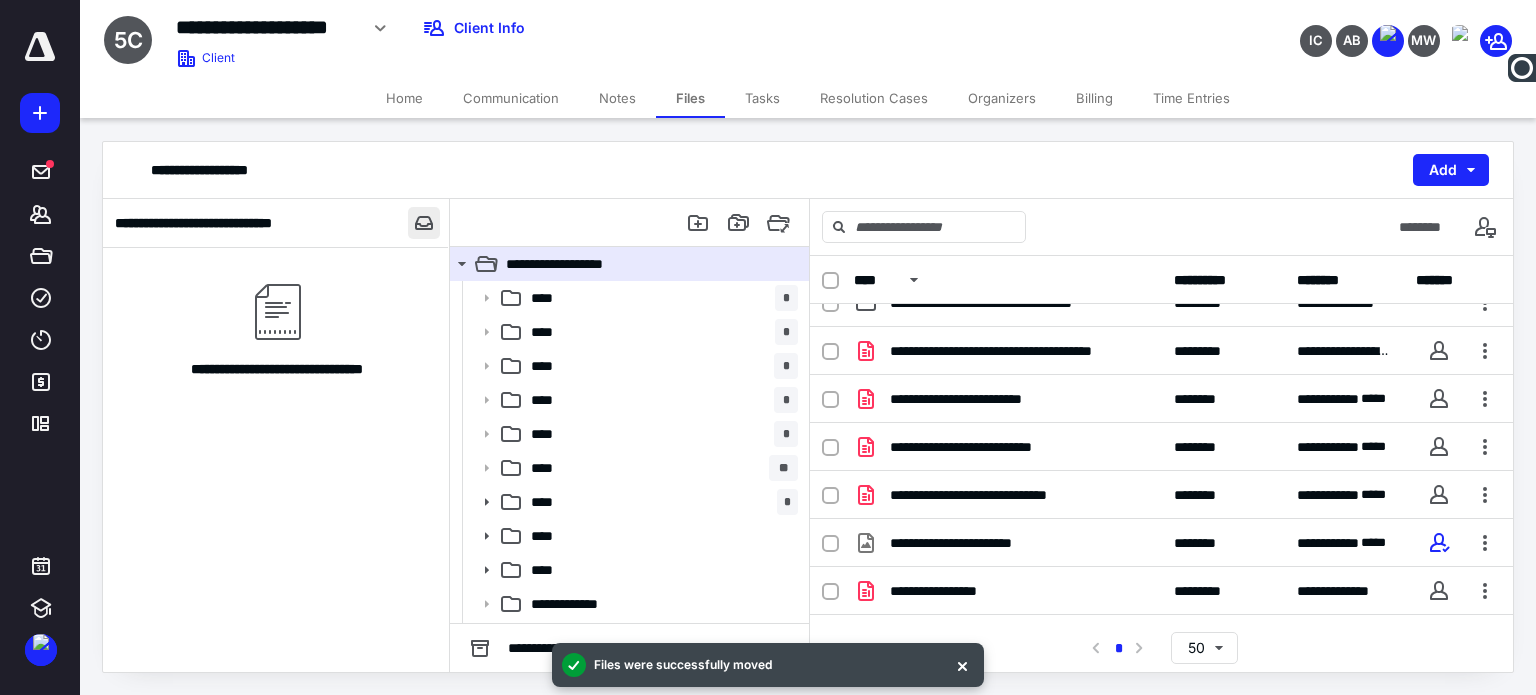 click at bounding box center [424, 223] 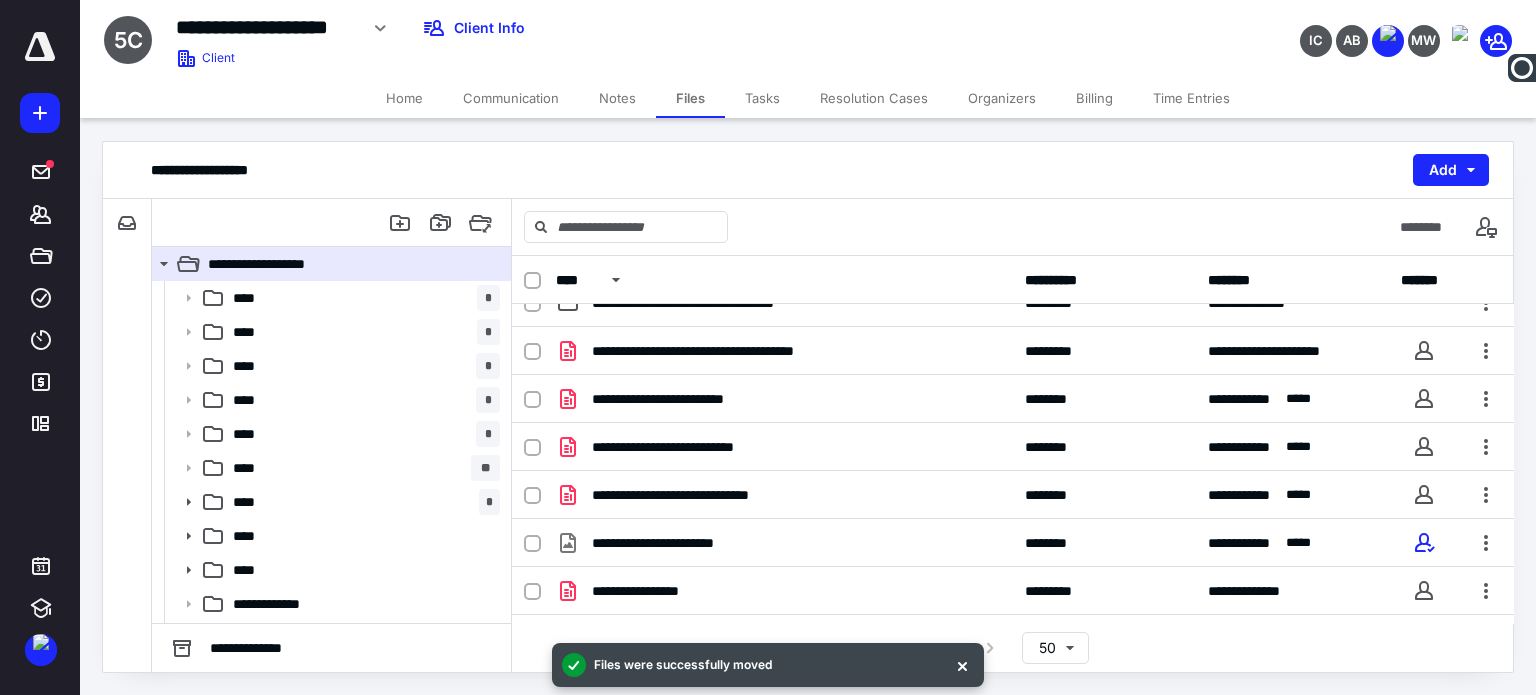 scroll, scrollTop: 588, scrollLeft: 0, axis: vertical 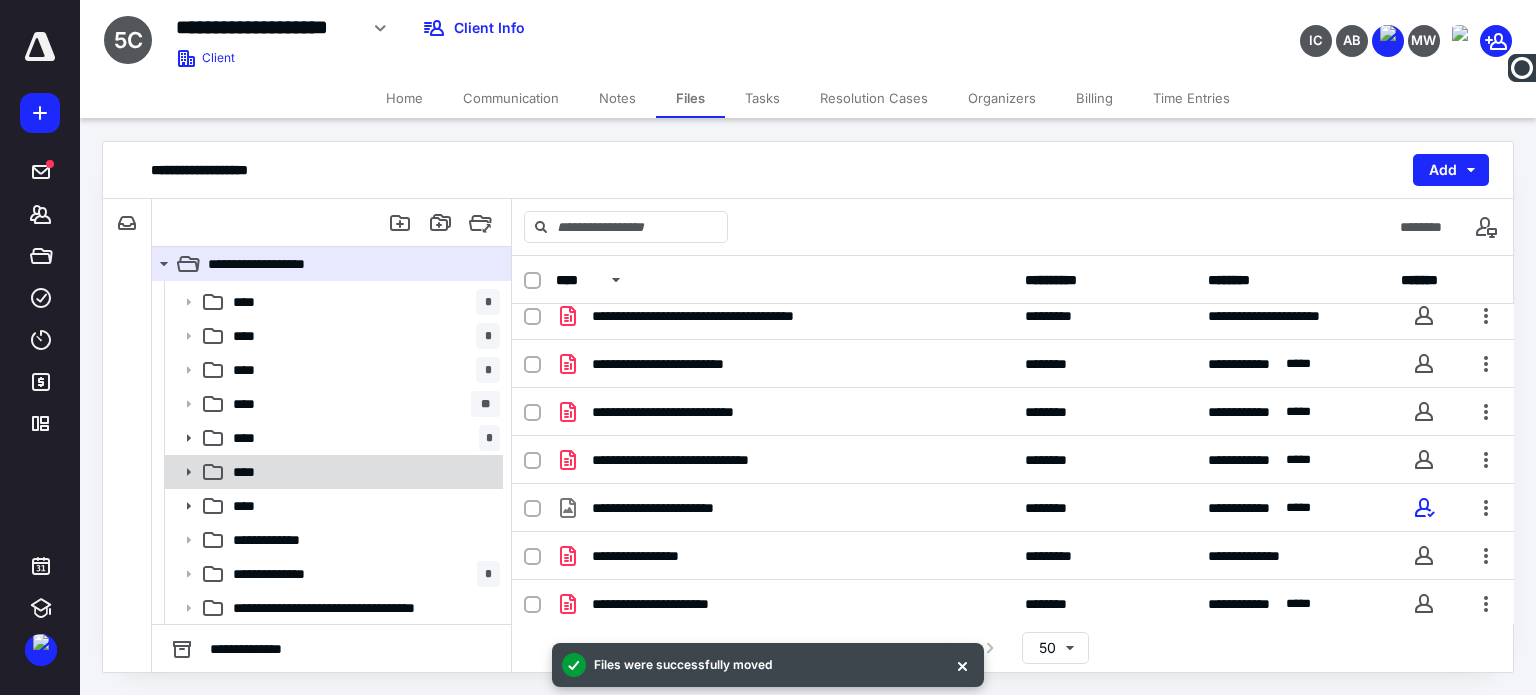click 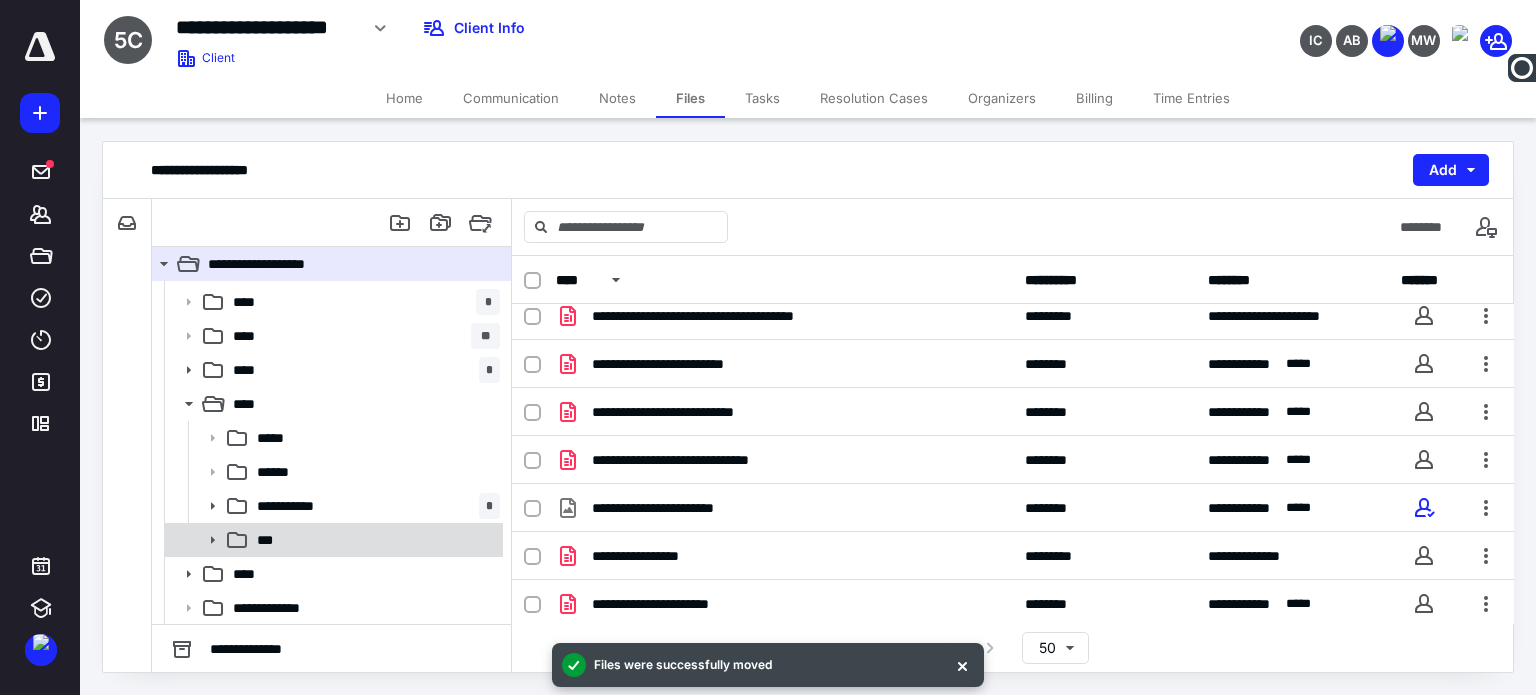 scroll, scrollTop: 200, scrollLeft: 0, axis: vertical 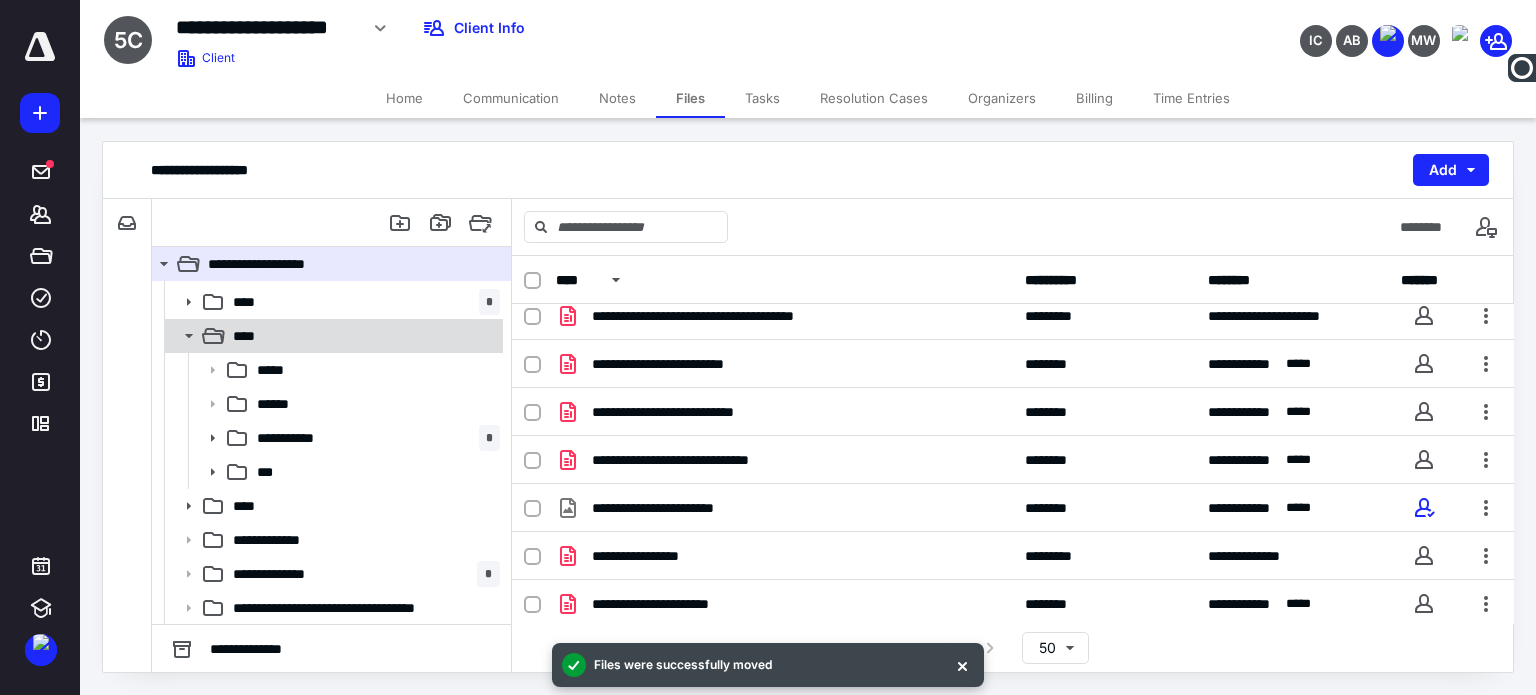 click 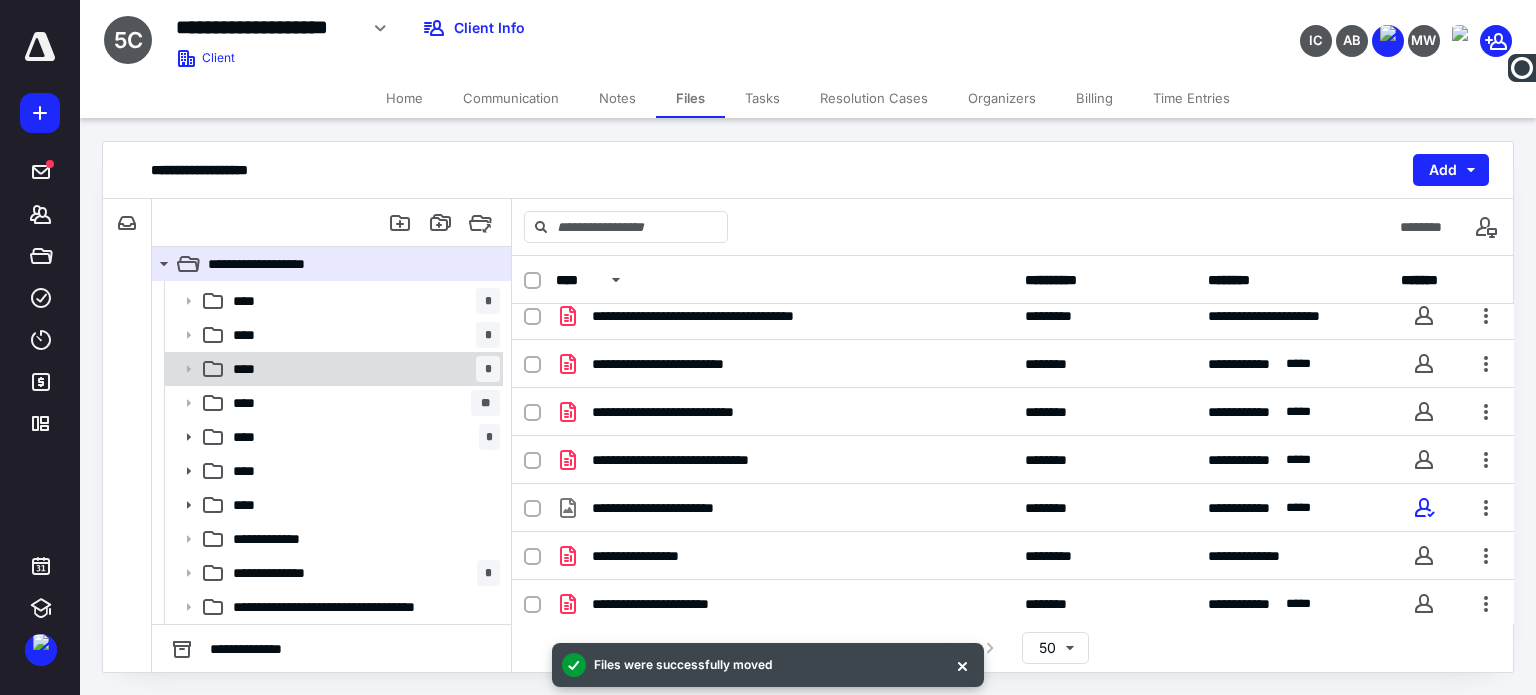 scroll, scrollTop: 64, scrollLeft: 0, axis: vertical 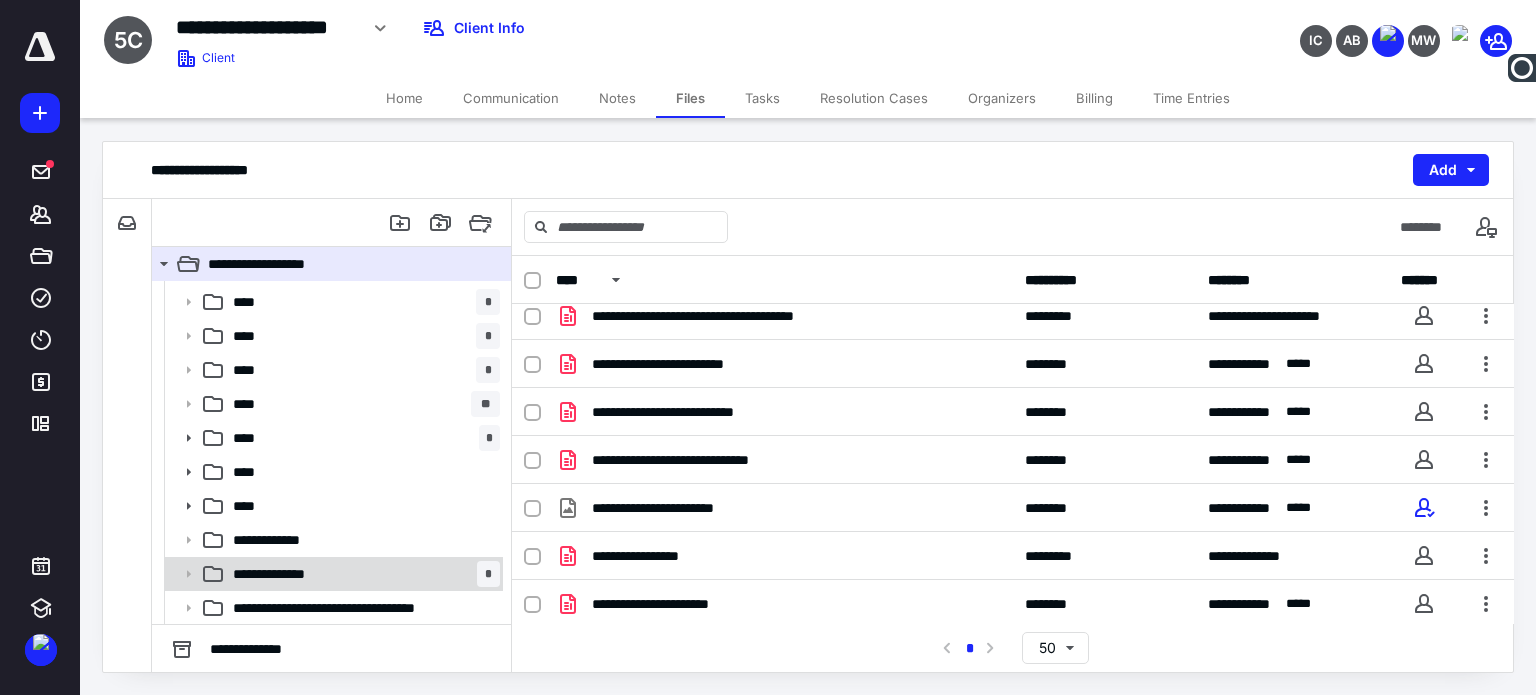 click on "**********" at bounding box center [282, 574] 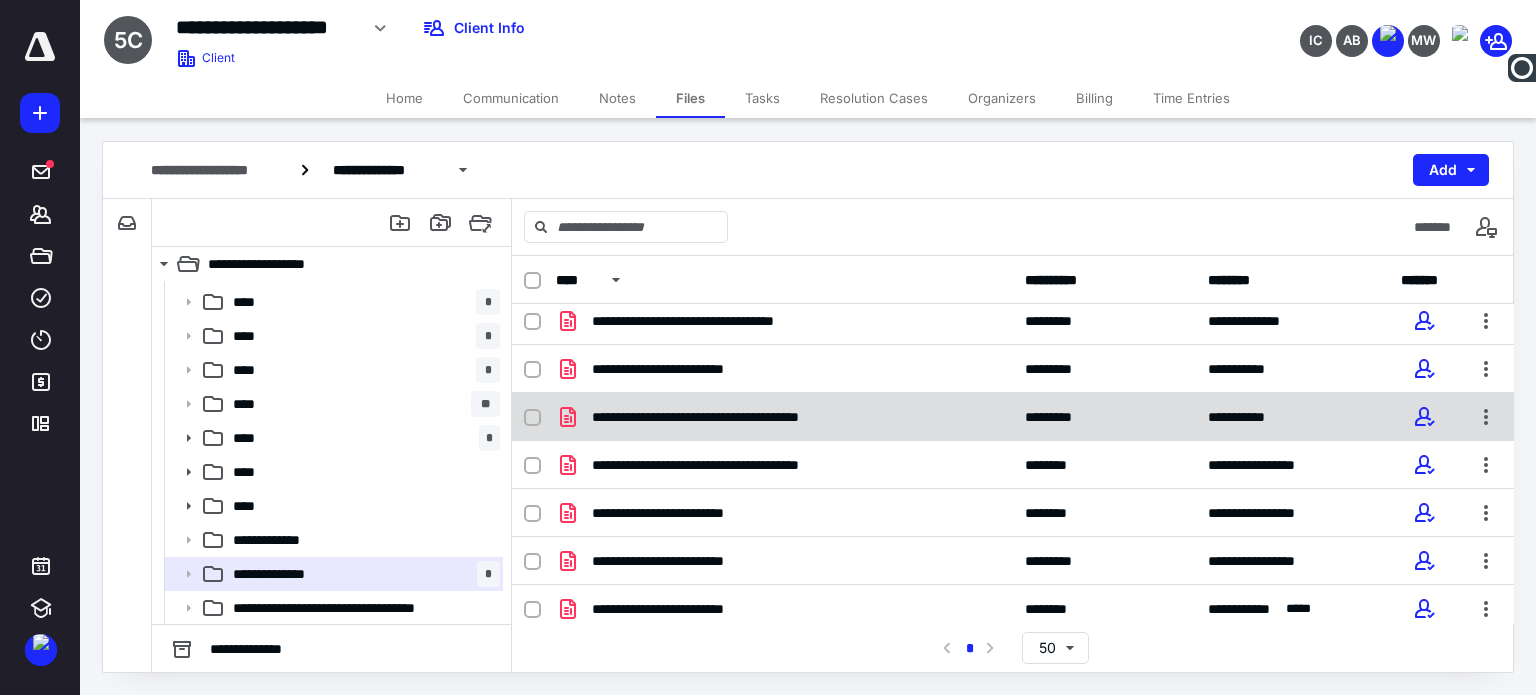 scroll, scrollTop: 0, scrollLeft: 0, axis: both 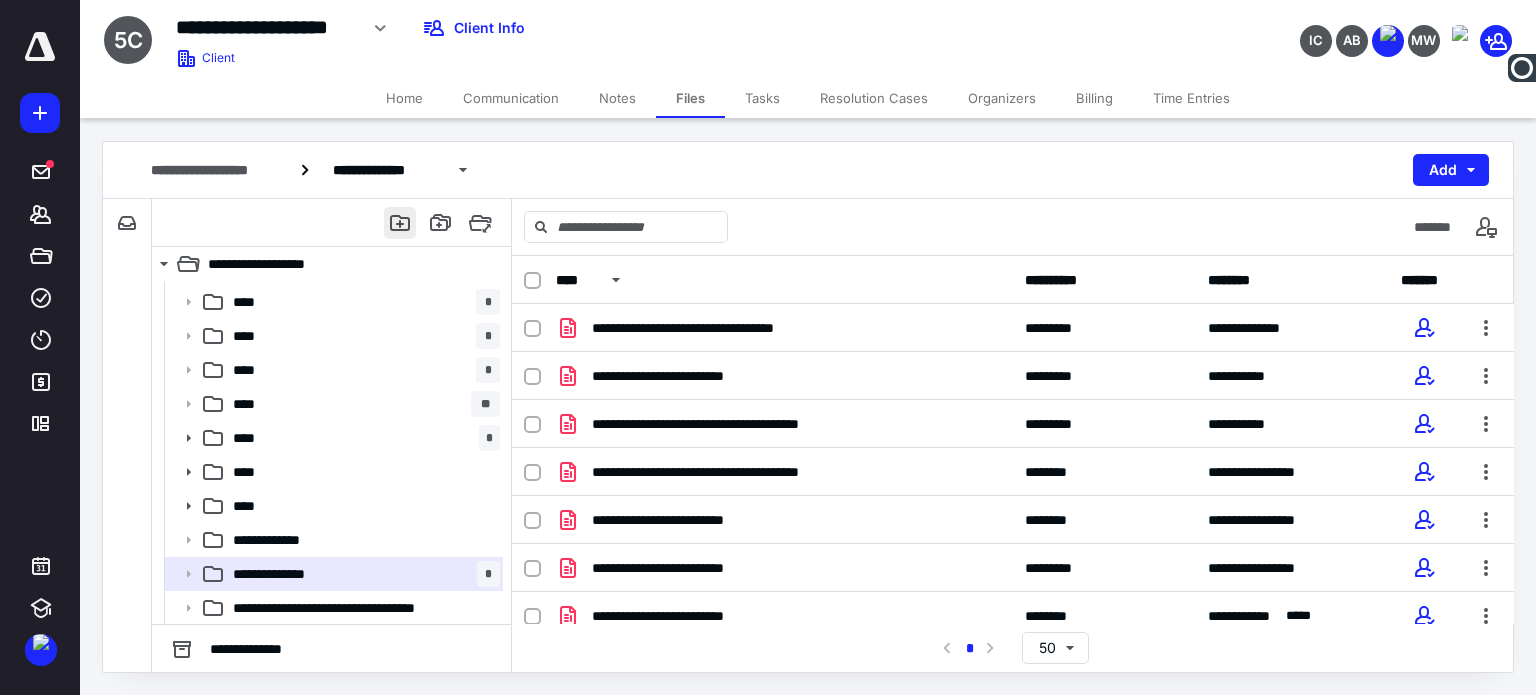 click at bounding box center [400, 223] 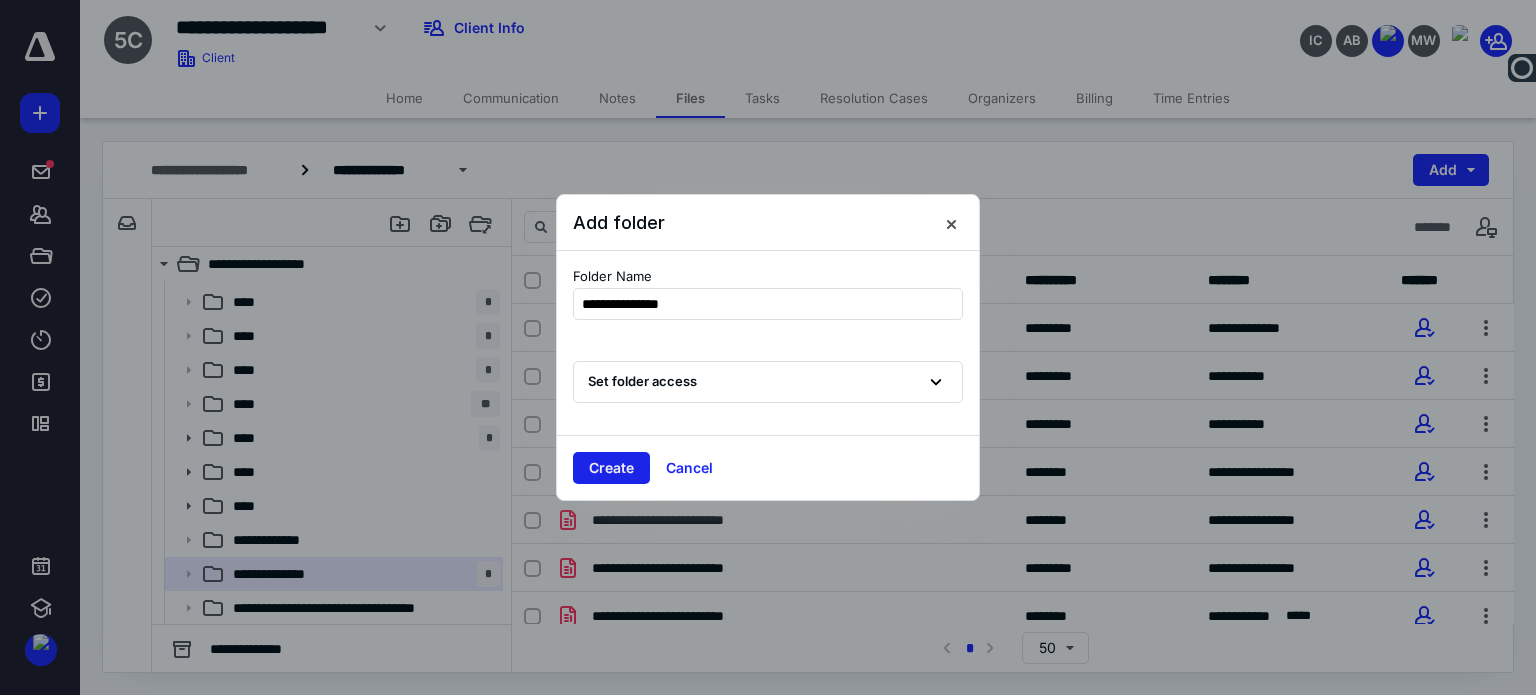 type on "**********" 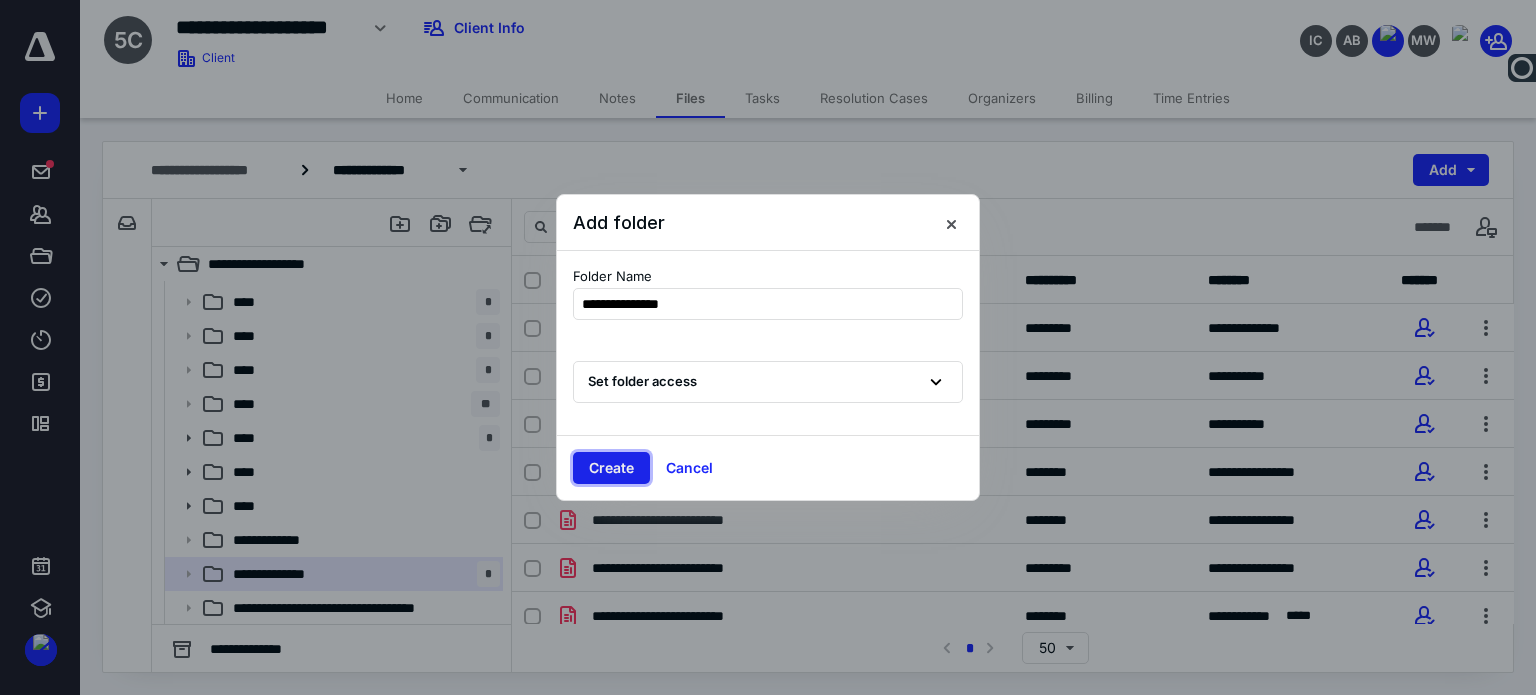 click on "Create" at bounding box center [611, 468] 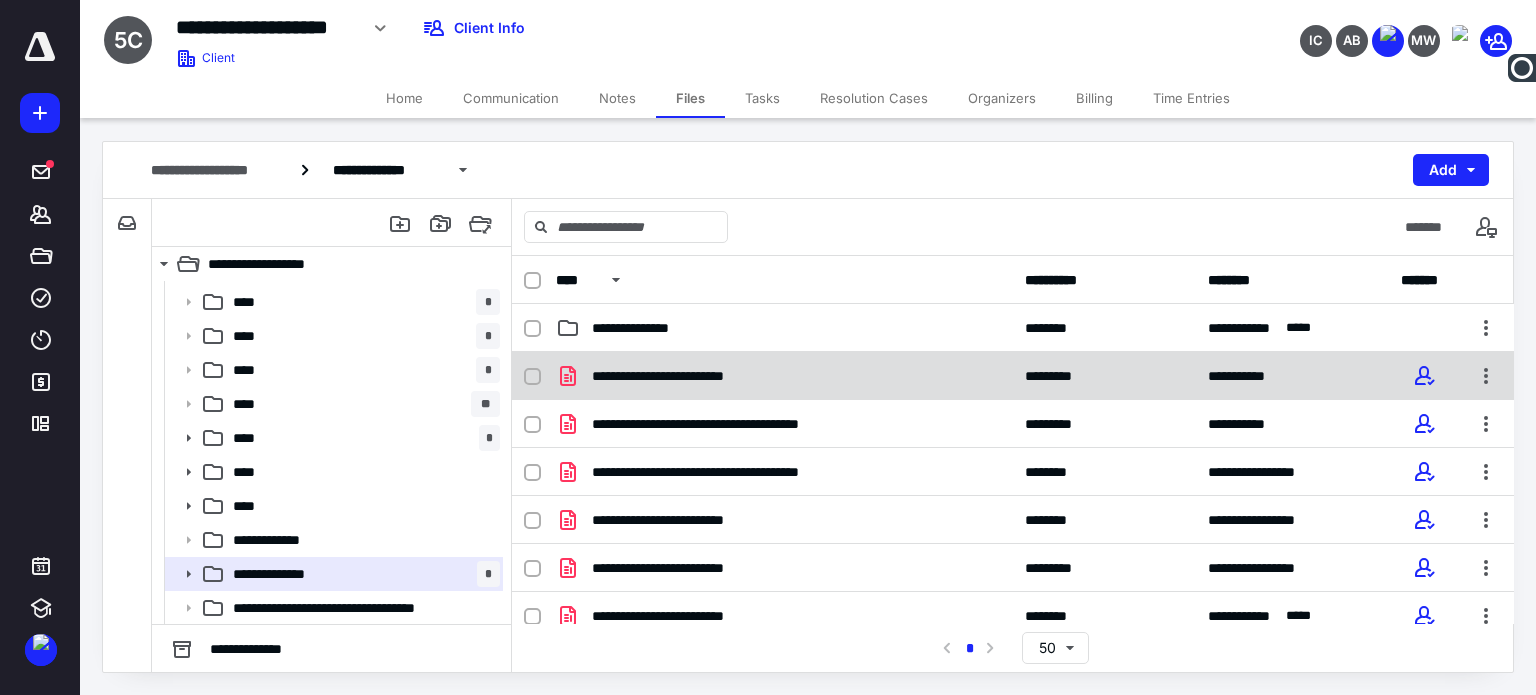 click on "**********" at bounding box center [689, 376] 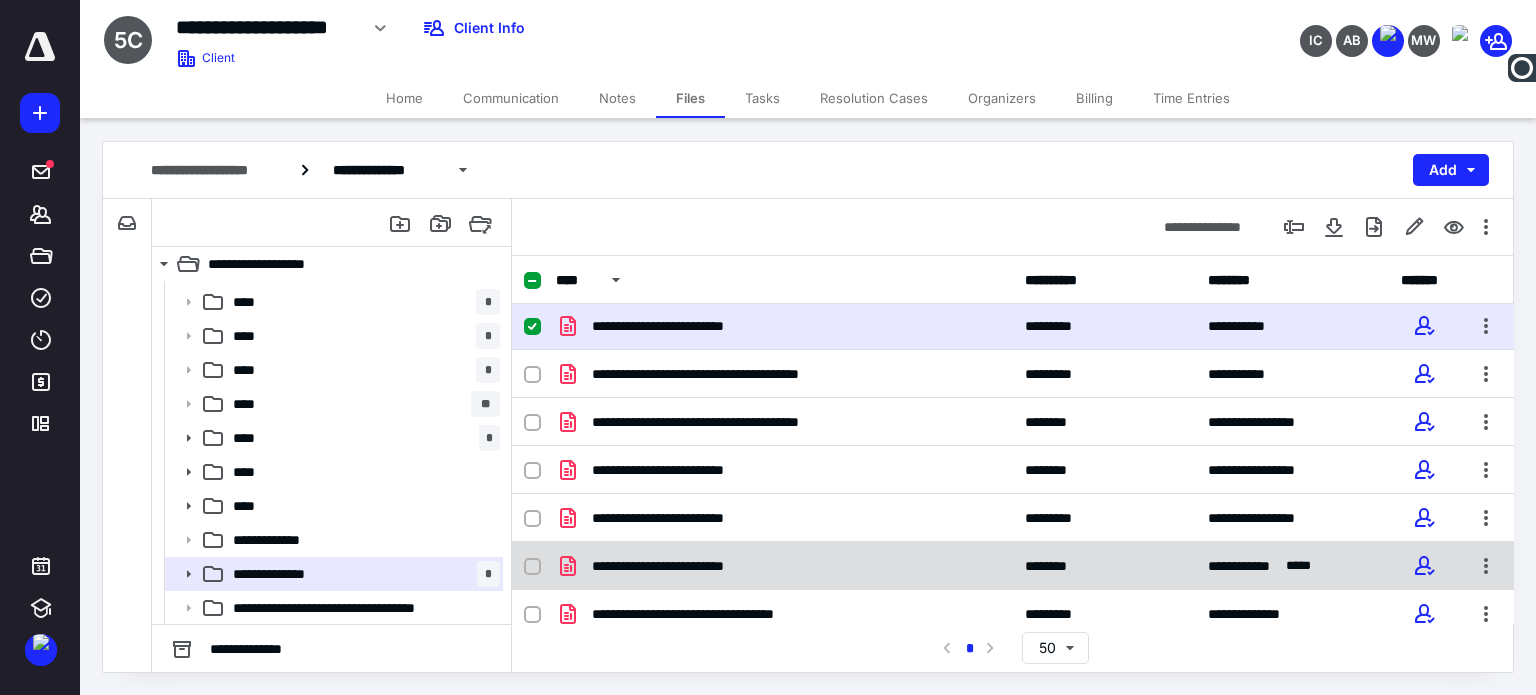 scroll, scrollTop: 62, scrollLeft: 0, axis: vertical 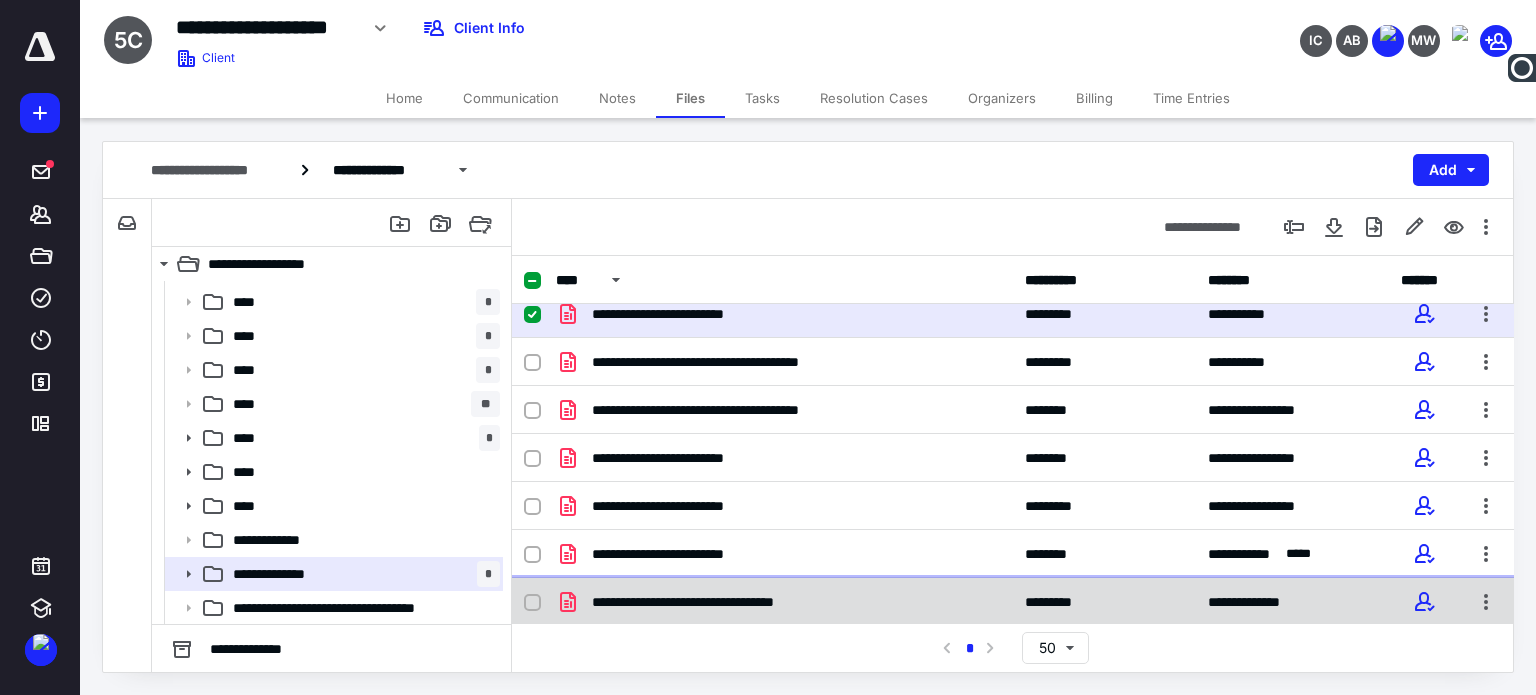 click on "**********" at bounding box center [1013, 602] 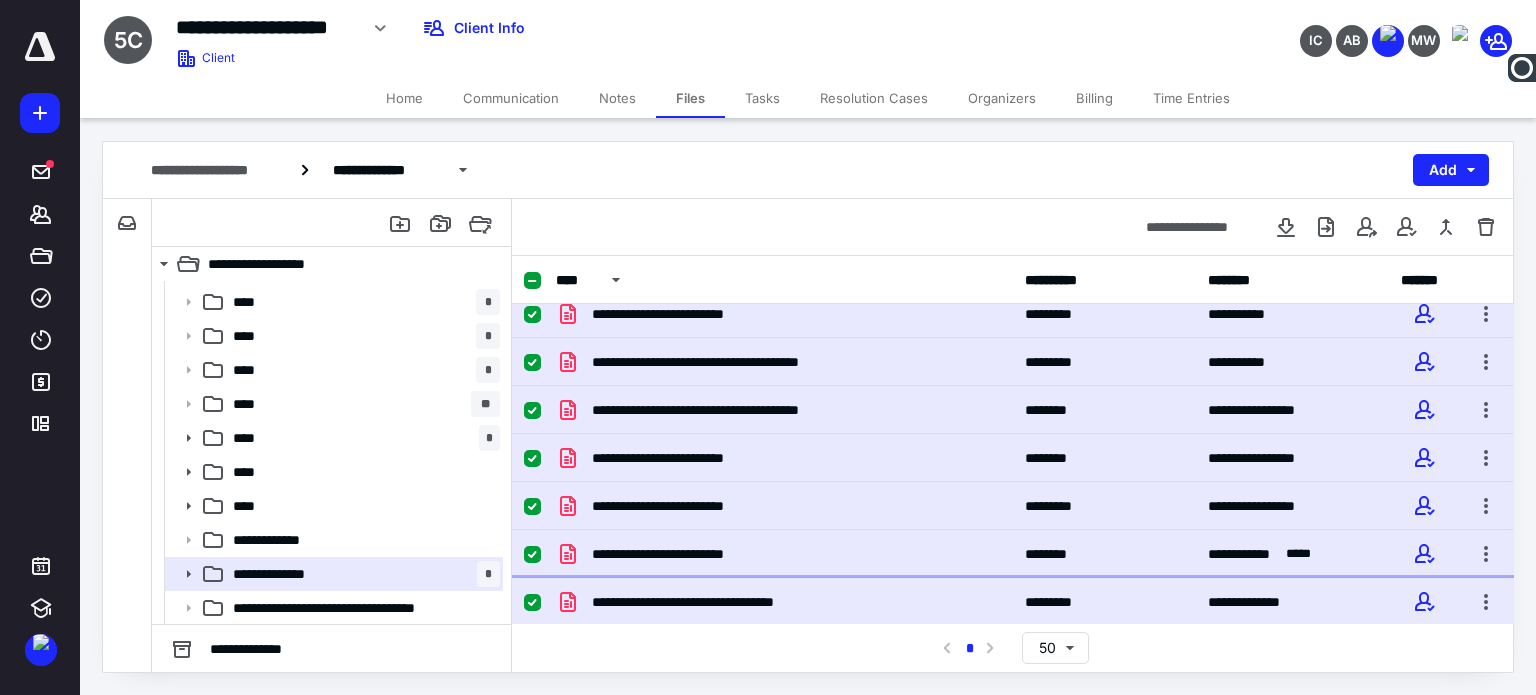 scroll, scrollTop: 0, scrollLeft: 0, axis: both 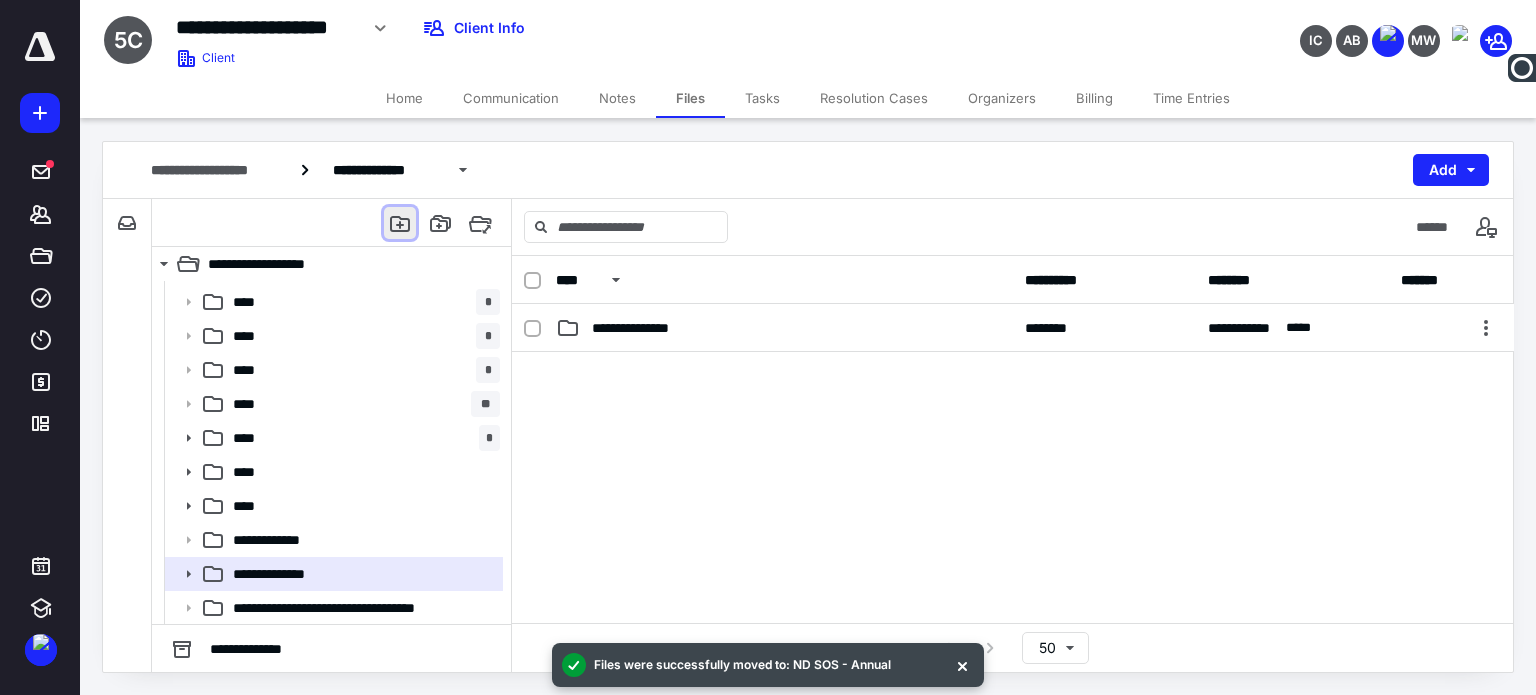 click at bounding box center (400, 223) 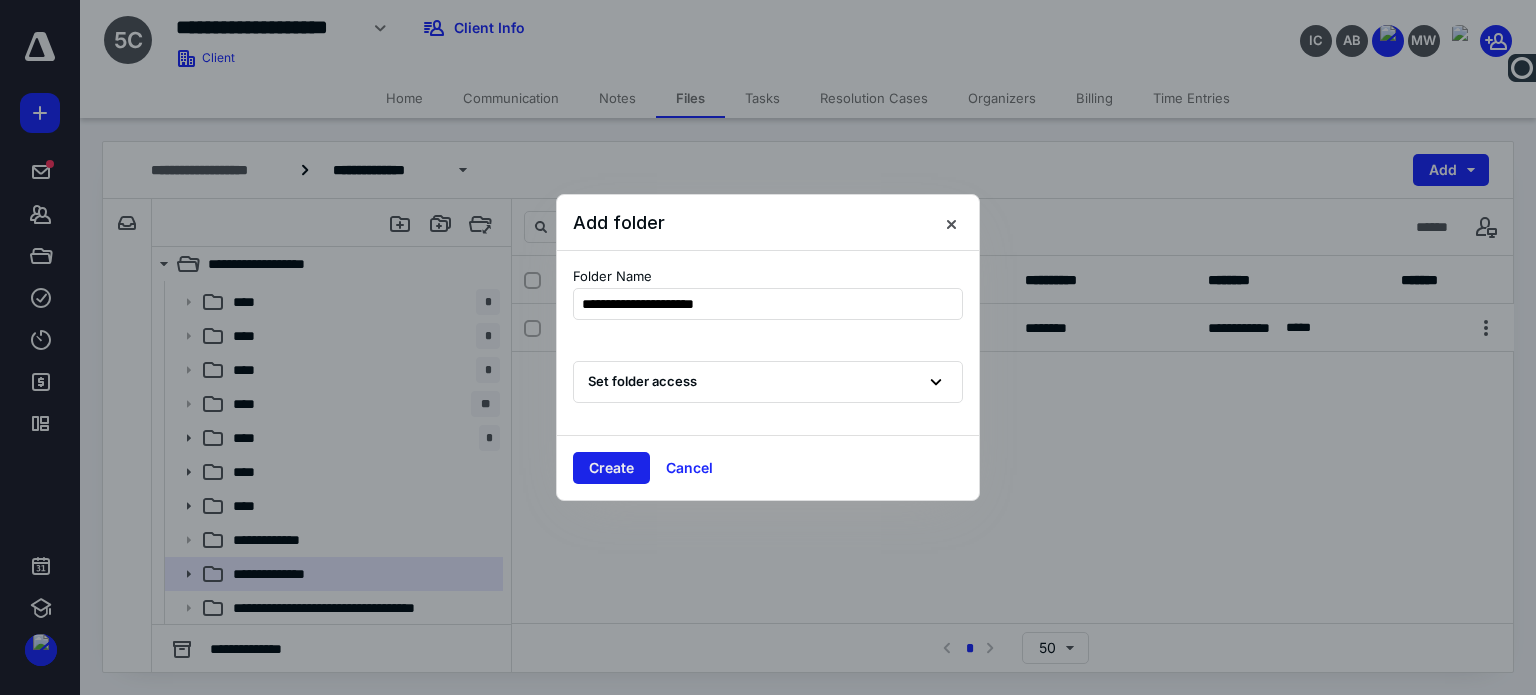 type on "**********" 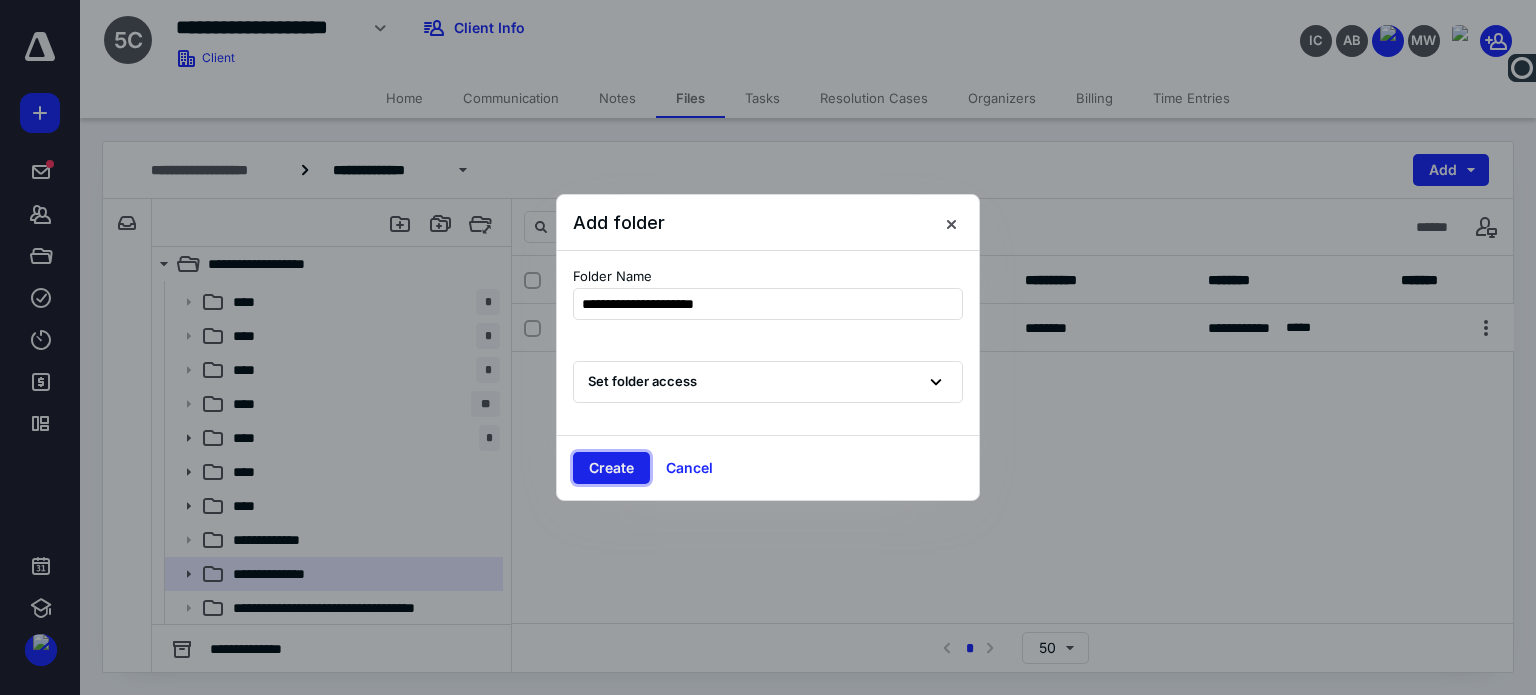 click on "Create" at bounding box center (611, 468) 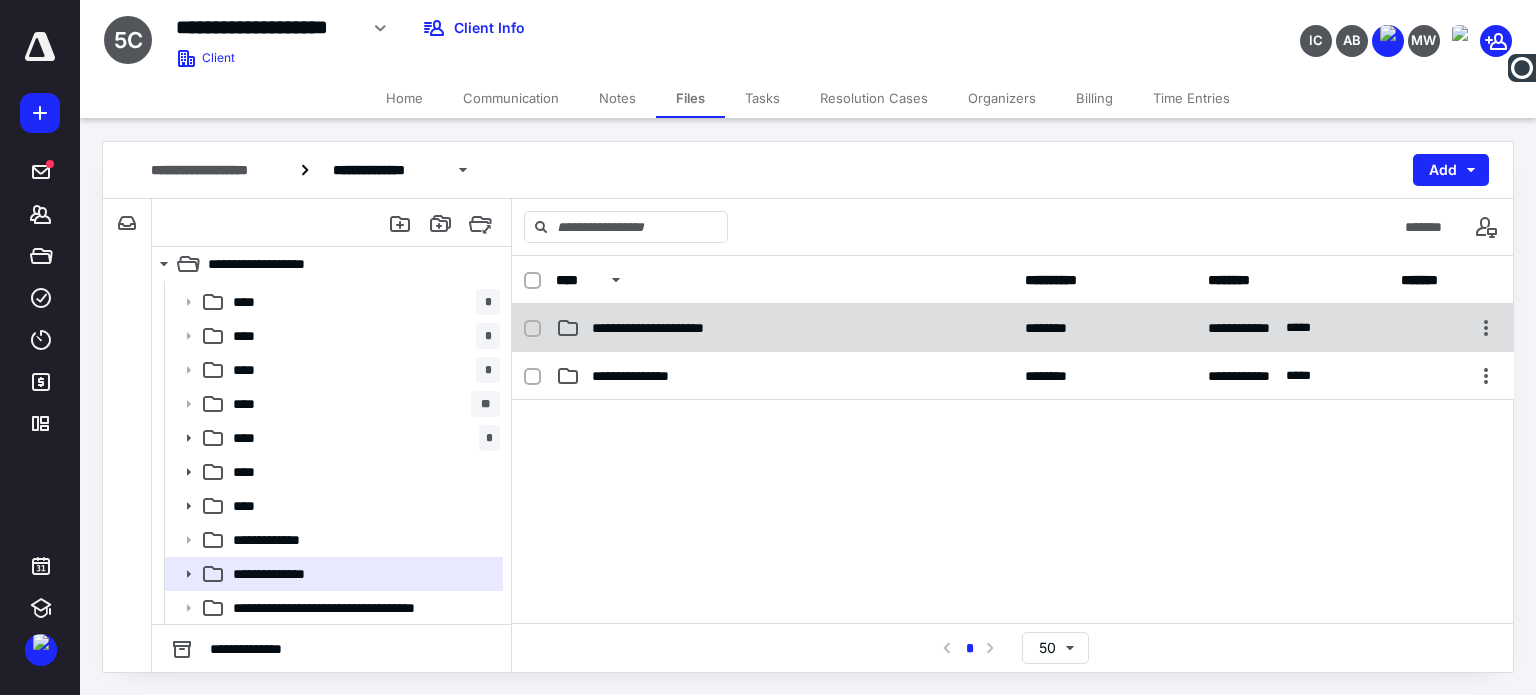 click on "**********" at bounding box center (676, 328) 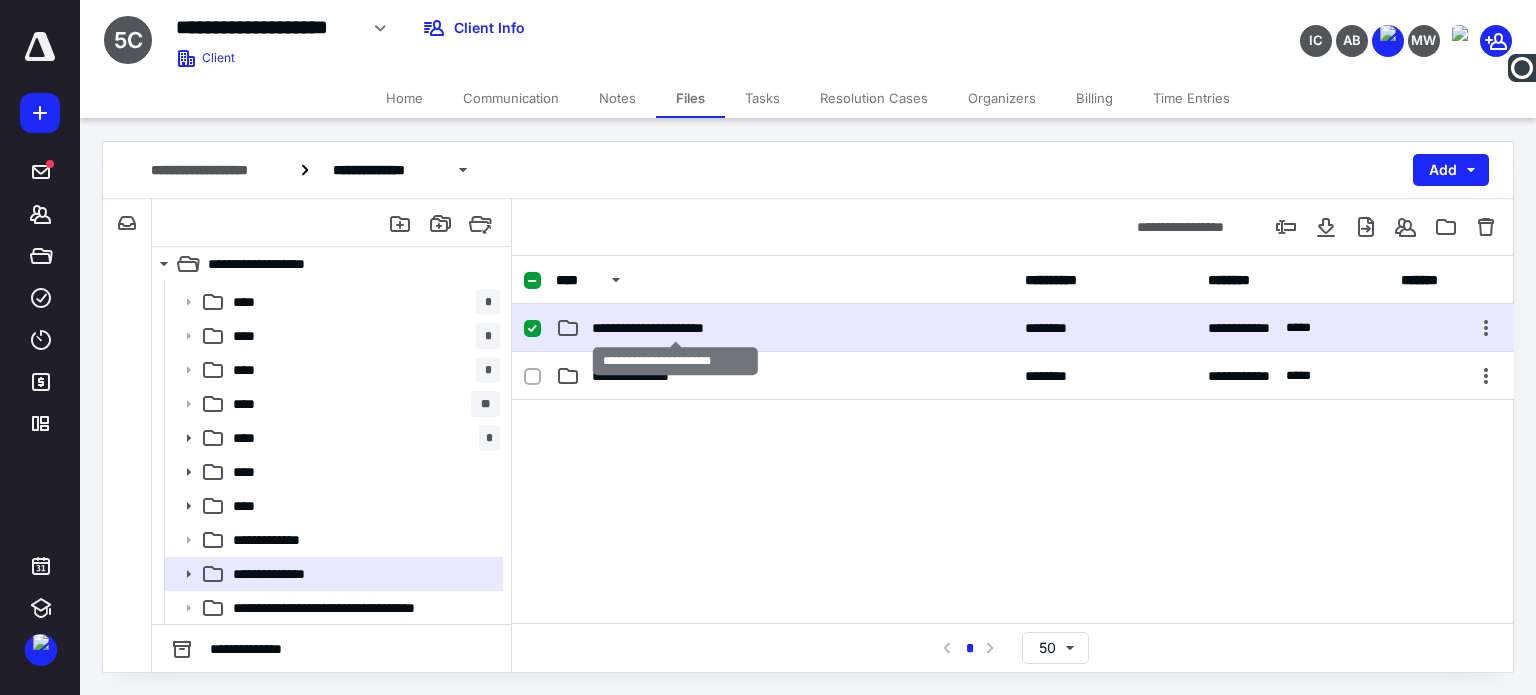 click on "**********" at bounding box center (676, 328) 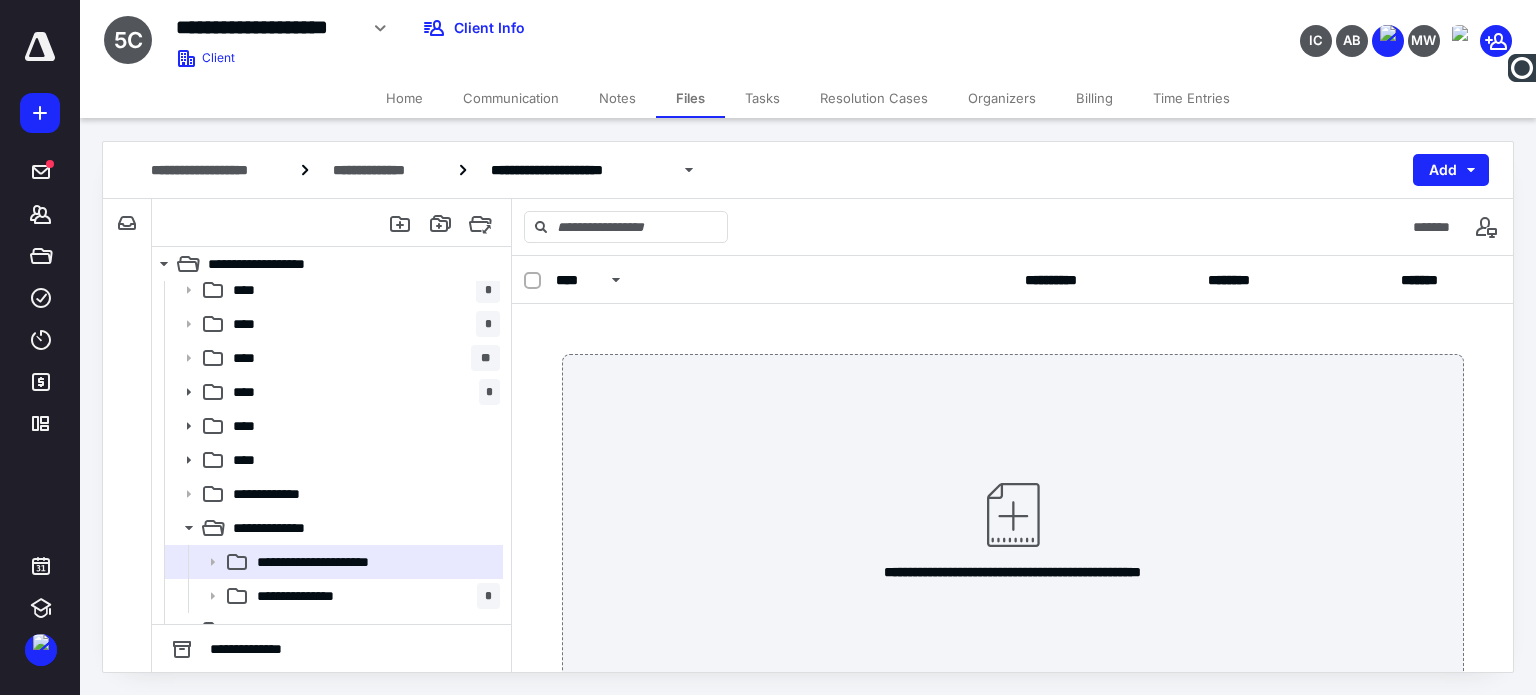scroll, scrollTop: 132, scrollLeft: 0, axis: vertical 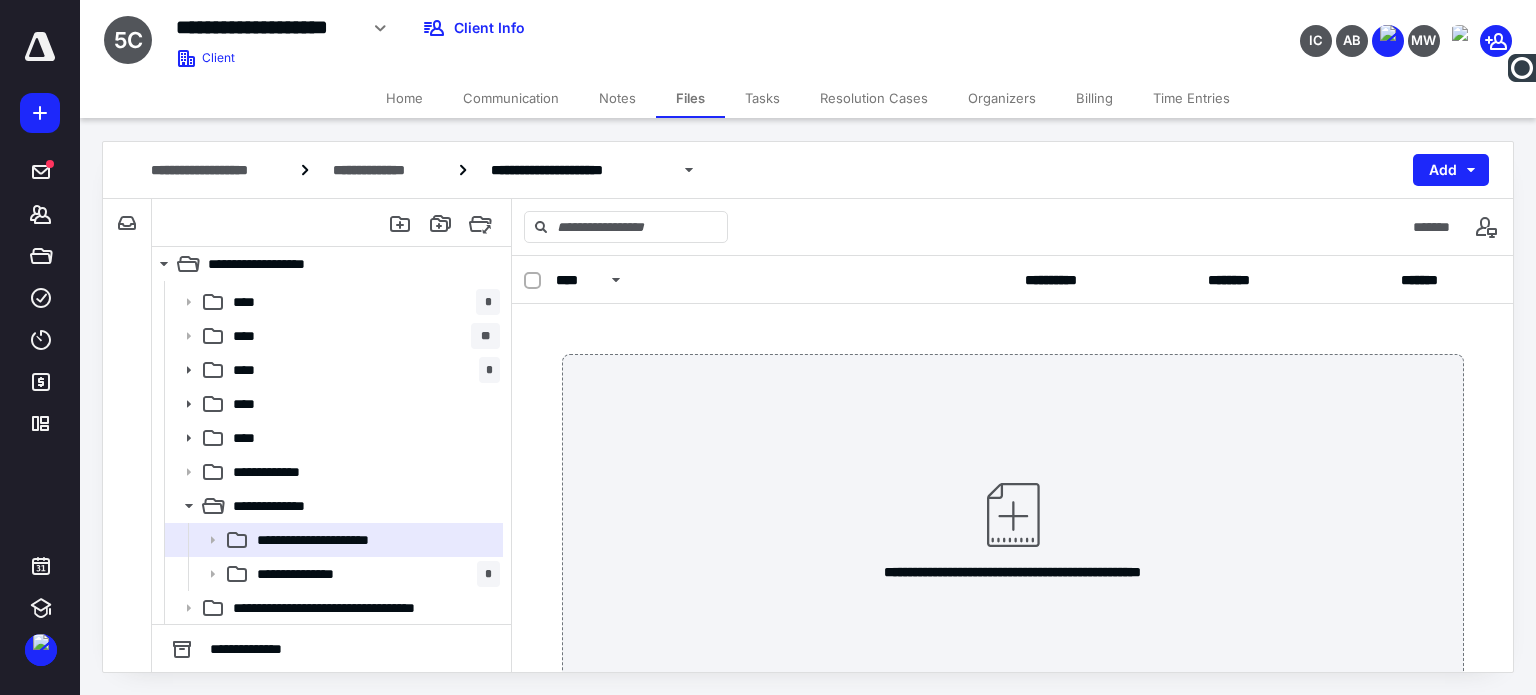 click on "Files" at bounding box center (690, 98) 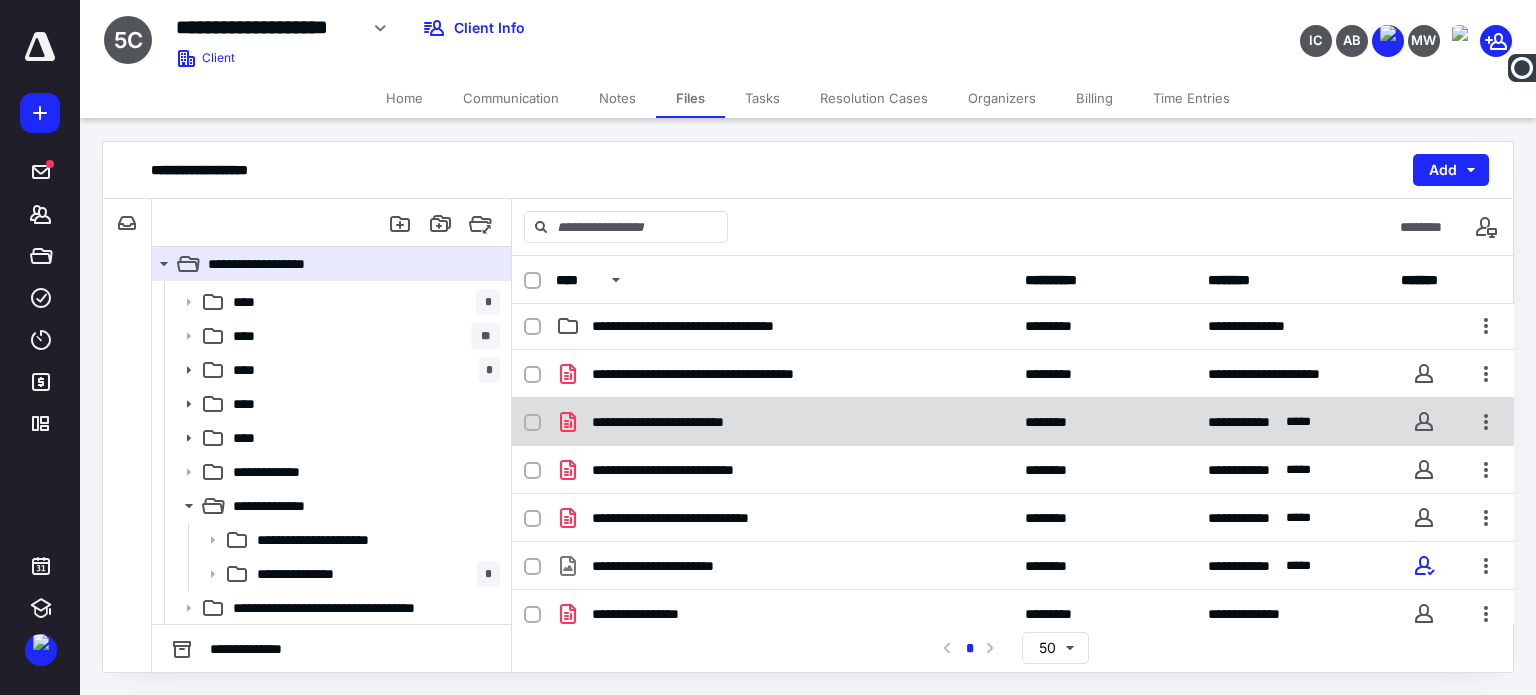 scroll, scrollTop: 488, scrollLeft: 0, axis: vertical 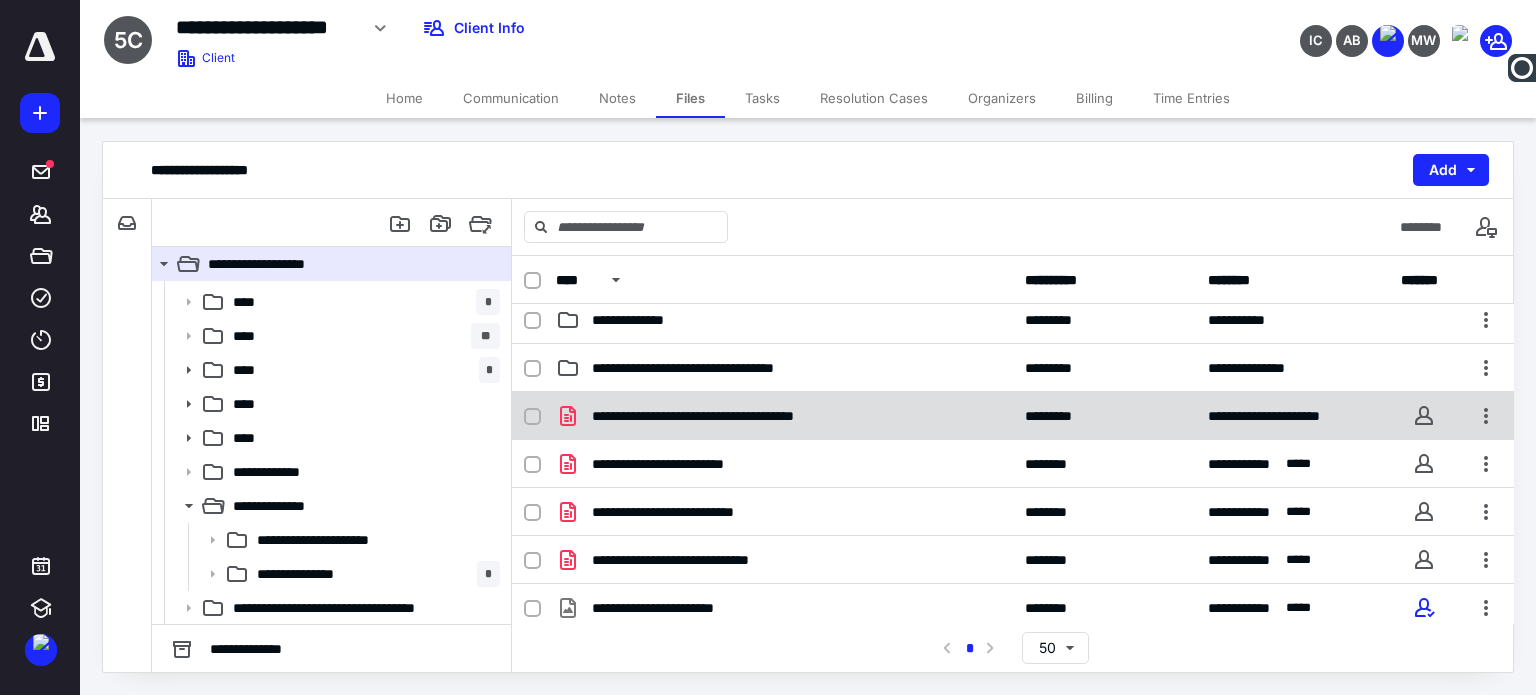 click on "**********" at bounding box center (734, 416) 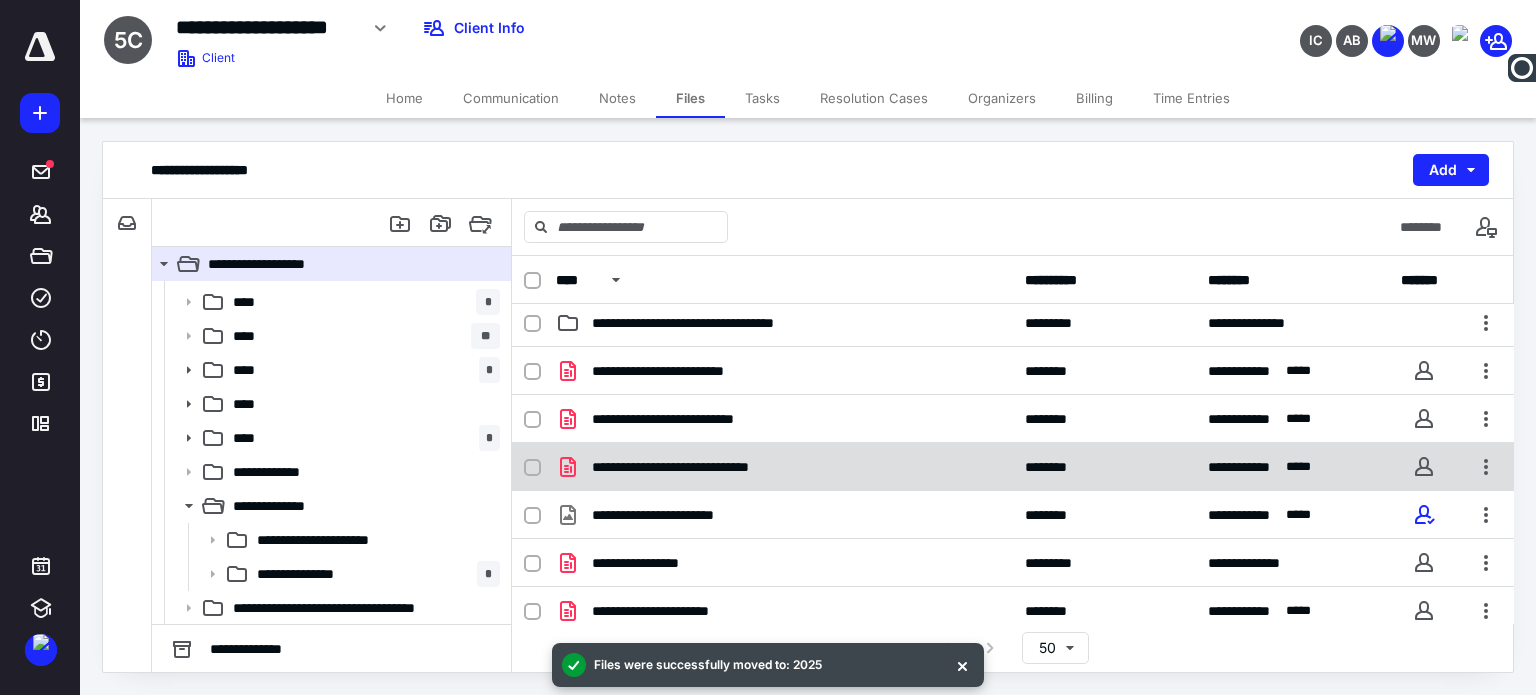 scroll, scrollTop: 553, scrollLeft: 0, axis: vertical 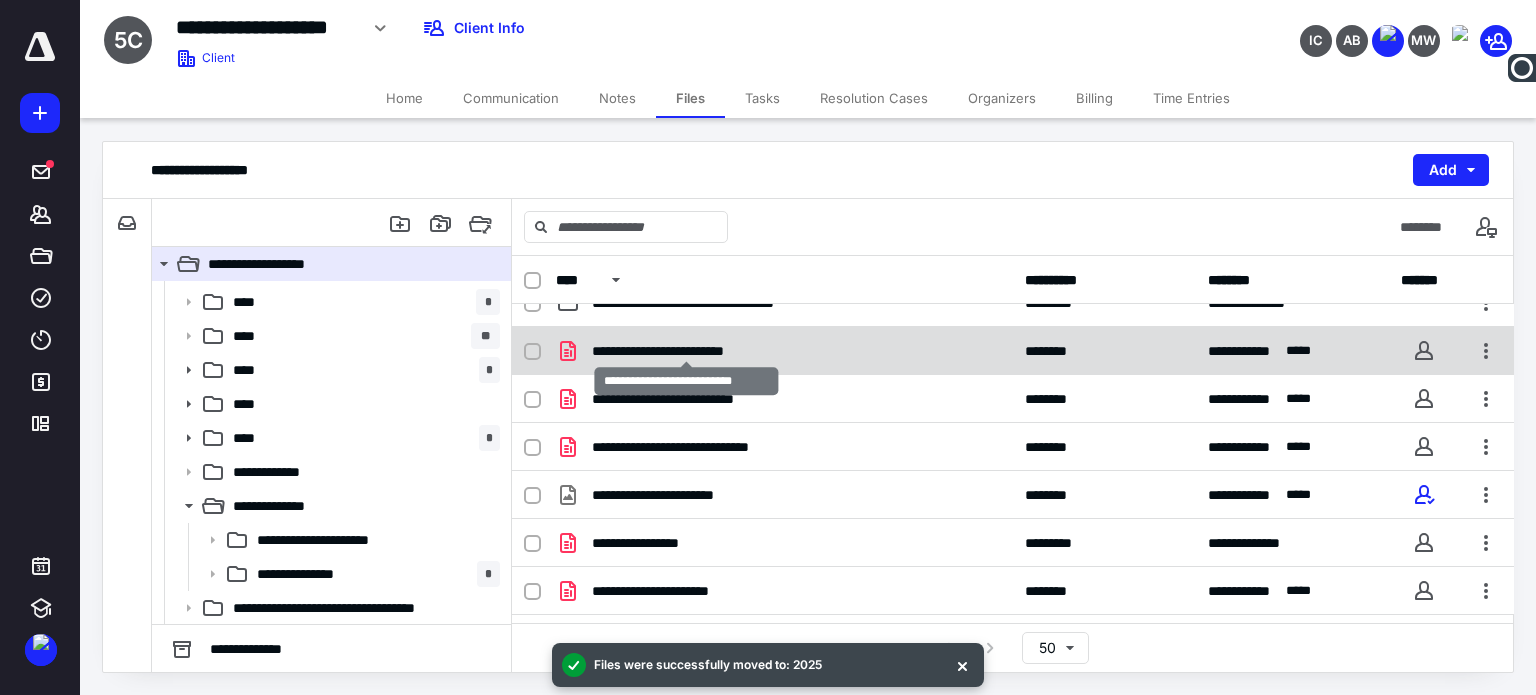 click on "**********" at bounding box center (687, 351) 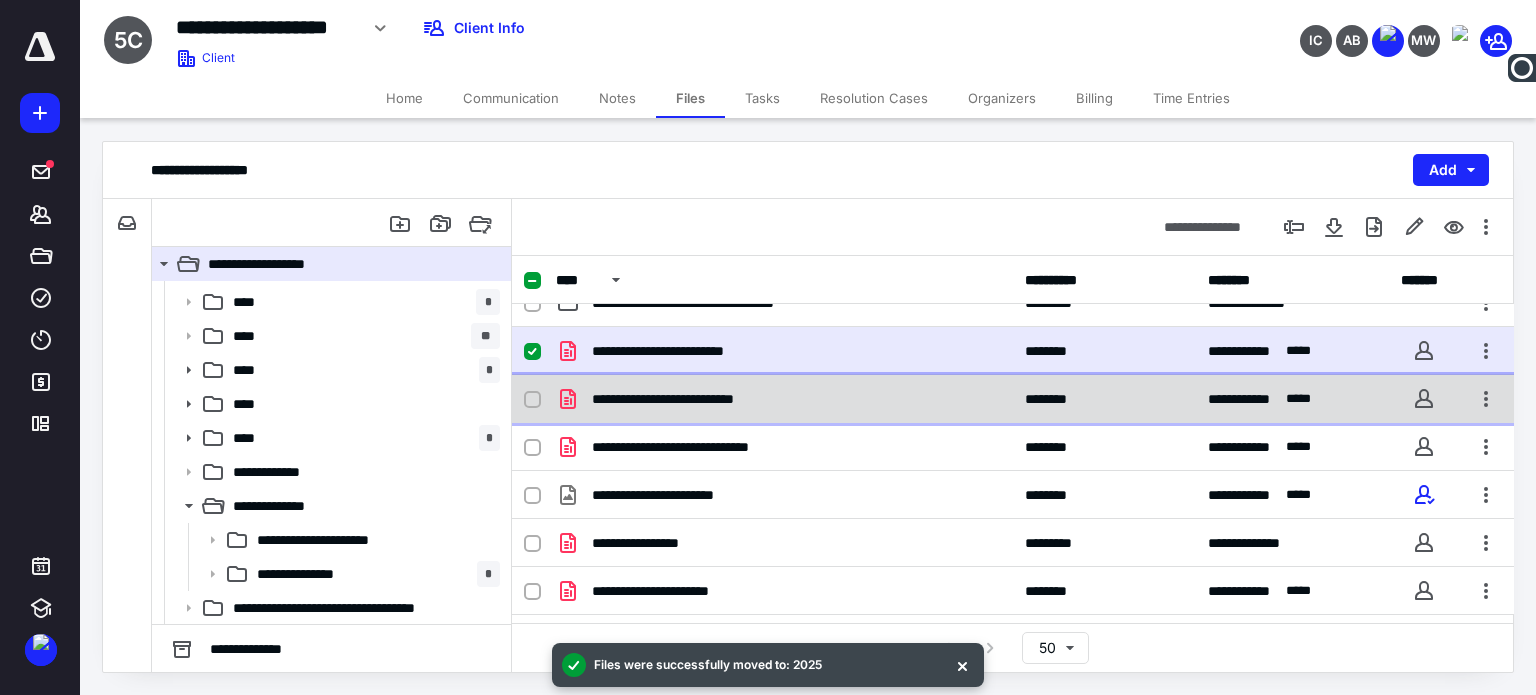 click on "**********" at bounding box center [689, 399] 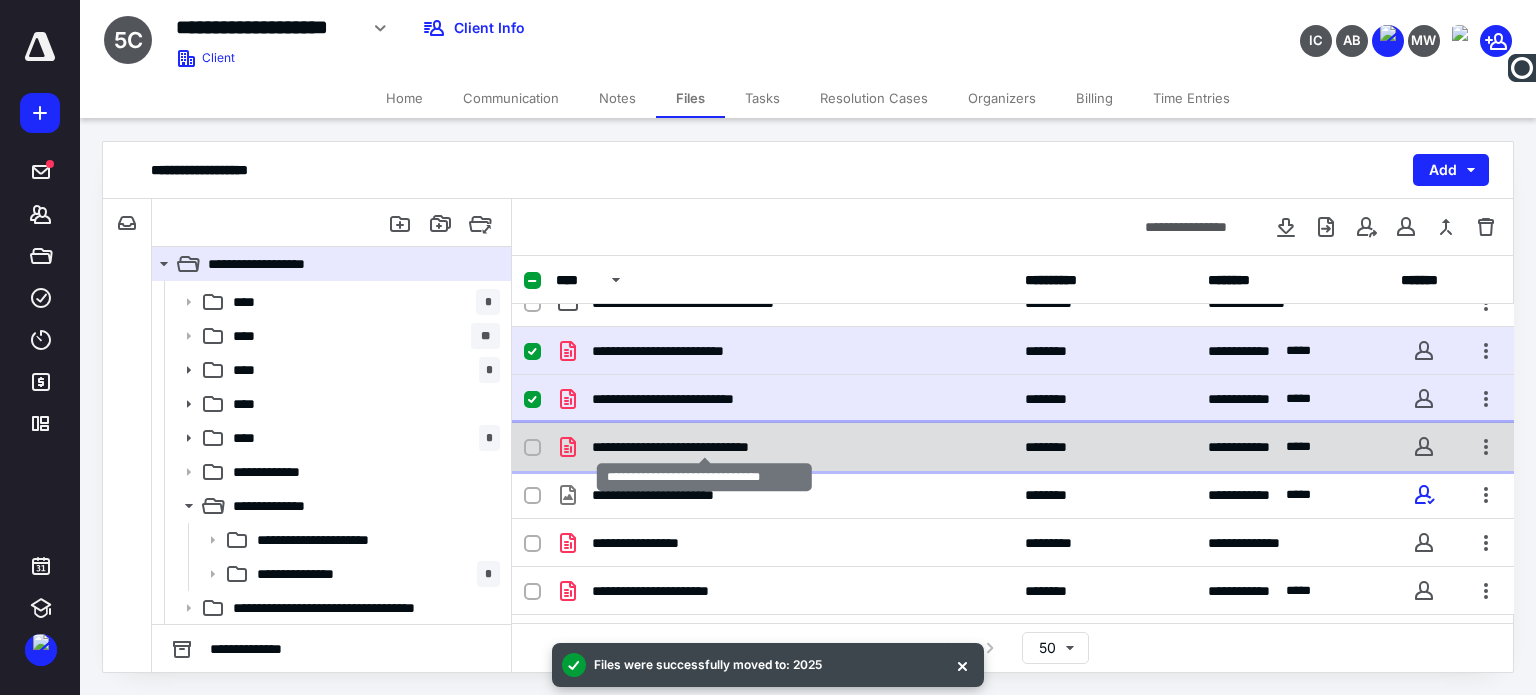 click on "**********" at bounding box center [704, 447] 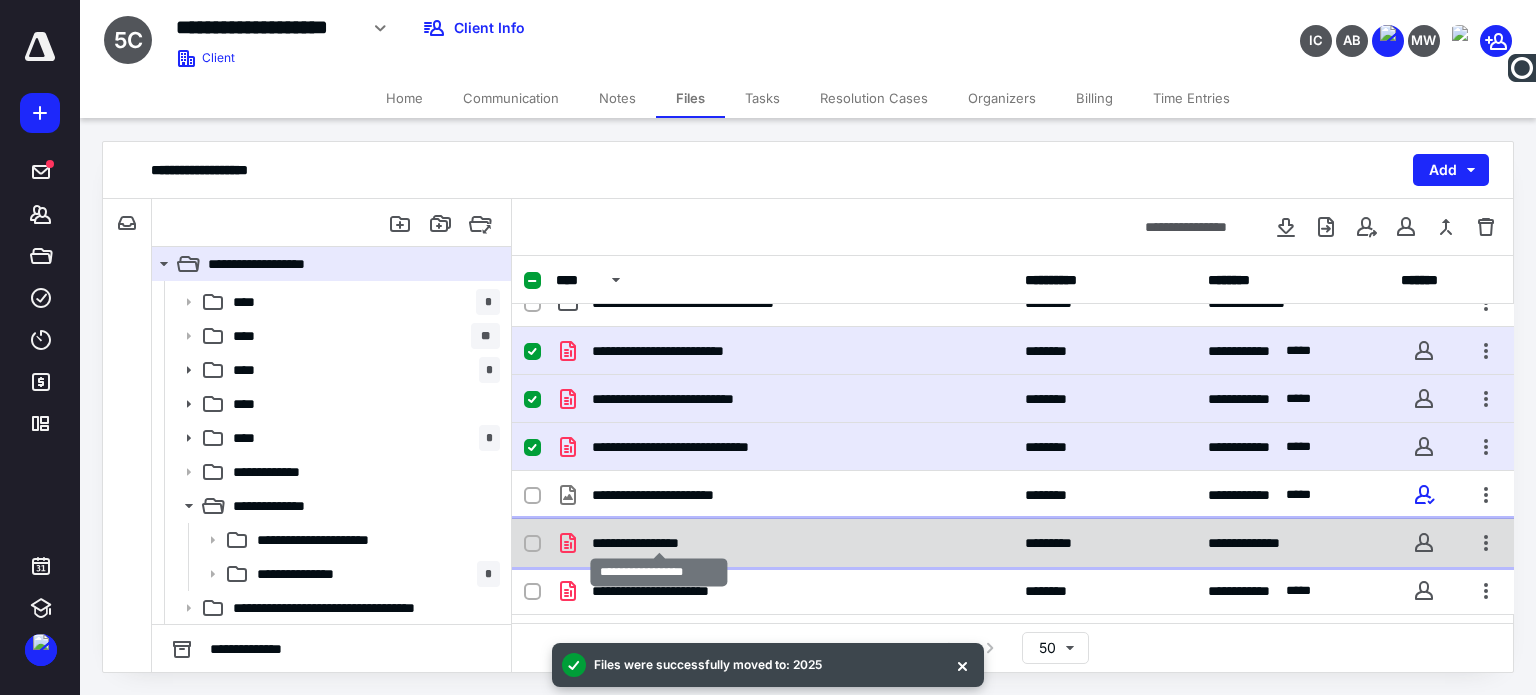 click on "**********" at bounding box center [659, 543] 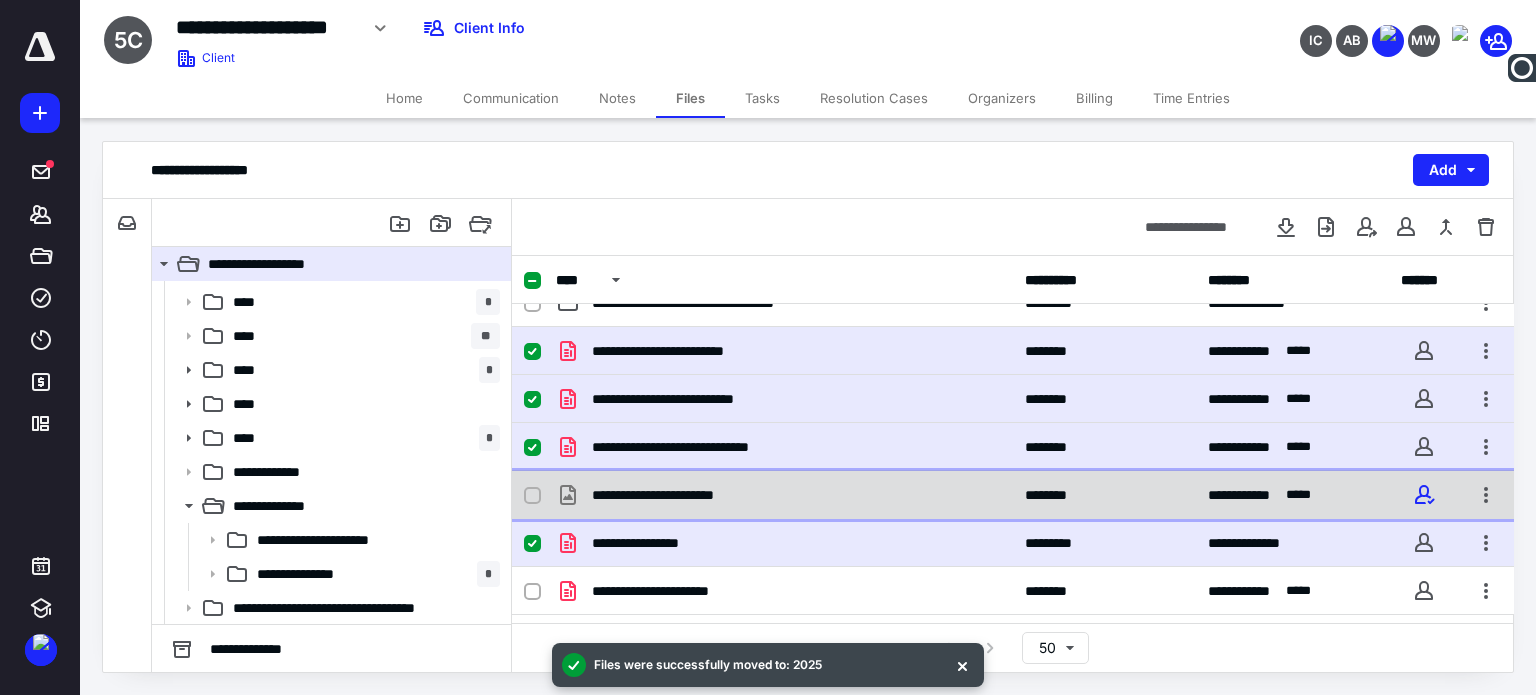 click on "**********" at bounding box center (680, 495) 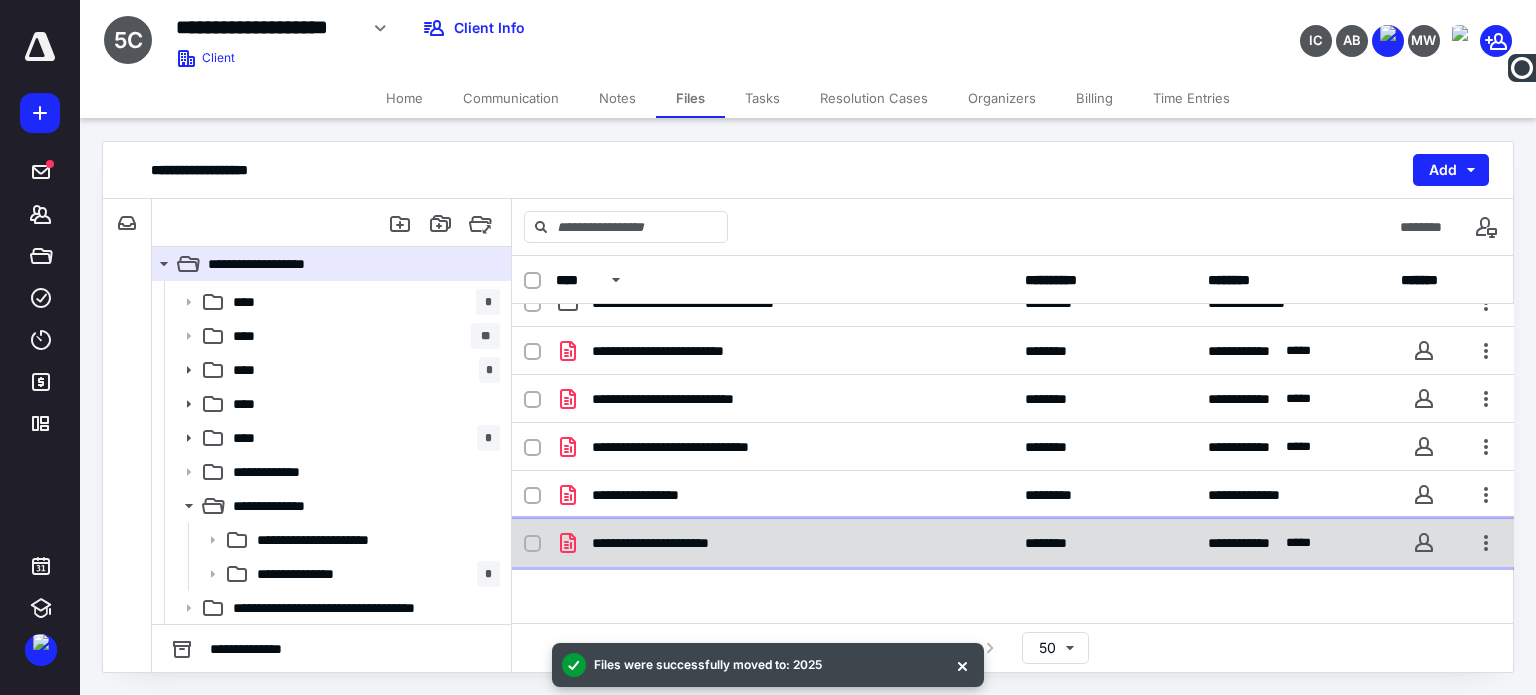 click on "**********" at bounding box center (673, 543) 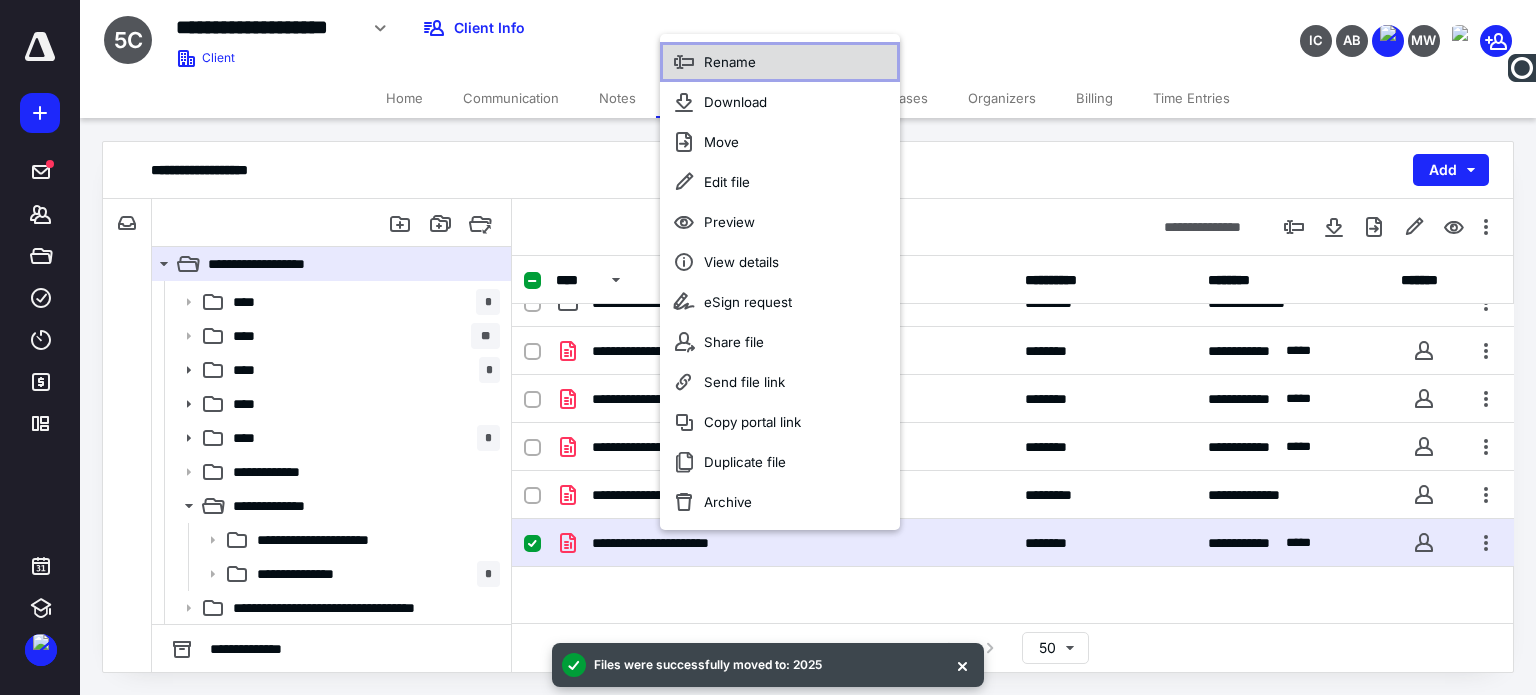 click on "Rename" at bounding box center (780, 62) 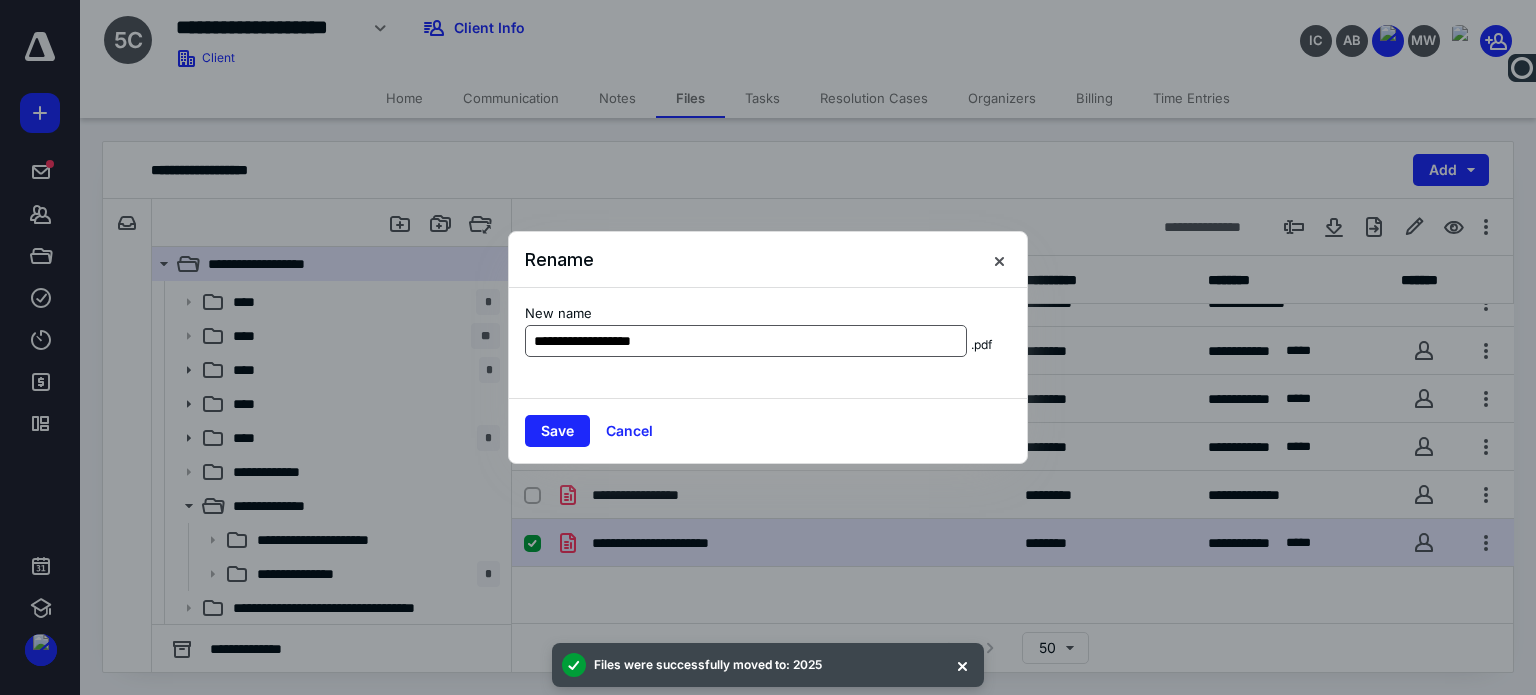 drag, startPoint x: 584, startPoint y: 346, endPoint x: 569, endPoint y: 351, distance: 15.811388 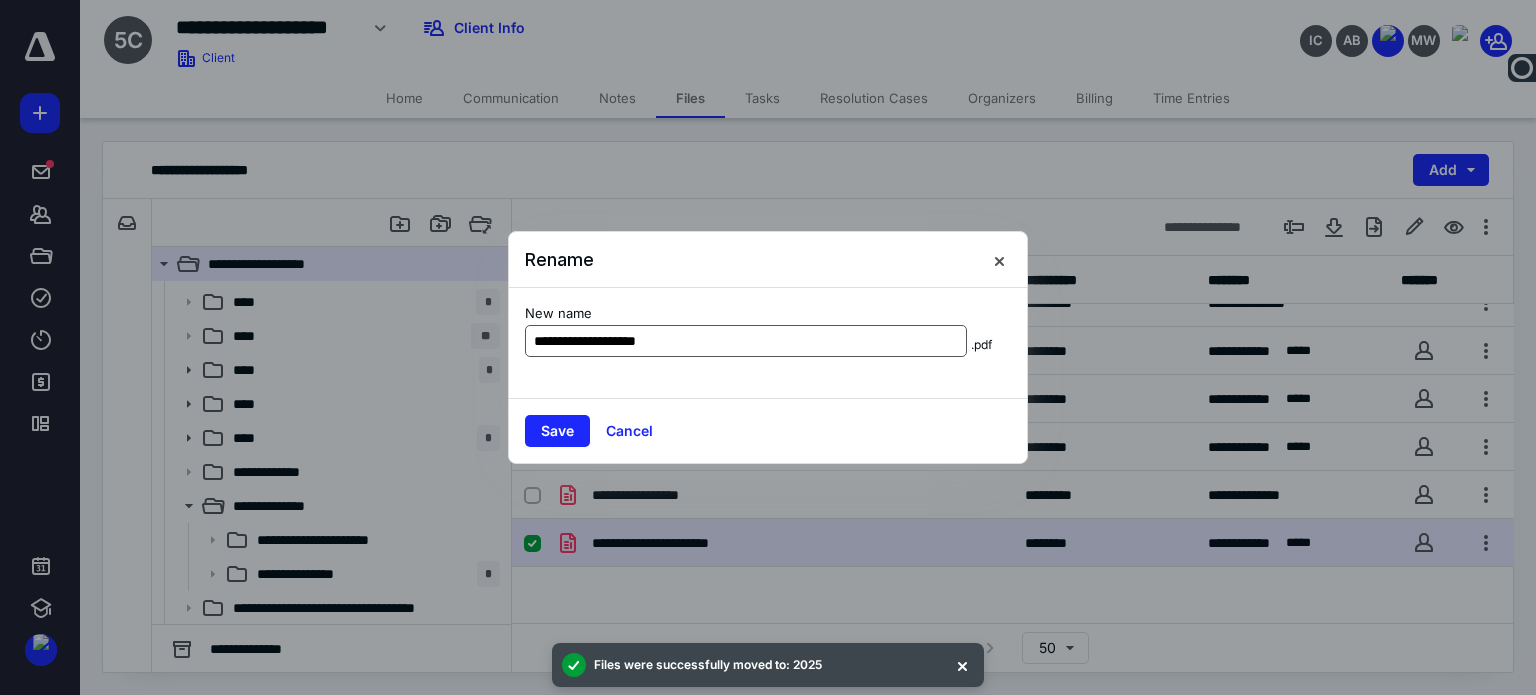 click on "**********" at bounding box center (746, 341) 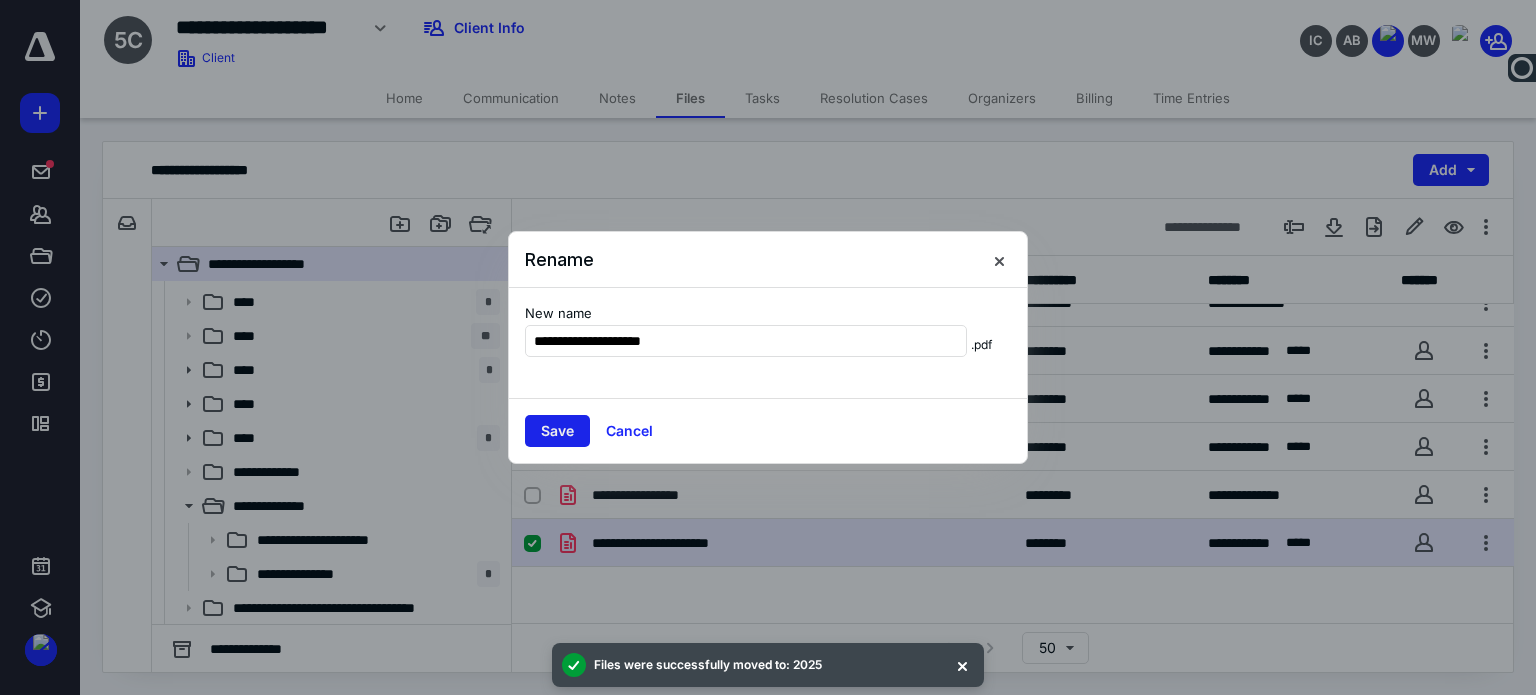 type on "**********" 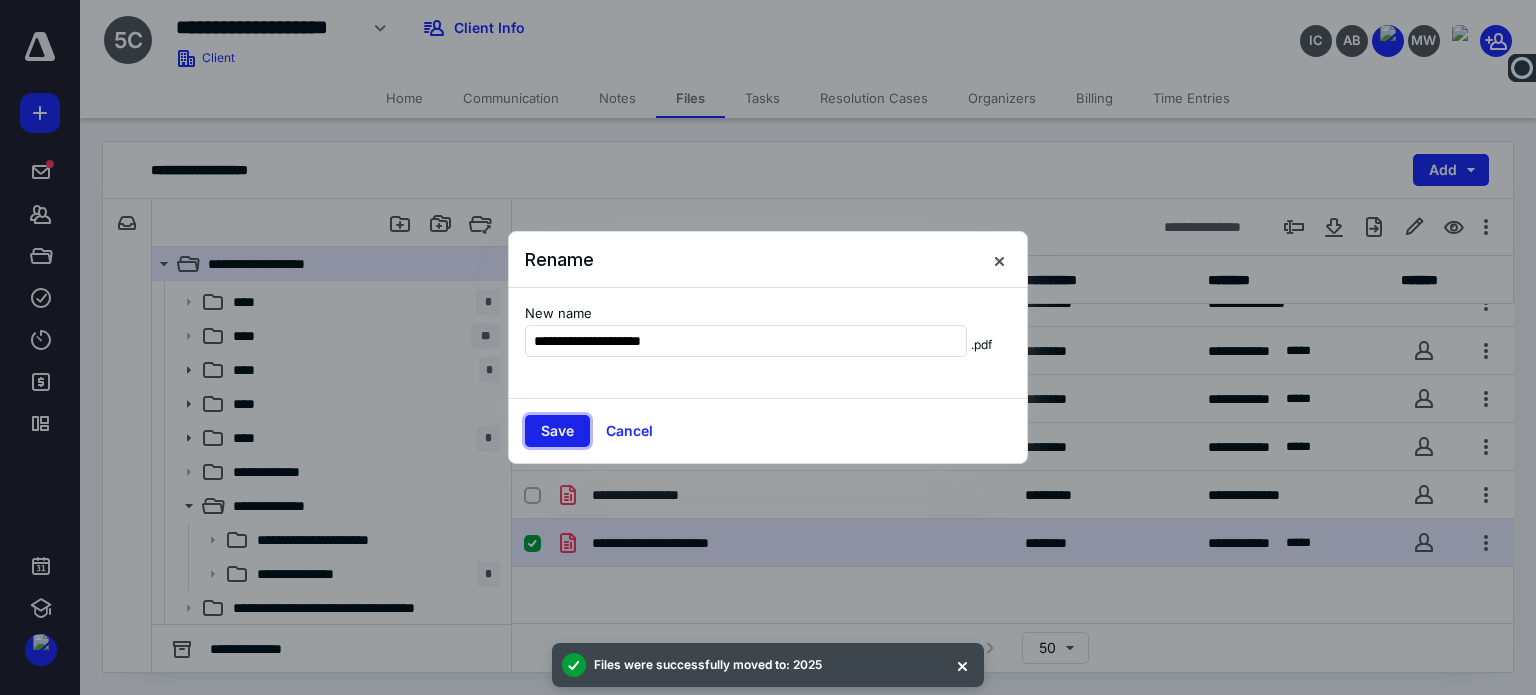 click on "Save" at bounding box center (557, 431) 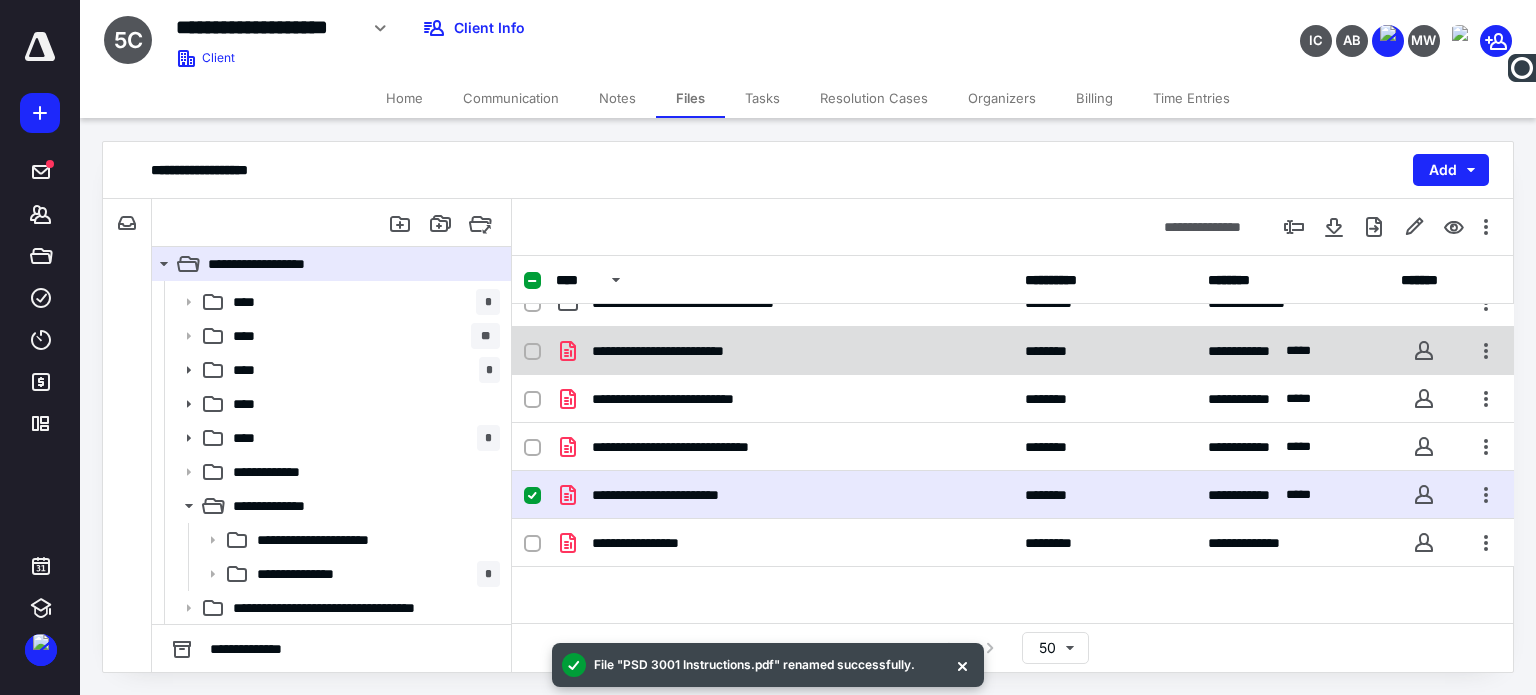 click on "**********" at bounding box center [784, 351] 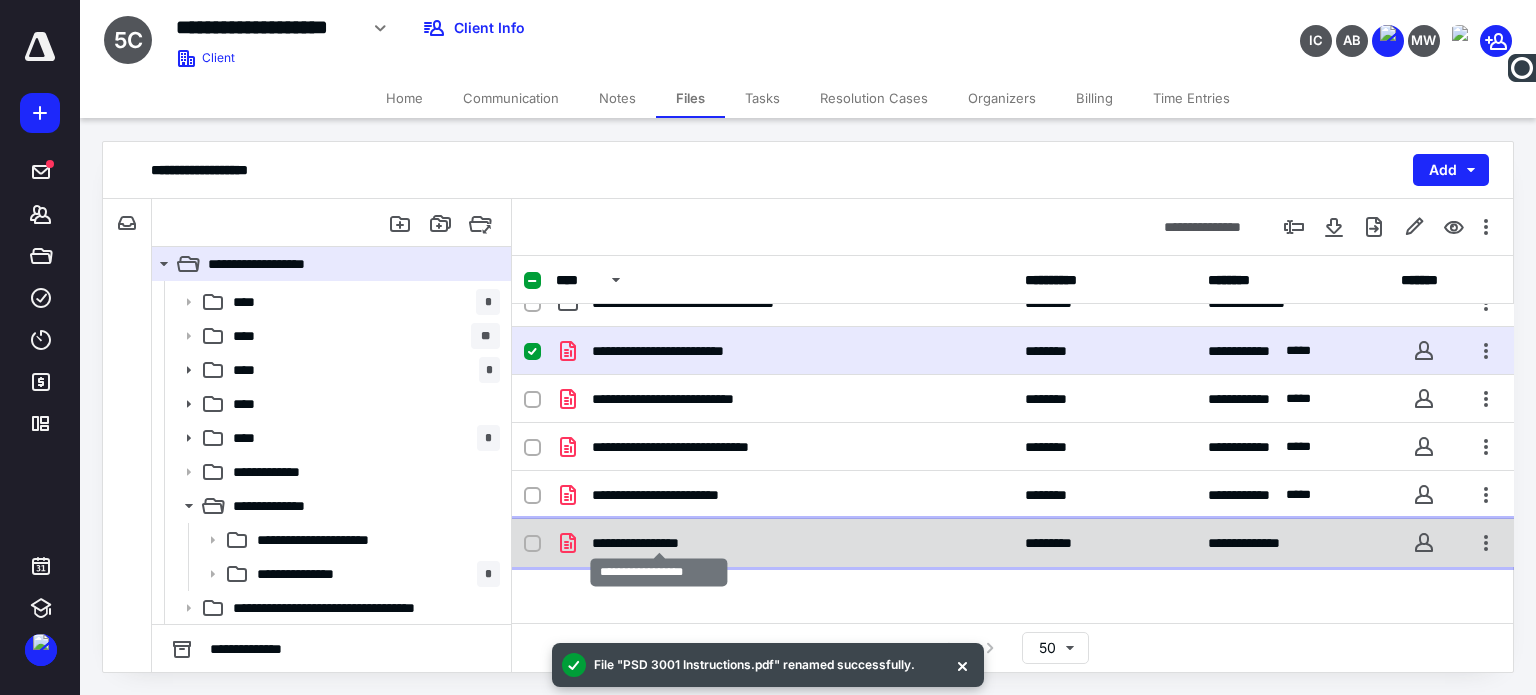 click on "**********" at bounding box center [659, 543] 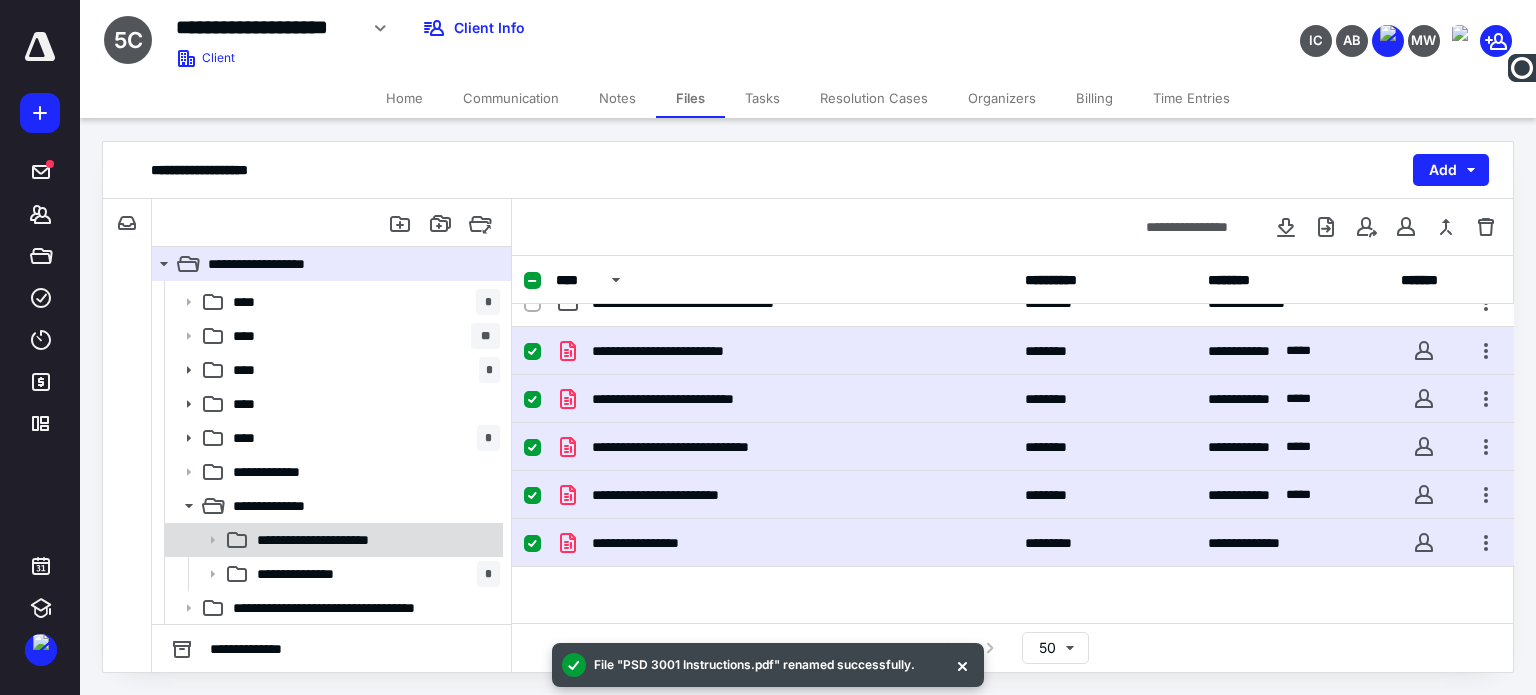 click on "**********" at bounding box center (341, 540) 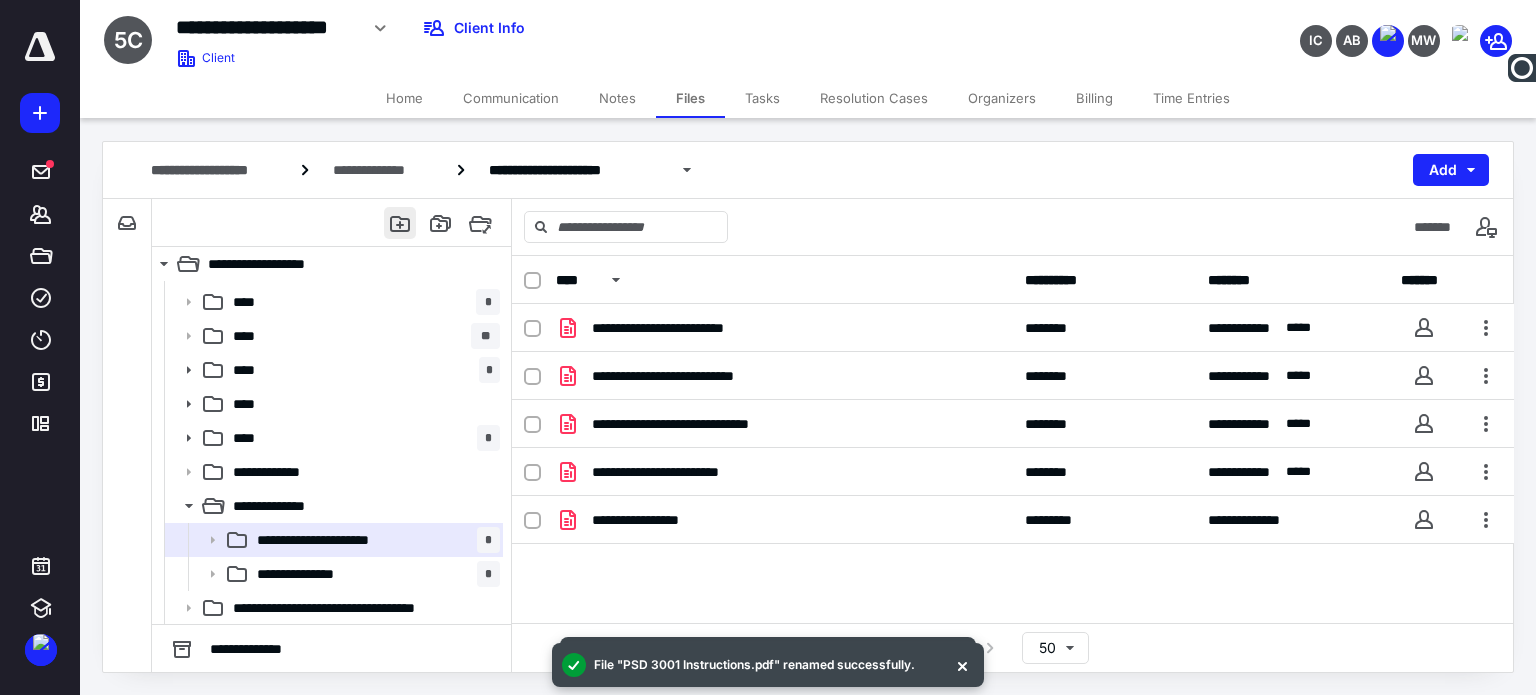 click at bounding box center [400, 223] 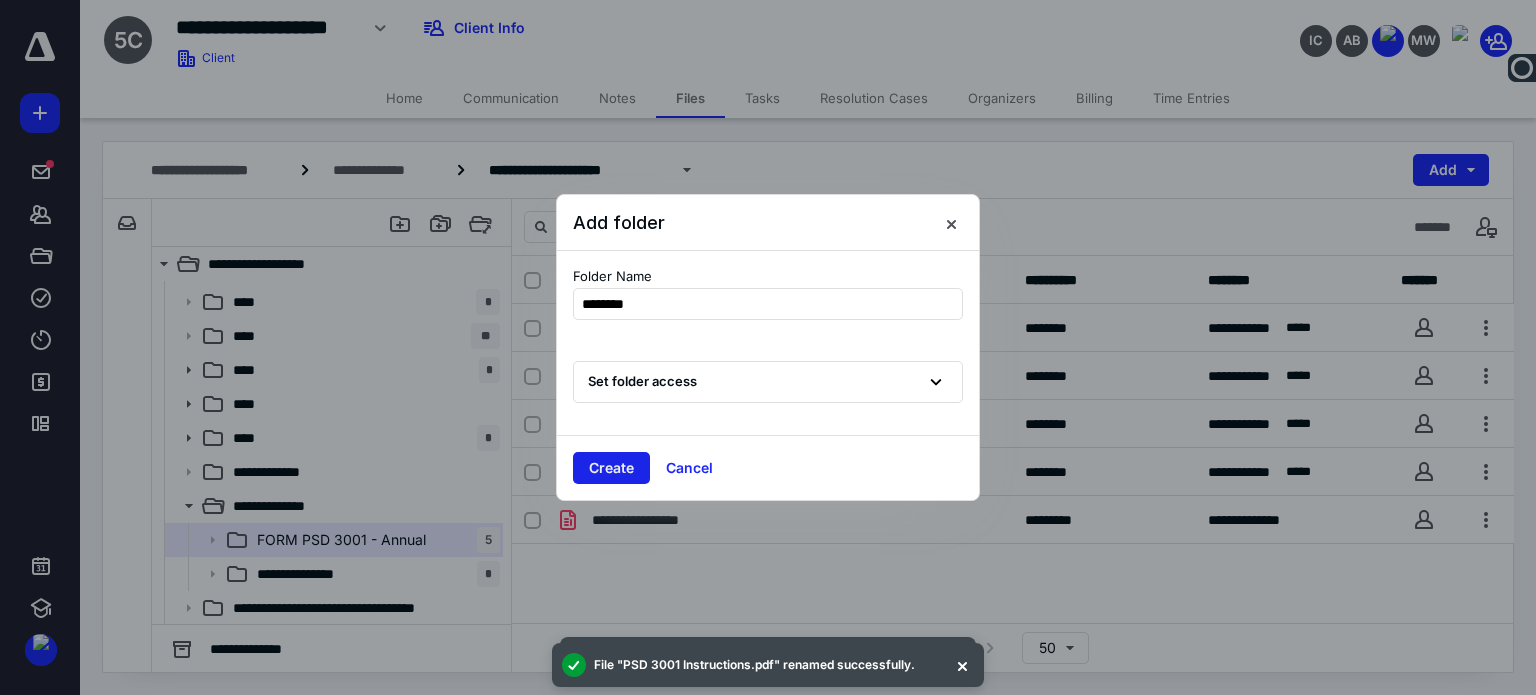 type on "********" 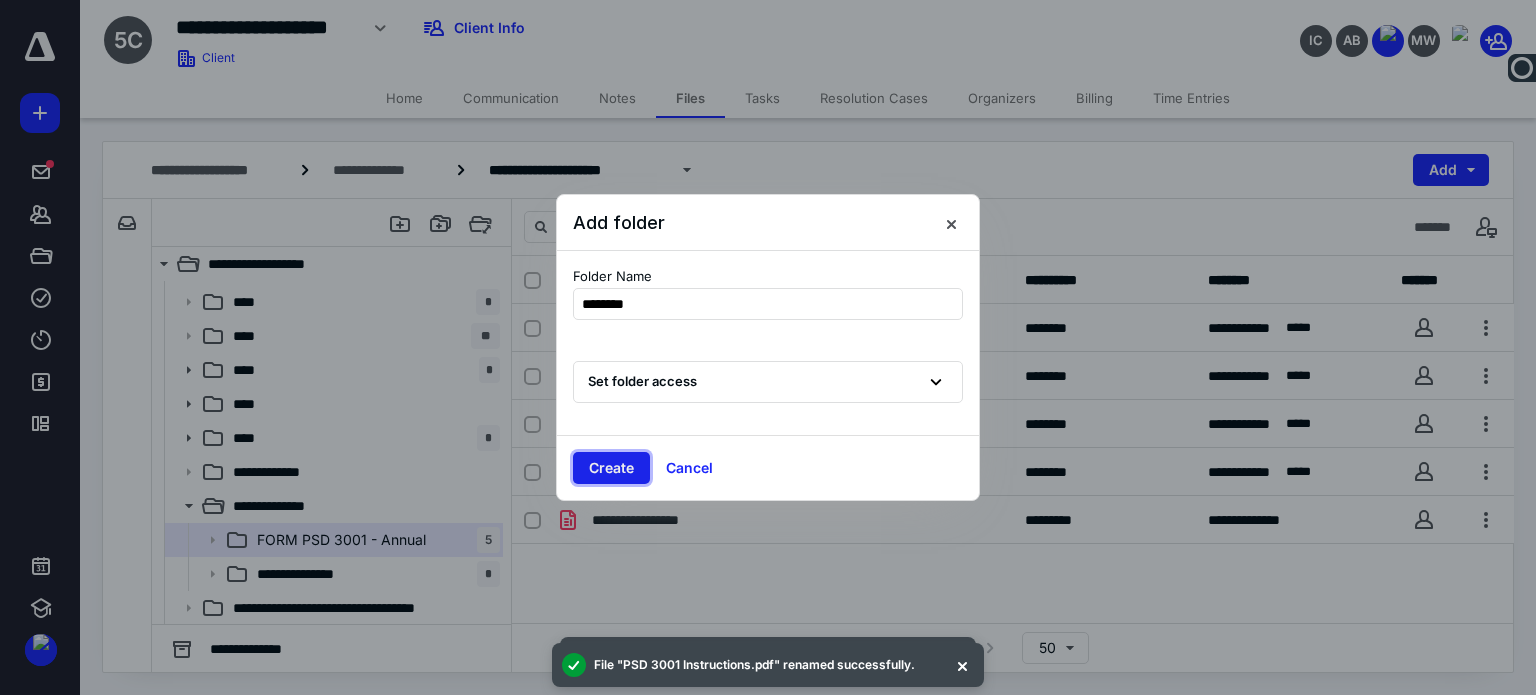 click on "Create" at bounding box center [611, 468] 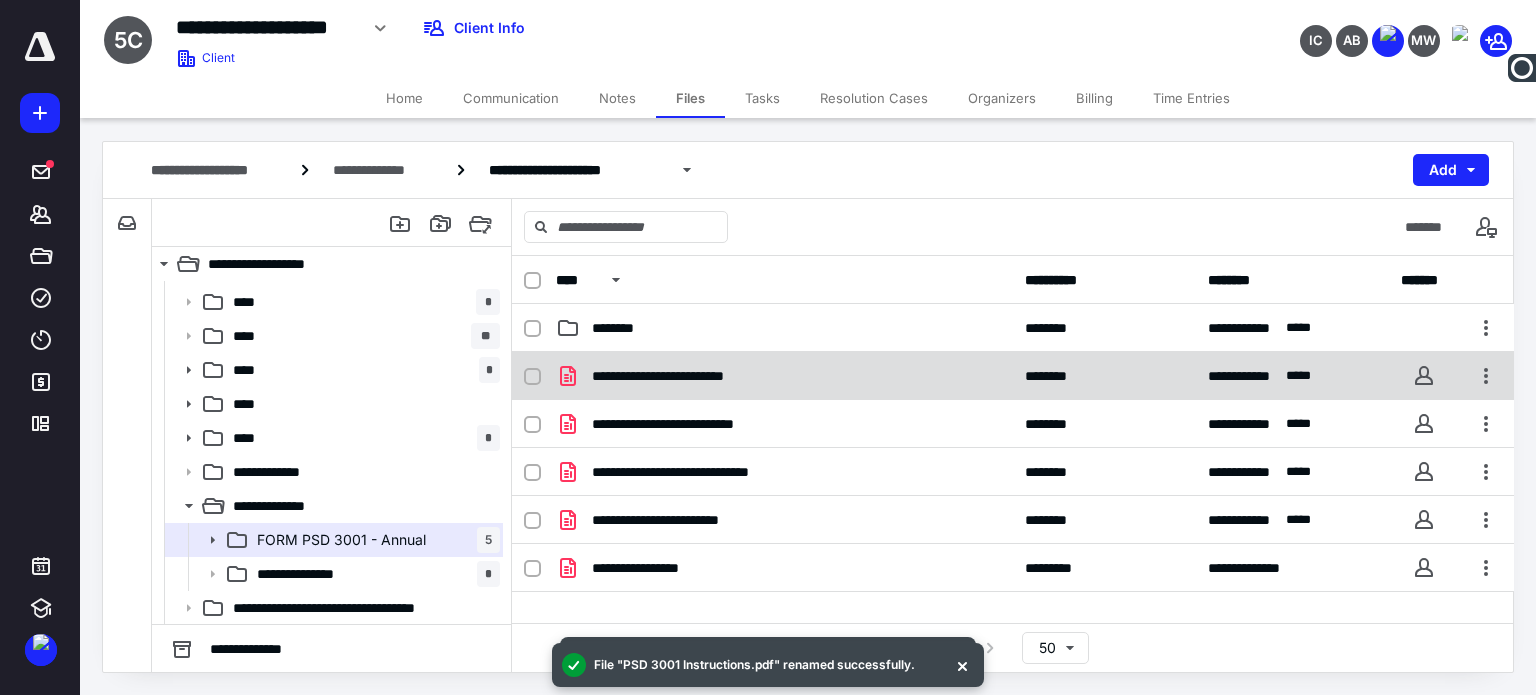 click on "**********" at bounding box center [687, 376] 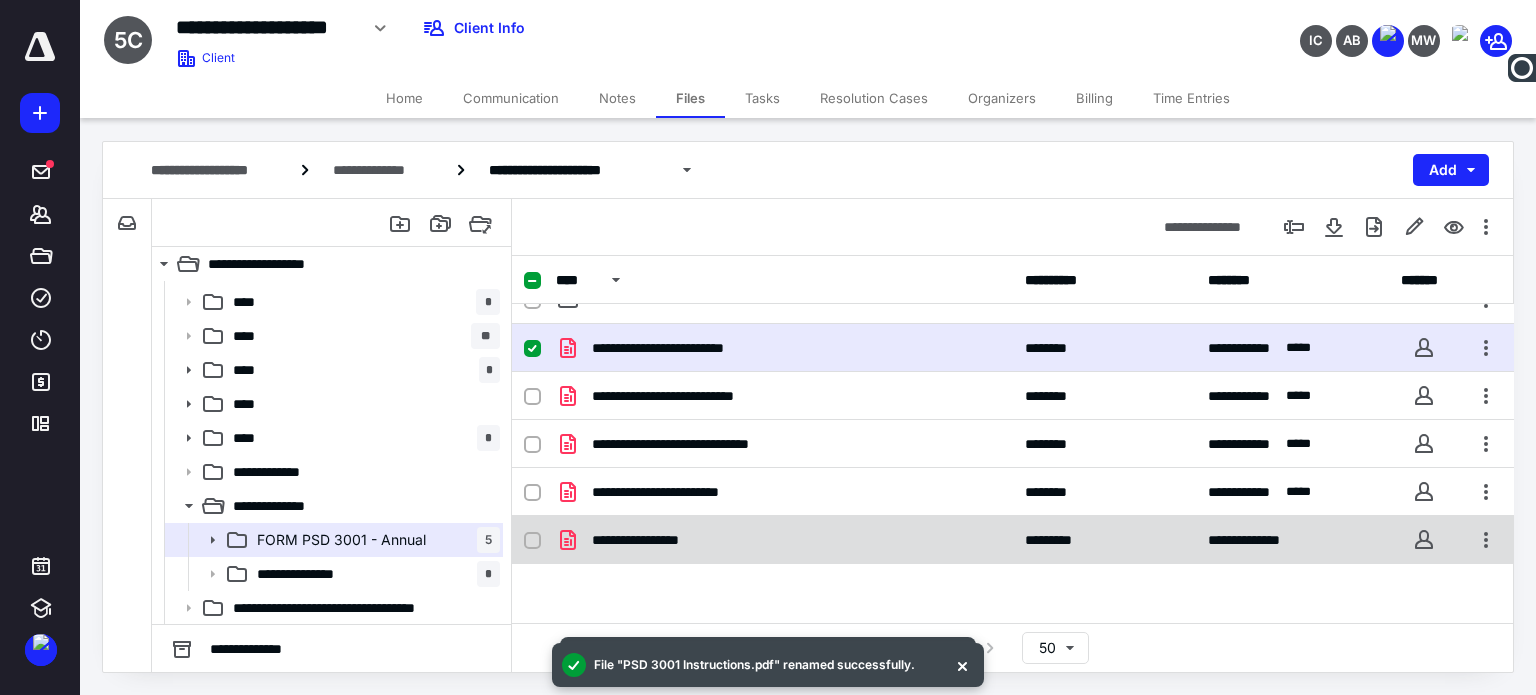 click on "**********" at bounding box center (659, 540) 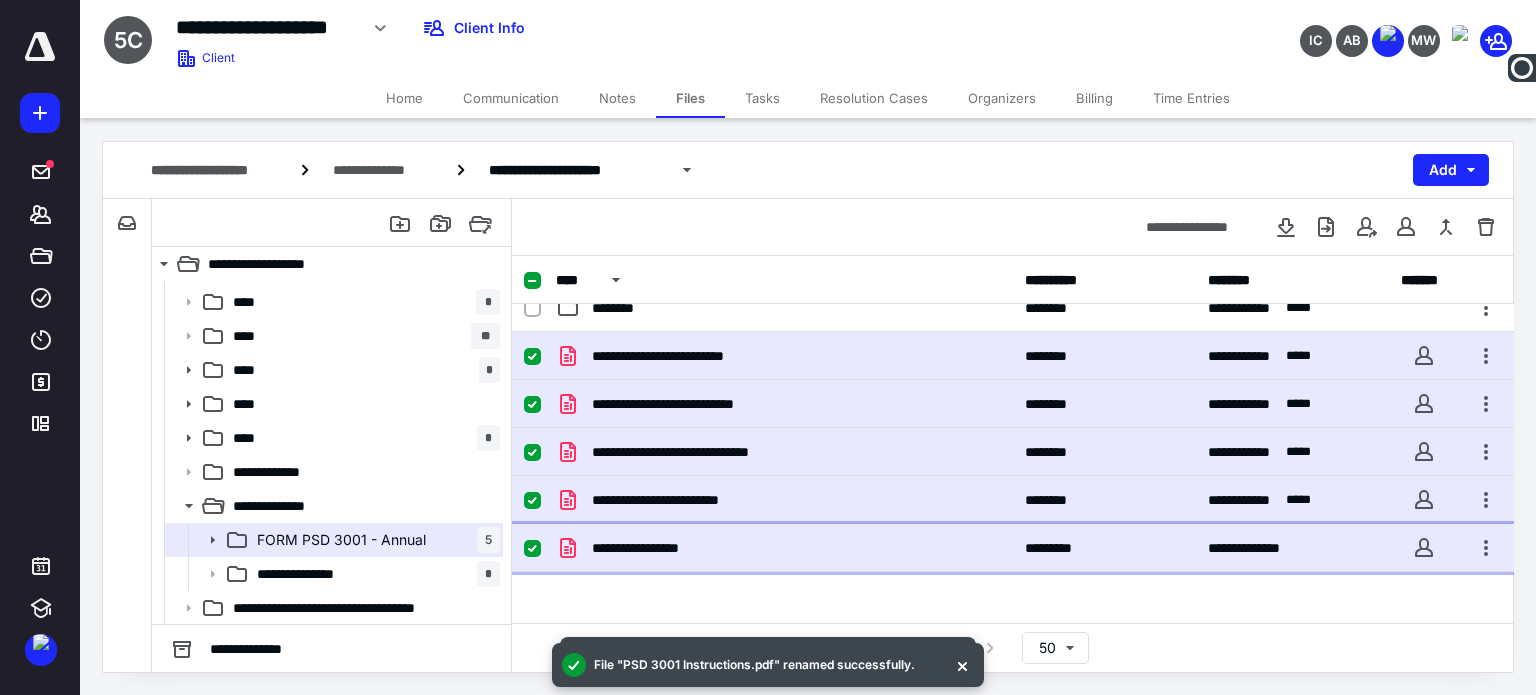 scroll, scrollTop: 0, scrollLeft: 0, axis: both 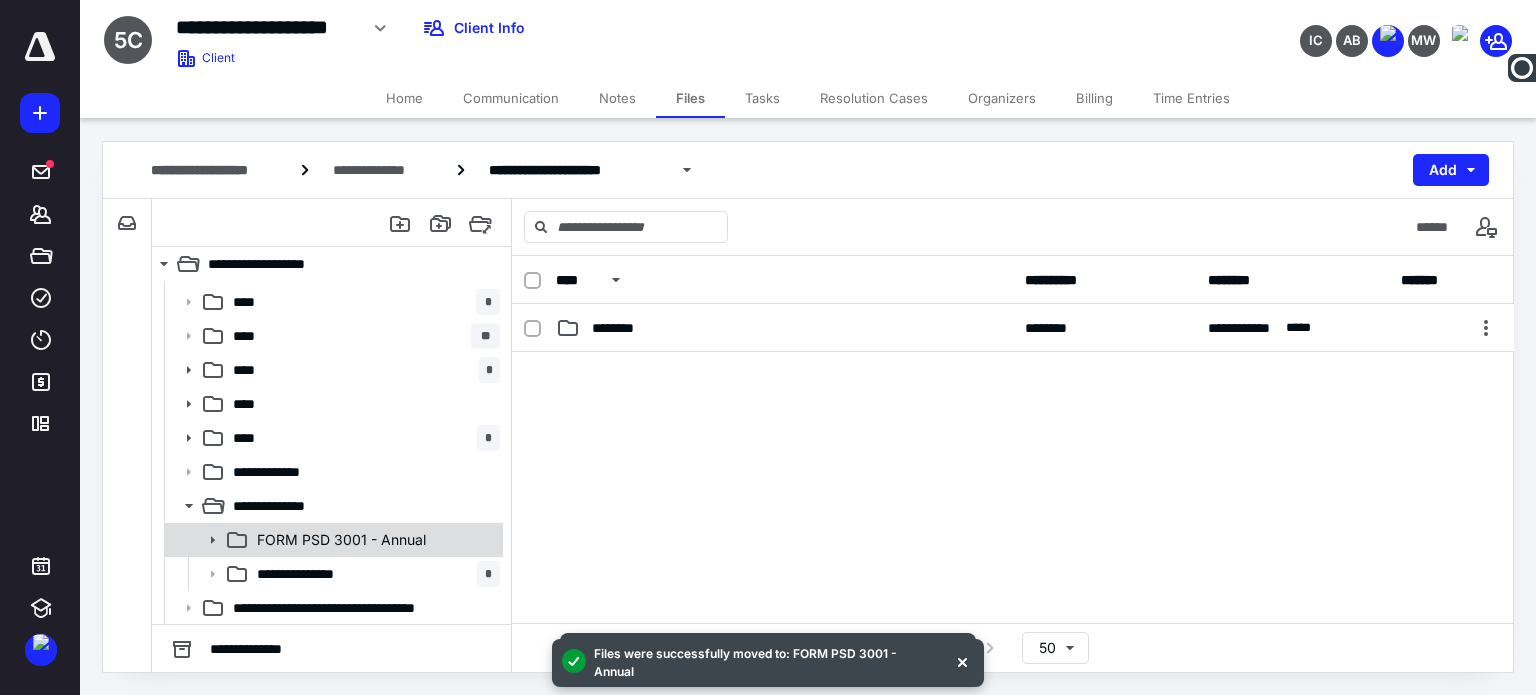 click on "FORM PSD 3001 - Annual" at bounding box center [341, 540] 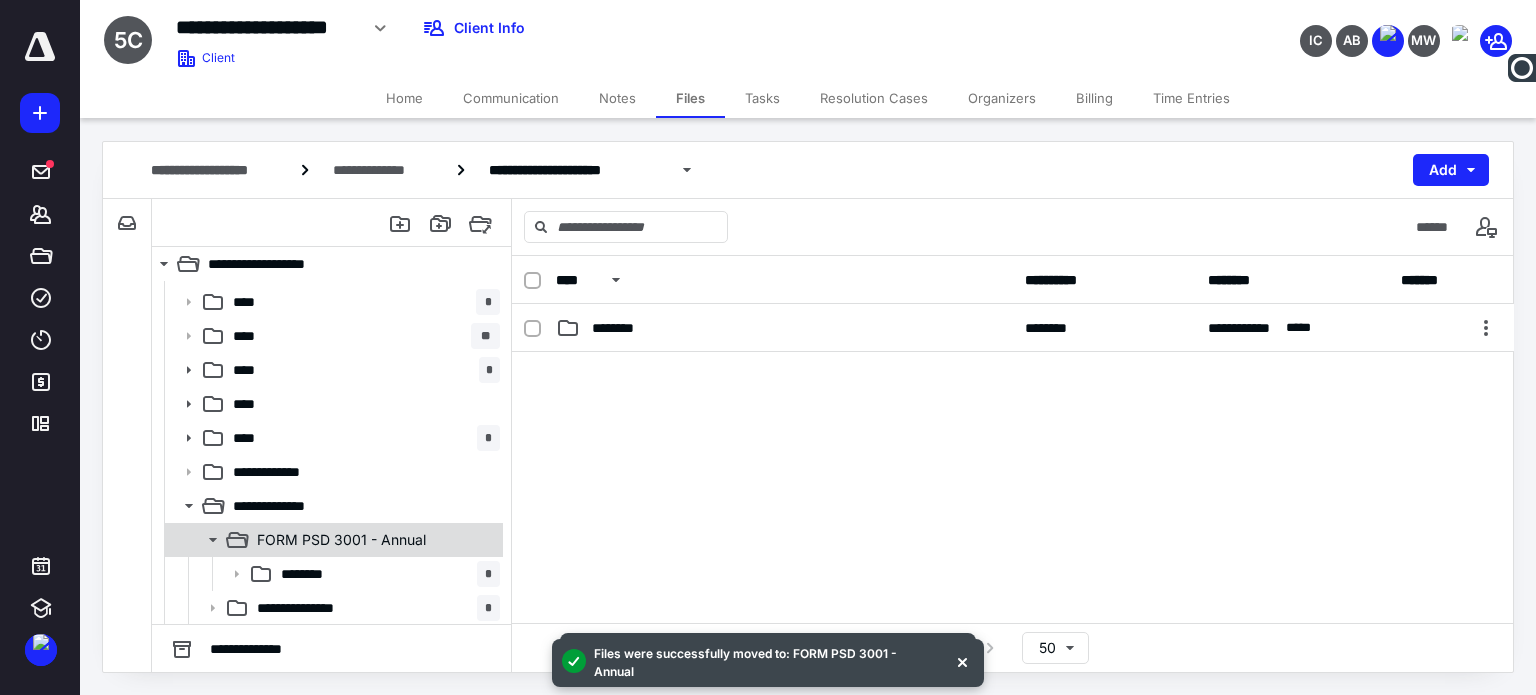 click on "FORM PSD 3001 - Annual" at bounding box center [332, 540] 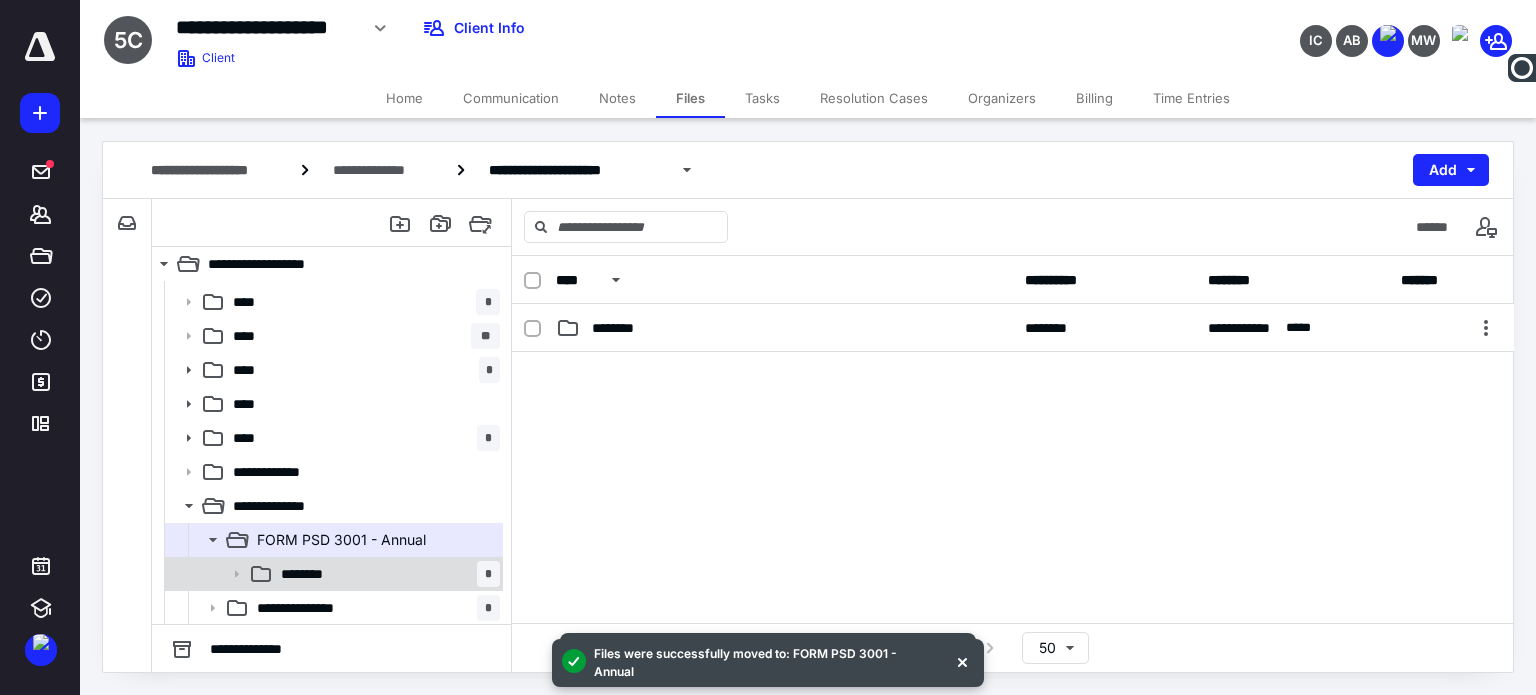click on "********" at bounding box center [313, 574] 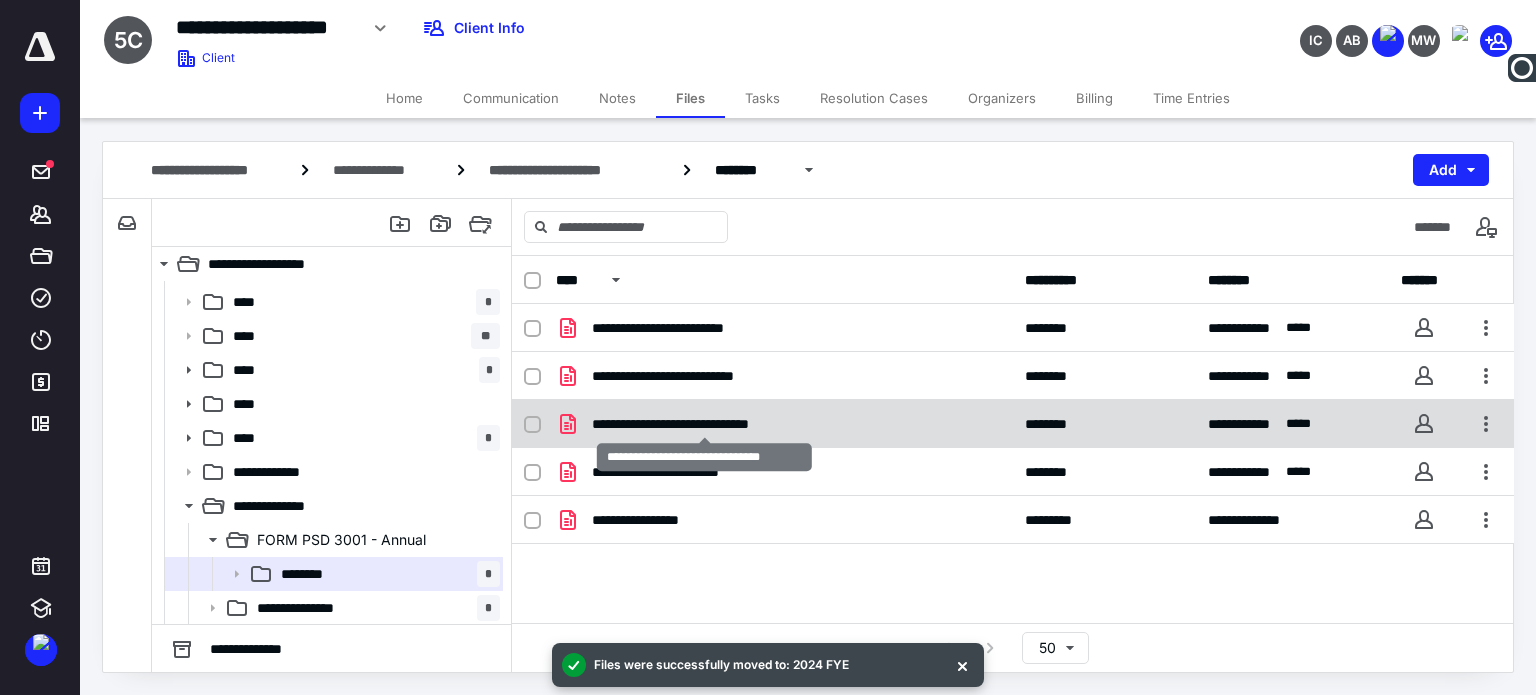 checkbox on "true" 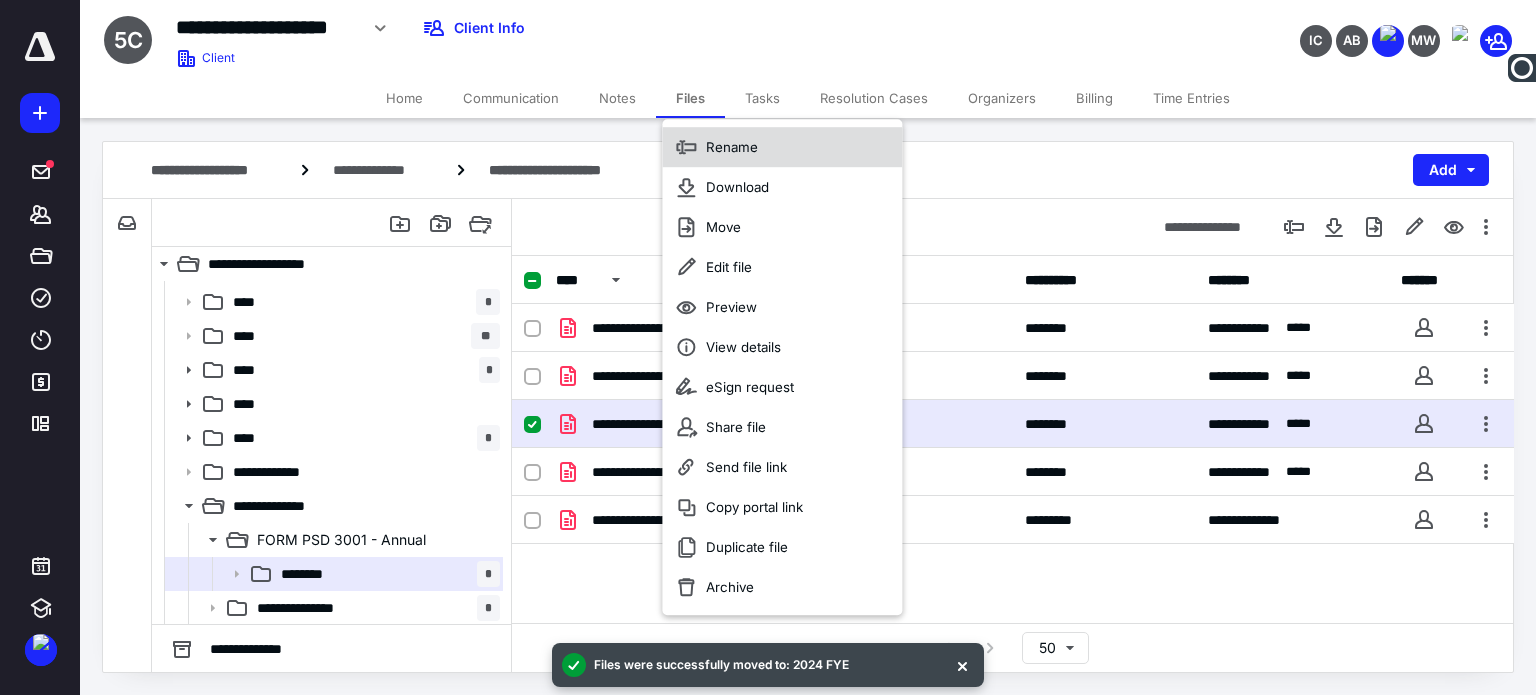 click on "Rename" at bounding box center (732, 147) 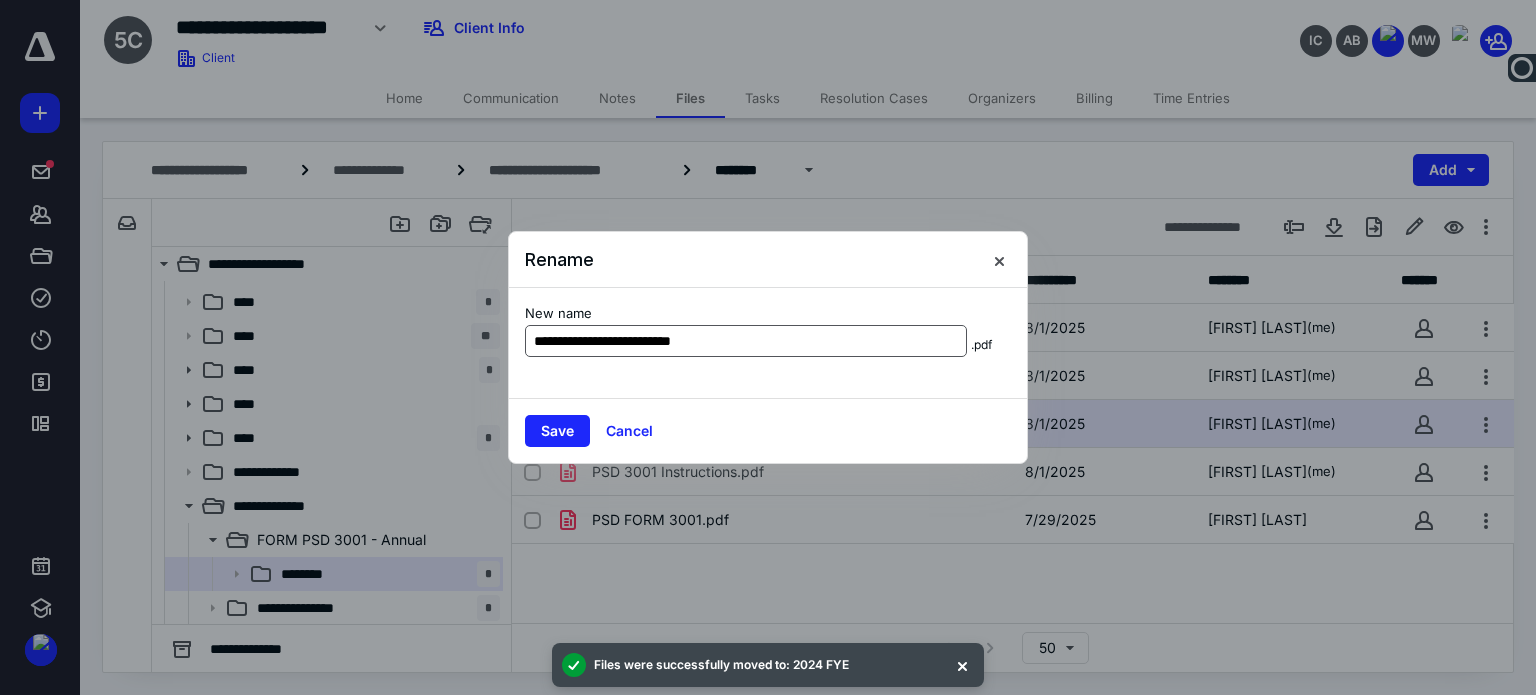 click on "**********" at bounding box center (746, 341) 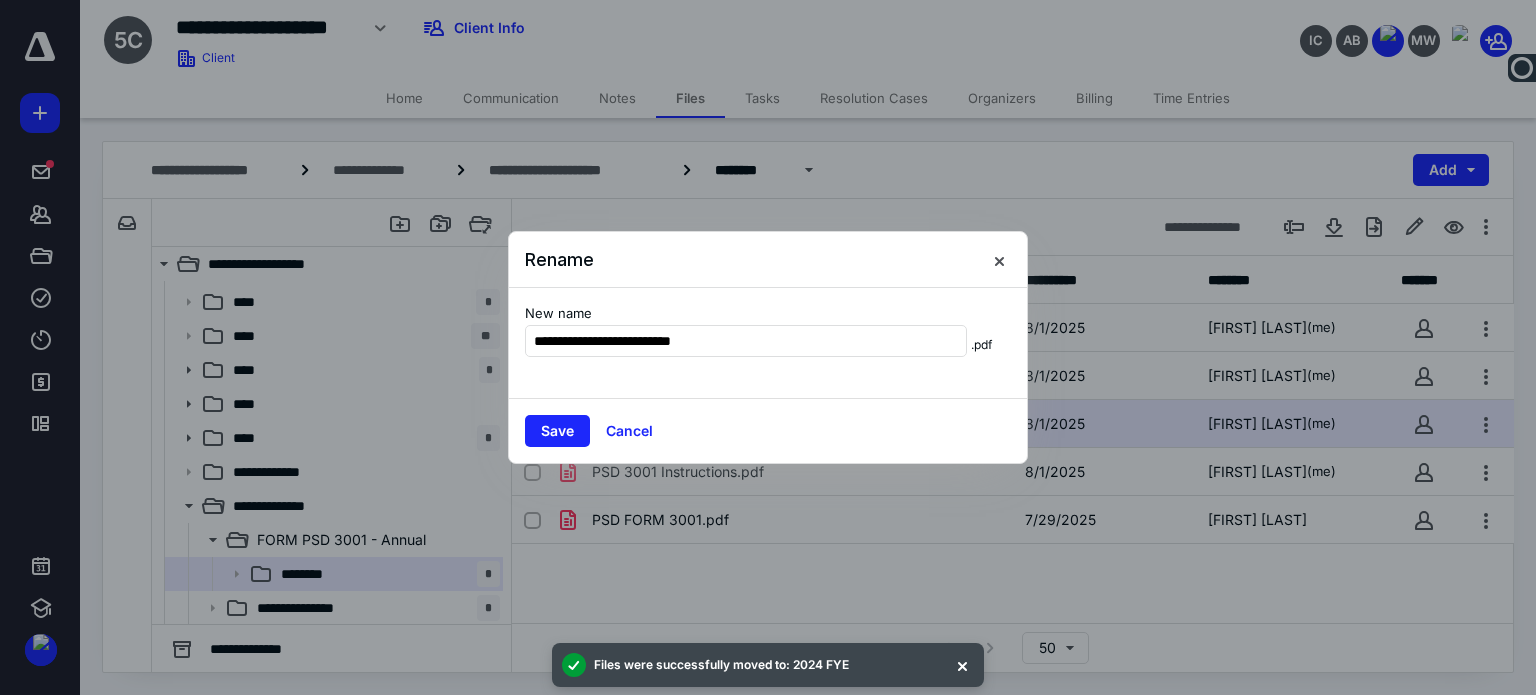 drag, startPoint x: 566, startPoint y: 339, endPoint x: 508, endPoint y: 335, distance: 58.137768 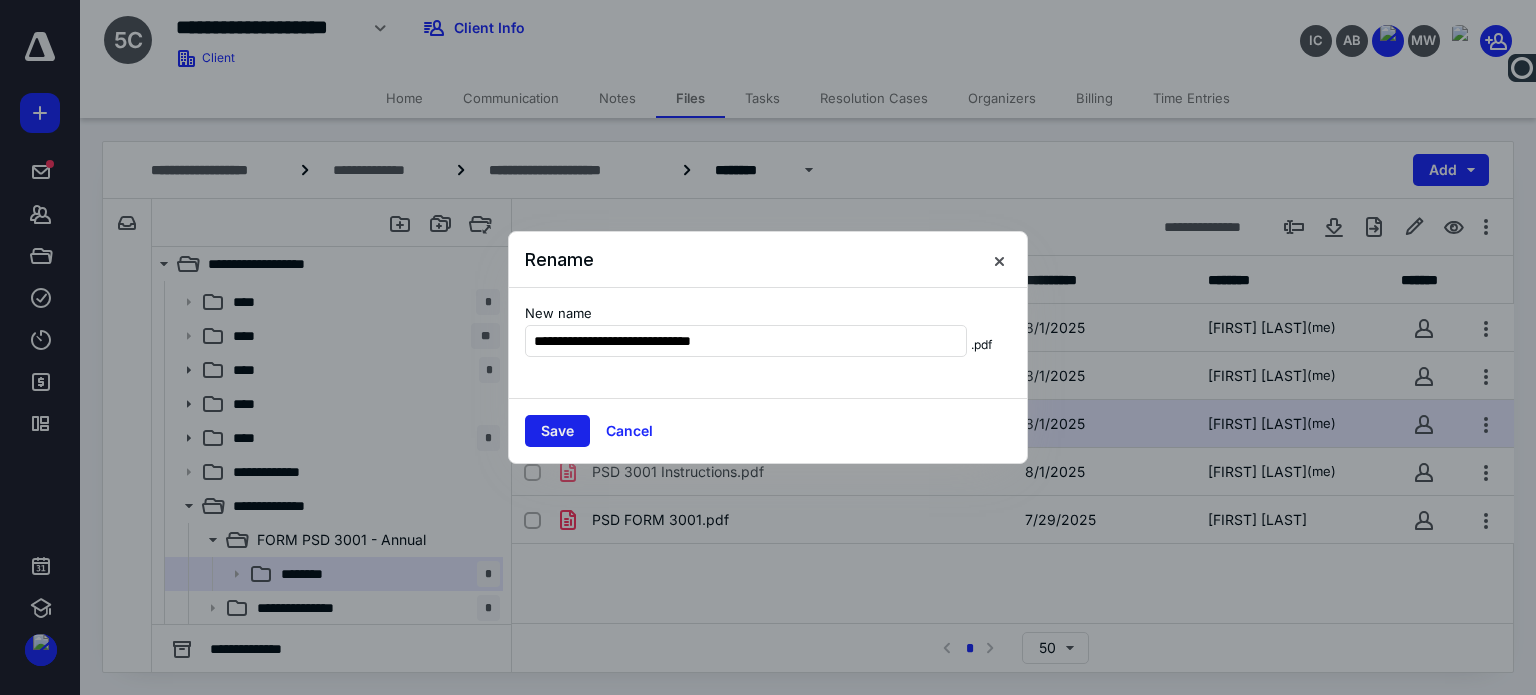 type on "**********" 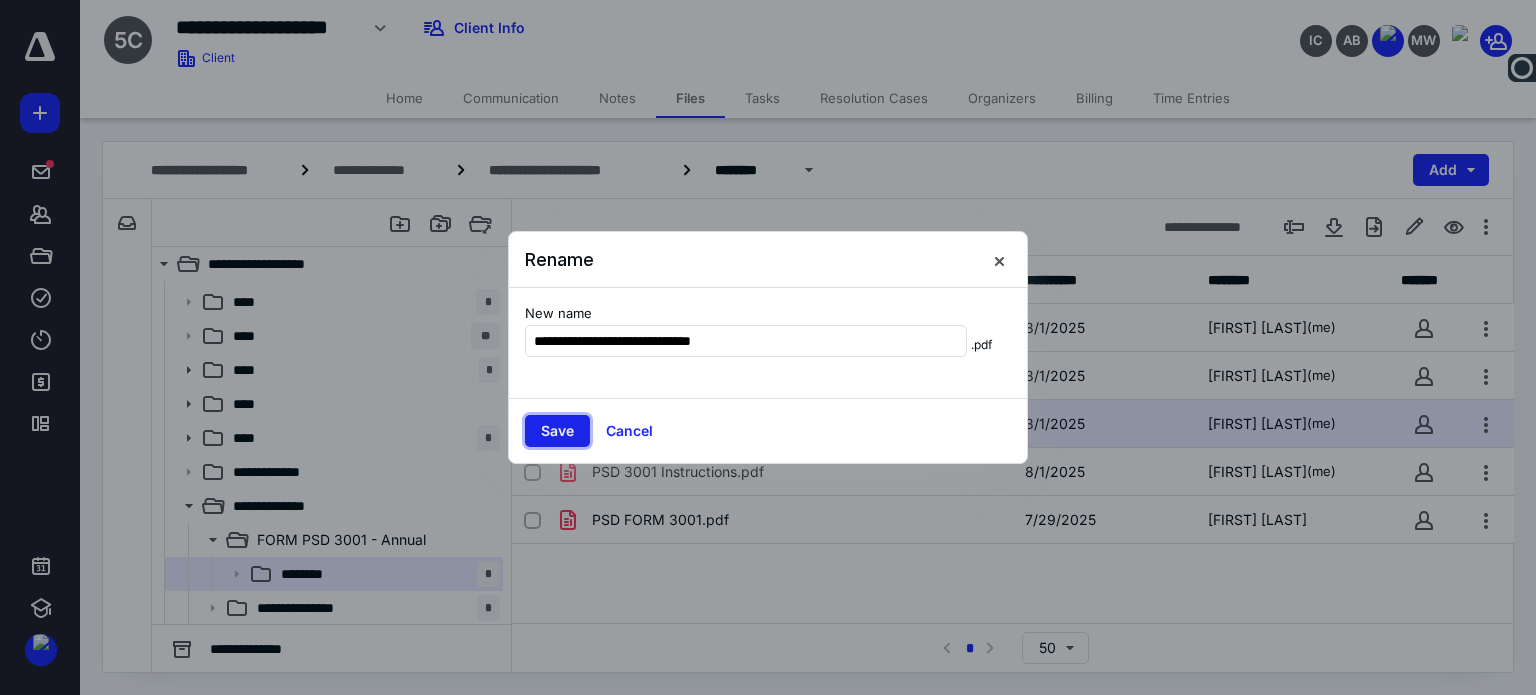 click on "Save" at bounding box center (557, 431) 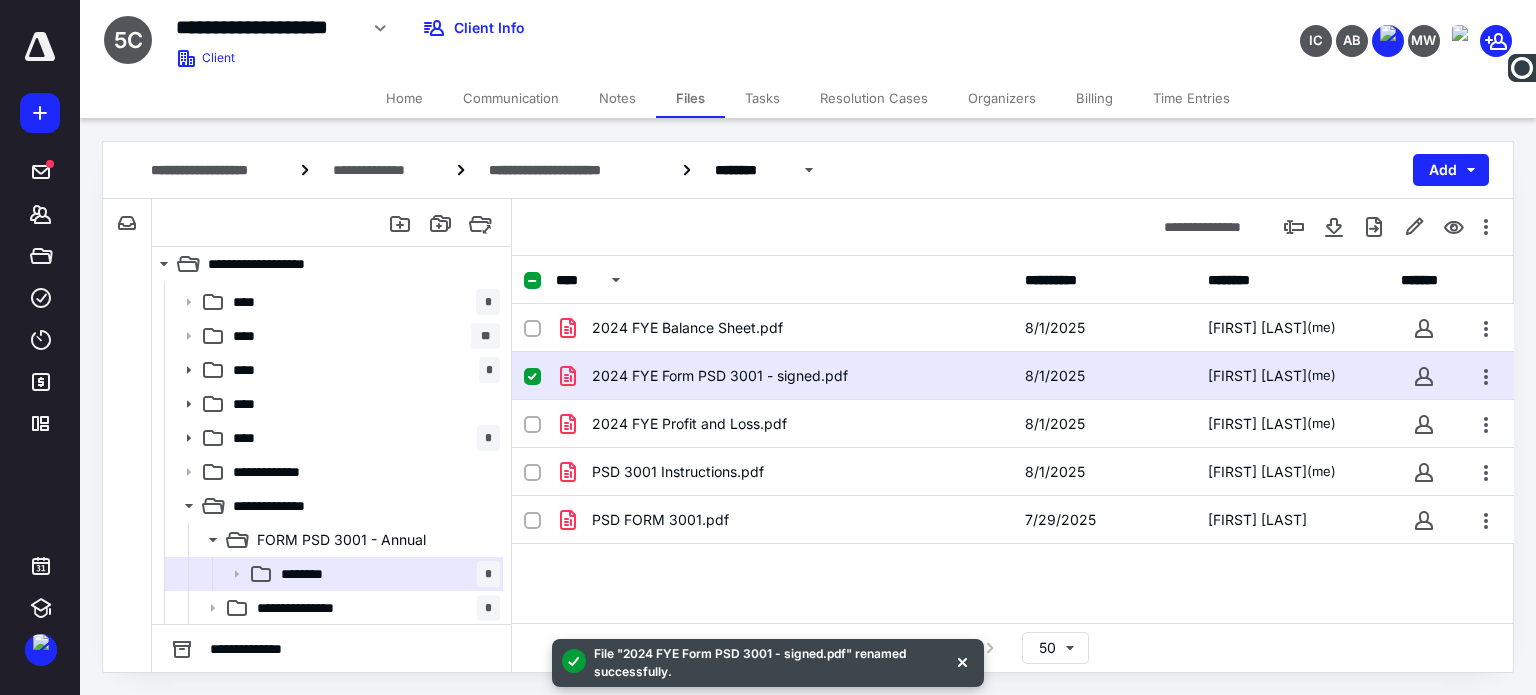 click 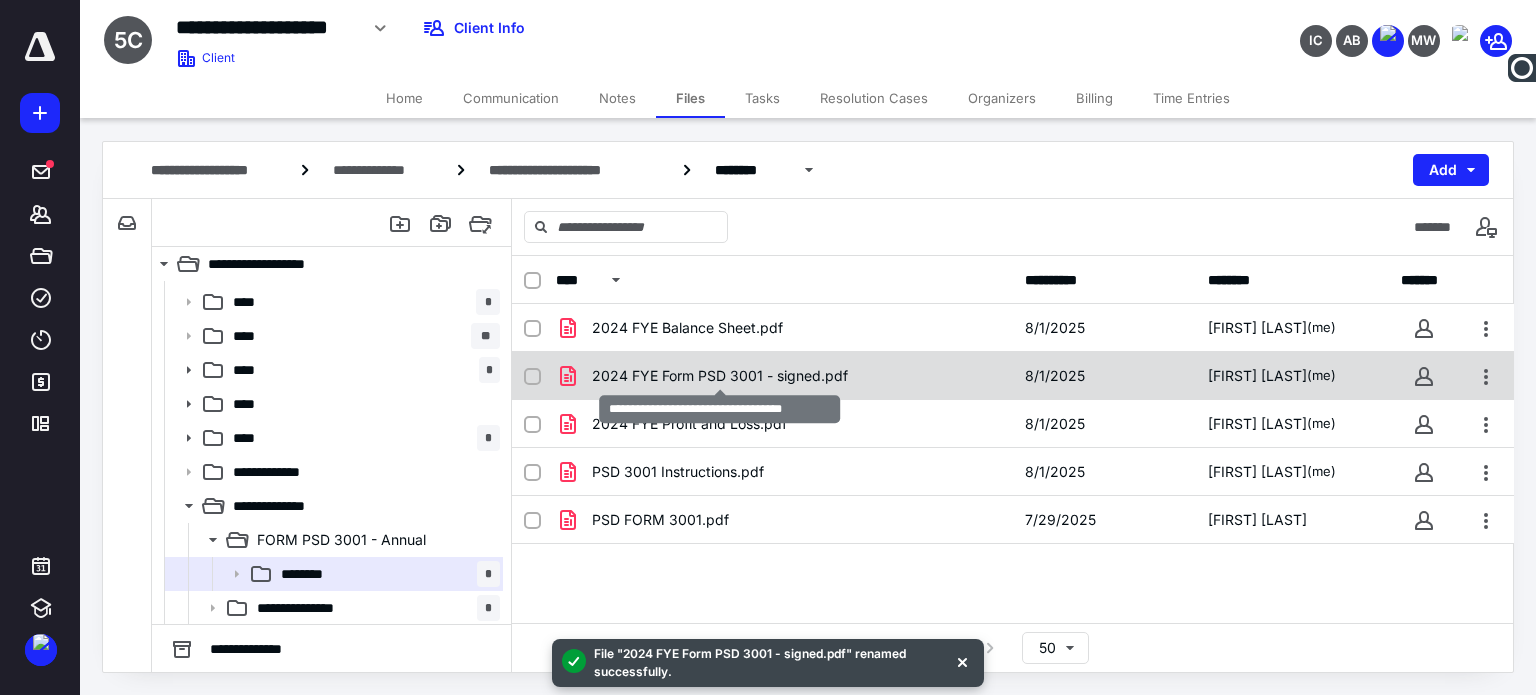 click on "2024 FYE Form PSD 3001 - signed.pdf" at bounding box center (720, 376) 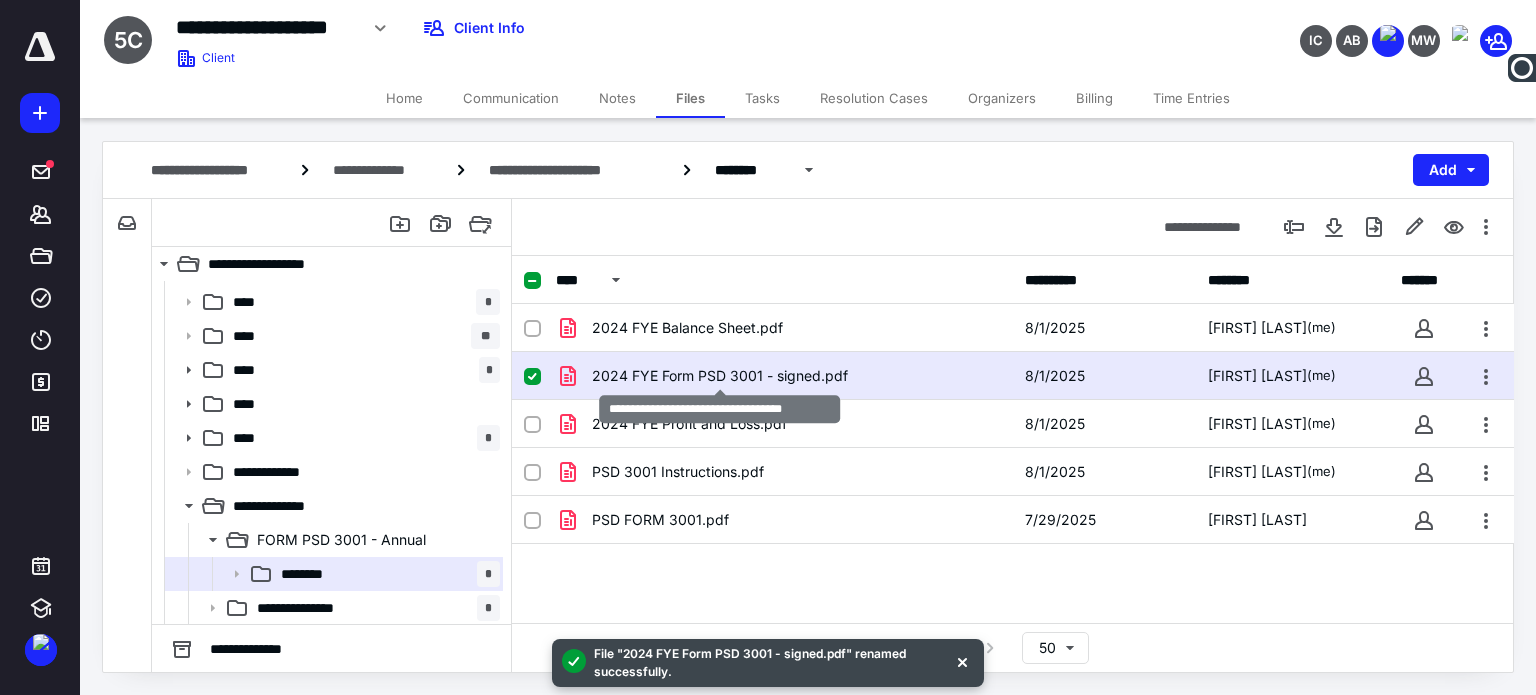 click on "2024 FYE Form PSD 3001 - signed.pdf" at bounding box center [720, 376] 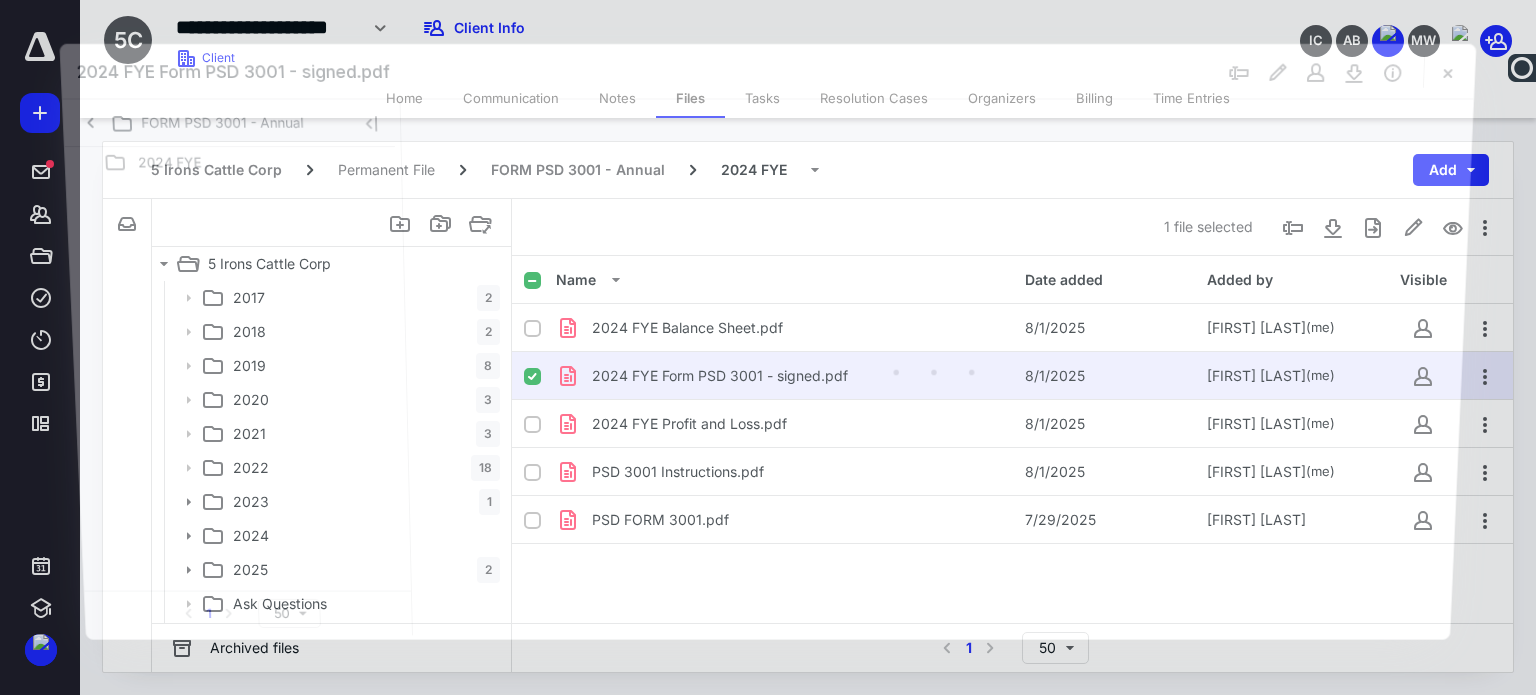 scroll, scrollTop: 132, scrollLeft: 0, axis: vertical 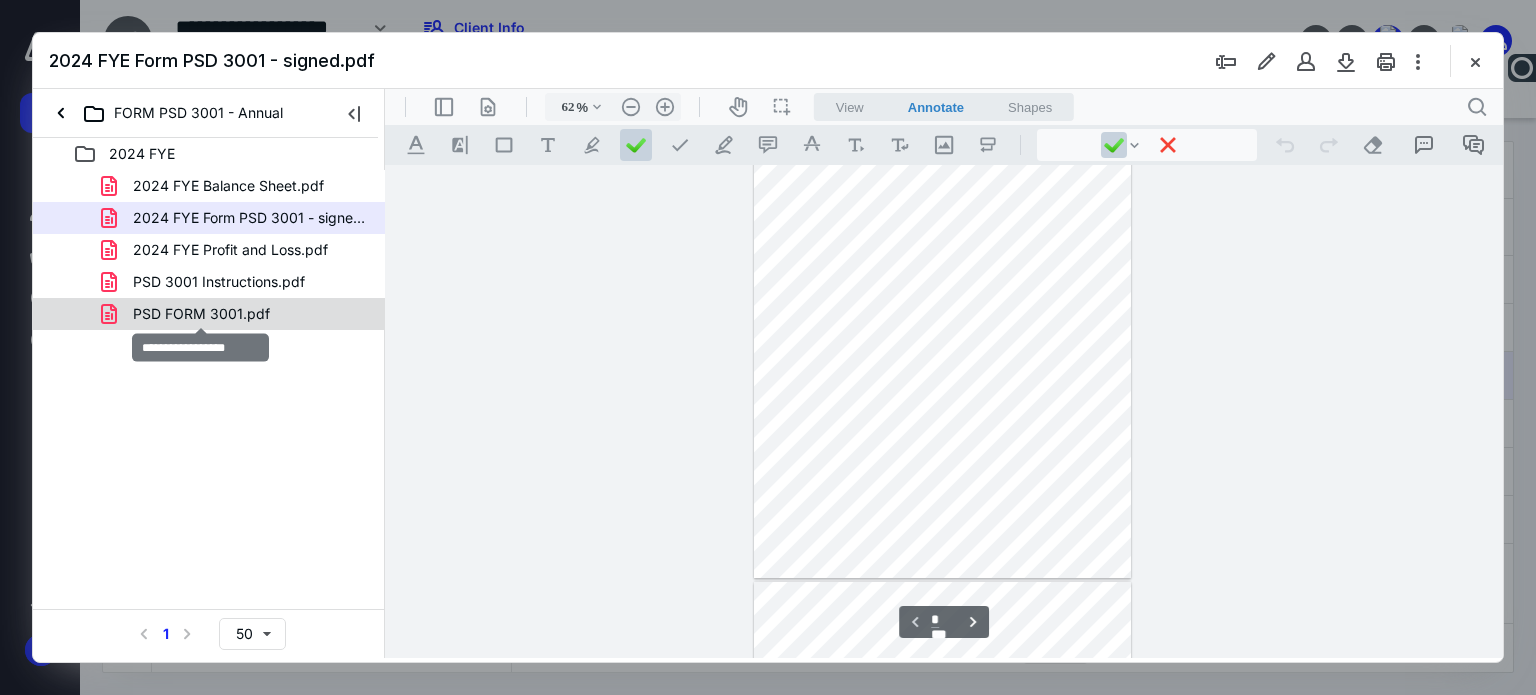 click on "PSD FORM 3001.pdf" at bounding box center [201, 314] 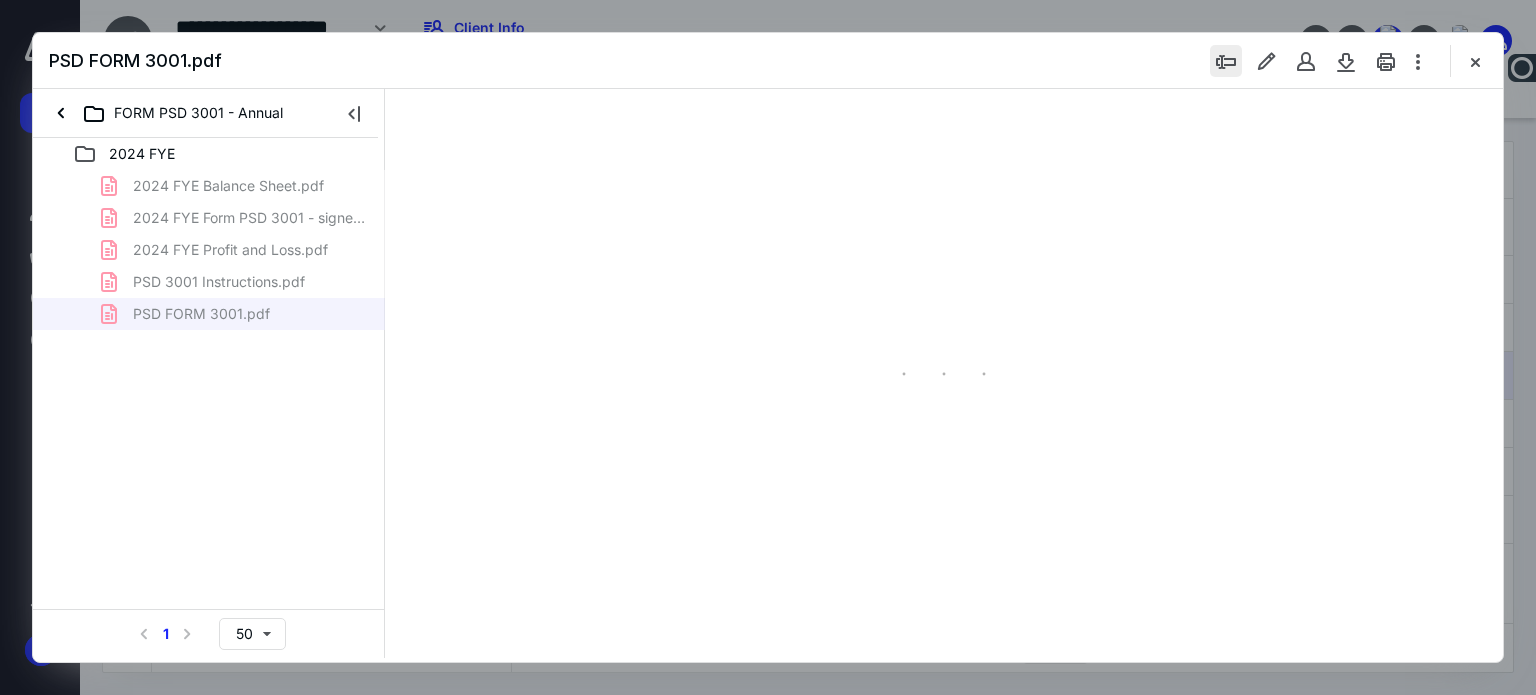 type on "62" 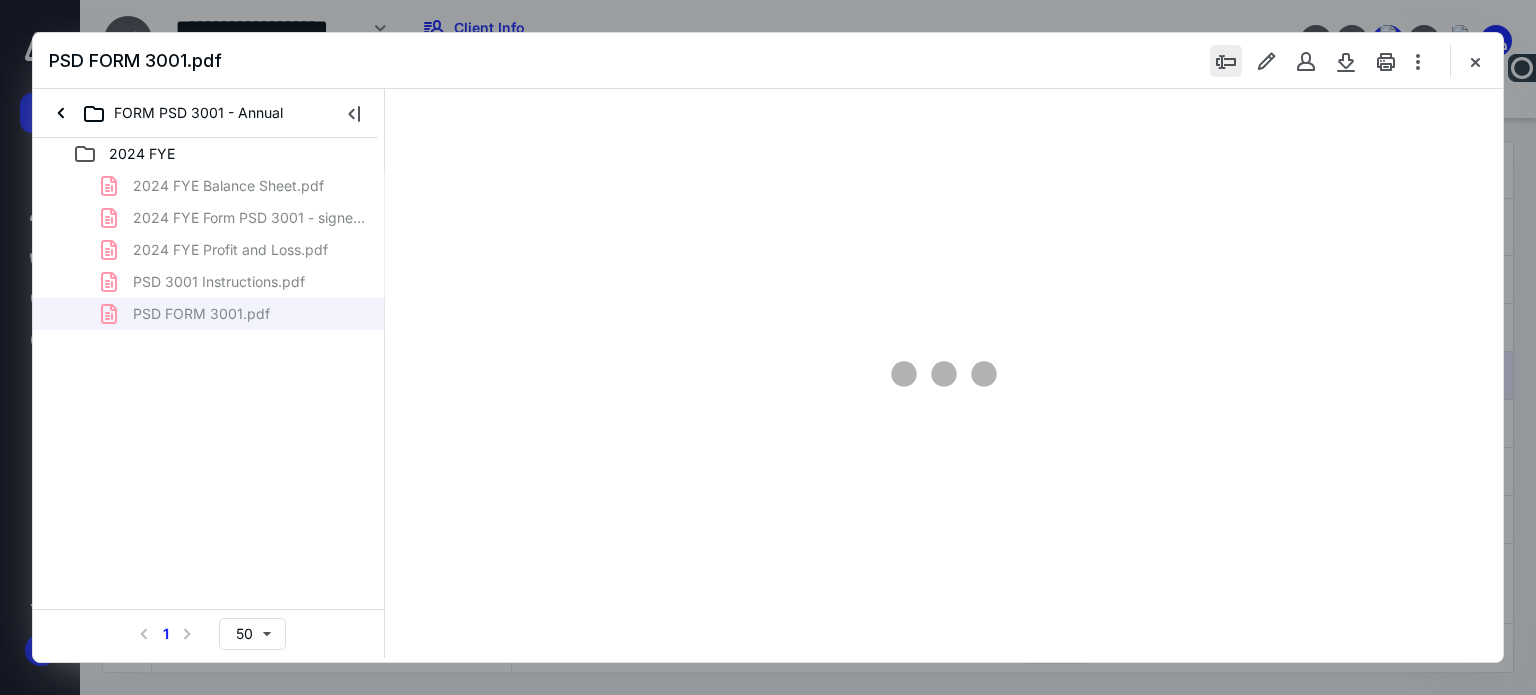 scroll, scrollTop: 0, scrollLeft: 0, axis: both 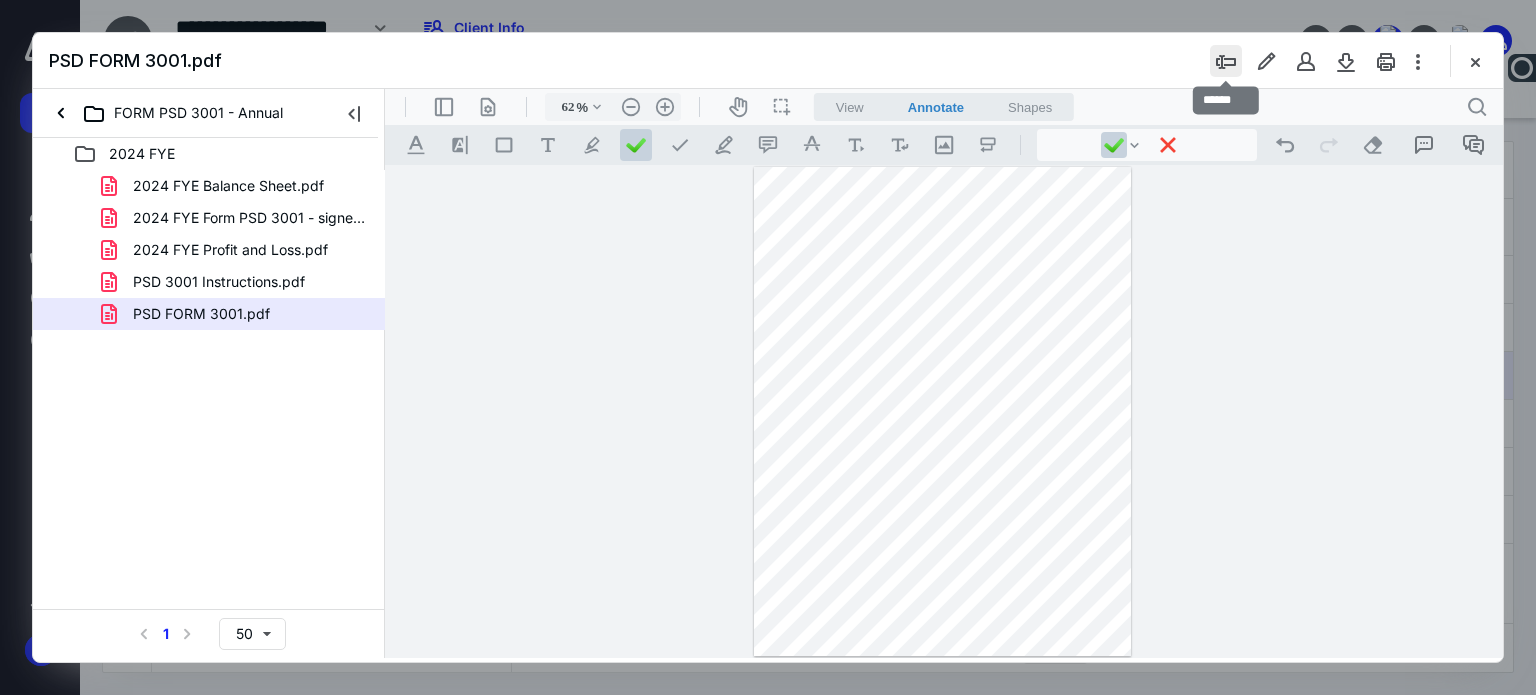 click at bounding box center (1226, 61) 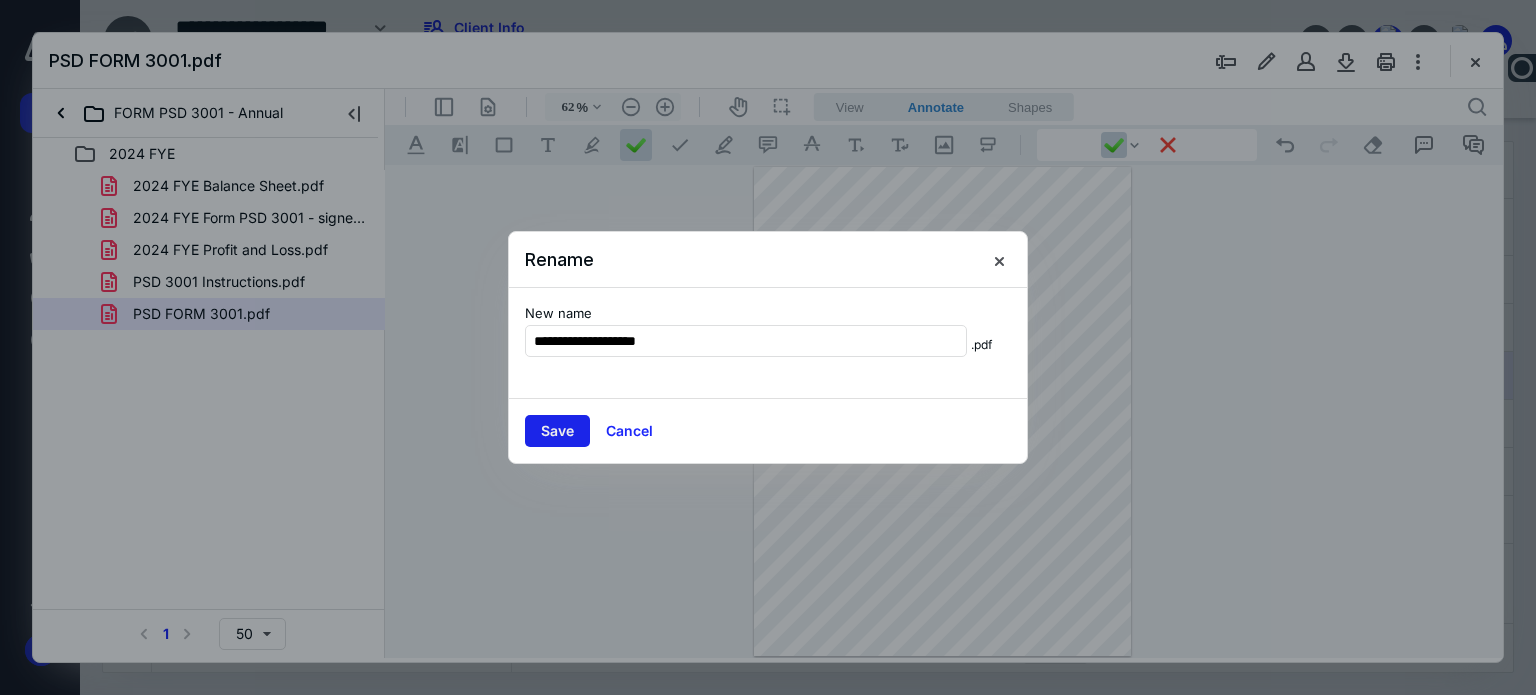 type on "**********" 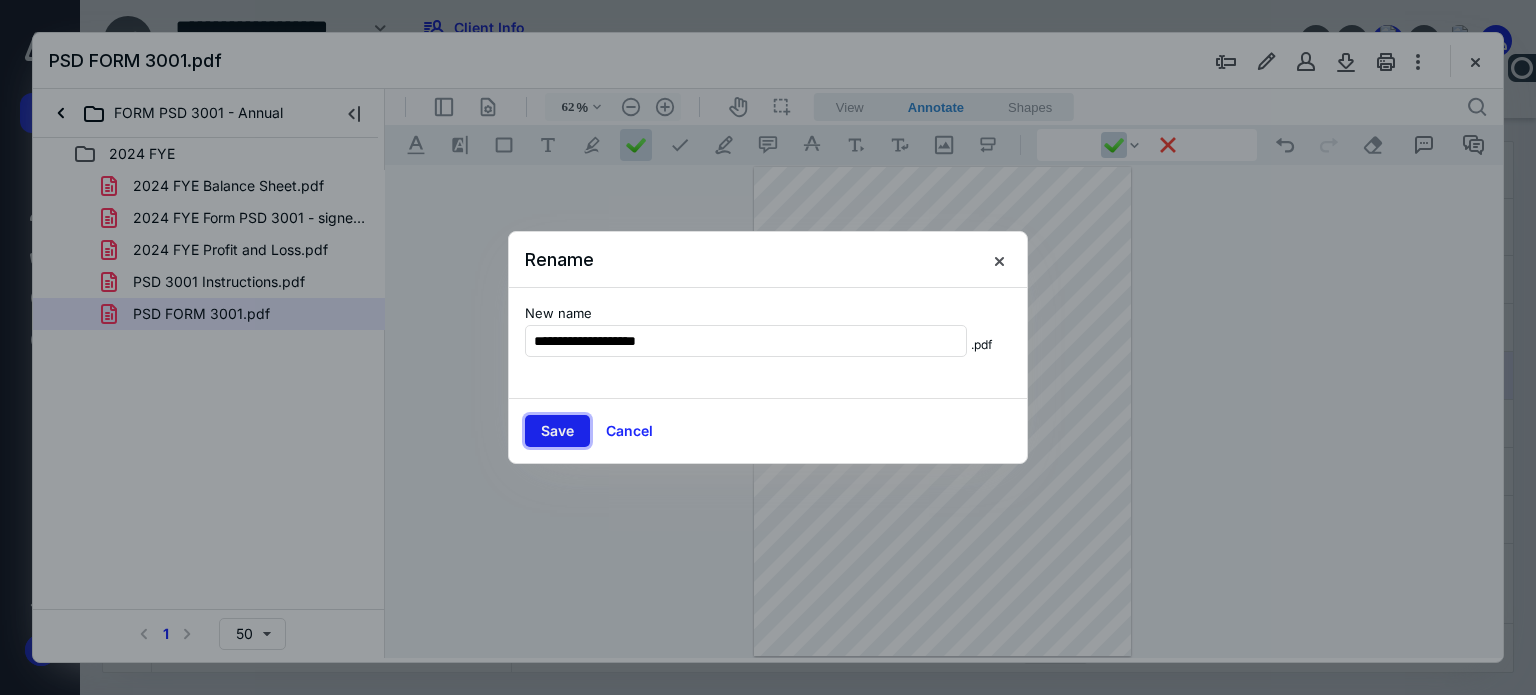 click on "Save" at bounding box center (557, 431) 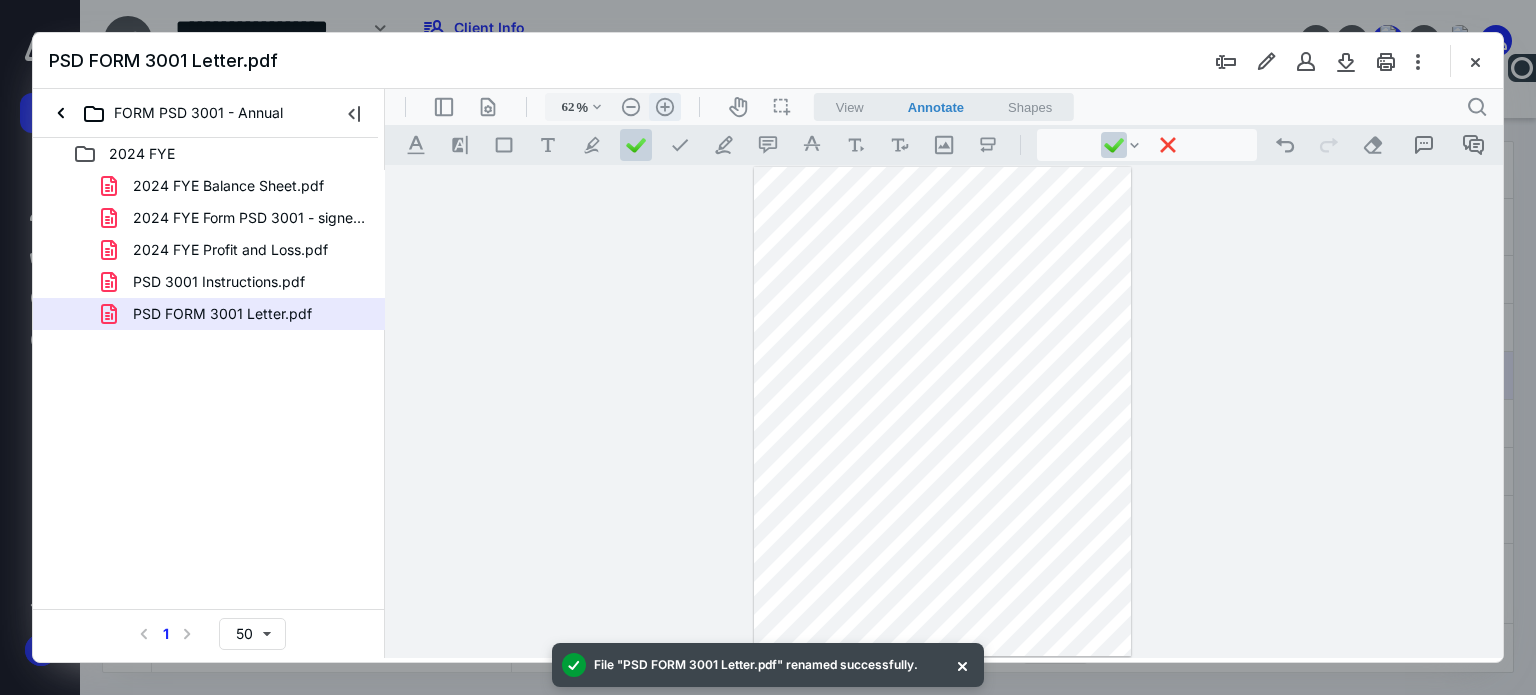 click on ".cls-1{fill:#abb0c4;} icon - header - zoom - in - line" at bounding box center (665, 107) 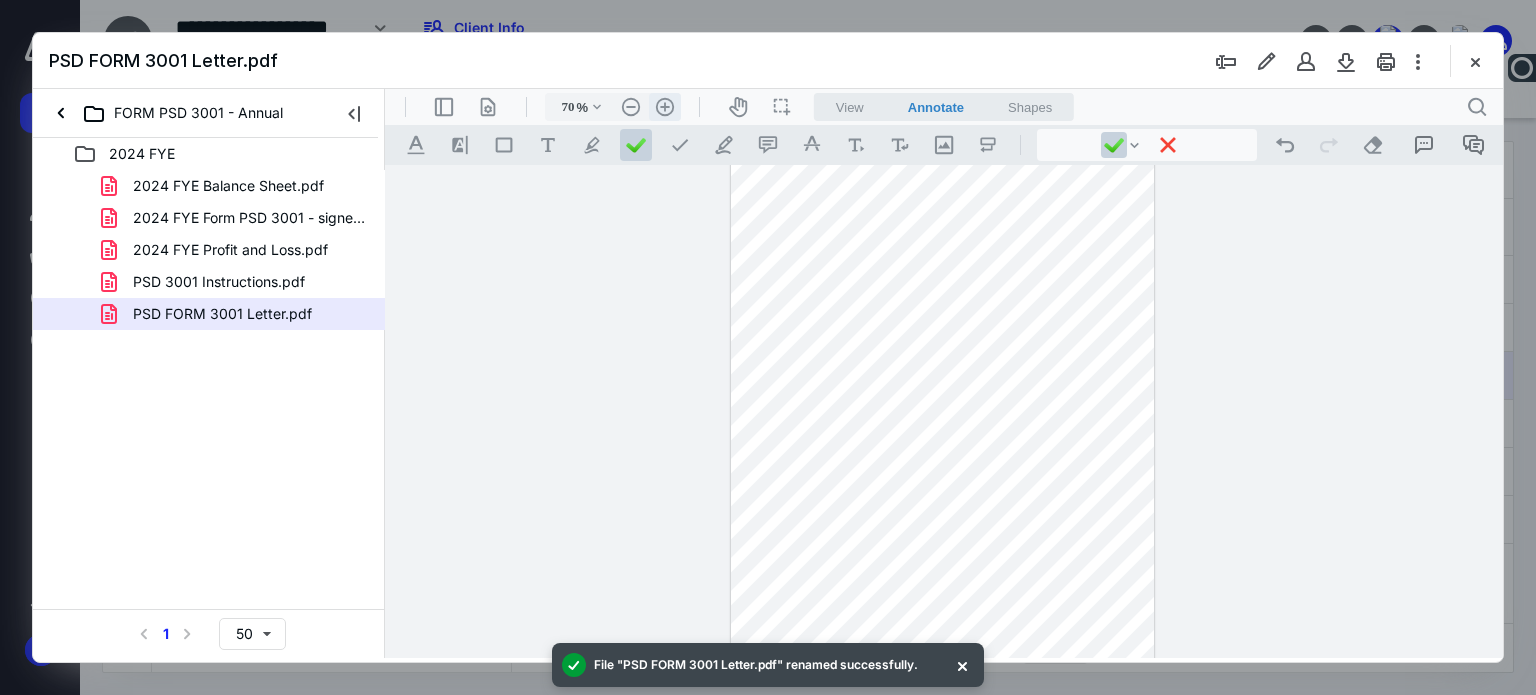 click on ".cls-1{fill:#abb0c4;} icon - header - zoom - in - line" at bounding box center [665, 107] 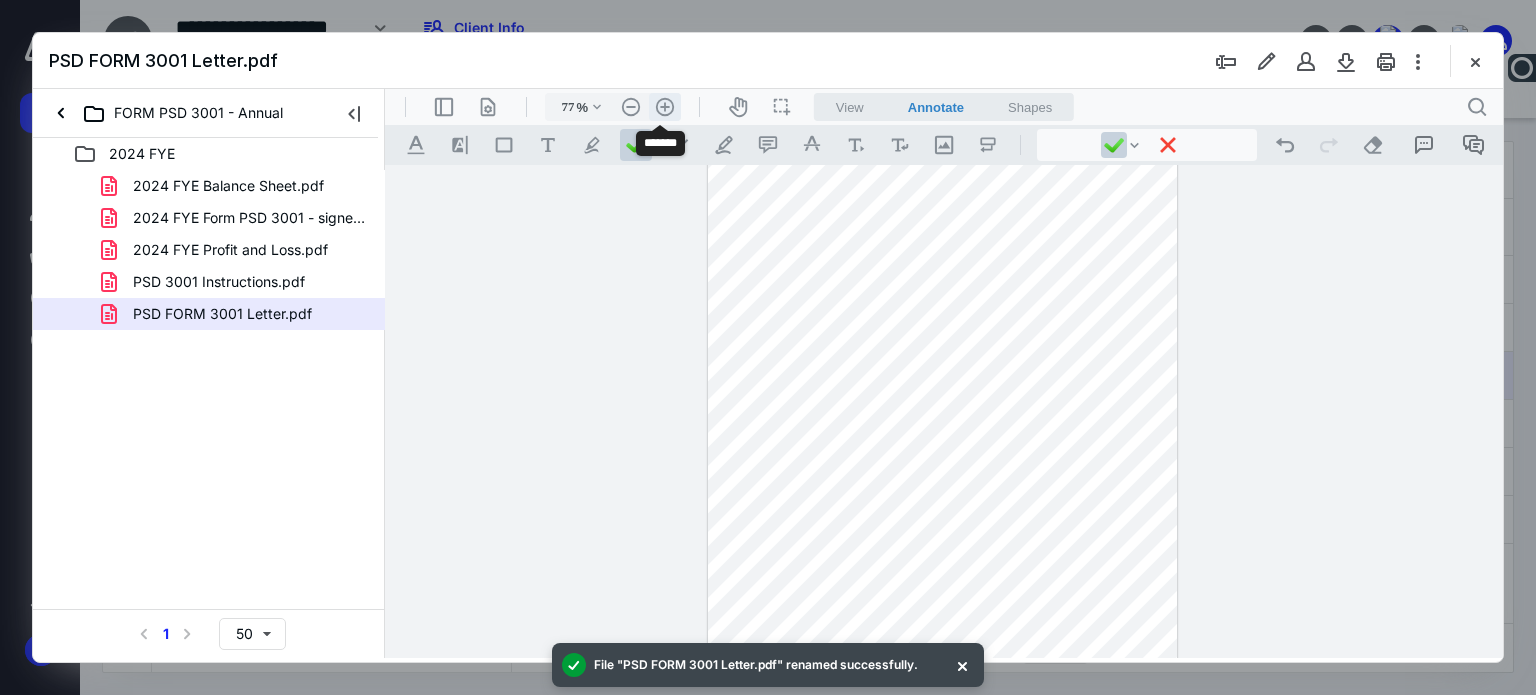 click on ".cls-1{fill:#abb0c4;} icon - header - zoom - in - line" at bounding box center [665, 107] 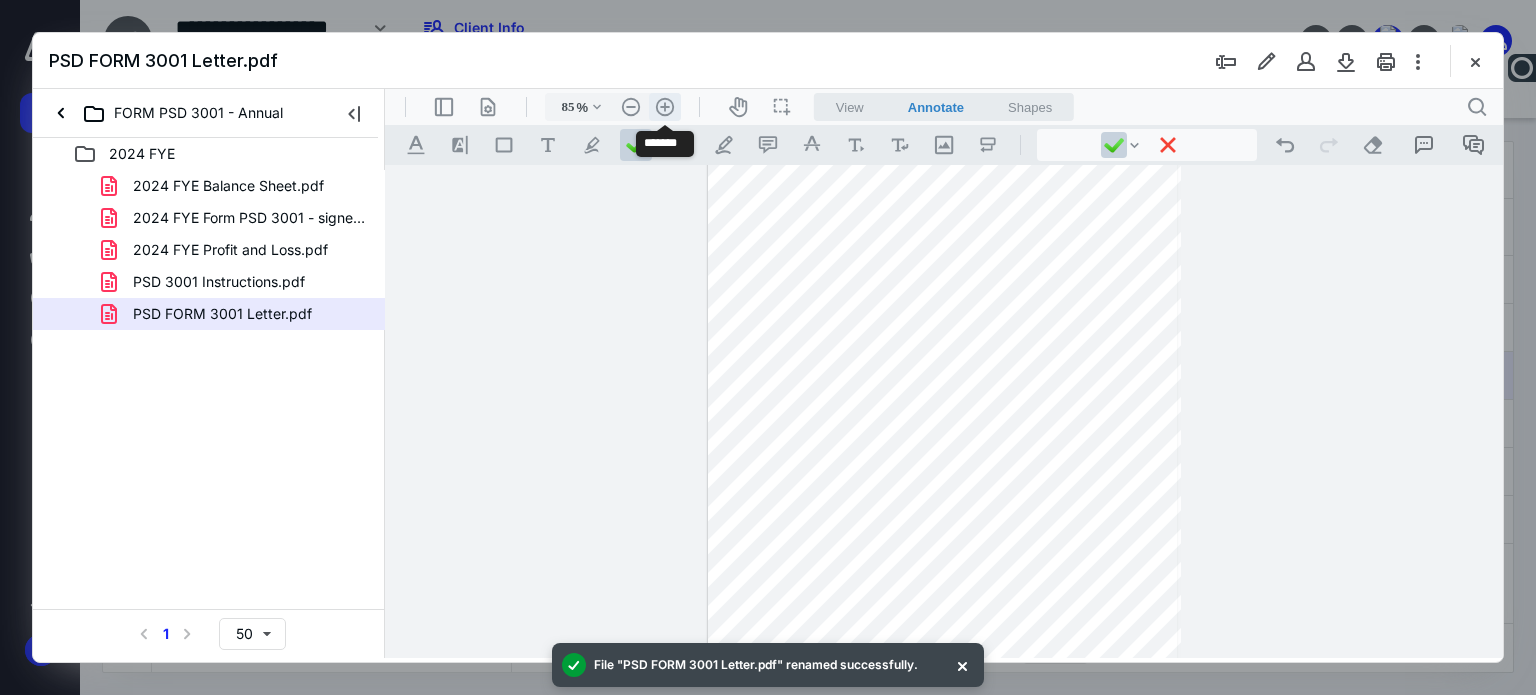 click on ".cls-1{fill:#abb0c4;} icon - header - zoom - in - line" at bounding box center [665, 107] 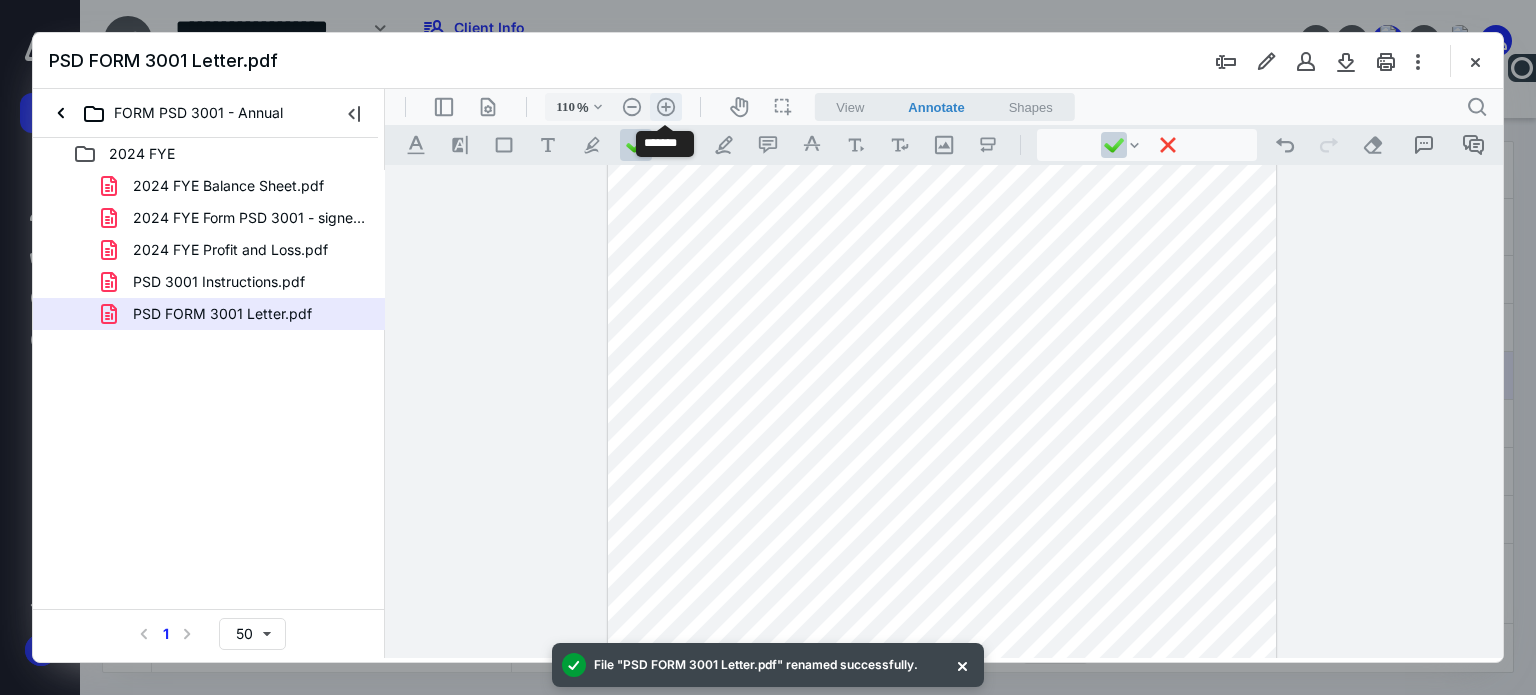 scroll, scrollTop: 161, scrollLeft: 0, axis: vertical 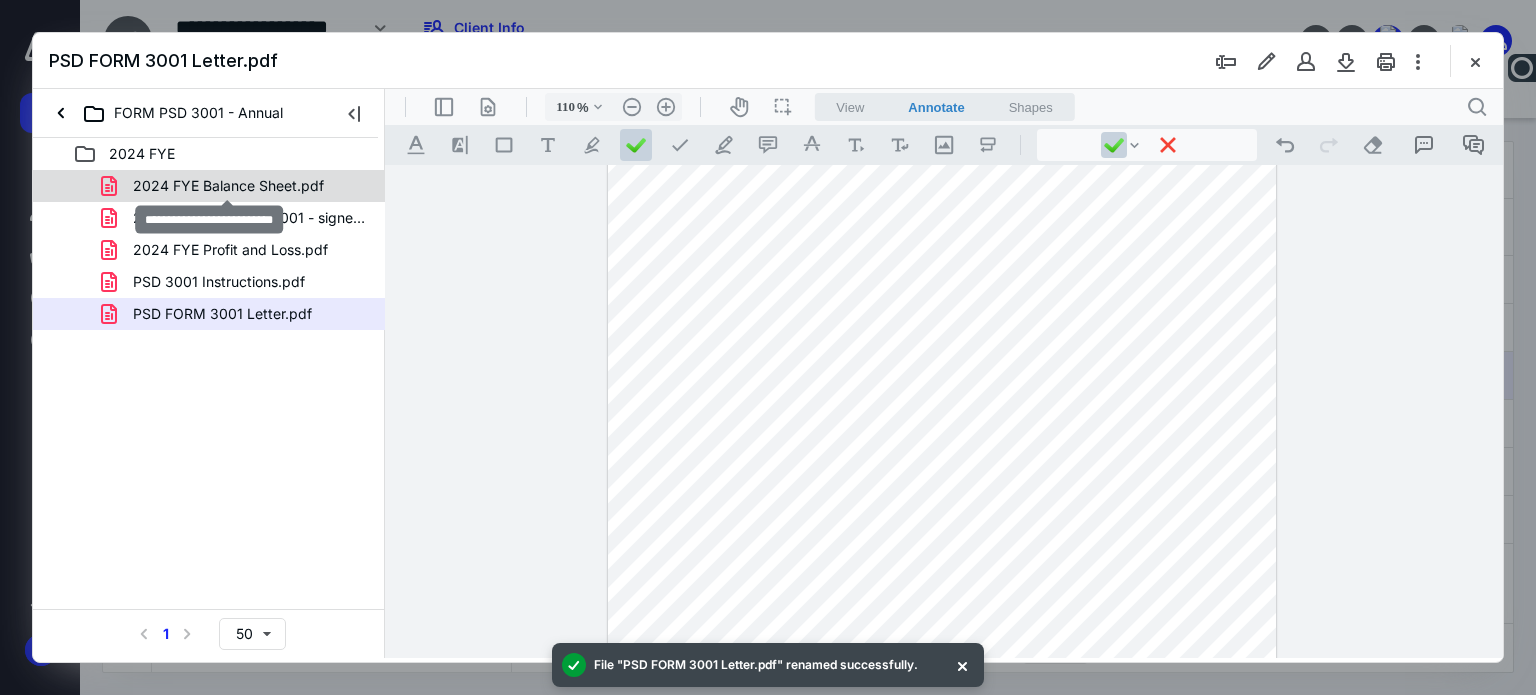 click on "2024 FYE Balance Sheet.pdf" at bounding box center [228, 186] 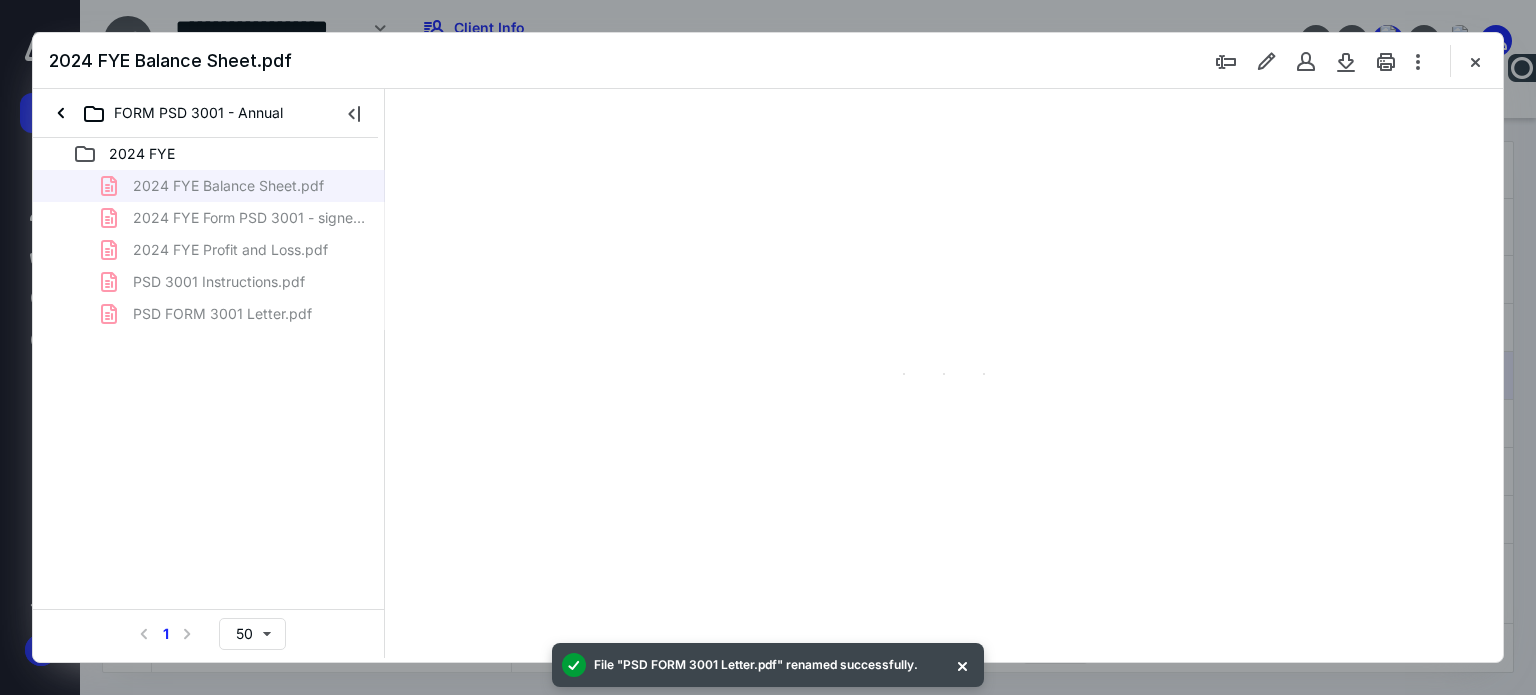scroll, scrollTop: 0, scrollLeft: 0, axis: both 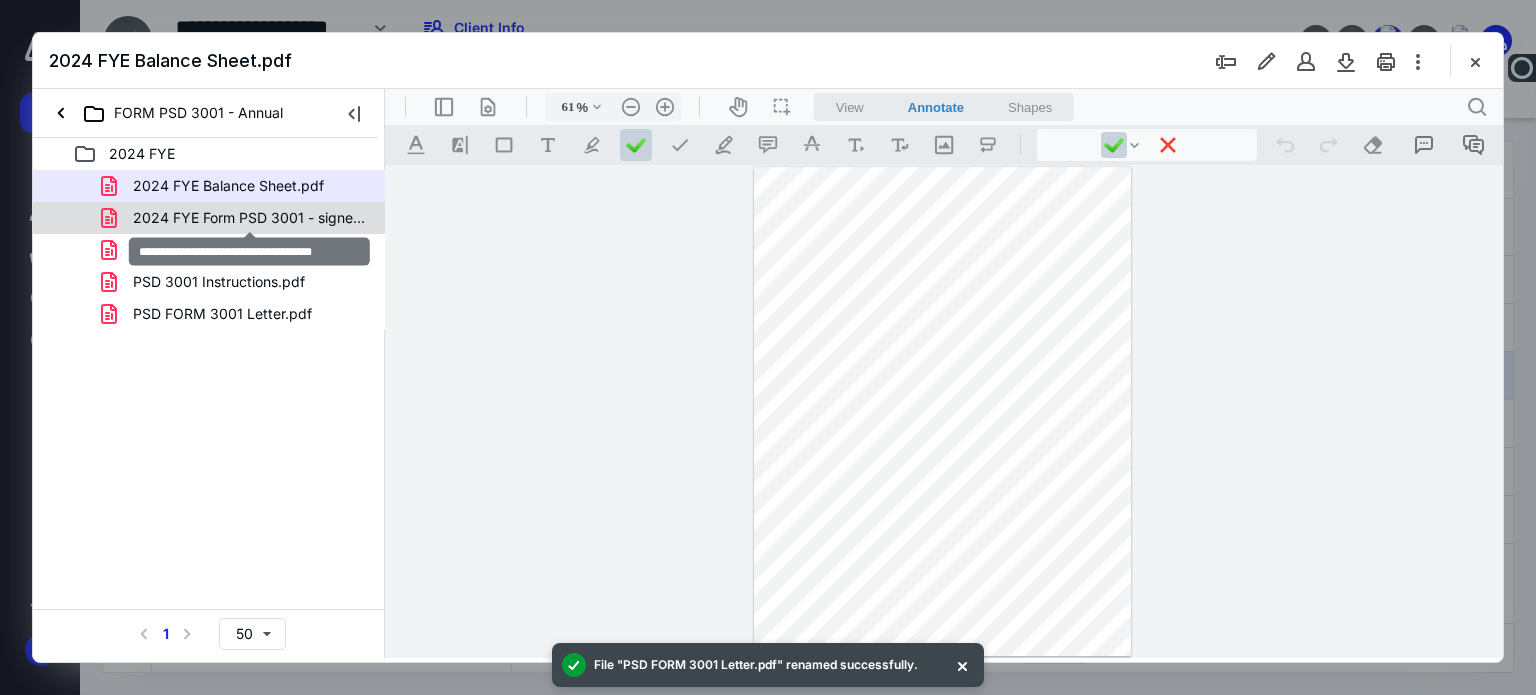 click on "2024 FYE Form PSD 3001 - signed.pdf" at bounding box center (249, 218) 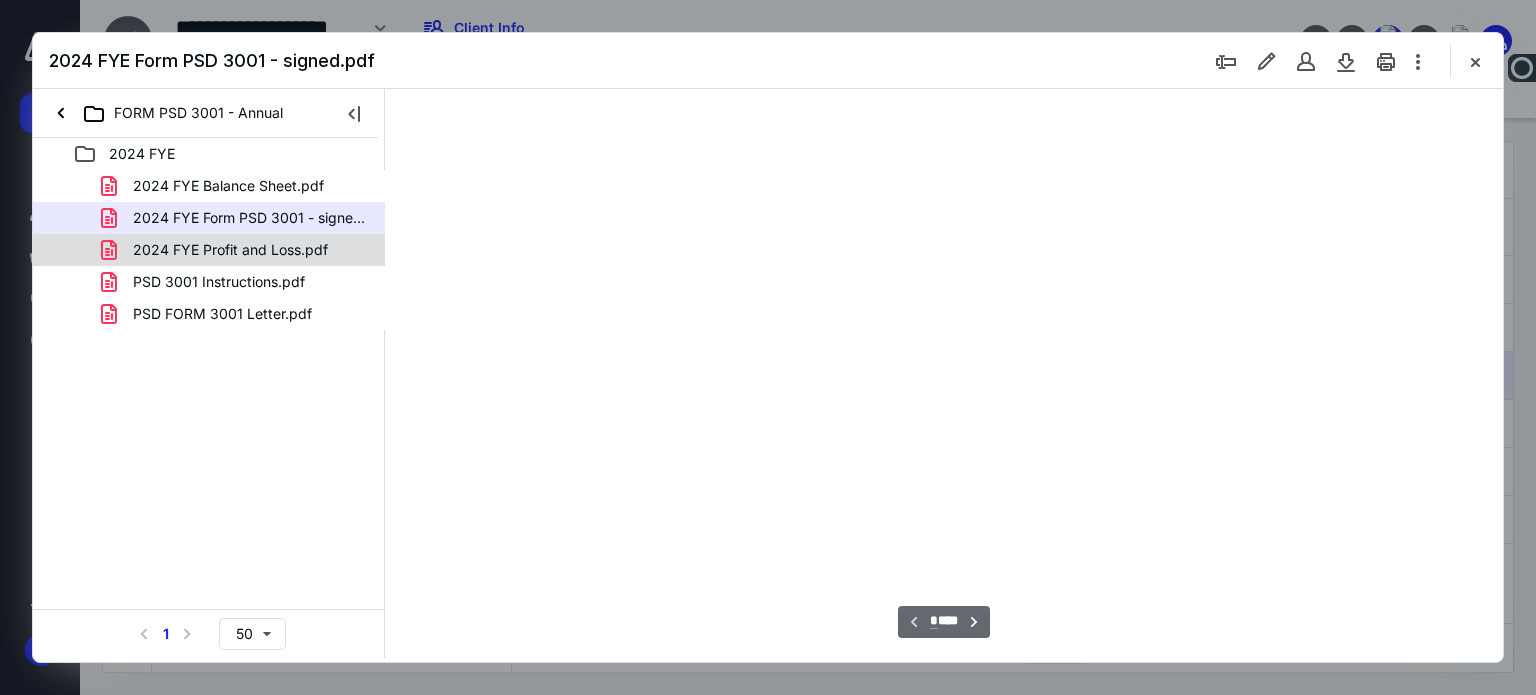 scroll, scrollTop: 78, scrollLeft: 0, axis: vertical 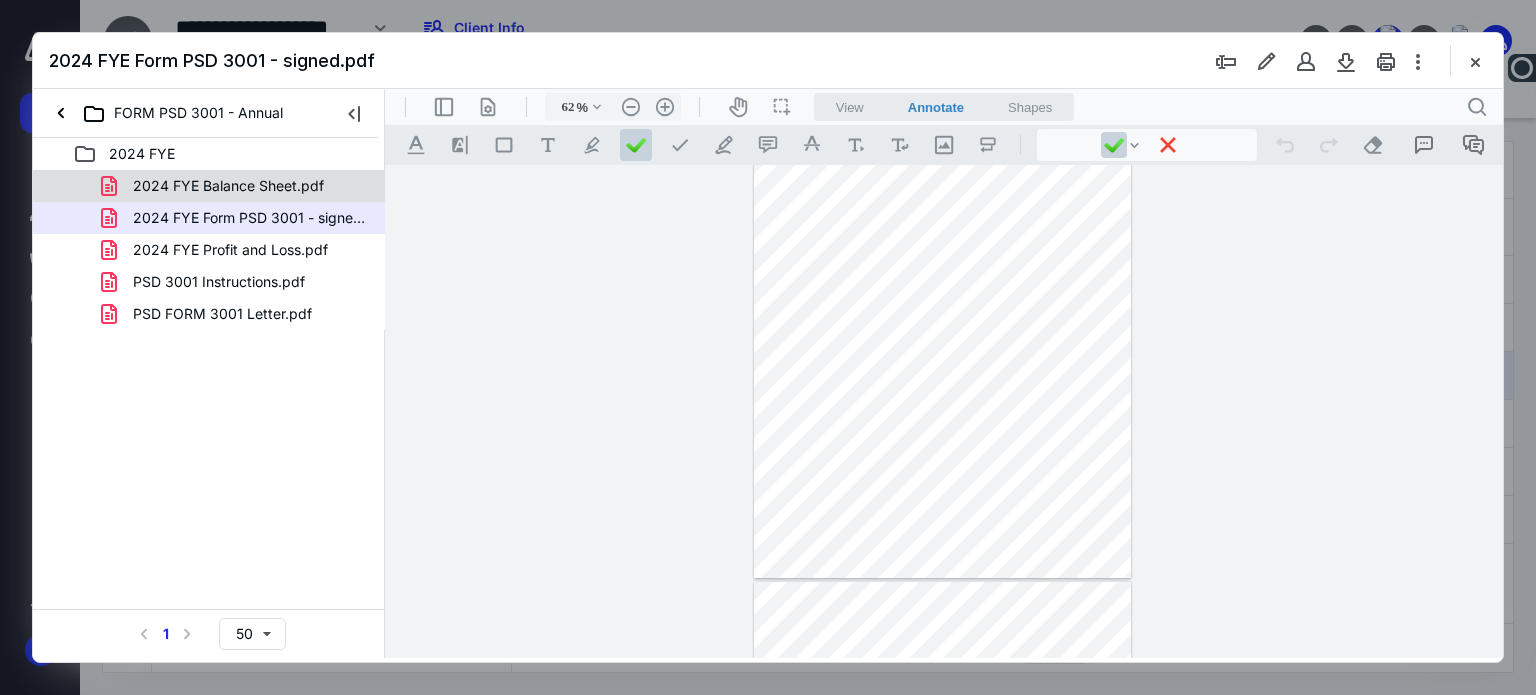 click on "2024 FYE Balance Sheet.pdf" at bounding box center (228, 186) 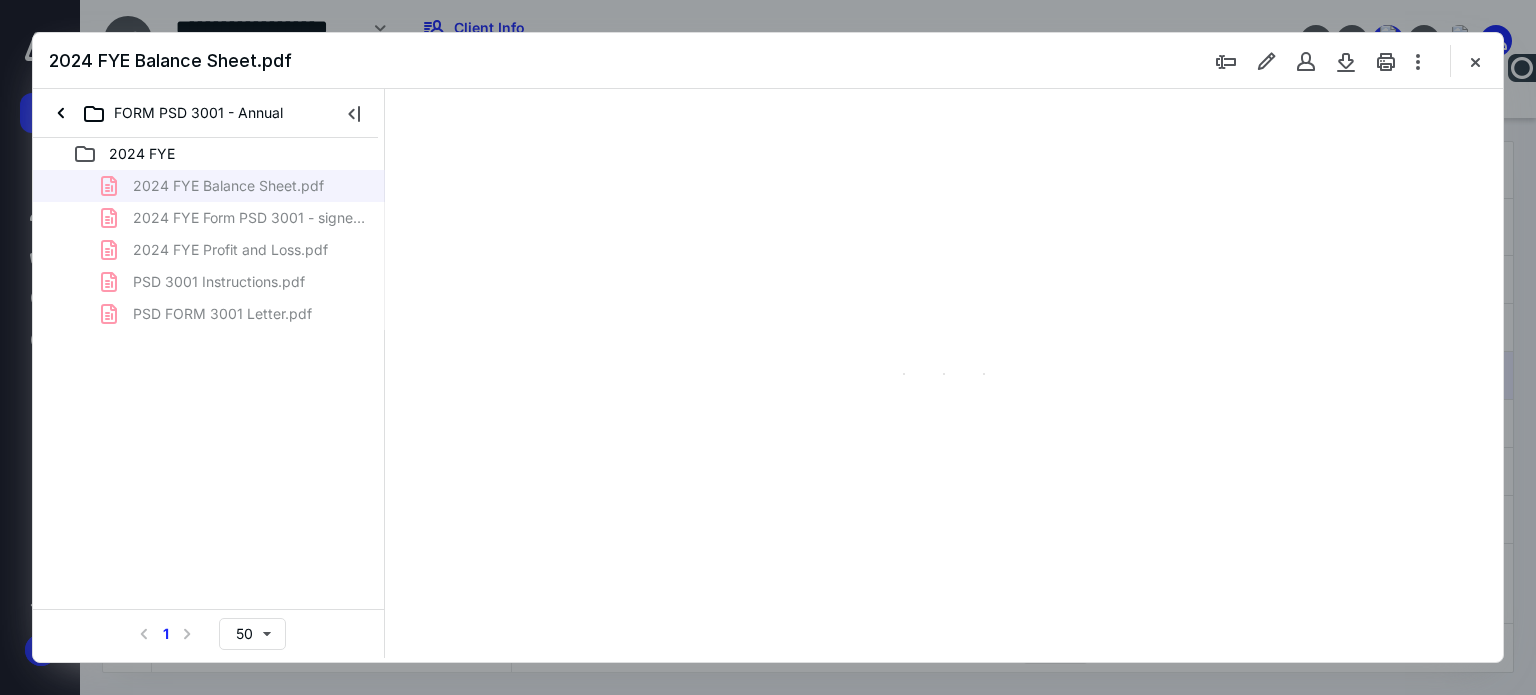 type on "61" 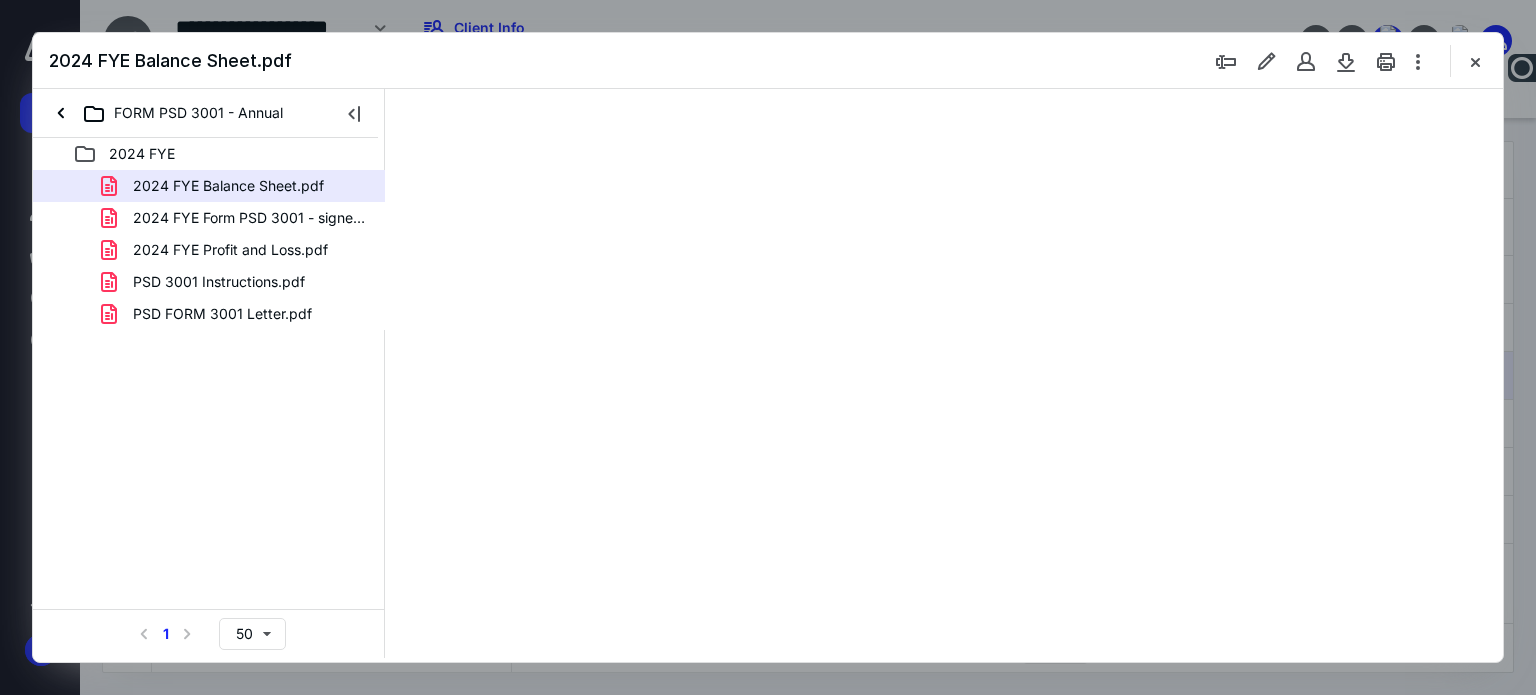 scroll, scrollTop: 0, scrollLeft: 0, axis: both 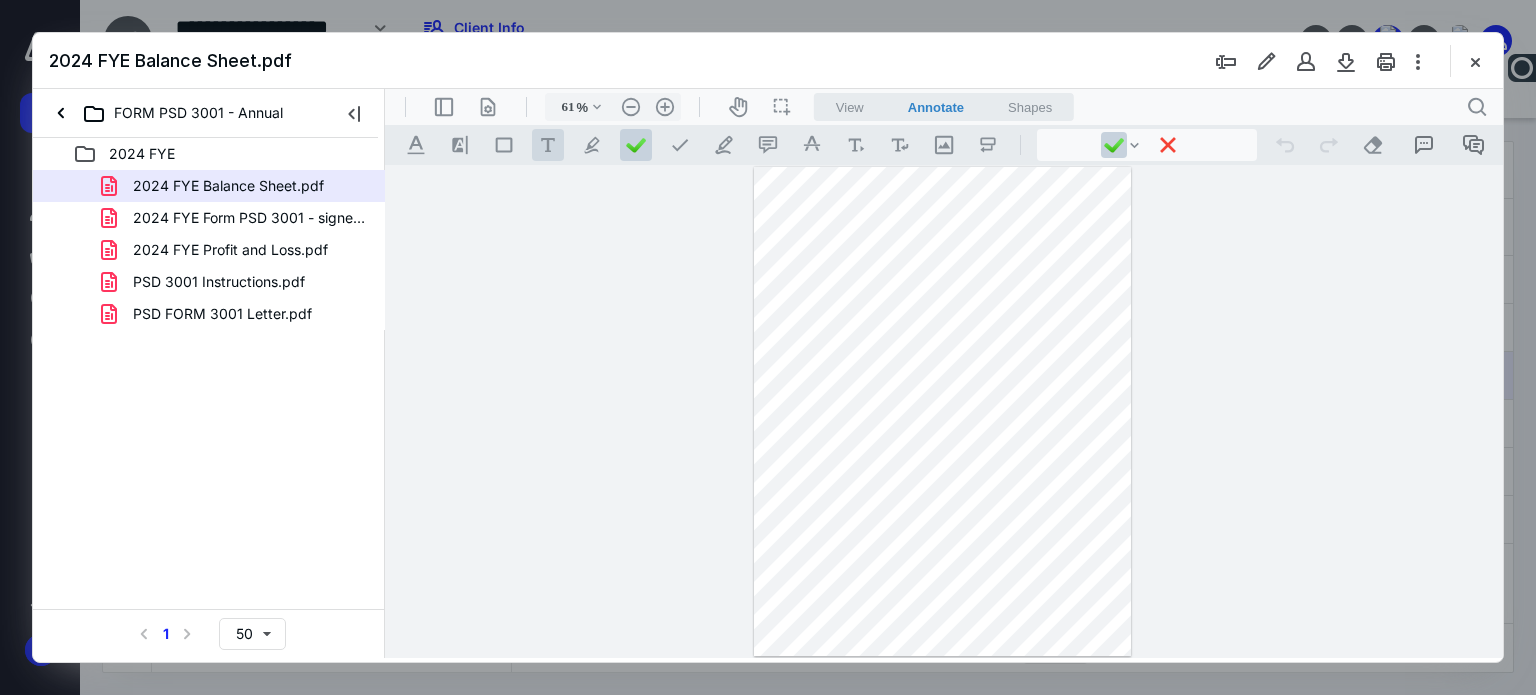 click on ".cls-1{fill:#abb0c4;} icon - tool - text - free text" at bounding box center [548, 145] 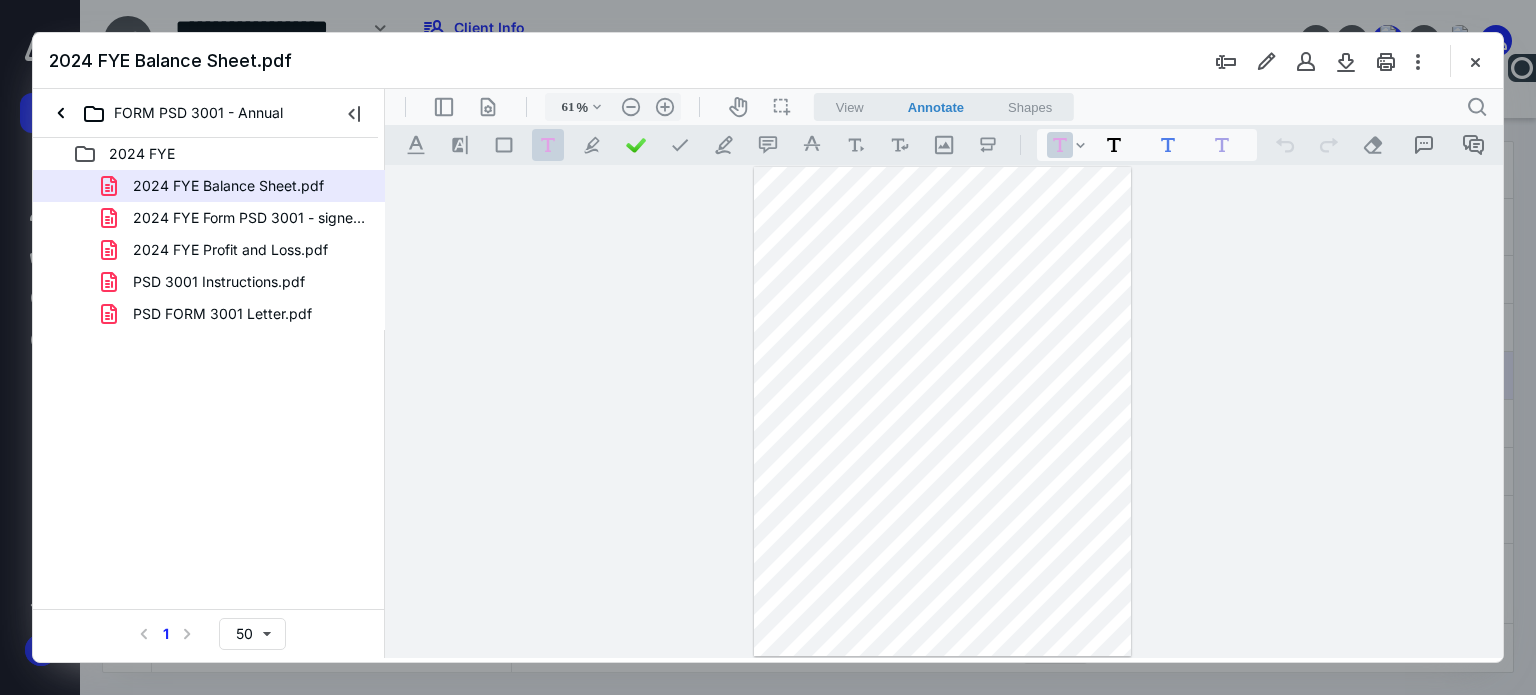 click at bounding box center [943, 411] 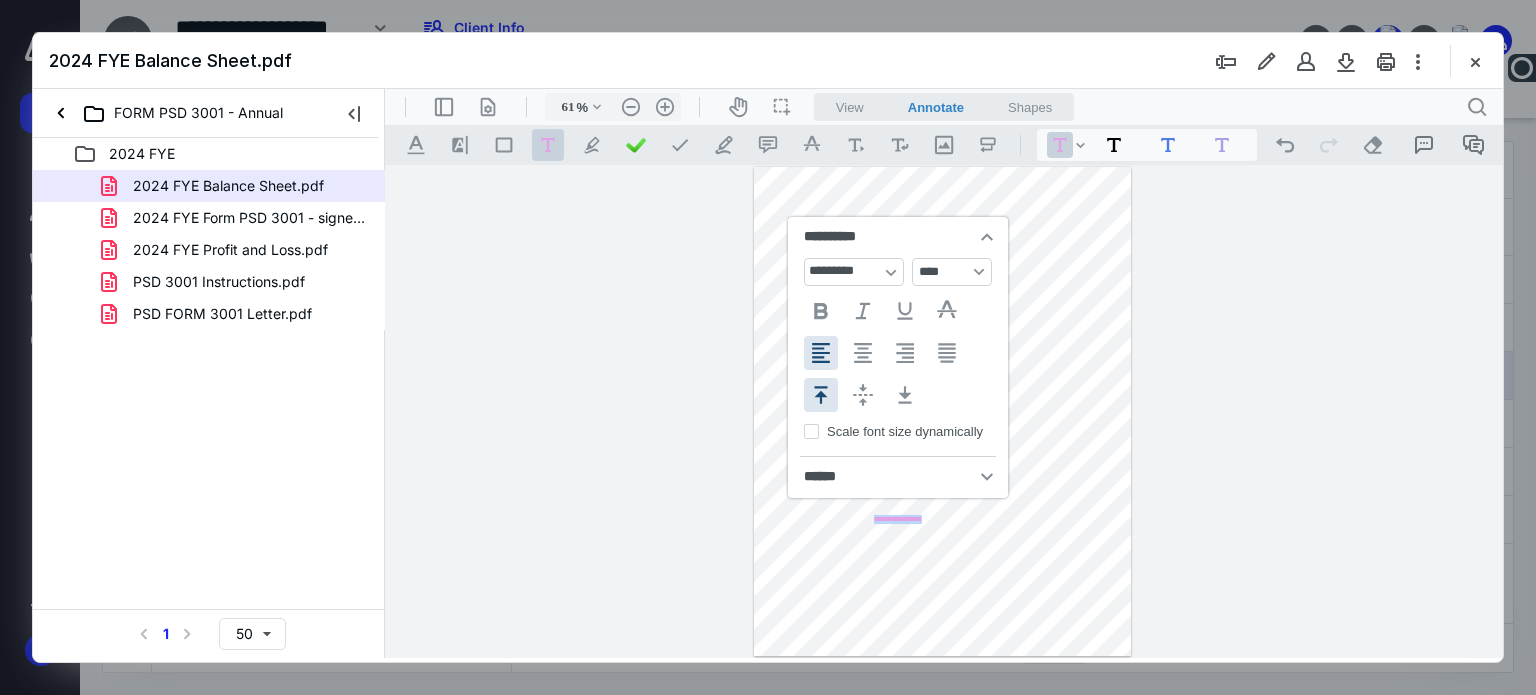 type 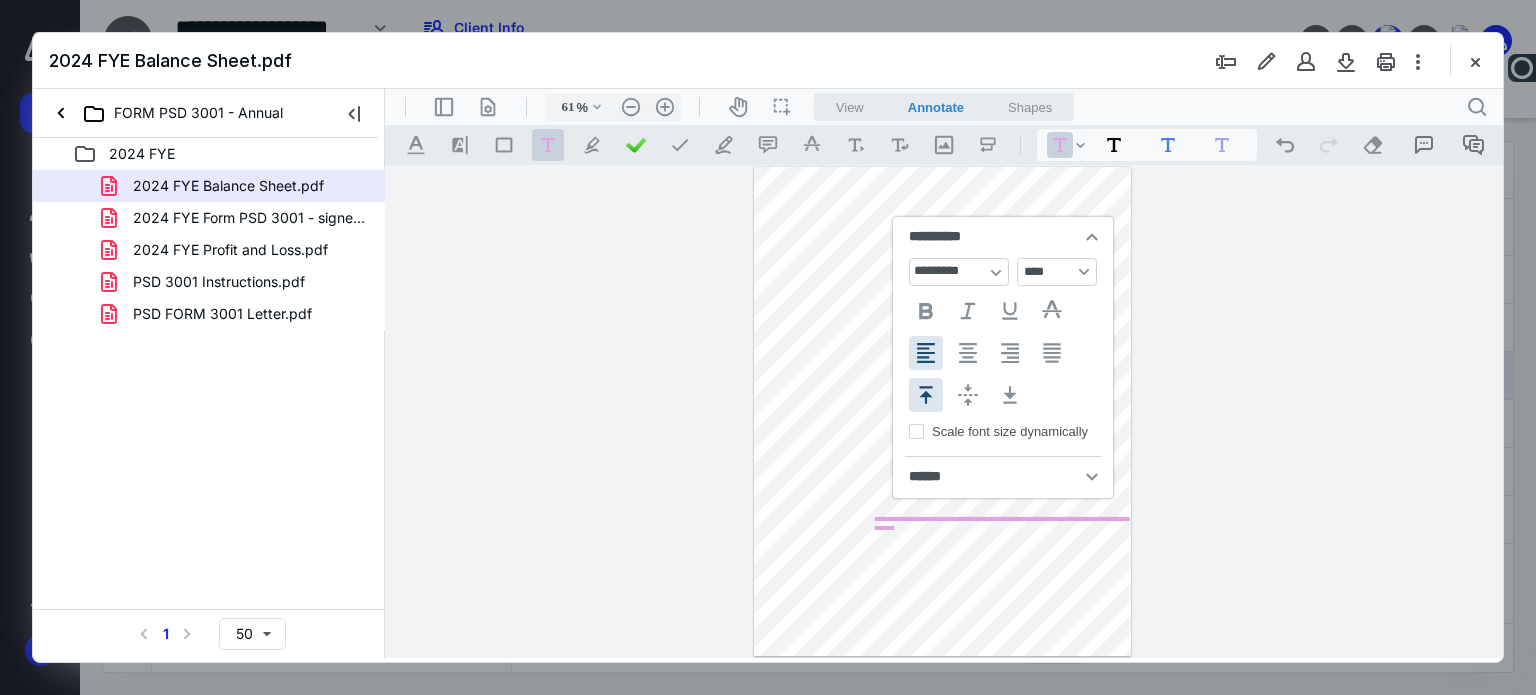 click on "**********" at bounding box center (1003, 357) 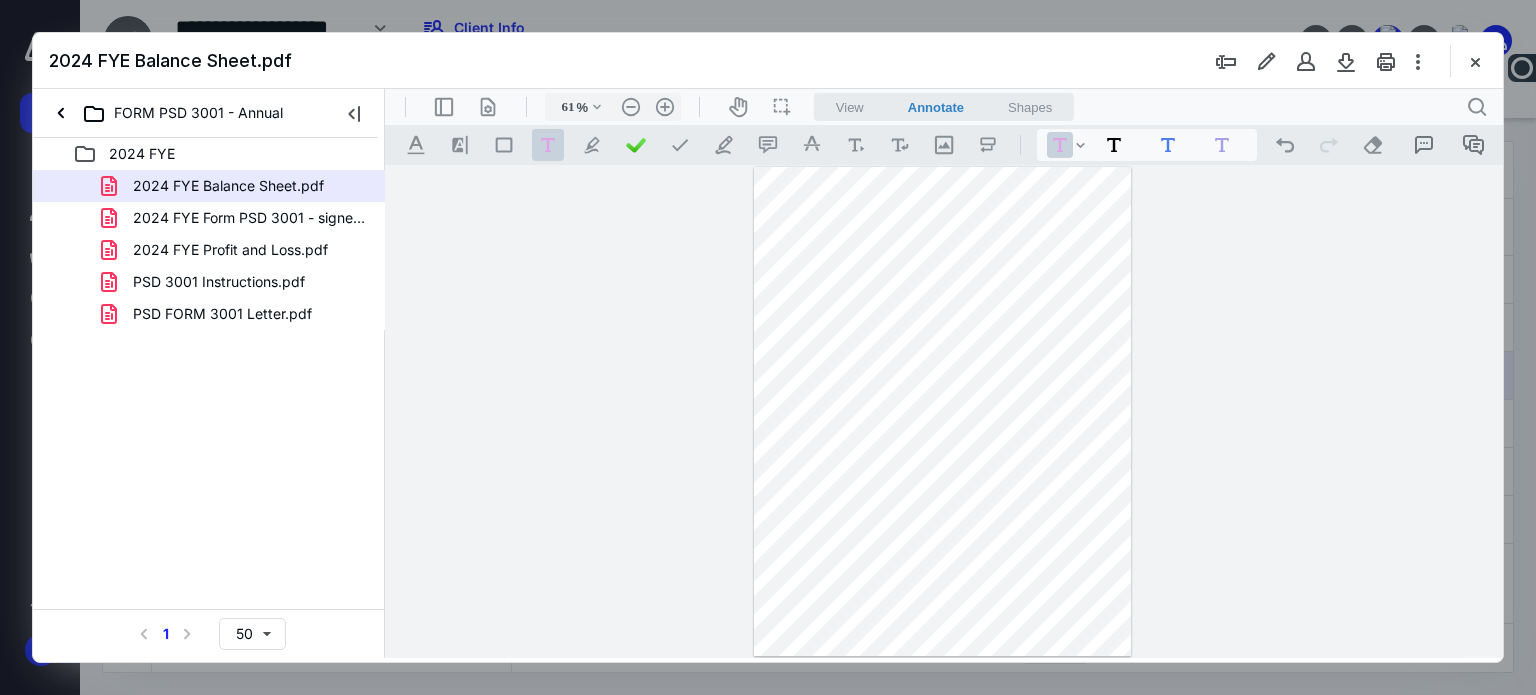drag, startPoint x: 989, startPoint y: 512, endPoint x: 967, endPoint y: 504, distance: 23.409399 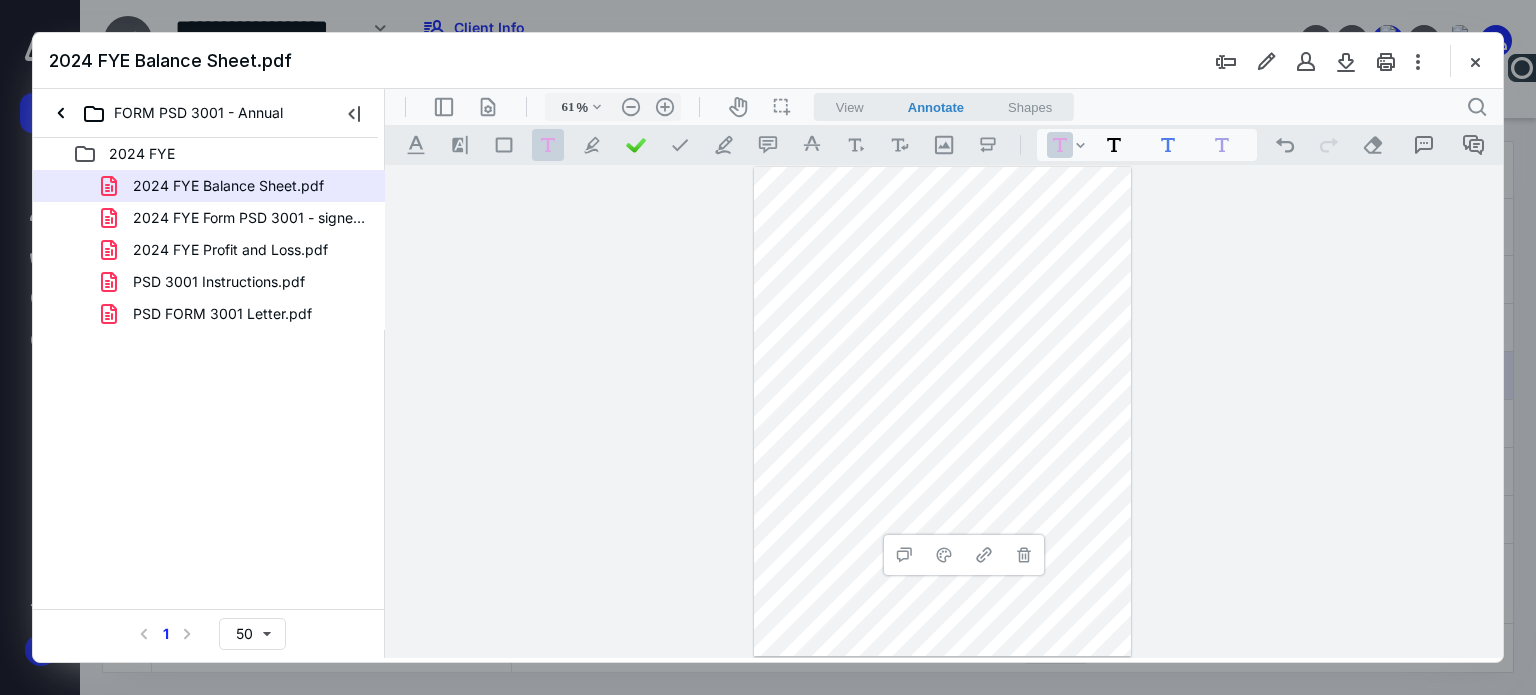click on "**********" at bounding box center (944, 412) 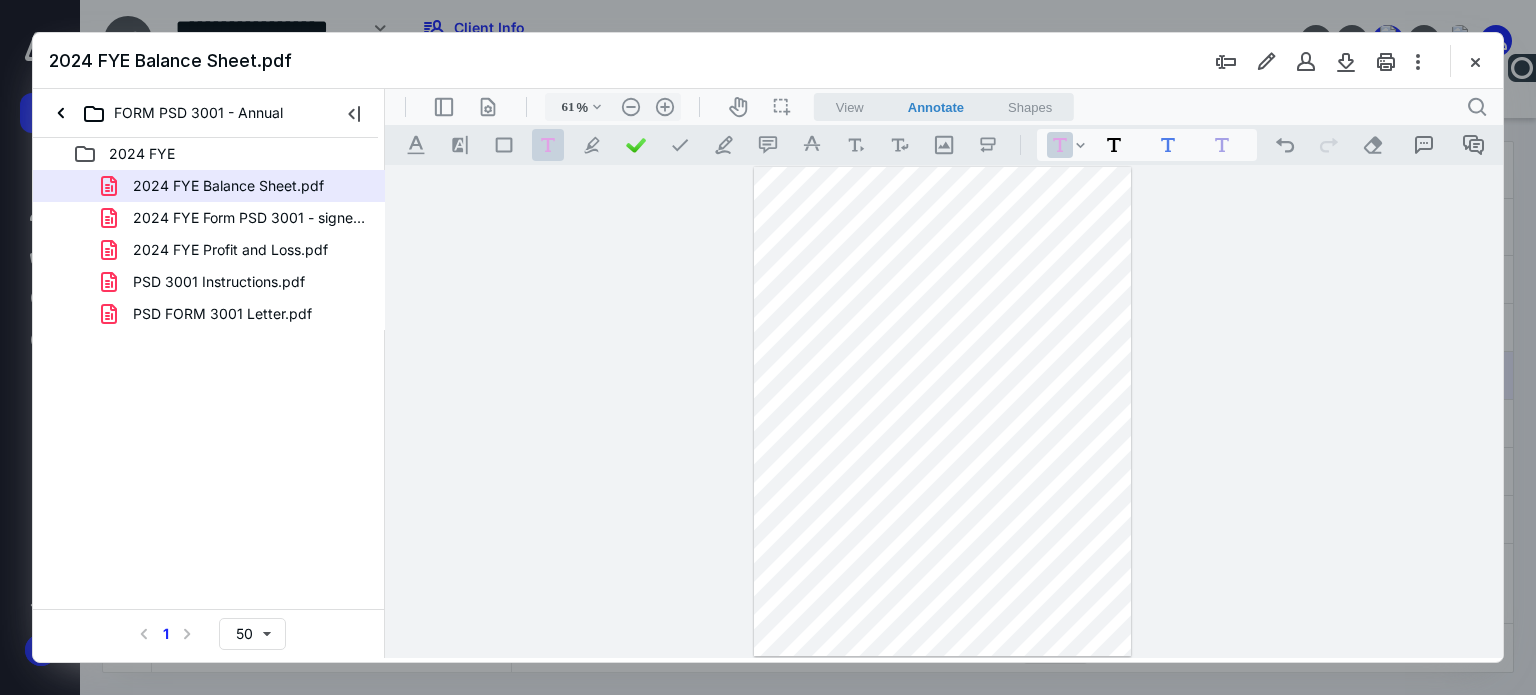 click on "**********" at bounding box center [943, 411] 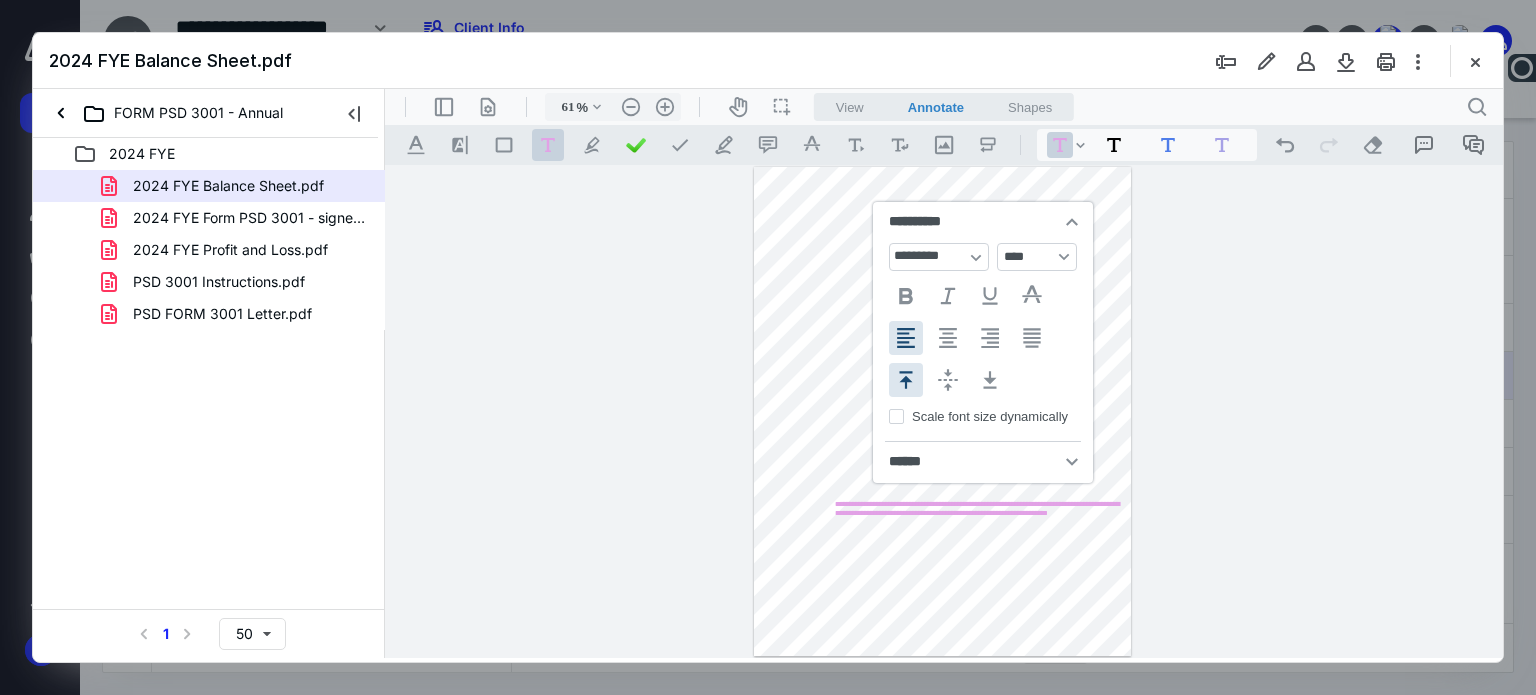 click on "**********" at bounding box center (977, 508) 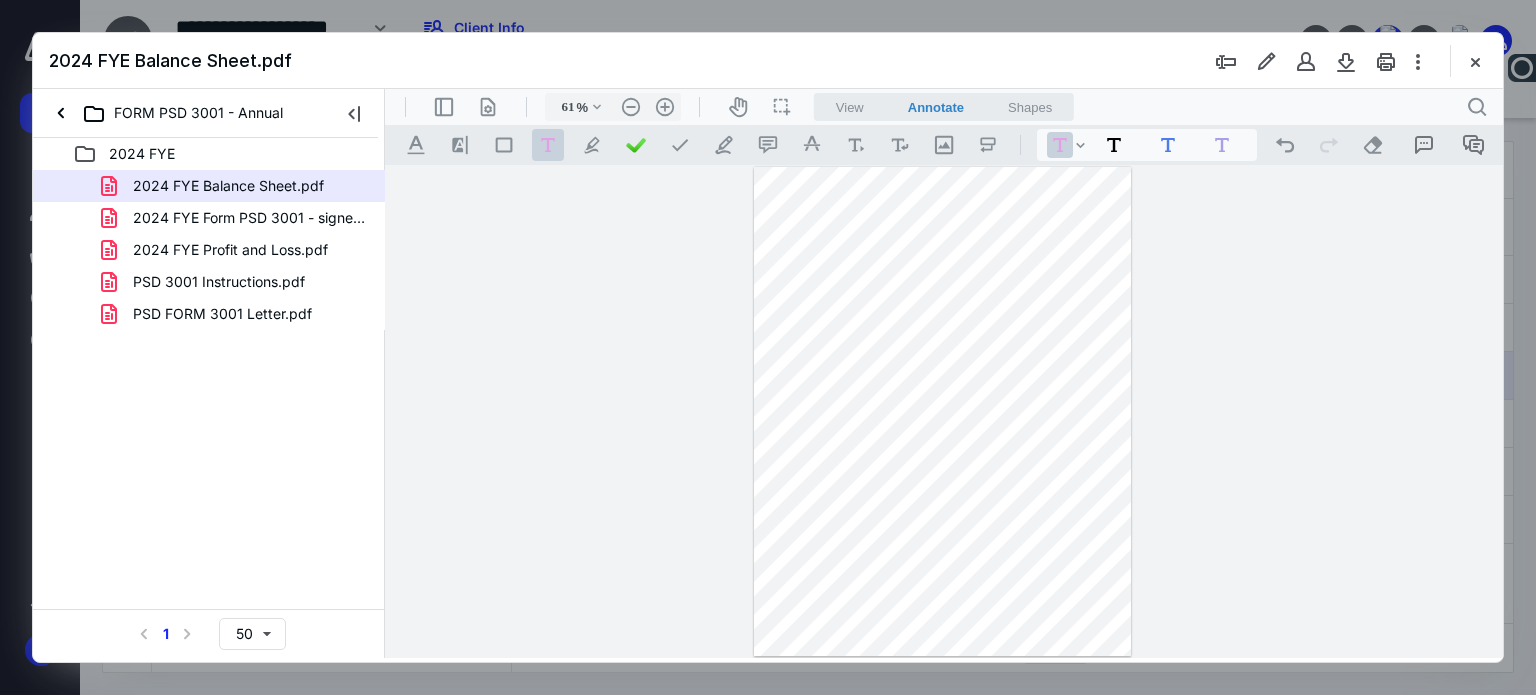 click on "**********" at bounding box center [944, 412] 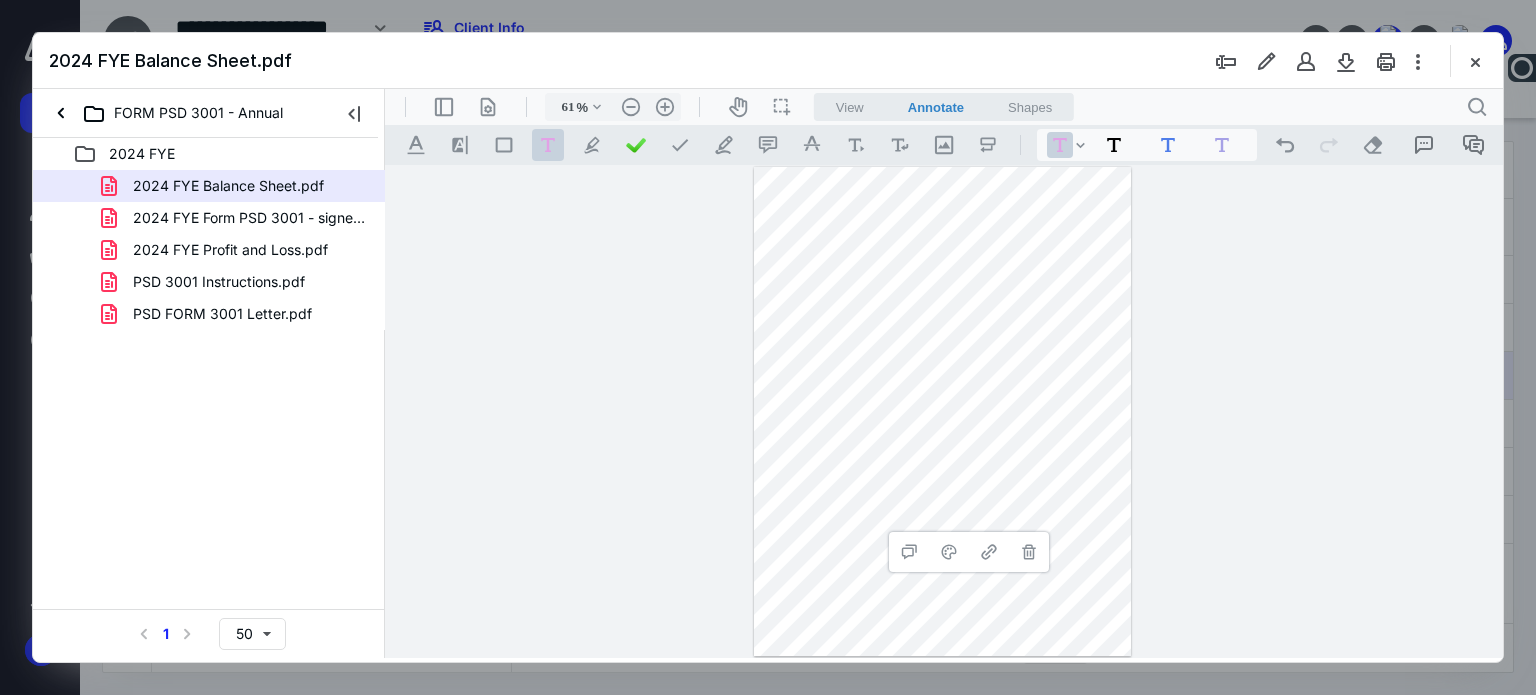 click on "**********" at bounding box center (944, 412) 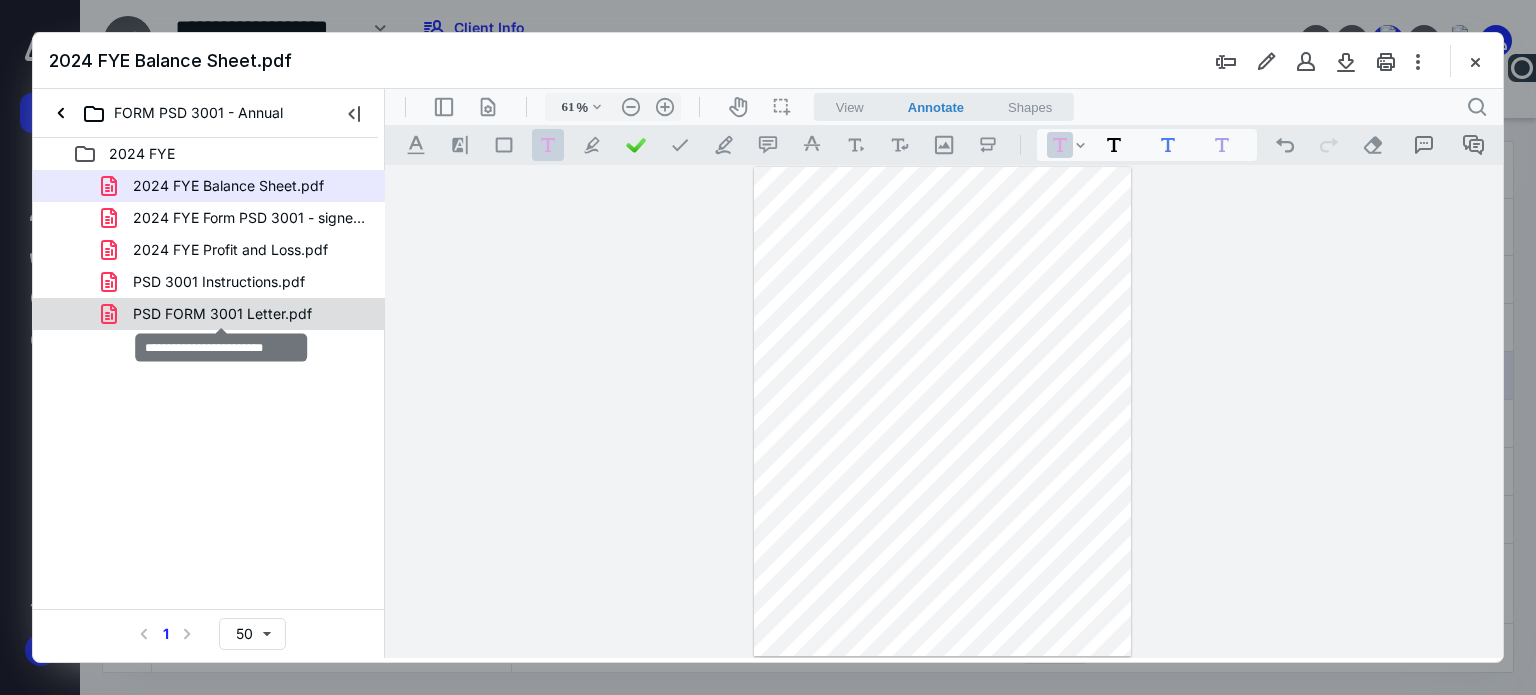 click on "PSD FORM 3001 Letter.pdf" at bounding box center (222, 314) 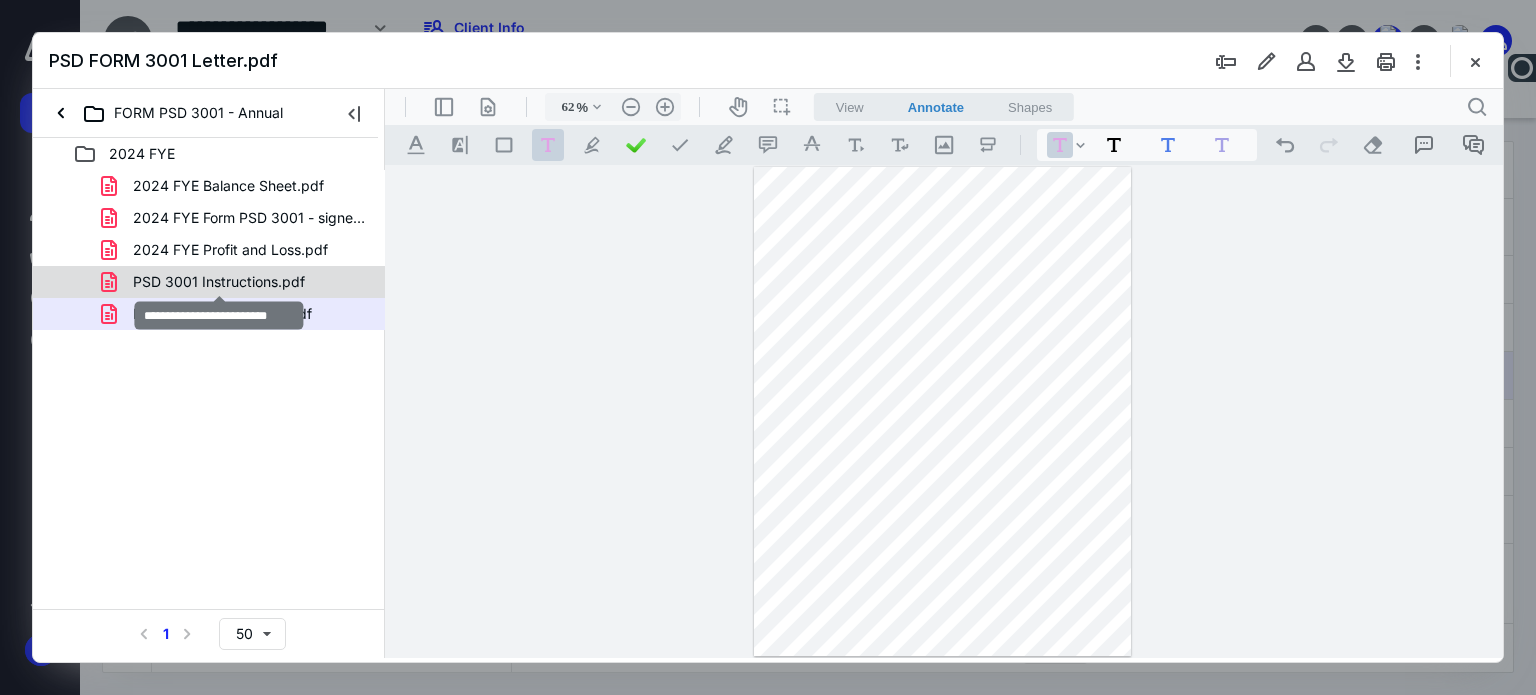 click on "PSD 3001 Instructions.pdf" at bounding box center (219, 282) 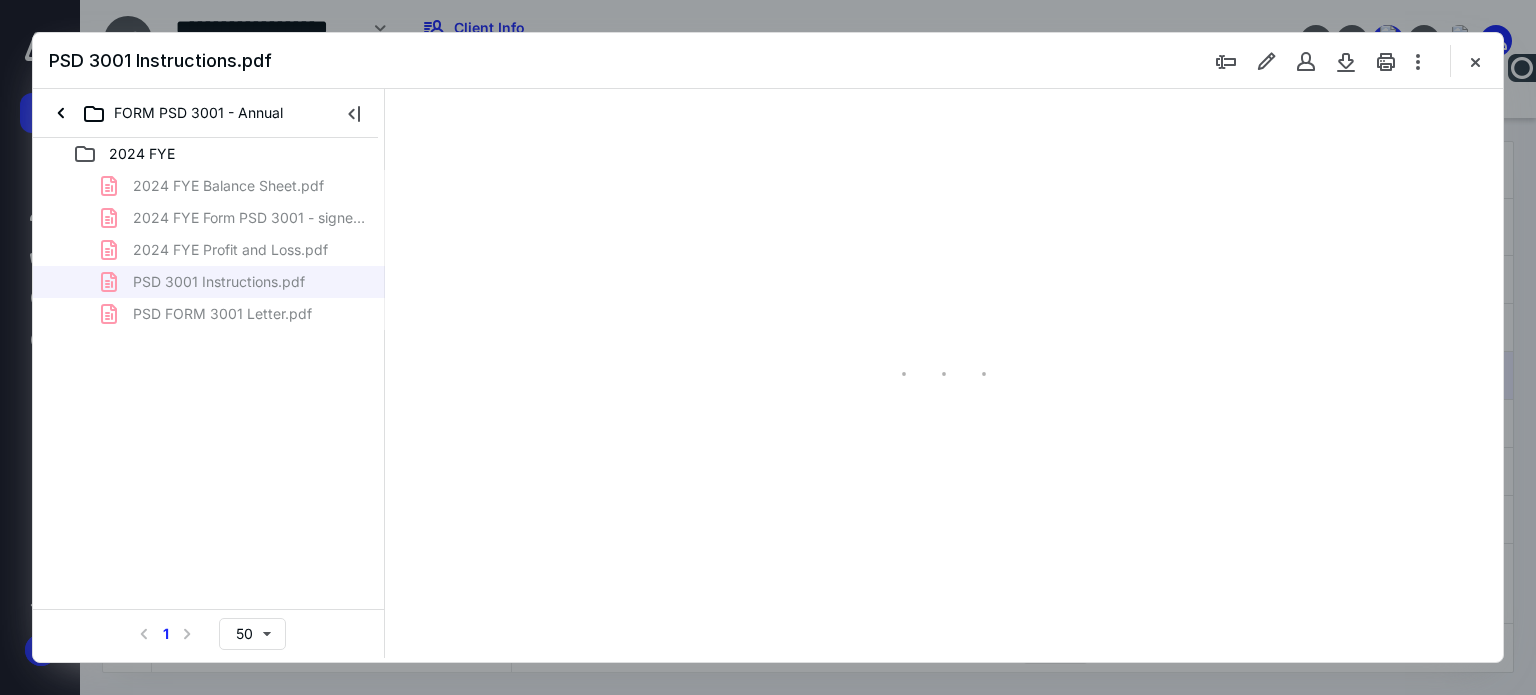 type on "62" 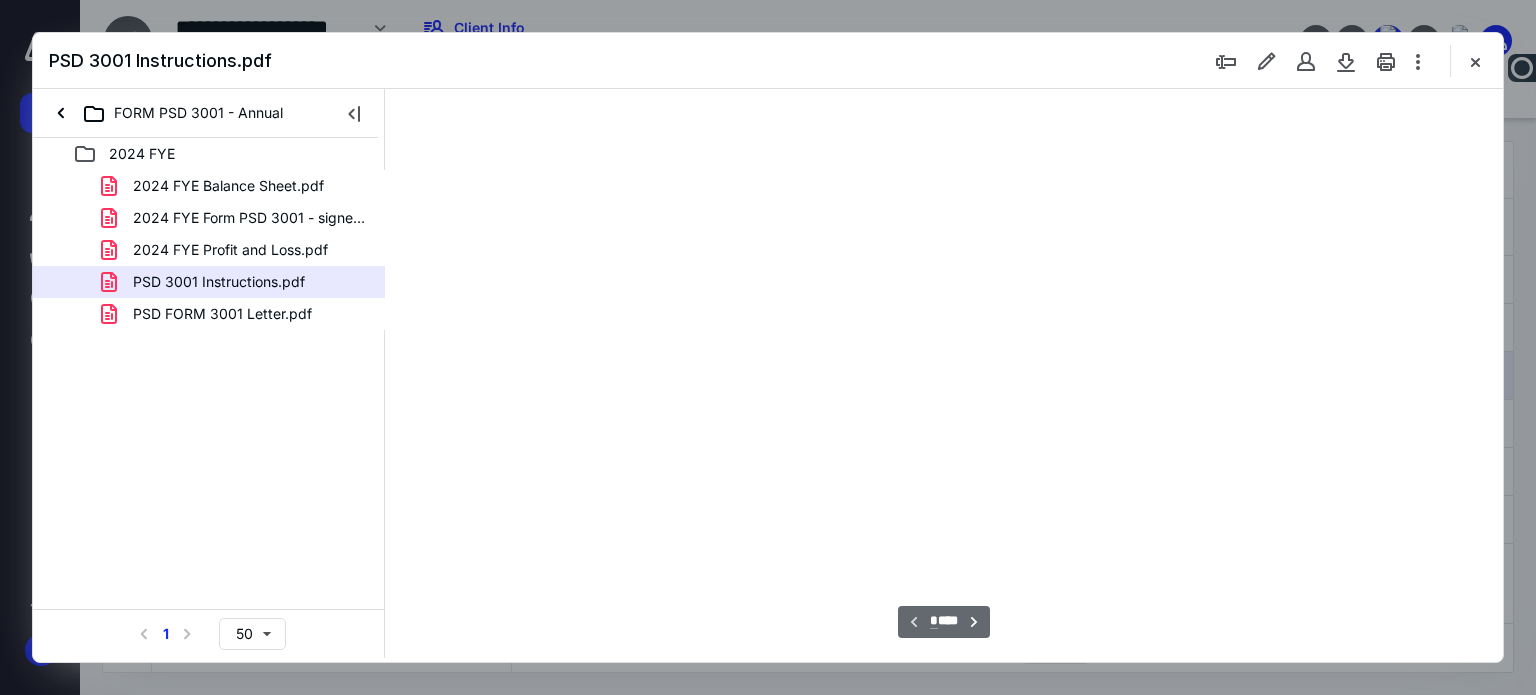 scroll, scrollTop: 78, scrollLeft: 0, axis: vertical 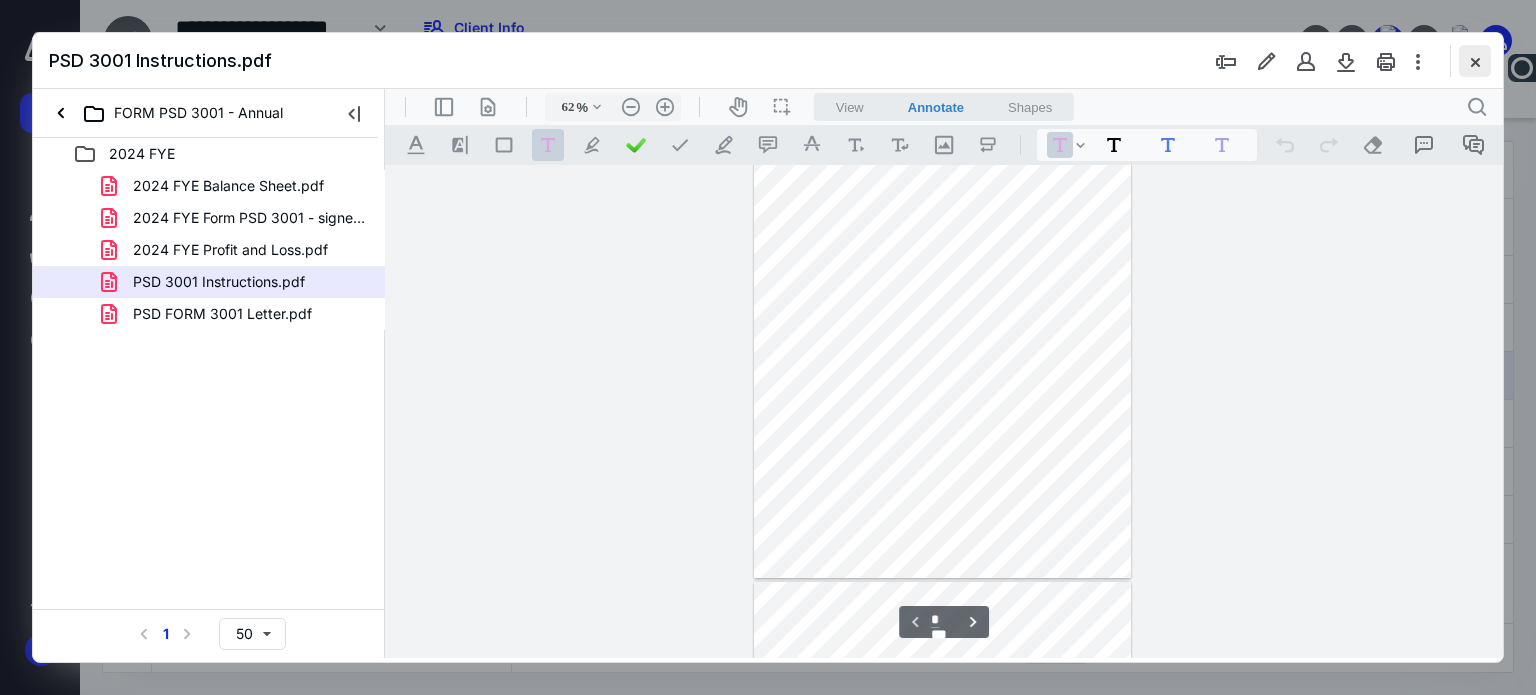 click at bounding box center (1475, 61) 